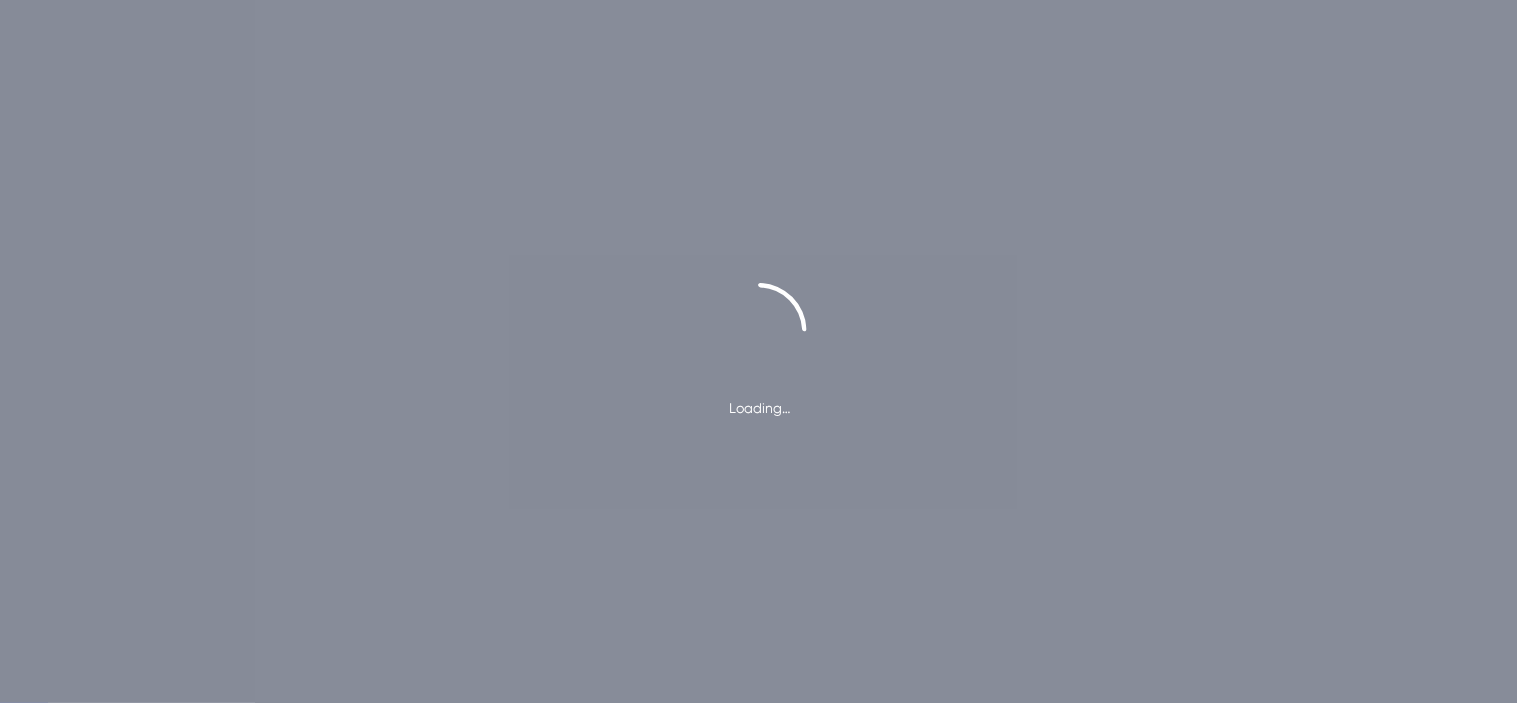 scroll, scrollTop: 0, scrollLeft: 0, axis: both 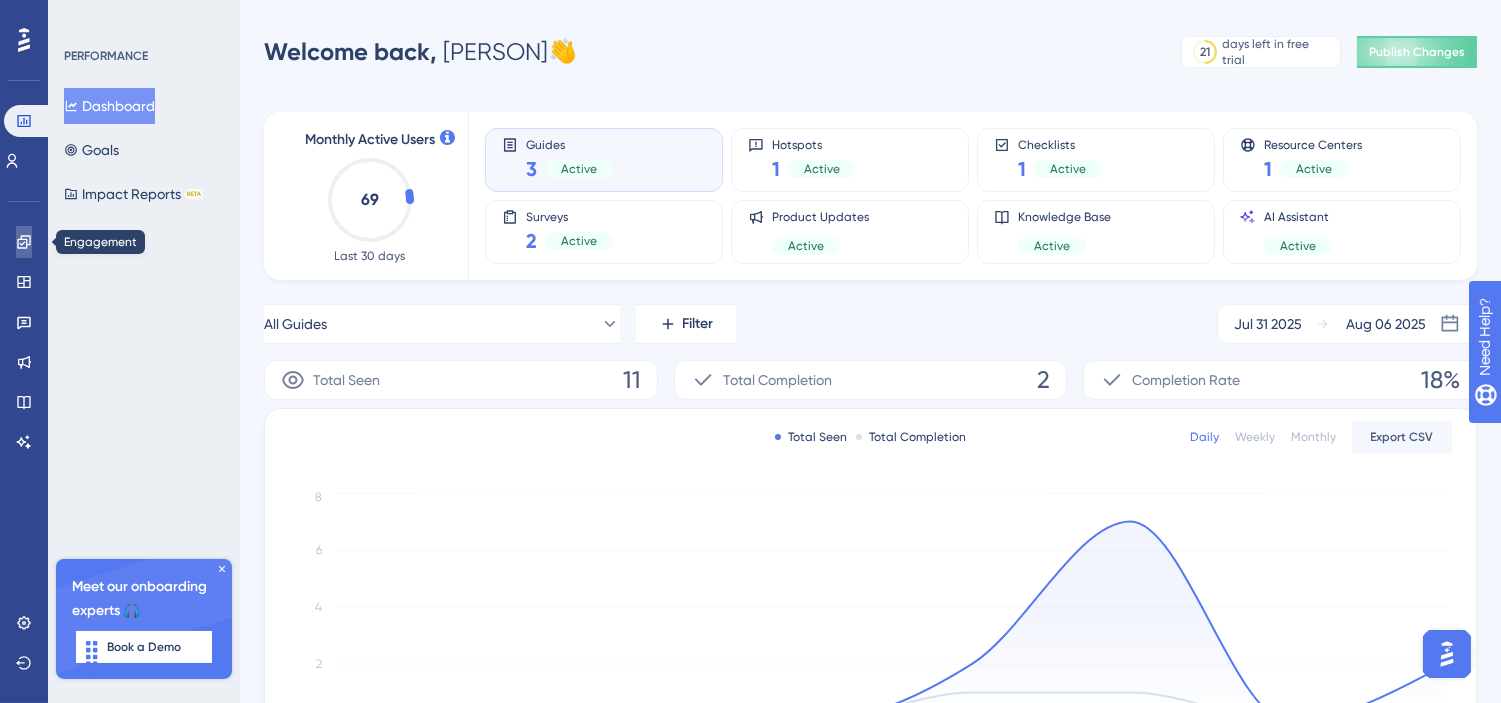 click 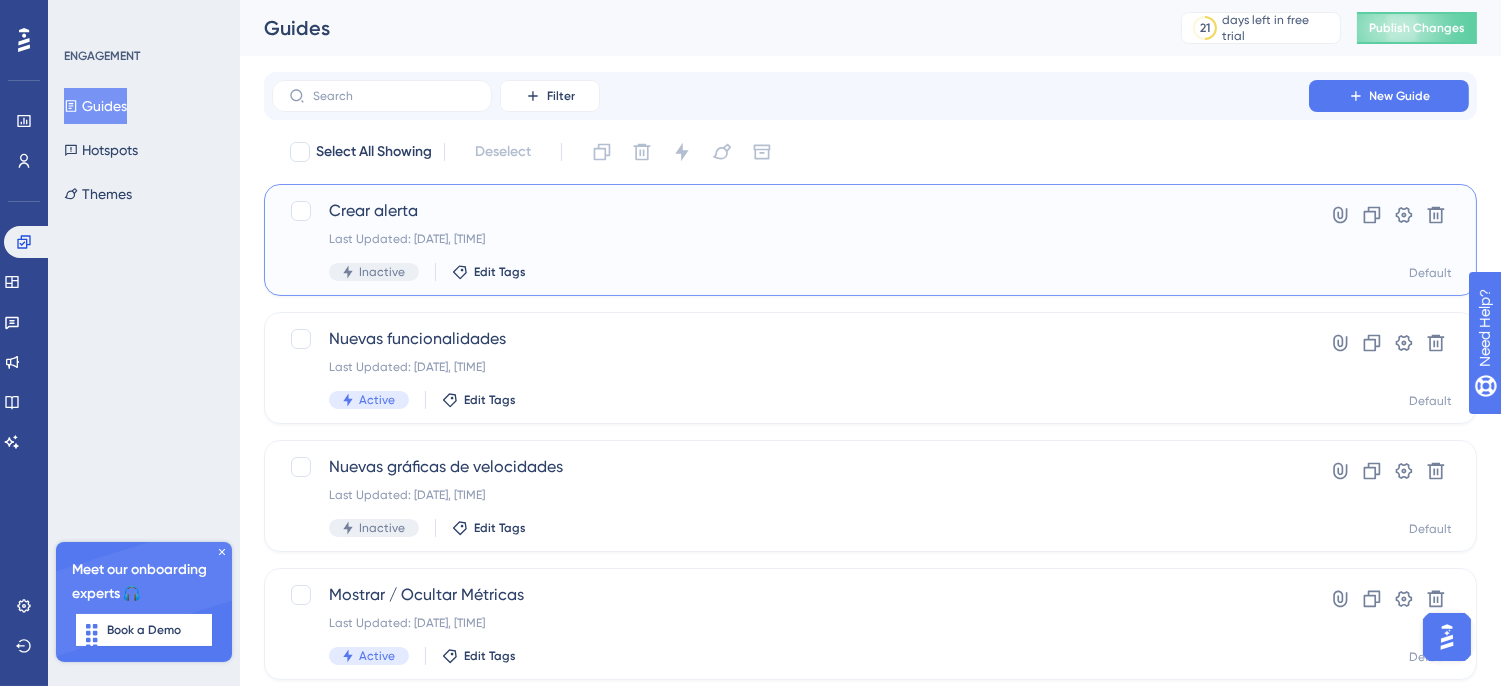 click on "Crear alerta Last Updated: Aug 06 2025, 06:22 PM Inactive Edit Tags" at bounding box center (790, 240) 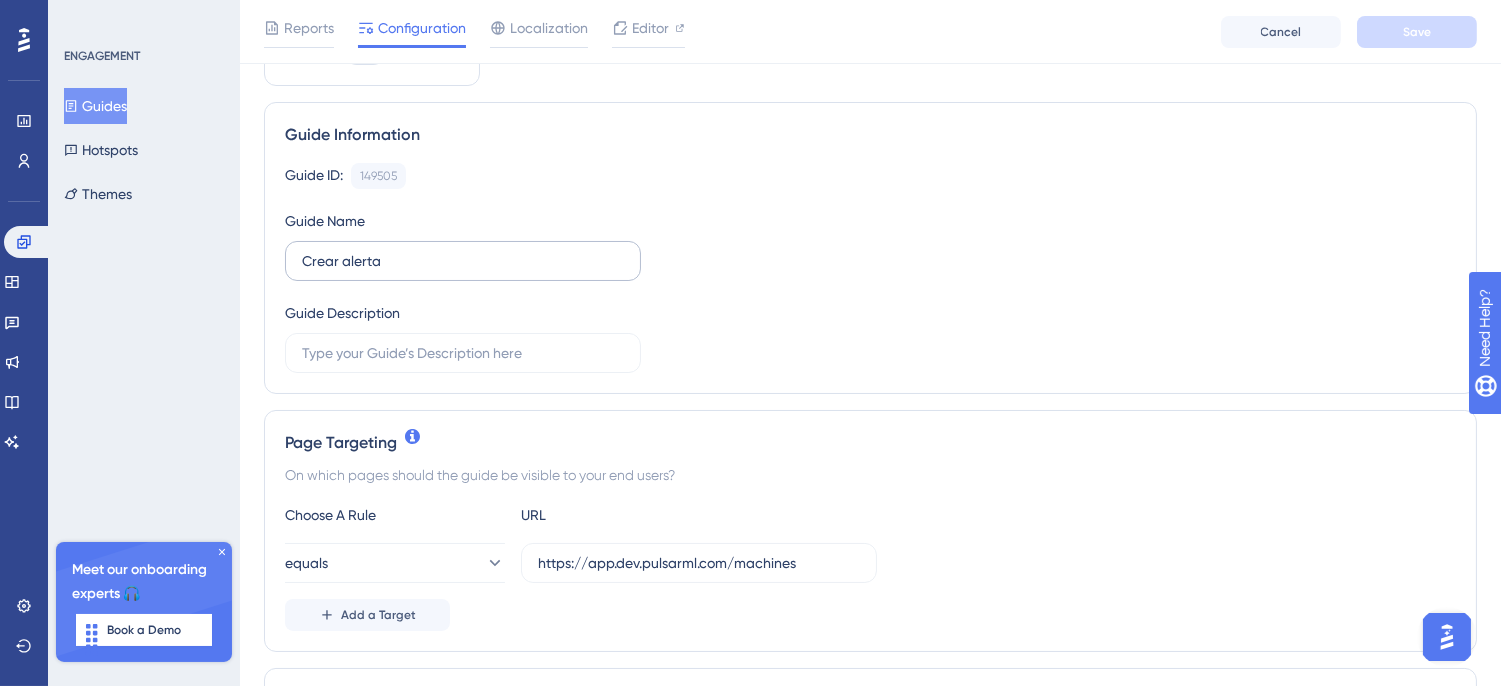 scroll, scrollTop: 222, scrollLeft: 0, axis: vertical 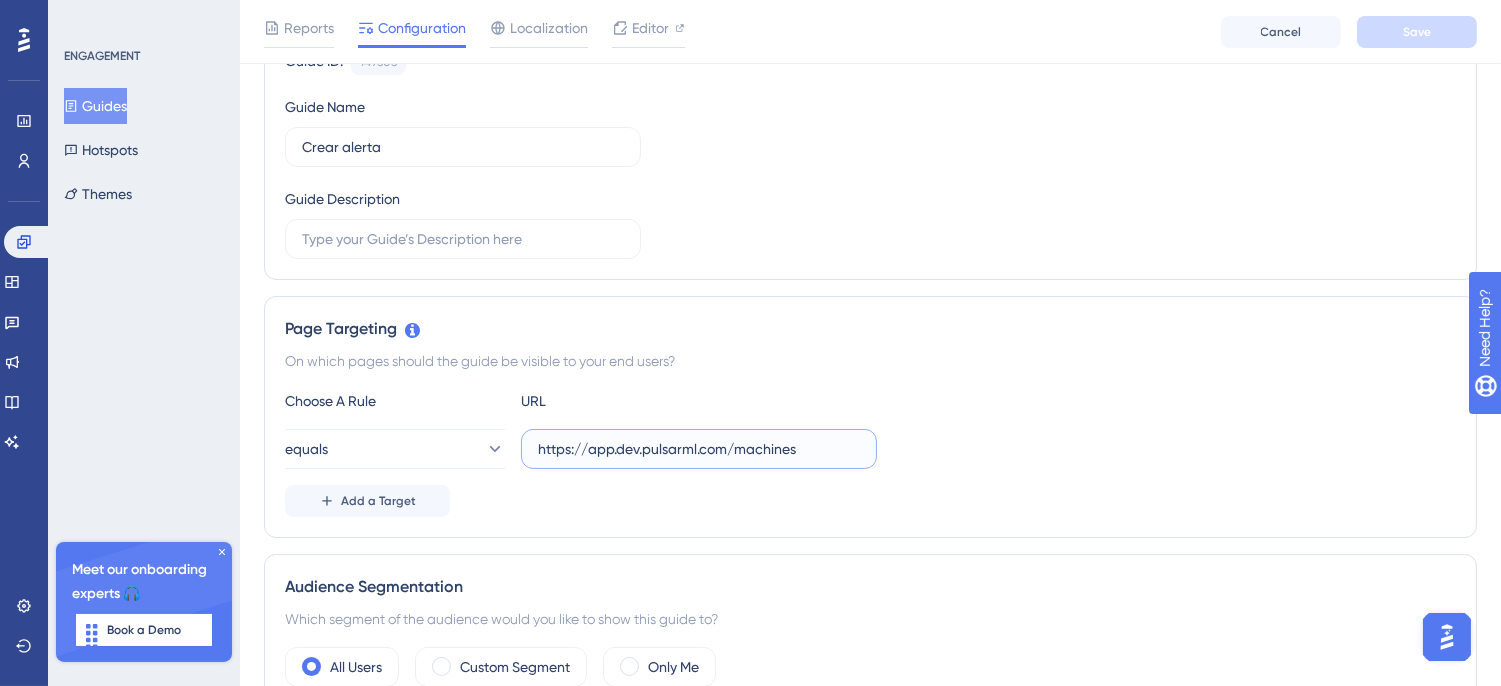 drag, startPoint x: 808, startPoint y: 457, endPoint x: 732, endPoint y: 448, distance: 76.53104 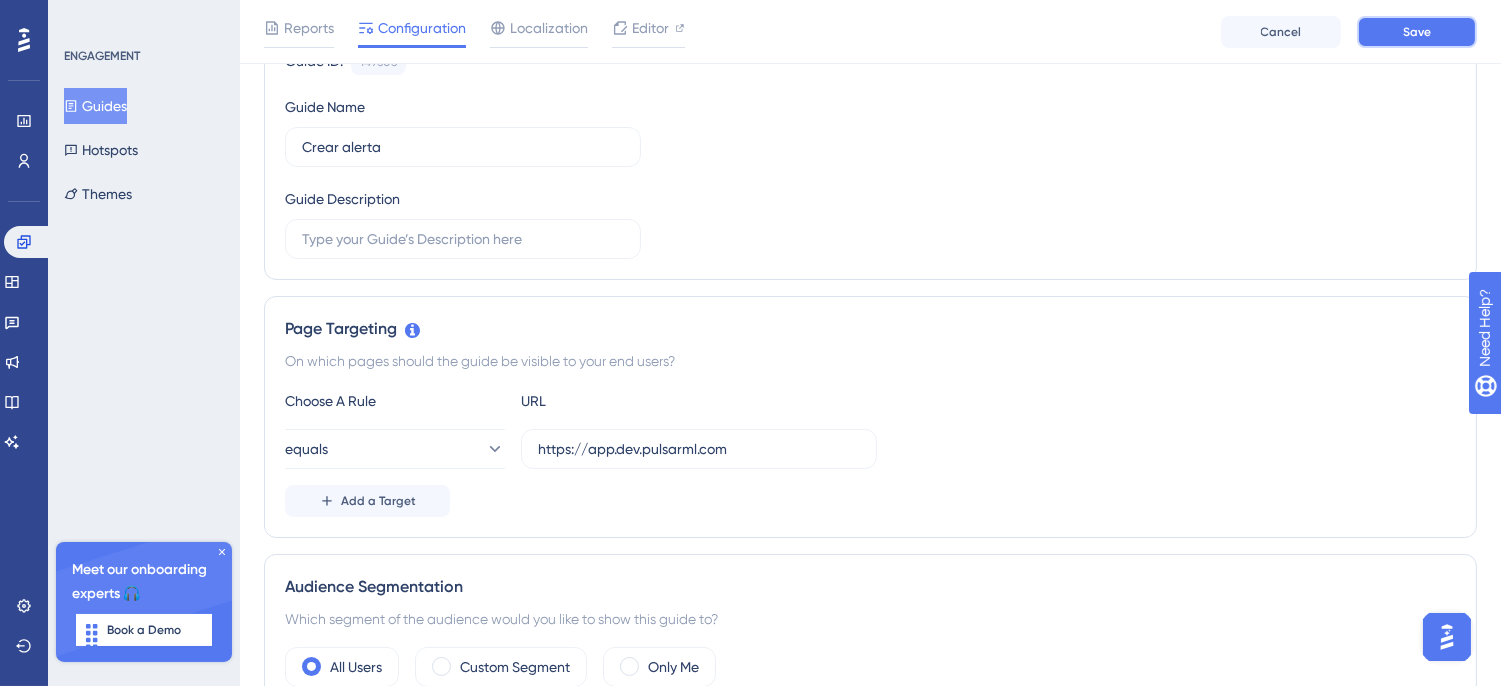 click on "Save" at bounding box center [1417, 32] 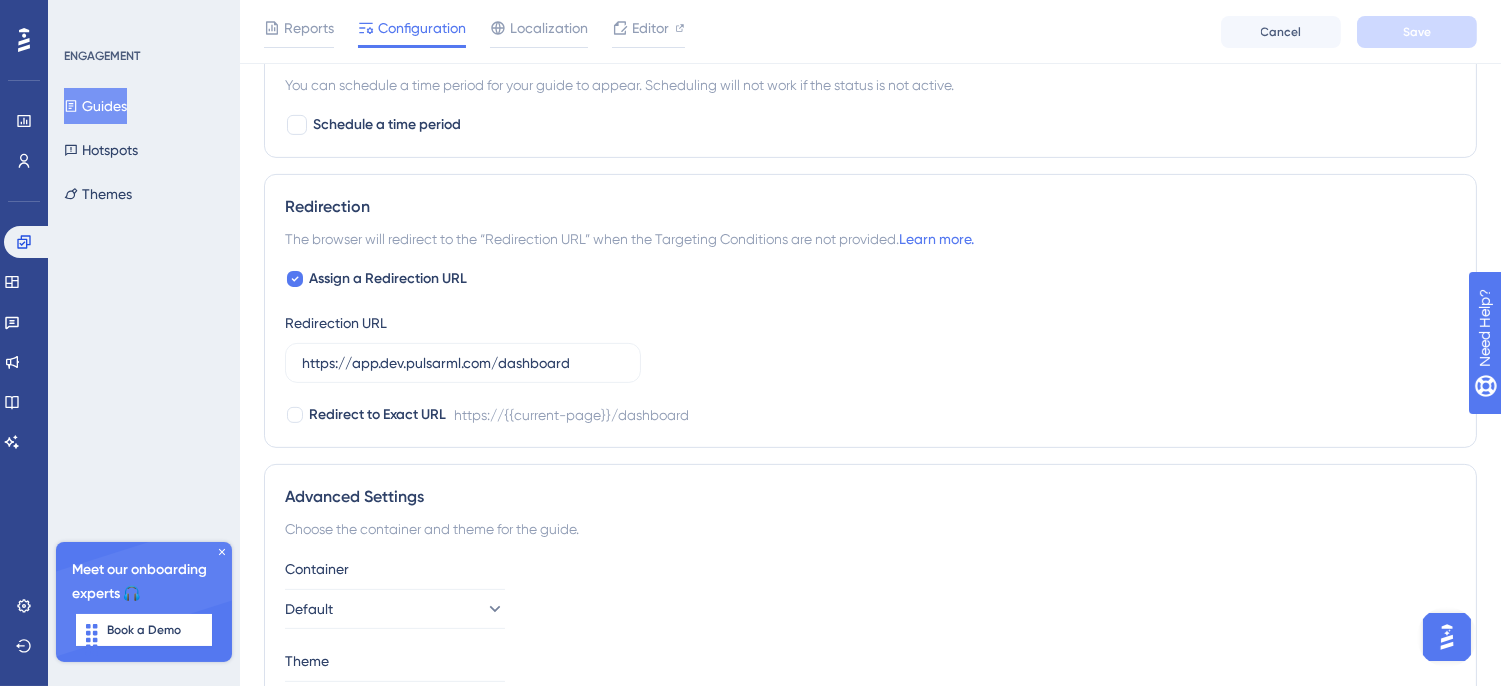 scroll, scrollTop: 1333, scrollLeft: 0, axis: vertical 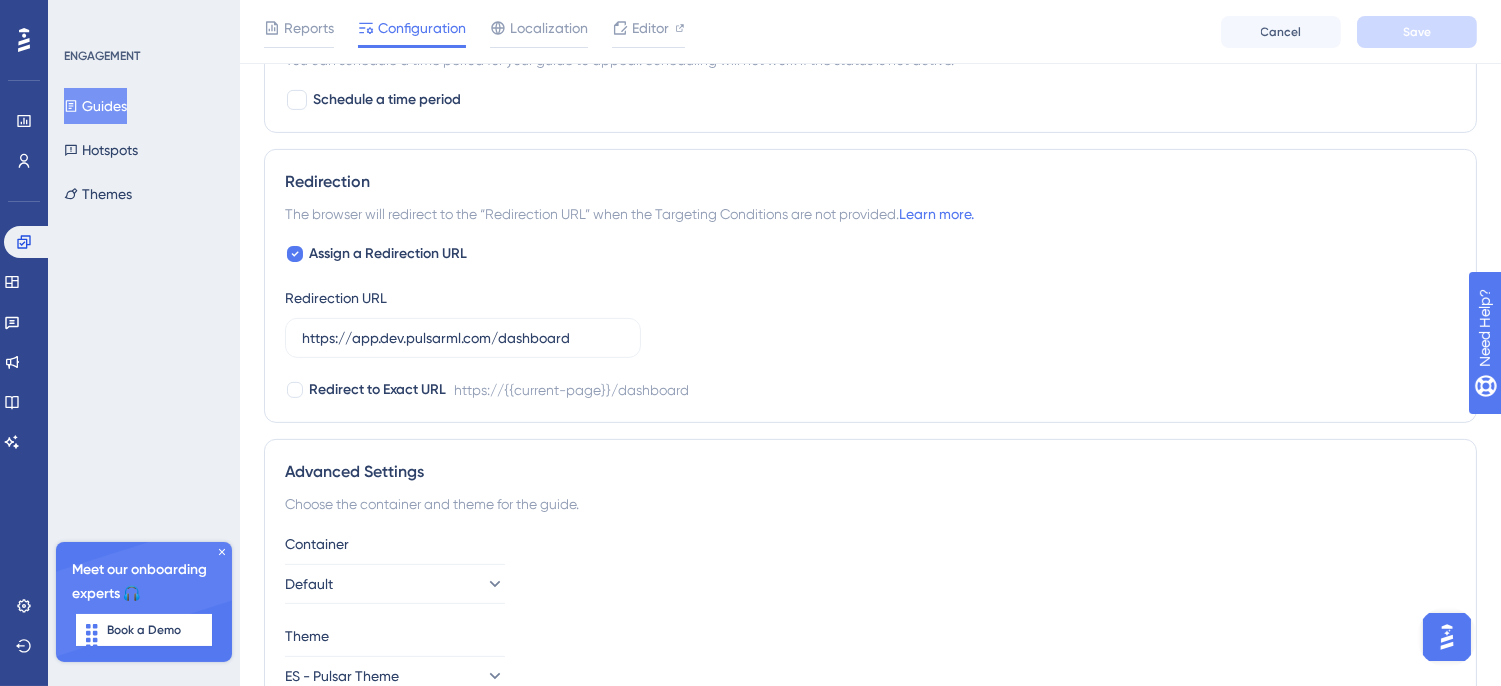 drag, startPoint x: 624, startPoint y: 344, endPoint x: 266, endPoint y: 326, distance: 358.45224 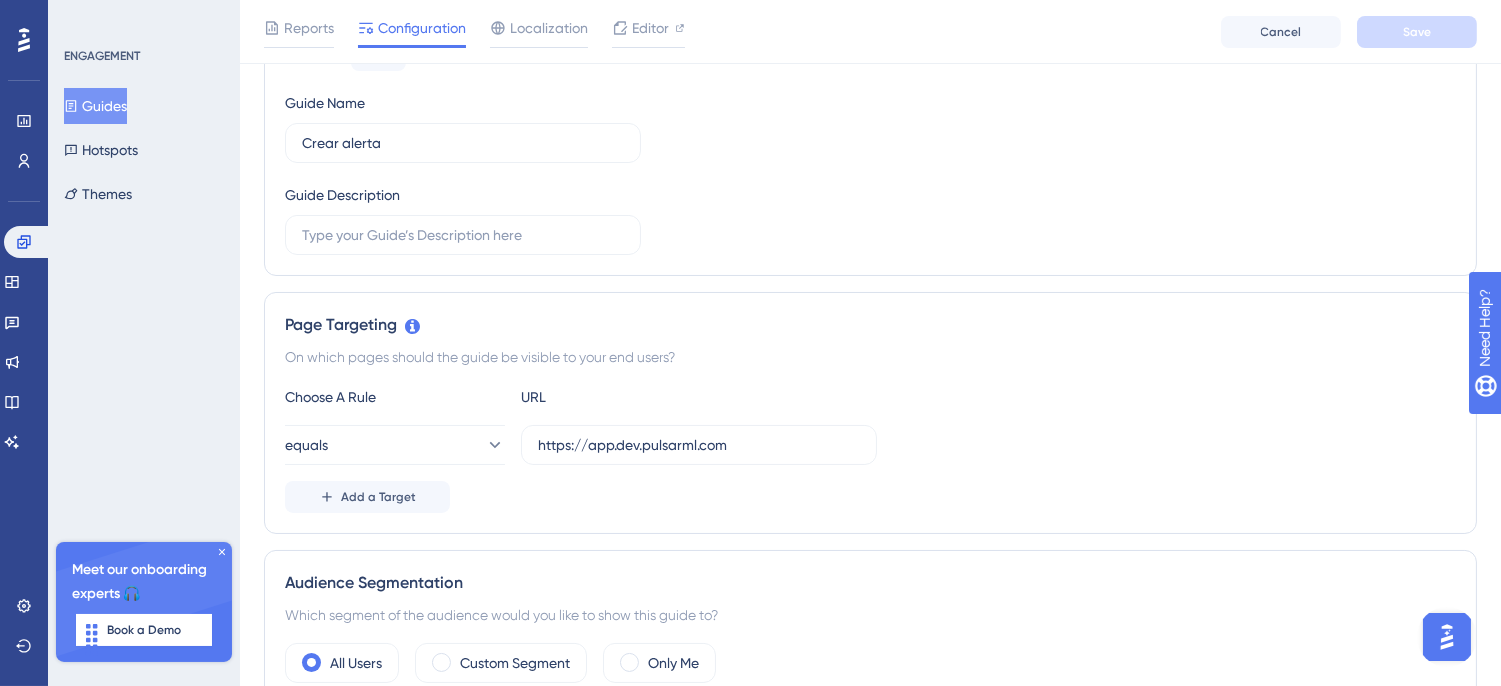 scroll, scrollTop: 444, scrollLeft: 0, axis: vertical 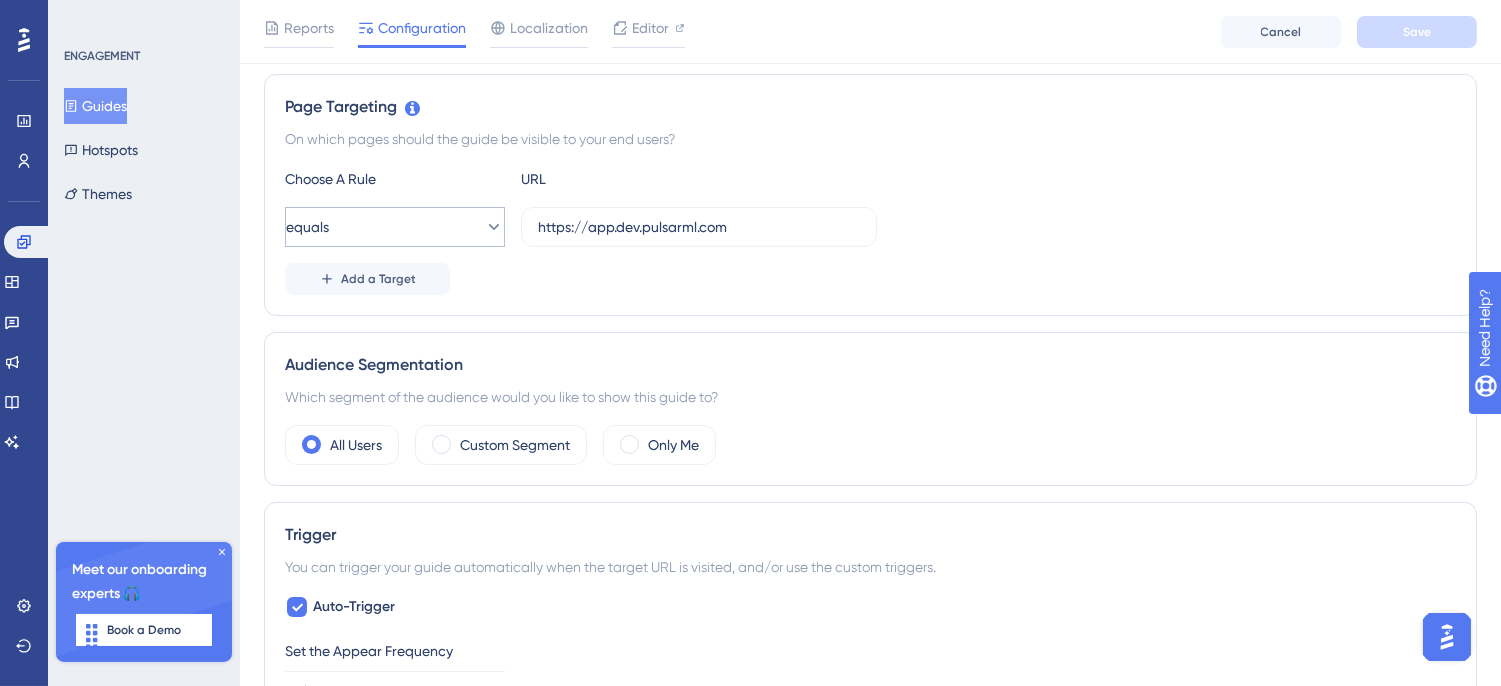 drag, startPoint x: 760, startPoint y: 242, endPoint x: 458, endPoint y: 217, distance: 303.033 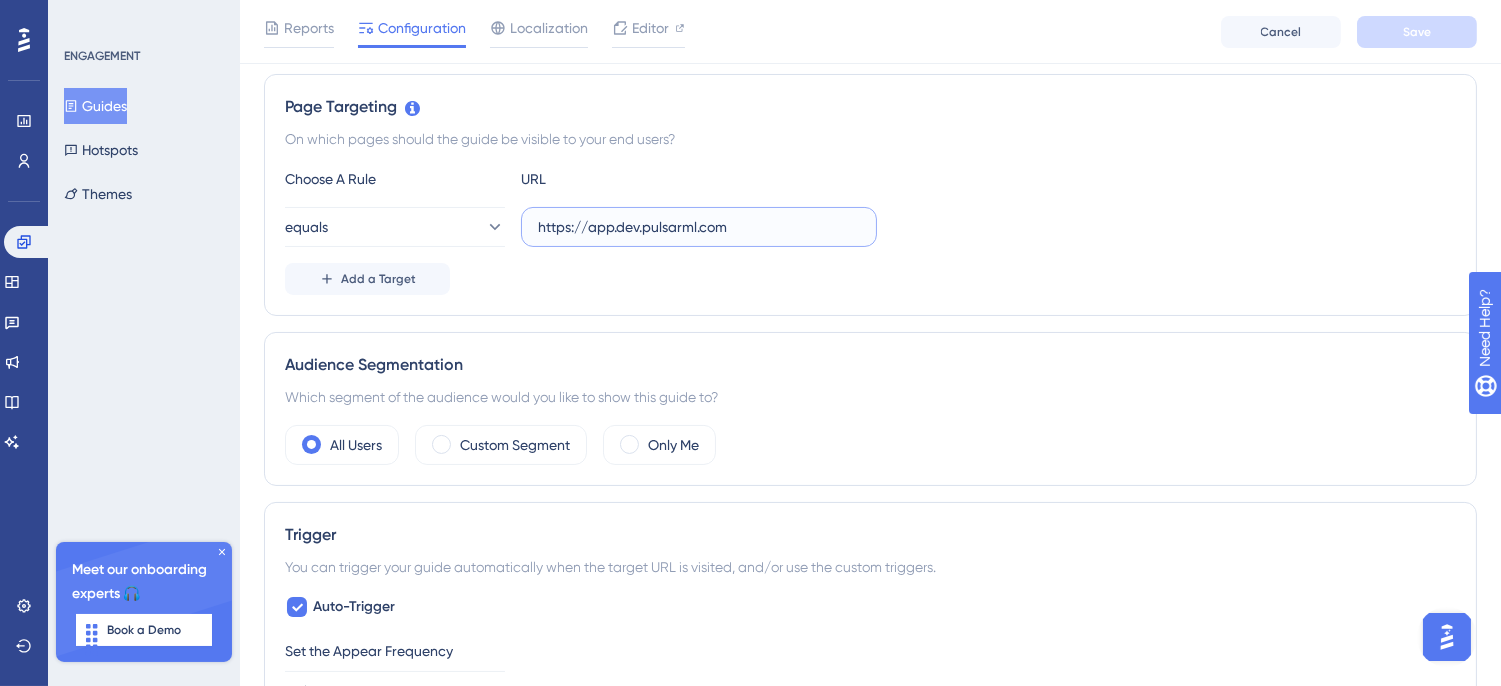 click on "https://app.dev.pulsarml.com" at bounding box center (699, 227) 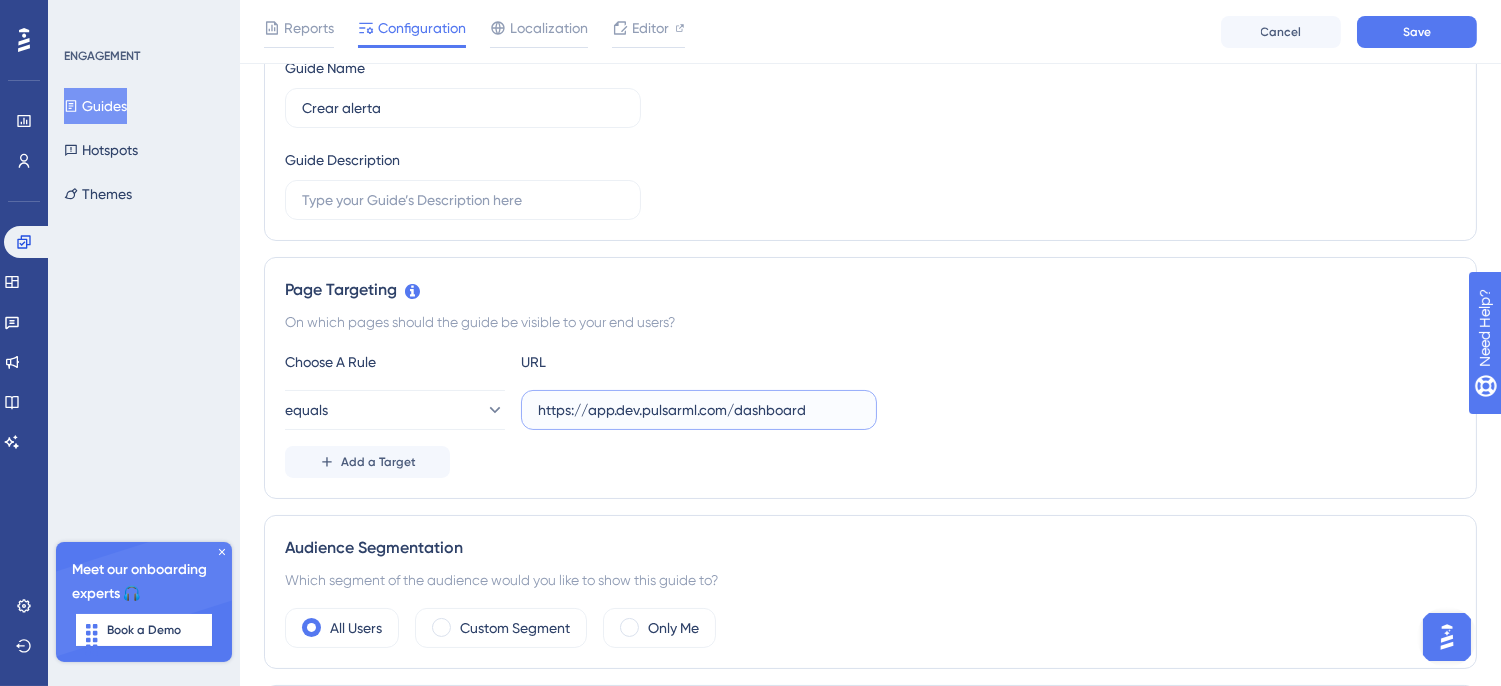 scroll, scrollTop: 0, scrollLeft: 0, axis: both 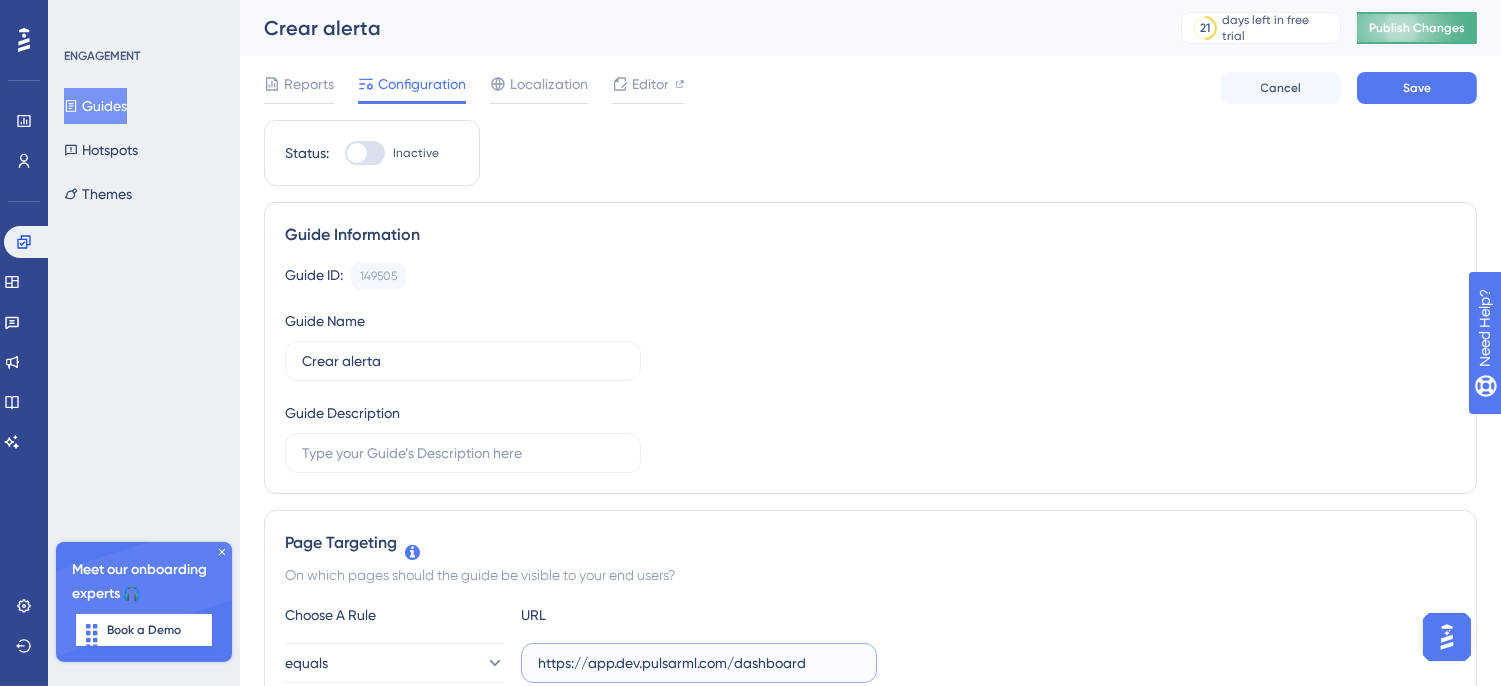 type on "https://app.dev.pulsarml.com/dashboard" 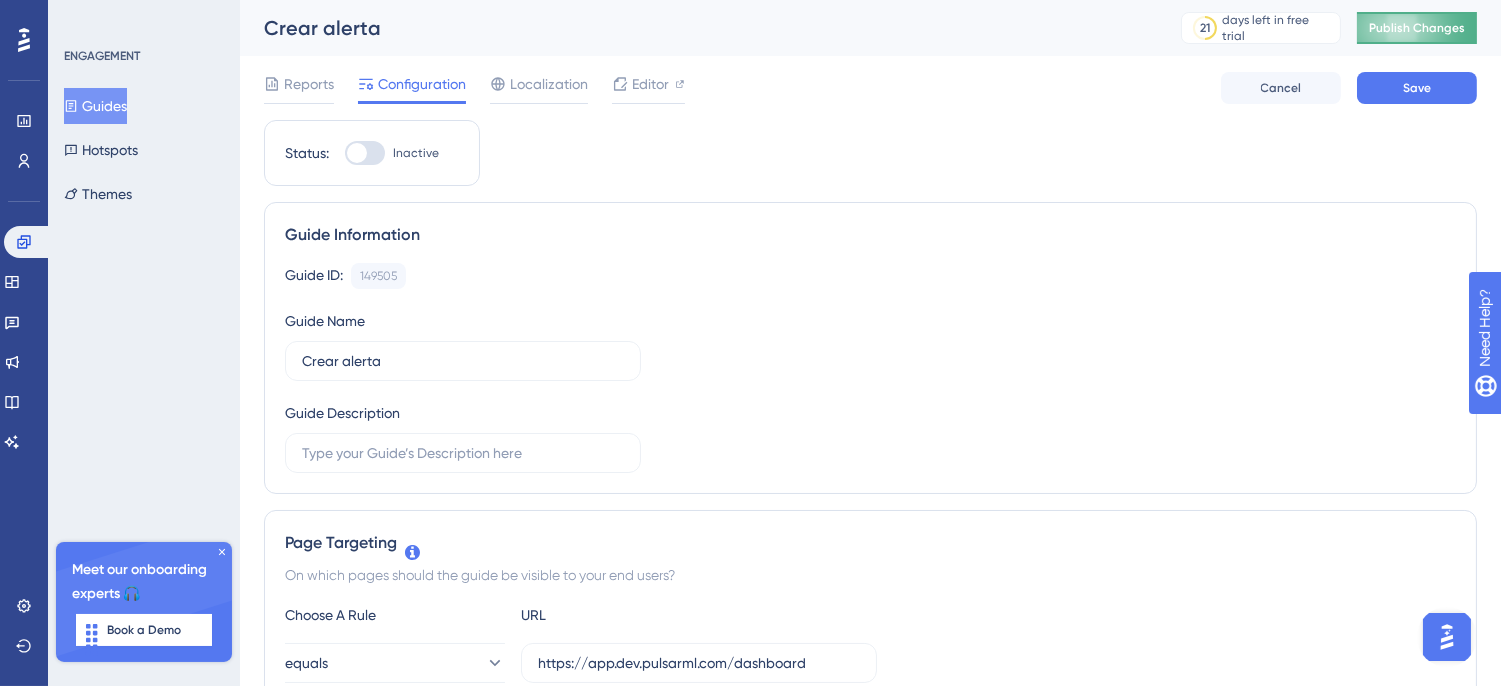 click on "Publish Changes" at bounding box center (1417, 28) 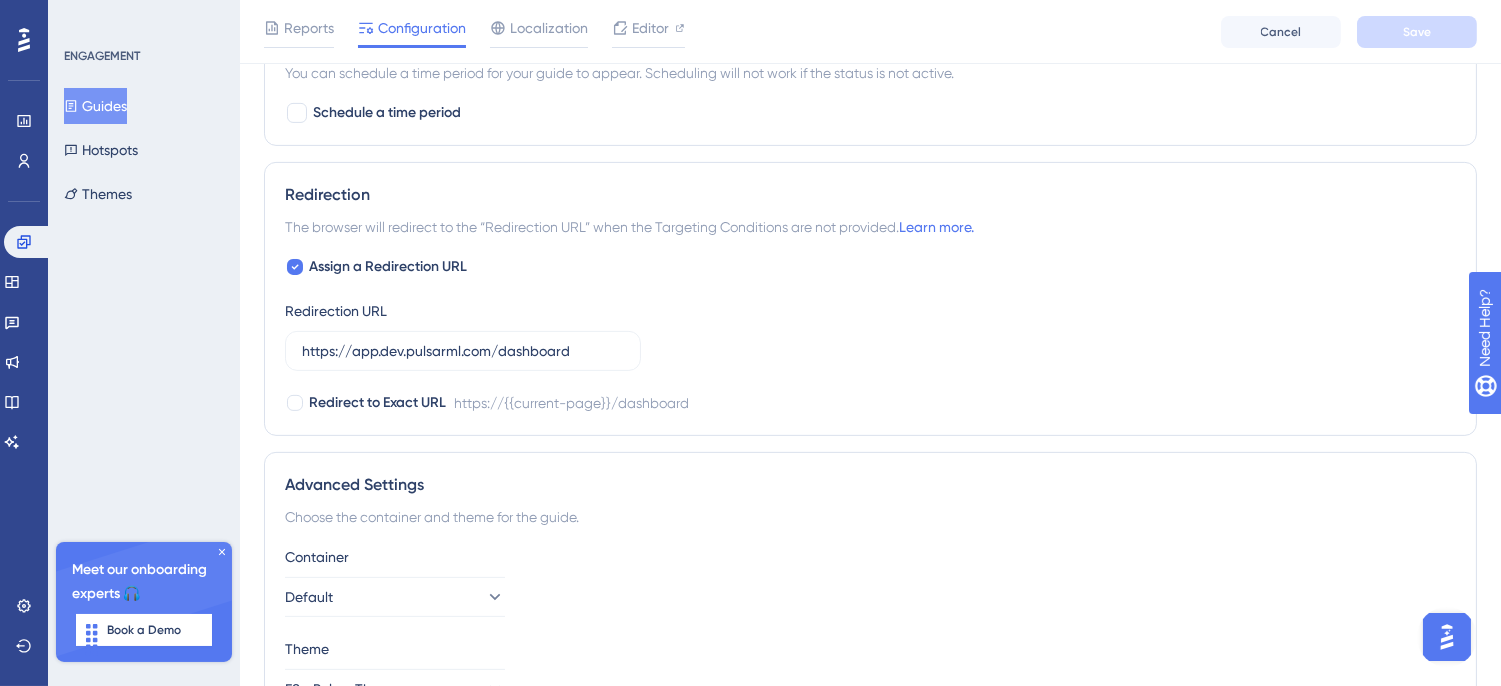 scroll, scrollTop: 1333, scrollLeft: 0, axis: vertical 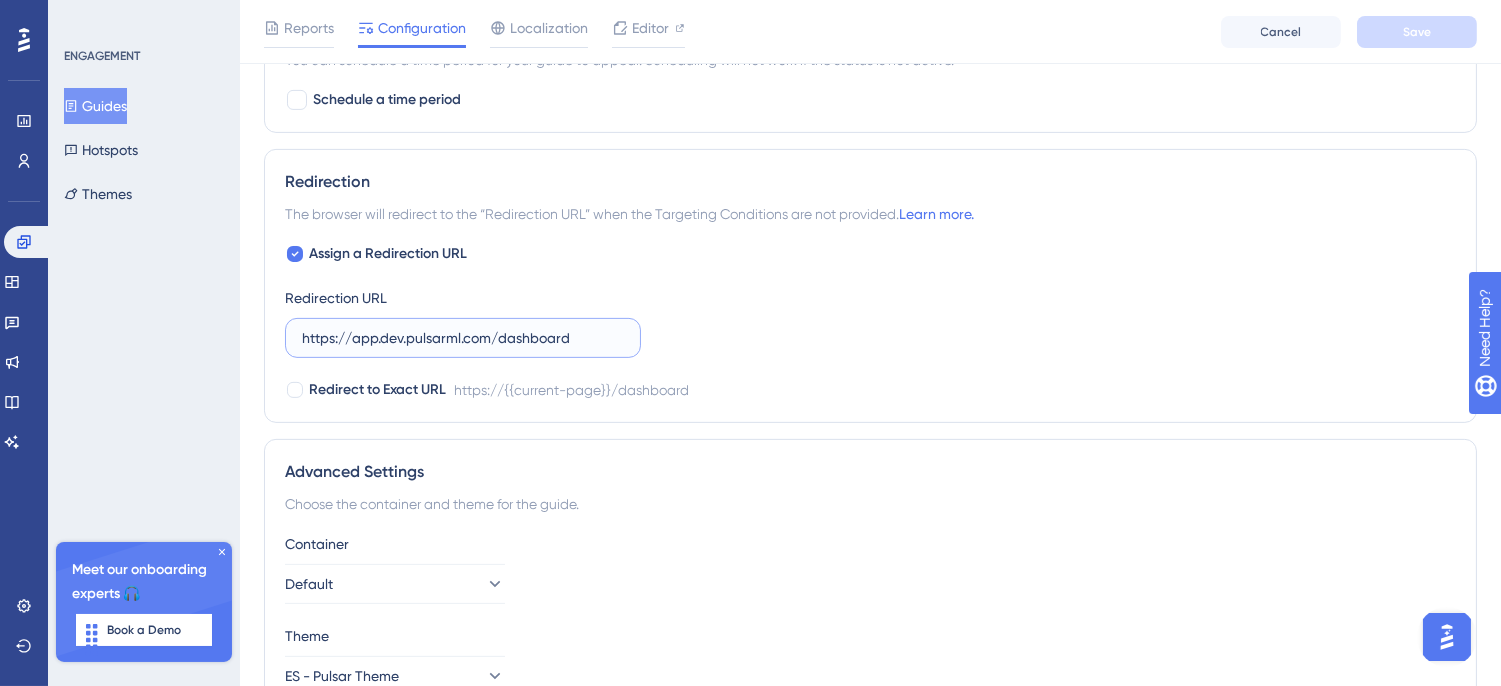 drag, startPoint x: 622, startPoint y: 331, endPoint x: 262, endPoint y: 321, distance: 360.13885 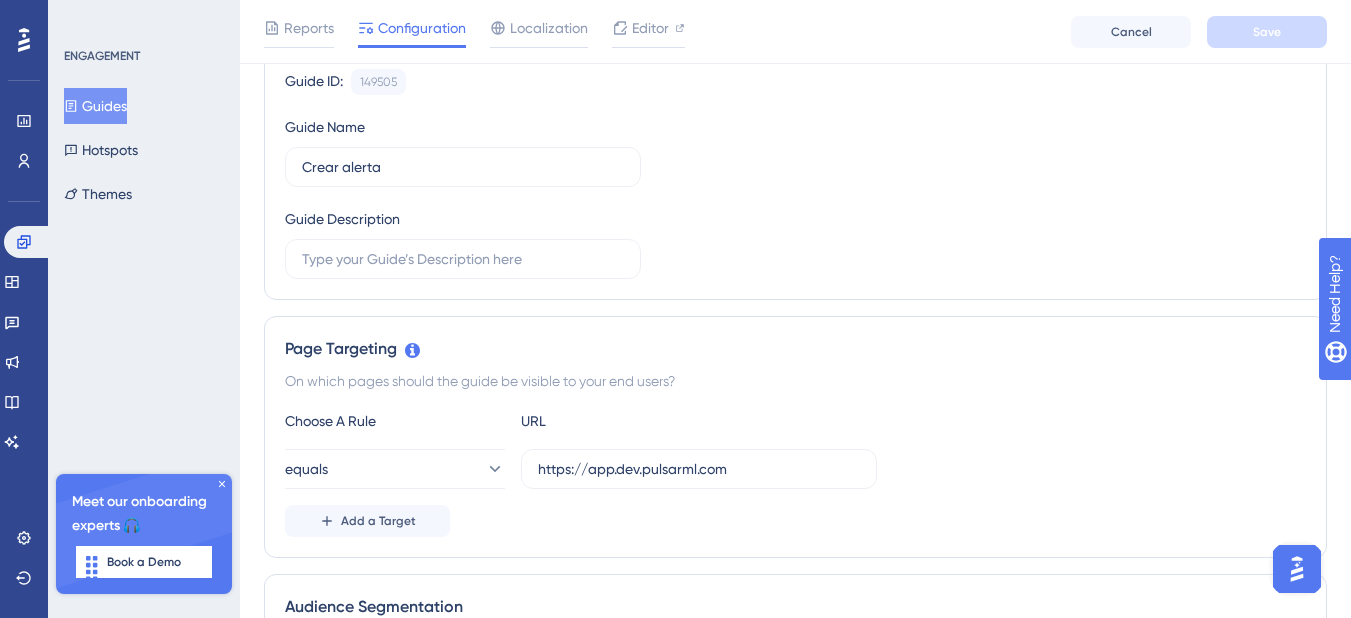 scroll, scrollTop: 200, scrollLeft: 0, axis: vertical 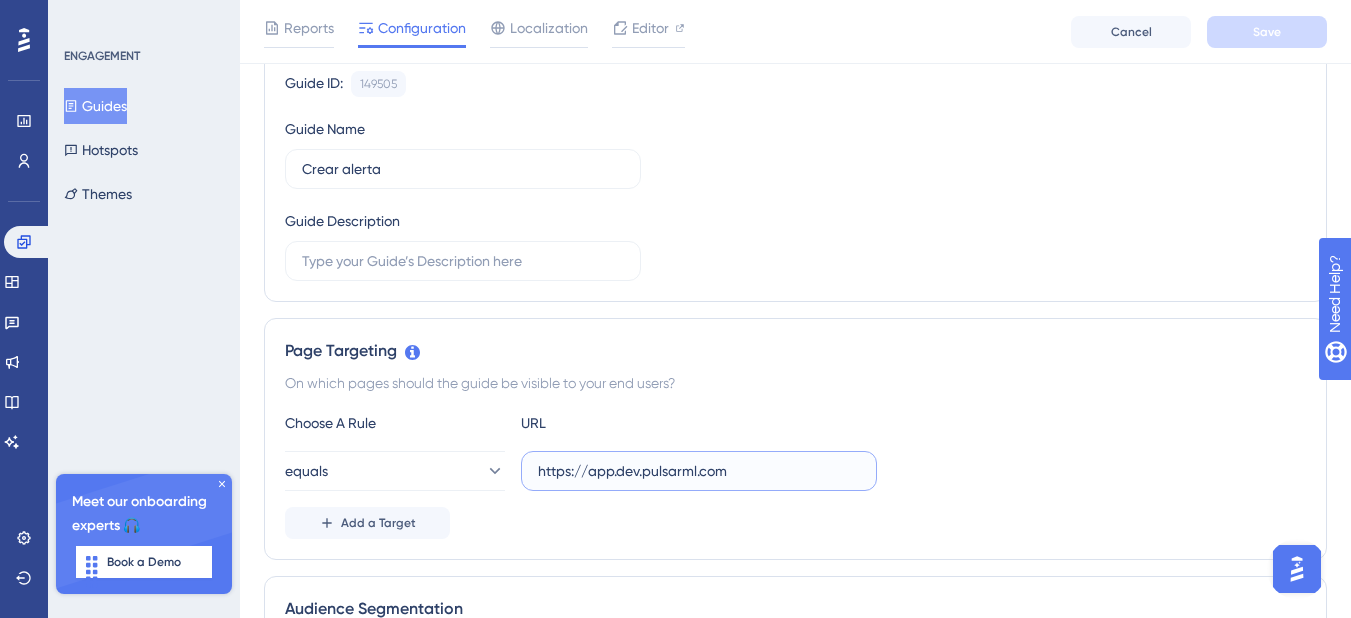 drag, startPoint x: 767, startPoint y: 473, endPoint x: 264, endPoint y: 394, distance: 509.166 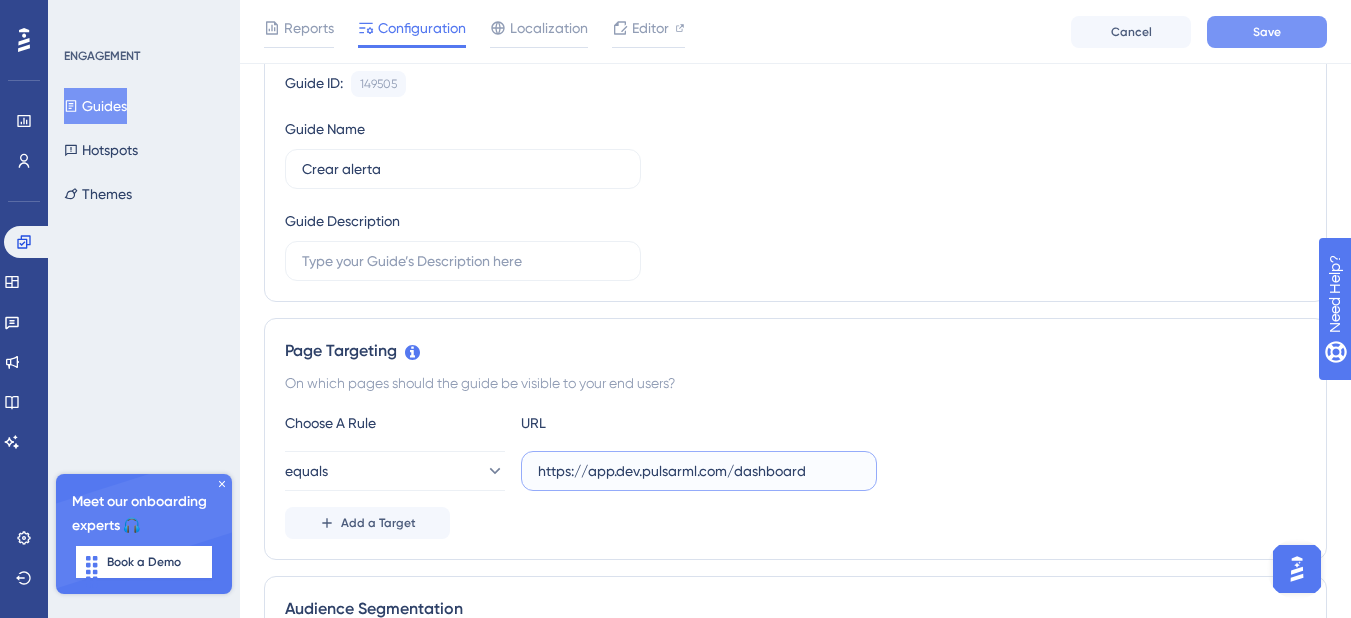 type on "https://app.dev.pulsarml.com/dashboard" 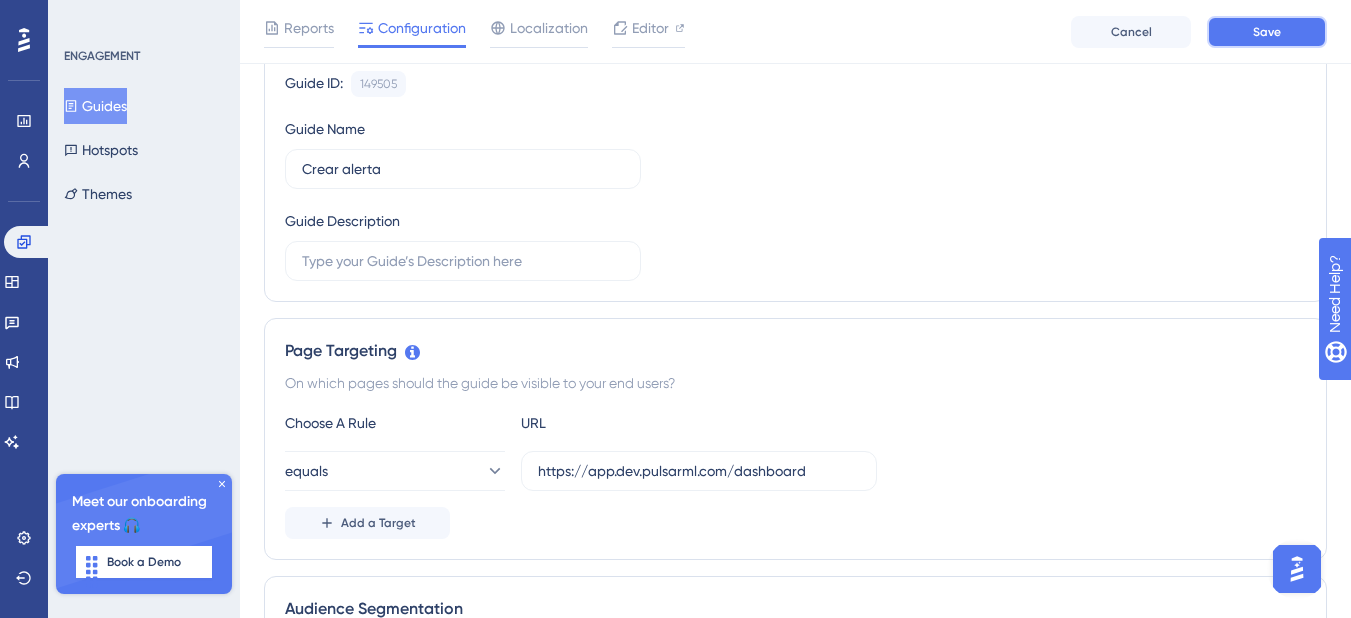 click on "Save" at bounding box center (1267, 32) 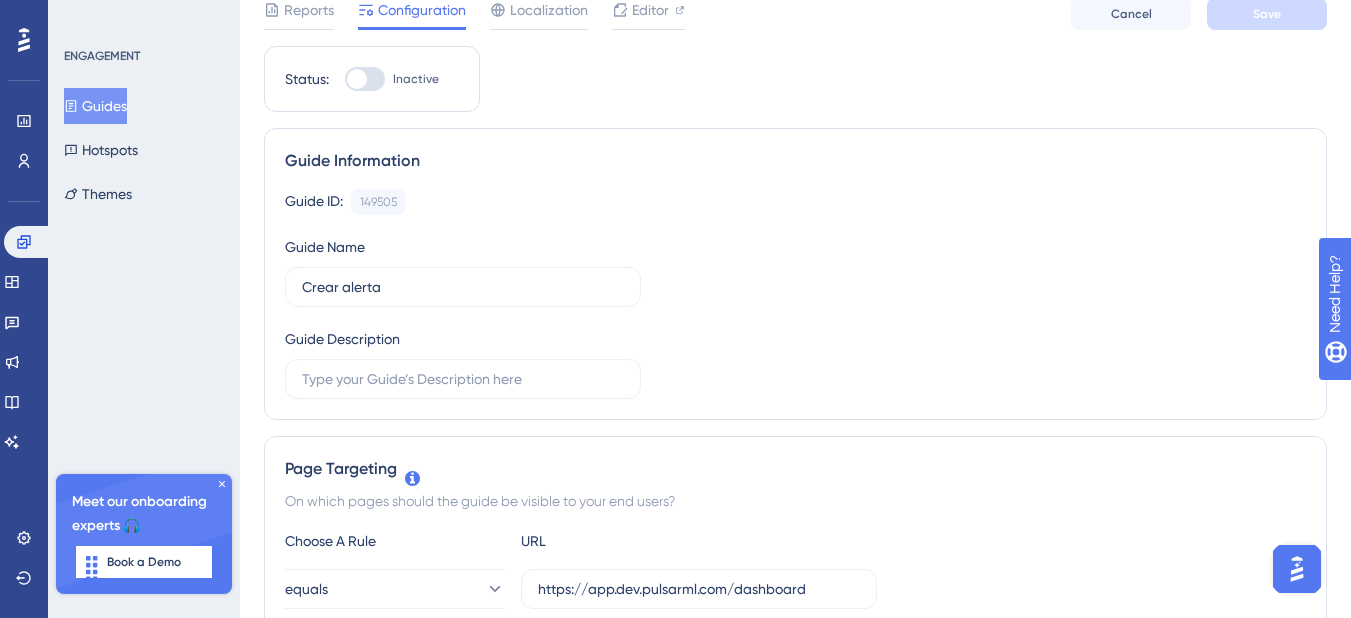 scroll, scrollTop: 0, scrollLeft: 0, axis: both 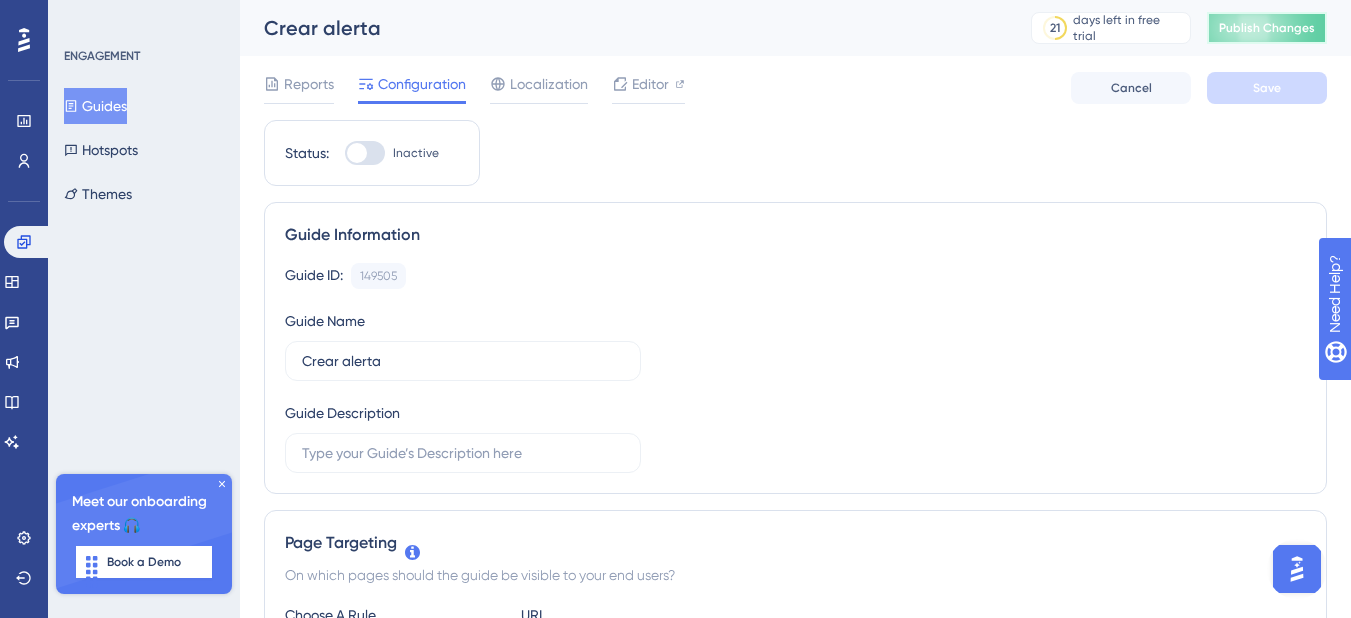 click on "Publish Changes" at bounding box center [1267, 28] 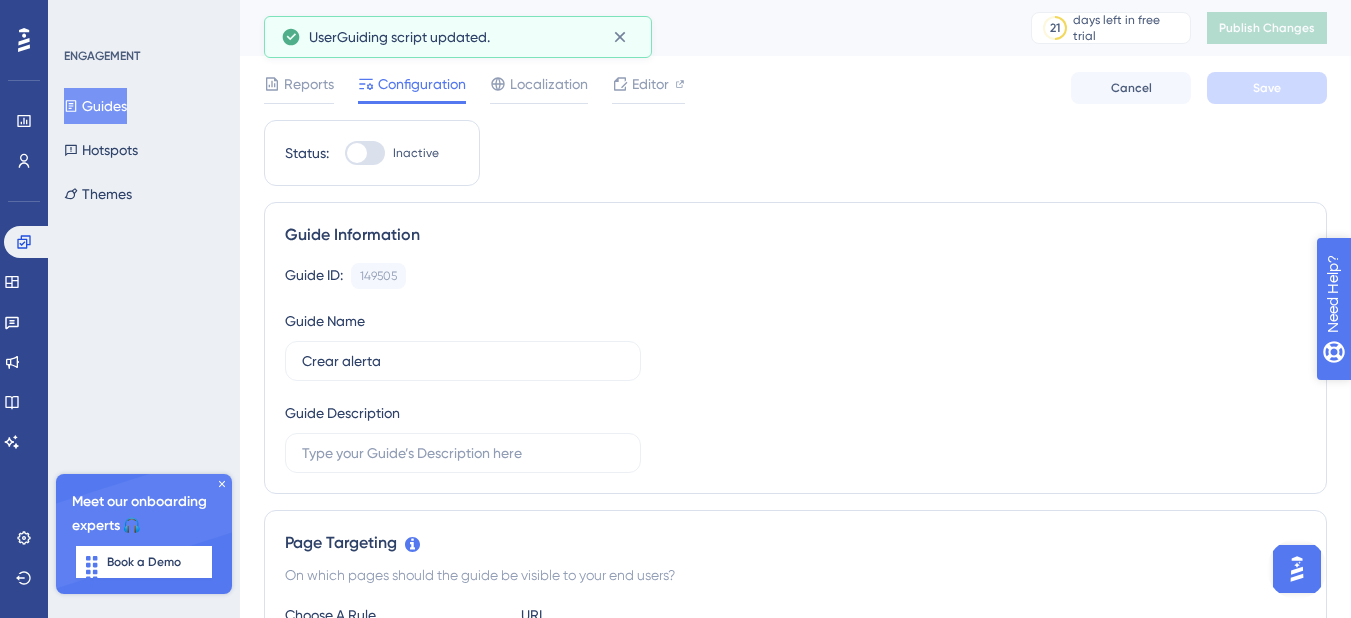 drag, startPoint x: 1412, startPoint y: 388, endPoint x: 2562, endPoint y: 690, distance: 1188.9928 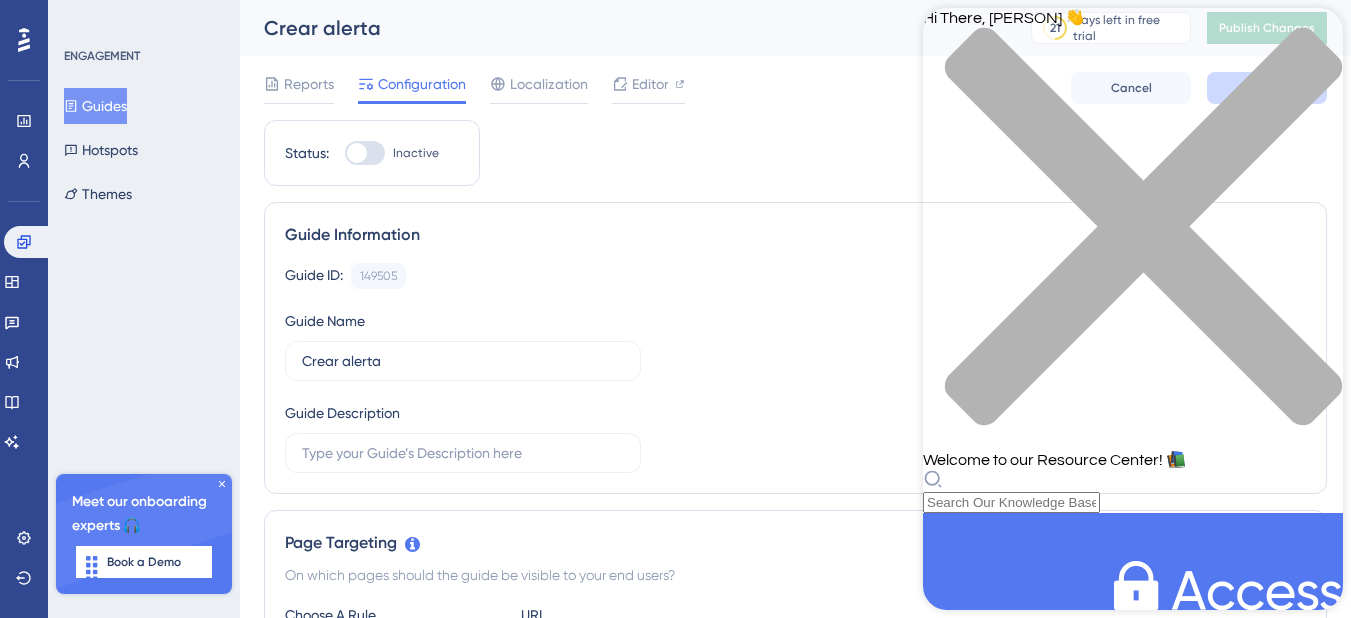 scroll, scrollTop: 400, scrollLeft: 0, axis: vertical 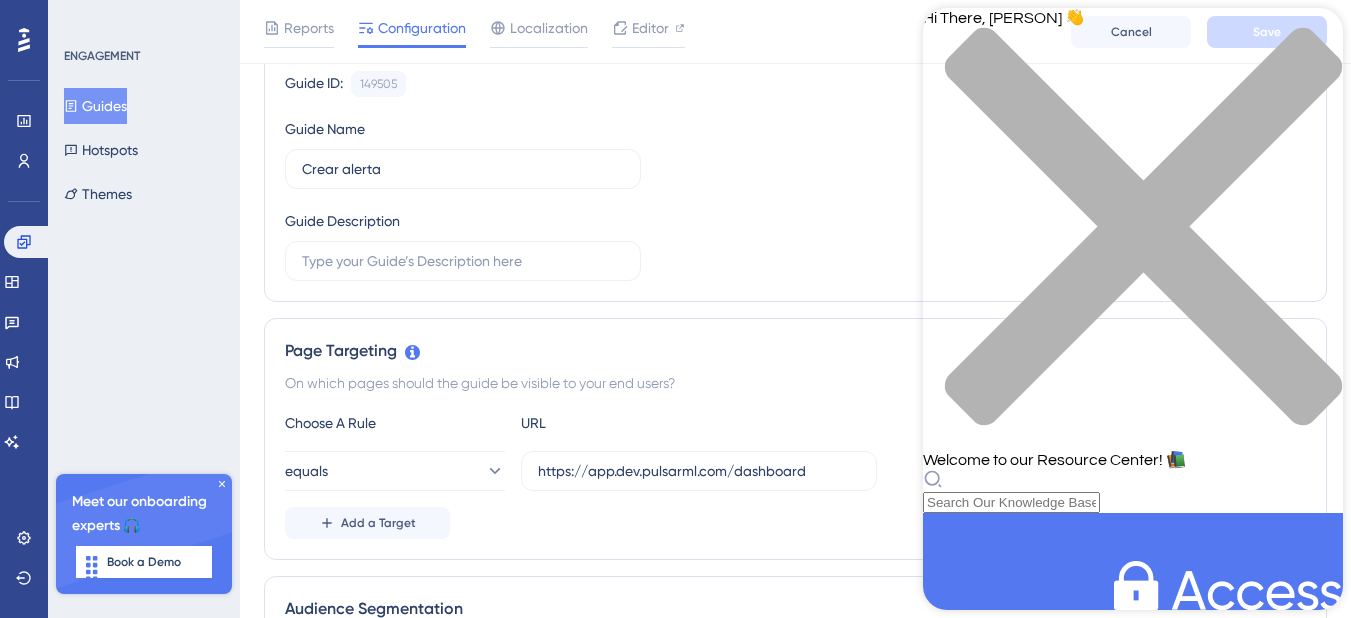 click on "📋   Best In-App Survey Use Cases" at bounding box center [1044, 1333] 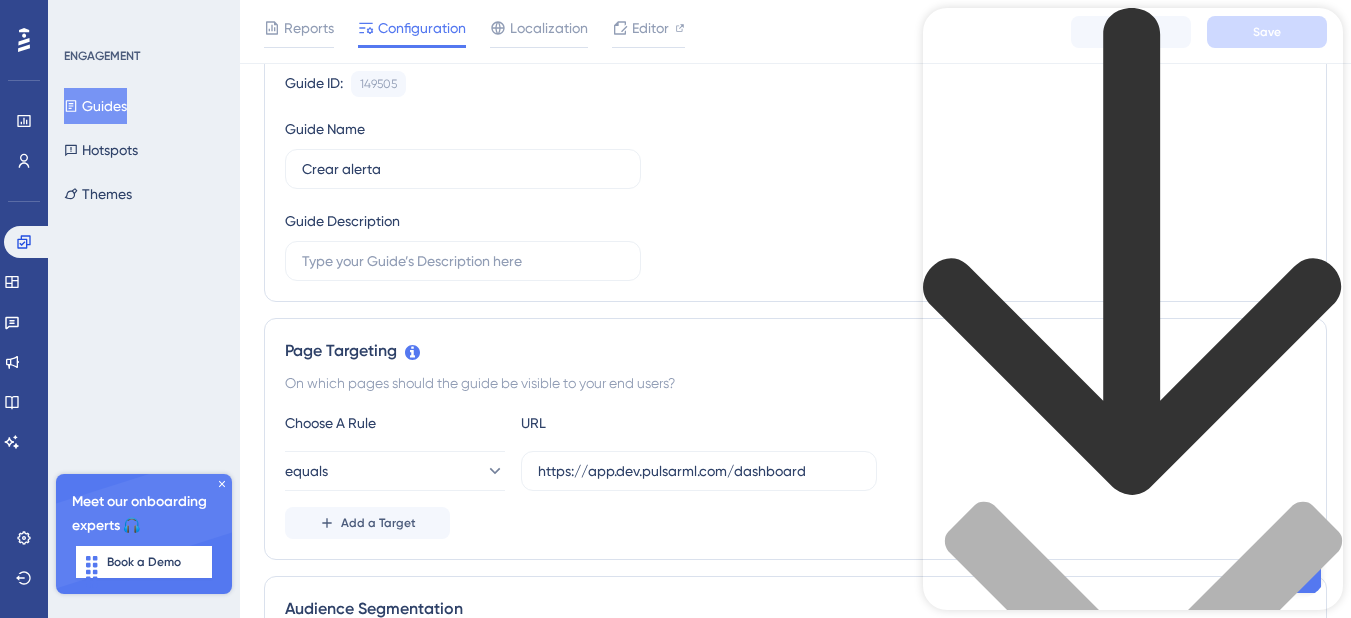 scroll, scrollTop: 0, scrollLeft: 0, axis: both 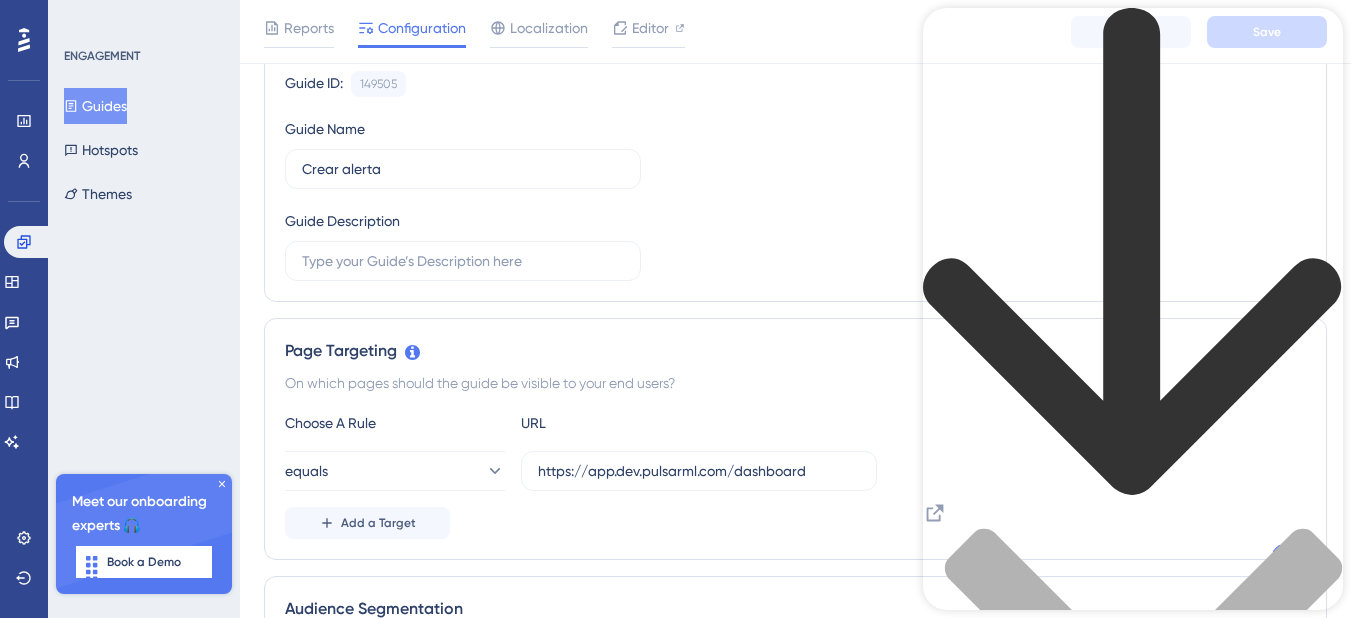 click at bounding box center [1133, 254] 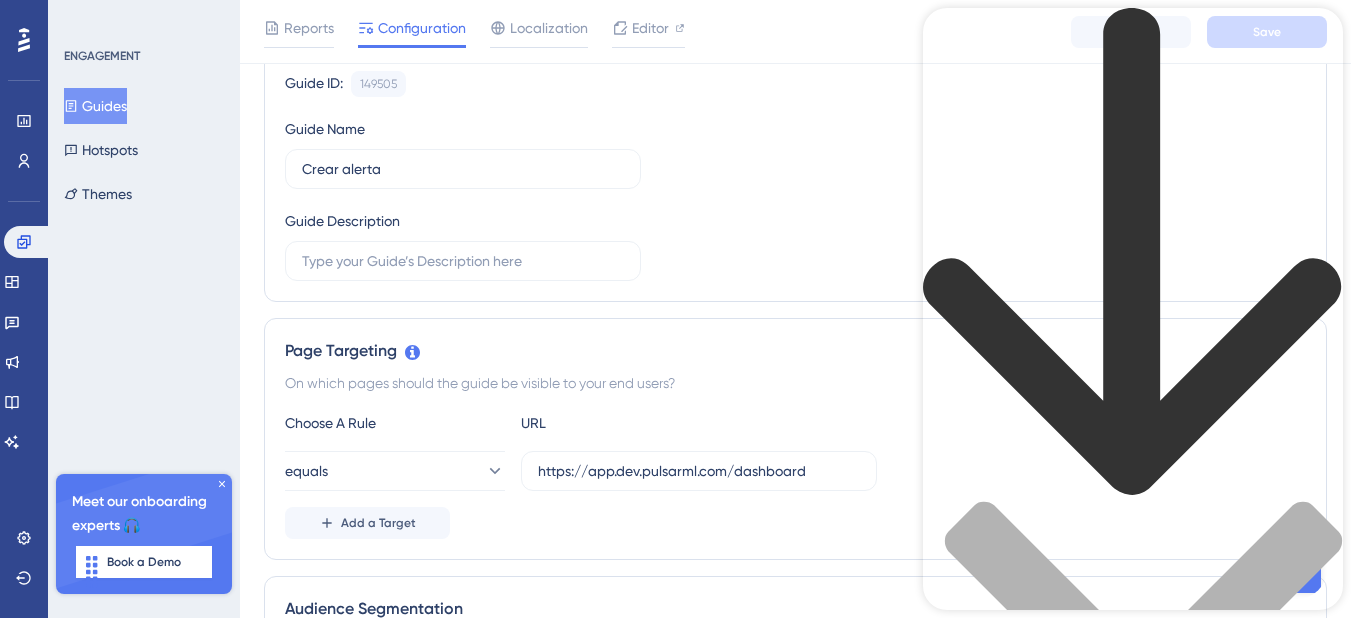 click on "✨   Best Practices" at bounding box center (987, 1632) 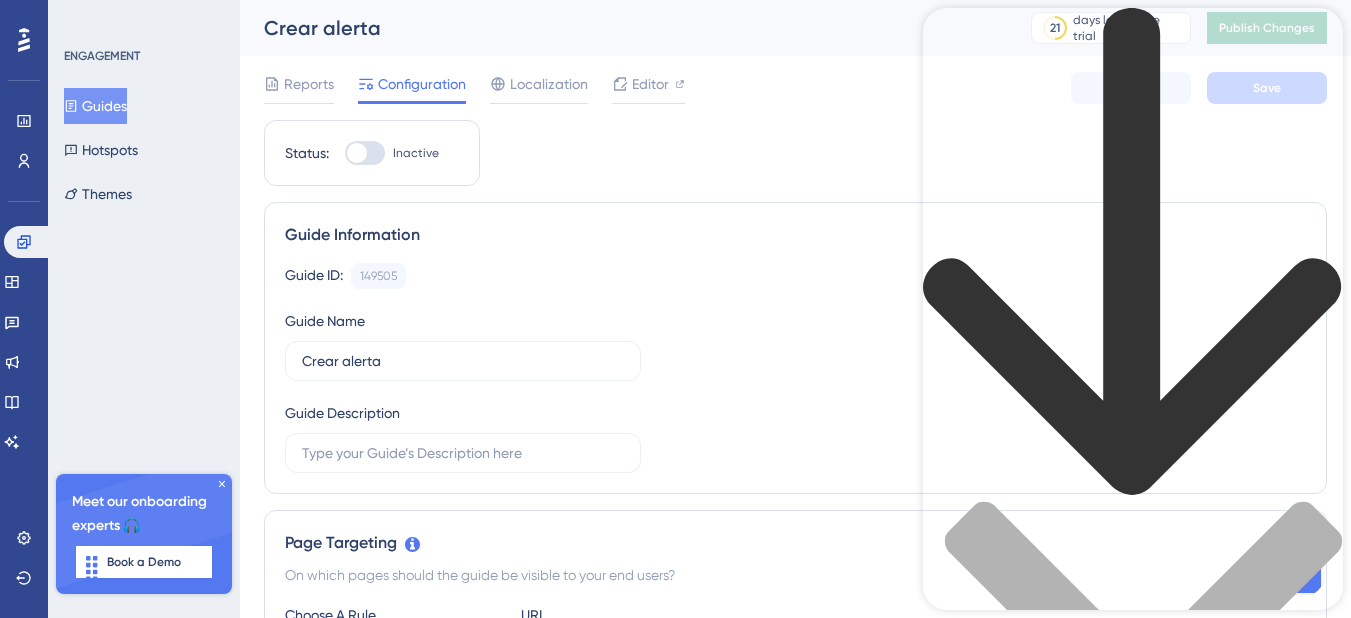 click on "Guides that are too long have lower completion rates." at bounding box center [1112, 964] 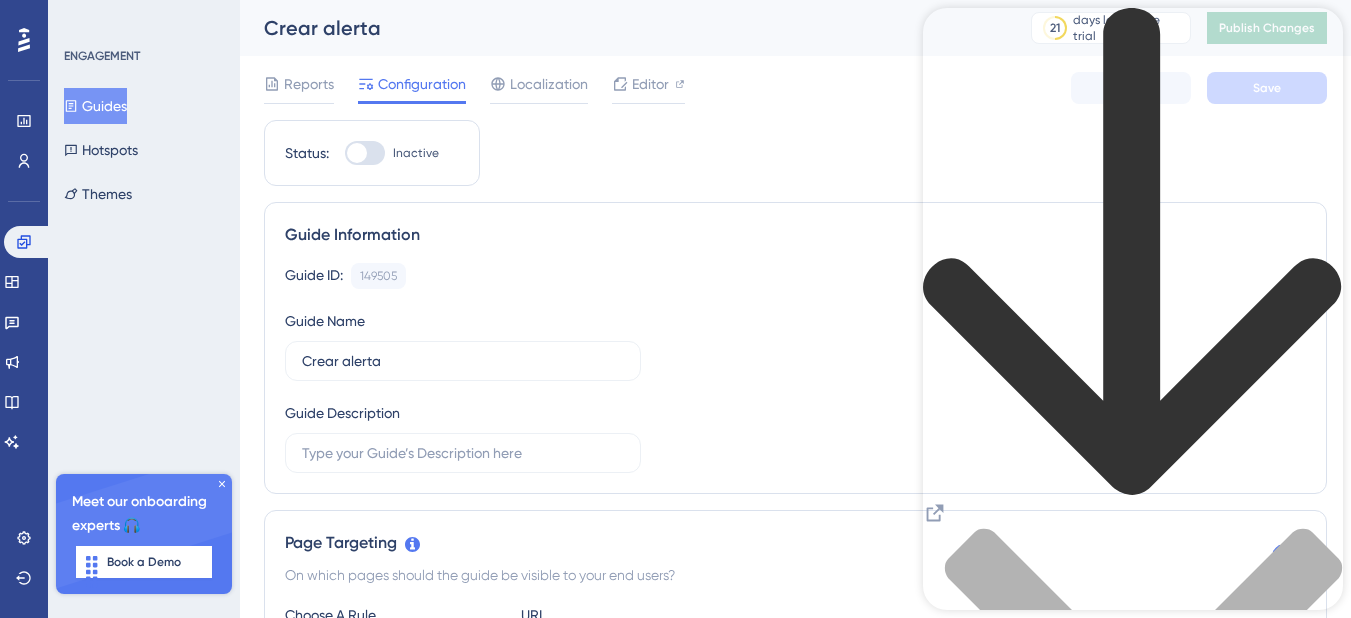 click 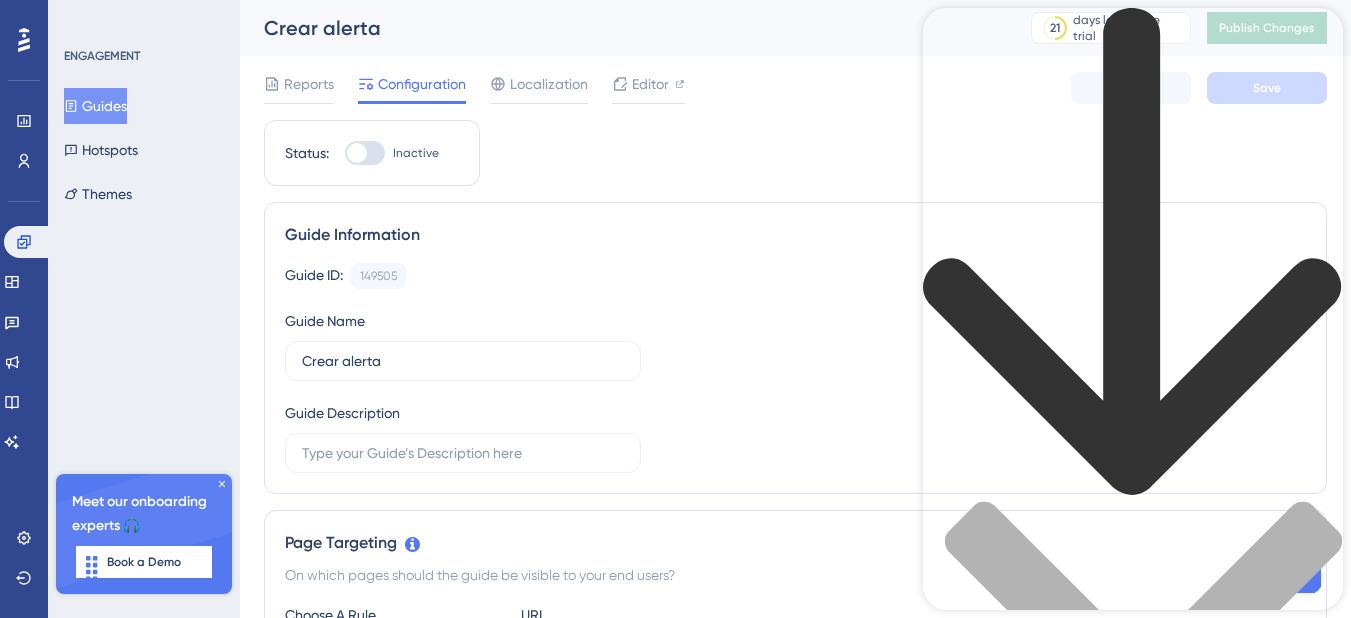 scroll, scrollTop: 800, scrollLeft: 0, axis: vertical 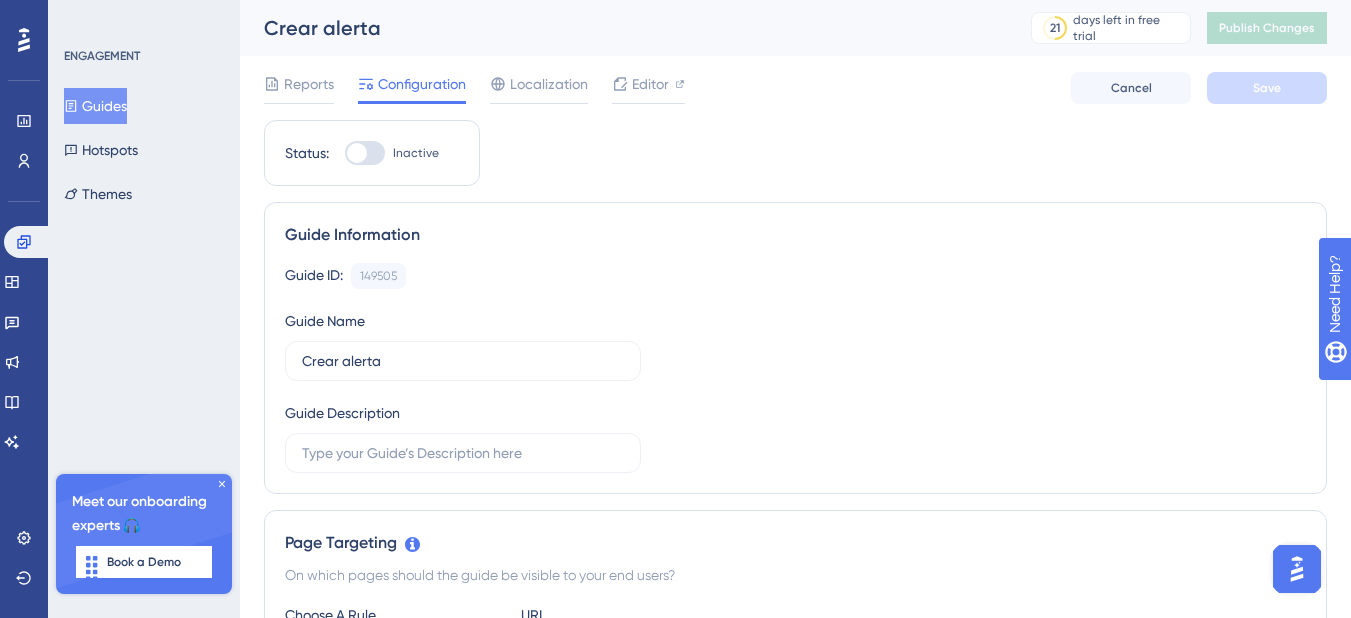 click on "Guides" at bounding box center (95, 106) 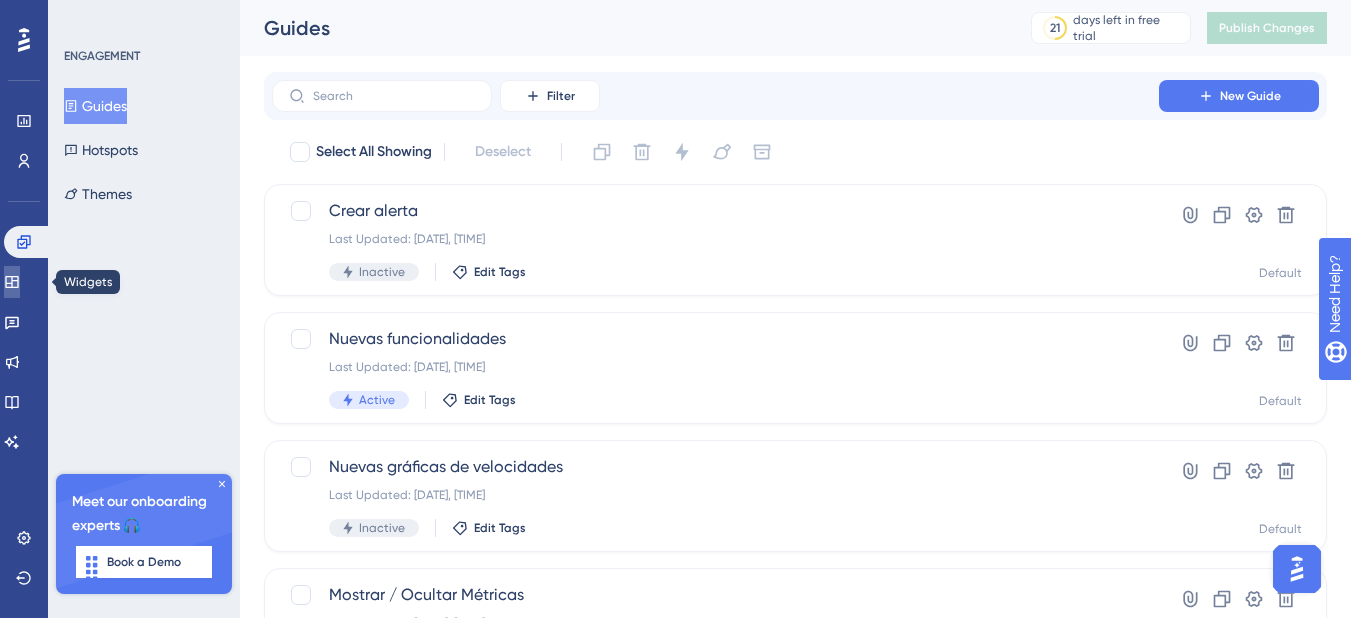 click 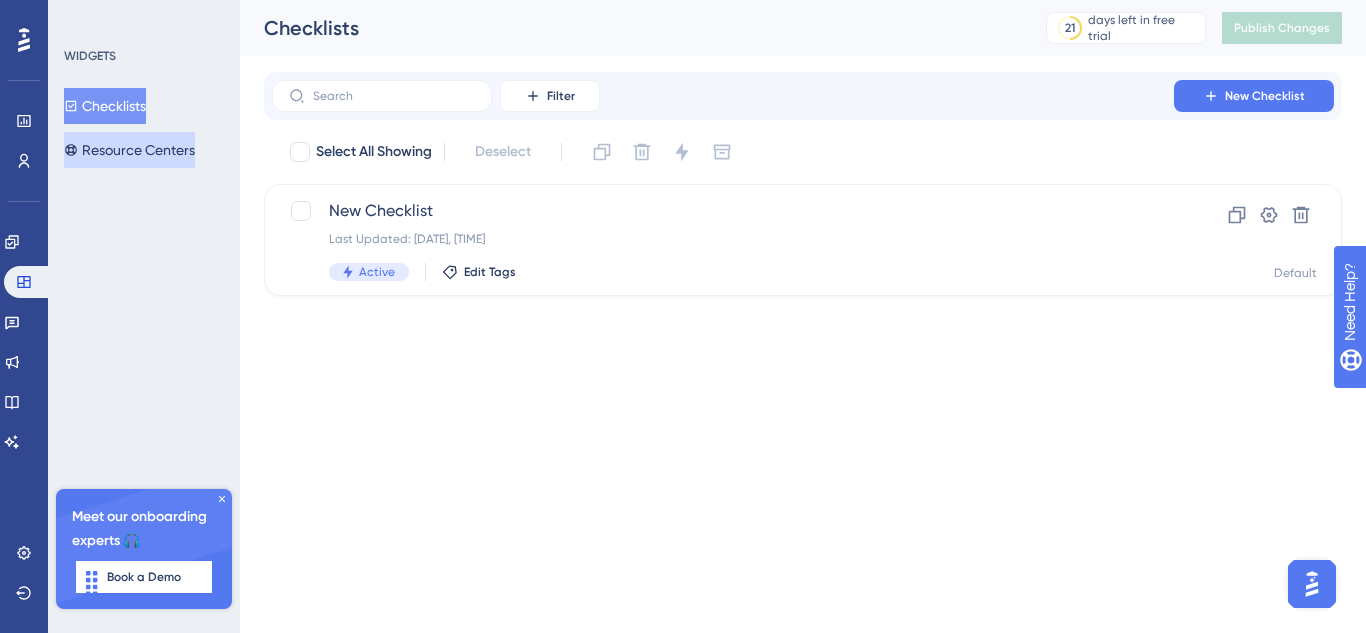 click on "Resource Centers" at bounding box center (129, 150) 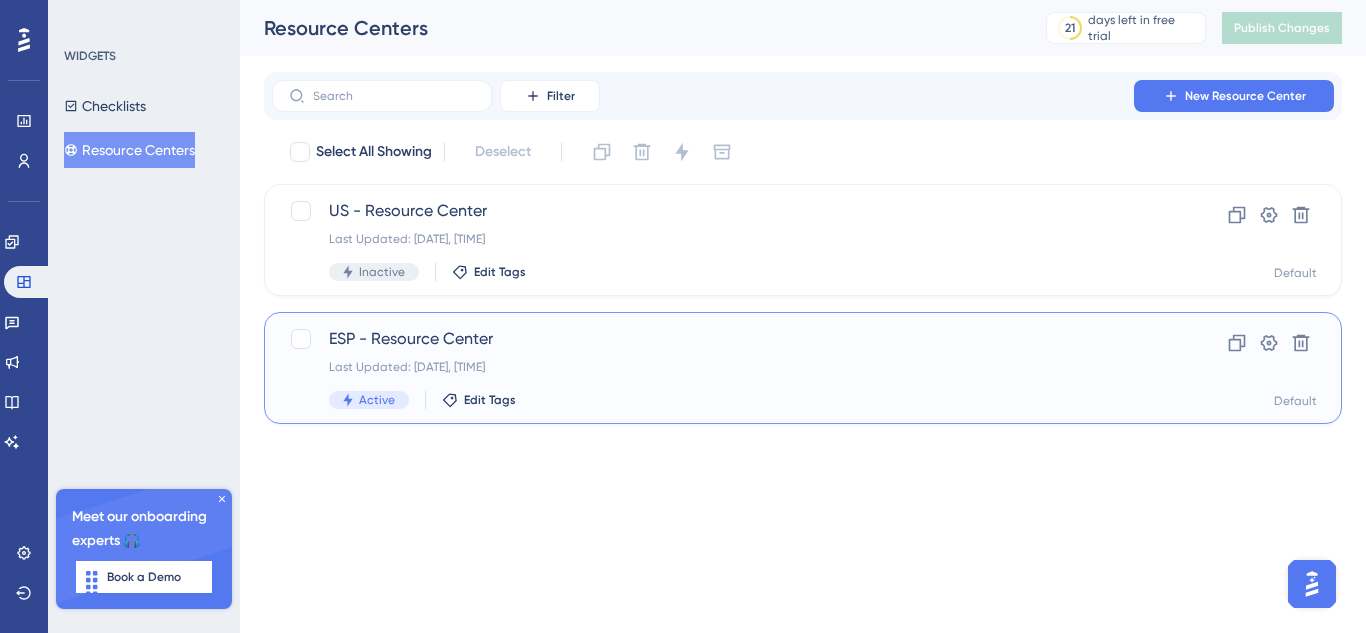 click on "ESP - Resource Center" at bounding box center (723, 339) 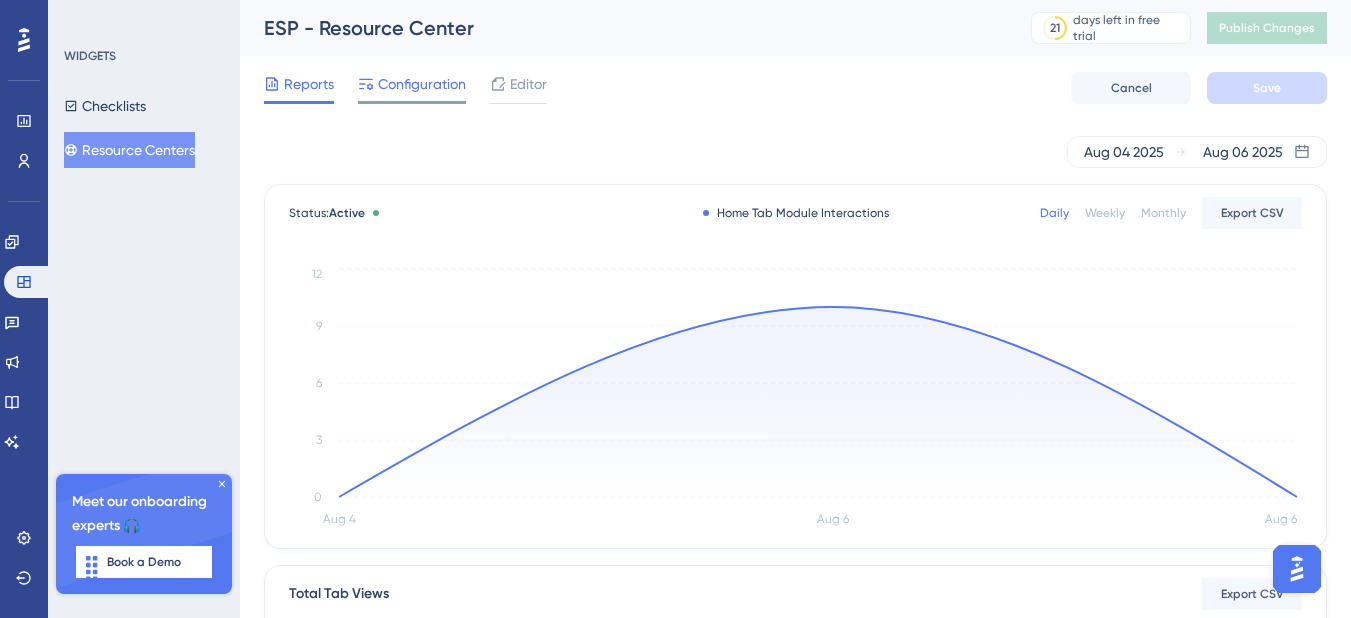 click on "Configuration" at bounding box center (422, 84) 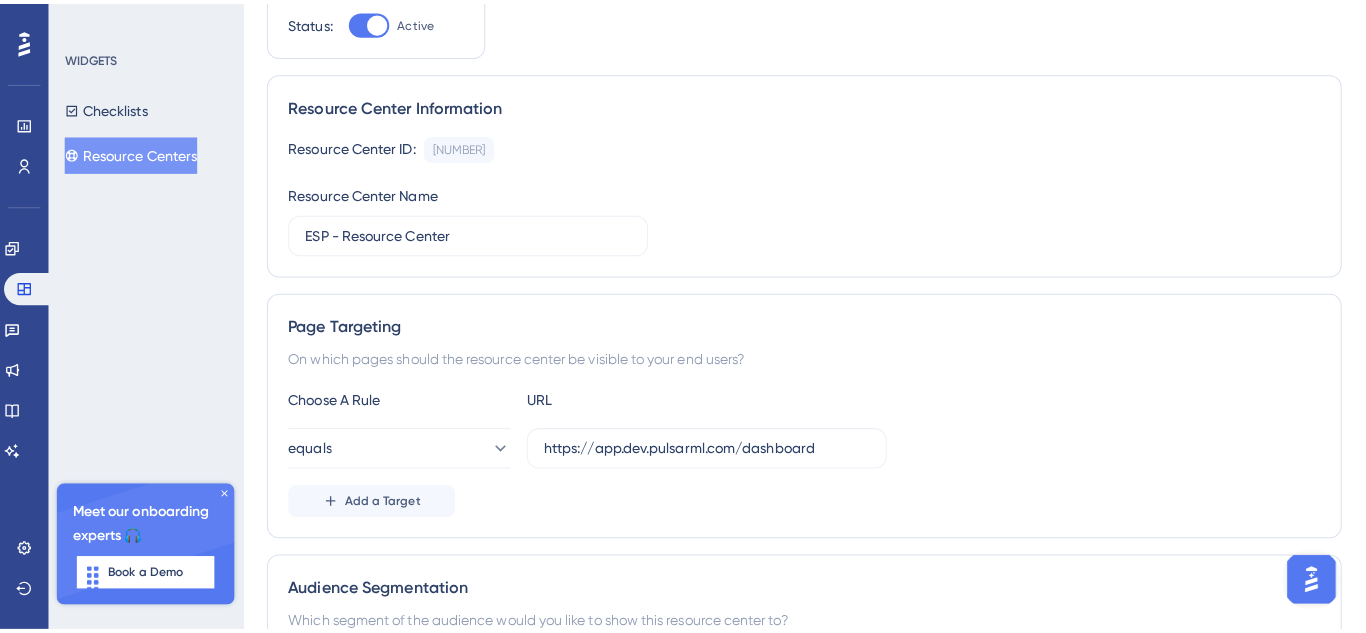 scroll, scrollTop: 0, scrollLeft: 0, axis: both 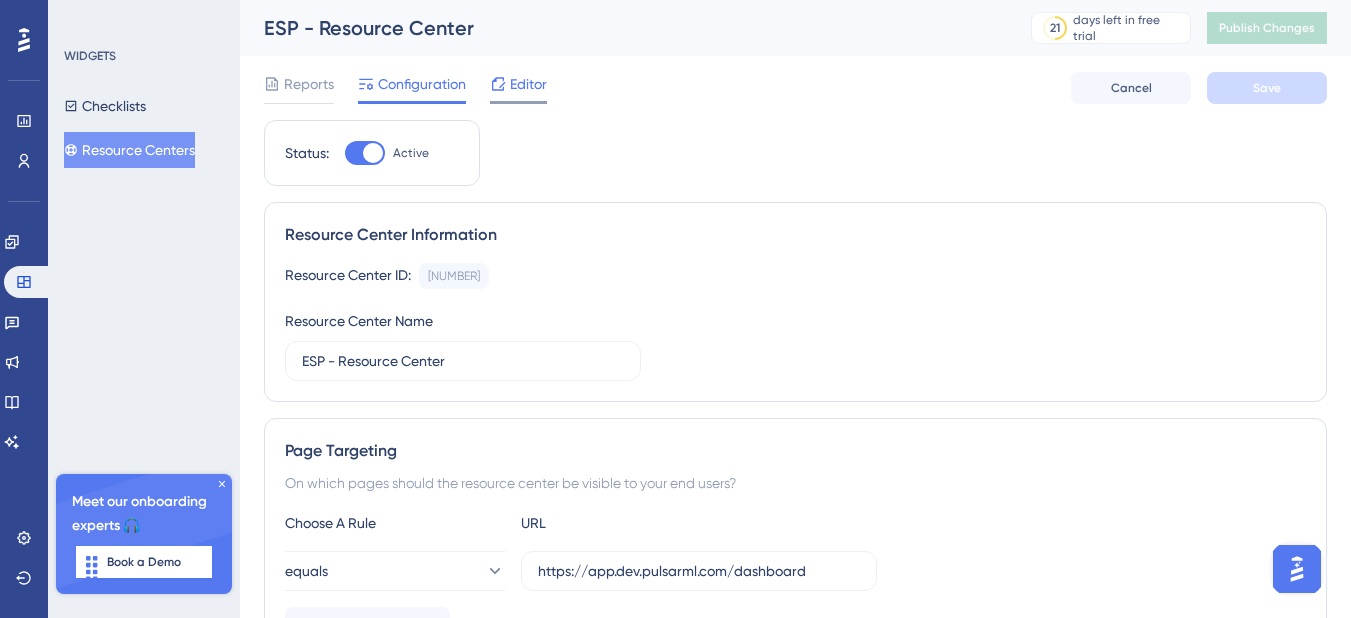 click on "Editor" at bounding box center [528, 84] 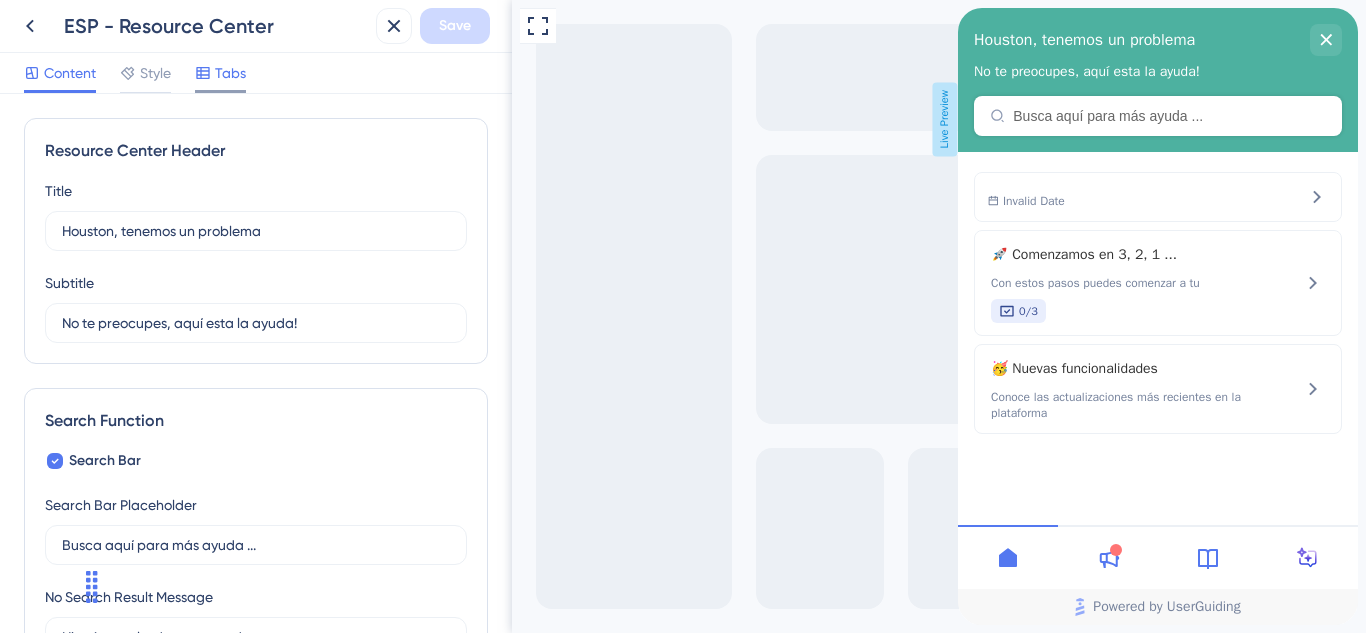 scroll, scrollTop: 0, scrollLeft: 0, axis: both 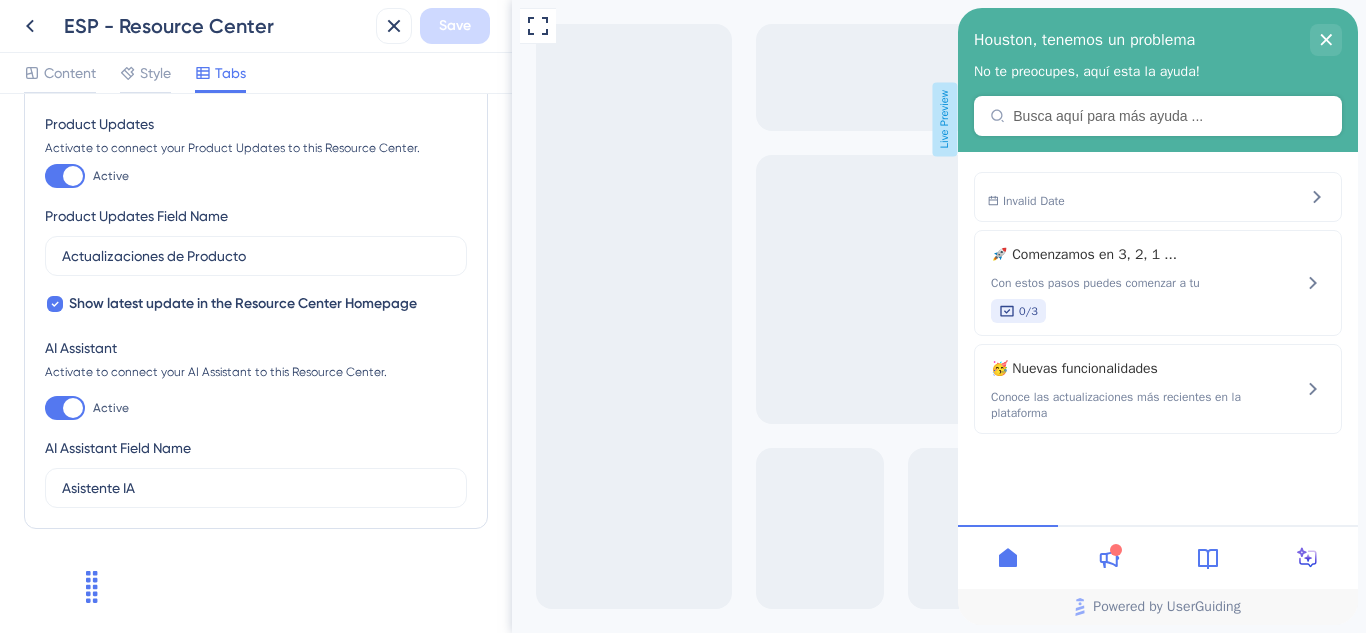 click on "Content Style Tabs" at bounding box center (135, 77) 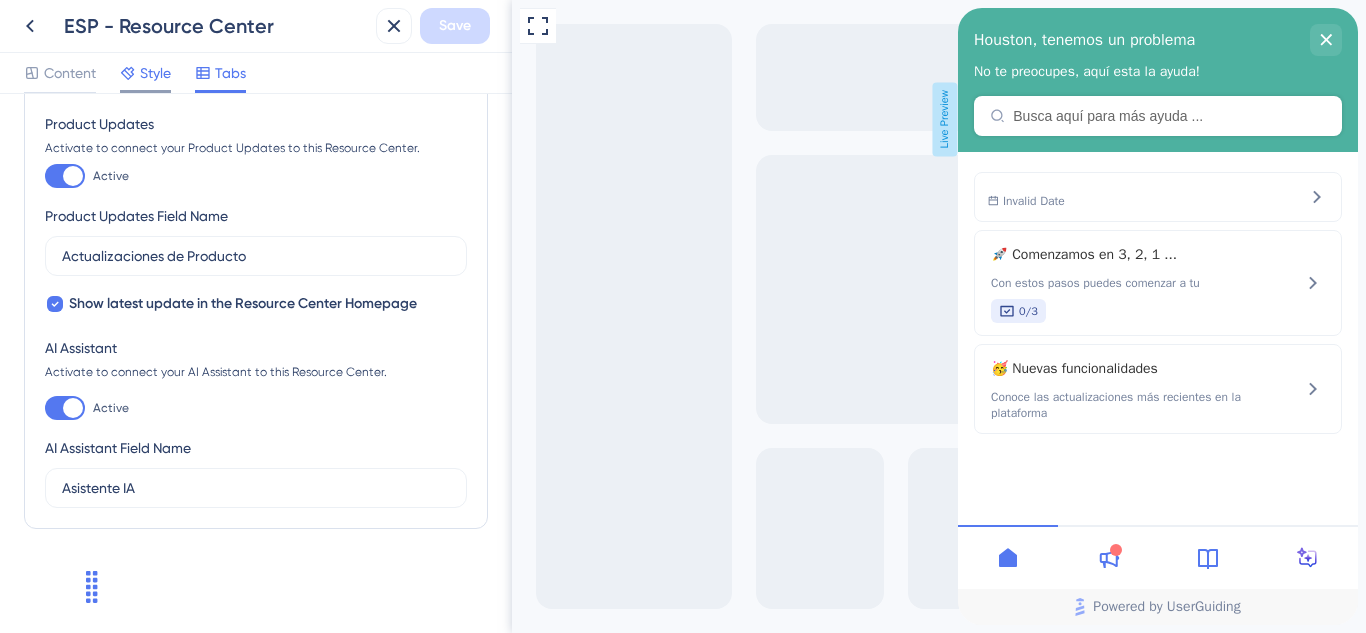 click on "Style" at bounding box center [155, 73] 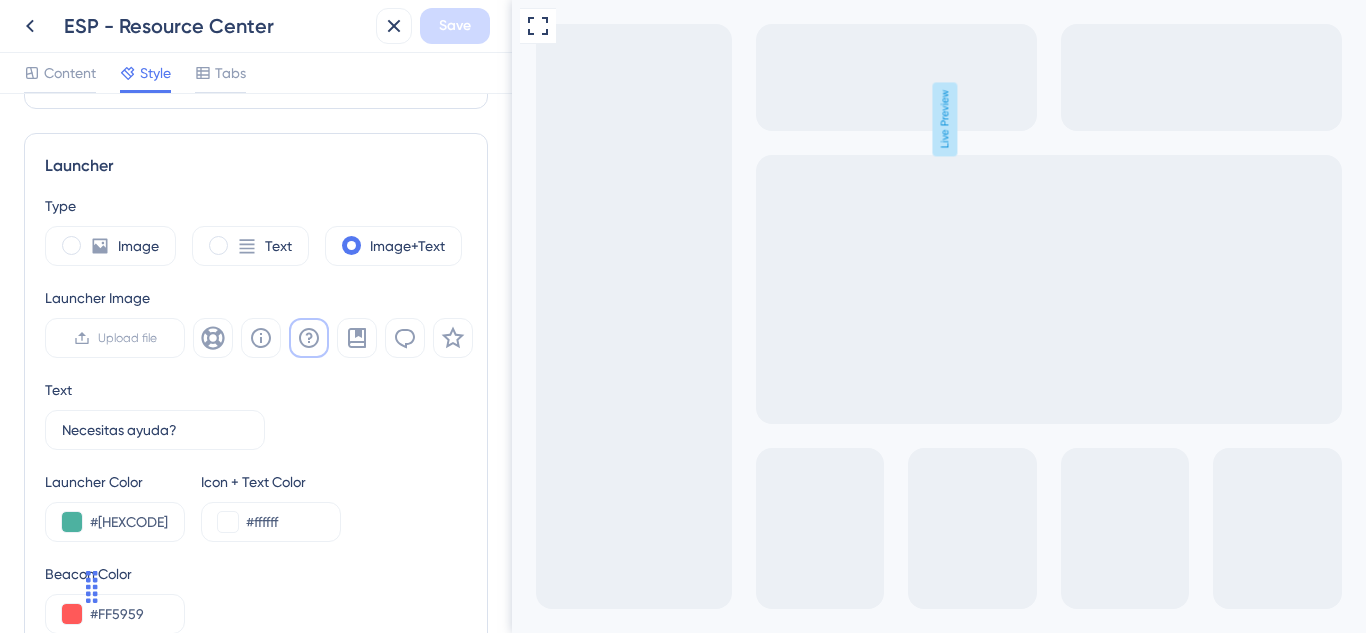 scroll, scrollTop: 0, scrollLeft: 0, axis: both 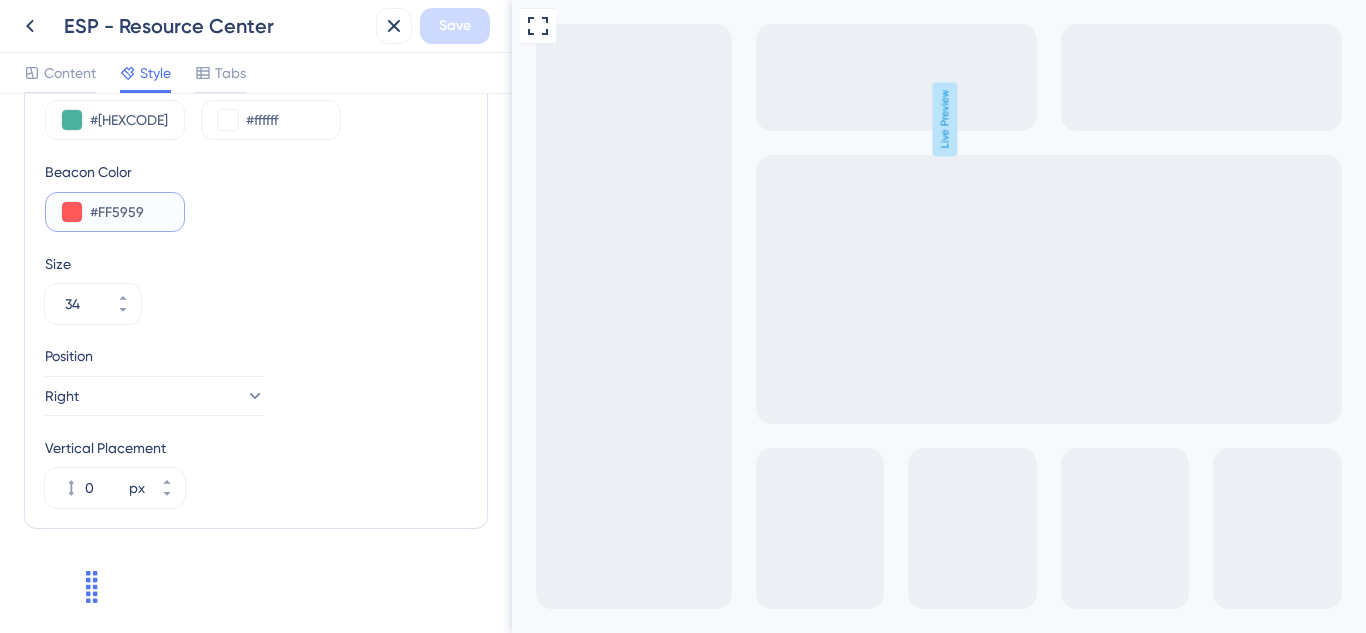 click on "#FF5959" at bounding box center [129, 212] 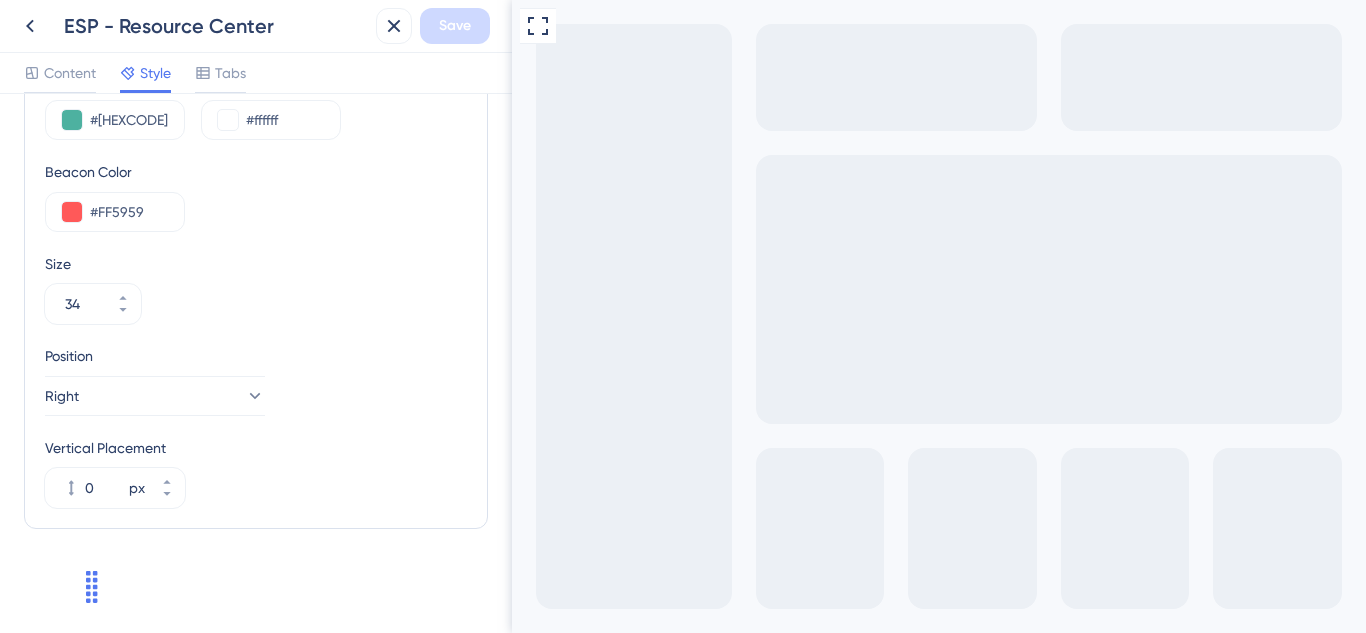 click on "Size 34" at bounding box center [256, 288] 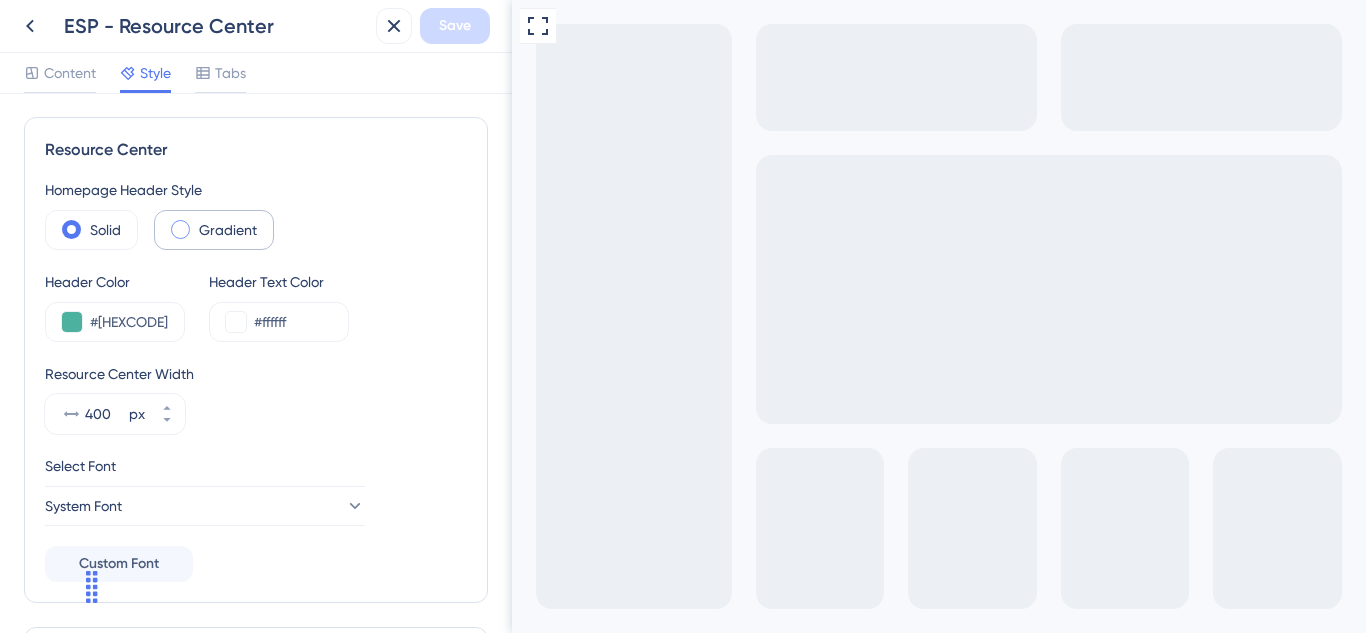 scroll, scrollTop: 0, scrollLeft: 0, axis: both 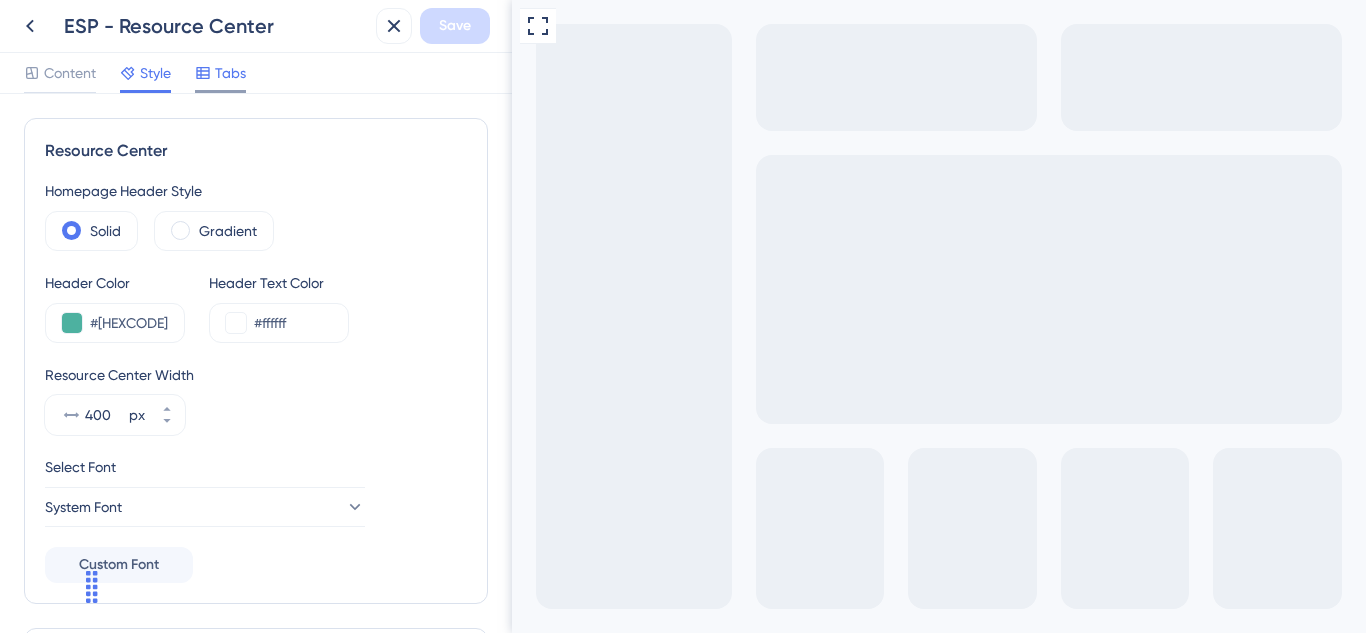 click on "Tabs" at bounding box center [230, 73] 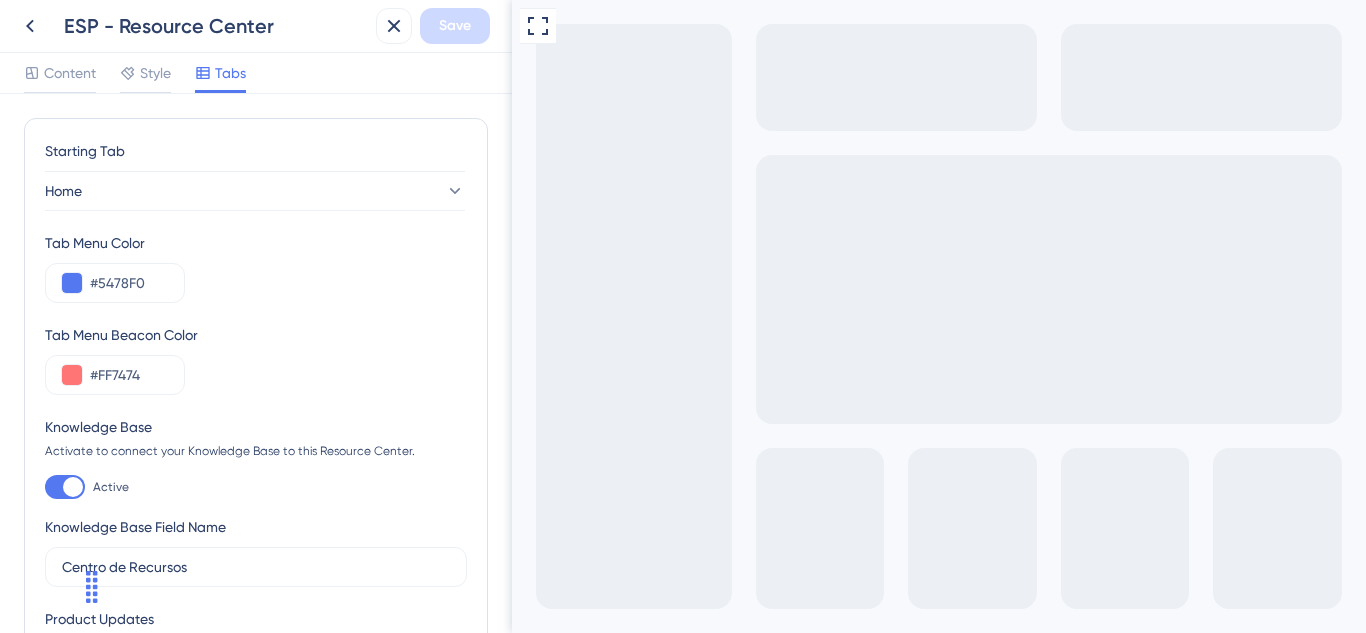scroll, scrollTop: 200, scrollLeft: 0, axis: vertical 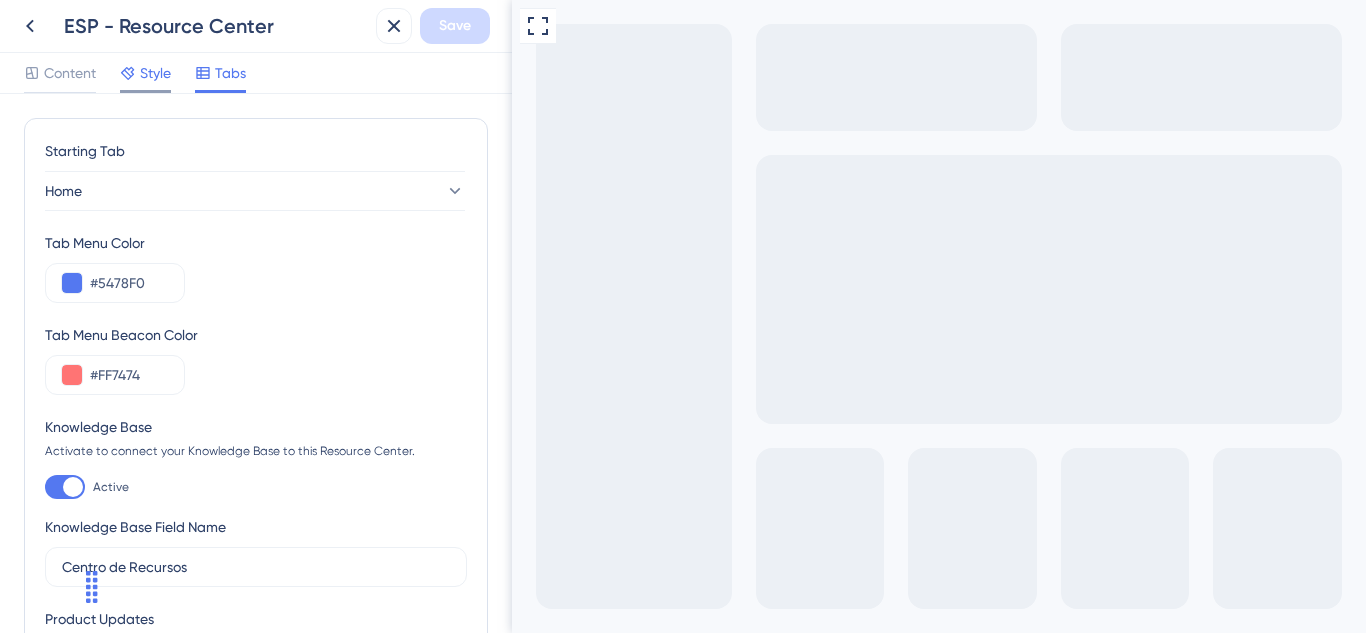 drag, startPoint x: 152, startPoint y: 54, endPoint x: 158, endPoint y: 82, distance: 28.635643 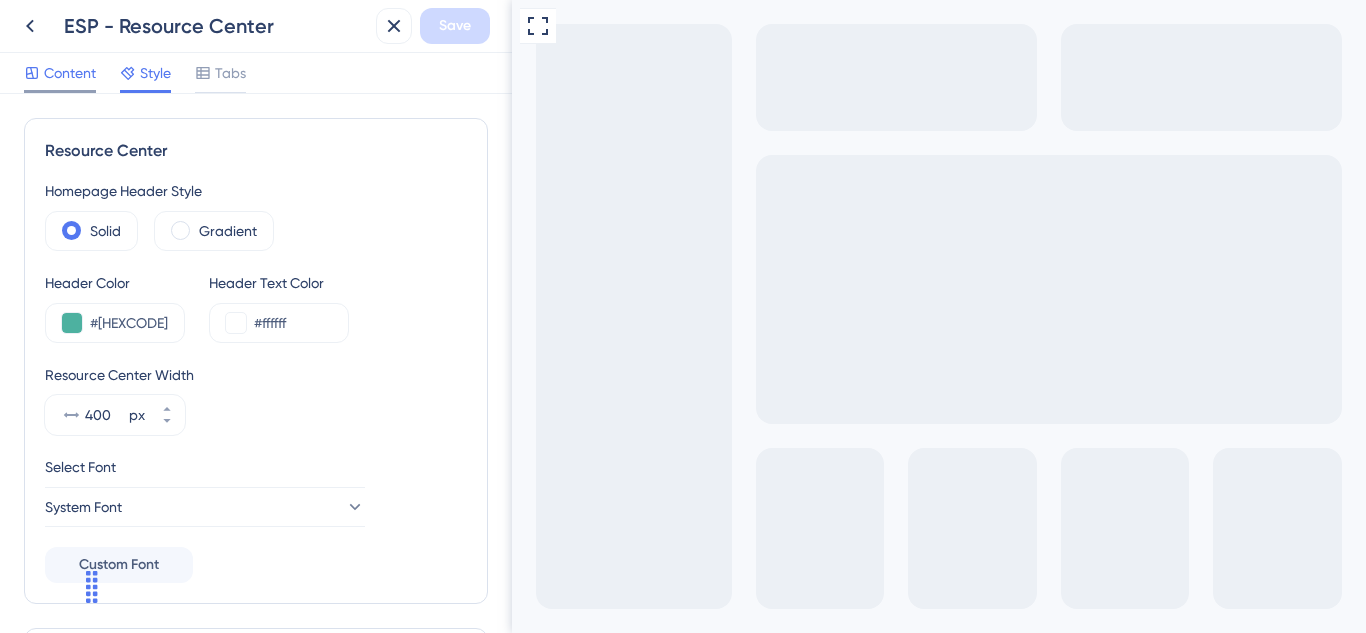 click on "Content" at bounding box center (70, 73) 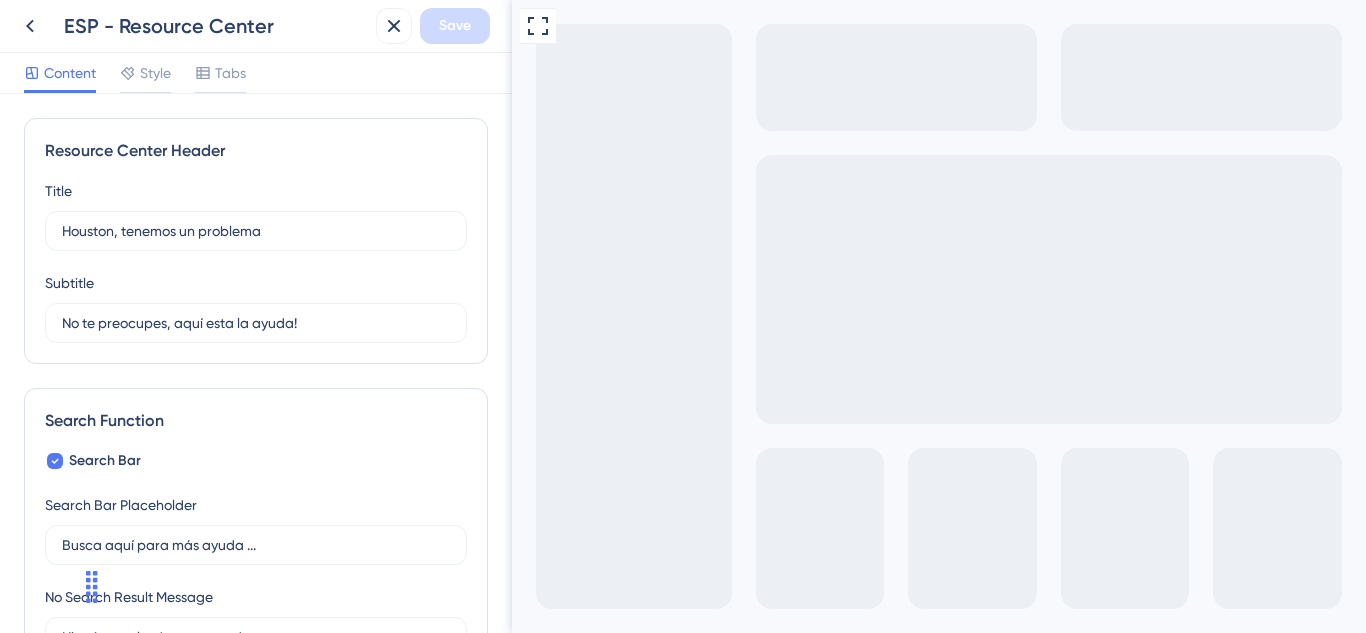 scroll, scrollTop: 0, scrollLeft: 0, axis: both 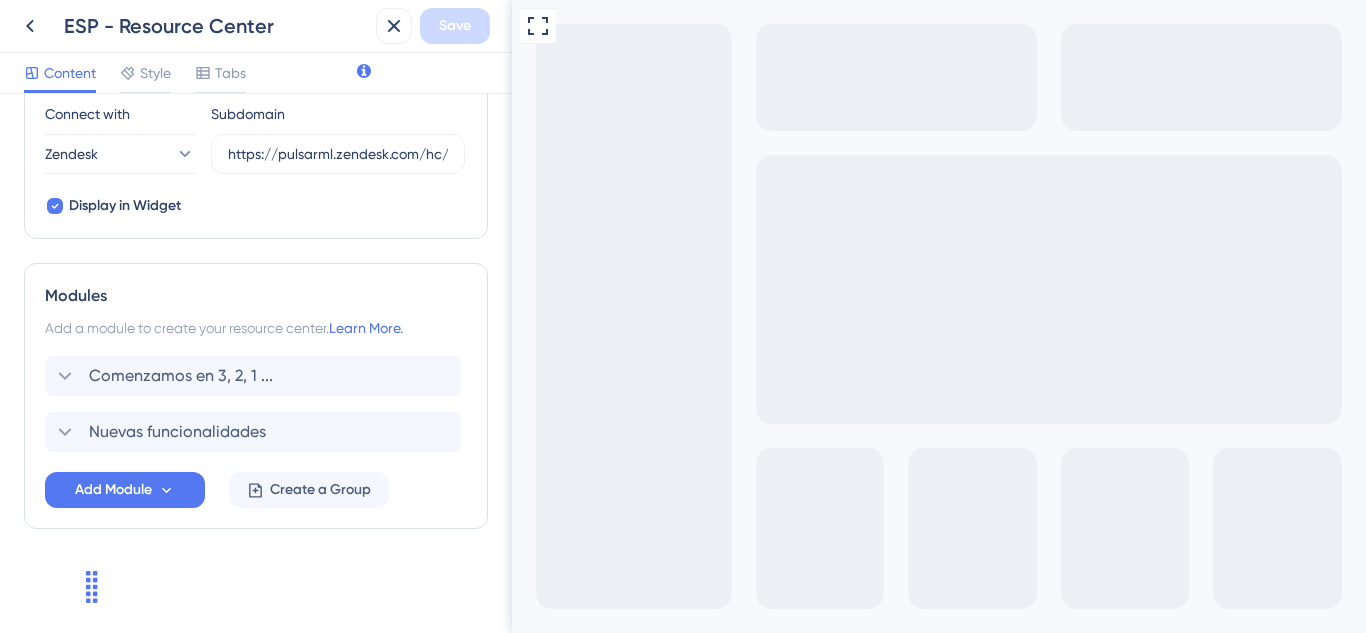 click on "Modules Add a module to create your resource center.  Learn More. Comenzamos en 3, 2, 1 ... Nuevas funcionalidades Add Module Create a Group" at bounding box center (256, 396) 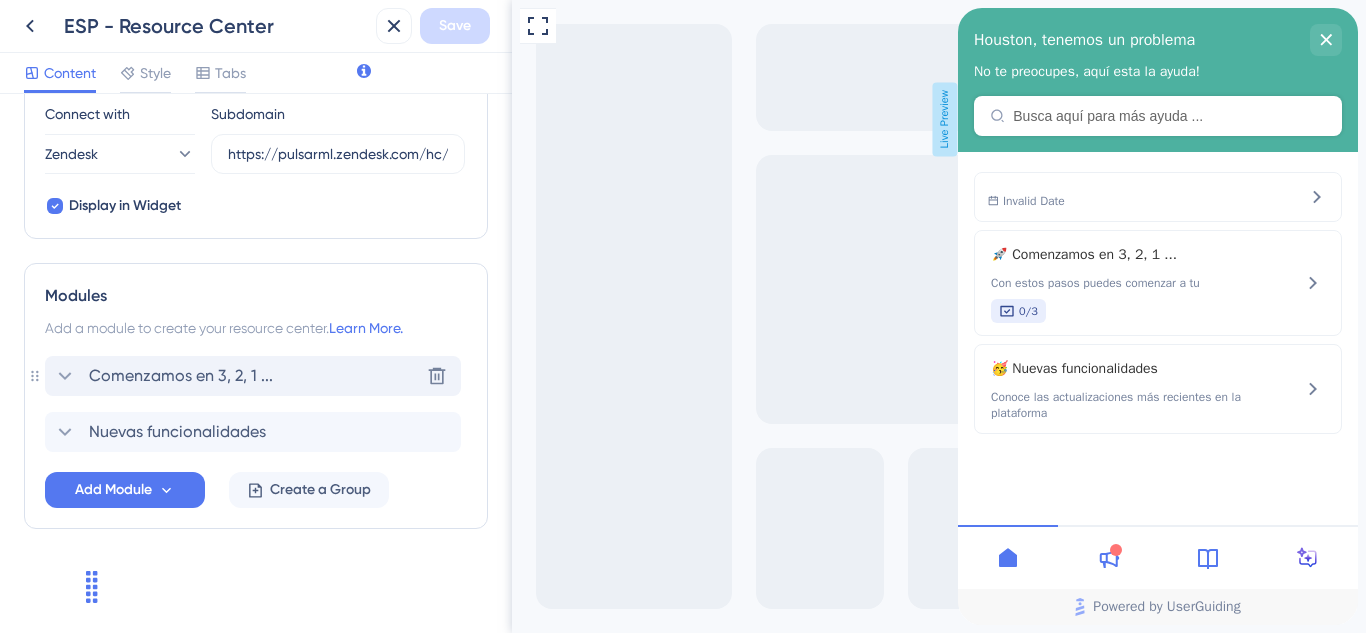 click on "Comenzamos en 3, 2, 1 ... Delete" at bounding box center [253, 376] 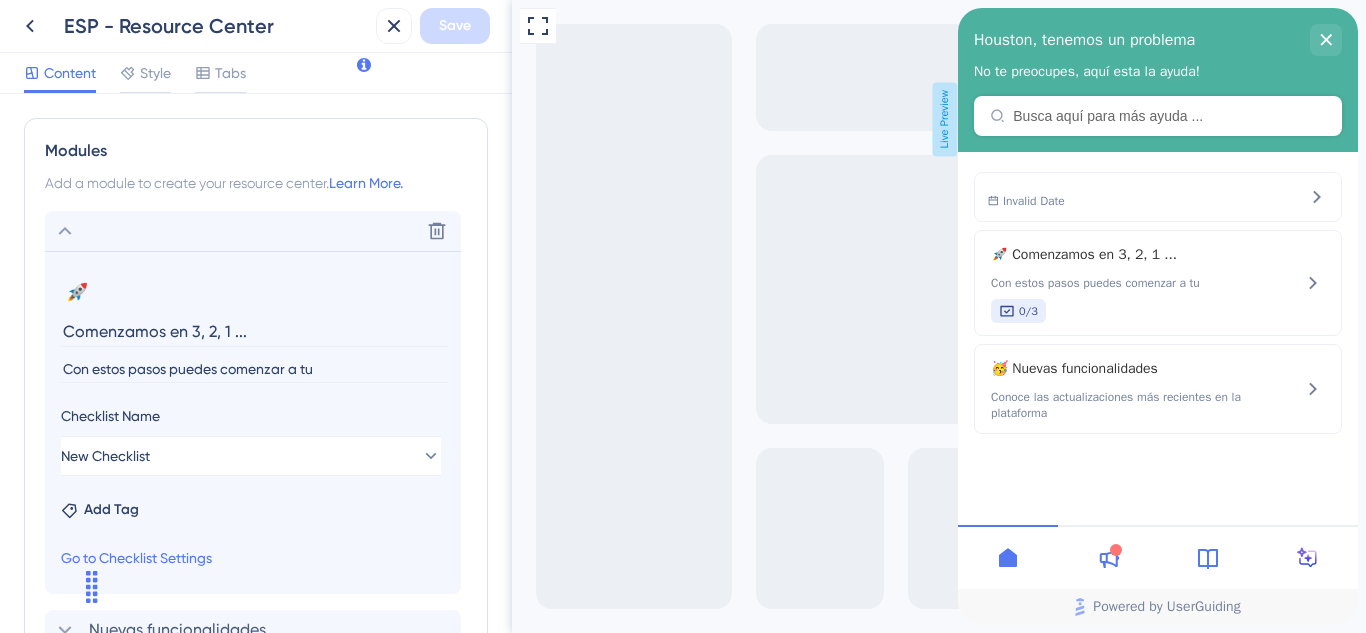 scroll, scrollTop: 1011, scrollLeft: 0, axis: vertical 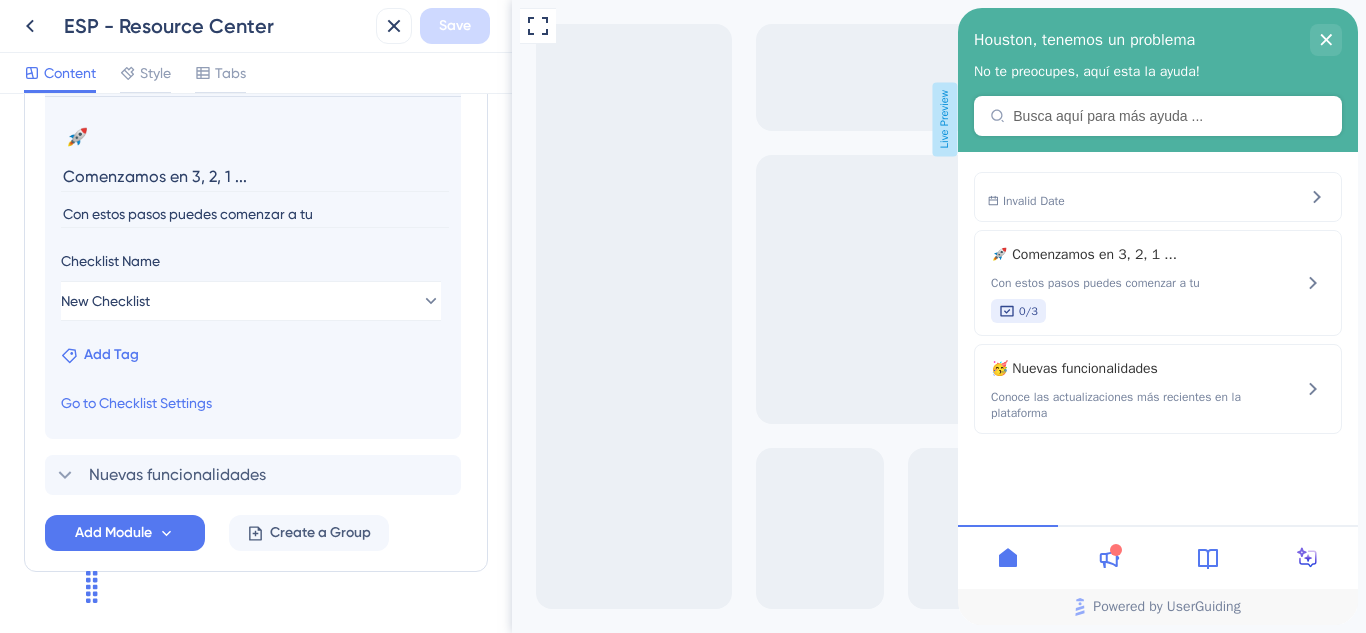 click on "Add Tag" at bounding box center [111, 355] 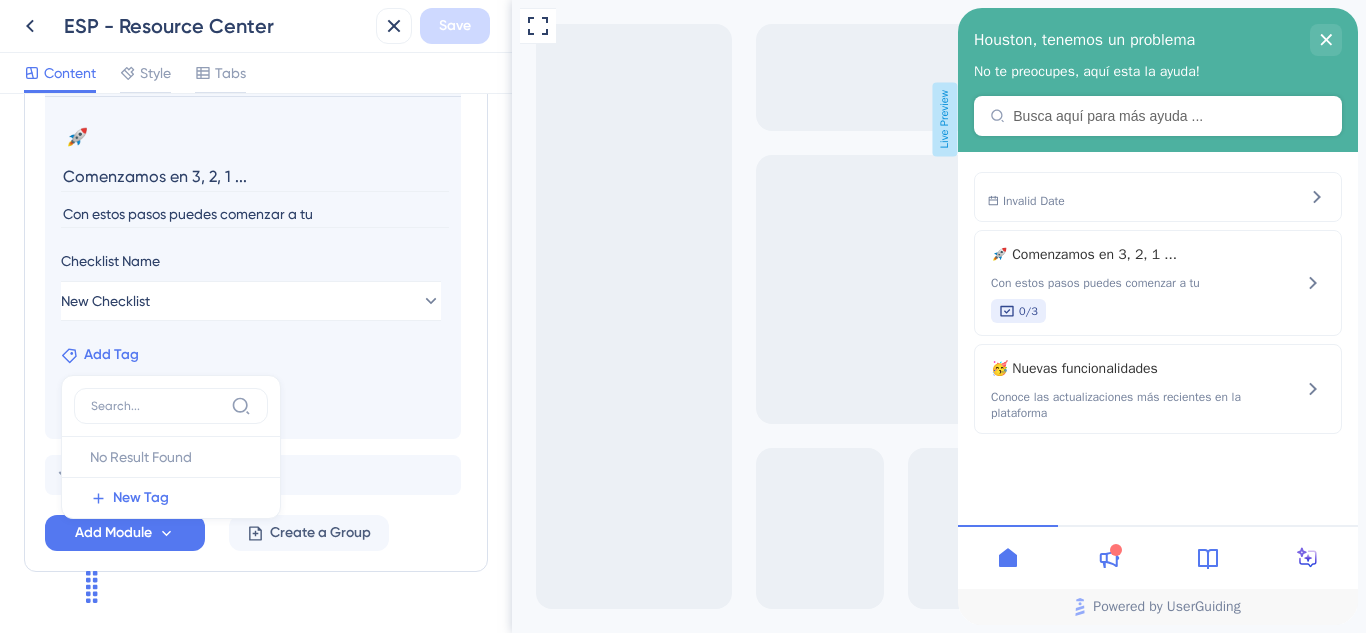 scroll, scrollTop: 1054, scrollLeft: 0, axis: vertical 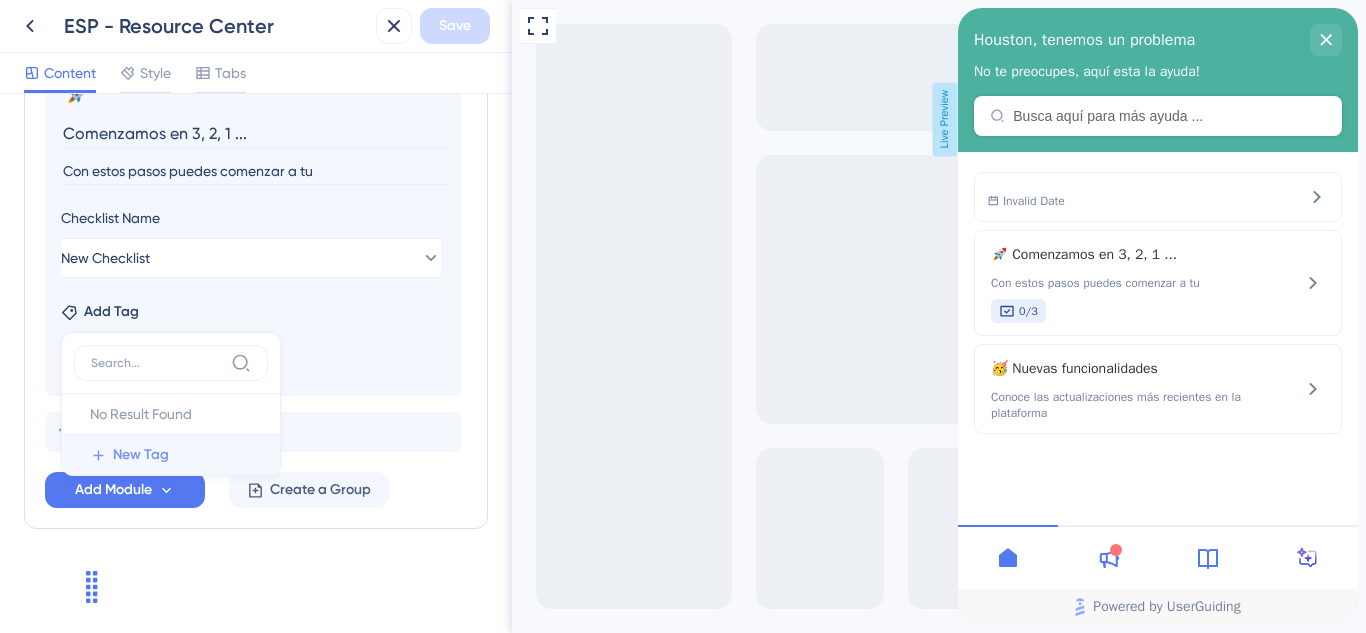 click on "New Tag" at bounding box center (177, 455) 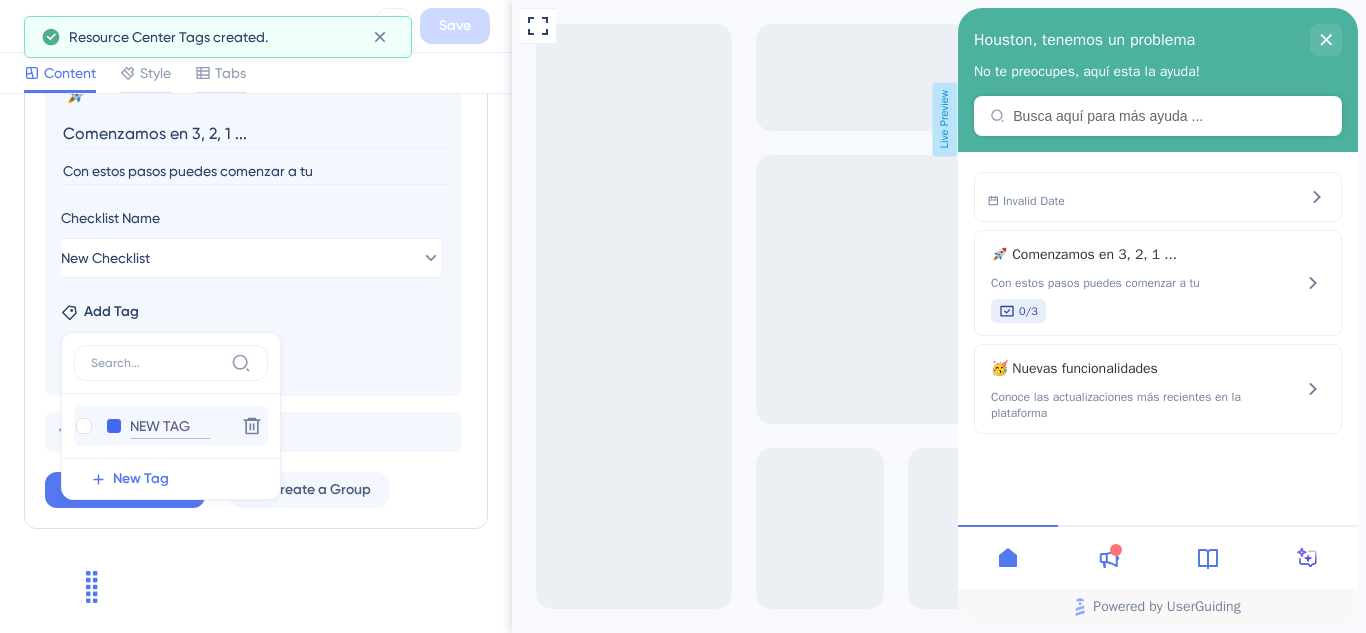 click on "NEW TAG" at bounding box center [170, 426] 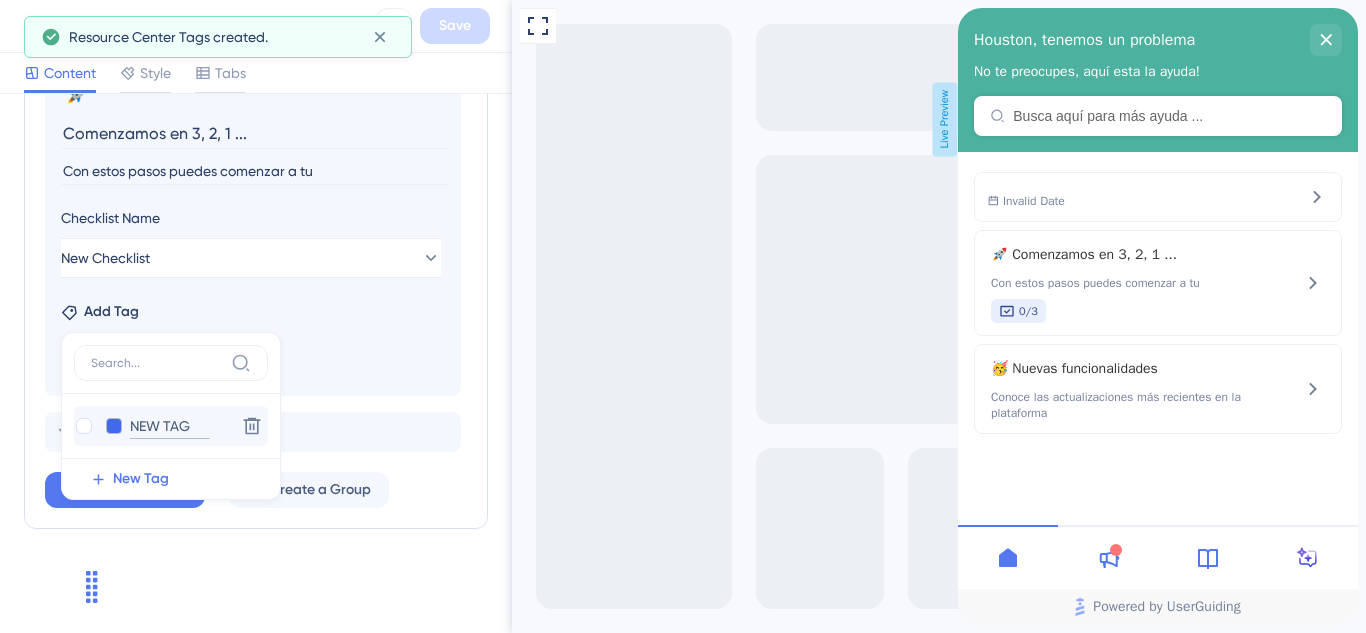 drag, startPoint x: 189, startPoint y: 428, endPoint x: 121, endPoint y: 420, distance: 68.46897 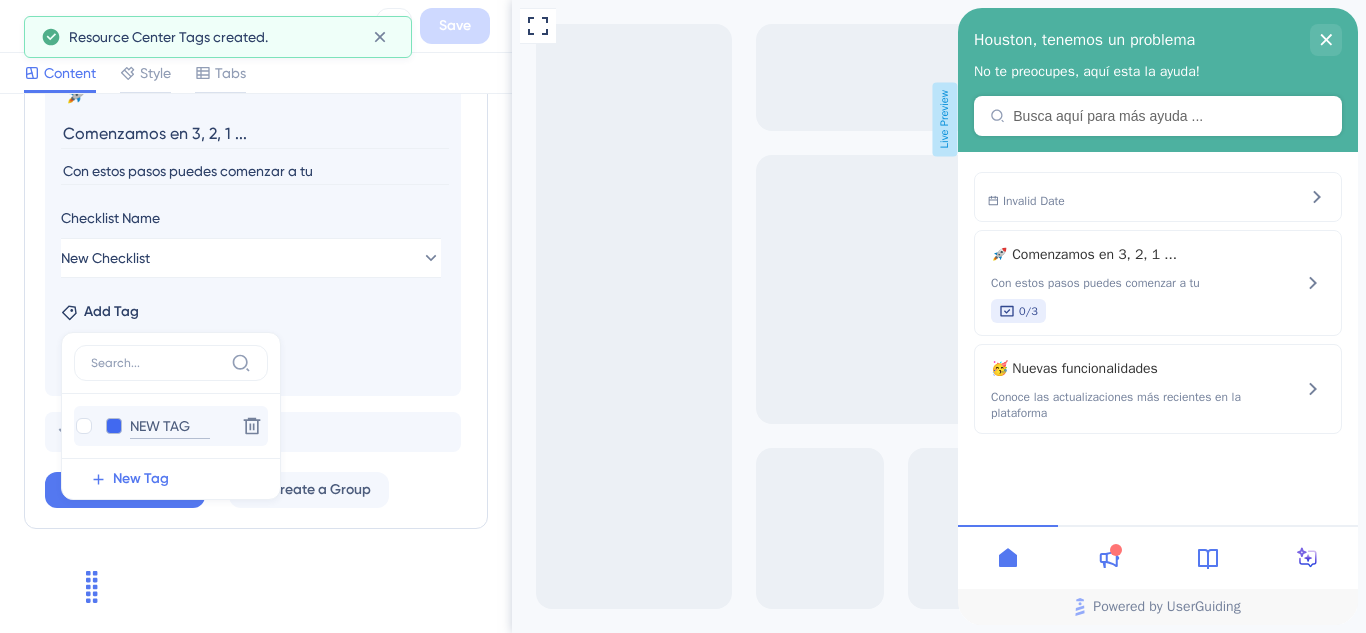 click on "NEW TAG NEW TAG" at bounding box center (151, 426) 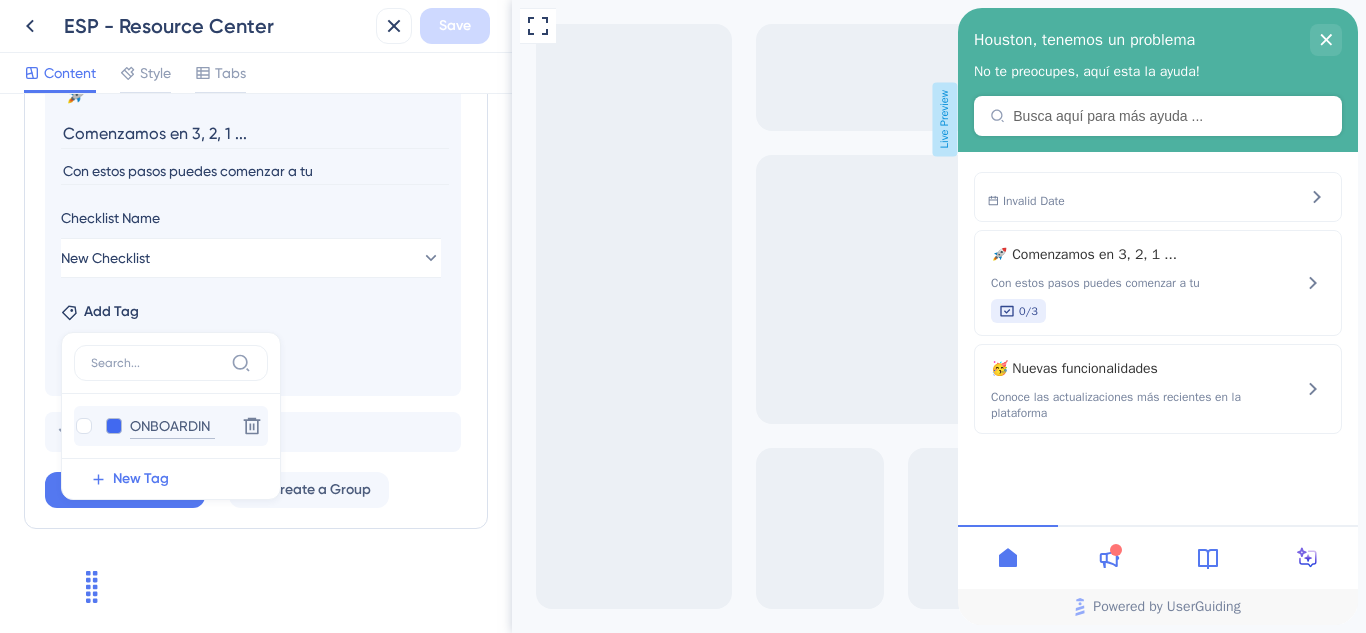 type on "ONBOARDING" 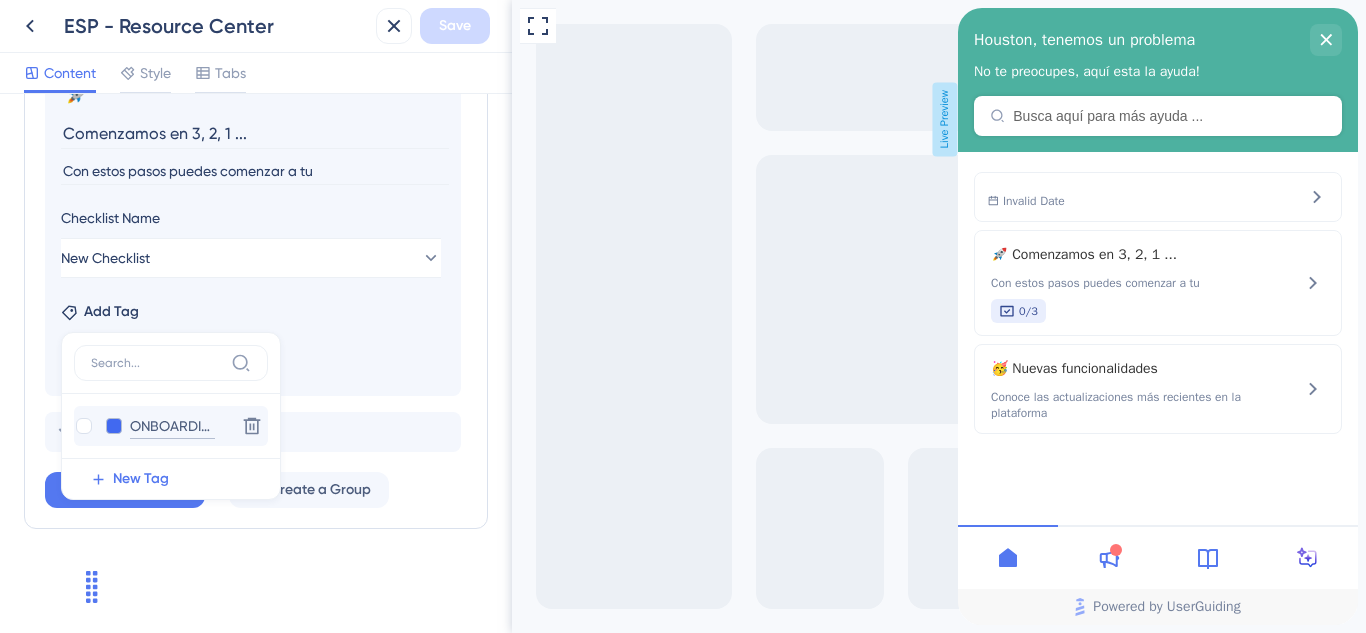 scroll, scrollTop: 0, scrollLeft: 0, axis: both 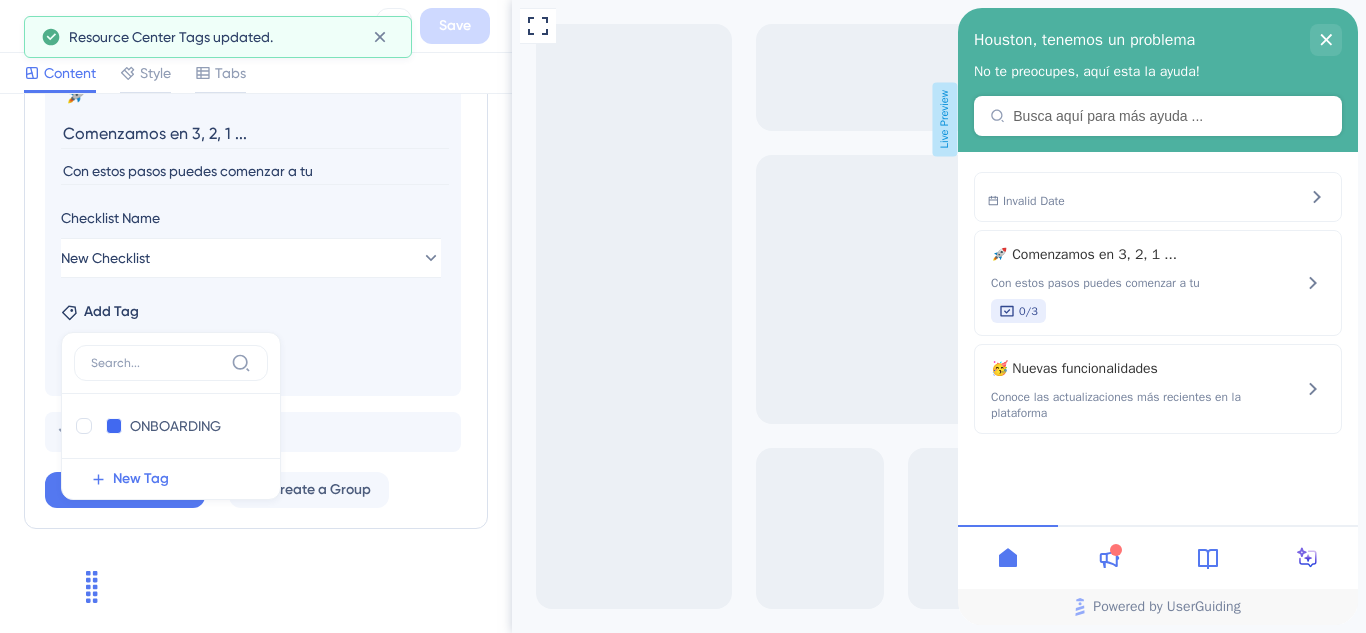 click on "Add Tag ONBOARDING ONBOARDING Delete New Tag" at bounding box center (253, 308) 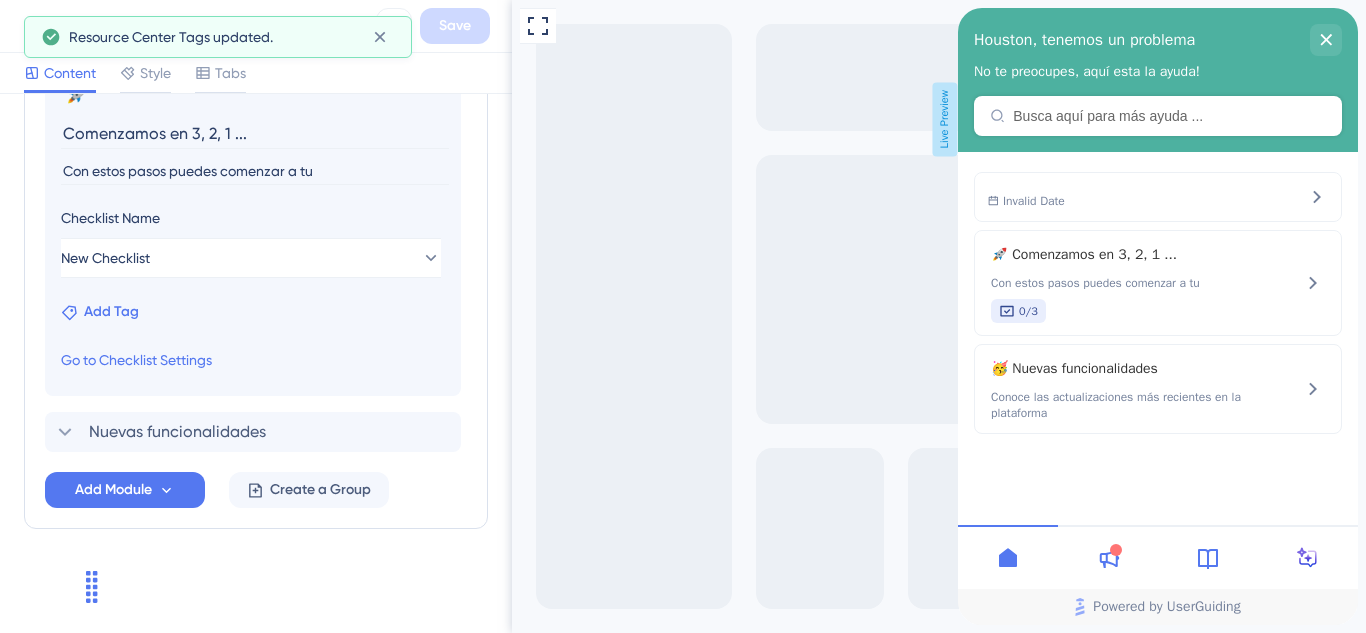 click on "Add Tag" at bounding box center [111, 312] 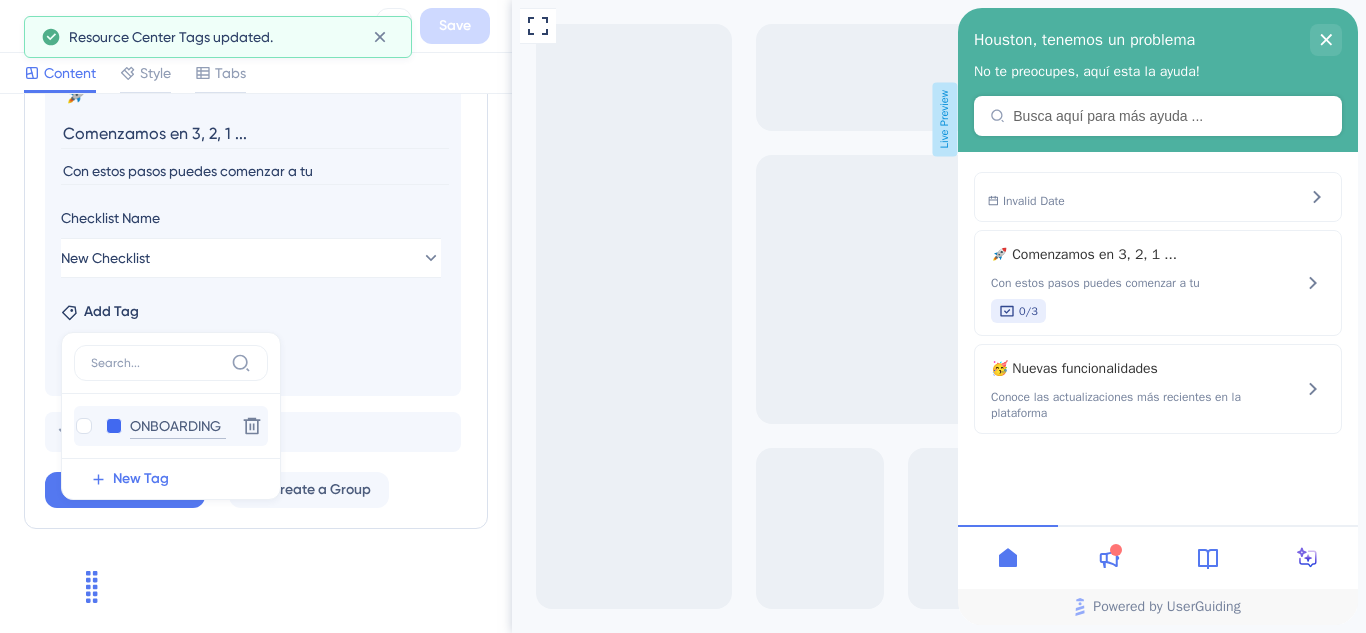 click on "ONBOARDING" at bounding box center (178, 426) 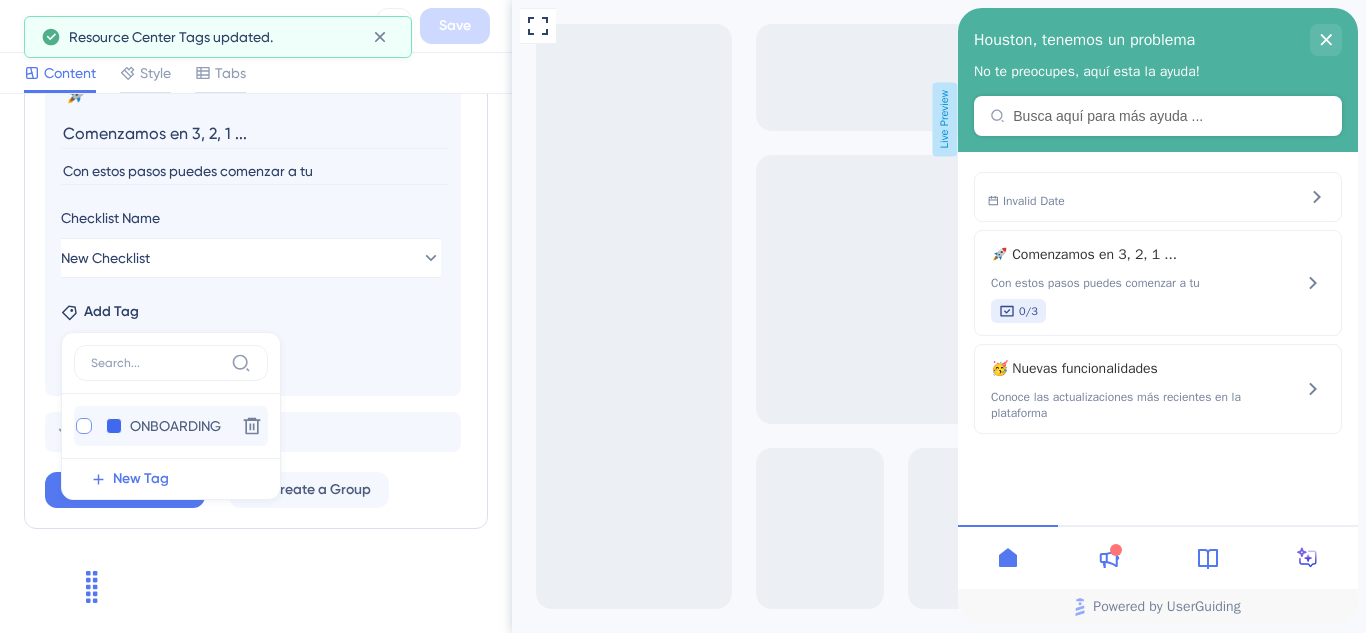 click at bounding box center [84, 426] 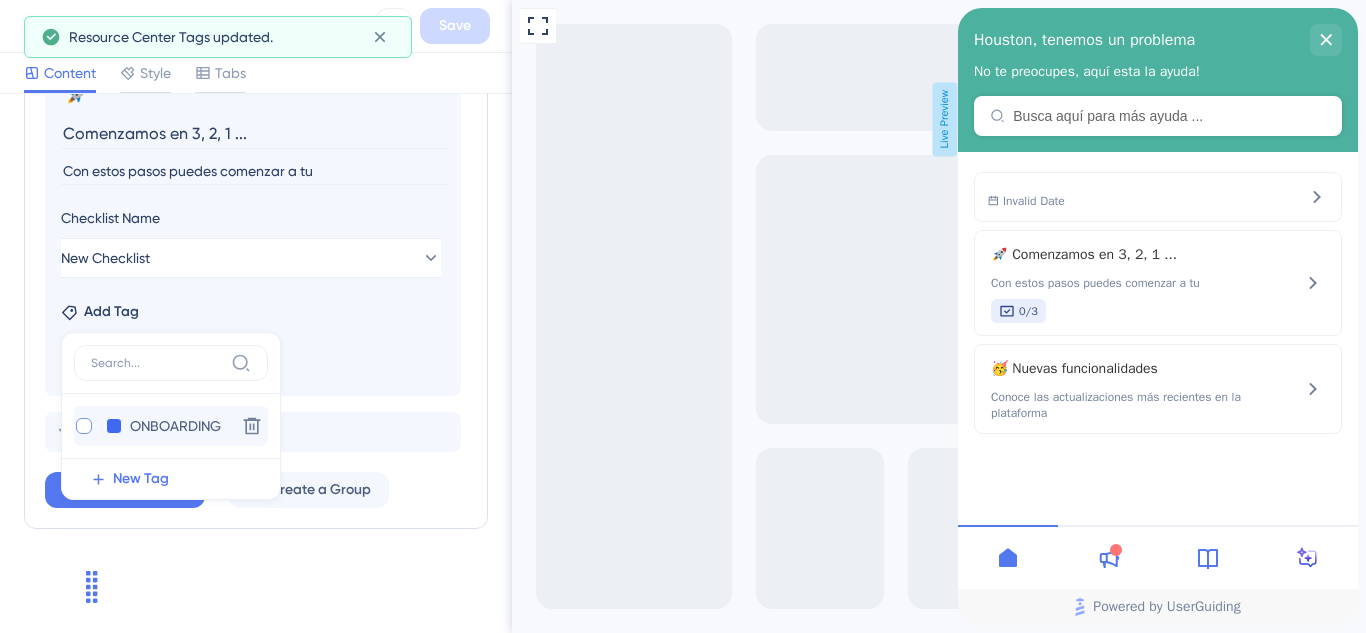checkbox on "true" 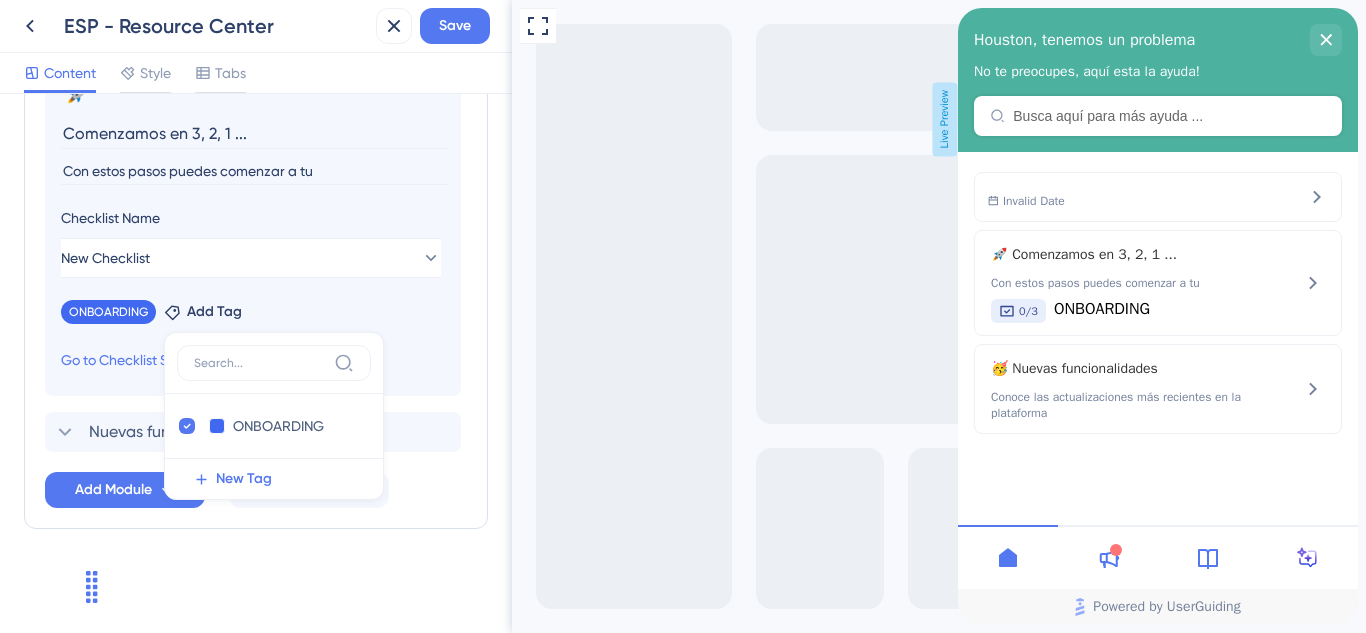 click on "ONBOARDING Remove Add Tag ONBOARDING ONBOARDING Delete New Tag" at bounding box center (253, 308) 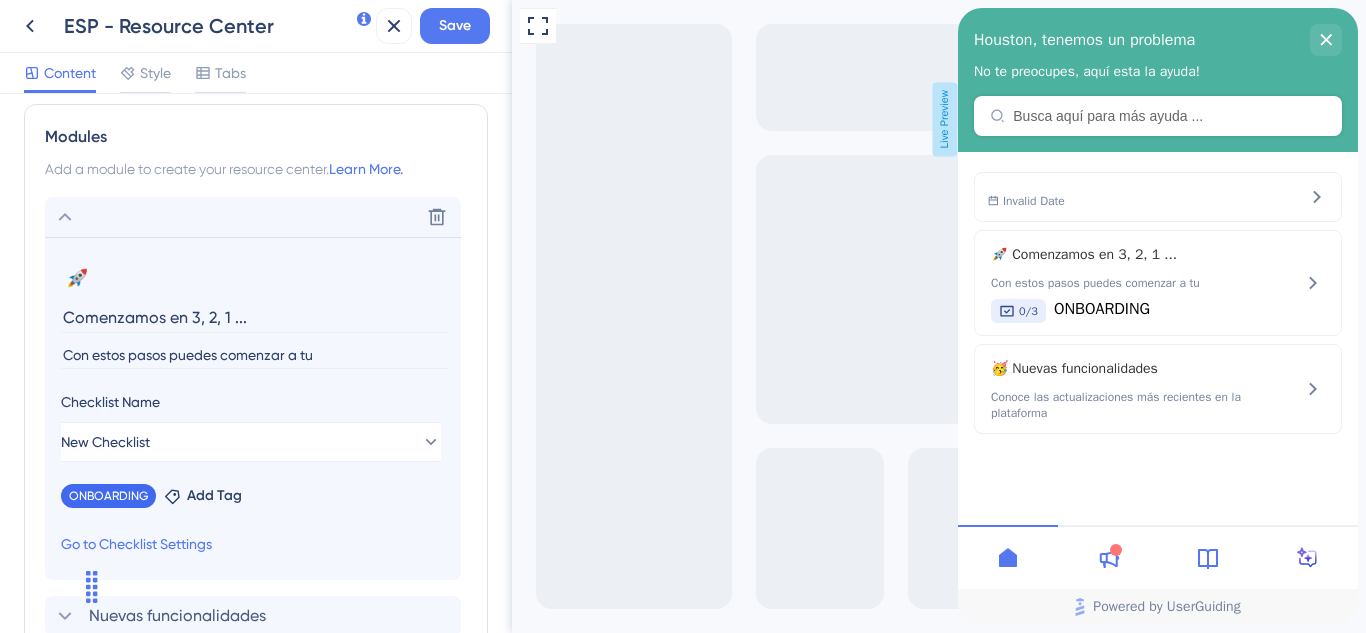 scroll, scrollTop: 754, scrollLeft: 0, axis: vertical 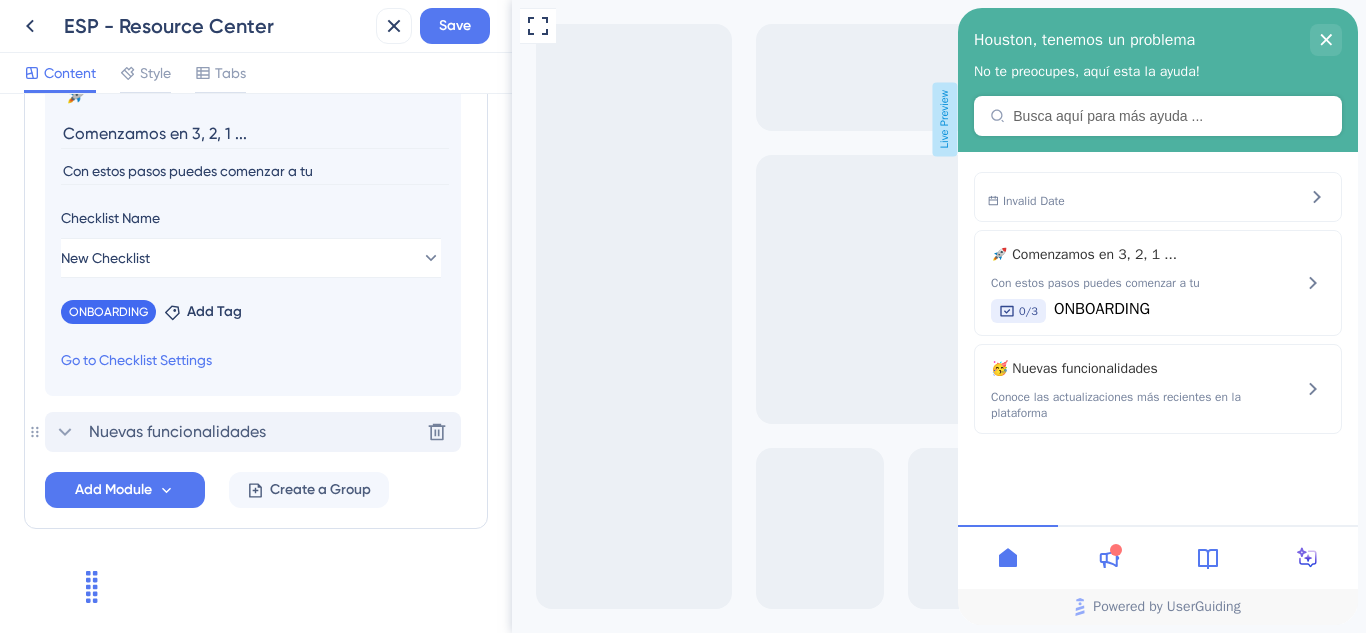 click on "Nuevas funcionalidades" at bounding box center (159, 432) 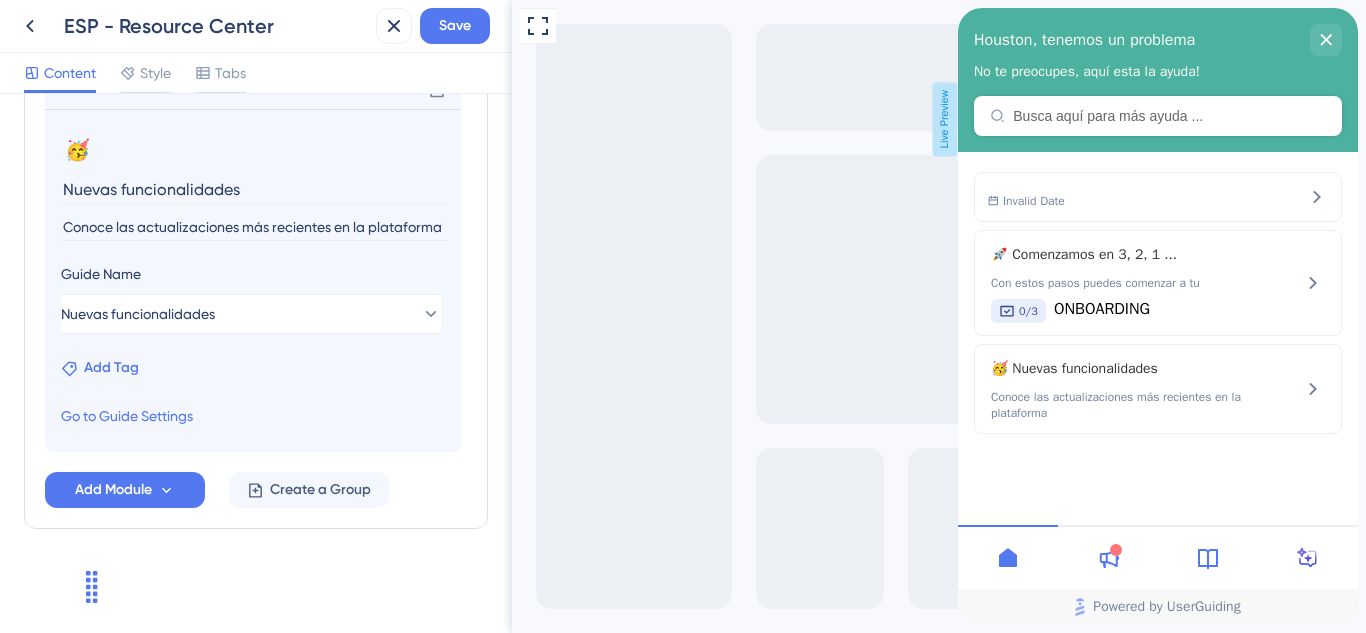 click on "Add Tag" at bounding box center (111, 368) 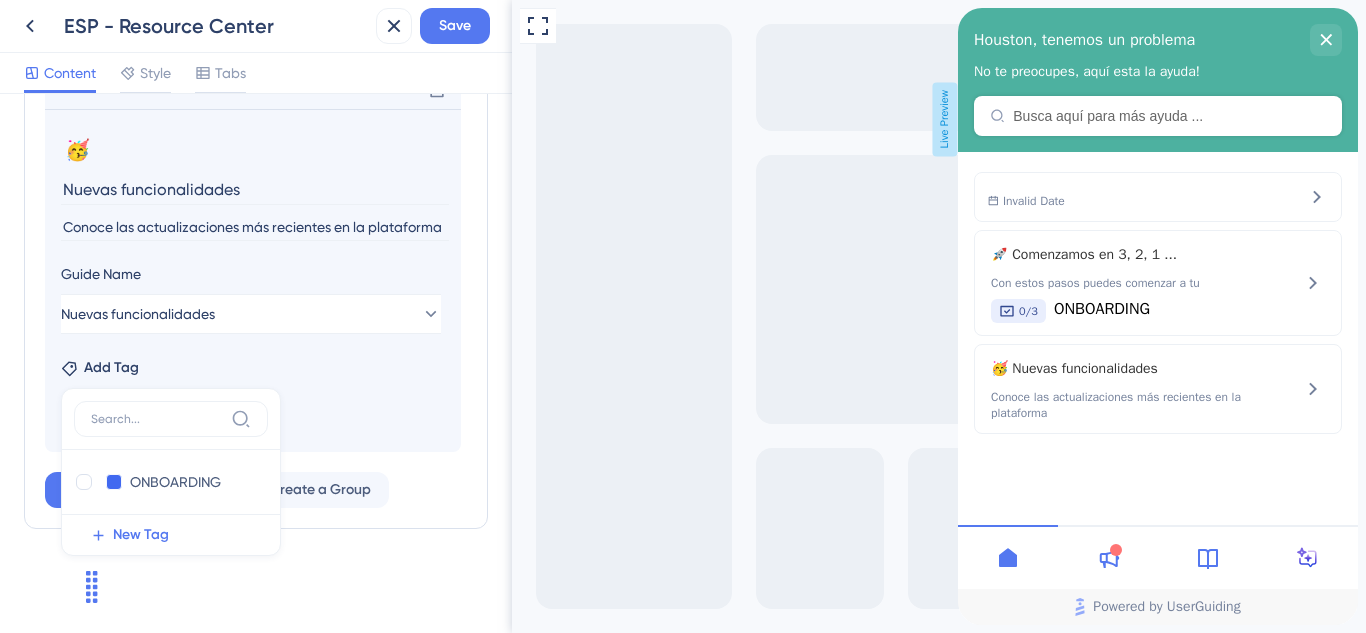 type on "a" 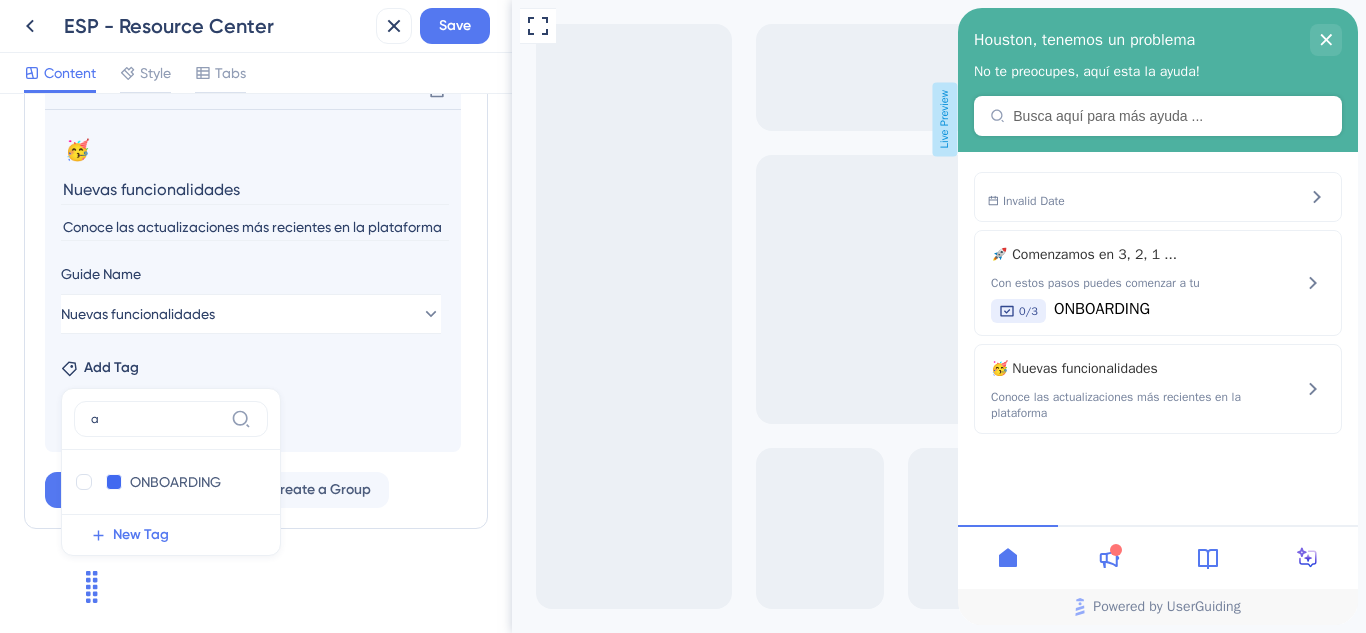 type 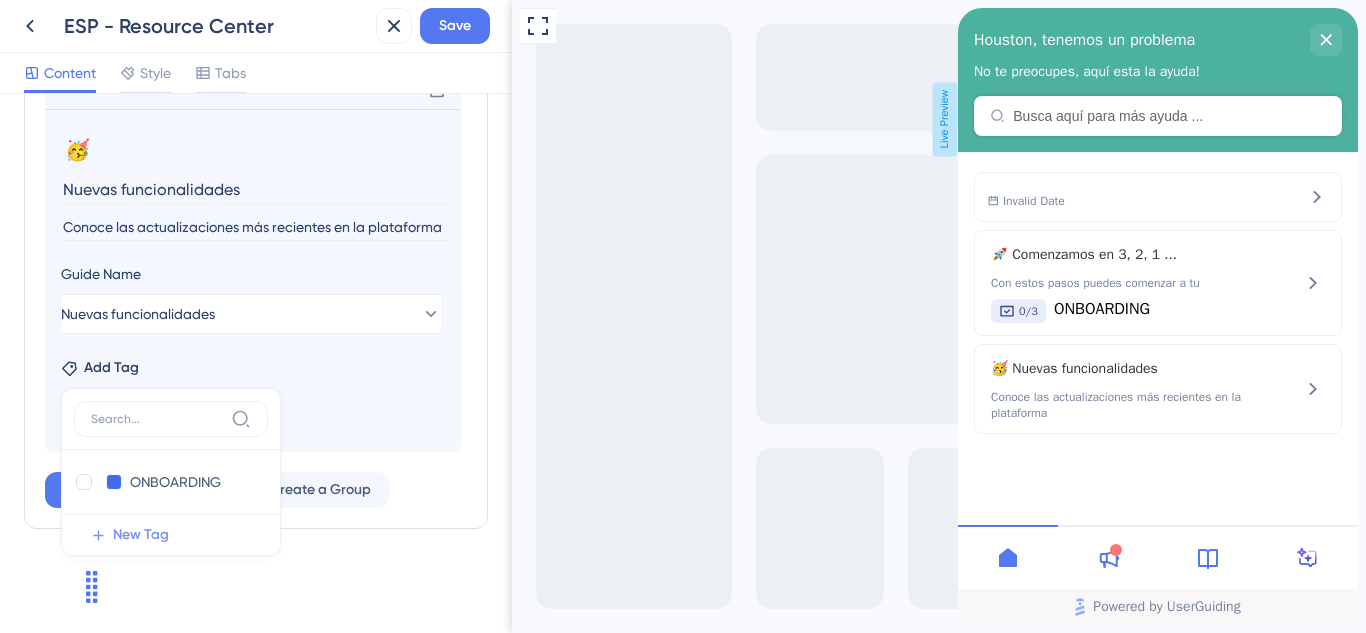 click on "New Tag" at bounding box center (141, 535) 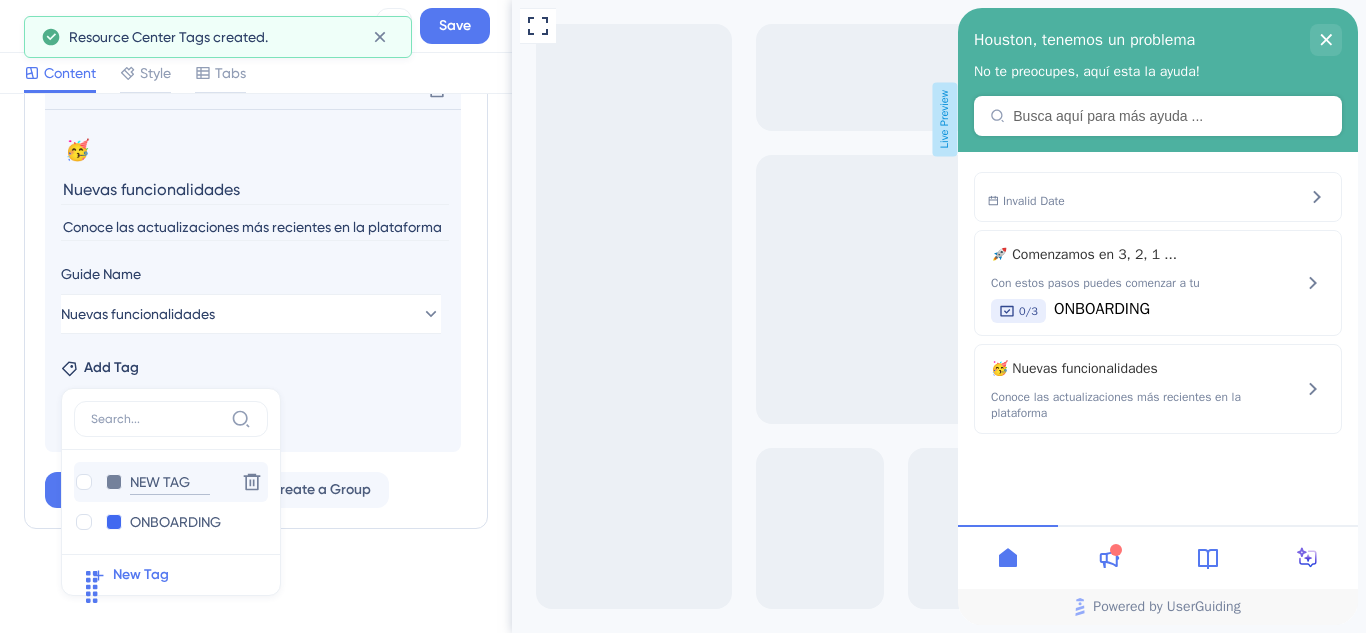 click on "NEW TAG" at bounding box center [170, 482] 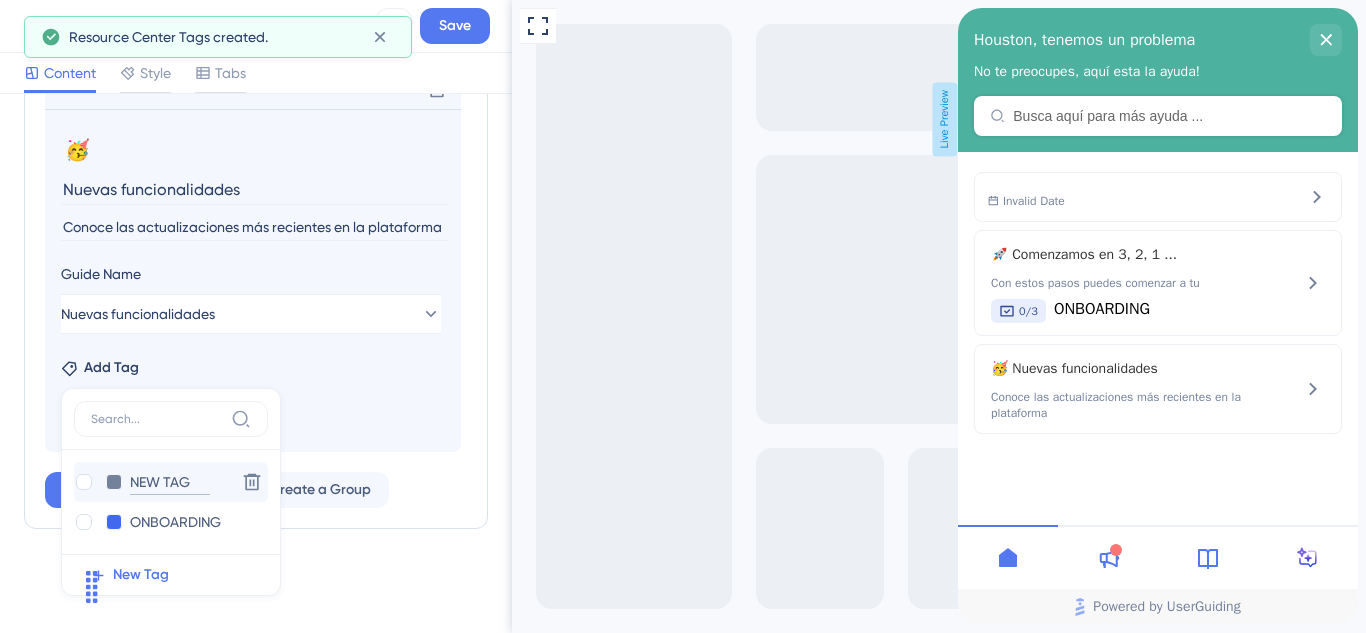 drag, startPoint x: 190, startPoint y: 484, endPoint x: 130, endPoint y: 483, distance: 60.00833 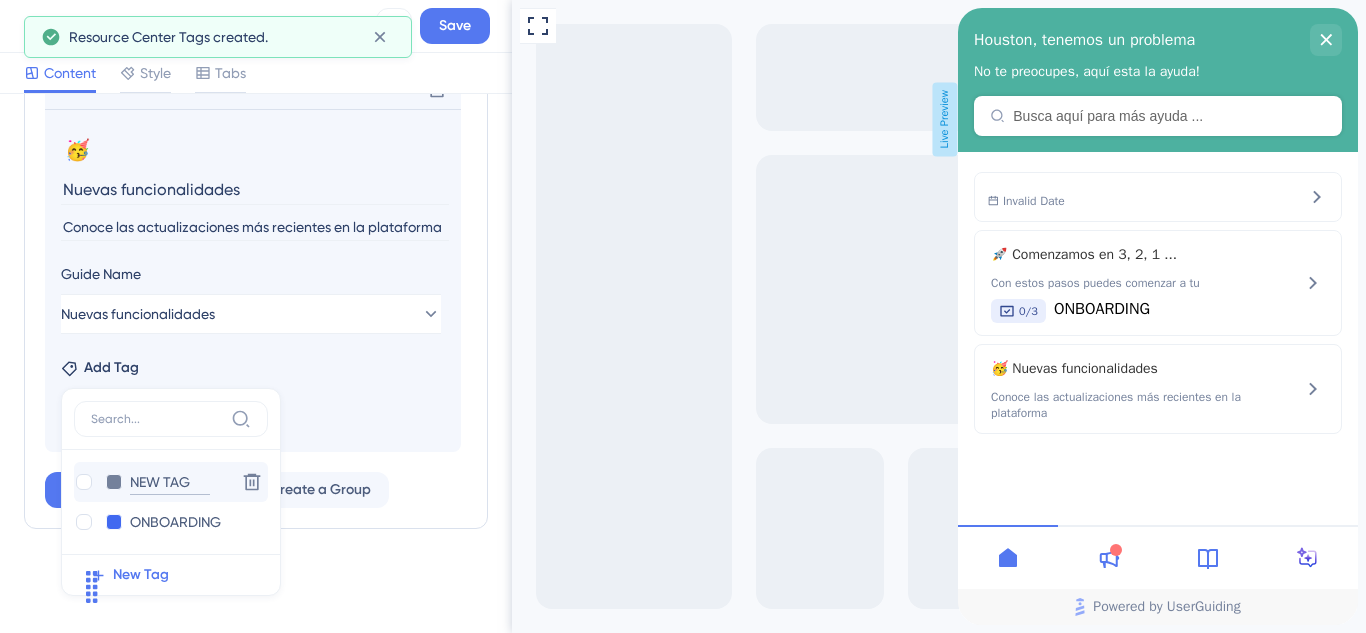 click on "NEW TAG" at bounding box center (170, 482) 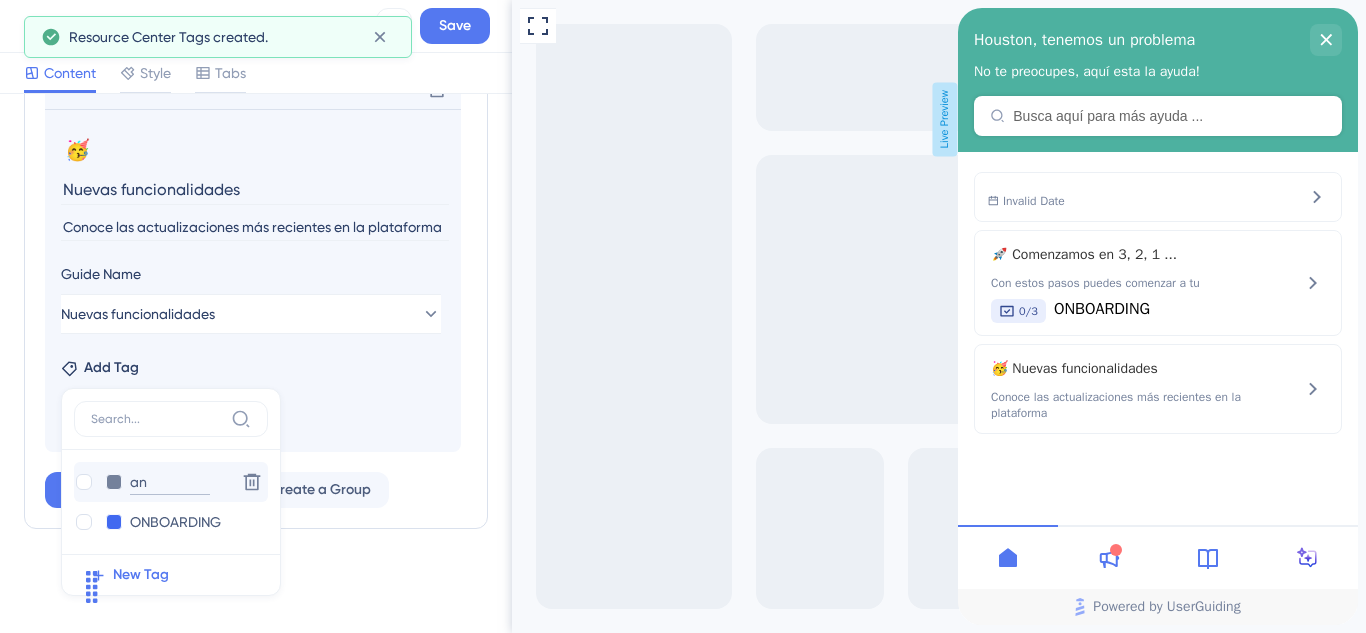 type on "a" 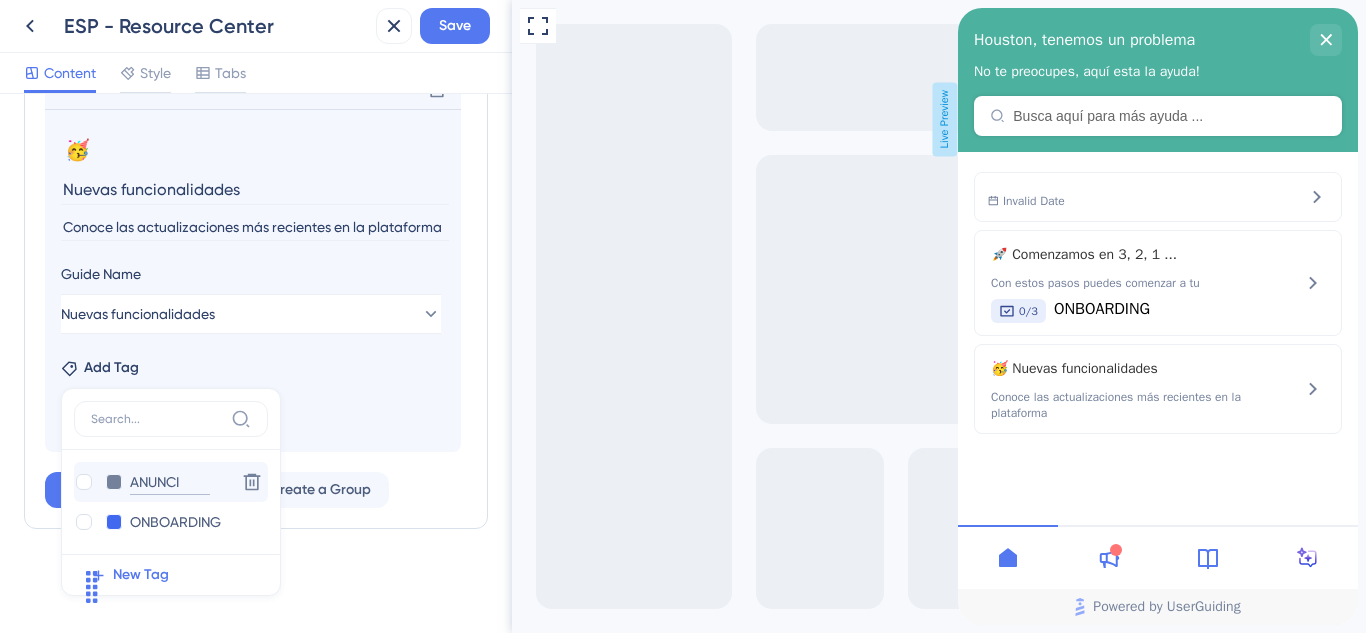 type on "ANUNCIOS" 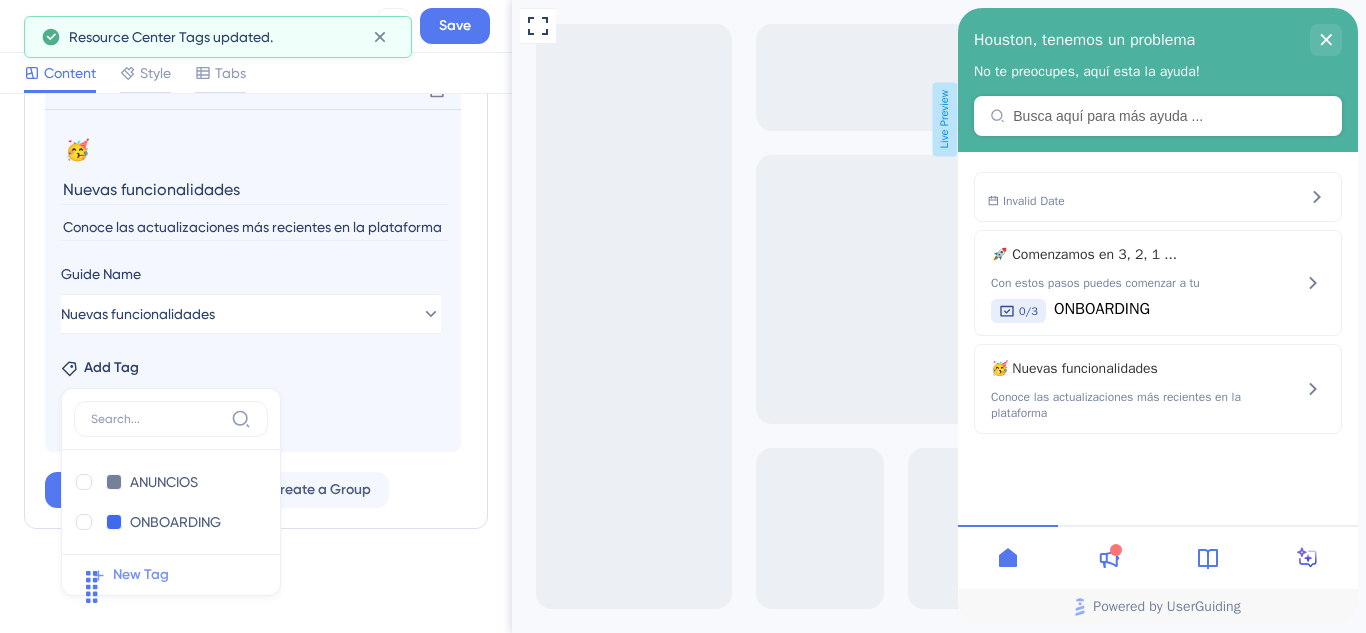 click on "New Tag" at bounding box center (177, 575) 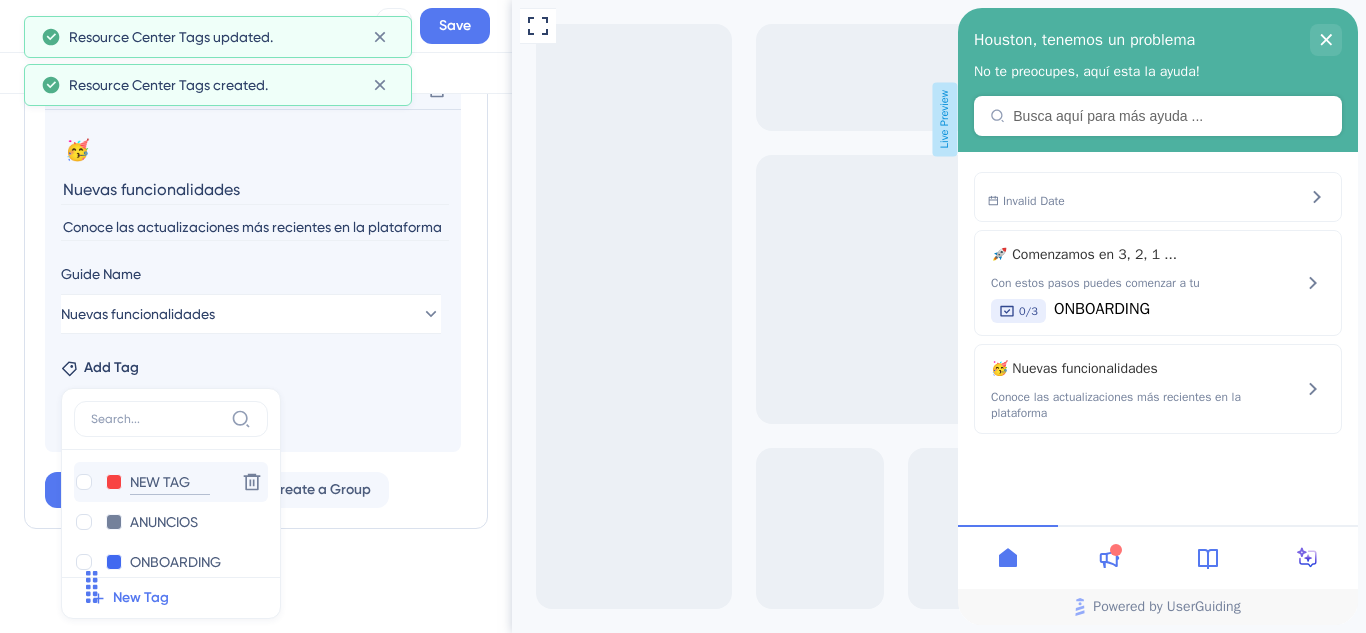 drag, startPoint x: 197, startPoint y: 487, endPoint x: 130, endPoint y: 477, distance: 67.74216 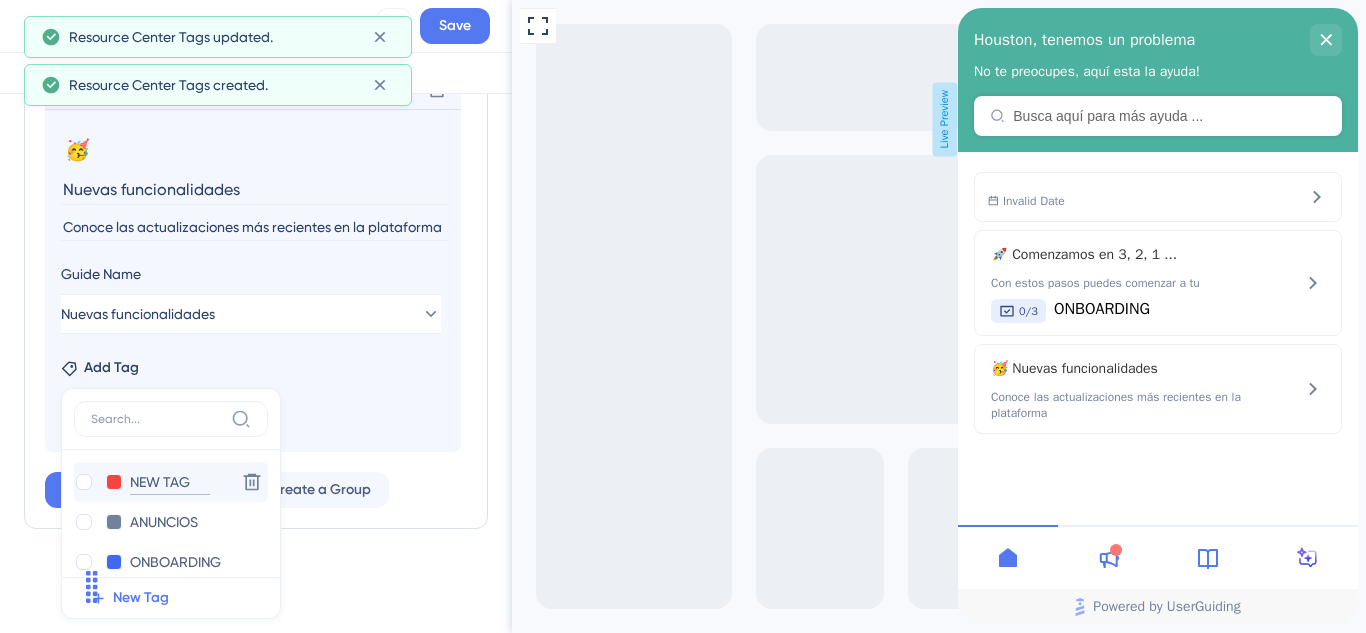 click on "NEW TAG" at bounding box center (170, 482) 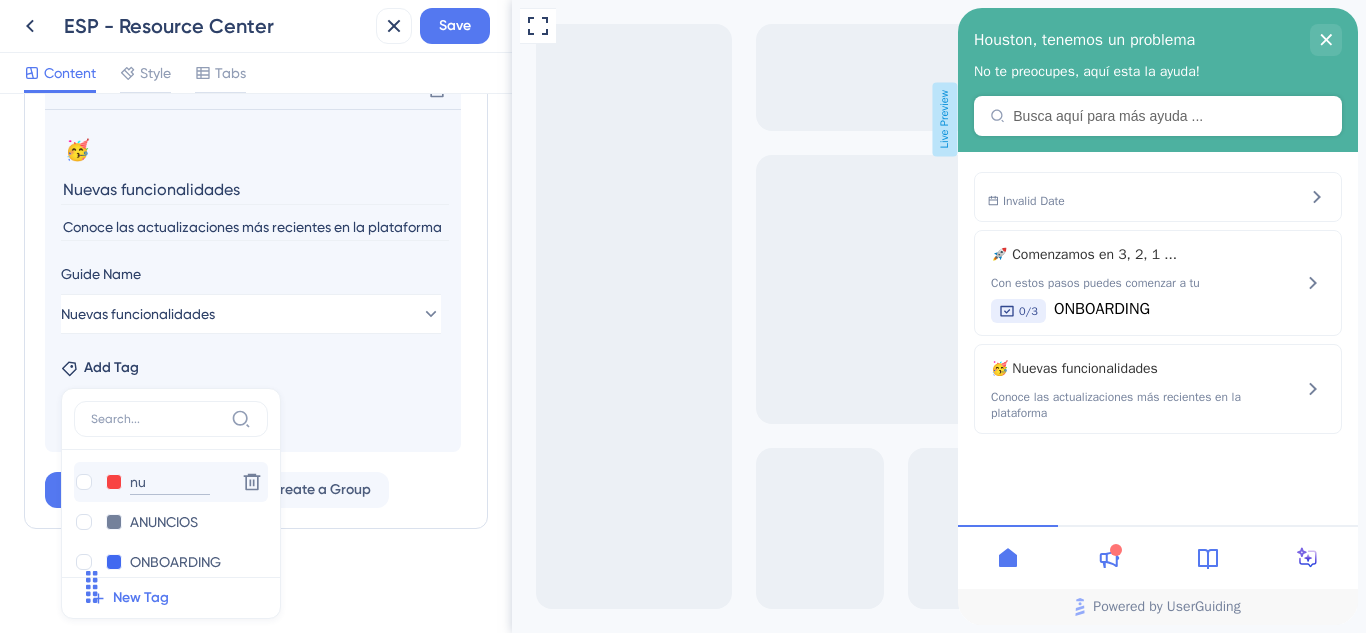 type on "n" 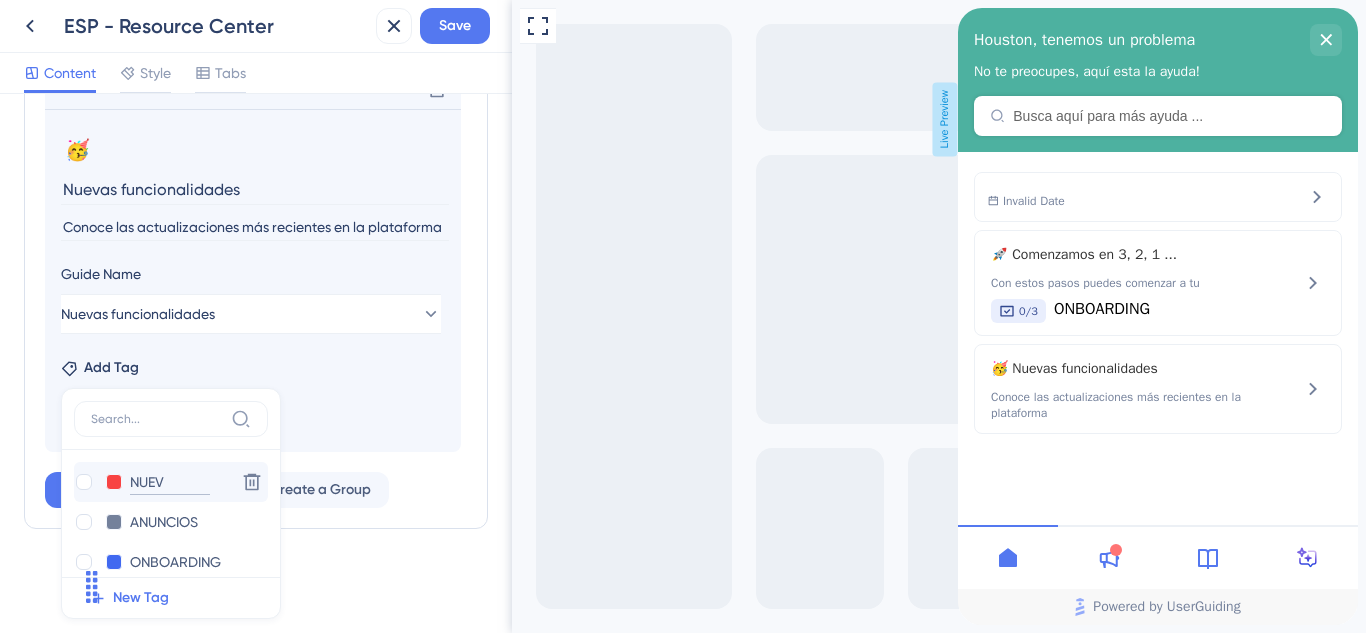 type on "NUEVO" 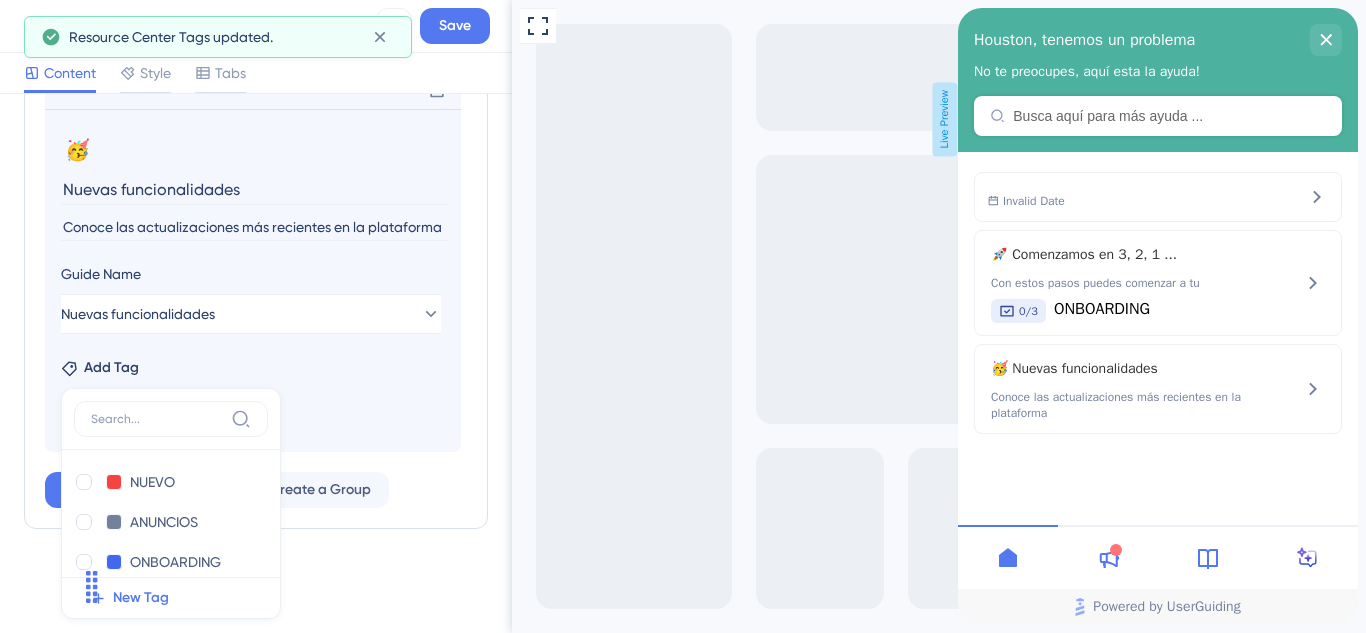 click on "NUEVO NUEVO" at bounding box center [151, 482] 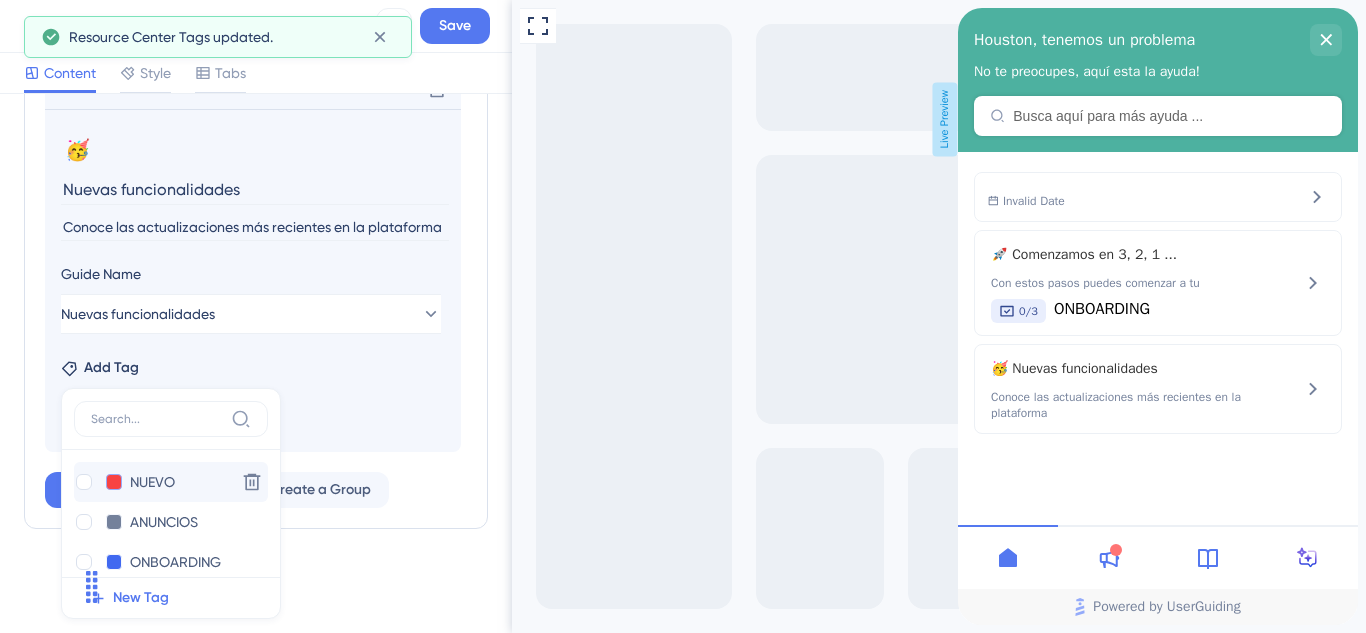 click at bounding box center (114, 482) 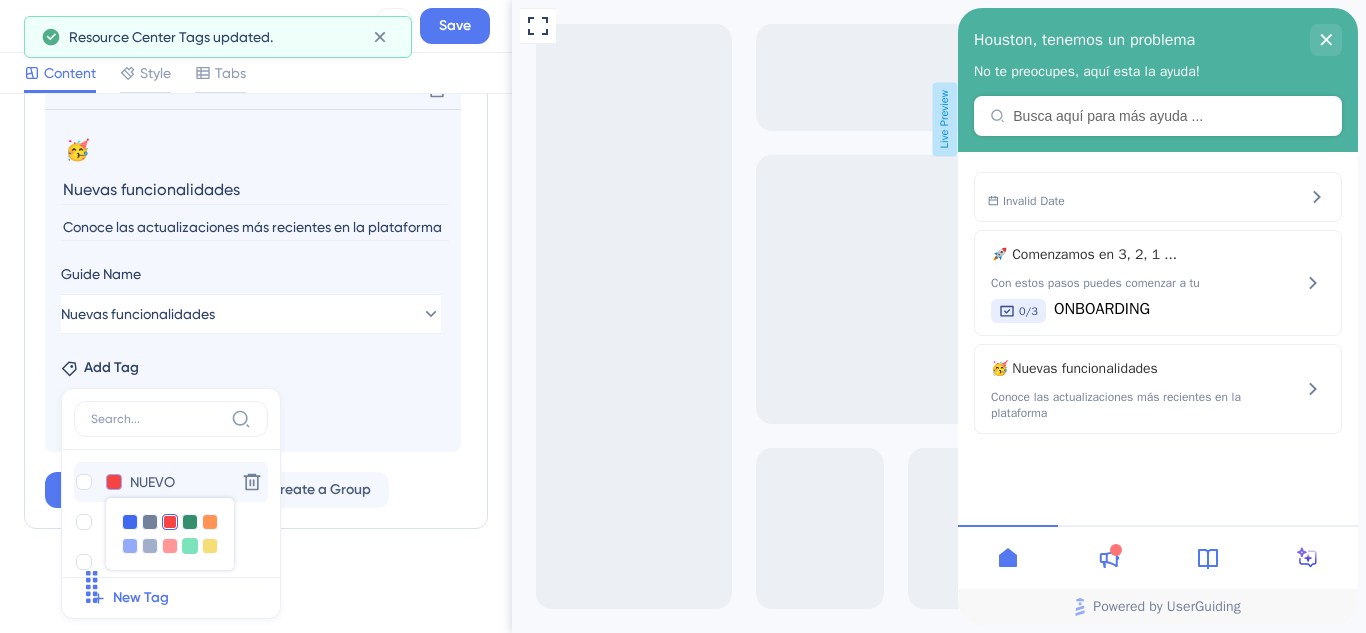 scroll, scrollTop: 17, scrollLeft: 0, axis: vertical 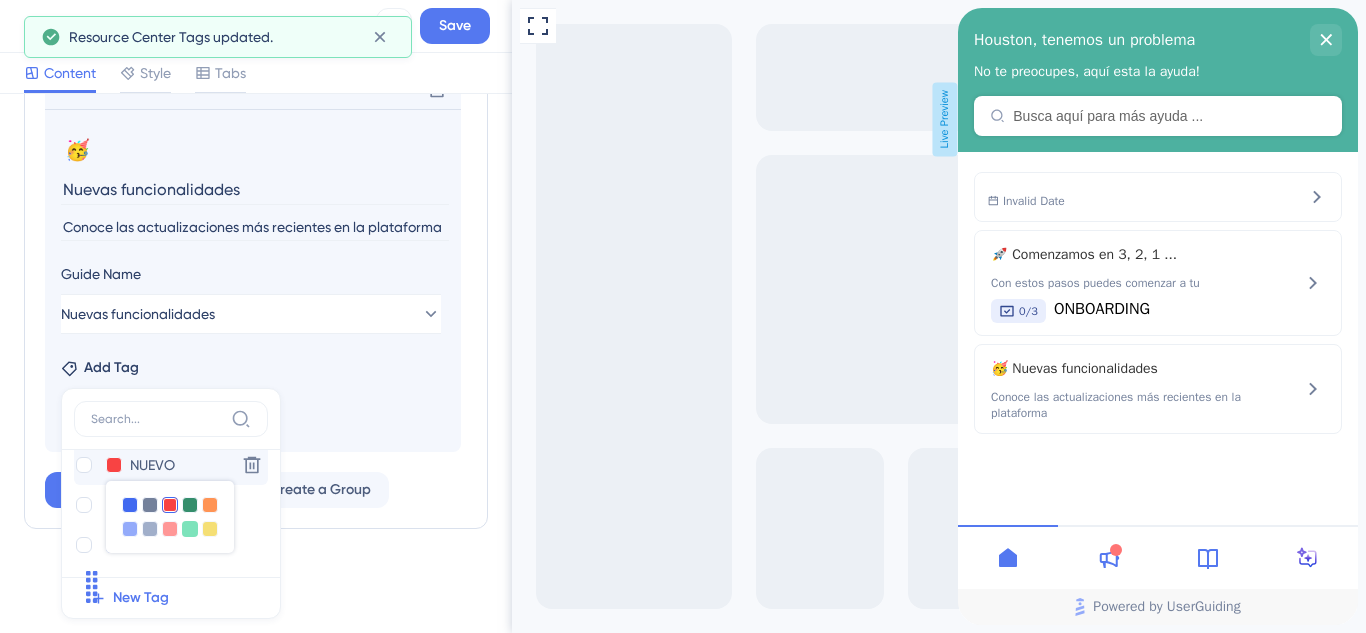 click at bounding box center [190, 529] 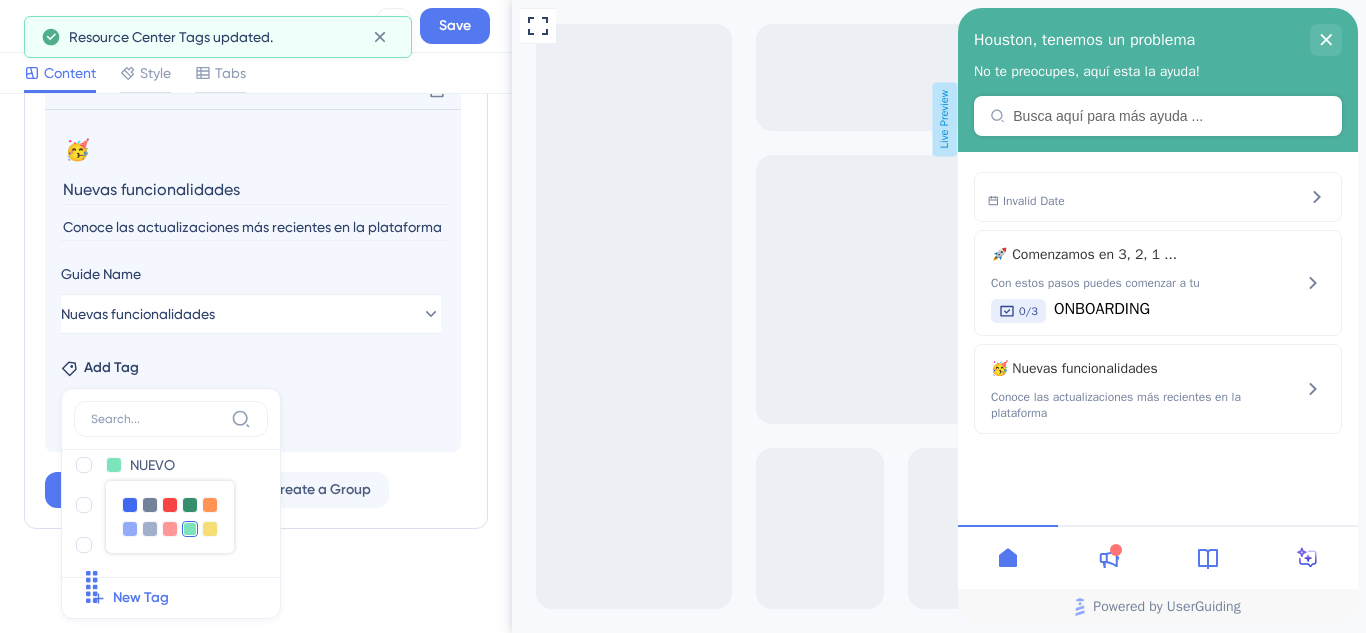 click on "Add Tag NUEVO NUEVO Delete ANUNCIOS ANUNCIOS Delete ONBOARDING ONBOARDING Delete New Tag" at bounding box center [253, 364] 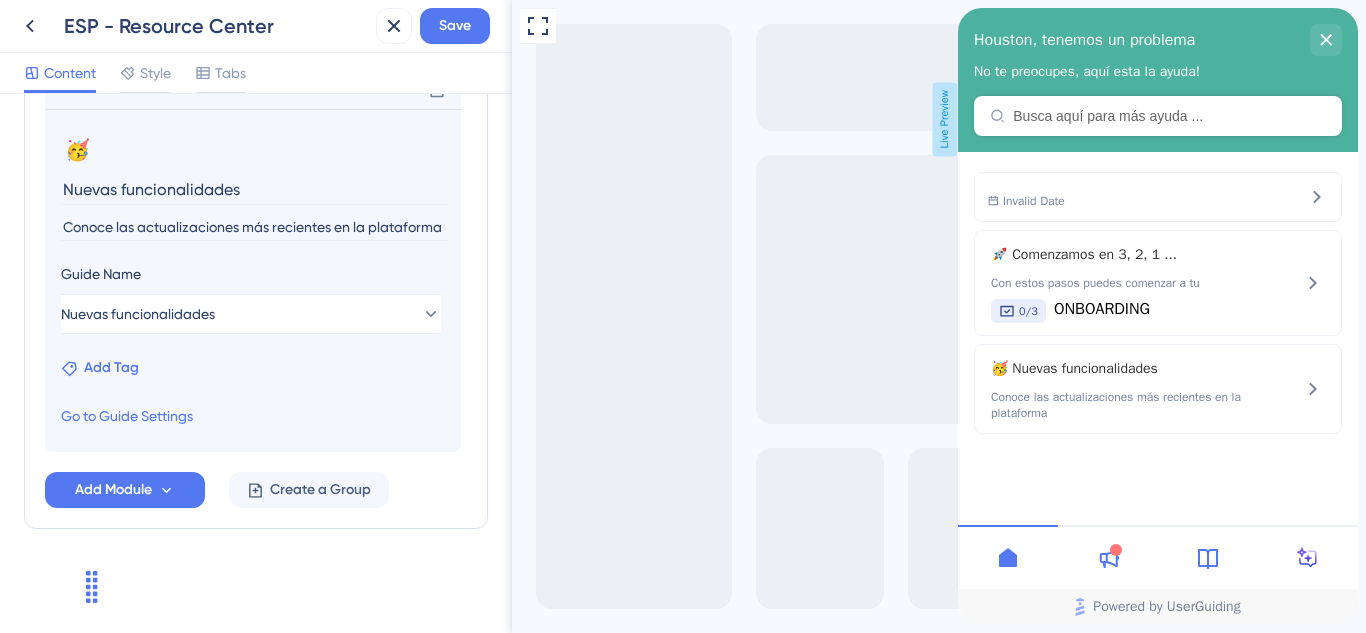 click on "Add Tag" at bounding box center (111, 368) 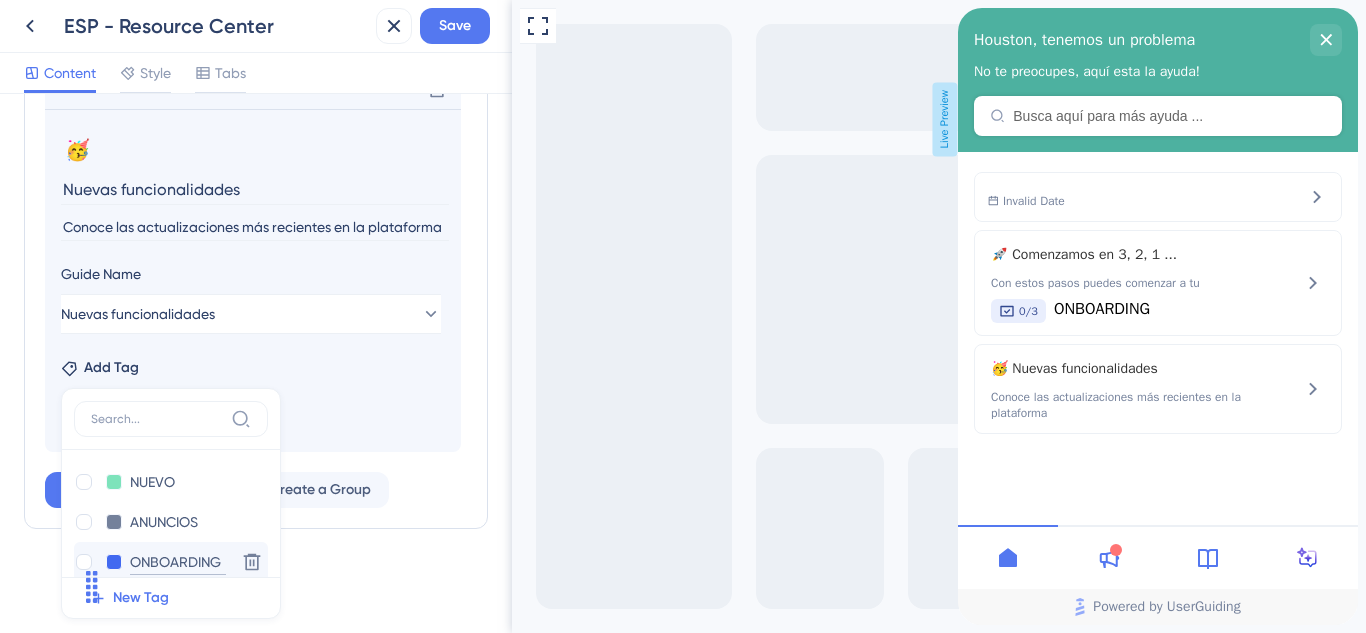 click on "ONBOARDING" at bounding box center [178, 562] 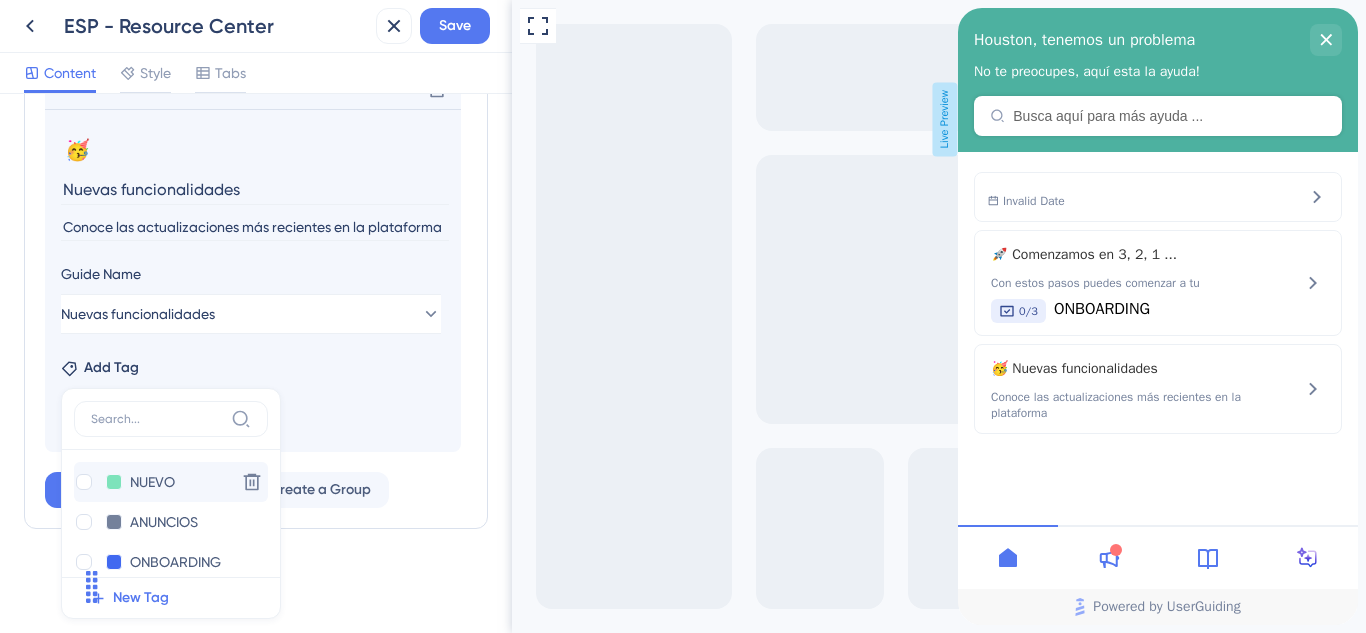 click on "NUEVO NUEVO Delete" at bounding box center (171, 482) 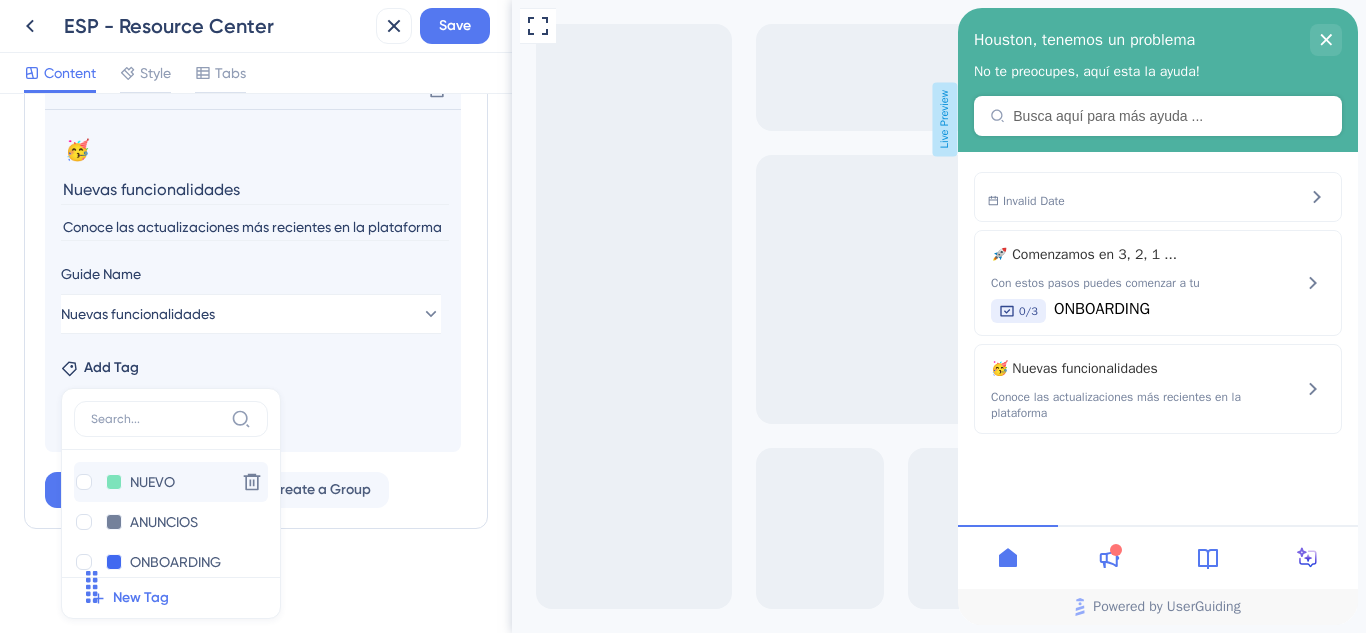 click on "NUEVO NUEVO" at bounding box center (151, 482) 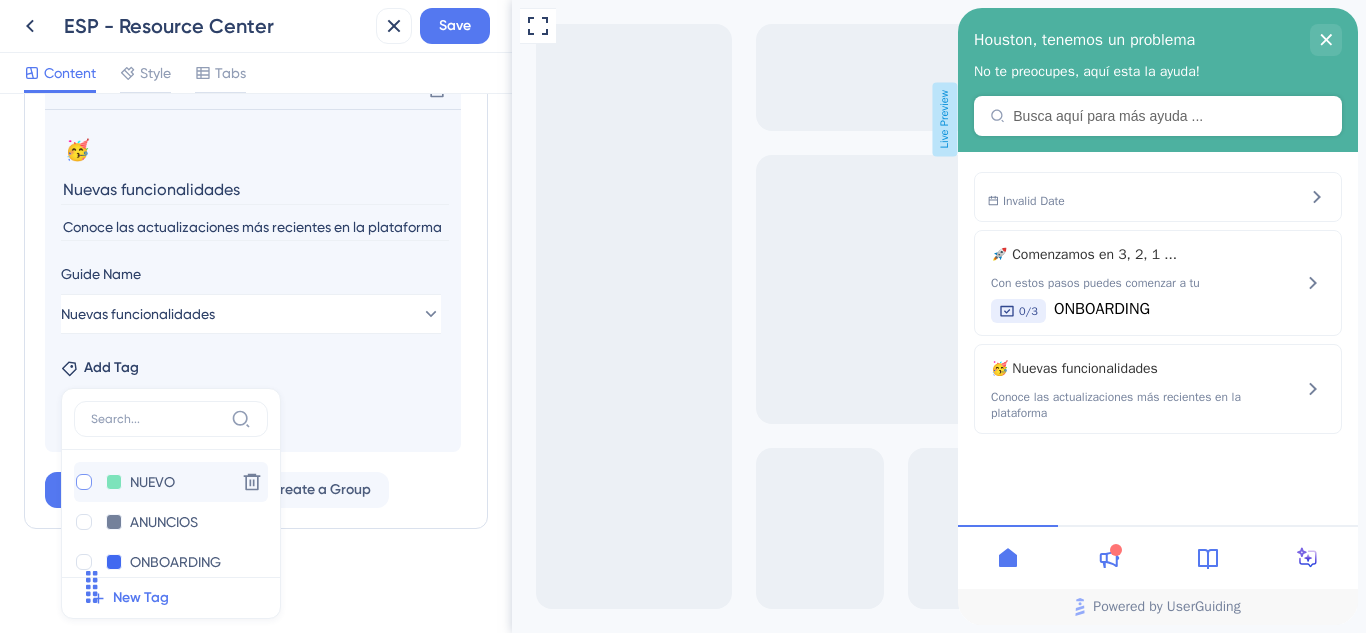 click at bounding box center [84, 482] 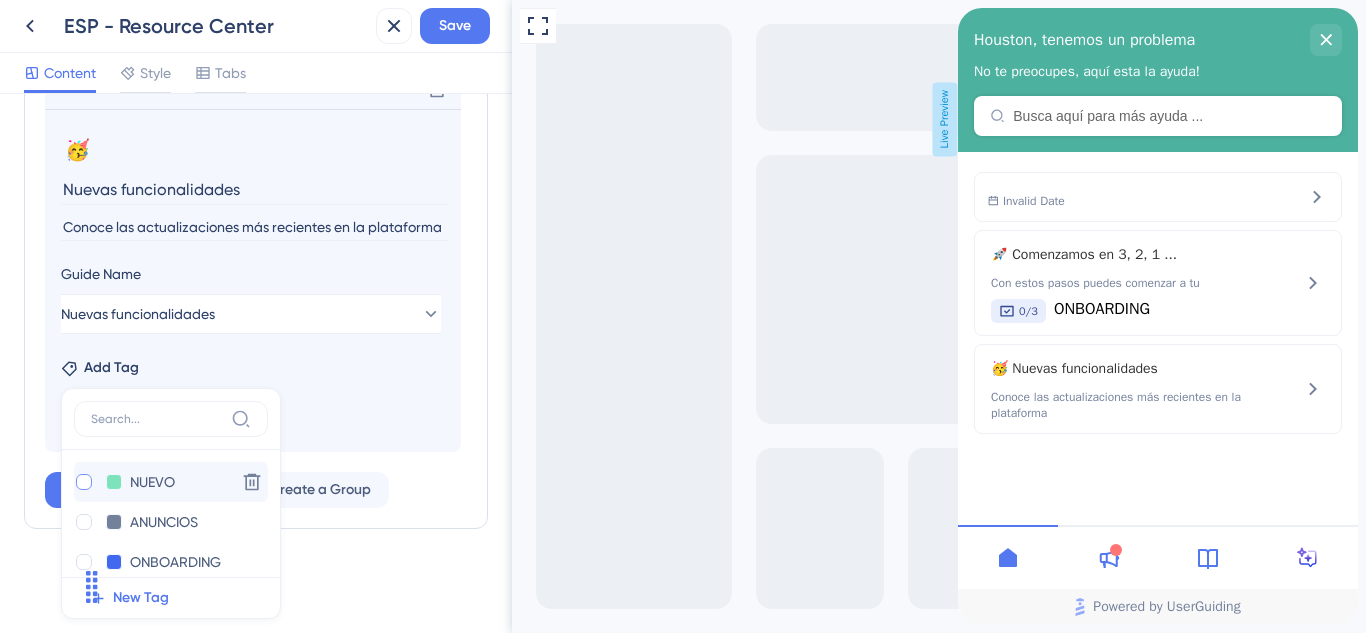 checkbox on "true" 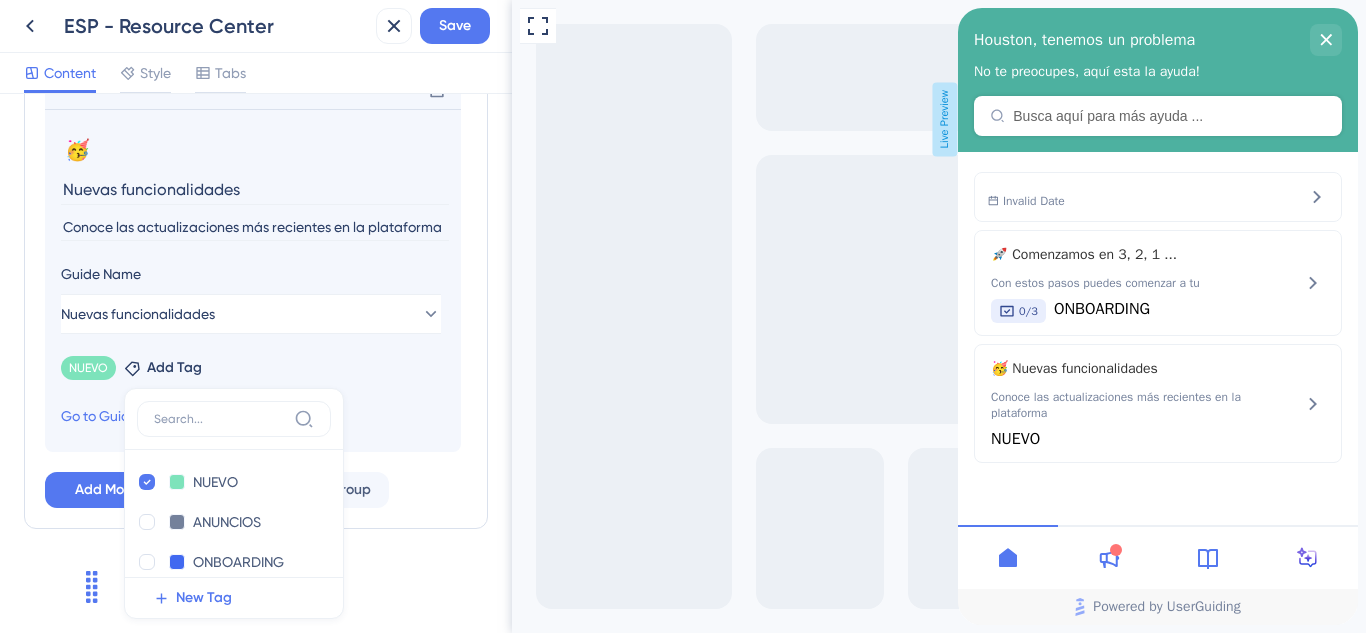 click on "NUEVO Remove Add Tag NUEVO NUEVO Delete ANUNCIOS ANUNCIOS Delete ONBOARDING ONBOARDING Delete New Tag" at bounding box center [253, 364] 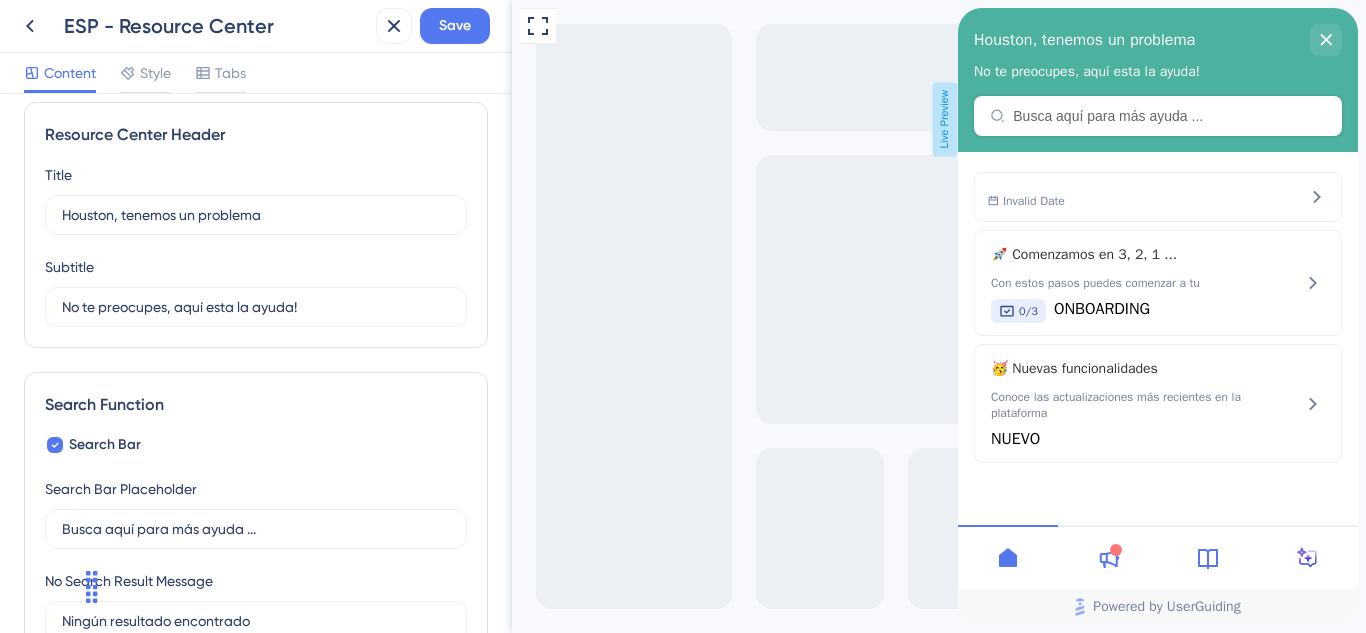 scroll, scrollTop: 0, scrollLeft: 0, axis: both 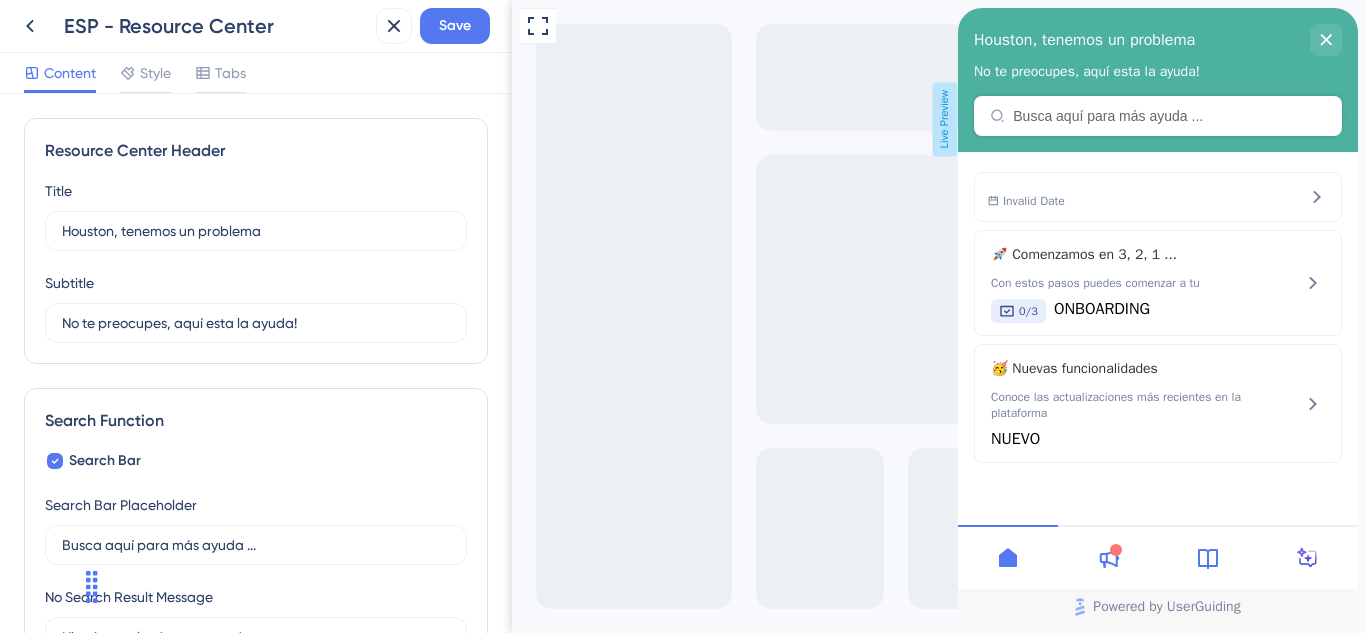 click on "Content Style Tabs" at bounding box center (135, 77) 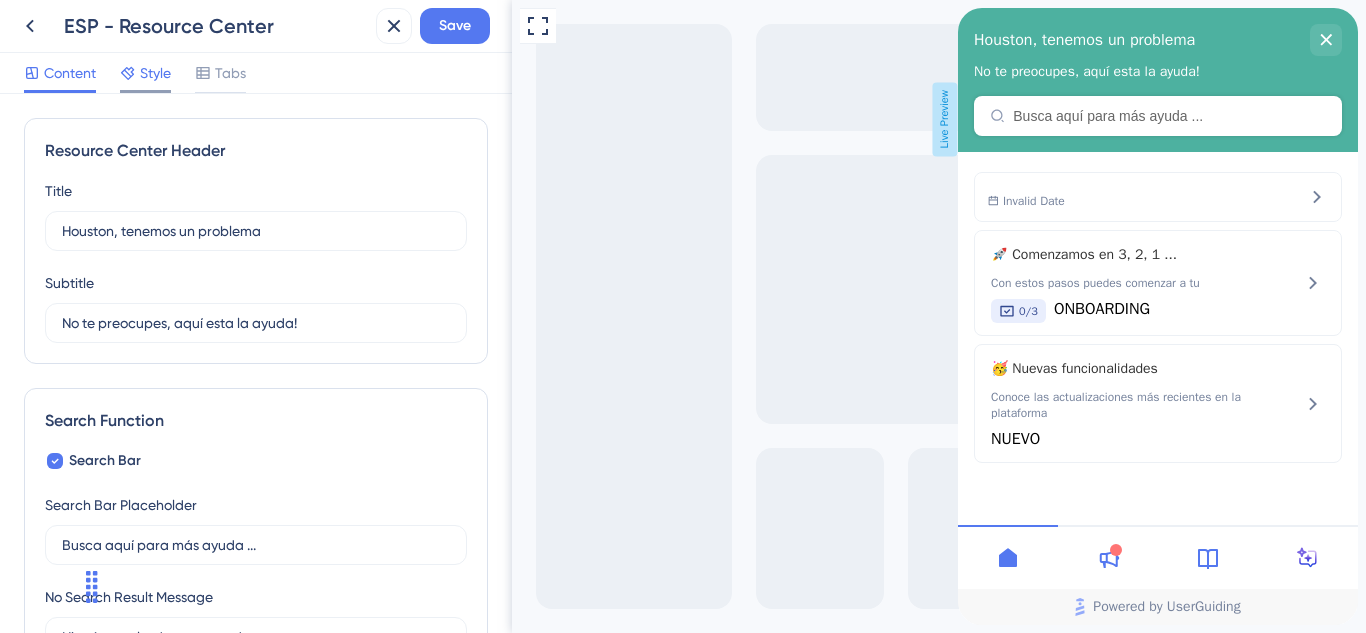 click 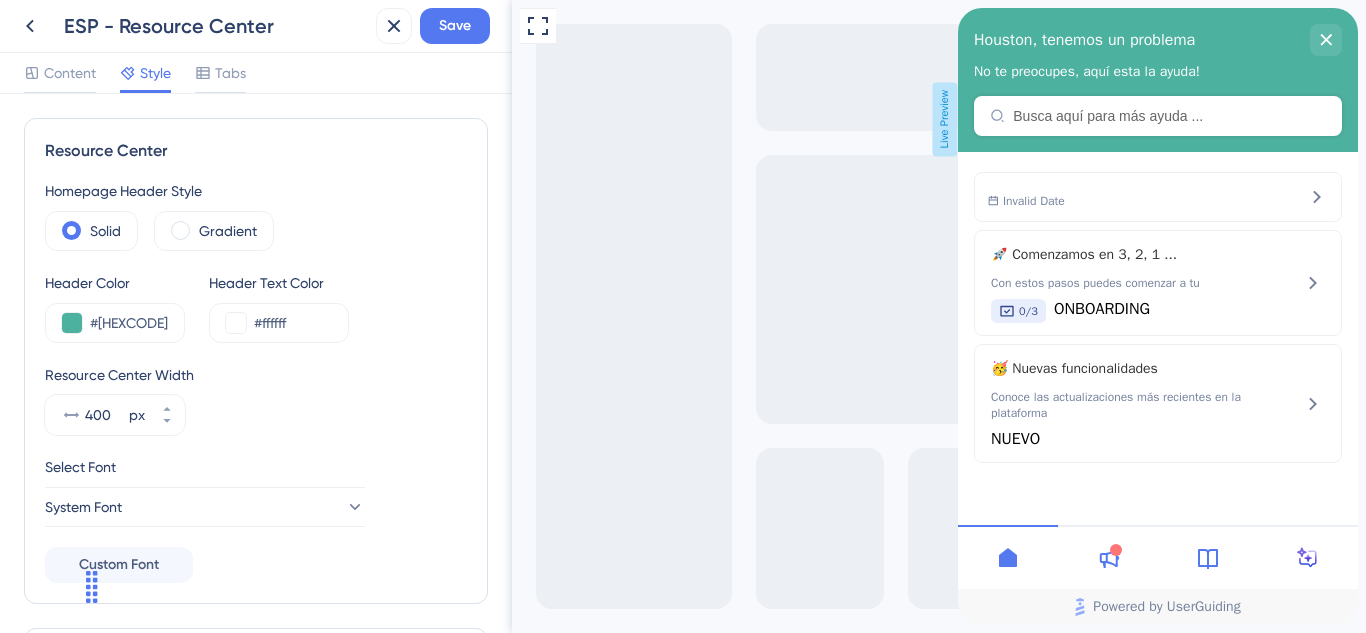 scroll, scrollTop: 0, scrollLeft: 0, axis: both 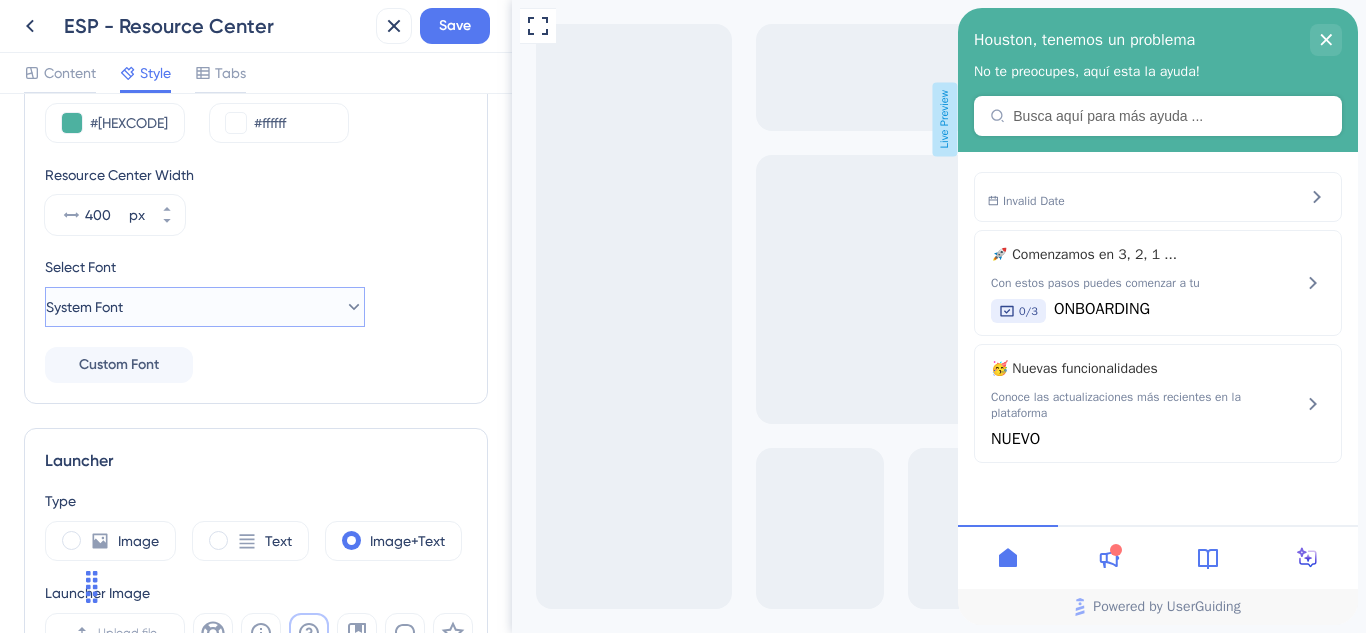 click on "System Font" at bounding box center (205, 307) 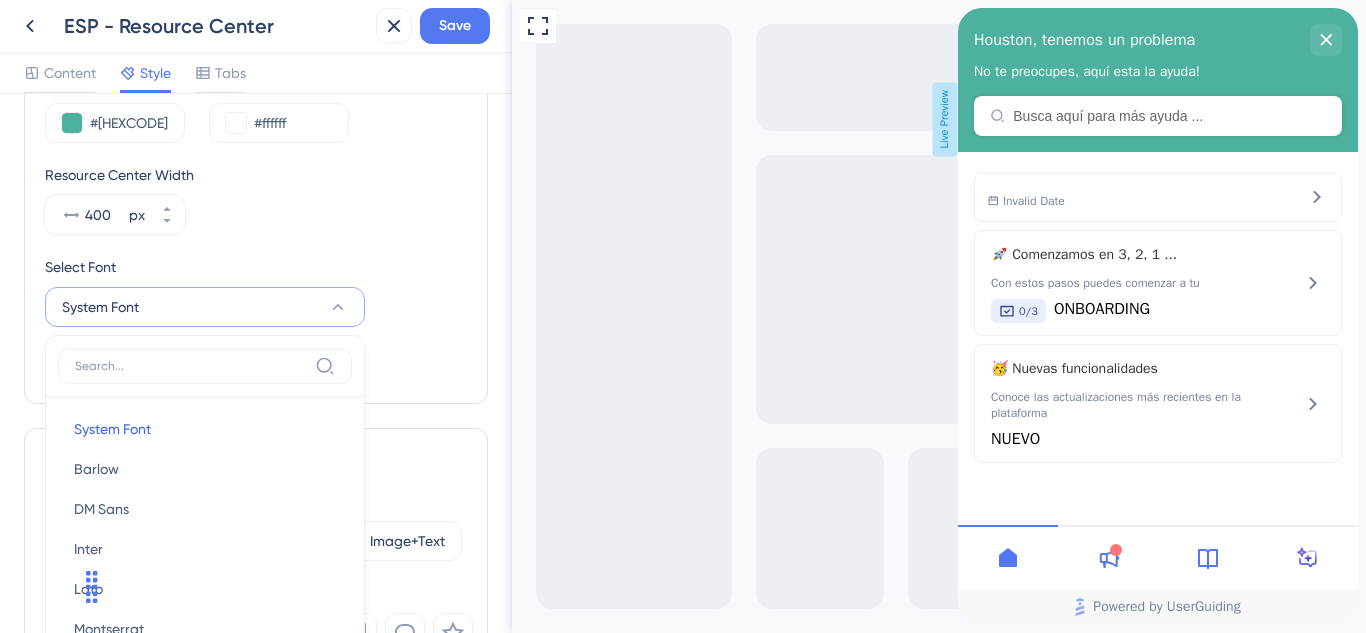 scroll, scrollTop: 372, scrollLeft: 0, axis: vertical 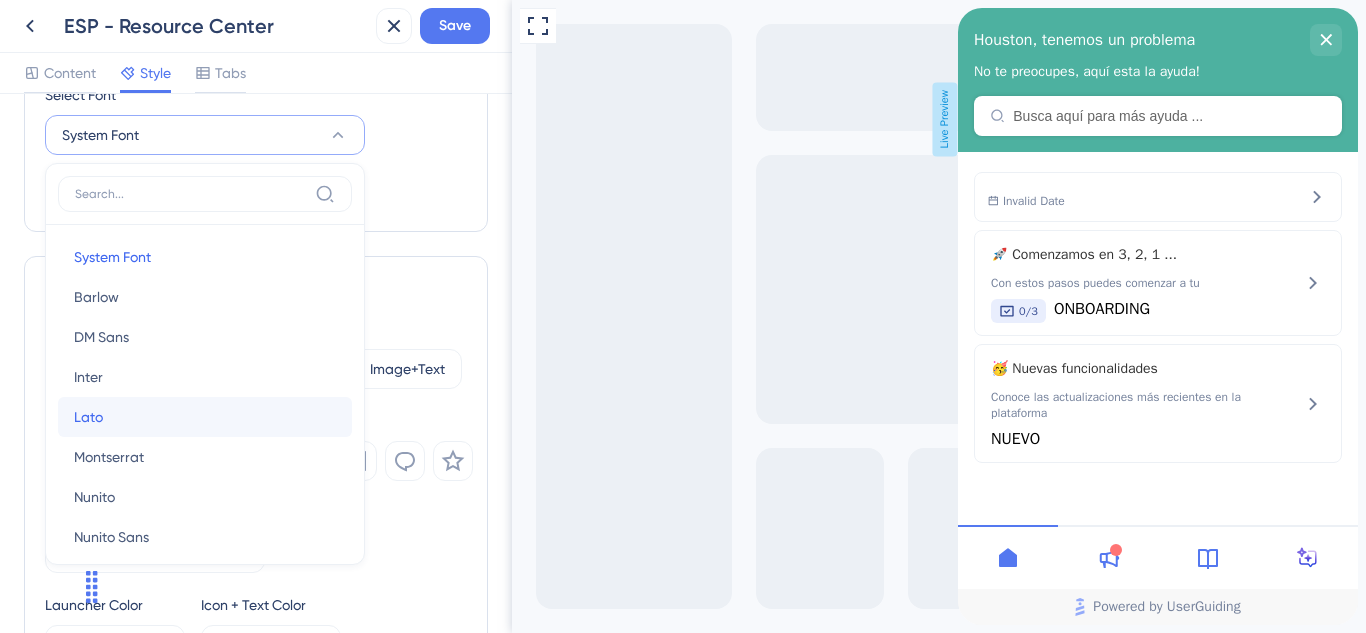 click on "Lato Lato" at bounding box center (205, 417) 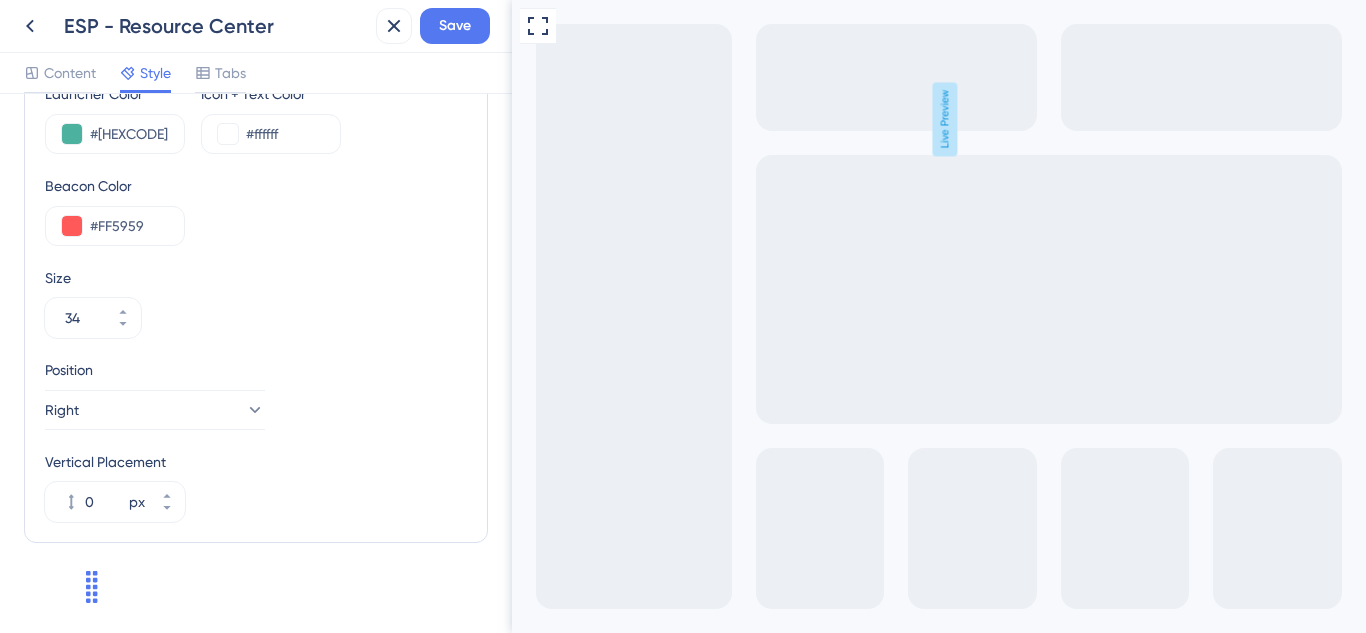 scroll, scrollTop: 897, scrollLeft: 0, axis: vertical 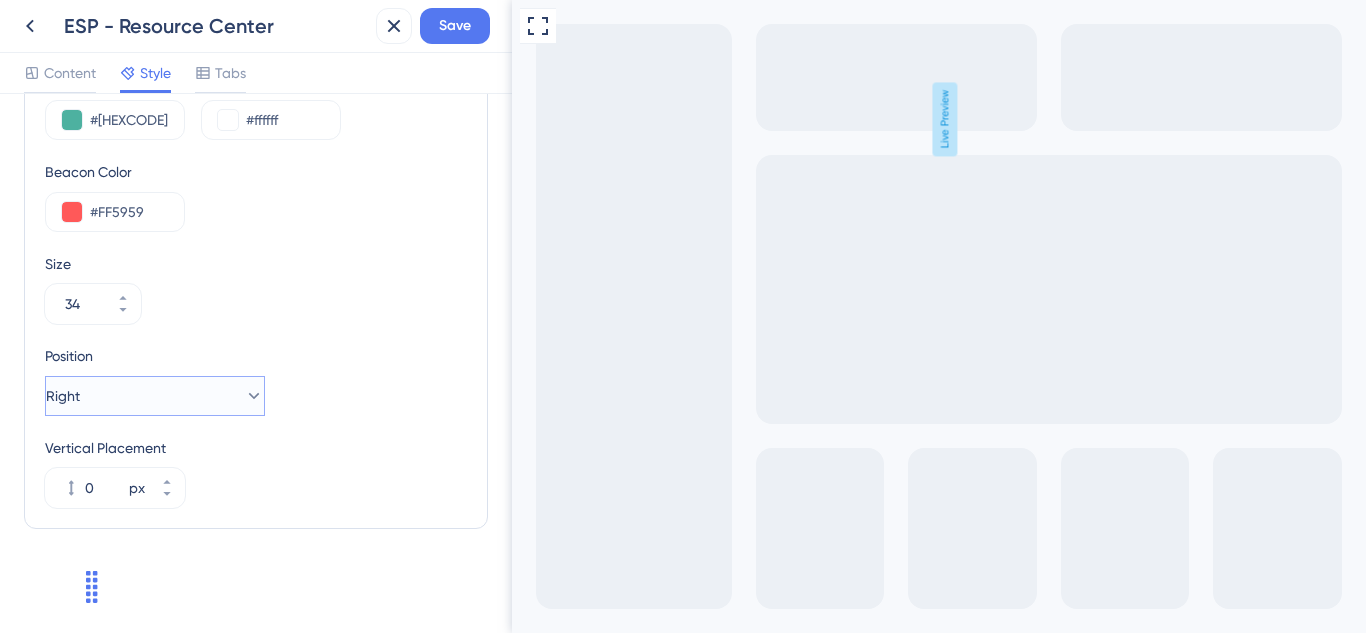click on "Right" at bounding box center (155, 396) 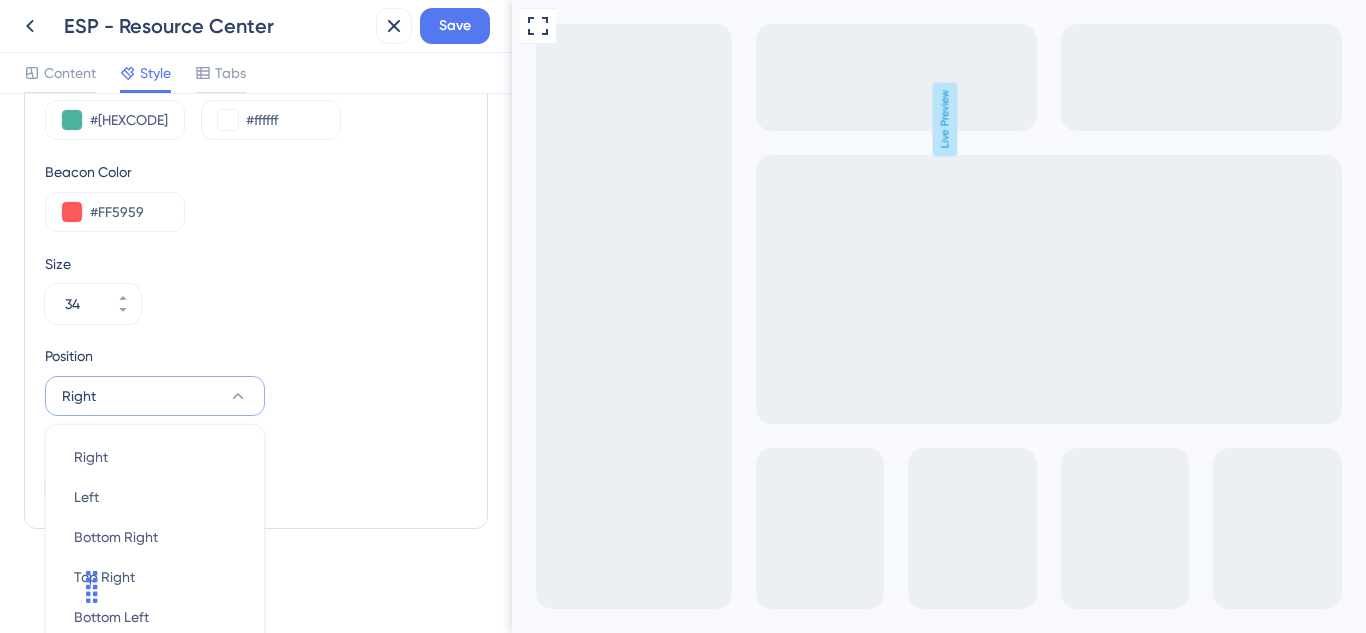 scroll, scrollTop: 954, scrollLeft: 0, axis: vertical 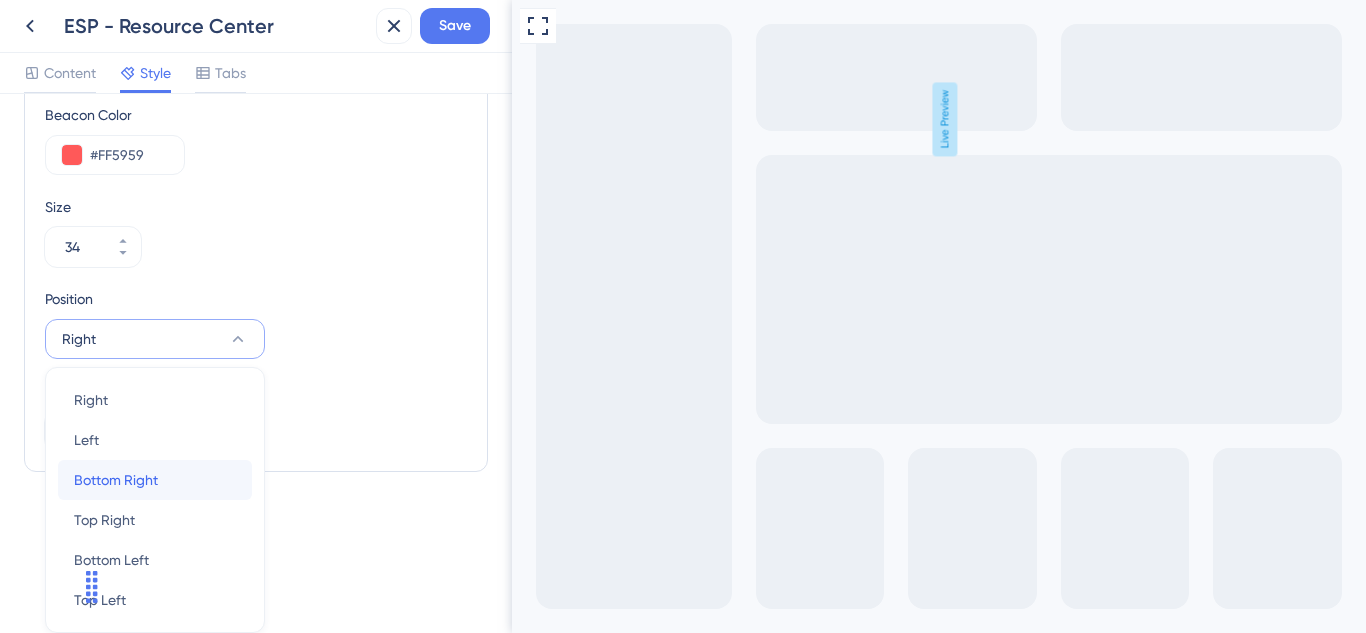 click on "Bottom Right Bottom Right" at bounding box center [155, 480] 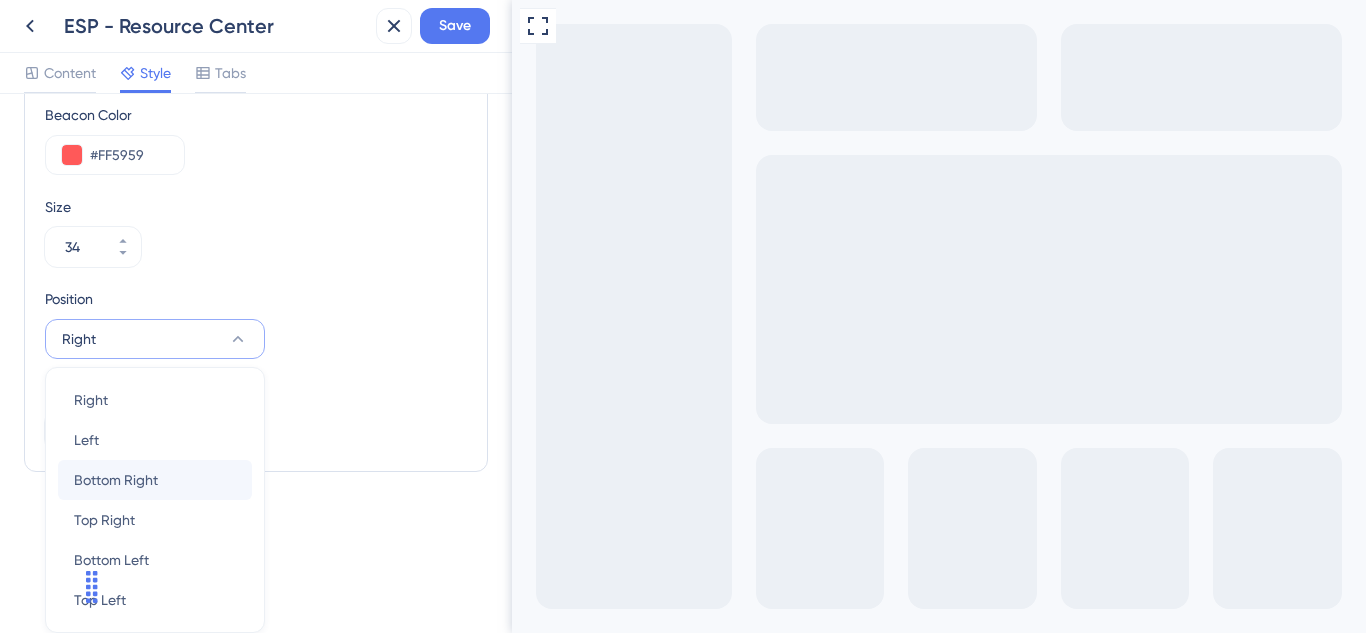 scroll, scrollTop: 897, scrollLeft: 0, axis: vertical 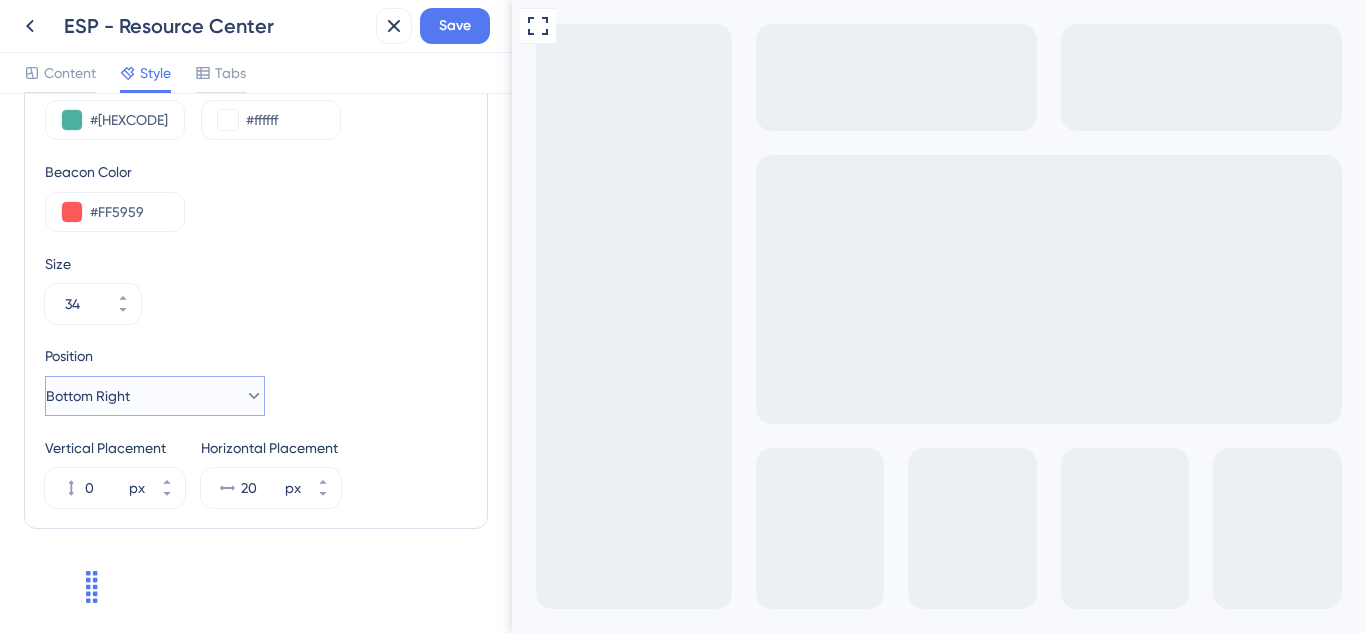 click on "Bottom Right" at bounding box center (155, 396) 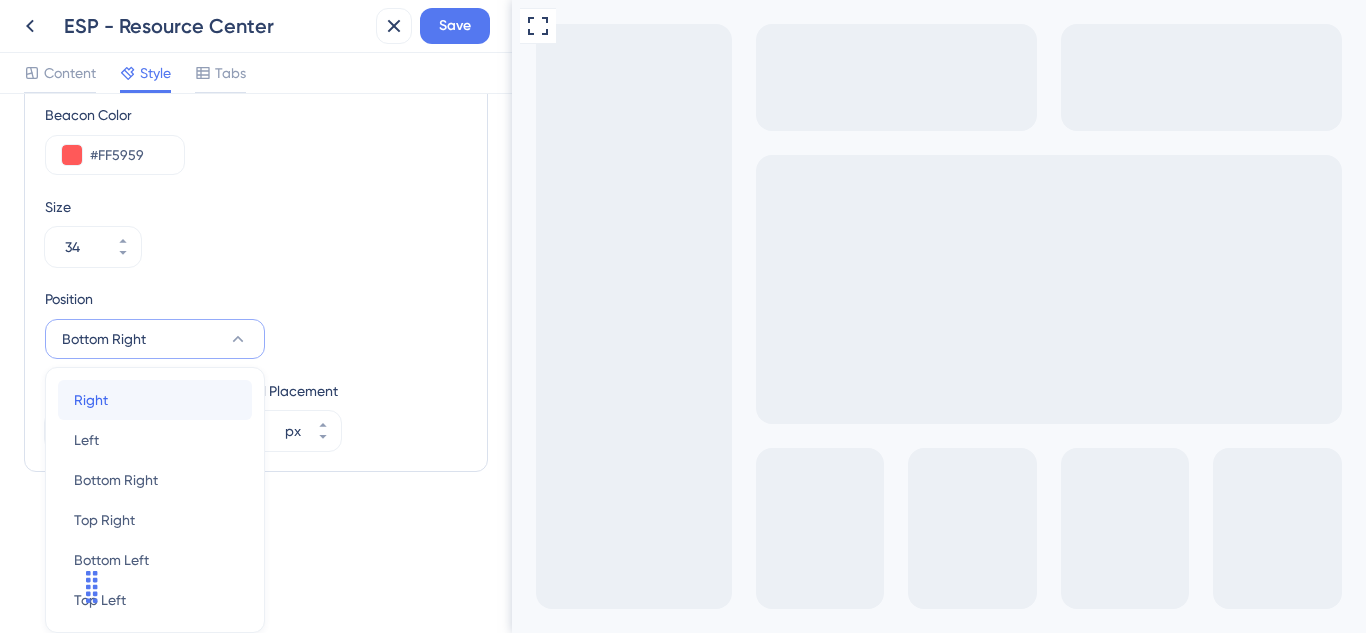 click on "Right Right" at bounding box center [155, 400] 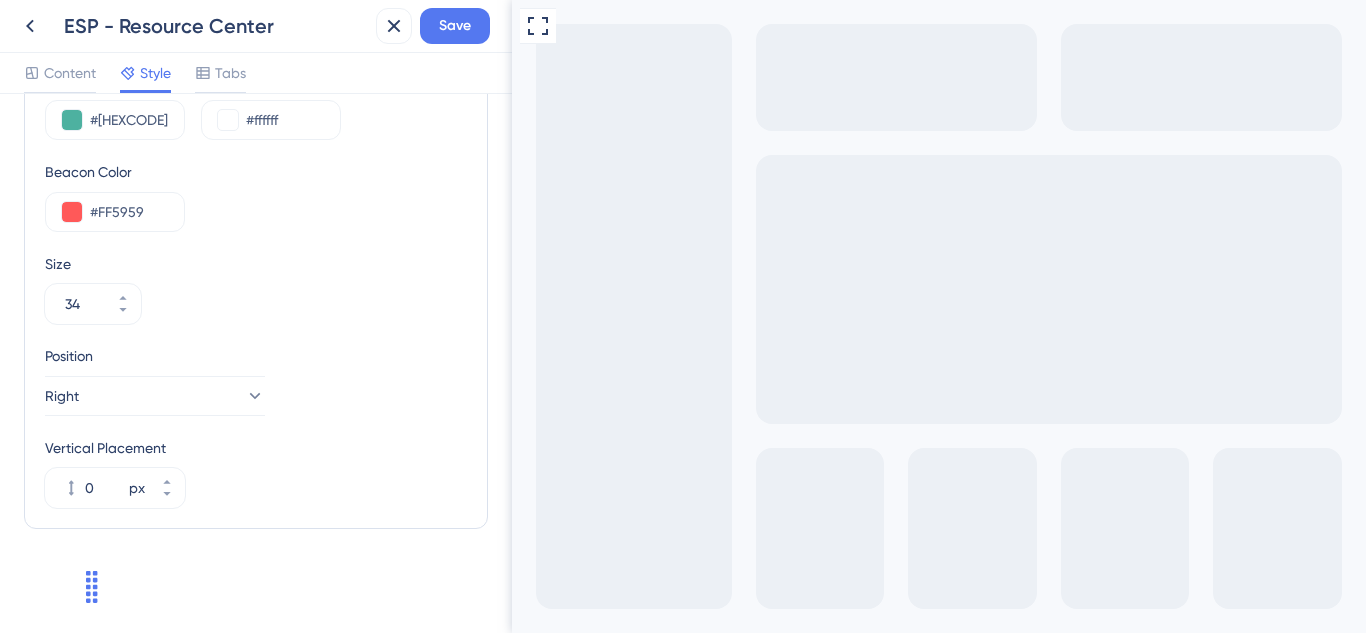 scroll, scrollTop: 897, scrollLeft: 0, axis: vertical 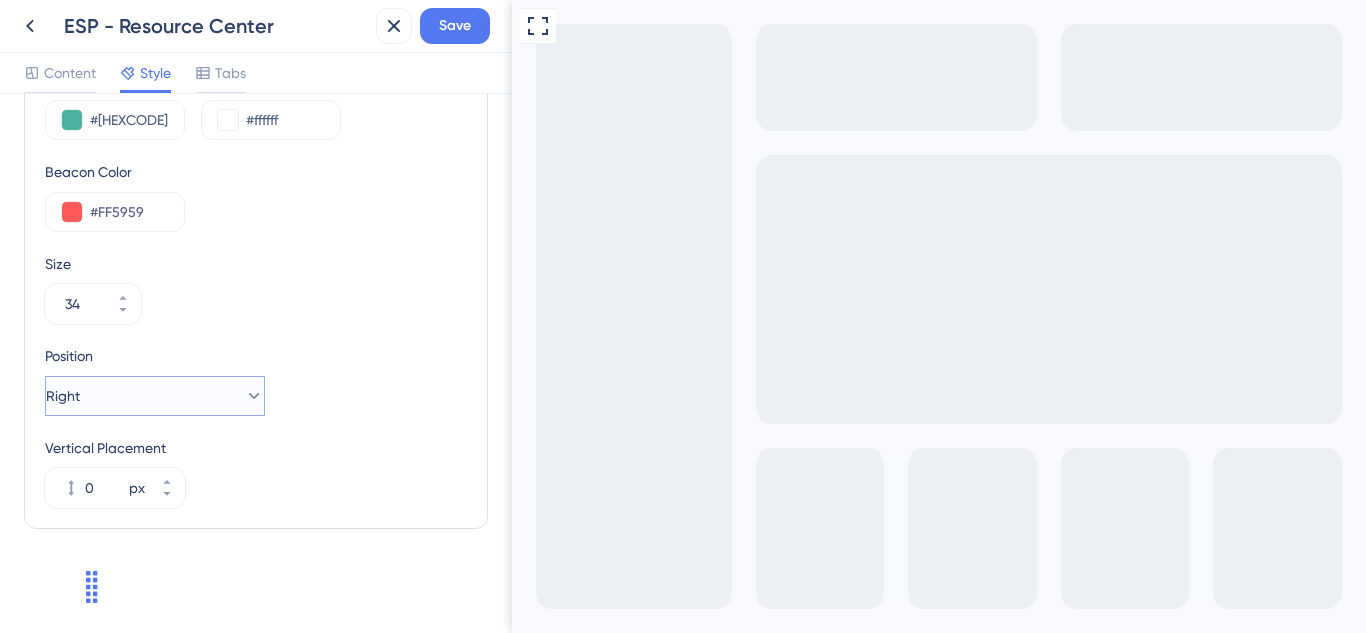 click on "Right" at bounding box center (155, 396) 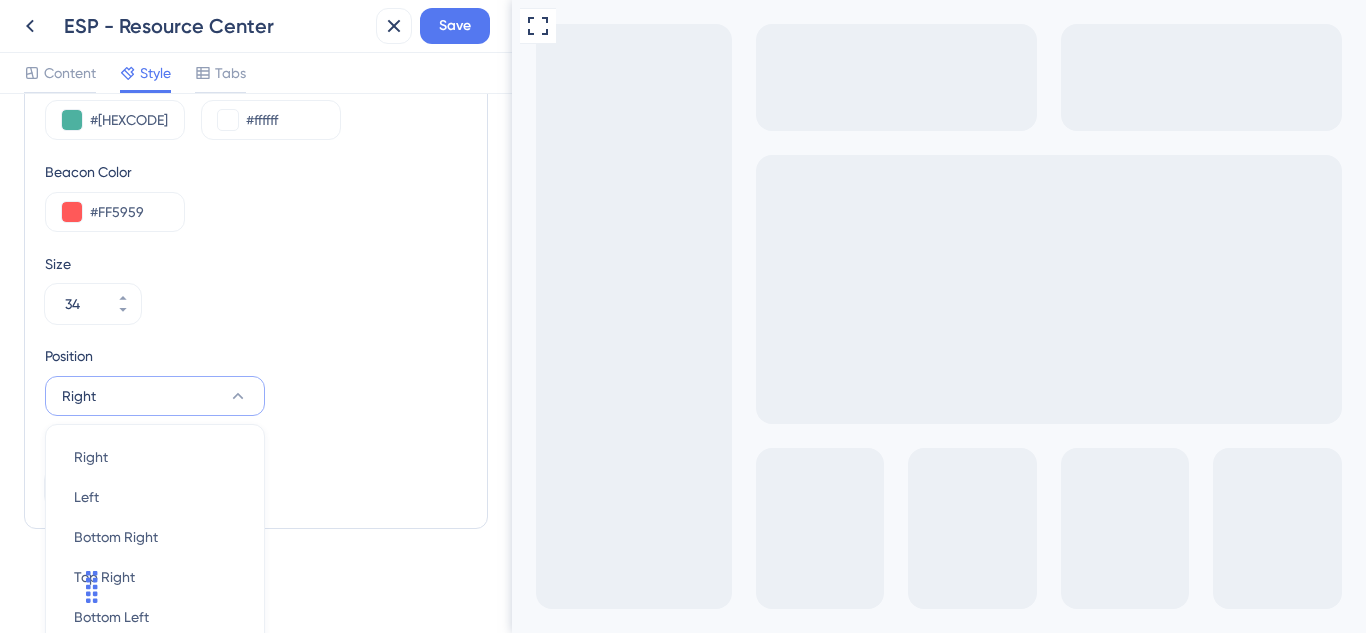 scroll, scrollTop: 954, scrollLeft: 0, axis: vertical 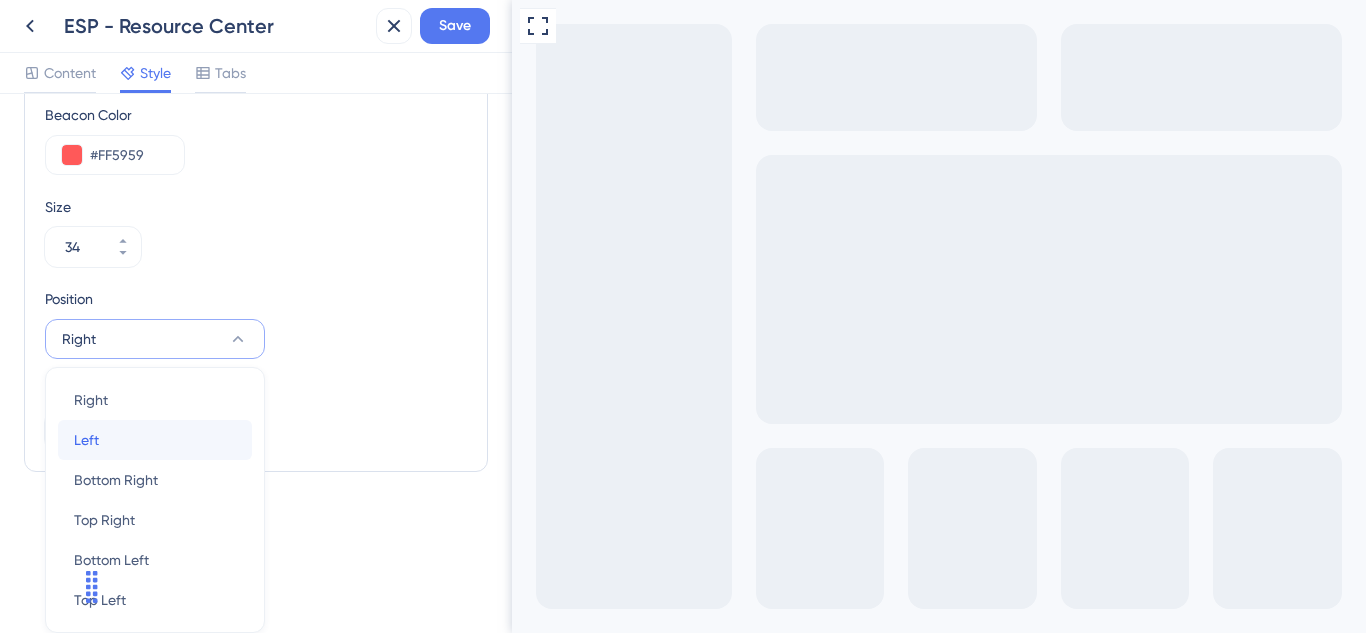 click on "Left Left" at bounding box center (155, 440) 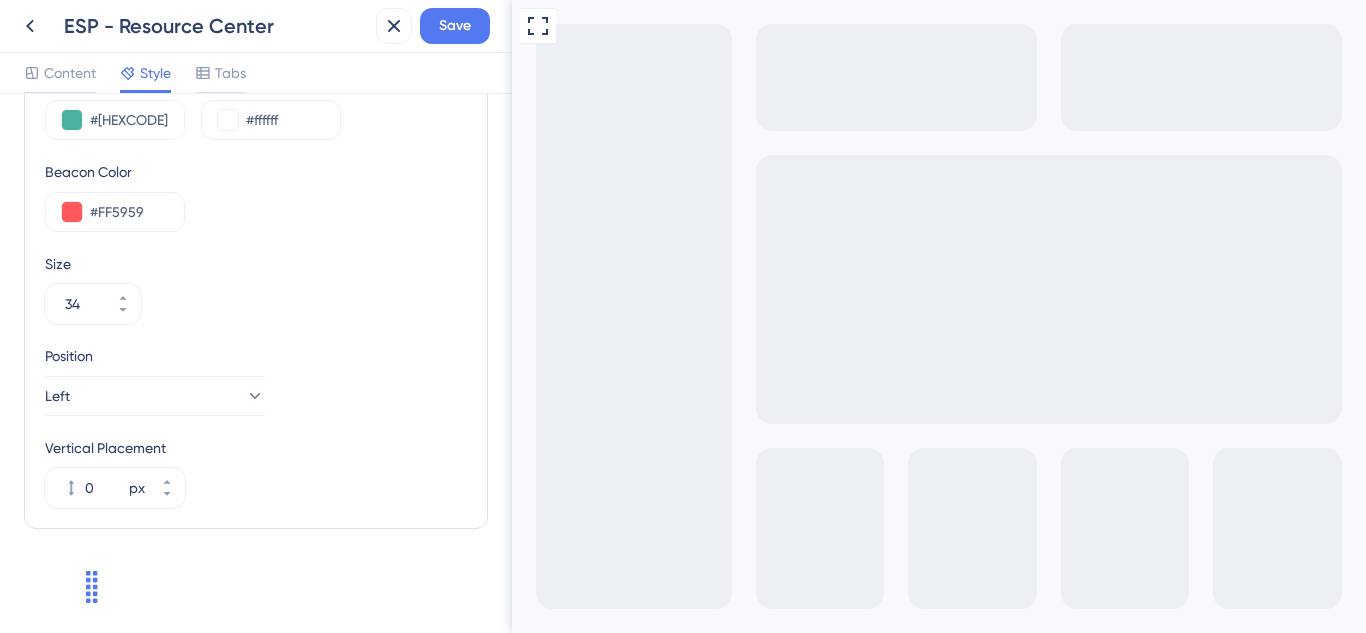 scroll, scrollTop: 897, scrollLeft: 0, axis: vertical 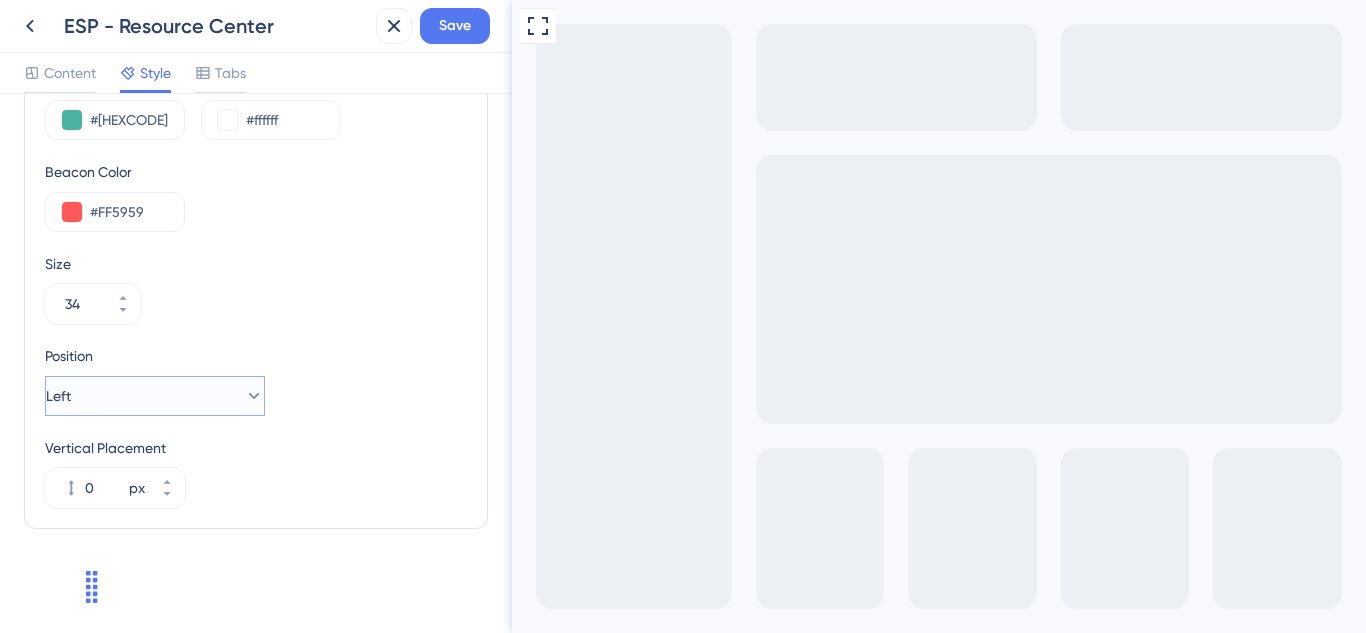 click on "Left" at bounding box center [155, 396] 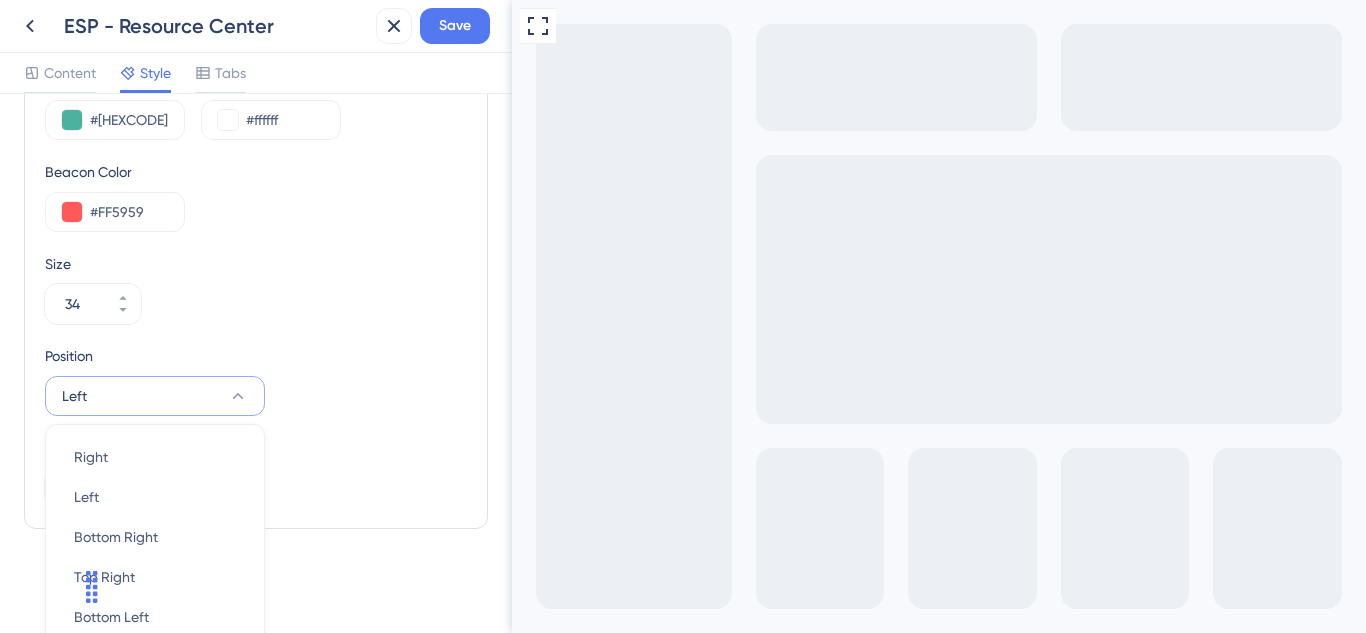 scroll, scrollTop: 954, scrollLeft: 0, axis: vertical 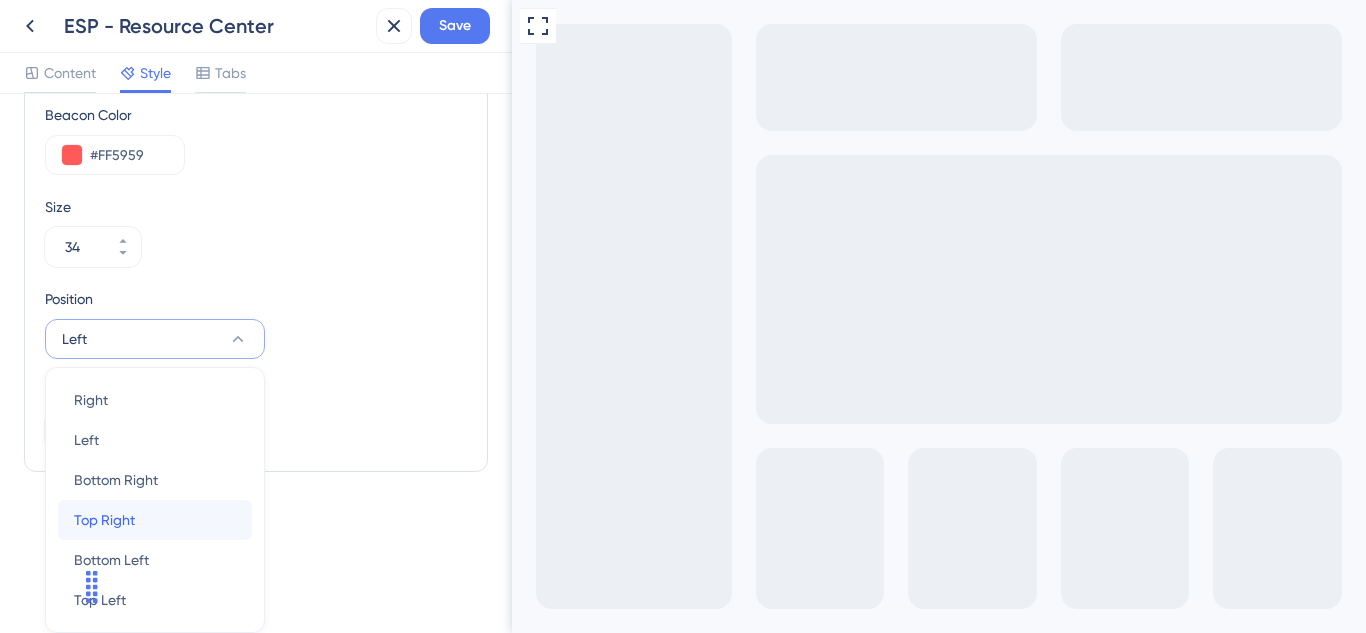 click on "Top Right" at bounding box center (104, 520) 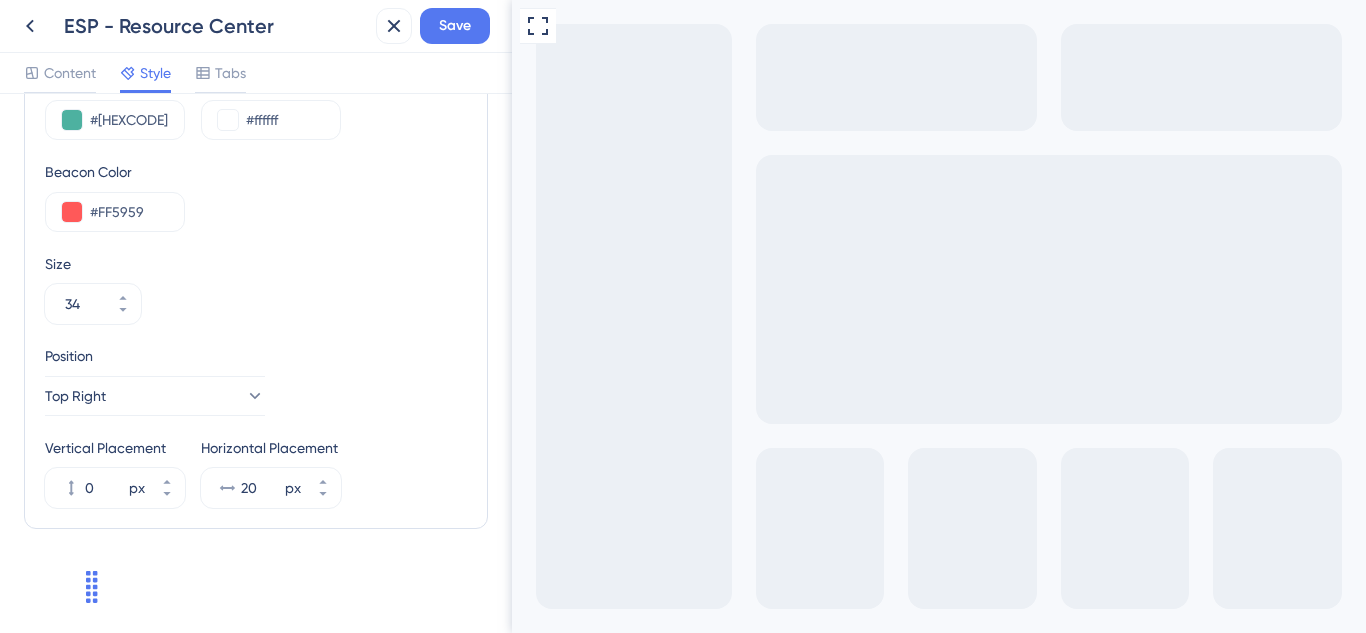 scroll, scrollTop: 897, scrollLeft: 0, axis: vertical 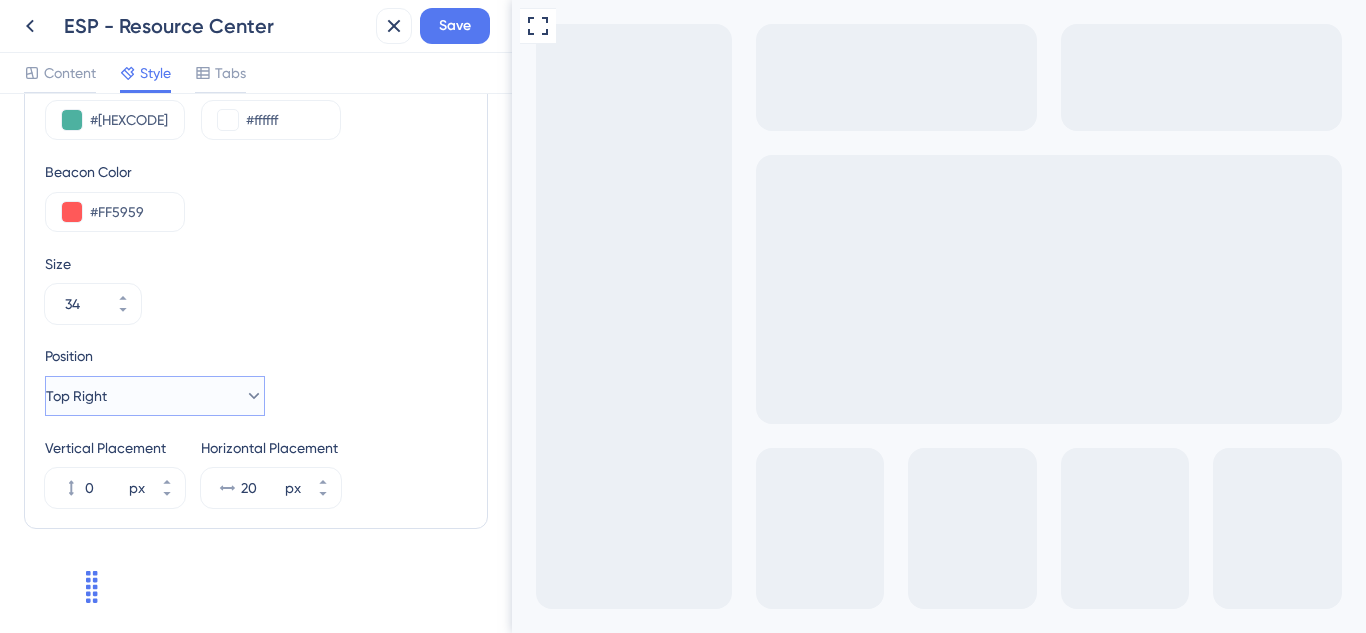 click on "Top Right" at bounding box center [155, 396] 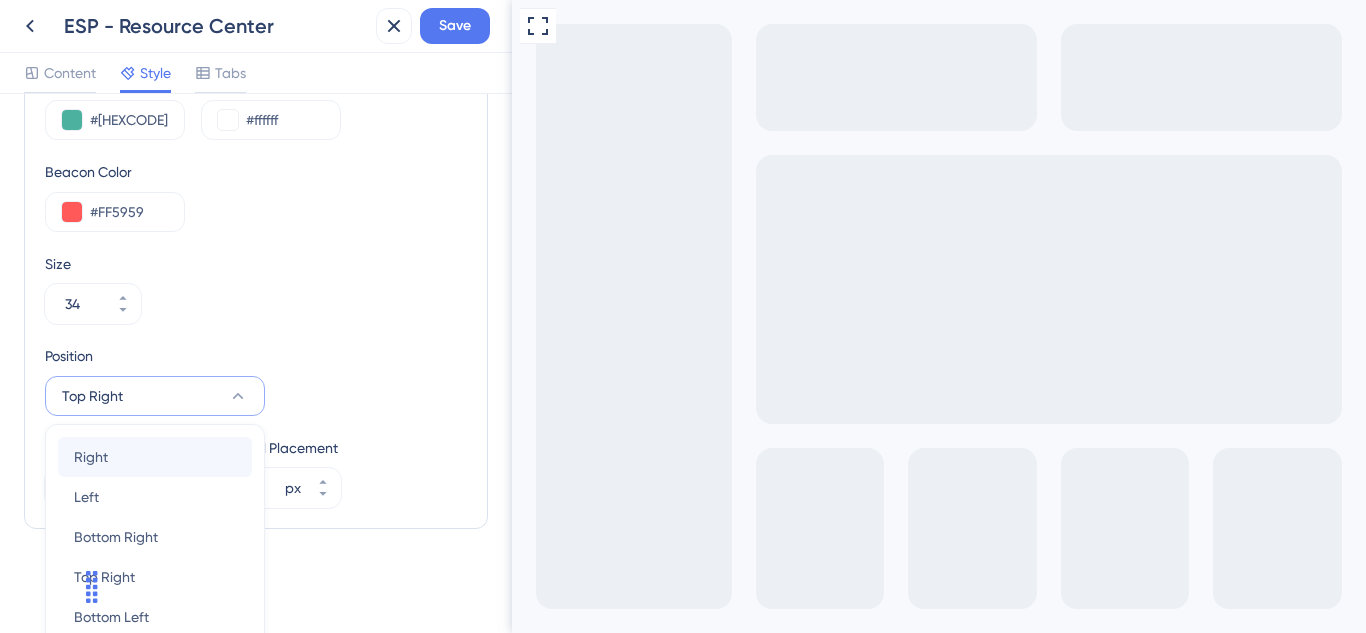 scroll, scrollTop: 954, scrollLeft: 0, axis: vertical 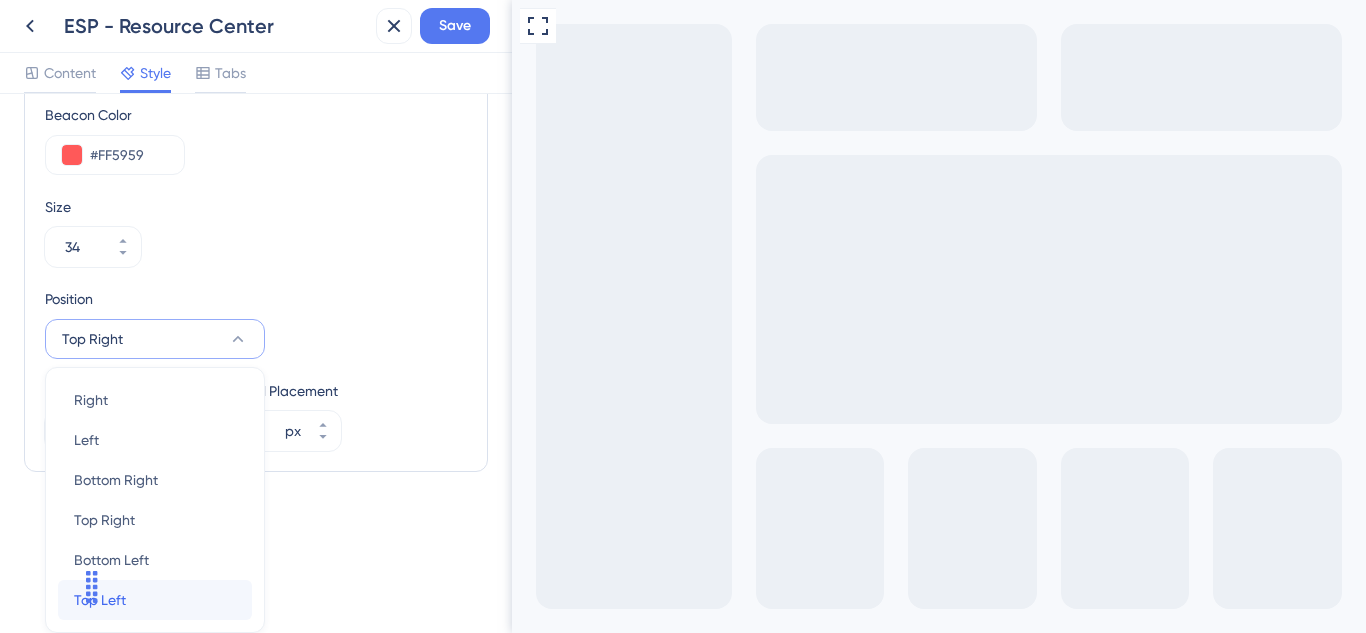 click on "Top Left Top Left" at bounding box center (155, 600) 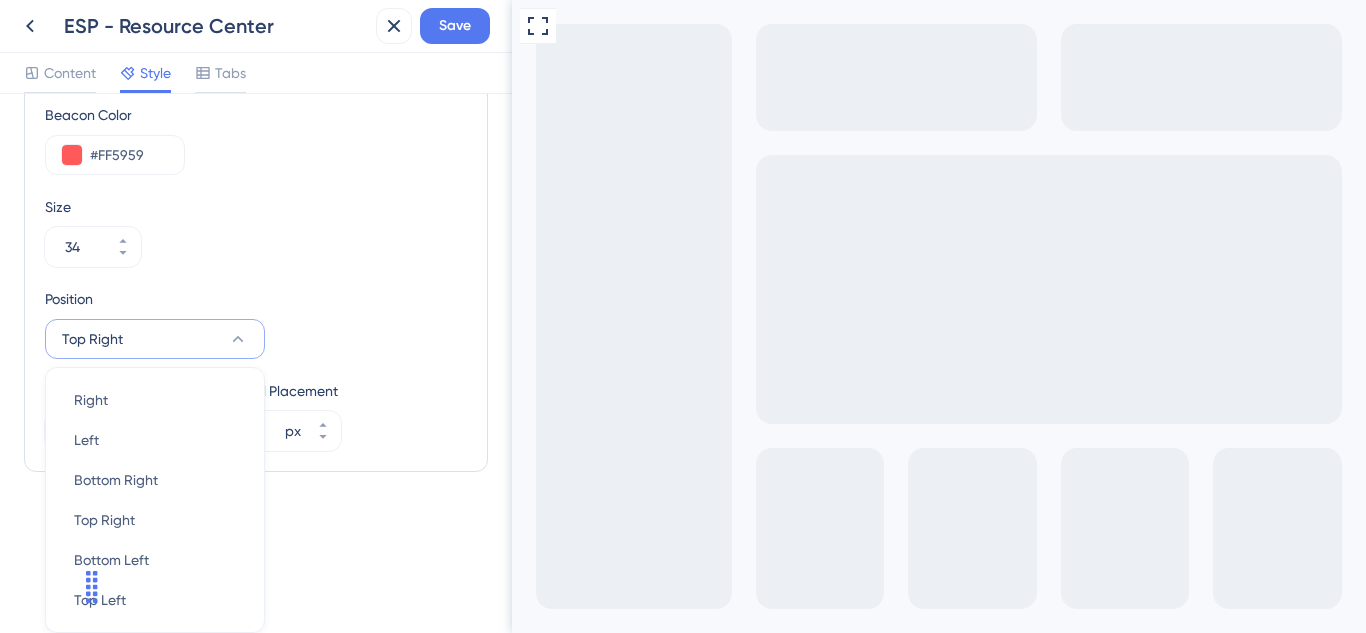 scroll, scrollTop: 897, scrollLeft: 0, axis: vertical 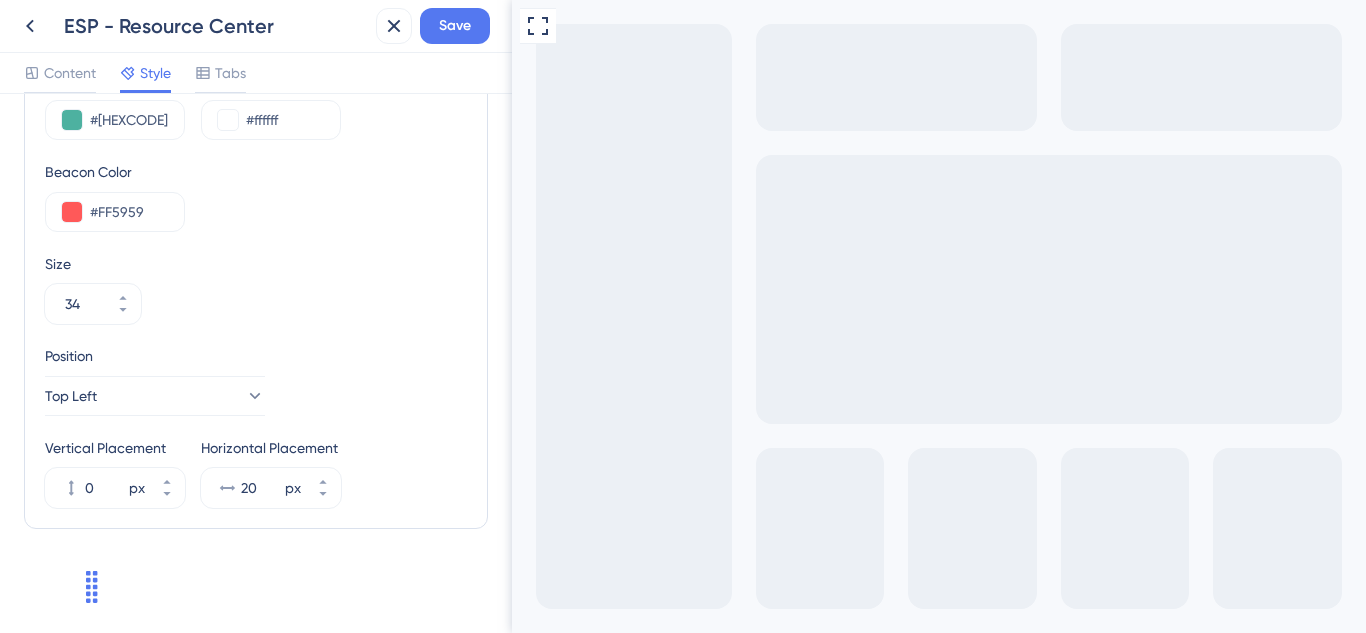 click on "Size" at bounding box center (256, 264) 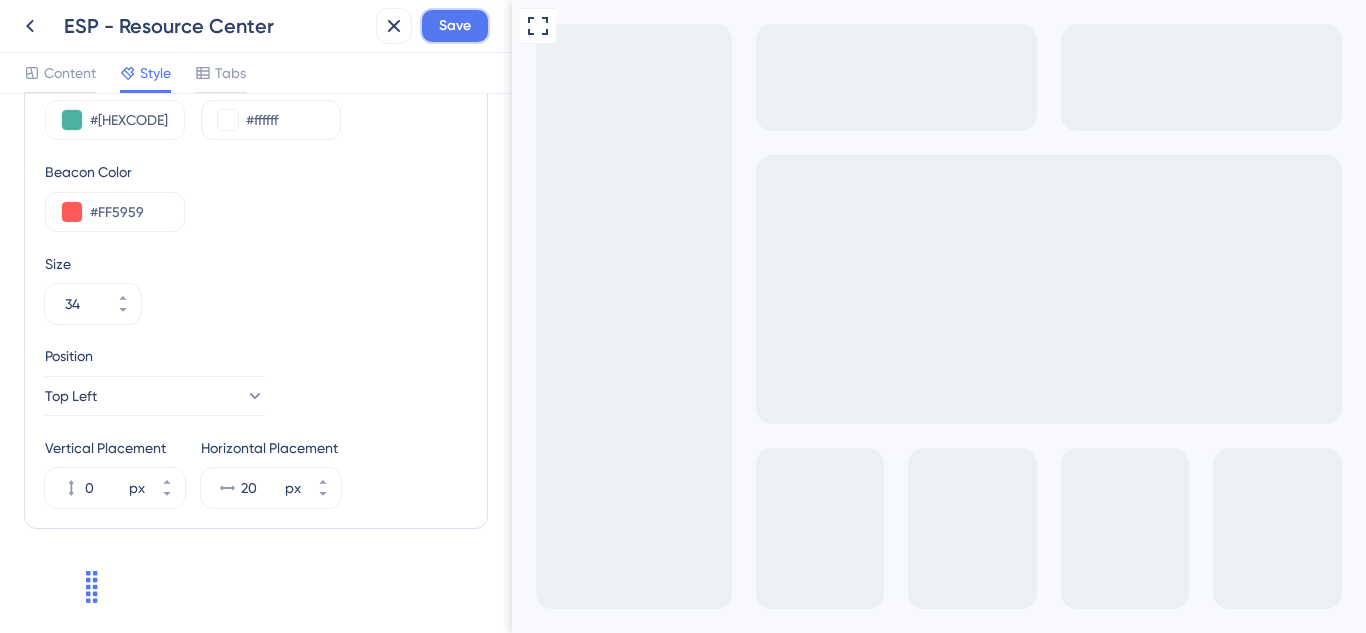 click on "Save" at bounding box center (455, 26) 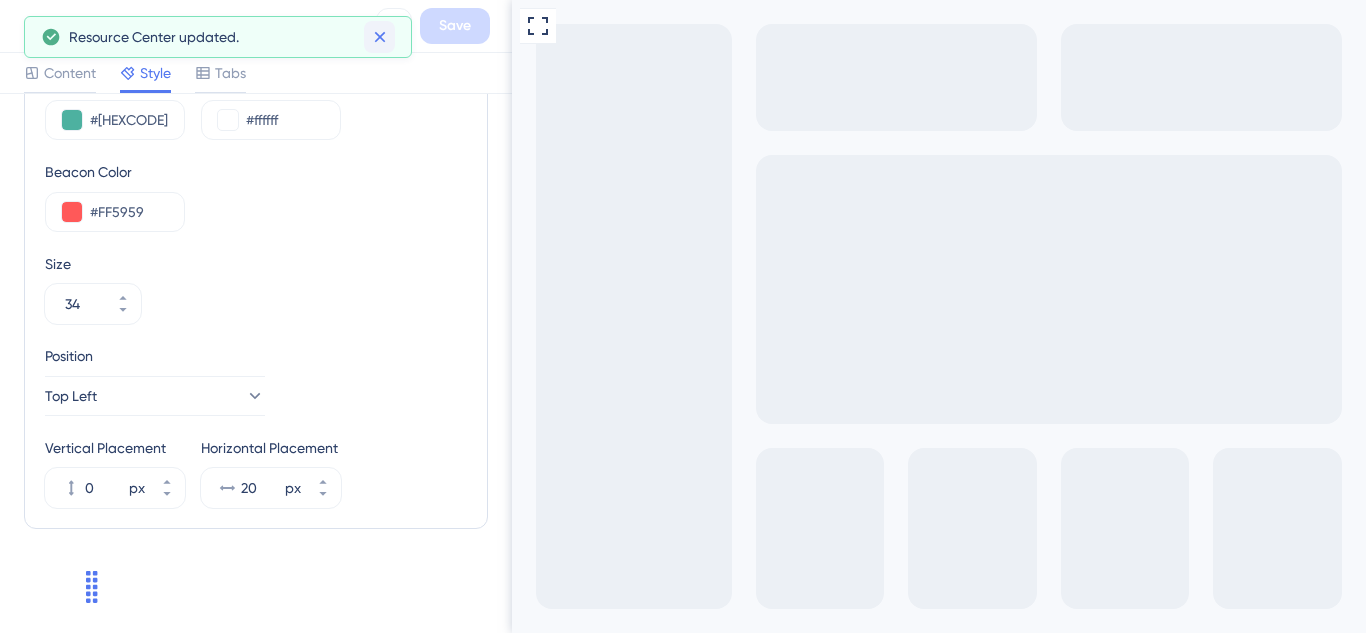 click 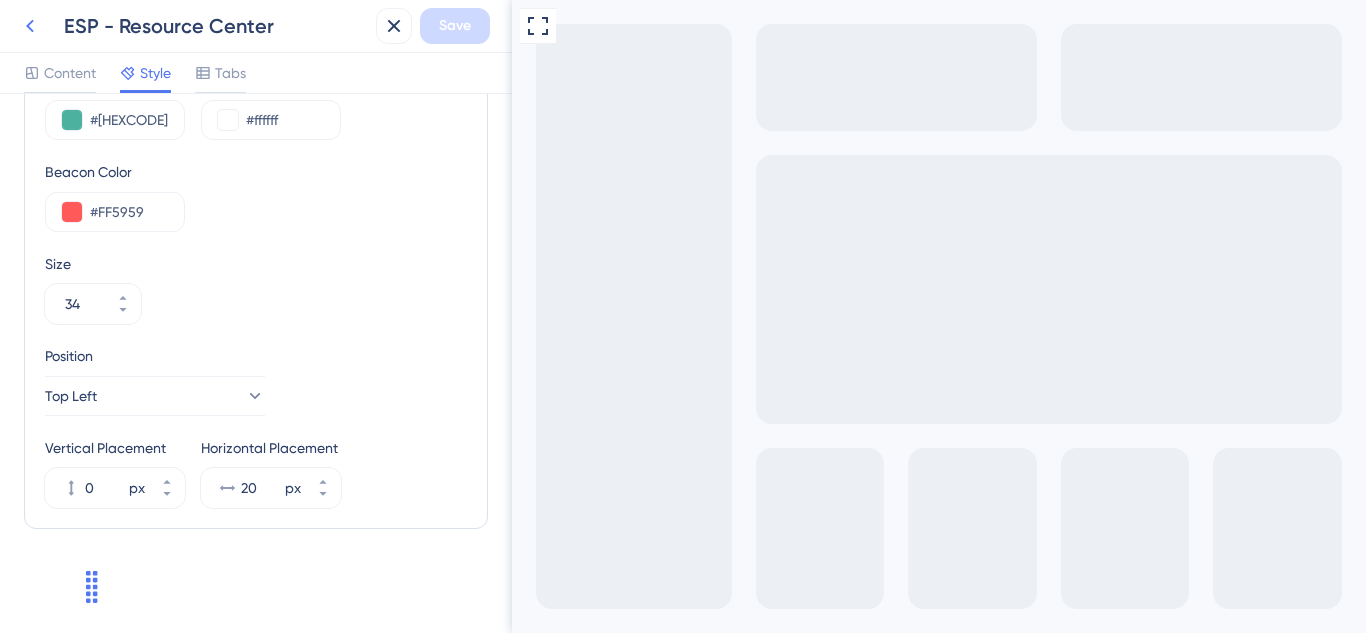 click at bounding box center (30, 26) 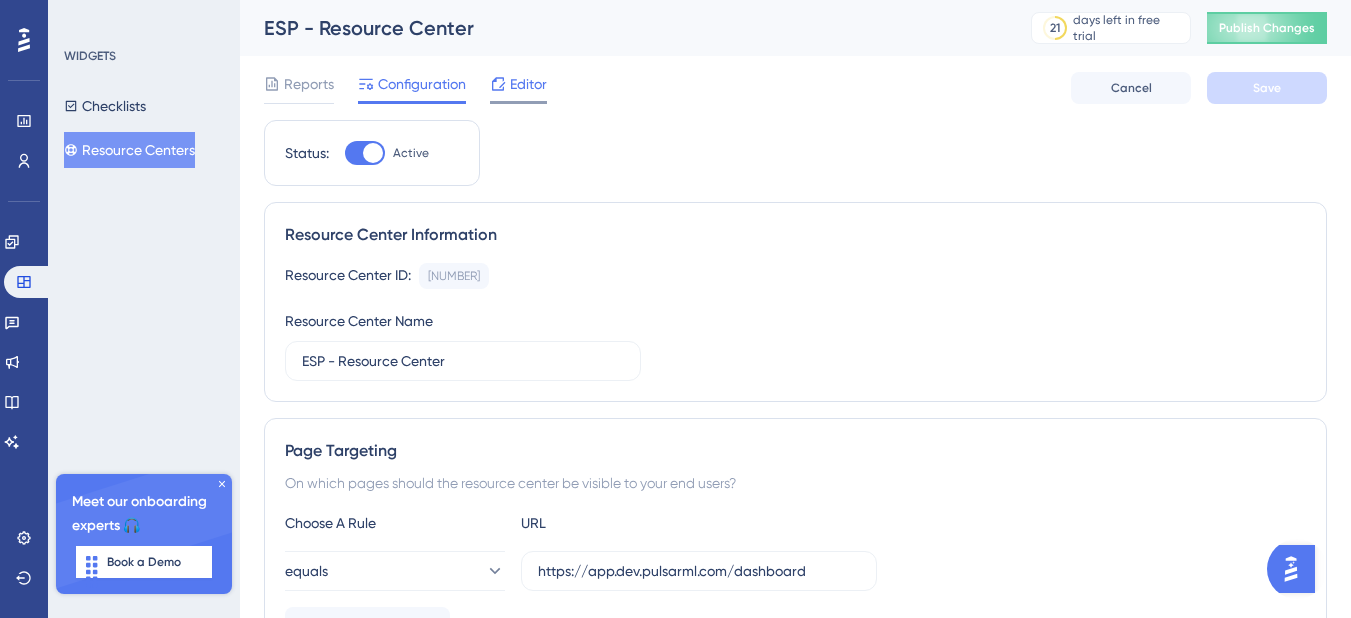 click on "Editor" at bounding box center [528, 84] 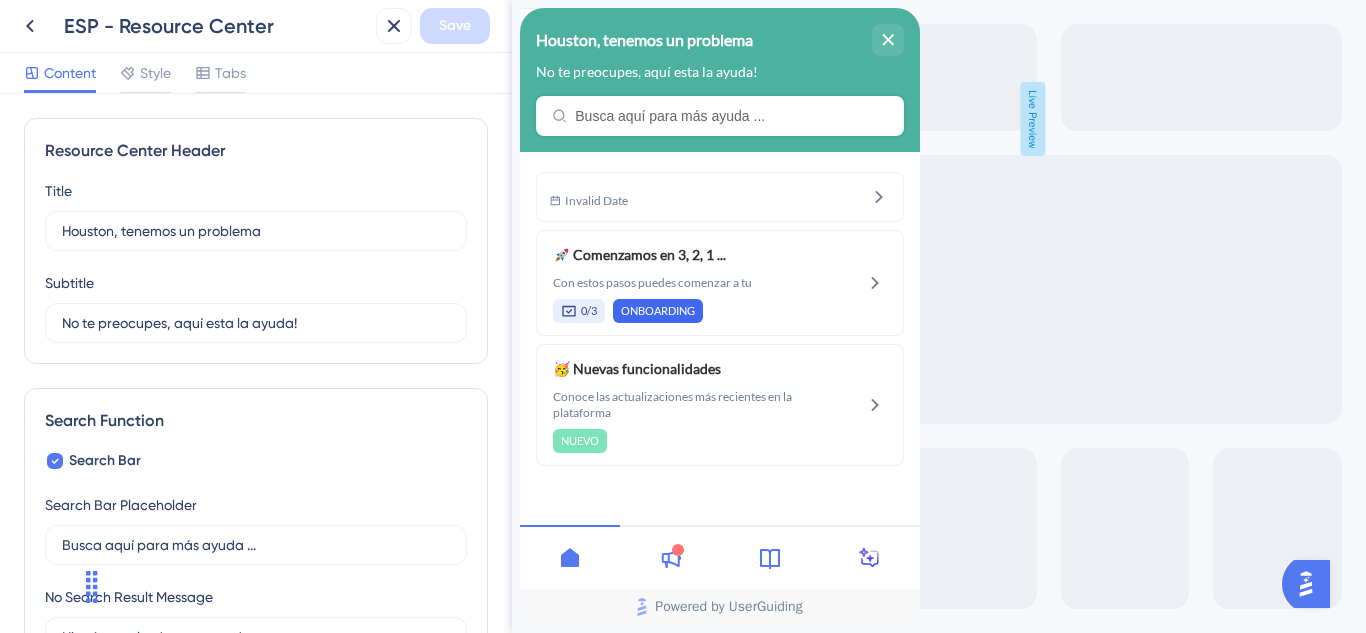 scroll, scrollTop: 0, scrollLeft: 0, axis: both 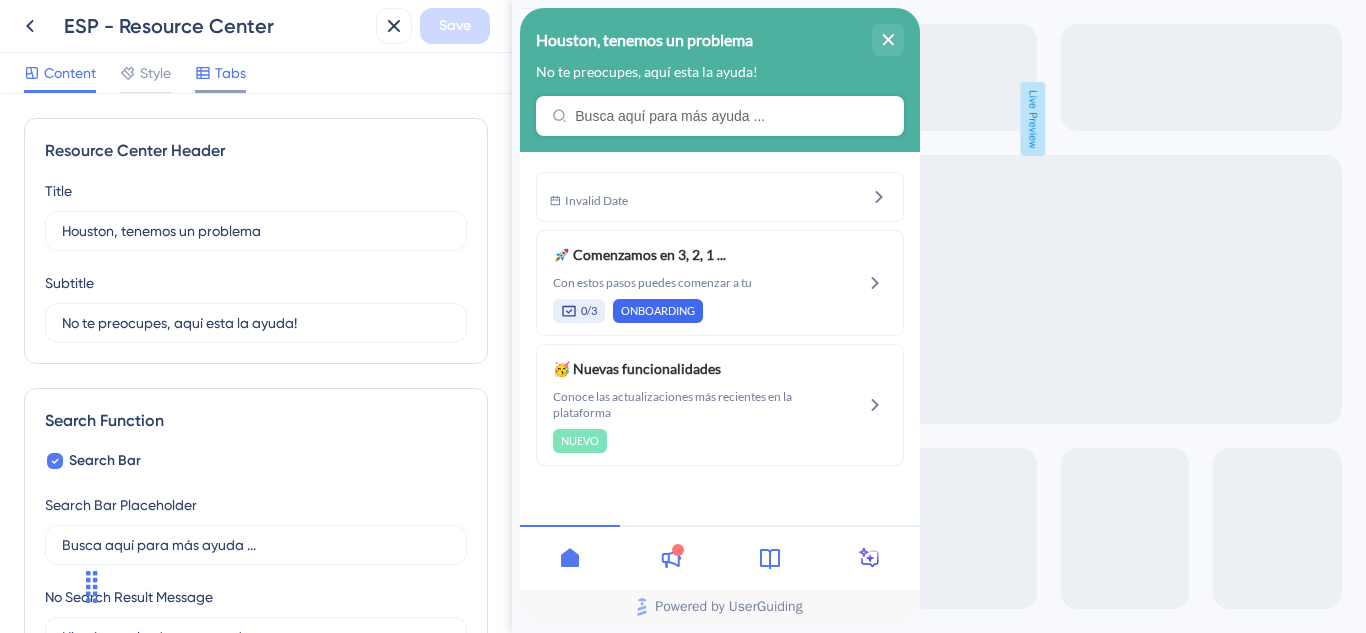 click on "Tabs" at bounding box center (230, 73) 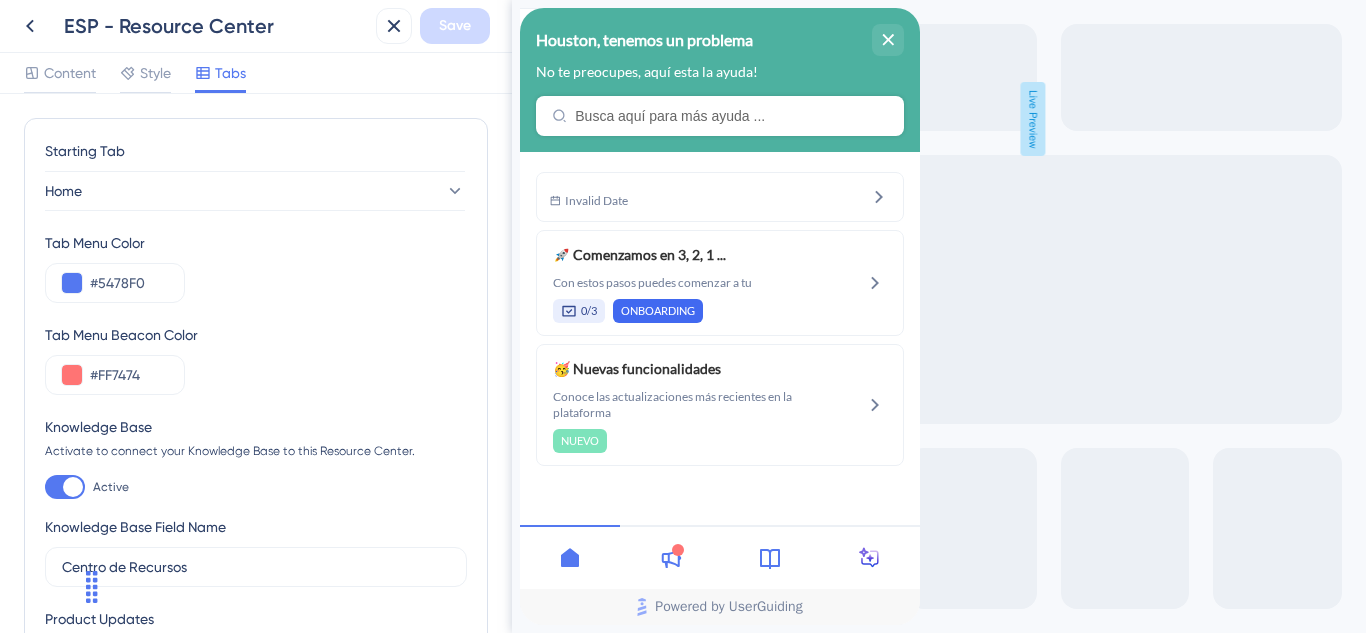scroll, scrollTop: 0, scrollLeft: 0, axis: both 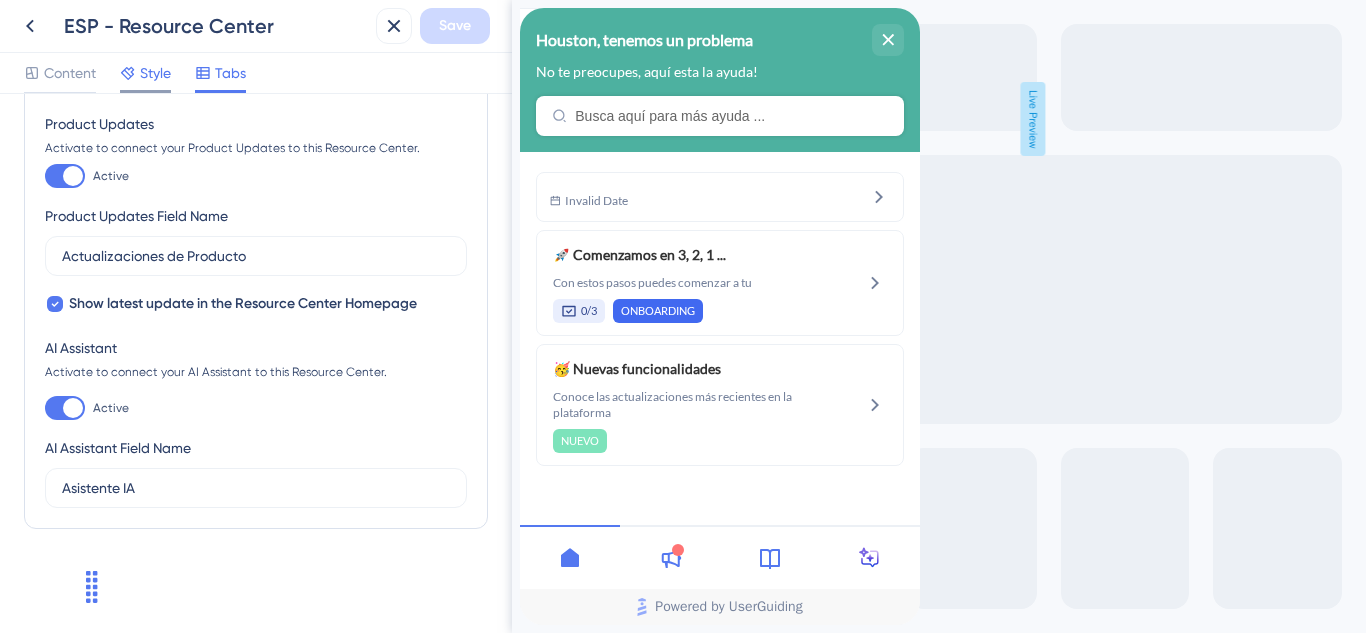 click on "Style" at bounding box center [155, 73] 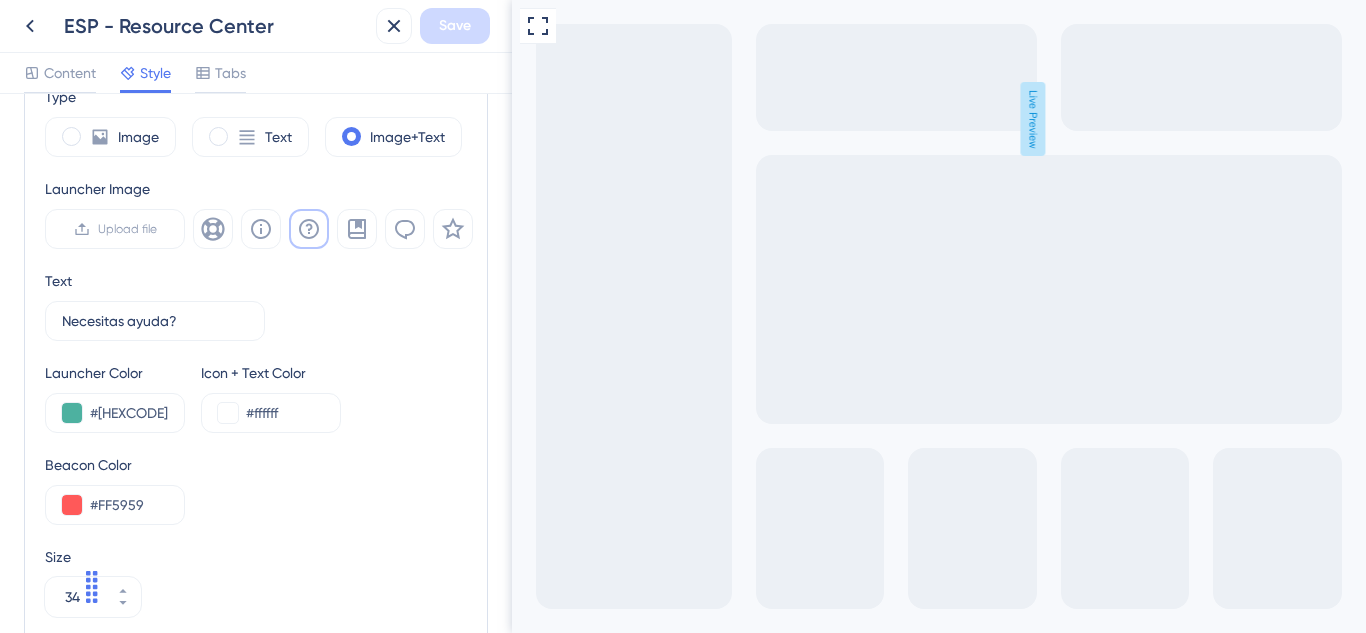 scroll, scrollTop: 695, scrollLeft: 0, axis: vertical 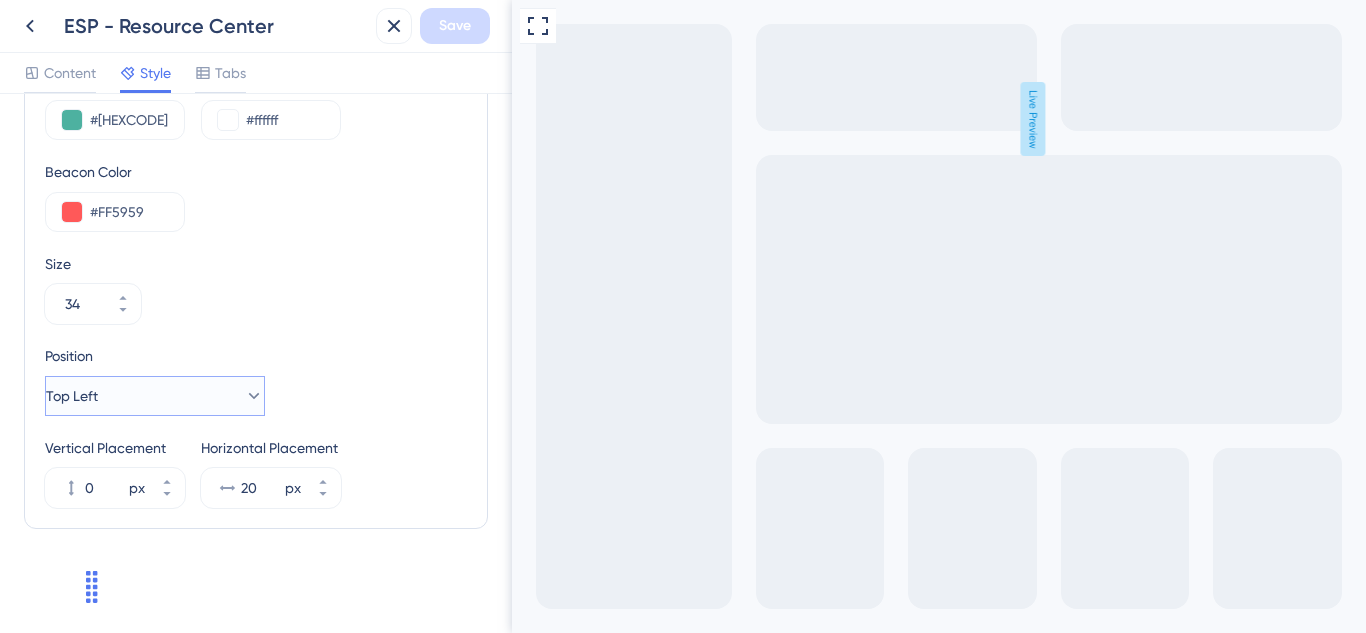 click on "Top Left" at bounding box center (155, 396) 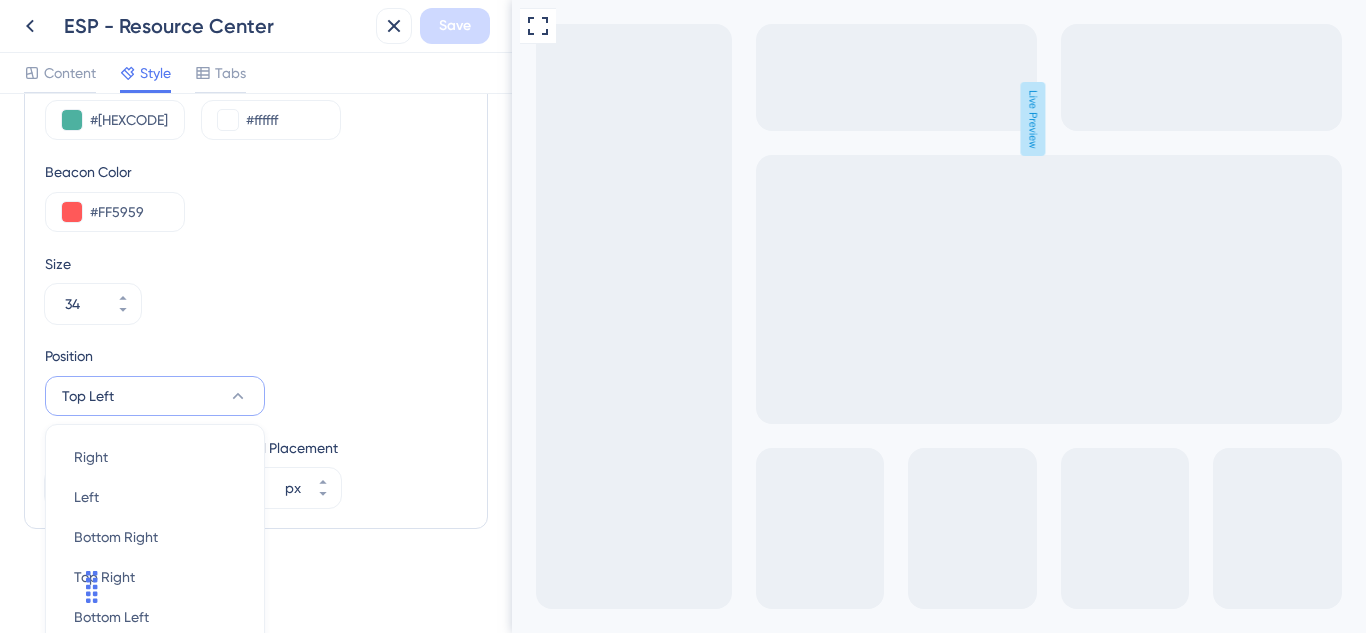 scroll, scrollTop: 954, scrollLeft: 0, axis: vertical 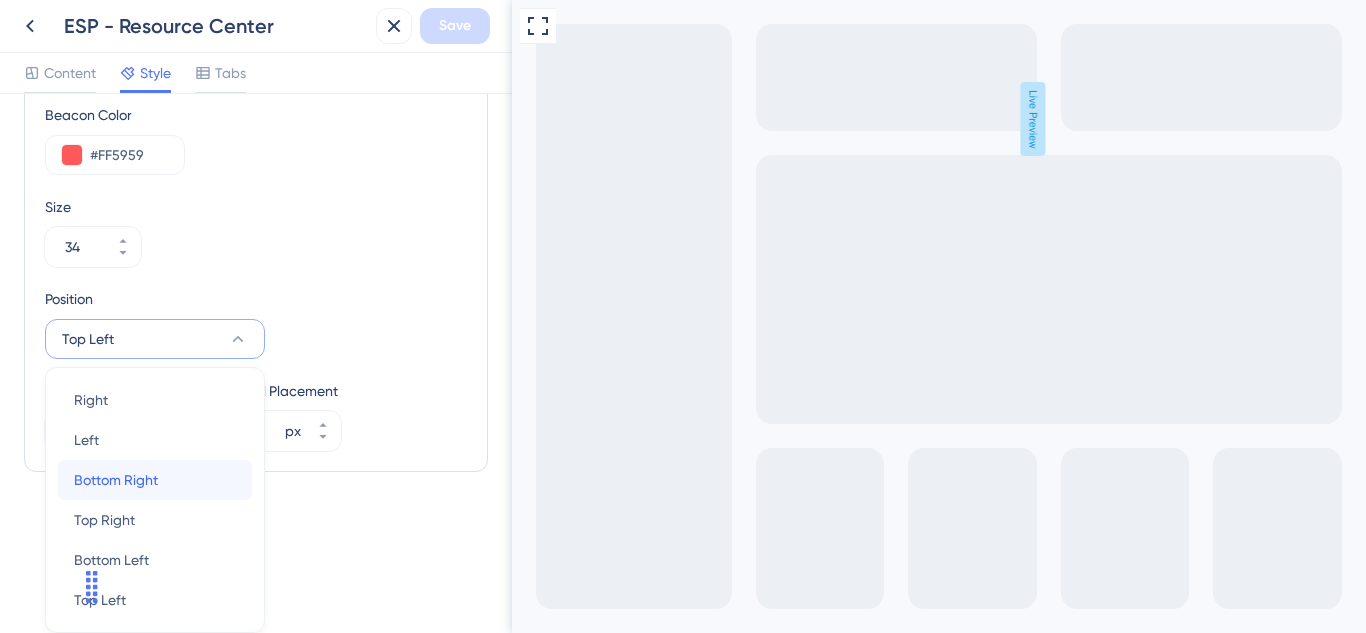 click on "Bottom Right Bottom Right" at bounding box center (155, 480) 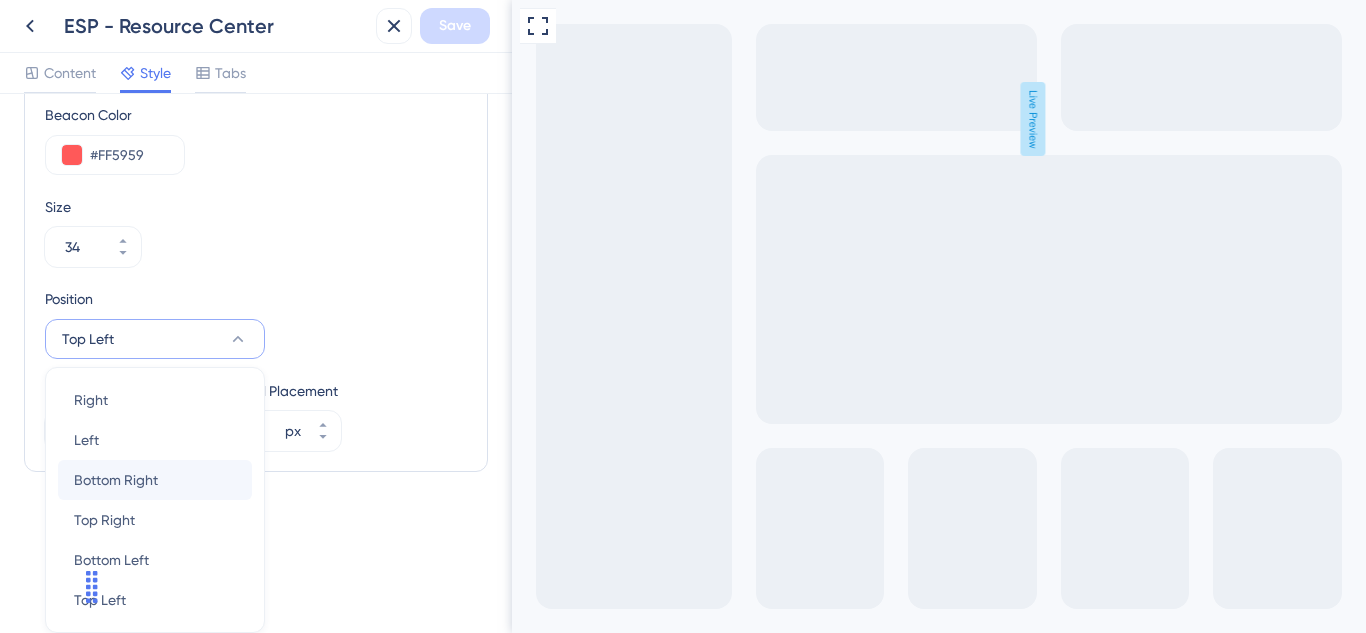 scroll, scrollTop: 897, scrollLeft: 0, axis: vertical 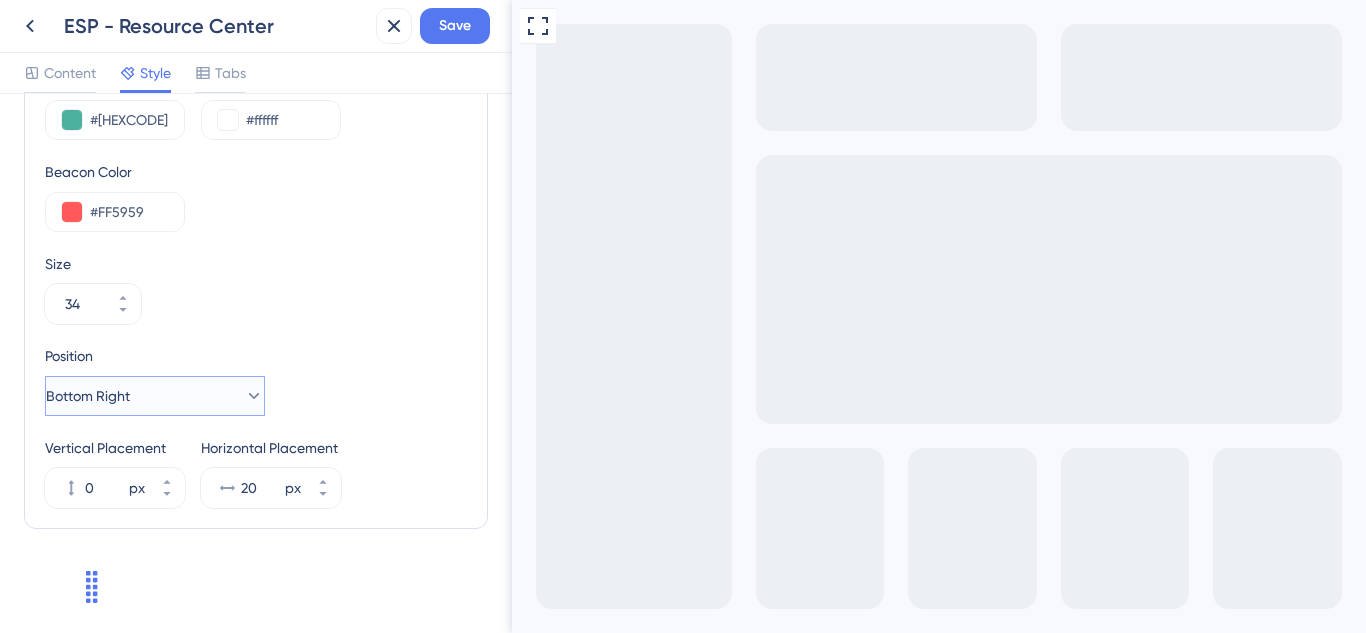 click on "Bottom Right" at bounding box center [155, 396] 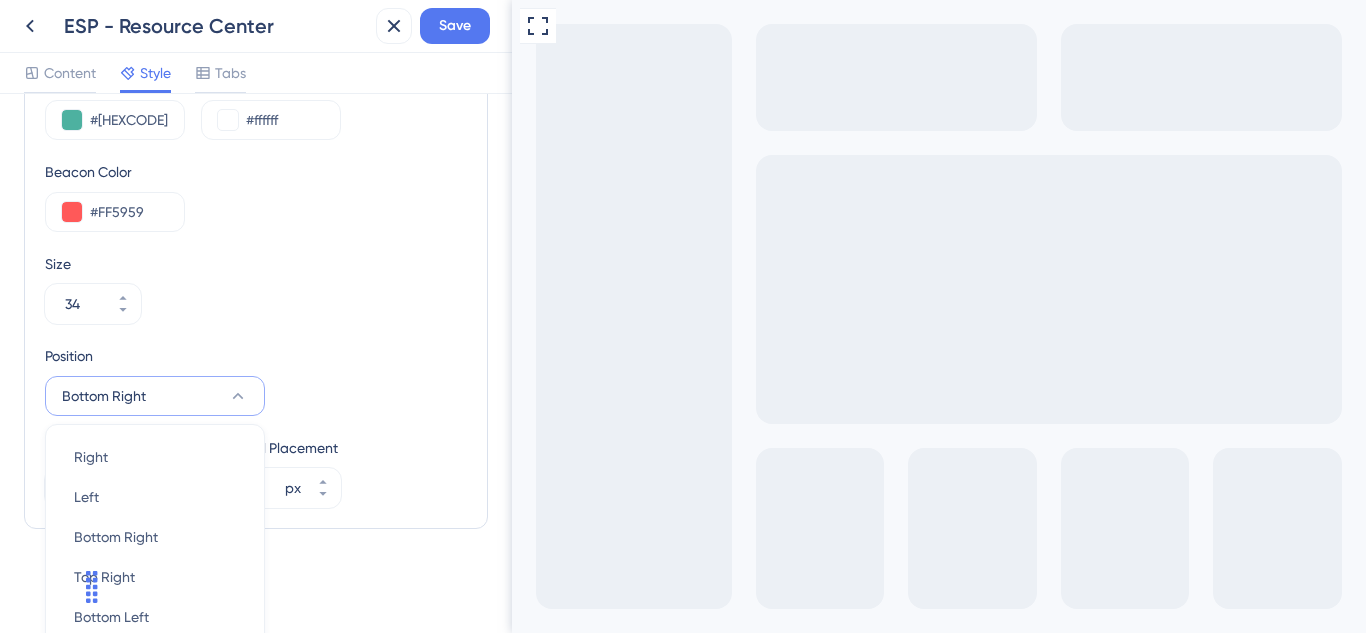 scroll, scrollTop: 954, scrollLeft: 0, axis: vertical 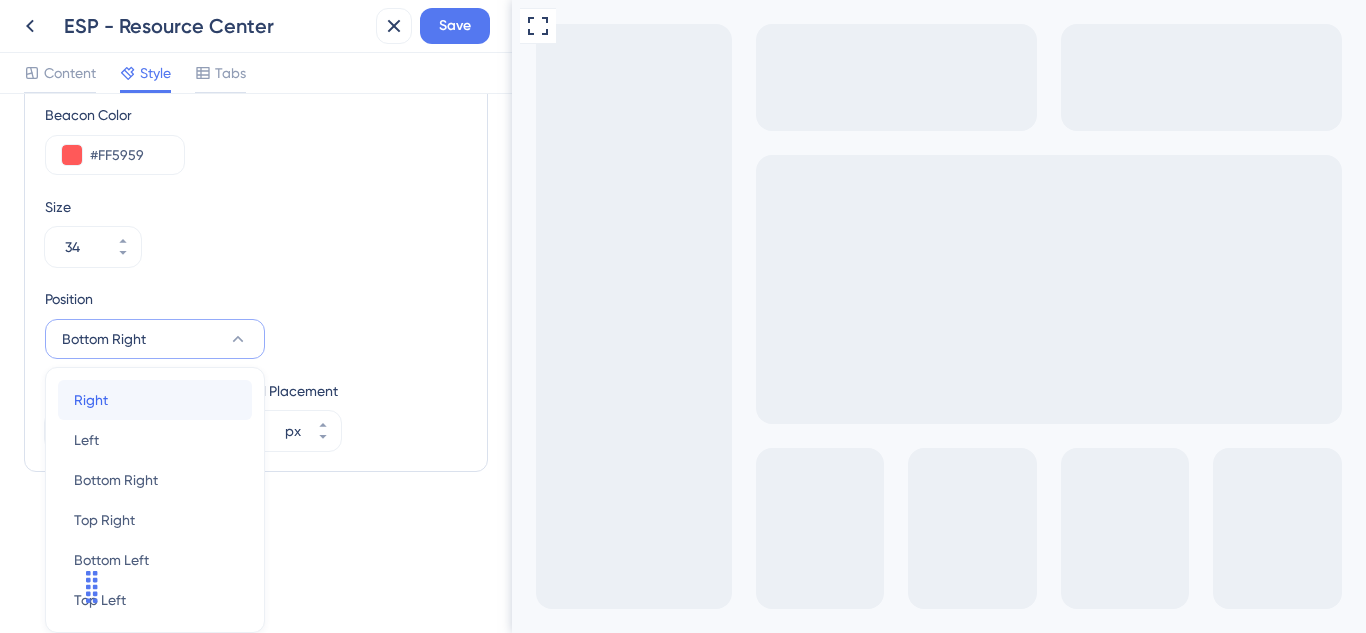 click on "Right Right" at bounding box center (155, 400) 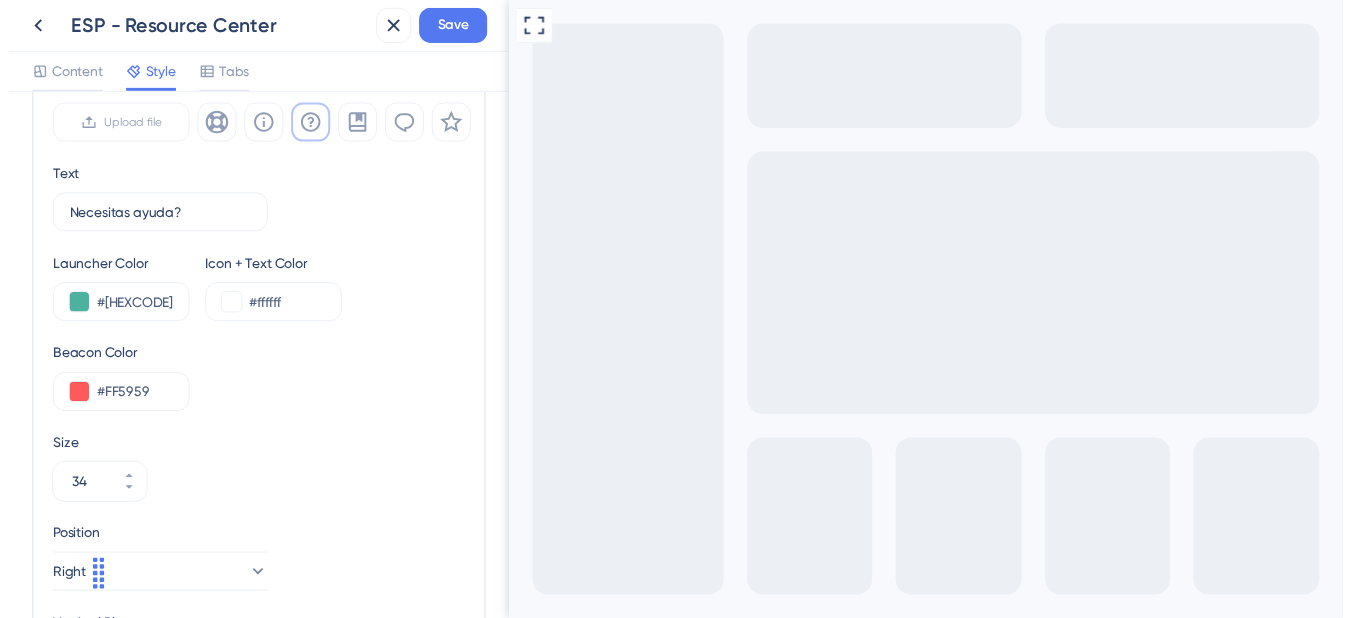 scroll, scrollTop: 397, scrollLeft: 0, axis: vertical 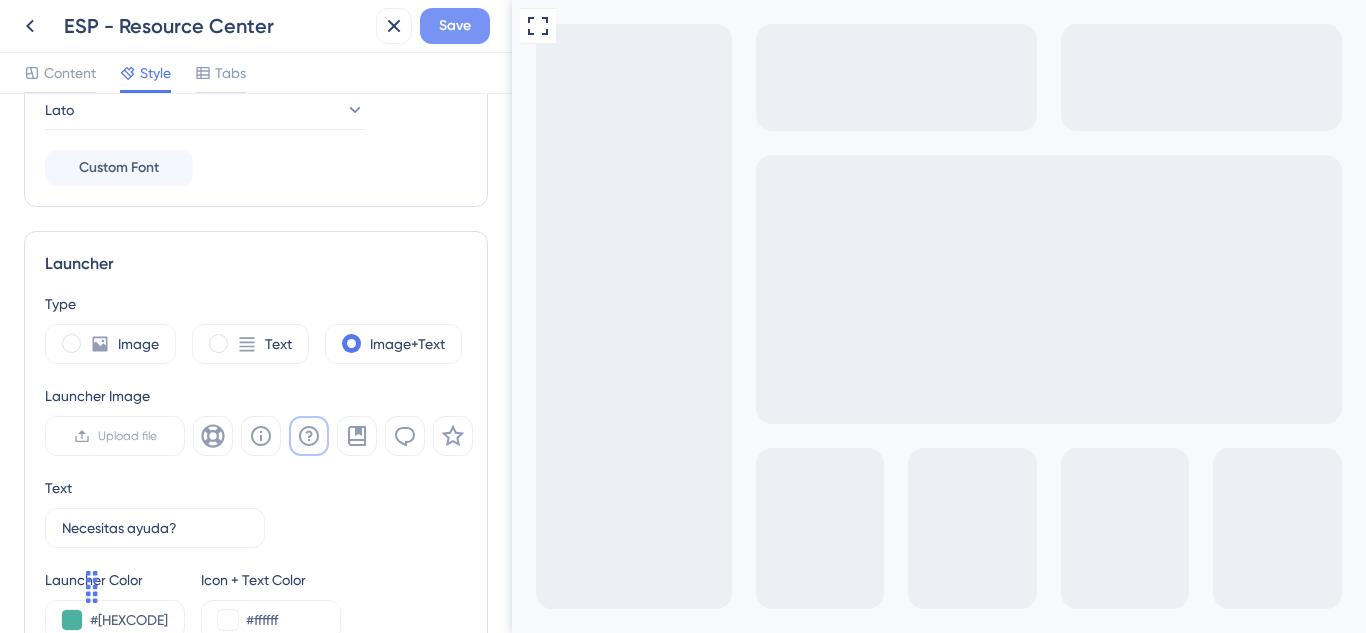 click on "Save" at bounding box center [455, 26] 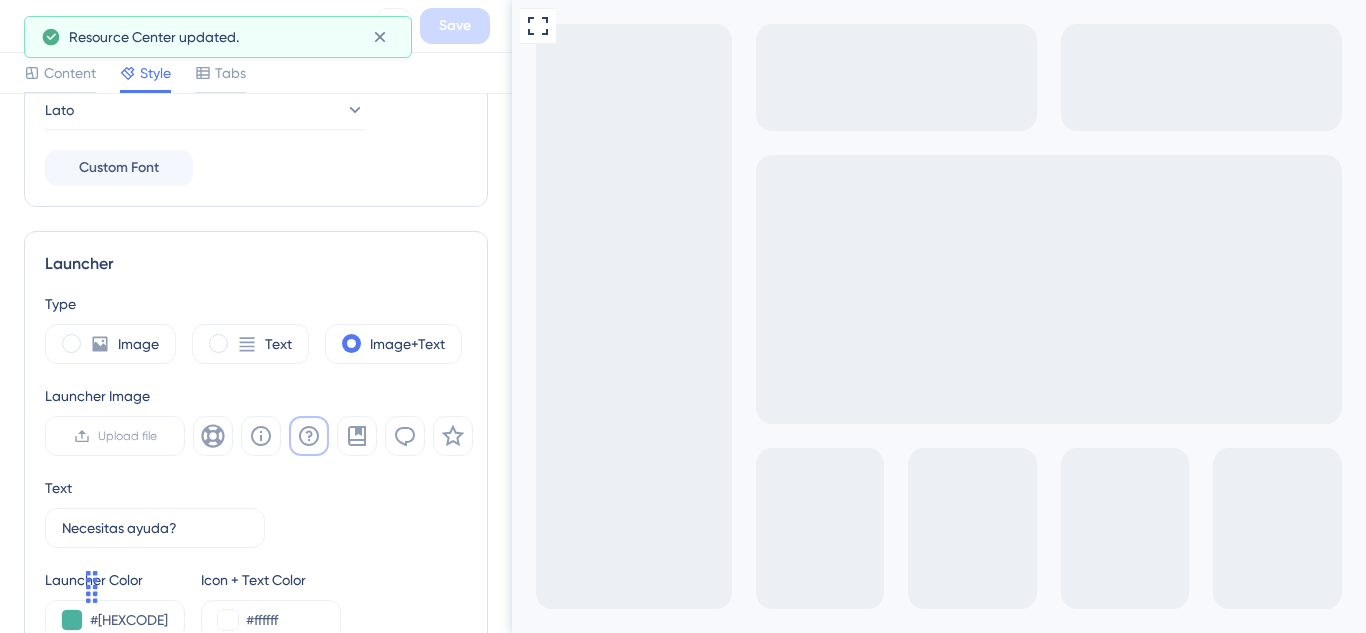 click 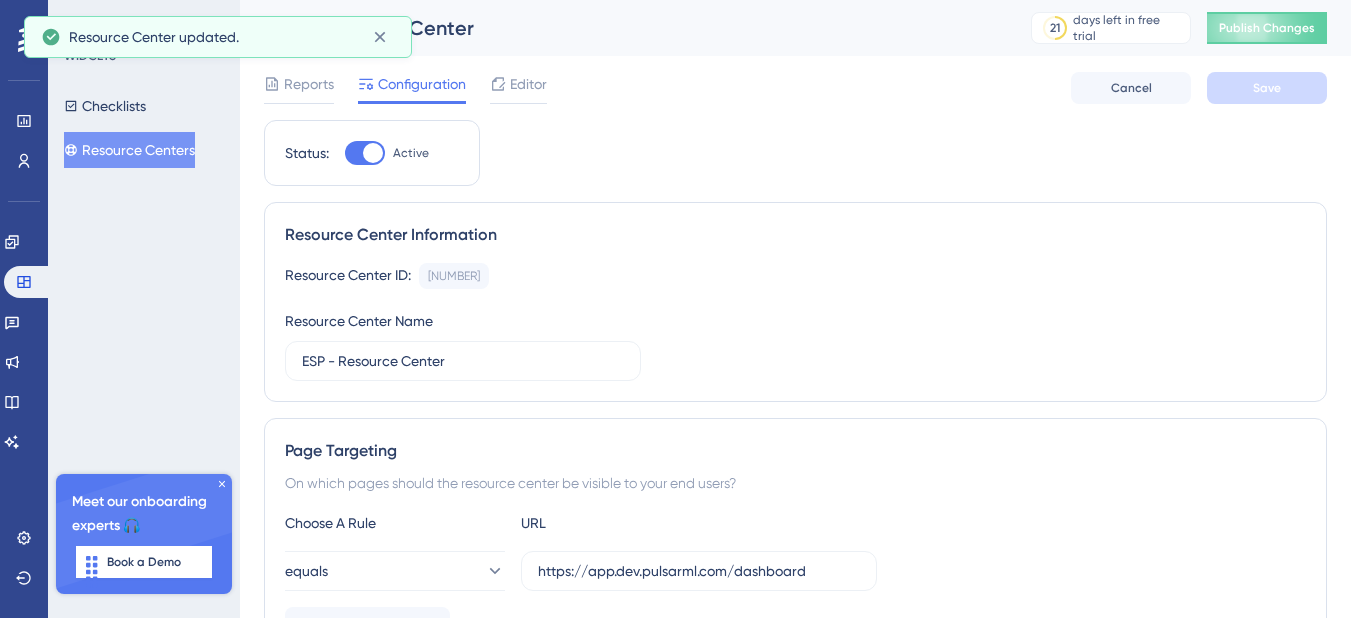 click on "ESP - Resource Center 21 days left in free trial Click to see  upgrade options Publish Changes" at bounding box center [795, 28] 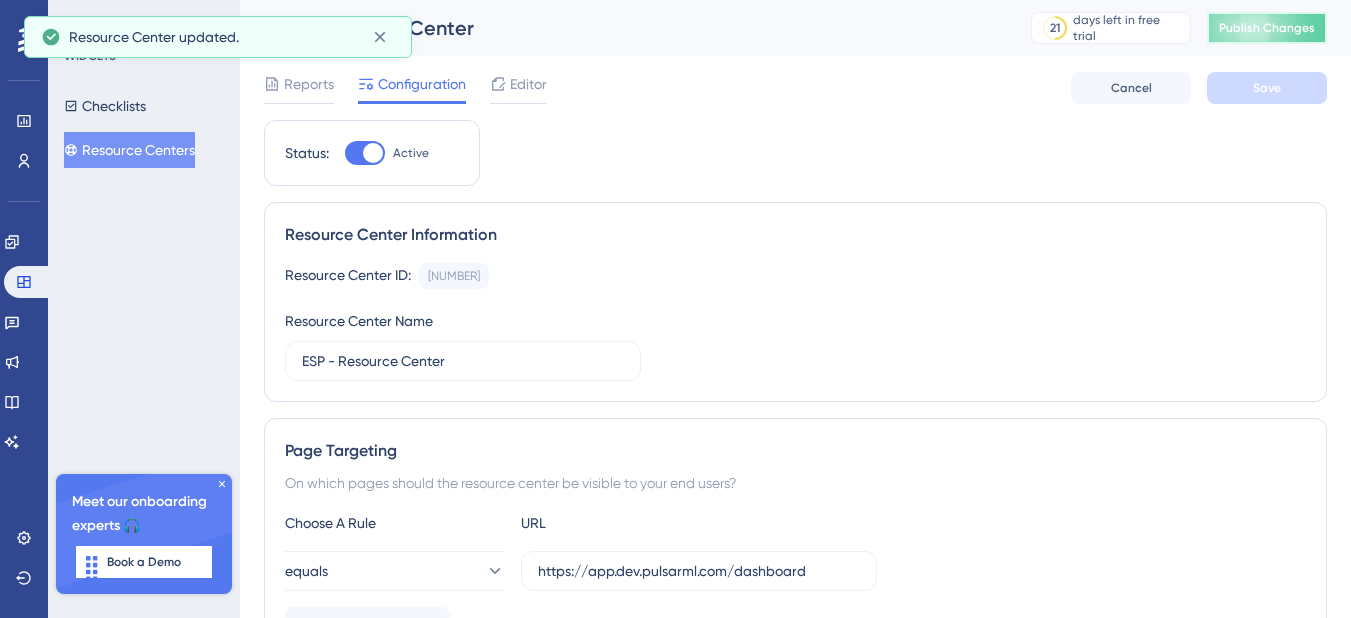 click on "Publish Changes" at bounding box center (1267, 28) 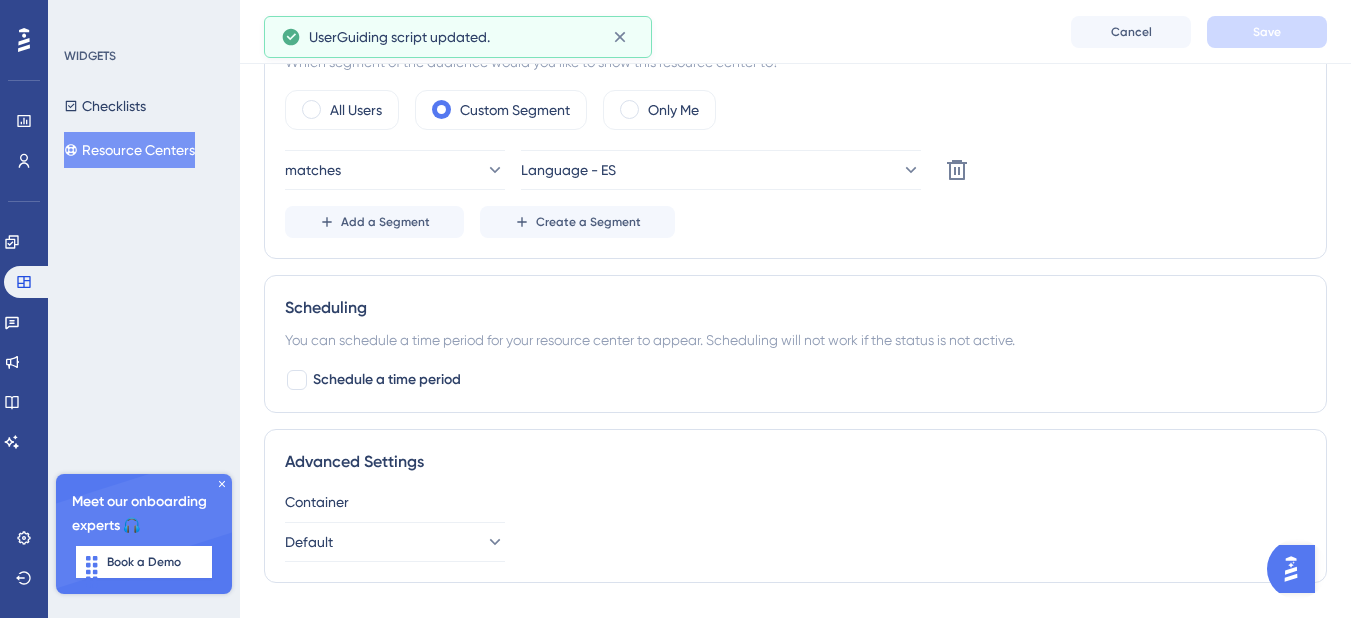 scroll, scrollTop: 572, scrollLeft: 0, axis: vertical 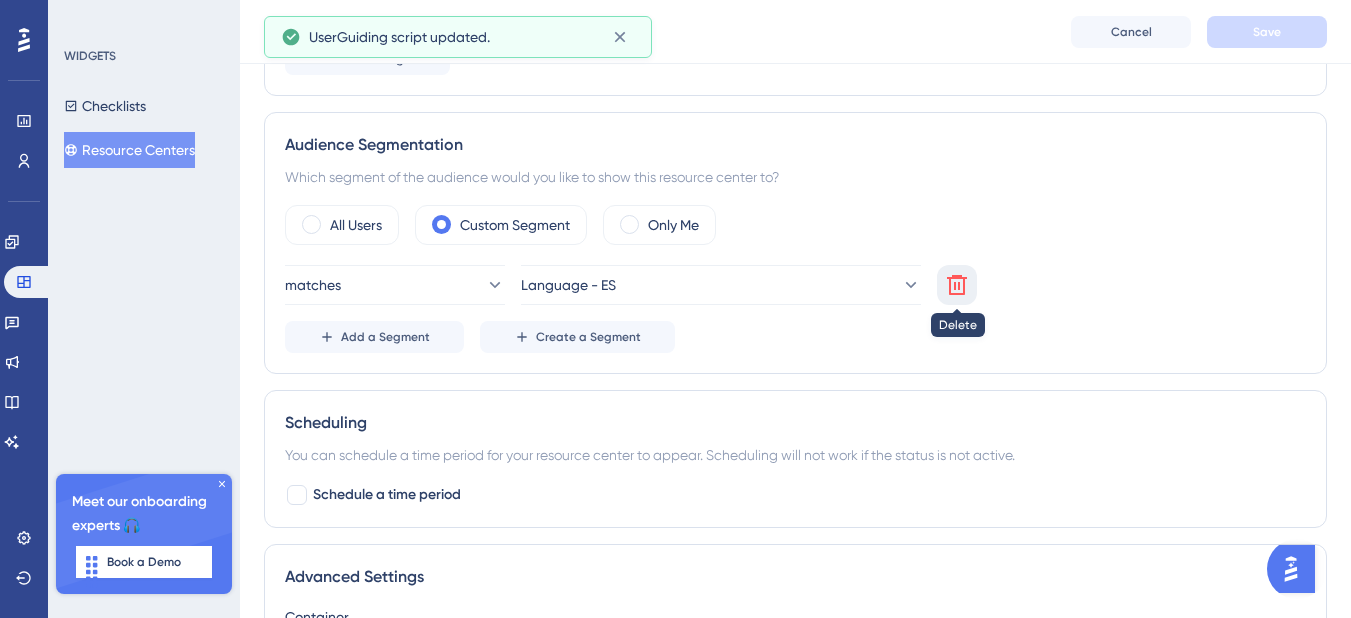 click at bounding box center (957, 285) 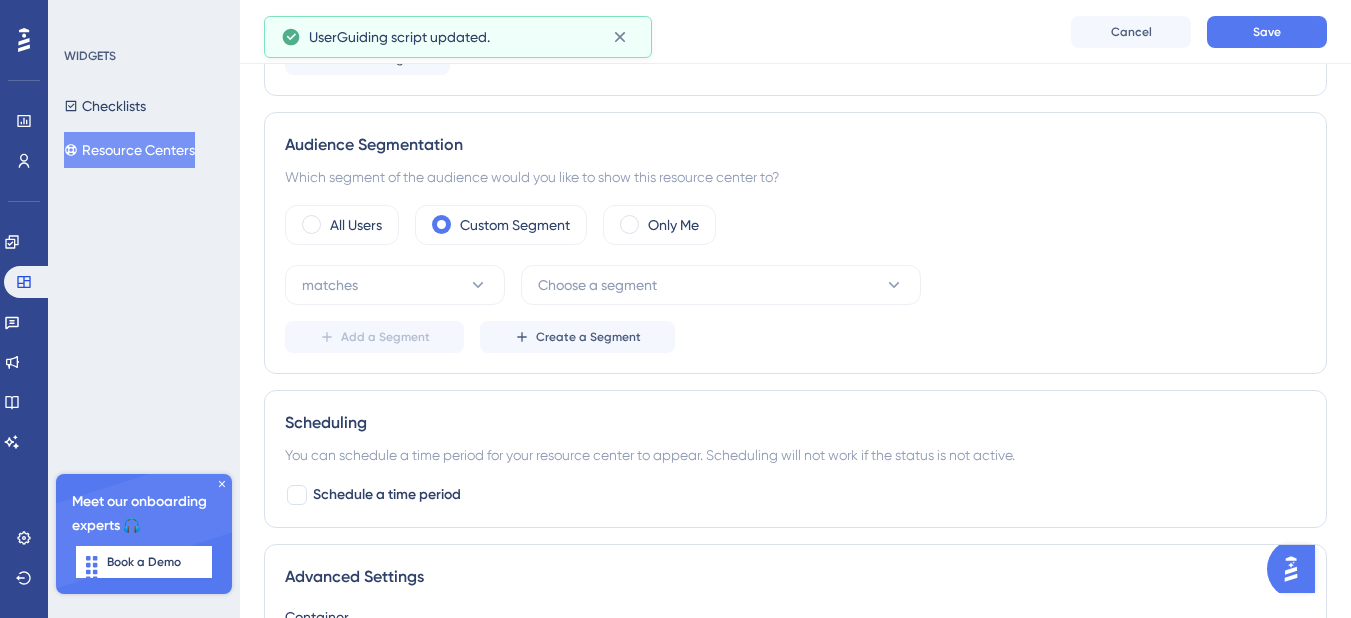 drag, startPoint x: 377, startPoint y: 224, endPoint x: 430, endPoint y: 260, distance: 64.070274 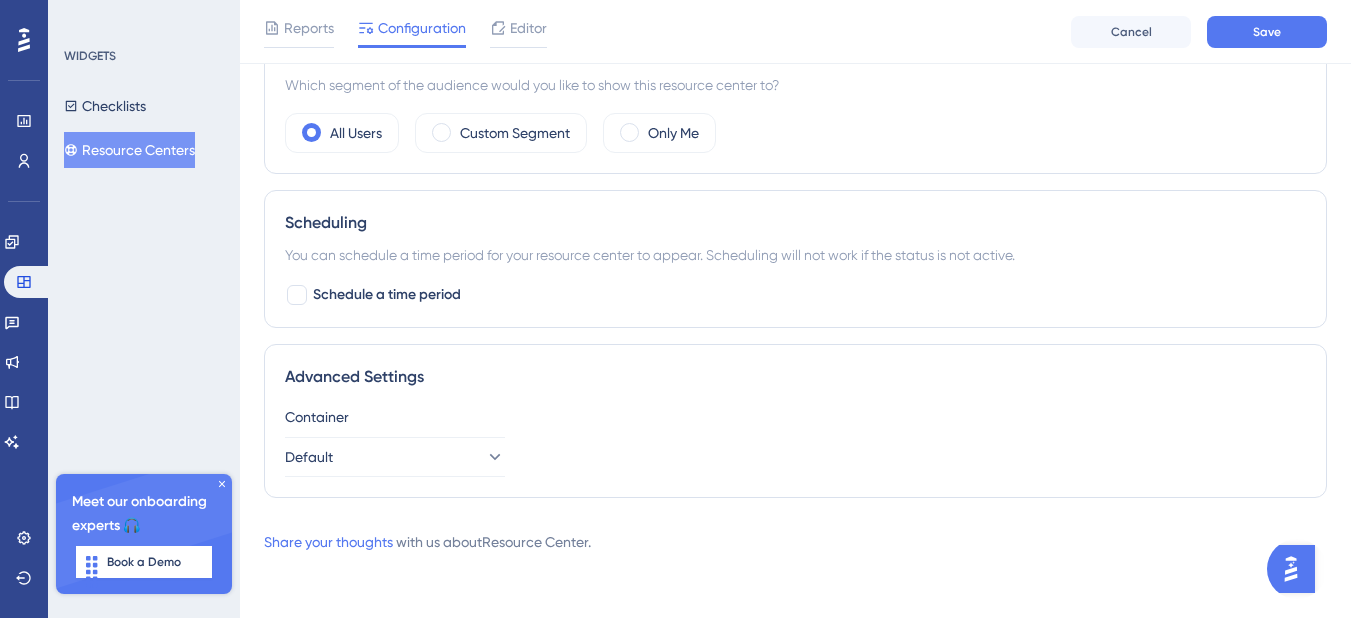 scroll, scrollTop: 64, scrollLeft: 0, axis: vertical 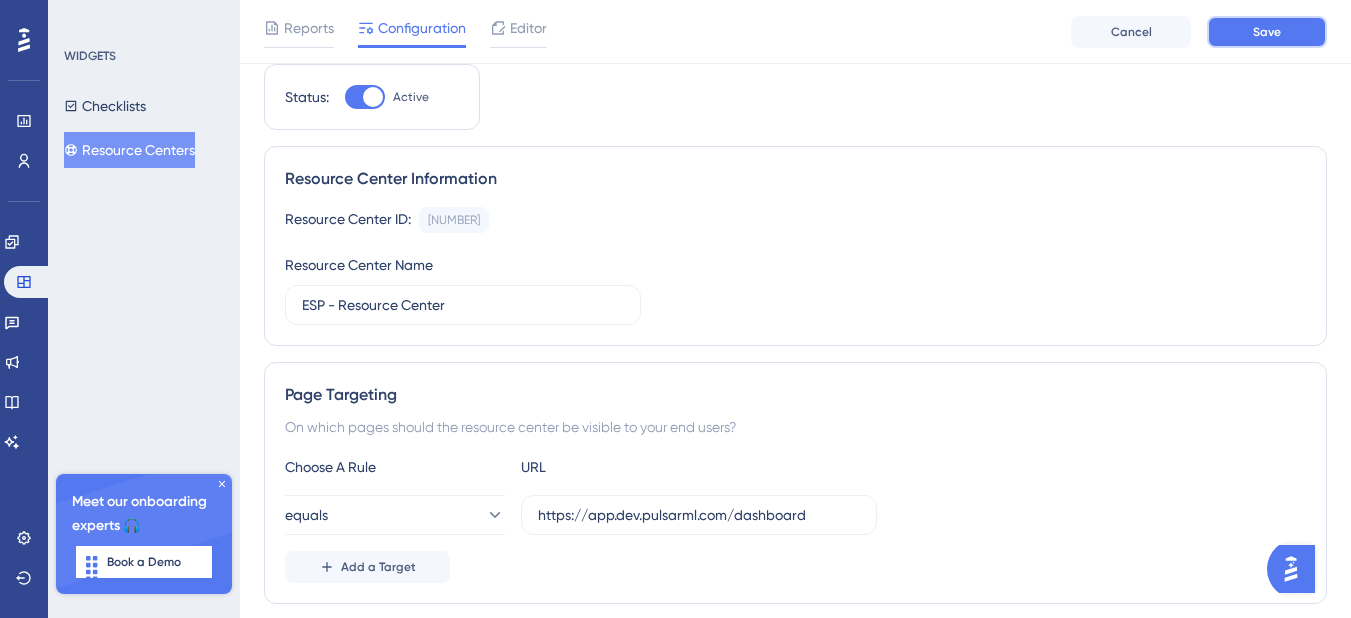 click on "Save" at bounding box center (1267, 32) 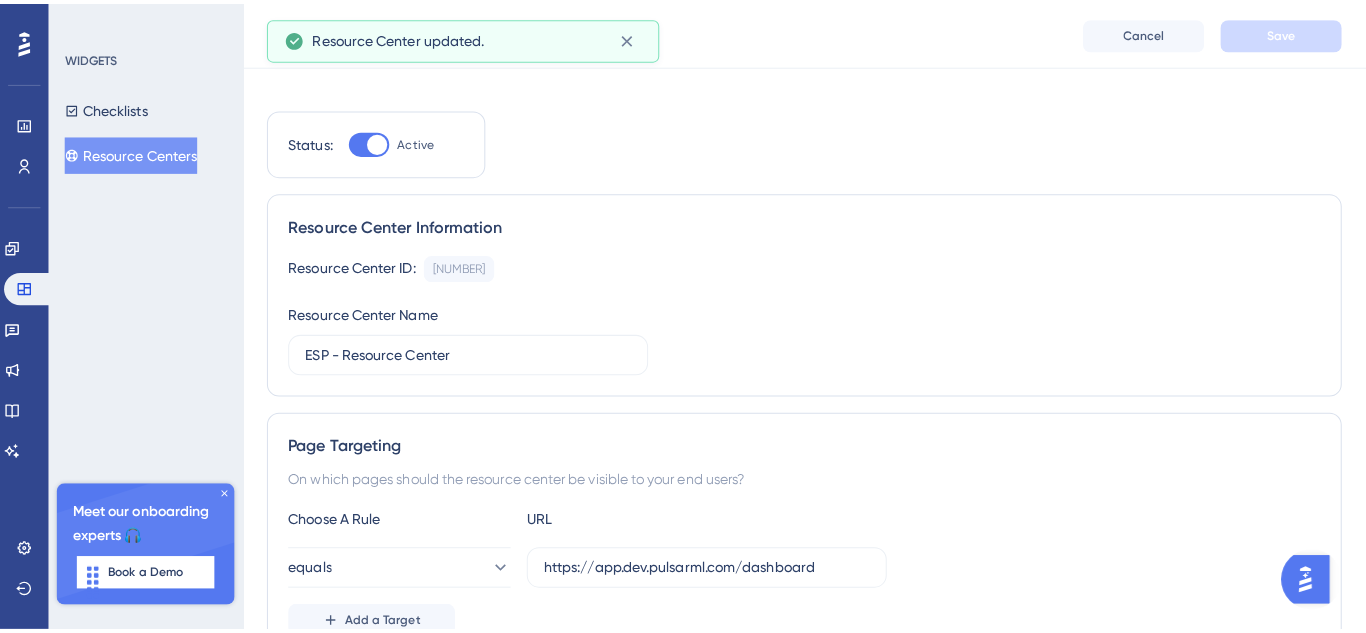 scroll, scrollTop: 0, scrollLeft: 0, axis: both 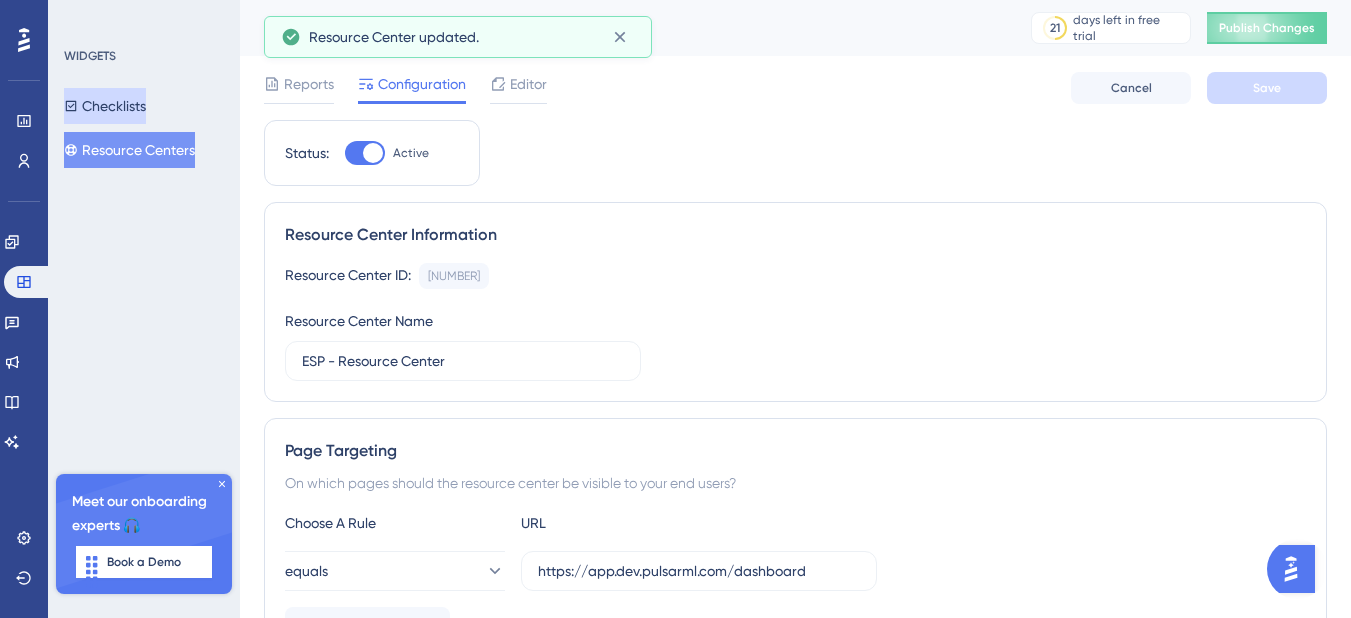 click on "Checklists" at bounding box center (105, 106) 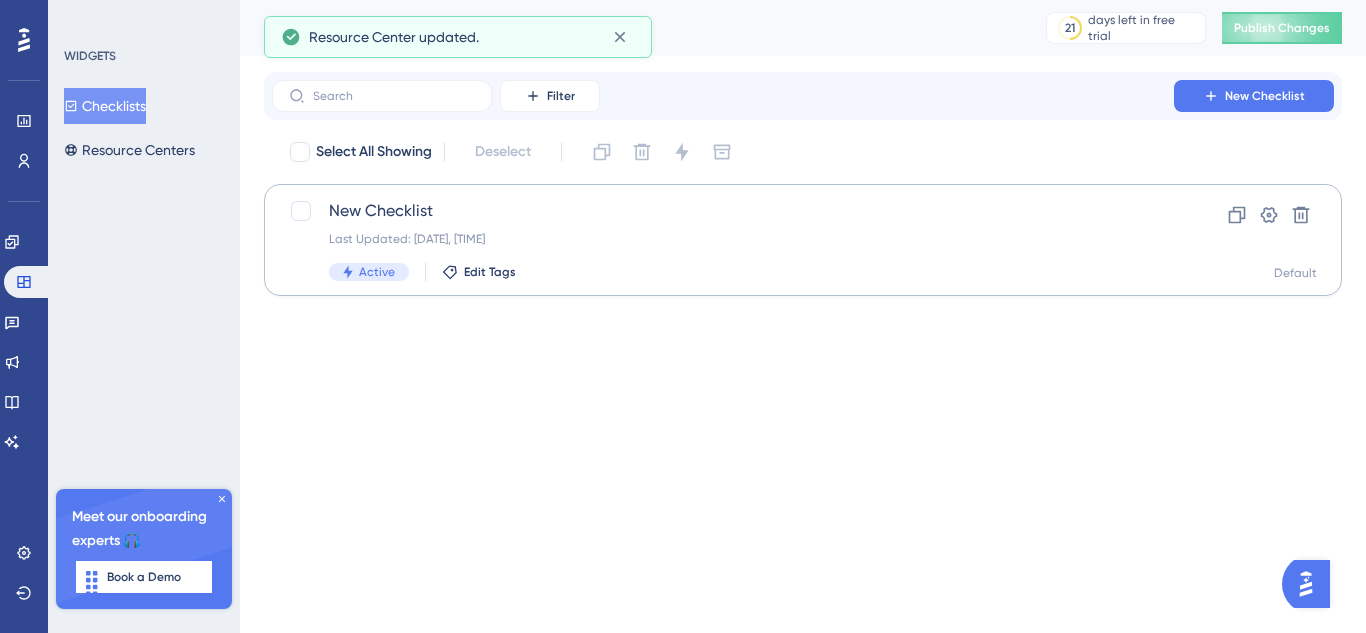 scroll, scrollTop: 0, scrollLeft: 0, axis: both 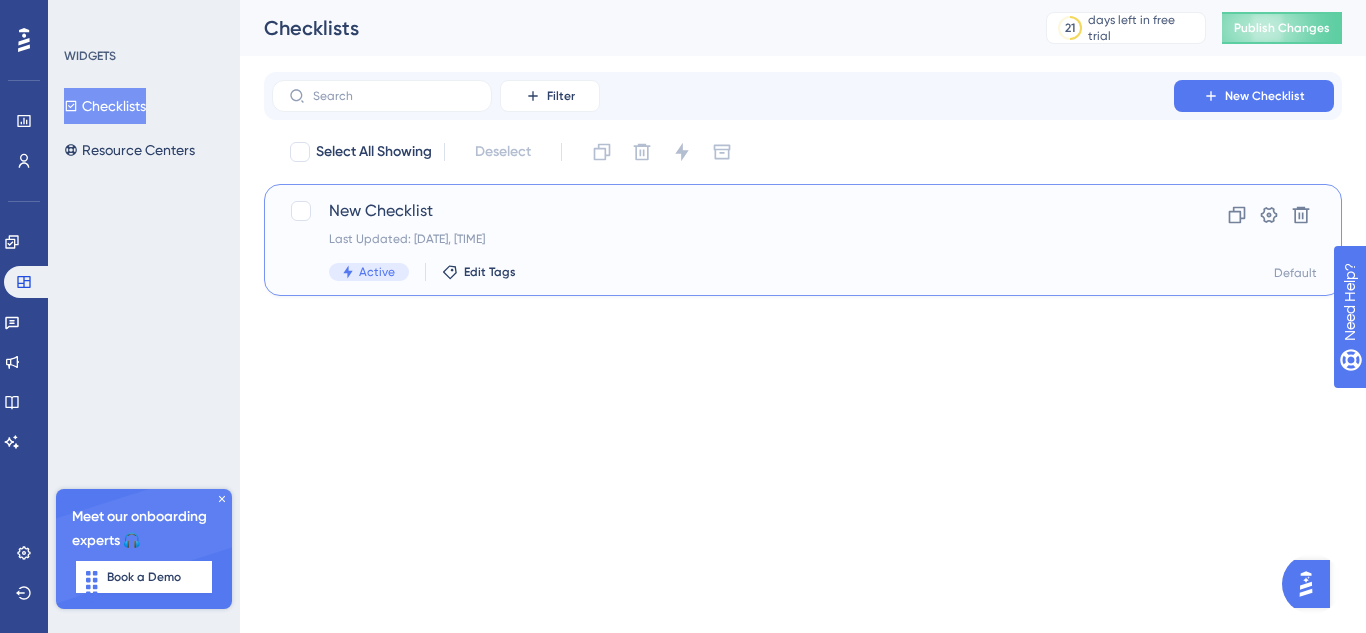 click on "New Checklist" at bounding box center [723, 211] 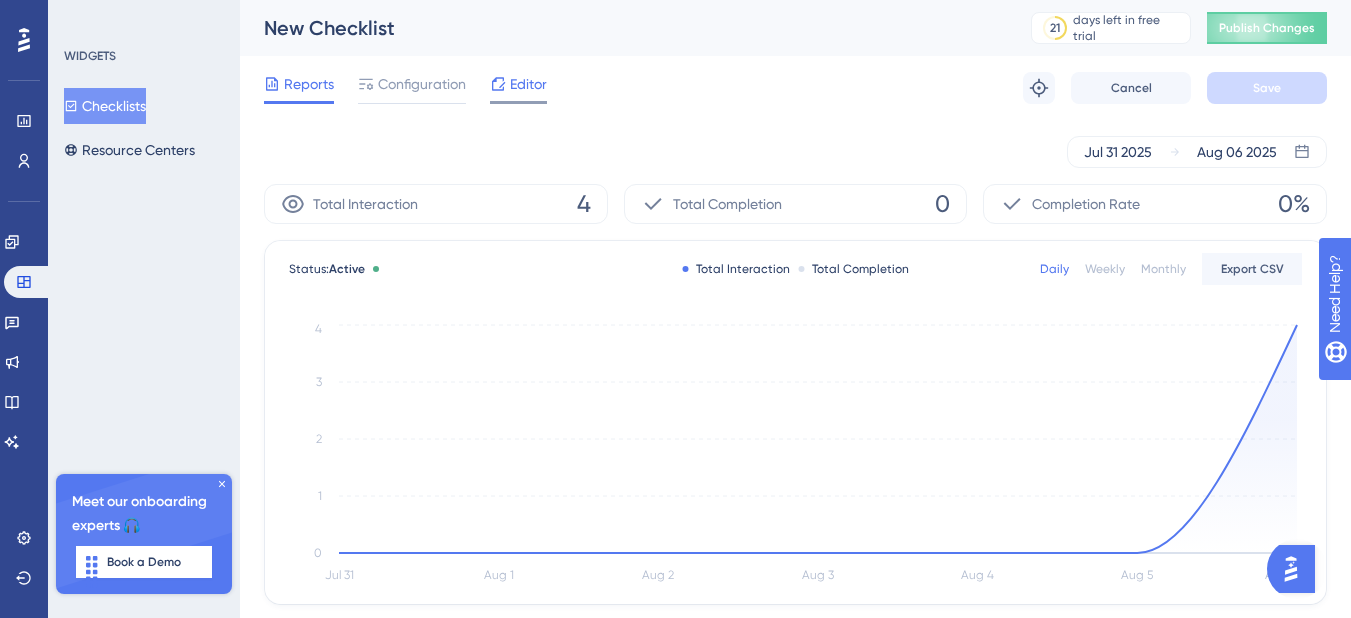 click on "Editor" at bounding box center (528, 84) 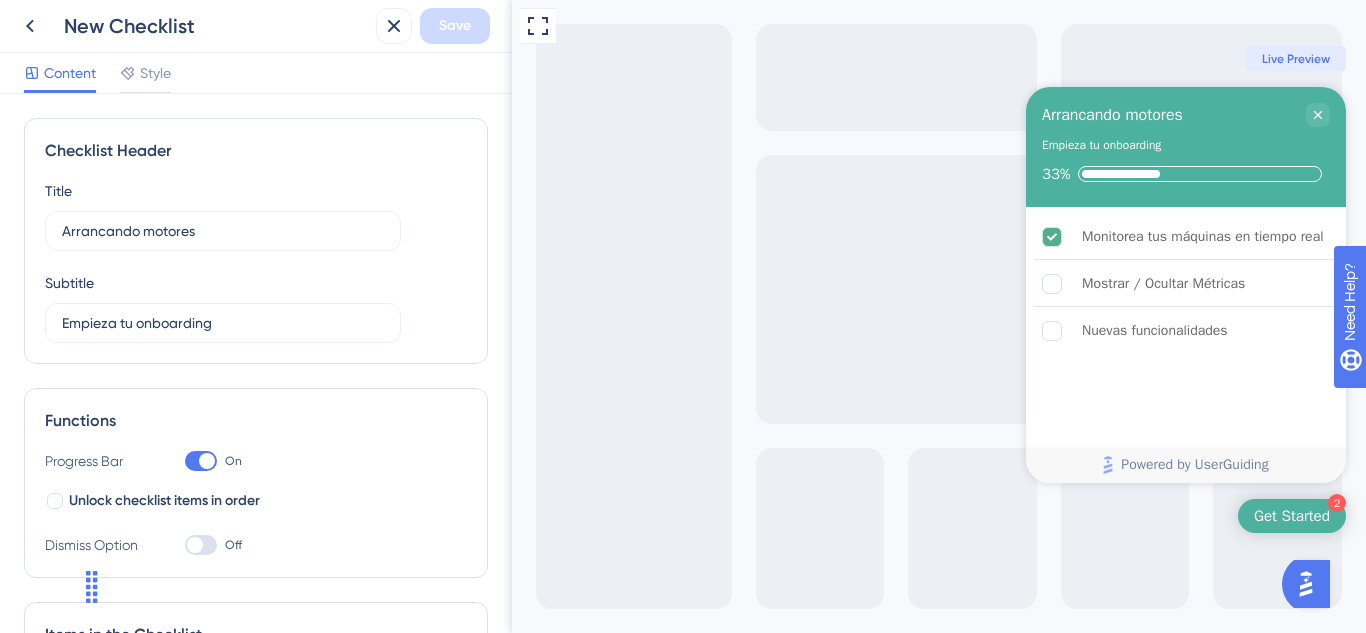 scroll, scrollTop: 0, scrollLeft: 0, axis: both 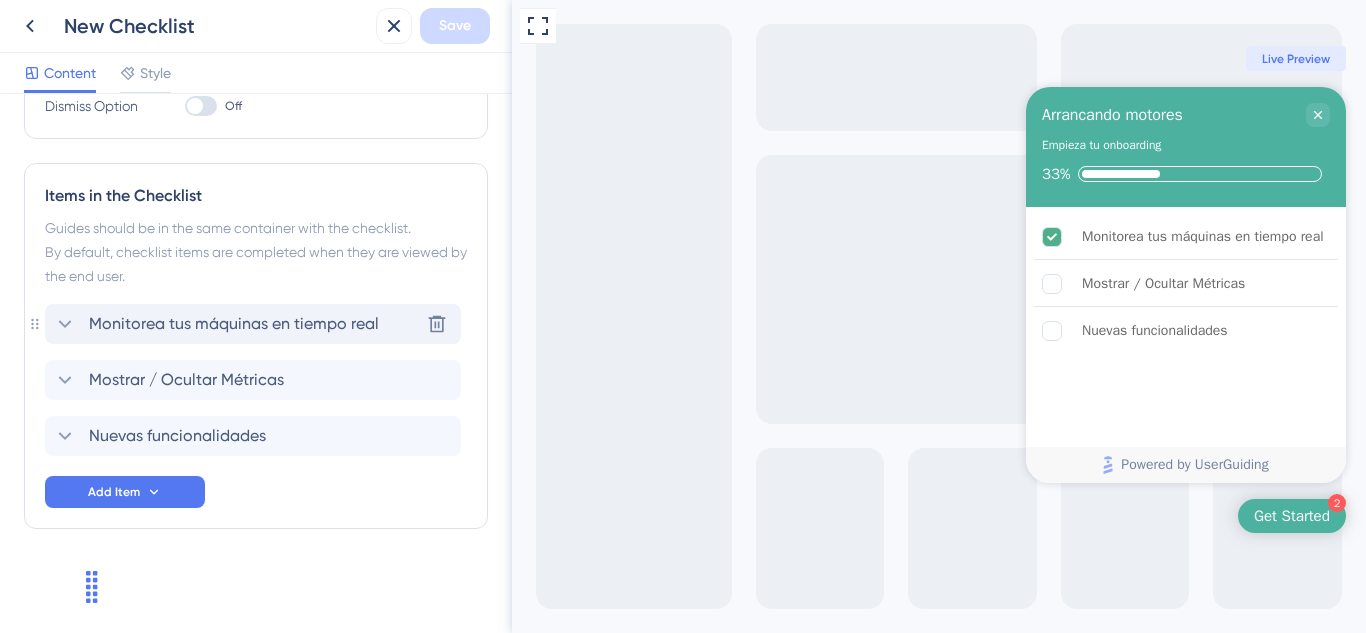 click on "Monitorea tus máquinas en tiempo real" at bounding box center (234, 324) 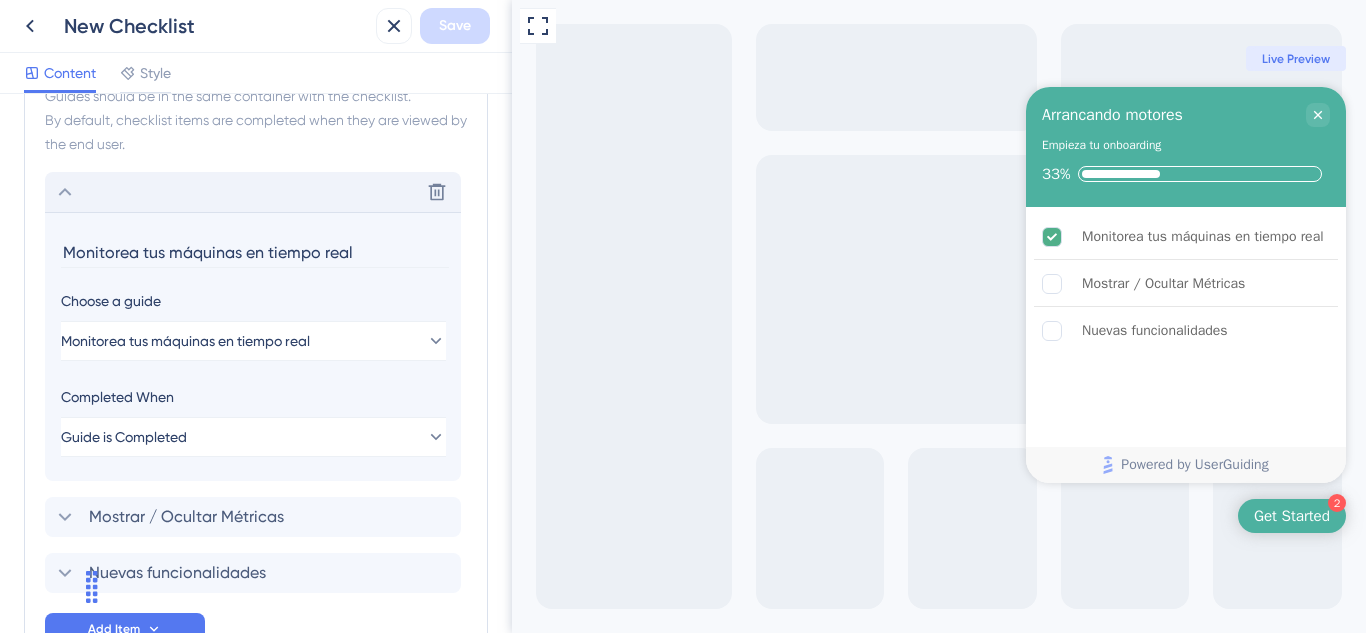 scroll, scrollTop: 449, scrollLeft: 0, axis: vertical 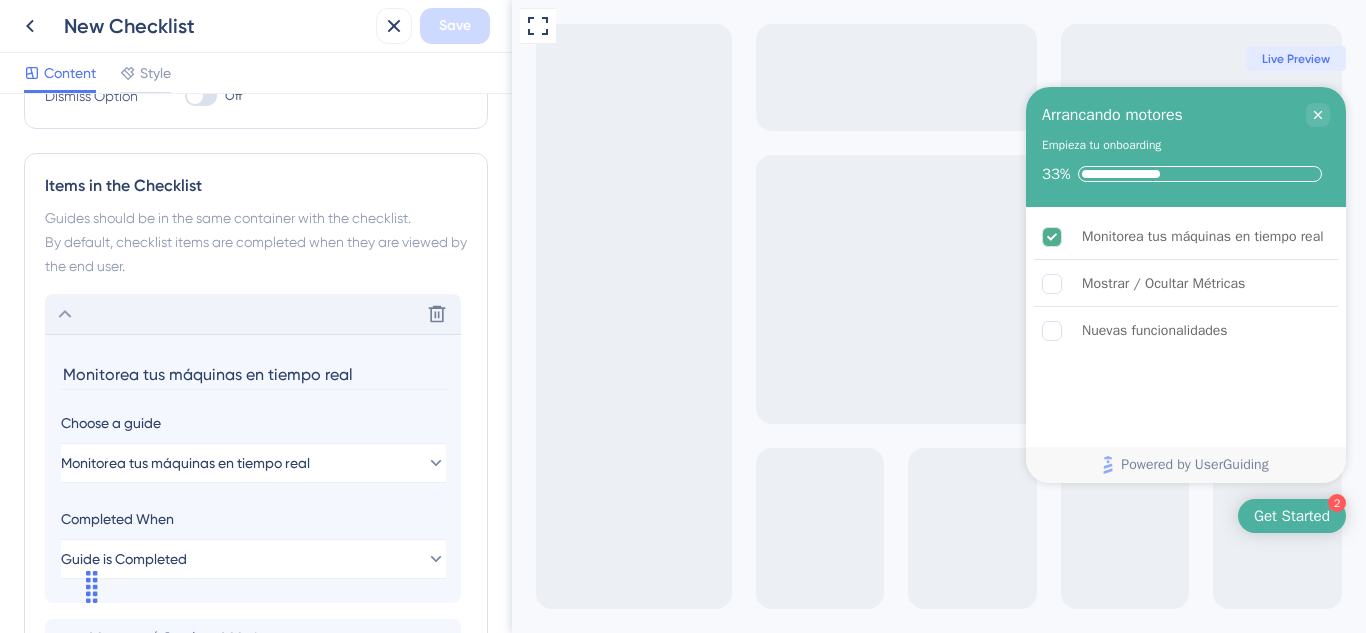 click on "Monitorea tus máquinas en tiempo real" at bounding box center (255, 374) 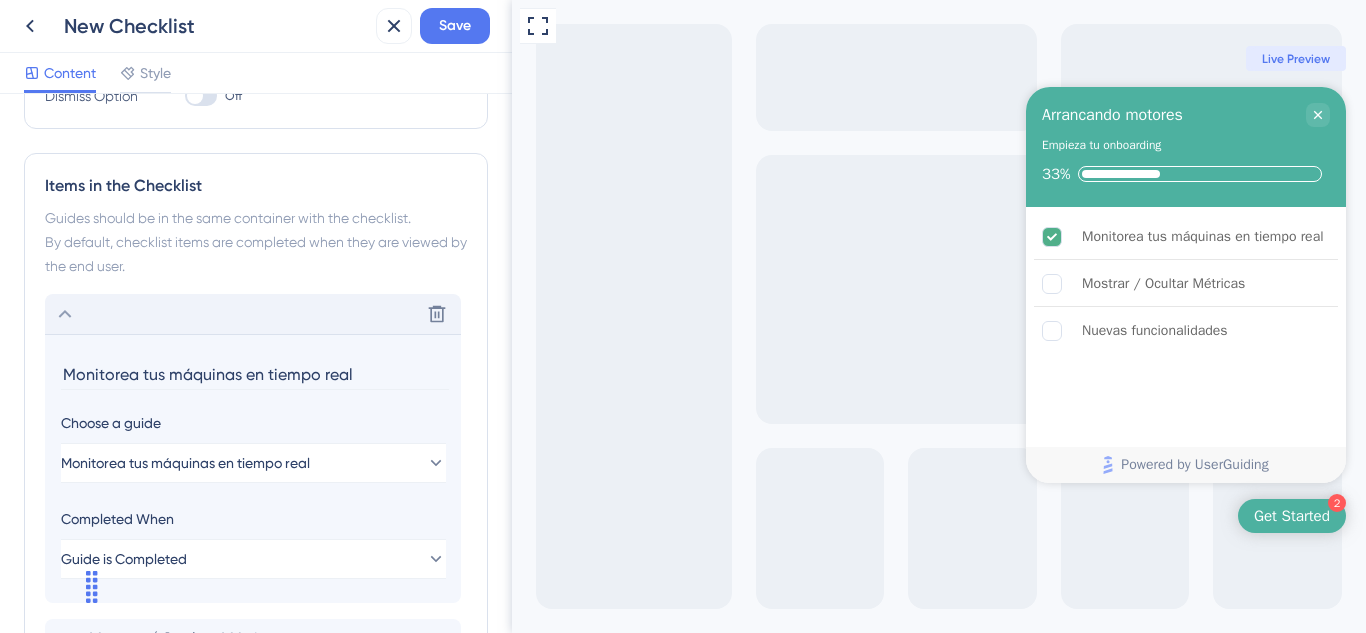 type on "Monitorea tus máquinas en tiempo real" 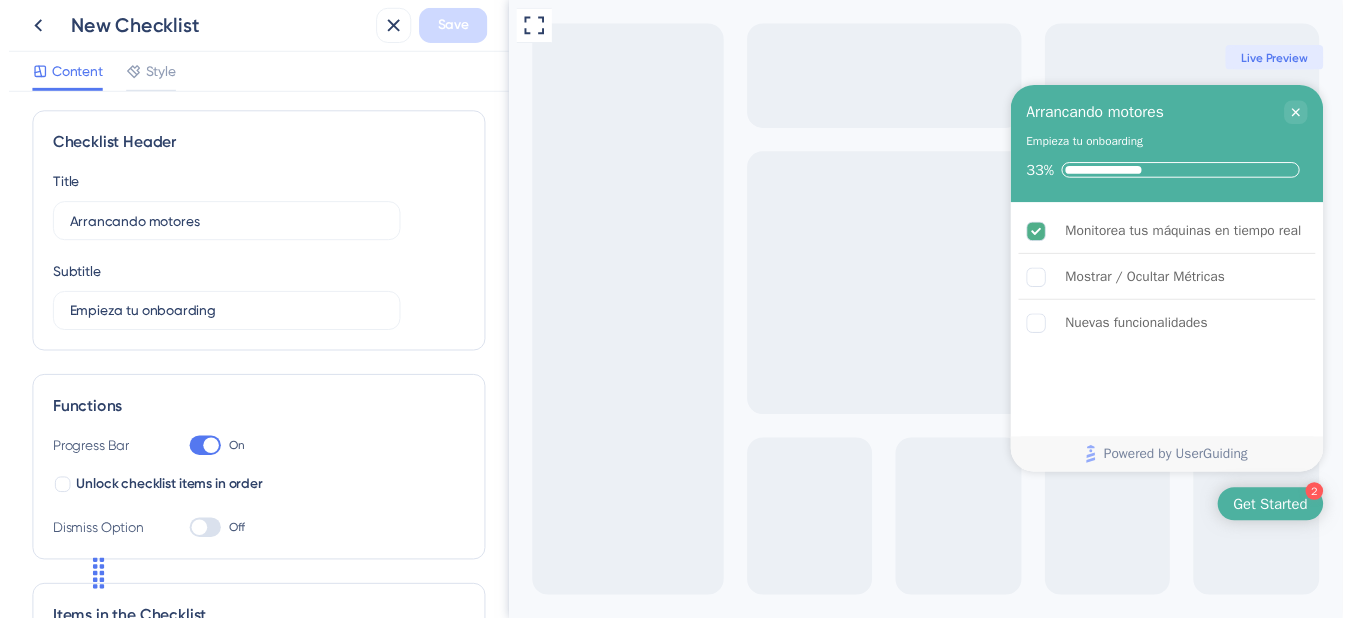 scroll, scrollTop: 0, scrollLeft: 0, axis: both 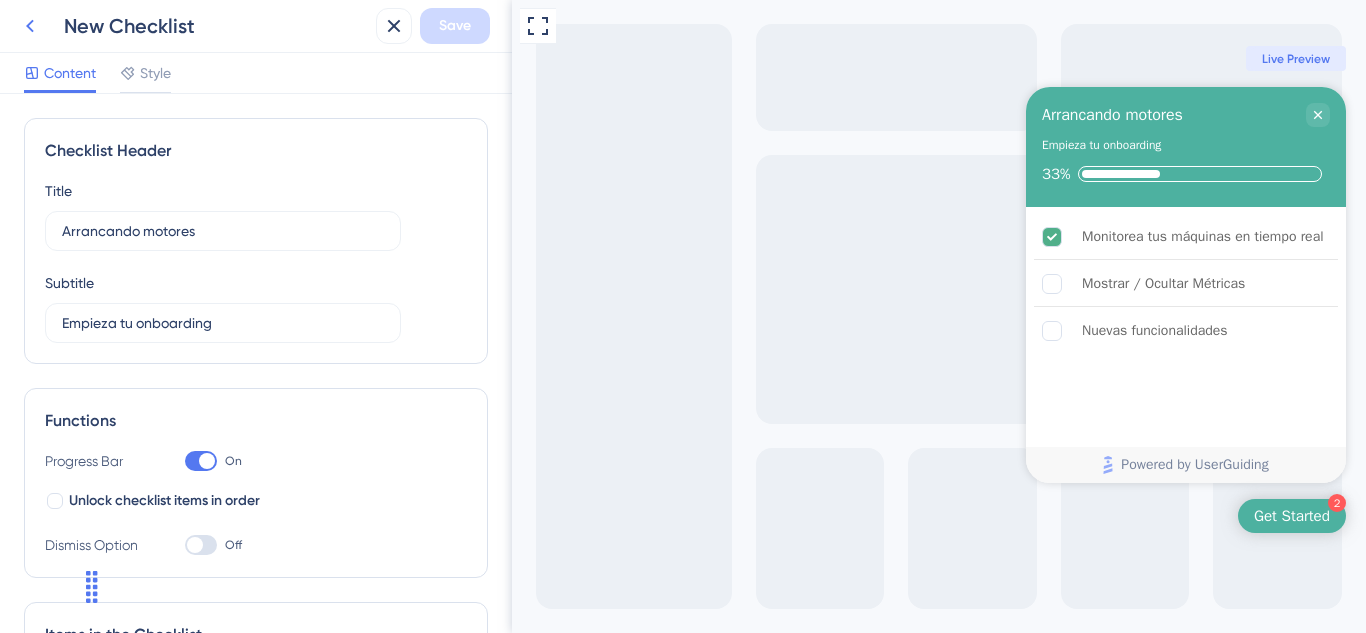 click 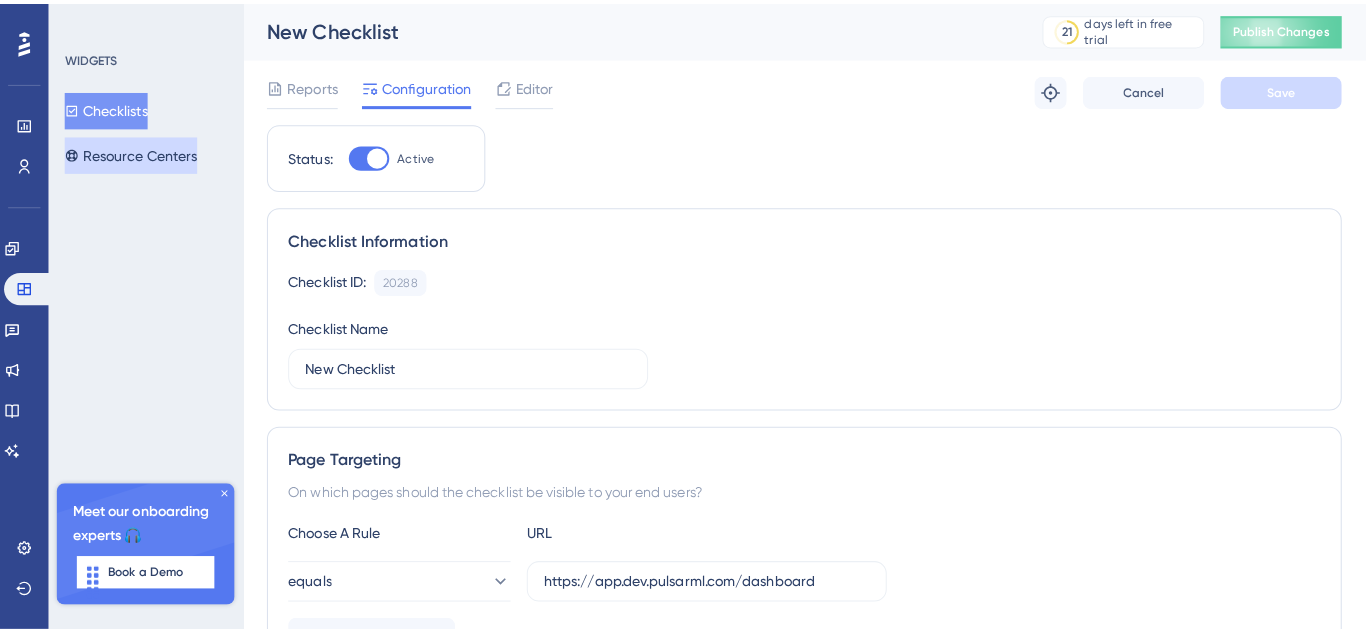 scroll, scrollTop: 0, scrollLeft: 0, axis: both 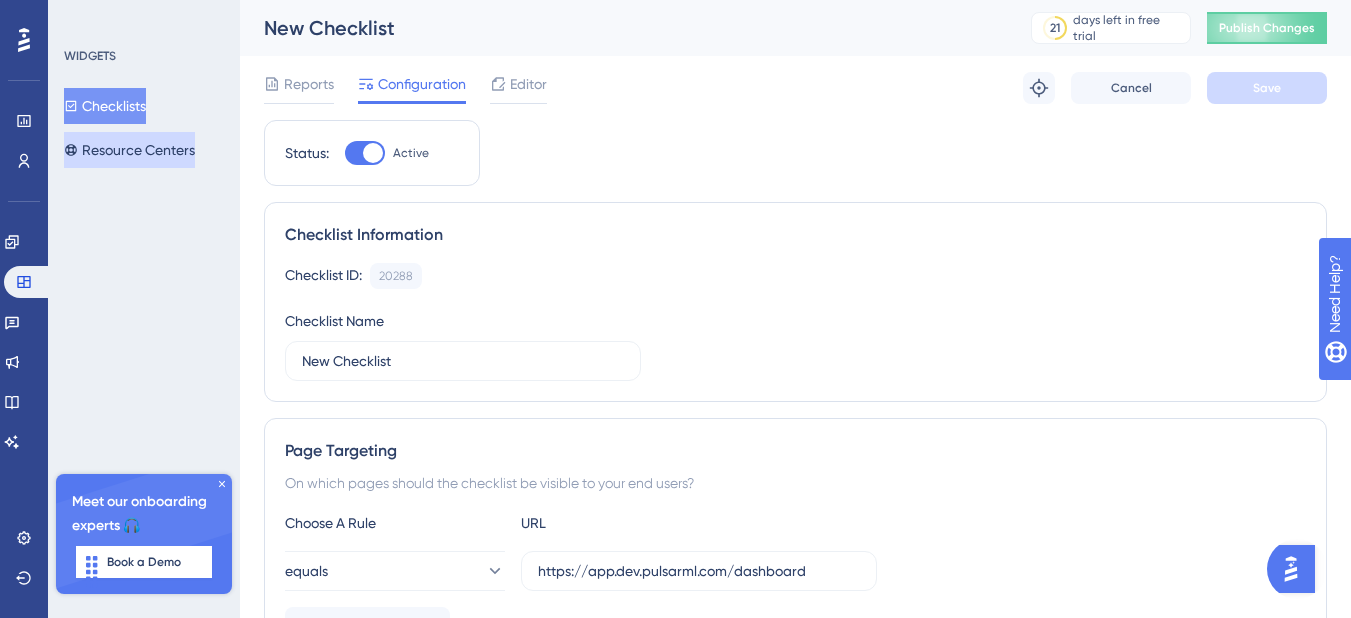 click on "Resource Centers" at bounding box center [129, 150] 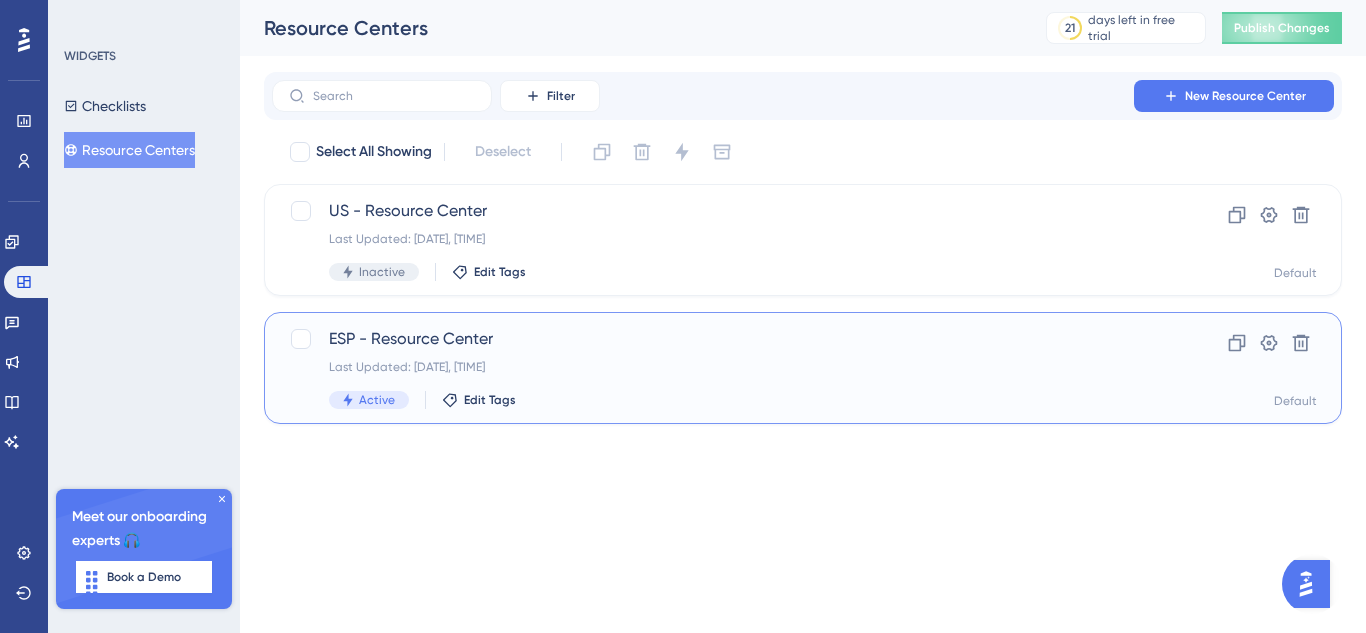 click on "ESP - Resource Center Last Updated: Aug 06 2025, 06:47 PM Active Edit Tags" at bounding box center (723, 368) 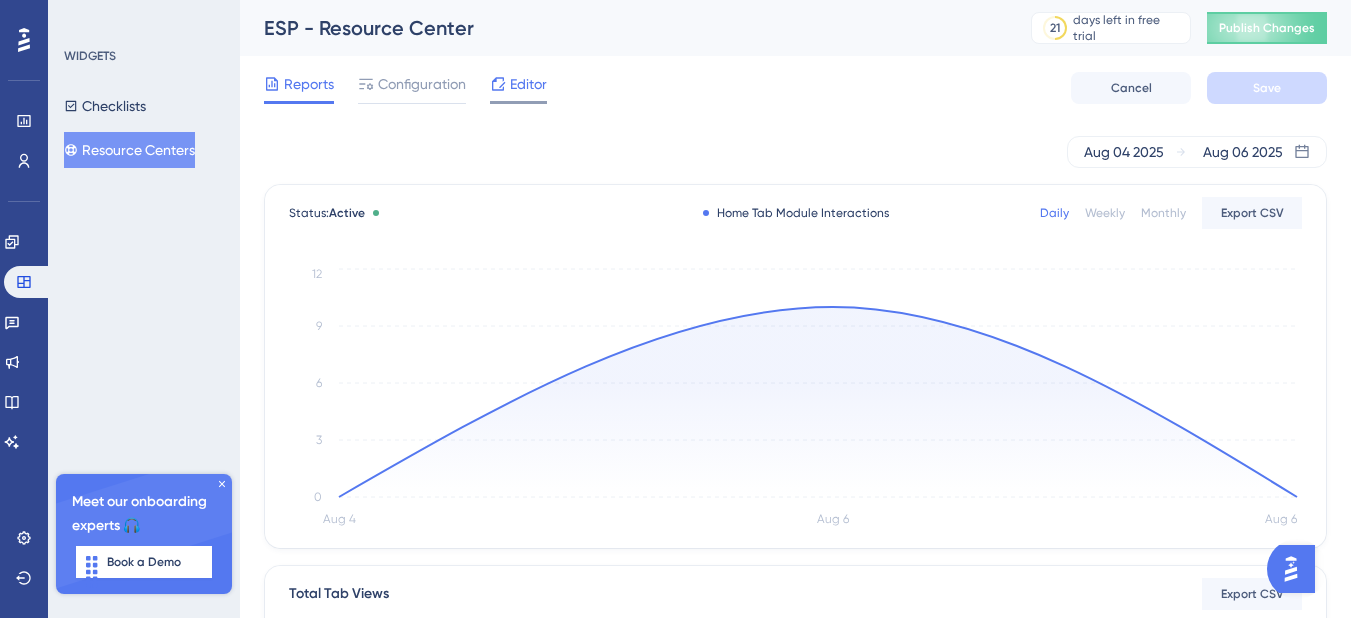 click on "Editor" at bounding box center [528, 84] 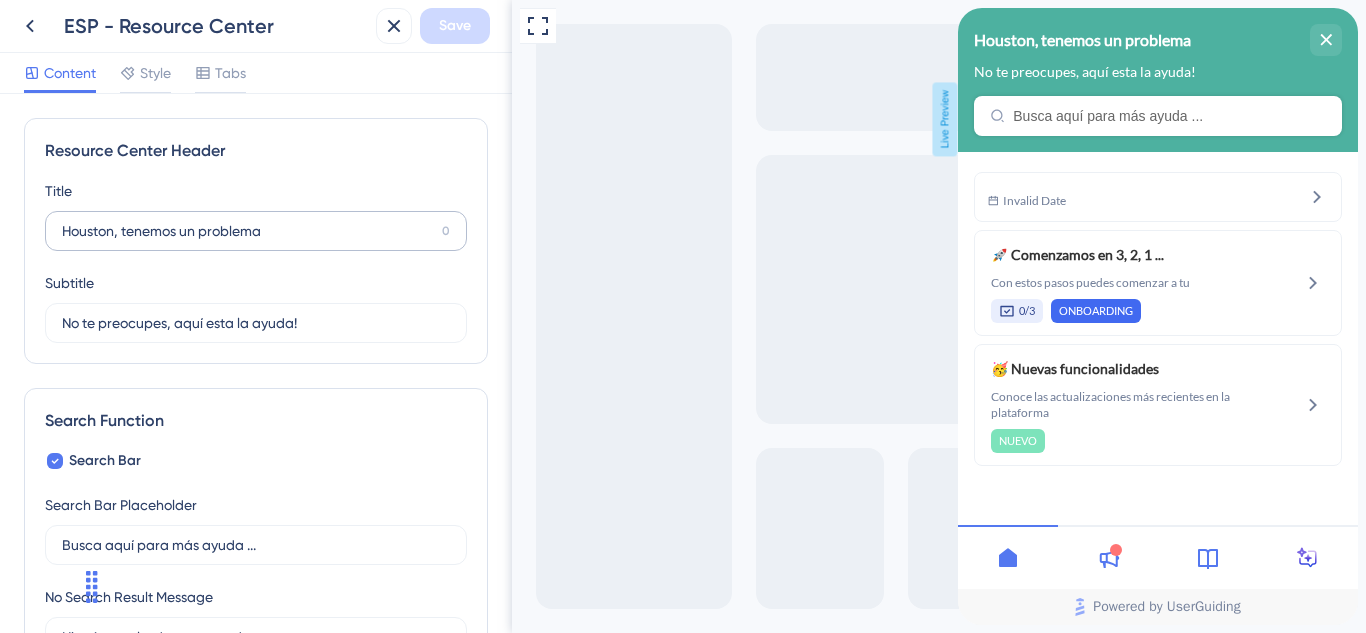scroll, scrollTop: 0, scrollLeft: 0, axis: both 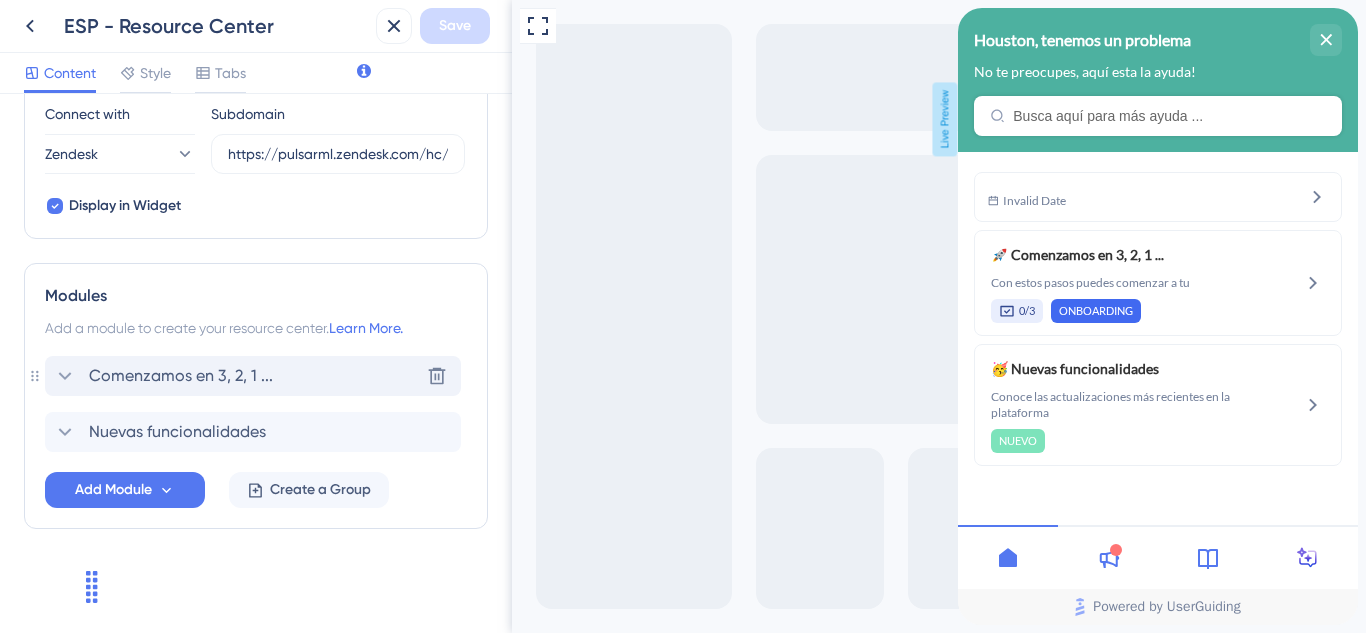 click on "Comenzamos en 3, 2, 1 ... Delete" at bounding box center (253, 376) 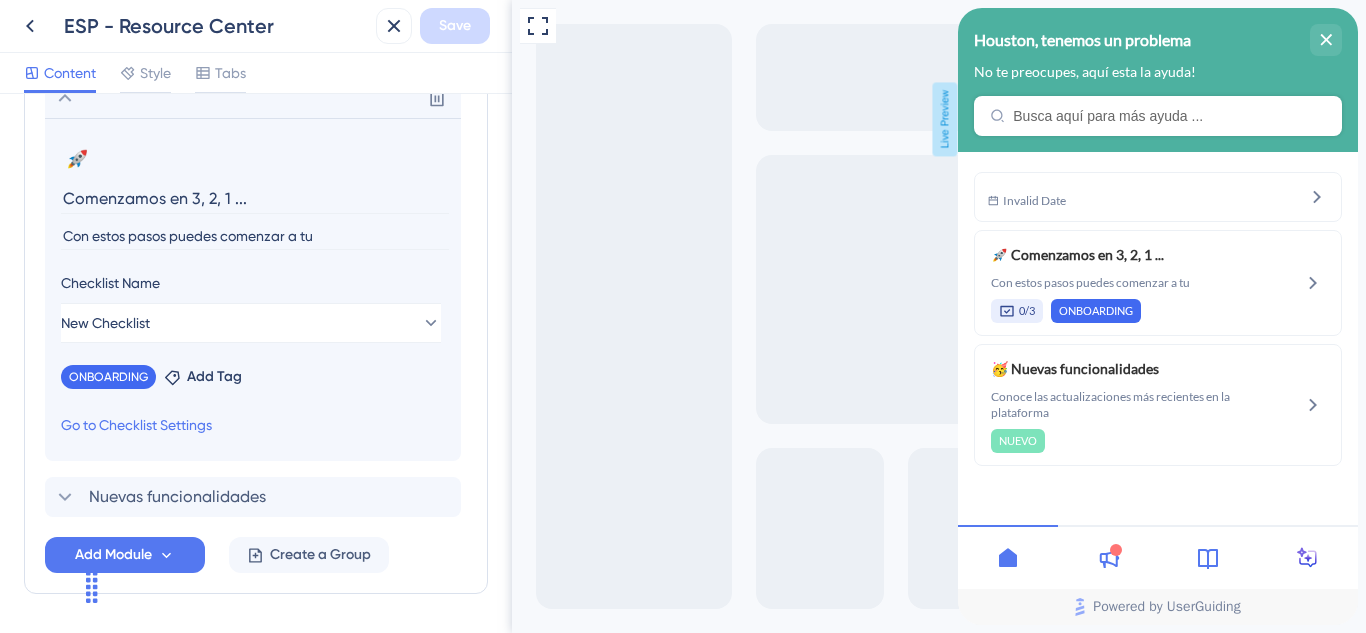 scroll, scrollTop: 954, scrollLeft: 0, axis: vertical 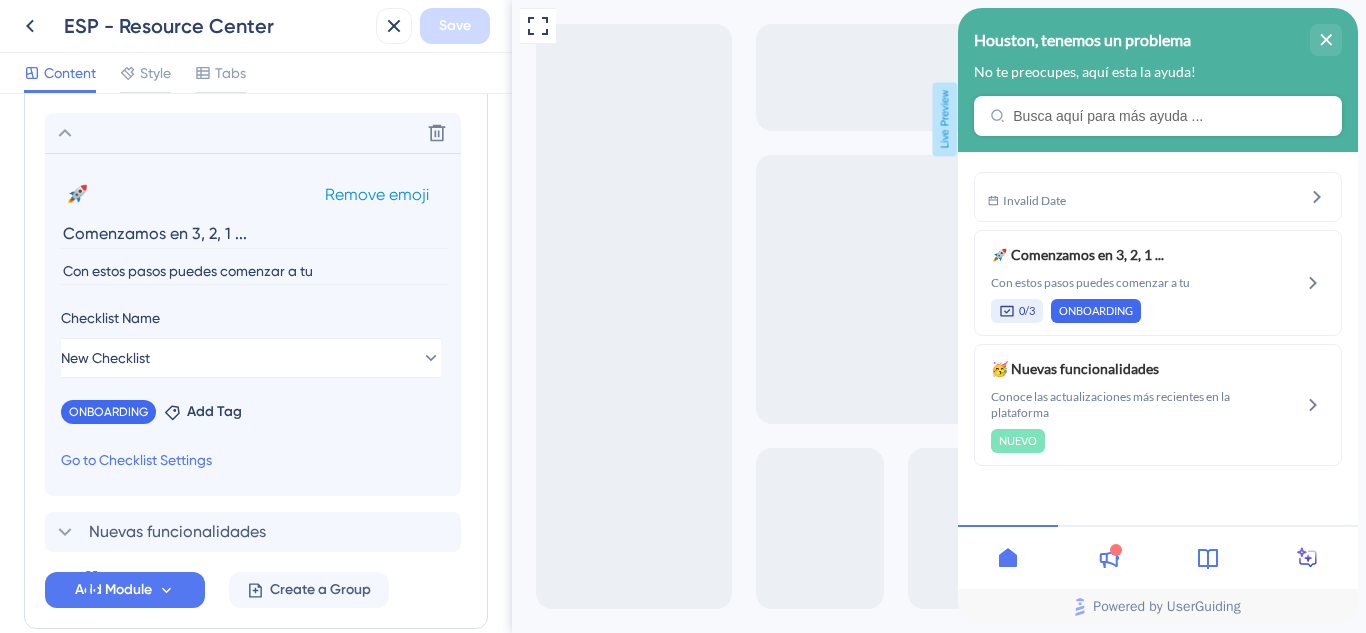 click on "🚀 Change emoji Remove emoji" at bounding box center (253, 194) 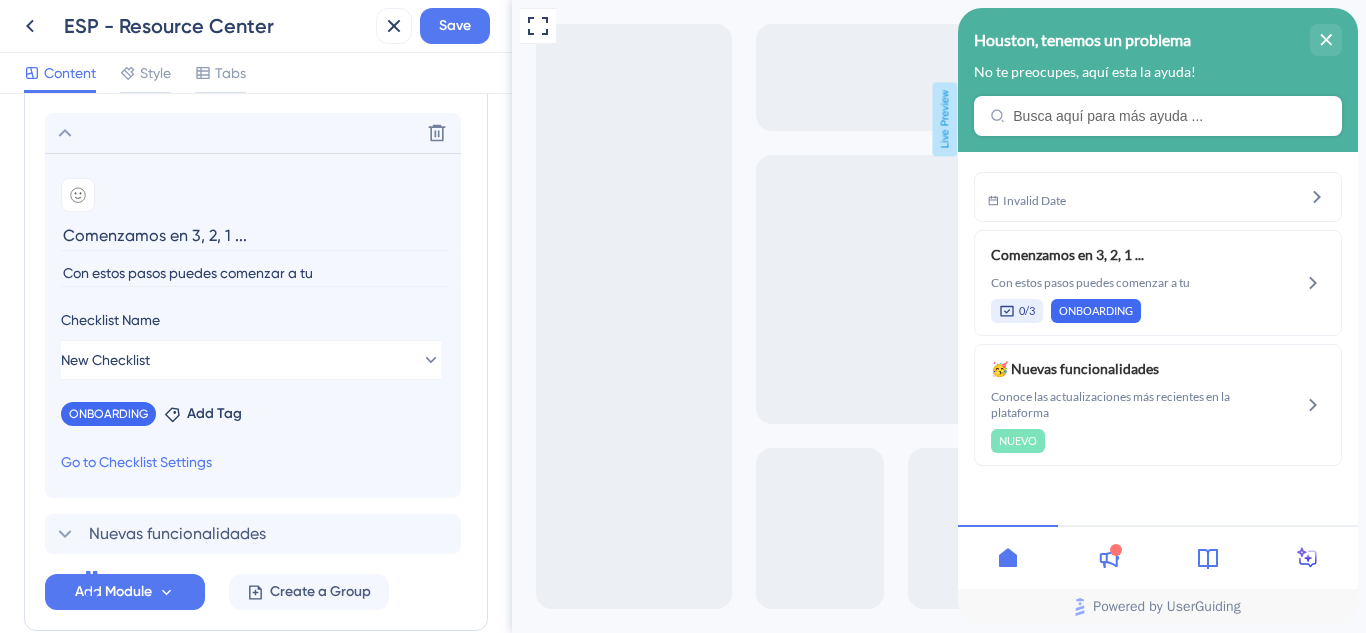 click at bounding box center [78, 195] 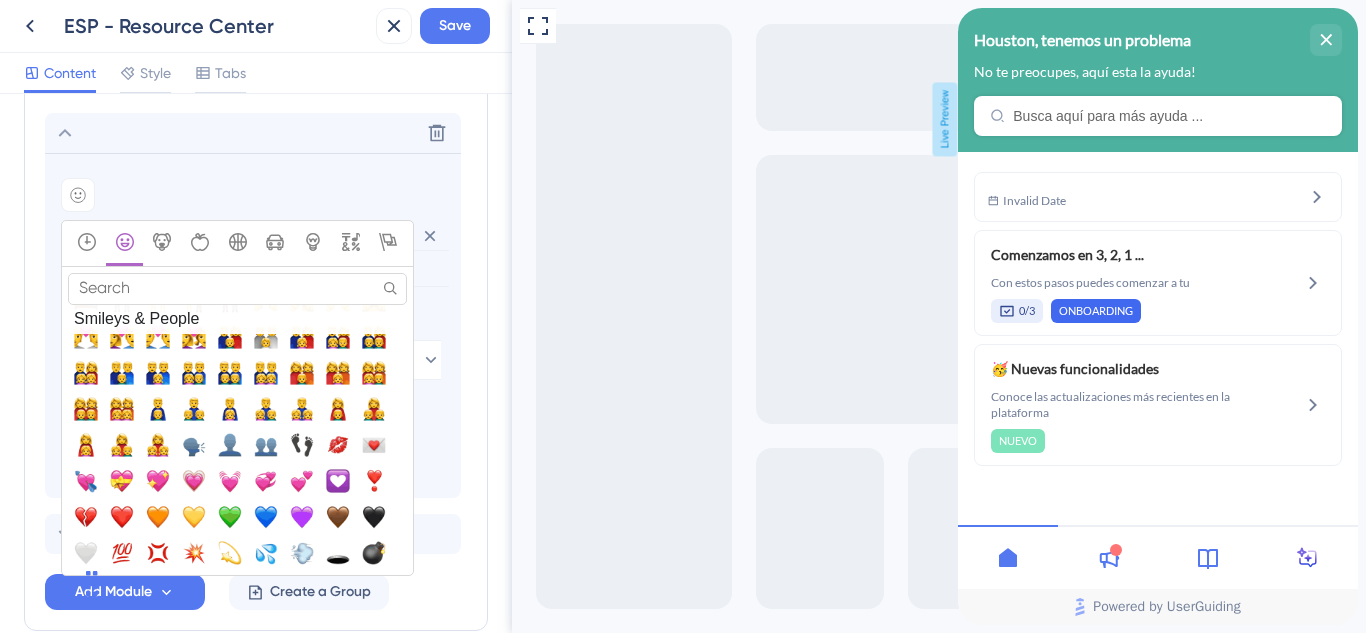 scroll, scrollTop: 1800, scrollLeft: 0, axis: vertical 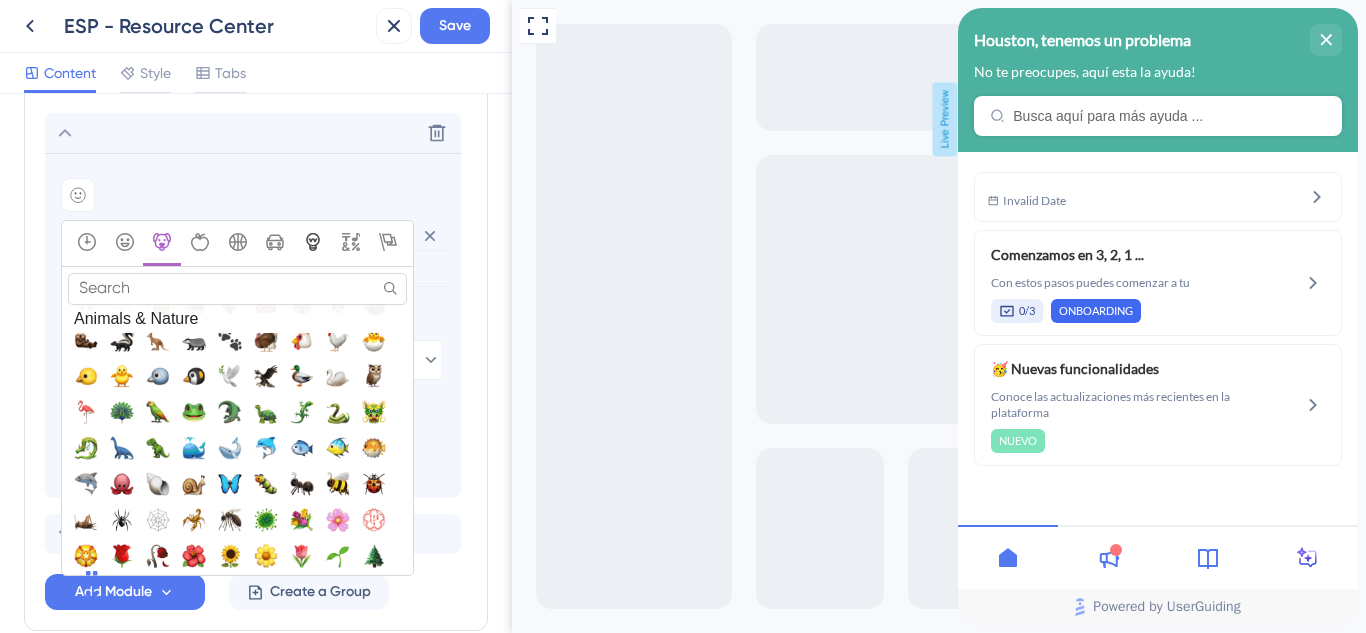 click 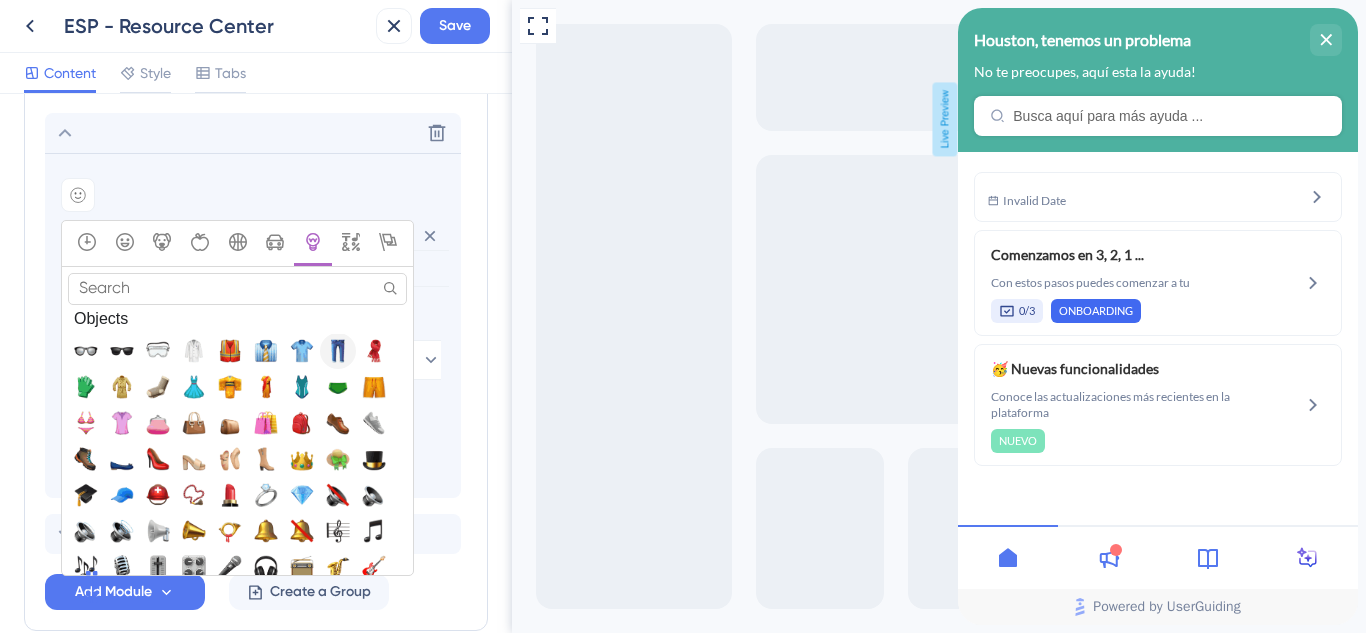 scroll, scrollTop: 4519, scrollLeft: 0, axis: vertical 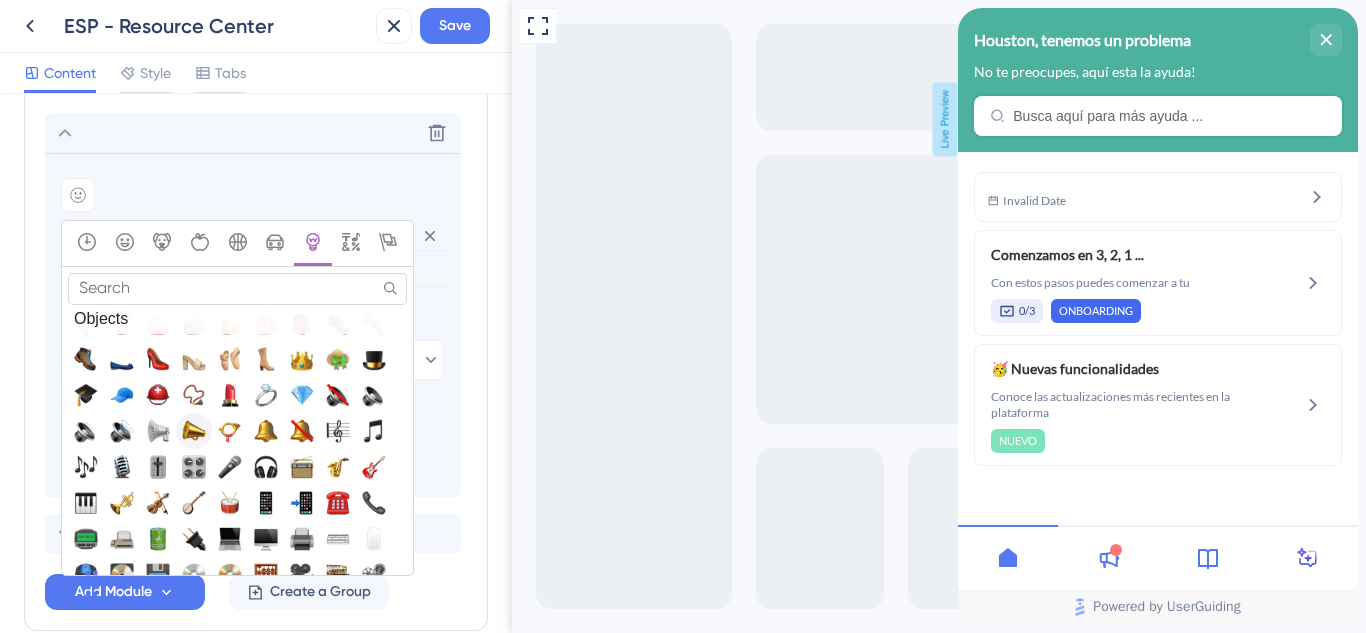 click at bounding box center [194, 430] 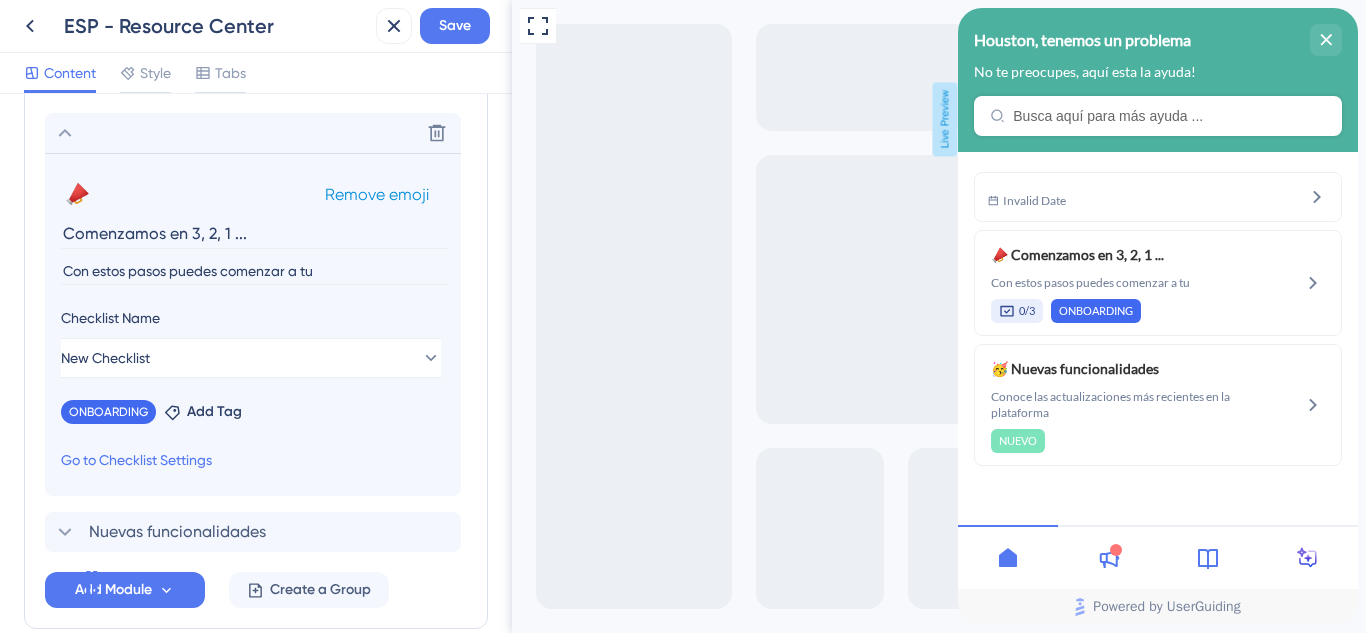 click on "Remove emoji" at bounding box center [377, 194] 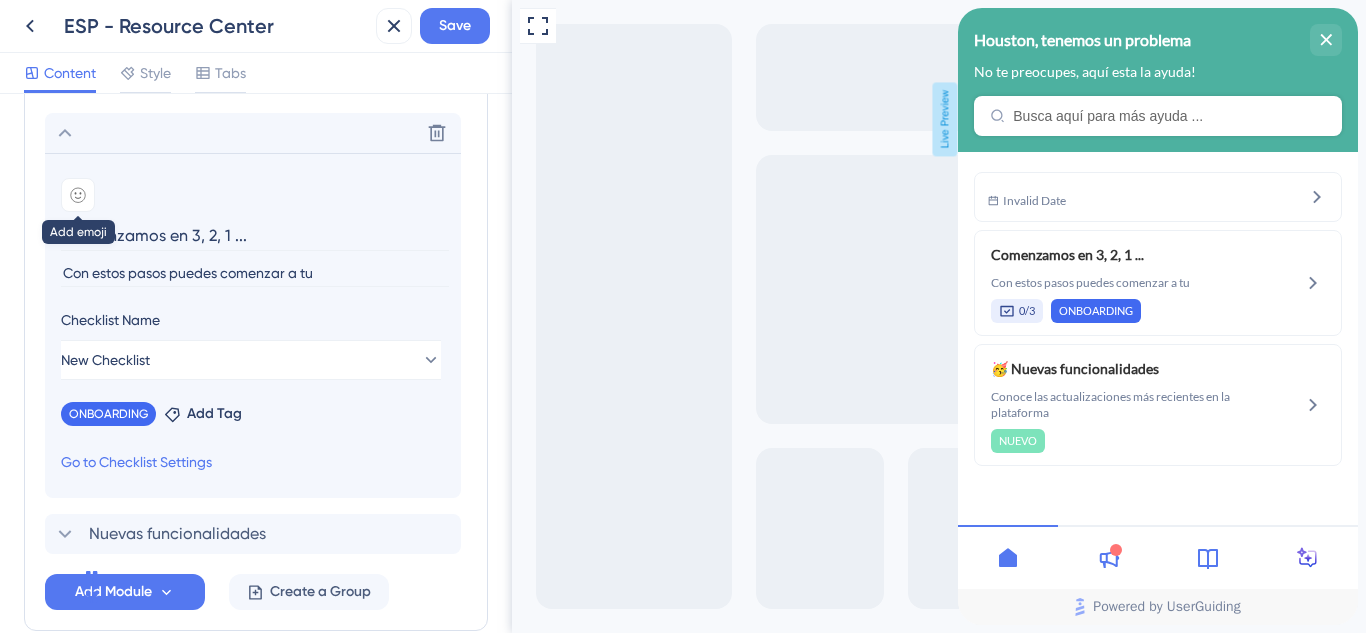 click 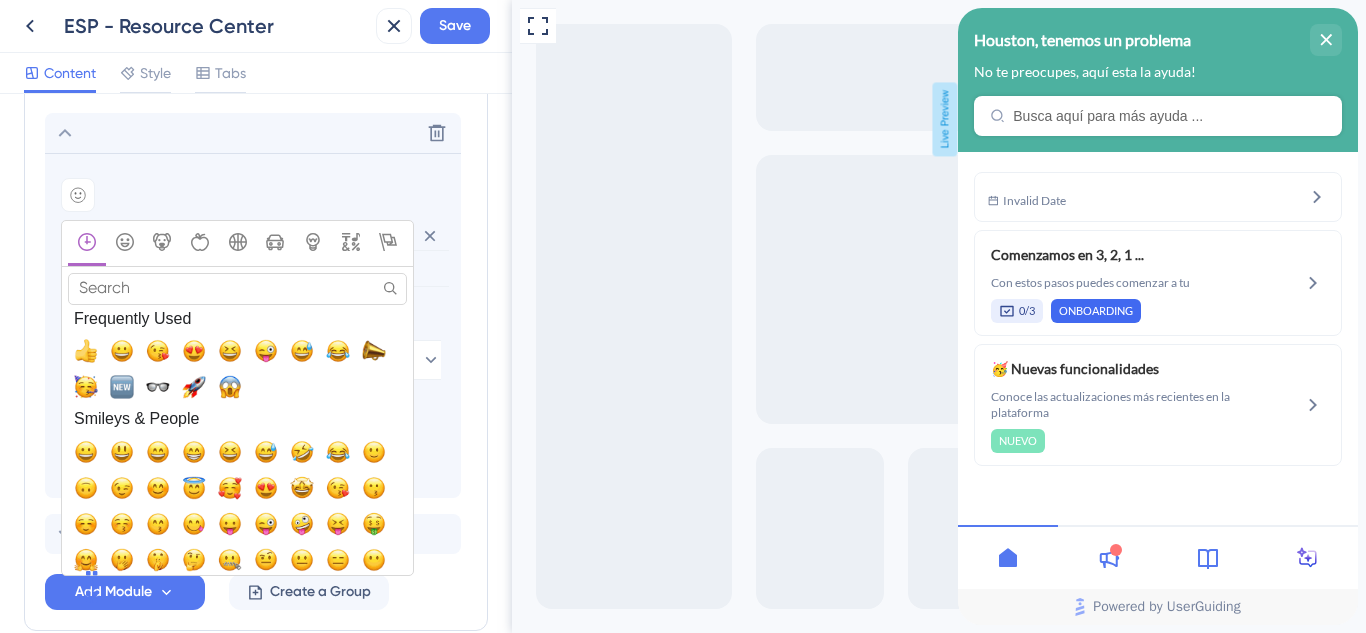 drag, startPoint x: 184, startPoint y: 371, endPoint x: 191, endPoint y: 380, distance: 11.401754 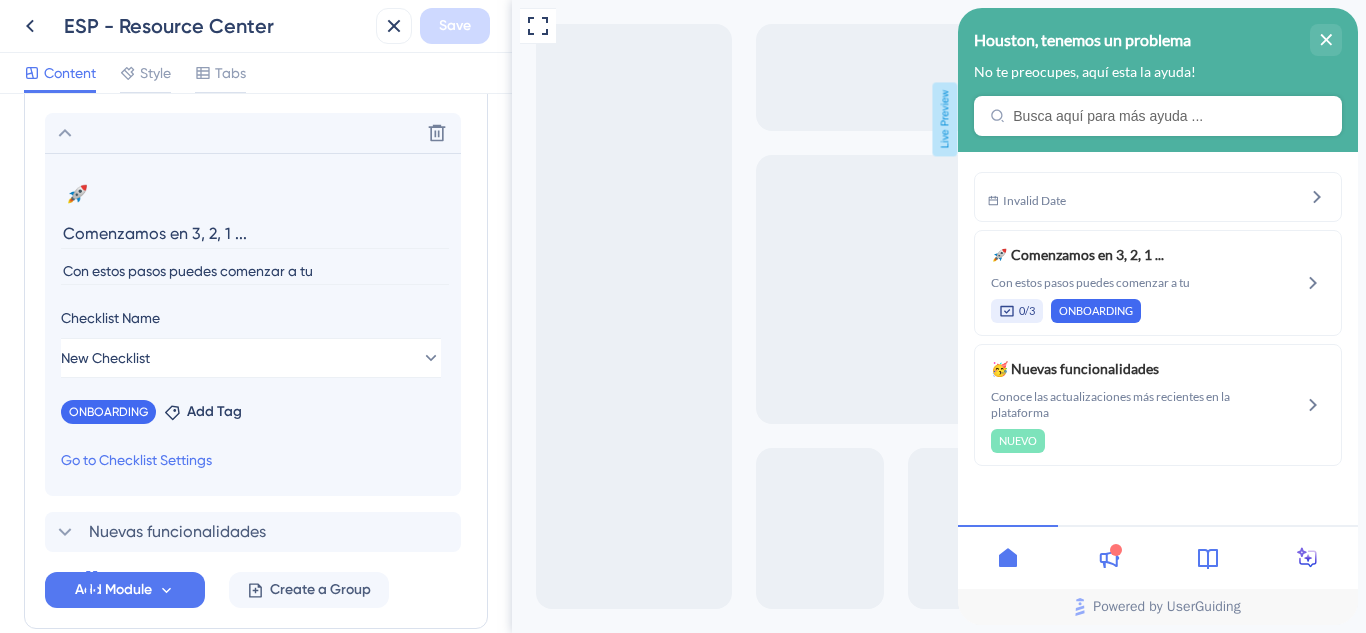 click on "🚀 Change emoji Remove emoji Comenzamos en 3, 2, 1 ... Con estos pasos puedes comenzar a tu Checklist Name New Checklist ONBOARDING Remove Add Tag Go to Checklist Settings" at bounding box center (253, 324) 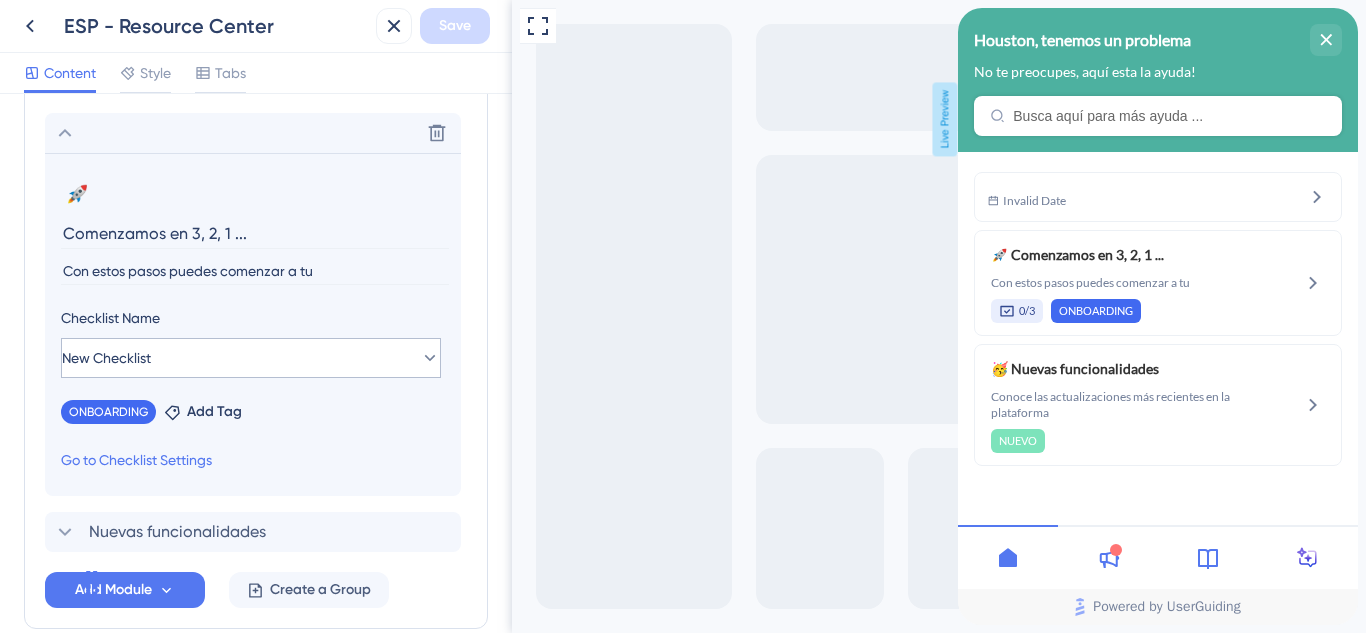 scroll, scrollTop: 1054, scrollLeft: 0, axis: vertical 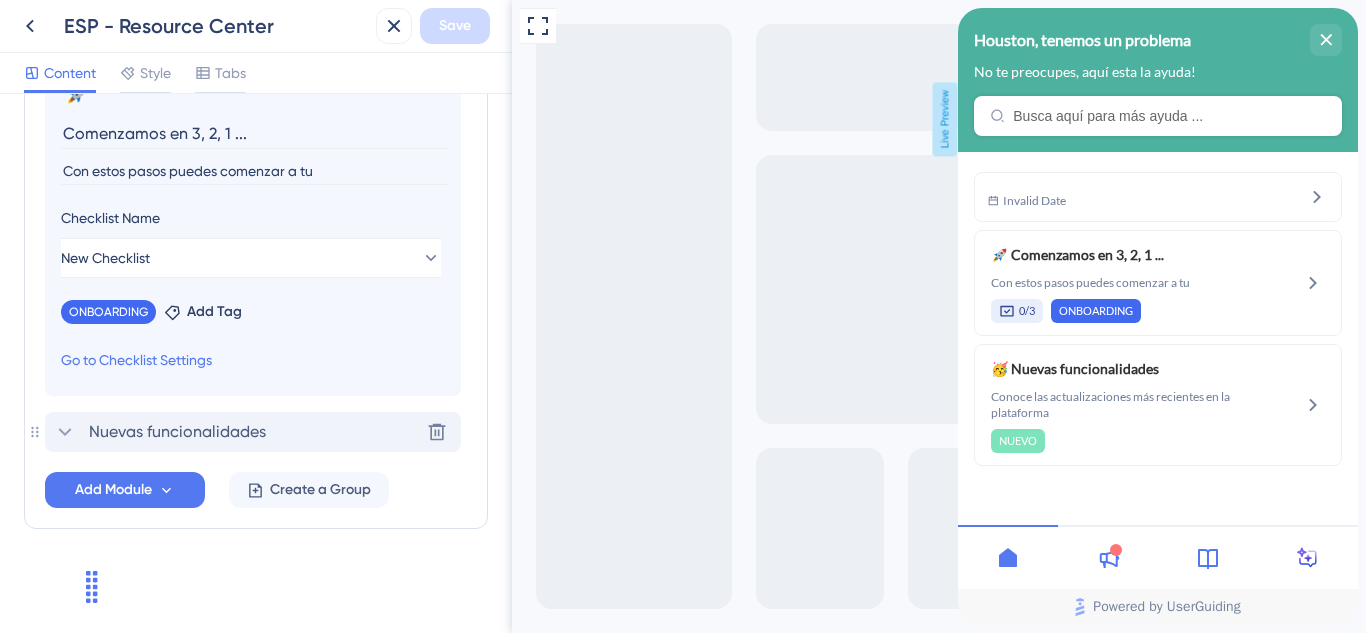 click on "Nuevas funcionalidades" at bounding box center [177, 432] 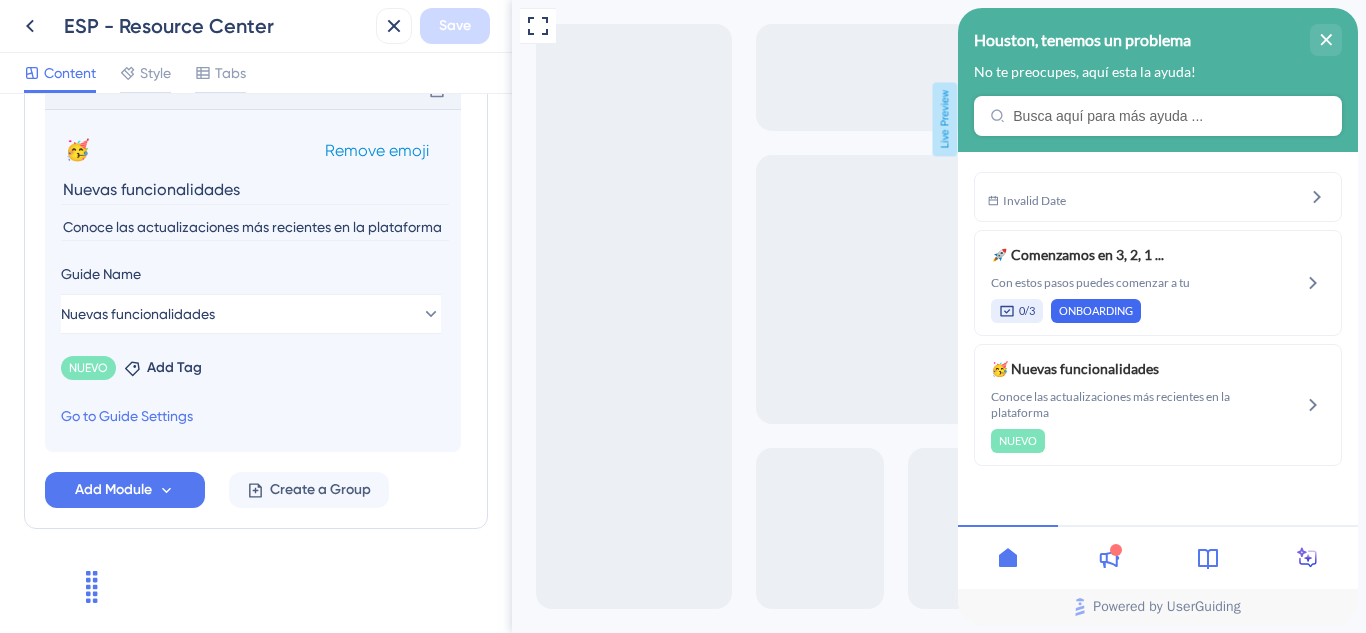 click on "Remove emoji" at bounding box center [377, 150] 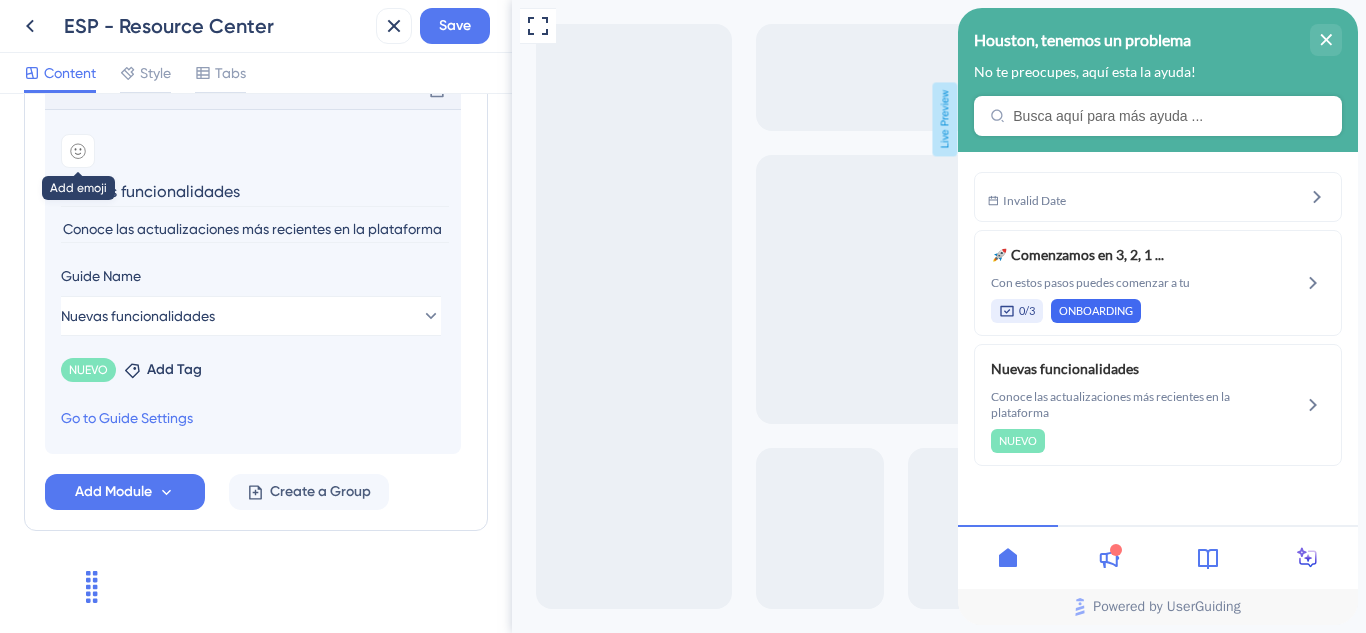 click at bounding box center (78, 151) 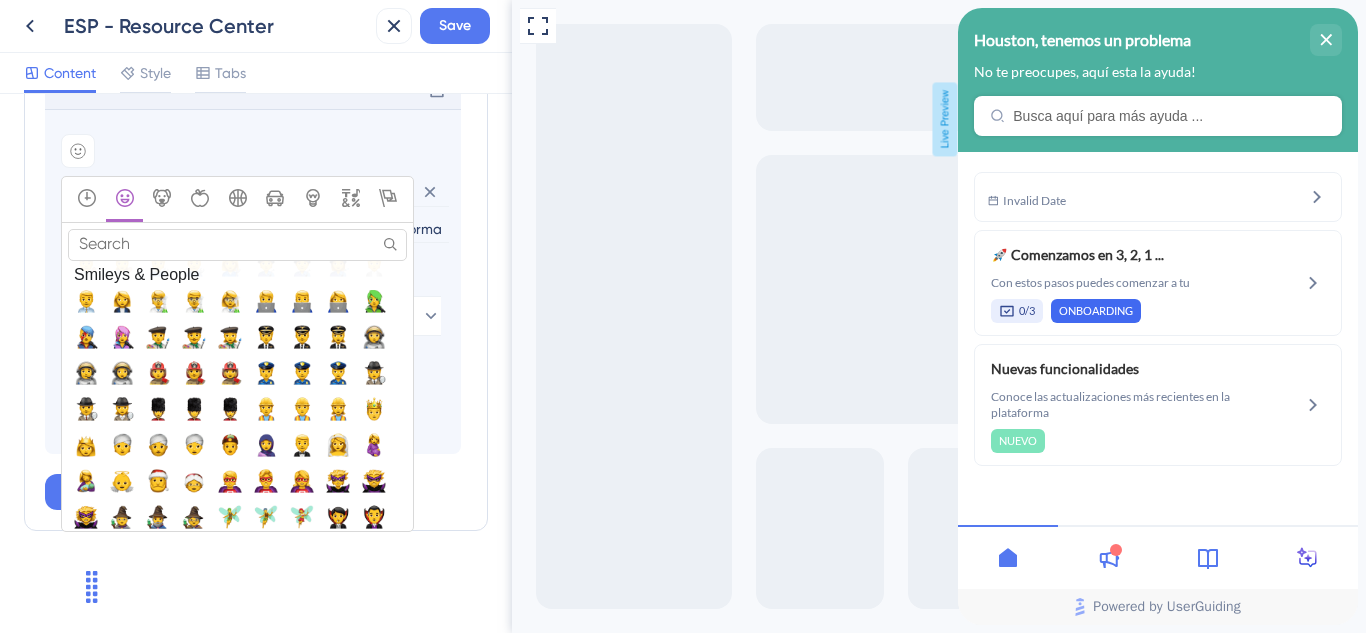 scroll, scrollTop: 1100, scrollLeft: 0, axis: vertical 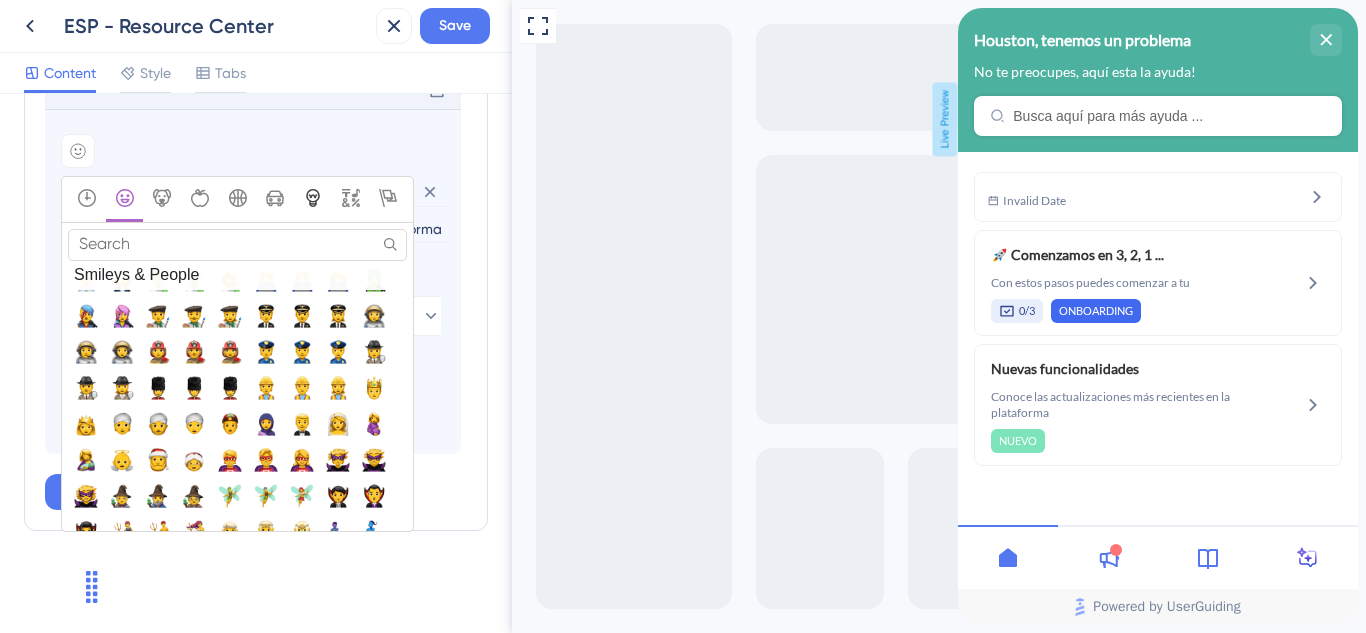 click at bounding box center (313, 199) 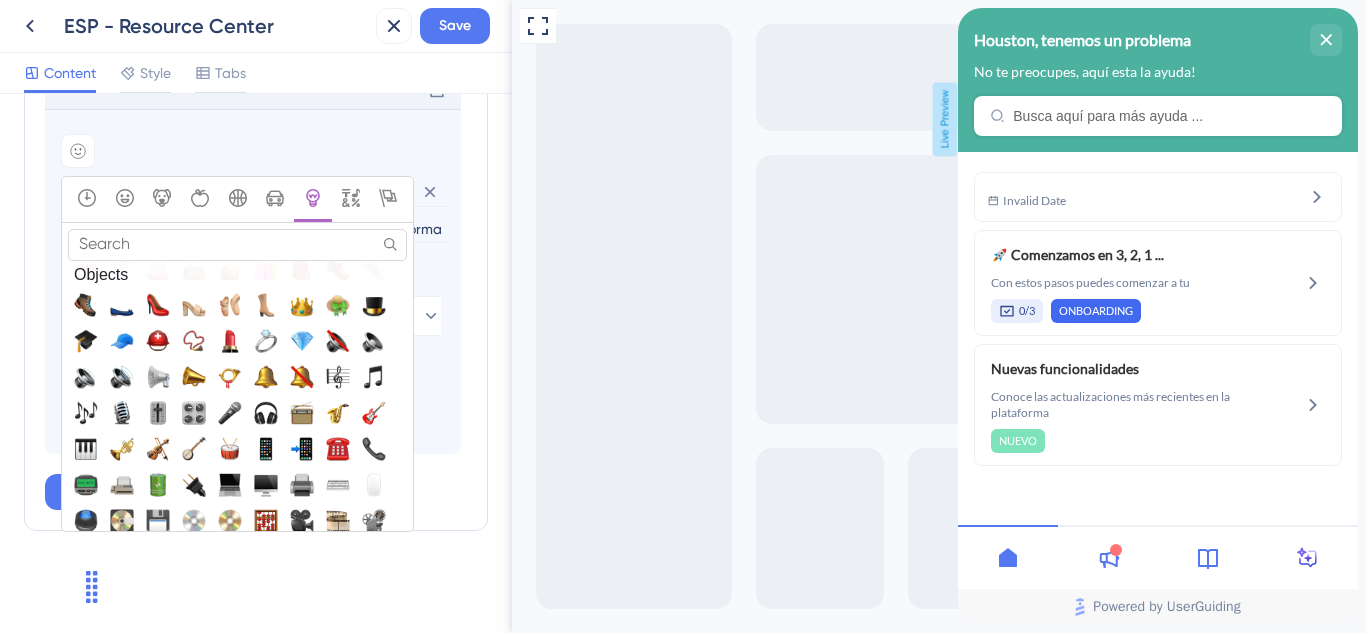 scroll, scrollTop: 4519, scrollLeft: 0, axis: vertical 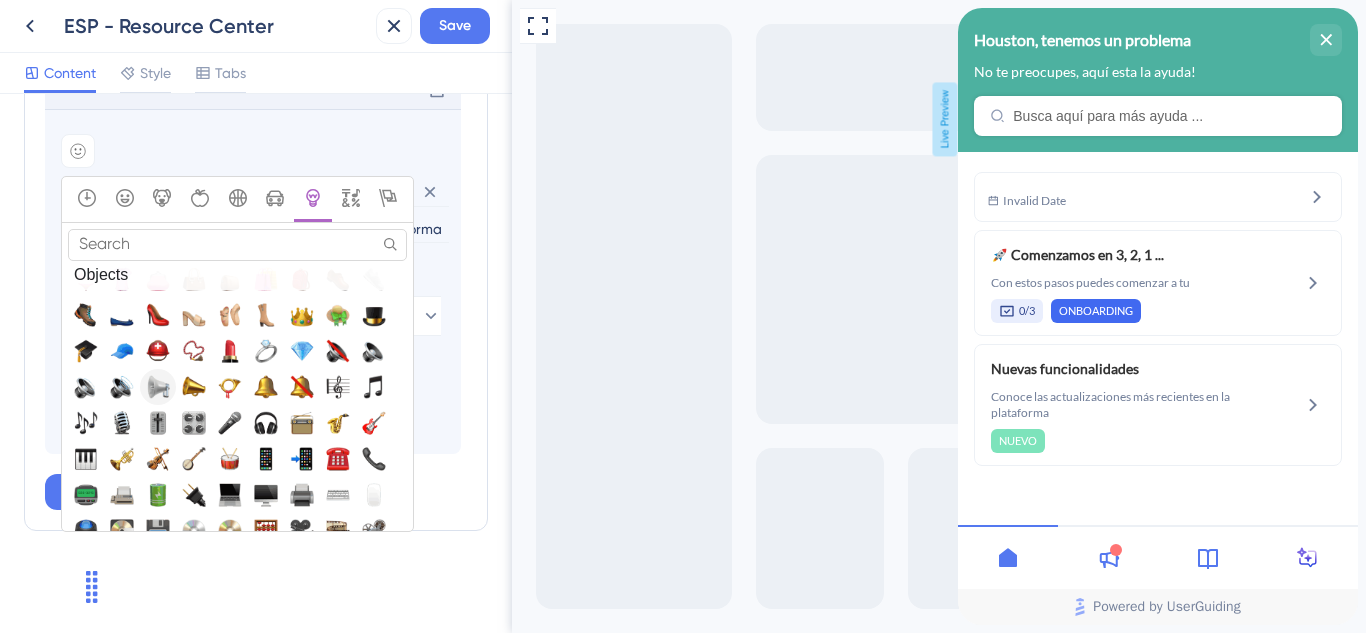 click at bounding box center (158, 386) 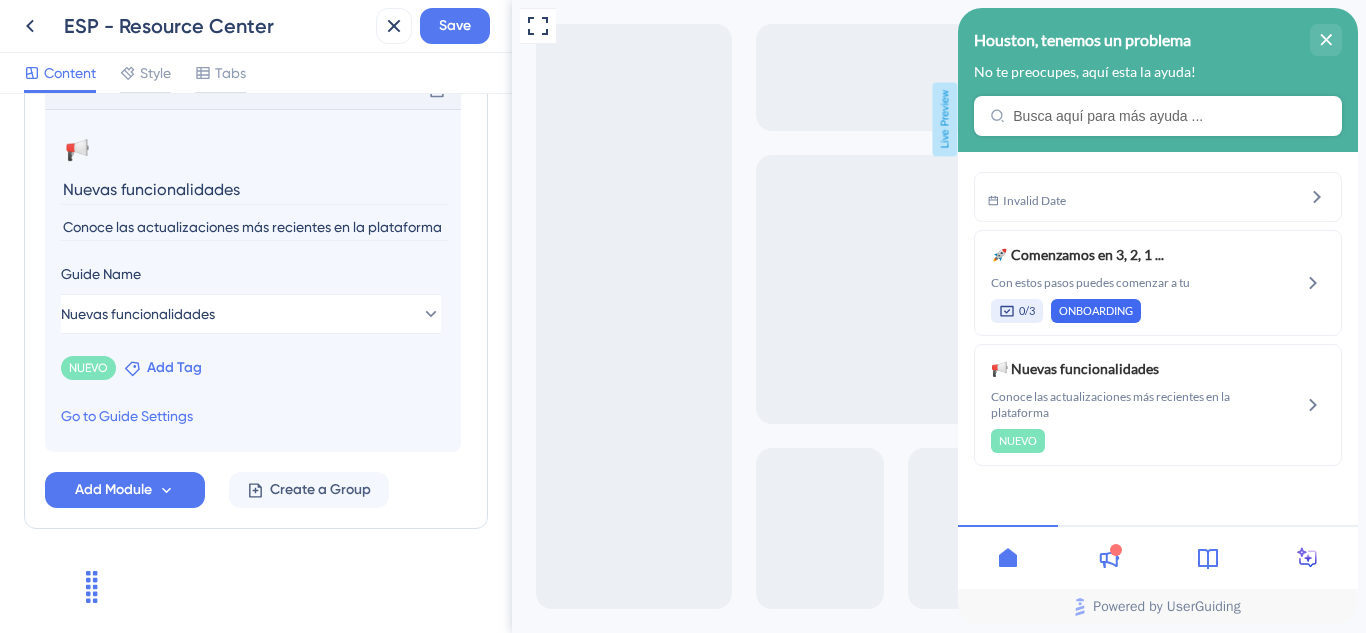 click on "Add Tag" at bounding box center (174, 368) 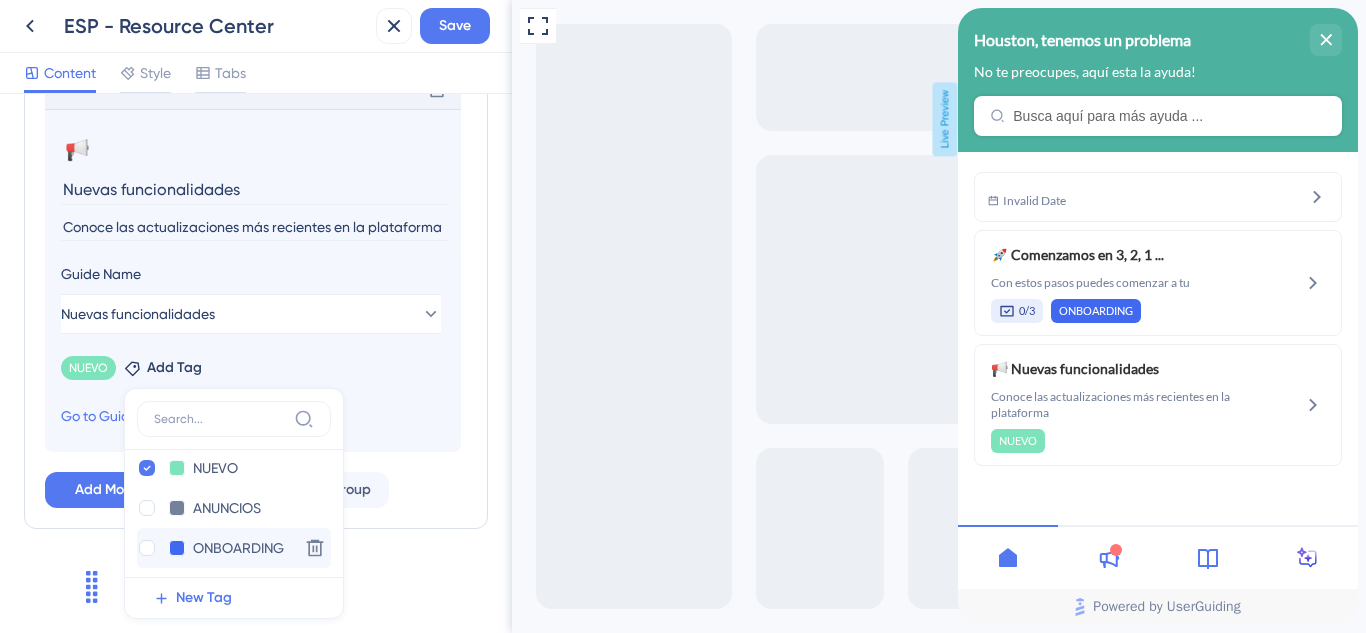 scroll, scrollTop: 17, scrollLeft: 0, axis: vertical 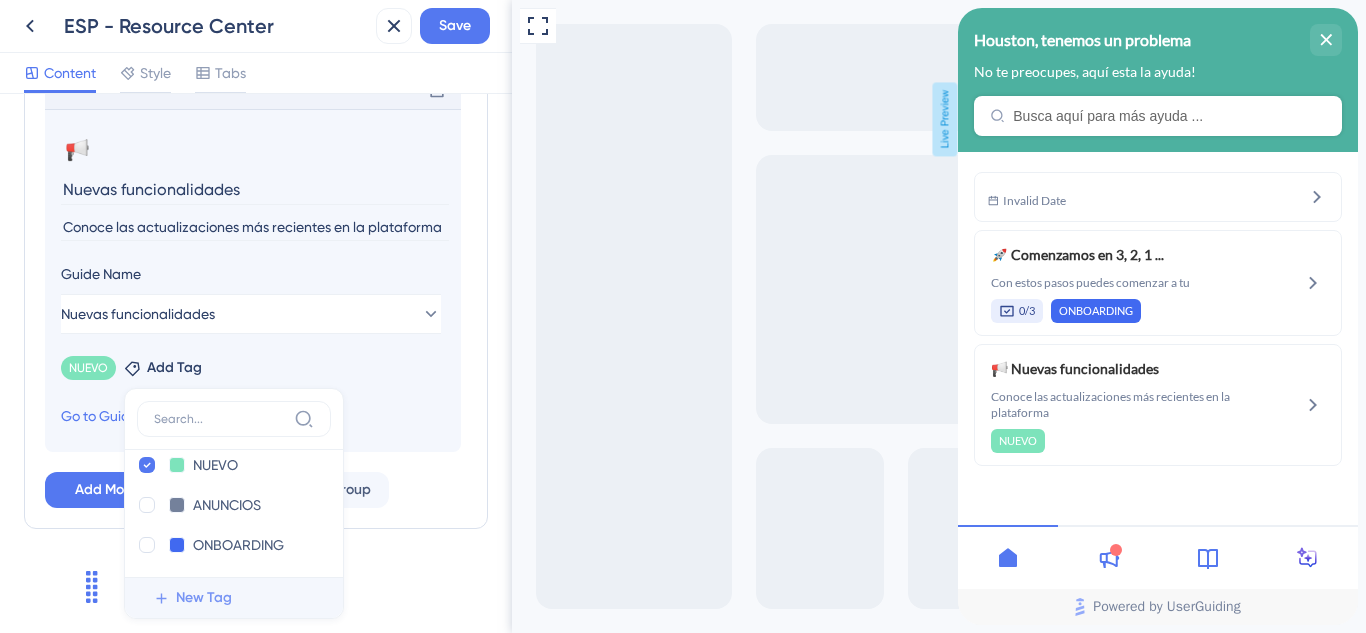 click on "New Tag" at bounding box center (204, 598) 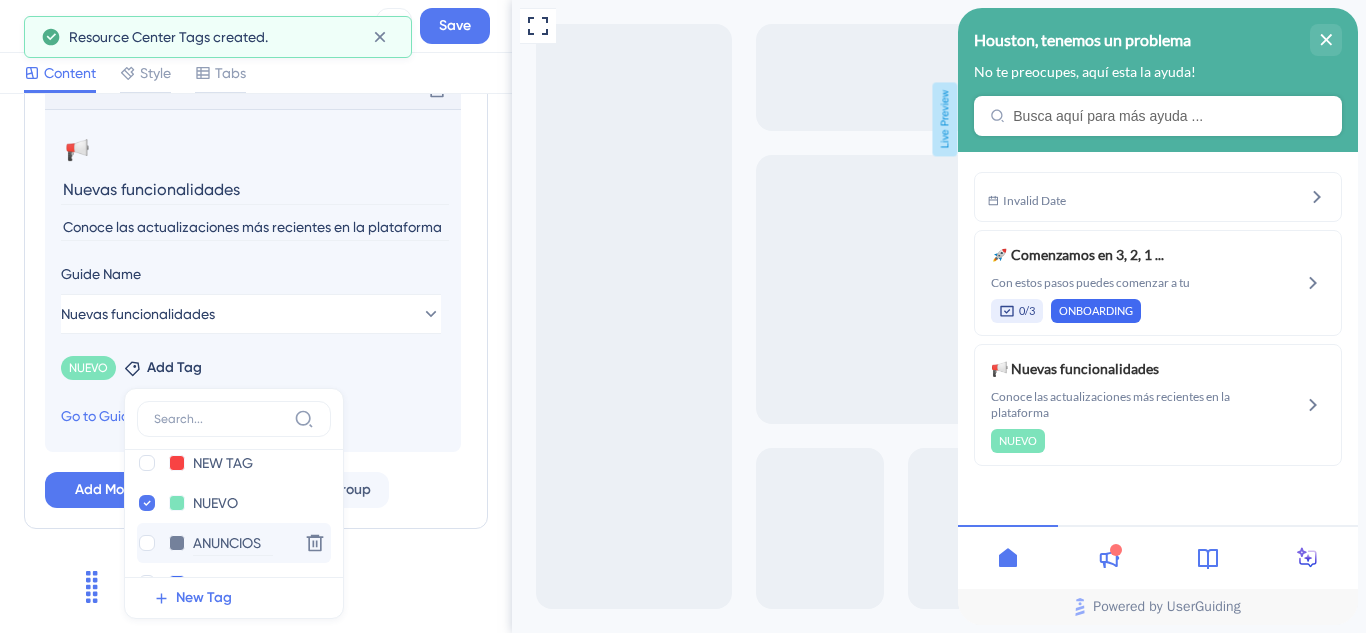 scroll, scrollTop: 0, scrollLeft: 0, axis: both 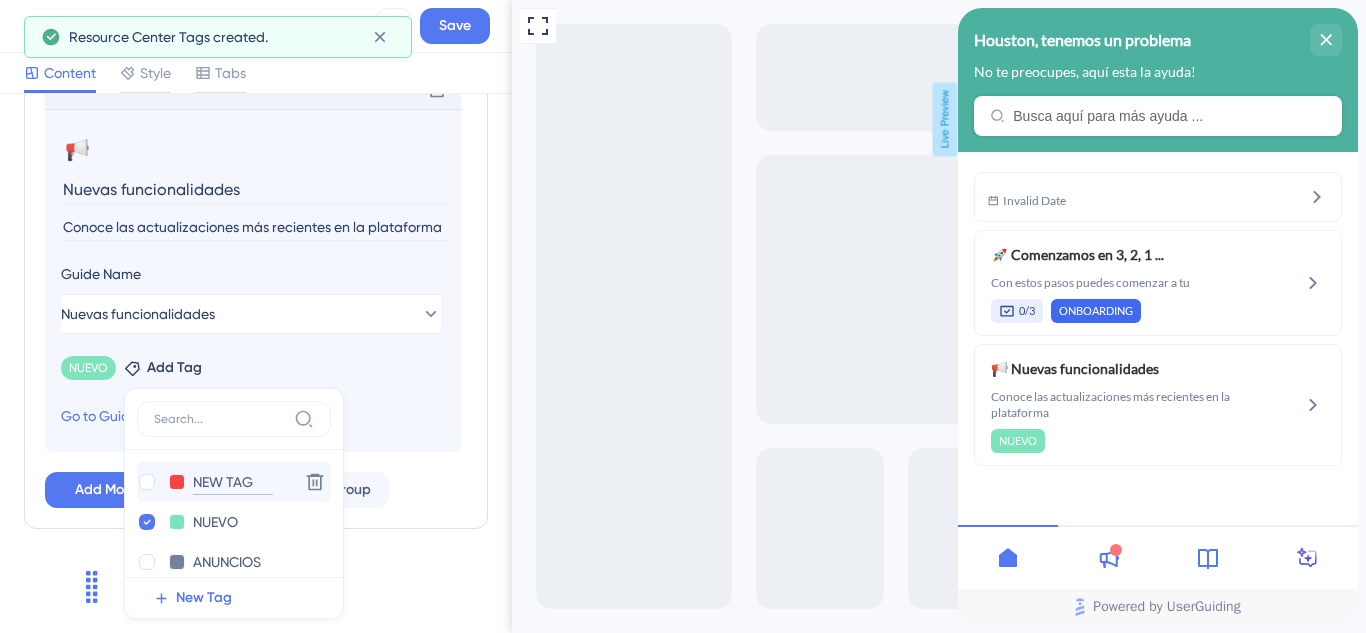 click on "NEW TAG" at bounding box center (233, 482) 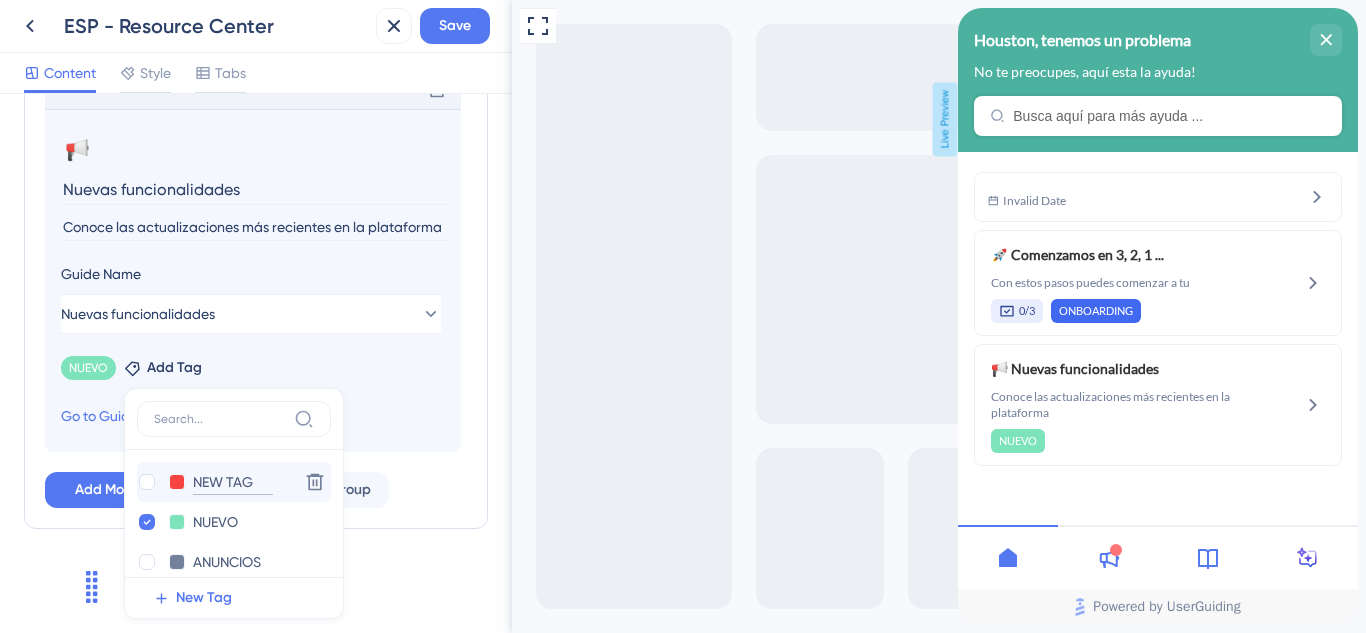 drag, startPoint x: 254, startPoint y: 483, endPoint x: 192, endPoint y: 485, distance: 62.03225 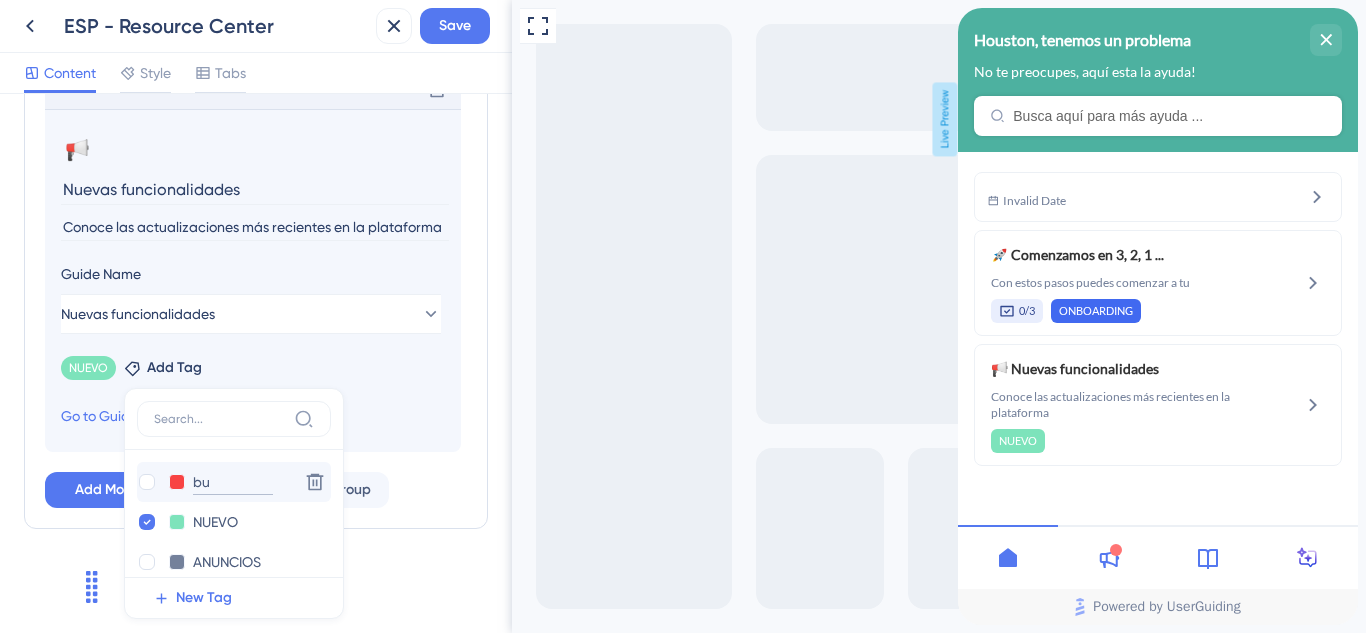 type on "b" 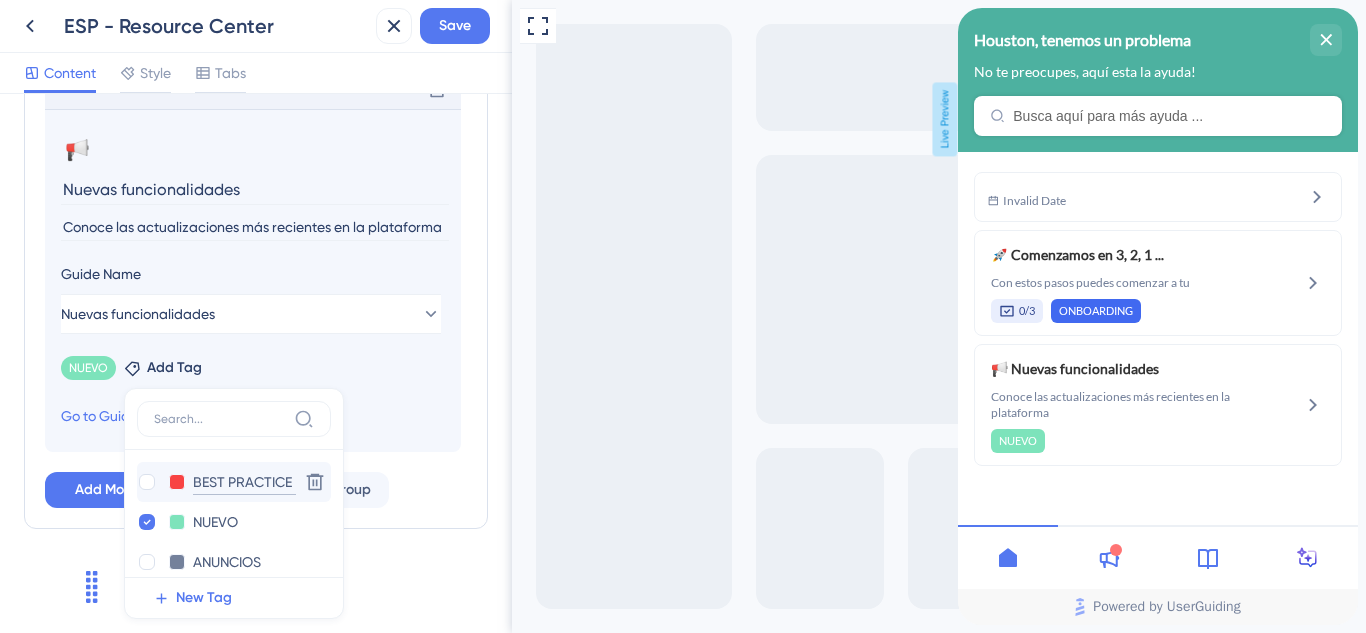 type on "BEST PRACTICES" 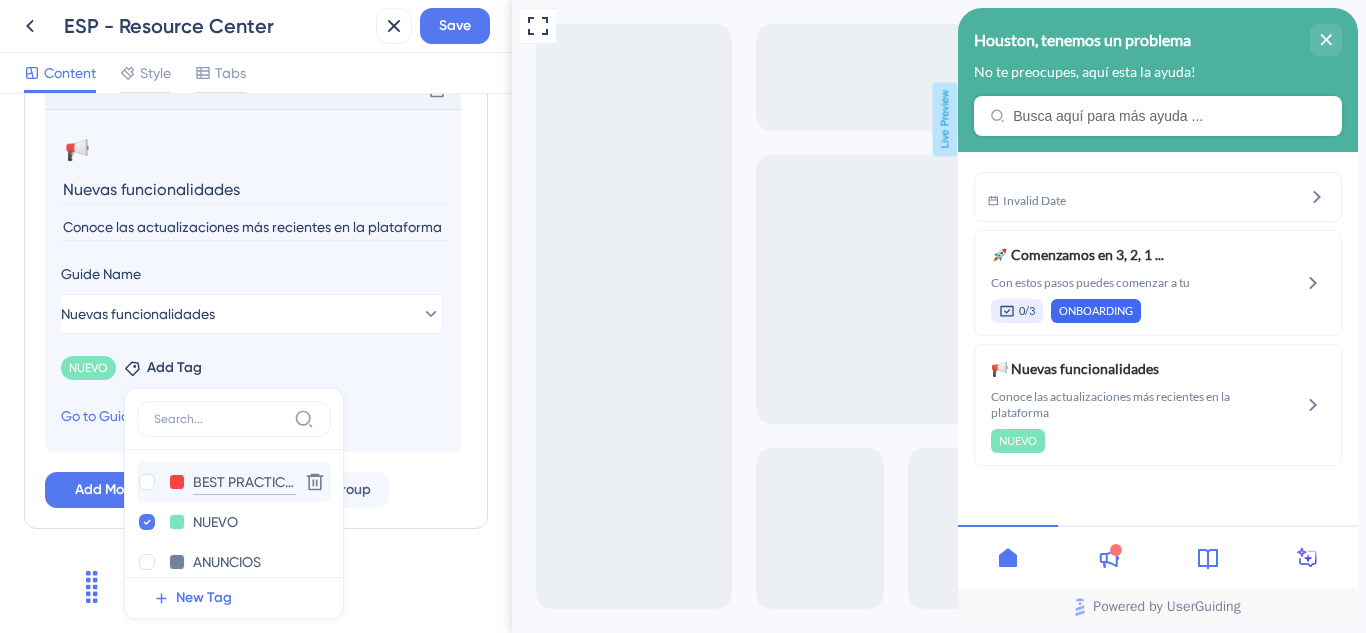 scroll, scrollTop: 0, scrollLeft: 0, axis: both 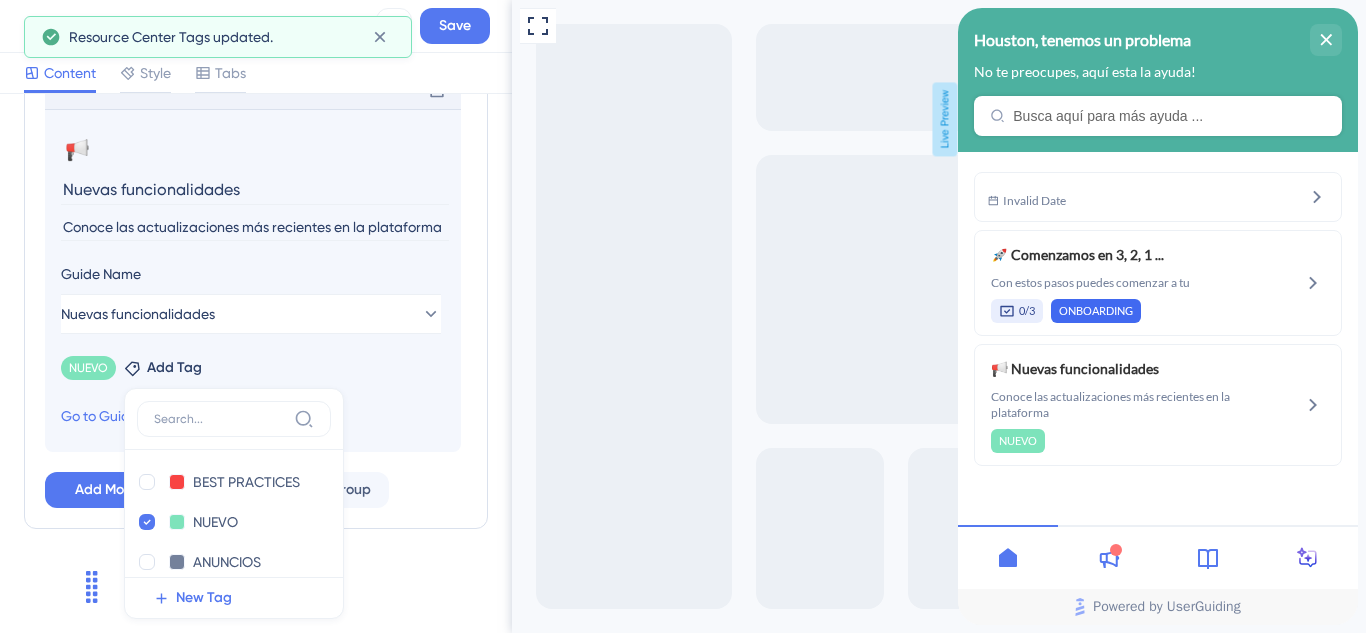 click on "BEST PRACTICES BEST PRACTICES Delete NUEVO NUEVO Delete ANUNCIOS ANUNCIOS Delete ONBOARDING ONBOARDING Delete" at bounding box center (234, 513) 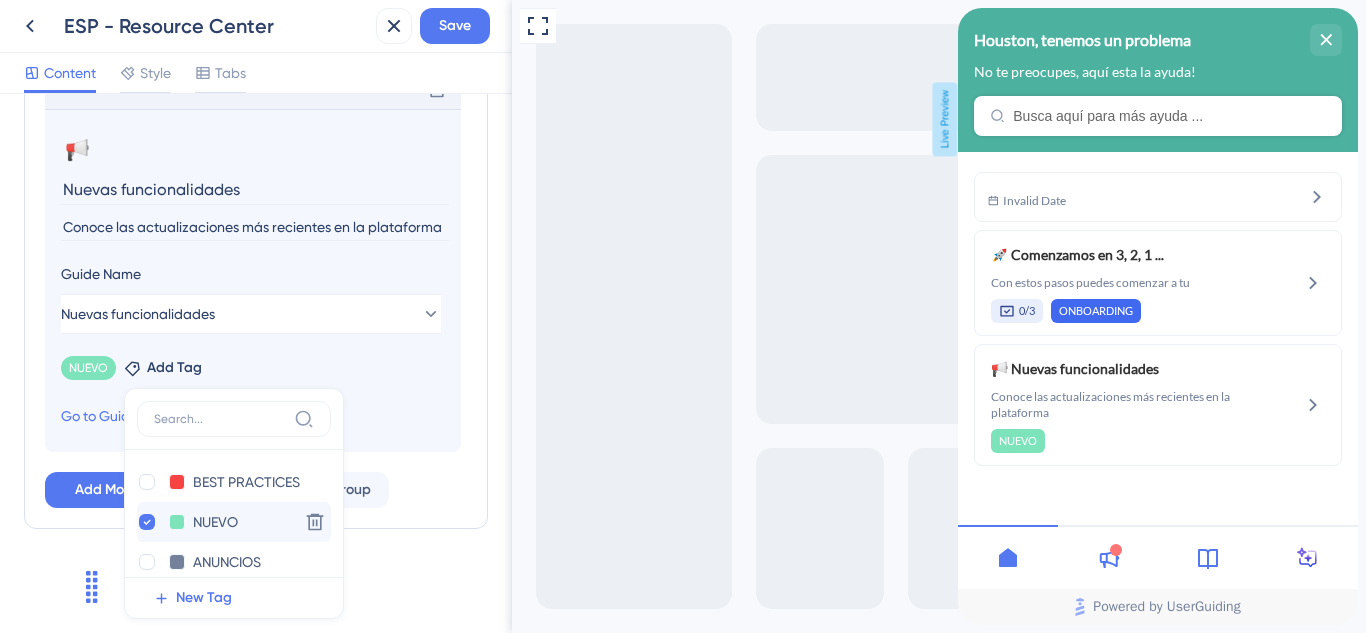 scroll, scrollTop: 57, scrollLeft: 0, axis: vertical 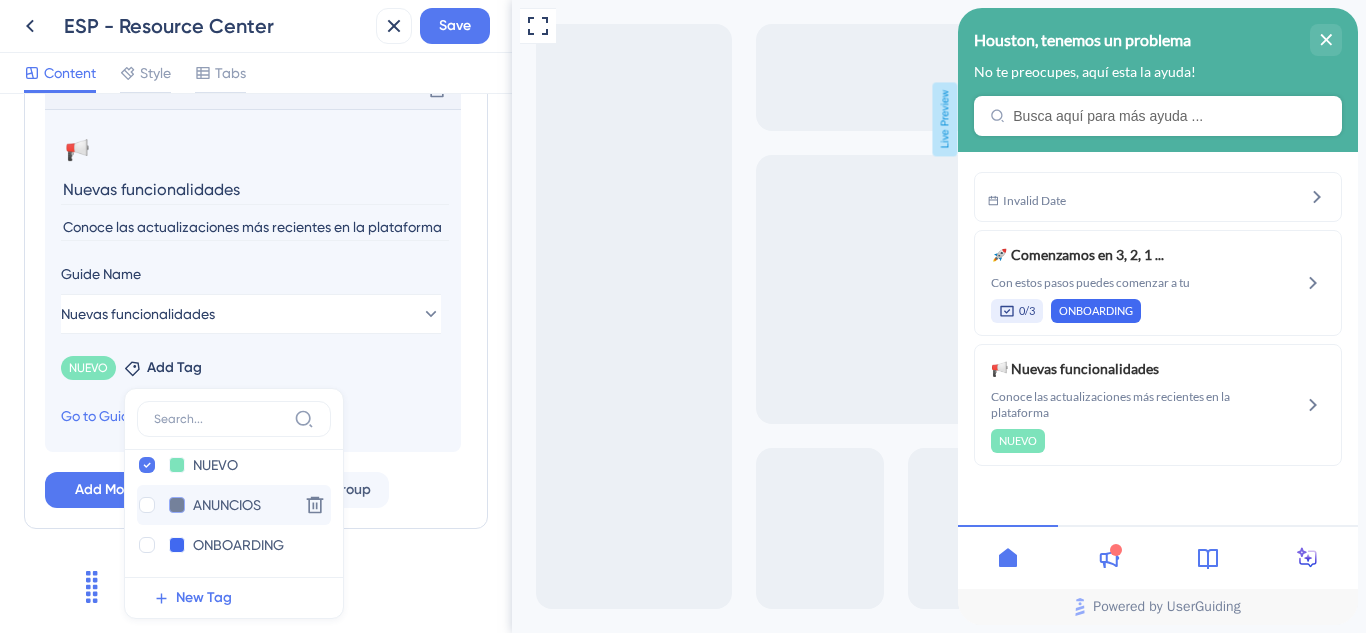 click at bounding box center (177, 505) 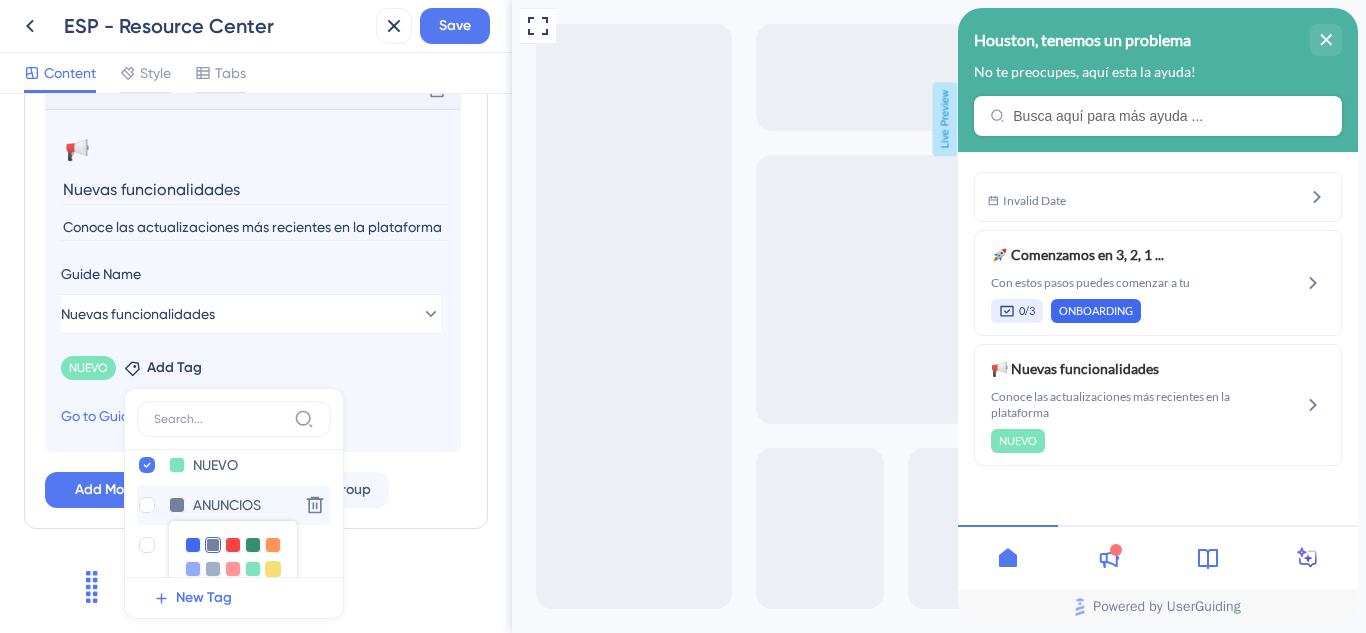 click at bounding box center [273, 569] 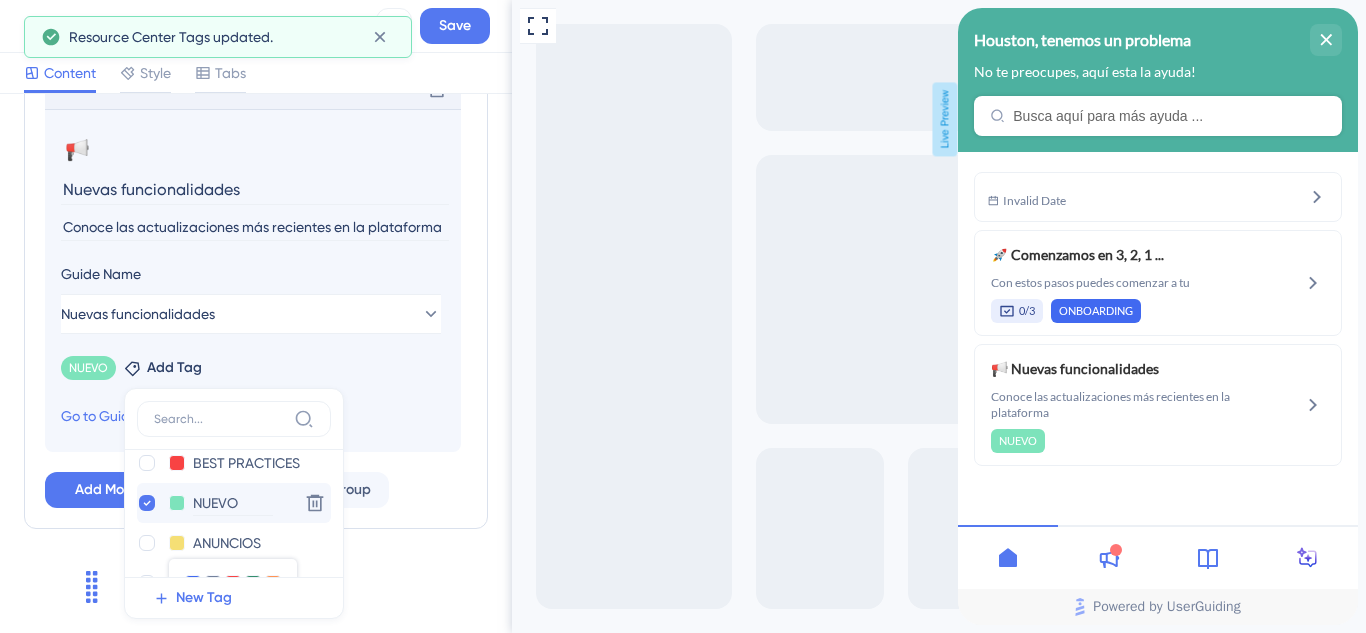 scroll, scrollTop: 0, scrollLeft: 0, axis: both 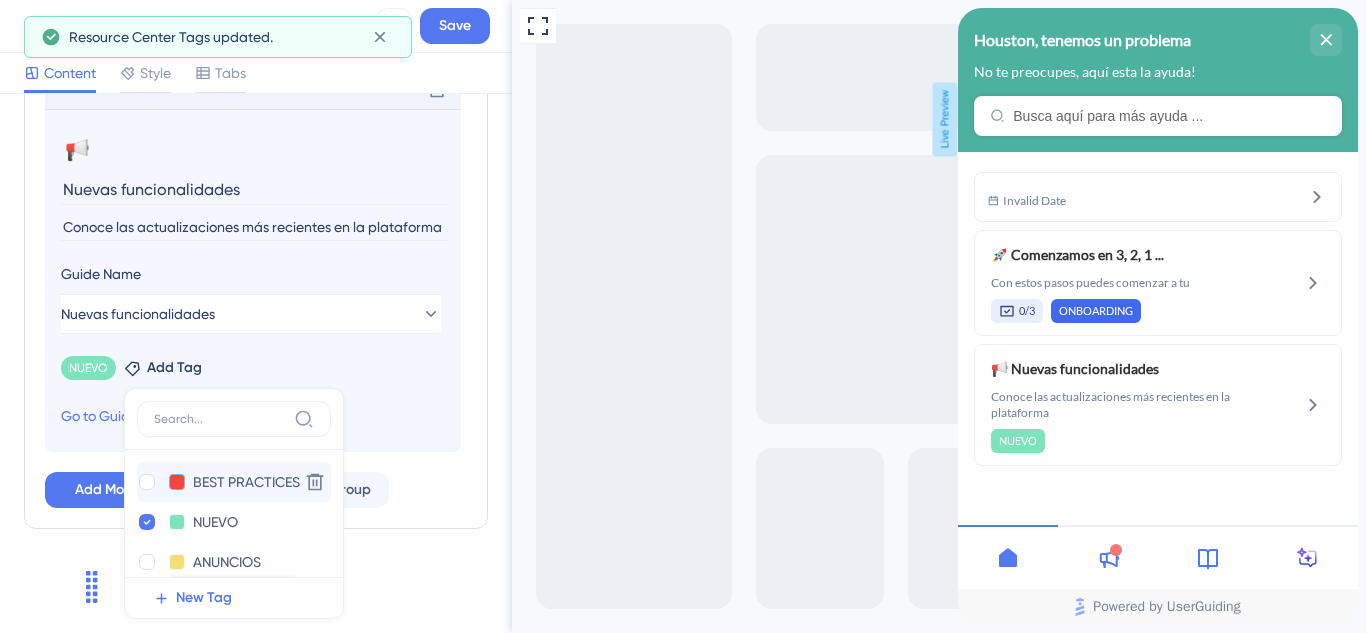 click at bounding box center (177, 482) 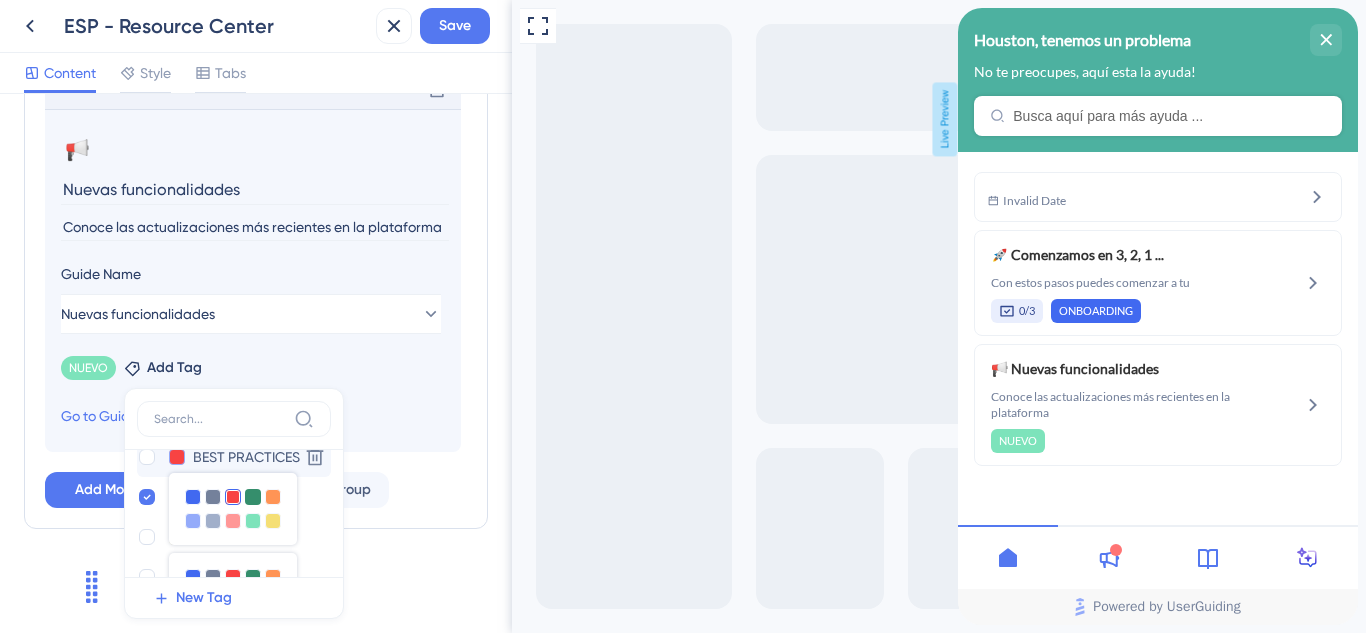 scroll, scrollTop: 0, scrollLeft: 0, axis: both 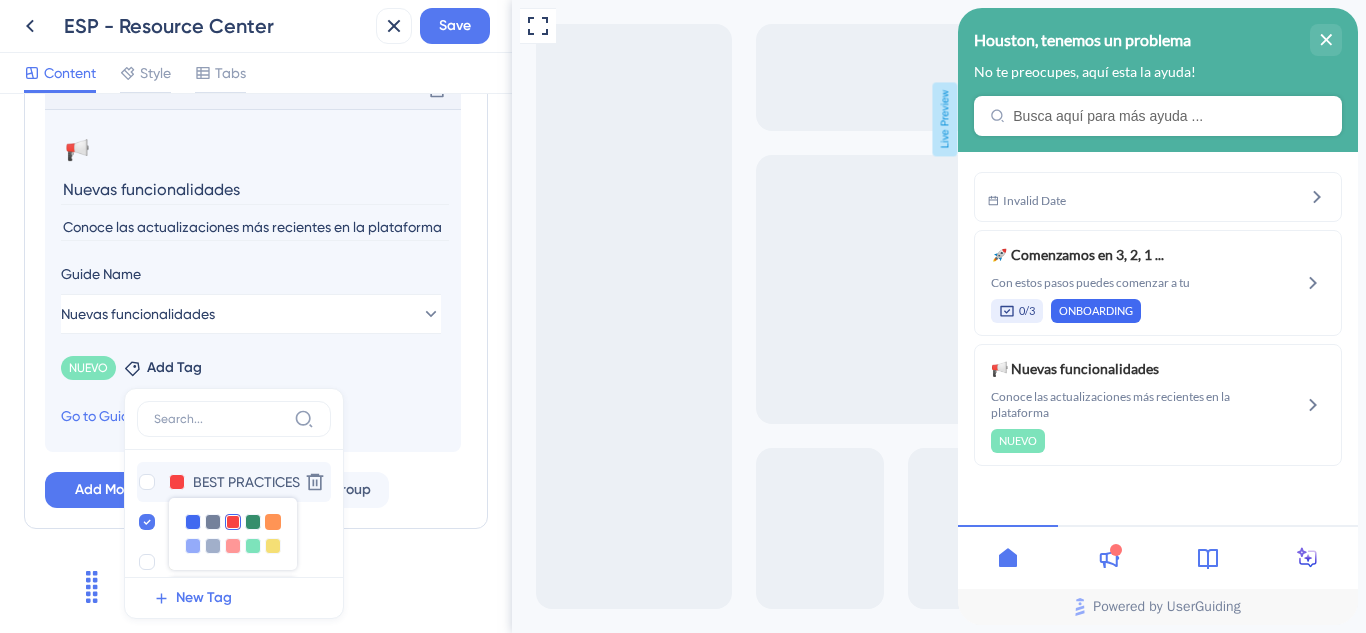 click at bounding box center (273, 522) 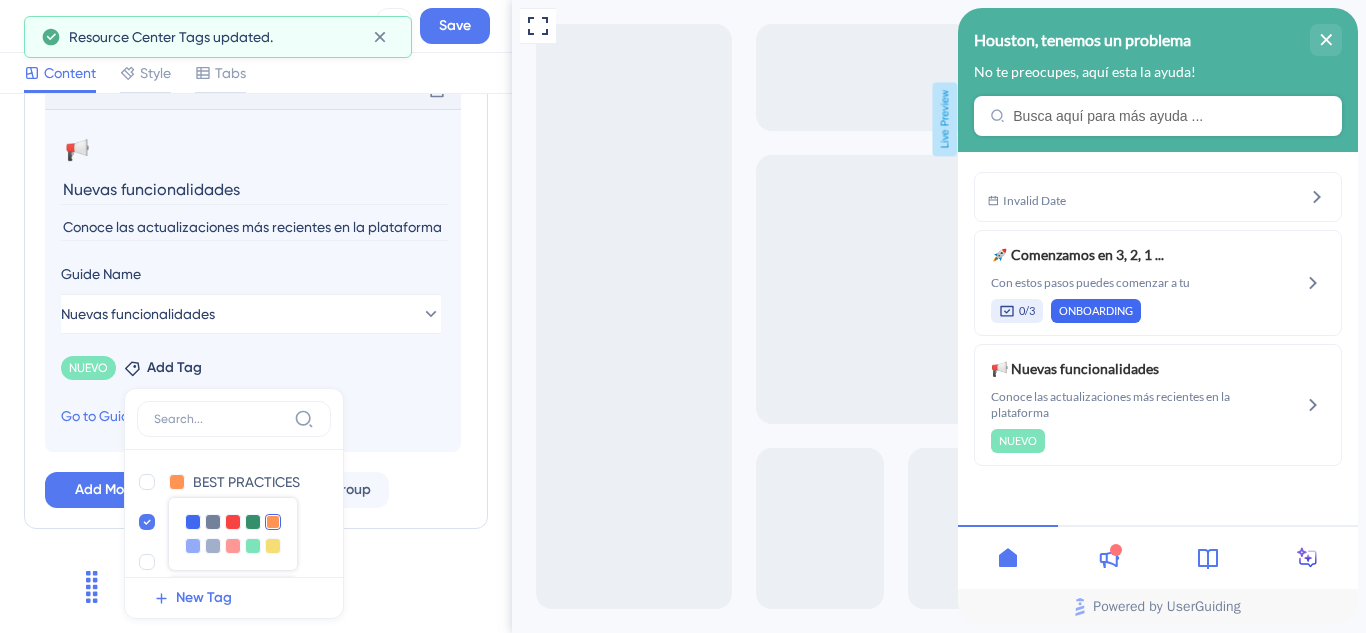 click on "Resource Center Header Title Houston, tenemos un problema 0 Houston, tenemos un problema Subtitle No te preocupes, aquí esta la ayuda! 0 Search Function Search Bar Search Bar Placeholder Busca aquí para más ayuda ... No Search Result Message Ningún resultado encontrado Open in New Tab Message Abre en otra pestaña 0 Bring search results from a Knowledge Base Connect with Zendesk Subdomain https://pulsarml.zendesk.com/hc/es Display in Widget Modules Add a module to create your resource center.  Learn More. Comenzamos en 3, 2, 1 ... Delete 📢 Change emoji Remove emoji Nuevas funcionalidades Conoce las actualizaciones más recientes en la plataforma Guide Name Nuevas funcionalidades NUEVO Remove Add Tag BEST PRACTICES BEST PRACTICES Delete NUEVO NUEVO Delete ANUNCIOS ANUNCIOS Delete ONBOARDING ONBOARDING Delete New Tag Go to Guide Settings Add Module Create a Group" at bounding box center (256, 363) 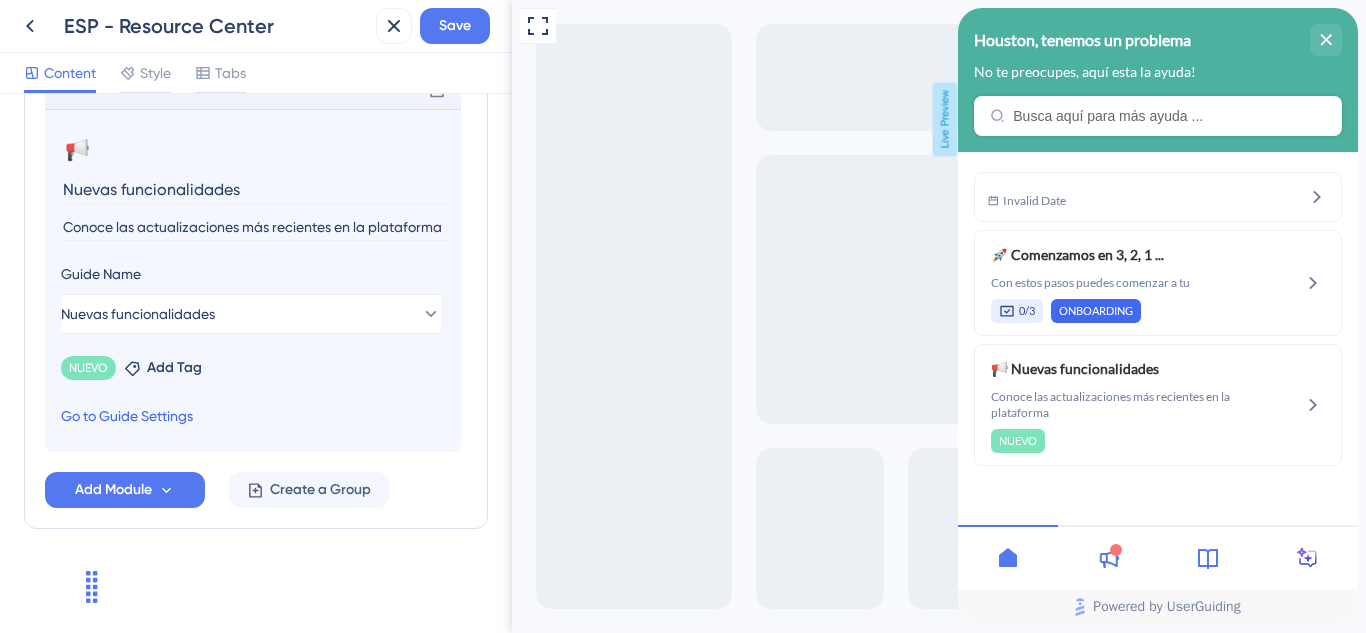 click on "Go to Guide Settings" at bounding box center [127, 416] 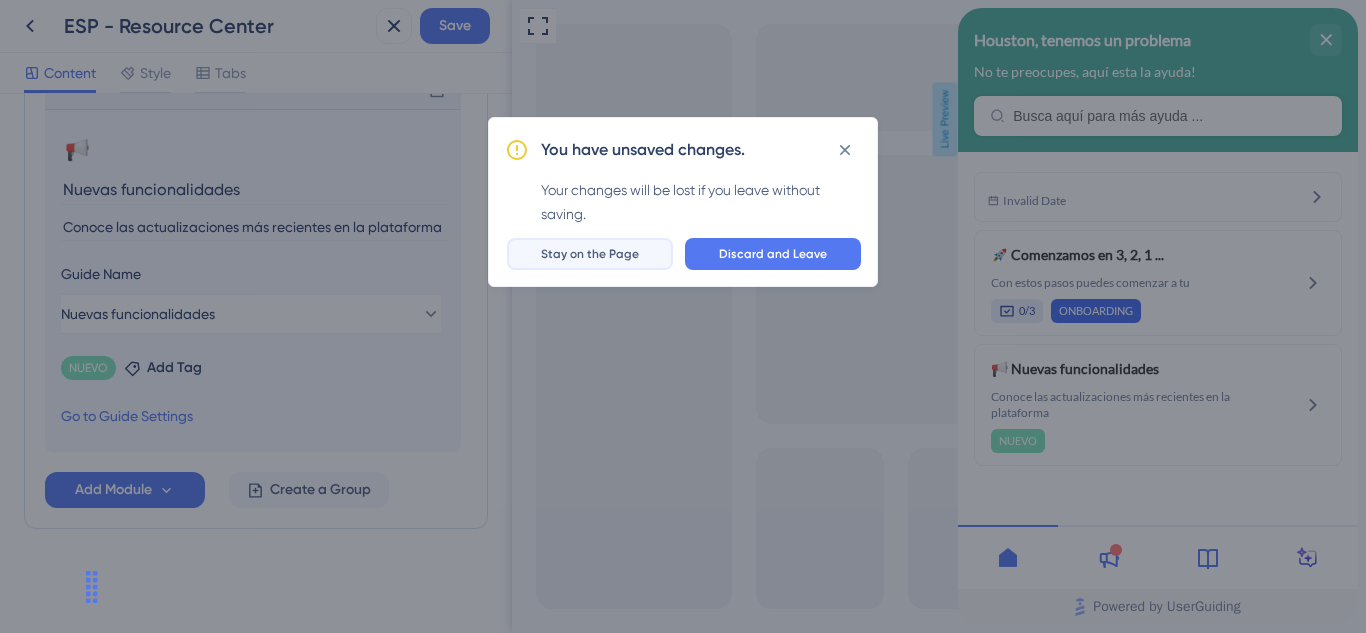 click on "Stay on the Page" at bounding box center [590, 254] 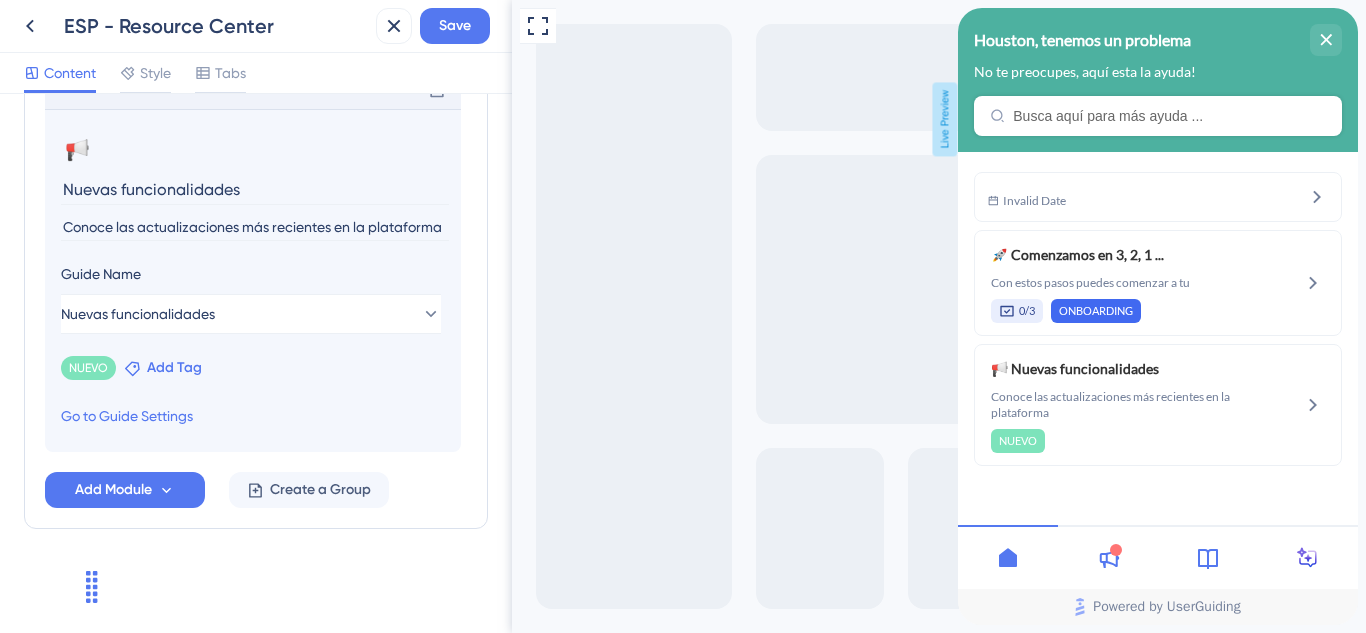 click on "Add Tag" at bounding box center [174, 368] 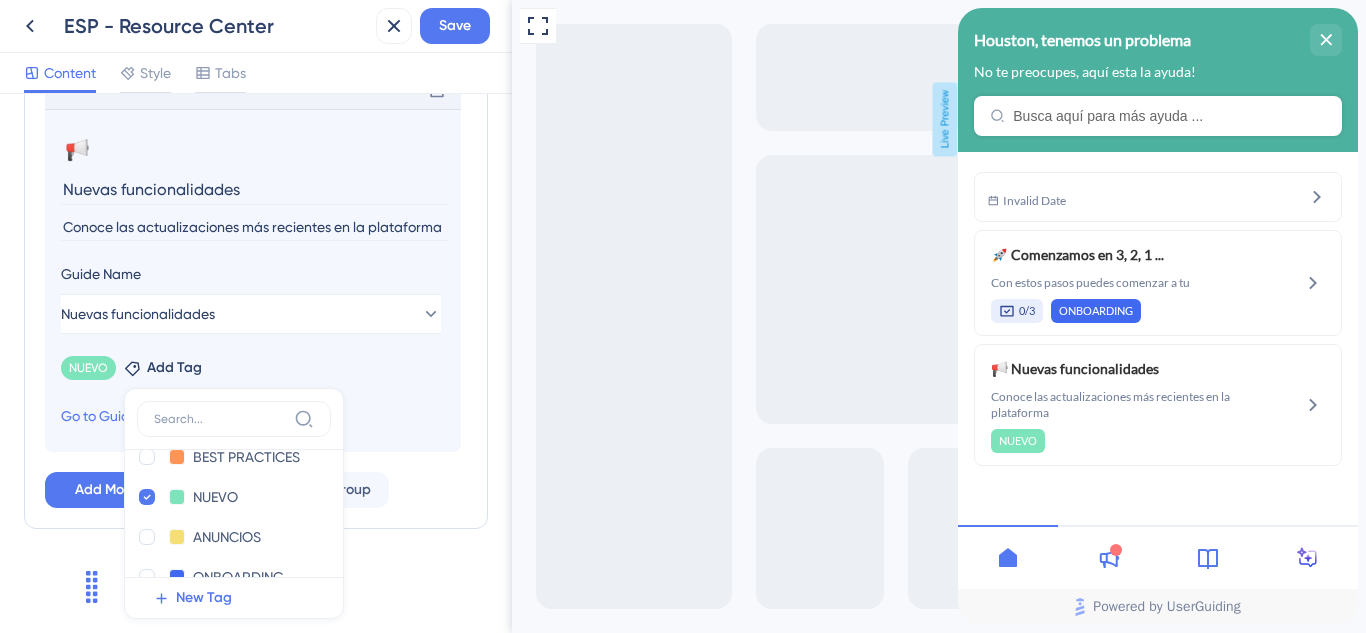 scroll, scrollTop: 0, scrollLeft: 0, axis: both 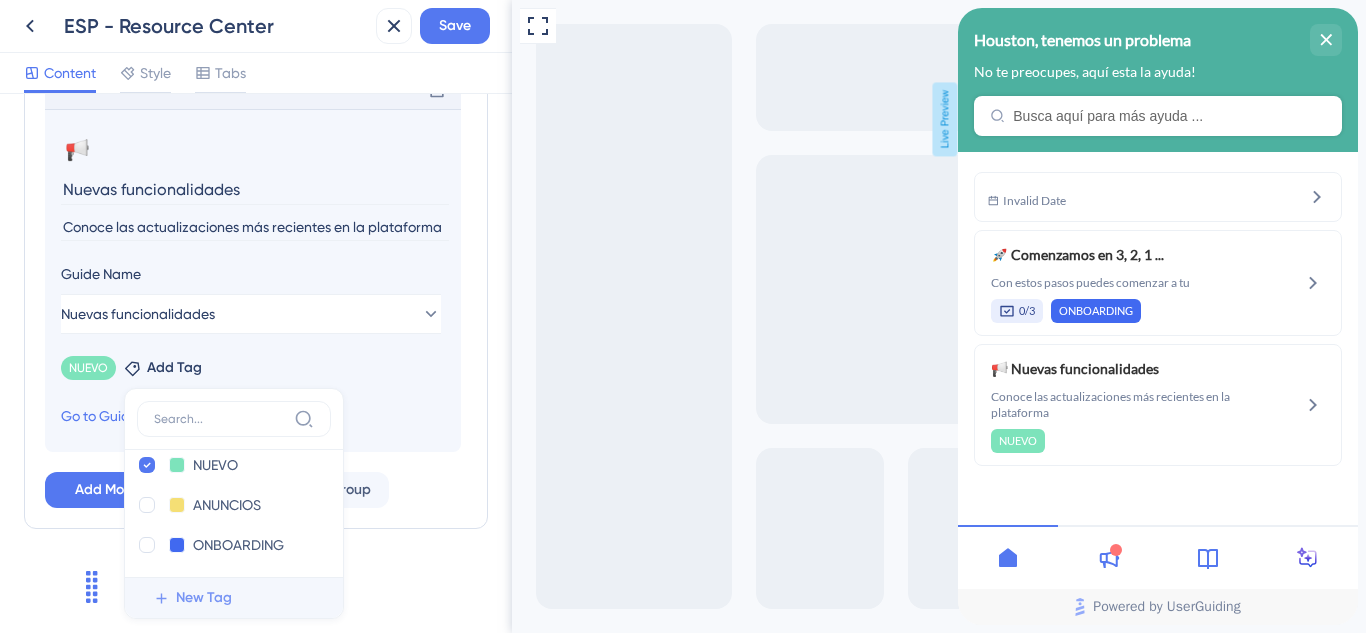click on "New Tag" at bounding box center (204, 598) 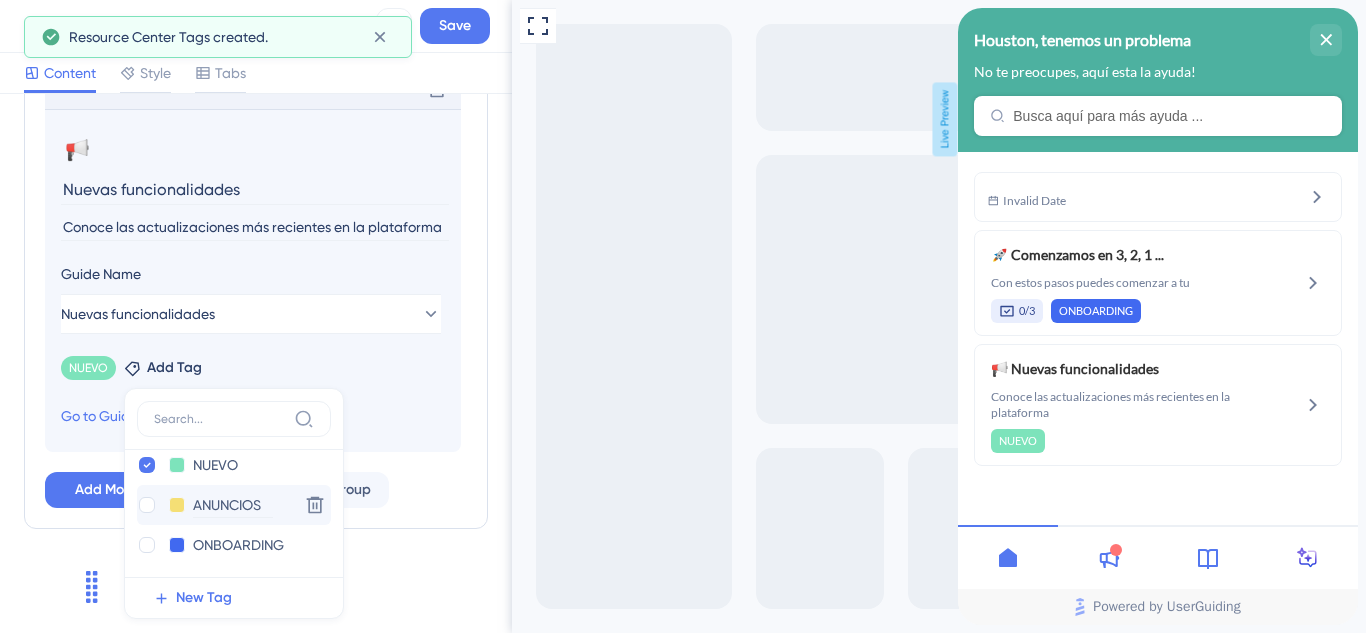 scroll, scrollTop: 0, scrollLeft: 0, axis: both 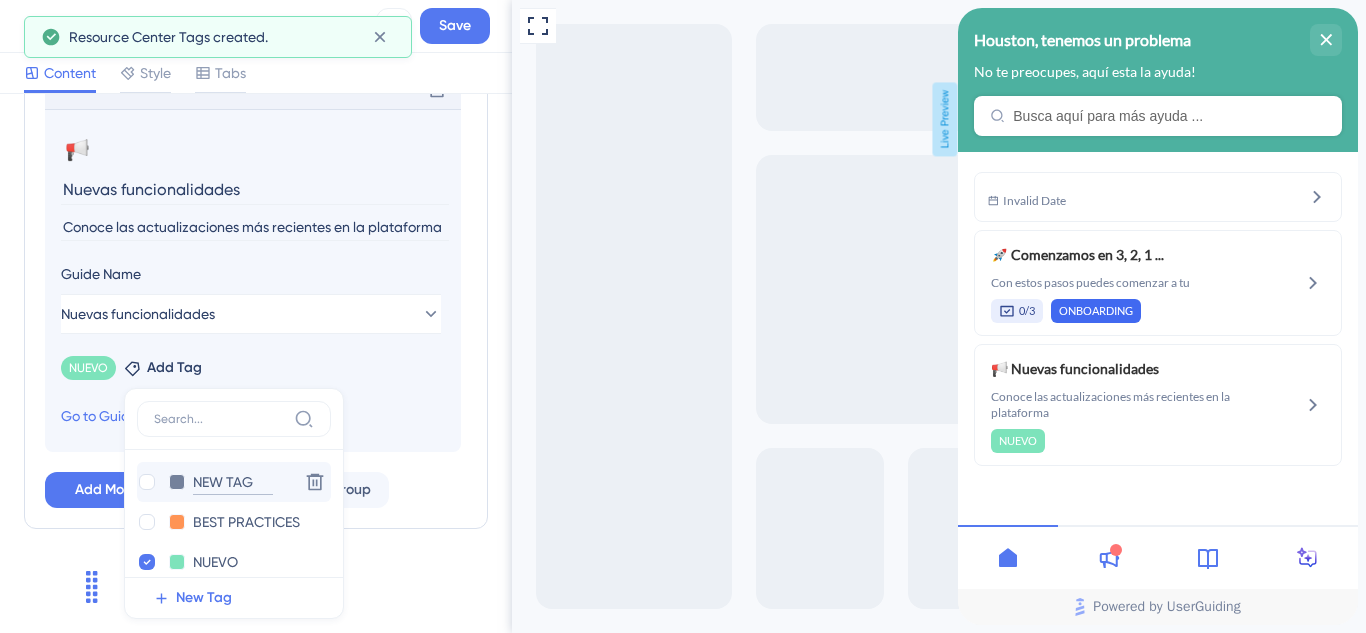 click on "NEW TAG" at bounding box center (233, 482) 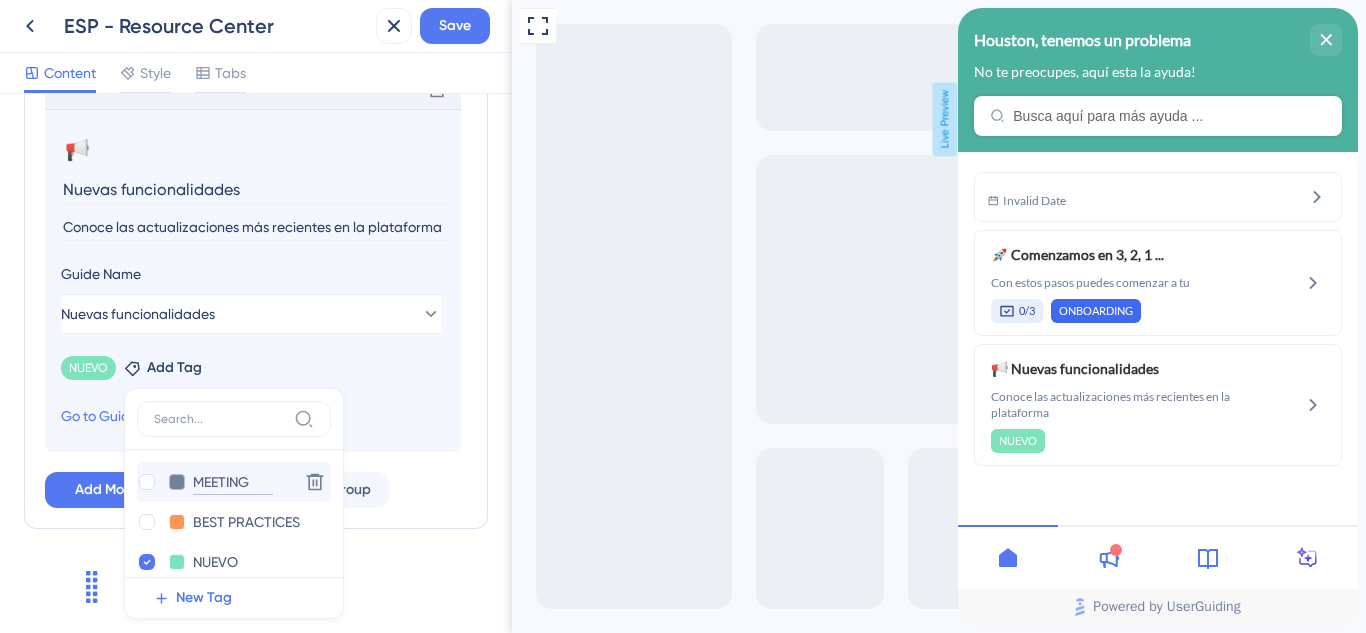 type on "MEETING" 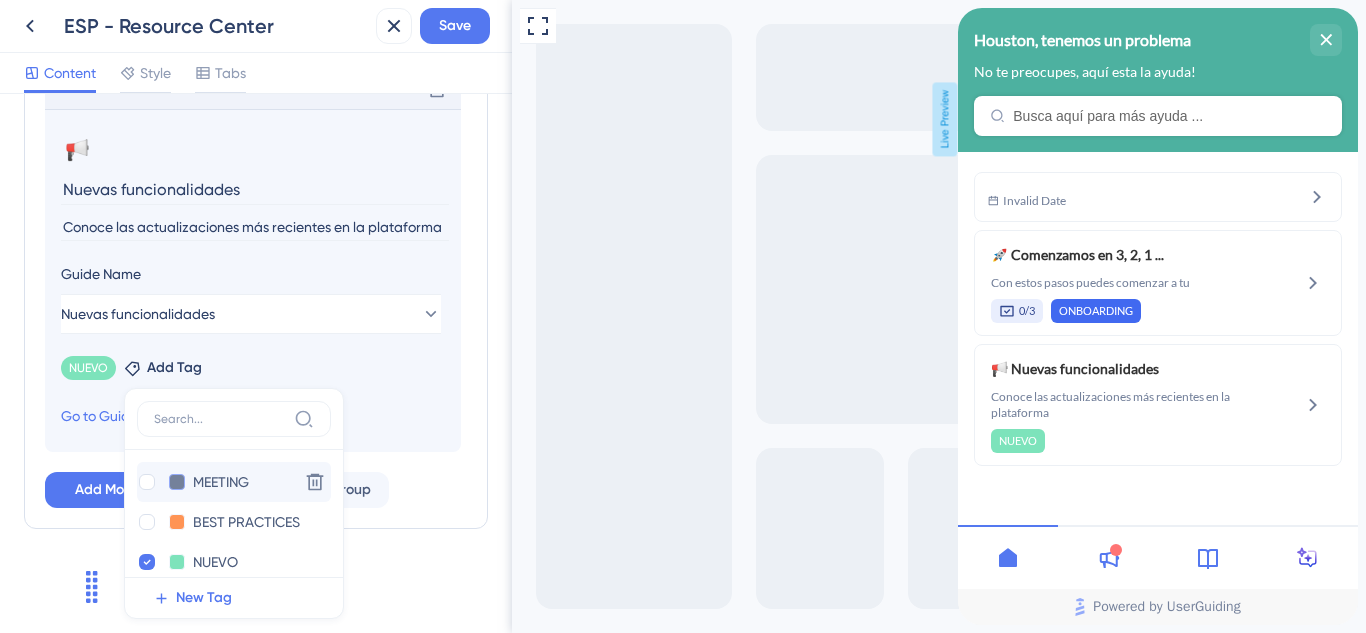 click at bounding box center (177, 482) 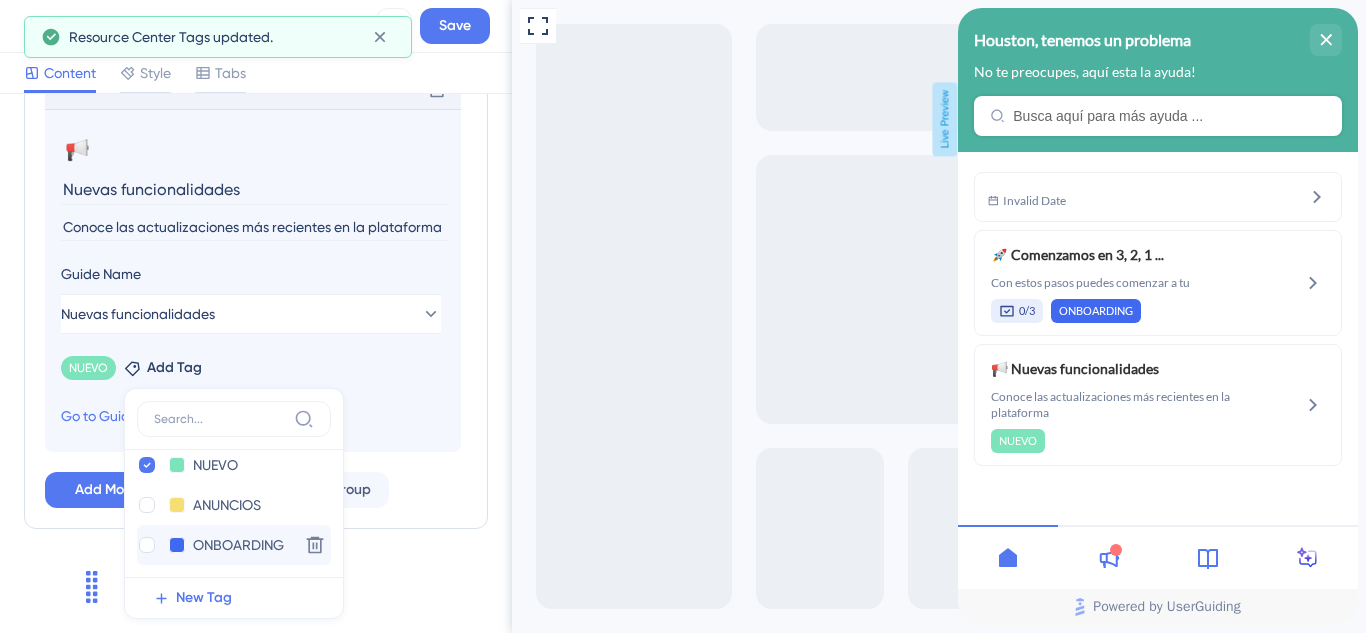 scroll, scrollTop: 0, scrollLeft: 0, axis: both 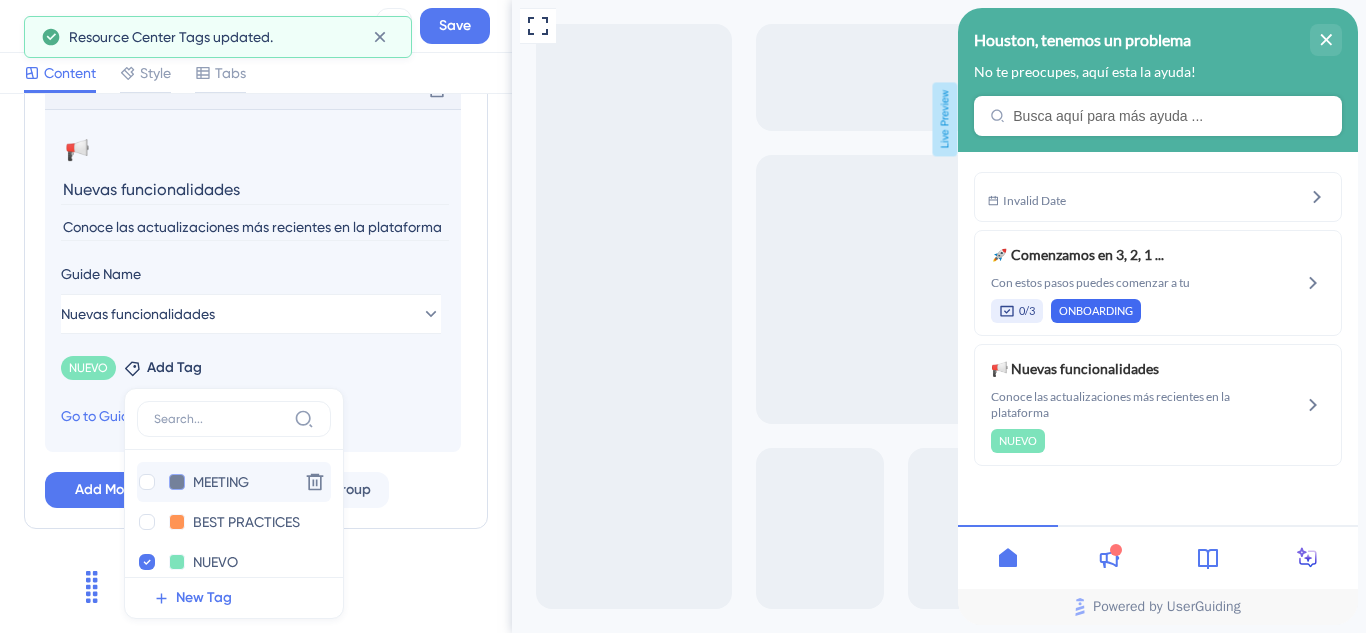 click at bounding box center (177, 482) 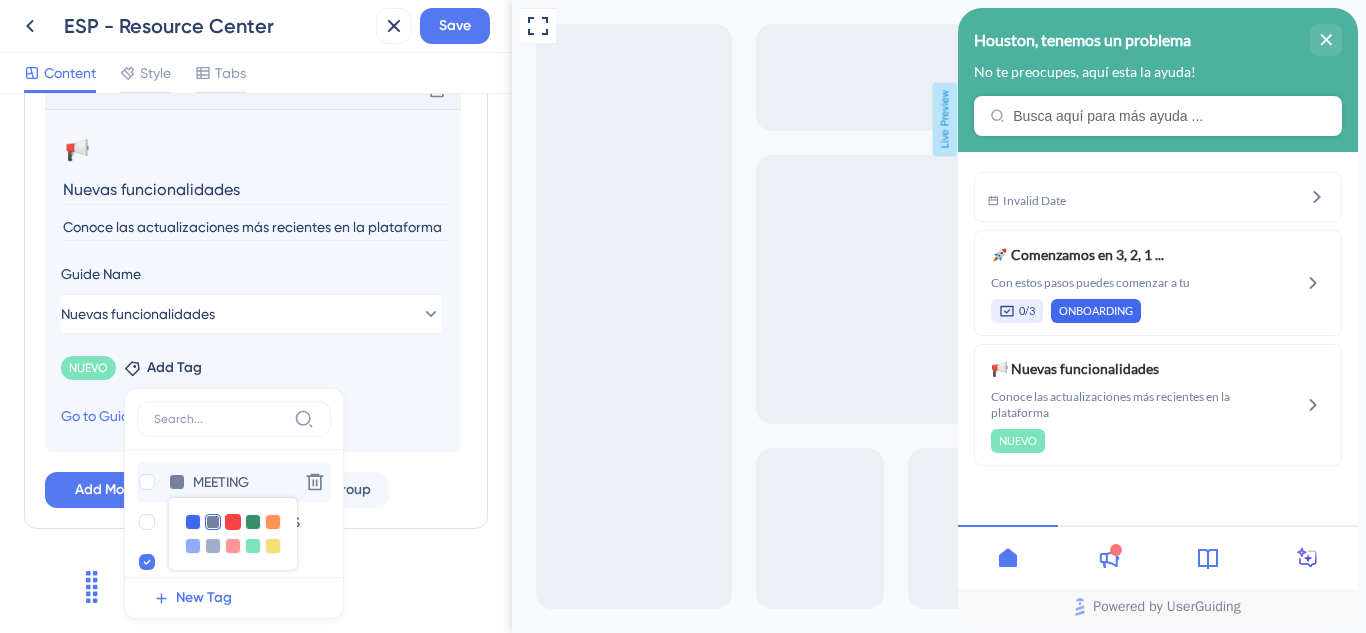click at bounding box center (233, 522) 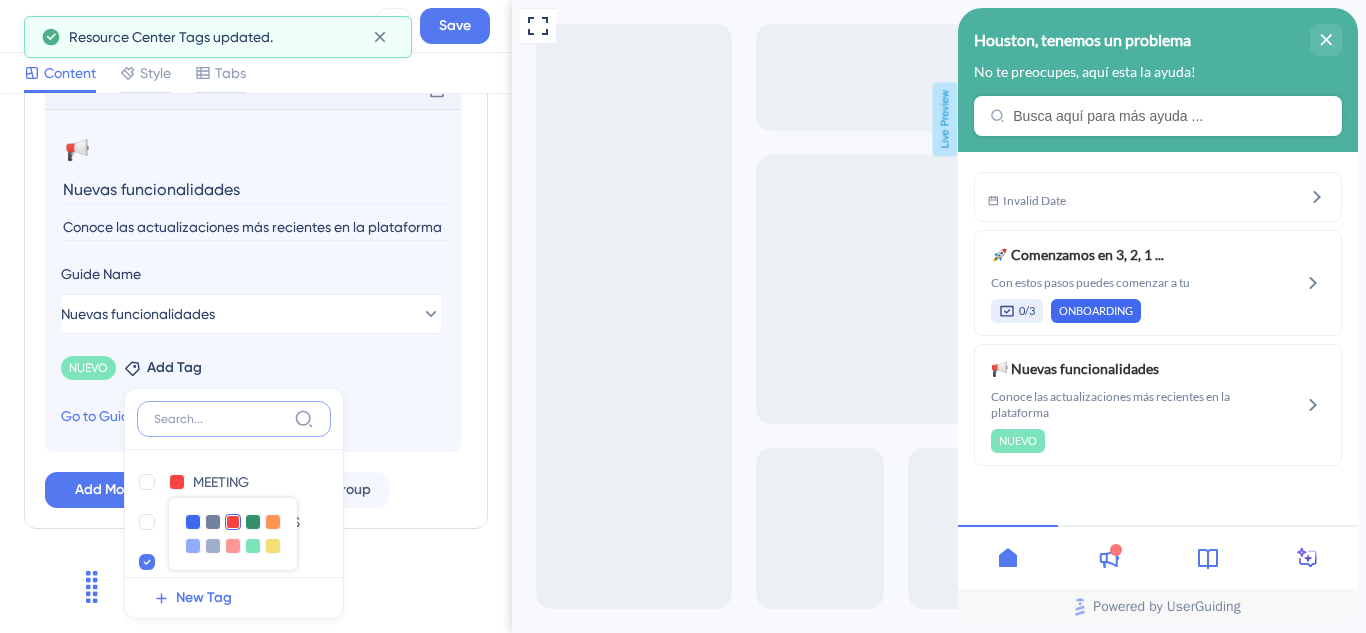 click at bounding box center [220, 419] 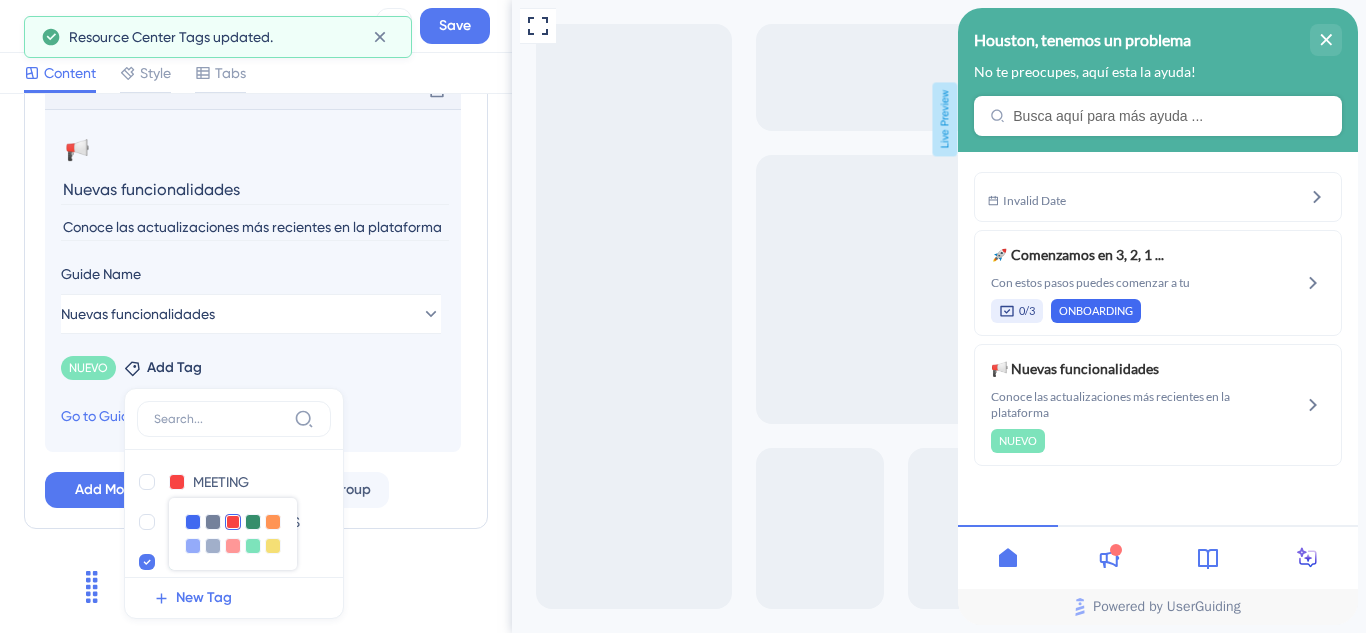 click on "MEETING MEETING Delete BEST PRACTICES BEST PRACTICES Delete NUEVO NUEVO Delete ANUNCIOS ANUNCIOS Delete ONBOARDING ONBOARDING Delete New Tag" at bounding box center [234, 503] 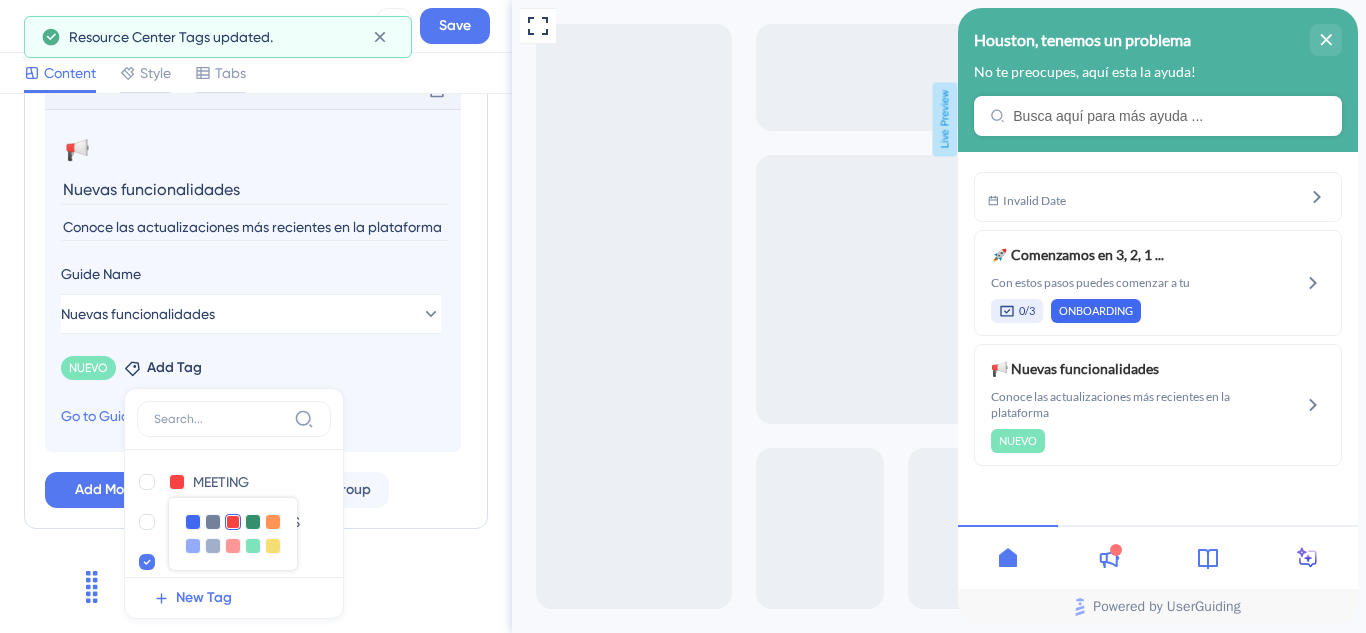 click on "Modules Add a module to create your resource center.  Learn More. Comenzamos en 3, 2, 1 ... Delete 📢 Change emoji Remove emoji Nuevas funcionalidades Conoce las actualizaciones más recientes en la plataforma Guide Name Nuevas funcionalidades NUEVO Remove Add Tag MEETING MEETING Delete BEST PRACTICES BEST PRACTICES Delete NUEVO NUEVO Delete ANUNCIOS ANUNCIOS Delete ONBOARDING ONBOARDING Delete New Tag Go to Guide Settings Add Module Create a Group" at bounding box center (256, 224) 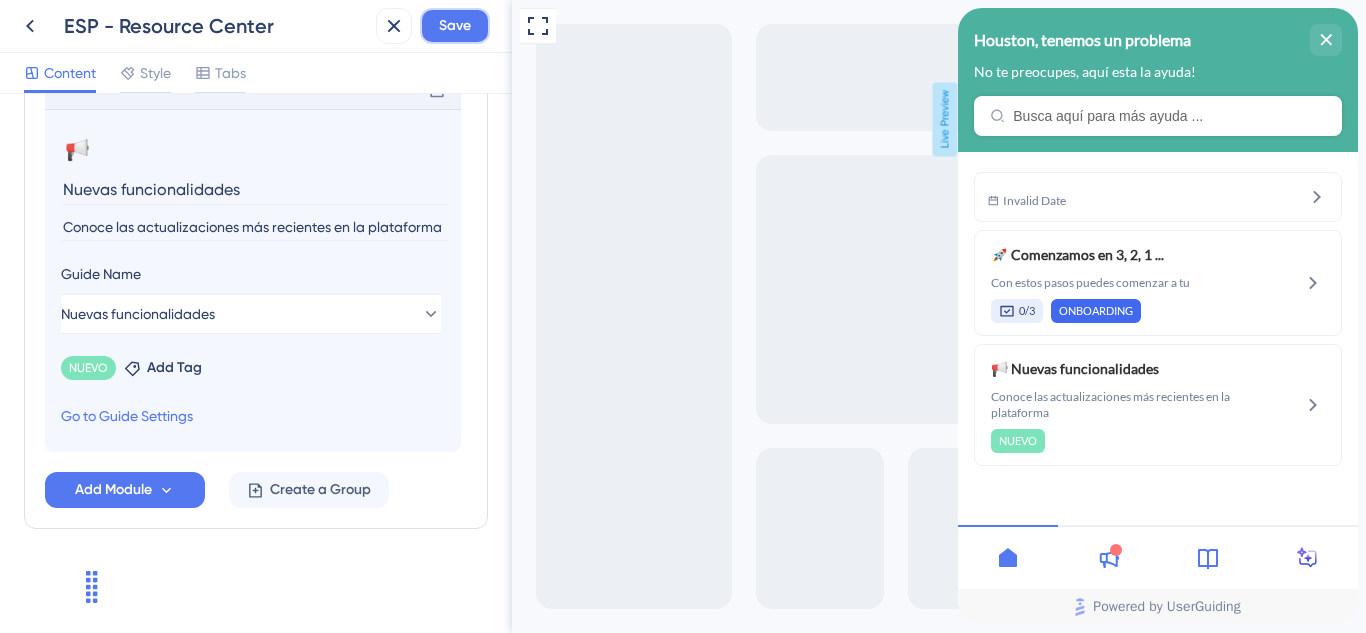click on "Save" at bounding box center (455, 26) 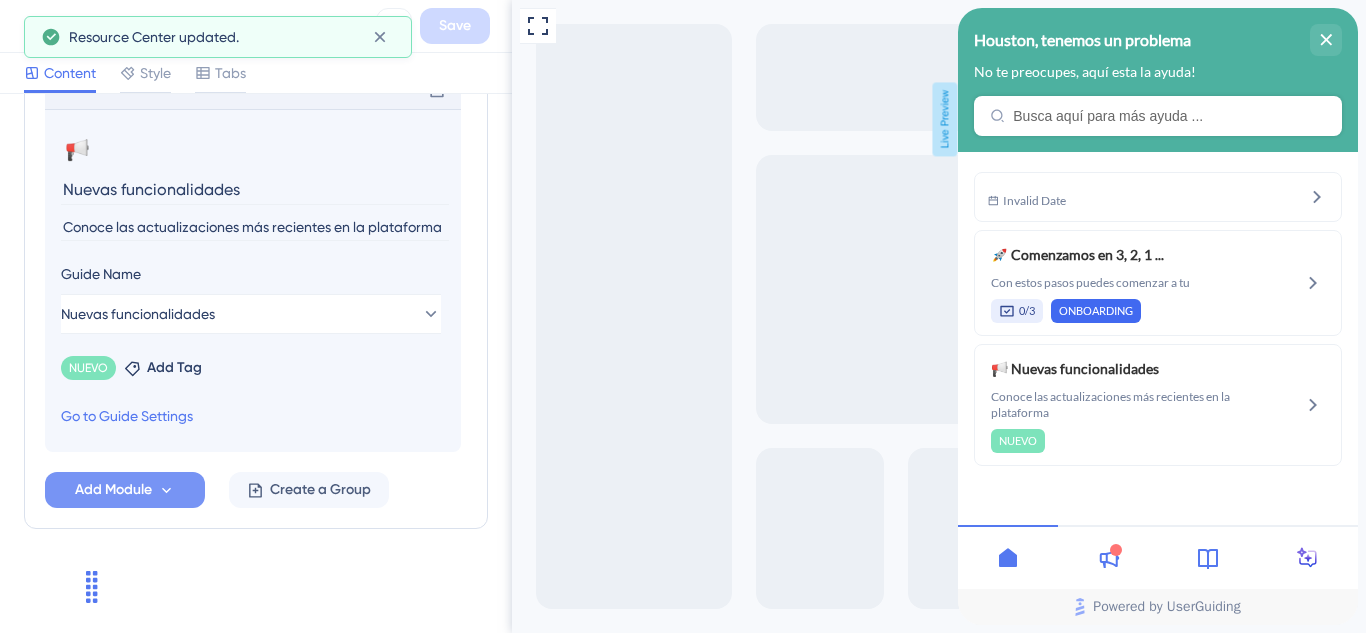 click on "Add Module" at bounding box center (113, 490) 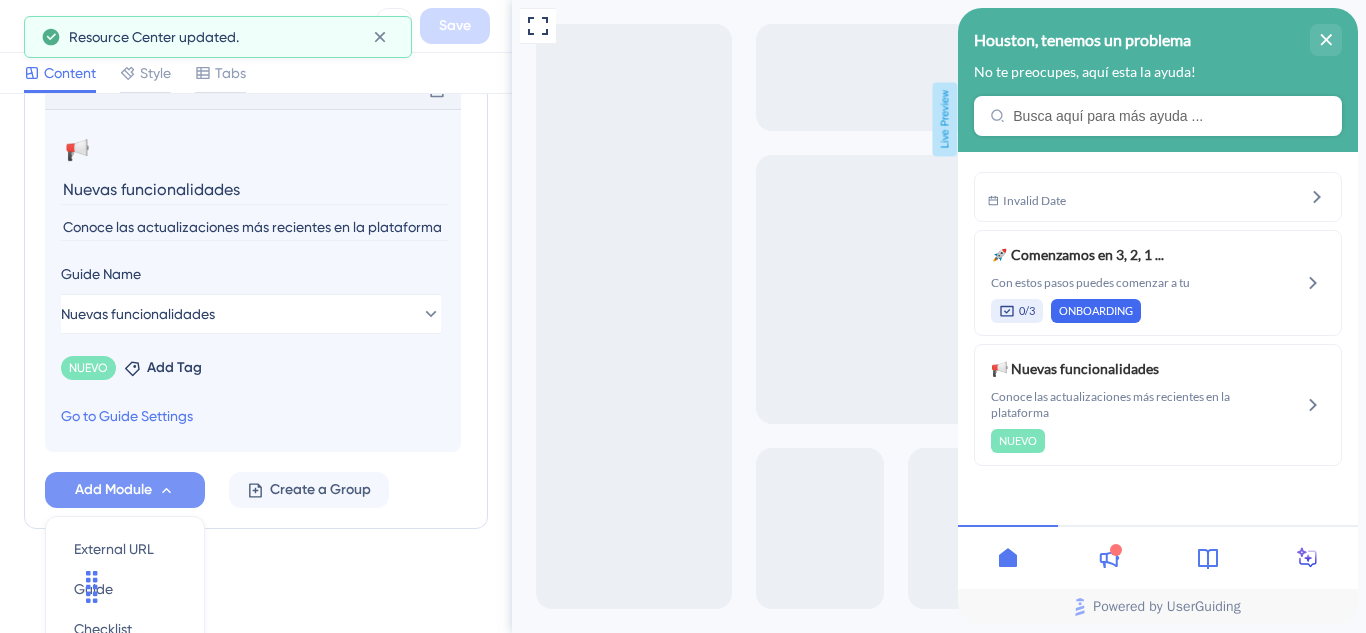 scroll, scrollTop: 1243, scrollLeft: 0, axis: vertical 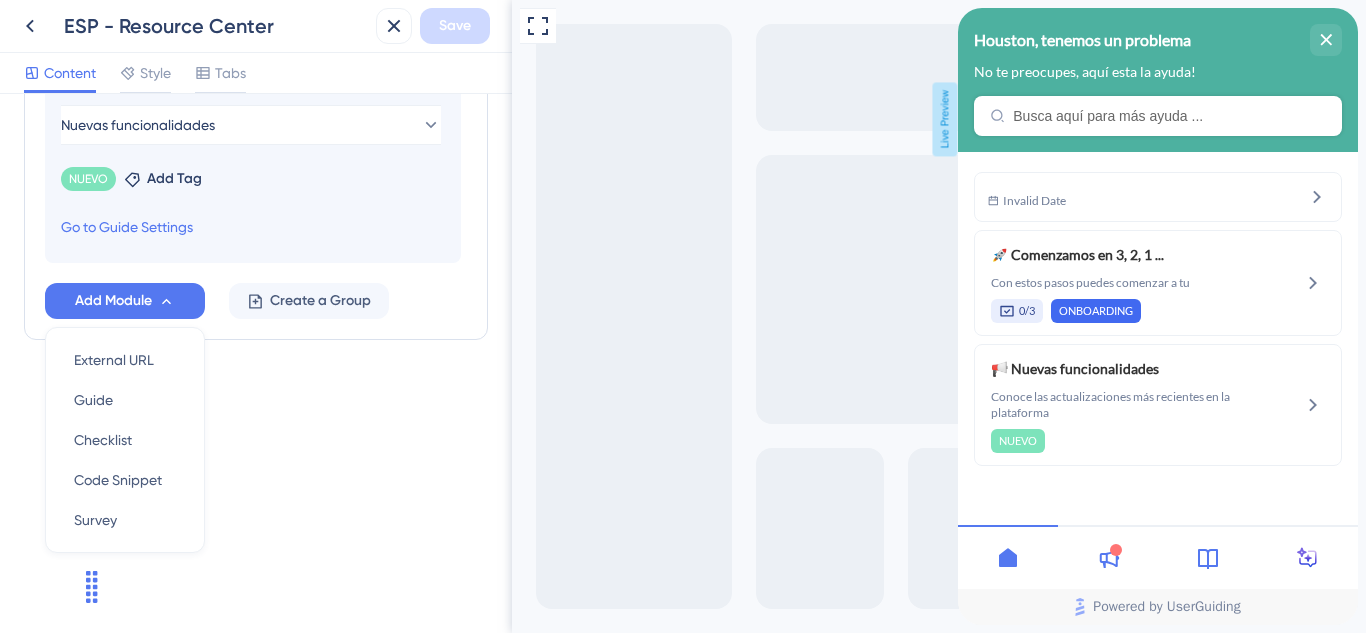 click on "Resource Center Header Title Houston, tenemos un problema 0 Houston, tenemos un problema Subtitle No te preocupes, aquí esta la ayuda! 0 Search Function Search Bar Search Bar Placeholder Busca aquí para más ayuda ... No Search Result Message Ningún resultado encontrado Open in New Tab Message Abre en otra pestaña 0 Bring search results from a Knowledge Base Connect with Zendesk Subdomain https://pulsarml.zendesk.com/hc/es Display in Widget Modules Add a module to create your resource center.  Learn More. Comenzamos en 3, 2, 1 ... Delete 📢 Change emoji Remove emoji Nuevas funcionalidades Conoce las actualizaciones más recientes en la plataforma Guide Name Nuevas funcionalidades NUEVO Remove Add Tag Go to Guide Settings Add Module External URL External URL Guide Guide Checklist Checklist Code Snippet Code Snippet Survey Survey Create a Group" at bounding box center (256, -353) 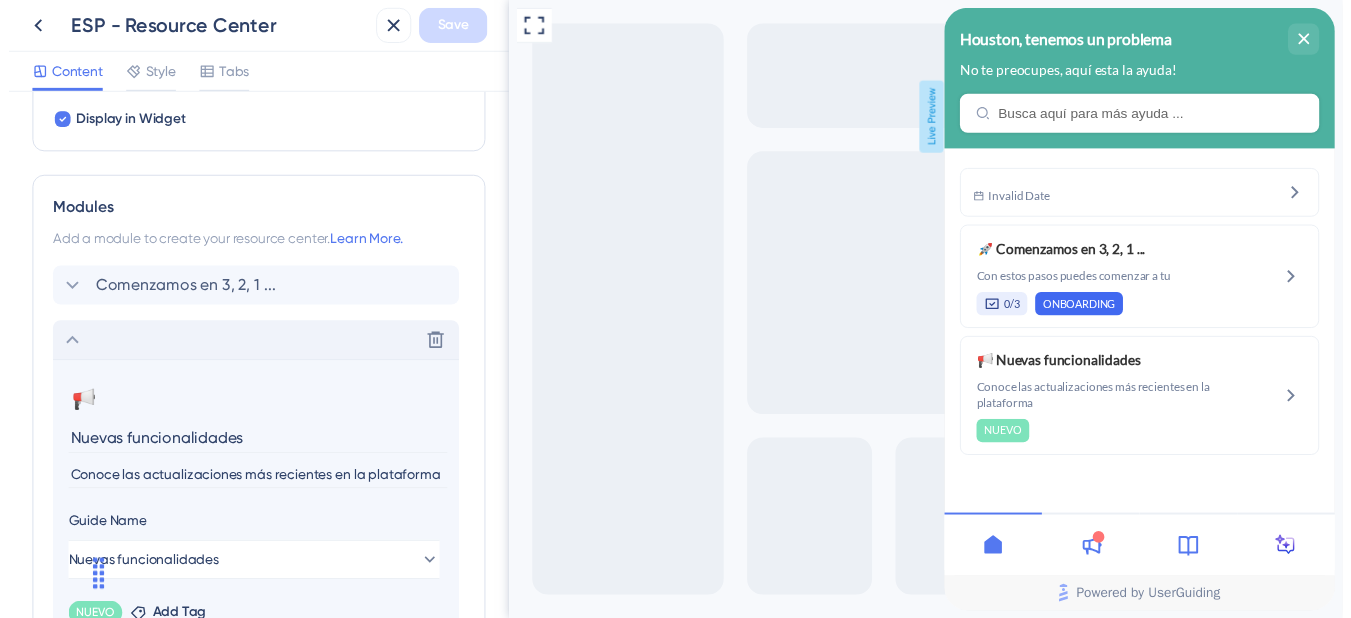 scroll, scrollTop: 554, scrollLeft: 0, axis: vertical 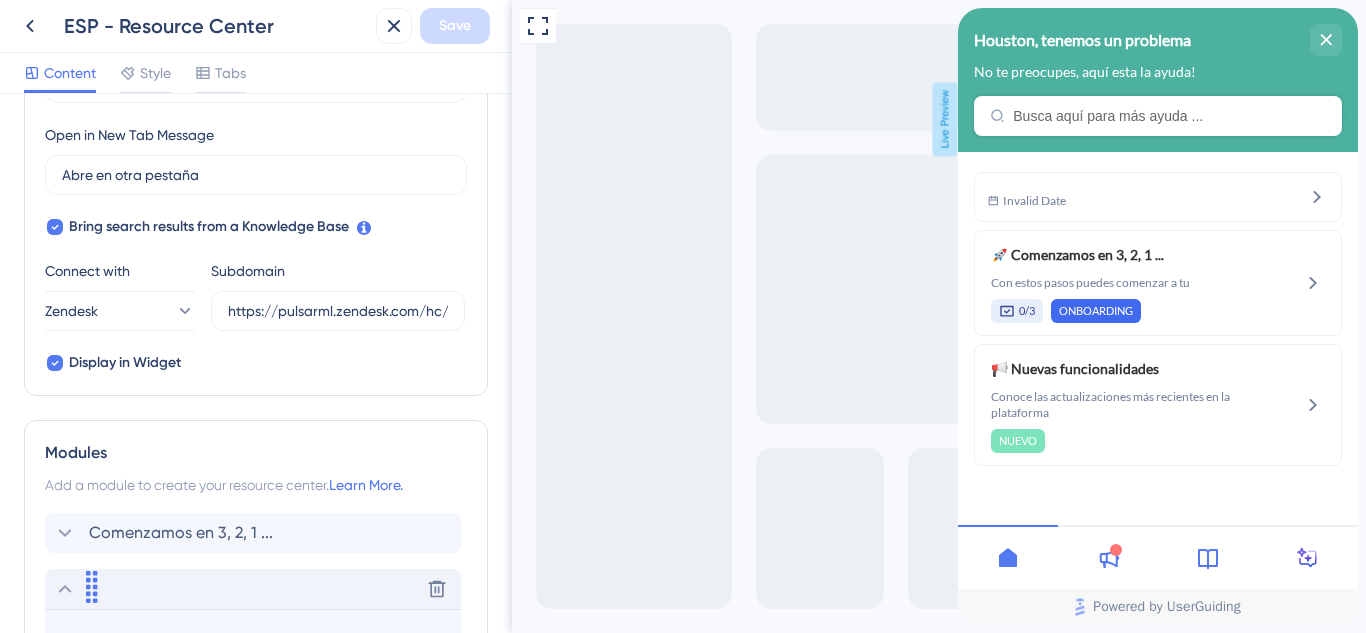 click on "ESP - Resource Center Save" at bounding box center (256, 26) 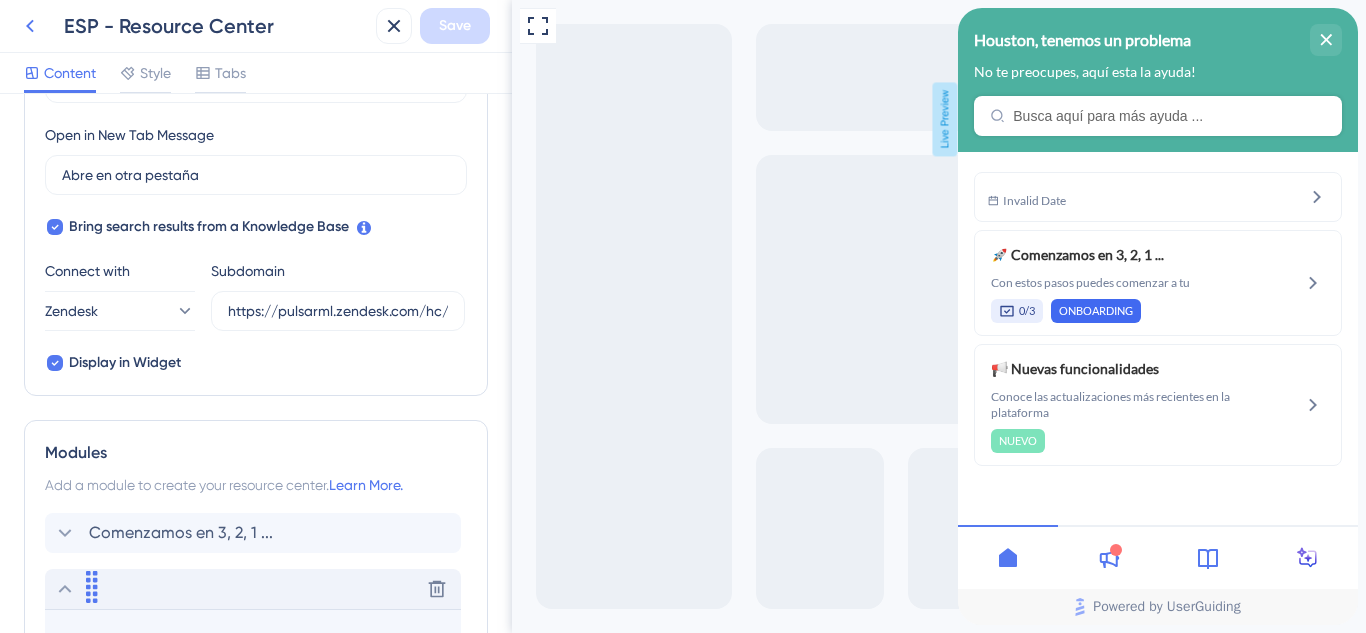 drag, startPoint x: 49, startPoint y: 28, endPoint x: 35, endPoint y: 29, distance: 14.035668 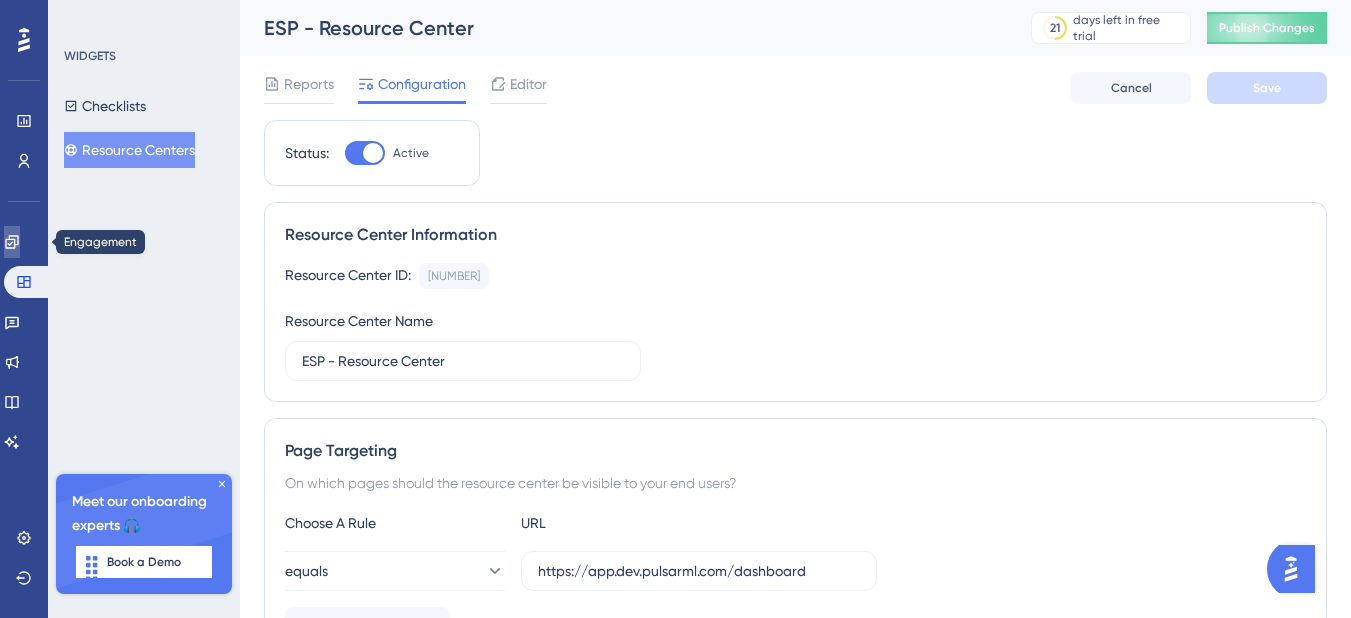 click at bounding box center [12, 242] 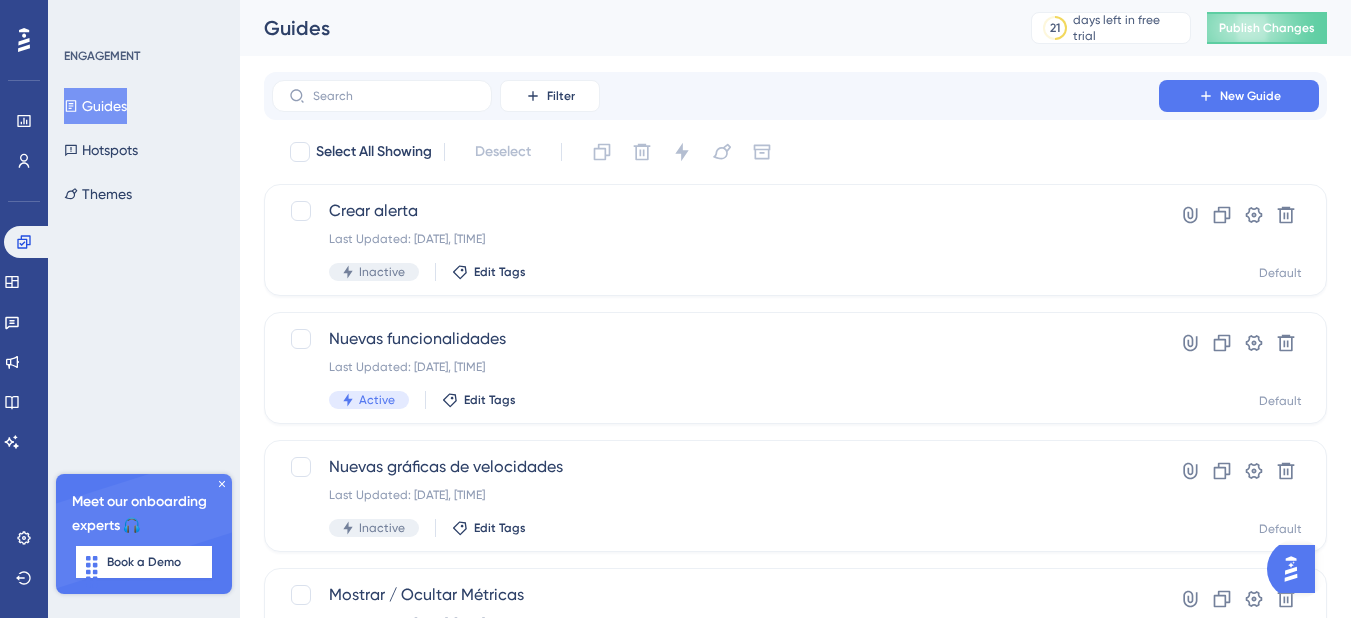 scroll, scrollTop: 0, scrollLeft: 0, axis: both 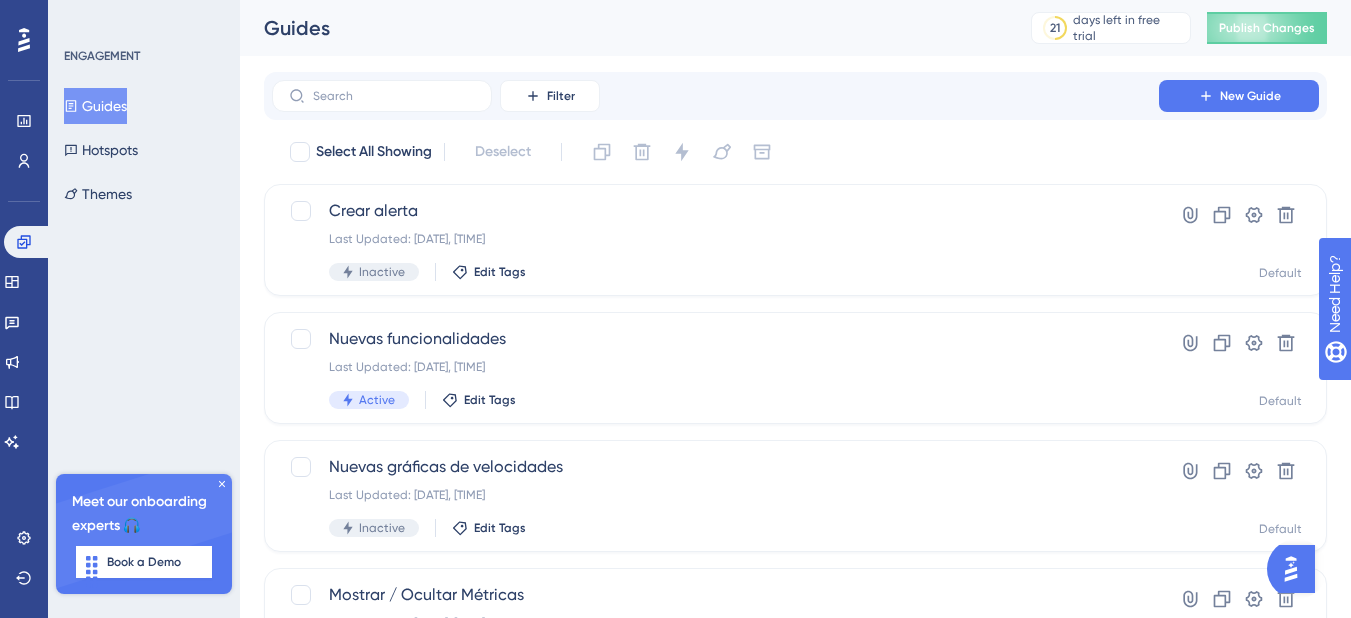 click on "Guides" at bounding box center [95, 106] 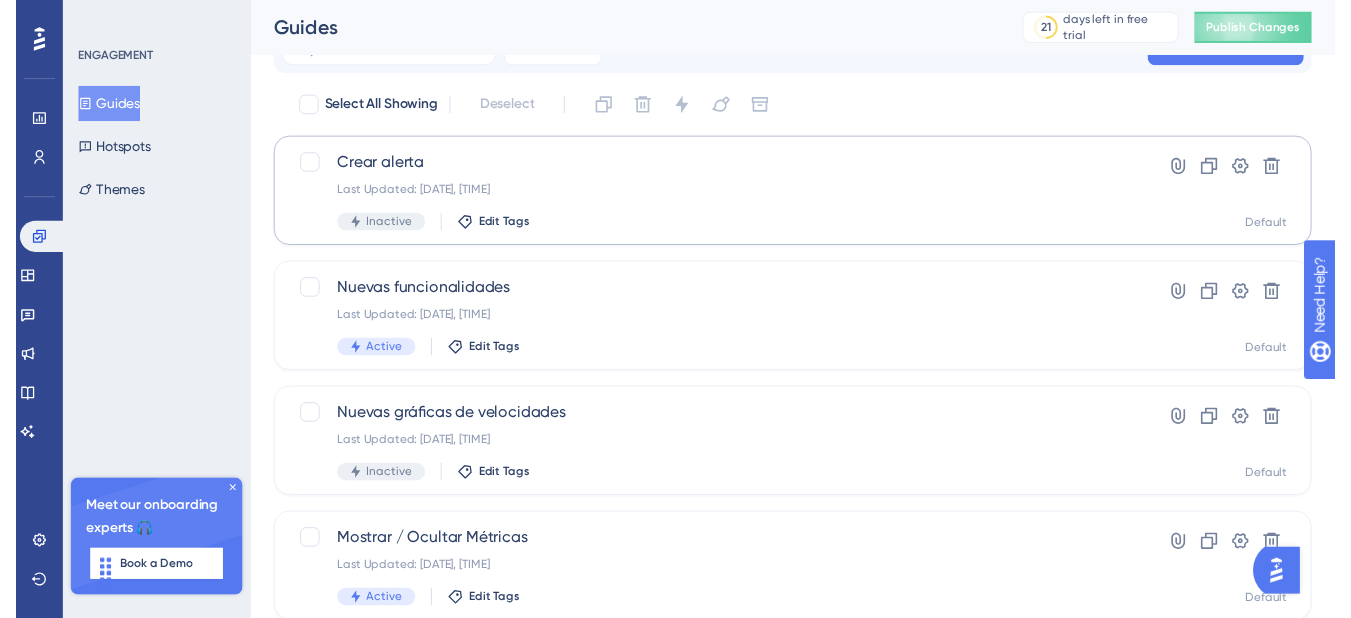 scroll, scrollTop: 39, scrollLeft: 0, axis: vertical 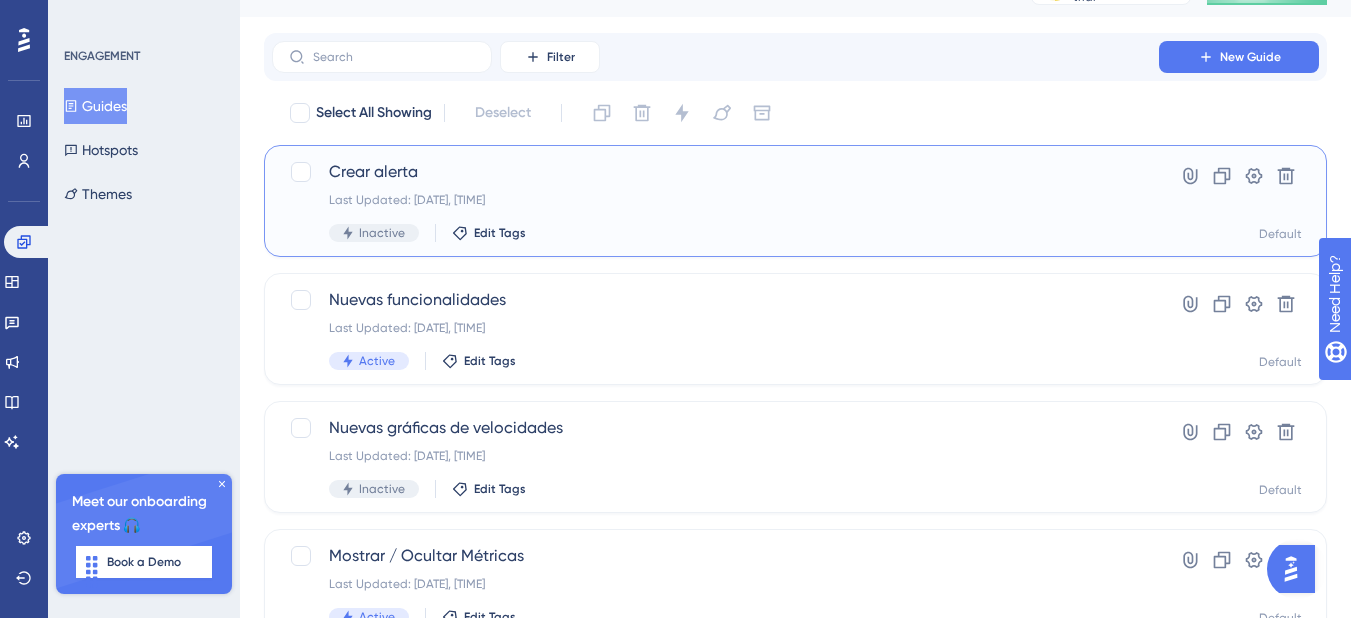 click on "Inactive Edit Tags" at bounding box center [715, 233] 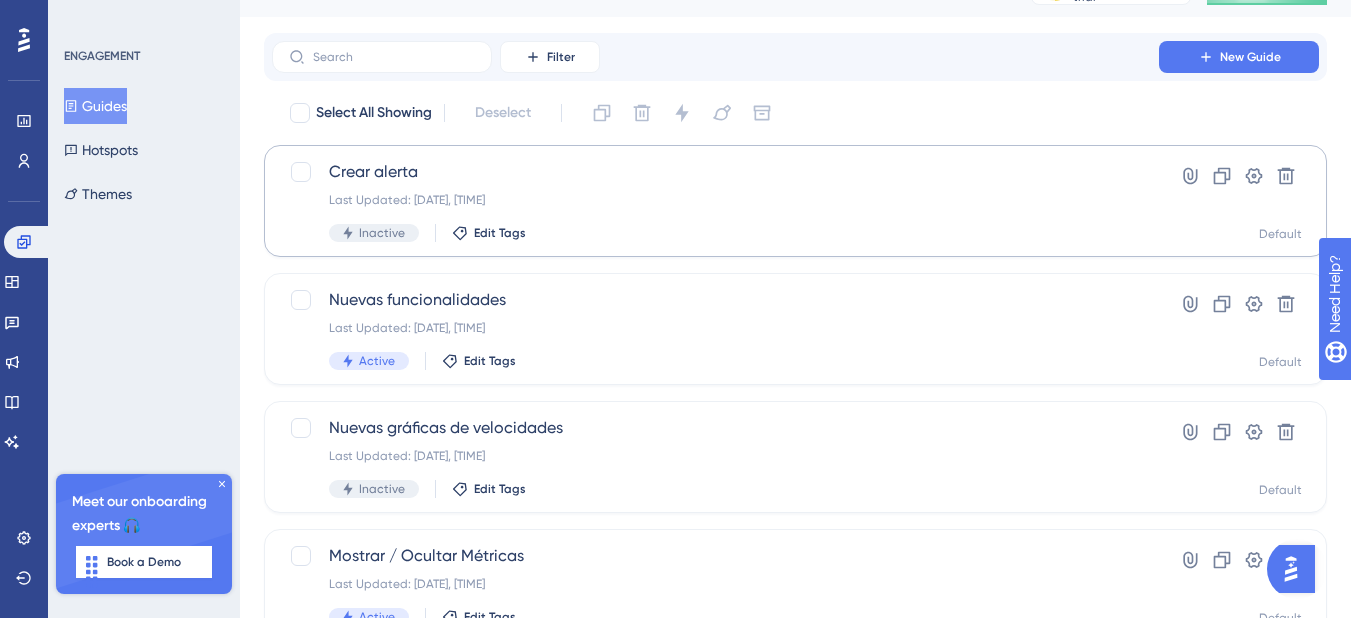 scroll, scrollTop: 0, scrollLeft: 0, axis: both 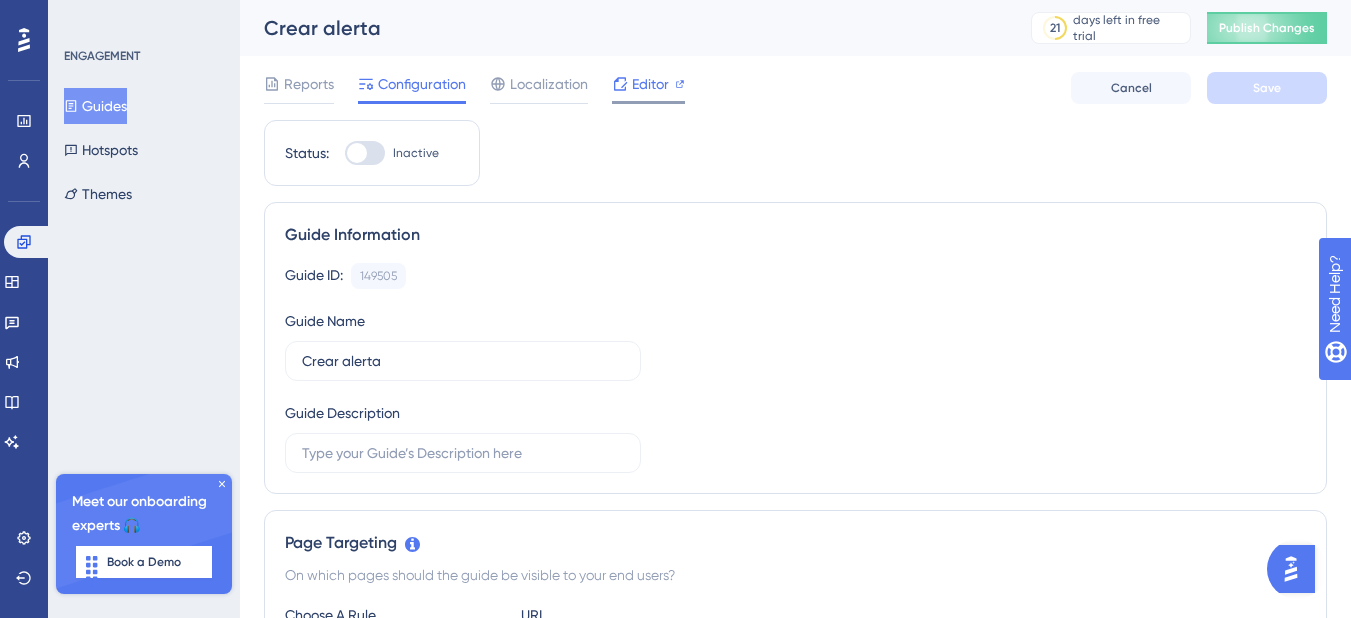 click 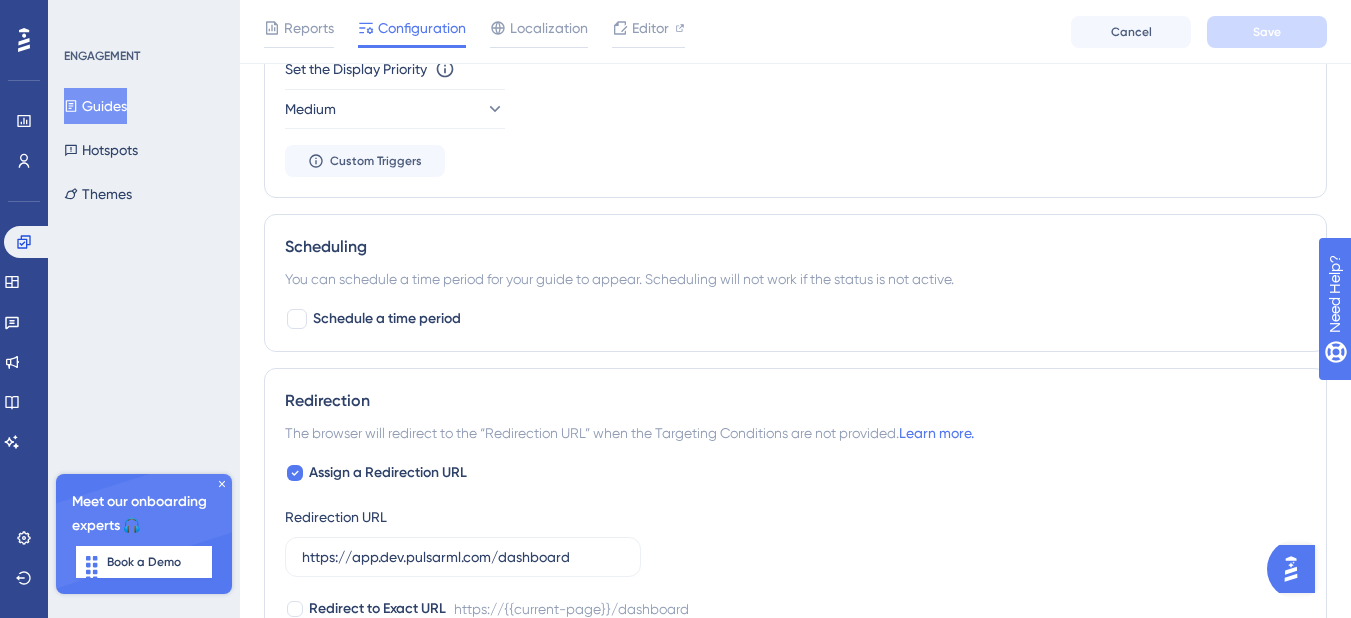 scroll, scrollTop: 1300, scrollLeft: 0, axis: vertical 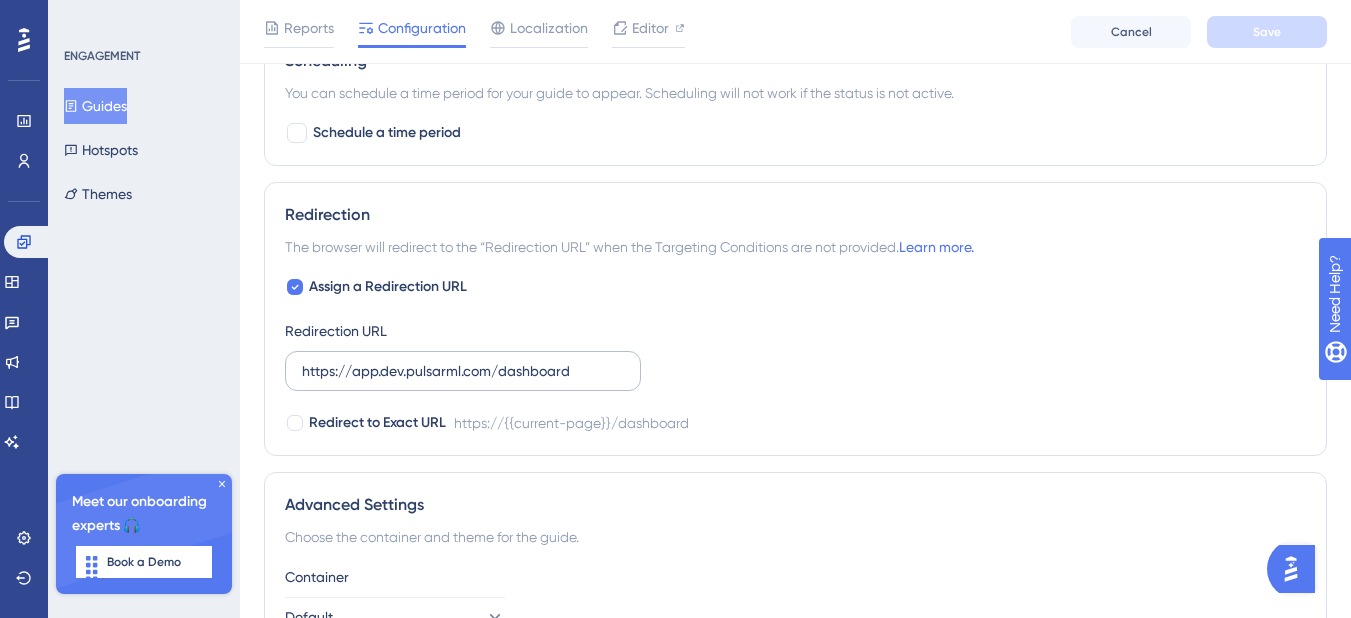 click on "https://app.dev.pulsarml.com/dashboard" at bounding box center [463, 371] 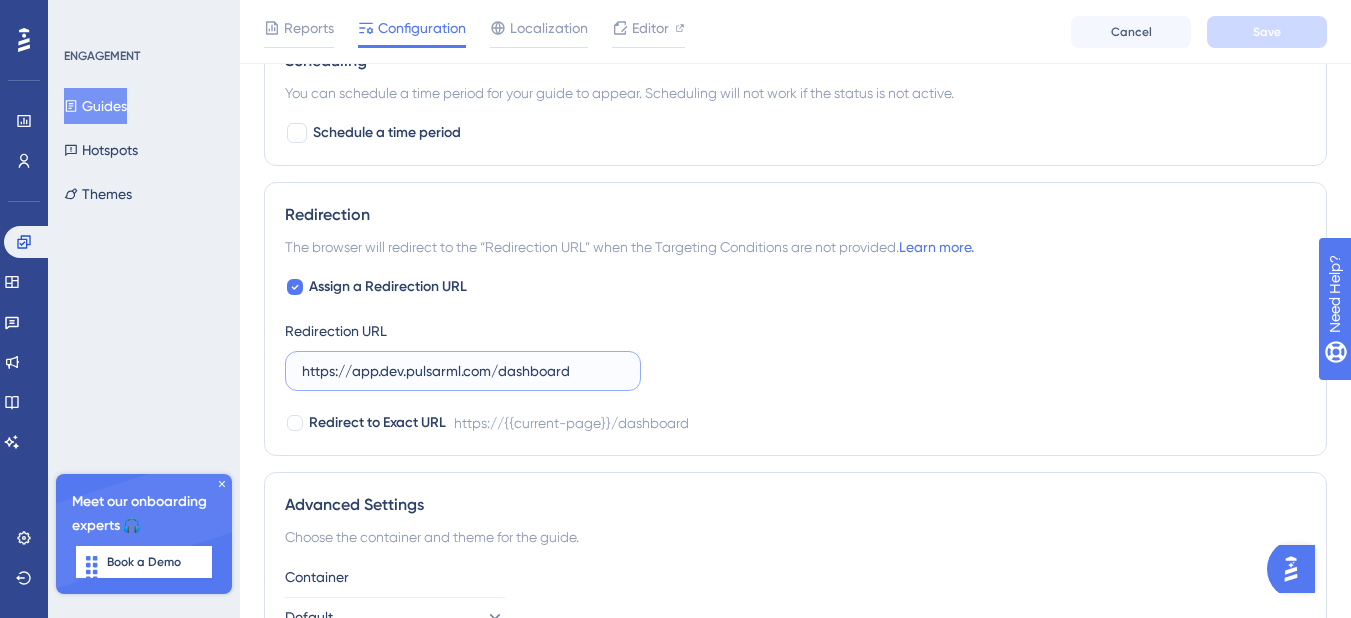 click on "https://app.dev.pulsarml.com/dashboard" at bounding box center [463, 371] 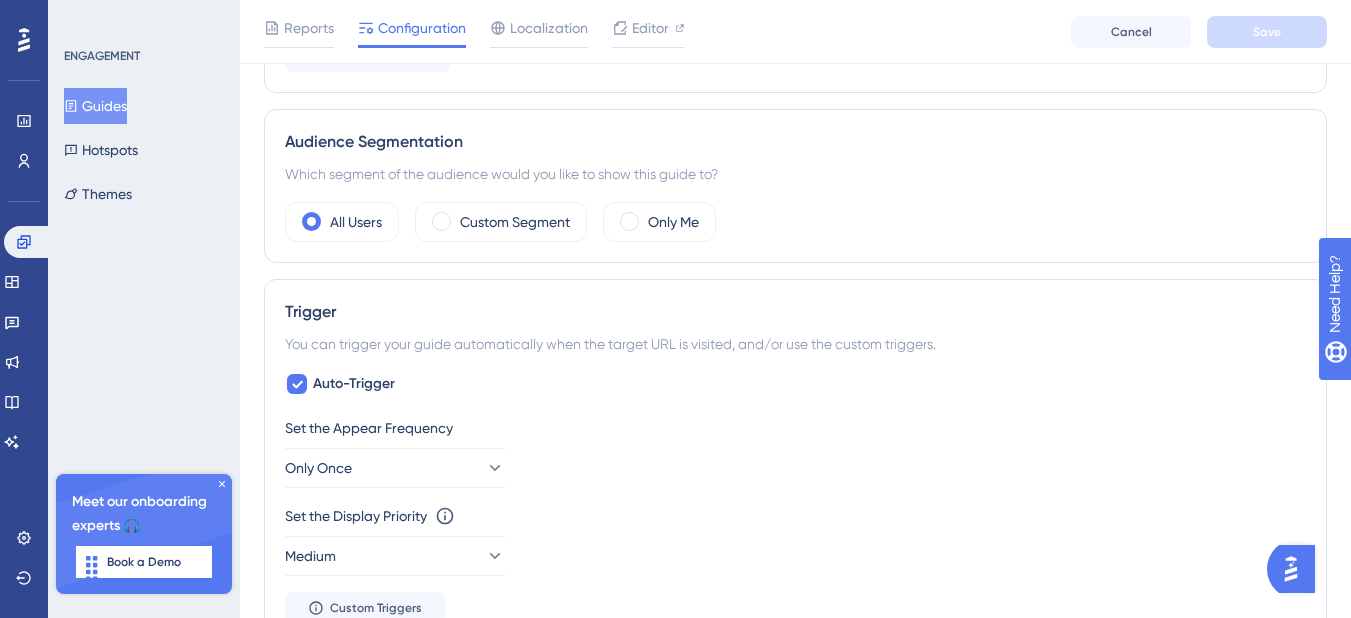 scroll, scrollTop: 312, scrollLeft: 0, axis: vertical 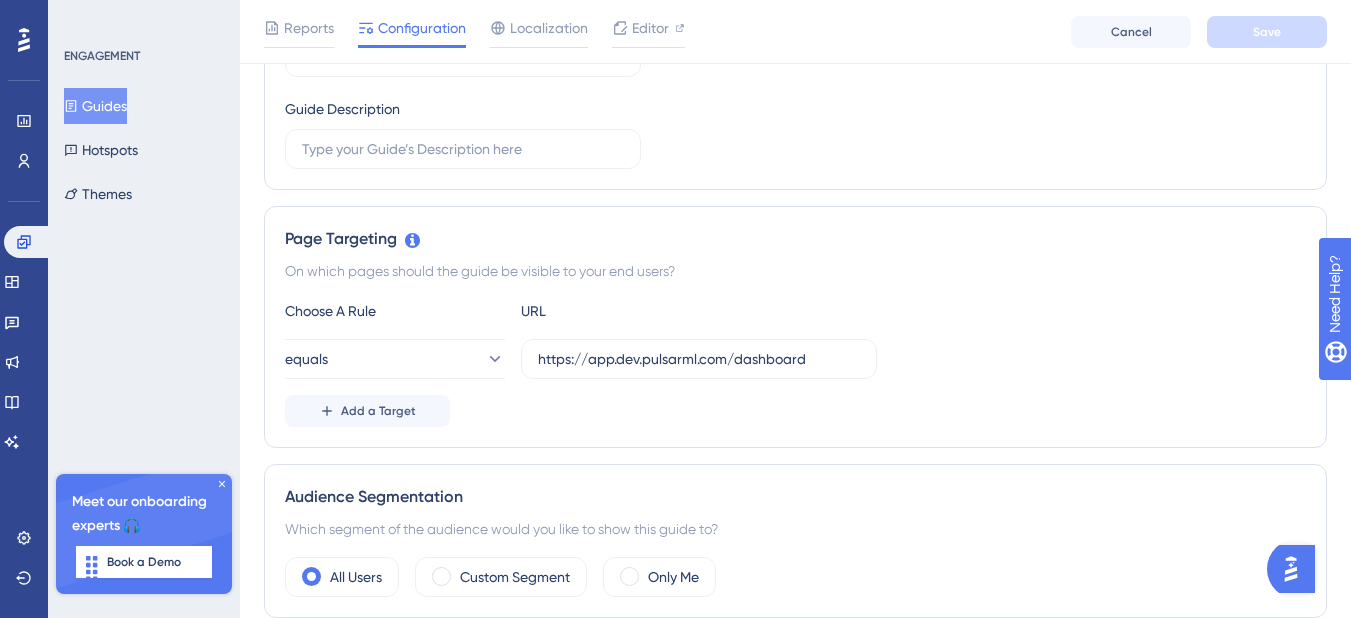 click on "Guides" at bounding box center (95, 106) 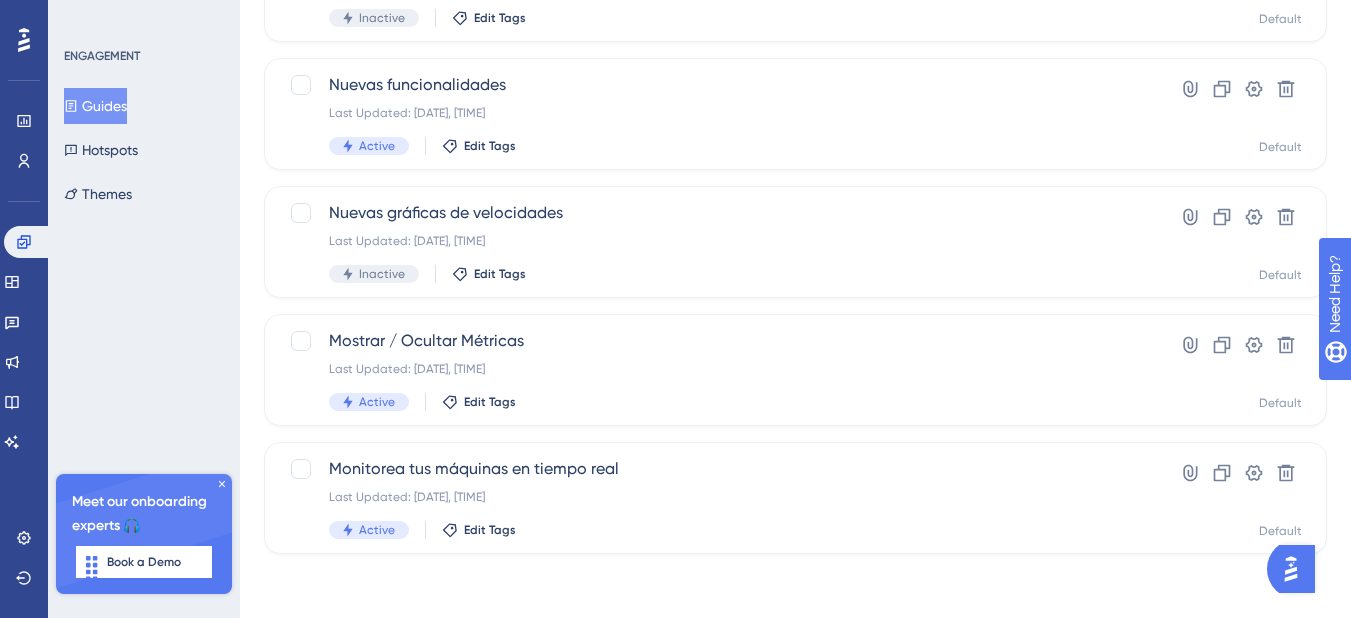 scroll, scrollTop: 0, scrollLeft: 0, axis: both 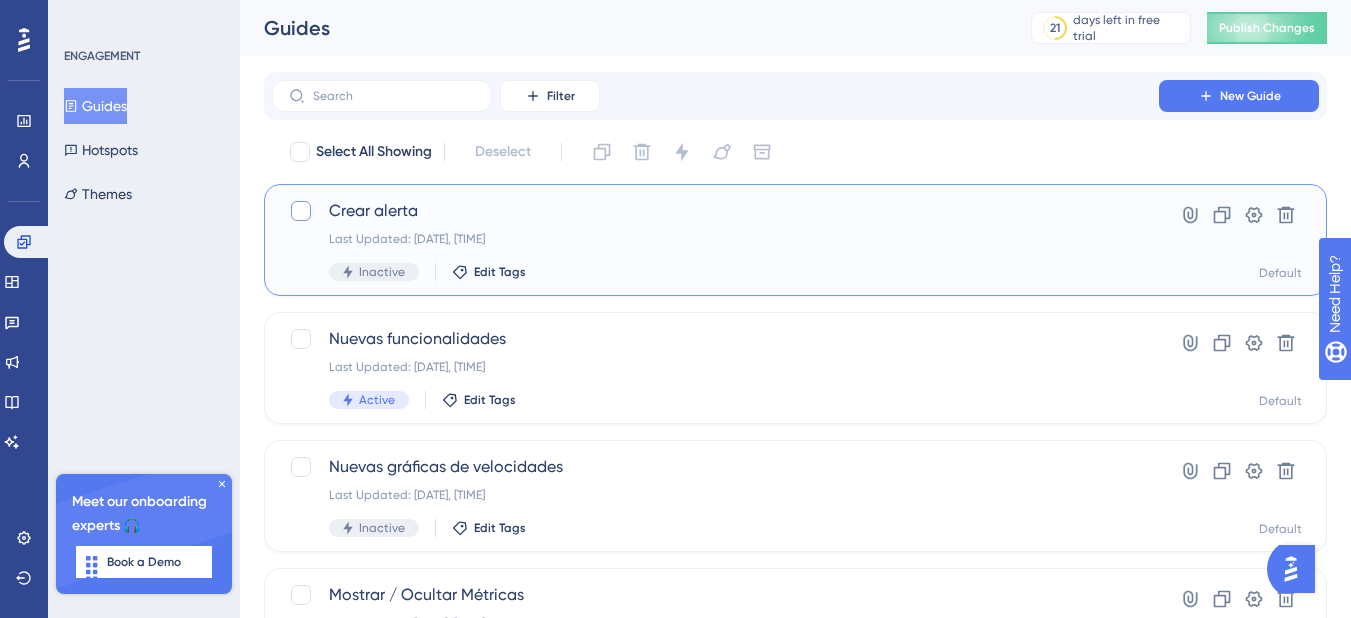 click at bounding box center (301, 211) 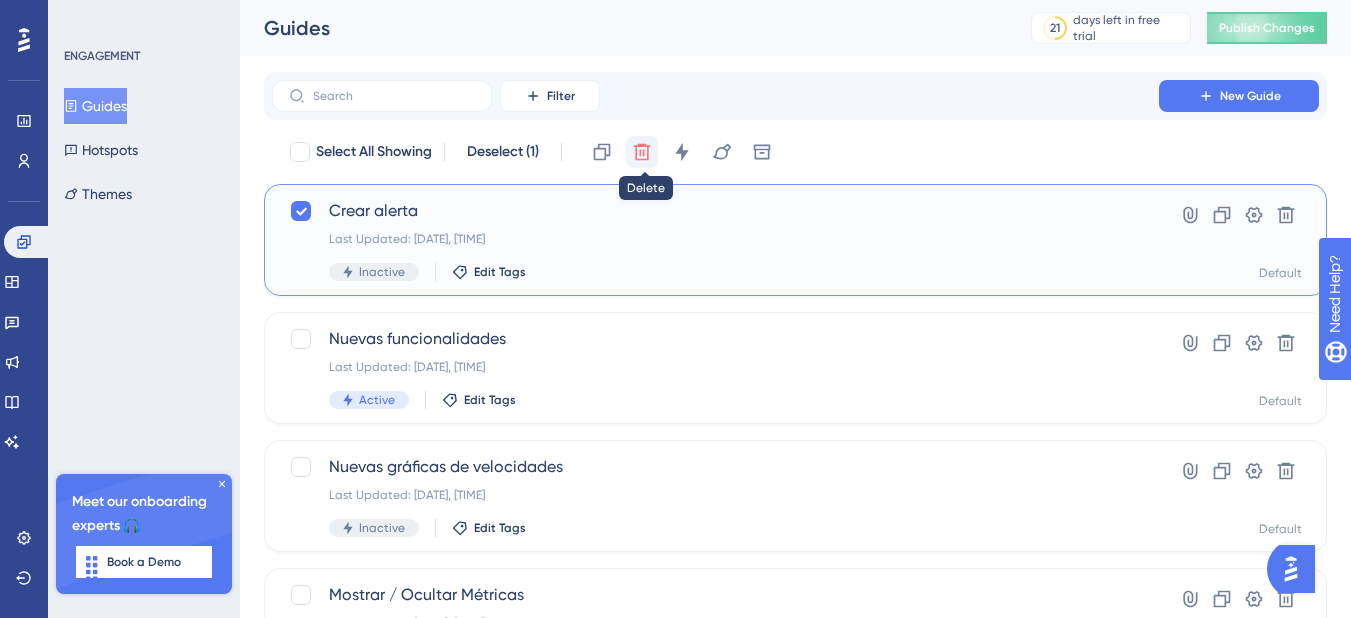 click at bounding box center [642, 152] 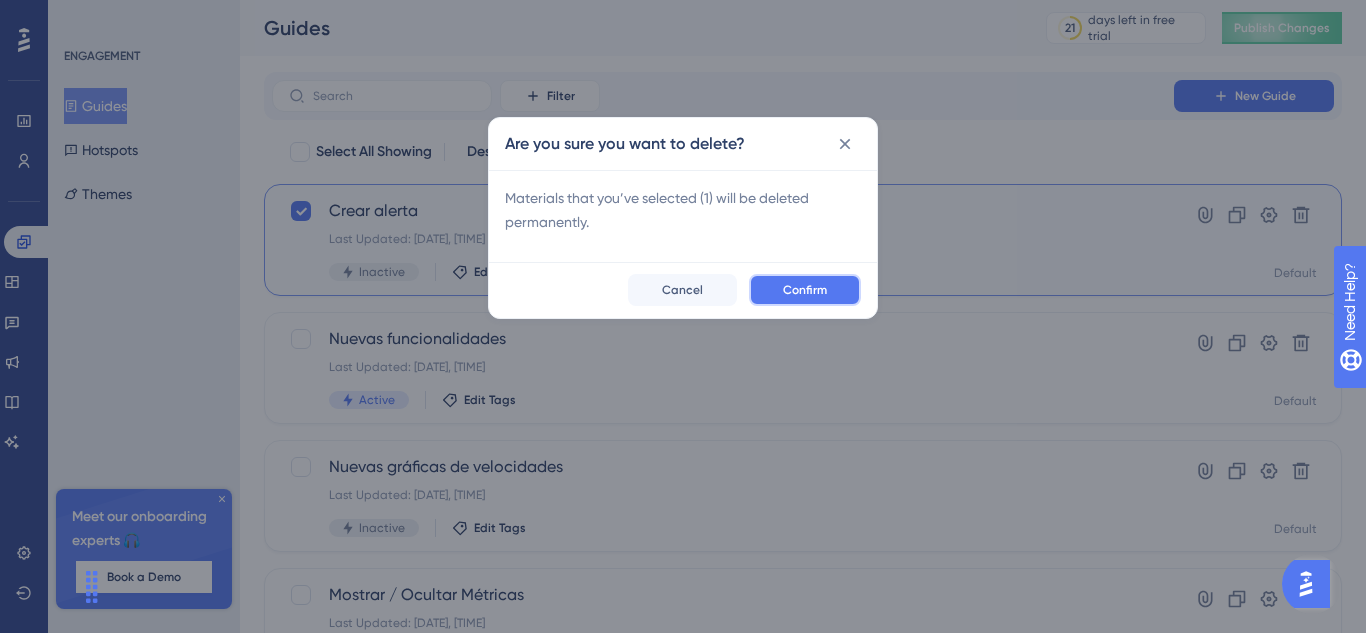 click on "Confirm" at bounding box center [805, 290] 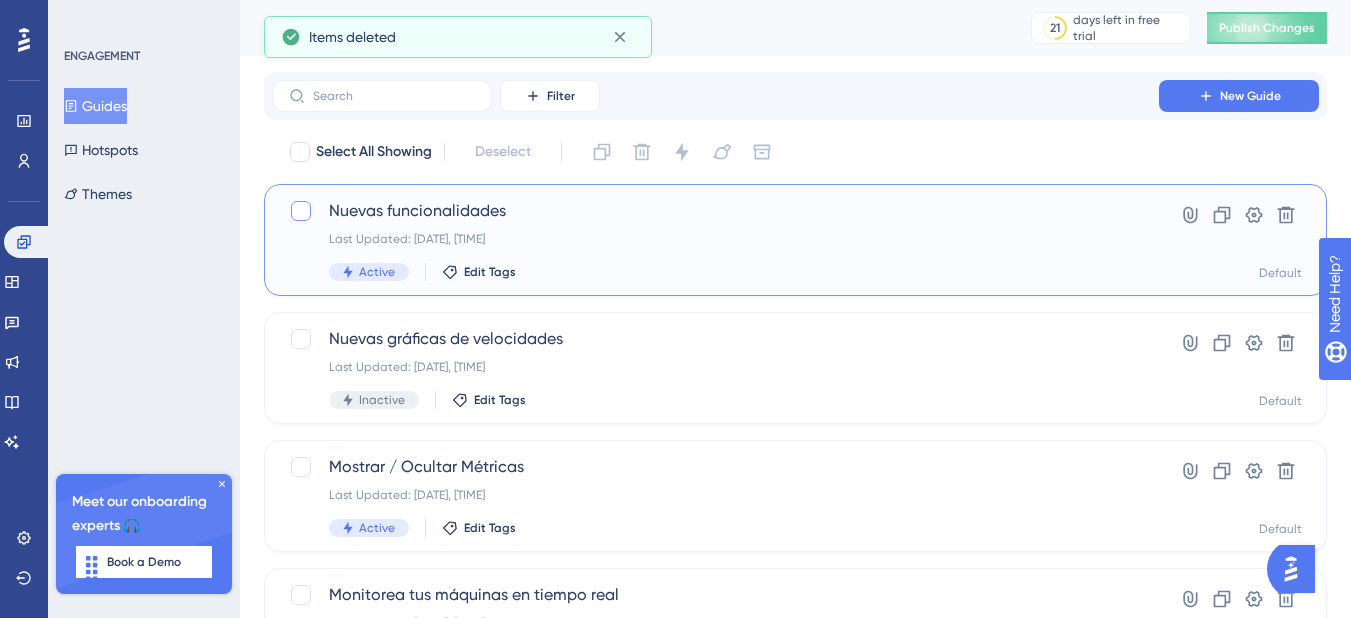 click at bounding box center [301, 211] 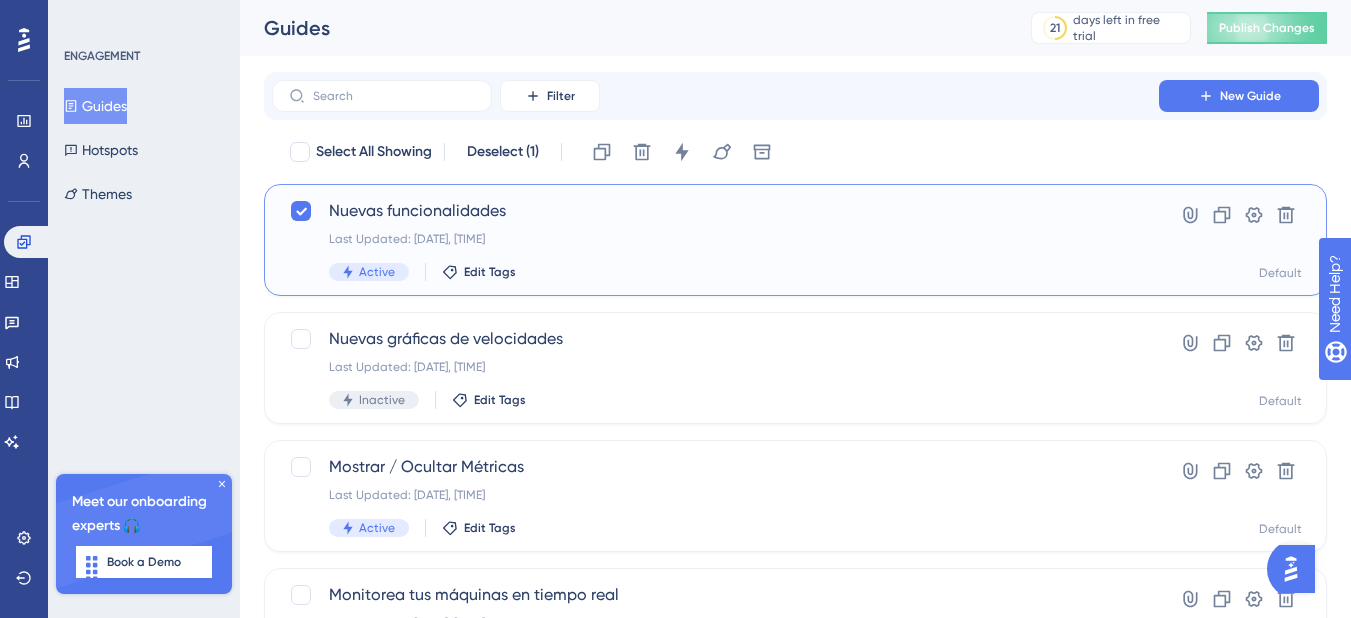 click on "Filter New Guide Select All Showing Deselect (1) Clone Delete Change Status Change Theme Switch Container Nuevas funcionalidades Last Updated: Aug 06 2025, 02:09 PM Active Edit Tags Hyperlink Clone Settings Delete Default Nuevas gráficas de velocidades Last Updated: Aug 06 2025, 02:10 PM Inactive Edit Tags Hyperlink Clone Settings Delete Default Mostrar / Ocultar Métricas Last Updated: Aug 06 2025, 05:53 PM Active Edit Tags Hyperlink Clone Settings Delete Default Monitorea tus máquinas en tiempo real Last Updated: Aug 06 2025, 04:02 PM Active Edit Tags Hyperlink Clone Settings Delete Default" at bounding box center (795, 376) 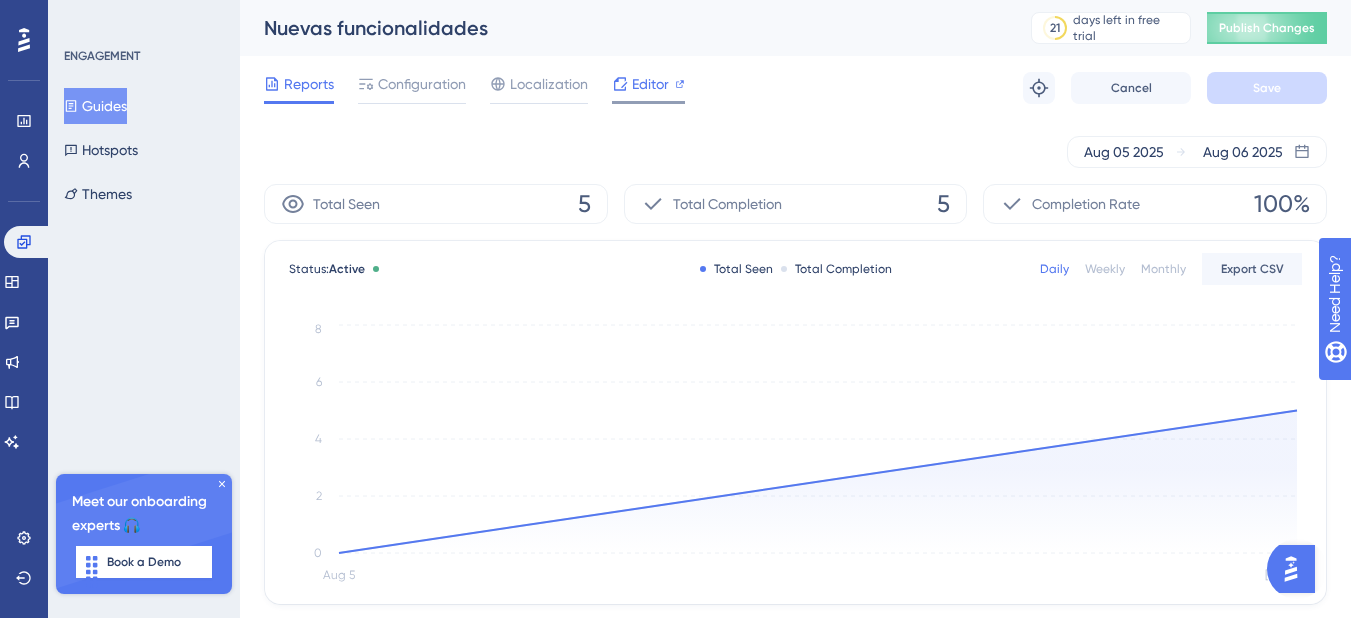 click 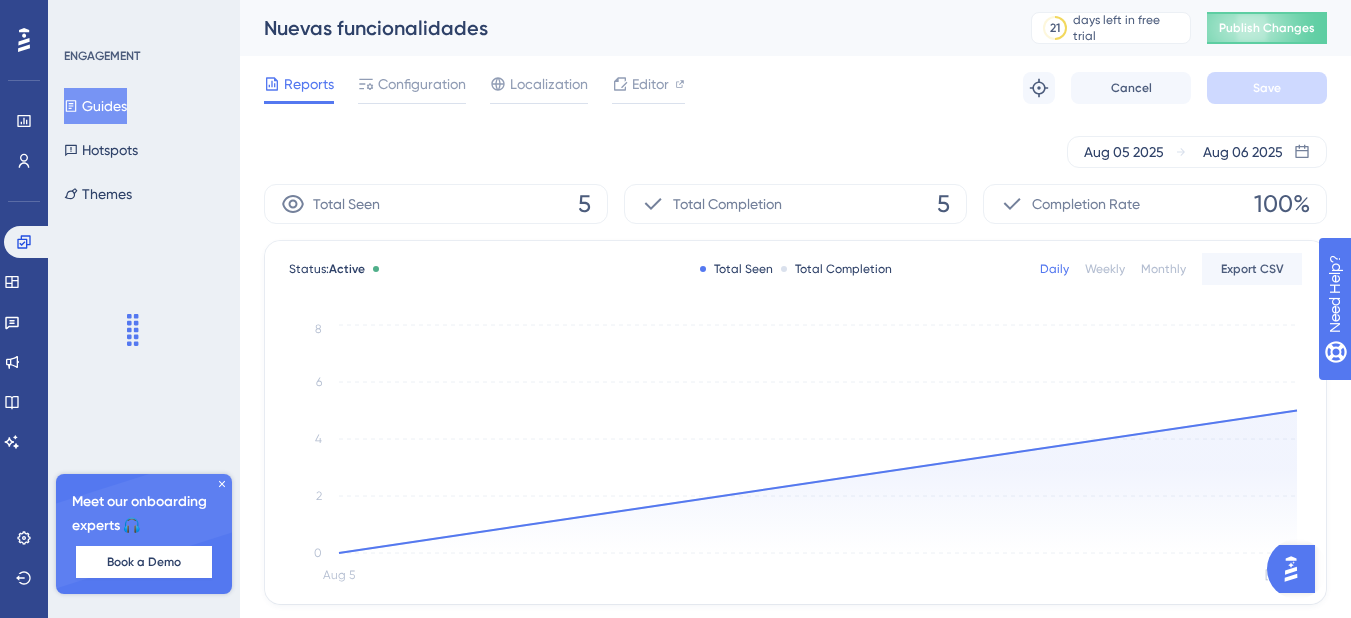 drag, startPoint x: 91, startPoint y: 562, endPoint x: 138, endPoint y: 334, distance: 232.7939 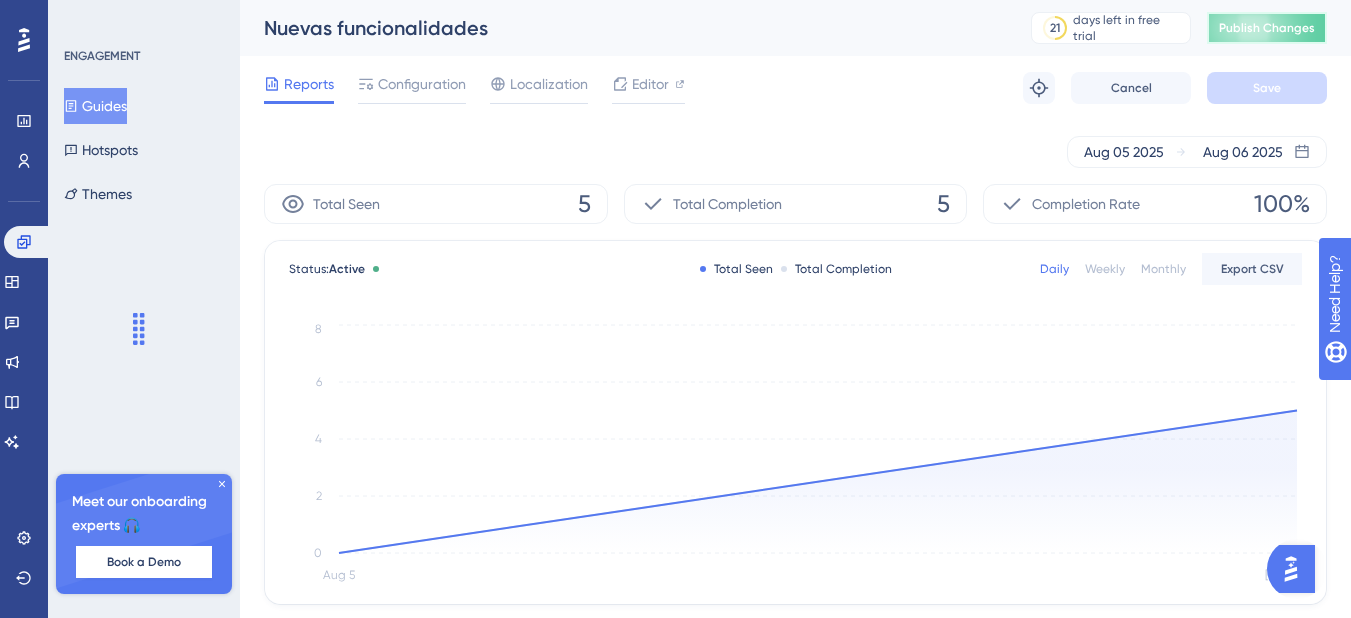 click on "Publish Changes" at bounding box center (1267, 28) 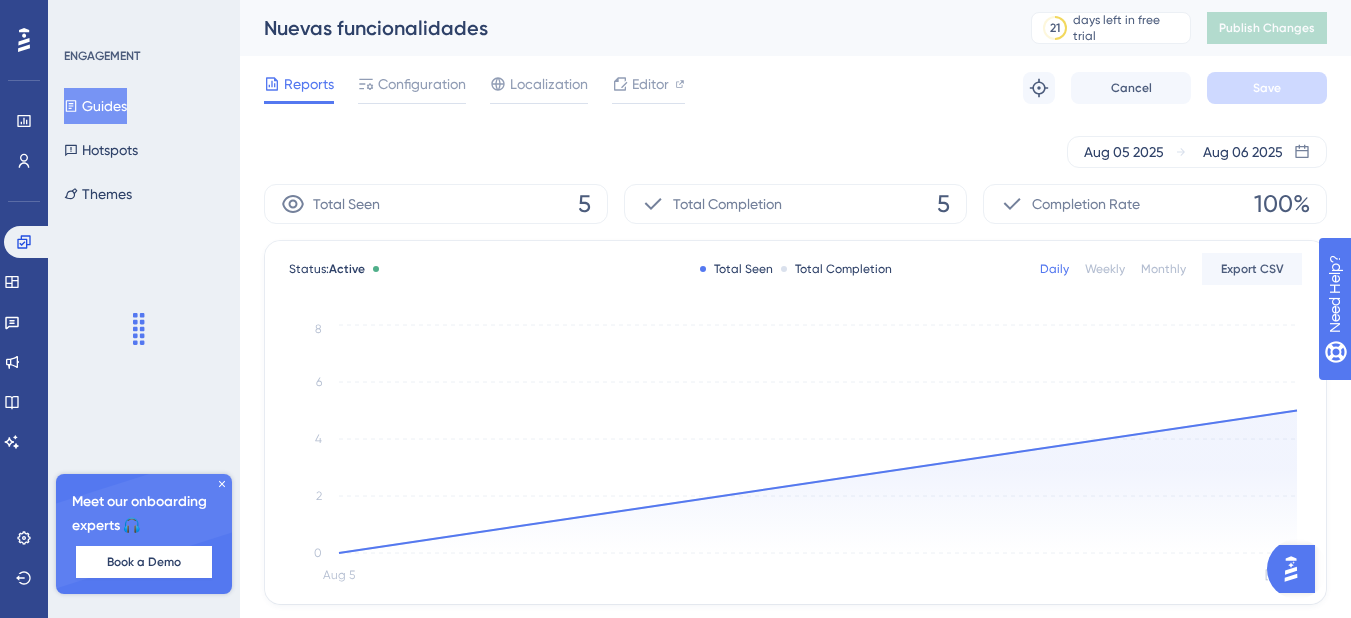 click on "Guides" at bounding box center [95, 106] 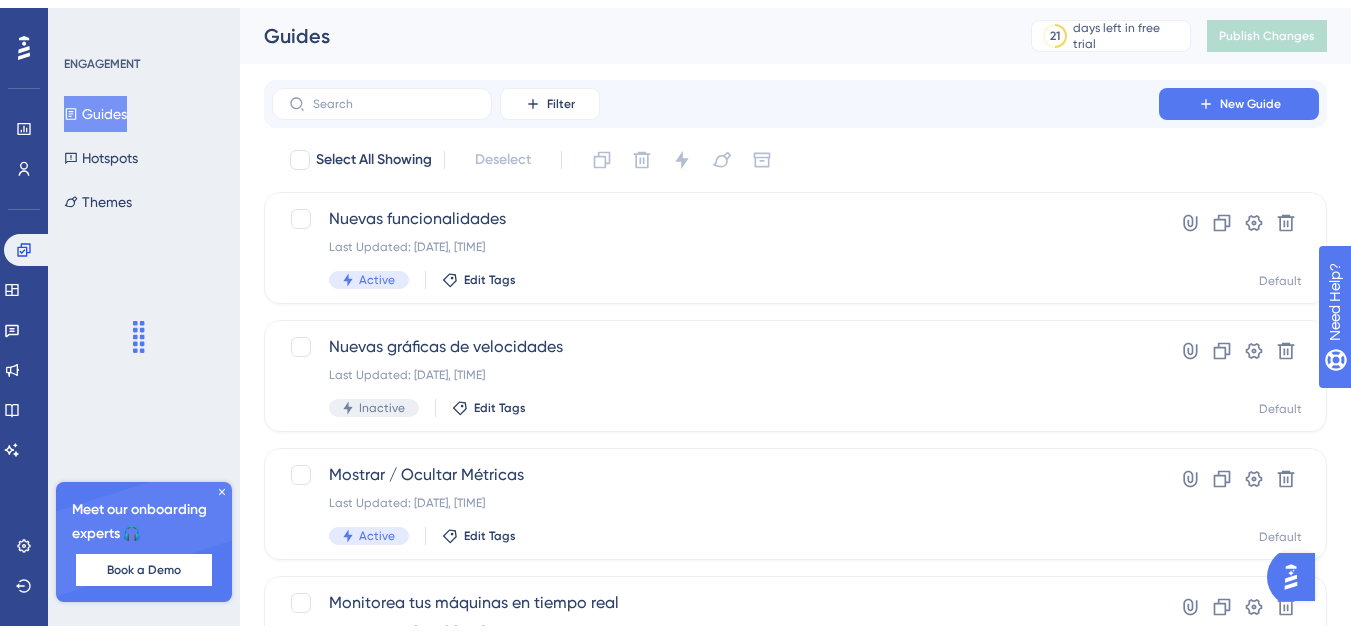 scroll, scrollTop: 100, scrollLeft: 0, axis: vertical 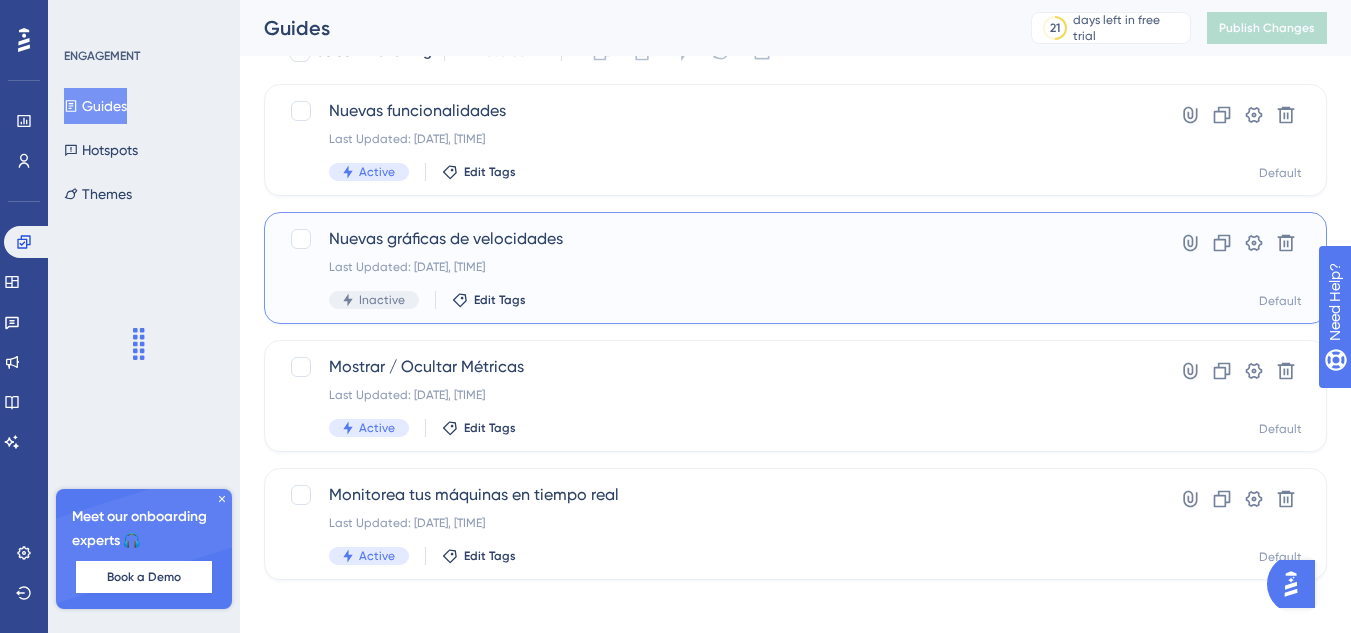 click on "Nuevas gráficas de velocidades" at bounding box center [715, 239] 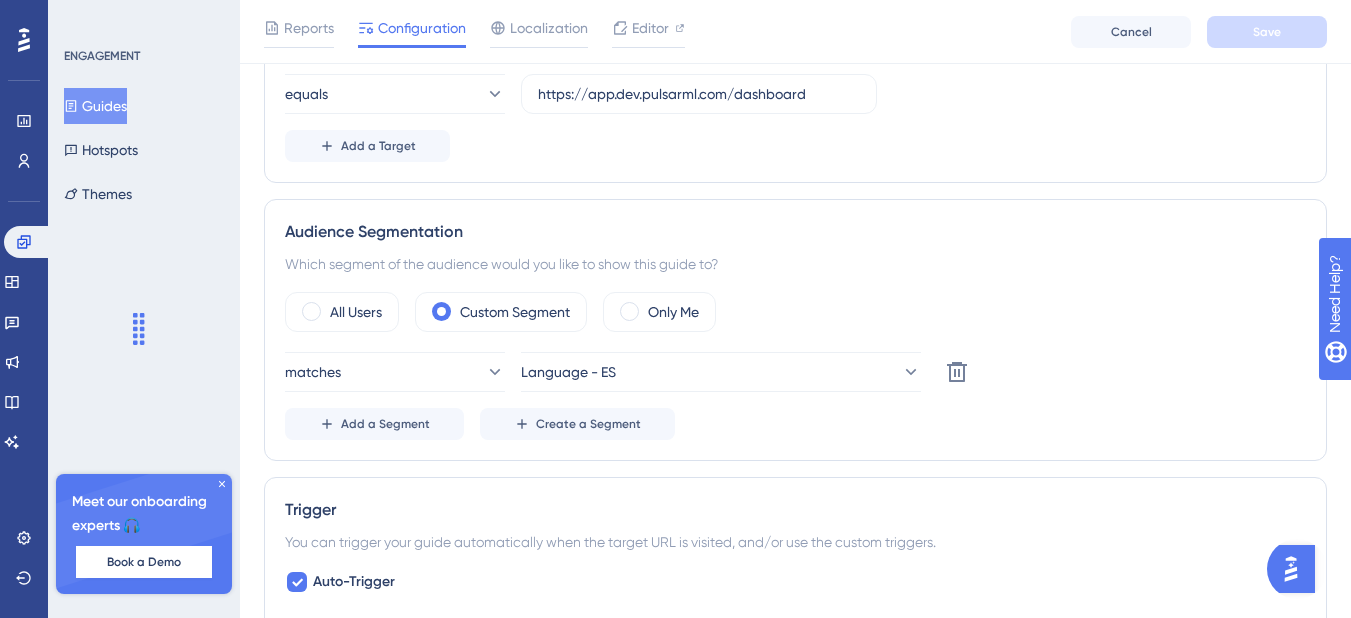 scroll, scrollTop: 700, scrollLeft: 0, axis: vertical 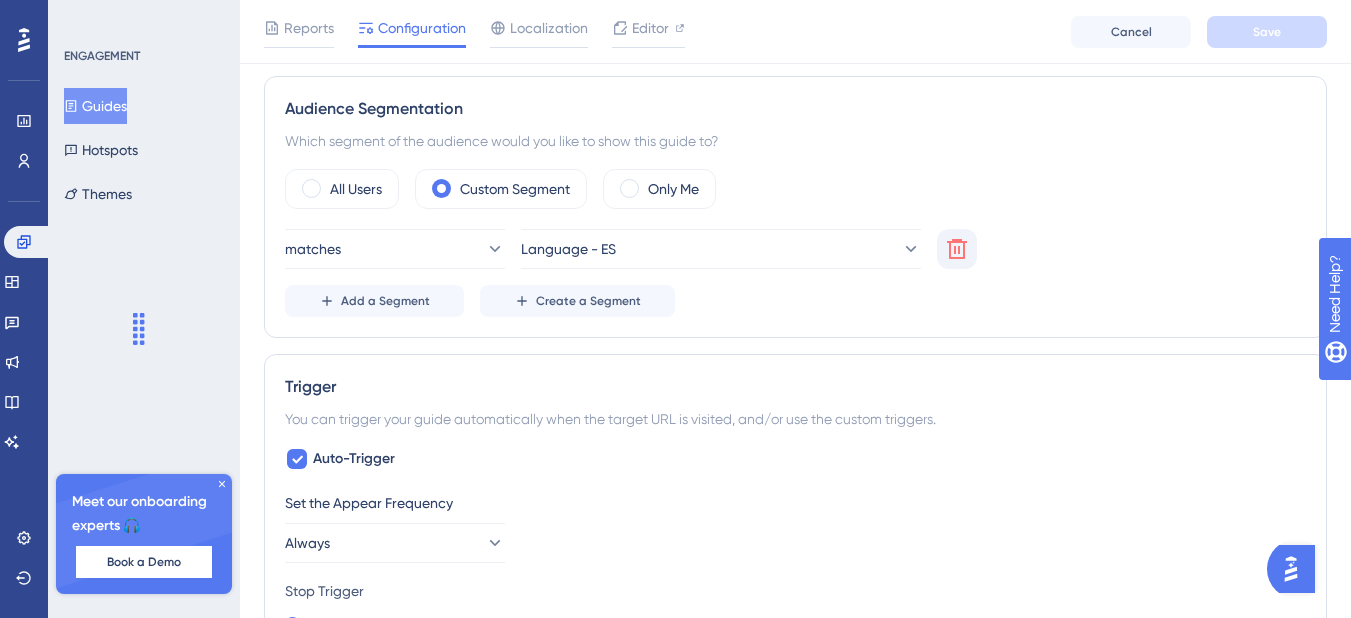 click 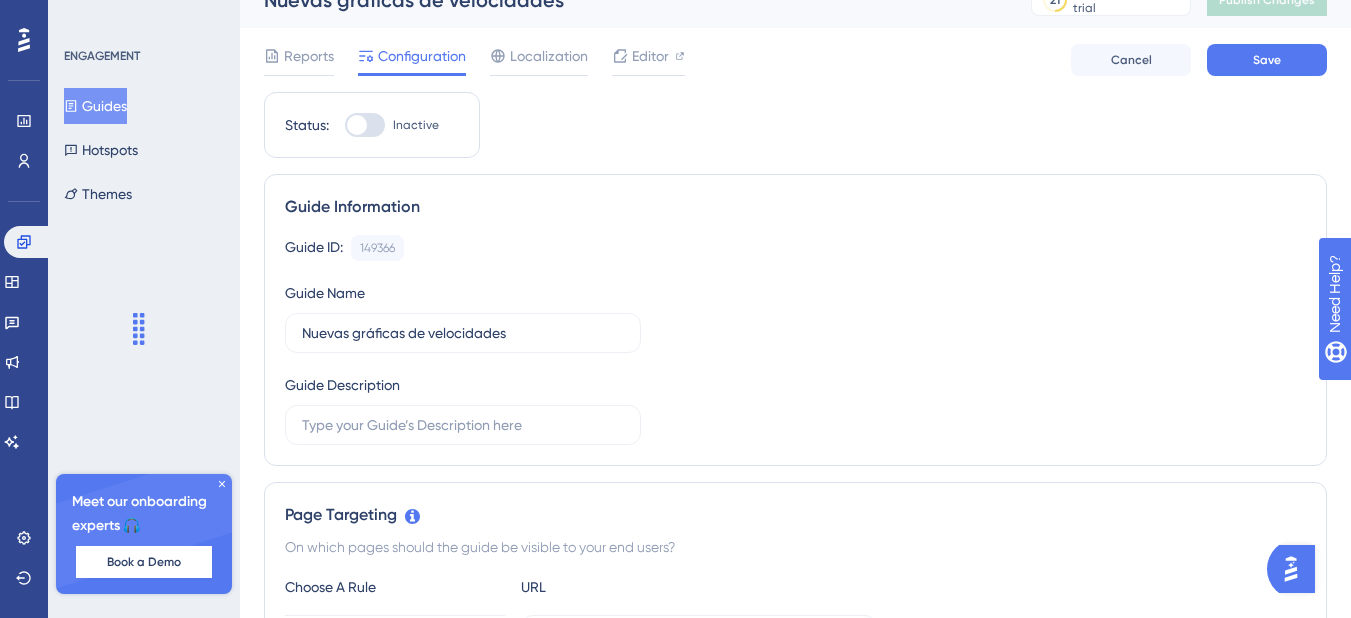 scroll, scrollTop: 0, scrollLeft: 0, axis: both 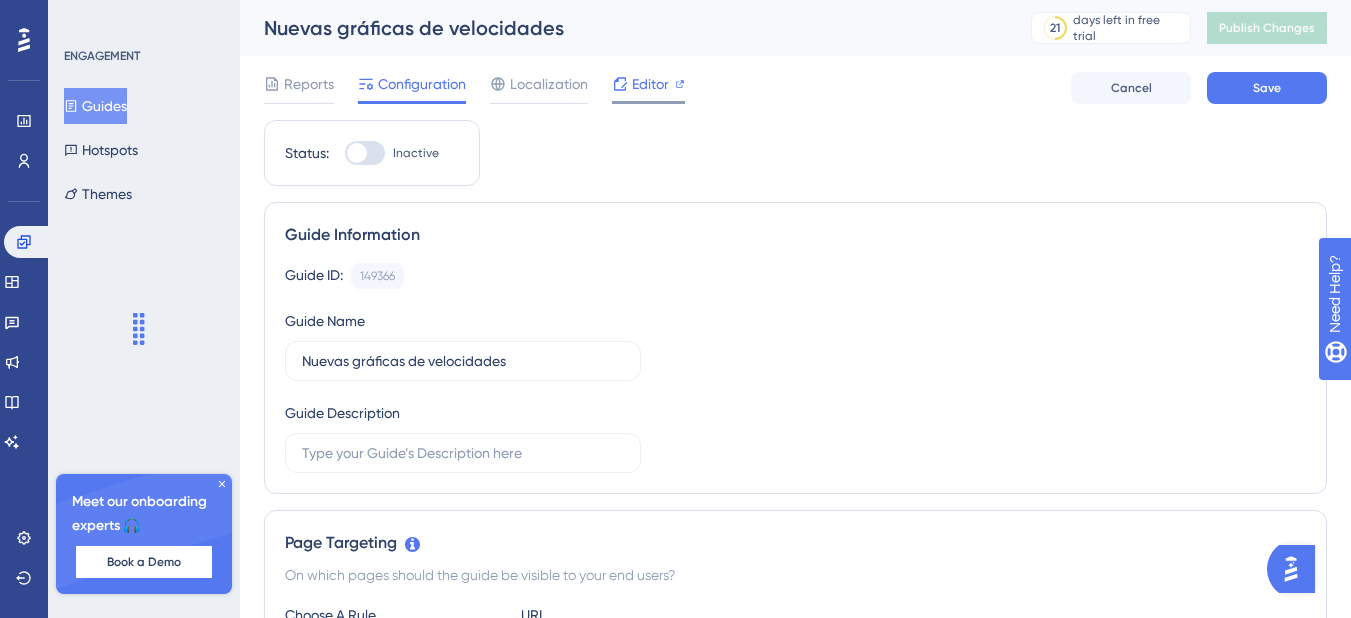 drag, startPoint x: 652, startPoint y: 66, endPoint x: 661, endPoint y: 79, distance: 15.811388 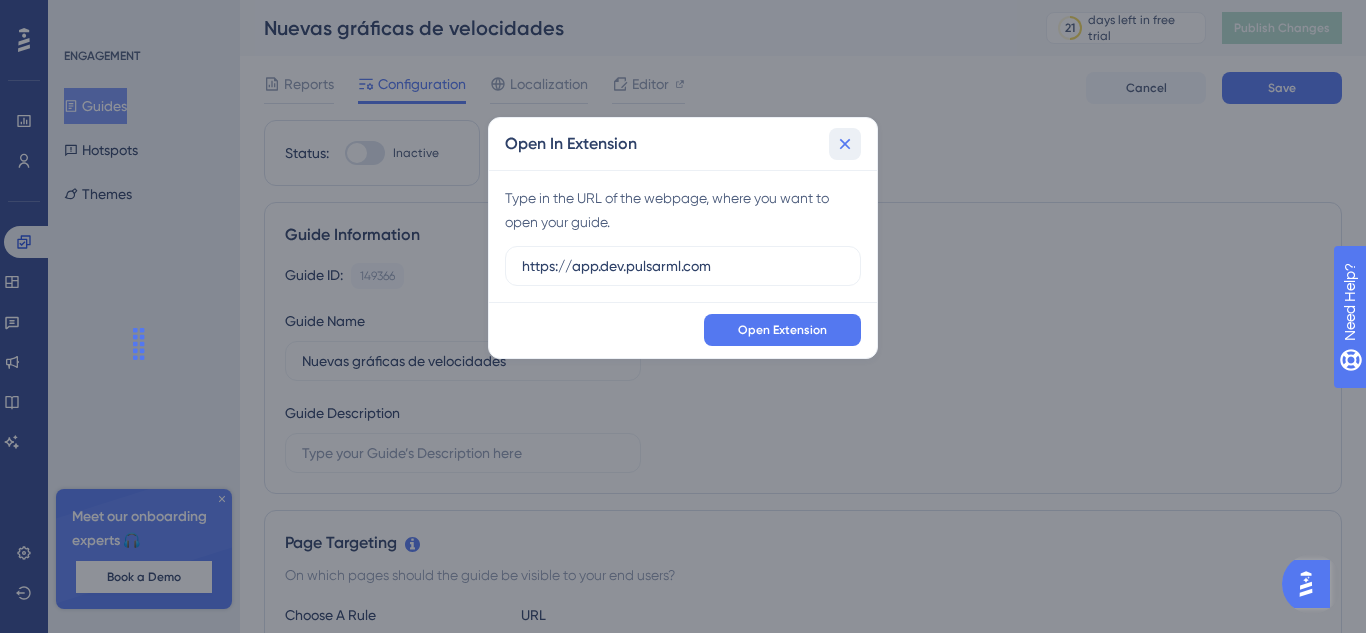 click 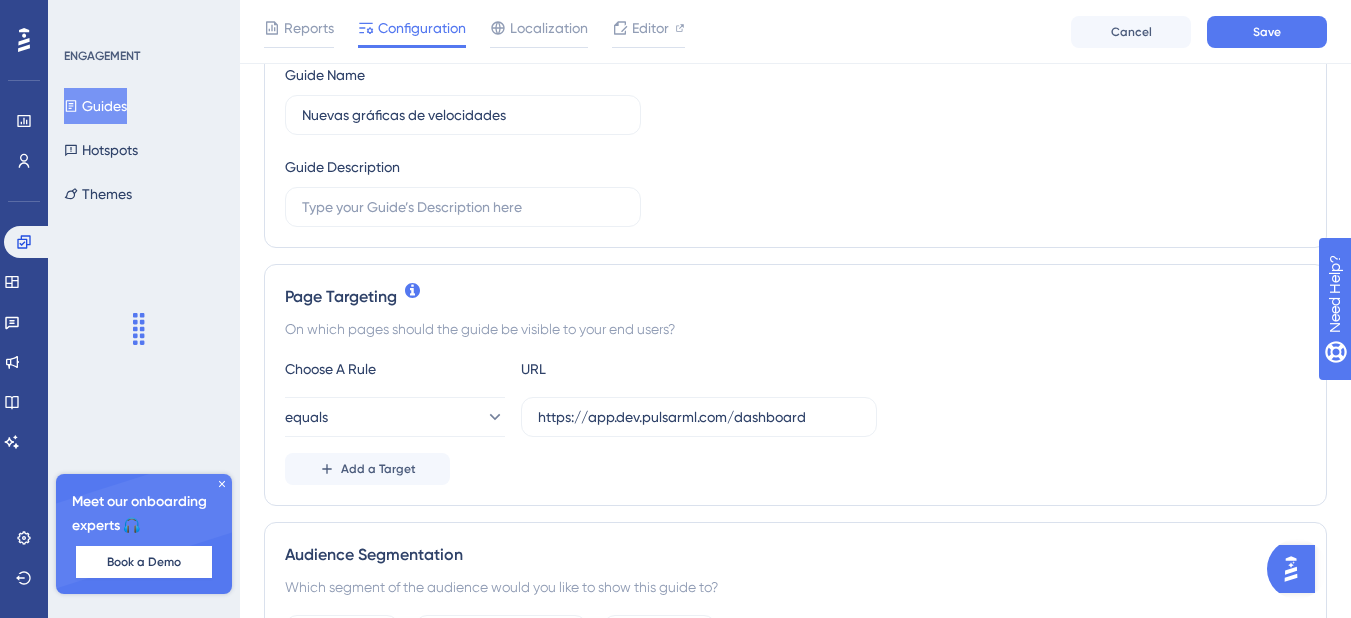 scroll, scrollTop: 300, scrollLeft: 0, axis: vertical 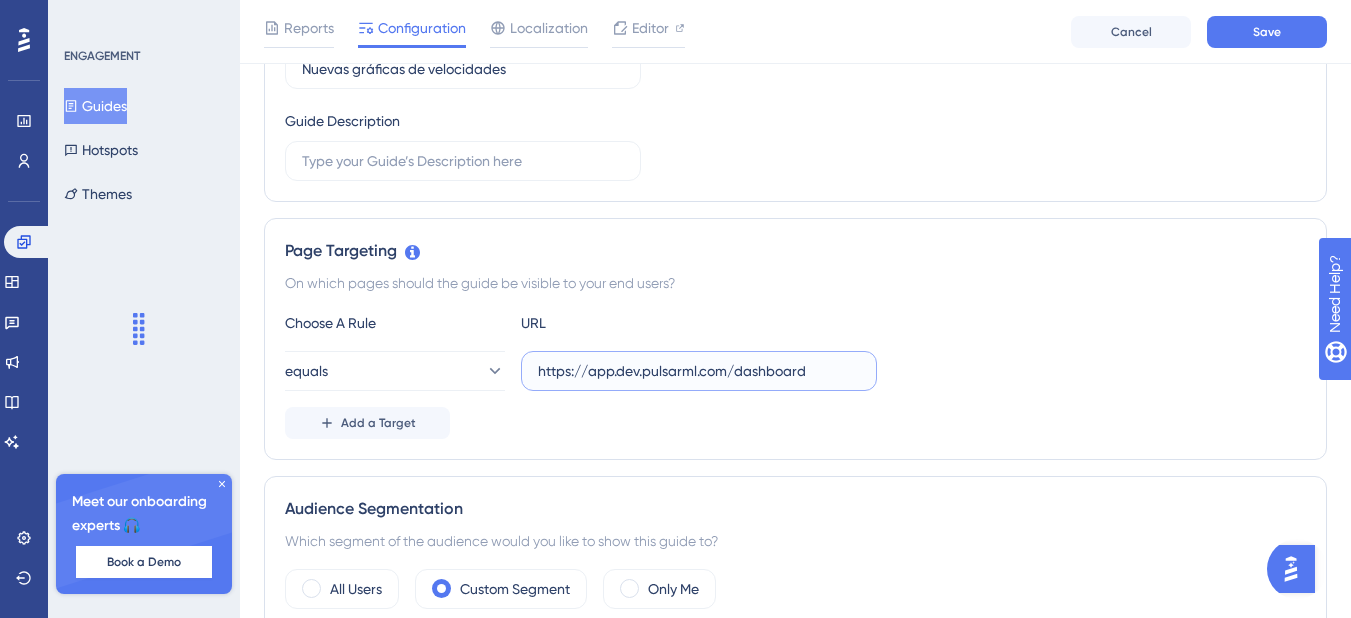 drag, startPoint x: 842, startPoint y: 372, endPoint x: 485, endPoint y: 346, distance: 357.94553 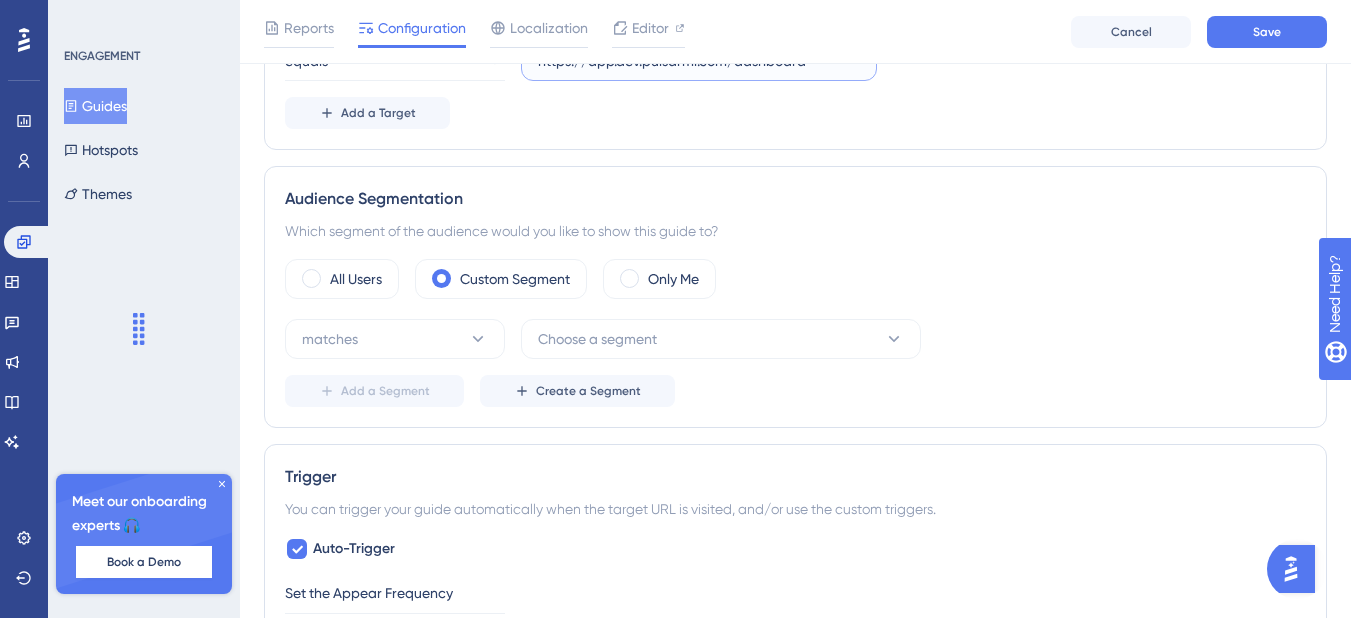 scroll, scrollTop: 600, scrollLeft: 0, axis: vertical 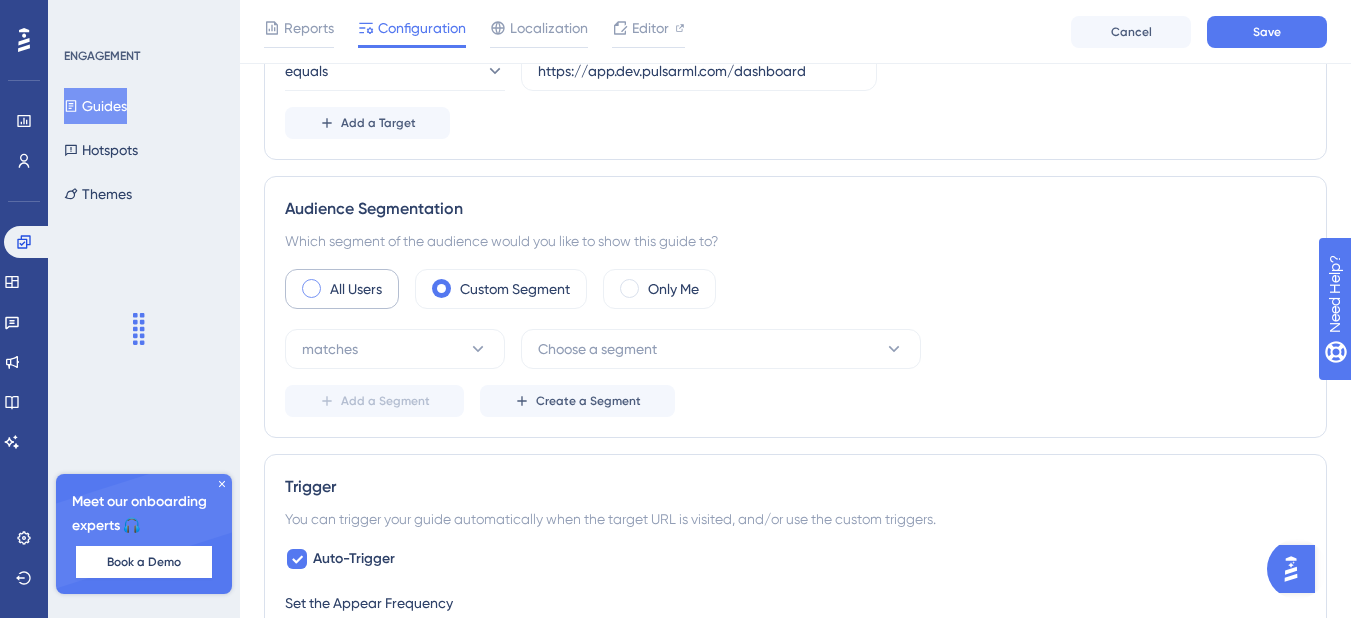 click on "All Users" at bounding box center (356, 289) 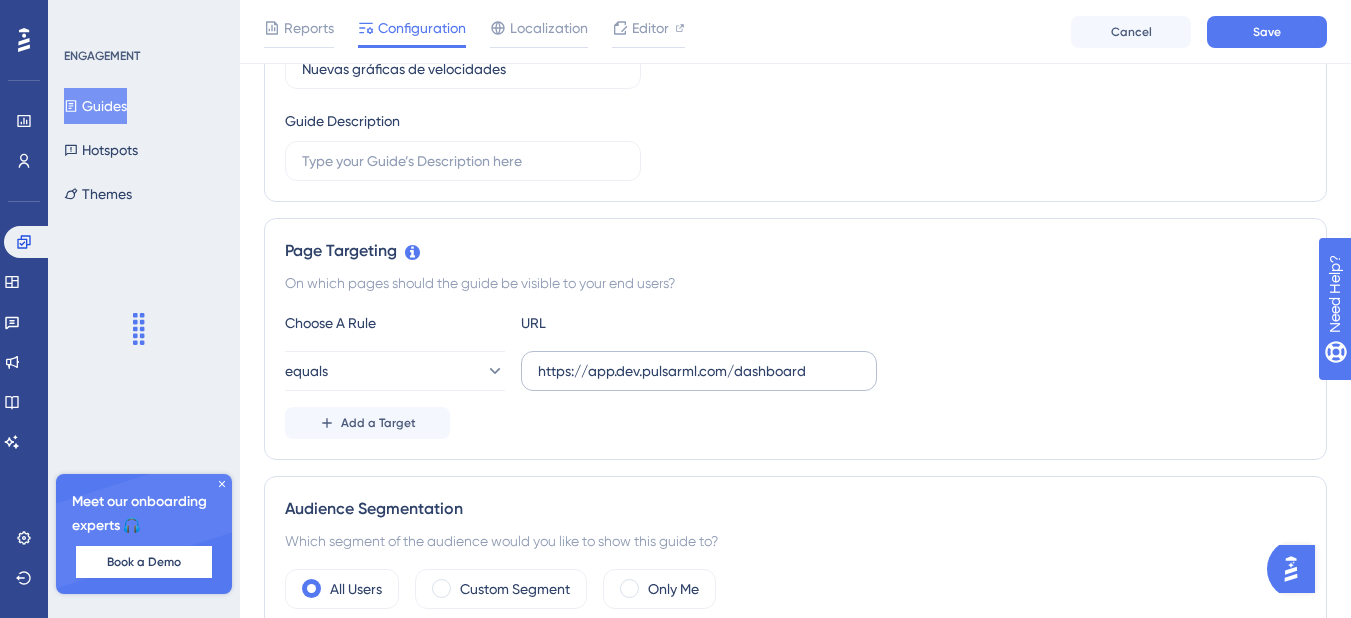 scroll, scrollTop: 0, scrollLeft: 0, axis: both 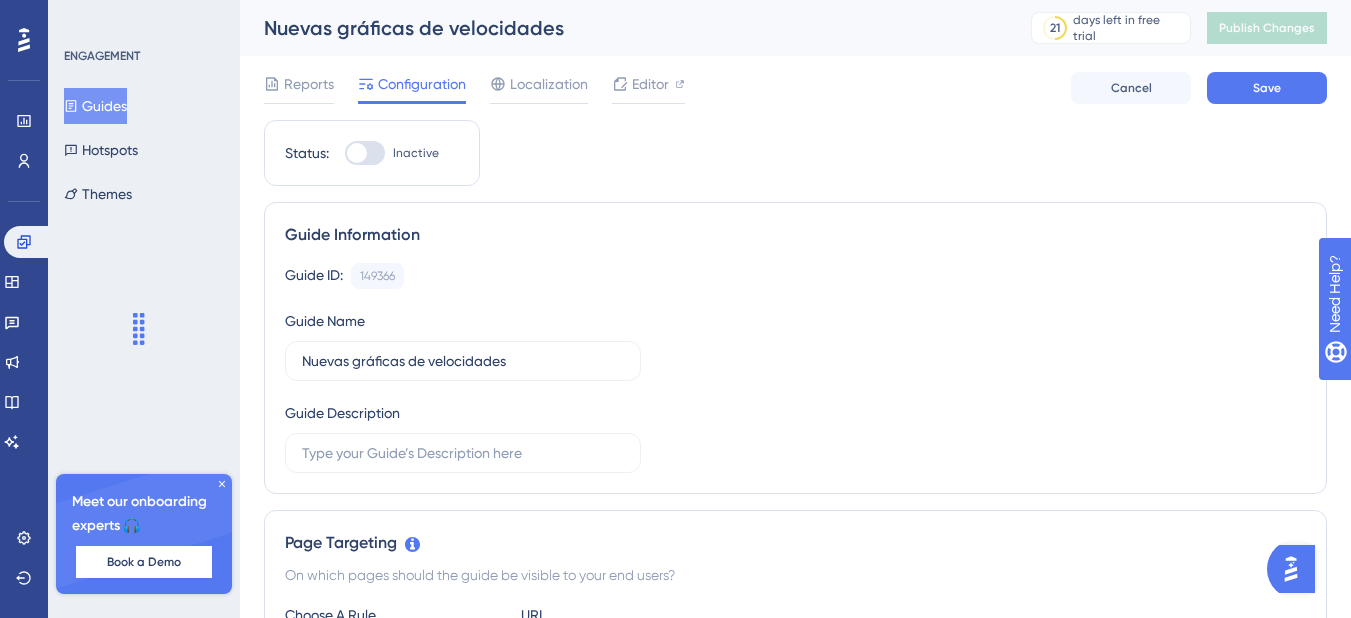 click on "Reports Configuration Localization Editor Cancel Save" at bounding box center (795, 88) 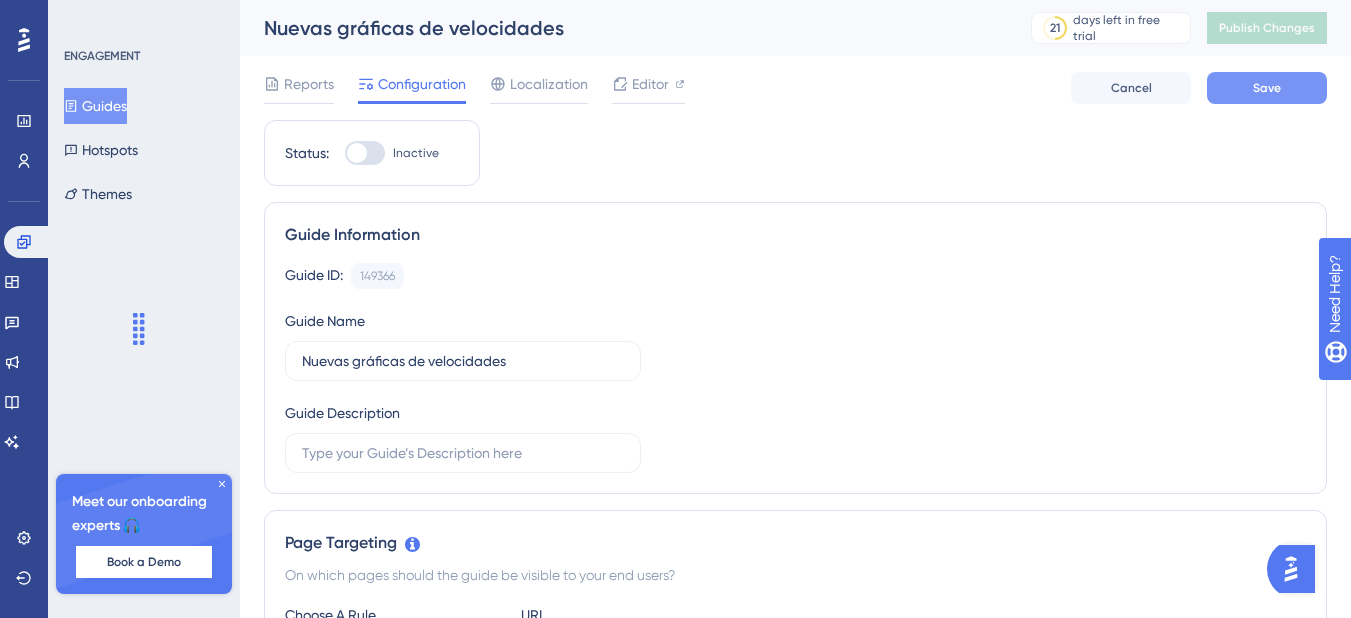 click on "Save" at bounding box center [1267, 88] 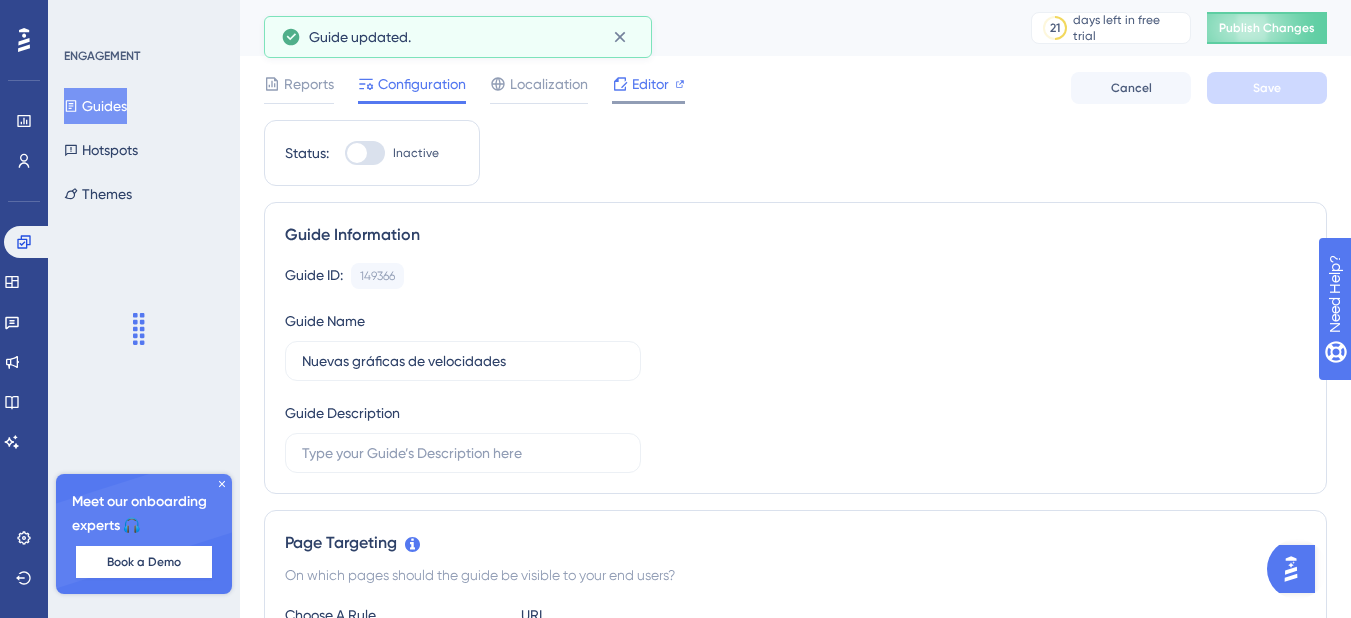 click on "Editor" at bounding box center (648, 84) 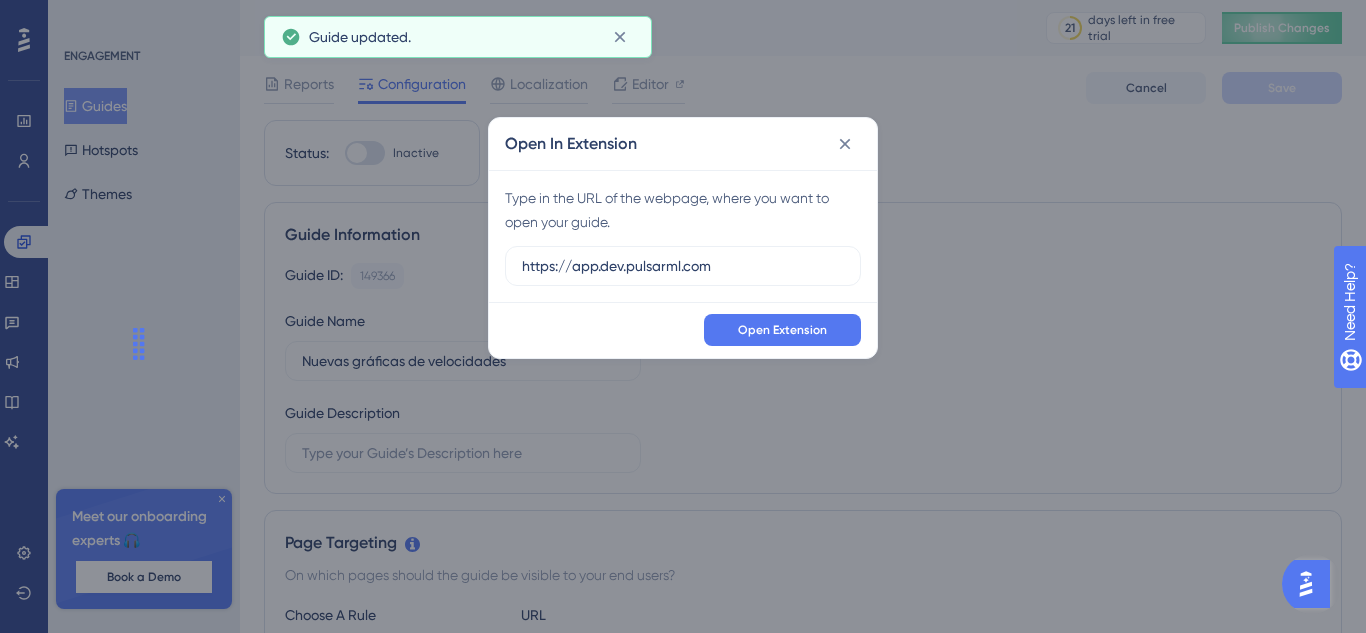 drag, startPoint x: 757, startPoint y: 271, endPoint x: 383, endPoint y: 215, distance: 378.16928 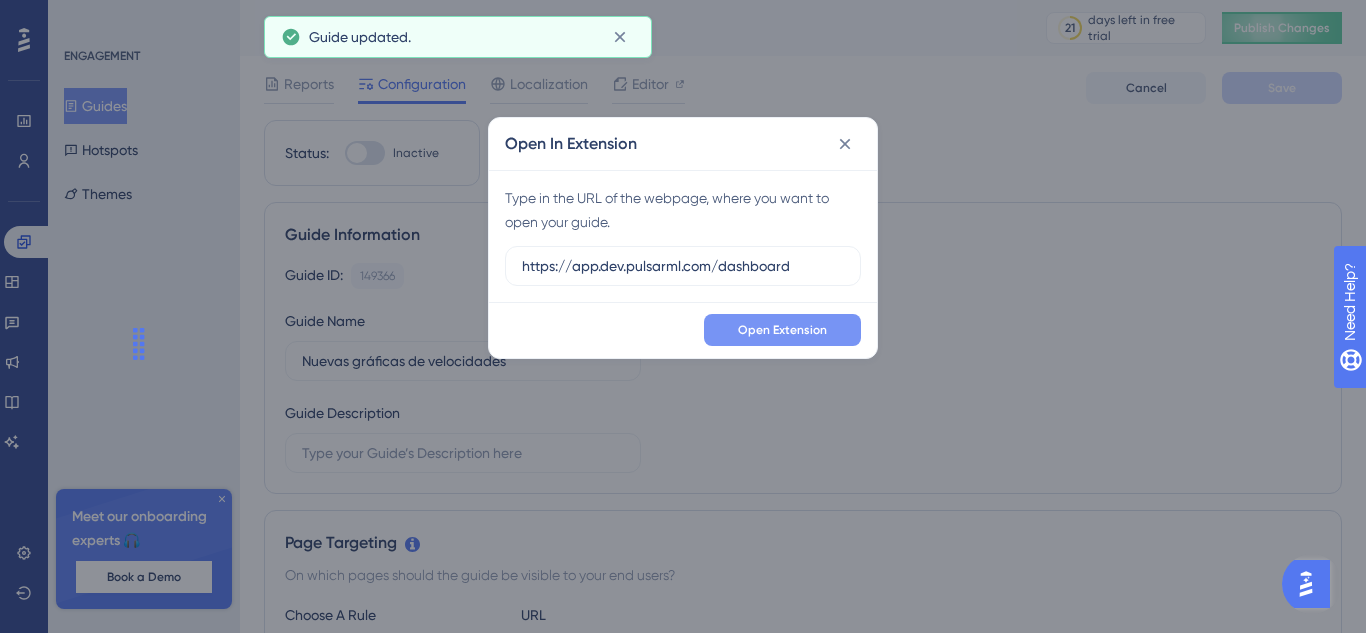 type on "https://app.dev.pulsarml.com/dashboard" 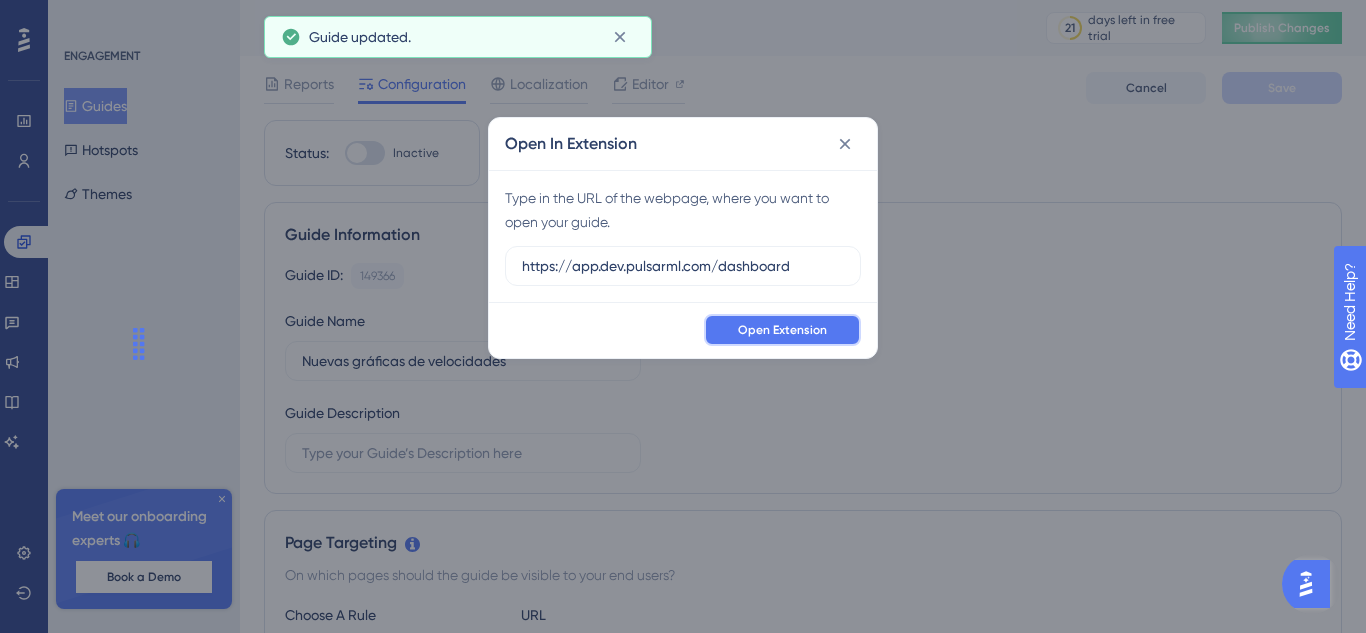 click on "Open Extension" at bounding box center (782, 330) 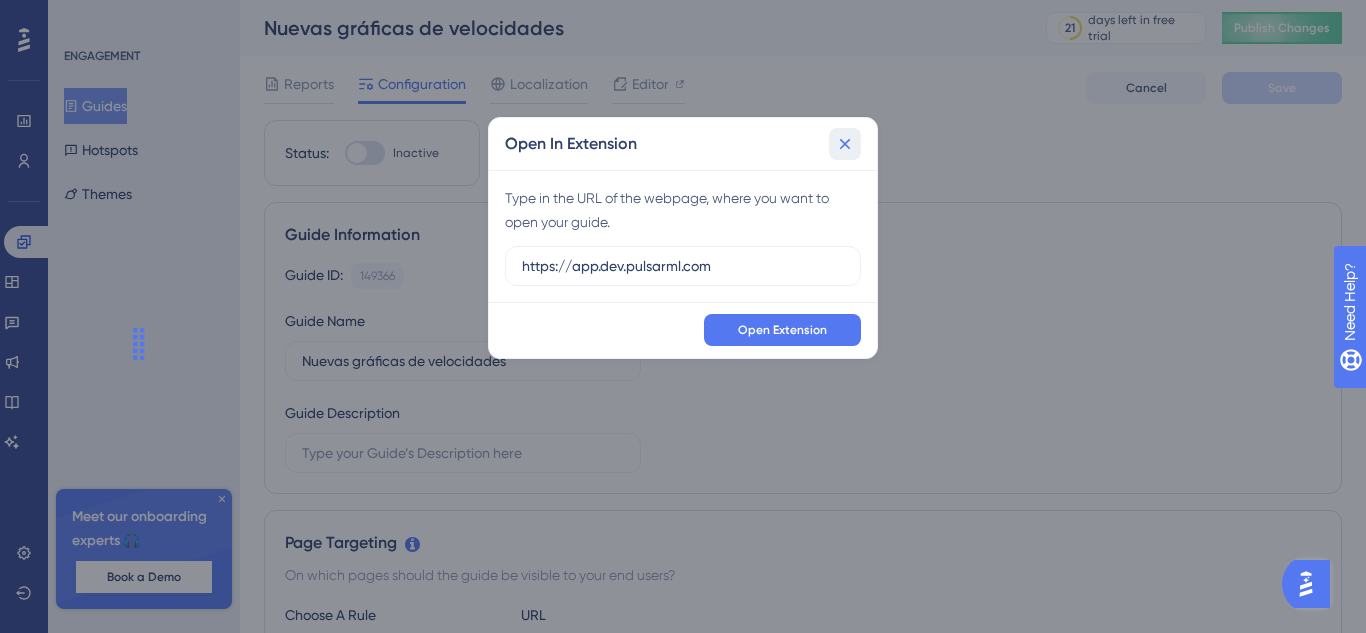 click 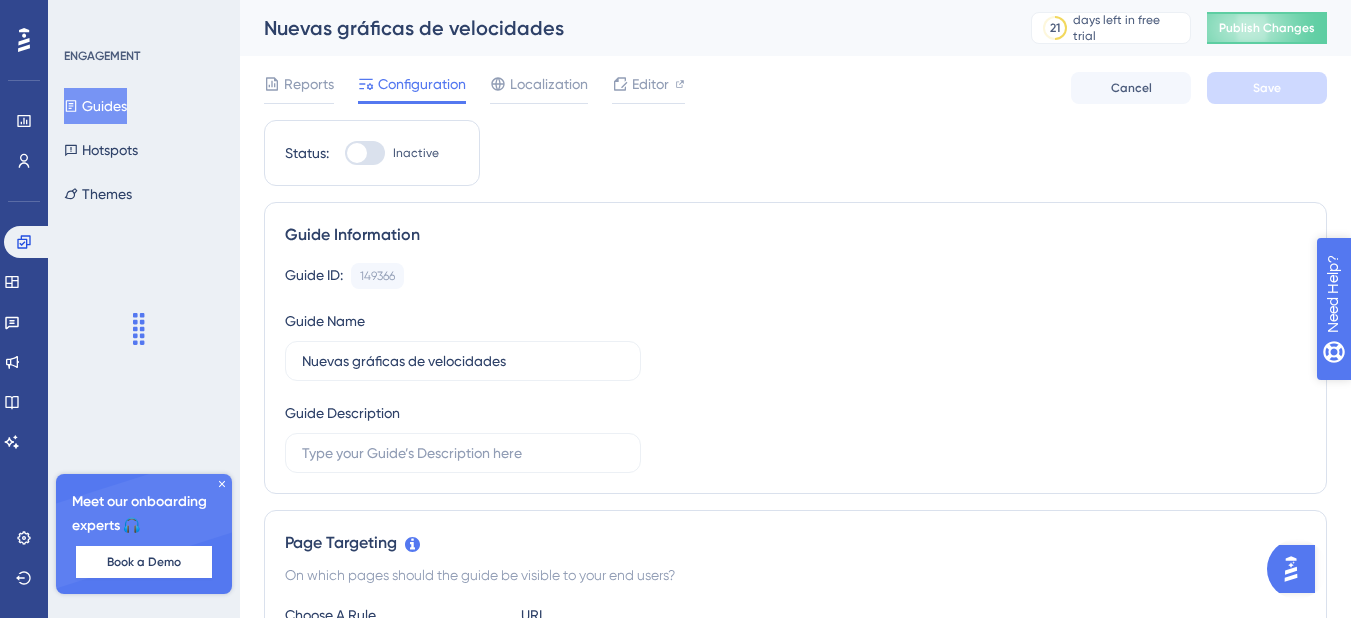 click on "Need Help?" at bounding box center (1403, 397) 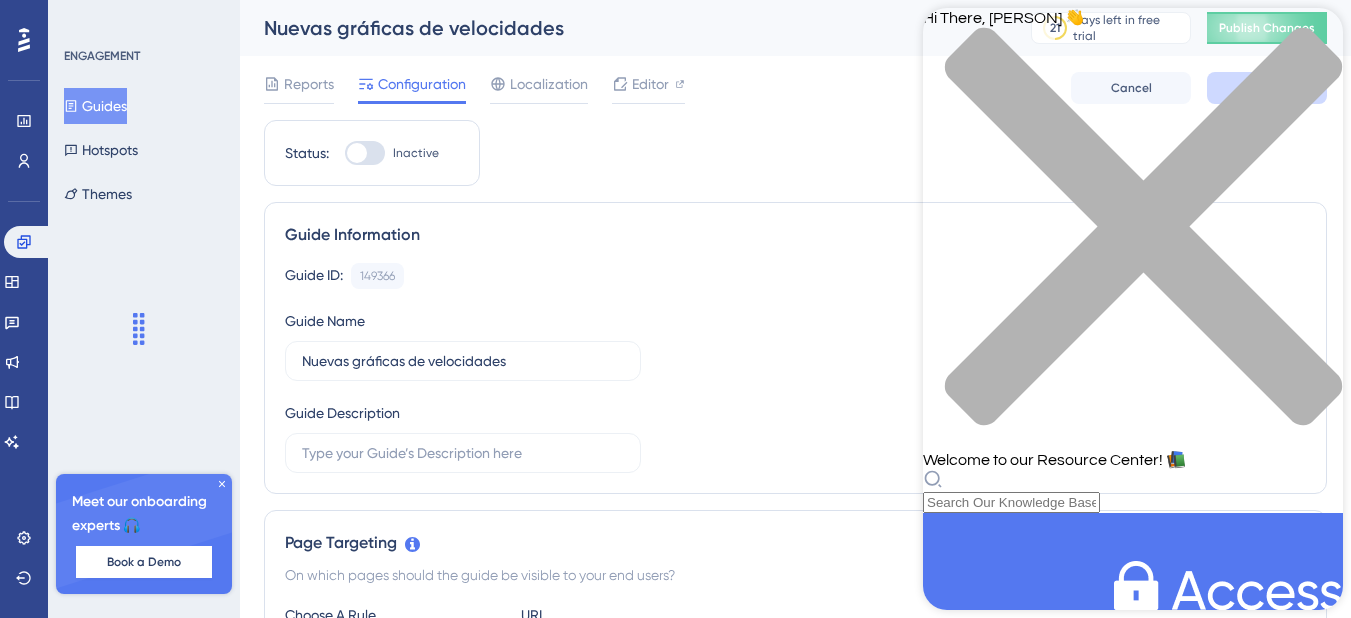 scroll, scrollTop: 300, scrollLeft: 0, axis: vertical 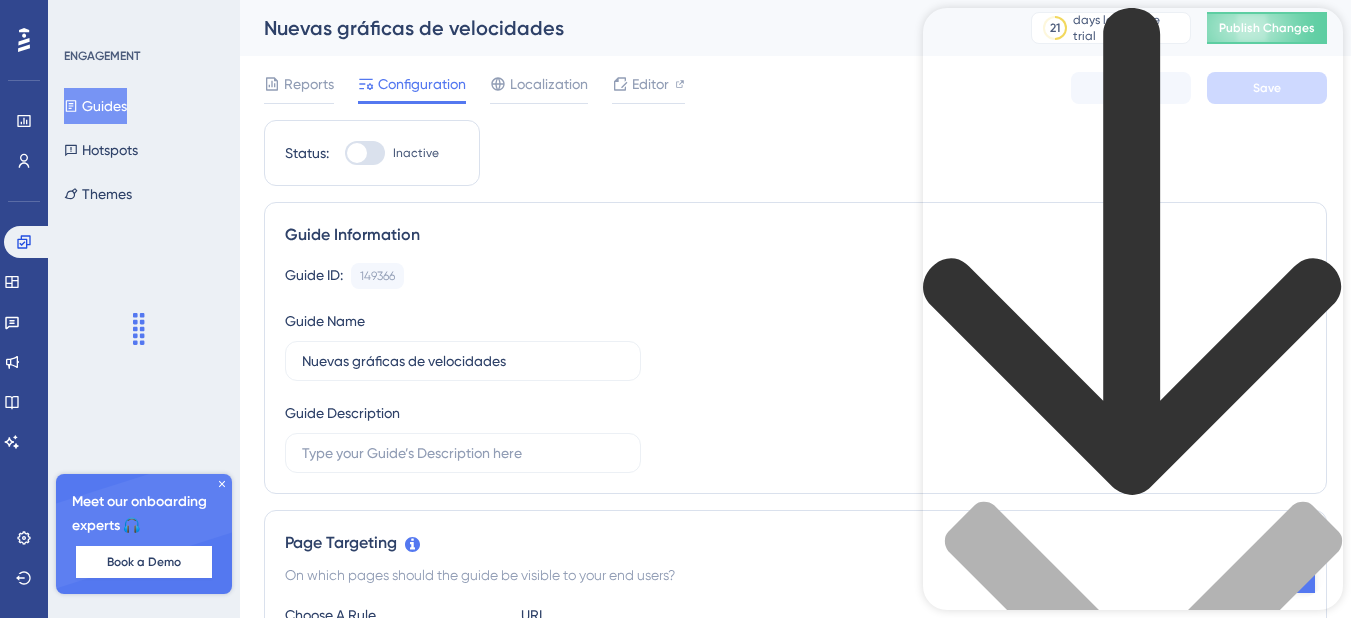click on "Create a Checklist" at bounding box center (1133, 1416) 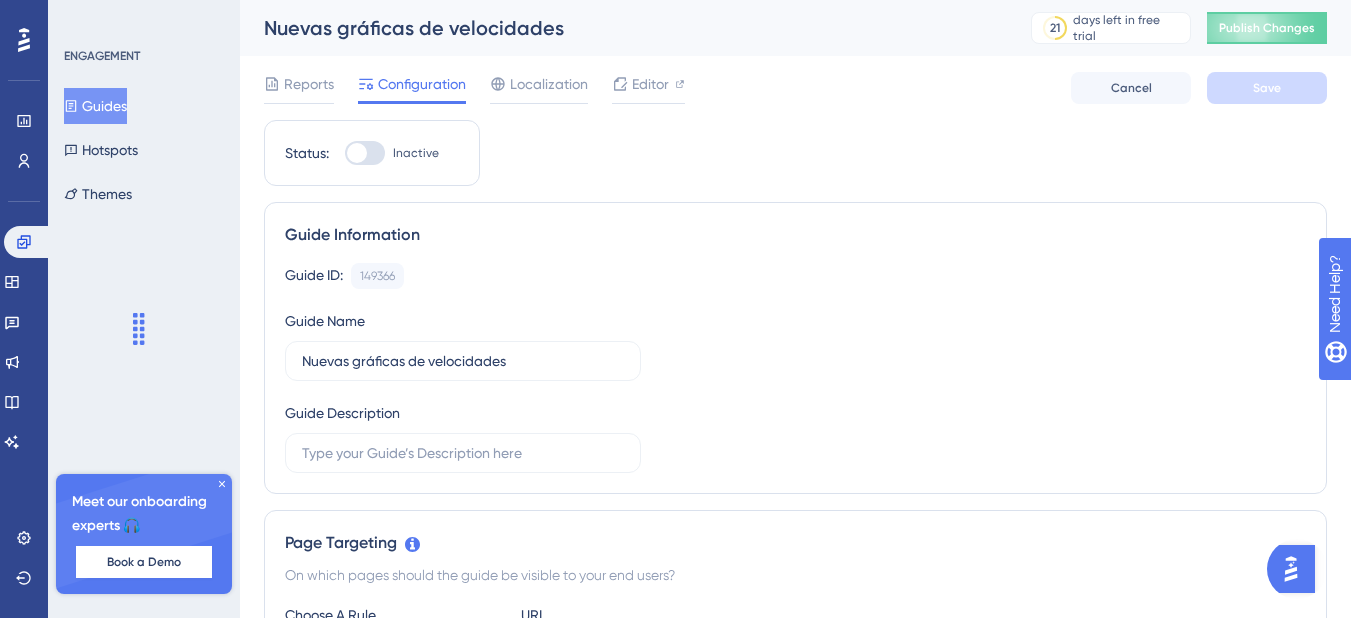 scroll, scrollTop: 0, scrollLeft: 0, axis: both 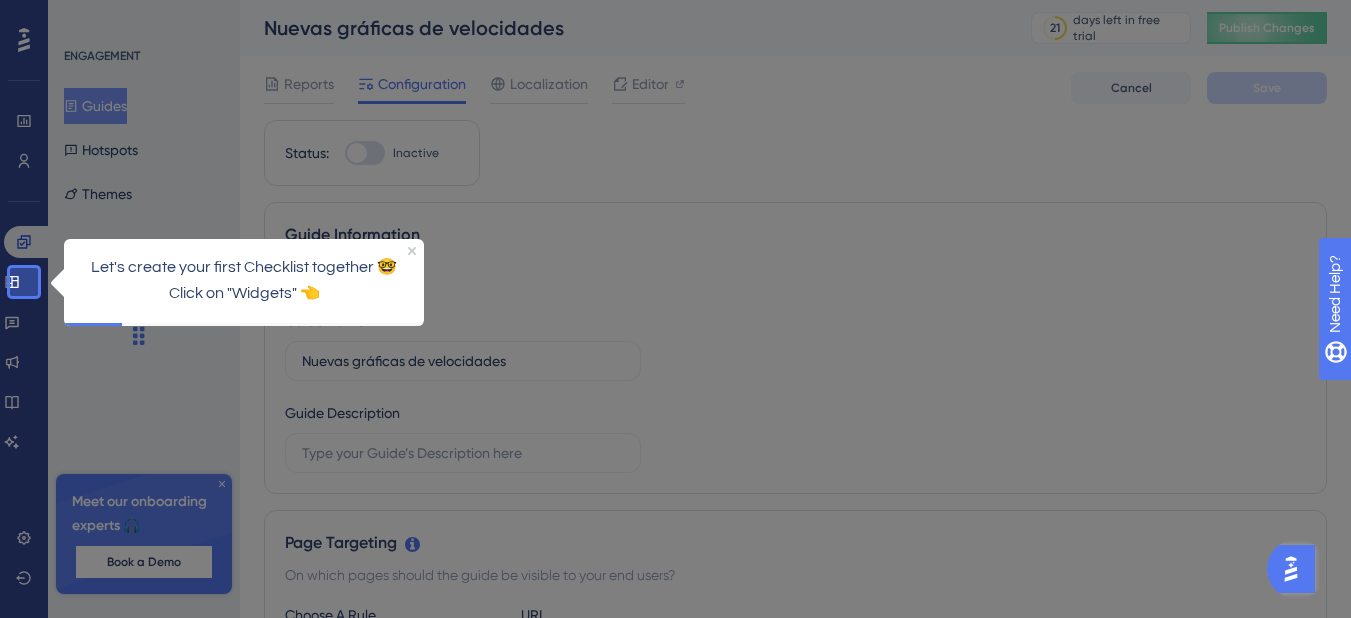 click on "Let's create your first Checklist together 🤓 Click on "Widgets" 👈" at bounding box center [244, 280] 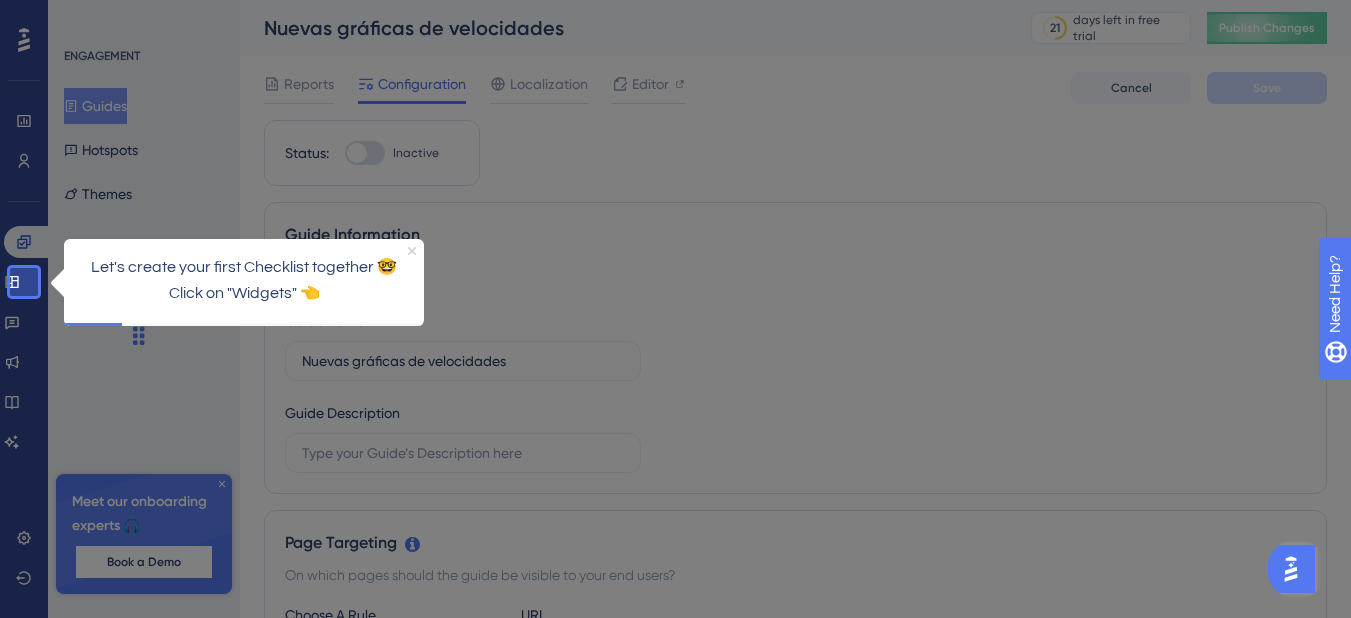drag, startPoint x: 411, startPoint y: 251, endPoint x: 451, endPoint y: 475, distance: 227.5434 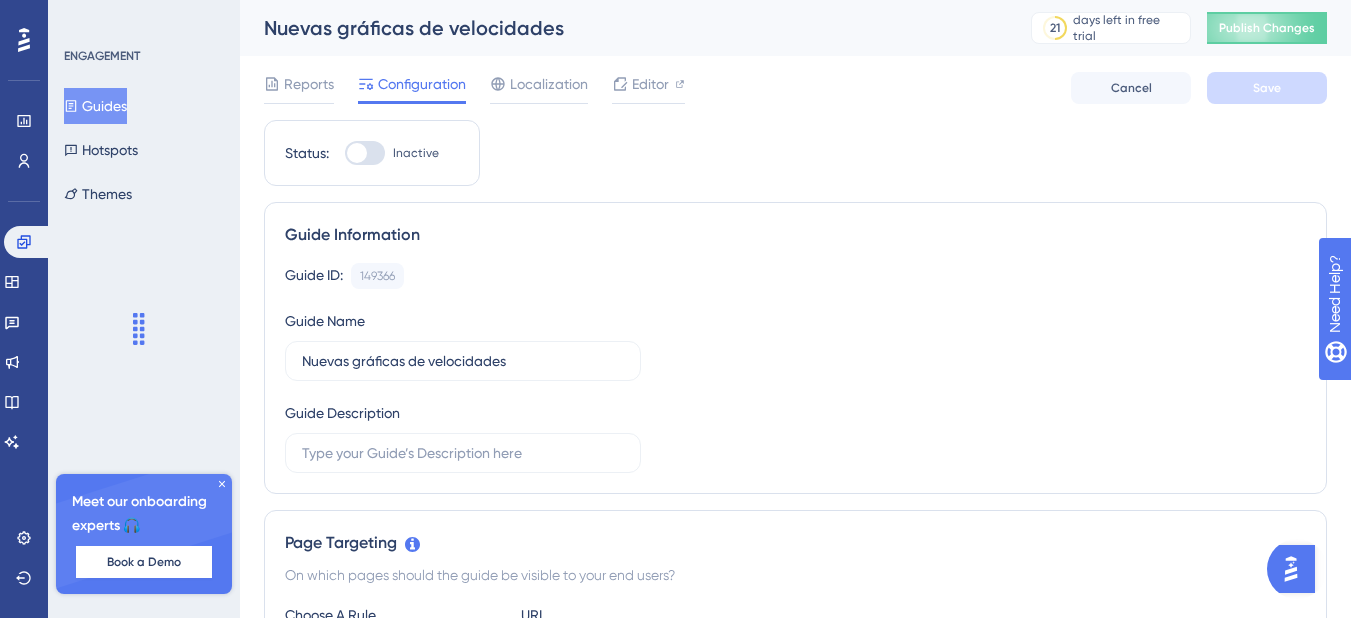 click at bounding box center [365, 153] 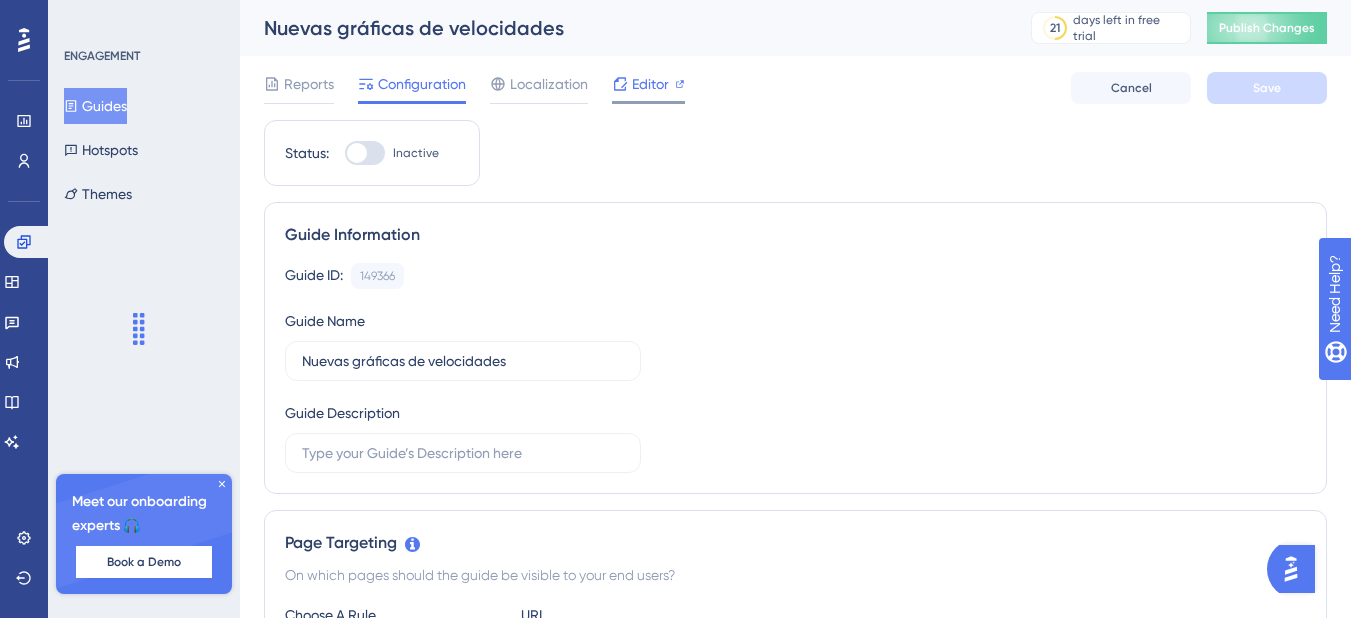 click on "Editor" at bounding box center (650, 84) 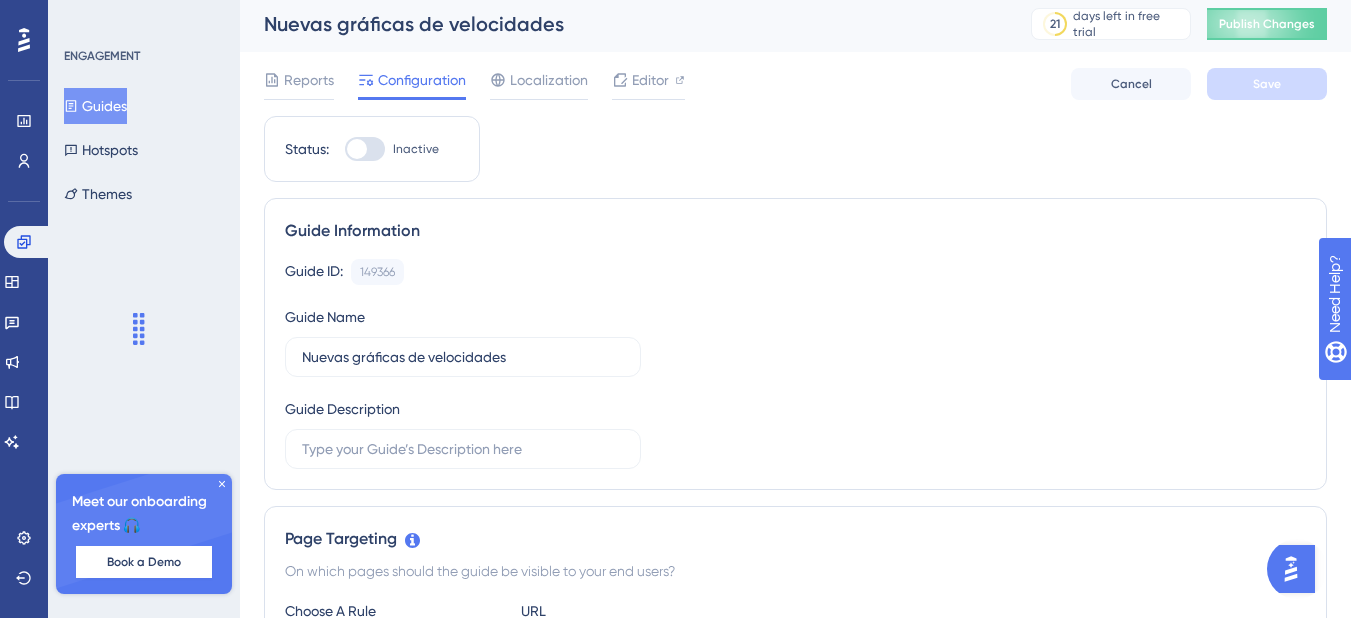 scroll, scrollTop: 0, scrollLeft: 0, axis: both 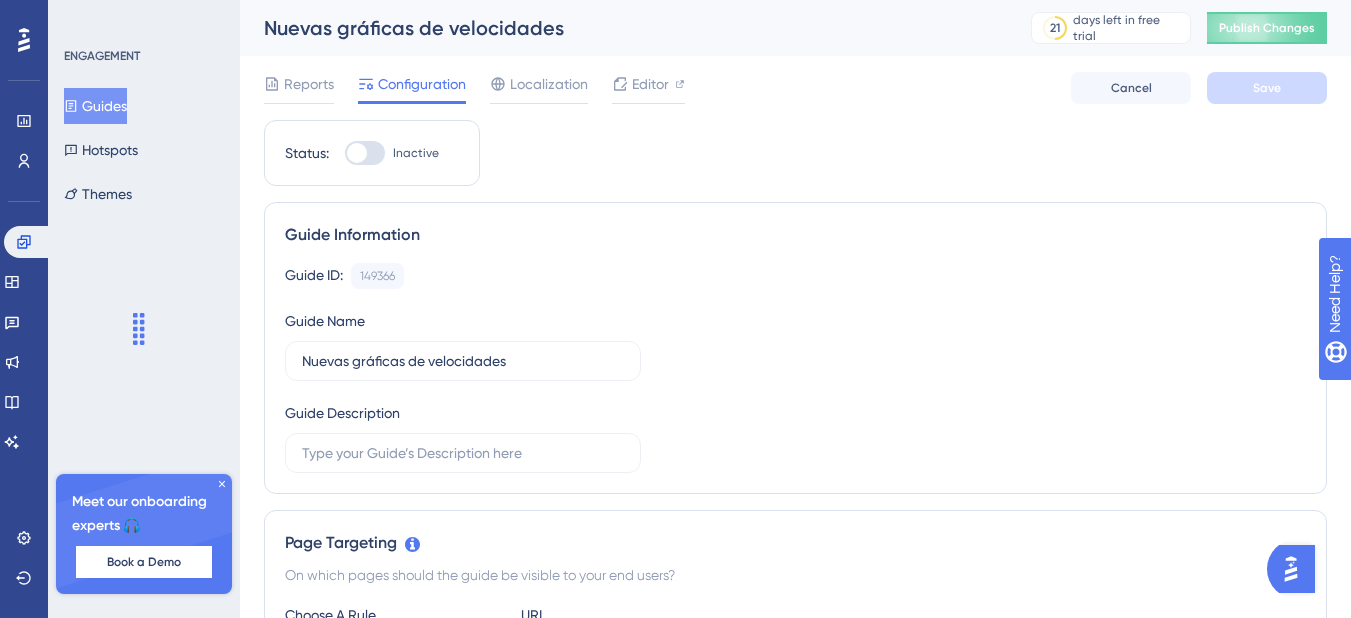 click at bounding box center (365, 153) 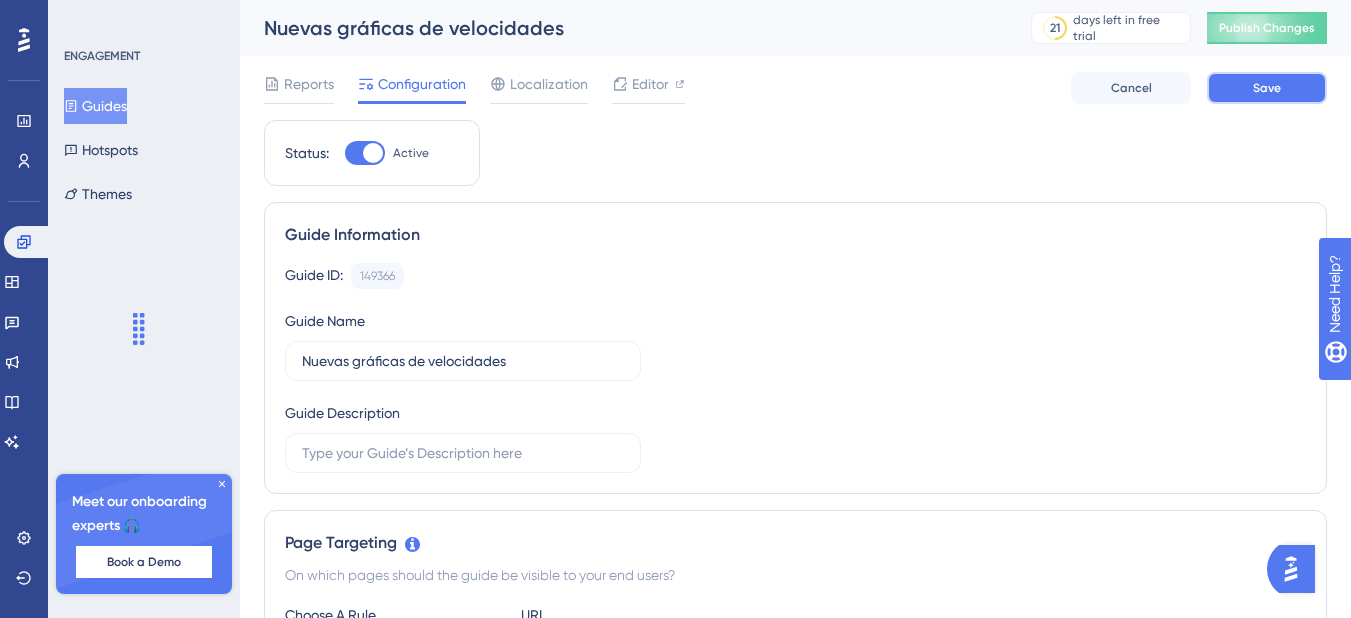click on "Save" at bounding box center (1267, 88) 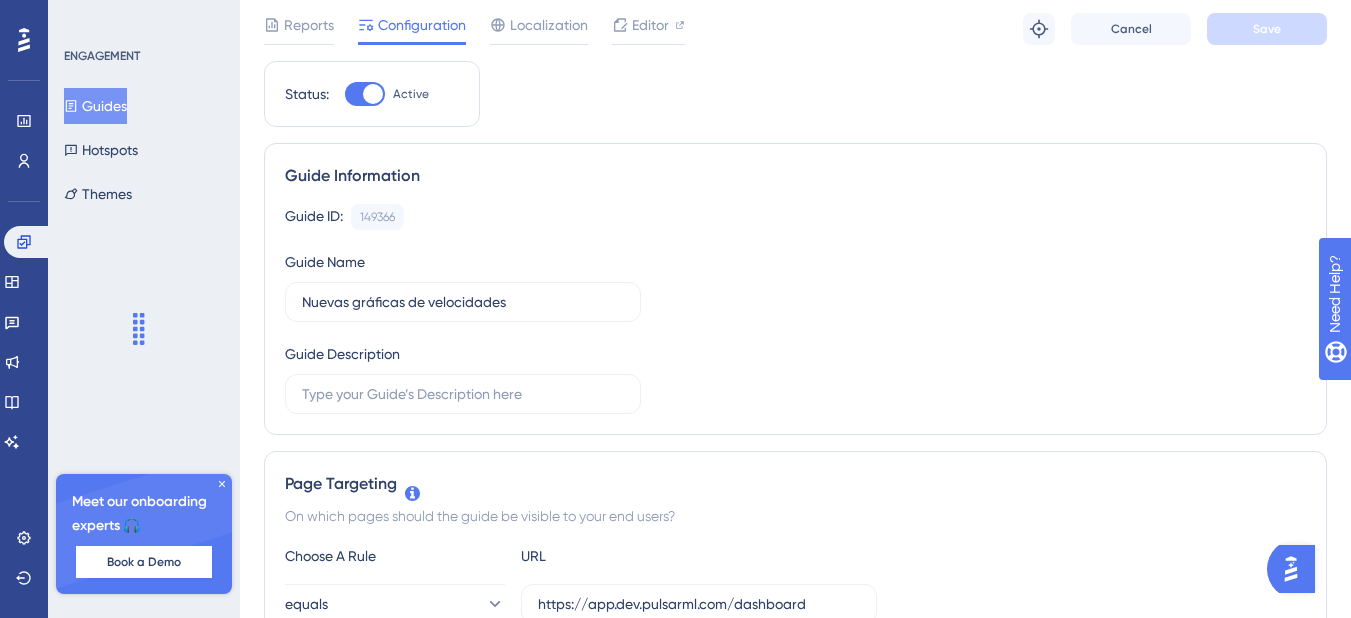 scroll, scrollTop: 0, scrollLeft: 0, axis: both 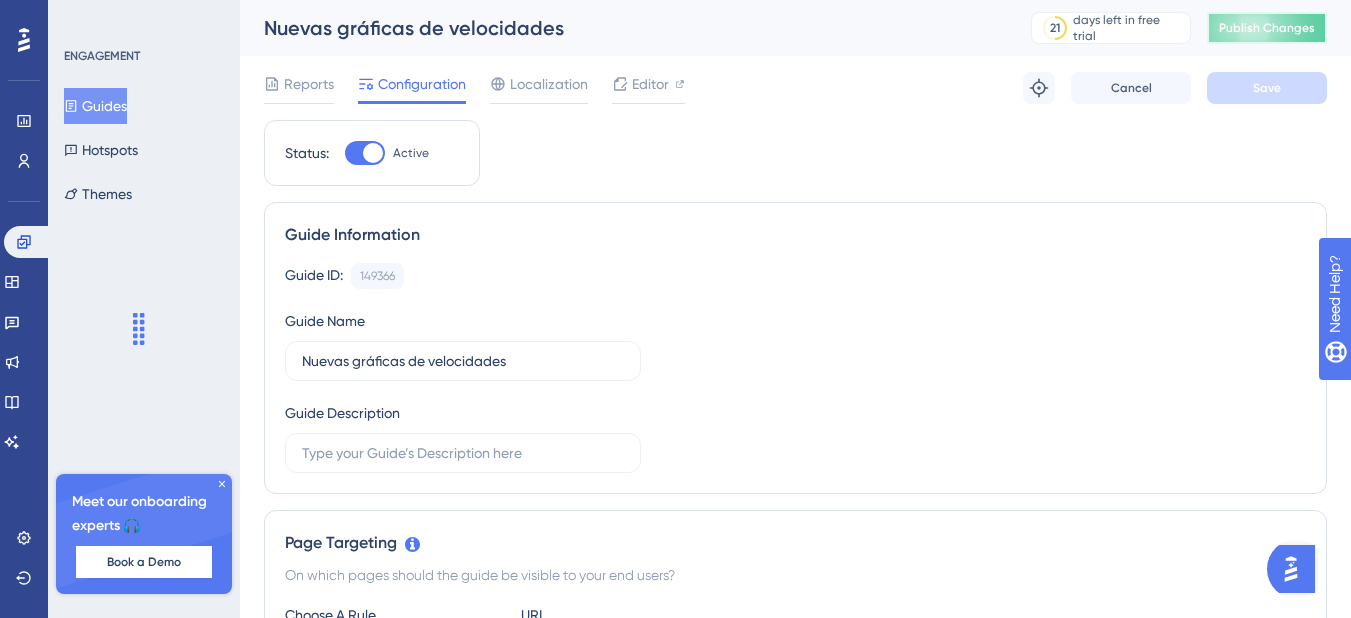 click on "Publish Changes" at bounding box center [1267, 28] 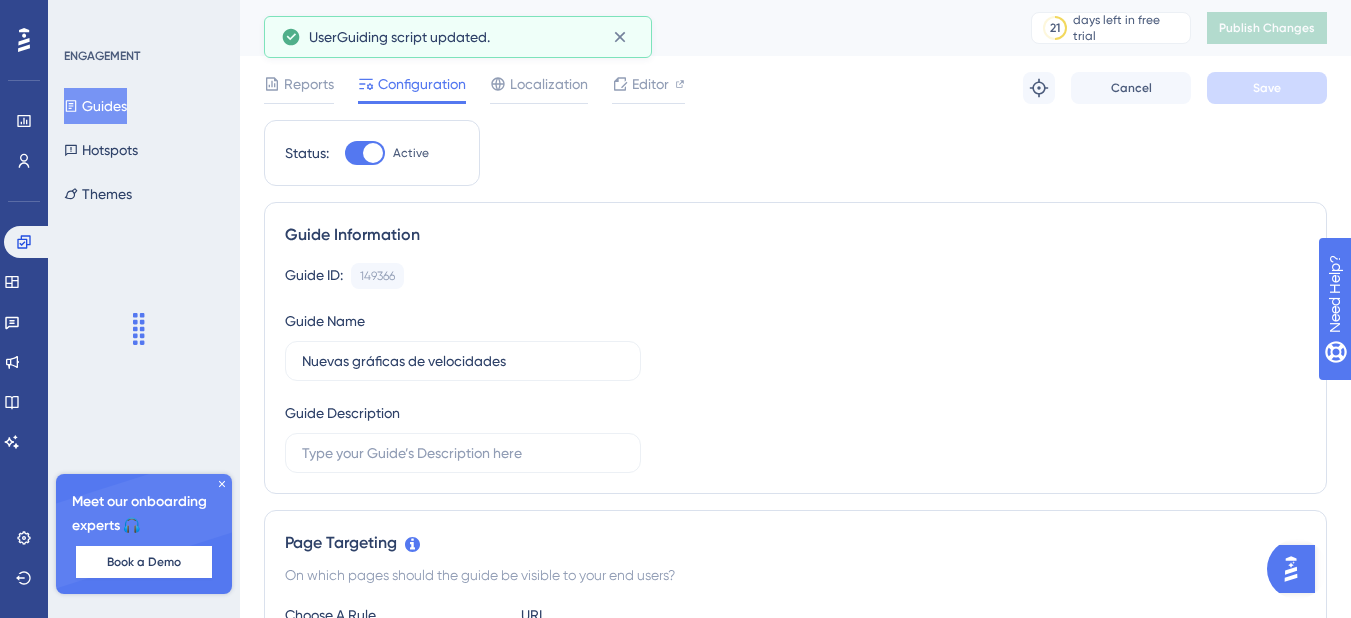 click on "Guides" at bounding box center (95, 106) 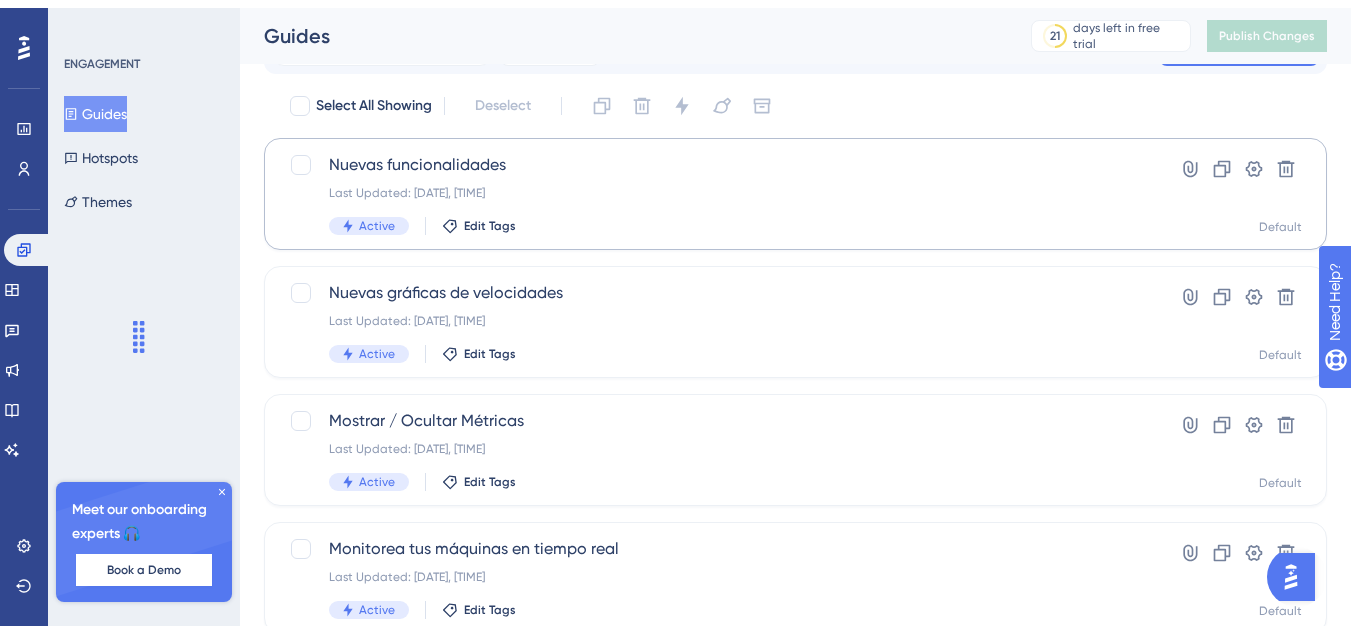 scroll, scrollTop: 100, scrollLeft: 0, axis: vertical 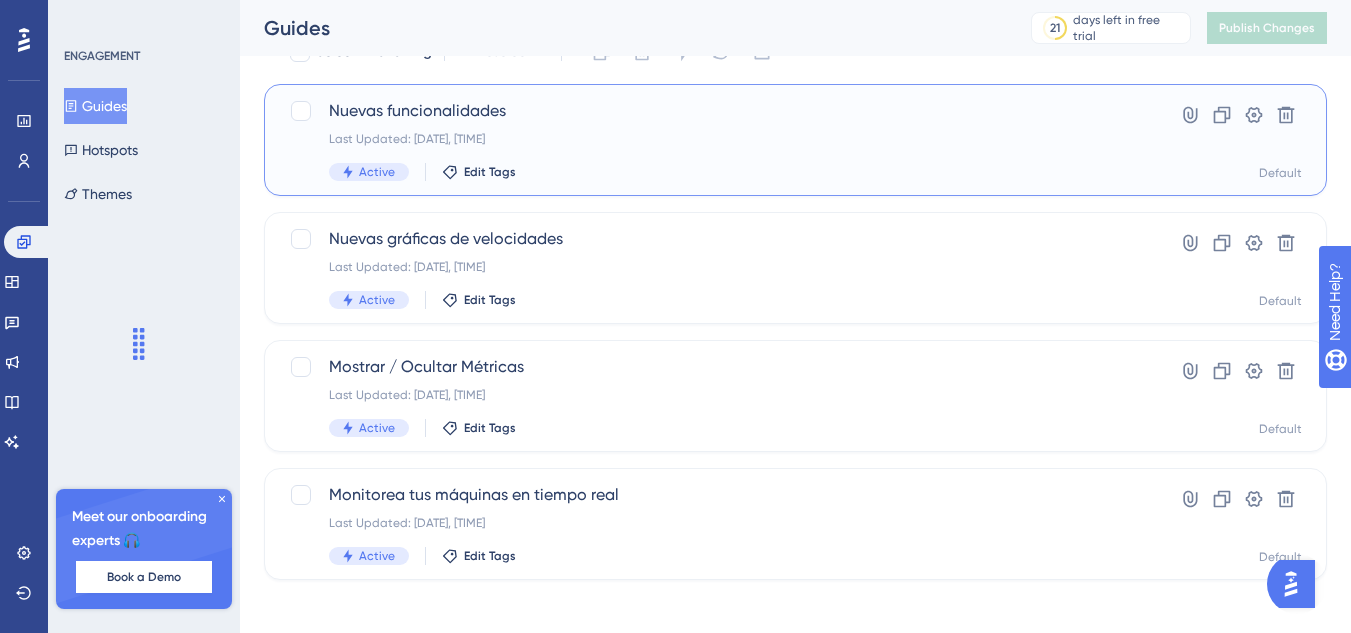 click on "Last Updated: Aug 06 2025, 06:55 PM" at bounding box center [715, 139] 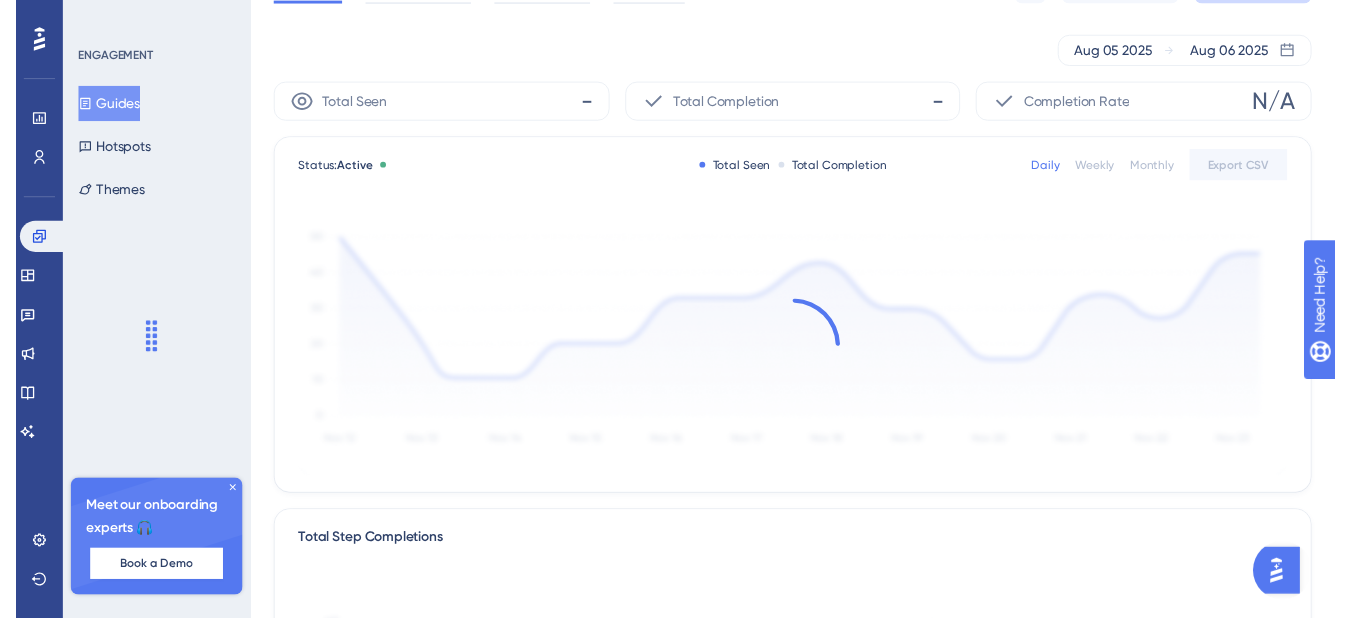 scroll, scrollTop: 0, scrollLeft: 0, axis: both 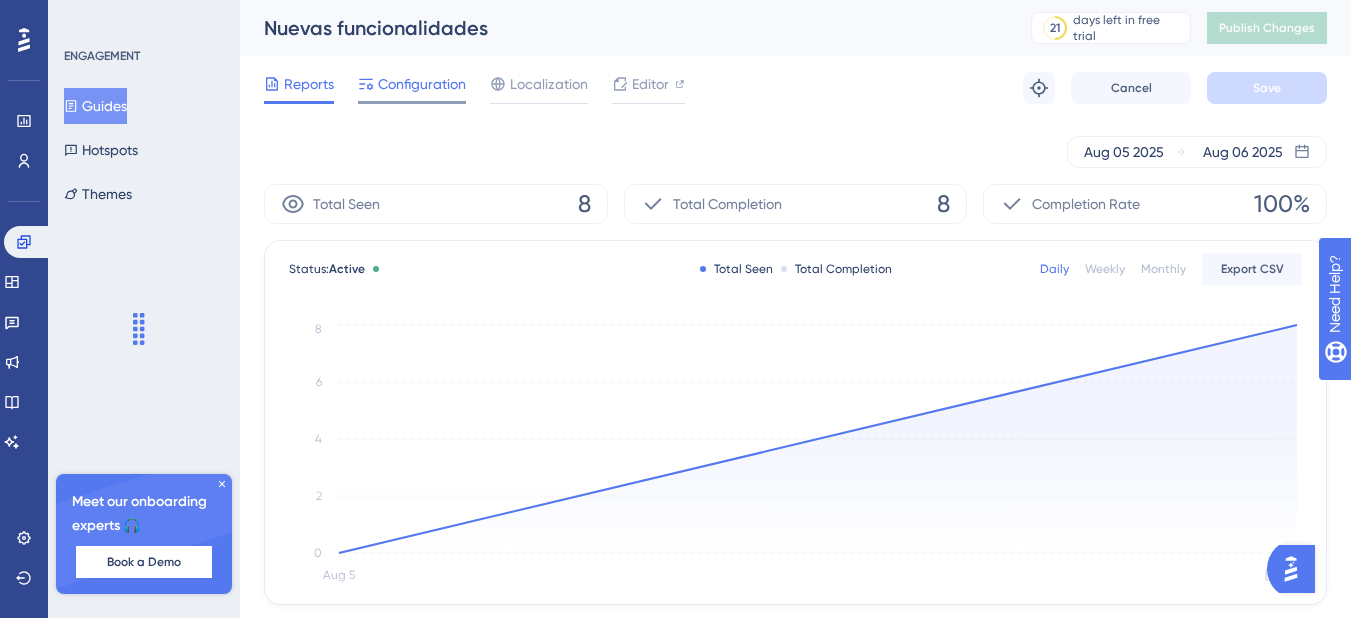click on "Configuration" at bounding box center (422, 84) 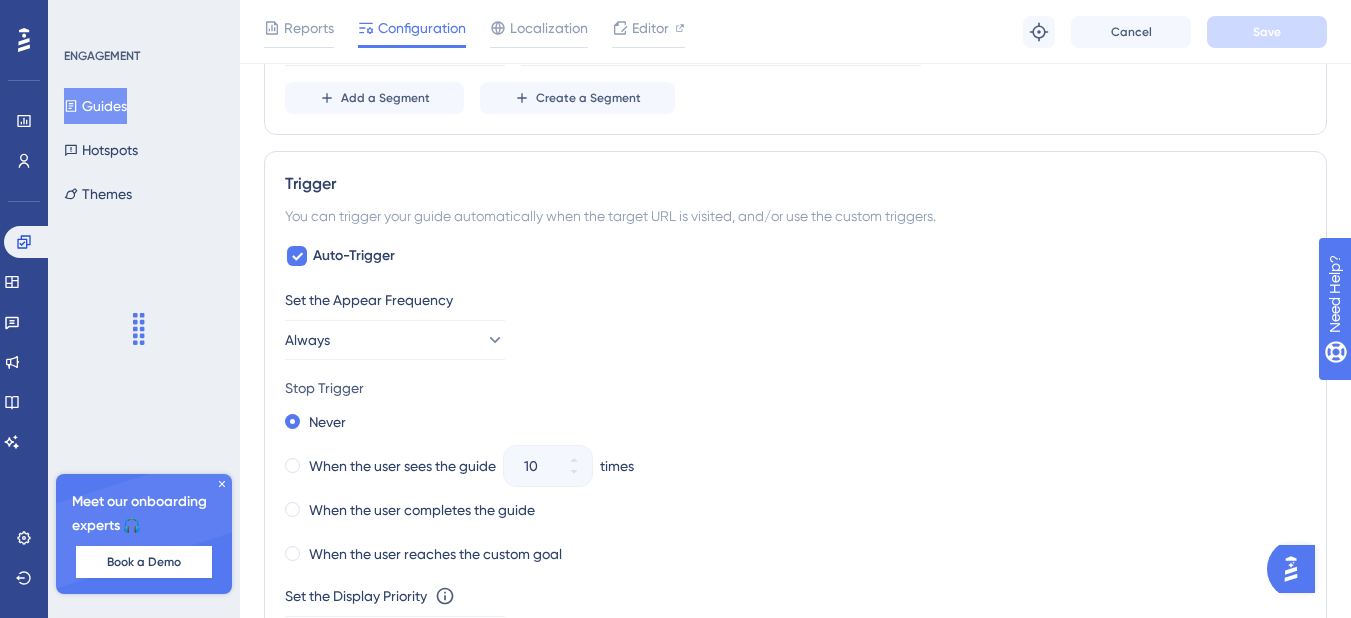 scroll, scrollTop: 600, scrollLeft: 0, axis: vertical 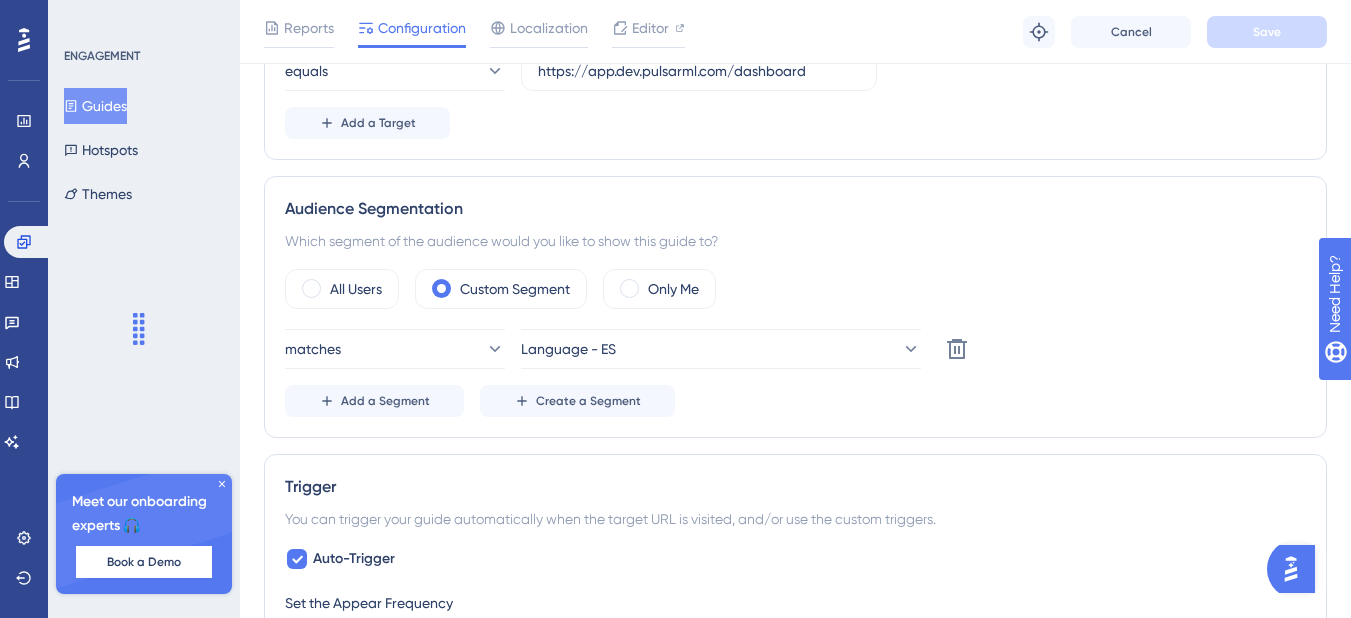 click on "Audience Segmentation Which segment of the audience would you like to show this guide to? All Users Custom Segment Only Me matches Language - ES Delete Add a Segment Create a Segment" at bounding box center (795, 307) 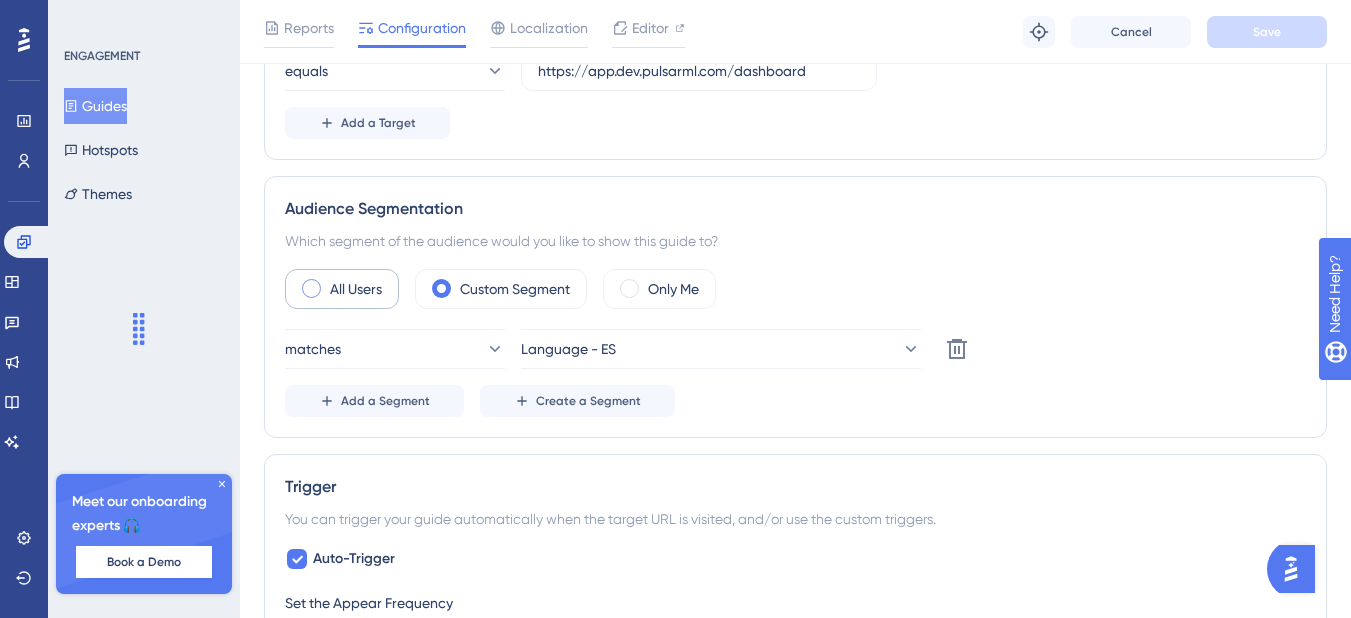 click on "All Users" at bounding box center (356, 289) 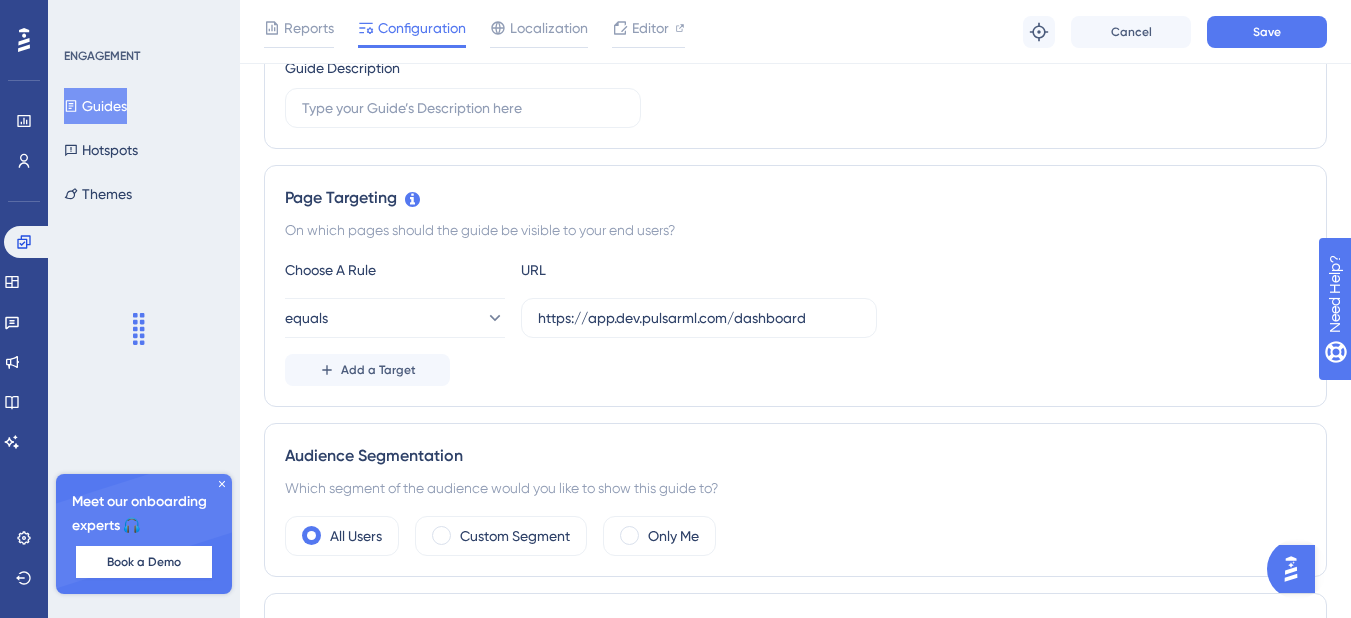 scroll, scrollTop: 0, scrollLeft: 0, axis: both 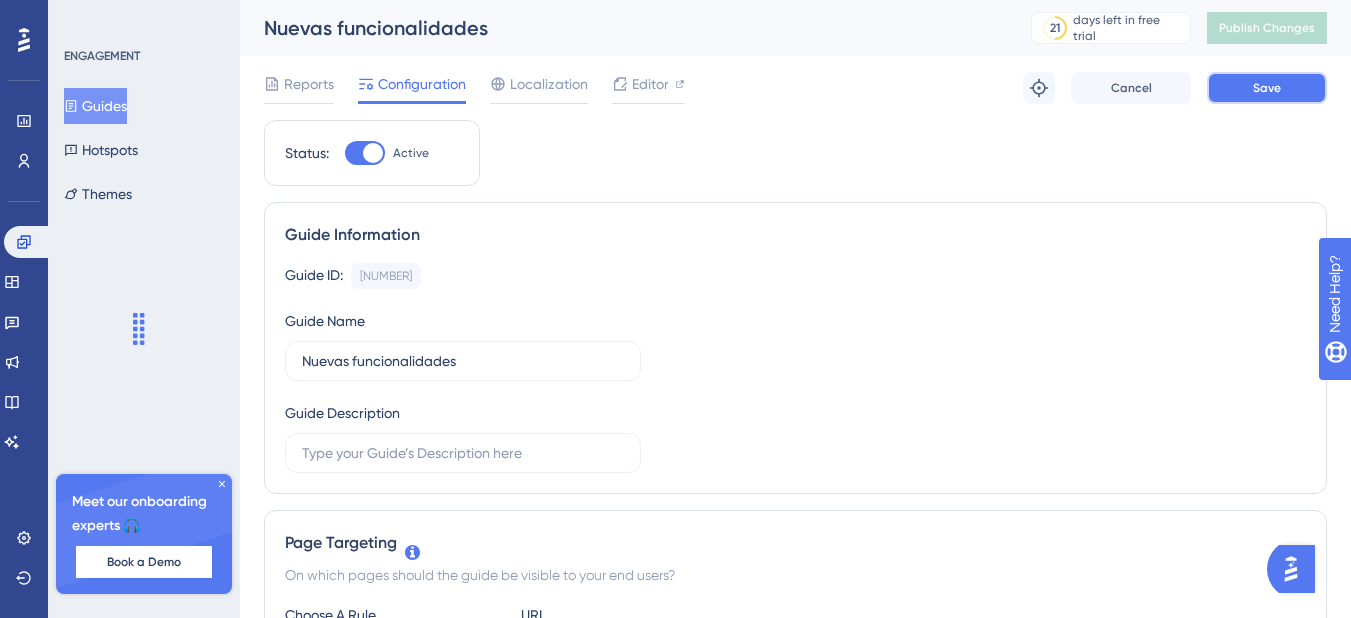 click on "Save" at bounding box center (1267, 88) 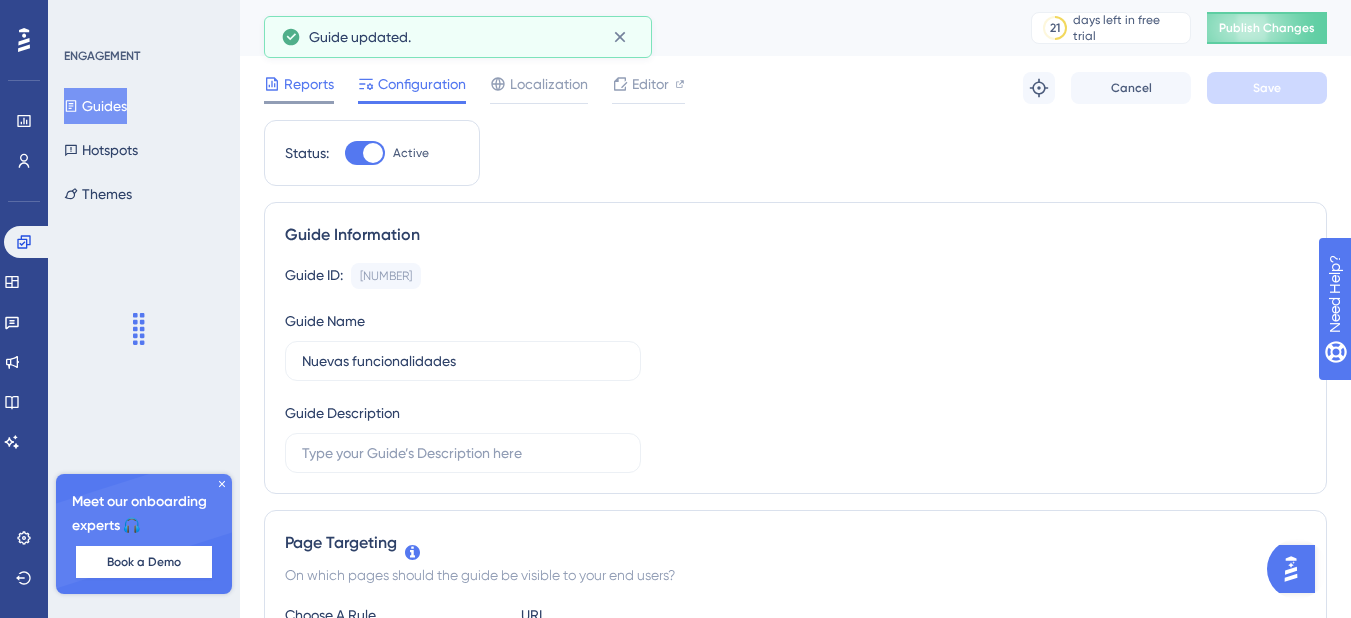click on "Reports" at bounding box center [309, 84] 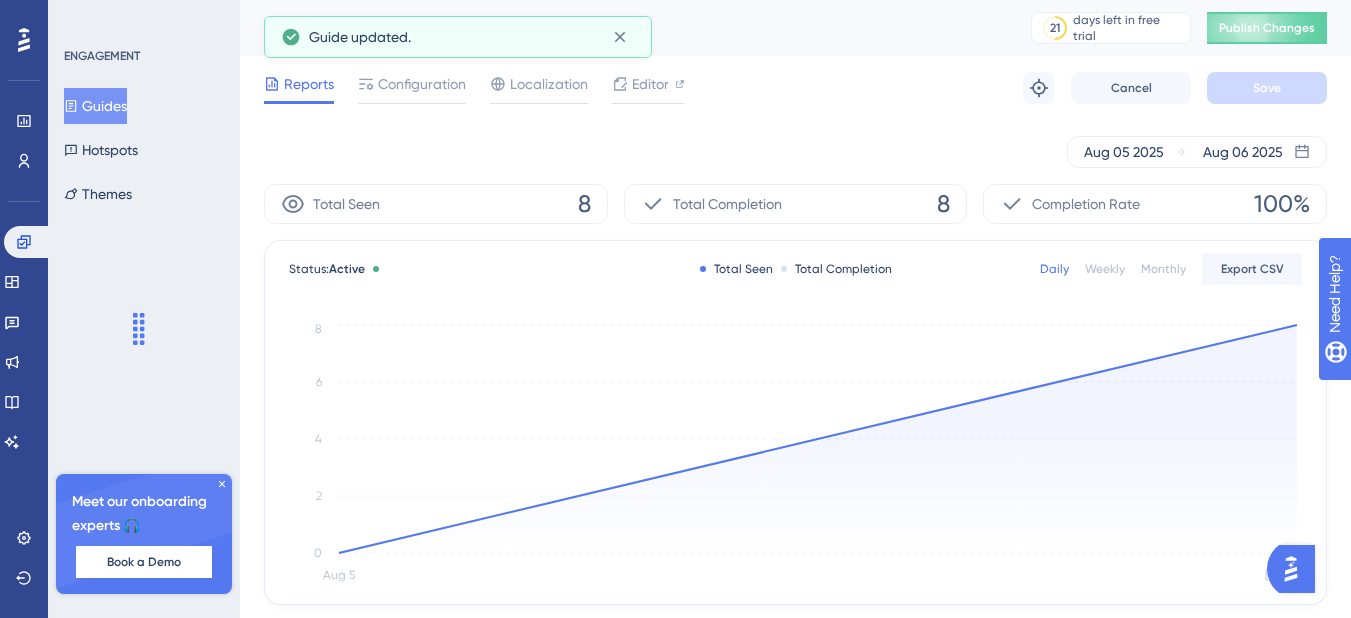 click on "Guides" at bounding box center (95, 106) 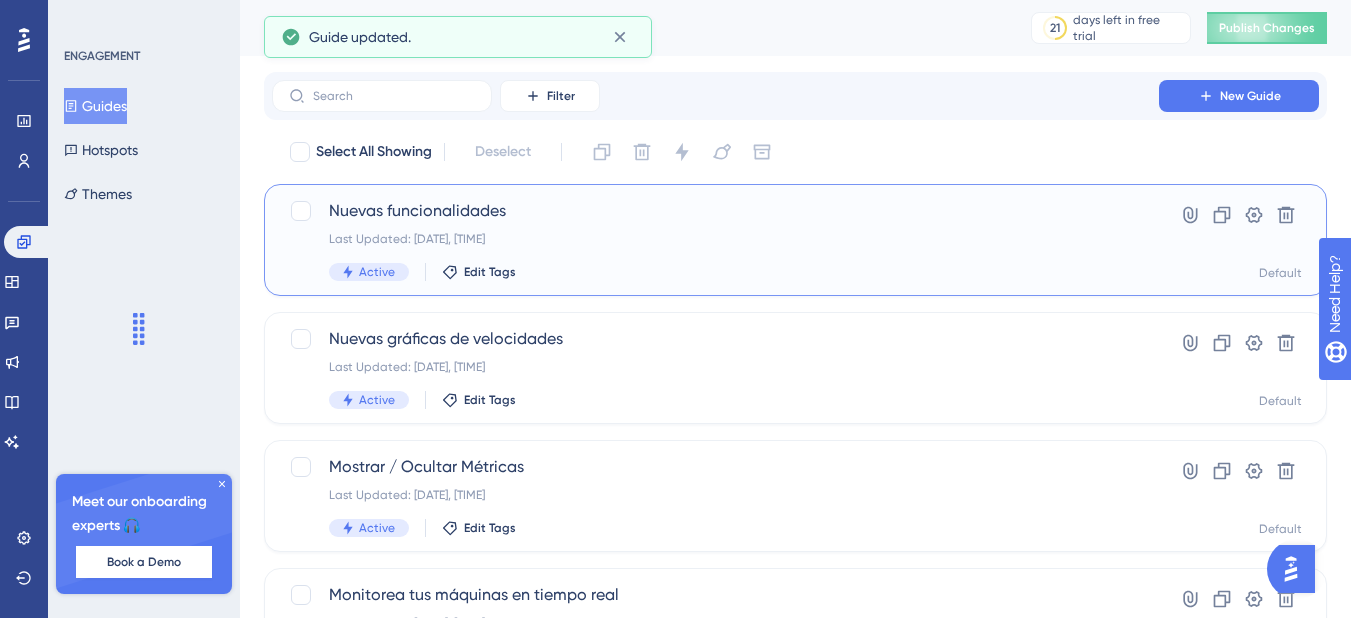 click on "Nuevas funcionalidades Last Updated: Aug 06 2025, 07:10 PM Active Edit Tags" at bounding box center (715, 240) 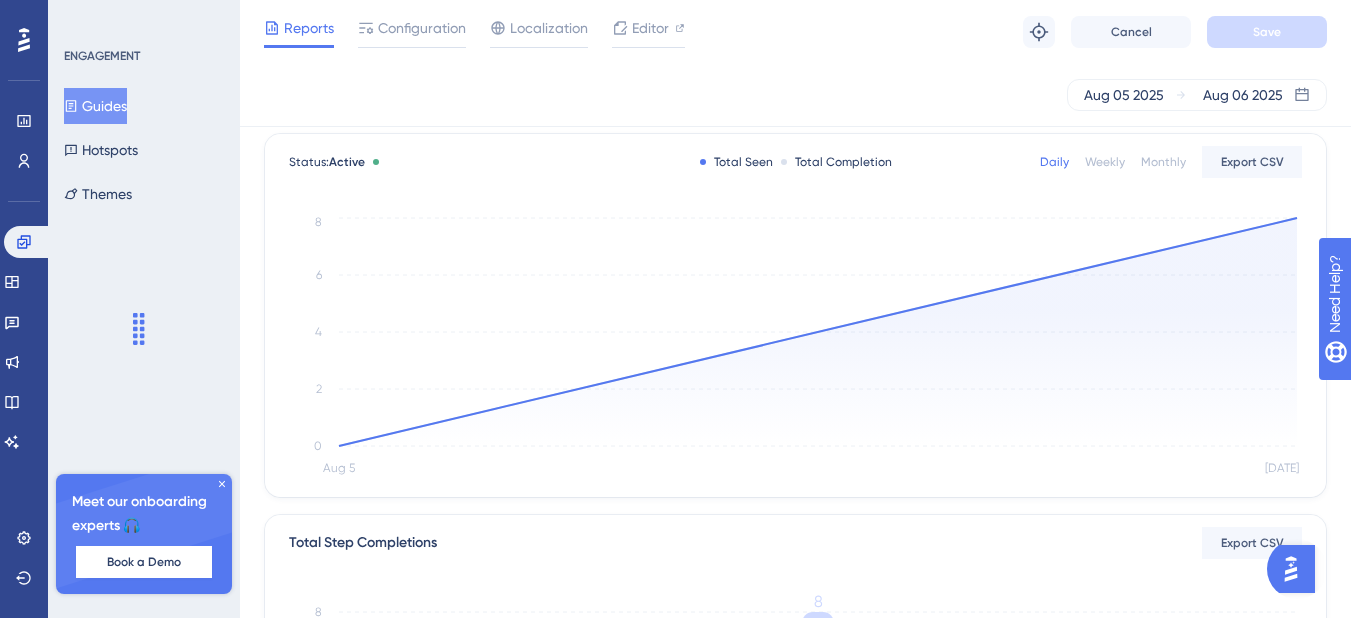 scroll, scrollTop: 100, scrollLeft: 0, axis: vertical 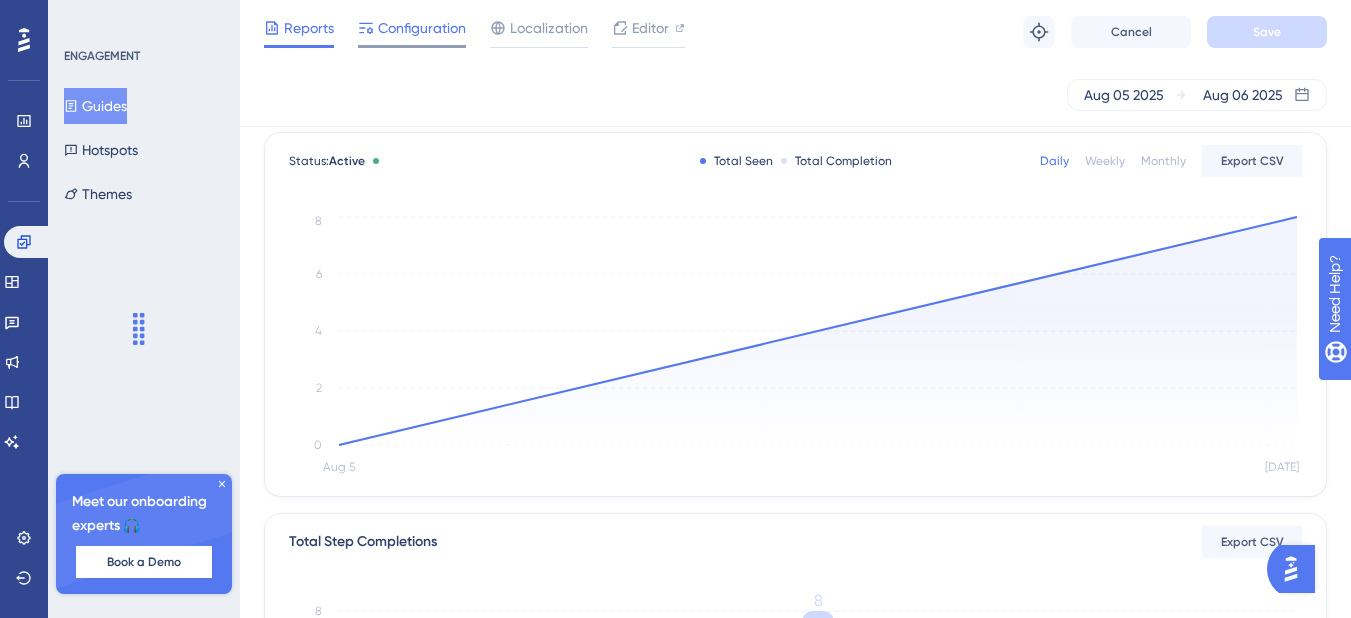 drag, startPoint x: 420, startPoint y: 54, endPoint x: 421, endPoint y: 35, distance: 19.026299 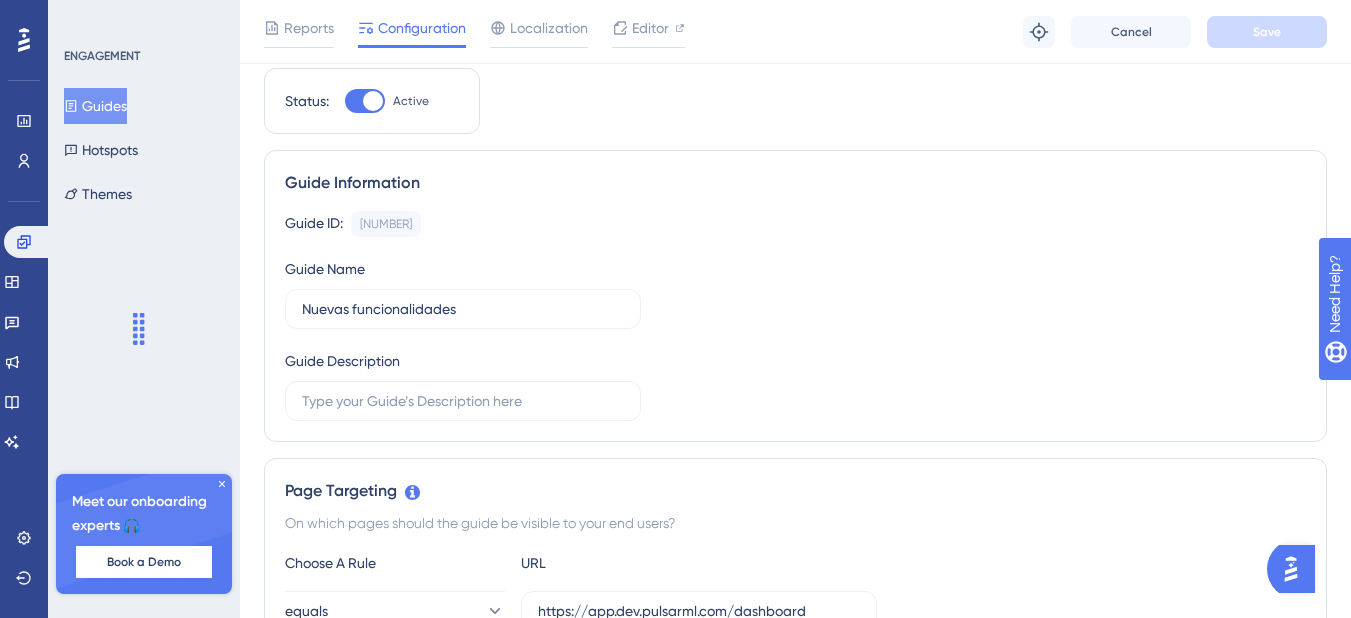 scroll, scrollTop: 0, scrollLeft: 0, axis: both 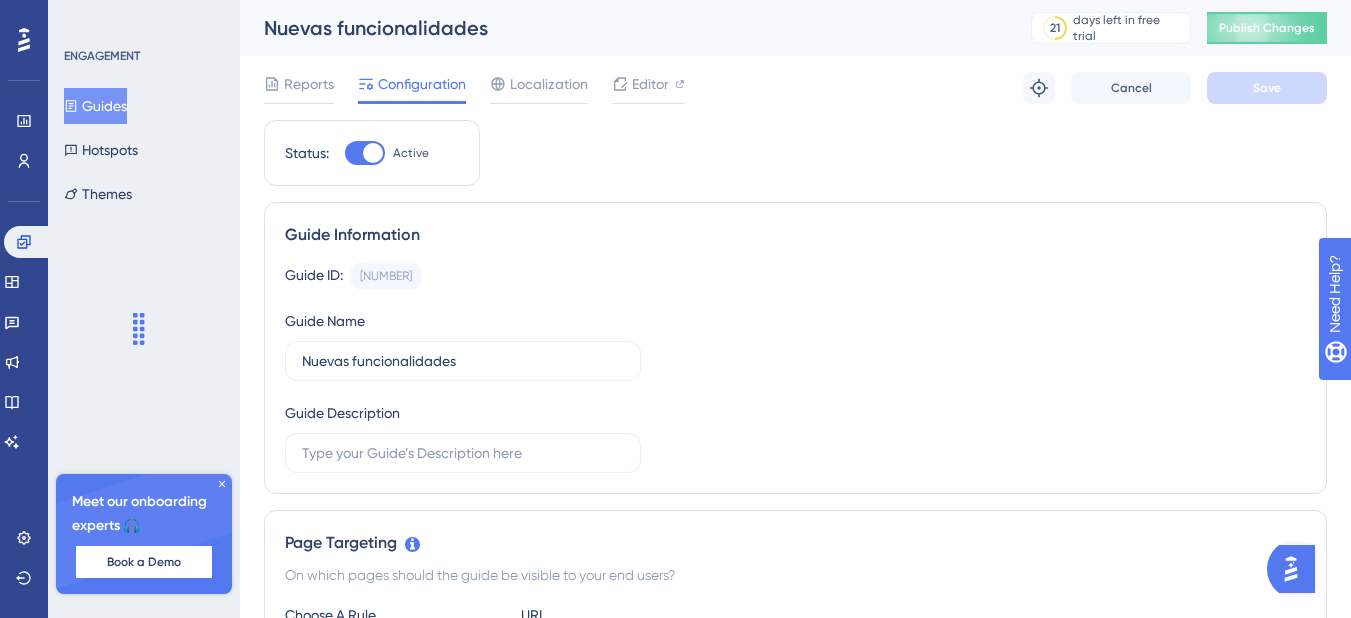 click on "Guides" at bounding box center [95, 106] 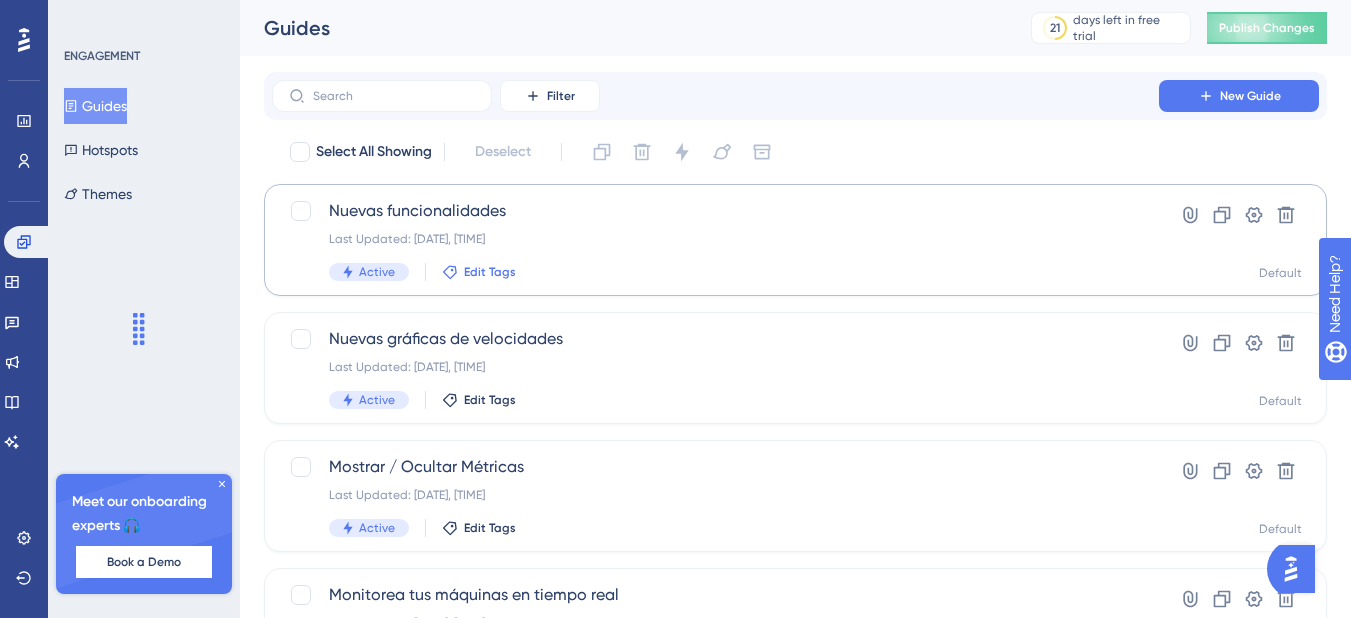 click on "Edit Tags" at bounding box center (479, 272) 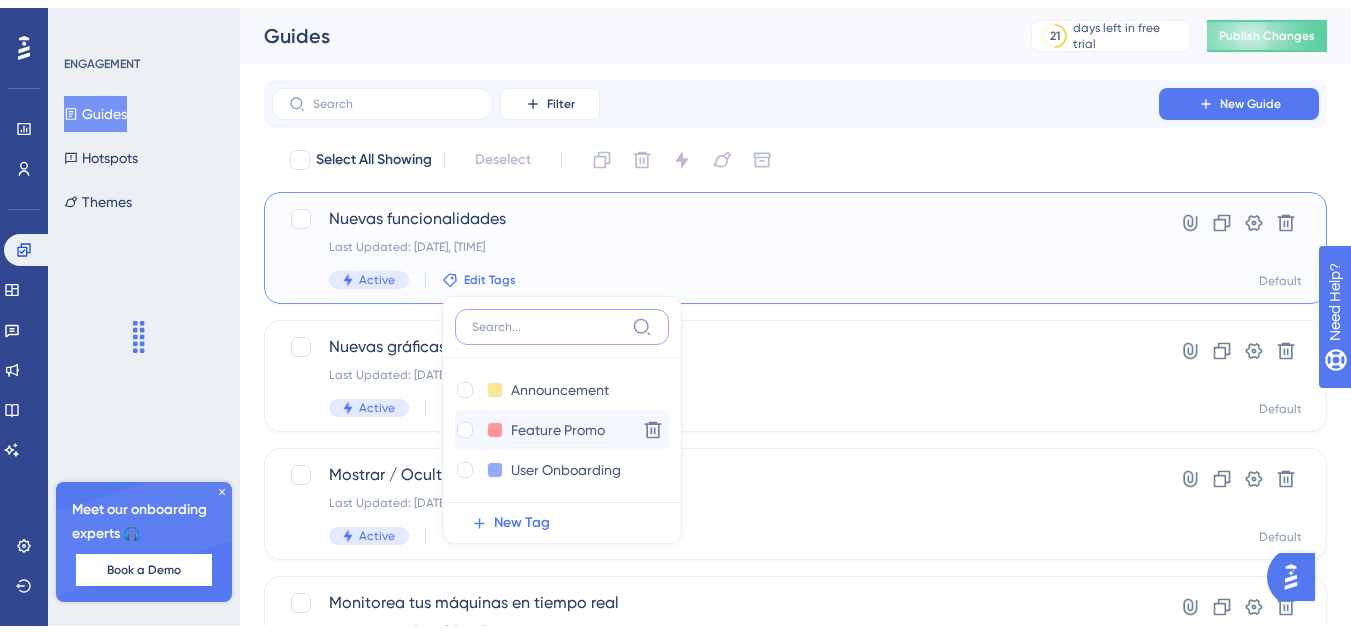 scroll, scrollTop: 100, scrollLeft: 0, axis: vertical 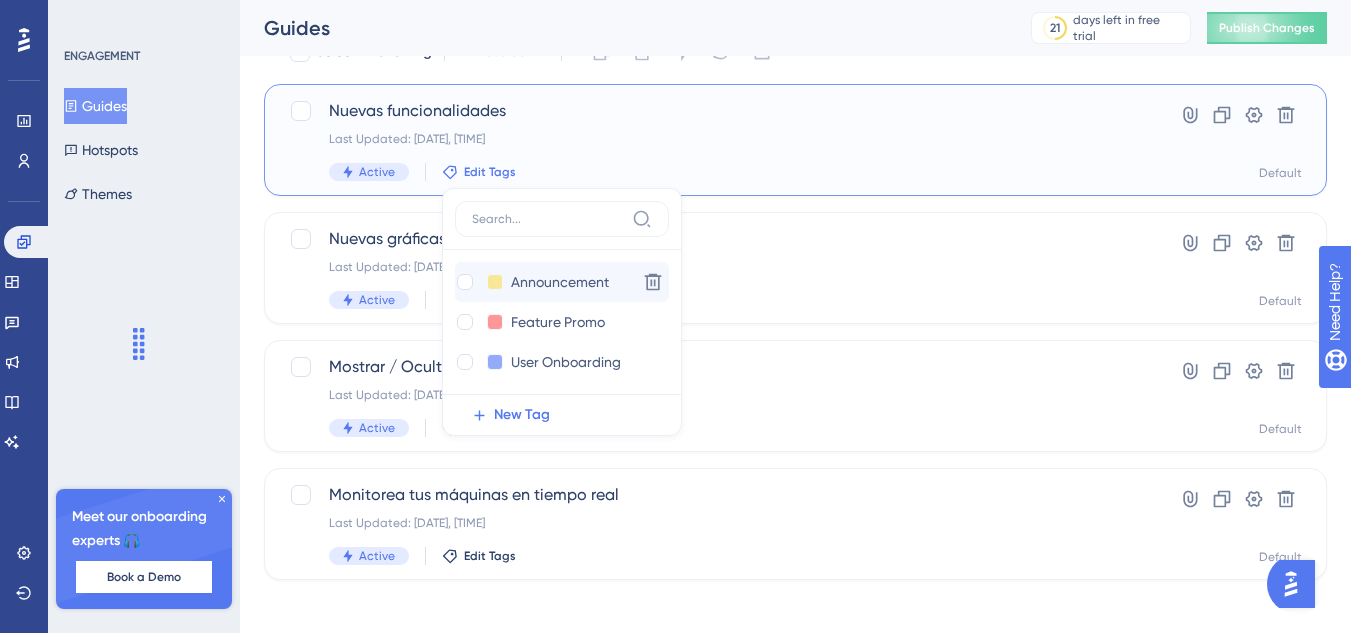 click at bounding box center [465, 282] 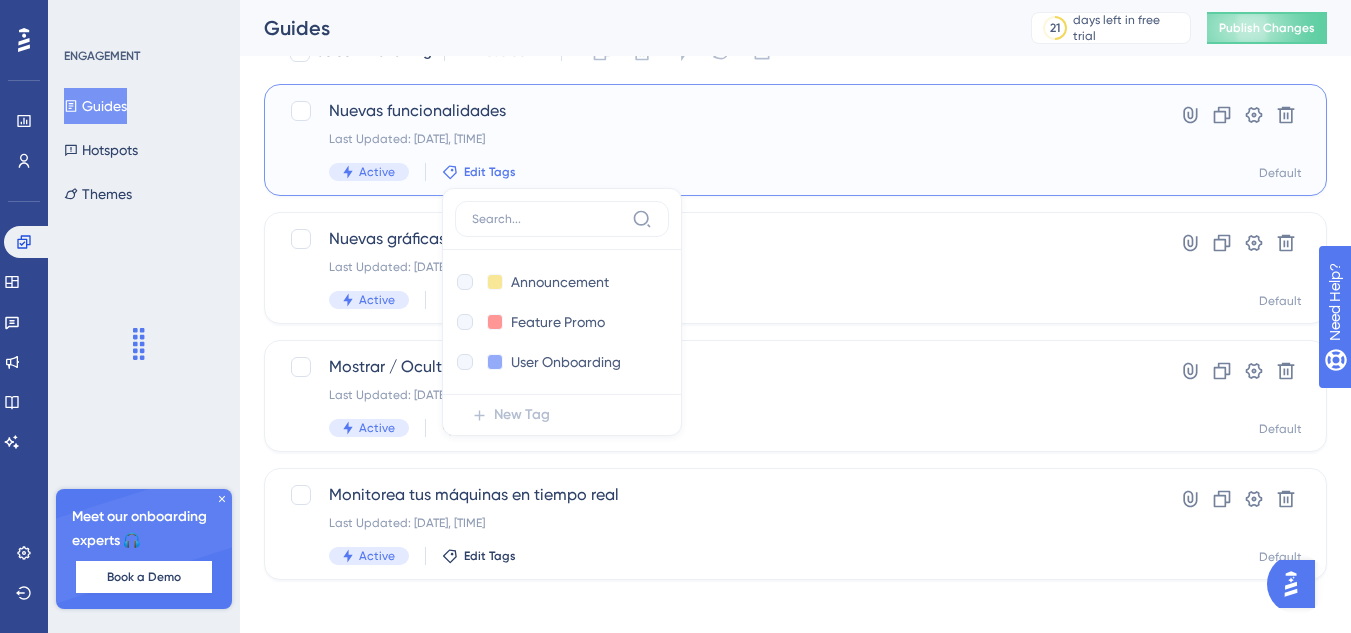 checkbox on "true" 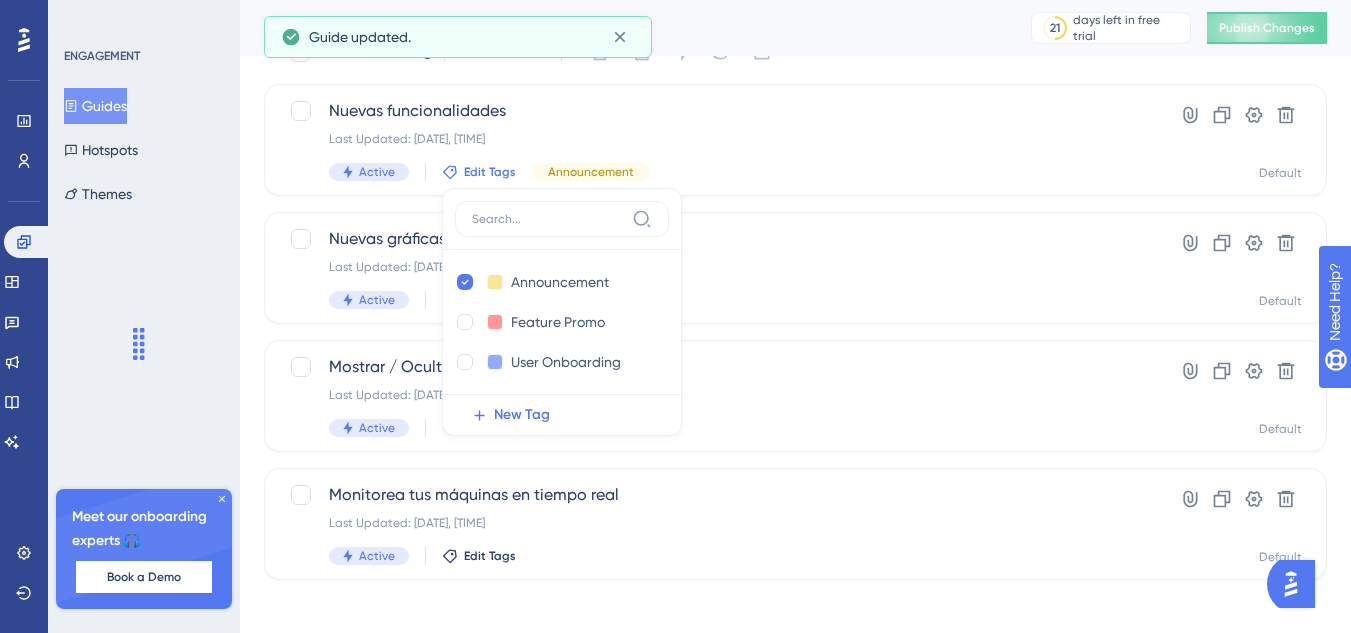 click on "Select All Showing Deselect" at bounding box center [807, 52] 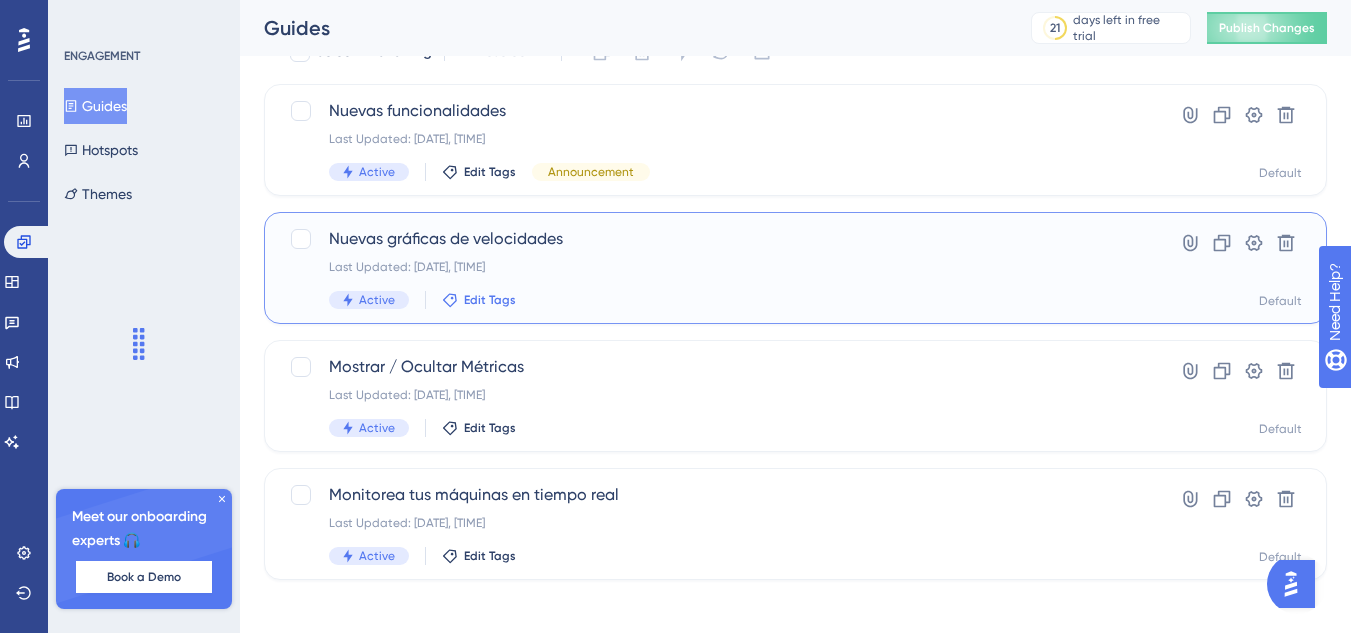 click on "Edit Tags" at bounding box center (490, 300) 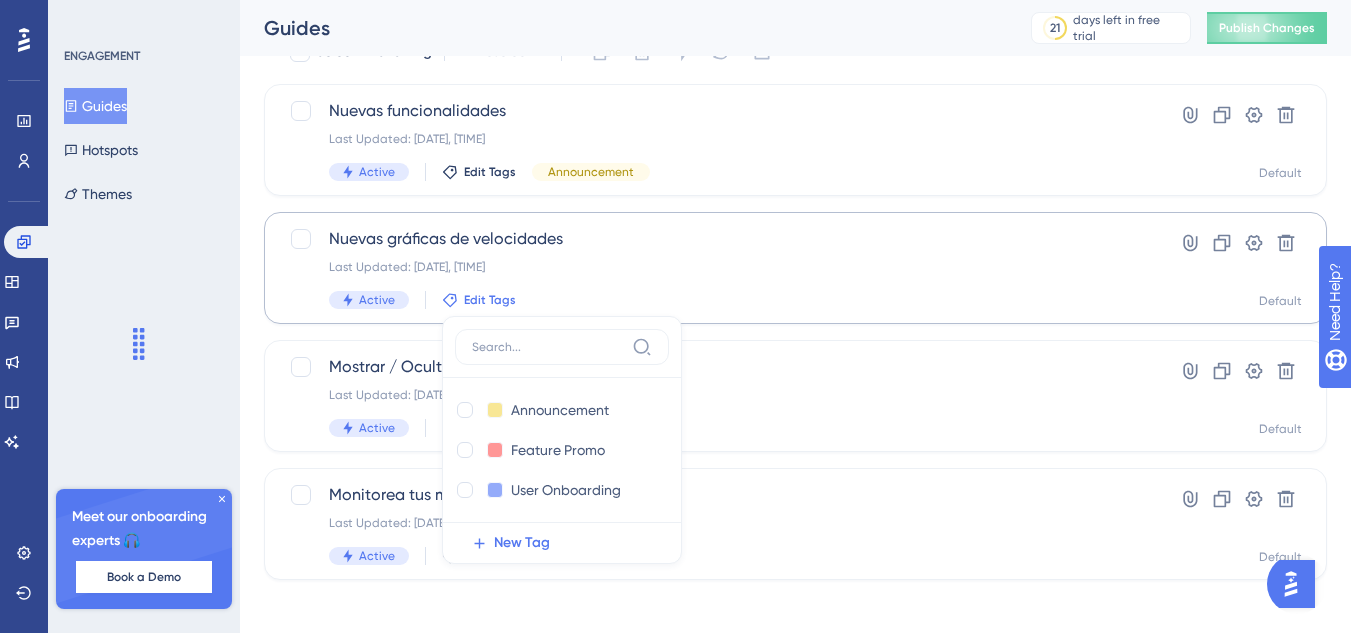 scroll, scrollTop: 111, scrollLeft: 0, axis: vertical 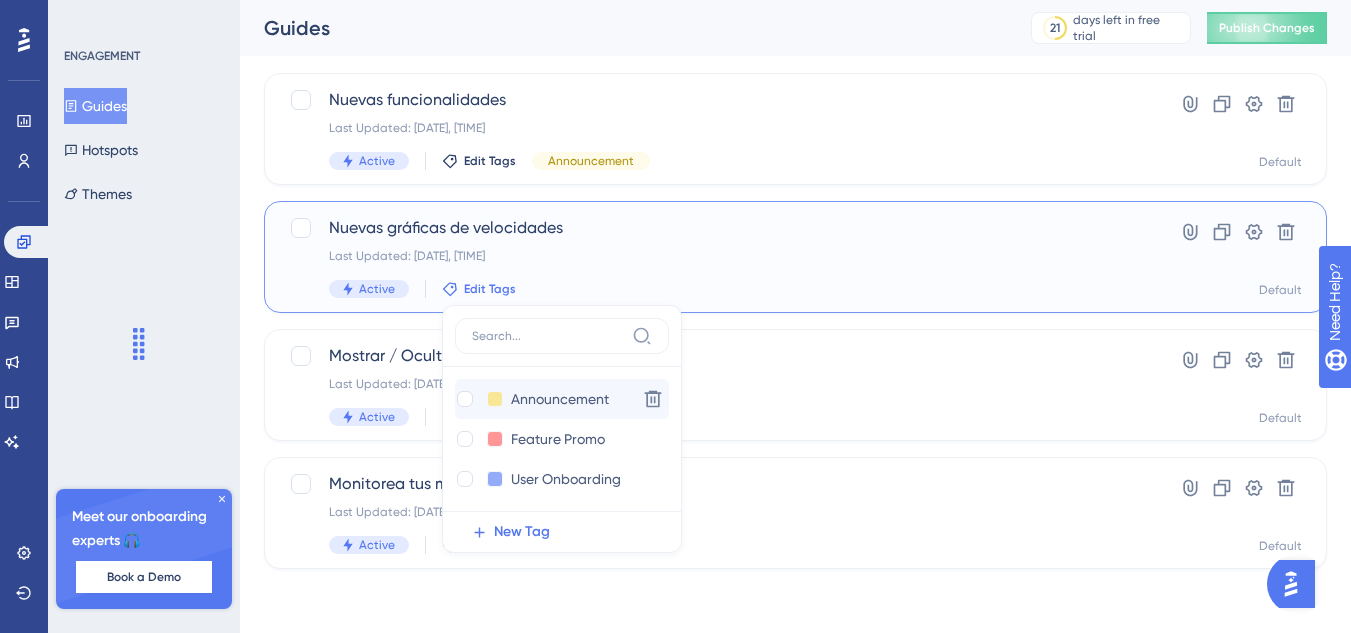 click on "Announcement Announcement" at bounding box center (542, 399) 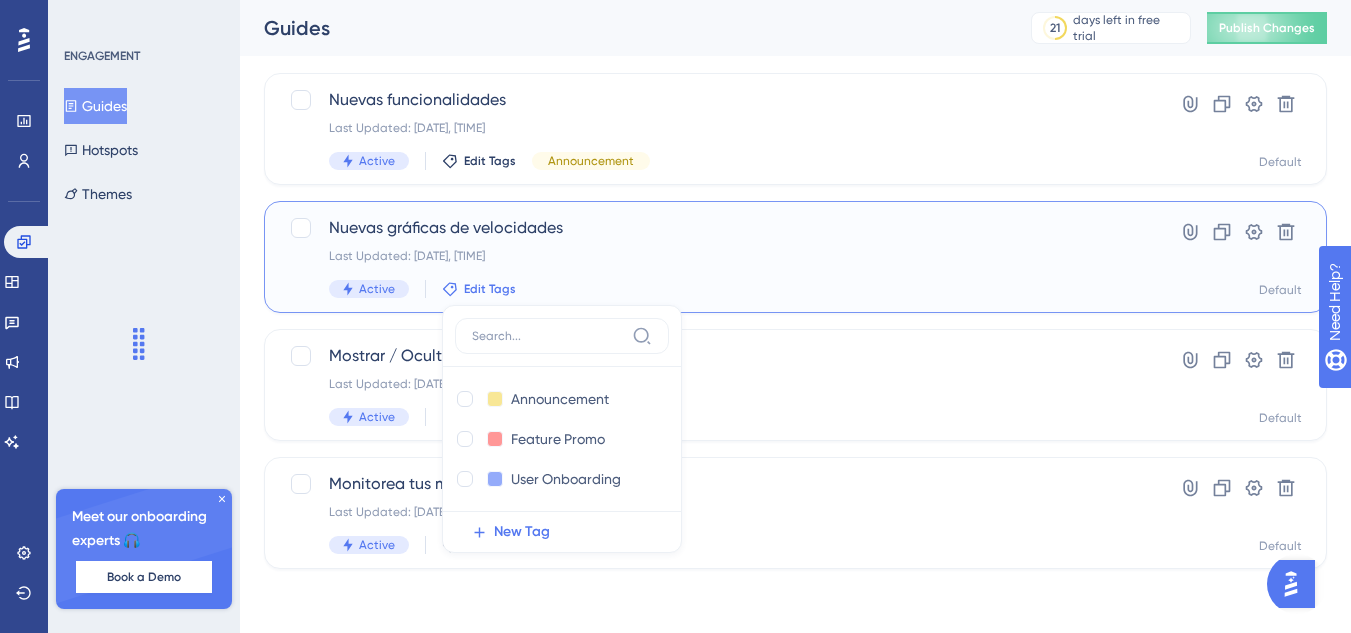 click at bounding box center [465, 399] 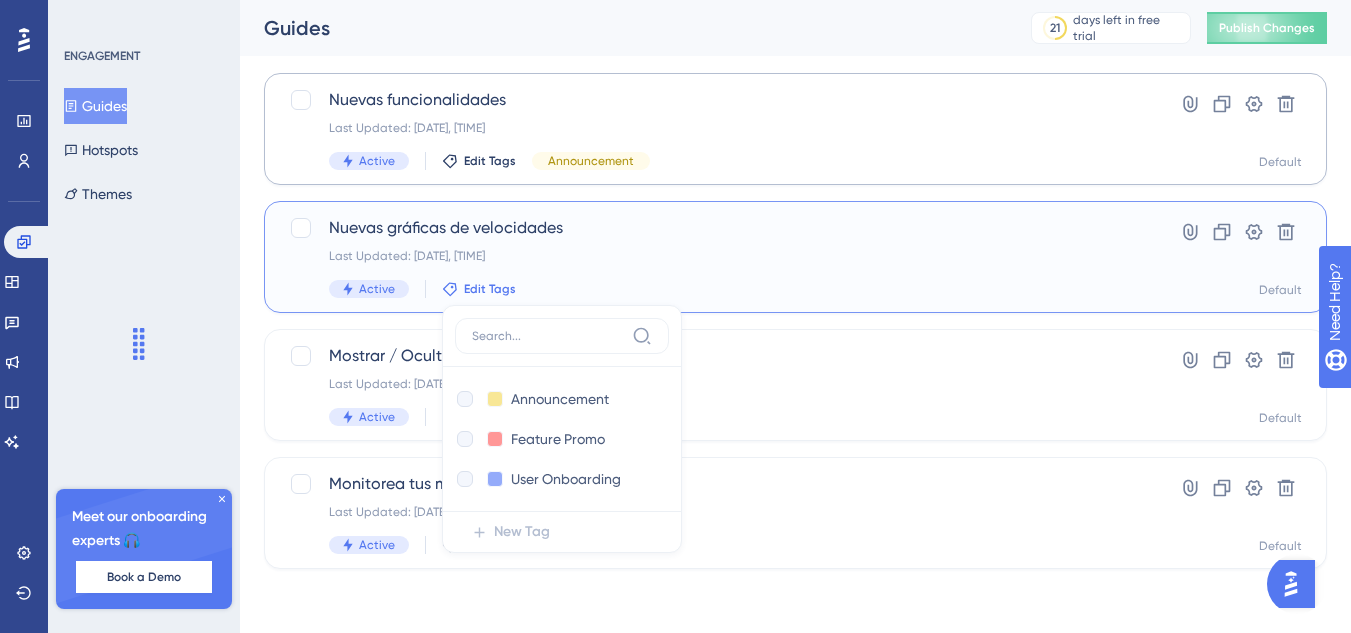 checkbox on "true" 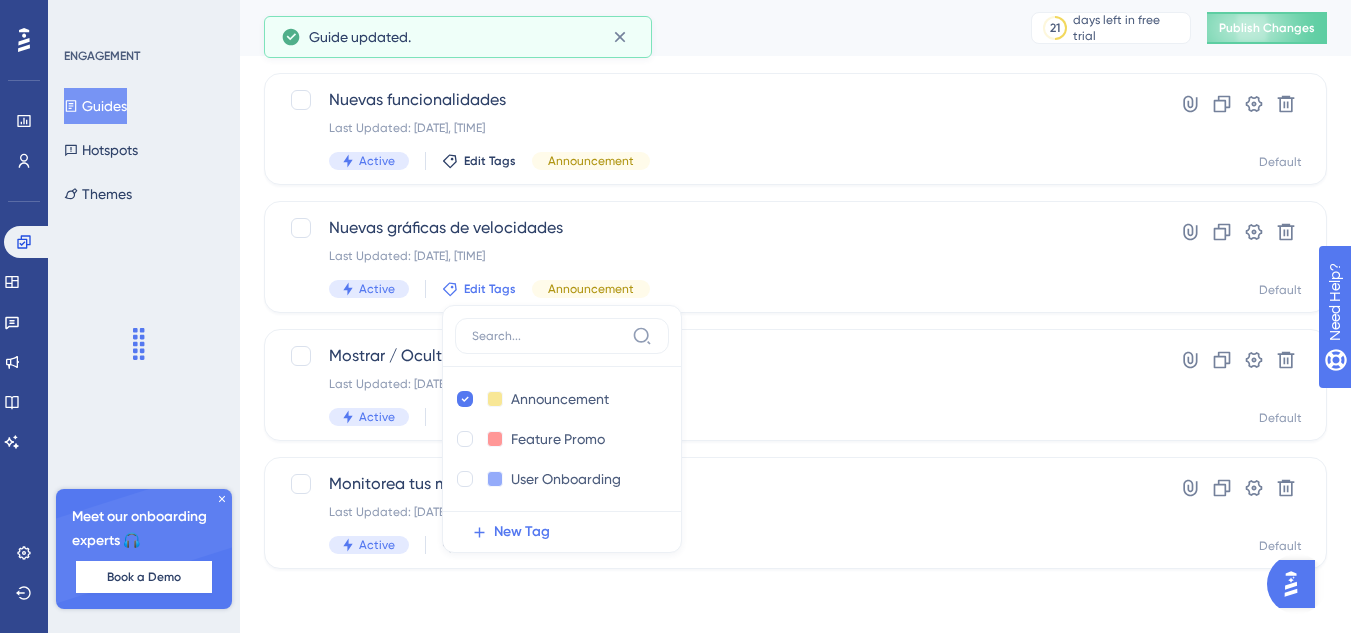 click on "Select All Showing Deselect Nuevas funcionalidades Last Updated: Aug 06 2025, 07:10 PM Active Edit Tags Announcement Hyperlink Clone Settings Delete Default Nuevas gráficas de velocidades Last Updated: Aug 06 2025, 07:10 PM Active Edit Tags Announcement Announcement Delete Feature Promo Feature Promo Delete User Onboarding User Onboarding Delete New Tag Announcement Hyperlink Clone Settings Delete Default Mostrar / Ocultar Métricas Last Updated: Aug 06 2025, 05:53 PM Active Edit Tags Hyperlink Clone Settings Delete Default Monitorea tus máquinas en tiempo real Last Updated: Aug 06 2025, 04:02 PM Active Edit Tags Hyperlink Clone Settings Delete Default" at bounding box center (795, 297) 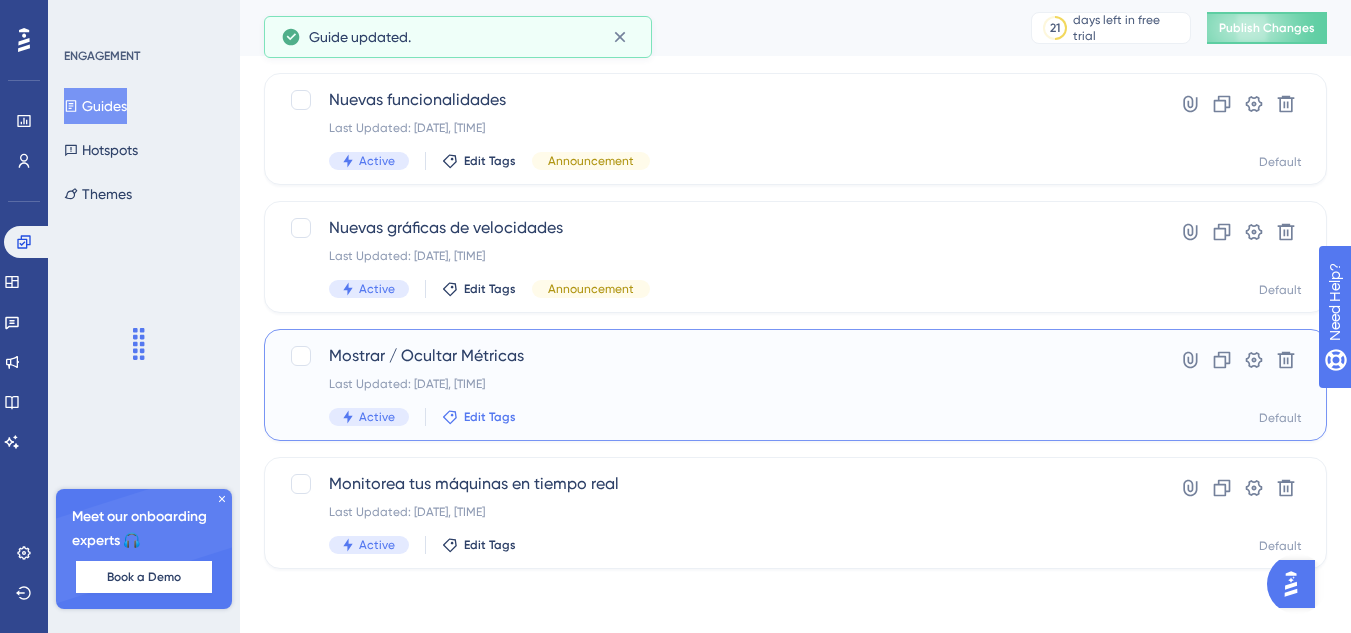click on "Edit Tags" at bounding box center [490, 417] 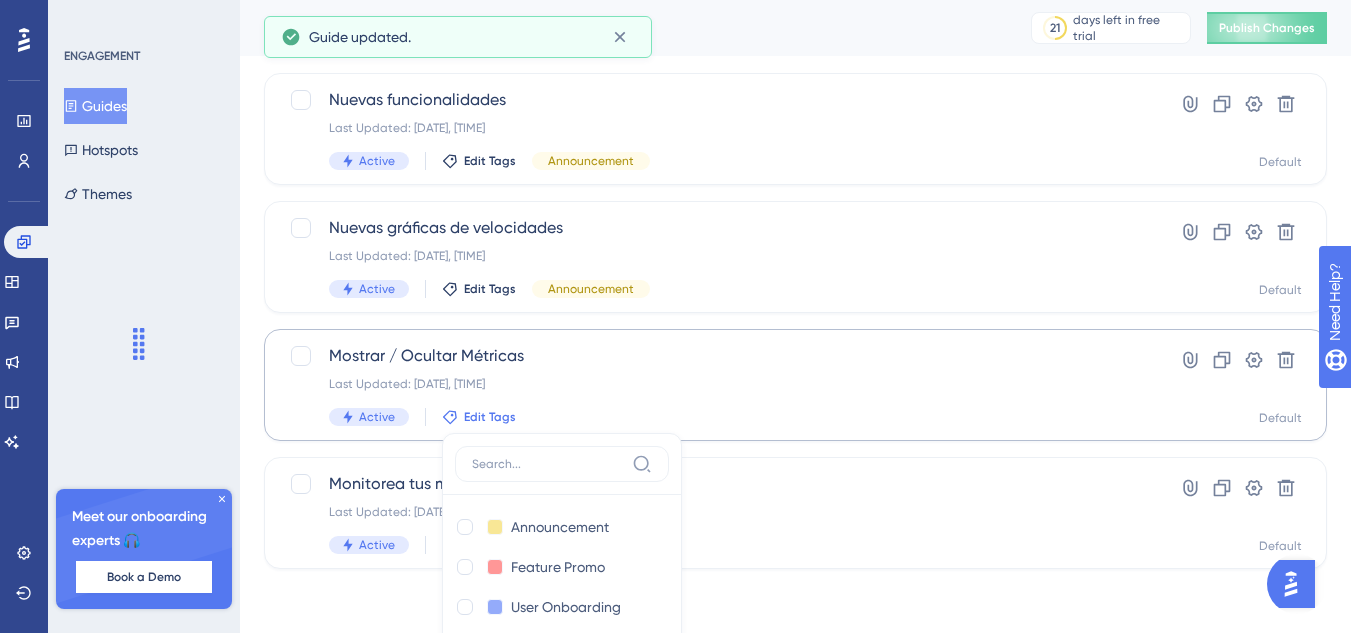 scroll, scrollTop: 159, scrollLeft: 0, axis: vertical 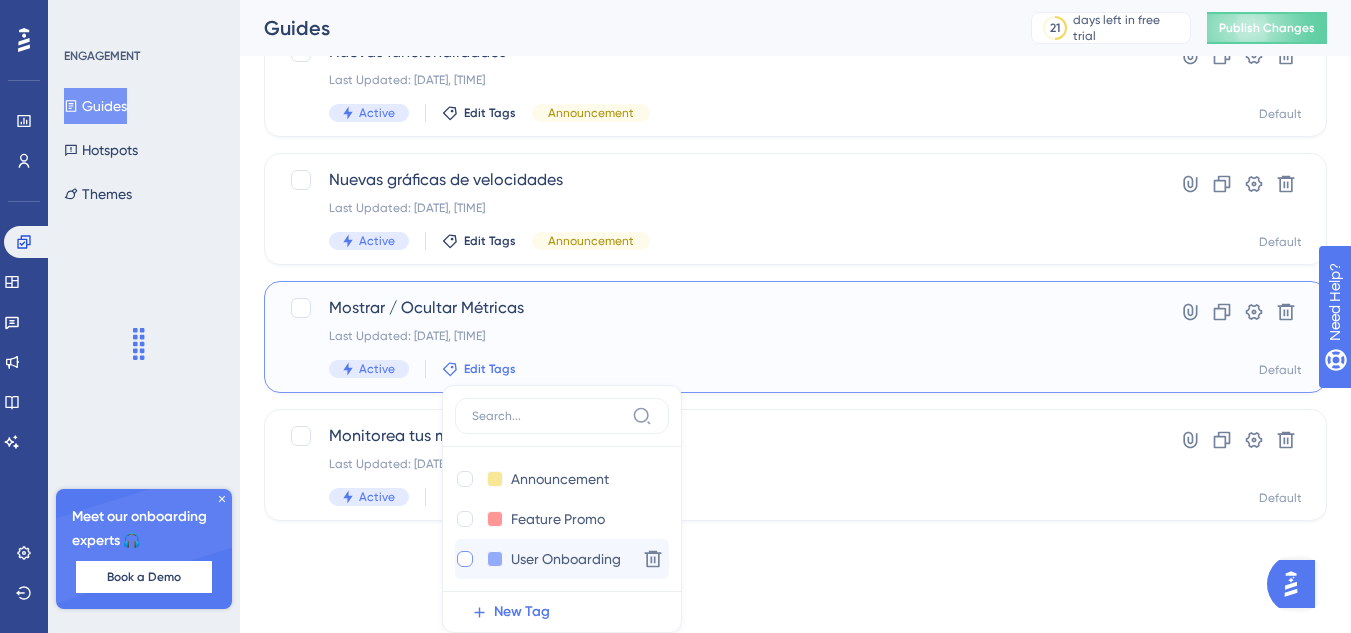 click at bounding box center [465, 559] 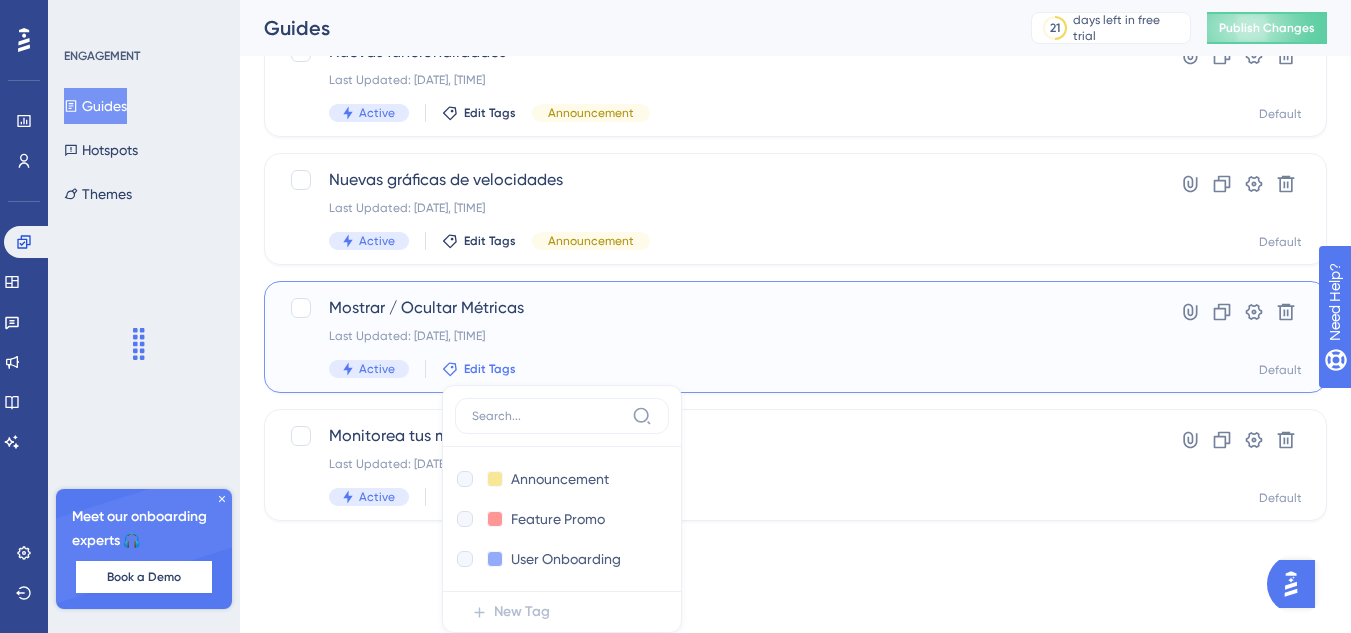 checkbox on "true" 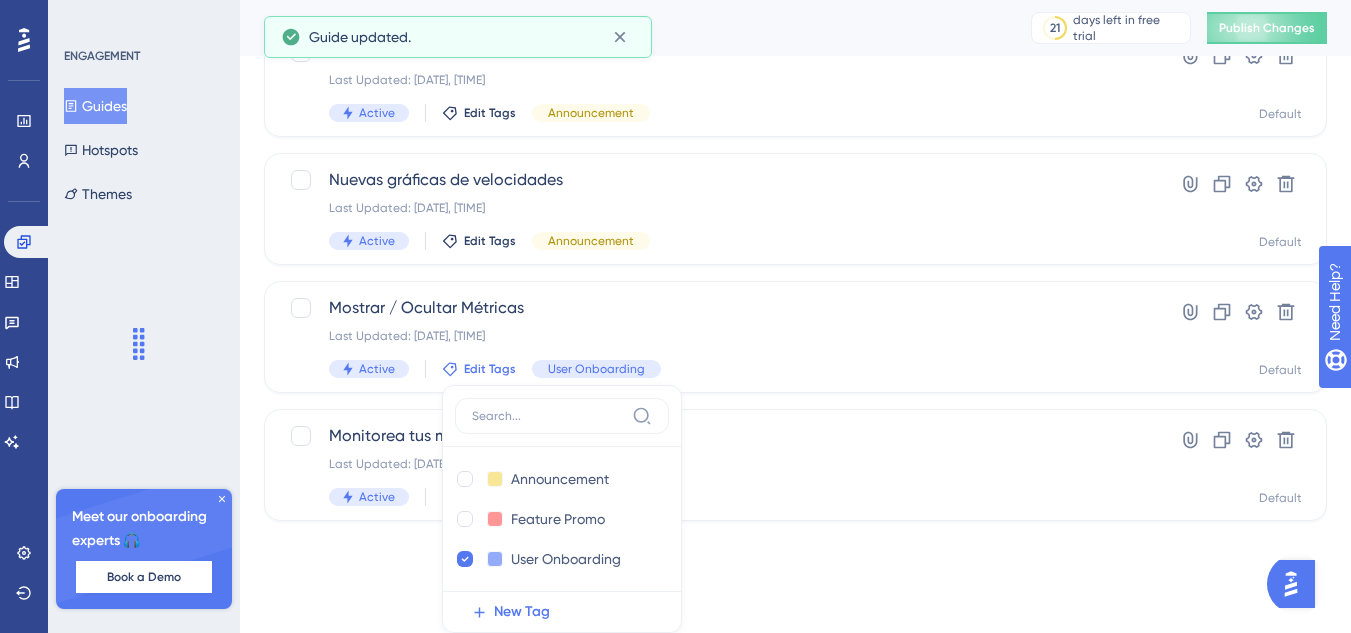 click on "Select All Showing Deselect Nuevas funcionalidades Last Updated: Aug 06 2025, 07:10 PM Active Edit Tags Announcement Hyperlink Clone Settings Delete Default Nuevas gráficas de velocidades Last Updated: Aug 06 2025, 07:10 PM Active Edit Tags Announcement Hyperlink Clone Settings Delete Default Mostrar / Ocultar Métricas Last Updated: Aug 06 2025, 07:10 PM Active Edit Tags Announcement Announcement Delete Feature Promo Feature Promo Delete User Onboarding User Onboarding Delete New Tag User Onboarding Hyperlink Clone Settings Delete Default Monitorea tus máquinas en tiempo real Last Updated: Aug 06 2025, 04:02 PM Active Edit Tags Hyperlink Clone Settings Delete Default" at bounding box center (795, 249) 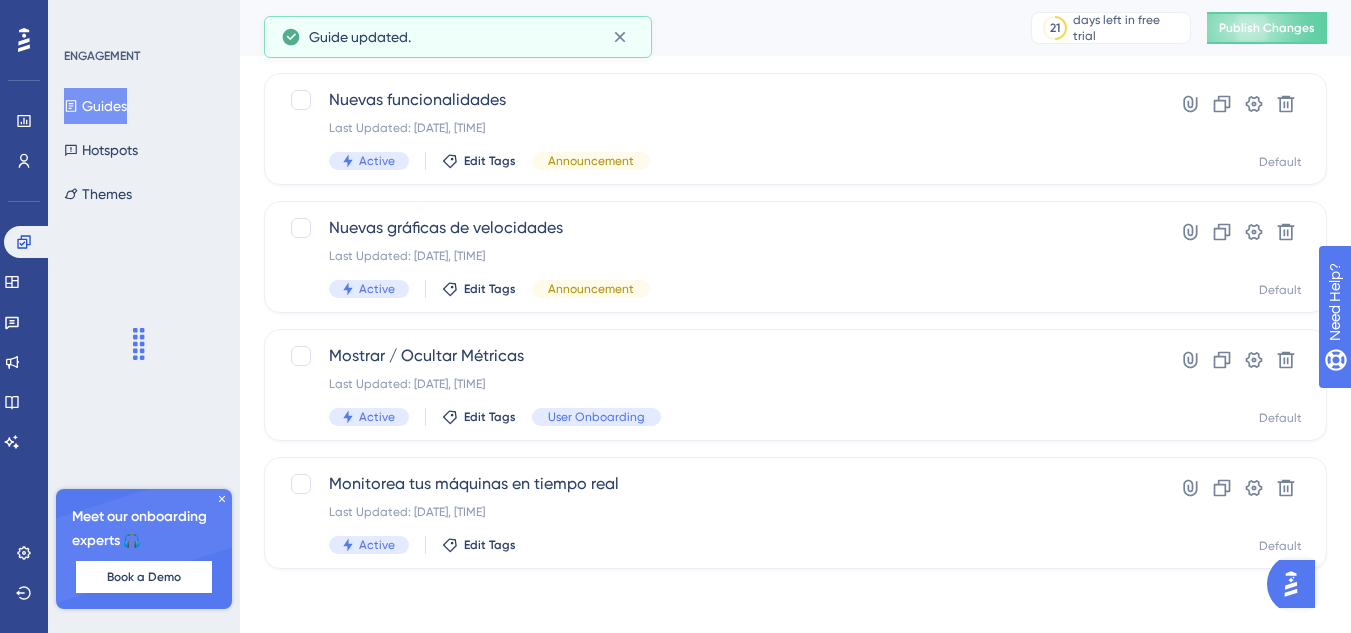scroll, scrollTop: 111, scrollLeft: 0, axis: vertical 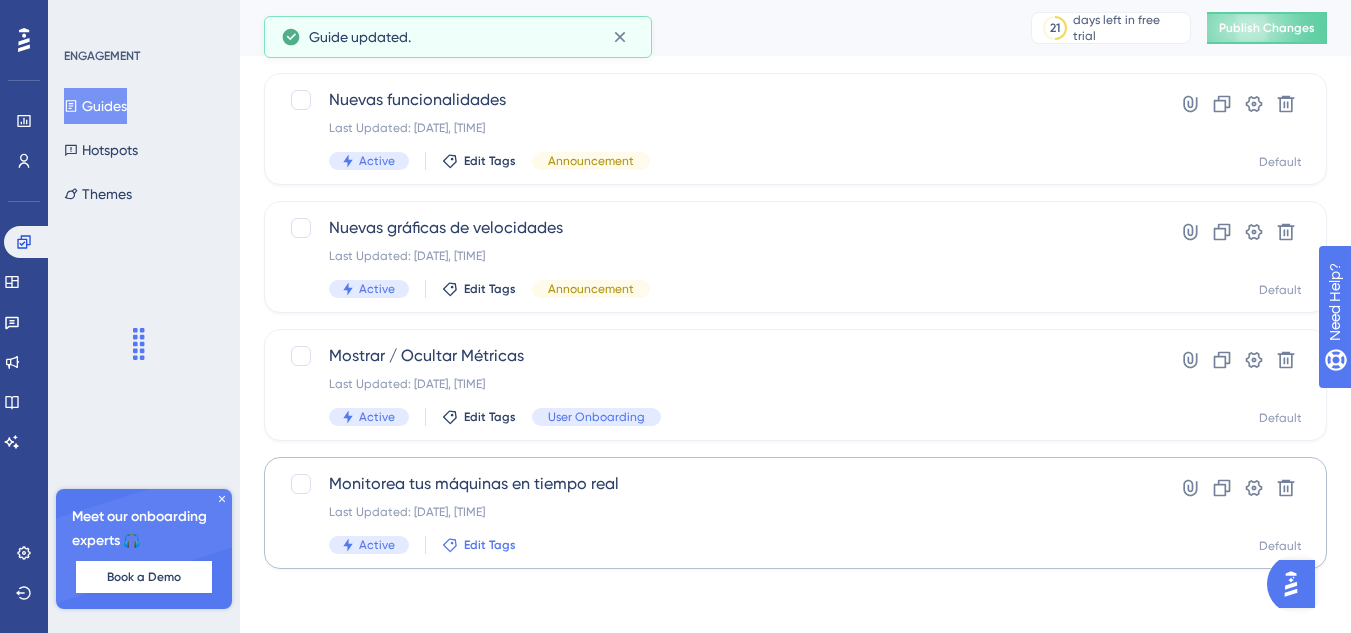 click on "Edit Tags" at bounding box center (490, 545) 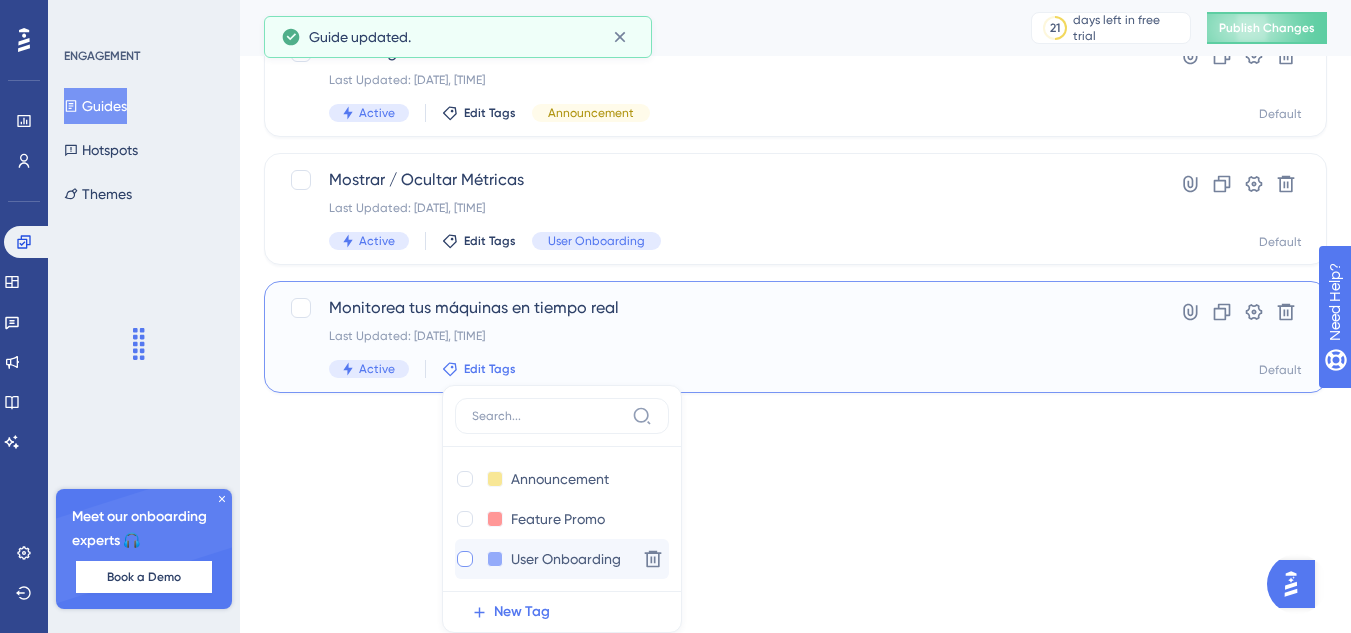 click at bounding box center [465, 559] 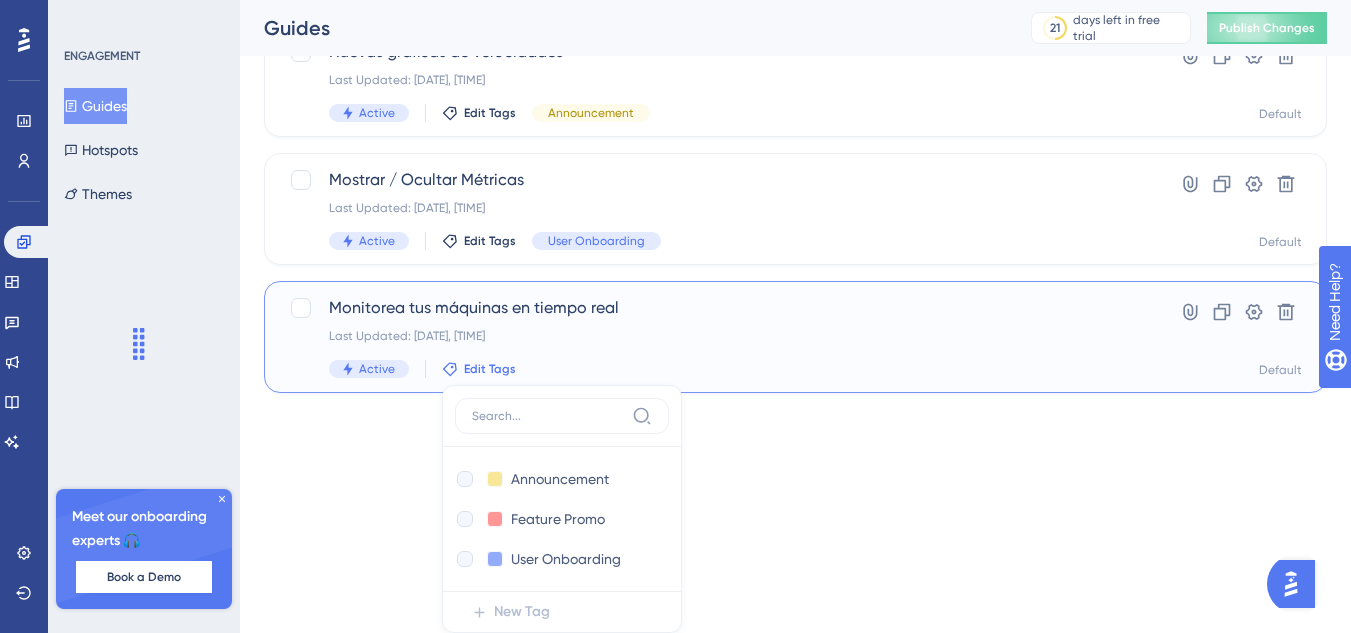 checkbox on "true" 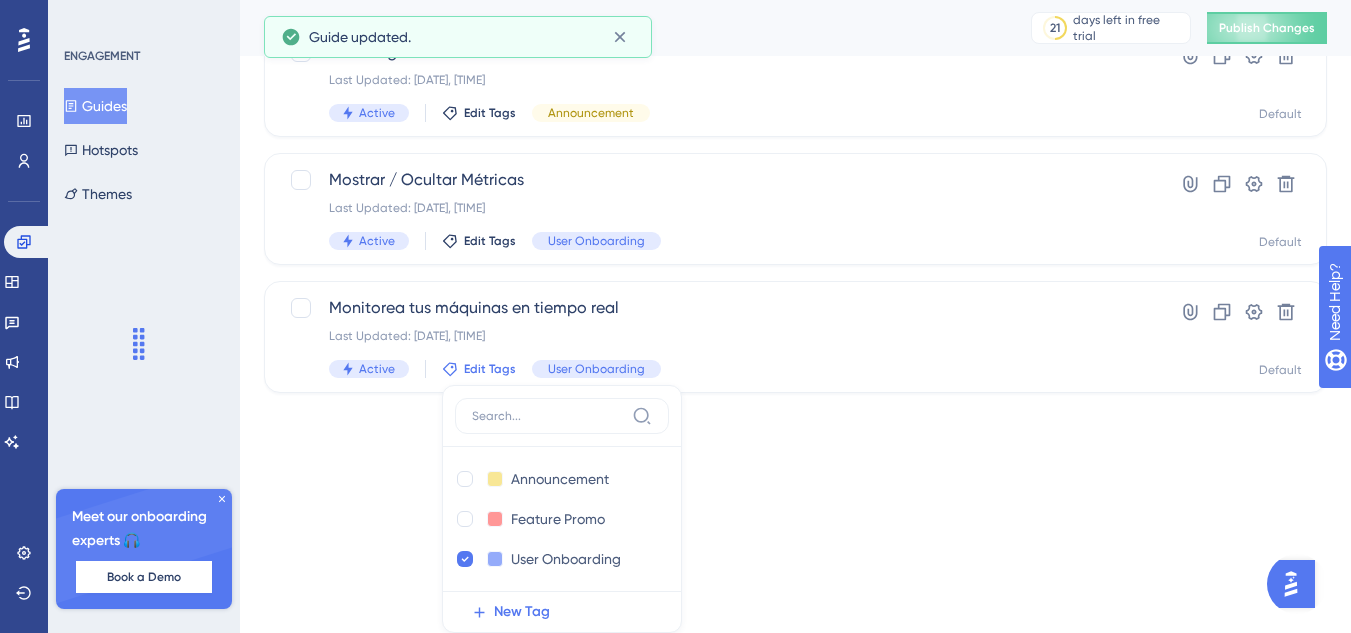 click on "Performance Users Engagement Widgets Feedback Product Updates Knowledge Base AI Assistant Settings Logout ENGAGEMENT Guides Hotspots Themes Meet our onboarding experts 🎧 Book a Demo Upgrade Plan Guides 21 days left in free trial Click to see  upgrade options Publish Changes Filter New Guide Select All Showing Deselect Nuevas funcionalidades Last Updated: Aug 06 2025, 07:10 PM Active Edit Tags Announcement Hyperlink Clone Settings Delete Default Nuevas gráficas de velocidades Last Updated: Aug 06 2025, 07:10 PM Active Edit Tags Announcement Hyperlink Clone Settings Delete Default Mostrar / Ocultar Métricas Last Updated: Aug 06 2025, 07:10 PM Active Edit Tags User Onboarding Hyperlink Clone Settings Delete Default Monitorea tus máquinas en tiempo real Last Updated: Aug 06 2025, 07:10 PM Active Edit Tags Announcement Announcement Delete Feature Promo Feature Promo Delete User Onboarding User Onboarding Delete New Tag User Onboarding Hyperlink Clone Delete" at bounding box center [675, -287] 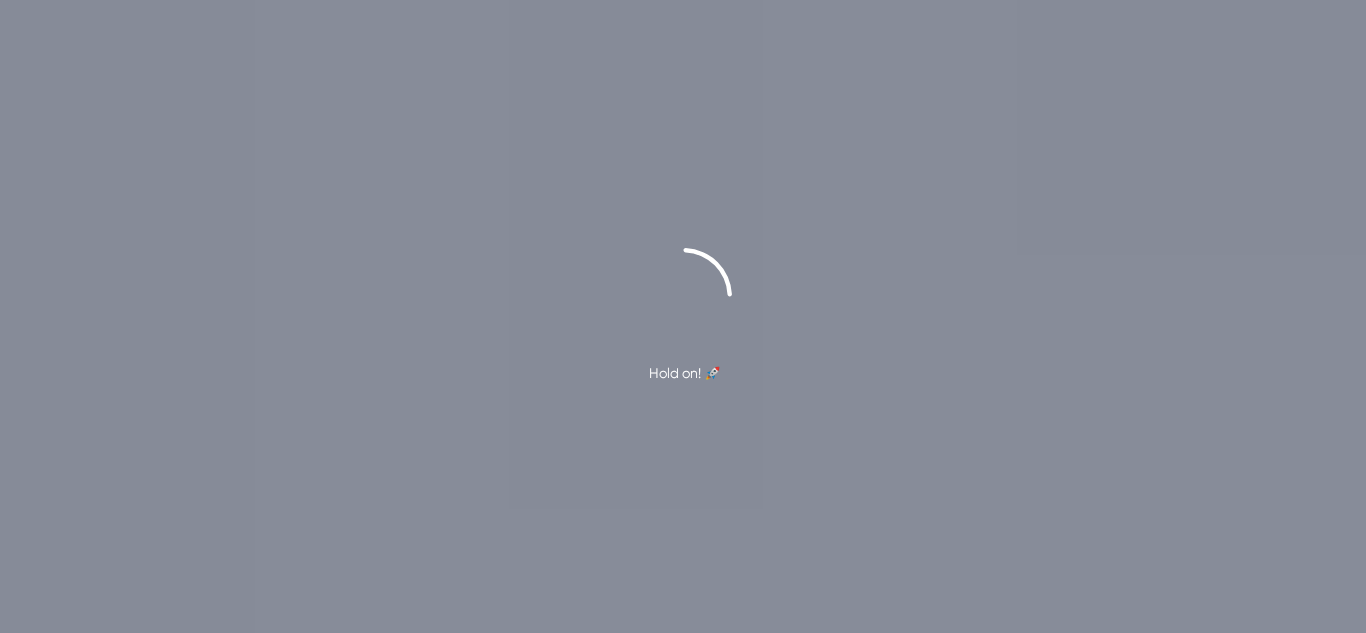 scroll, scrollTop: 0, scrollLeft: 0, axis: both 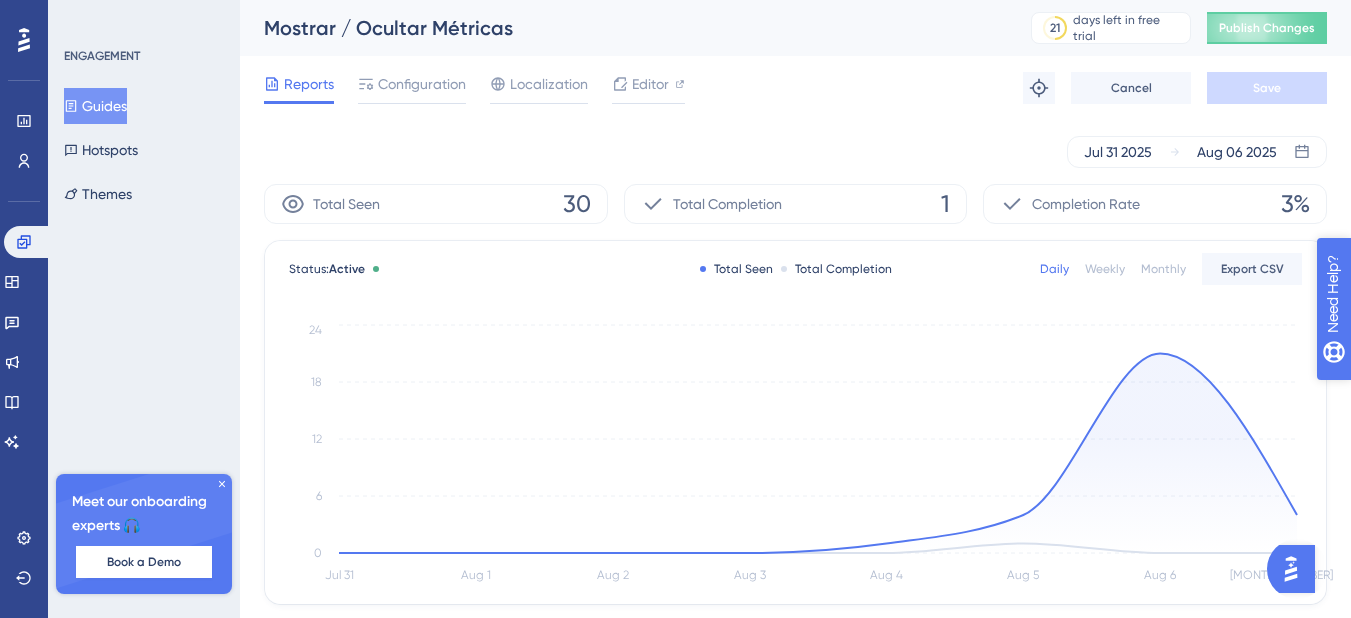 click on "Need Help?" at bounding box center (1403, 397) 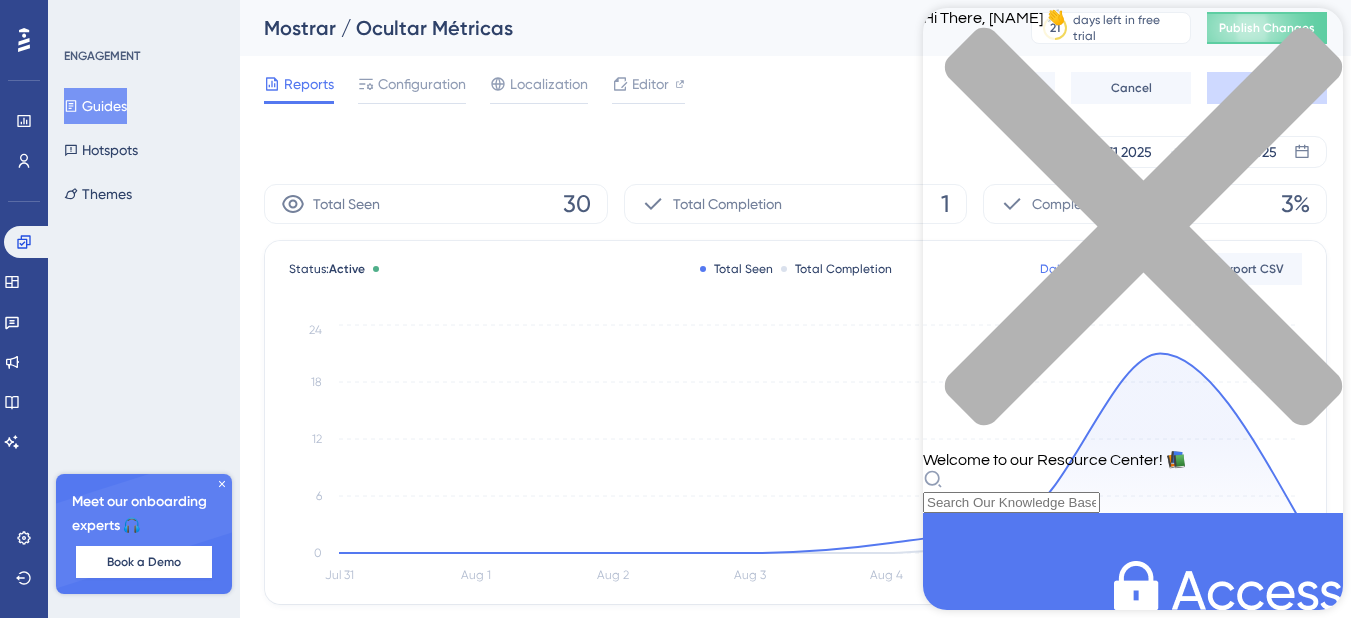 click 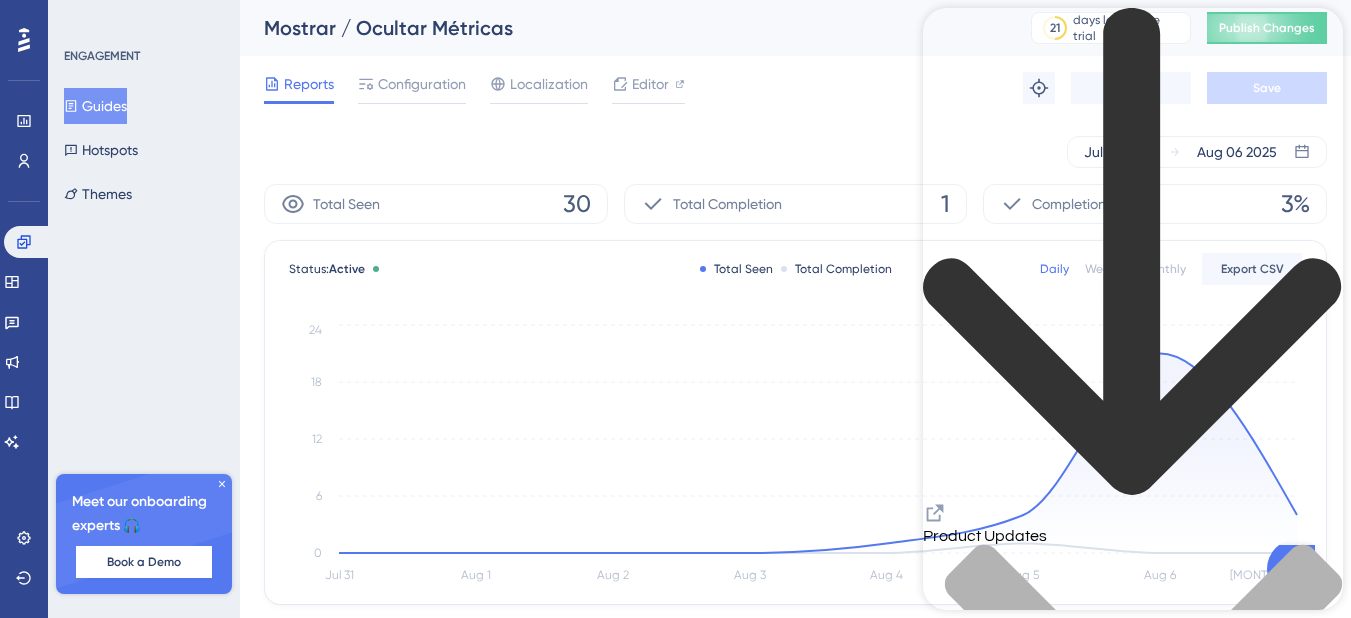 scroll, scrollTop: 7200, scrollLeft: 0, axis: vertical 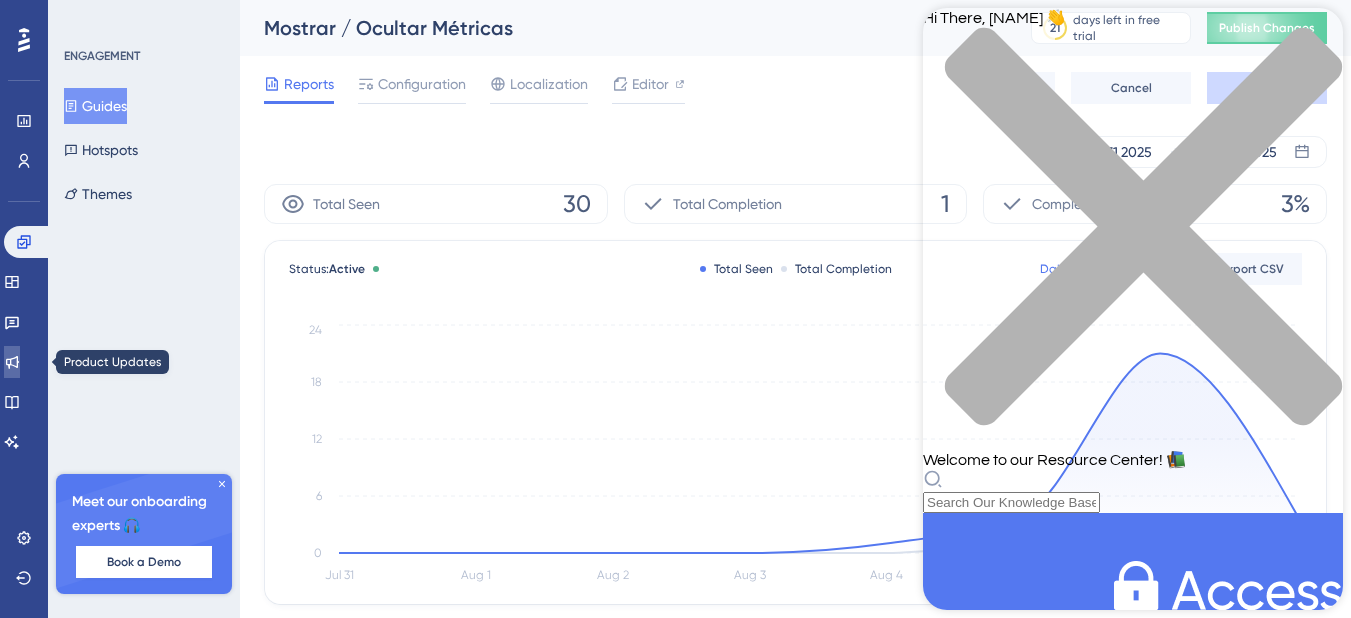 click 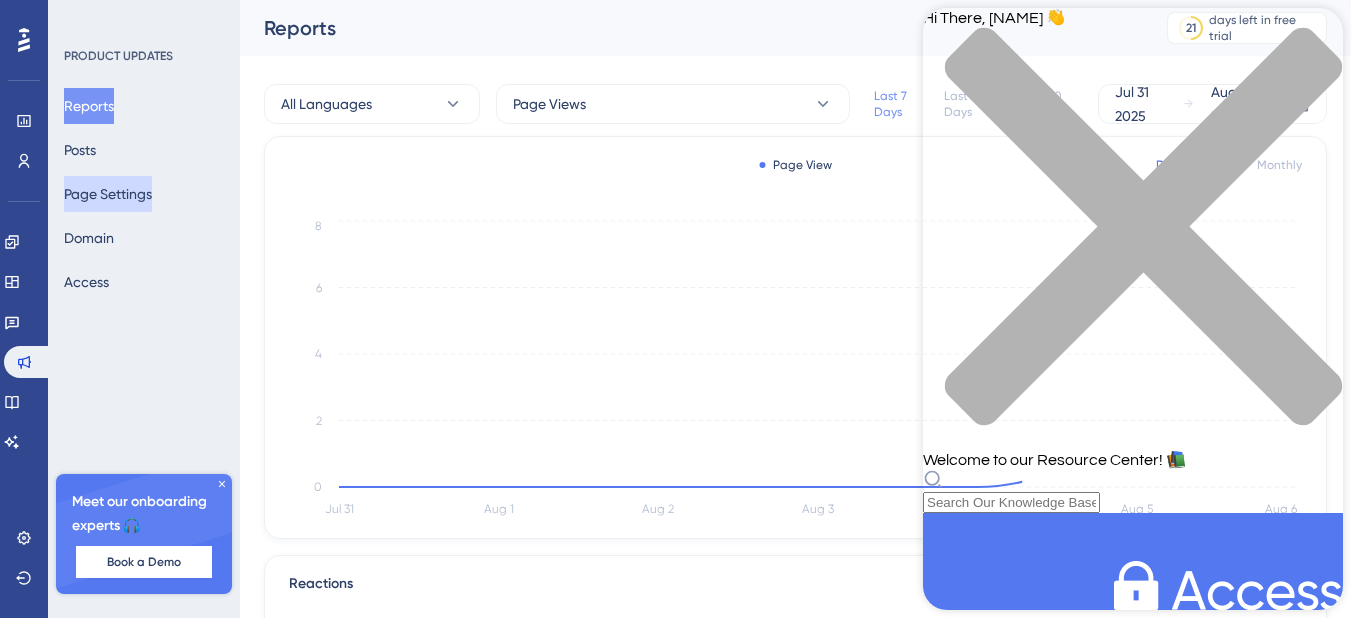 click on "Page Settings" at bounding box center [108, 194] 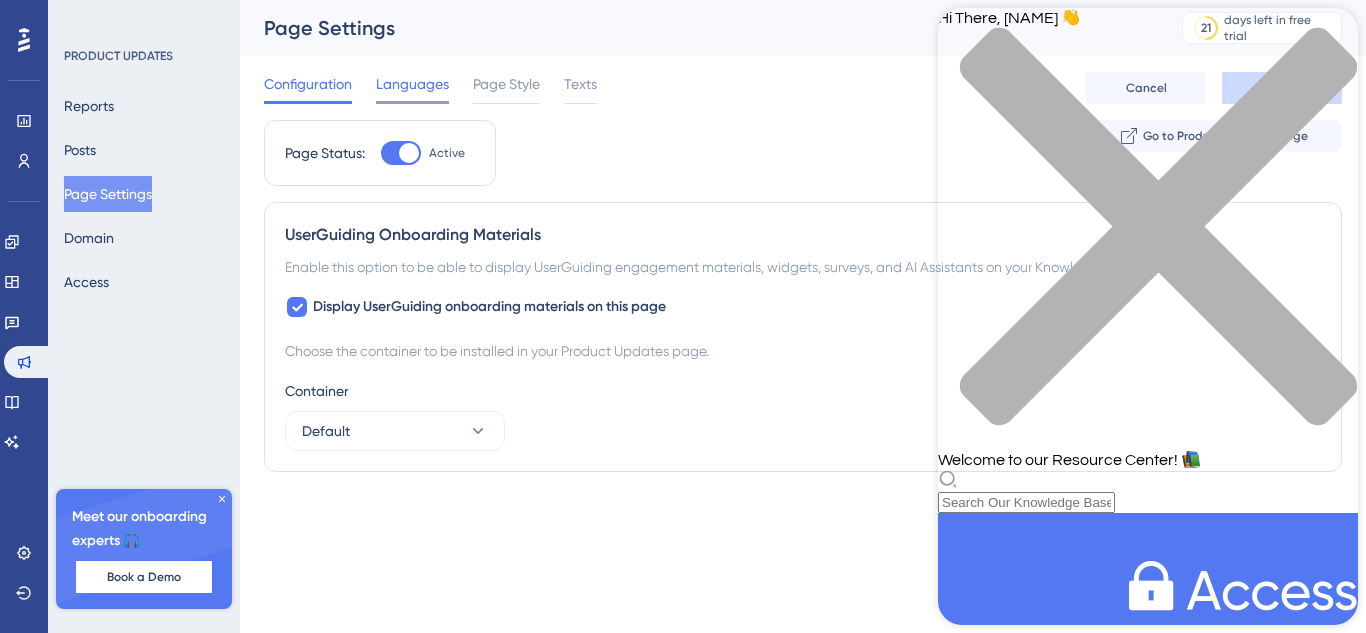 click on "Languages" at bounding box center [412, 84] 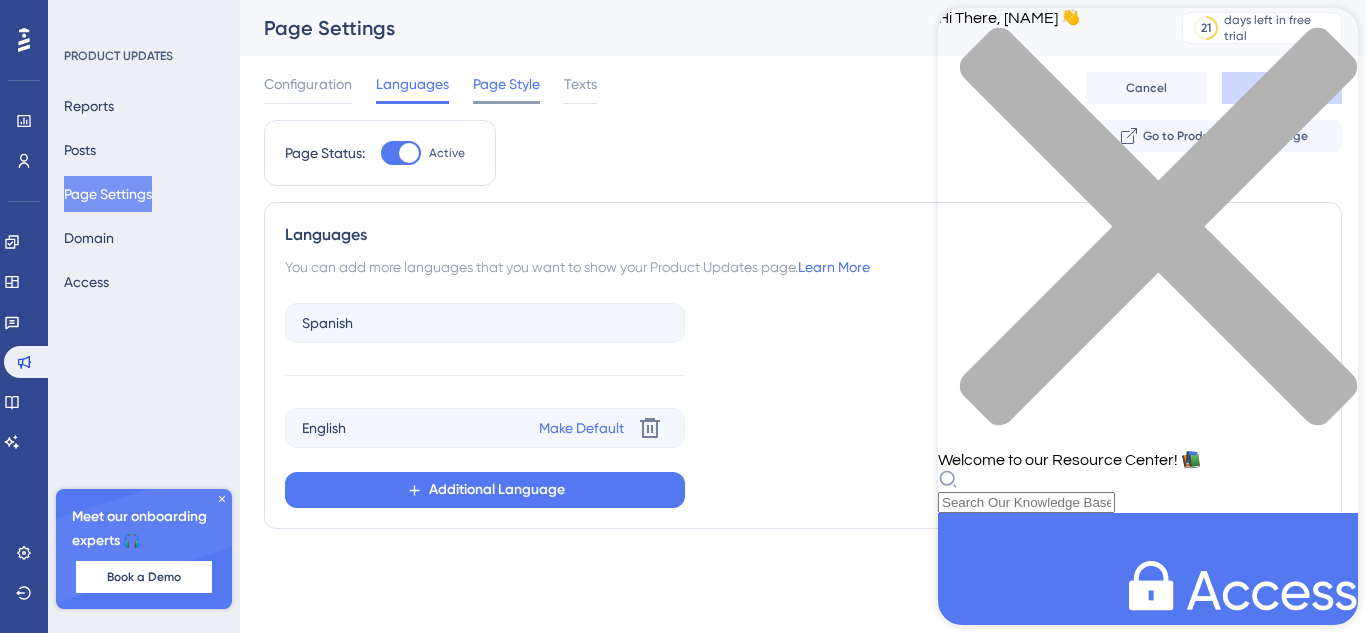 click on "Page Style" at bounding box center (506, 84) 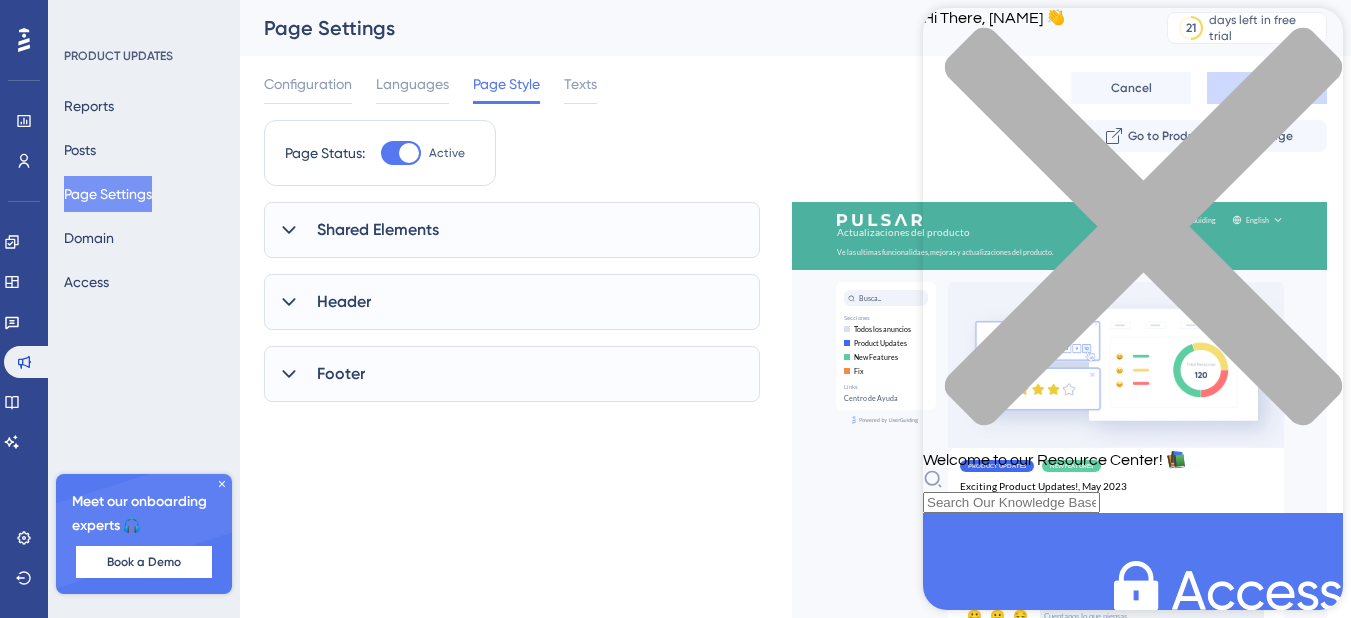 scroll, scrollTop: 0, scrollLeft: 0, axis: both 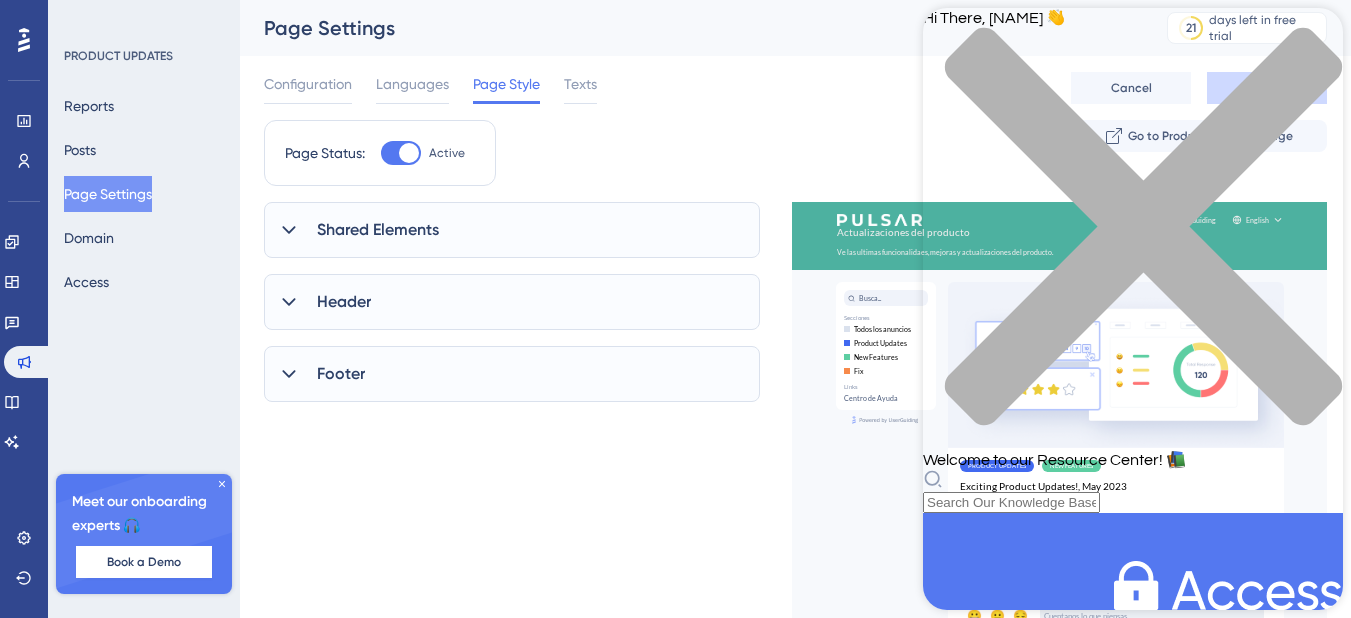 click on "Shared Elements" at bounding box center [512, 230] 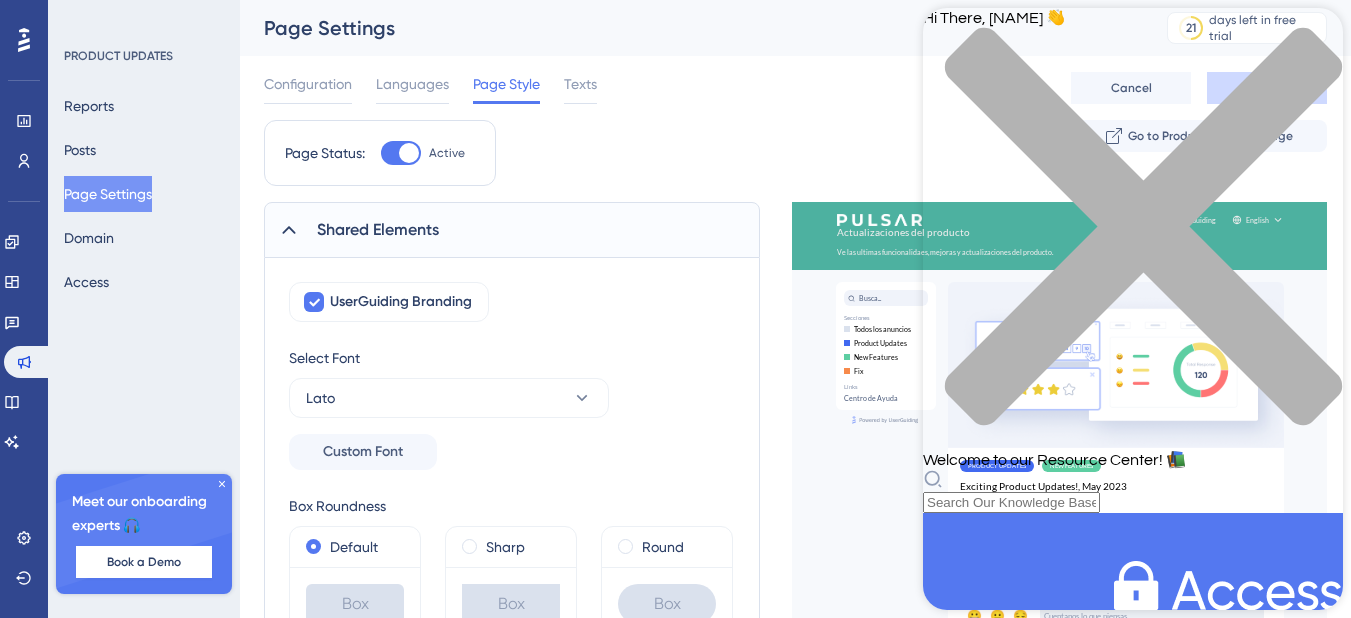 click on "Shared Elements" at bounding box center (512, 230) 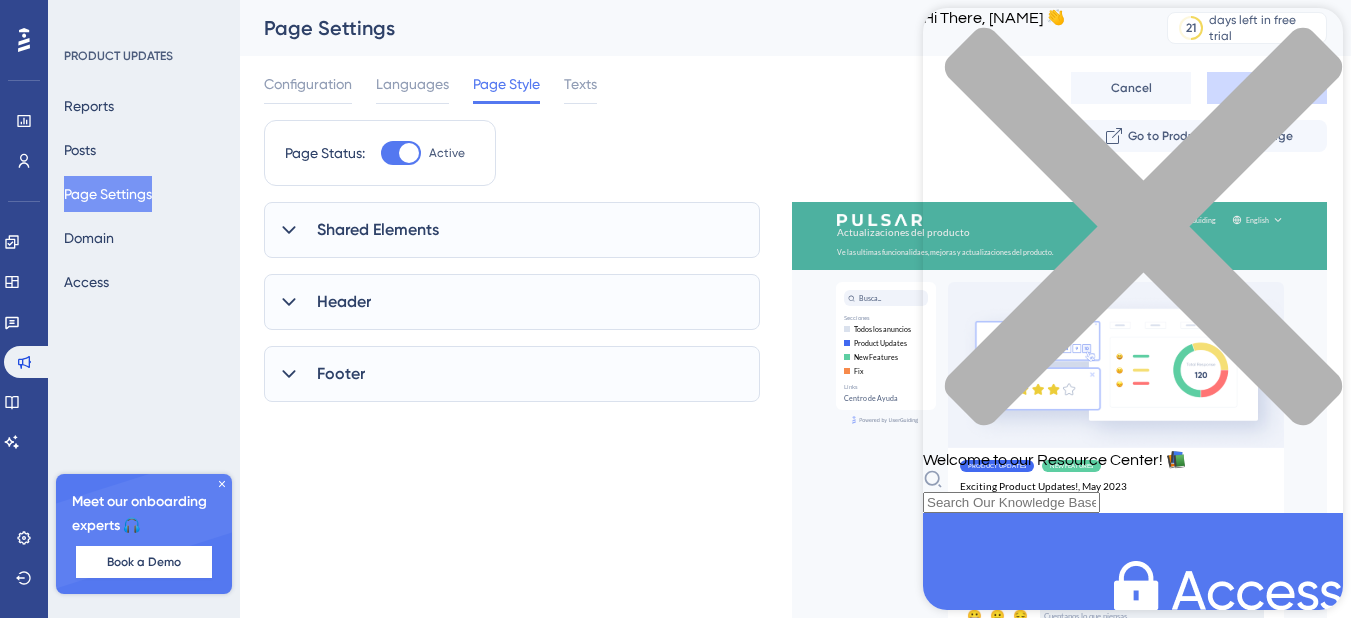 drag, startPoint x: 578, startPoint y: 93, endPoint x: 586, endPoint y: 111, distance: 19.697716 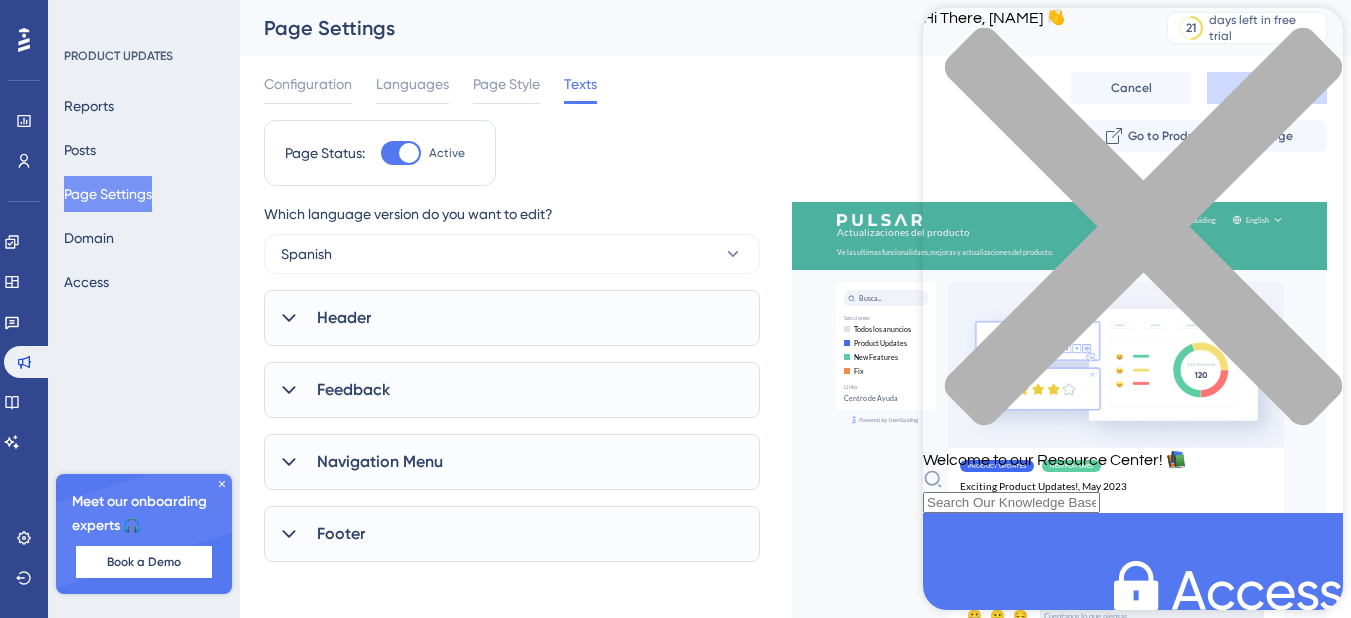 scroll, scrollTop: 0, scrollLeft: 0, axis: both 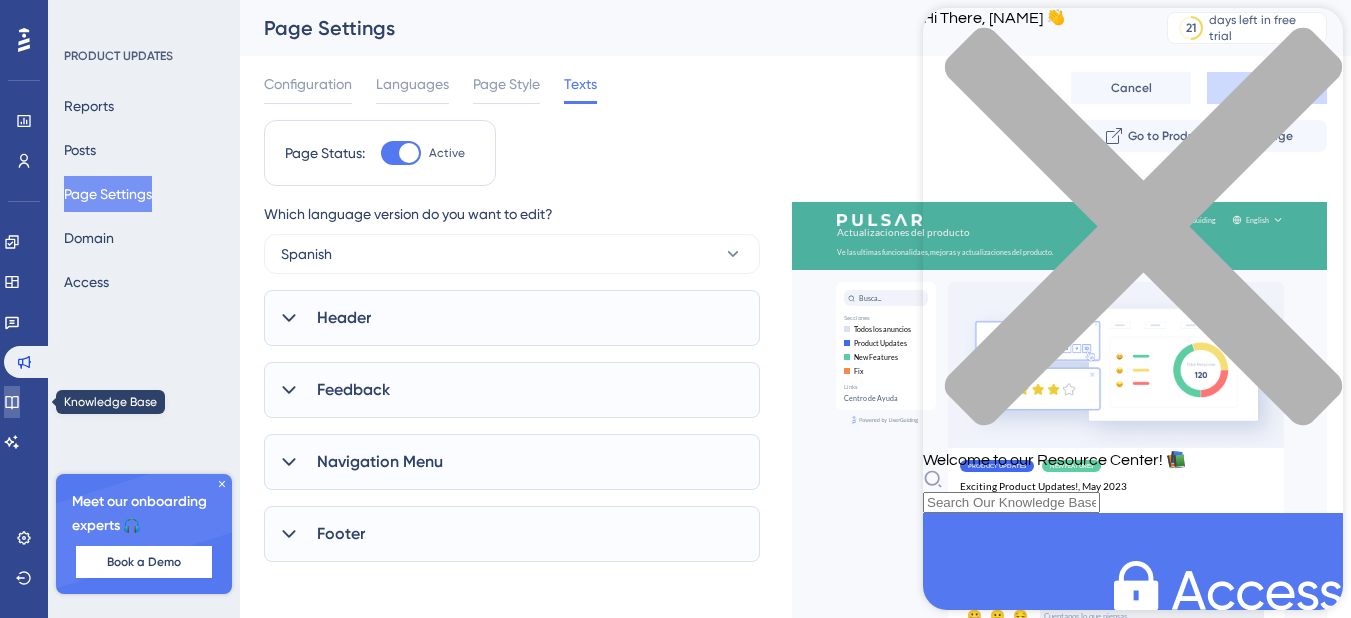 click 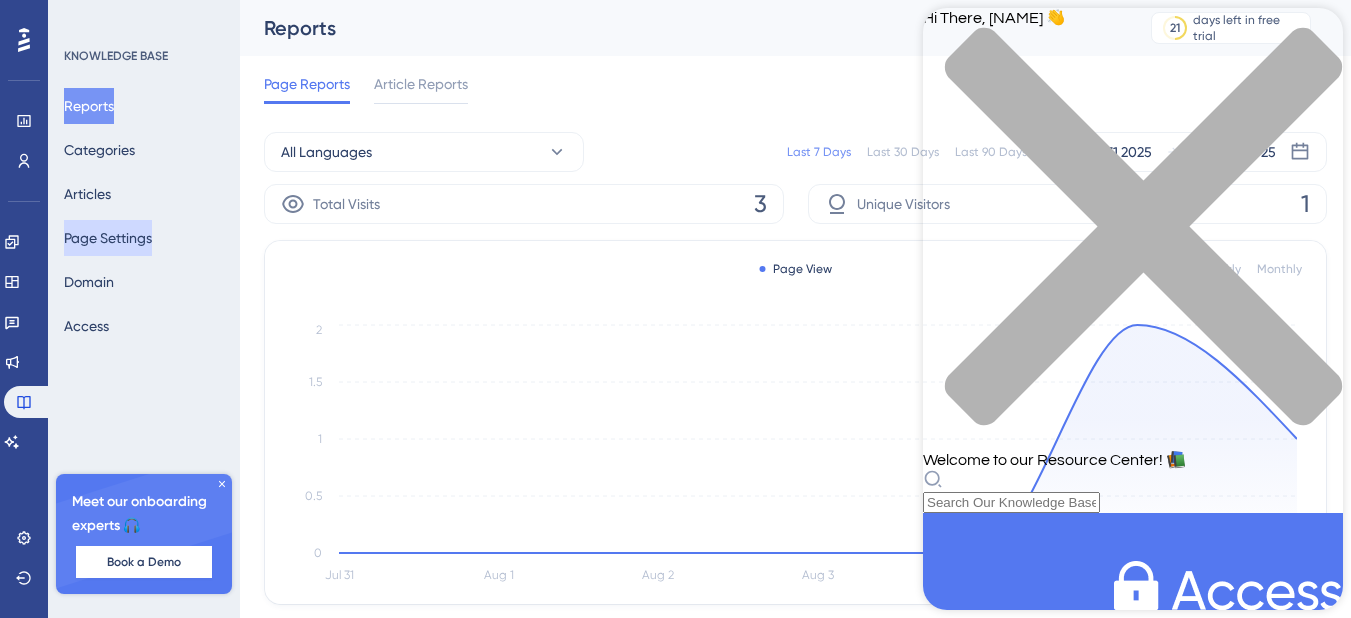 click on "Page Settings" at bounding box center (108, 238) 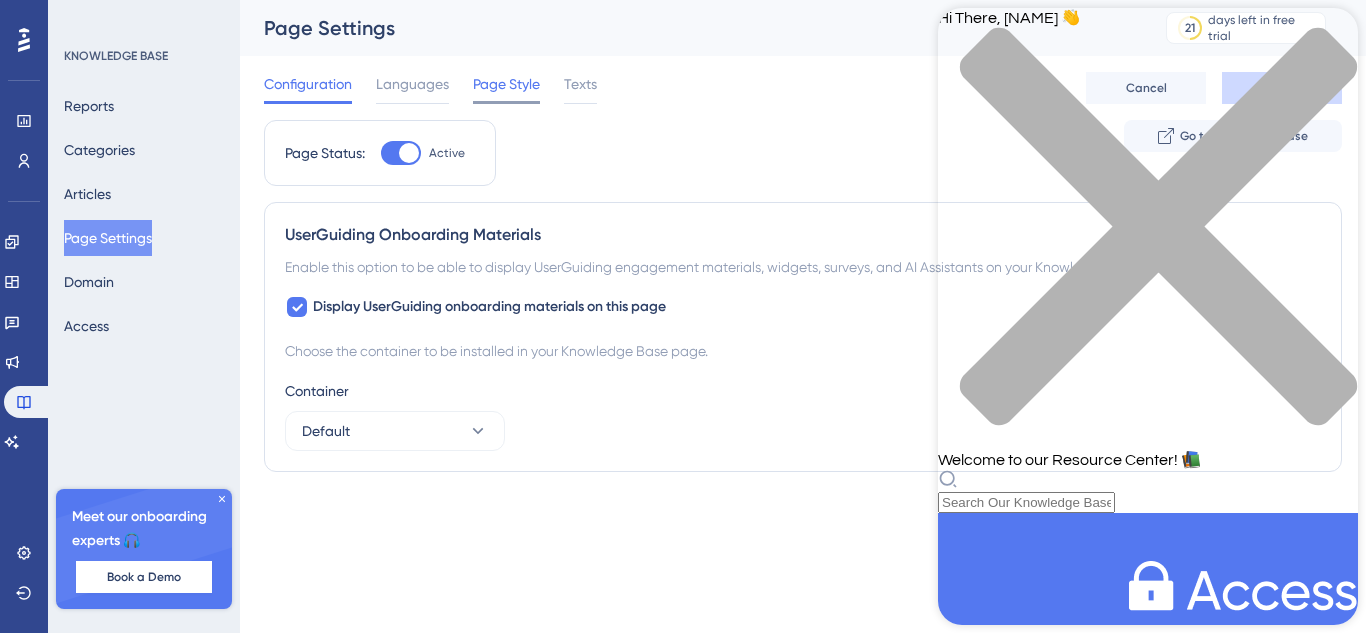 click on "Page Style" at bounding box center [506, 84] 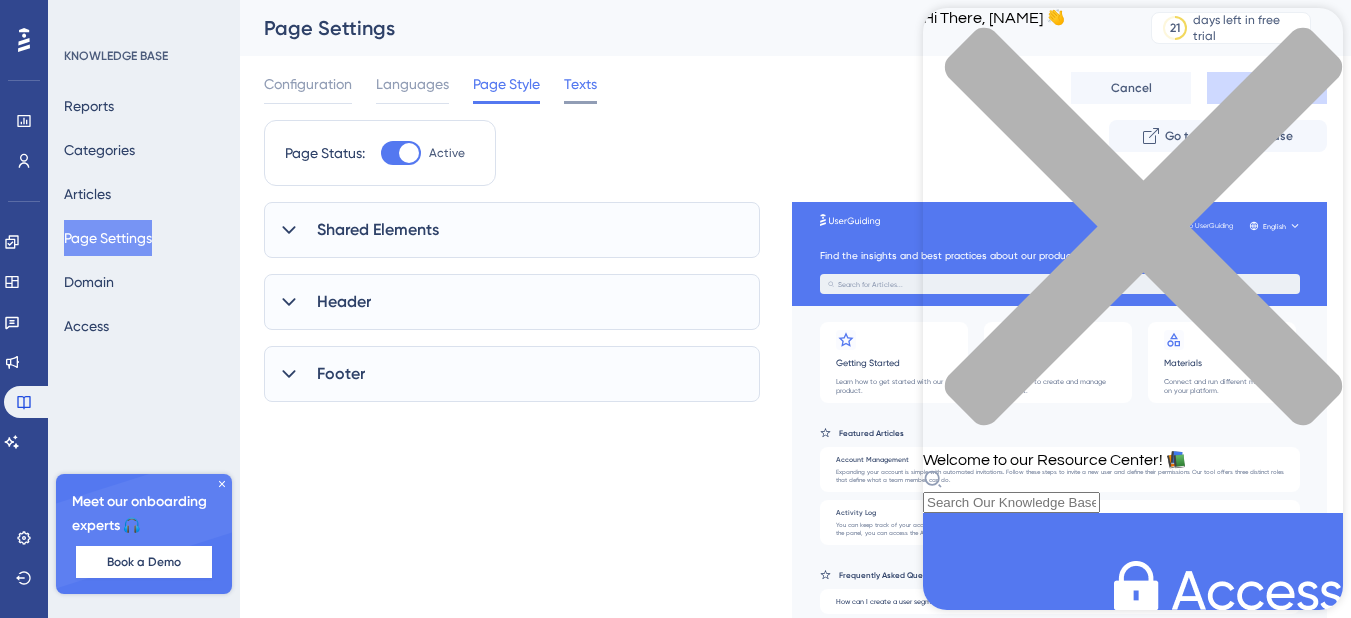click on "Texts" at bounding box center [580, 84] 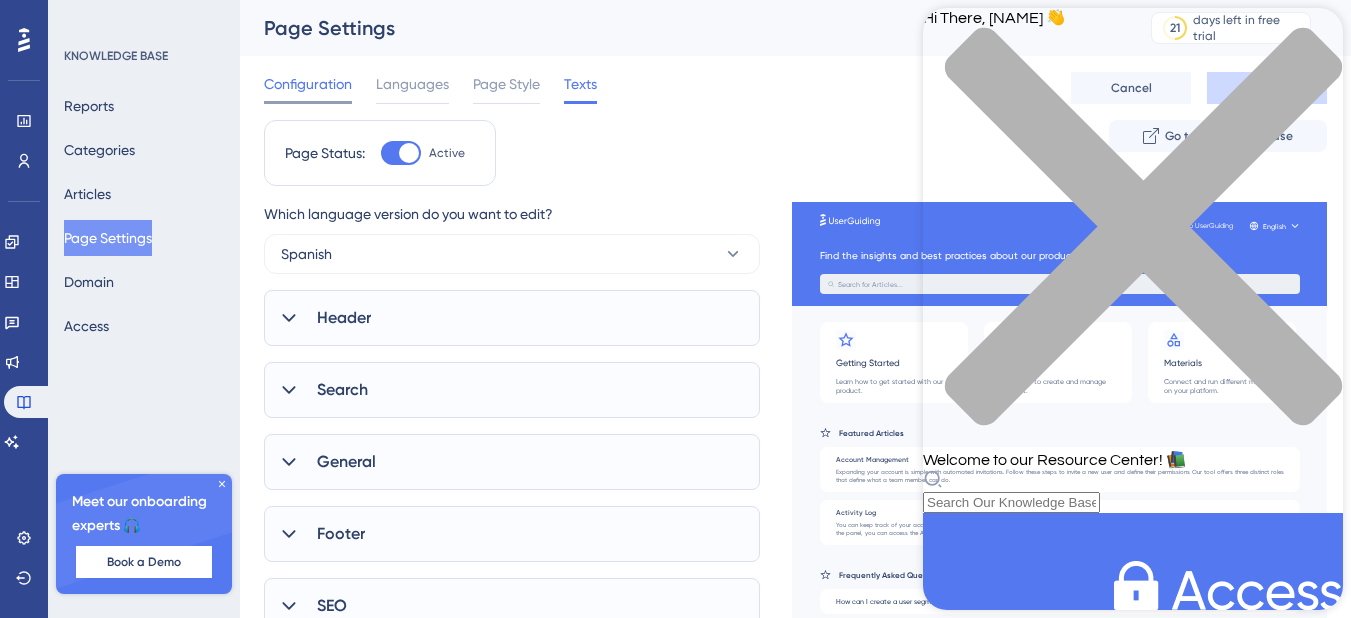 click on "Configuration" at bounding box center (308, 84) 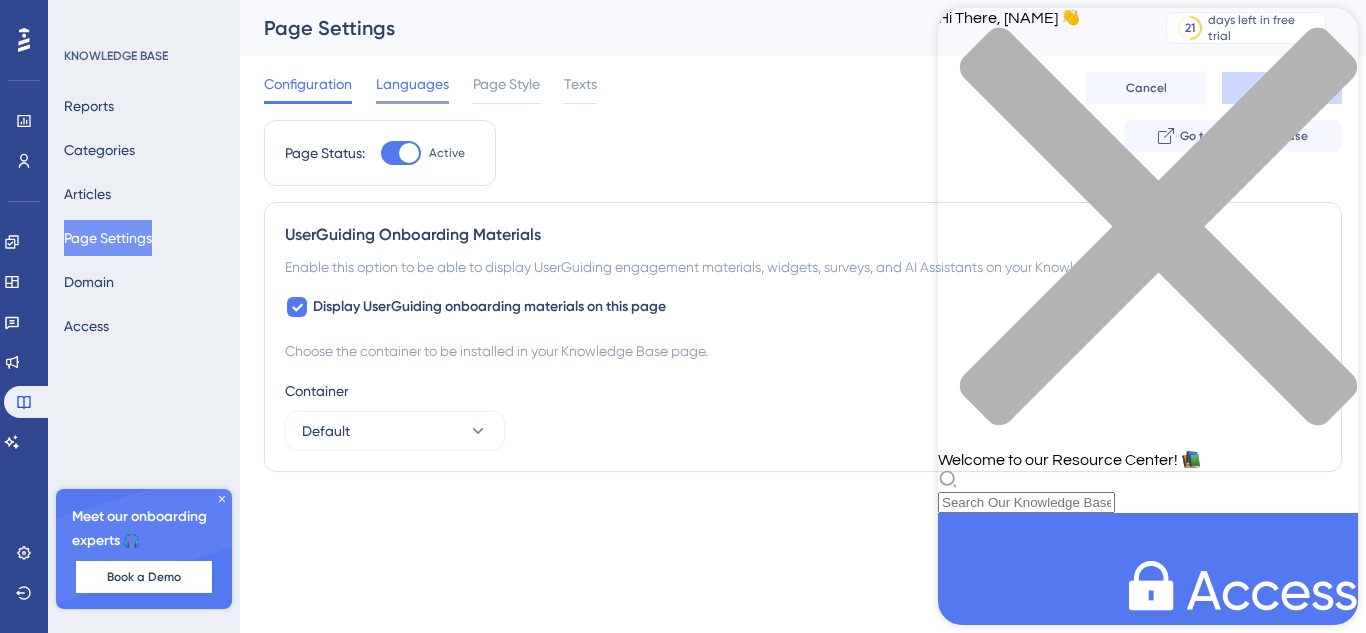 click on "Languages" at bounding box center [412, 84] 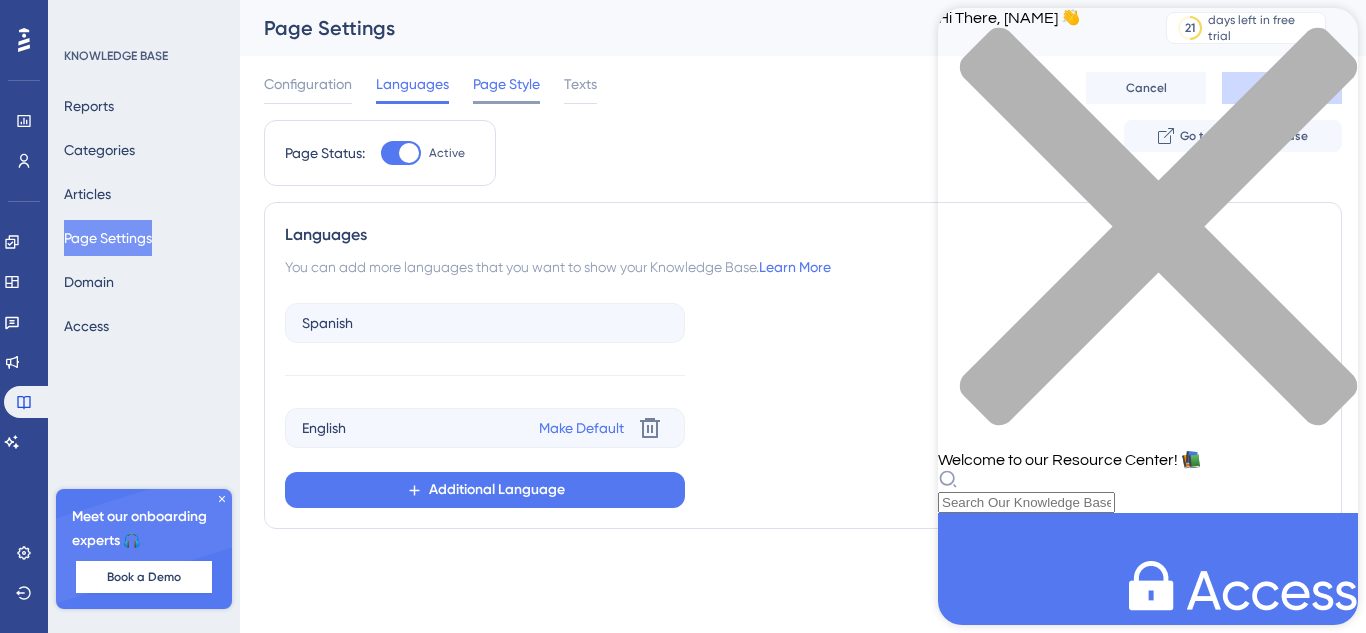 click on "Page Style" at bounding box center [506, 84] 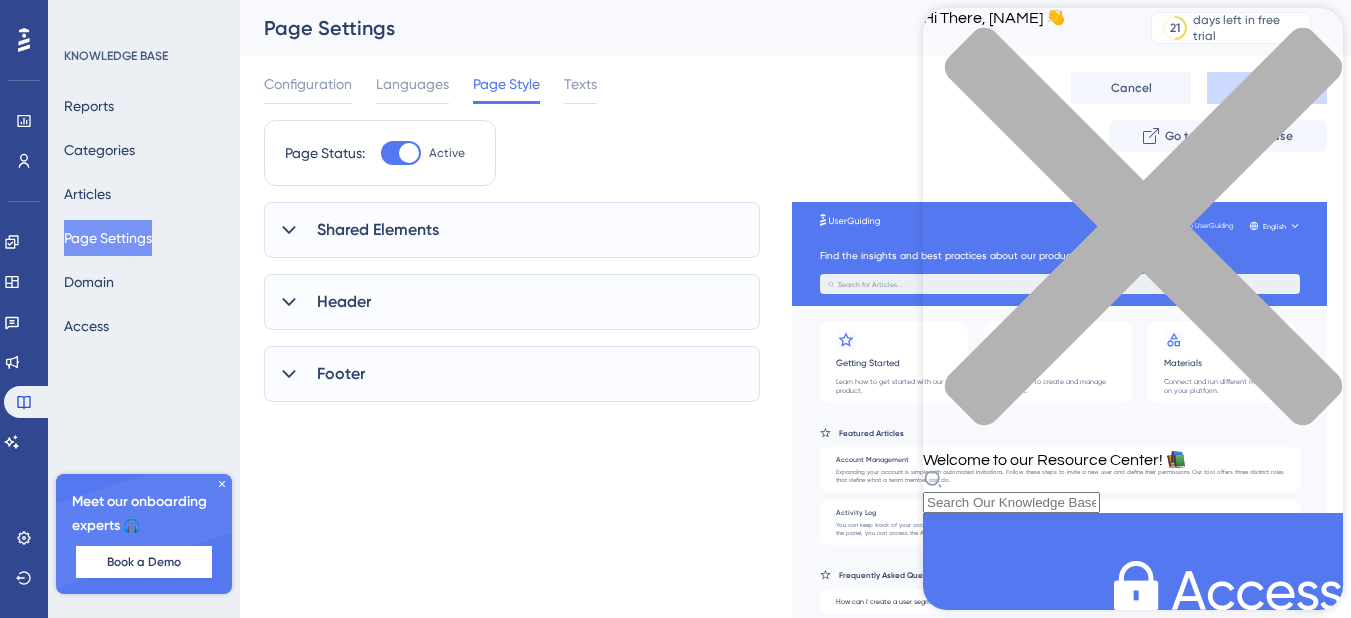 drag, startPoint x: 549, startPoint y: 73, endPoint x: 564, endPoint y: 86, distance: 19.849434 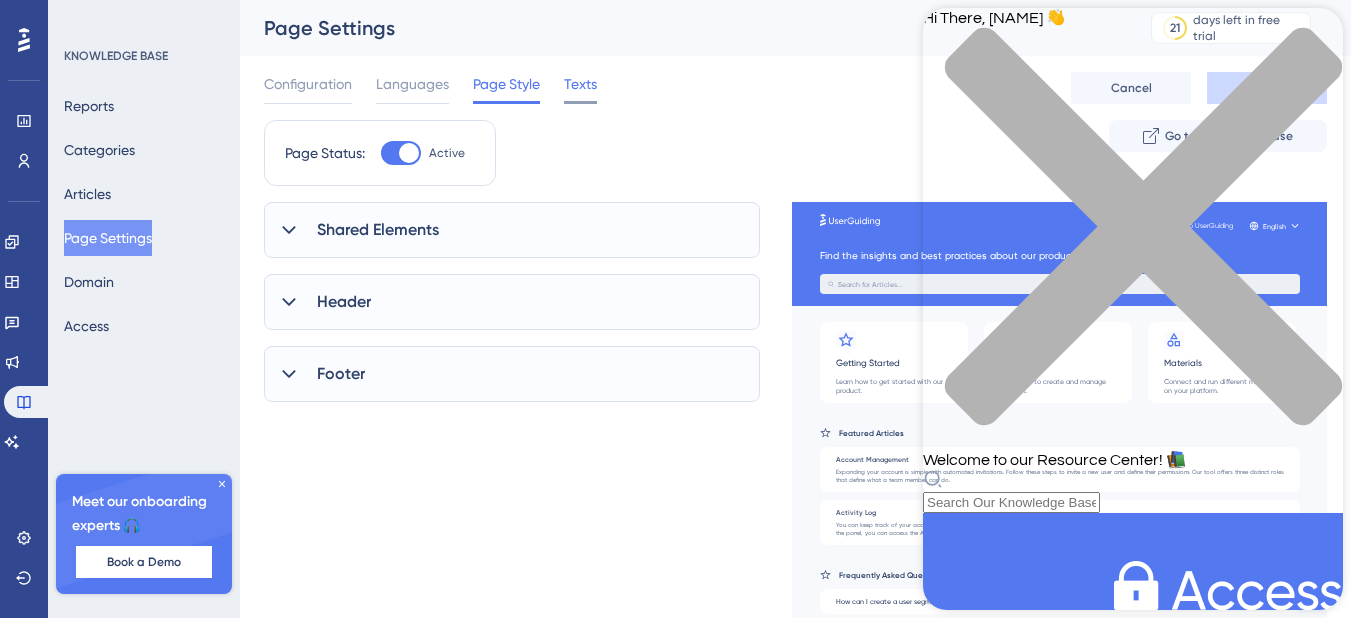 click on "Texts" at bounding box center [580, 84] 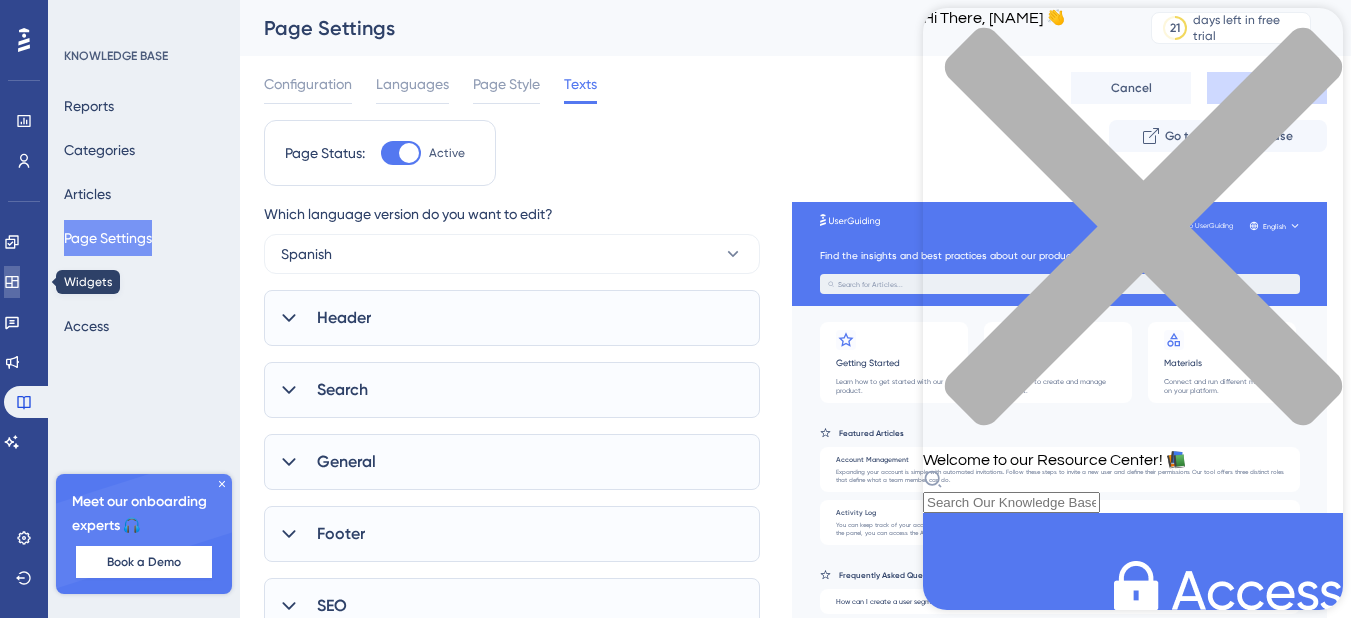 click at bounding box center [12, 282] 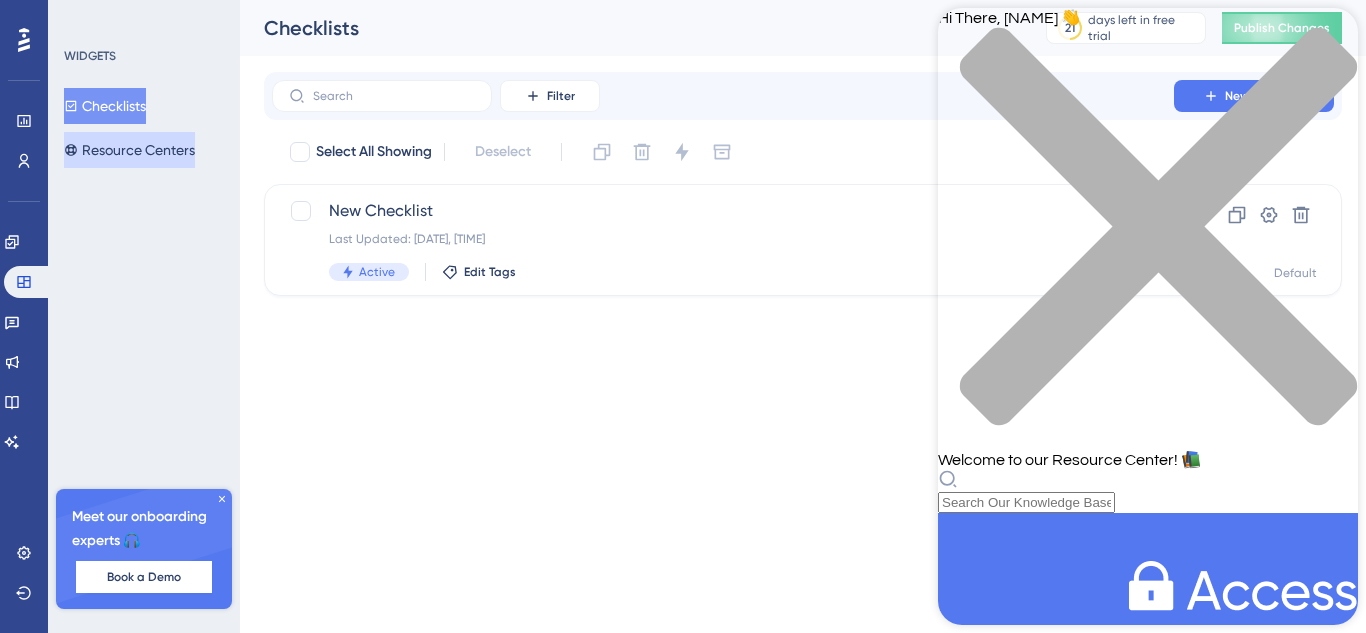 click on "Resource Centers" at bounding box center [129, 150] 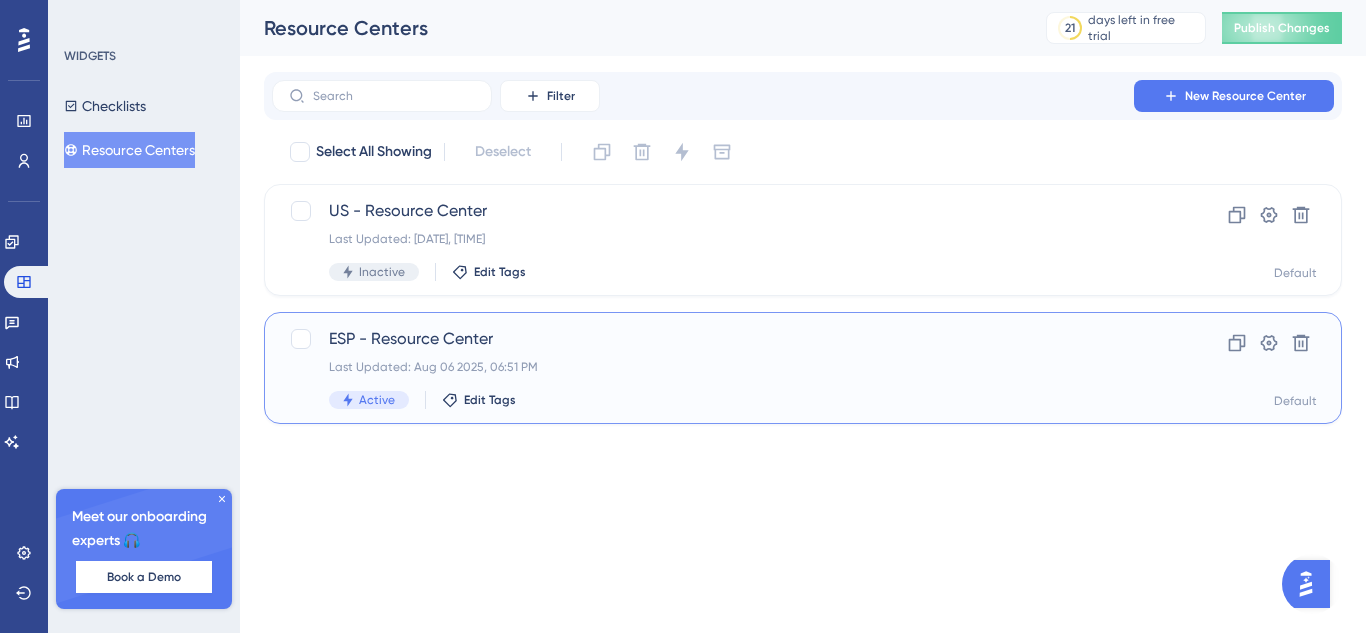 click on "Last Updated: Aug 06 2025, 06:51 PM" at bounding box center (723, 367) 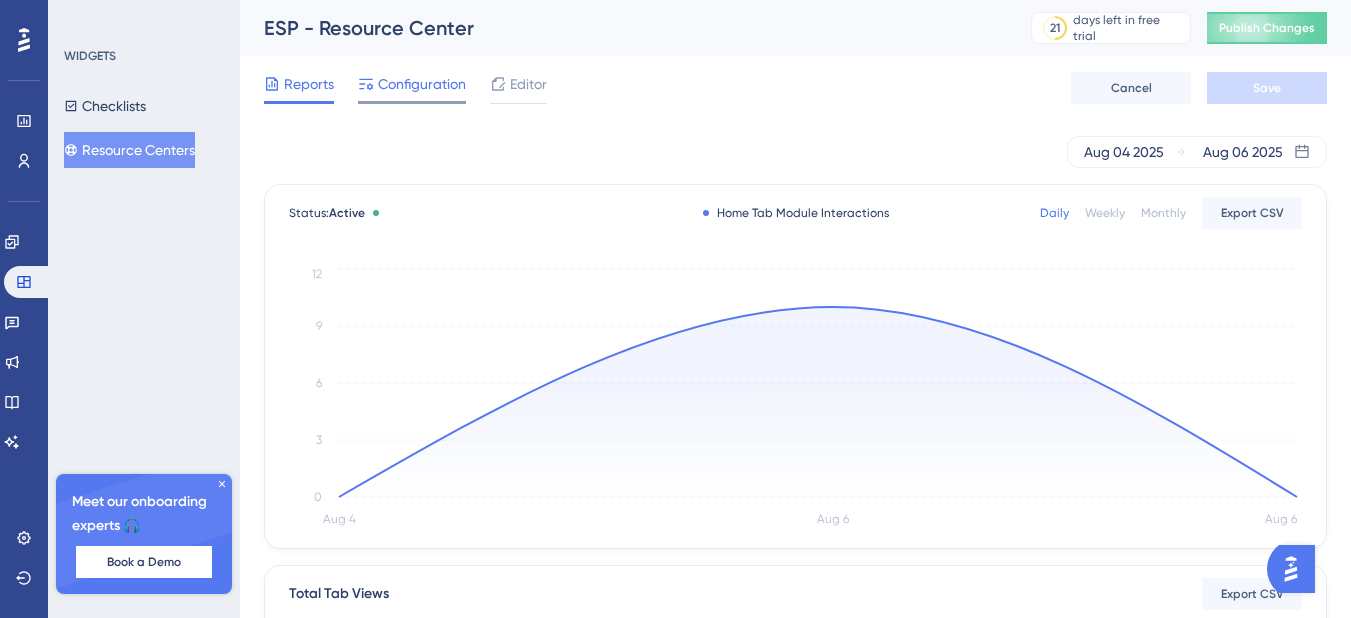 click on "Configuration" at bounding box center (422, 84) 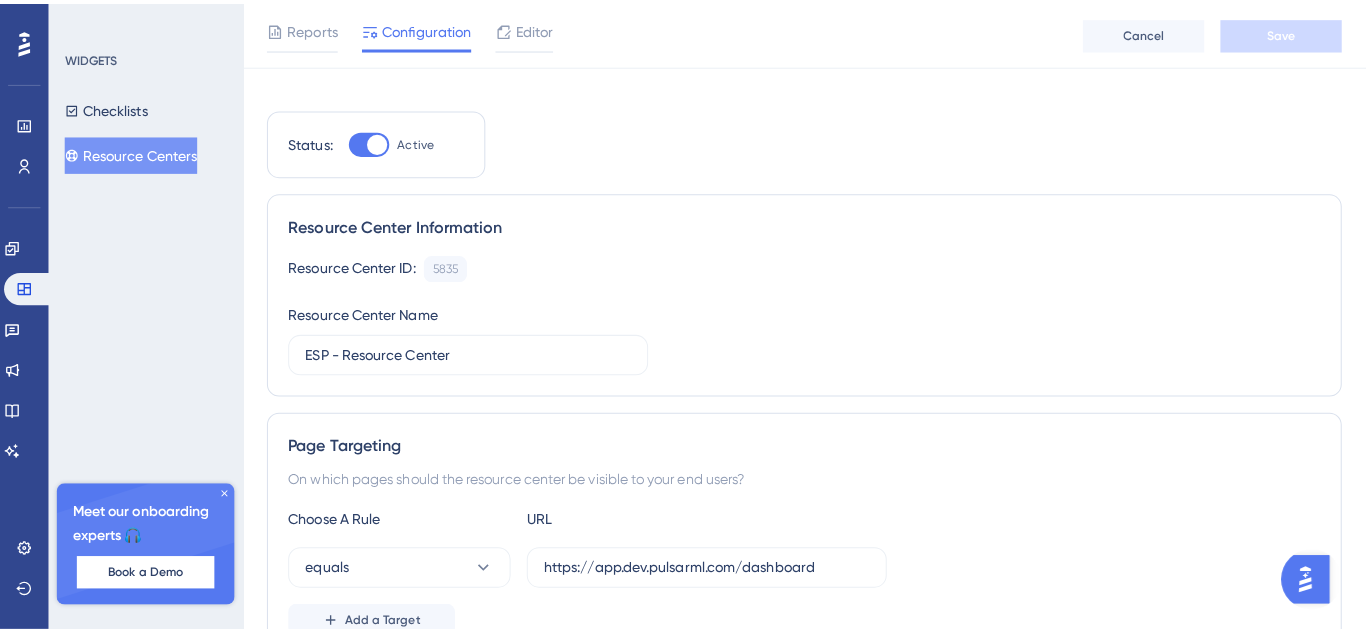 scroll, scrollTop: 0, scrollLeft: 0, axis: both 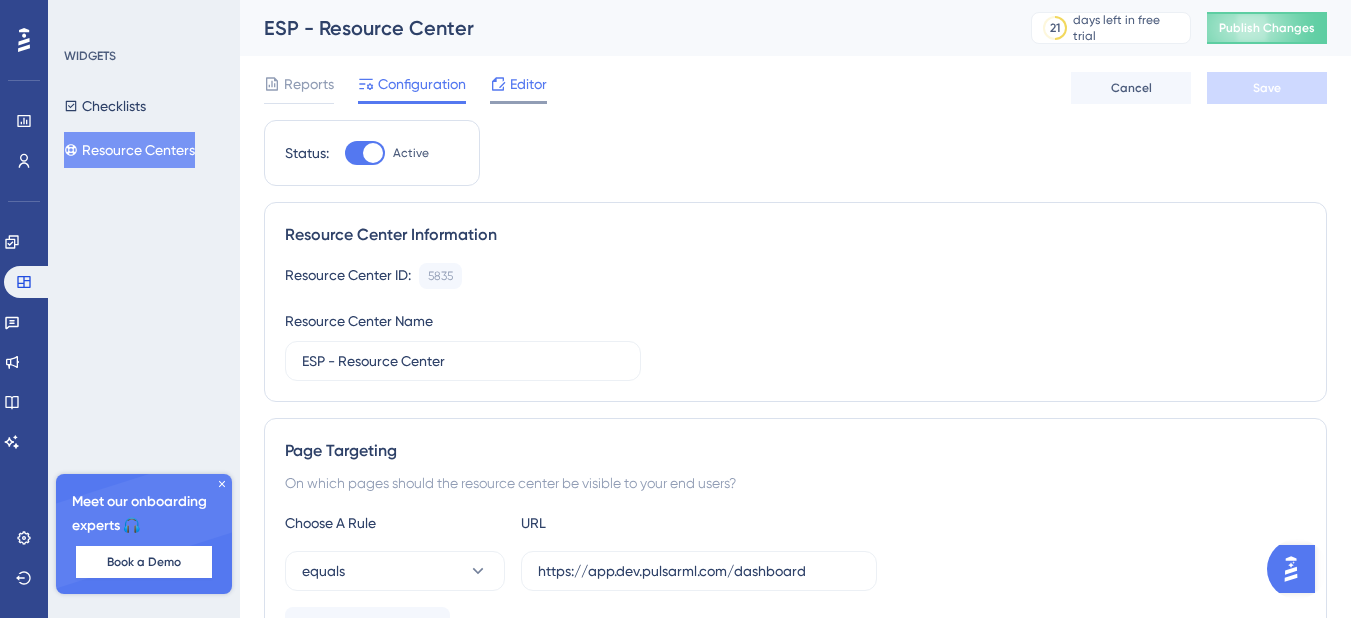 click on "Editor" at bounding box center [528, 84] 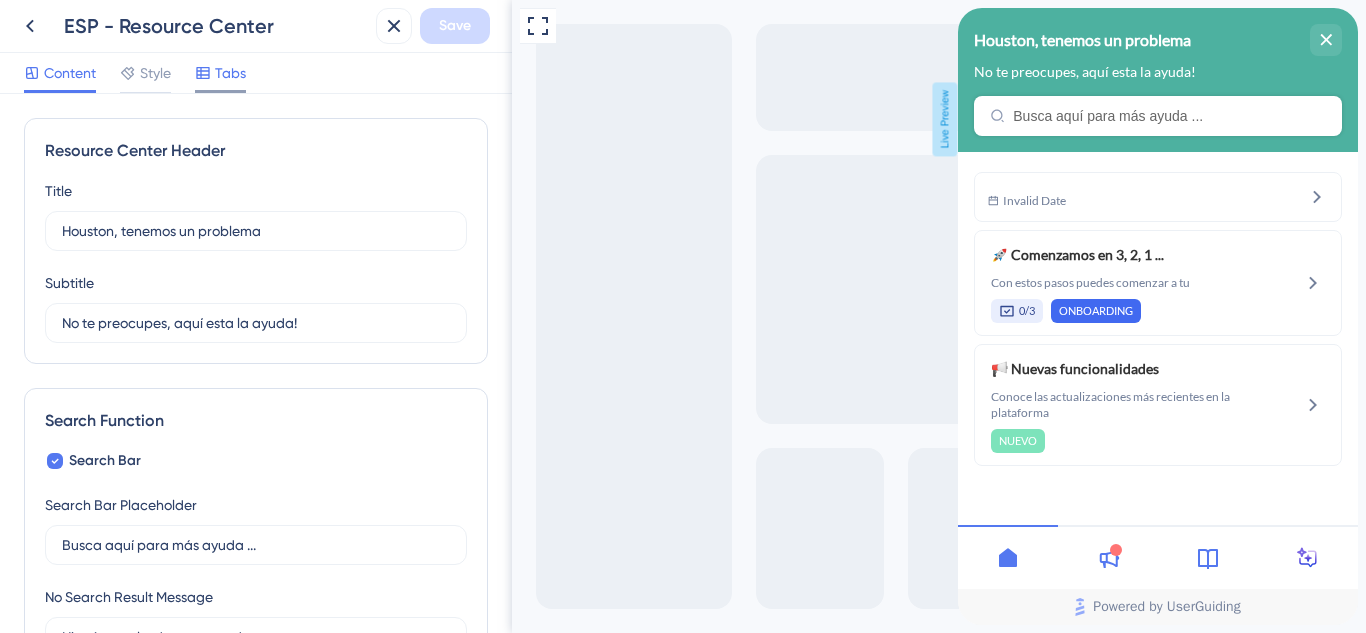 scroll, scrollTop: 0, scrollLeft: 0, axis: both 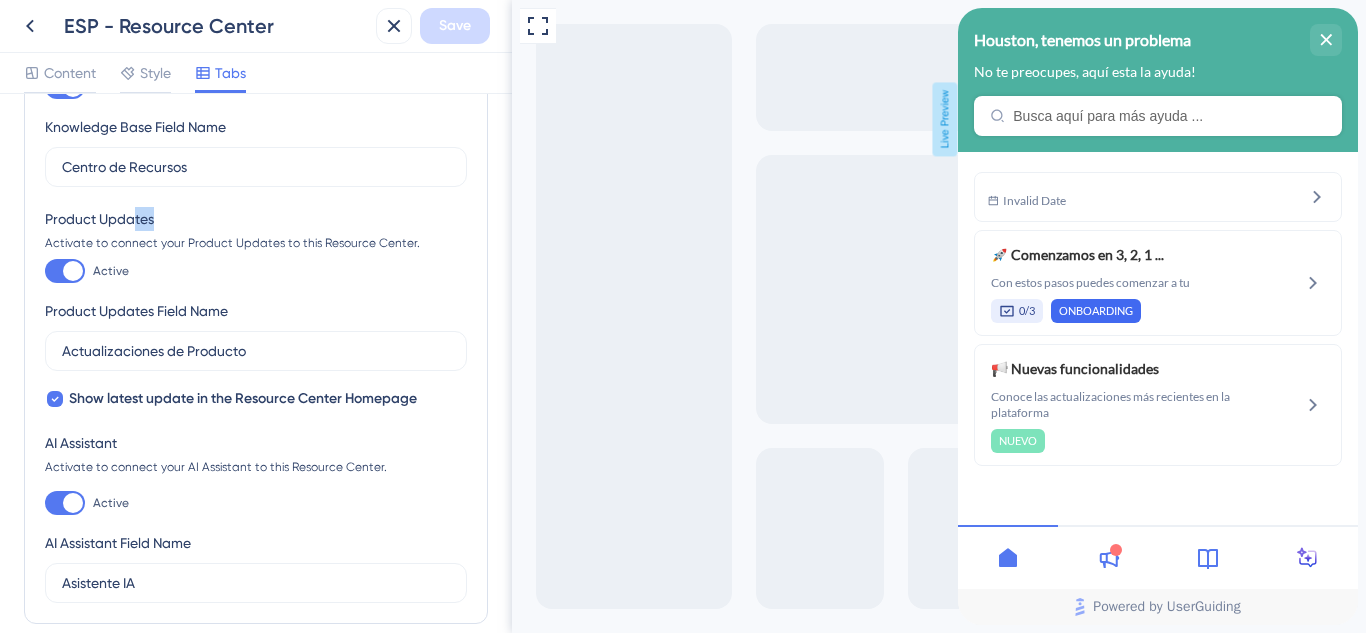 drag, startPoint x: 139, startPoint y: 214, endPoint x: 163, endPoint y: 230, distance: 28.84441 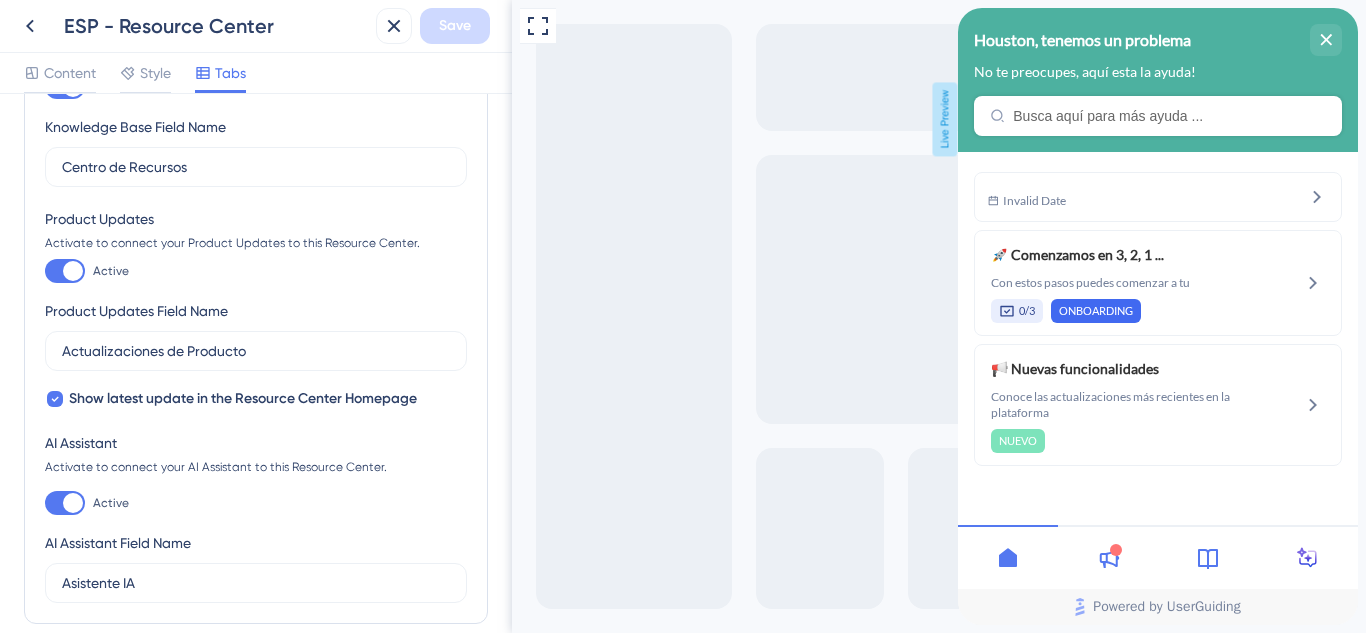 click on "Activate to connect your Product Updates to this Resource Center." at bounding box center (256, 243) 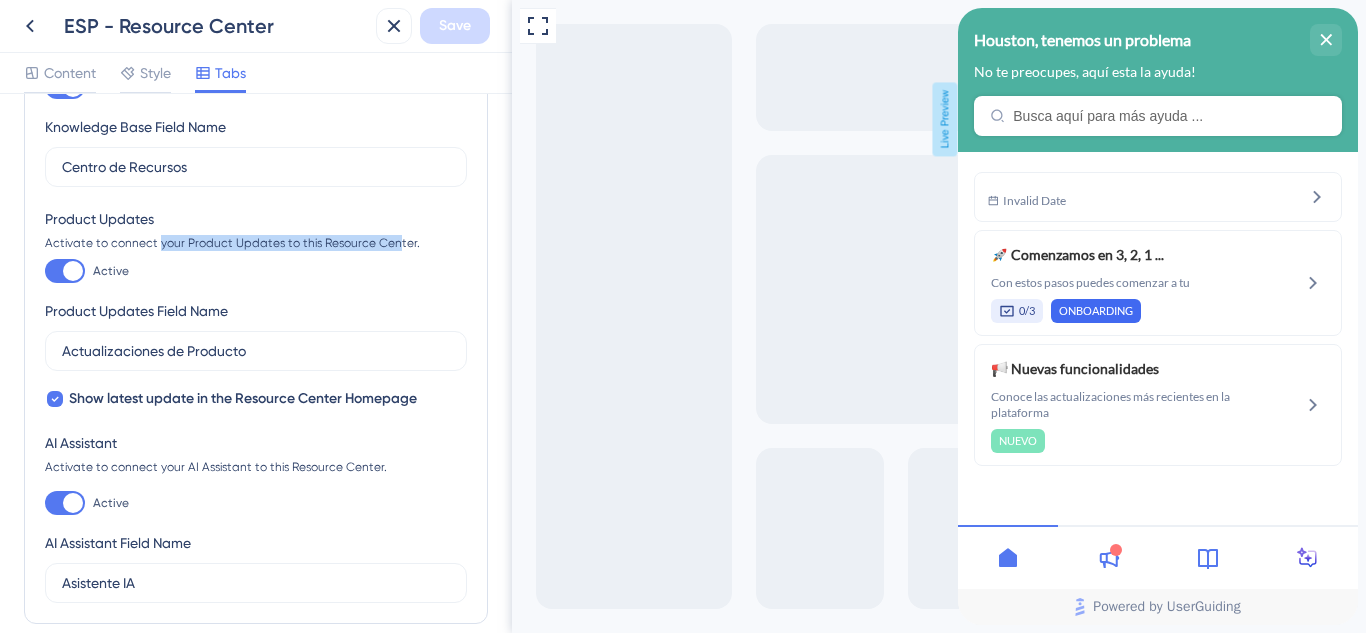 drag, startPoint x: 157, startPoint y: 239, endPoint x: 393, endPoint y: 247, distance: 236.13556 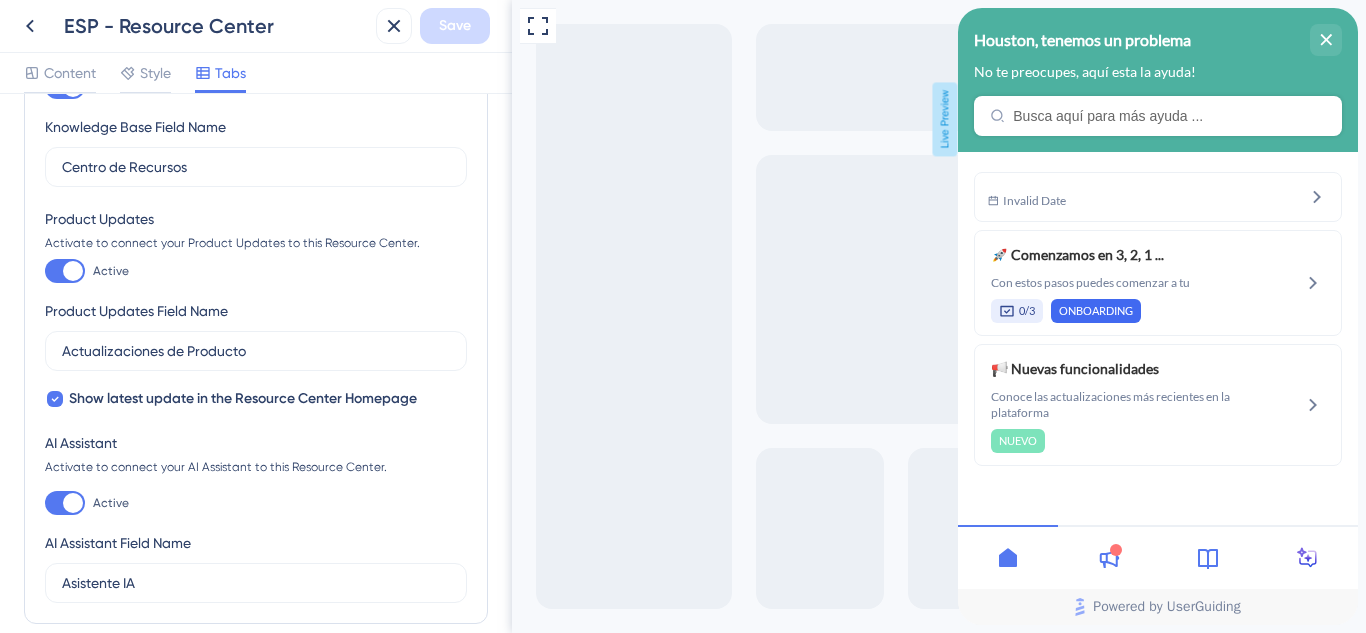 click on "Activate to connect your Product Updates to this Resource Center." at bounding box center (256, 243) 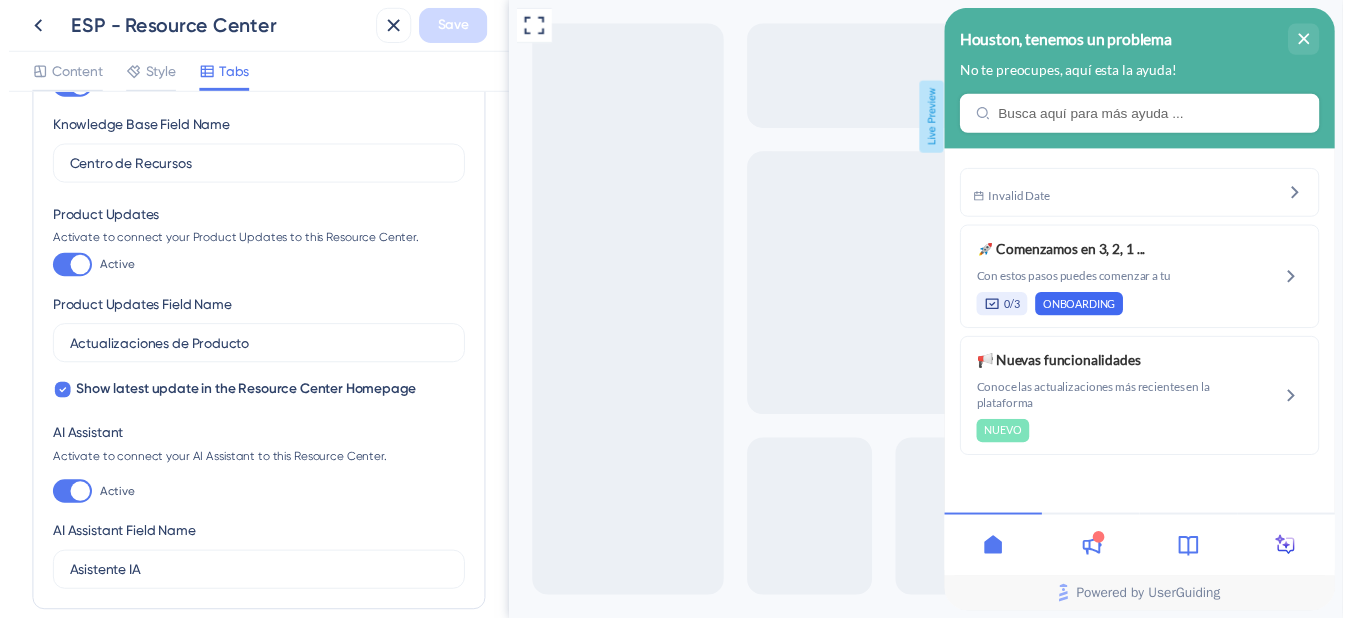 scroll, scrollTop: 495, scrollLeft: 0, axis: vertical 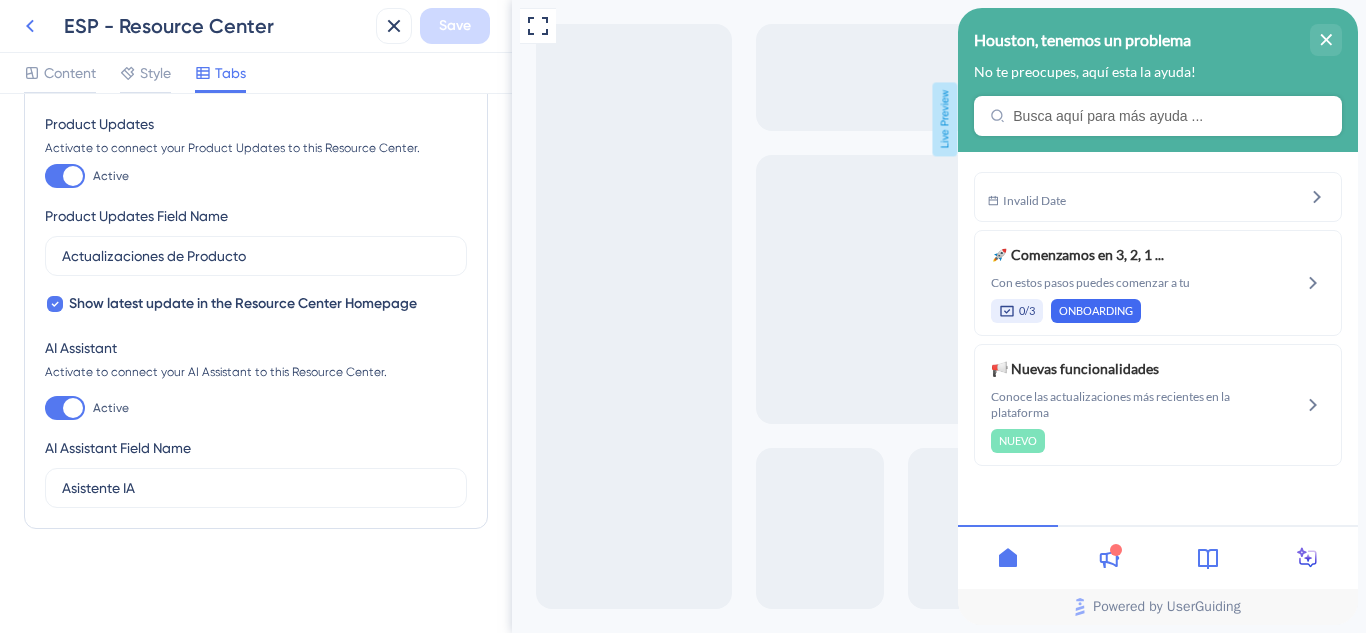 click 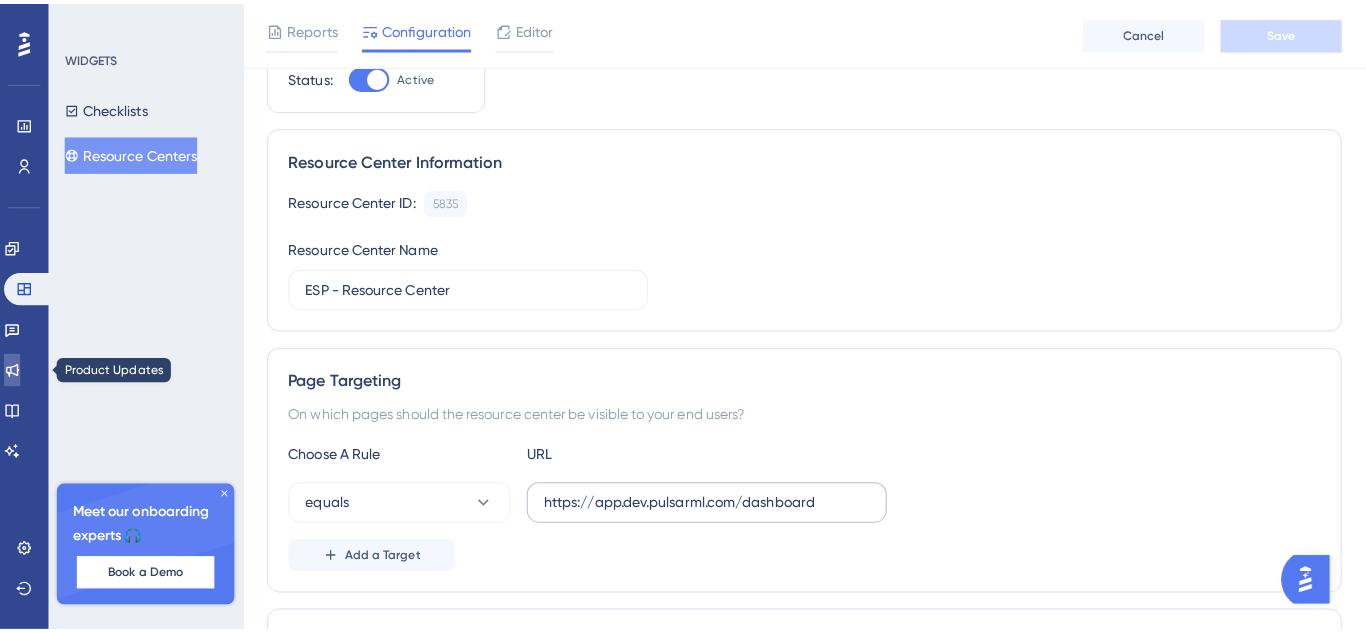 scroll, scrollTop: 0, scrollLeft: 0, axis: both 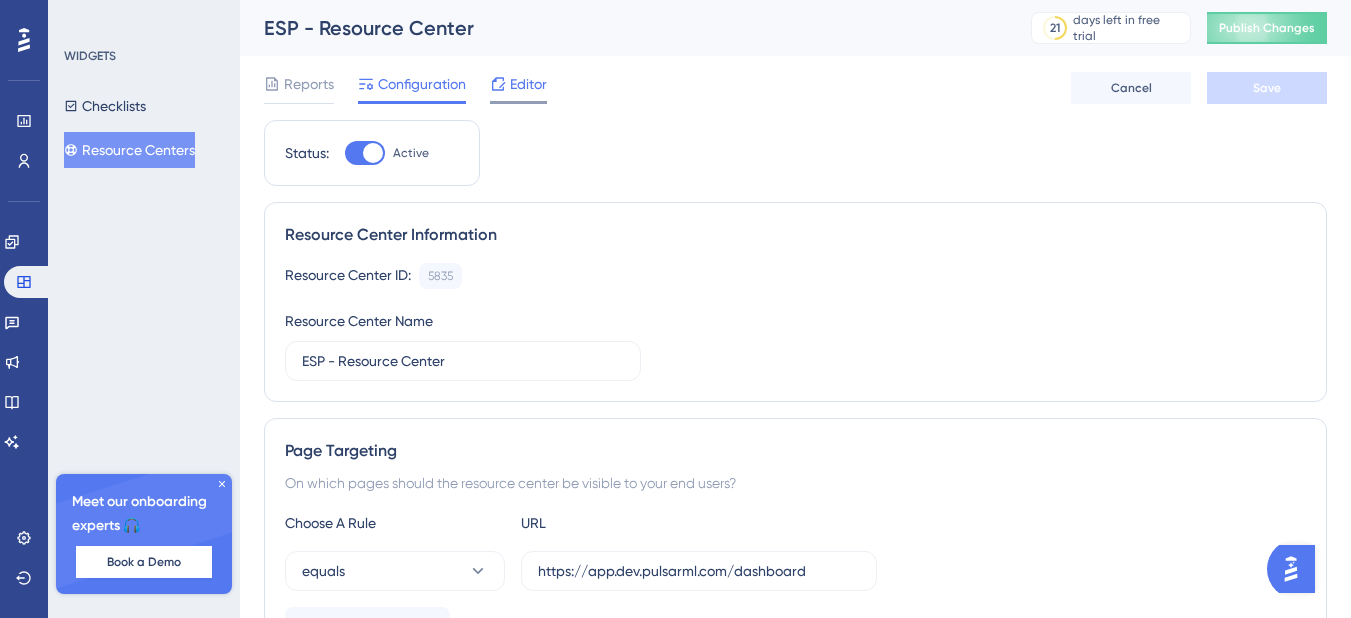 click on "Editor" at bounding box center (528, 84) 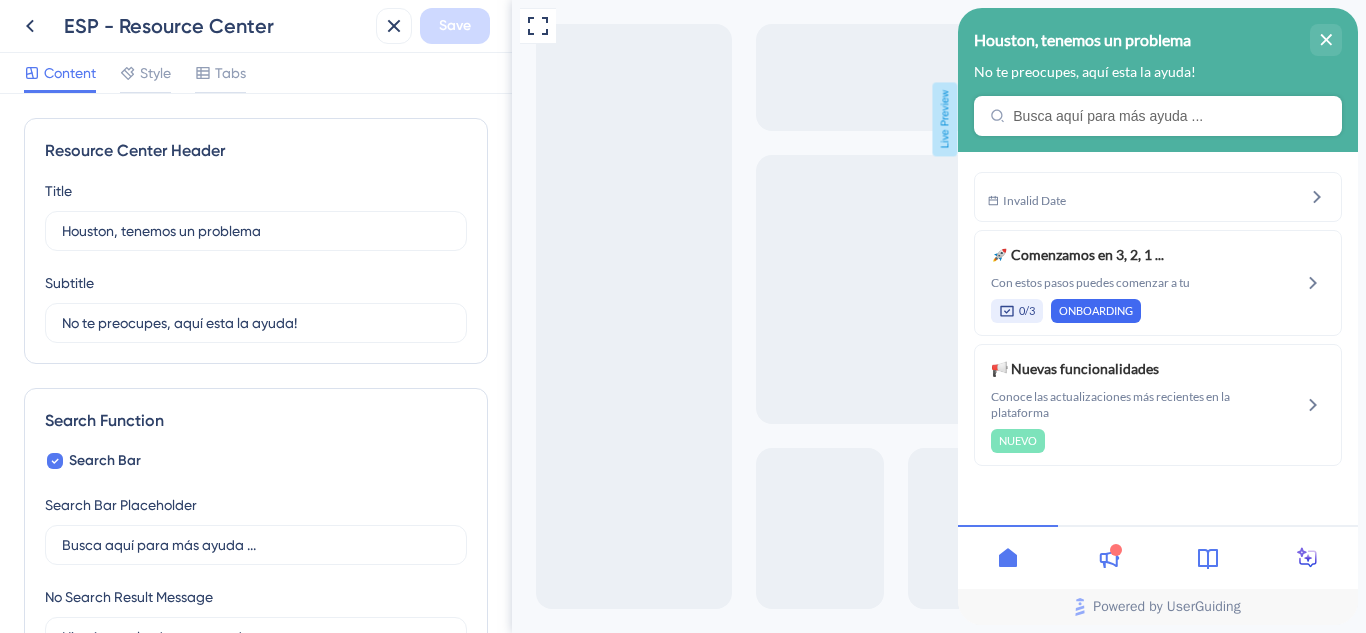 scroll, scrollTop: 0, scrollLeft: 0, axis: both 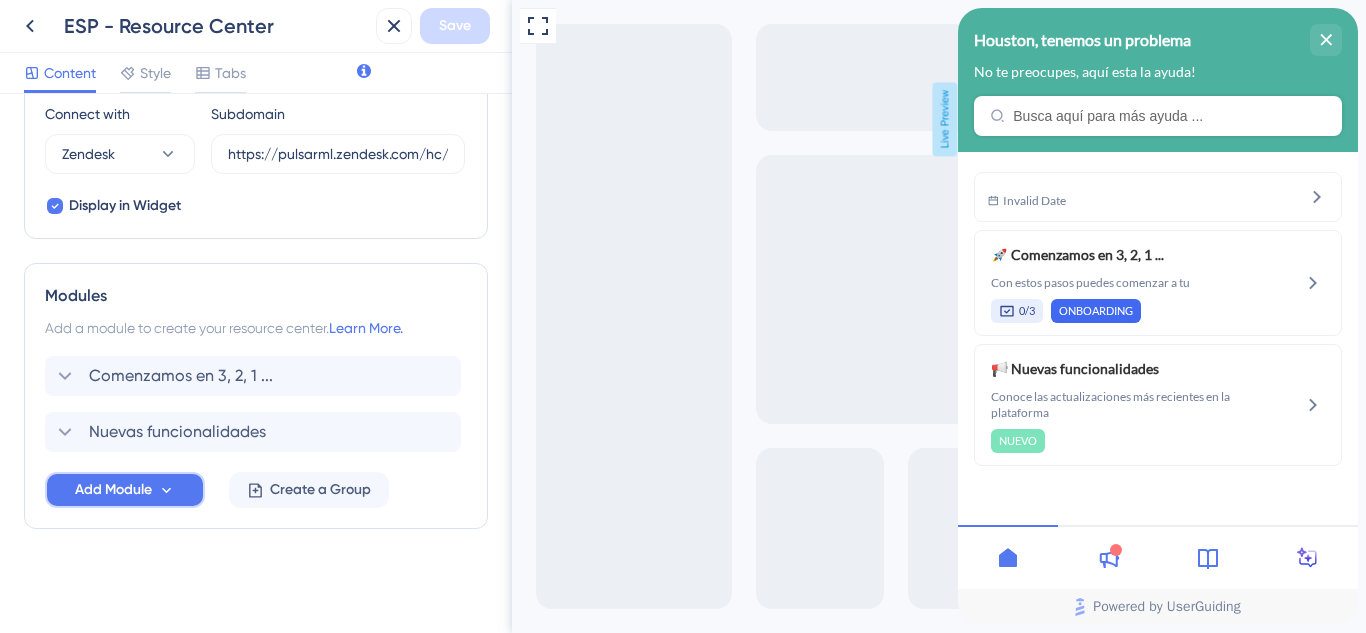 click 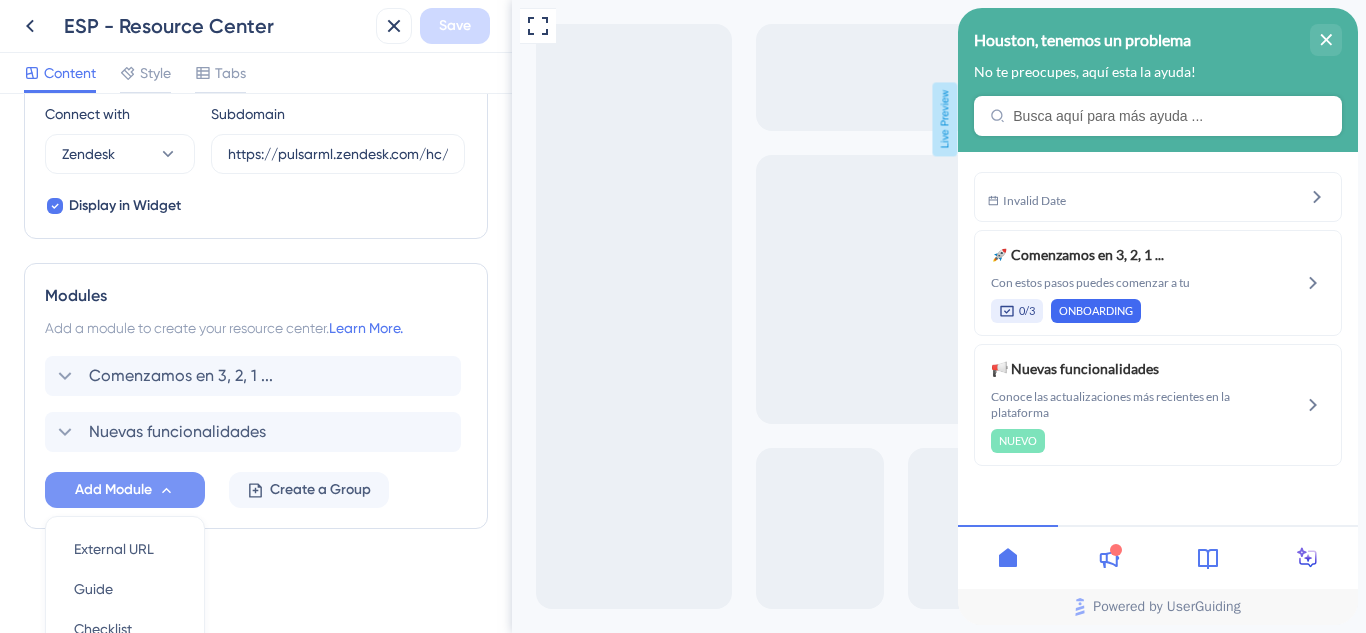 scroll, scrollTop: 900, scrollLeft: 0, axis: vertical 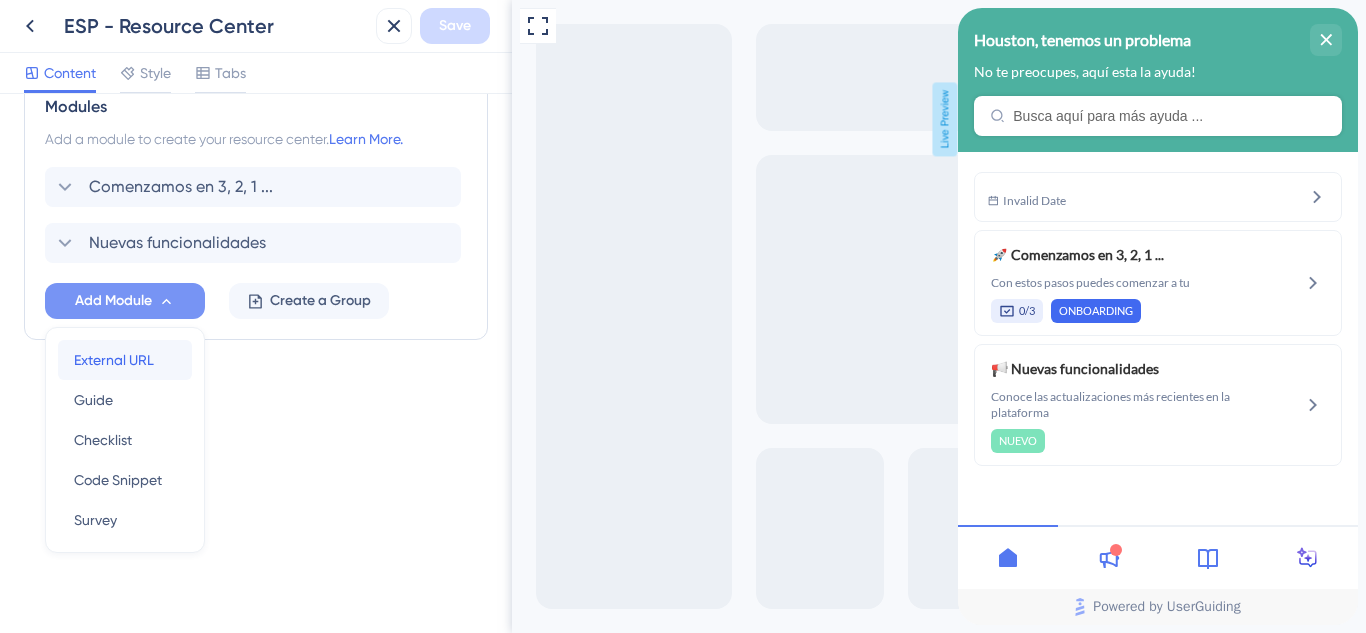 click on "External URL" at bounding box center (114, 360) 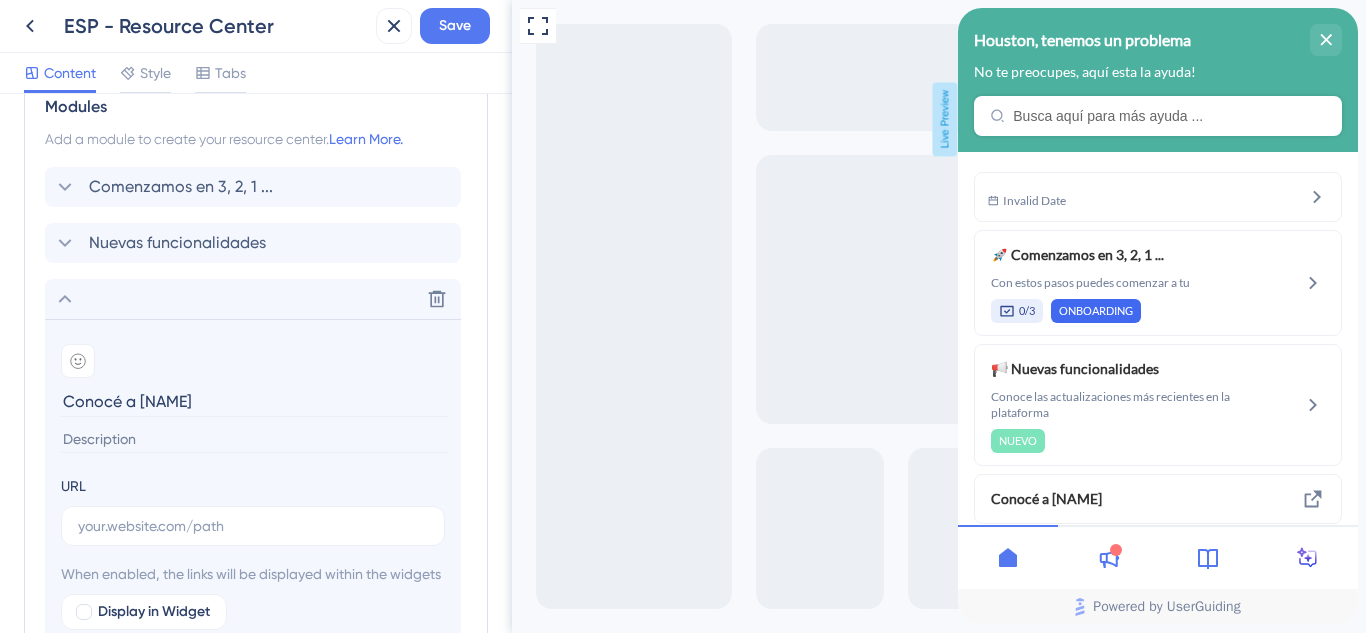 drag, startPoint x: 204, startPoint y: 397, endPoint x: 48, endPoint y: 376, distance: 157.40712 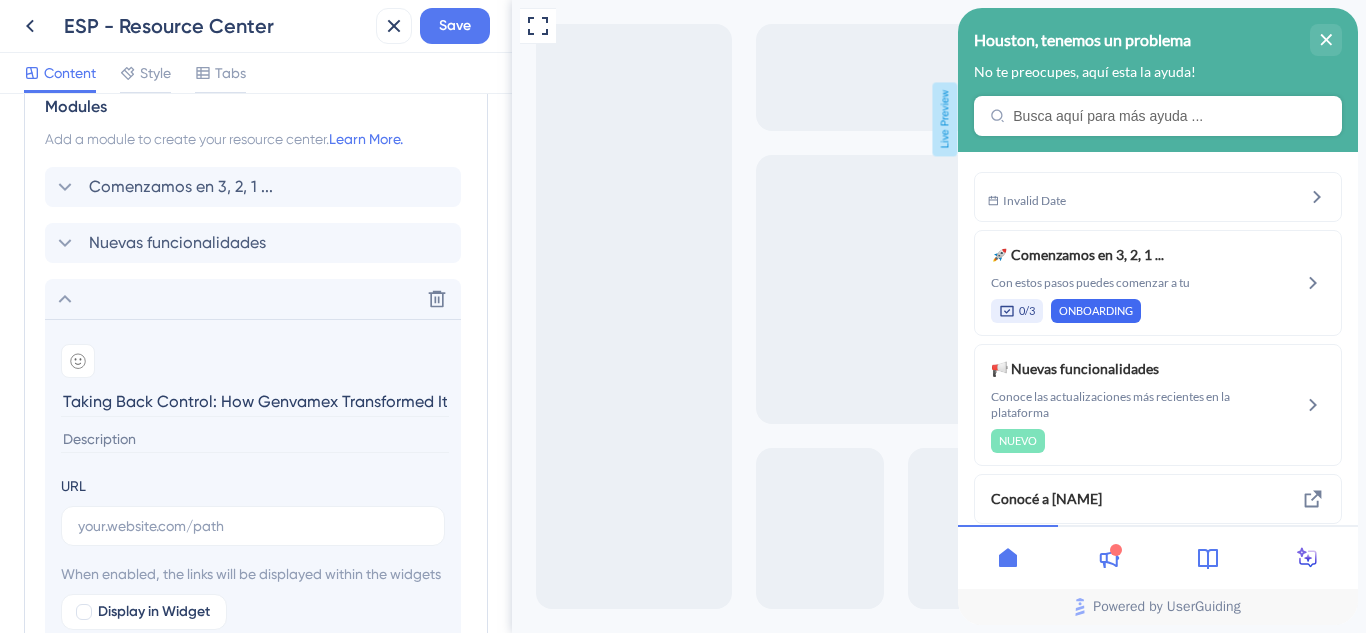 scroll, scrollTop: 0, scrollLeft: 173, axis: horizontal 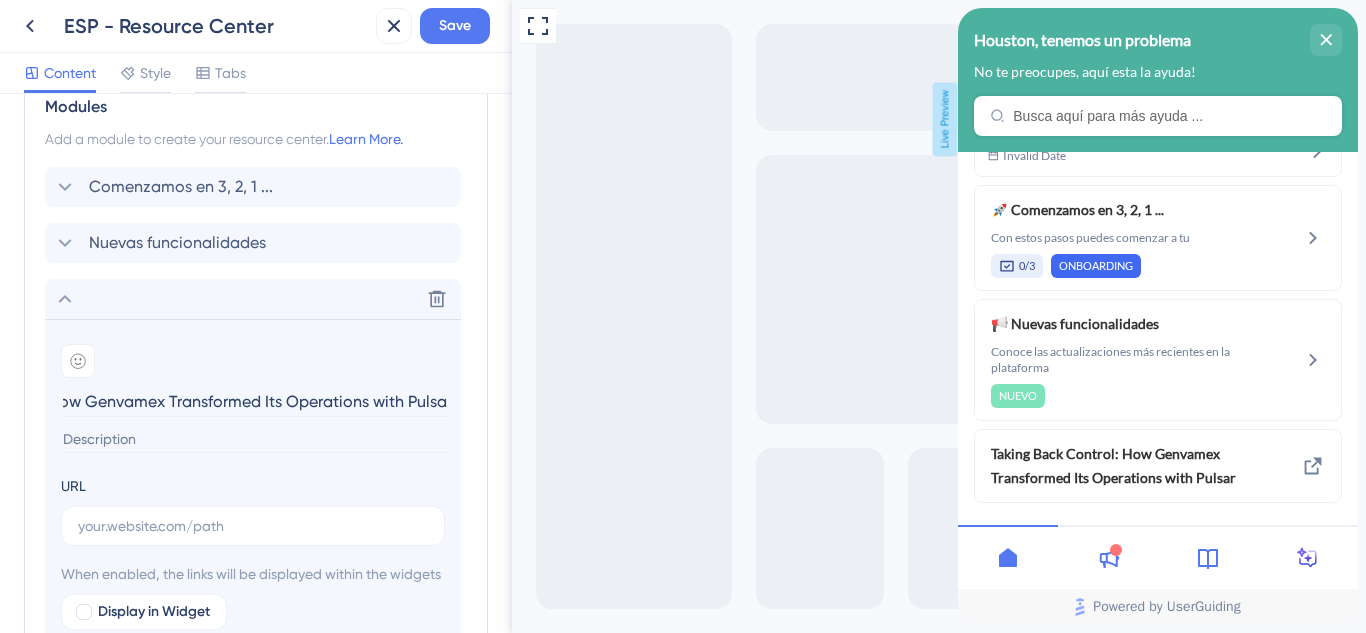 click on "Taking Back Control: How Genvamex Transformed Its Operations with Pulsar" at bounding box center (255, 401) 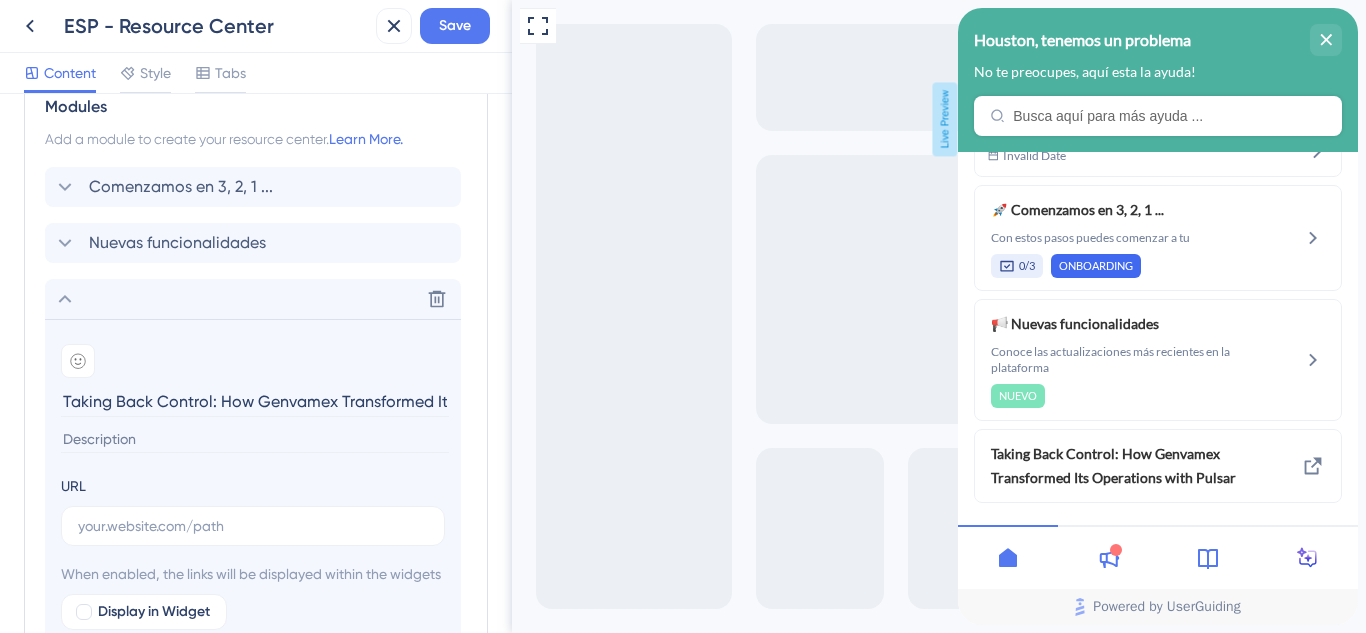 drag, startPoint x: 83, startPoint y: 401, endPoint x: 0, endPoint y: 410, distance: 83.48653 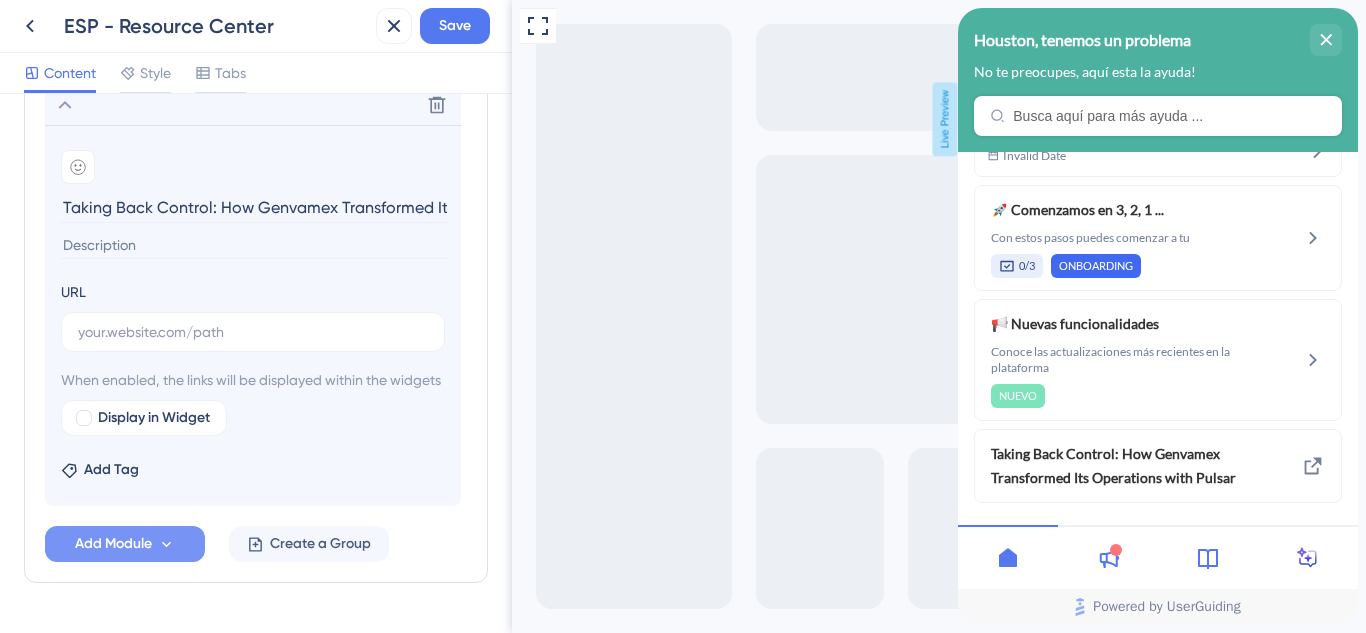 scroll, scrollTop: 1100, scrollLeft: 0, axis: vertical 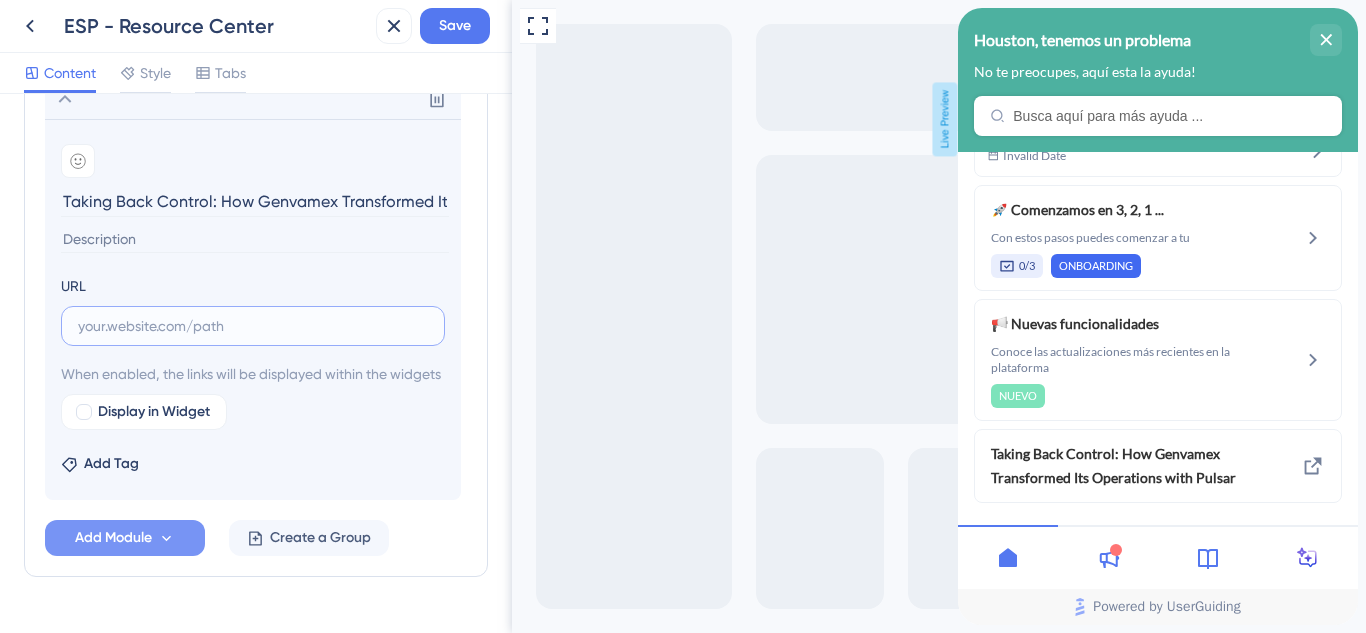 click at bounding box center (253, 326) 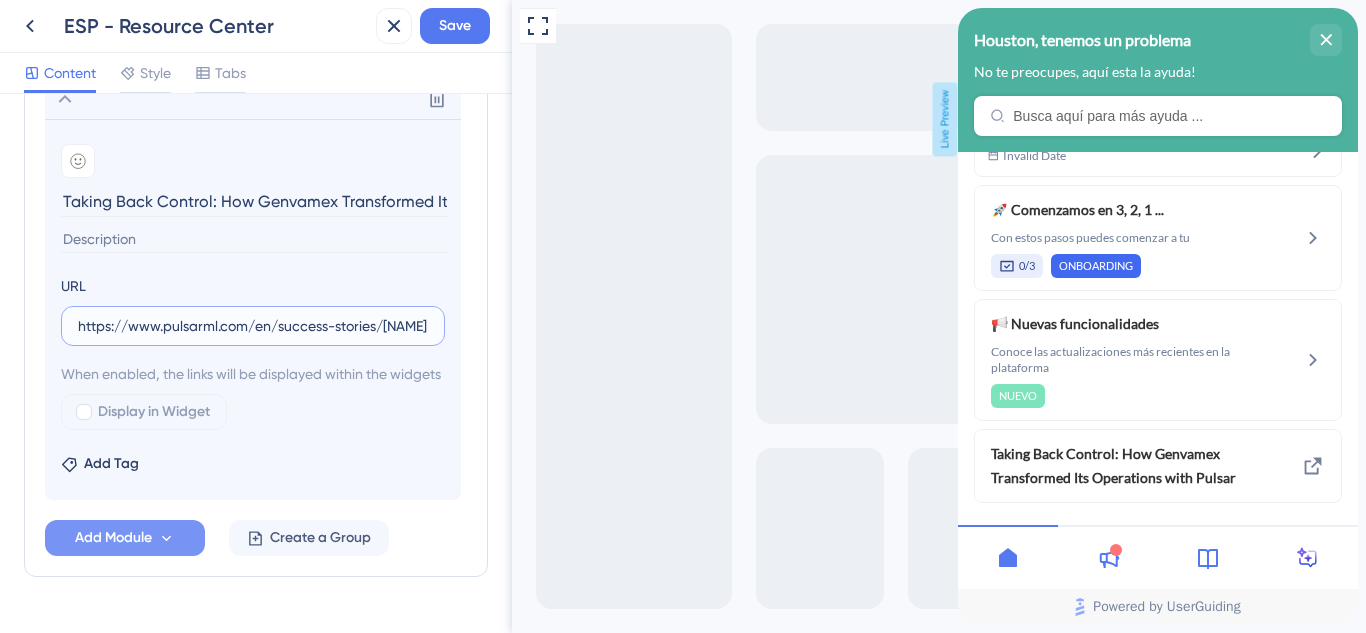 scroll, scrollTop: 0, scrollLeft: 24, axis: horizontal 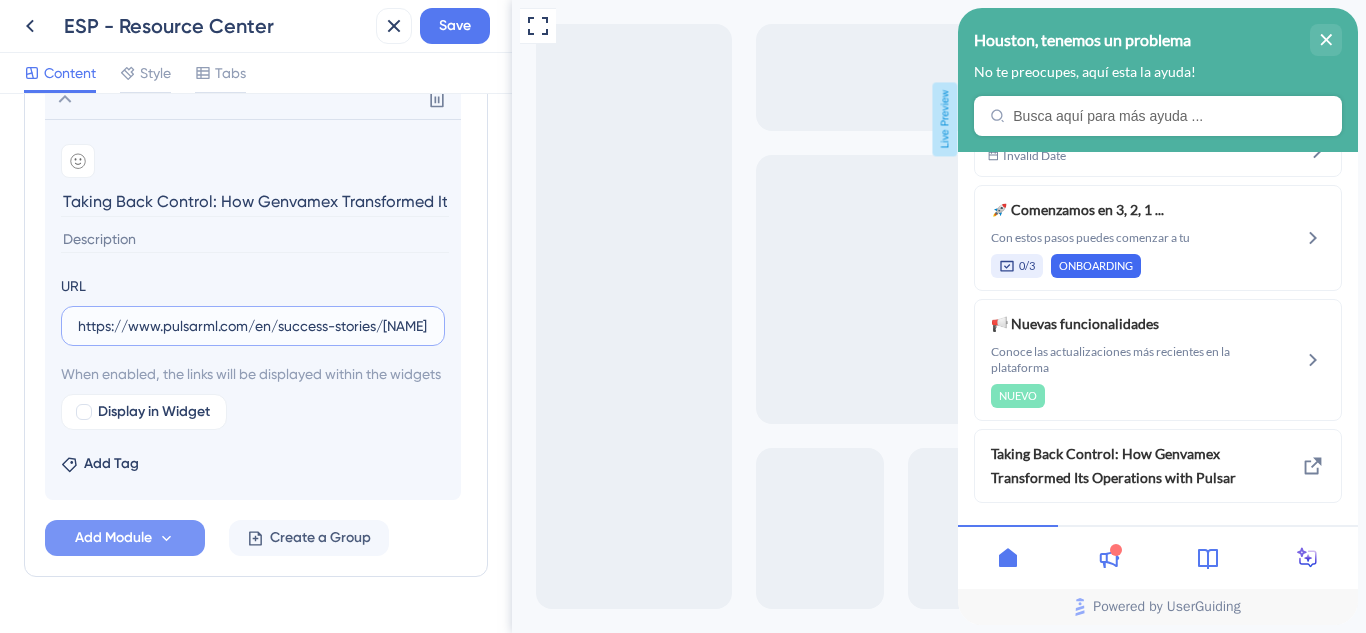type on "https://www.pulsarml.com/en/success-stories/genvamex" 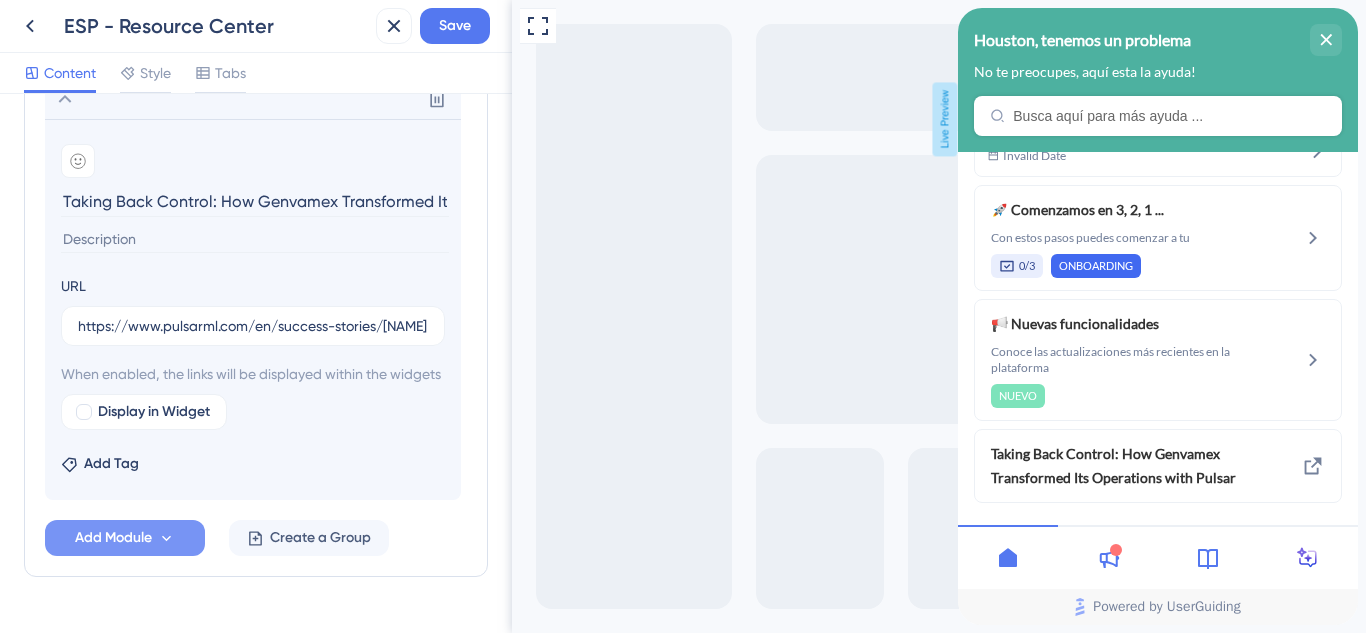 scroll, scrollTop: 0, scrollLeft: 0, axis: both 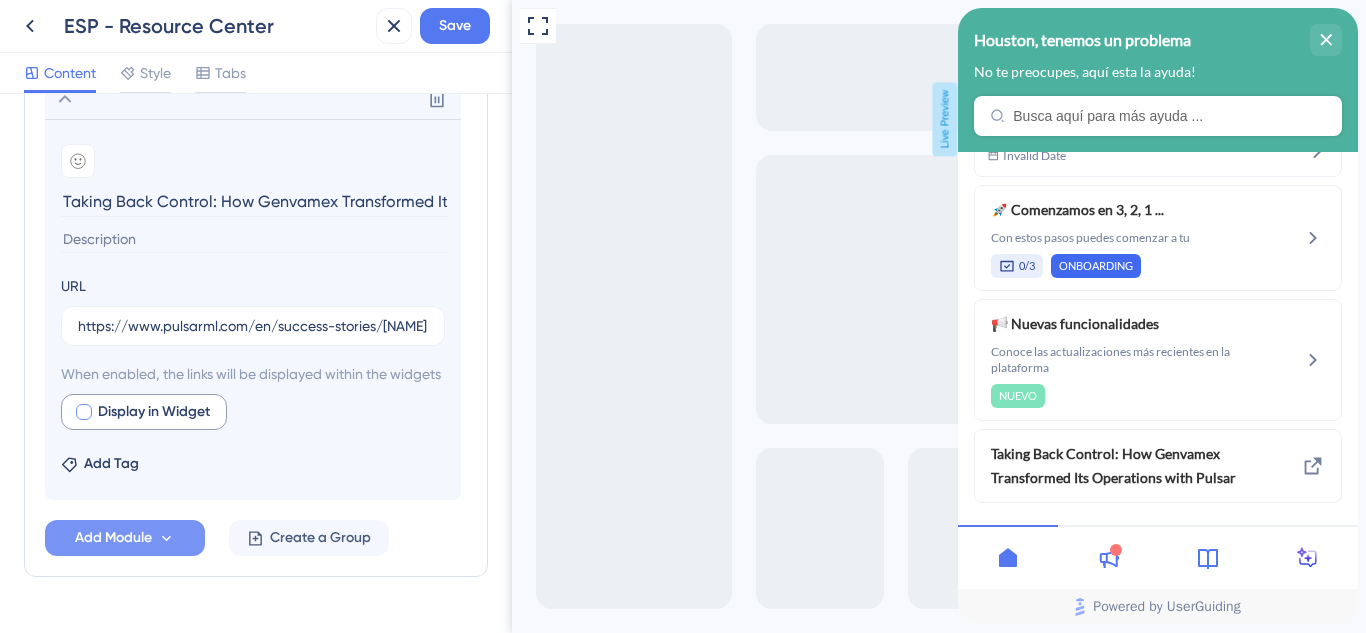 click on "Display in Widget" at bounding box center [154, 412] 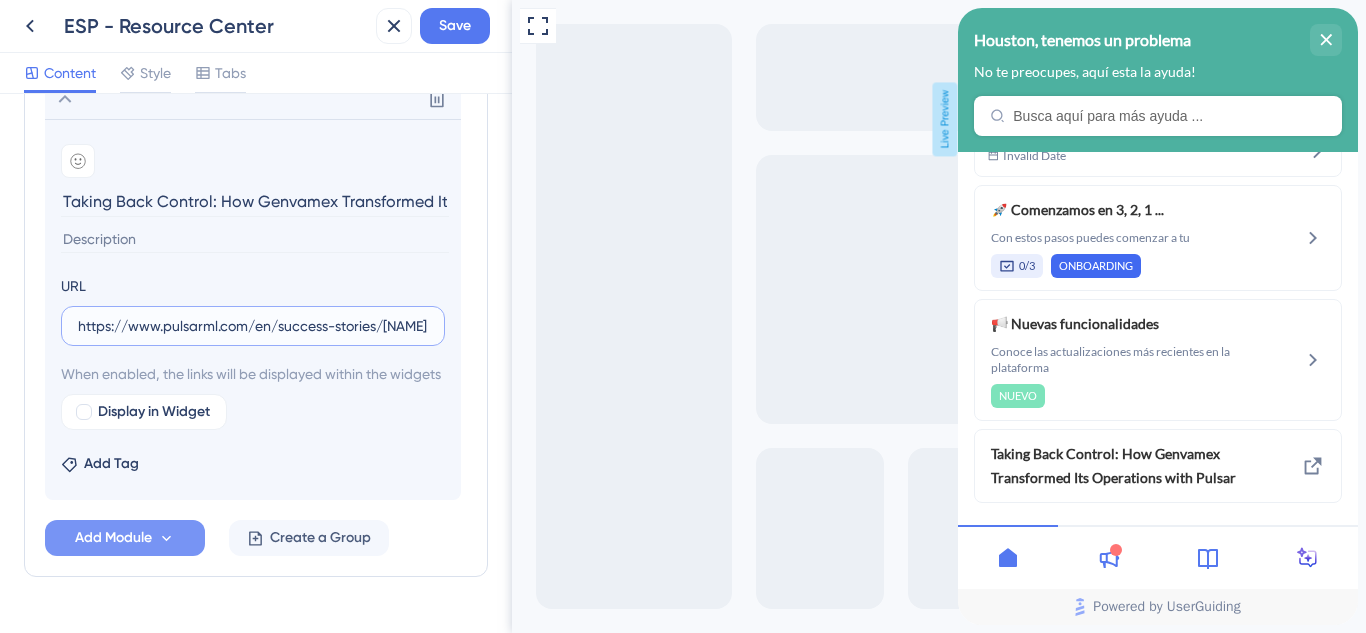 drag, startPoint x: 374, startPoint y: 325, endPoint x: 0, endPoint y: 341, distance: 374.3421 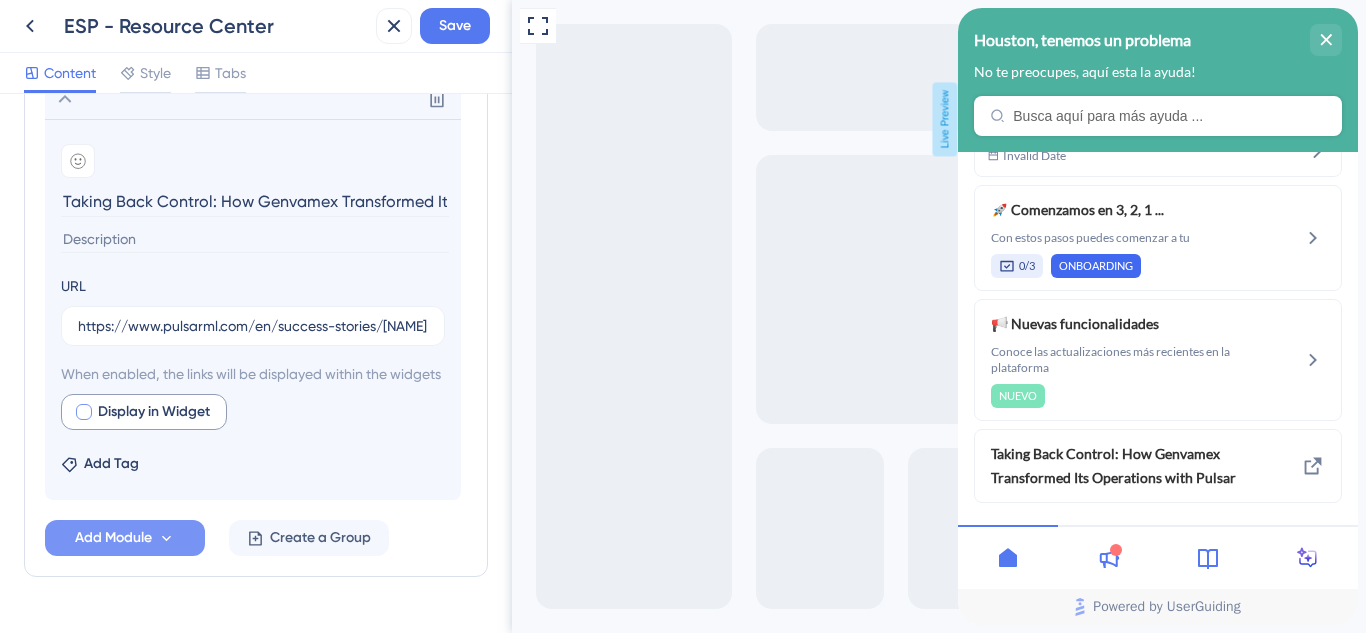 click on "Display in Widget" at bounding box center [144, 412] 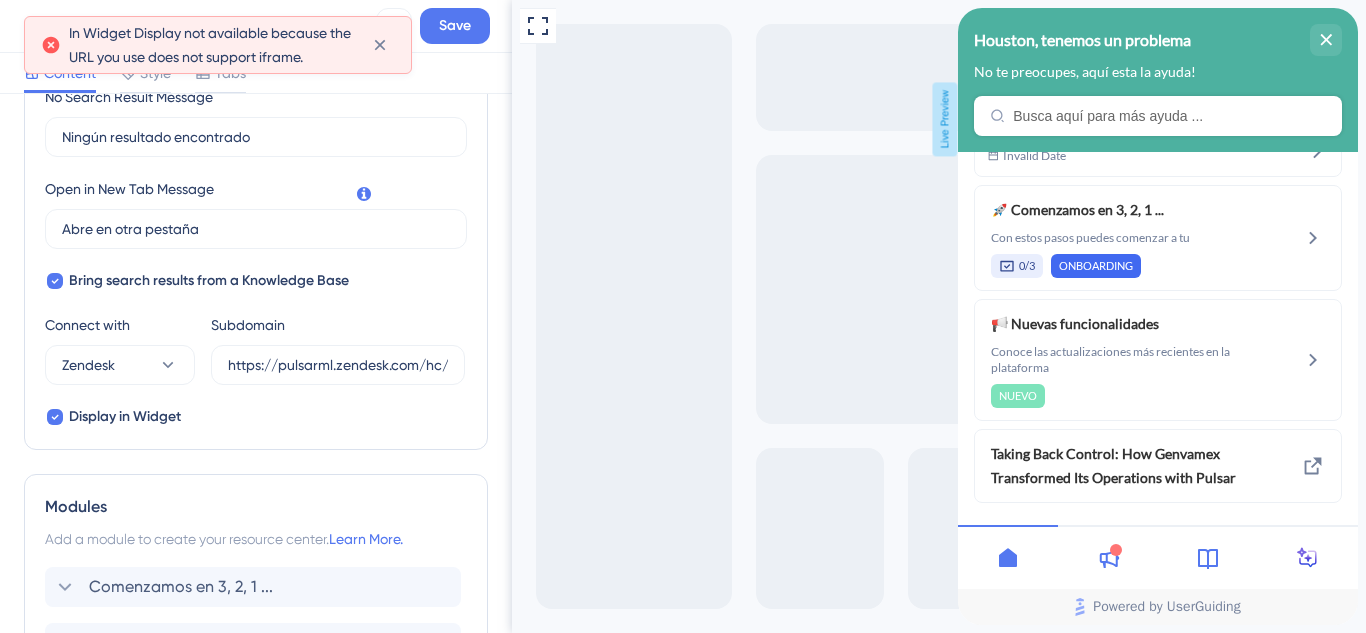 scroll, scrollTop: 900, scrollLeft: 0, axis: vertical 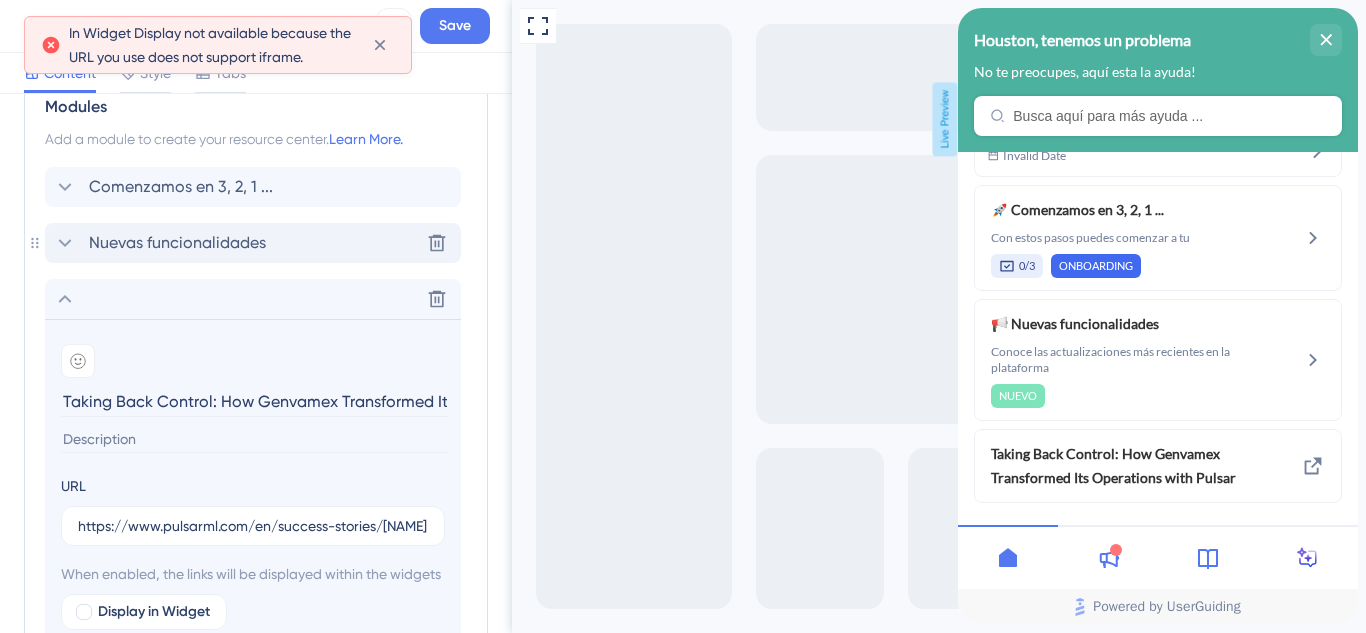 click on "Nuevas funcionalidades" at bounding box center (177, 243) 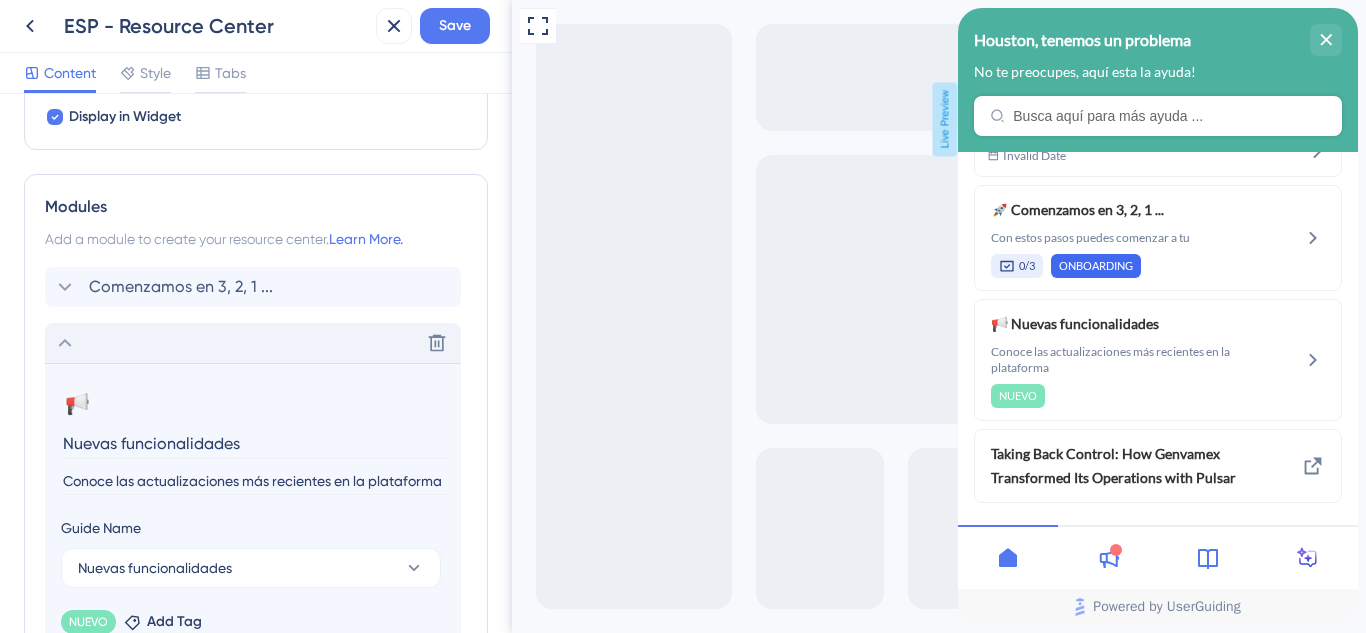 click on "Delete" at bounding box center (253, 343) 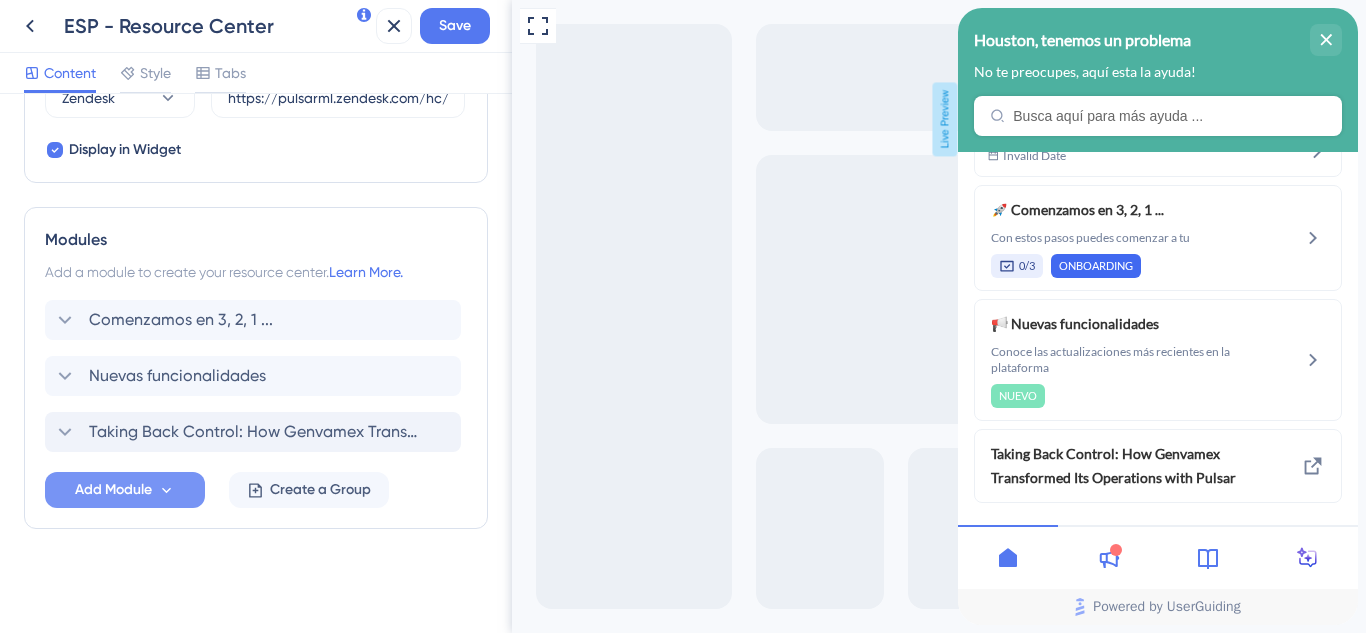 scroll, scrollTop: 767, scrollLeft: 0, axis: vertical 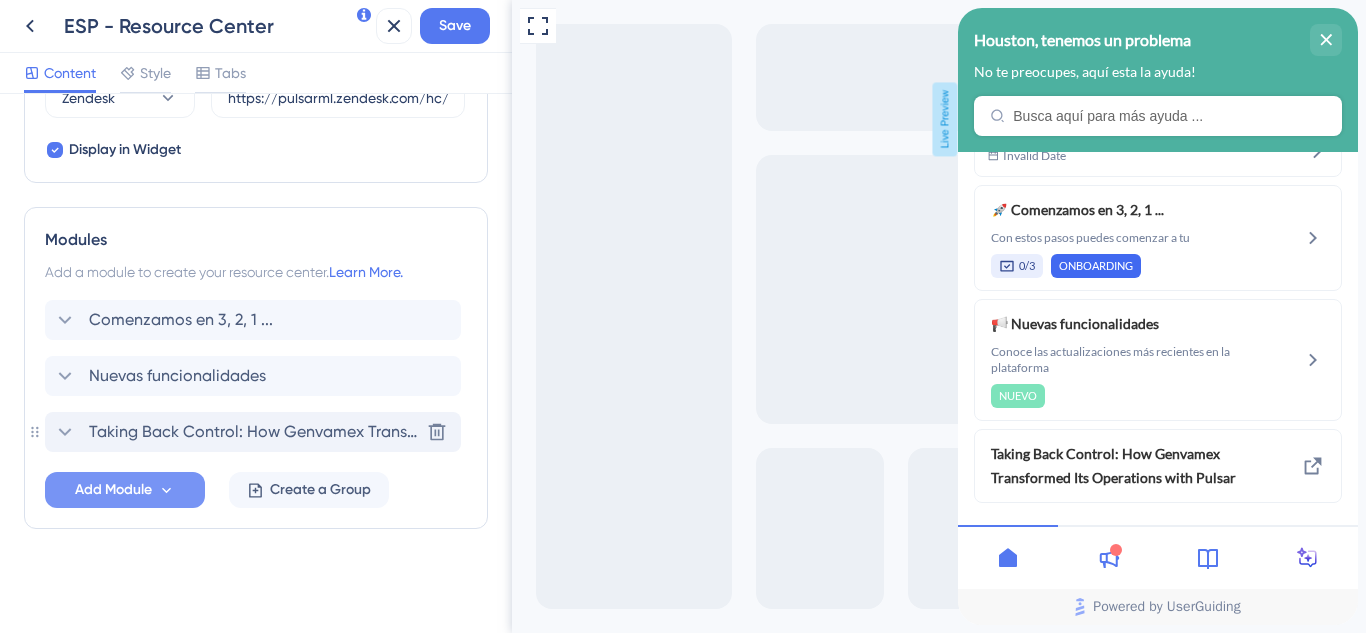 click on "Taking Back Control: How Genvamex Transformed Its Operations with Pulsar" at bounding box center [254, 432] 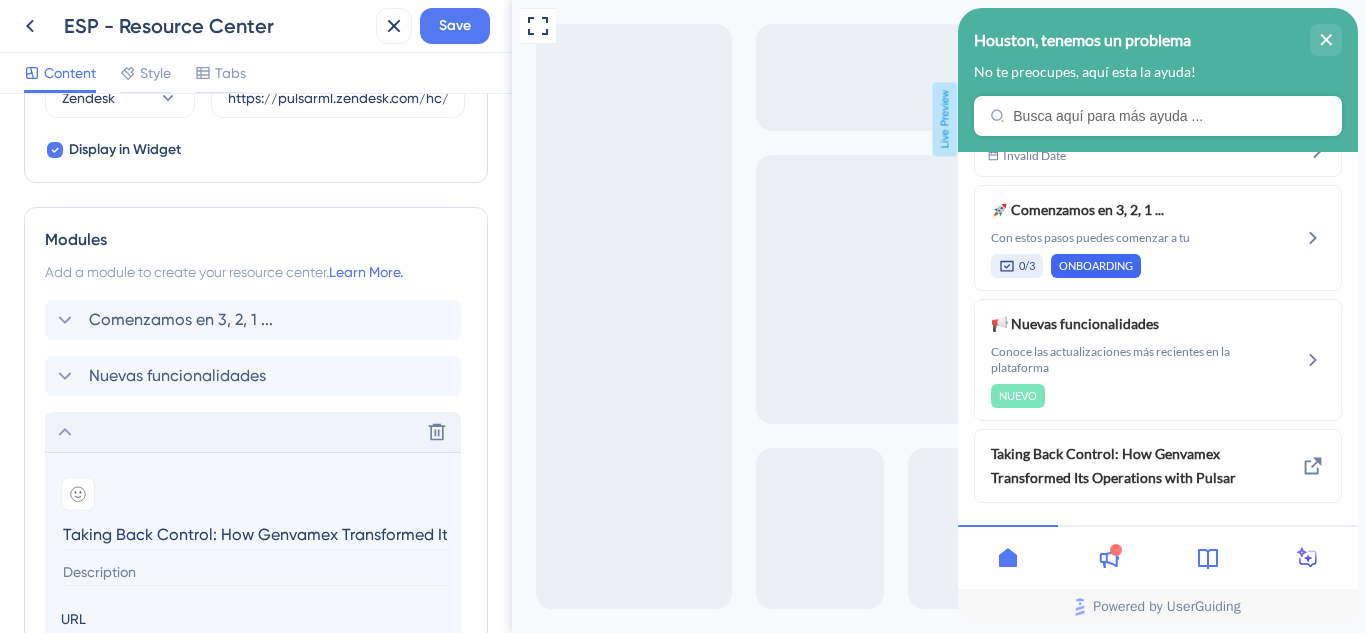 scroll, scrollTop: 800, scrollLeft: 0, axis: vertical 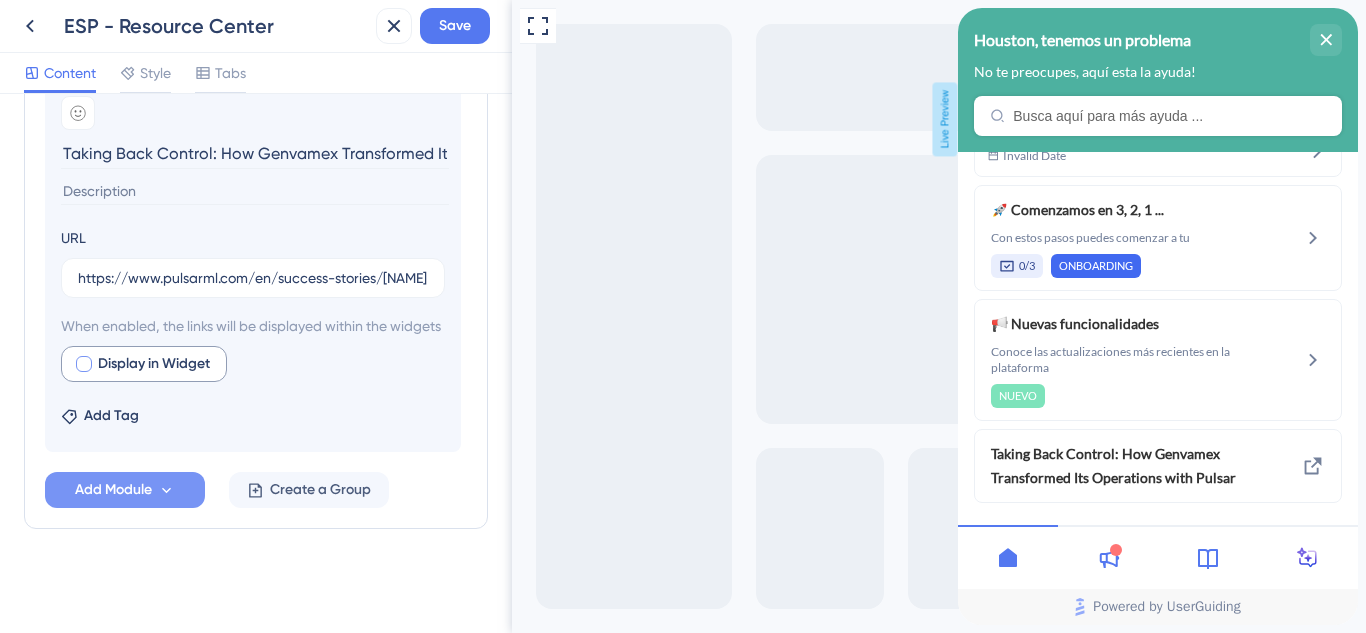 click at bounding box center [84, 364] 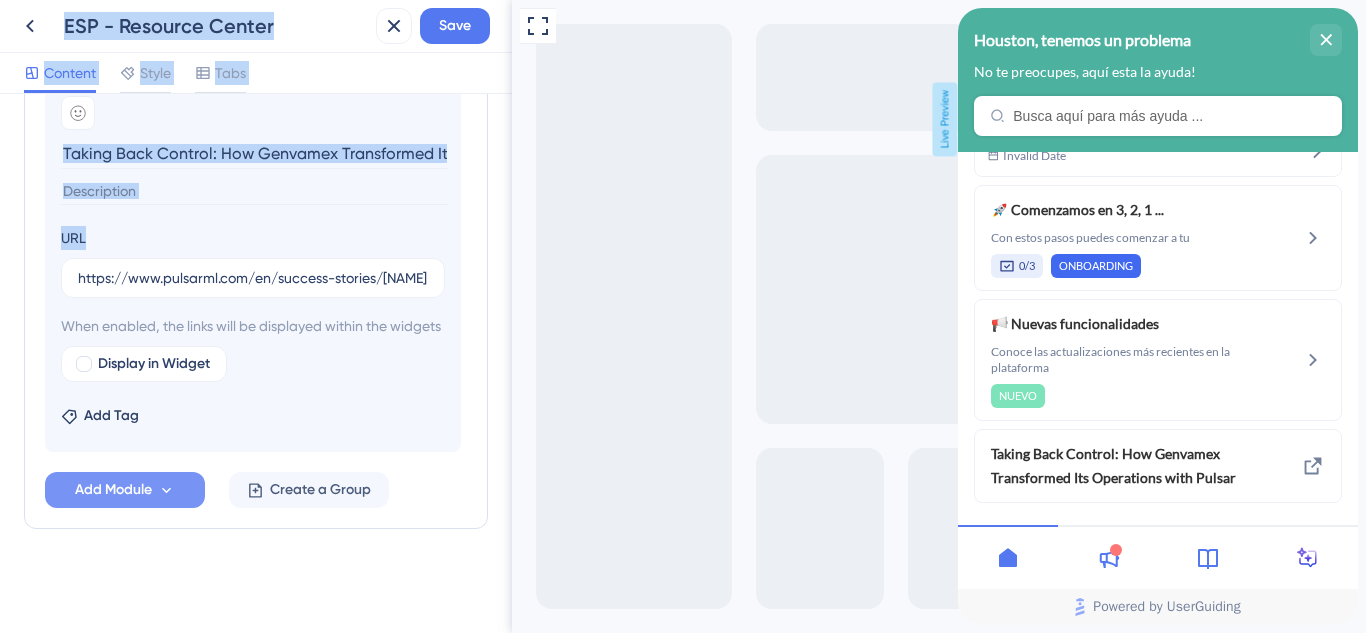 drag, startPoint x: 588, startPoint y: 253, endPoint x: 548, endPoint y: 294, distance: 57.280014 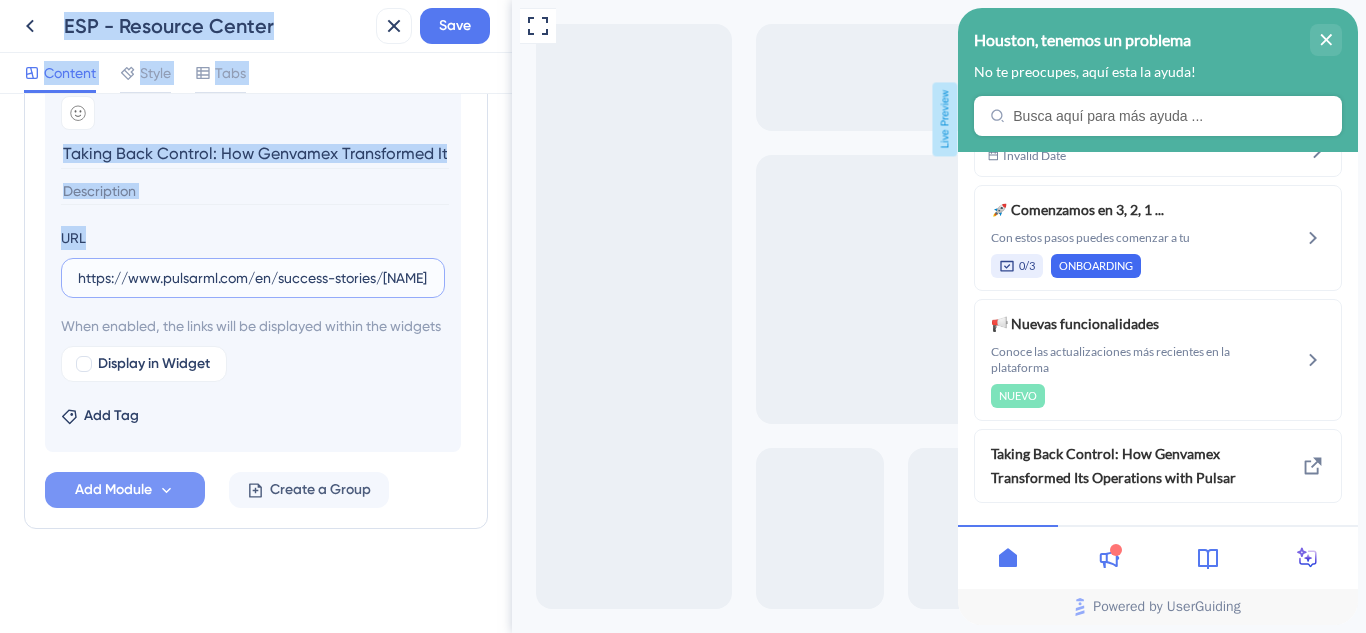 click on "https://www.pulsarml.com/en/success-stories/genvamex" at bounding box center [253, 278] 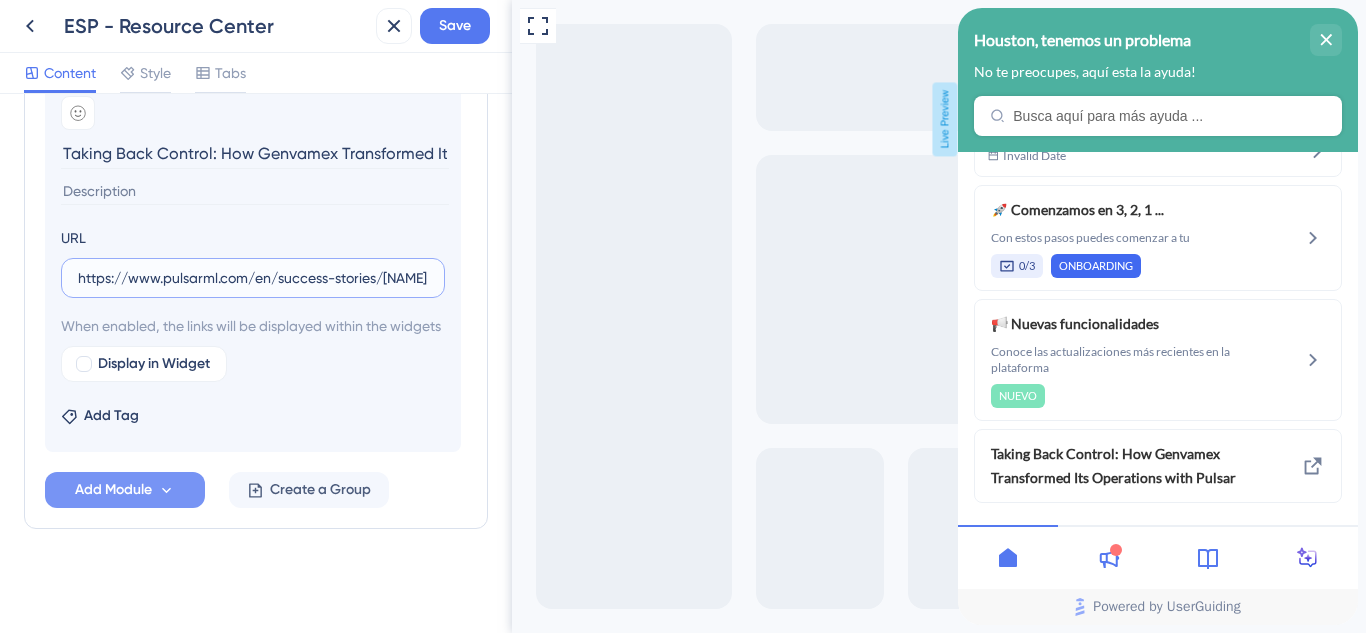 scroll, scrollTop: 0, scrollLeft: 25, axis: horizontal 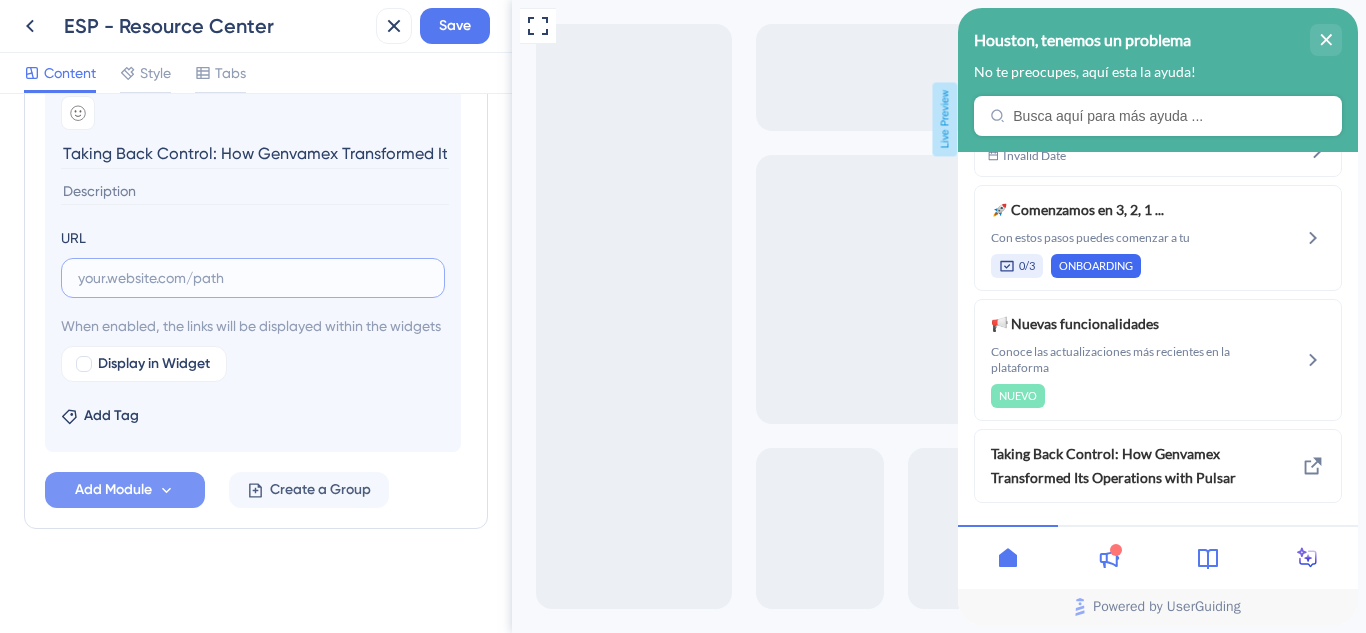 paste on "https://www.youtube.com/watch?v=ANB_hVcAJuw" 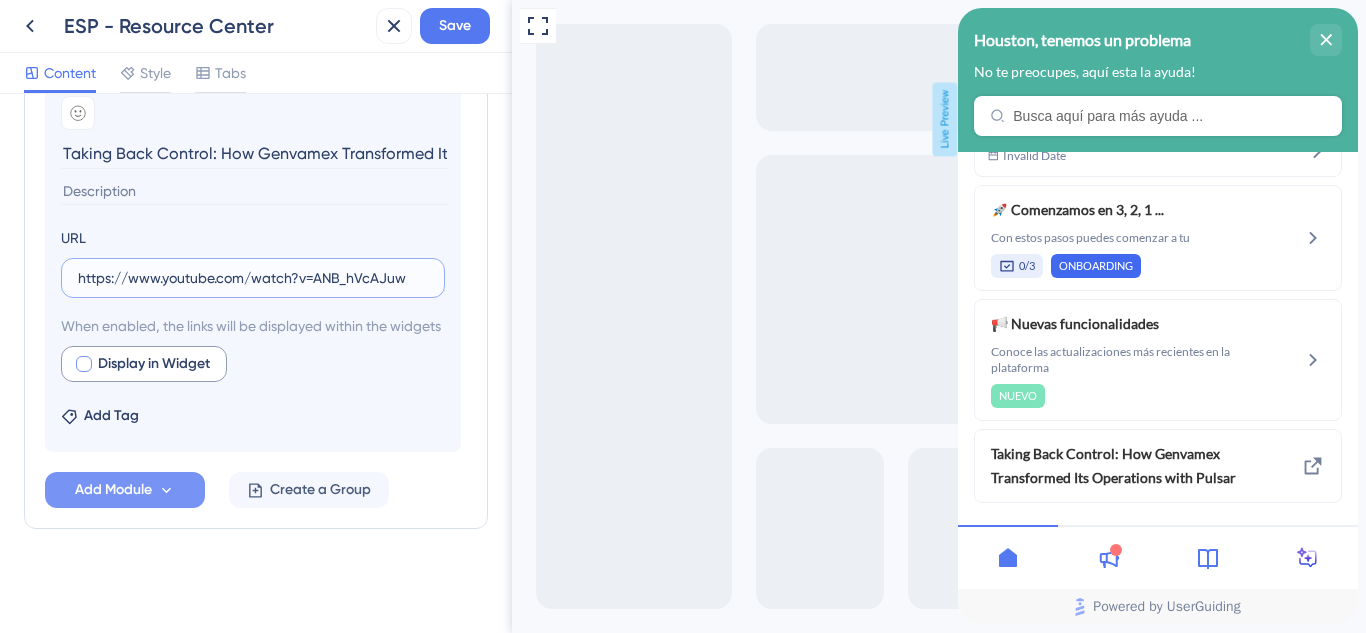 type on "https://www.youtube.com/watch?v=ANB_hVcAJuw" 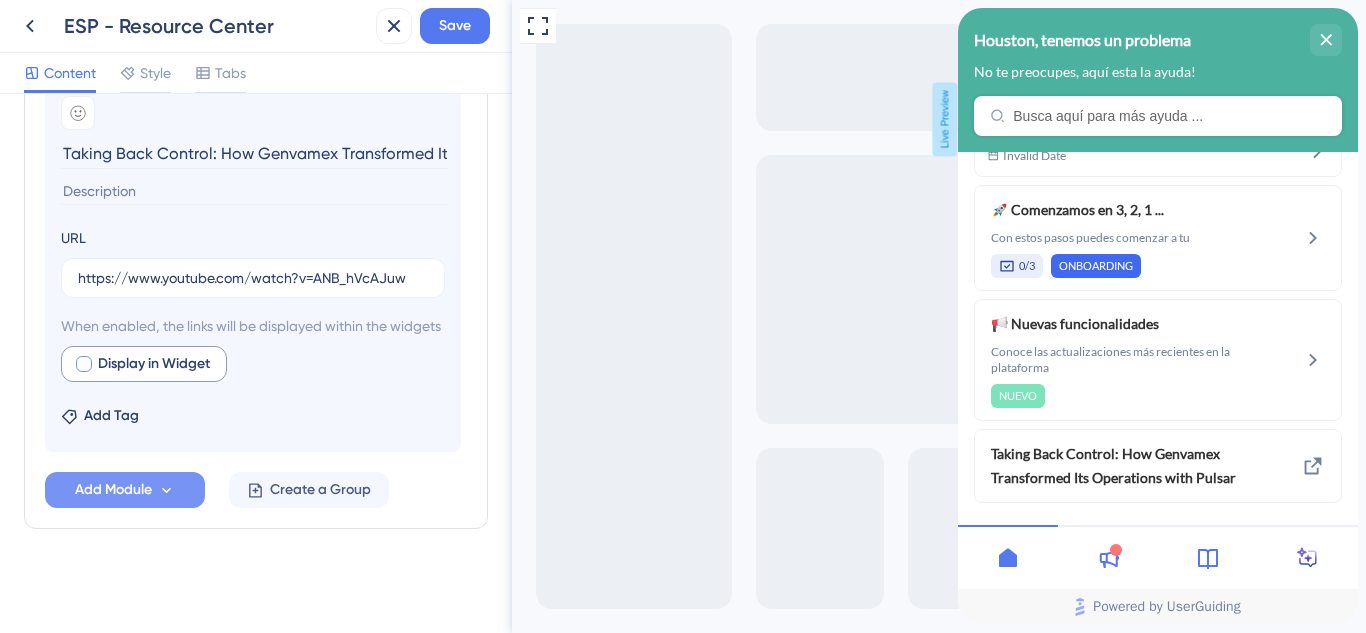 click at bounding box center [84, 364] 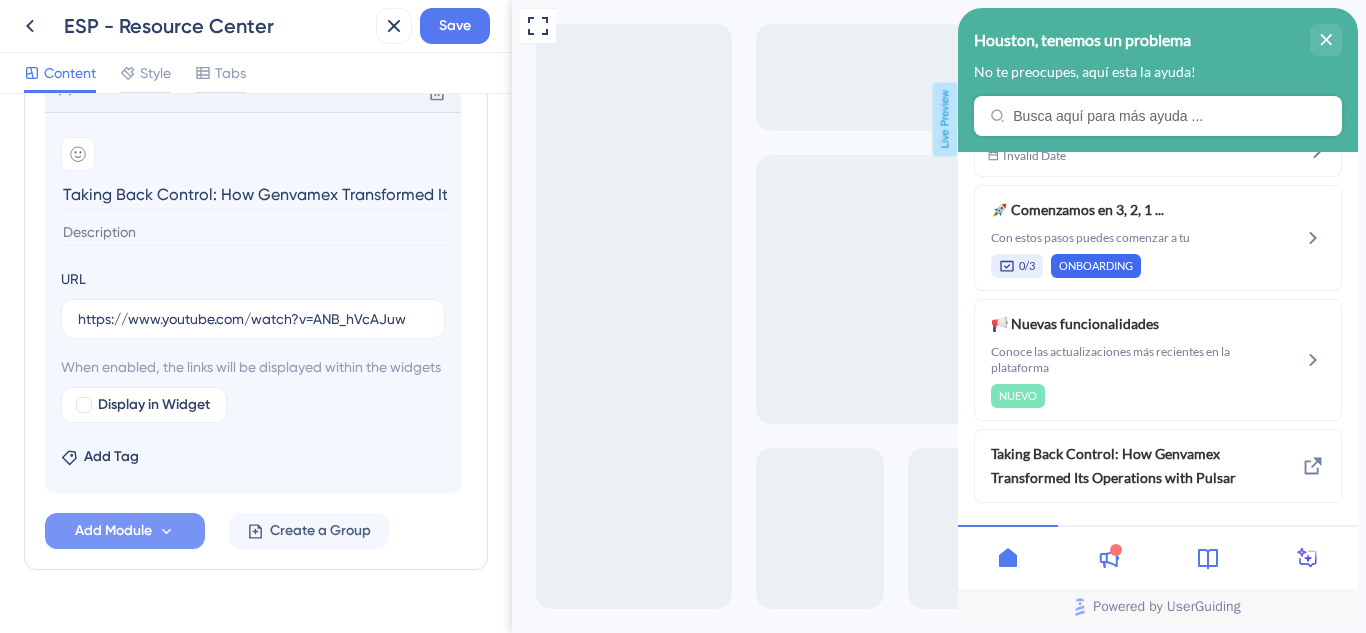 scroll, scrollTop: 1072, scrollLeft: 0, axis: vertical 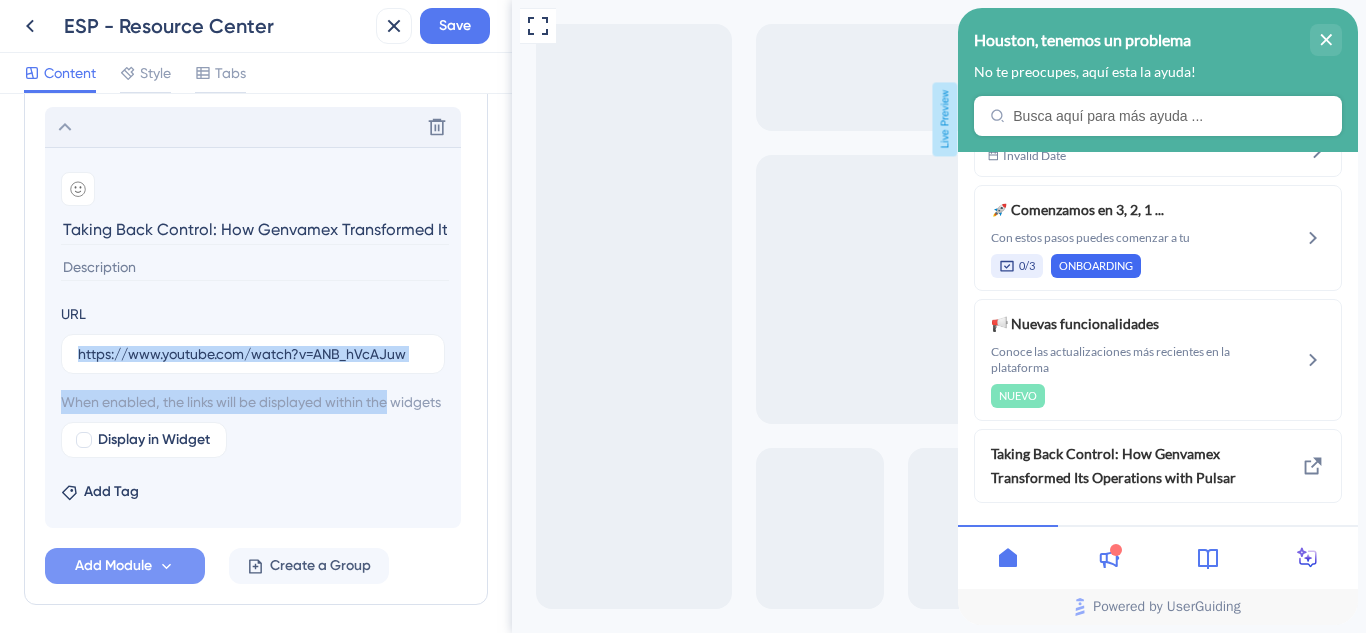 drag, startPoint x: 76, startPoint y: 350, endPoint x: 435, endPoint y: 382, distance: 360.42337 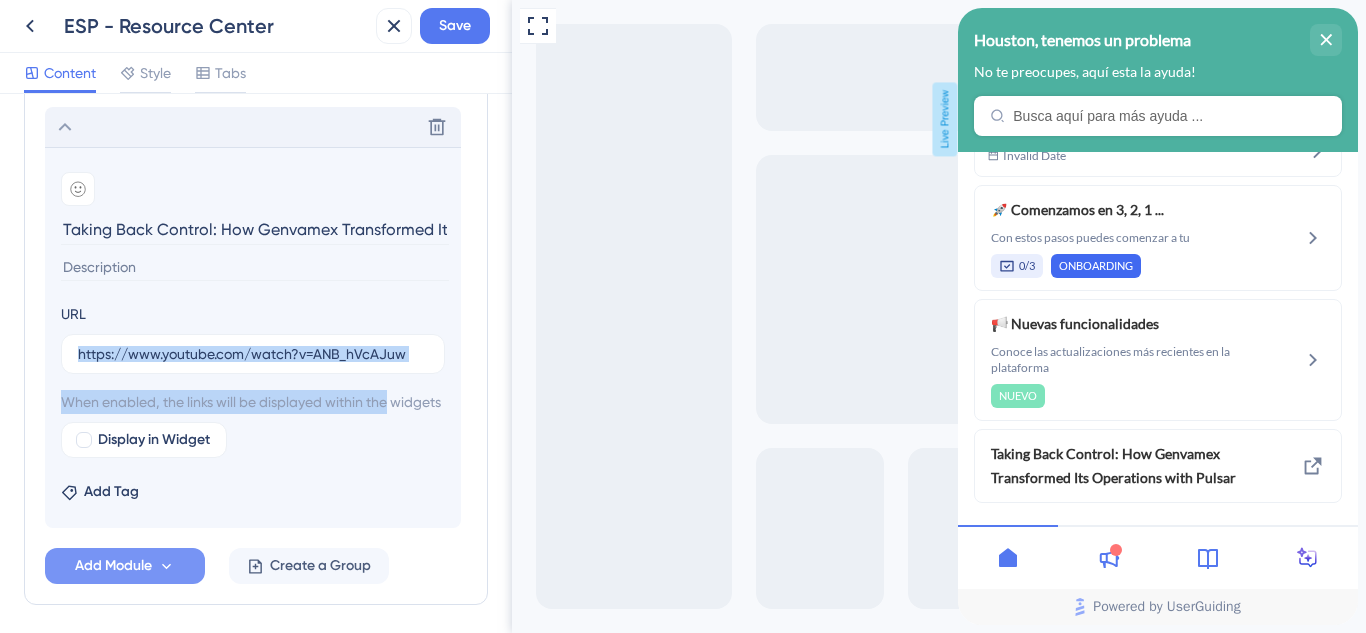 click on "URL https://www.youtube.com/watch?v=ANB_hVcAJuw When enabled, the links will be displayed within the widgets Display in Widget" at bounding box center [253, 380] 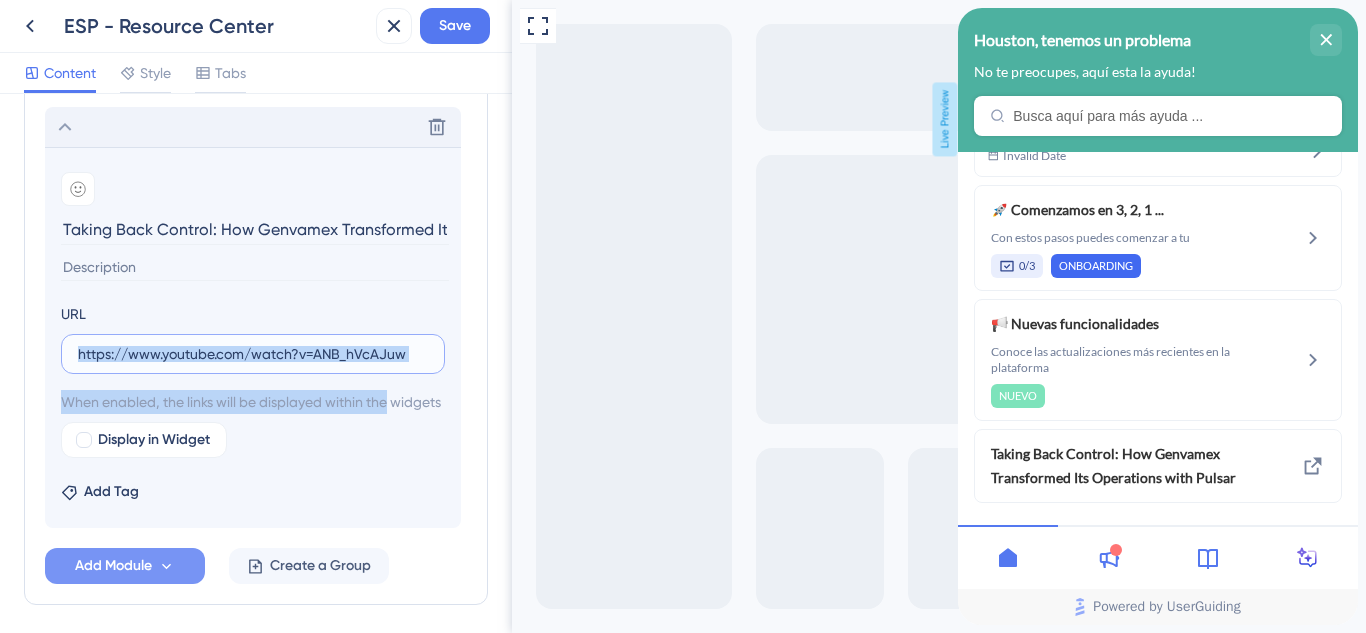click on "https://www.youtube.com/watch?v=ANB_hVcAJuw" at bounding box center [253, 354] 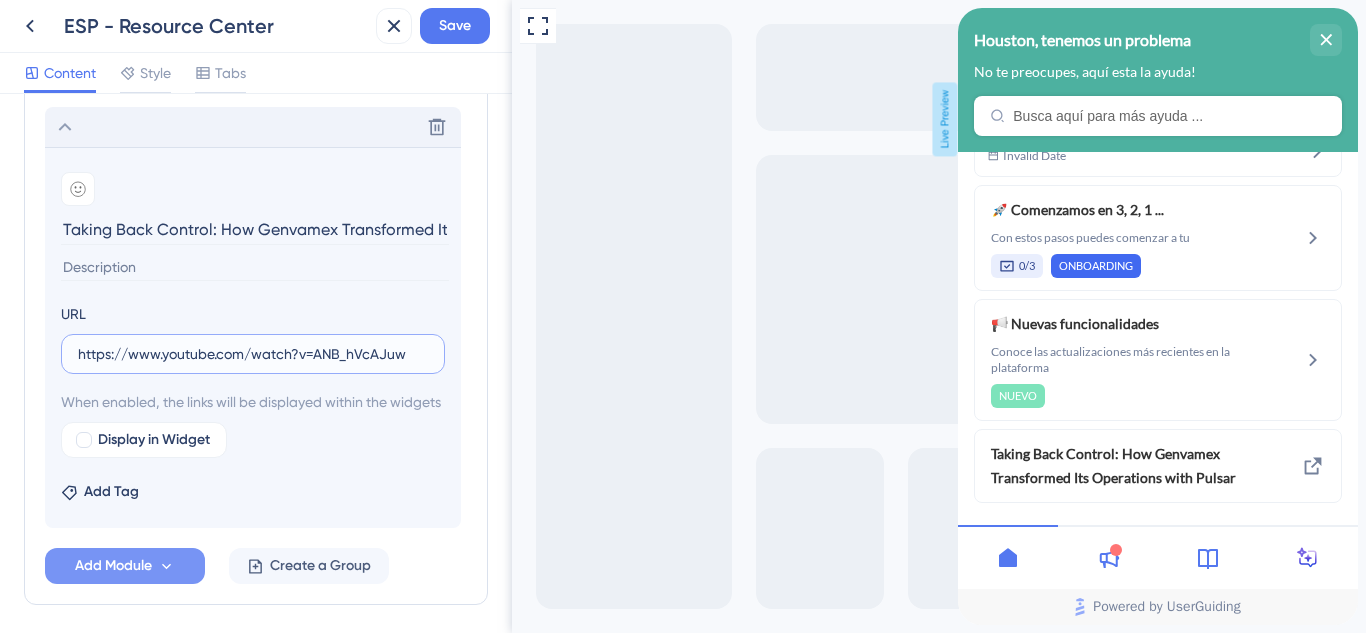 drag, startPoint x: 412, startPoint y: 360, endPoint x: 52, endPoint y: 335, distance: 360.867 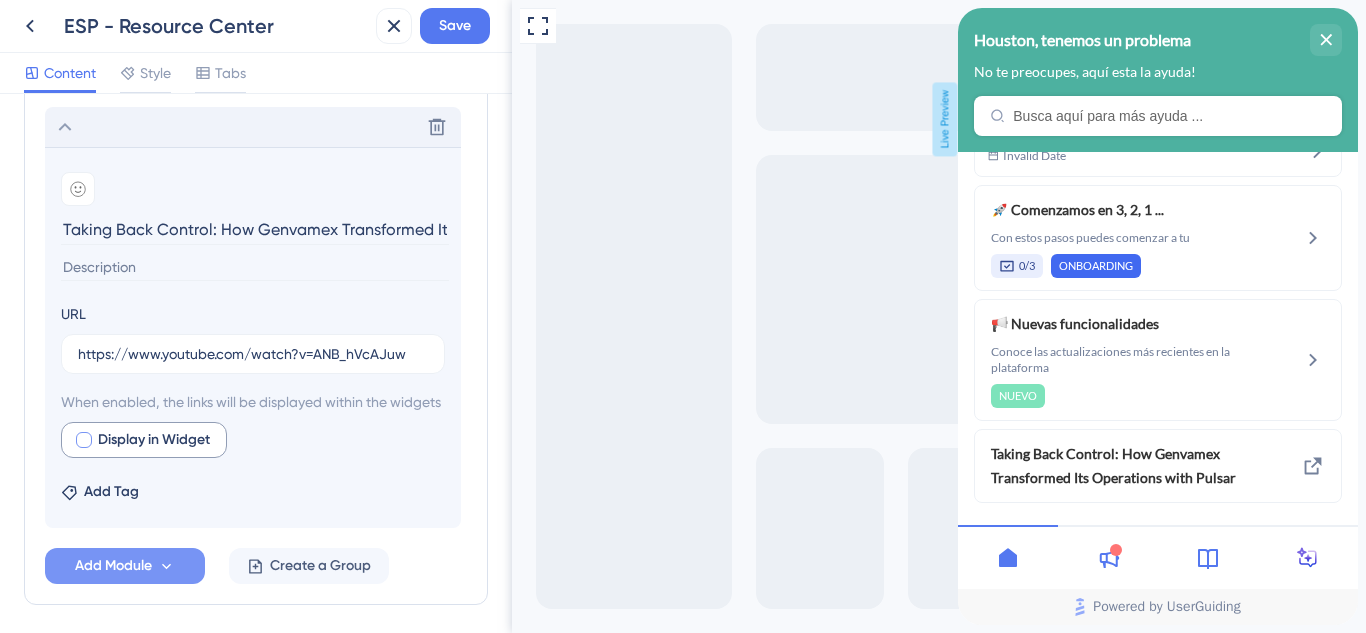 click at bounding box center (84, 440) 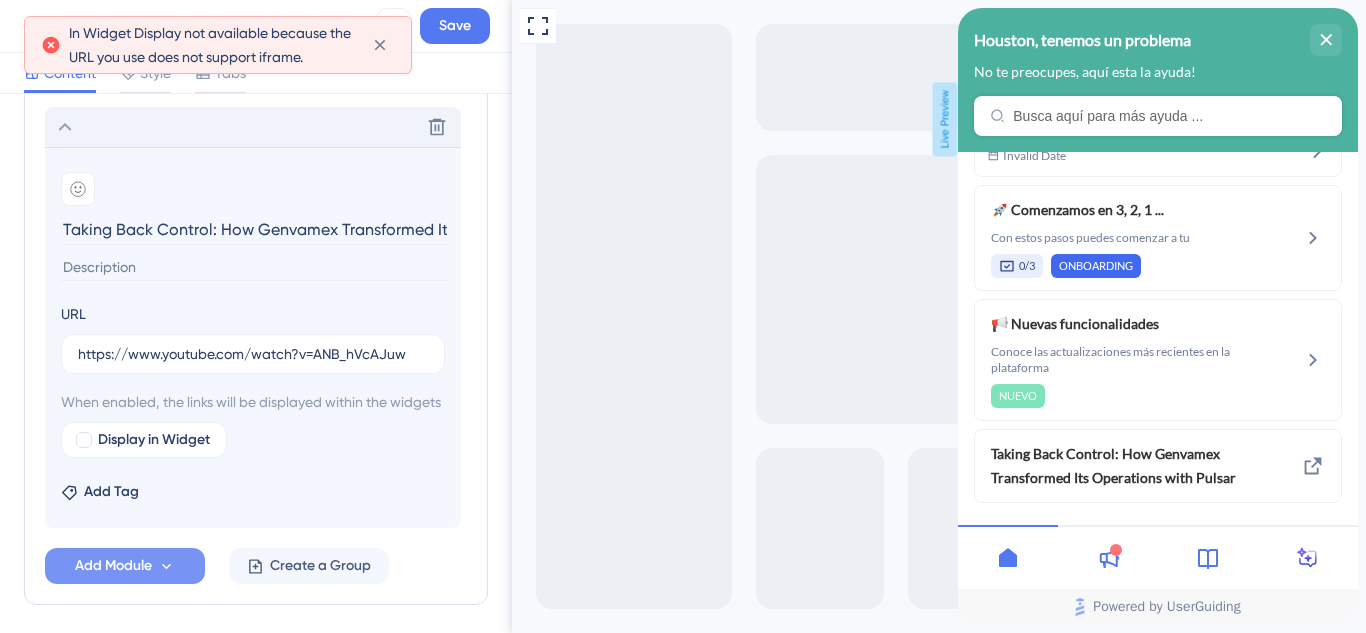 click on "In Widget Display not available because the URL you use does not support iframe." at bounding box center (212, 45) 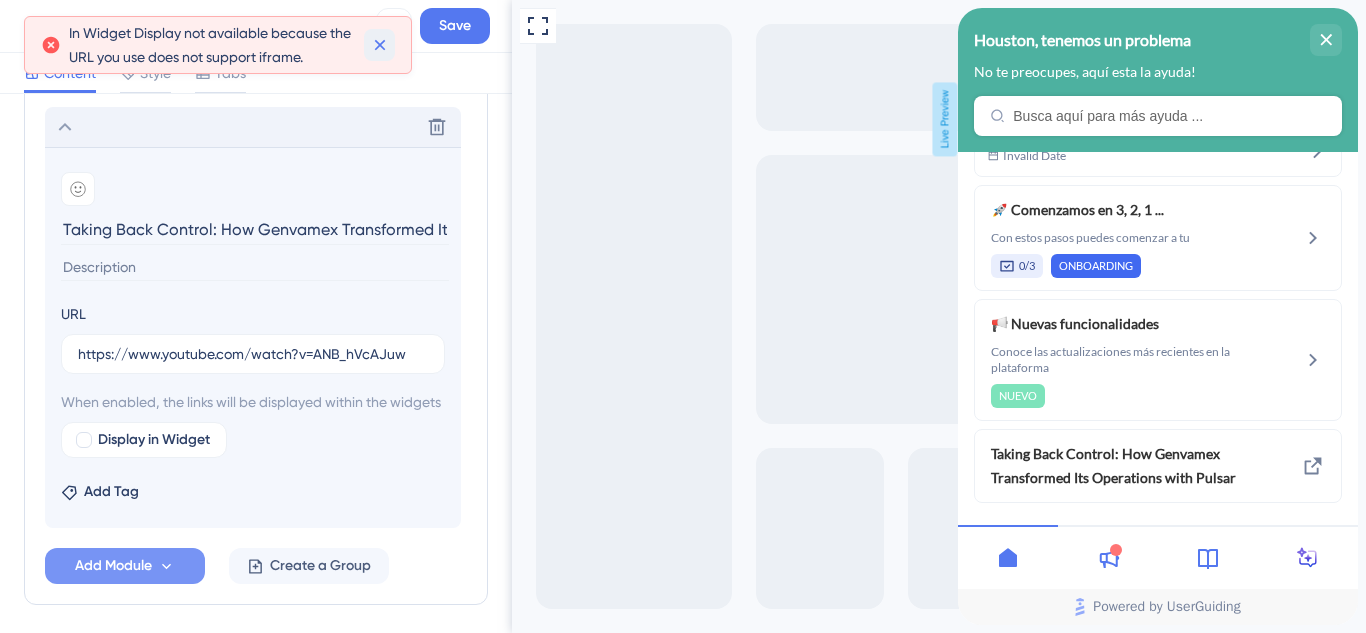 click 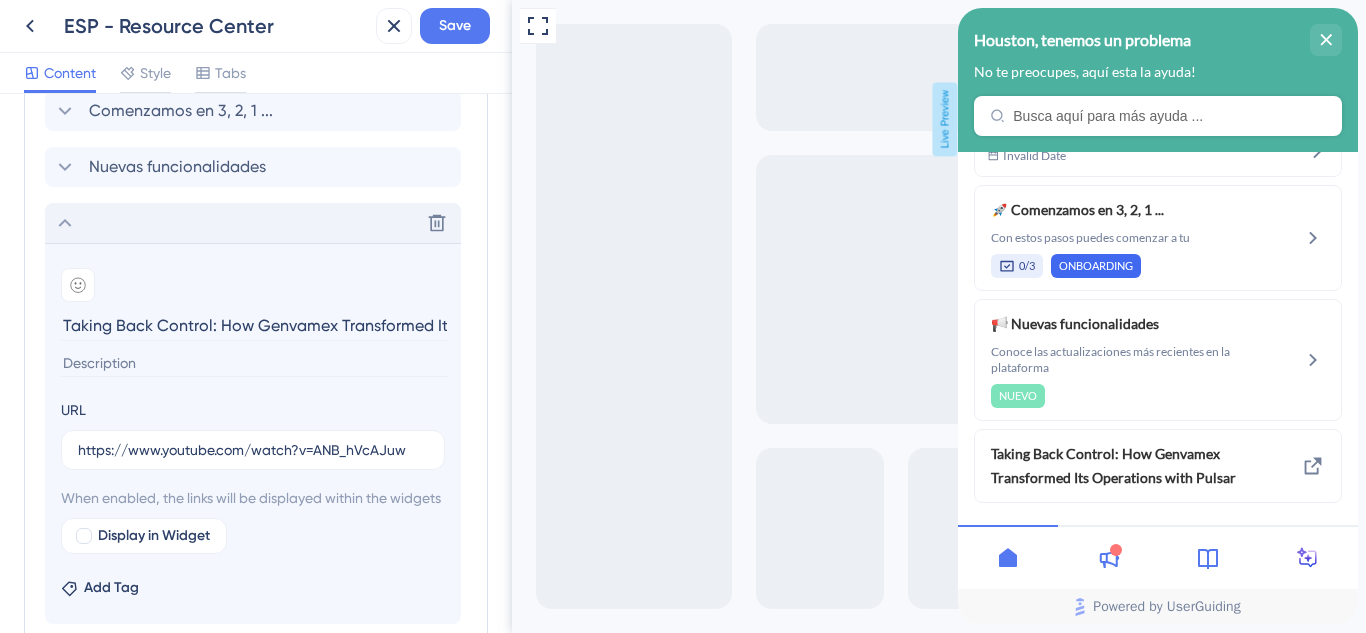 scroll, scrollTop: 972, scrollLeft: 0, axis: vertical 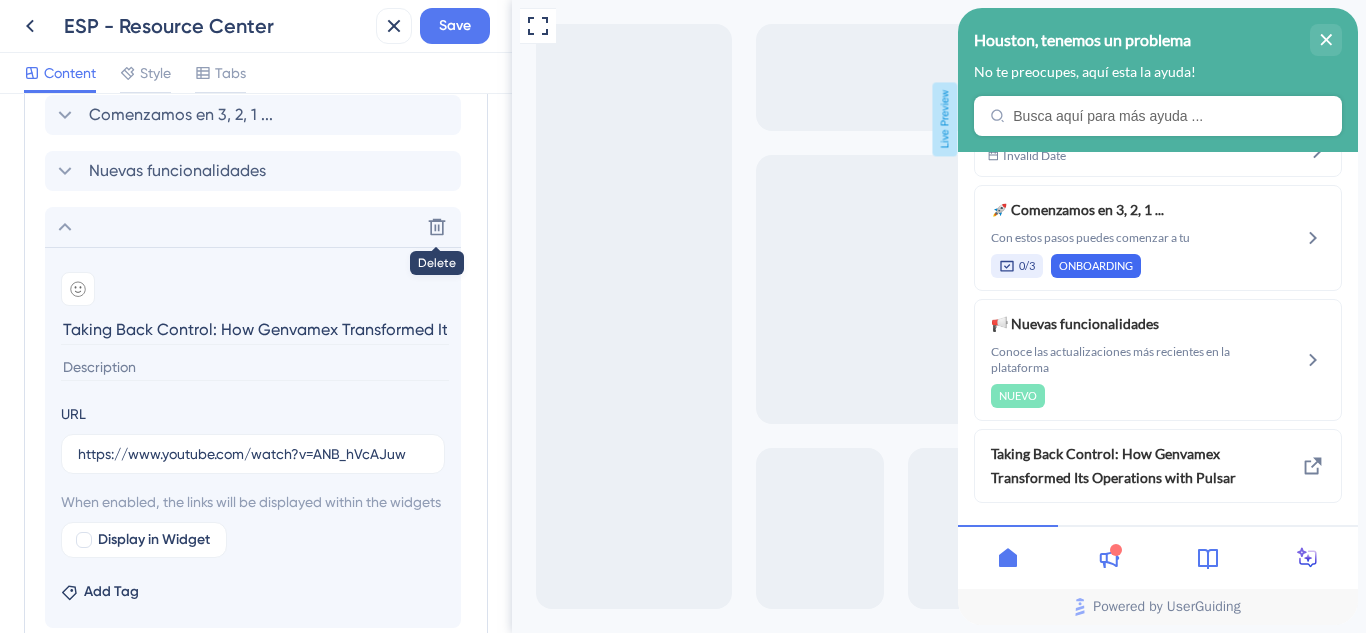 click at bounding box center (437, 227) 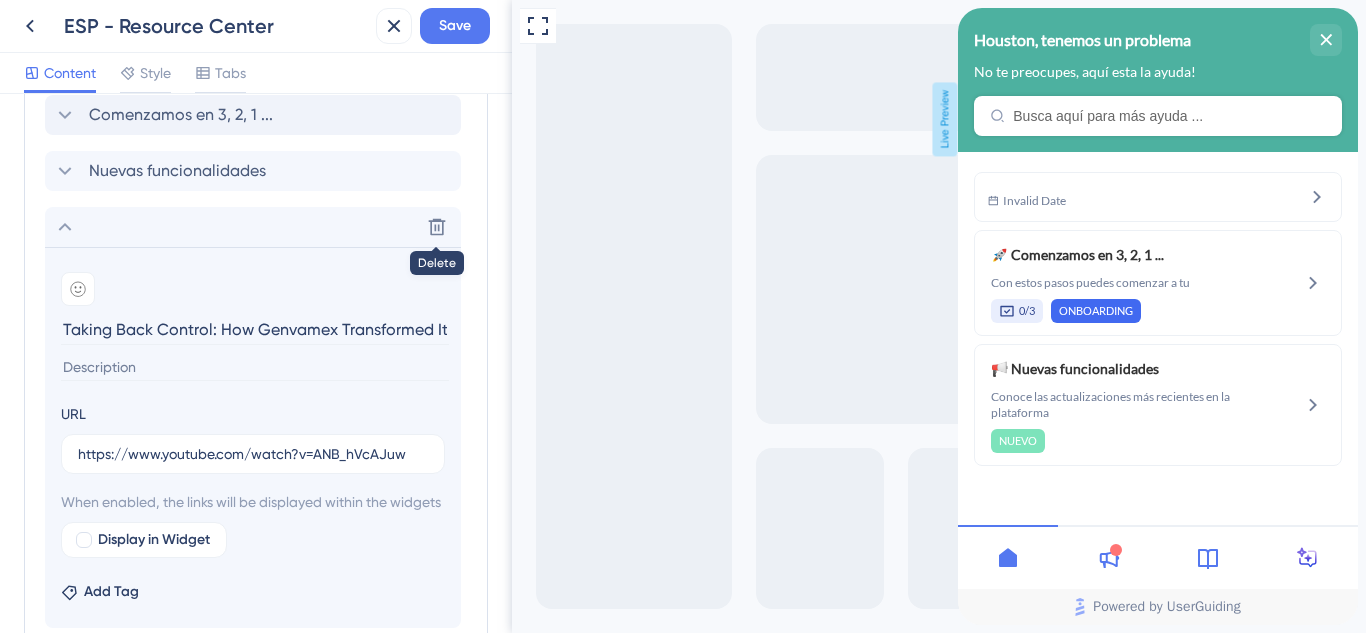 scroll, scrollTop: 711, scrollLeft: 0, axis: vertical 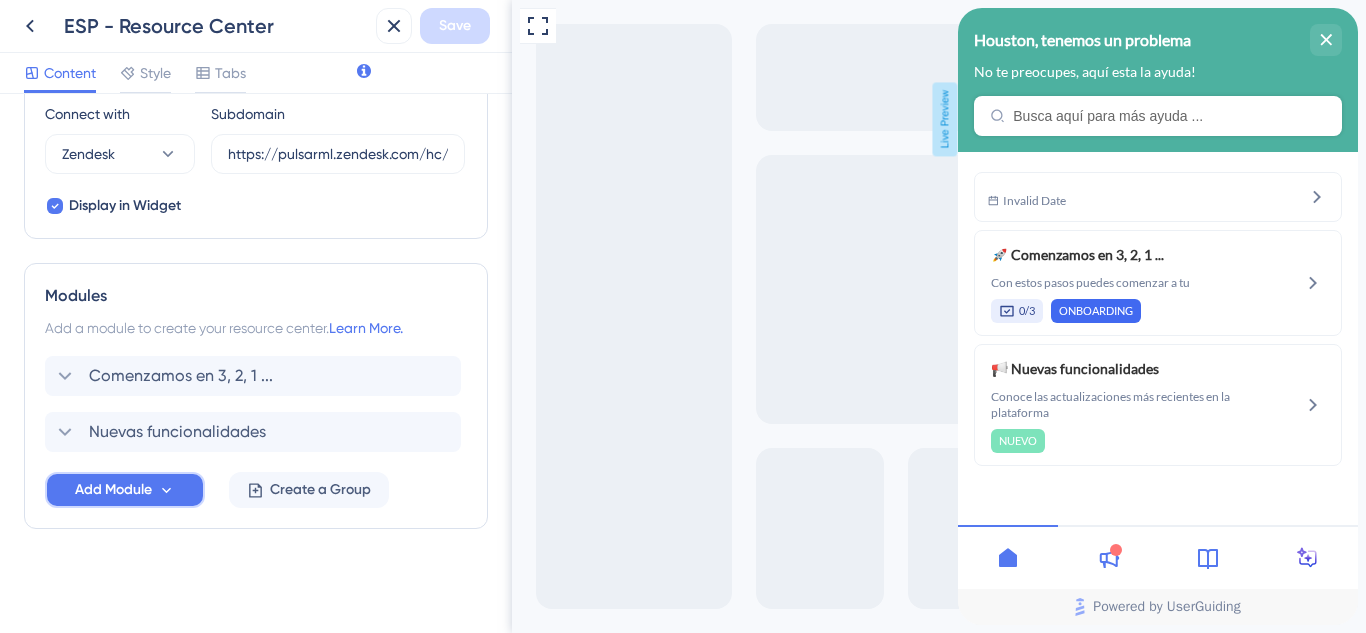 click on "Add Module" at bounding box center (113, 490) 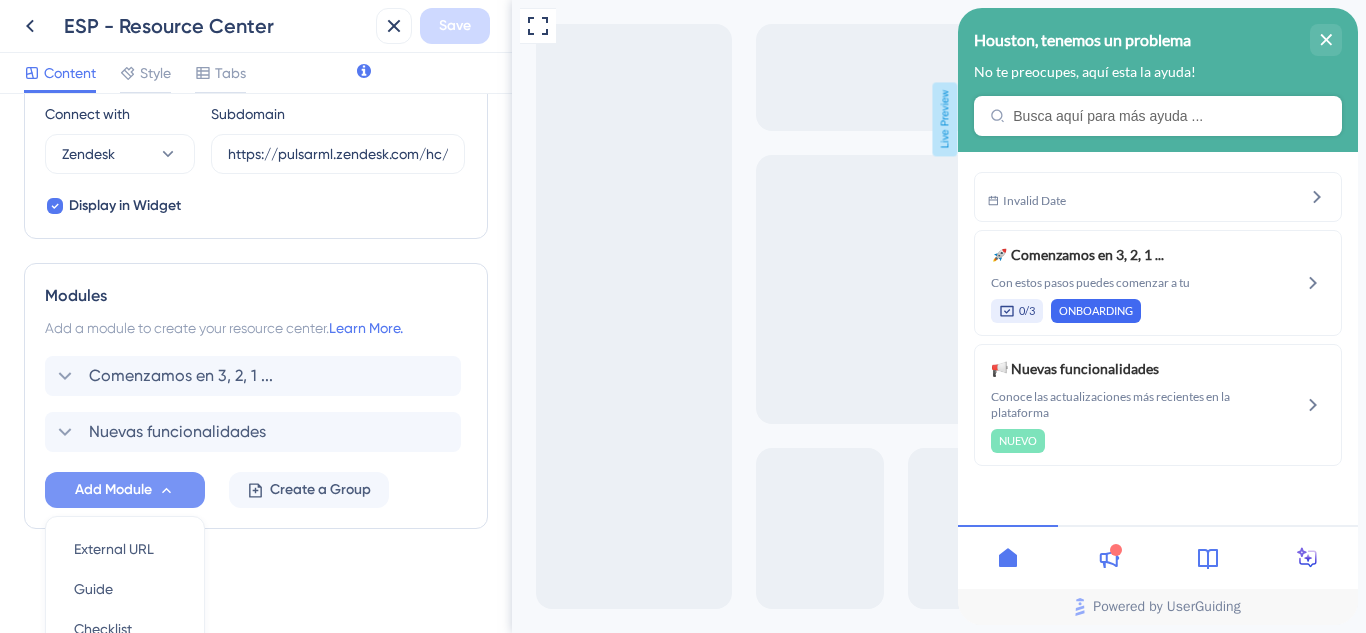 scroll, scrollTop: 900, scrollLeft: 0, axis: vertical 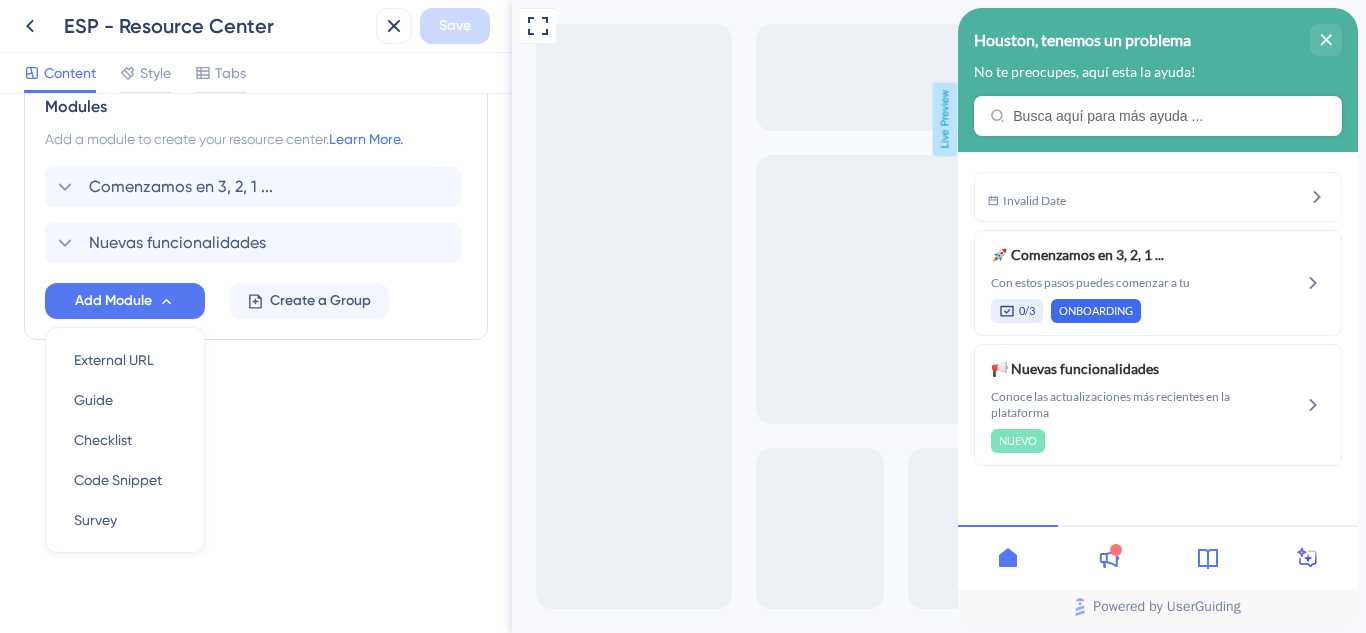 click on "Resource Center Header Title Houston, tenemos un problema 0 Houston, tenemos un problema Subtitle No te preocupes, aquí esta la ayuda! 0 Search Function Search Bar Search Bar Placeholder Busca aquí para más ayuda ... No Search Result Message Ningún resultado encontrado Open in New Tab Message Abre en otra pestaña 0 Bring search results from a Knowledge Base Connect with Zendesk Subdomain https://pulsarml.zendesk.com/hc/es Display in Widget Modules Add a module to create your resource center.  Learn More. Comenzamos en 3, 2, 1 ... Nuevas funcionalidades Add Module External URL External URL Guide Guide Checklist Checklist Code Snippet Code Snippet Survey Survey Create a Group" at bounding box center [256, -181] 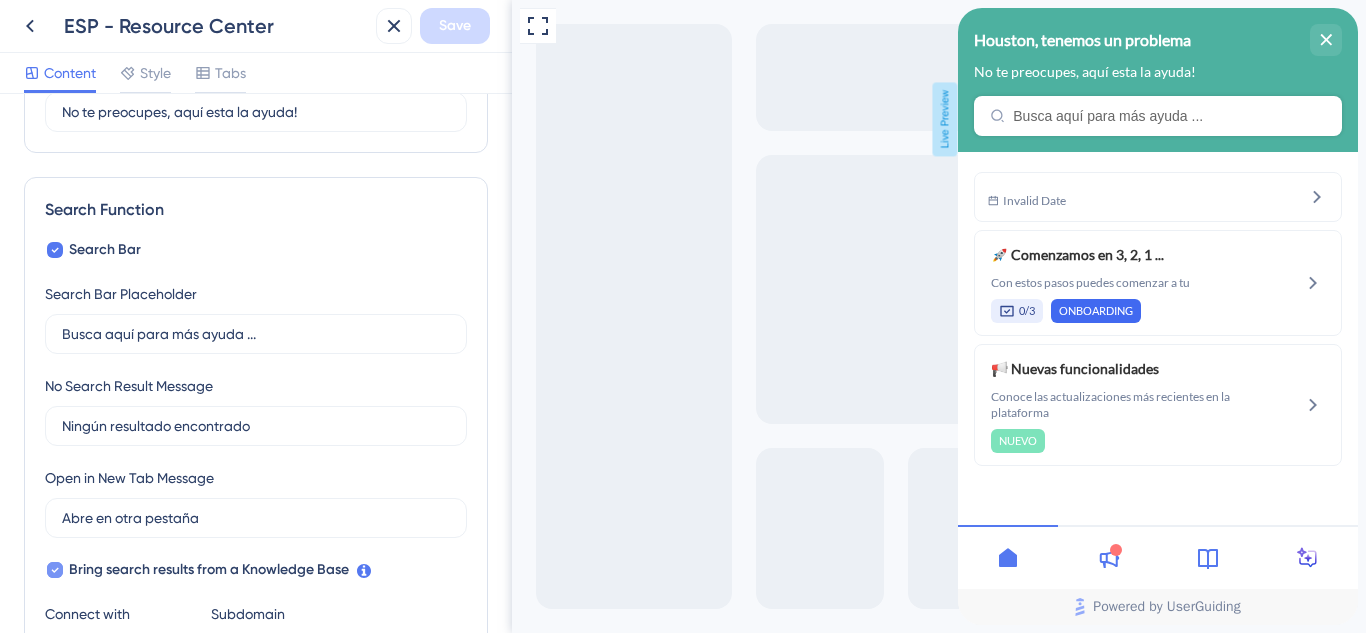 scroll, scrollTop: 0, scrollLeft: 0, axis: both 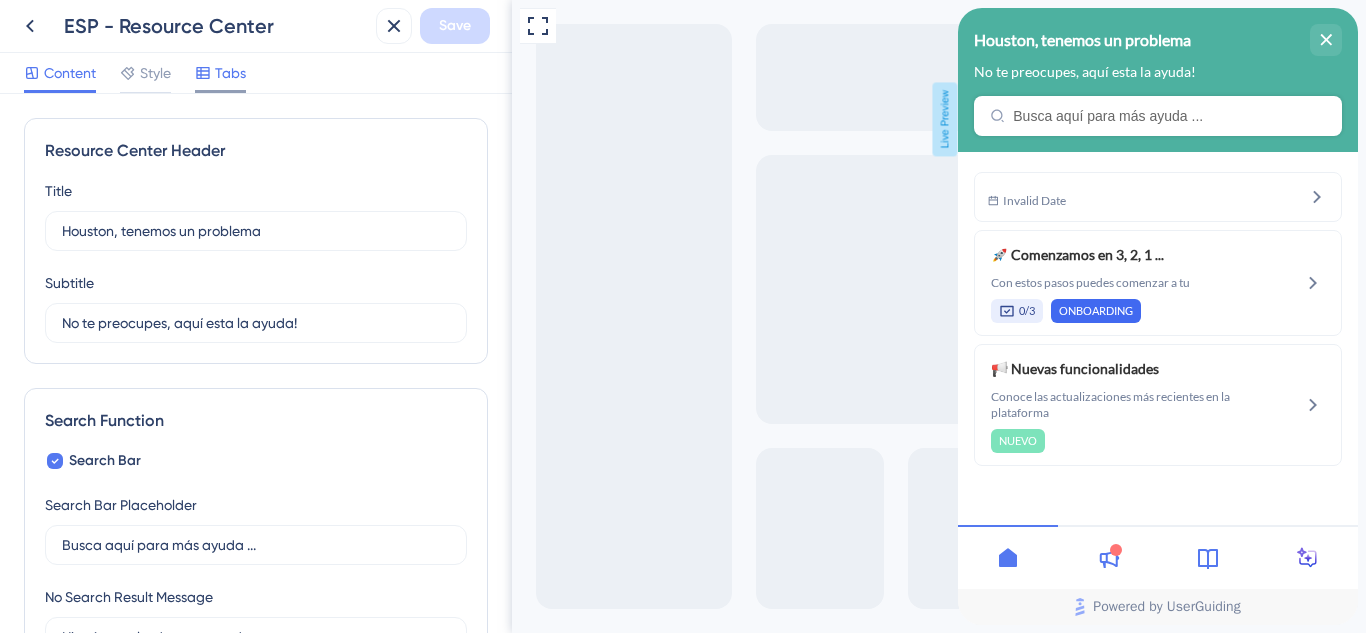 click on "Tabs" at bounding box center (230, 73) 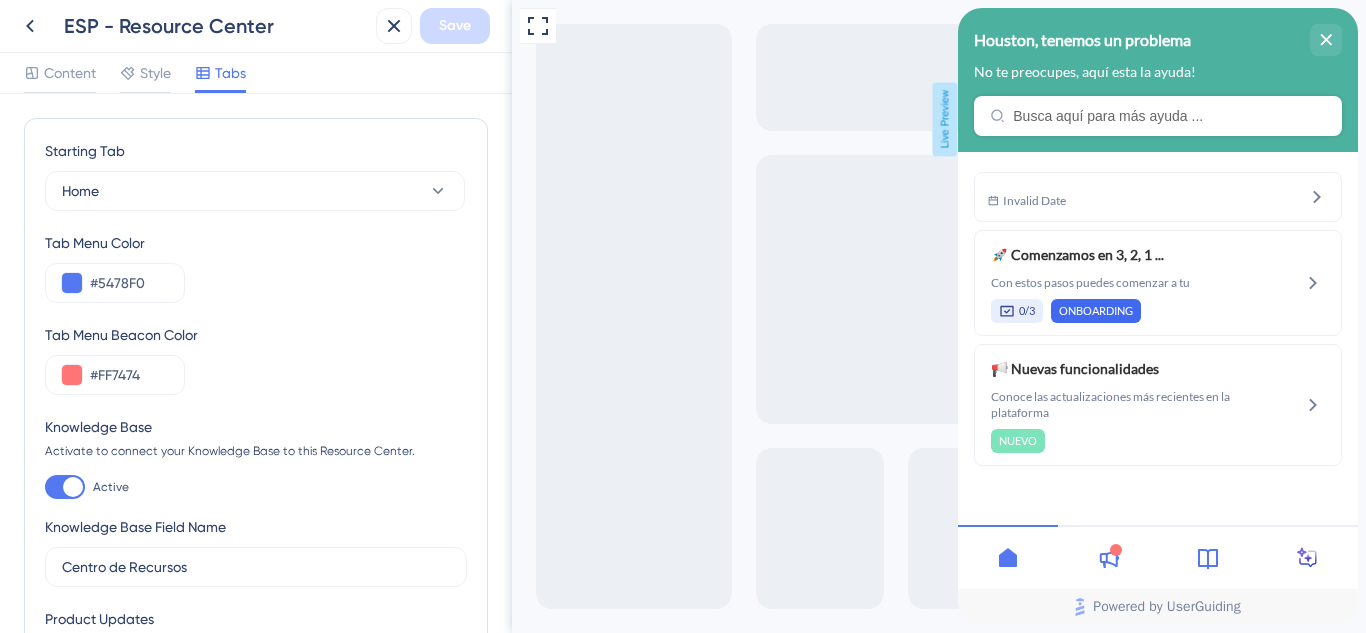 scroll, scrollTop: 0, scrollLeft: 0, axis: both 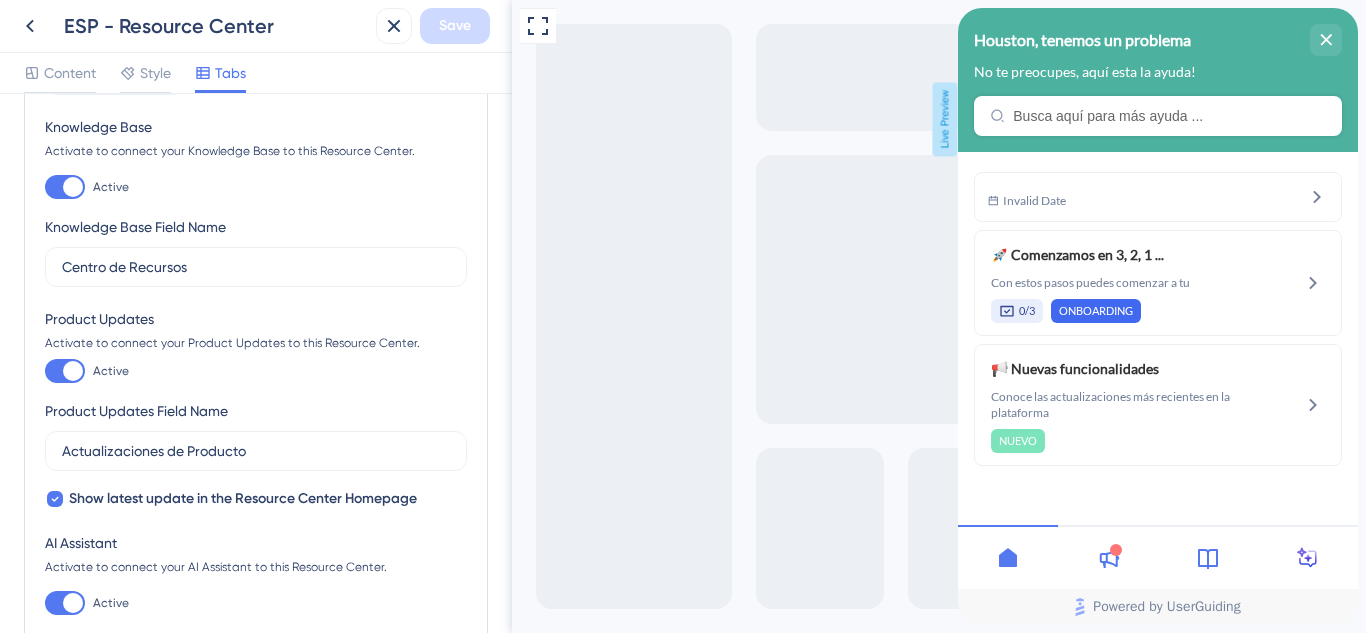 click at bounding box center [65, 371] 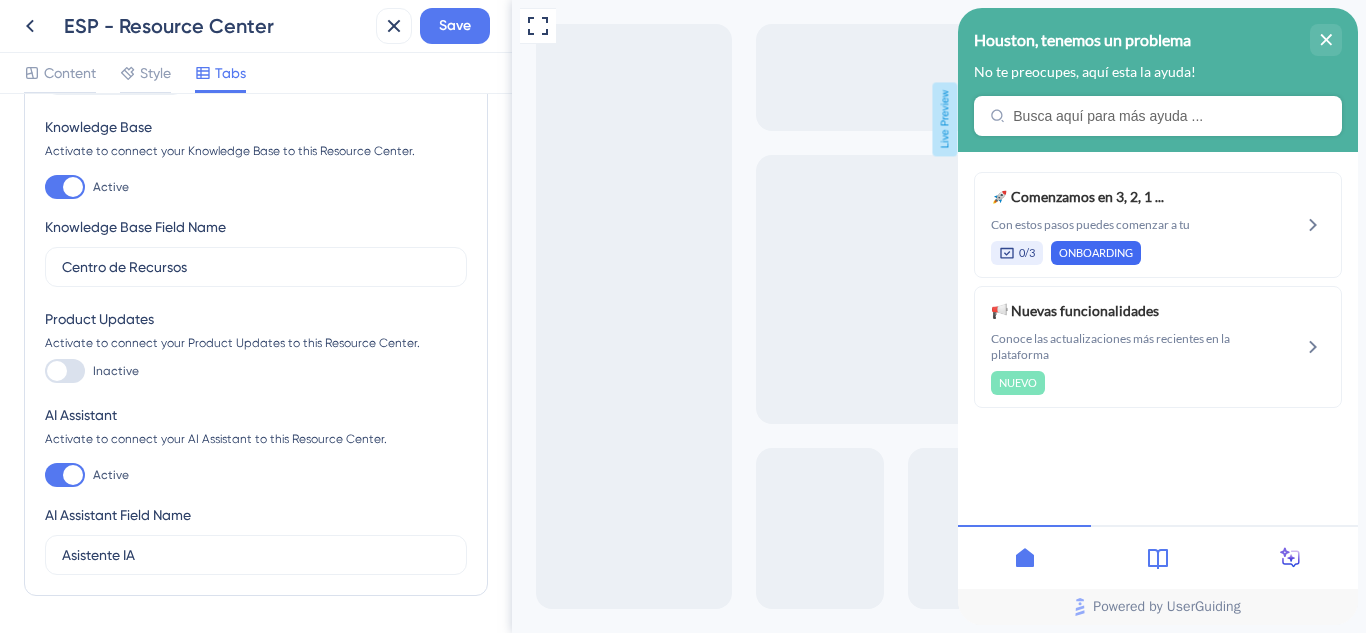 click at bounding box center [65, 371] 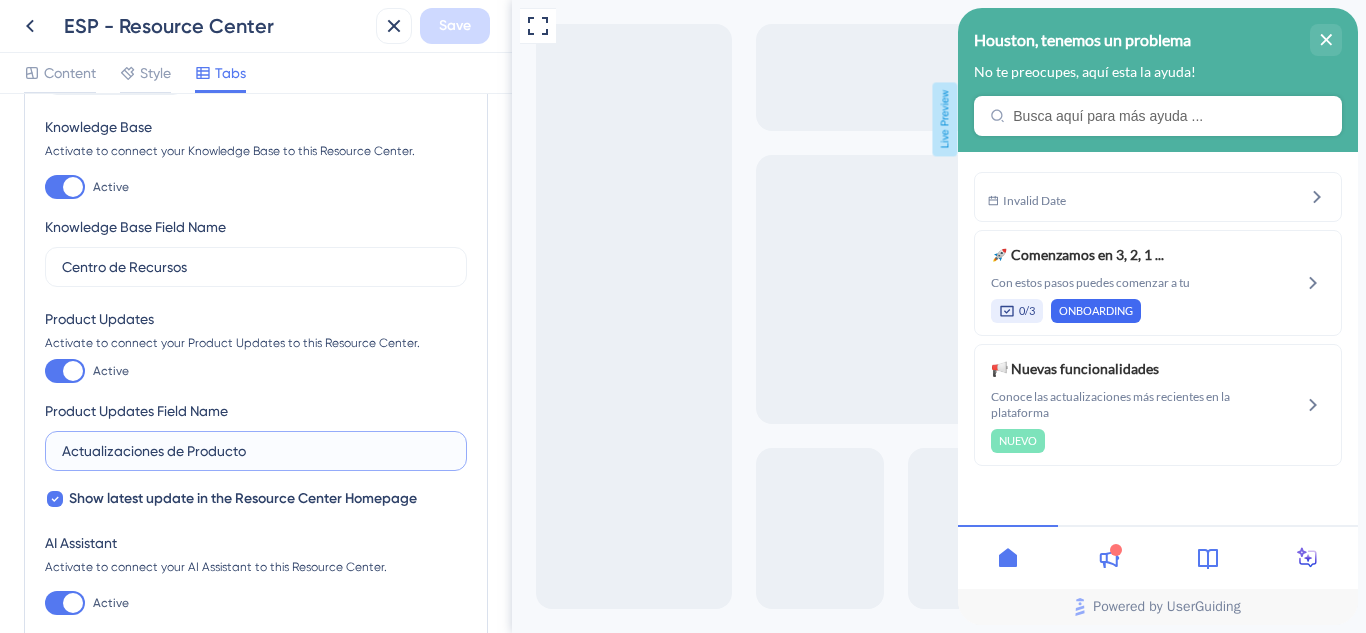 click on "Actualizaciones de Producto" at bounding box center [256, 451] 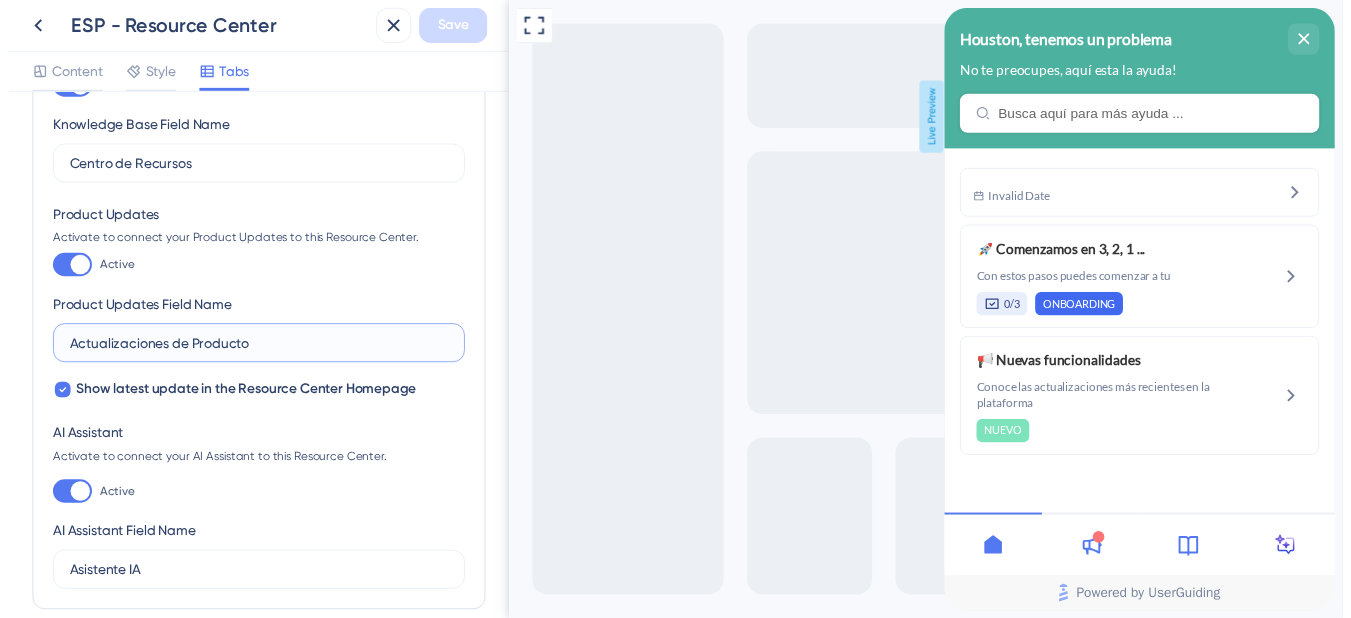 scroll, scrollTop: 495, scrollLeft: 0, axis: vertical 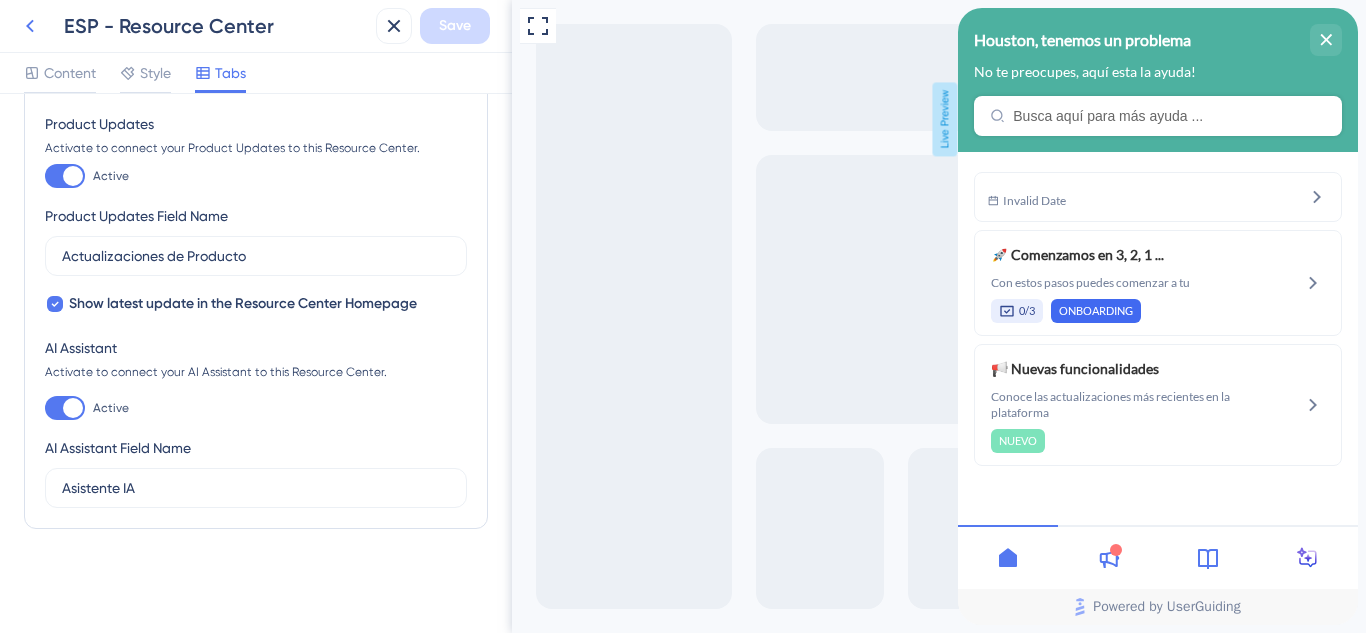 click 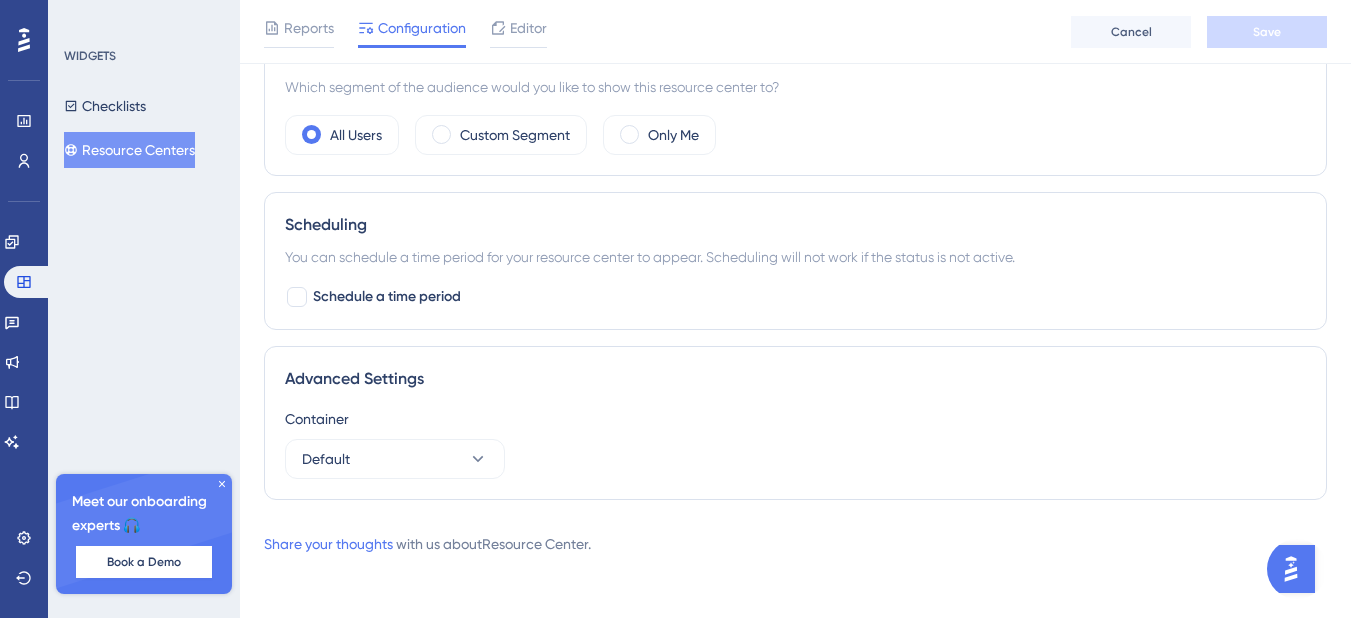 scroll, scrollTop: 664, scrollLeft: 0, axis: vertical 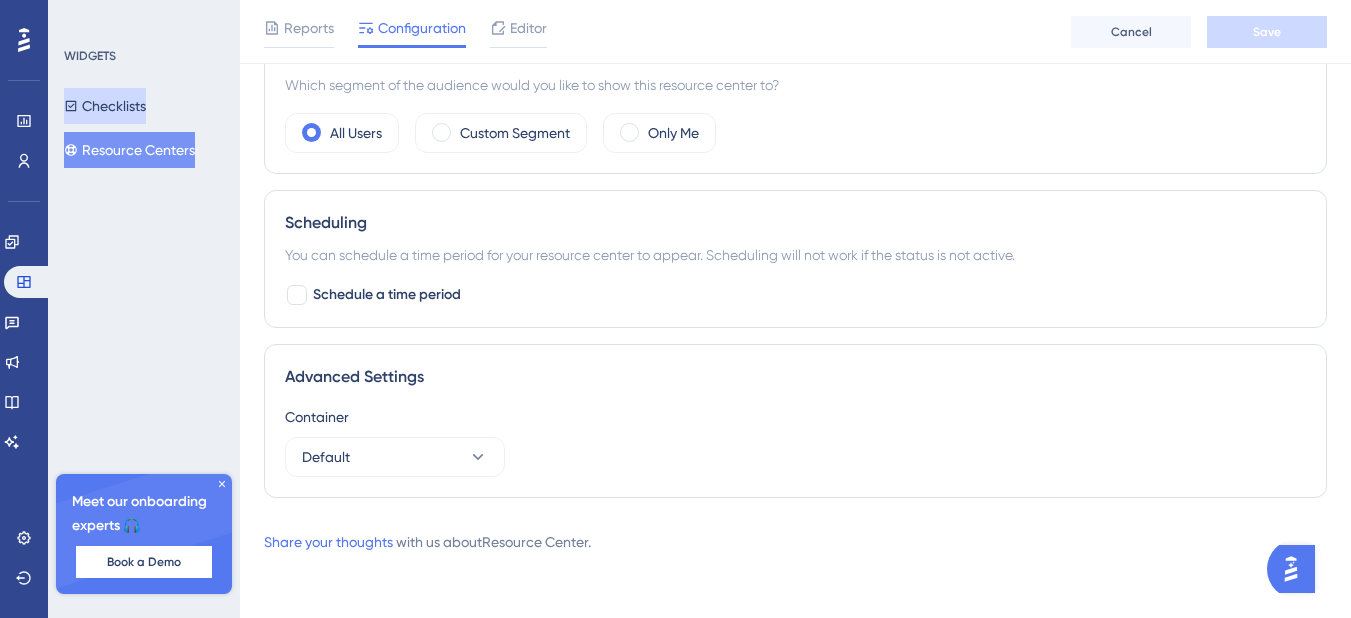 click on "Checklists" at bounding box center (105, 106) 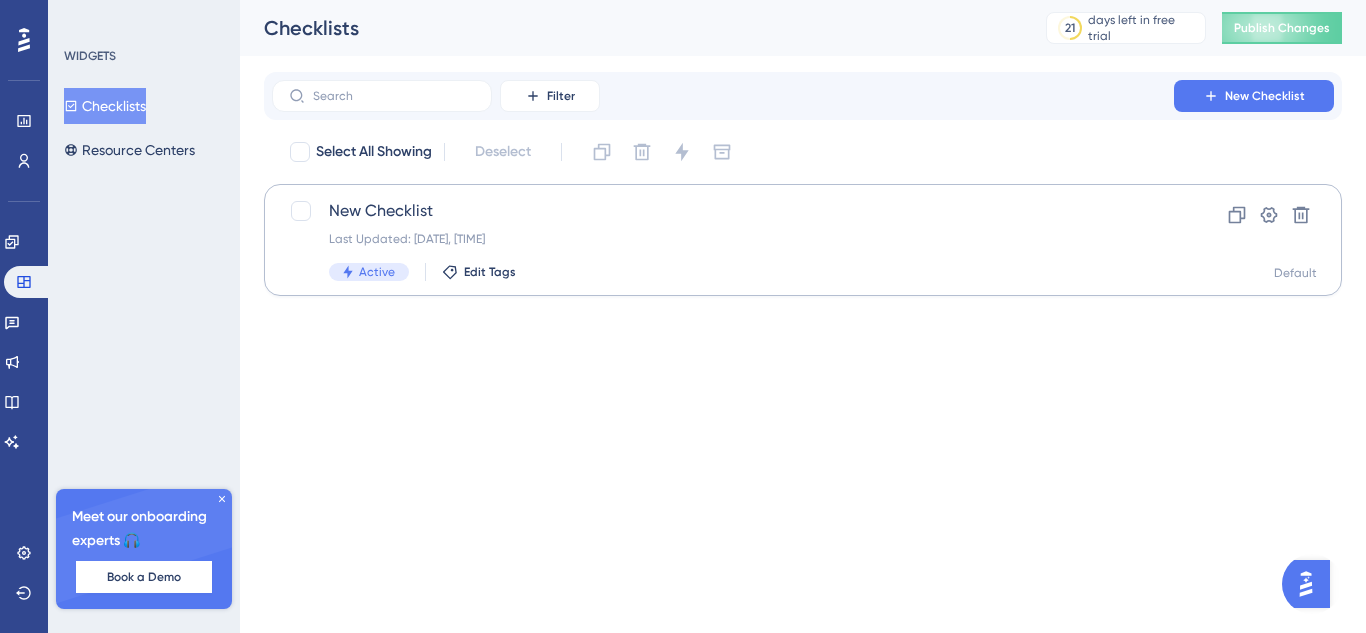 scroll, scrollTop: 0, scrollLeft: 0, axis: both 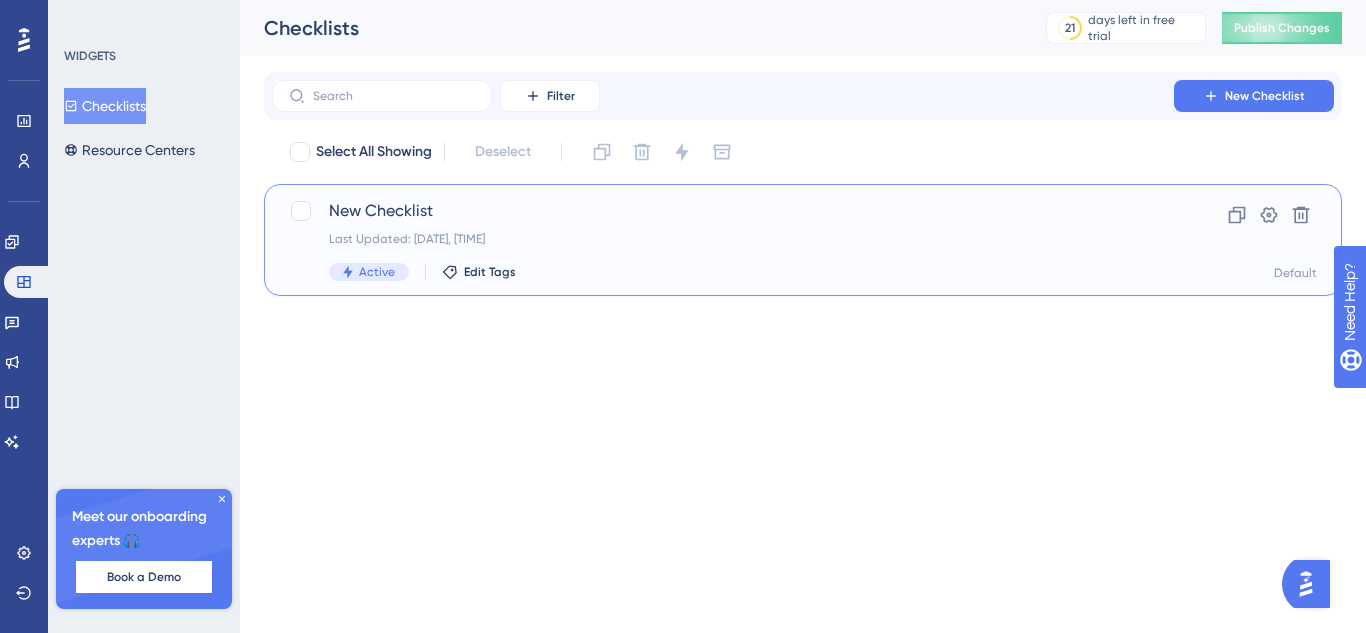 click on "Active Edit Tags" at bounding box center [723, 272] 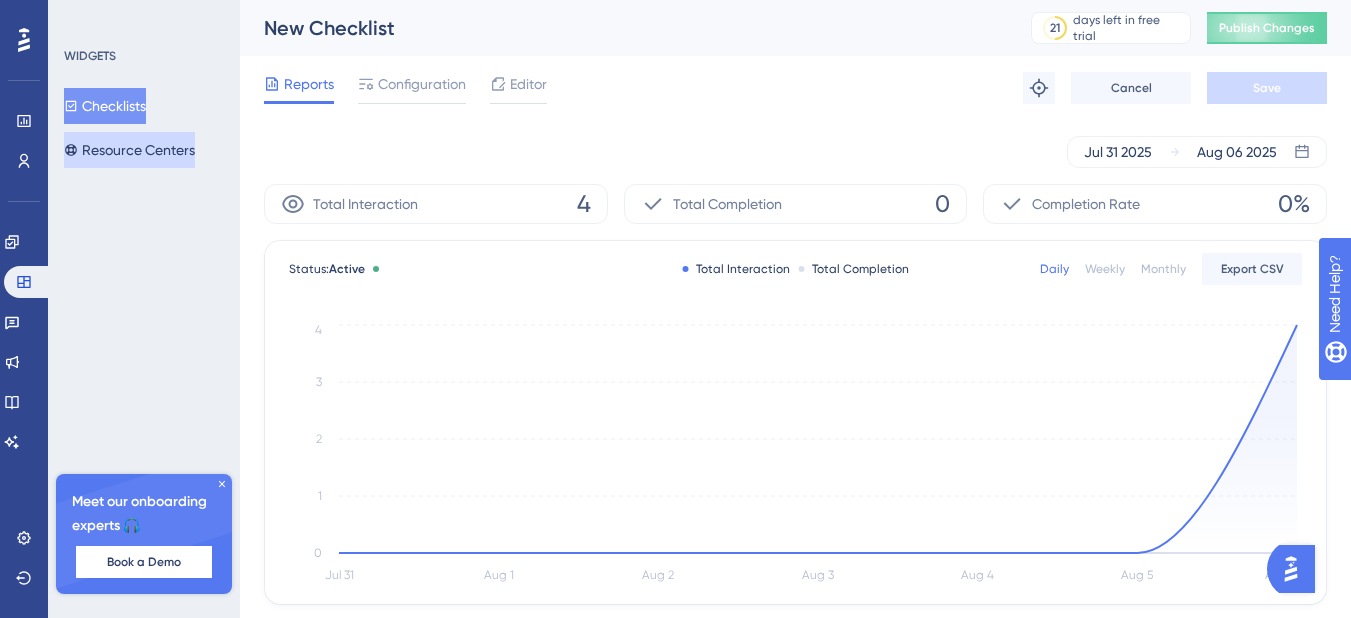 click on "Resource Centers" at bounding box center [129, 150] 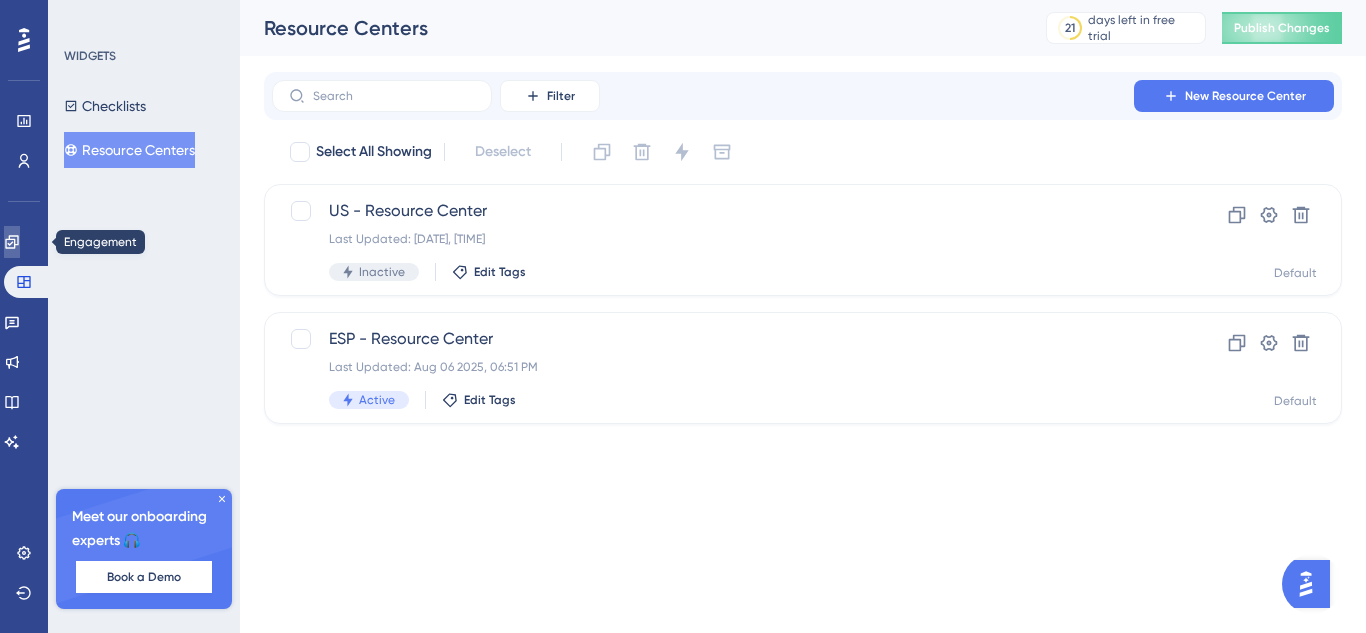 click 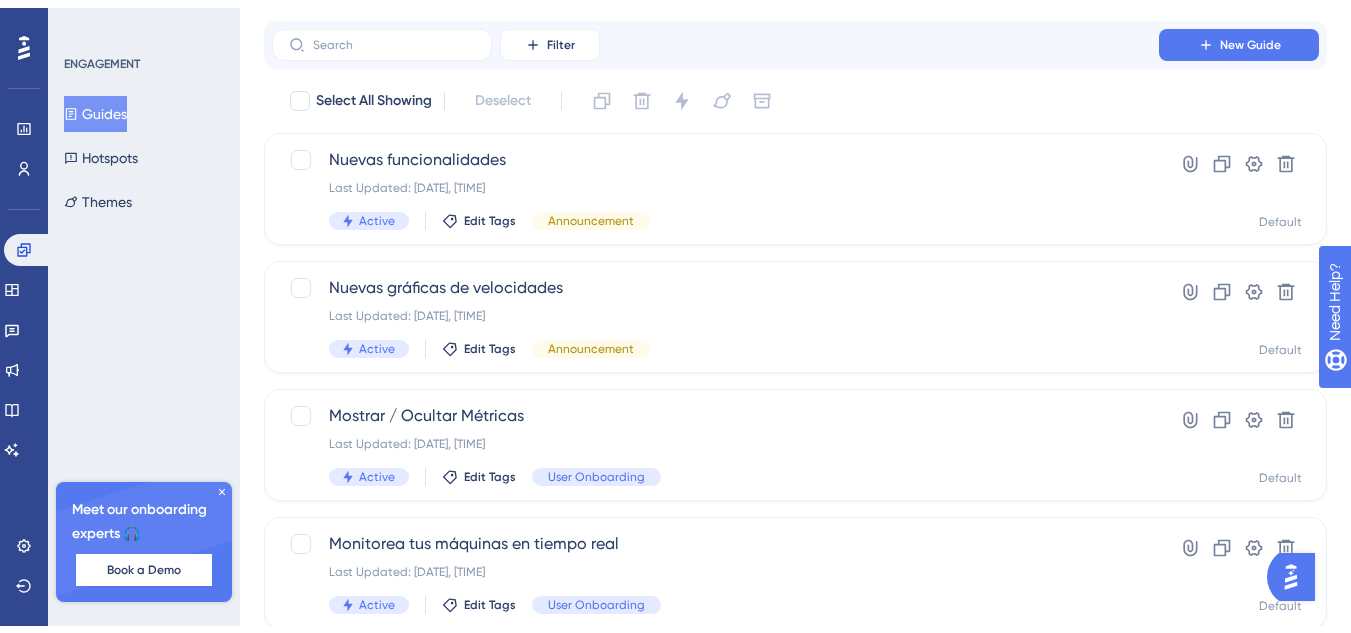 scroll, scrollTop: 111, scrollLeft: 0, axis: vertical 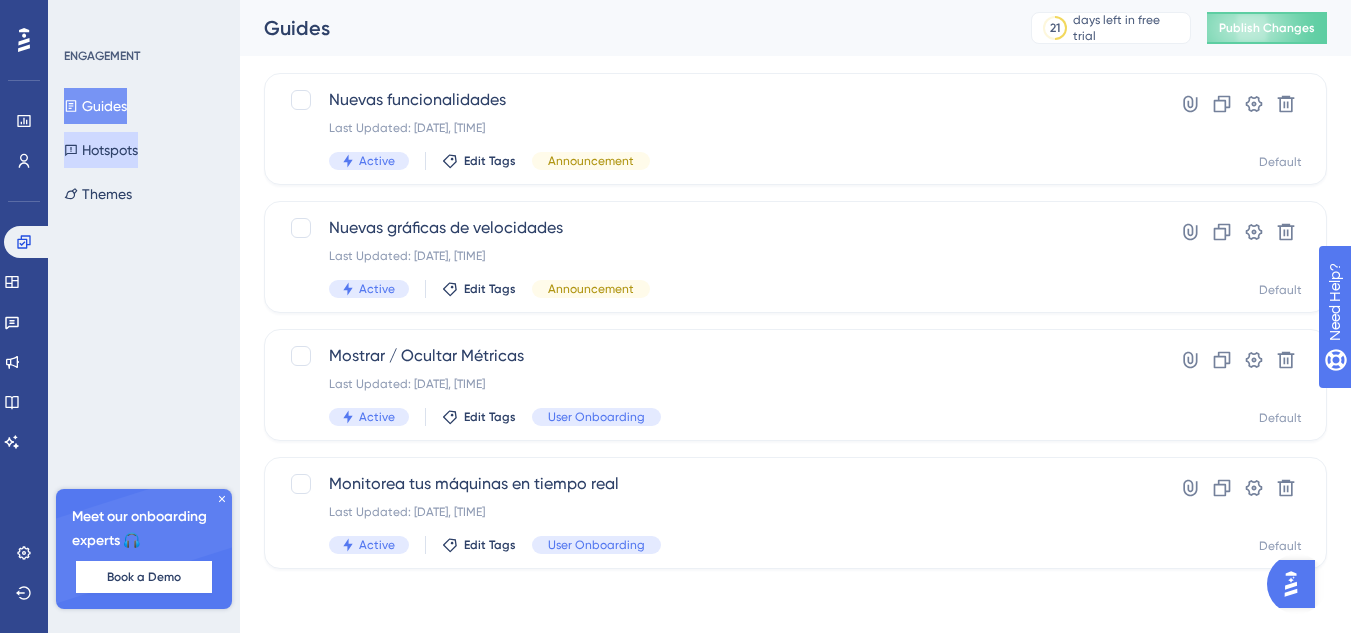 click on "Hotspots" at bounding box center (101, 150) 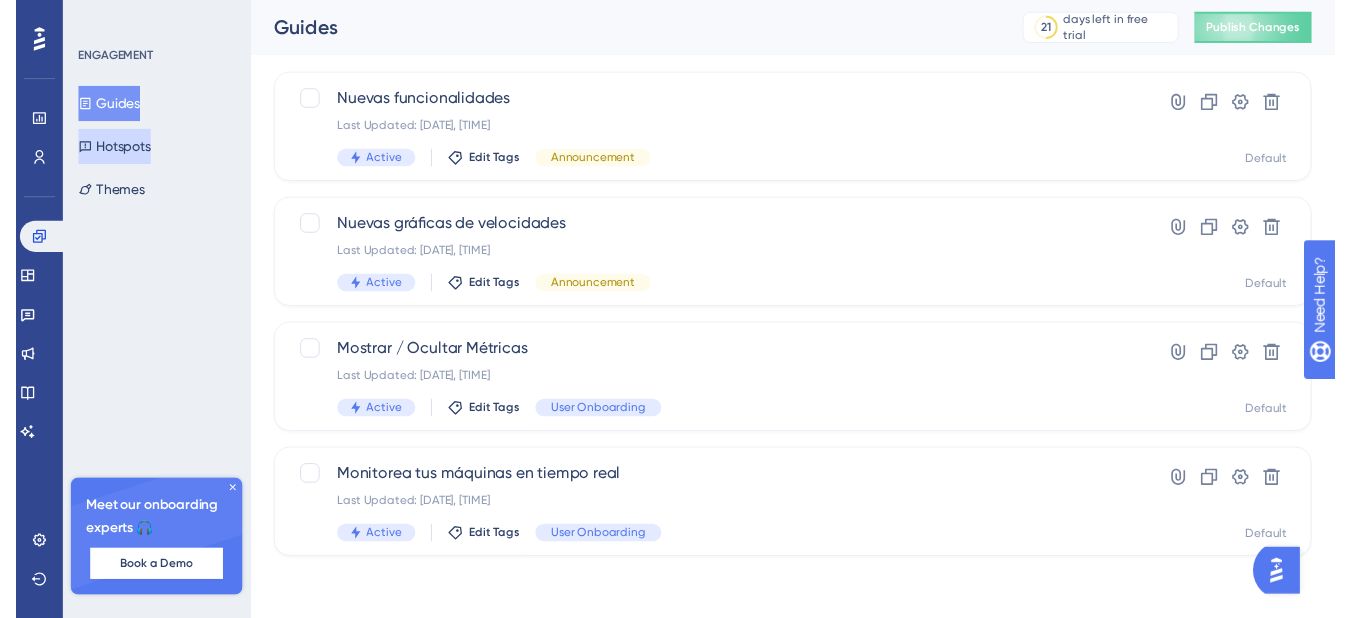 scroll, scrollTop: 0, scrollLeft: 0, axis: both 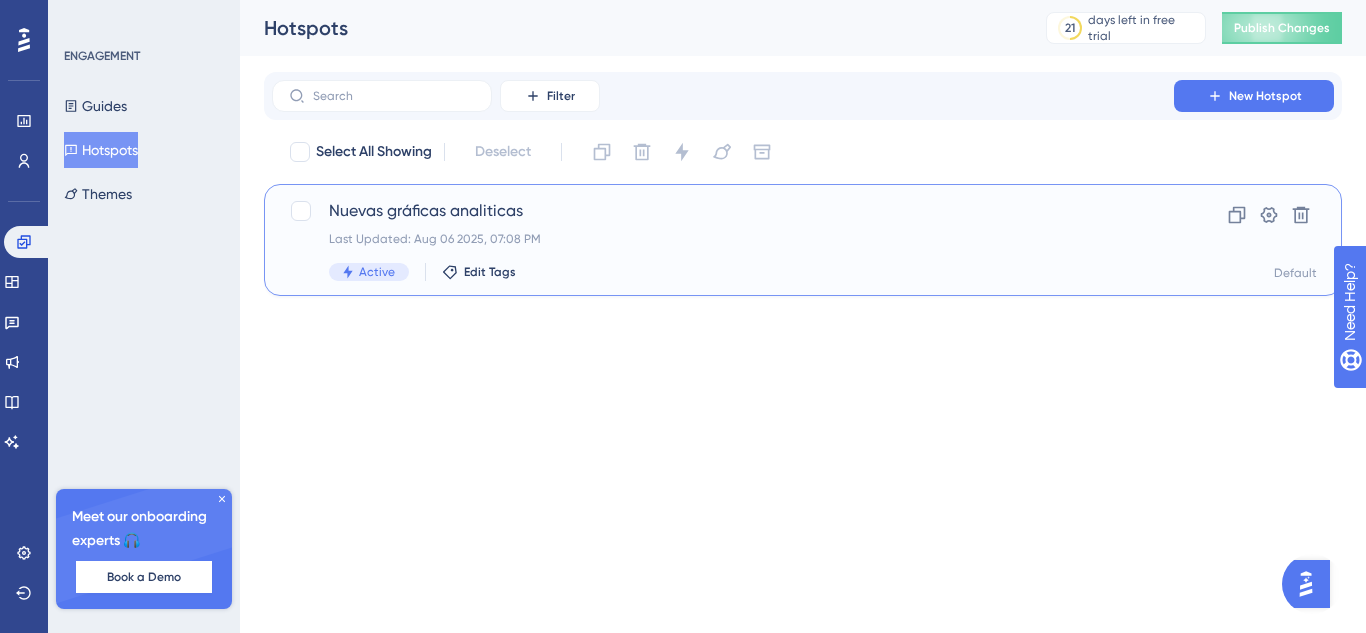 click on "Nuevas gráficas analiticas" at bounding box center [723, 211] 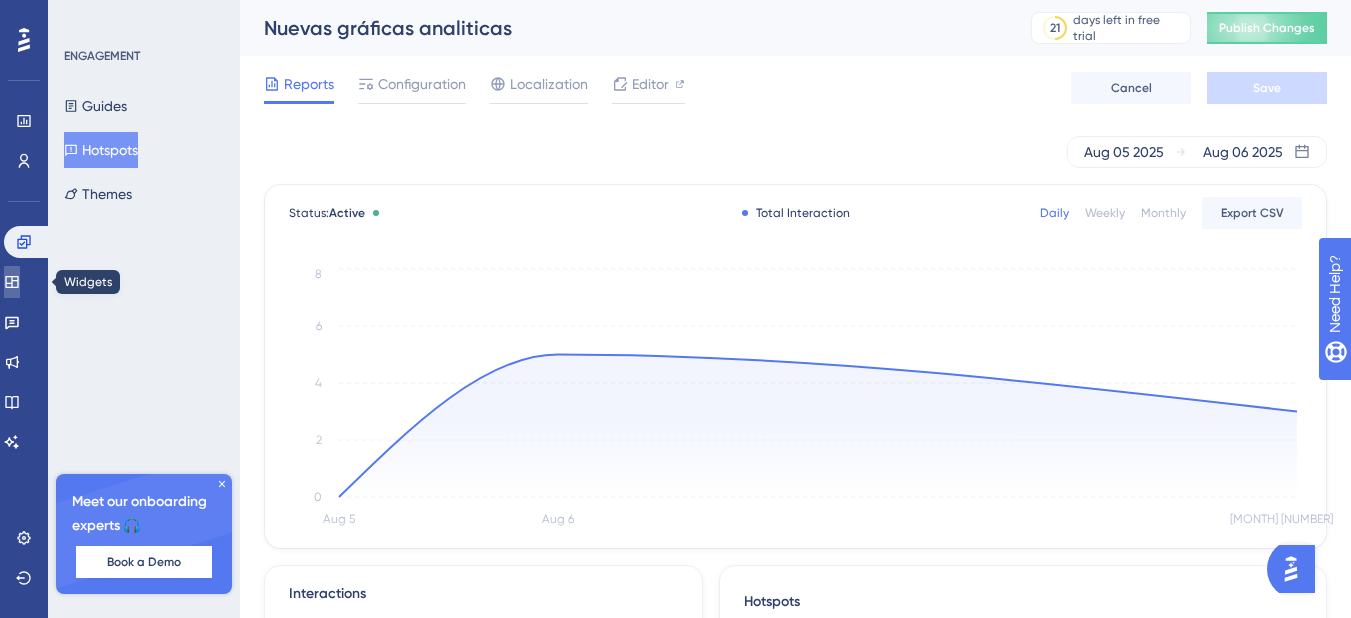 click 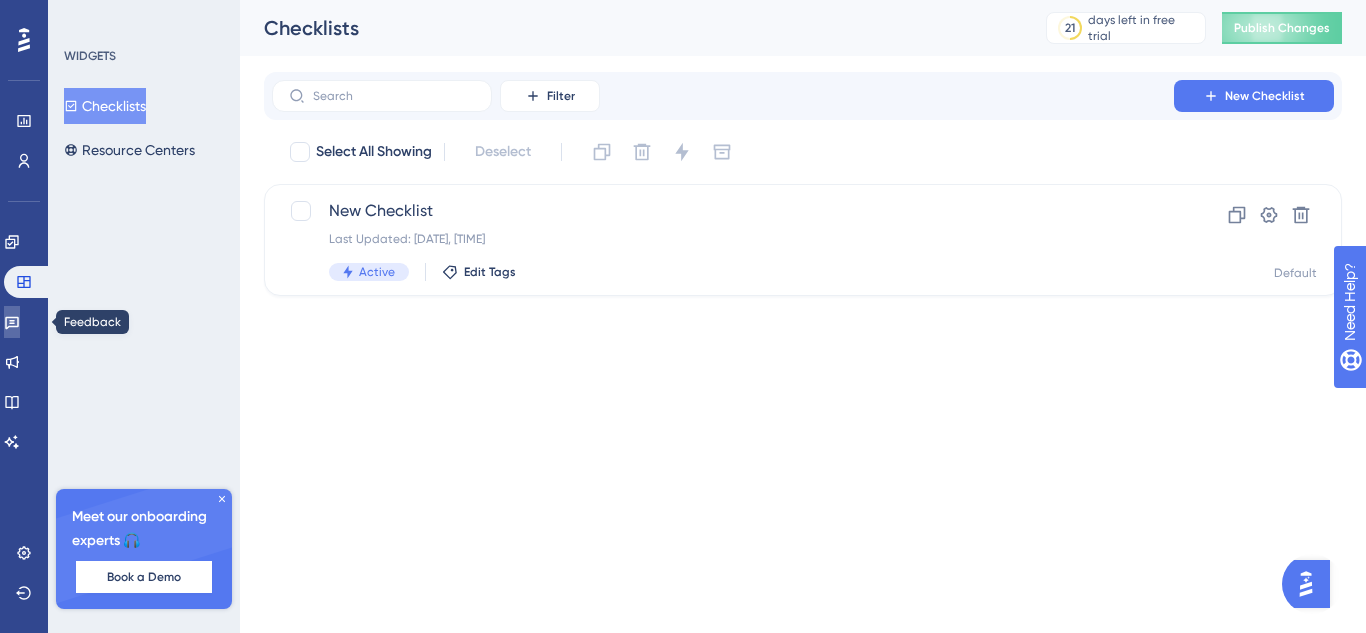 click at bounding box center [12, 322] 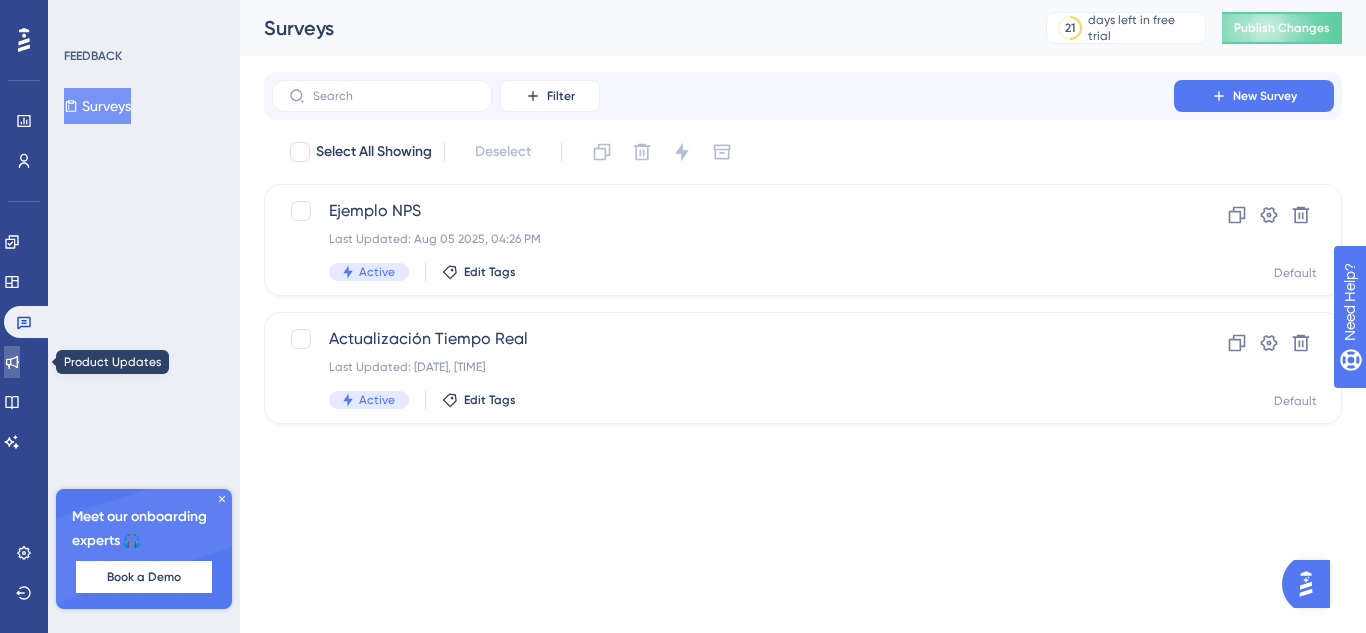 click at bounding box center [12, 362] 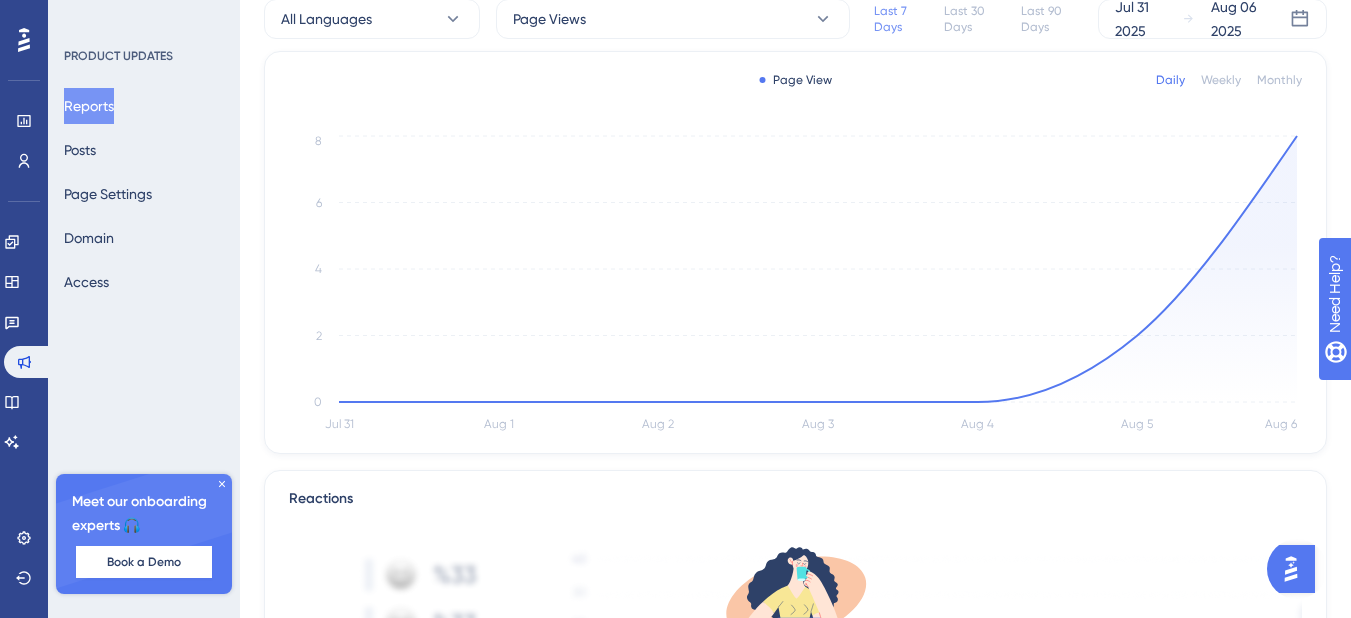 scroll, scrollTop: 200, scrollLeft: 0, axis: vertical 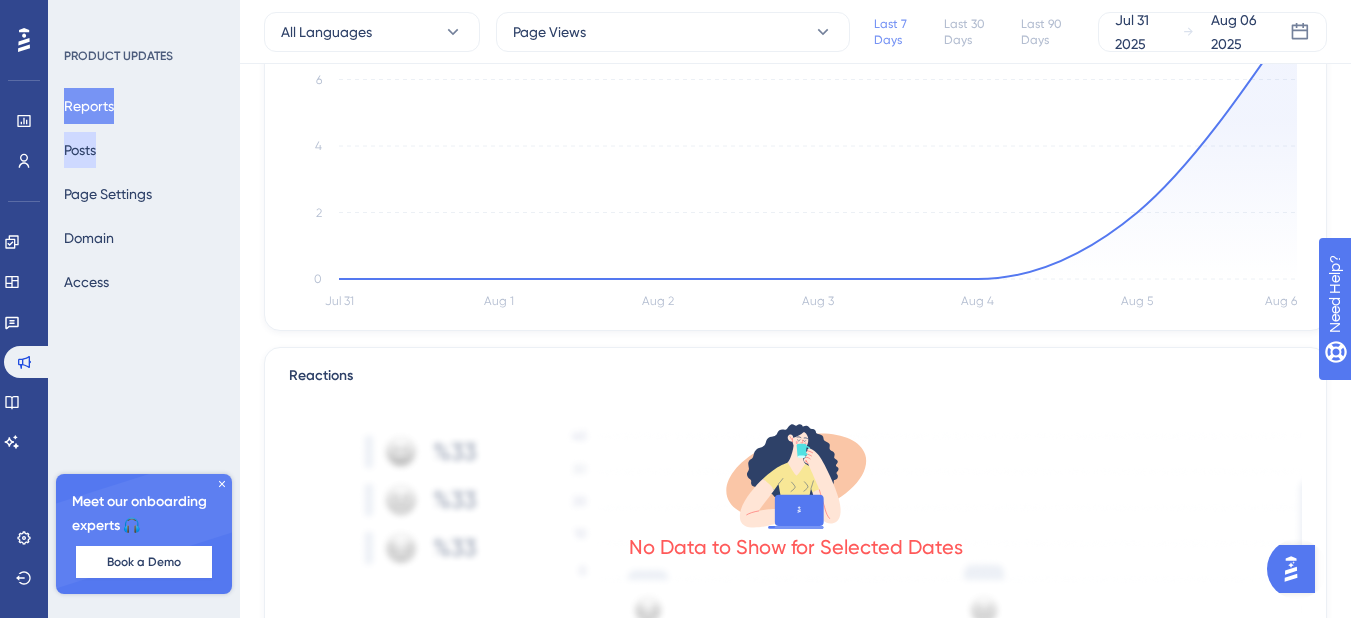 click on "Posts" at bounding box center [80, 150] 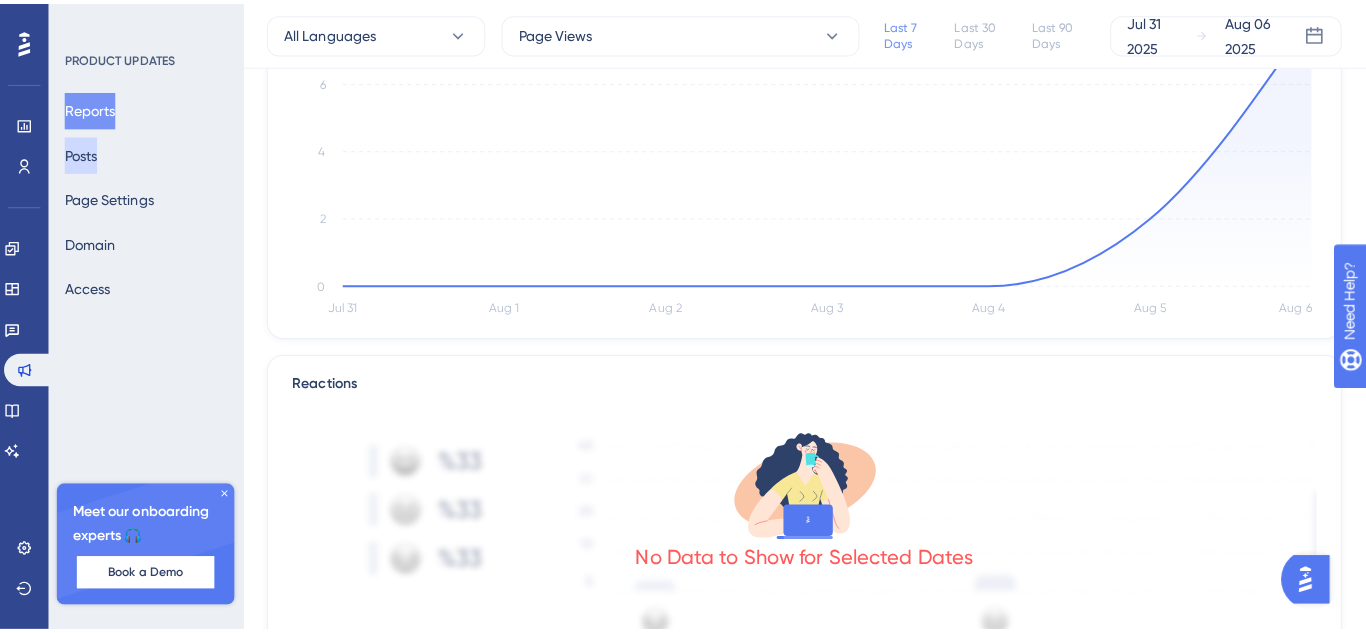 scroll, scrollTop: 0, scrollLeft: 0, axis: both 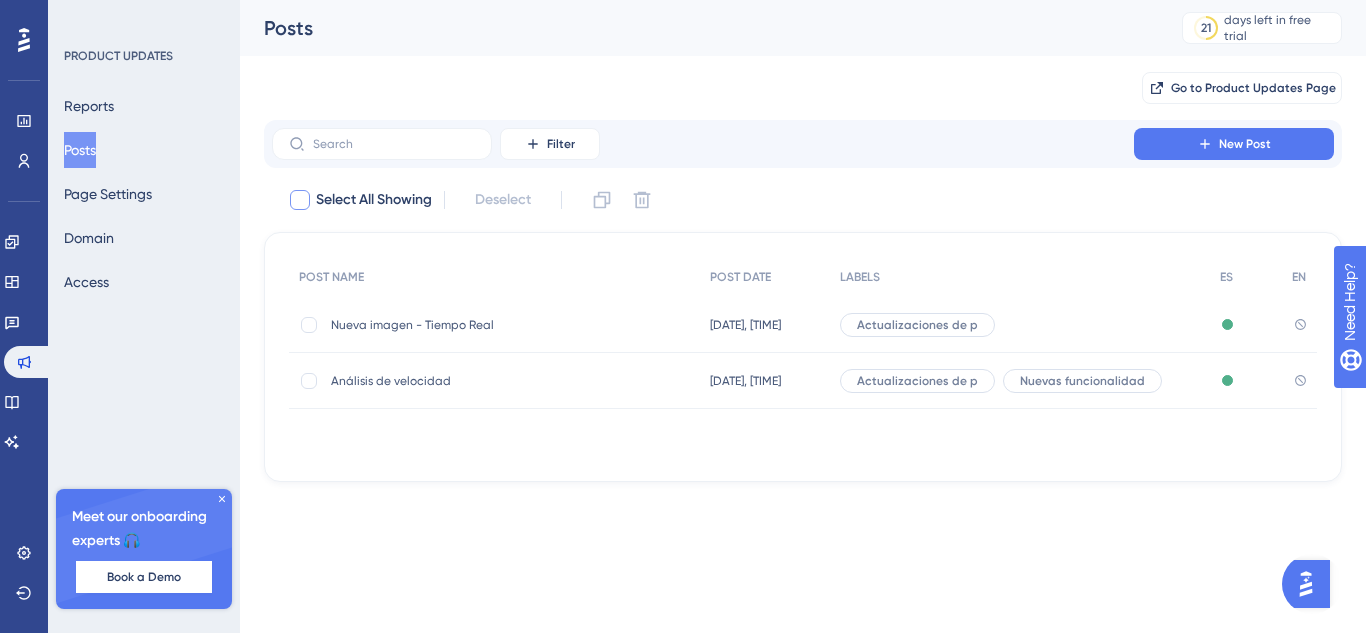 click at bounding box center [300, 200] 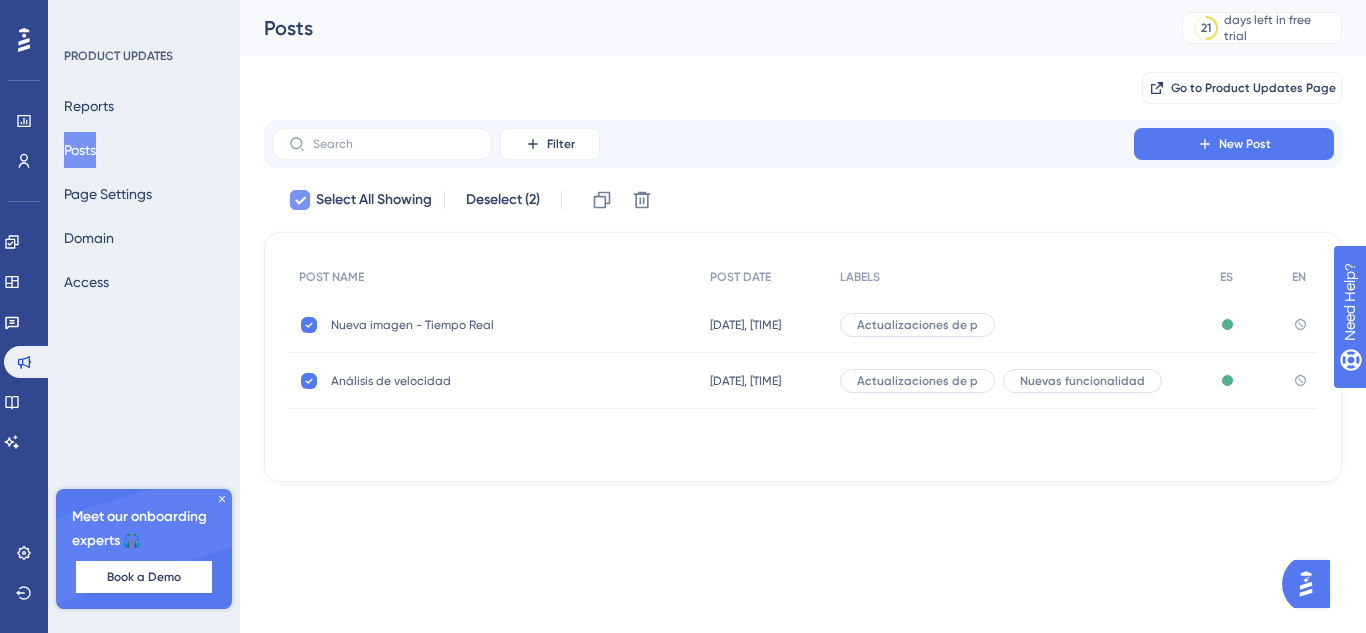 click 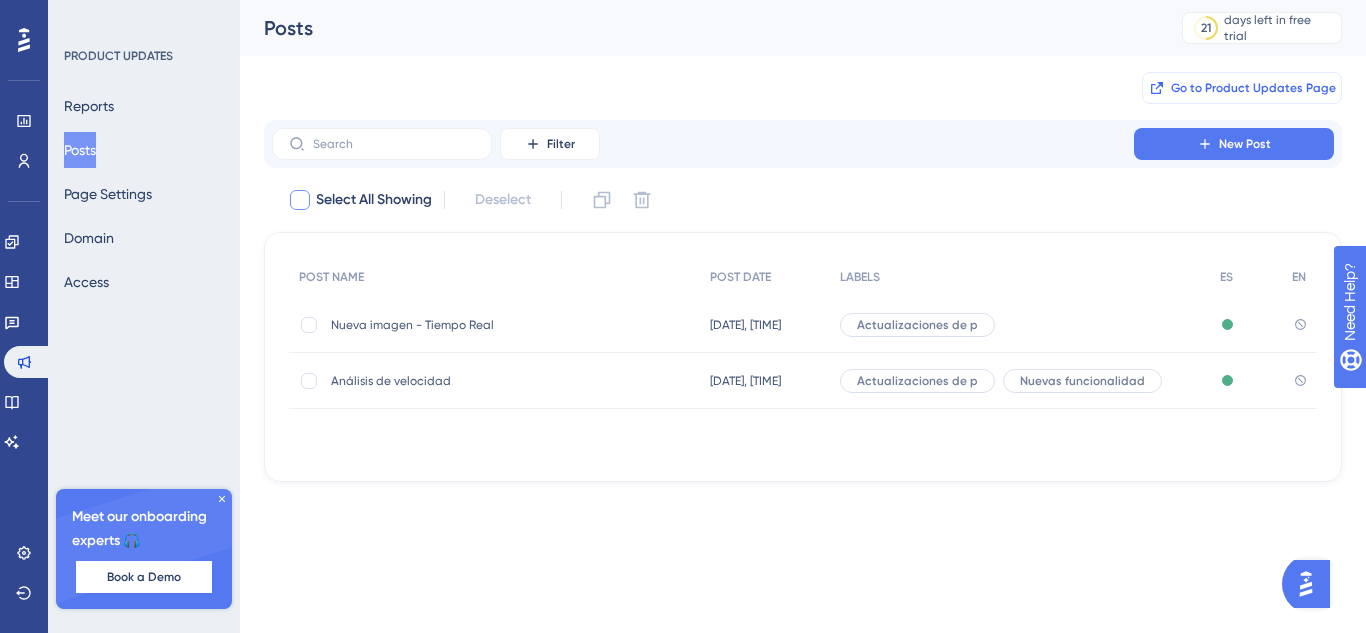click on "Go to Product Updates Page" at bounding box center (1253, 88) 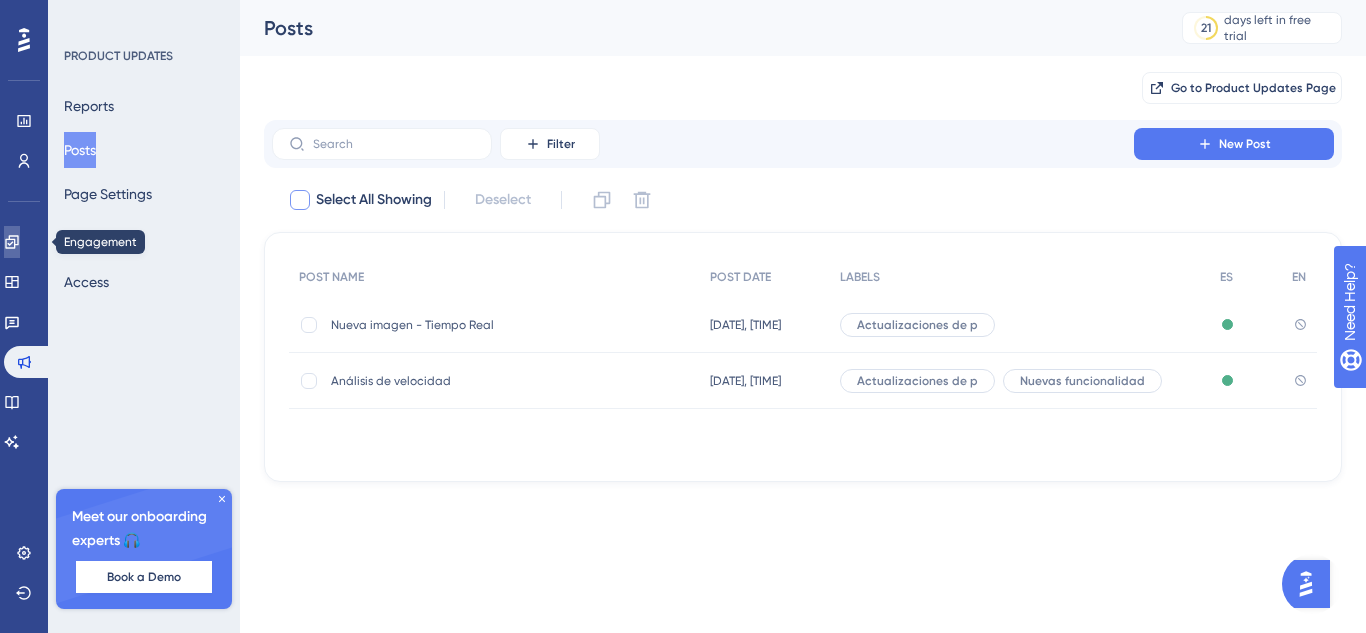 click 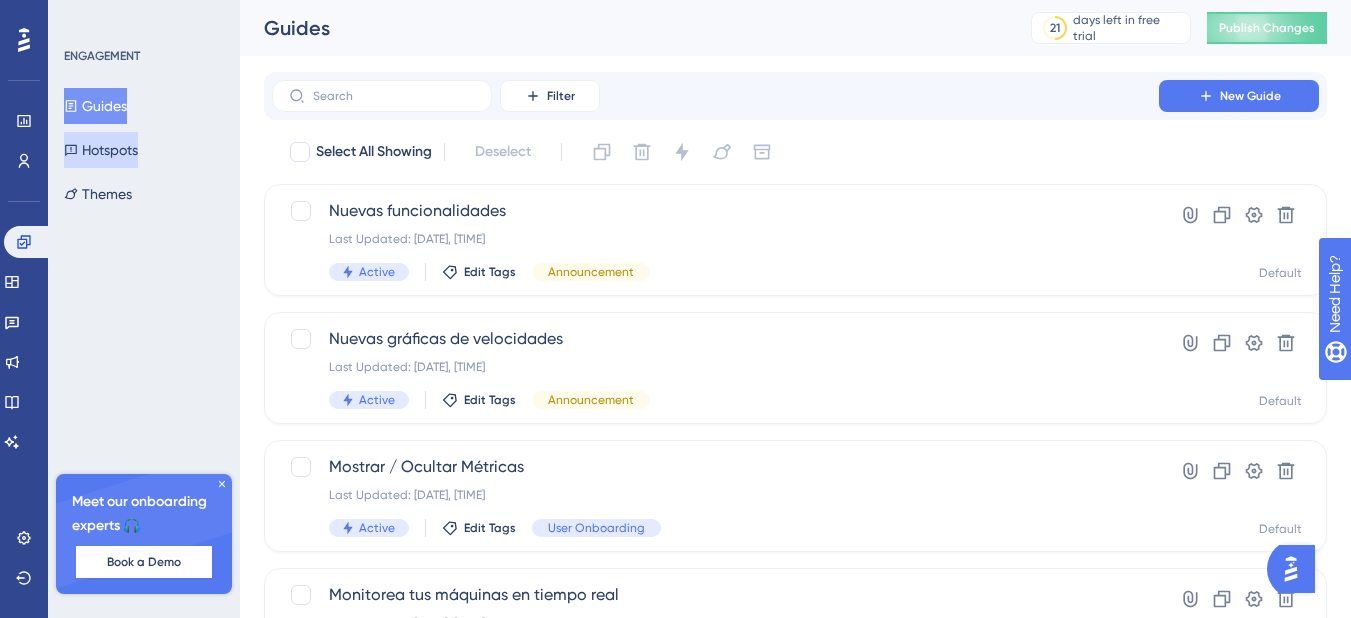 click on "Hotspots" at bounding box center [101, 150] 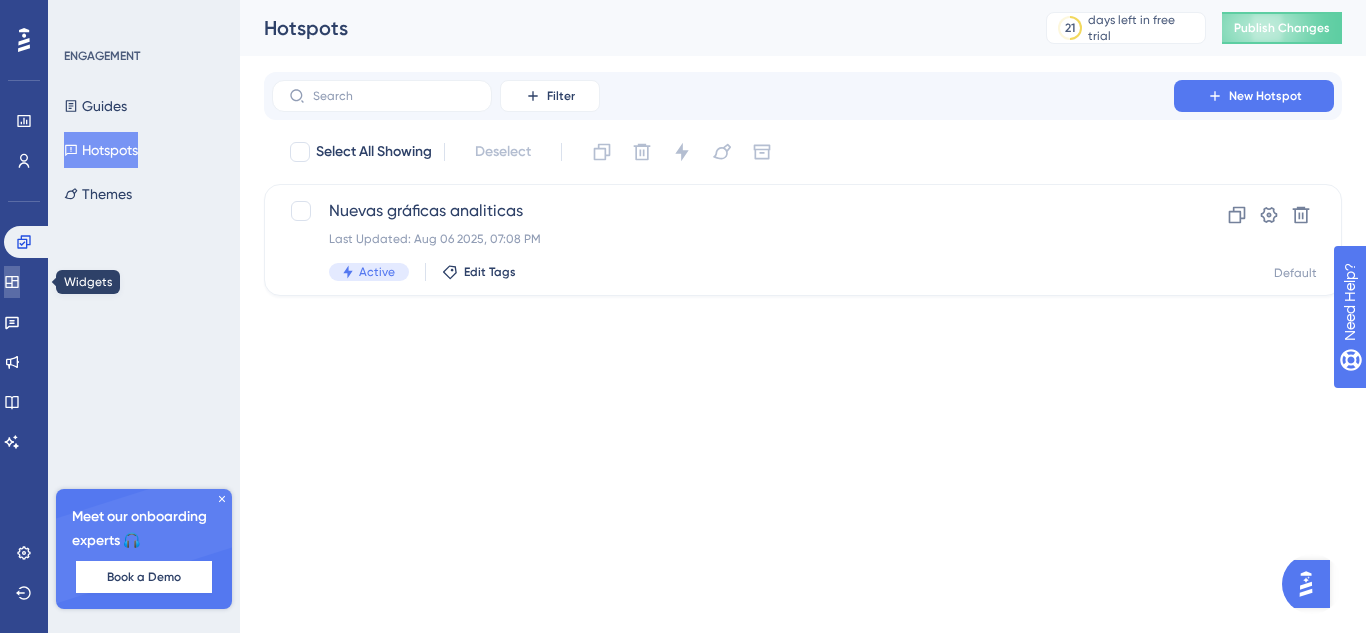 click at bounding box center (12, 282) 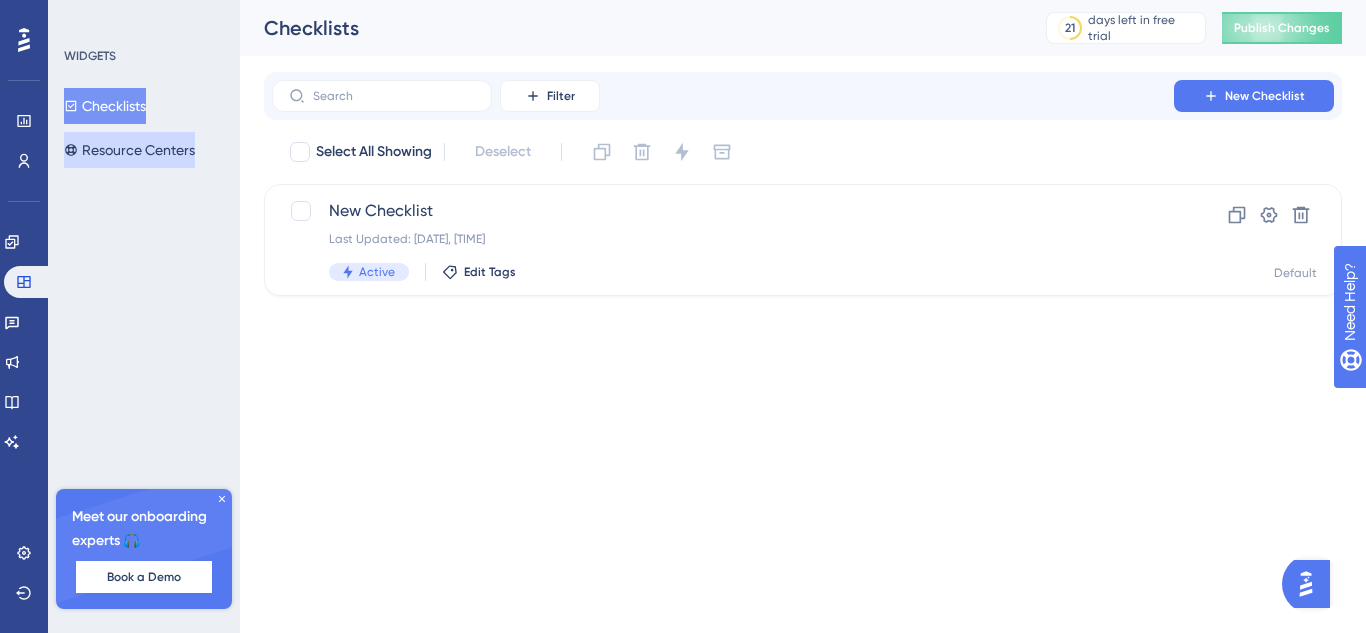 click on "Resource Centers" at bounding box center (129, 150) 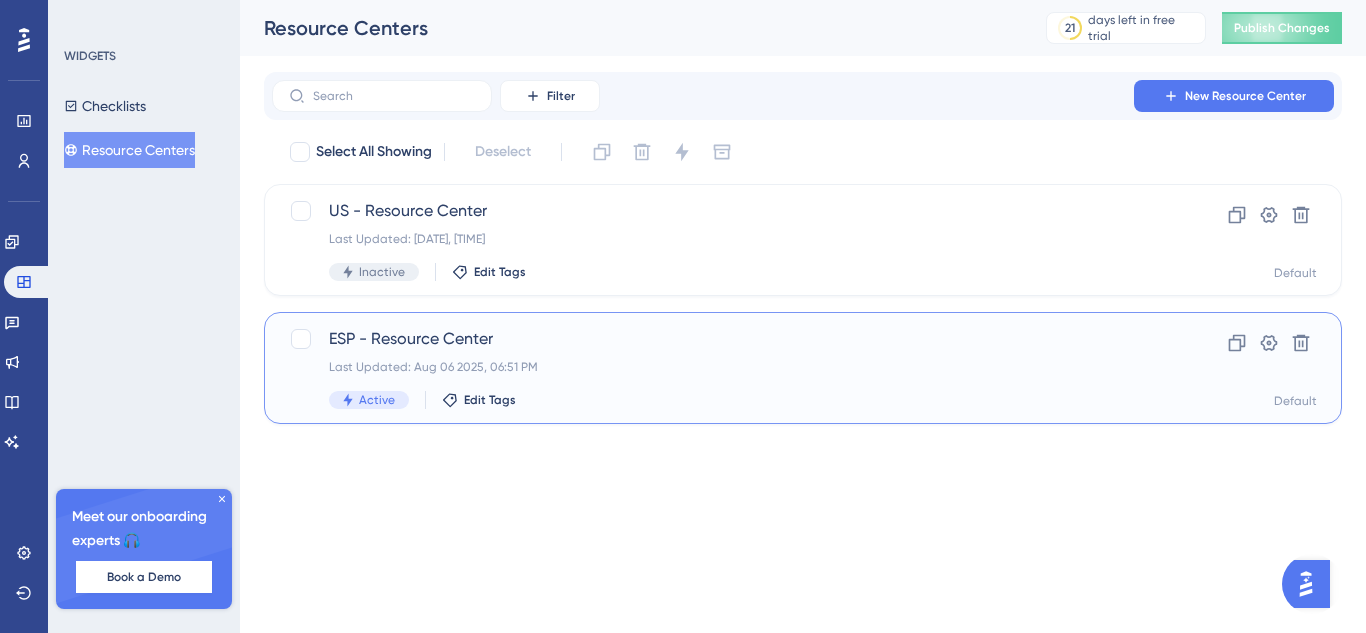 click on "Last Updated: Aug 06 2025, 06:51 PM" at bounding box center [723, 367] 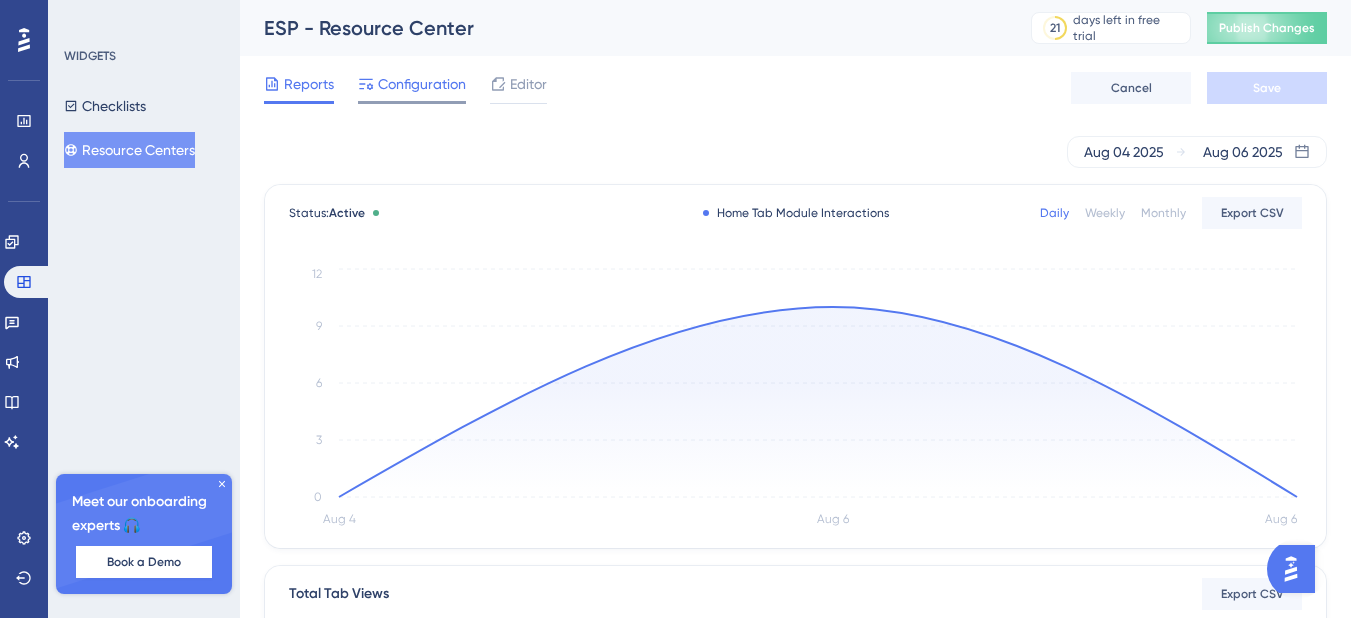 click on "Configuration" at bounding box center (422, 84) 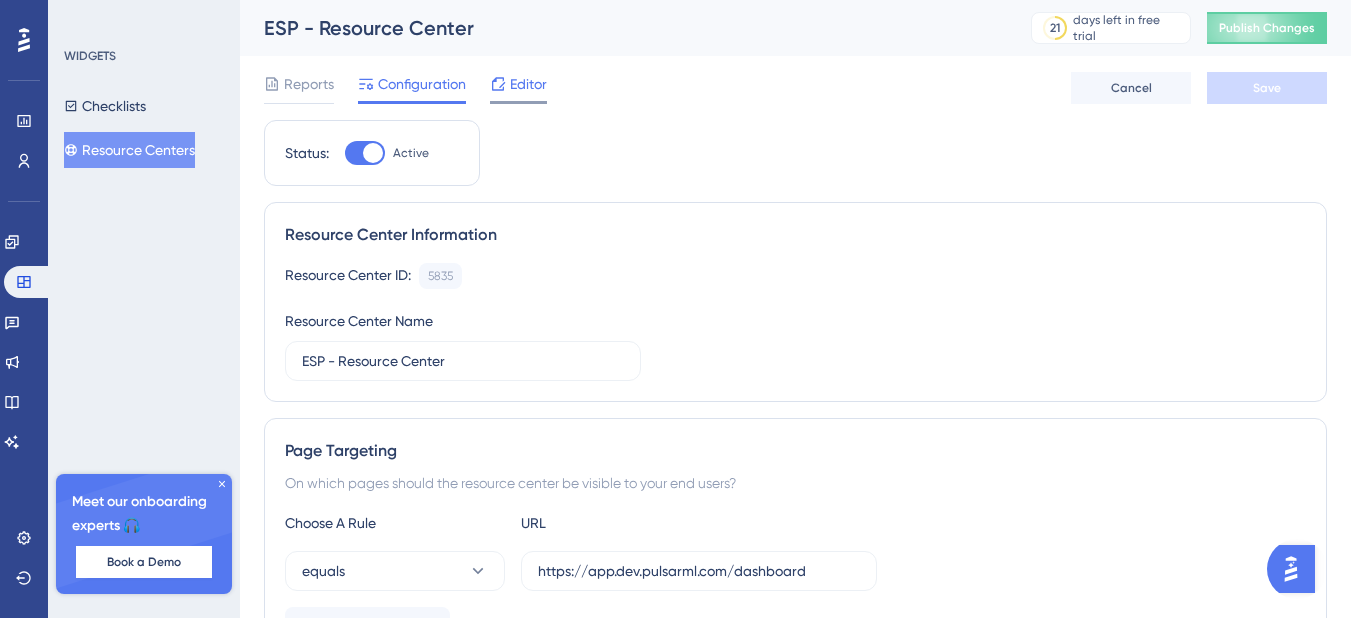 click 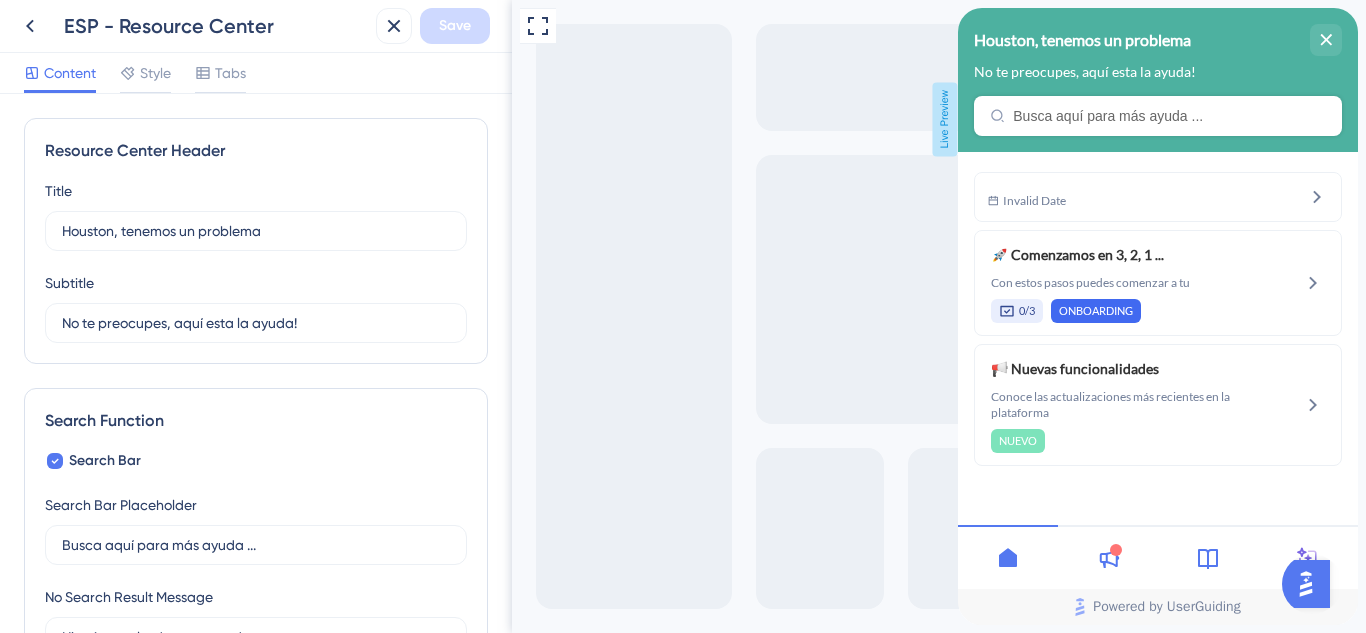 scroll, scrollTop: 0, scrollLeft: 0, axis: both 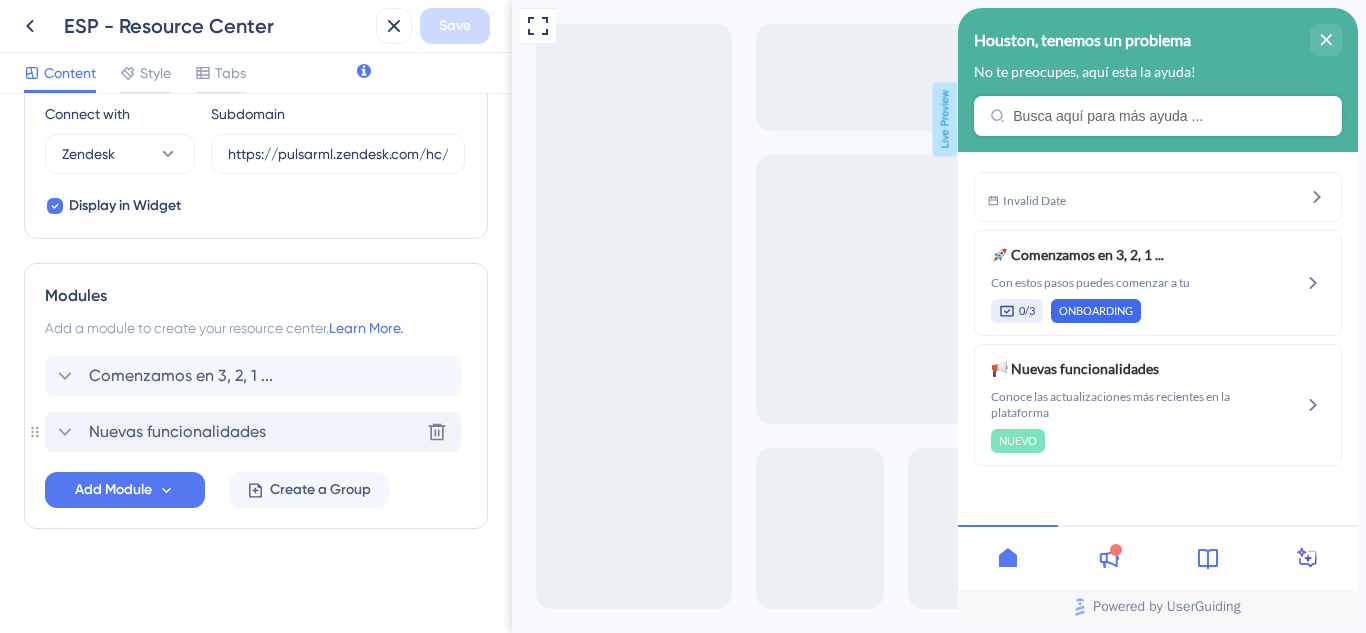 click on "Nuevas funcionalidades" at bounding box center (177, 432) 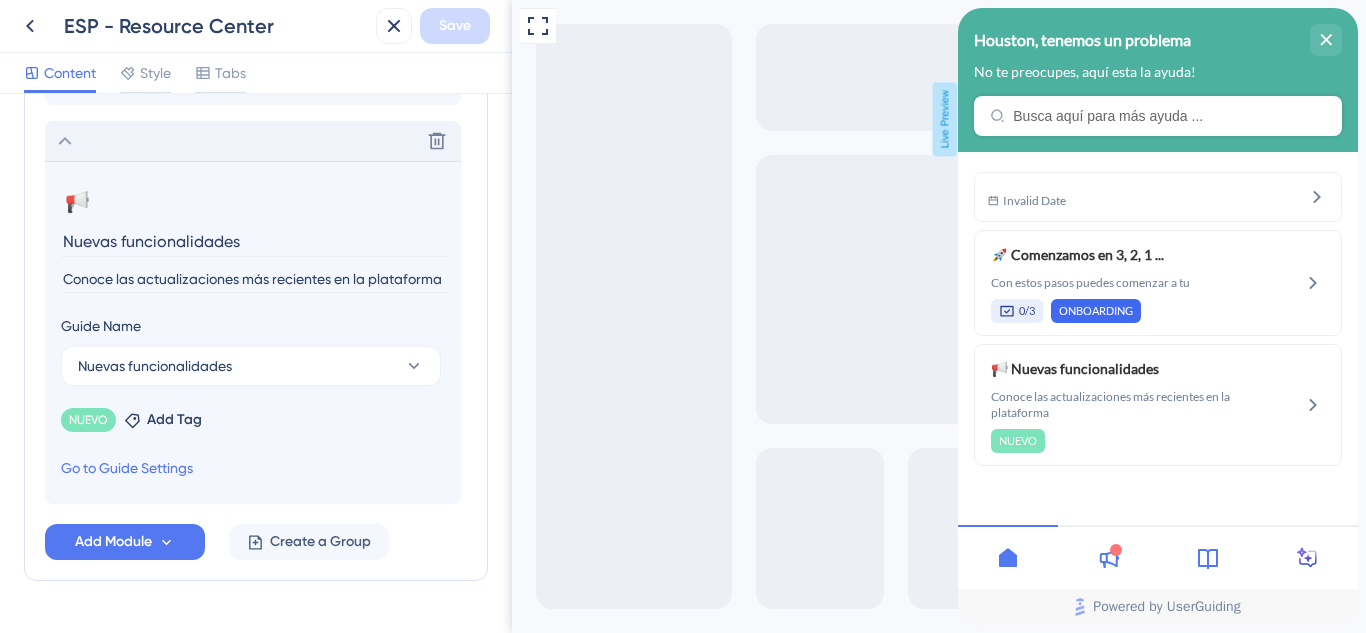 scroll, scrollTop: 1011, scrollLeft: 0, axis: vertical 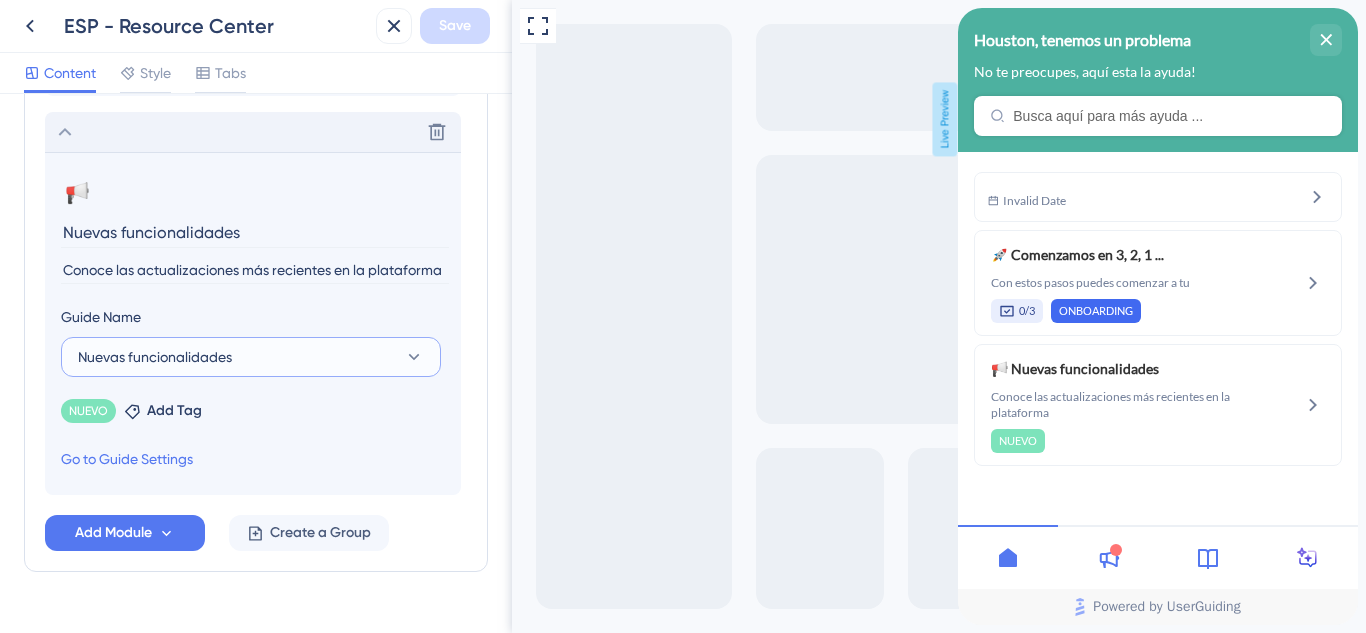 click on "Nuevas funcionalidades" at bounding box center (155, 357) 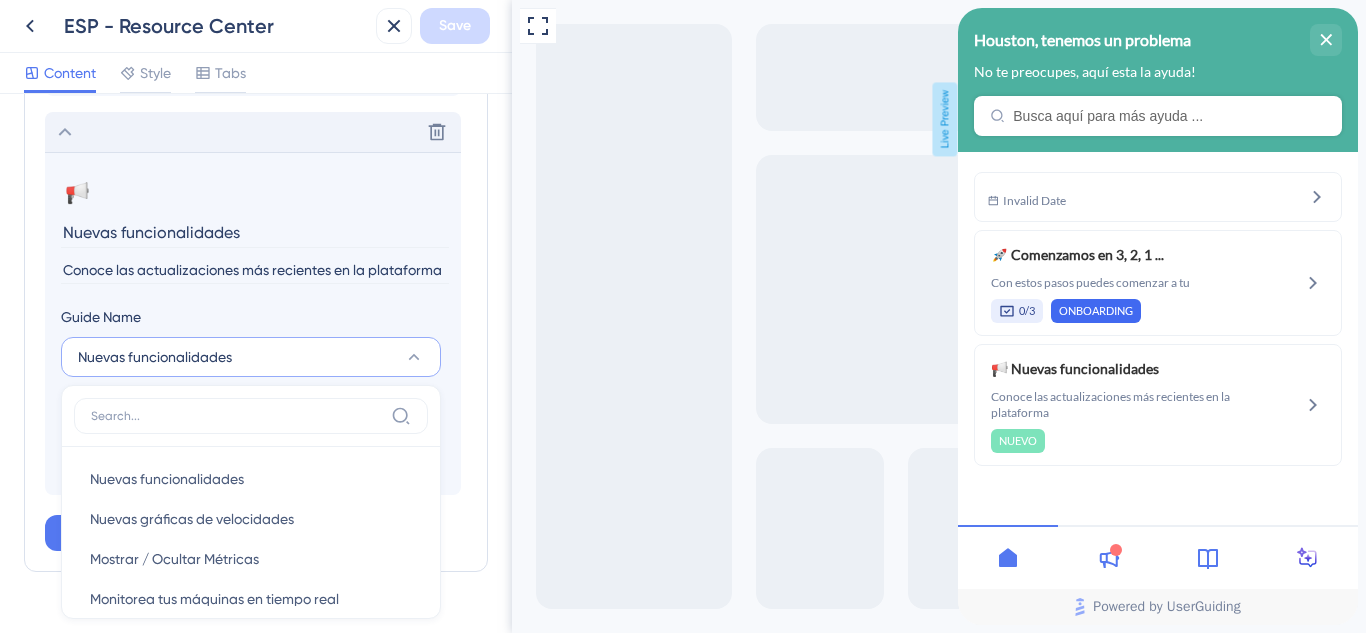 scroll, scrollTop: 1054, scrollLeft: 0, axis: vertical 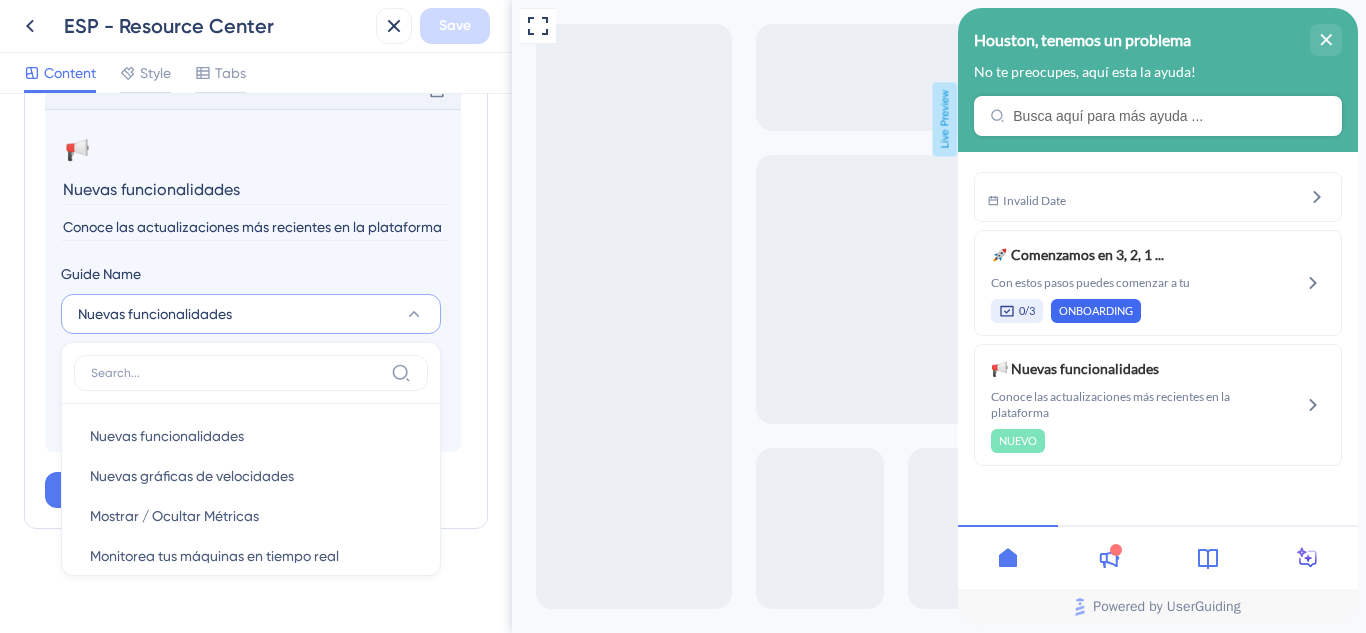 click on "Nuevas funcionalidades" at bounding box center (155, 314) 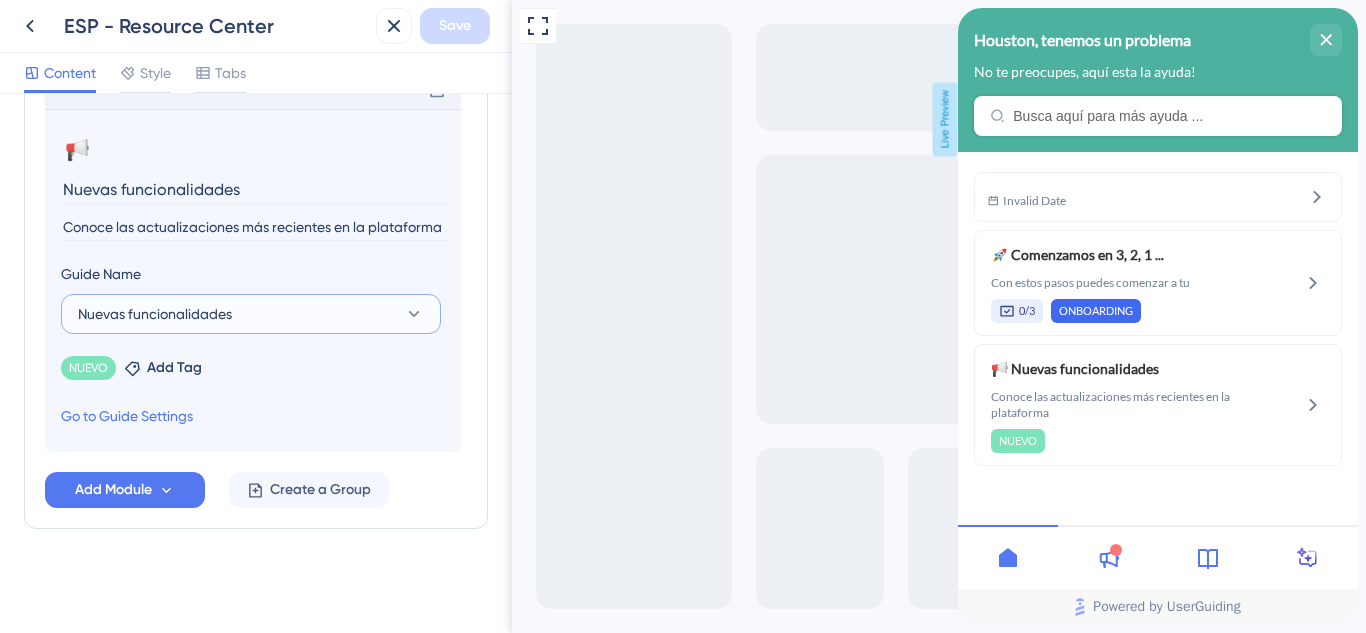 click on "Nuevas funcionalidades" at bounding box center (155, 314) 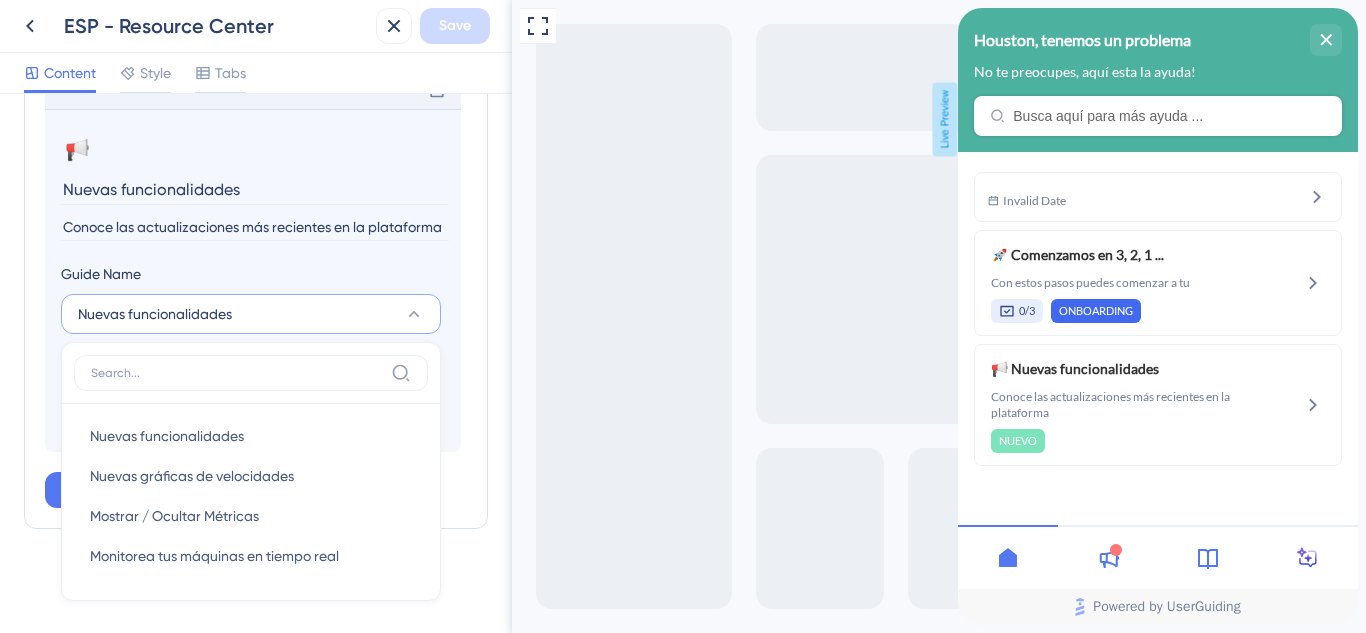 click on "Guide Name" at bounding box center [251, 278] 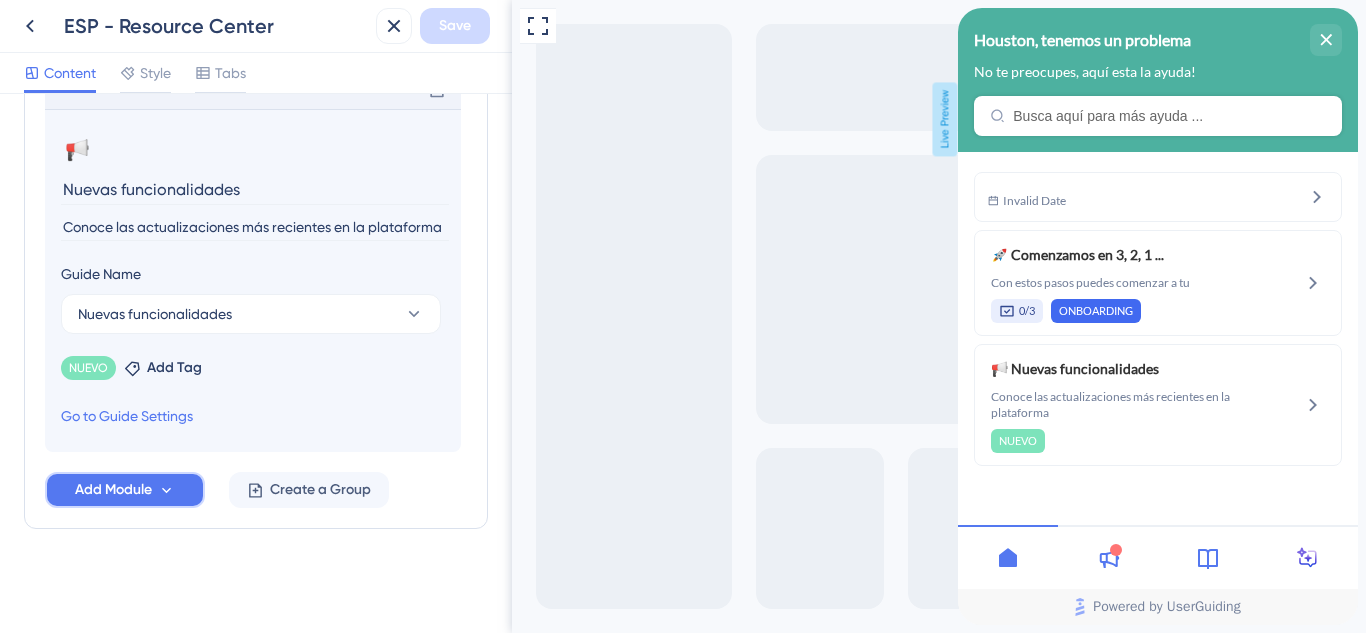 click on "Add Module" at bounding box center (113, 490) 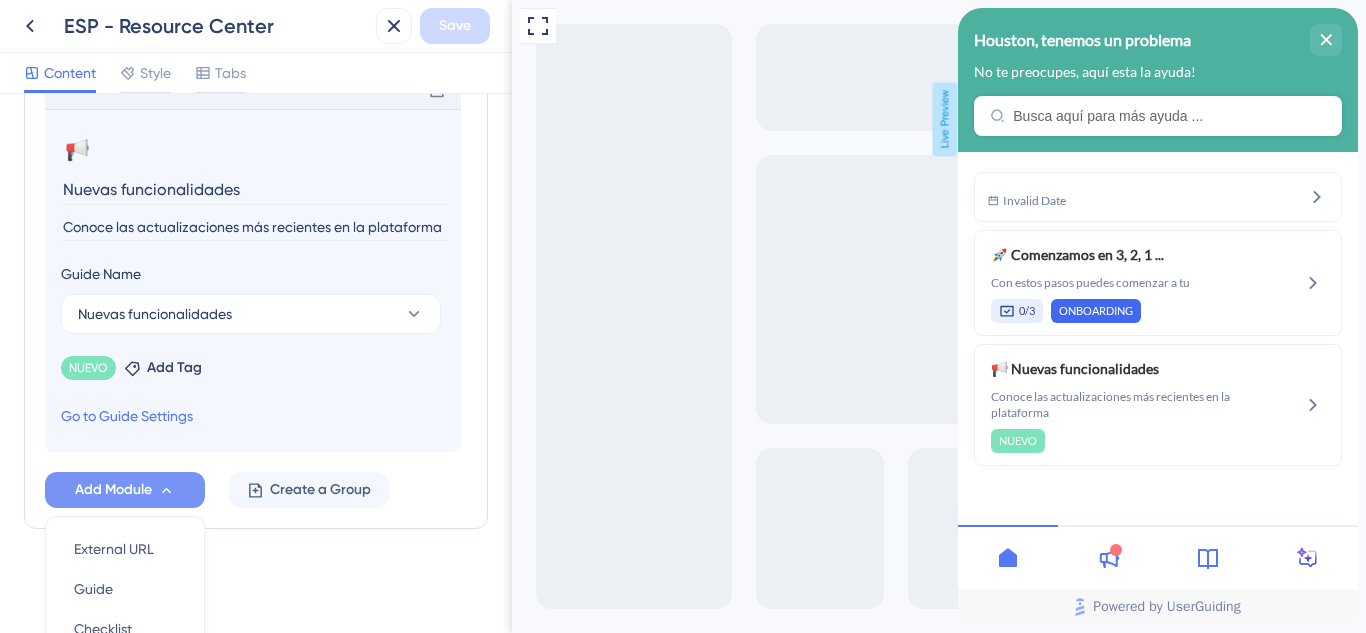 scroll, scrollTop: 1243, scrollLeft: 0, axis: vertical 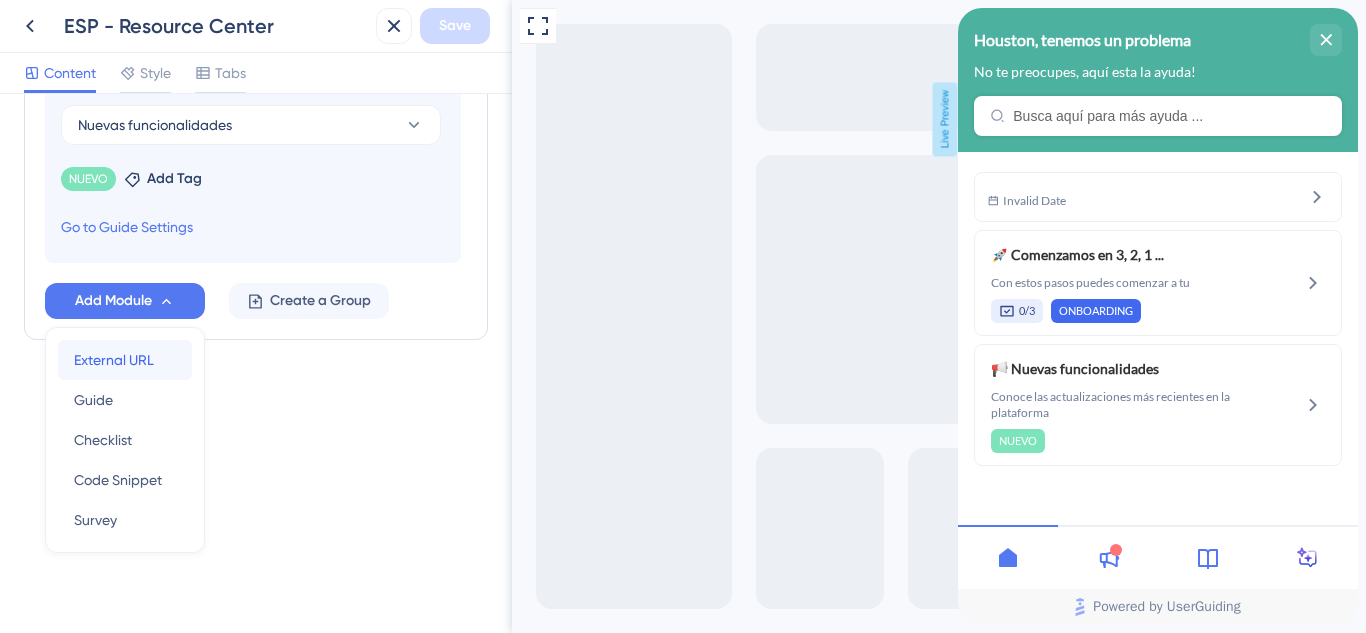 click on "External URL" at bounding box center (114, 360) 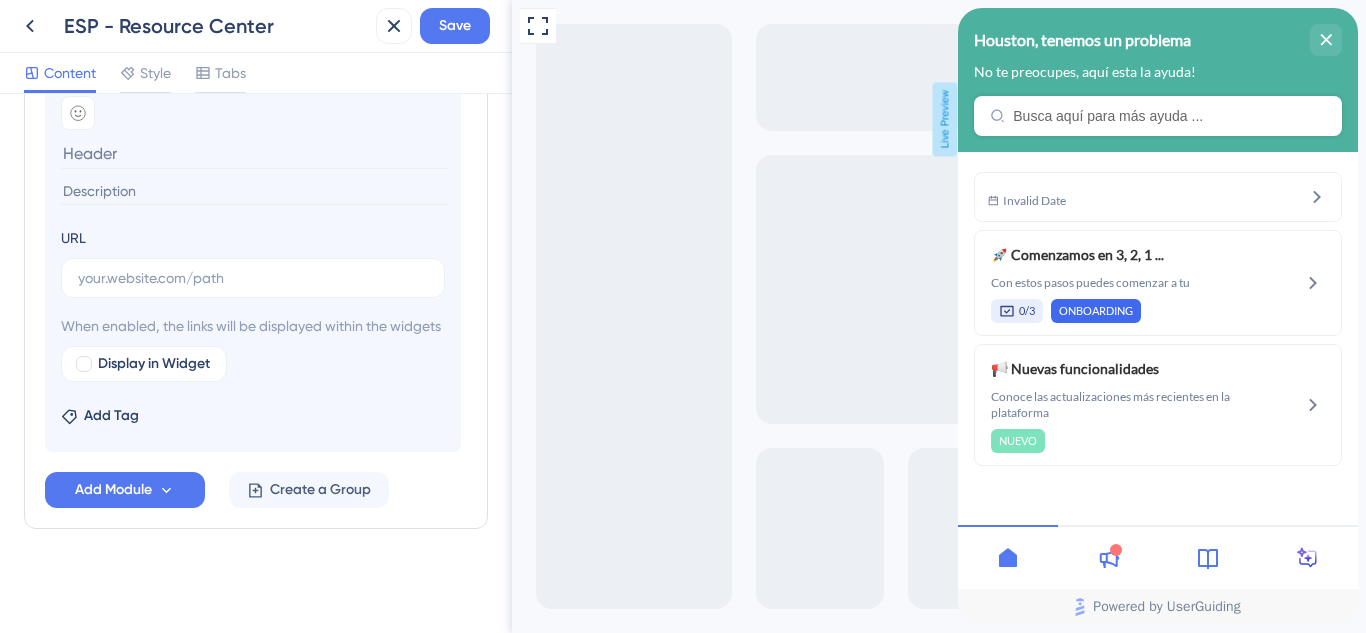 scroll, scrollTop: 1172, scrollLeft: 0, axis: vertical 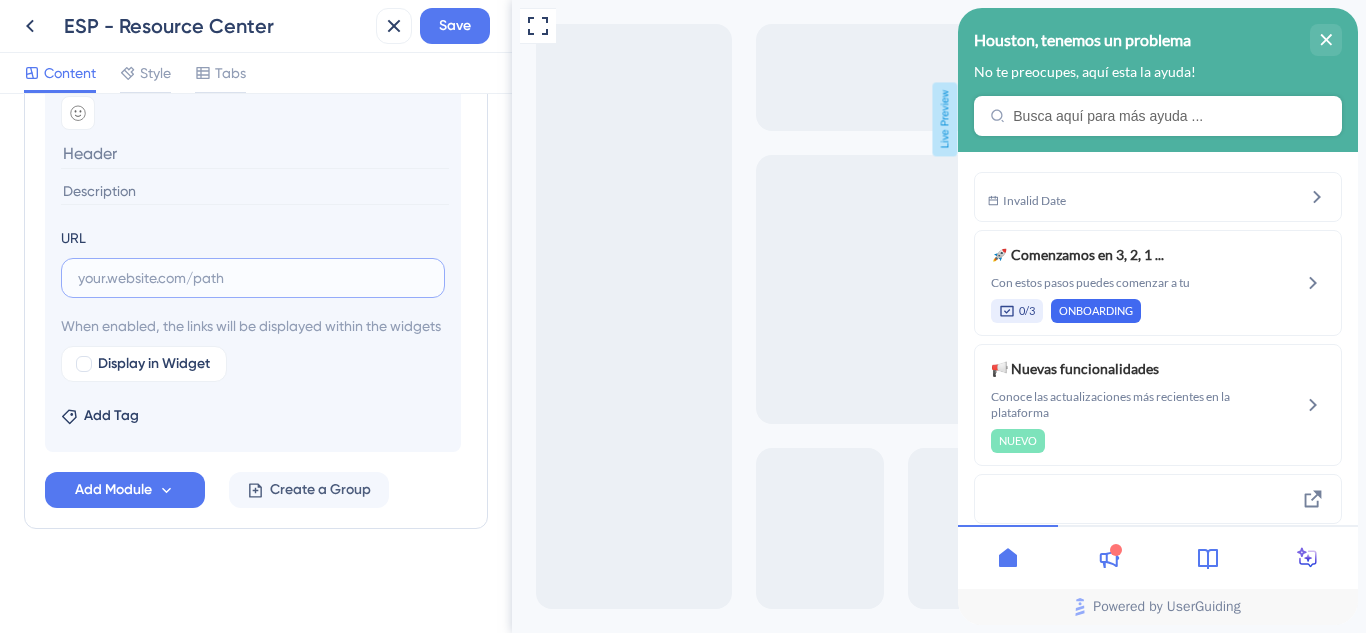 click at bounding box center (253, 278) 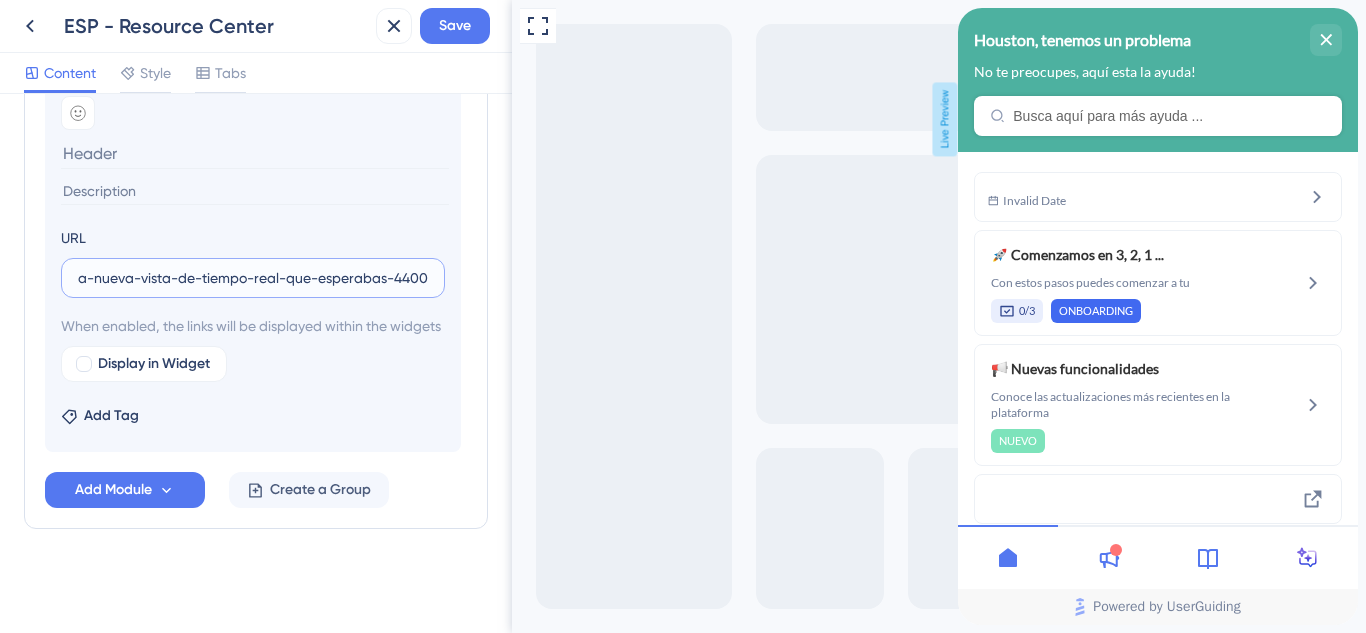 scroll, scrollTop: 0, scrollLeft: 0, axis: both 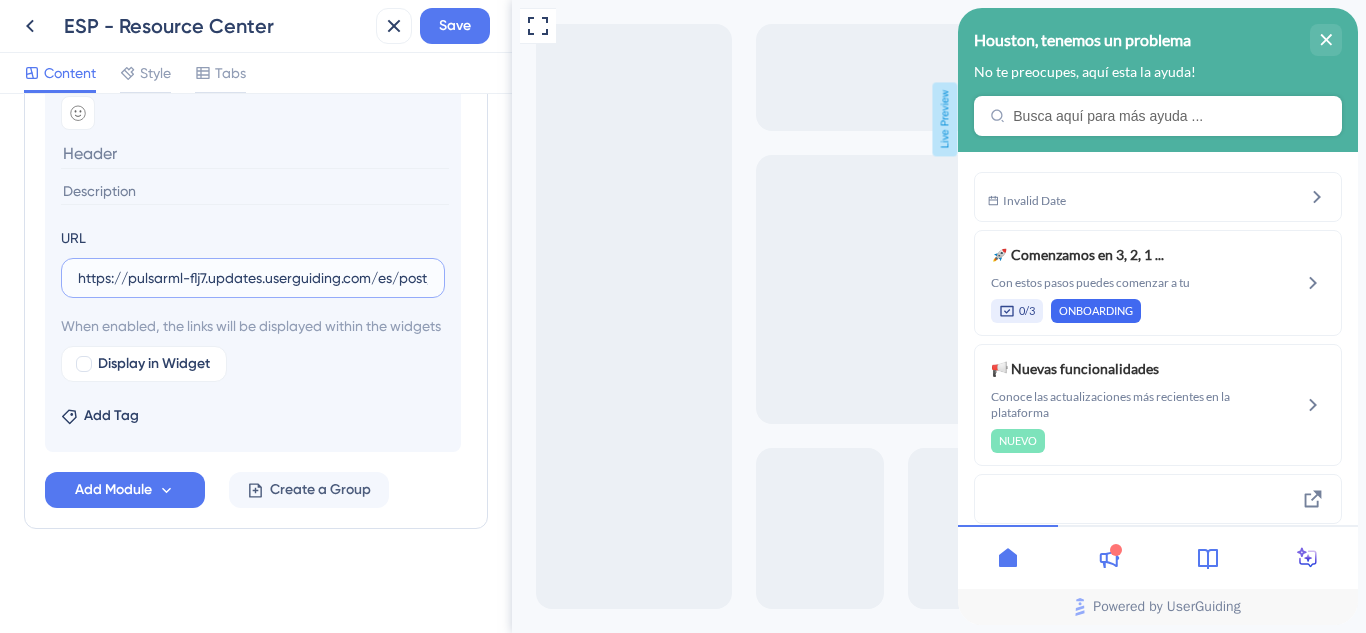 drag, startPoint x: 308, startPoint y: 251, endPoint x: 0, endPoint y: 223, distance: 309.2701 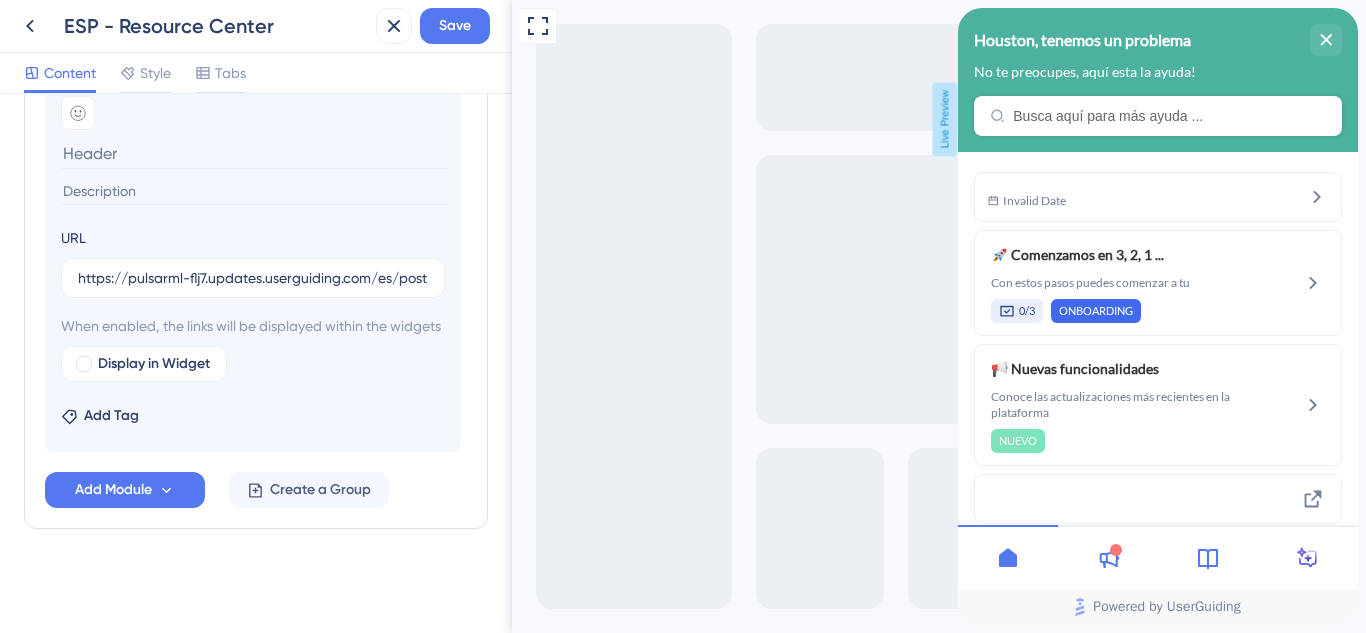 click at bounding box center (255, 153) 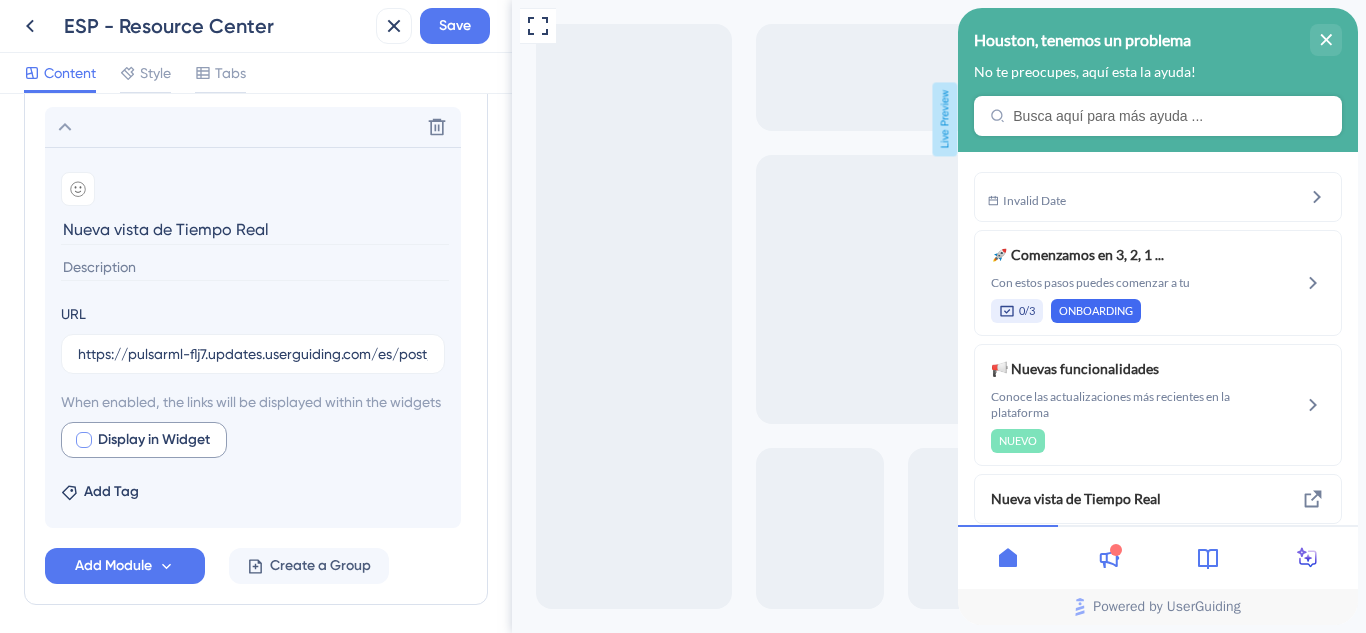 type on "Nueva vista de Tiempo Real" 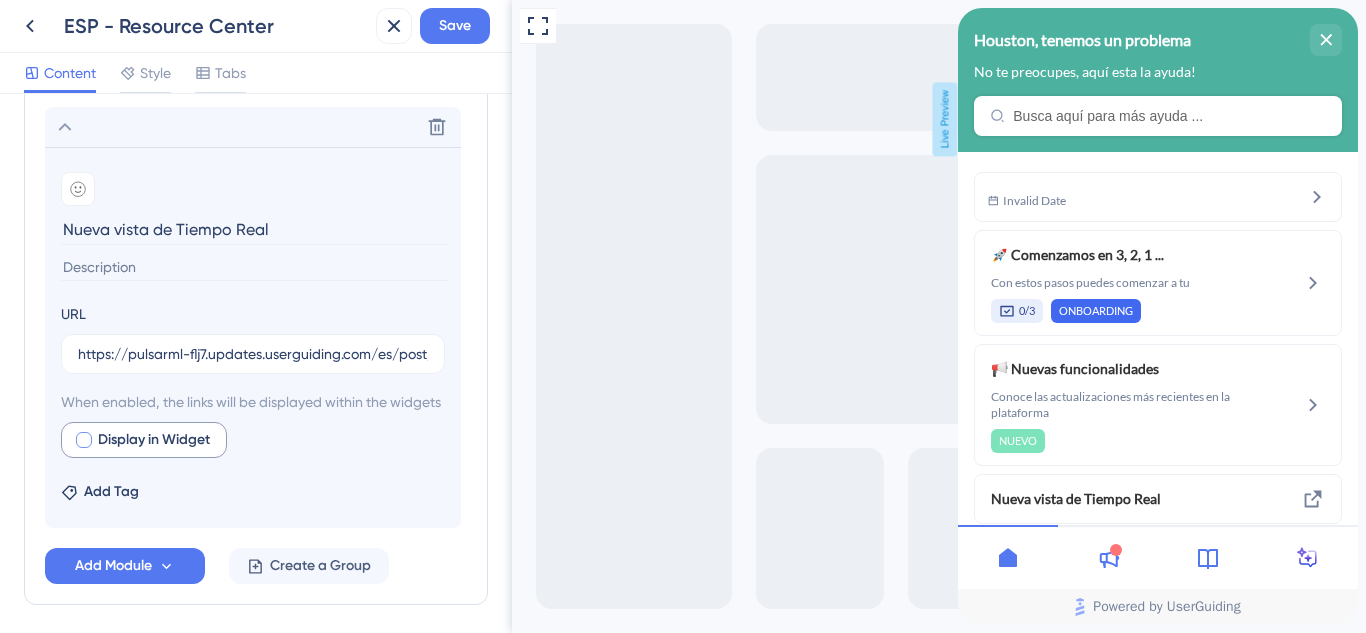 click at bounding box center [84, 440] 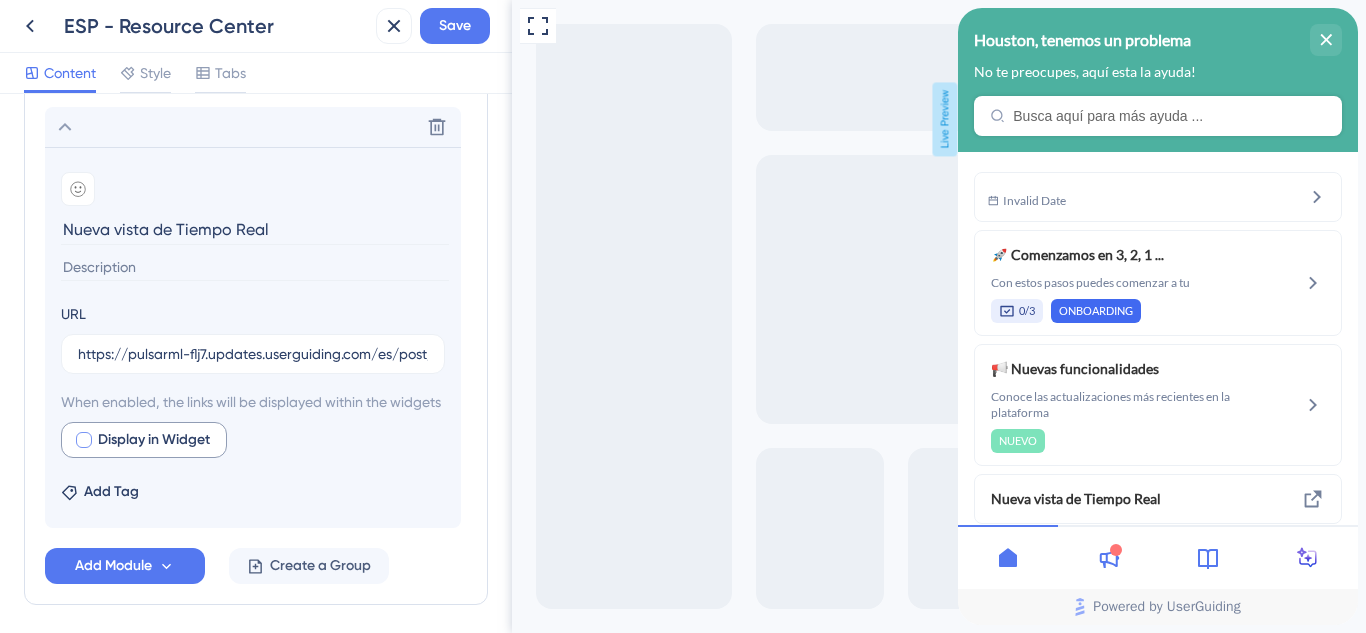 checkbox on "true" 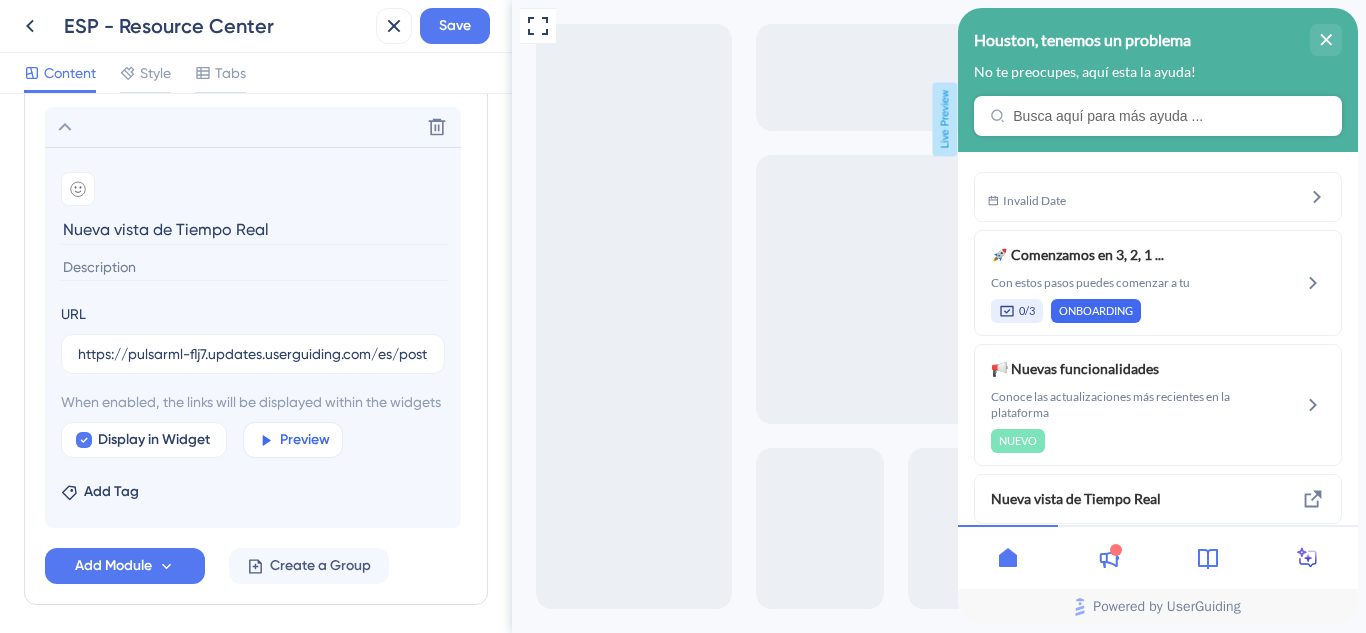 click on "Preview" at bounding box center [305, 440] 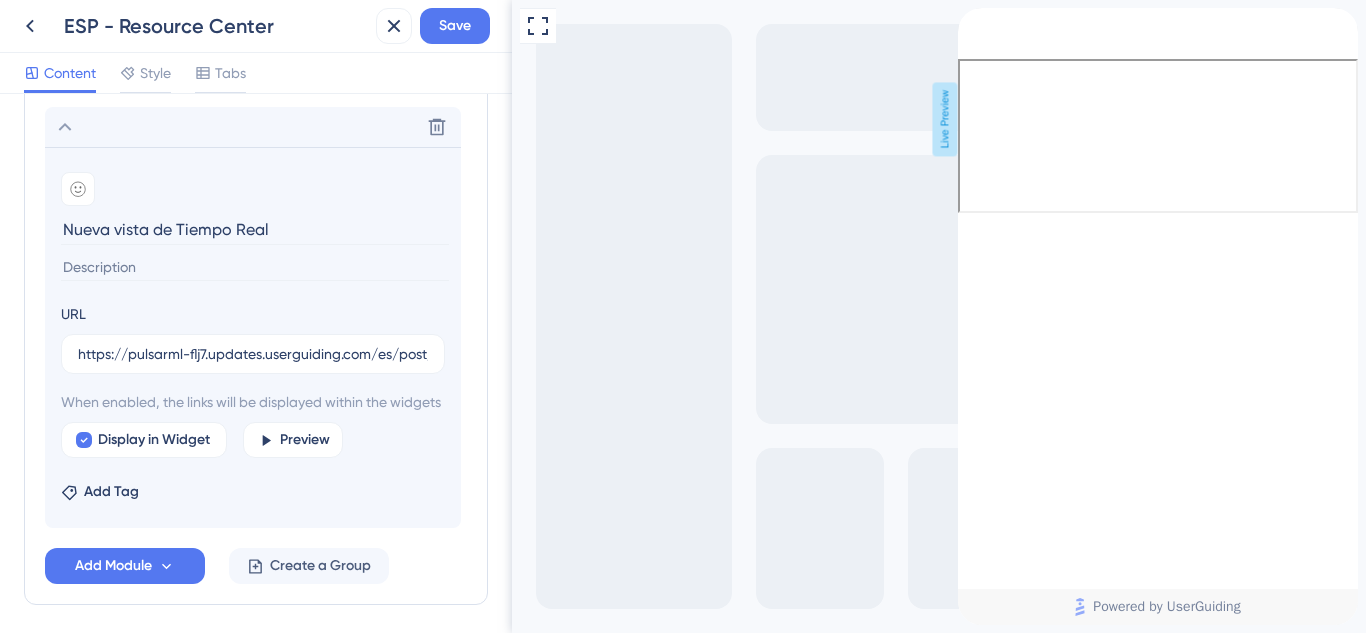 scroll, scrollTop: 0, scrollLeft: 0, axis: both 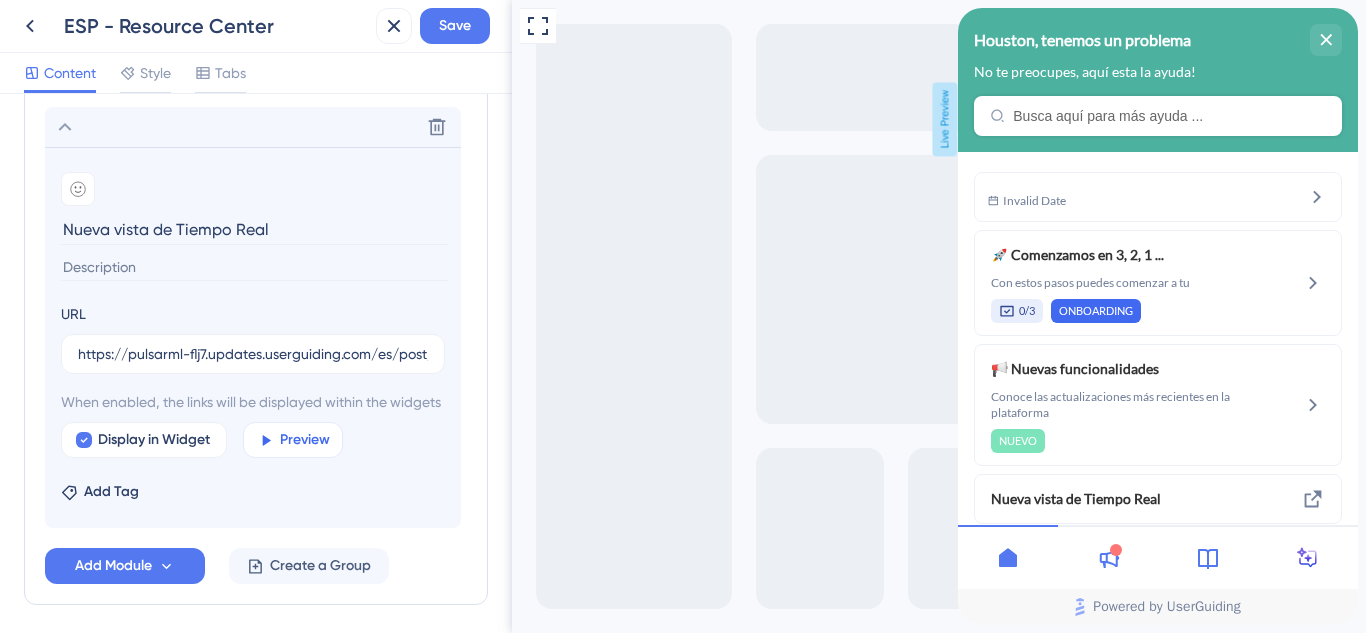 click on "Preview" at bounding box center [305, 440] 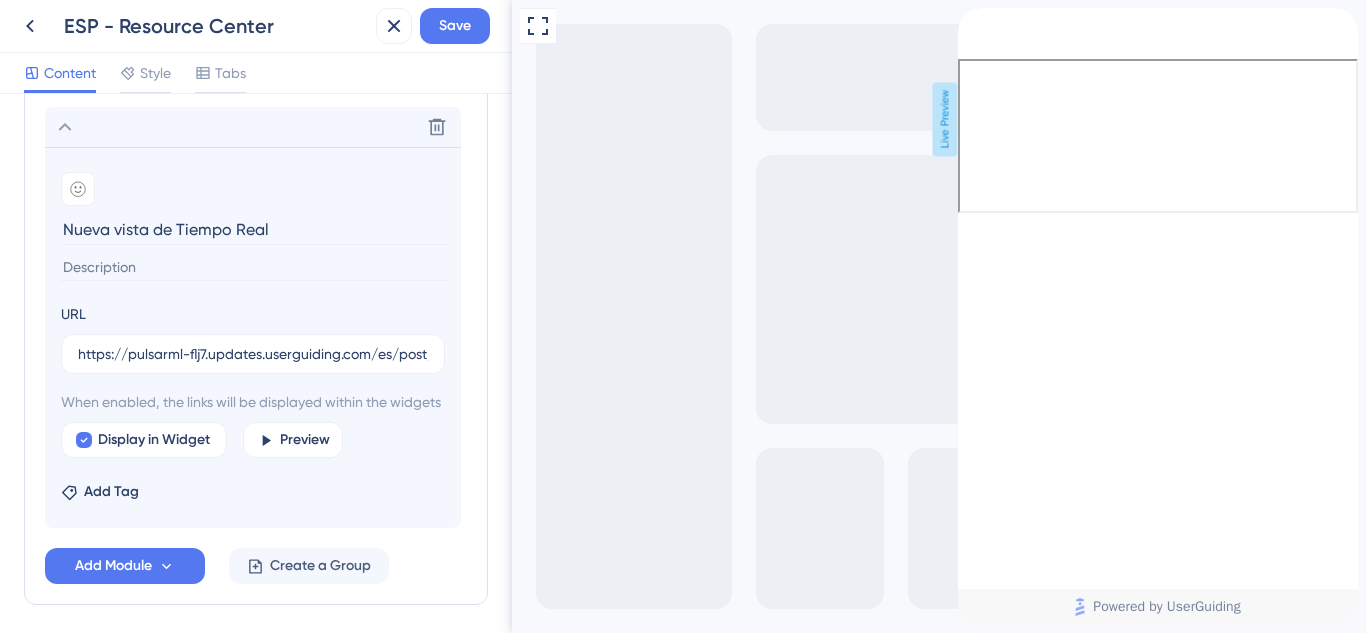 click at bounding box center (966, 17) 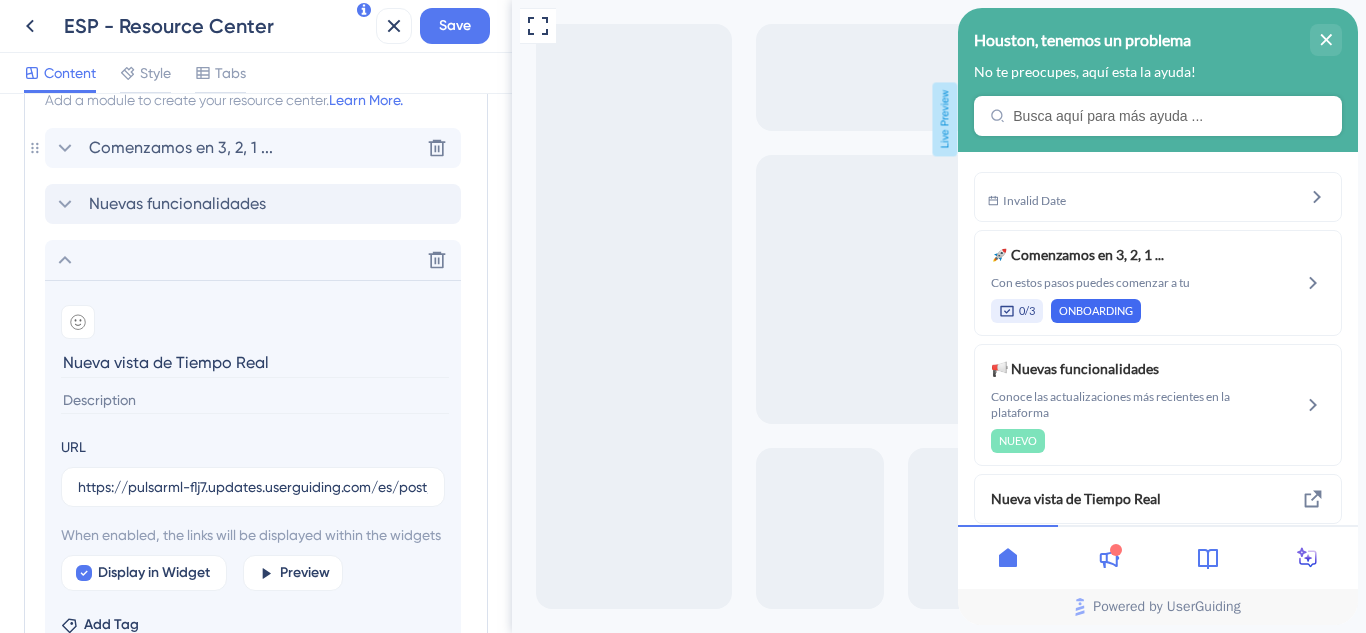 scroll, scrollTop: 772, scrollLeft: 0, axis: vertical 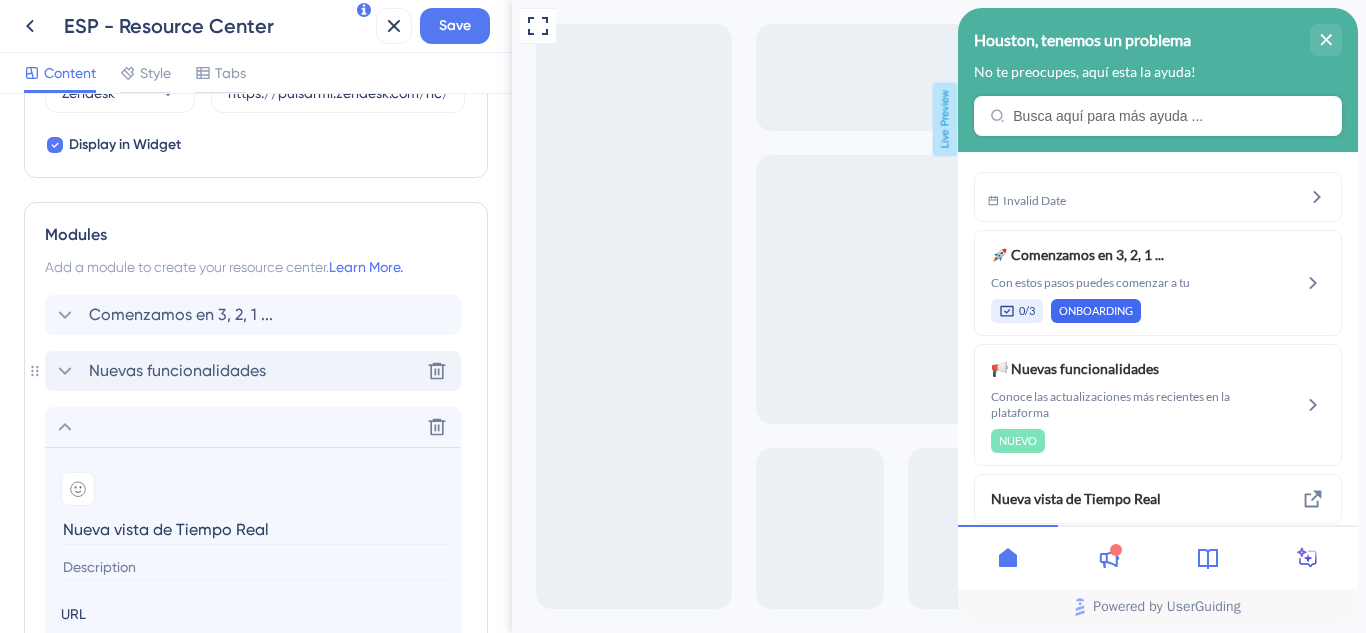click on "Nuevas funcionalidades Delete" at bounding box center [253, 371] 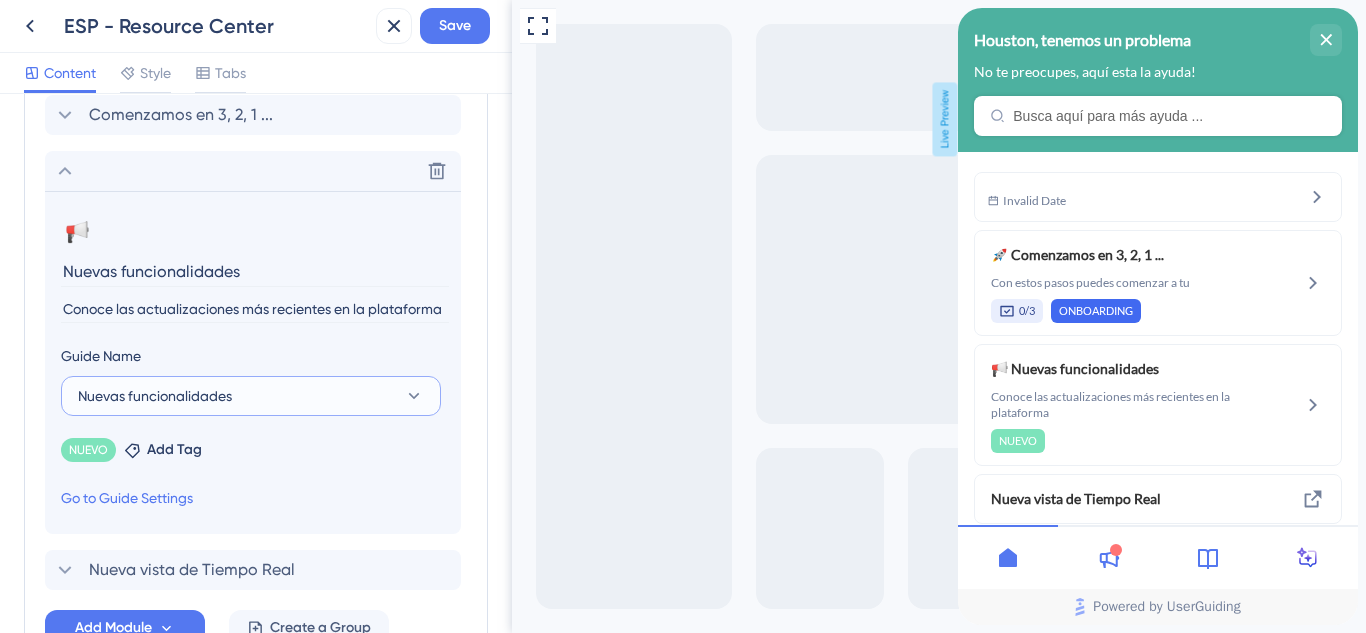 click on "Nuevas funcionalidades" at bounding box center [251, 396] 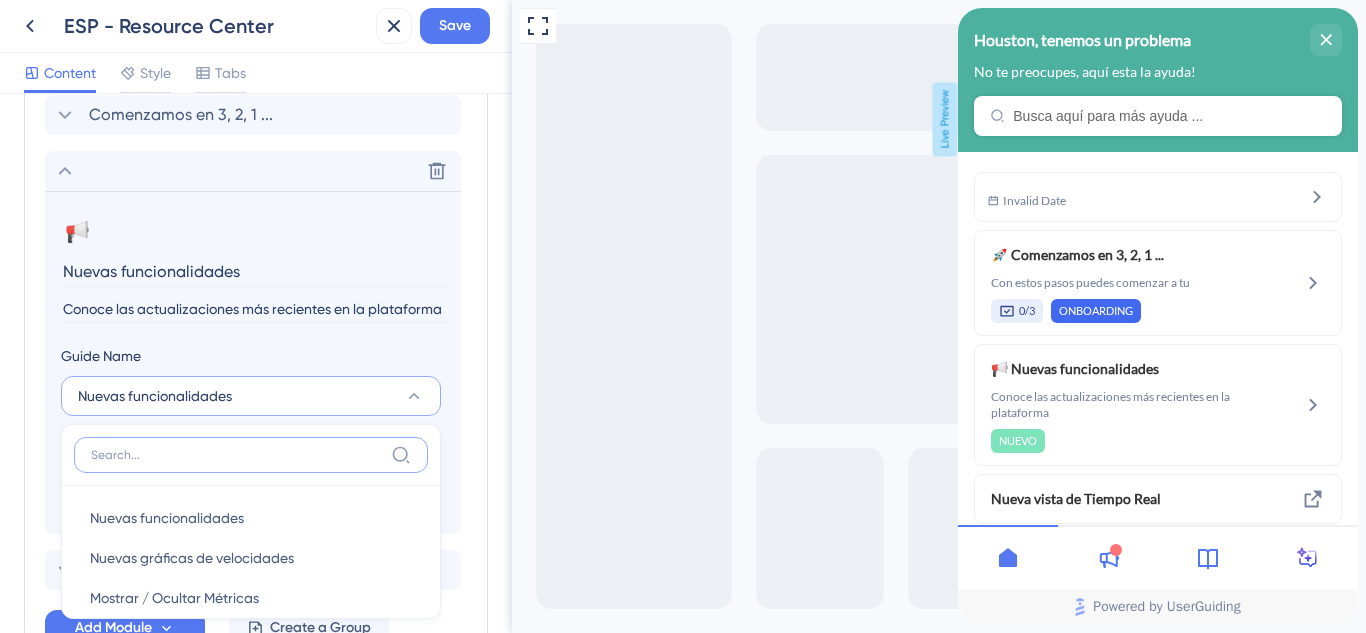 scroll, scrollTop: 1110, scrollLeft: 0, axis: vertical 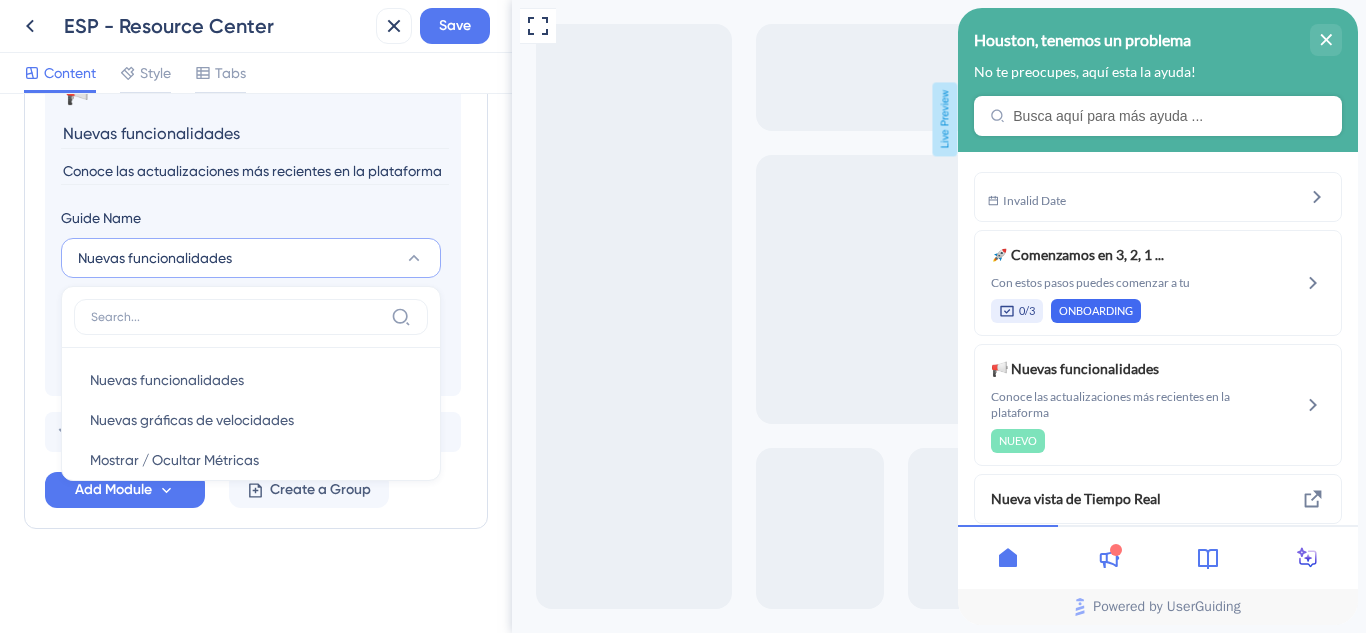 click on "Resource Center Header Title Houston, tenemos un problema 0 Houston, tenemos un problema Subtitle No te preocupes, aquí esta la ayuda! 0 Search Function Search Bar Search Bar Placeholder Busca aquí para más ayuda ... No Search Result Message Ningún resultado encontrado Open in New Tab Message Abre en otra pestaña 0 Bring search results from a Knowledge Base Connect with Zendesk Subdomain https://pulsarml.zendesk.com/hc/es Display in Widget Modules Add a module to create your resource center.  Learn More. Comenzamos en 3, 2, 1 ... Delete 📢 Change emoji Remove emoji Nuevas funcionalidades Conoce las actualizaciones más recientes en la plataforma Guide Name Nuevas funcionalidades Nuevas funcionalidades Nuevas funcionalidades Nuevas gráficas de velocidades Nuevas gráficas de velocidades Mostrar / Ocultar Métricas Mostrar / Ocultar Métricas Monitorea tus máquinas en tiempo real Monitorea tus máquinas en tiempo real NUEVO Remove Add Tag Go to Guide Settings Nueva vista de Tiempo Real Add Module" at bounding box center [256, 363] 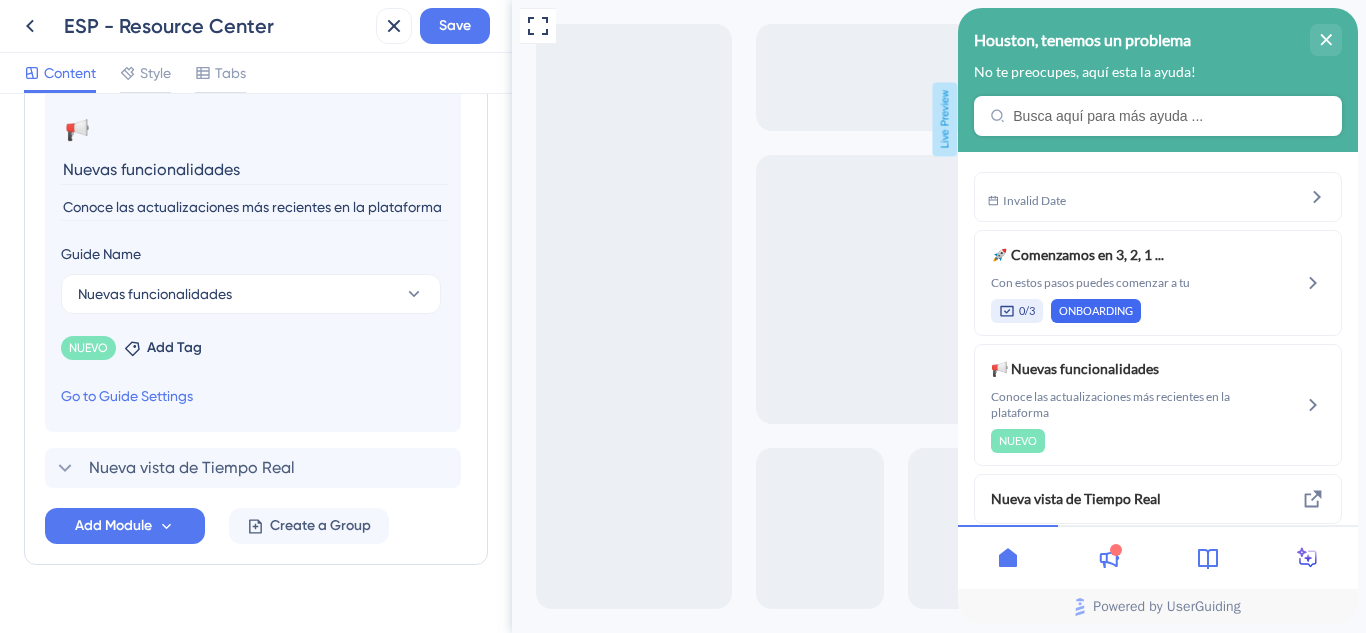 scroll, scrollTop: 1110, scrollLeft: 0, axis: vertical 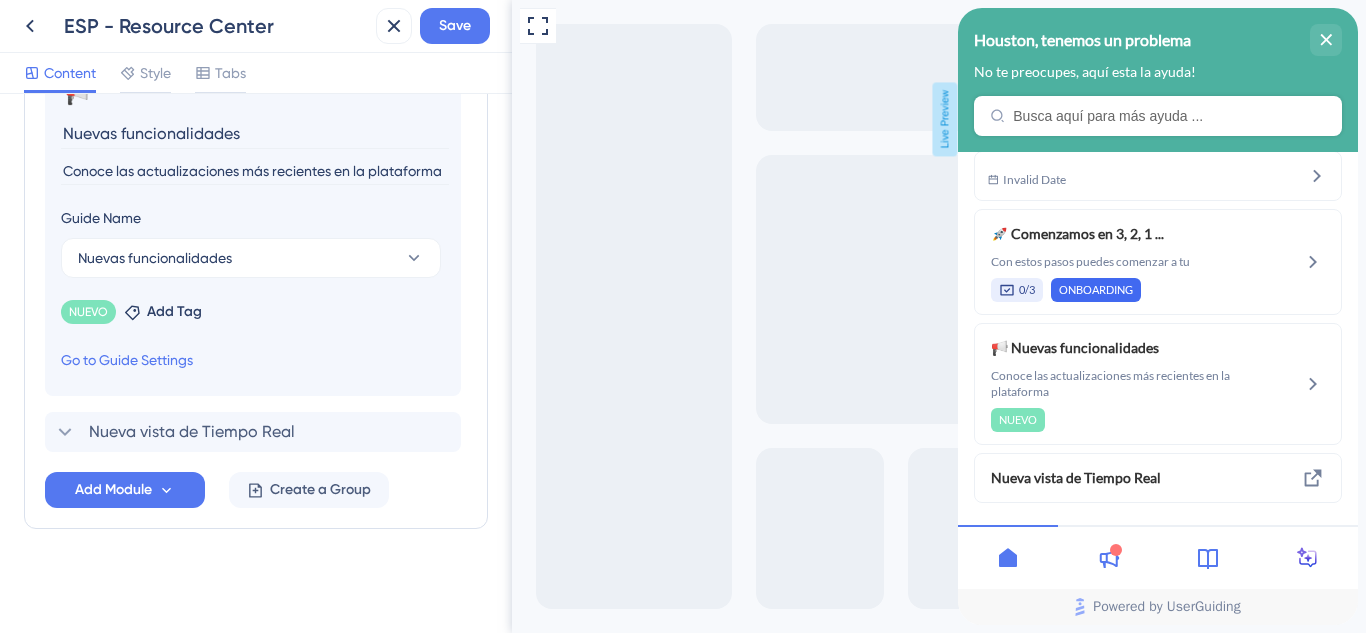 drag, startPoint x: 292, startPoint y: 131, endPoint x: 35, endPoint y: 114, distance: 257.56165 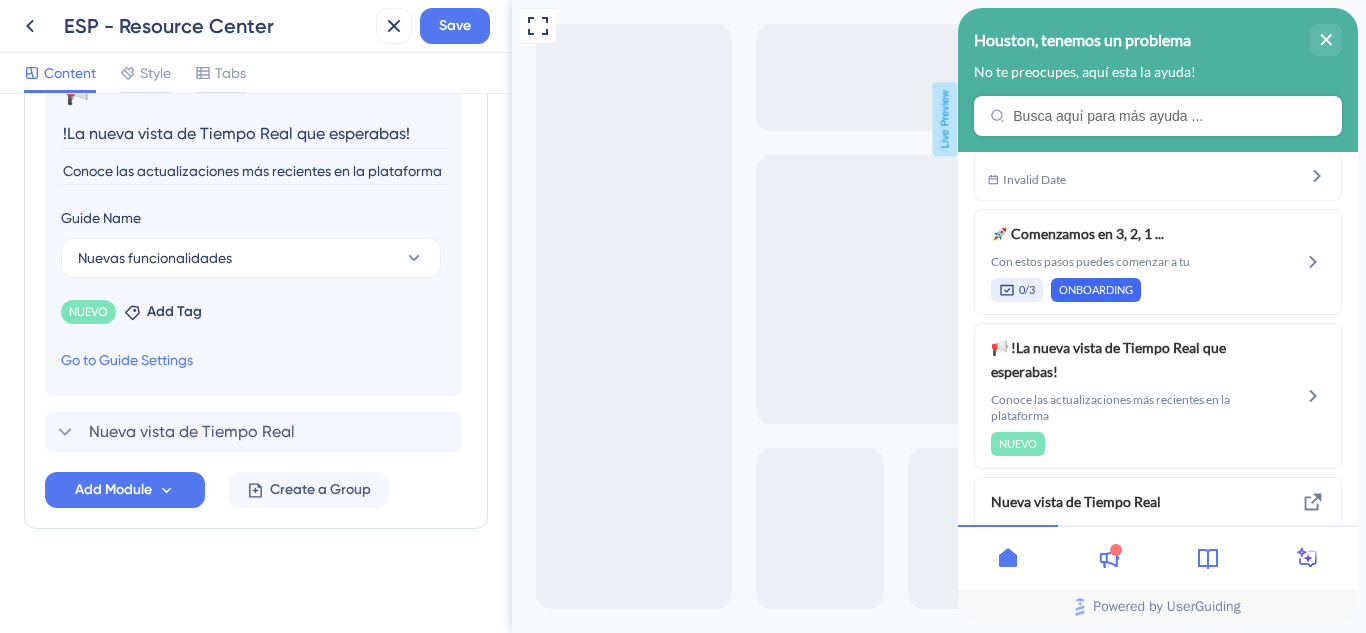 type on "Nuevas funcionalidades" 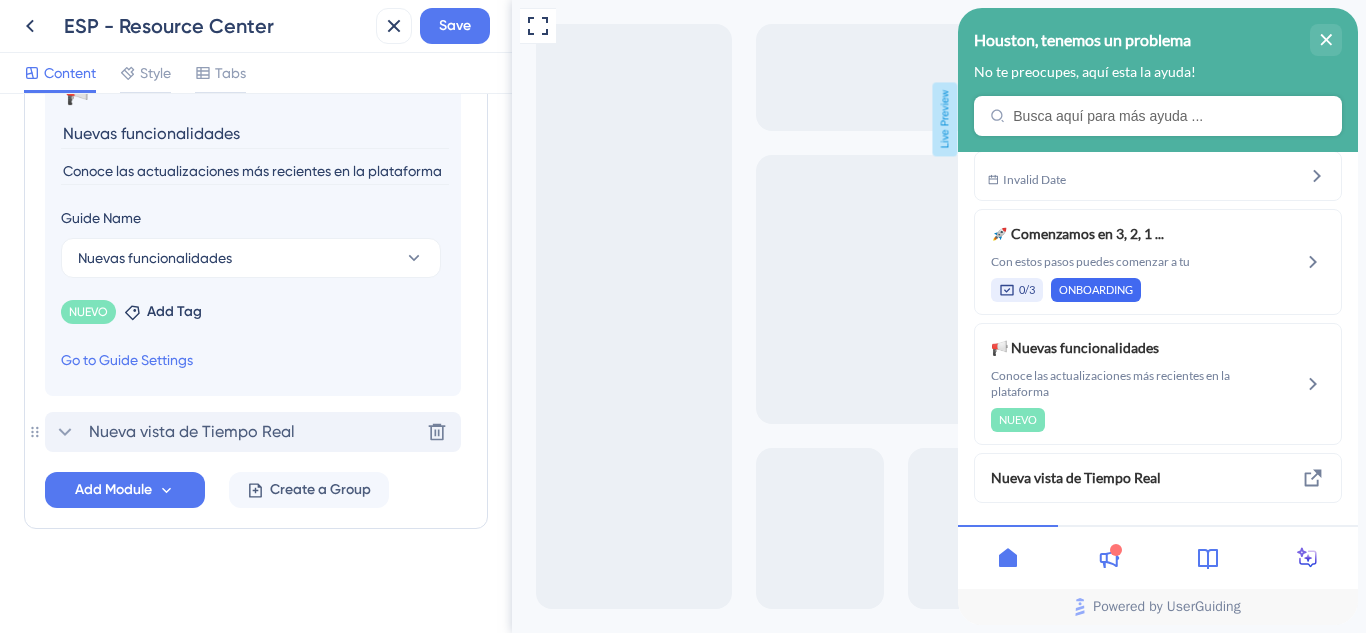 click on "Nueva vista de Tiempo Real" at bounding box center (192, 432) 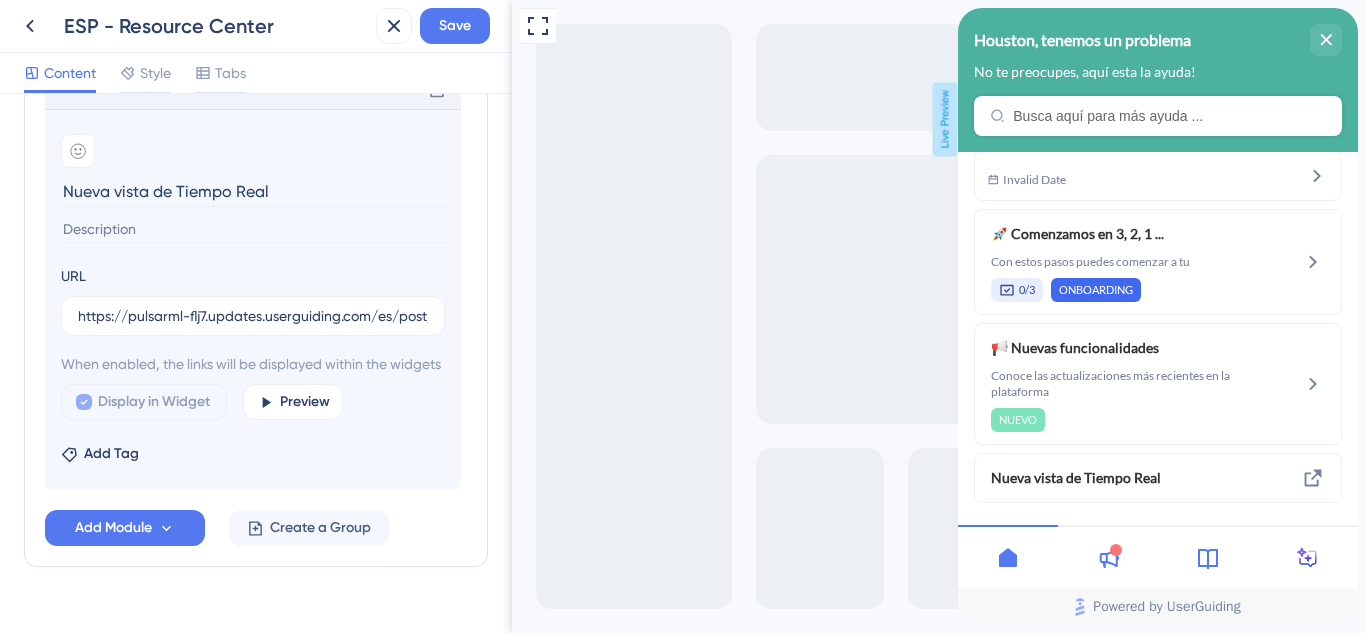 scroll, scrollTop: 1172, scrollLeft: 0, axis: vertical 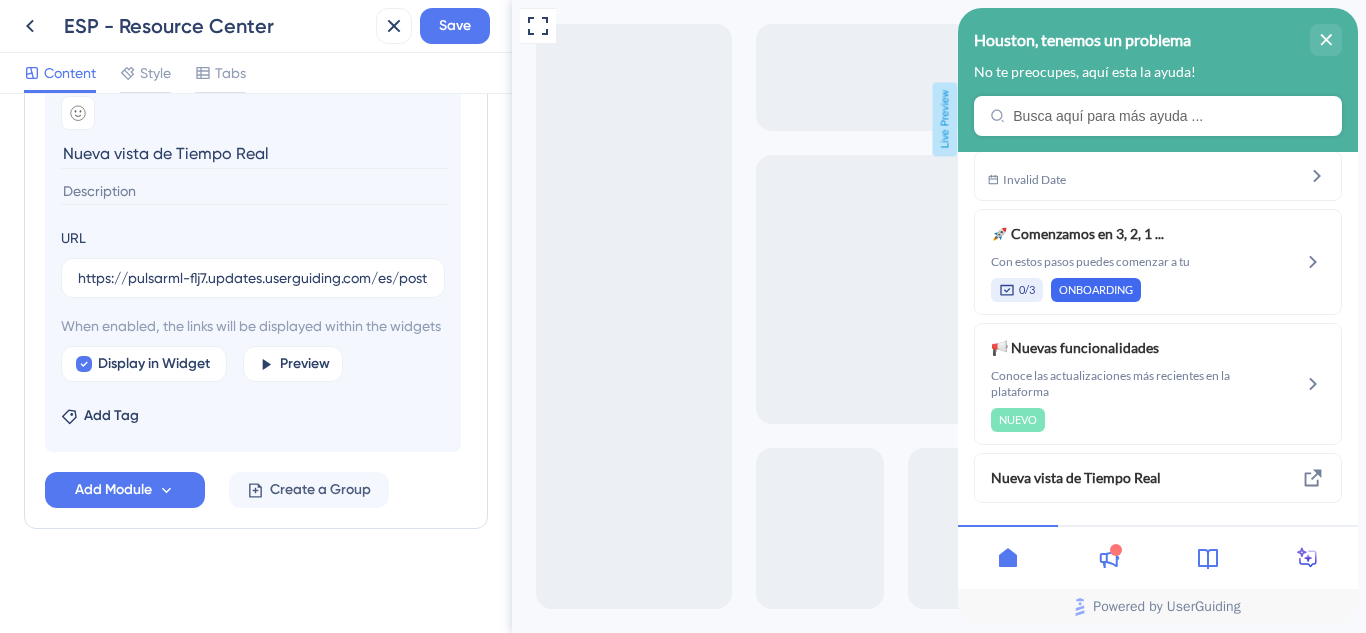 click on "Add emoji Nueva vista de Tiempo Real" at bounding box center (253, 149) 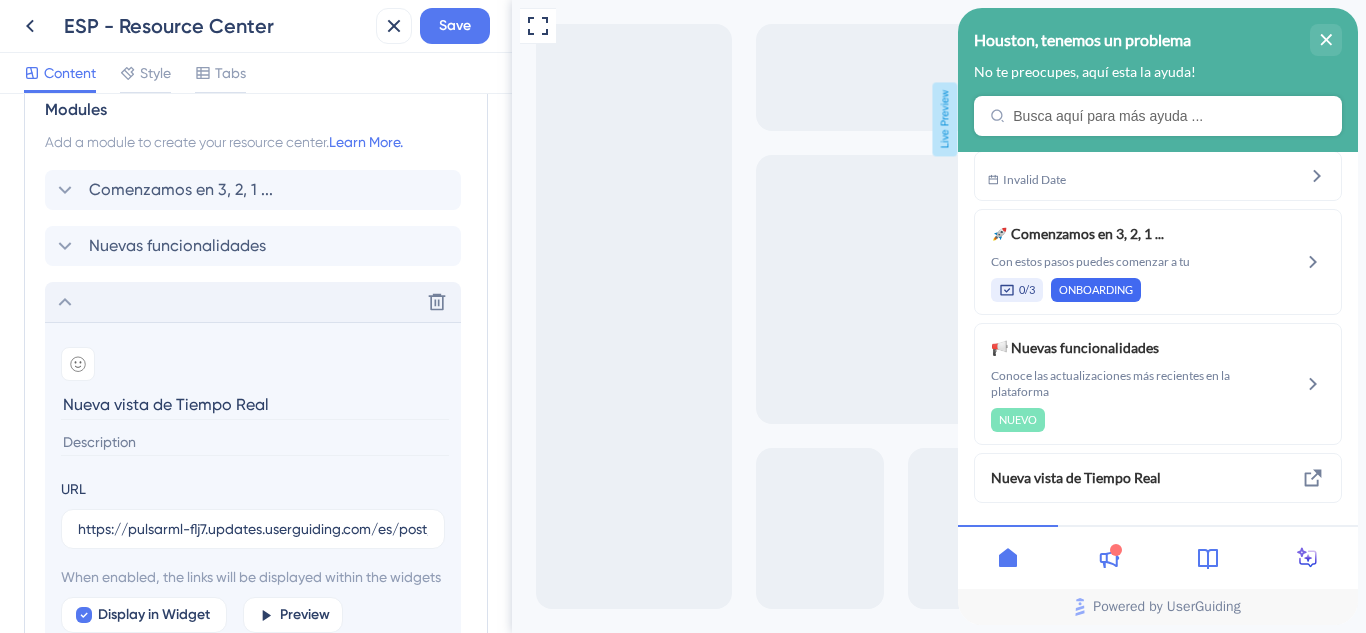 scroll, scrollTop: 892, scrollLeft: 0, axis: vertical 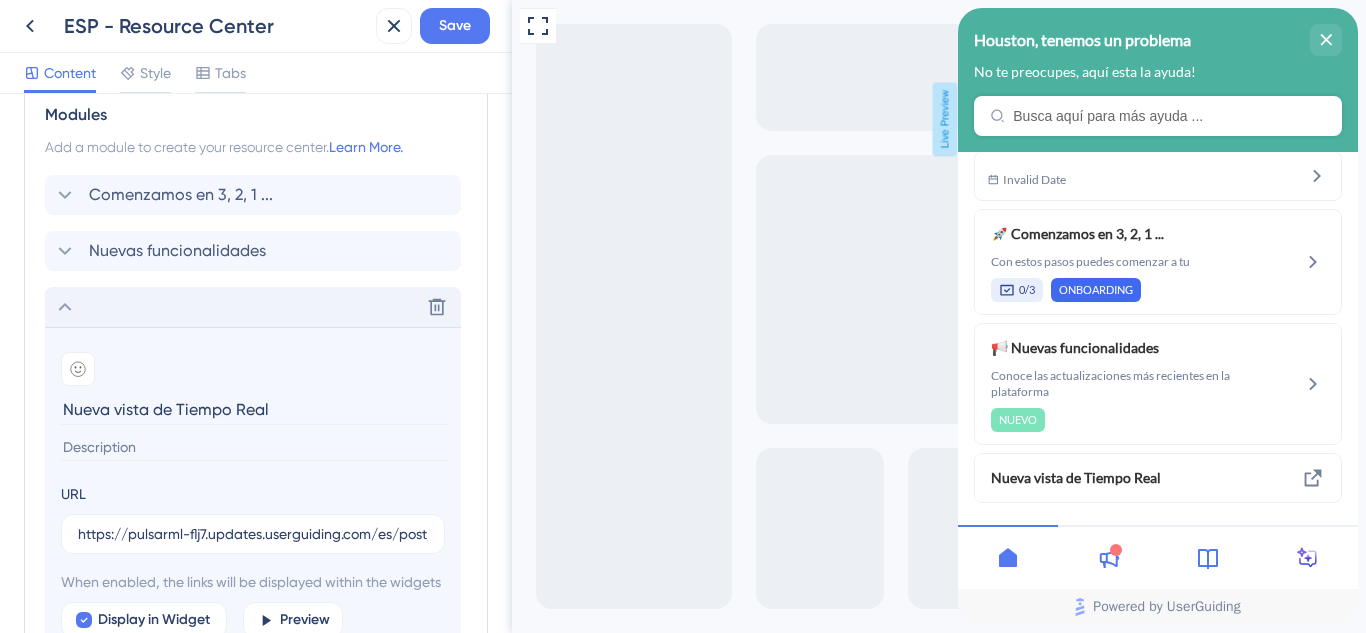 drag, startPoint x: 276, startPoint y: 126, endPoint x: 59, endPoint y: 415, distance: 361.40005 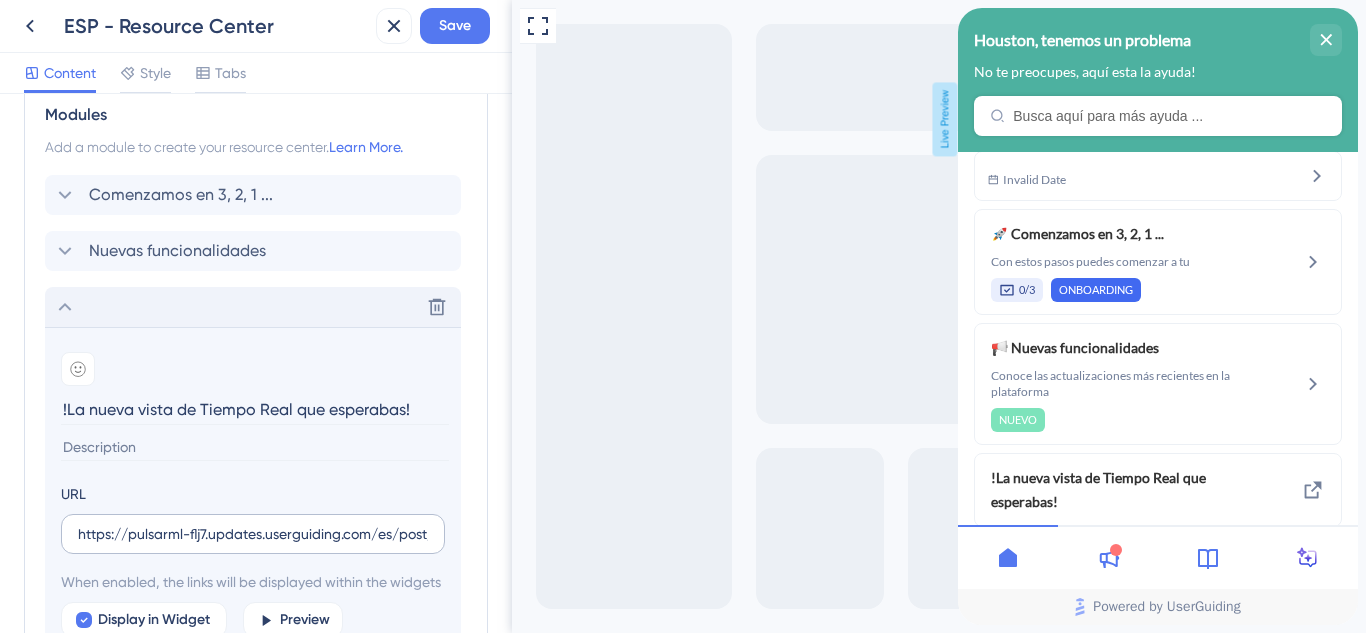 scroll, scrollTop: 992, scrollLeft: 0, axis: vertical 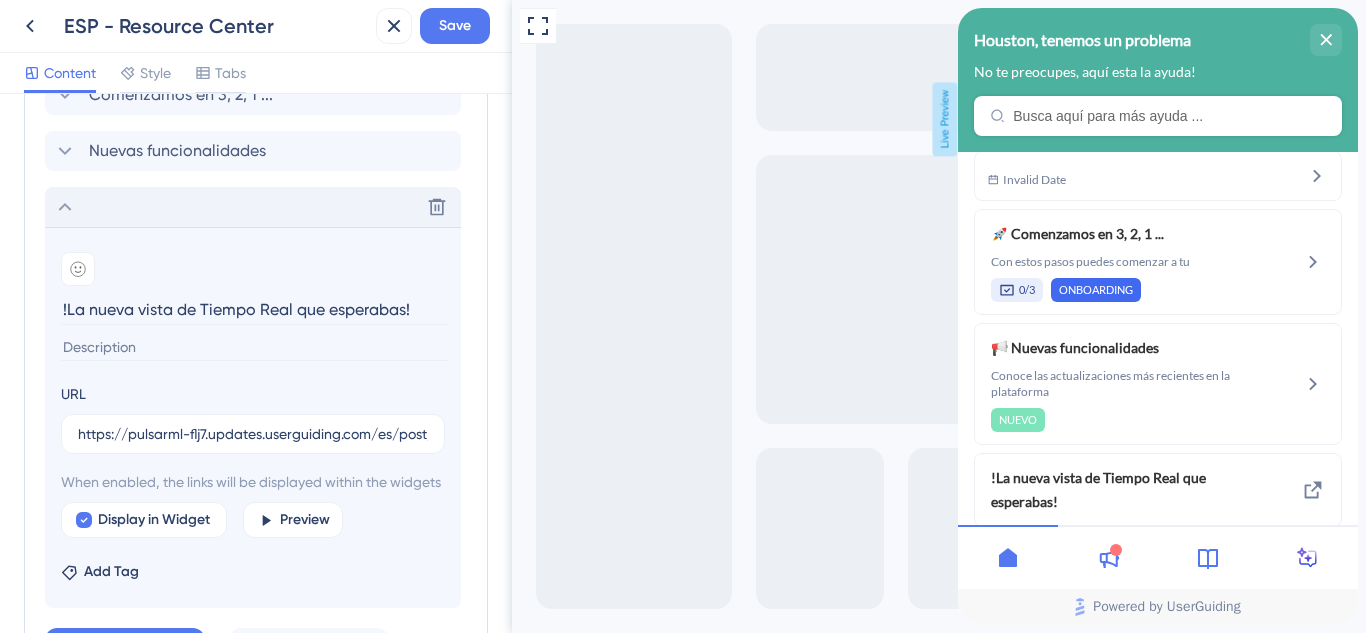 drag, startPoint x: 416, startPoint y: 312, endPoint x: 46, endPoint y: 287, distance: 370.84363 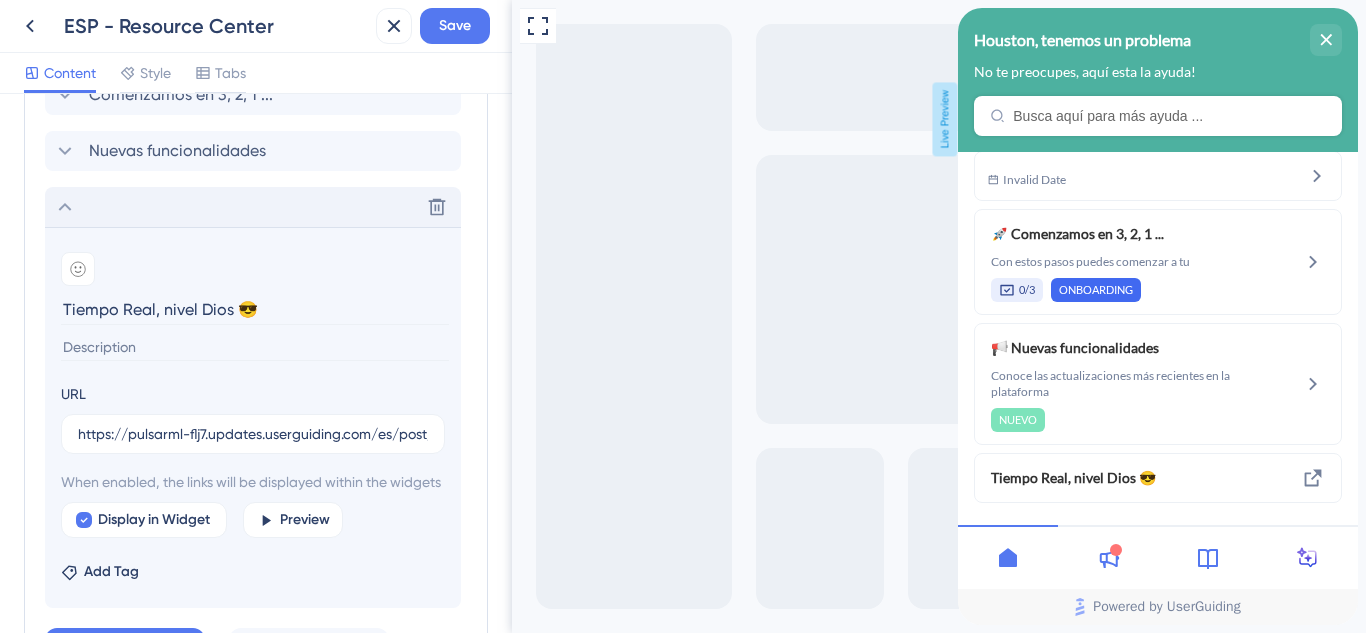 drag, startPoint x: 307, startPoint y: 320, endPoint x: 68, endPoint y: 323, distance: 239.01883 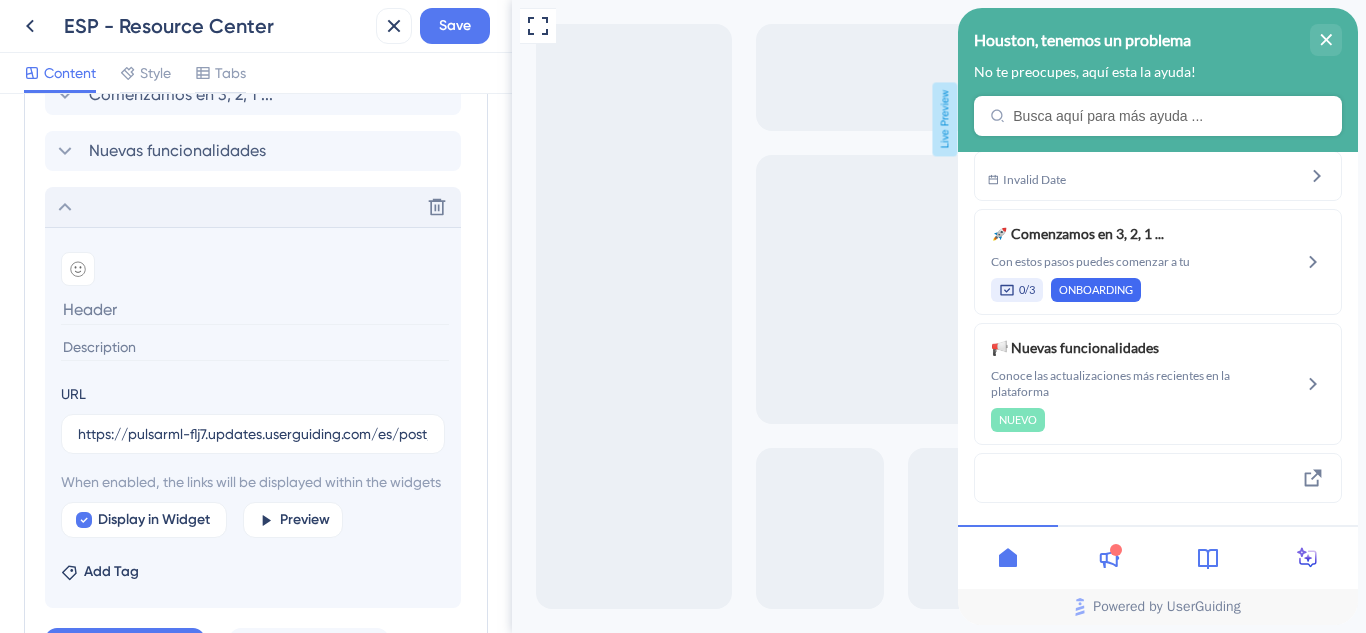 paste on "Tu mente está por explotar…" 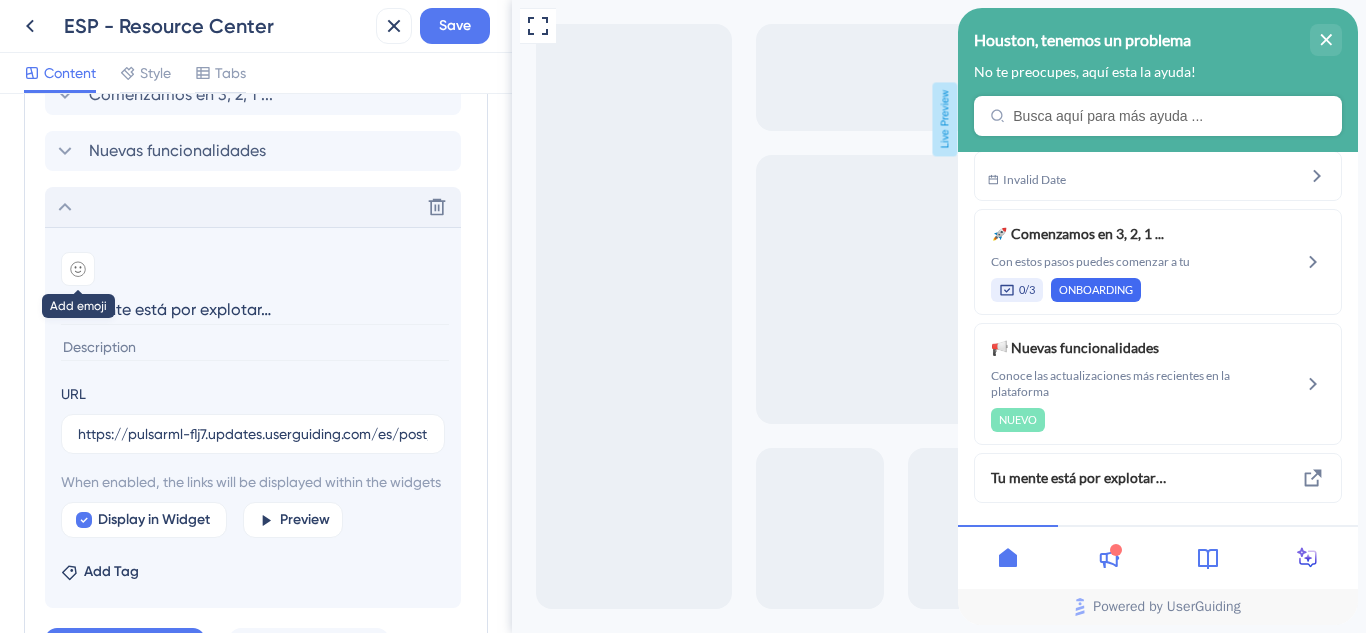 drag, startPoint x: 328, startPoint y: 313, endPoint x: 61, endPoint y: 276, distance: 269.55148 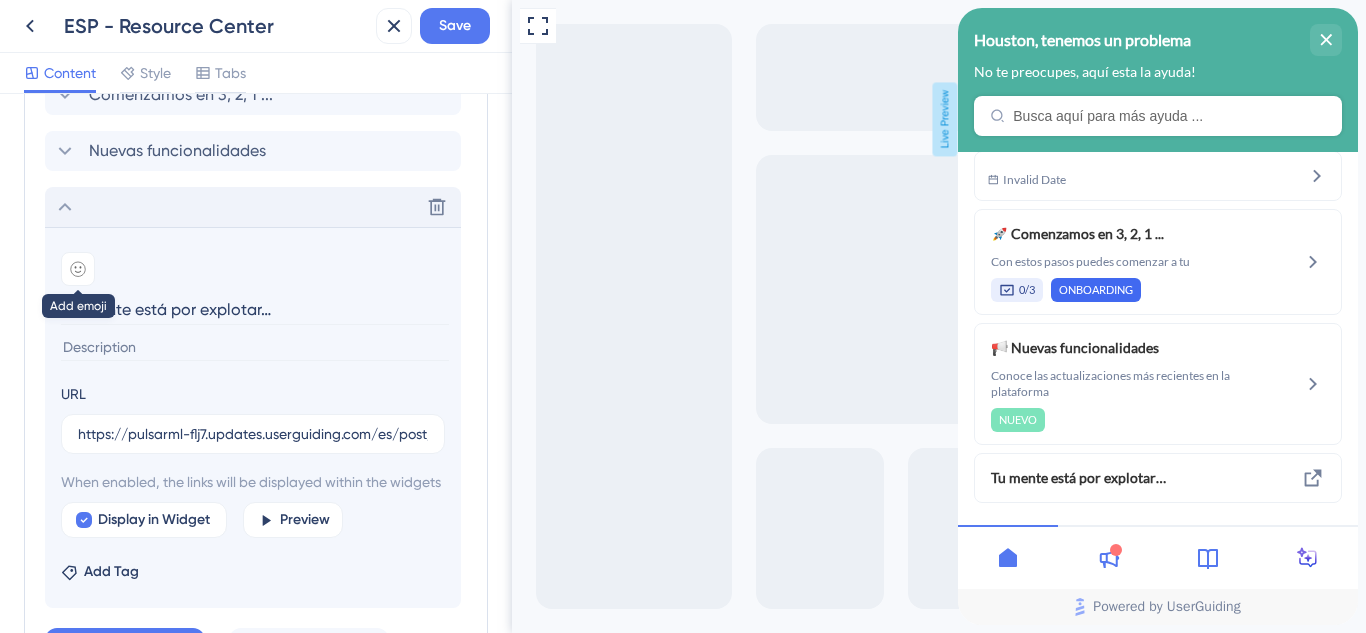 click on "Add emoji Tu mente está por explotar…" at bounding box center [253, 305] 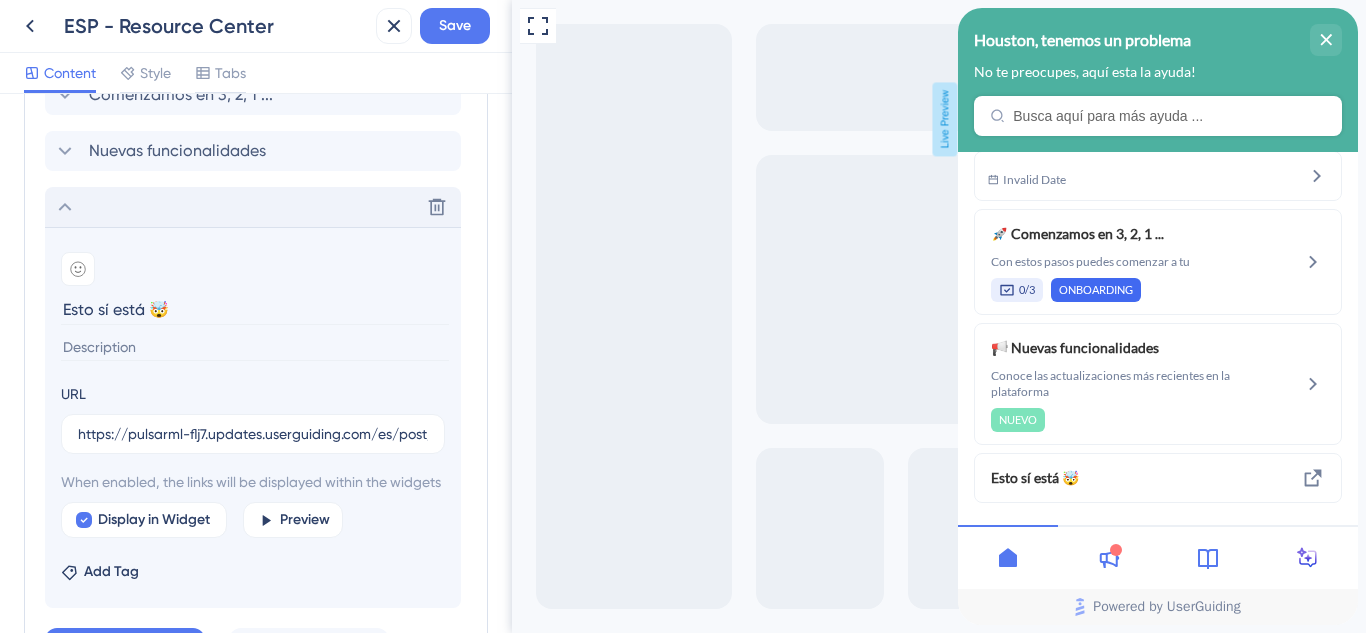 type on "Esto sí está 🤯" 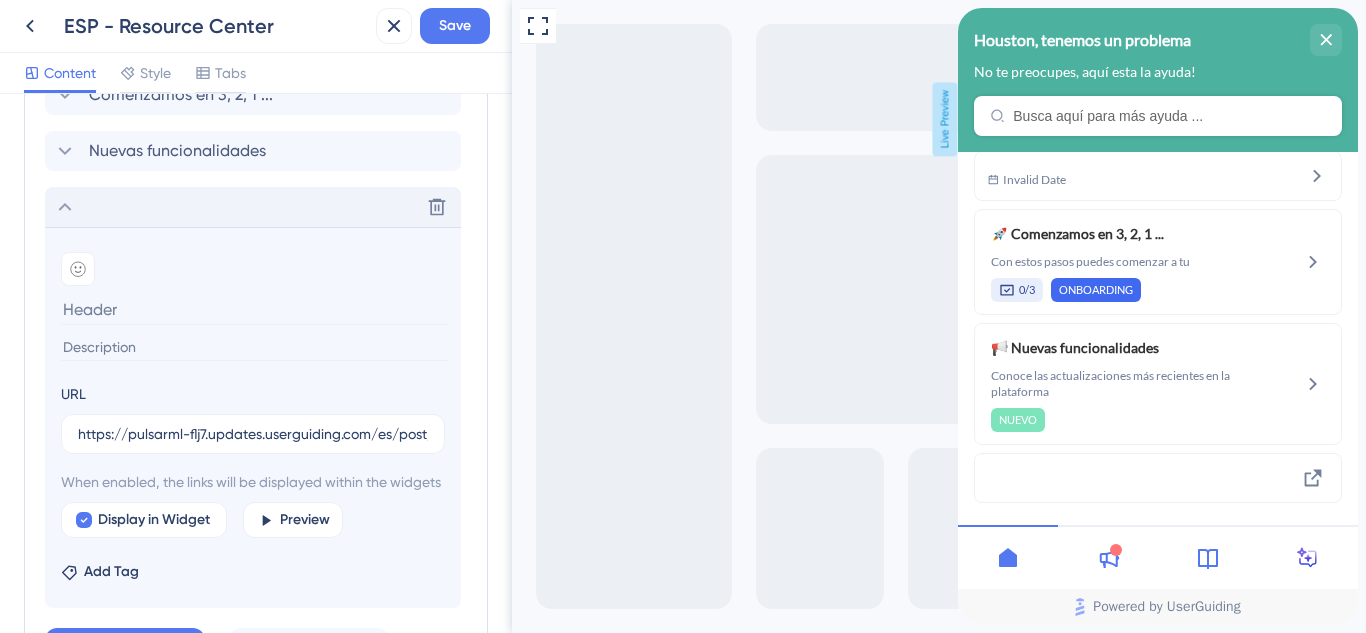 type 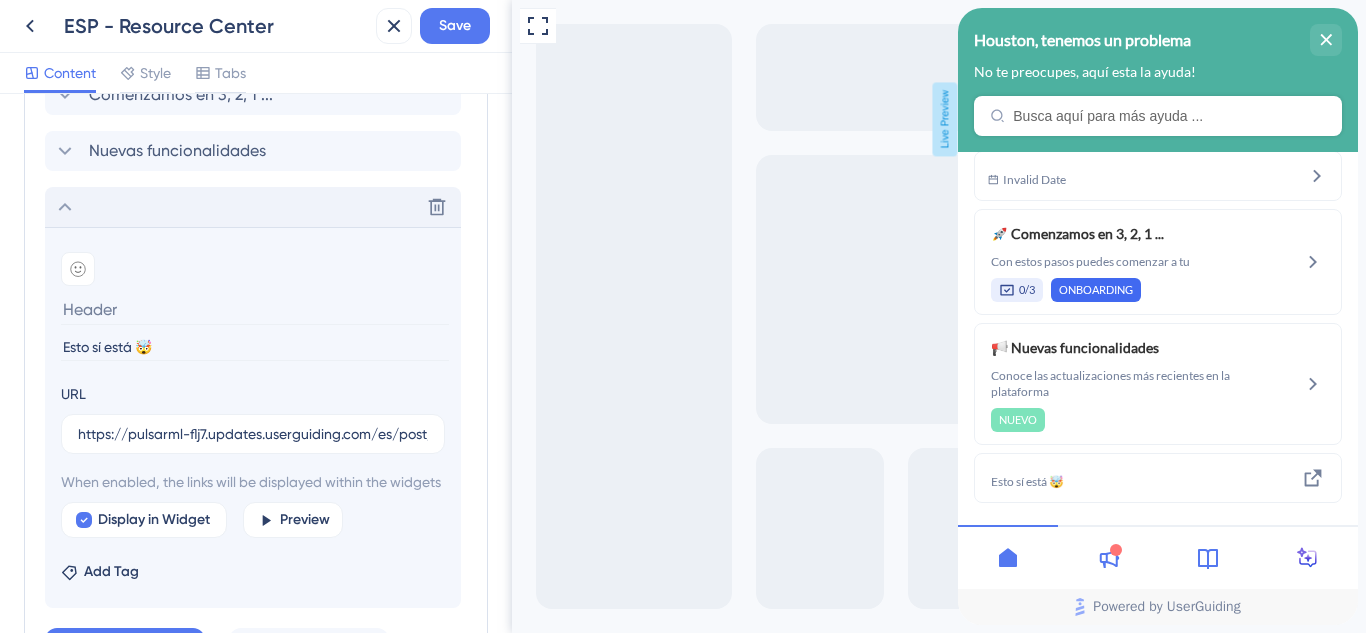 type on "Esto sí está 🤯" 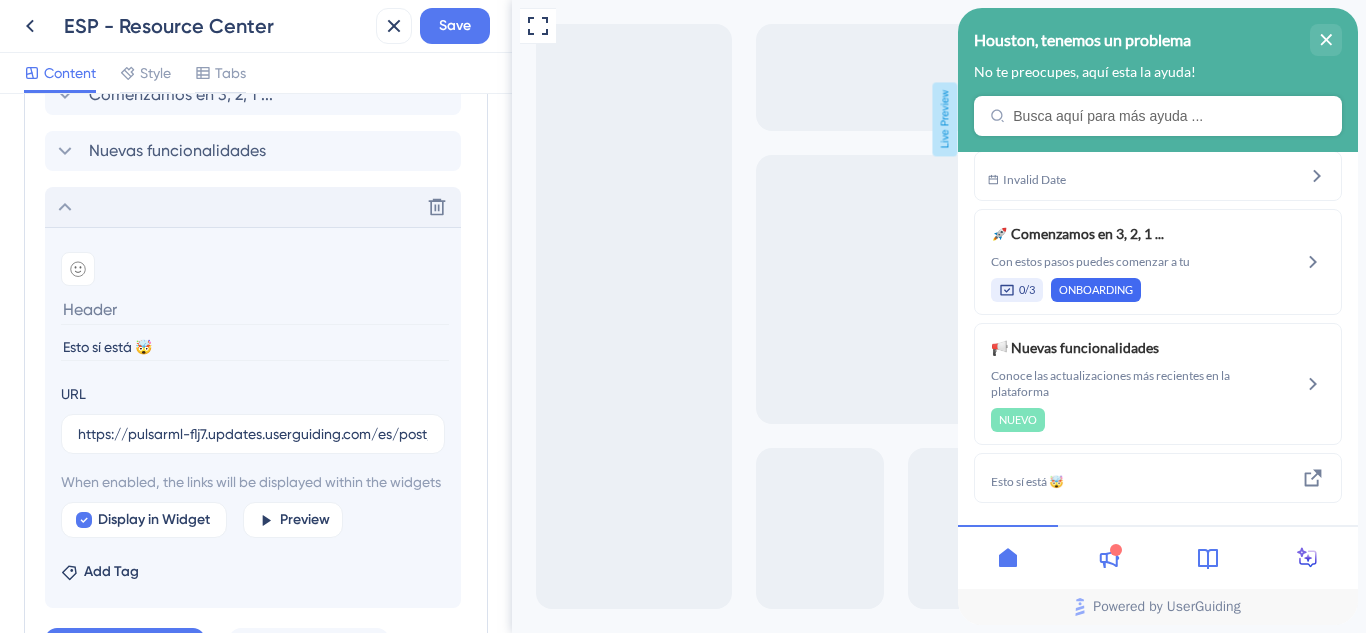 paste on "¡Actualización épica!" 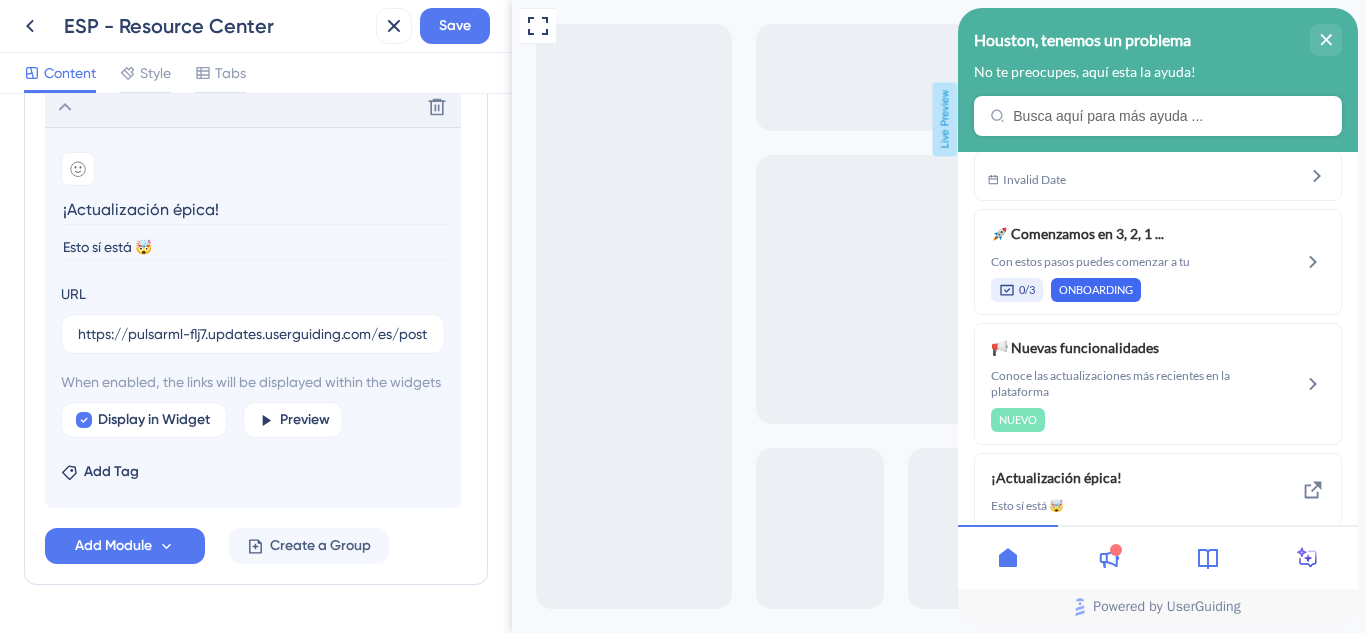 type on "¡Actualización épica!" 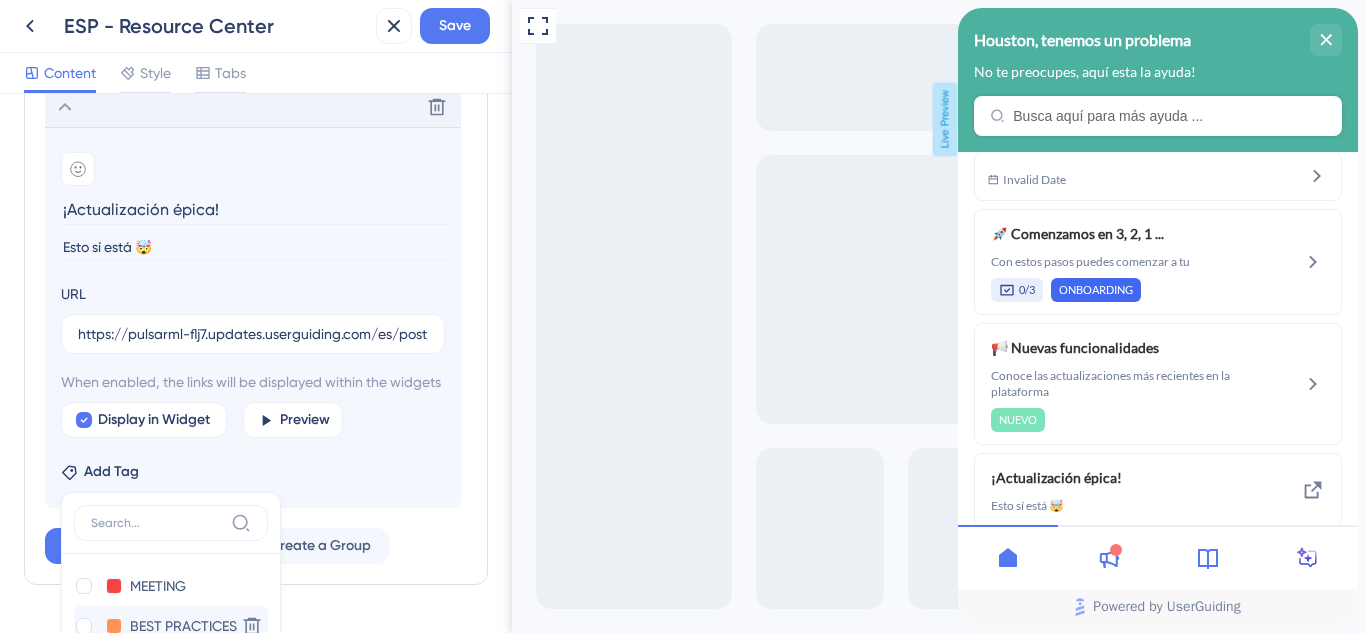 scroll, scrollTop: 1242, scrollLeft: 0, axis: vertical 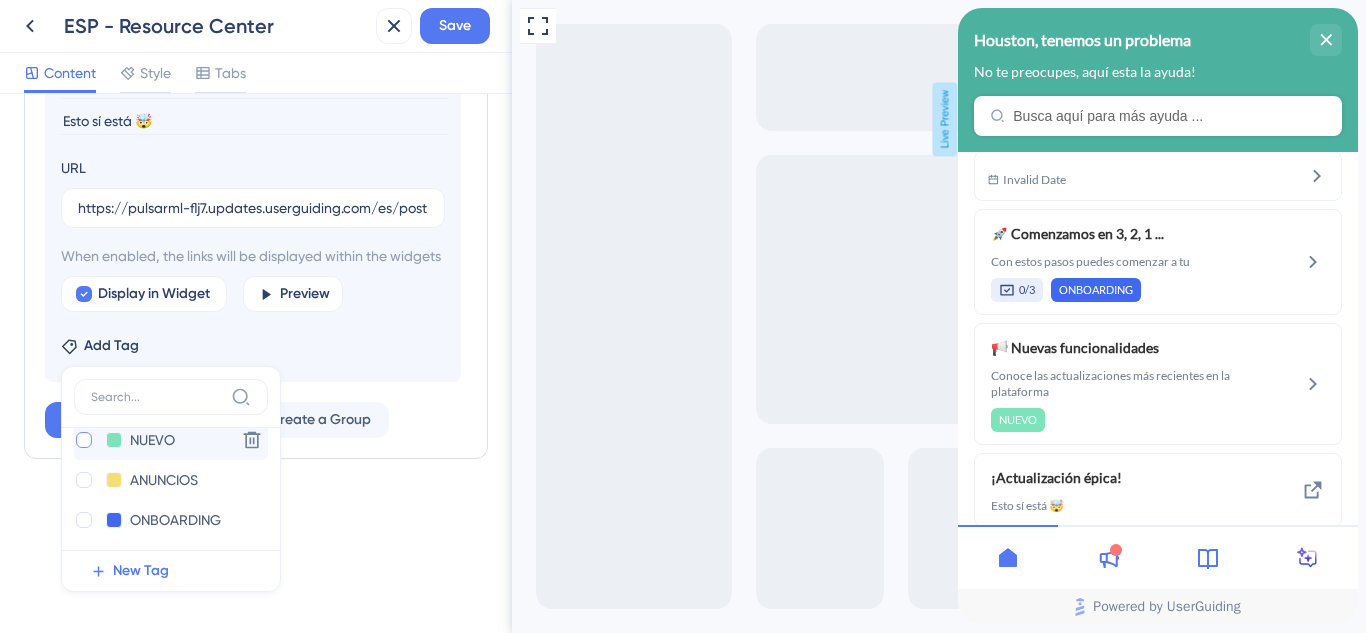 click at bounding box center [84, 440] 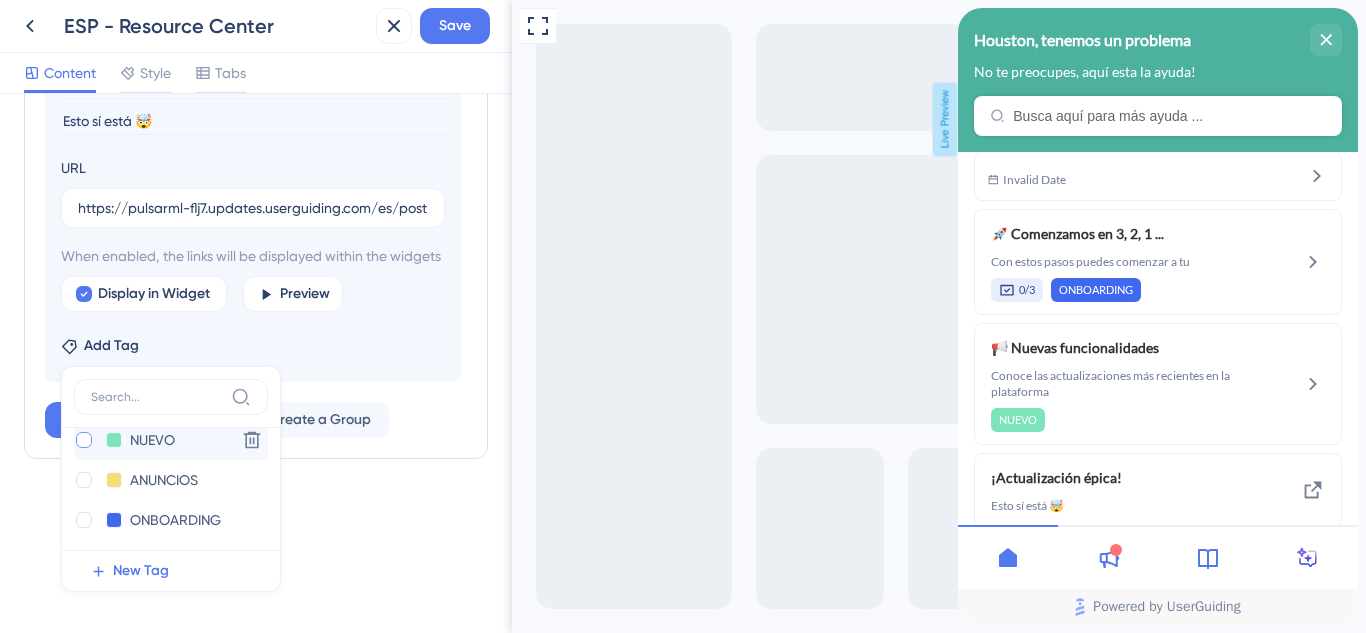 checkbox on "true" 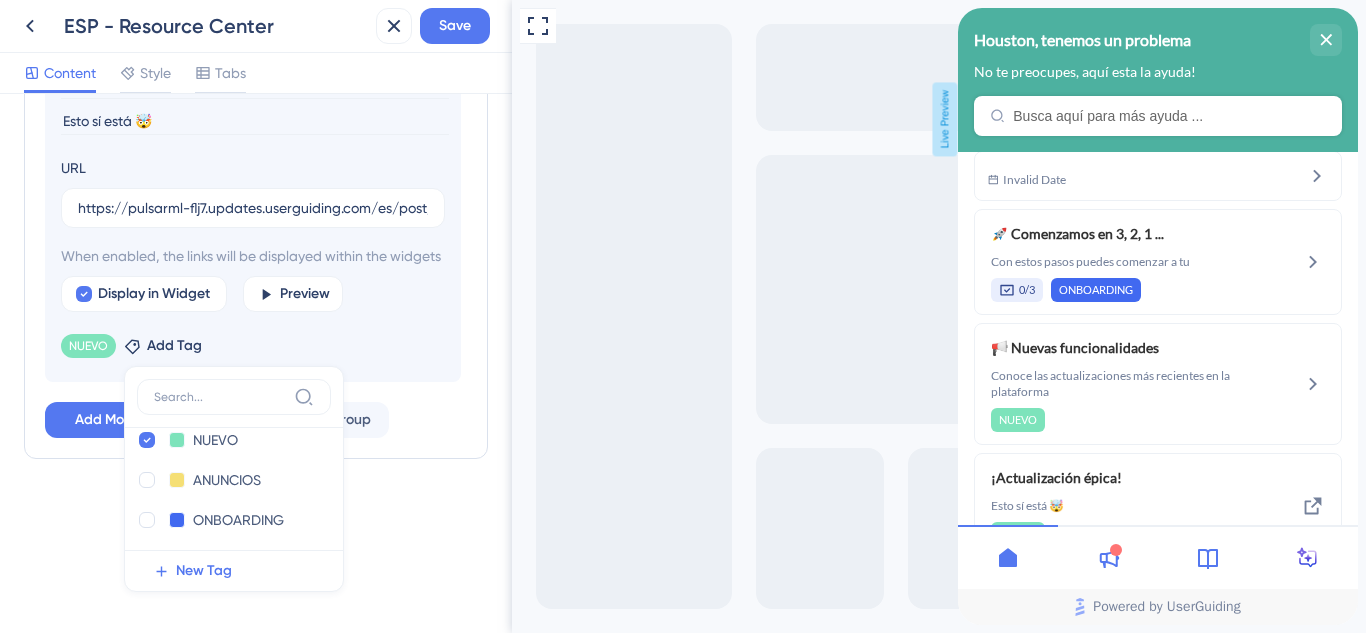 click on "Resource Center Header Title Houston, tenemos un problema 0 Houston, tenemos un problema Subtitle No te preocupes, aquí esta la ayuda! 0 Search Function Search Bar Search Bar Placeholder Busca aquí para más ayuda ... No Search Result Message Ningún resultado encontrado Open in New Tab Message Abre en otra pestaña 0 Bring search results from a Knowledge Base Connect with Zendesk Subdomain https://pulsarml.zendesk.com/hc/es Display in Widget Modules Add a module to create your resource center.  Learn More. Comenzamos en 3, 2, 1 ... Nuevas funcionalidades Delete Add emoji ¡Actualización épica! Esto sí está 🤯 URL https://pulsarml-flj7.updates.userguiding.com/es/post/la-nueva-vista-de-tiempo-real-que-esperabas-4400 When enabled, the links will be displayed within the widgets Display in Widget Preview NUEVO Remove Add Tag MEETING MEETING Delete BEST PRACTICES BEST PRACTICES Delete NUEVO NUEVO Delete ANUNCIOS ANUNCIOS Delete ONBOARDING ONBOARDING Delete New Tag Add Module Create a Group" at bounding box center (256, 363) 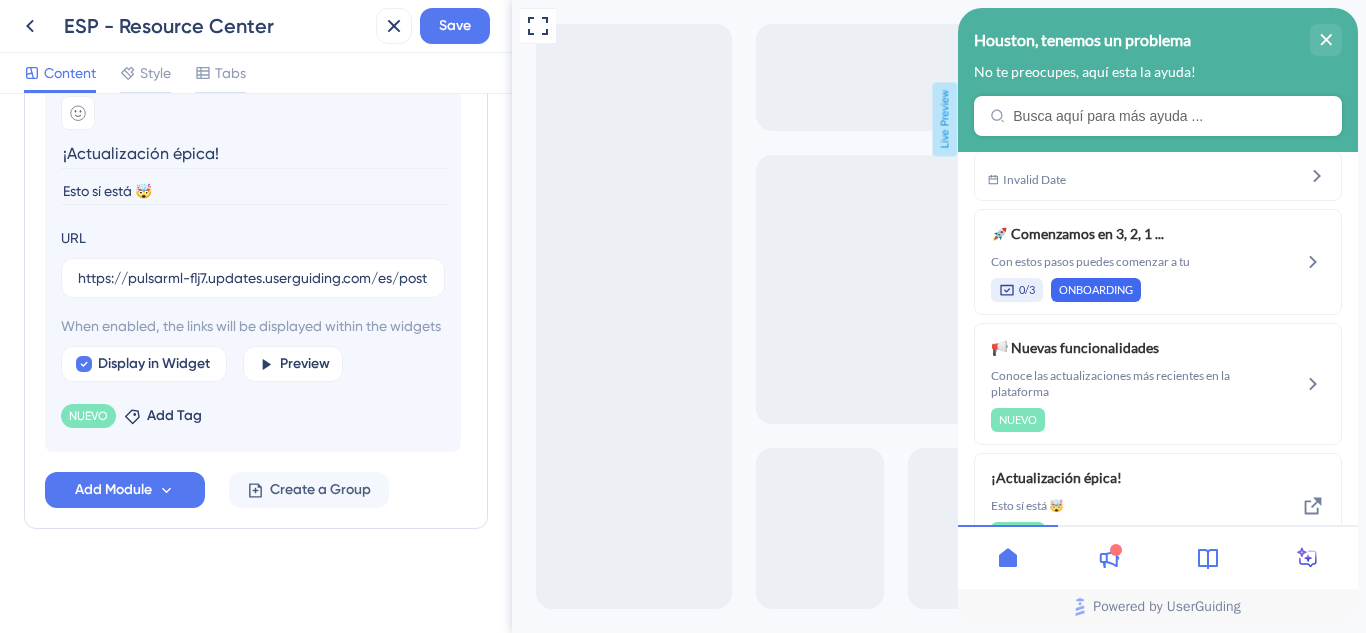 scroll, scrollTop: 1172, scrollLeft: 0, axis: vertical 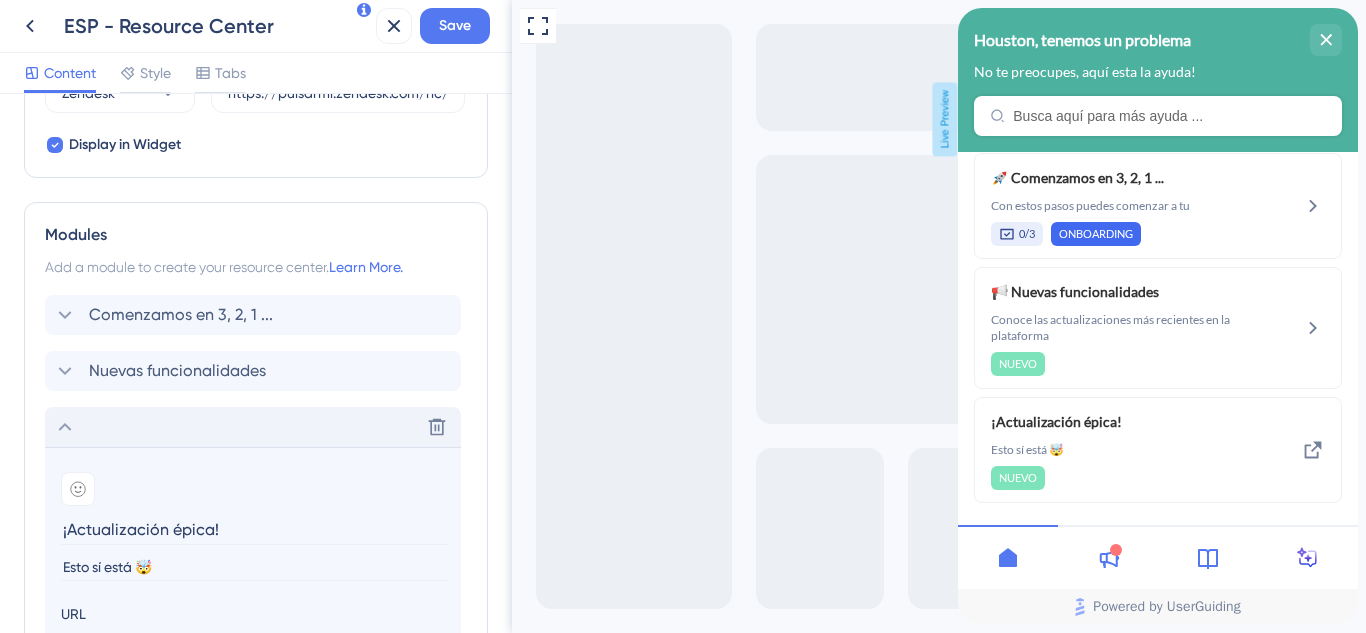 click 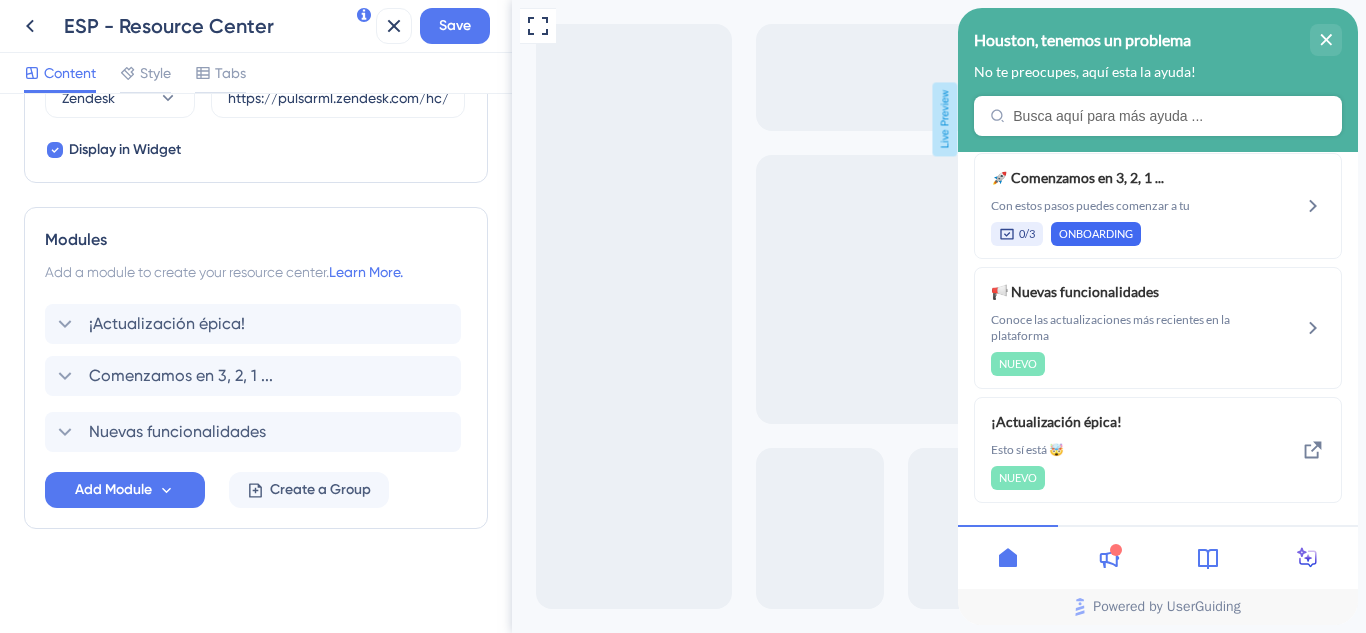 drag, startPoint x: 46, startPoint y: 437, endPoint x: 47, endPoint y: 321, distance: 116.00431 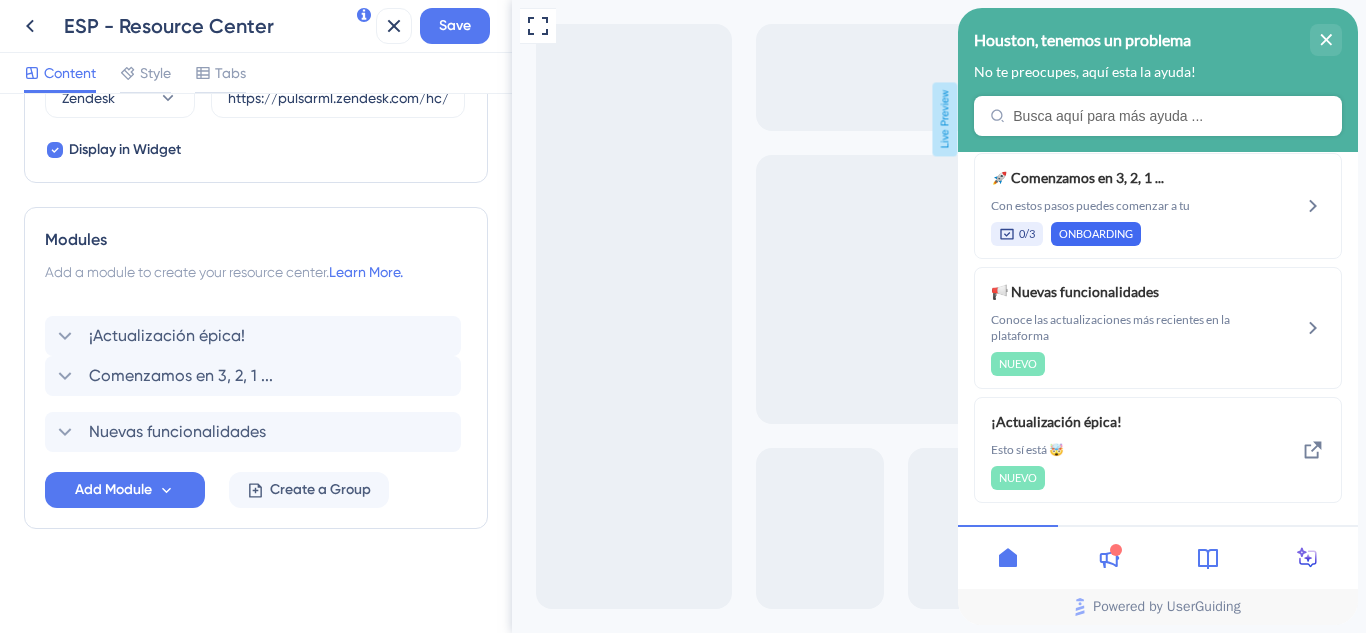 scroll, scrollTop: 0, scrollLeft: 0, axis: both 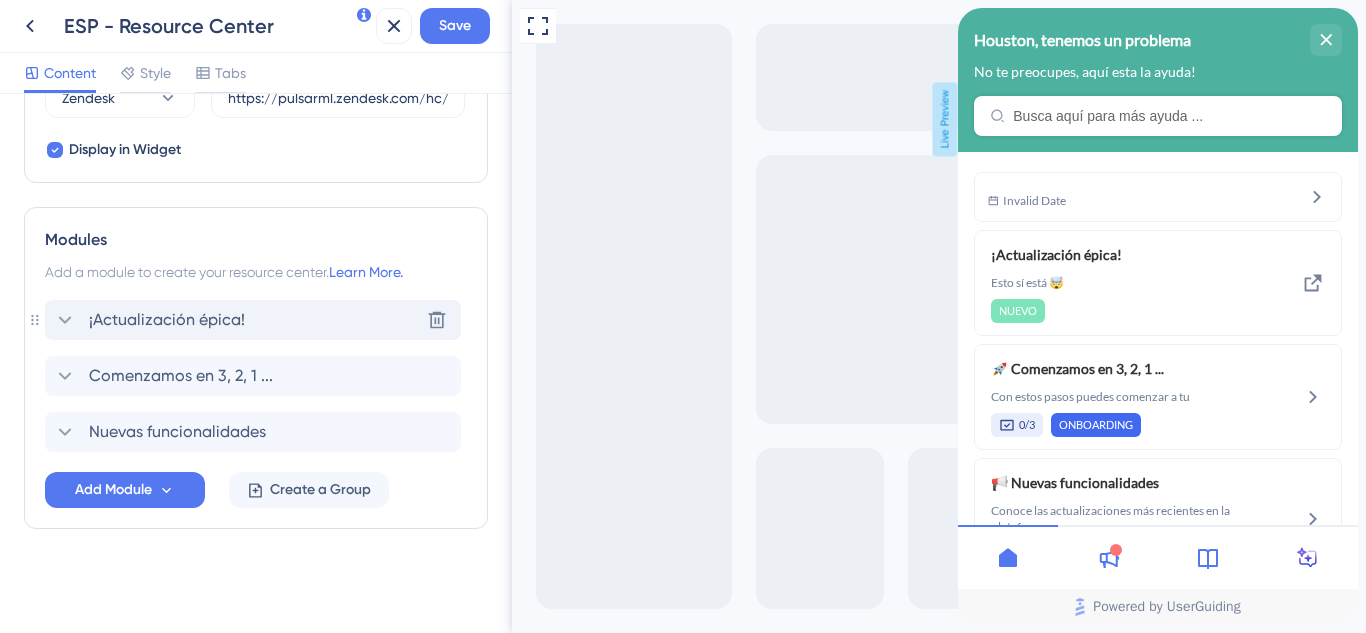 click on "¡Actualización épica!" at bounding box center [149, 320] 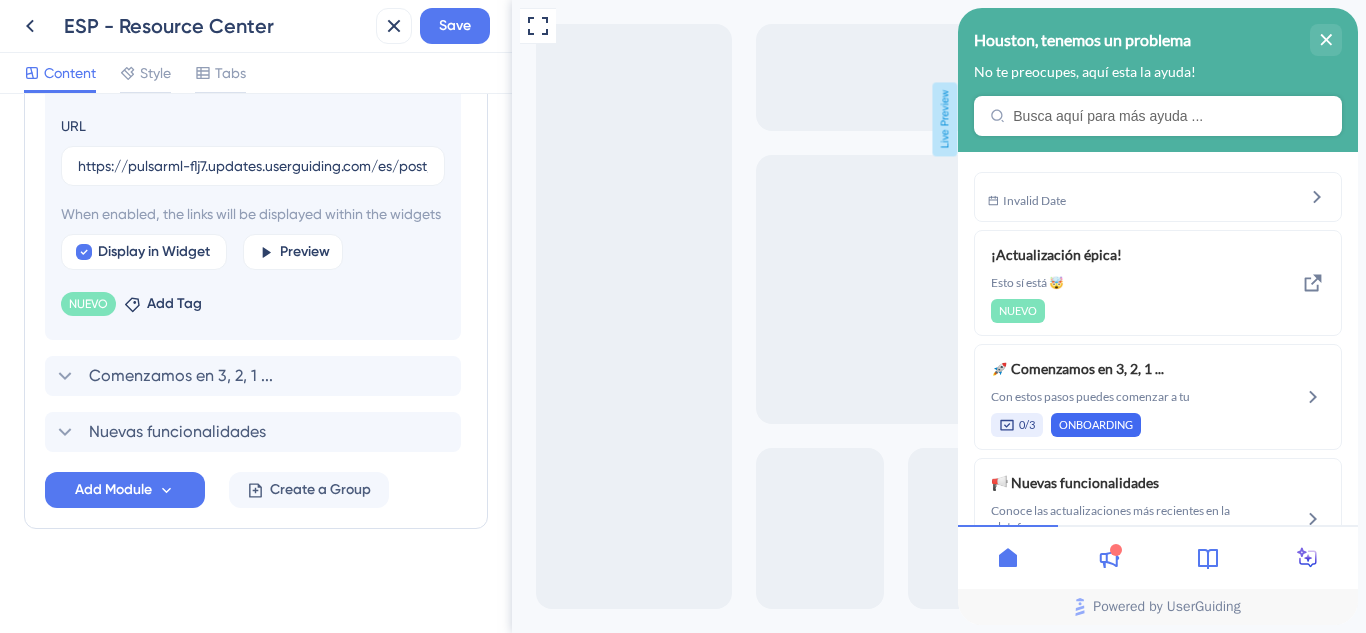 scroll, scrollTop: 1167, scrollLeft: 0, axis: vertical 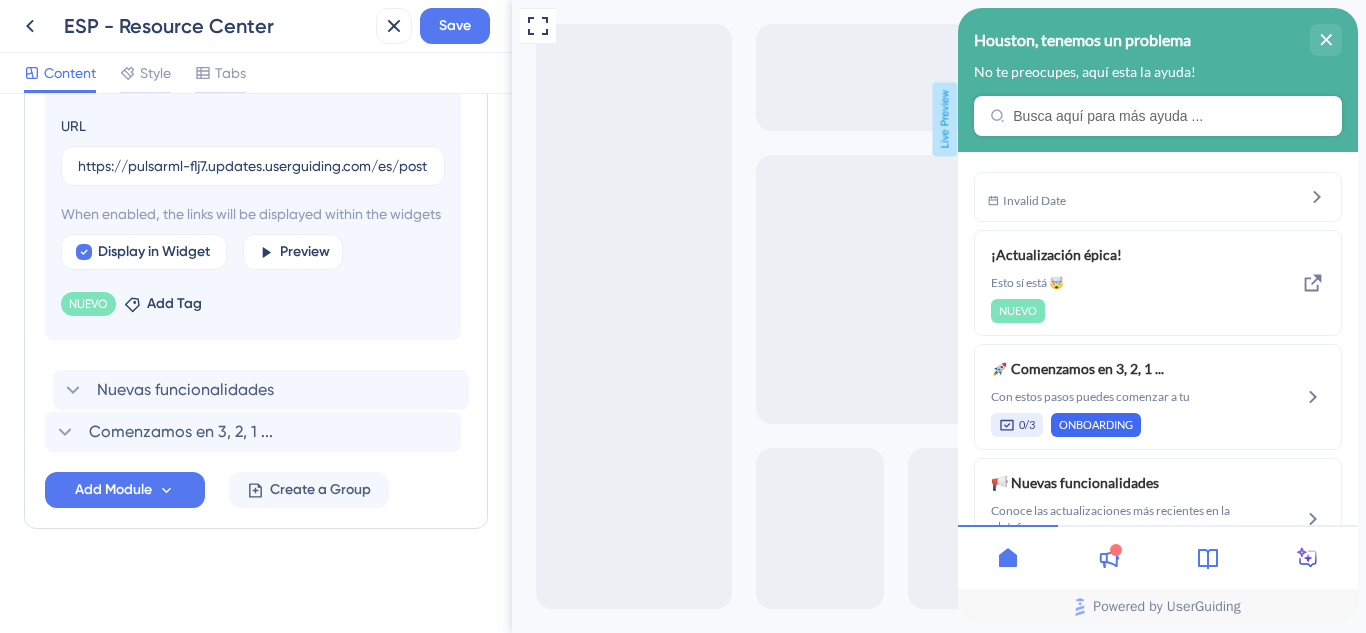 drag, startPoint x: 48, startPoint y: 439, endPoint x: 61, endPoint y: 391, distance: 49.729267 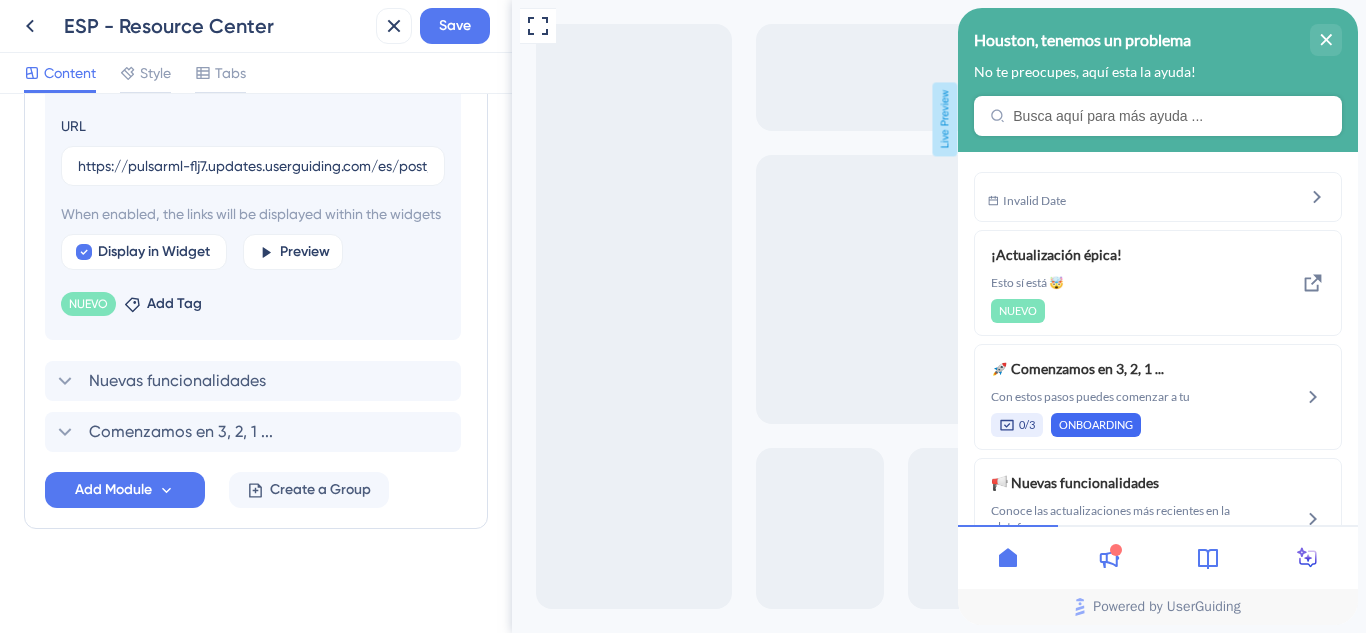 scroll, scrollTop: 767, scrollLeft: 0, axis: vertical 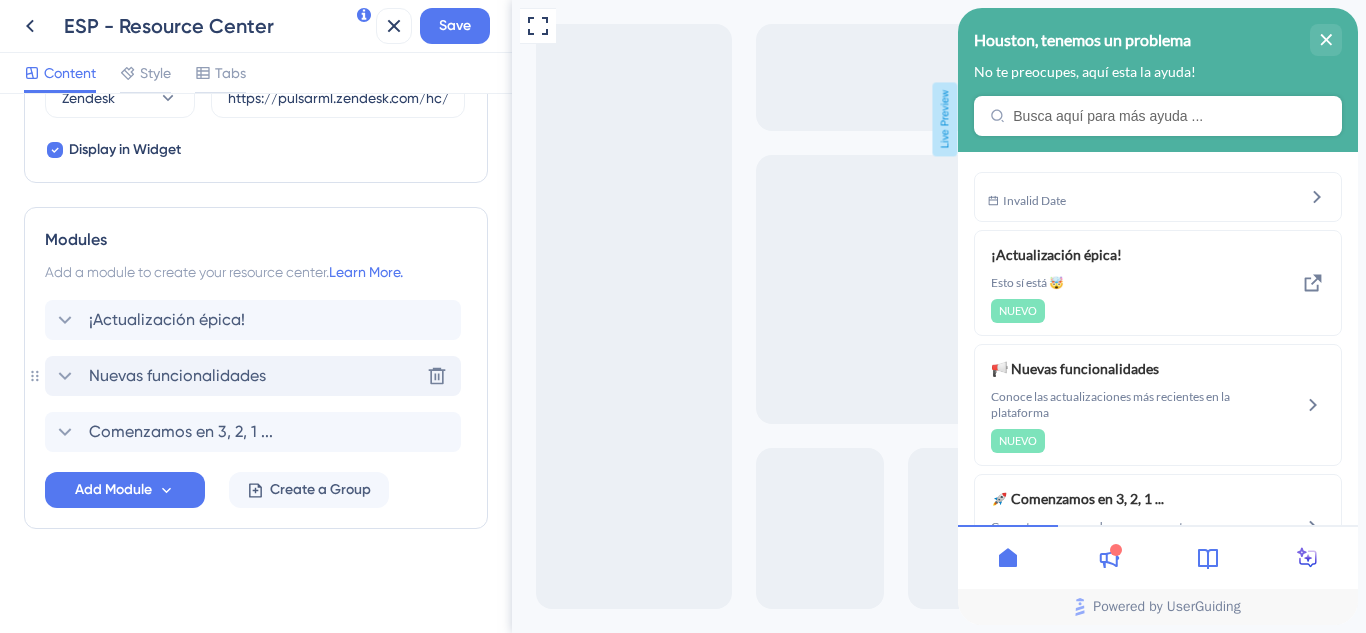 click on "Nuevas funcionalidades" at bounding box center [177, 376] 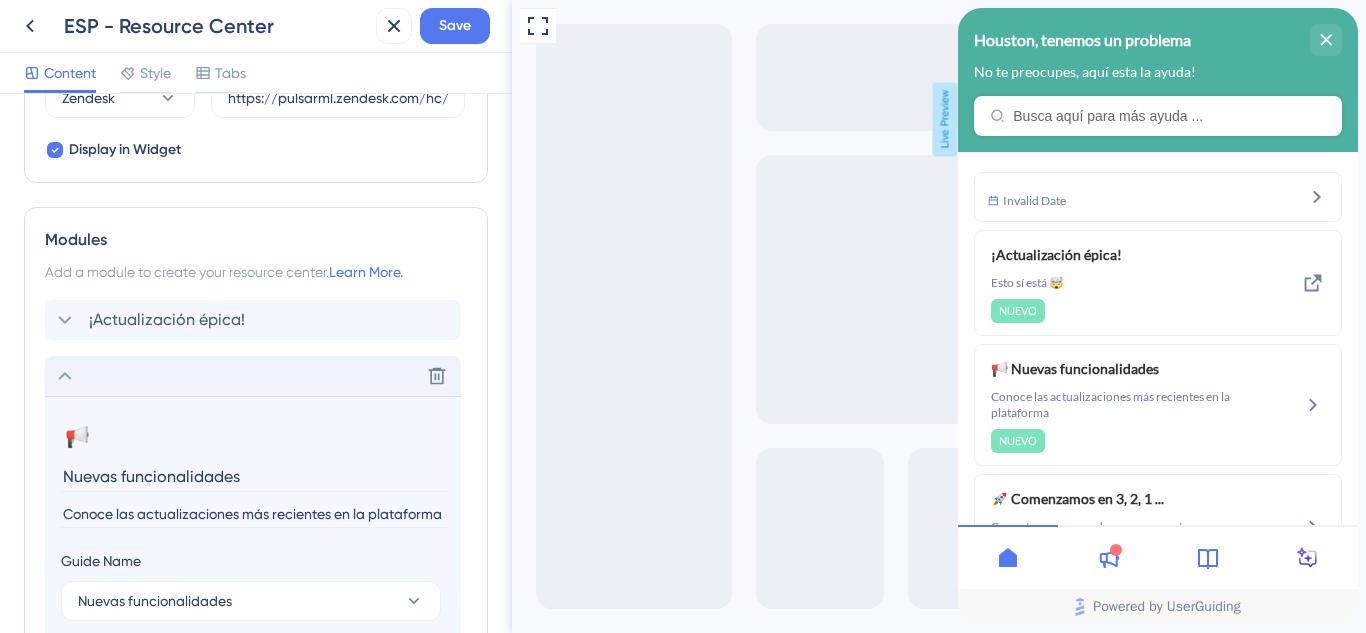 scroll, scrollTop: 1110, scrollLeft: 0, axis: vertical 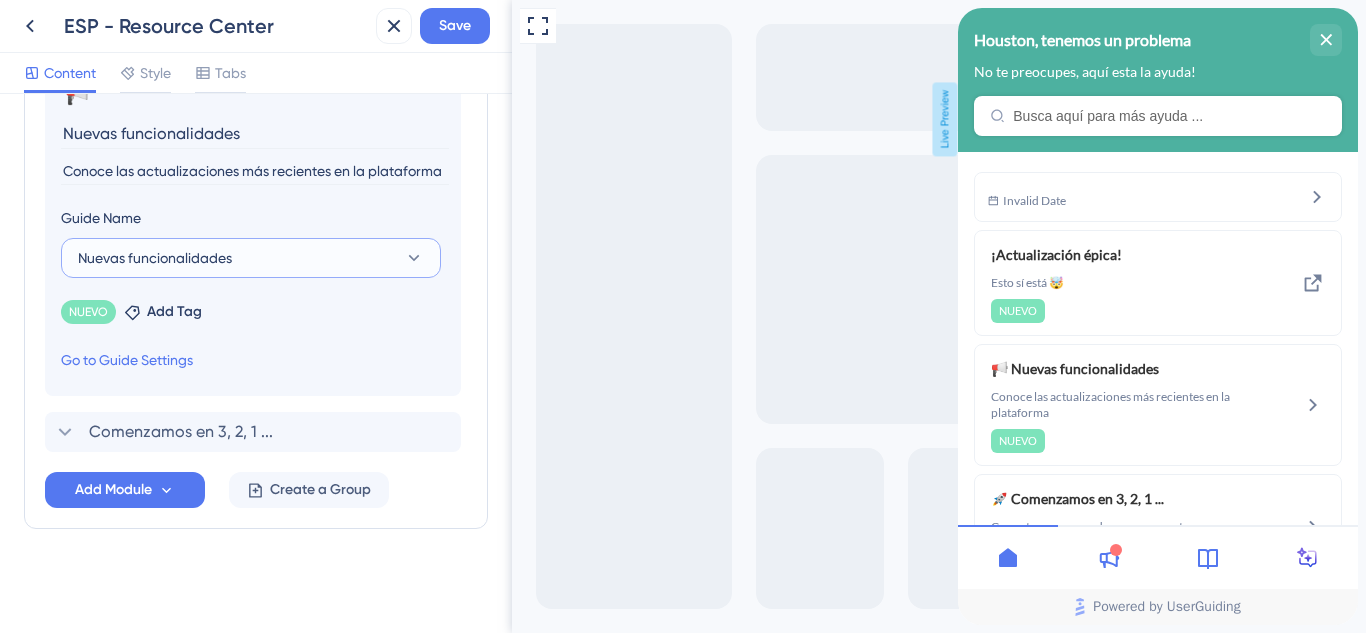 click on "Nuevas funcionalidades" at bounding box center (155, 258) 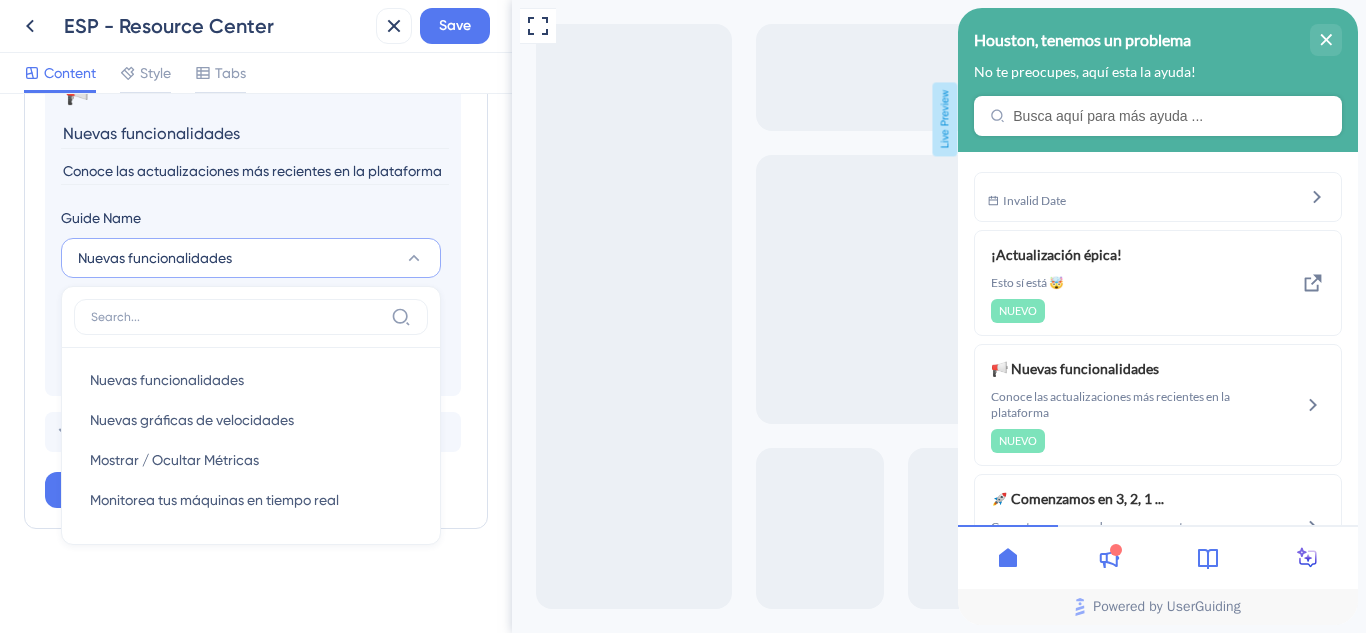 click on "Resource Center Header Title Houston, tenemos un problema 0 Houston, tenemos un problema Subtitle No te preocupes, aquí esta la ayuda! 0 Search Function Search Bar Search Bar Placeholder Busca aquí para más ayuda ... No Search Result Message Ningún resultado encontrado Open in New Tab Message Abre en otra pestaña 0 Bring search results from a Knowledge Base Connect with Zendesk Subdomain https://pulsarml.zendesk.com/hc/es Display in Widget Modules Add a module to create your resource center.  Learn More. ¡Actualización épica! Delete 📢 Change emoji Remove emoji Nuevas funcionalidades Conoce las actualizaciones más recientes en la plataforma Guide Name Nuevas funcionalidades Nuevas funcionalidades Nuevas funcionalidades Nuevas gráficas de velocidades Nuevas gráficas de velocidades Mostrar / Ocultar Métricas Mostrar / Ocultar Métricas Monitorea tus máquinas en tiempo real Monitorea tus máquinas en tiempo real NUEVO Remove Add Tag Go to Guide Settings Comenzamos en 3, 2, 1 ... Add Module" at bounding box center (256, 363) 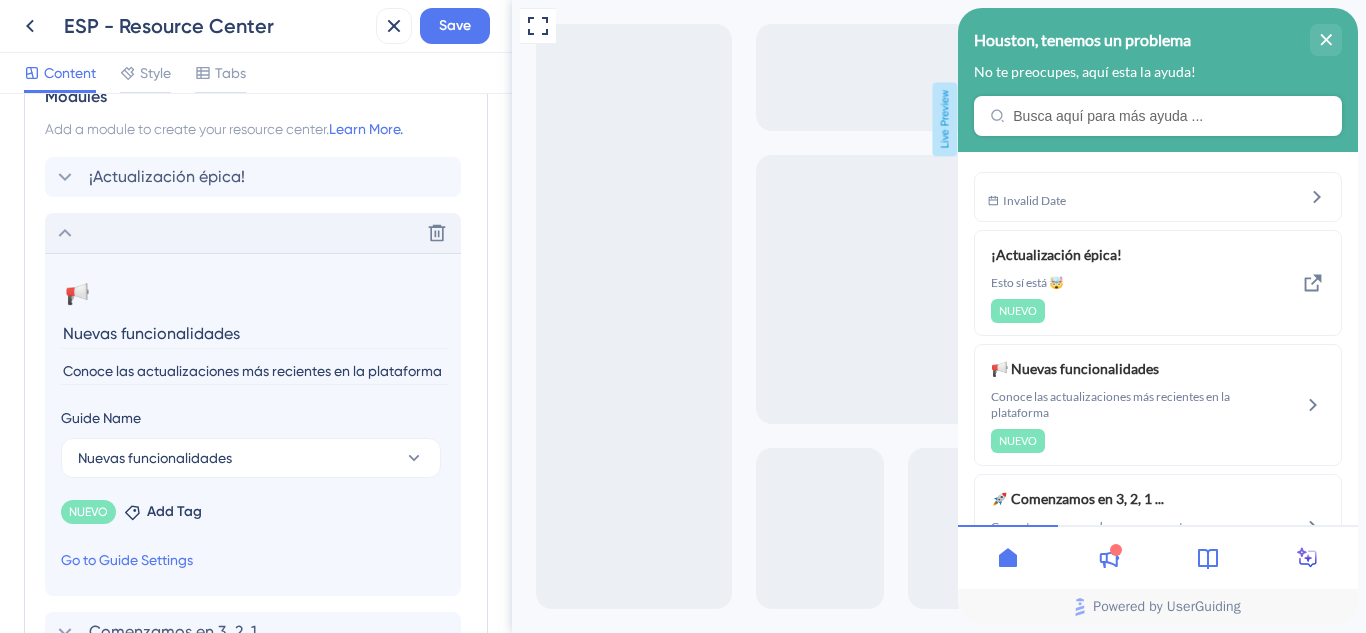 click on "Delete" at bounding box center (253, 233) 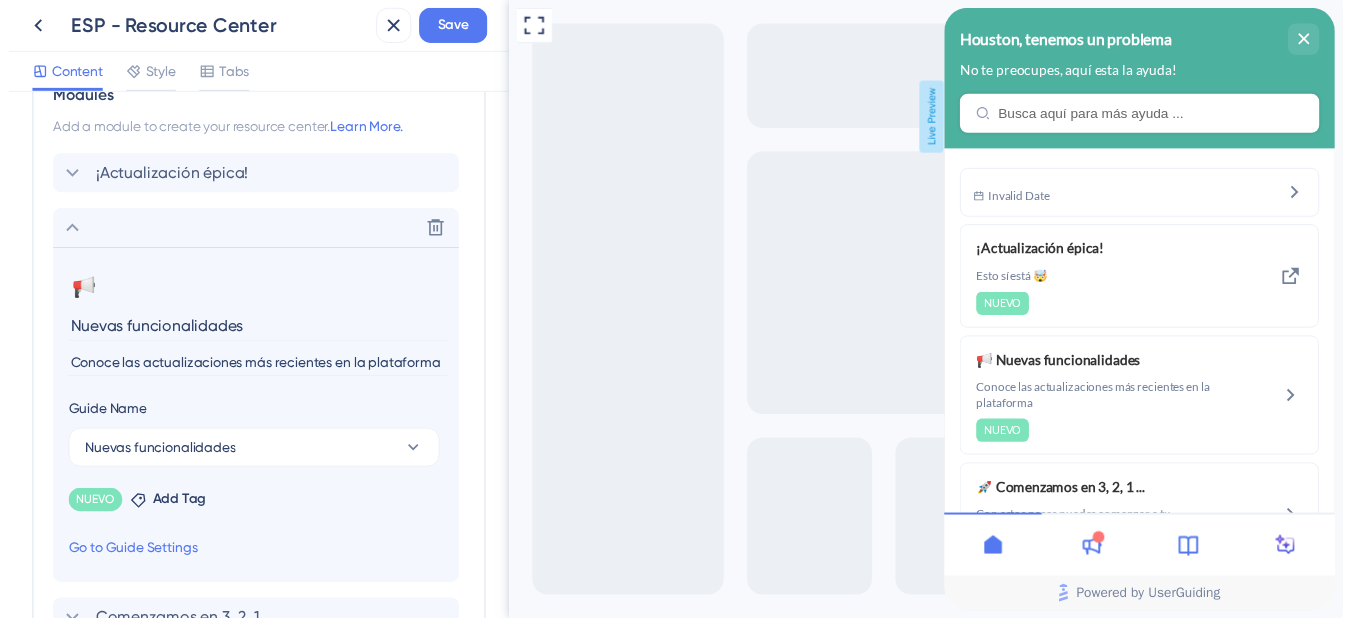 scroll, scrollTop: 767, scrollLeft: 0, axis: vertical 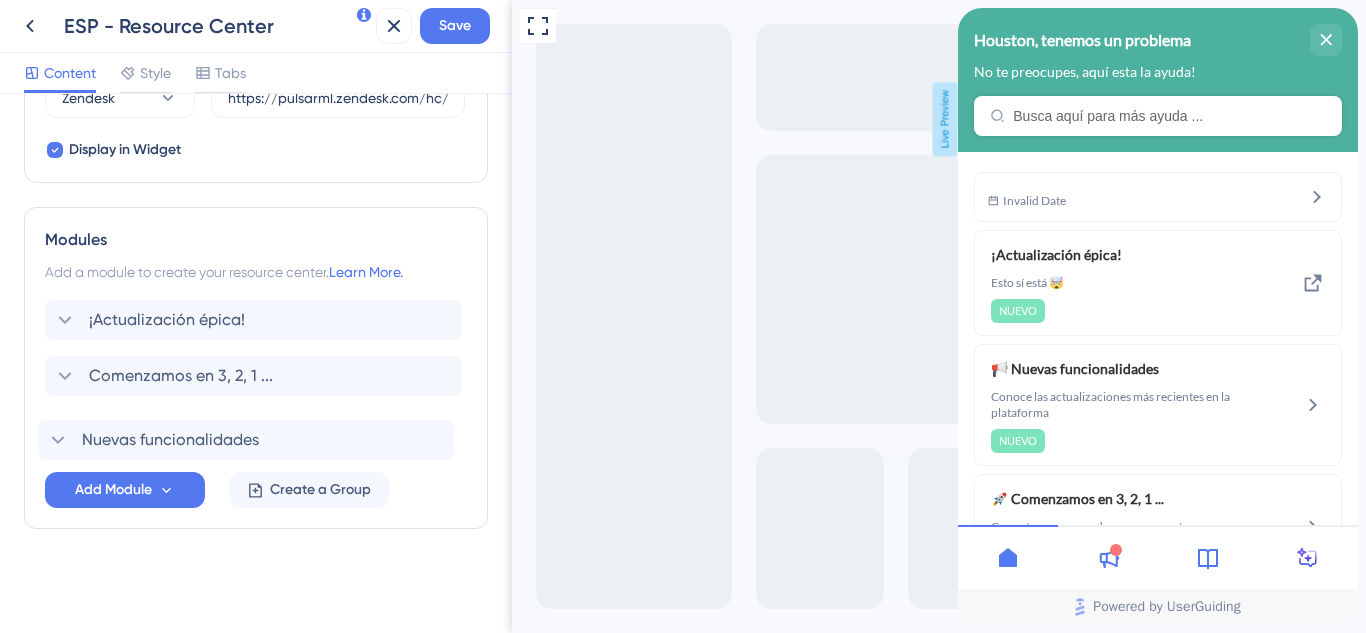 drag, startPoint x: 52, startPoint y: 378, endPoint x: 46, endPoint y: 447, distance: 69.260376 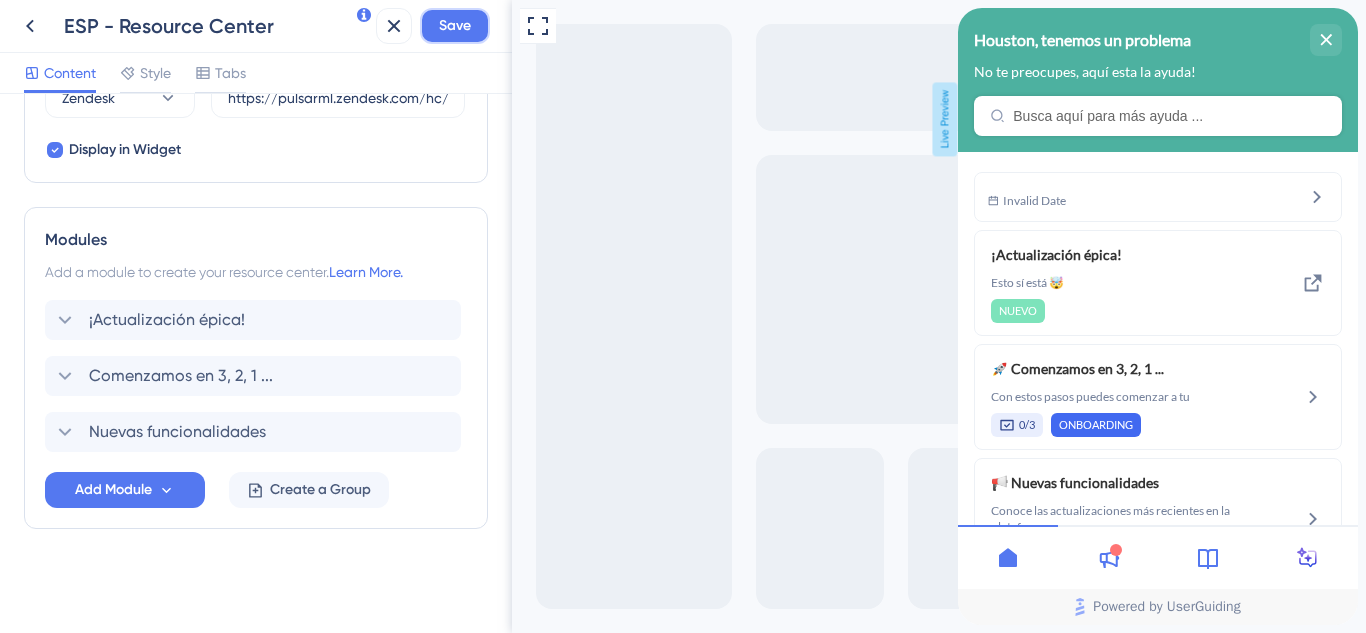 click on "Save" at bounding box center (455, 26) 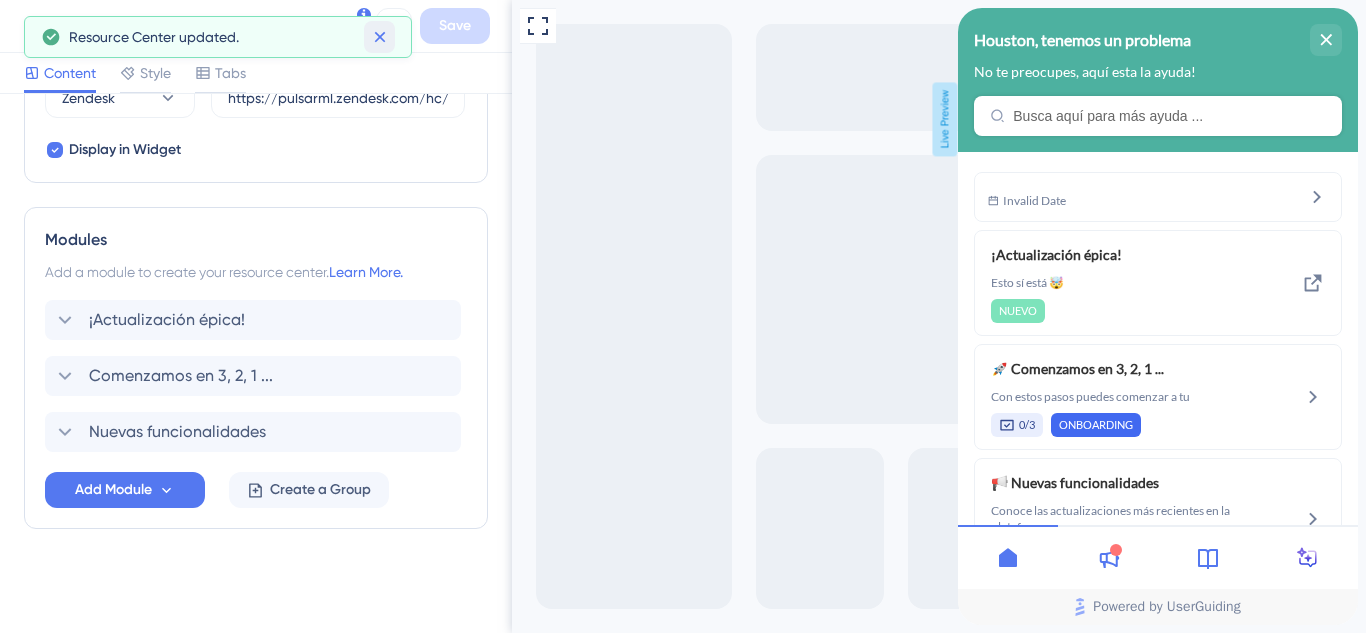 drag, startPoint x: 385, startPoint y: 37, endPoint x: 64, endPoint y: 68, distance: 322.4934 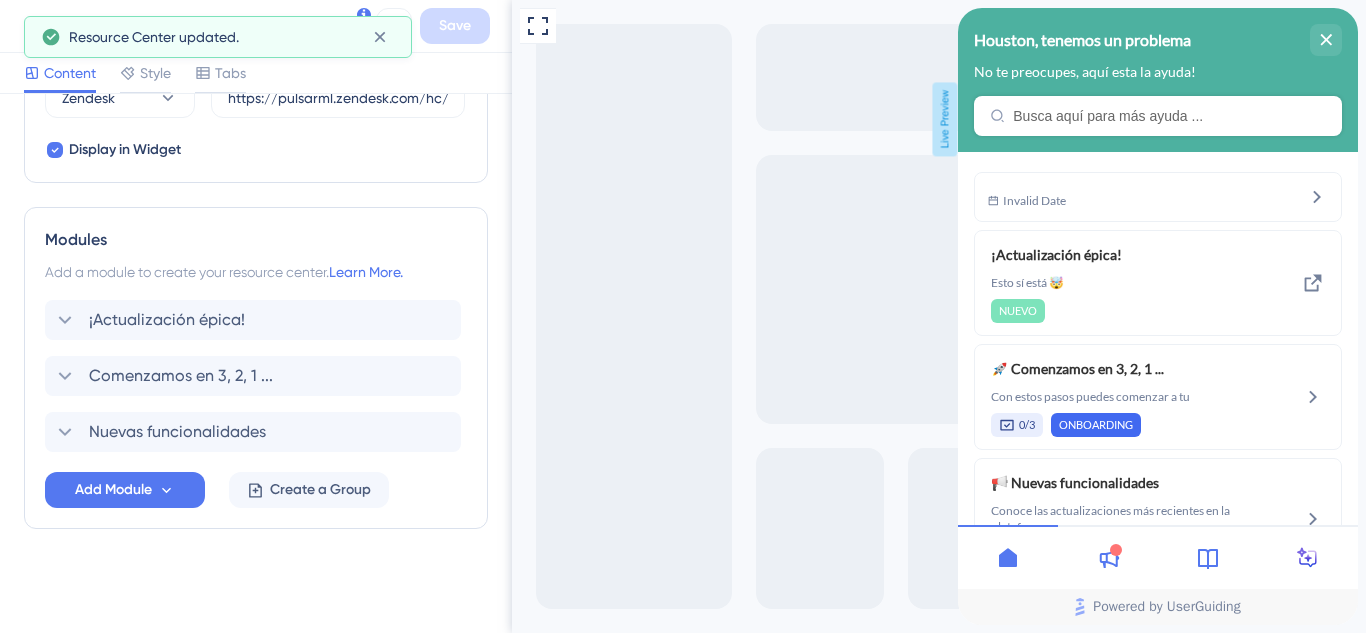 click 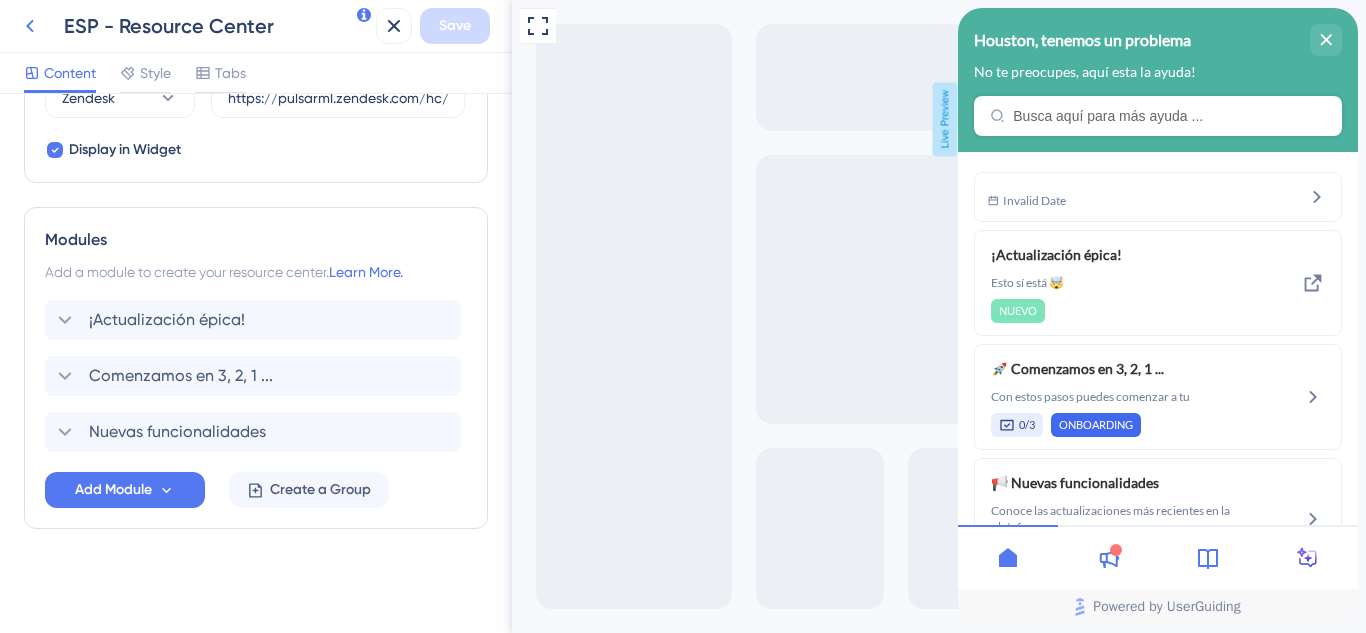 click 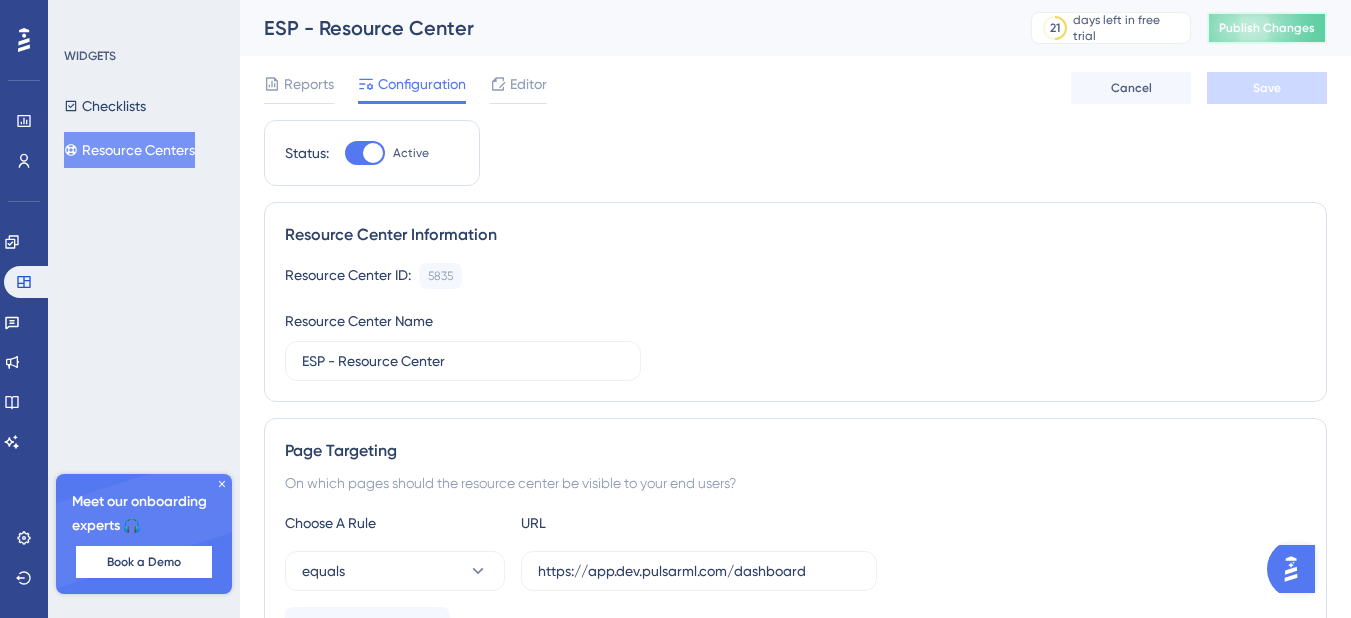click on "Publish Changes" at bounding box center (1267, 28) 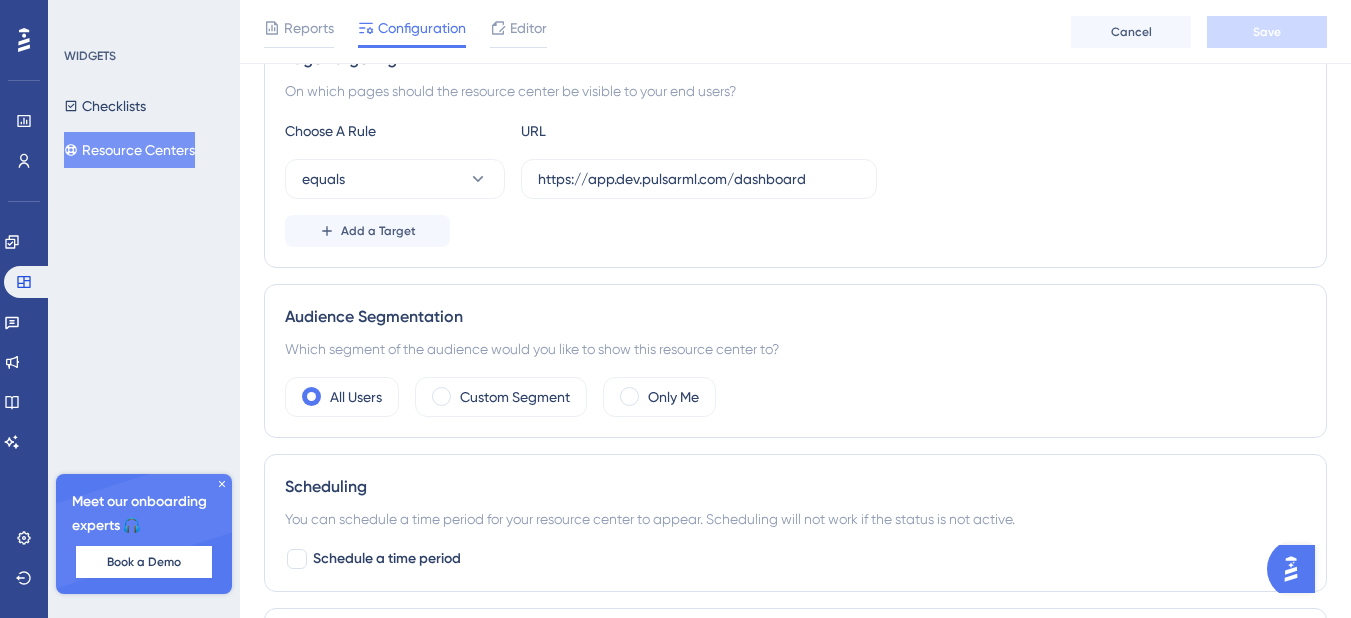 scroll, scrollTop: 664, scrollLeft: 0, axis: vertical 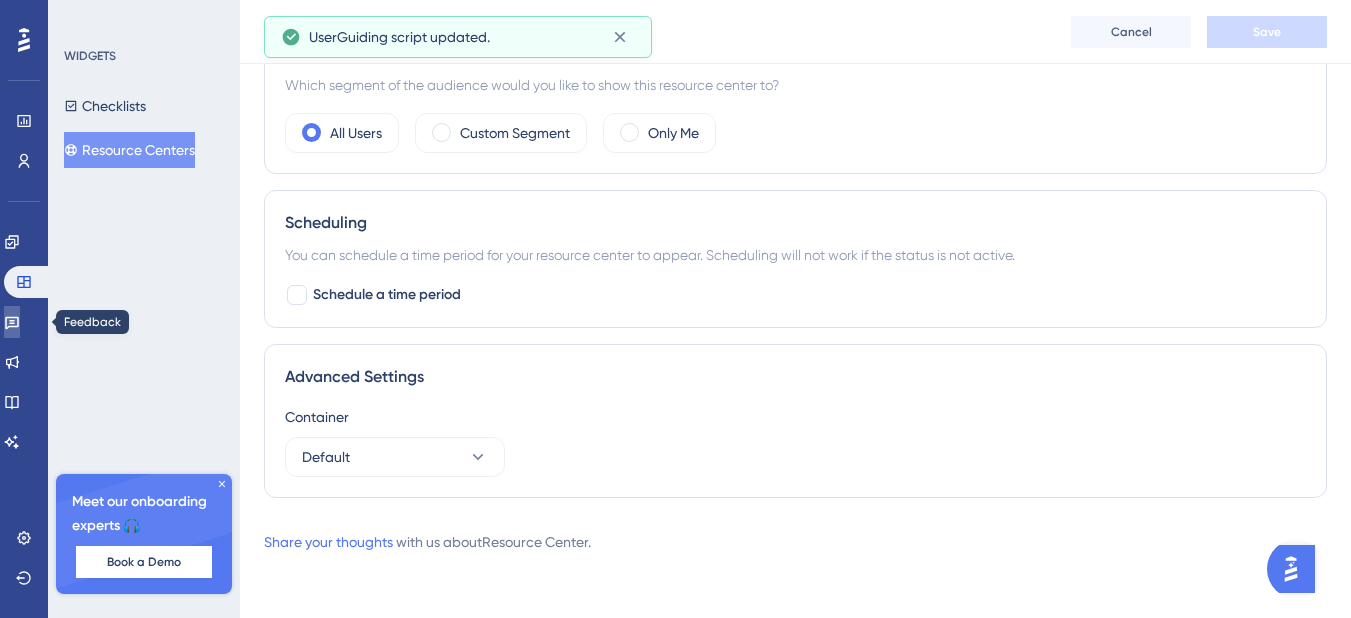 click 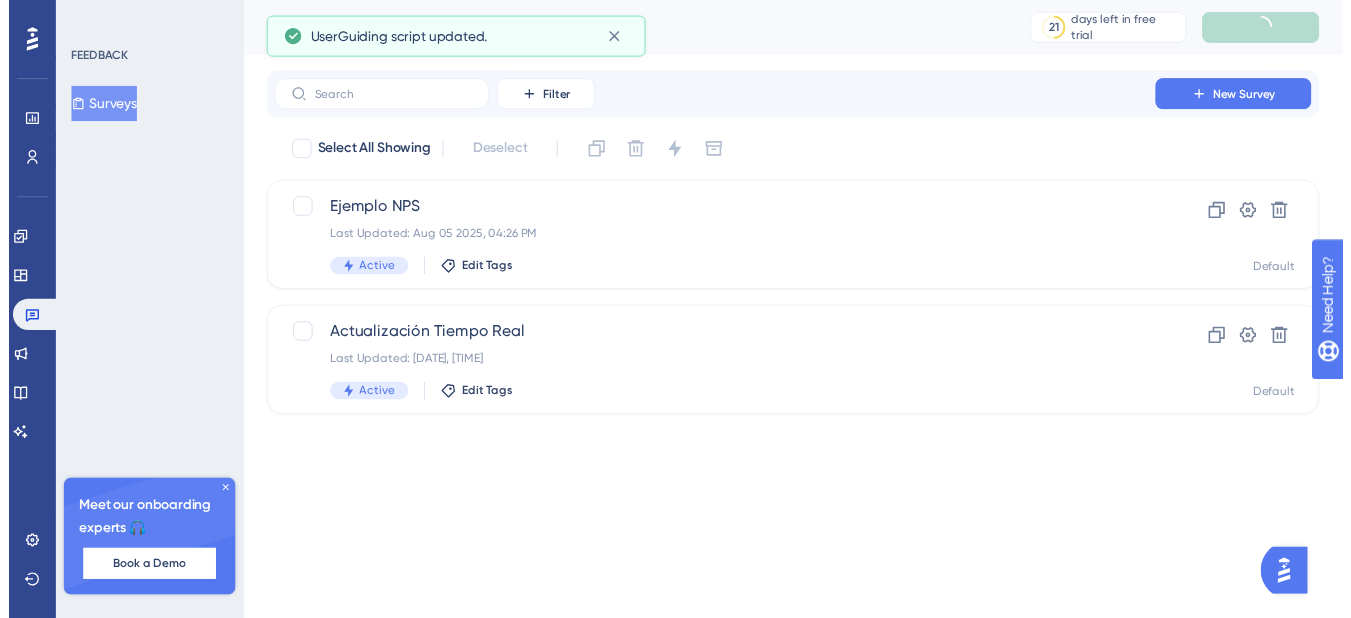 scroll, scrollTop: 0, scrollLeft: 0, axis: both 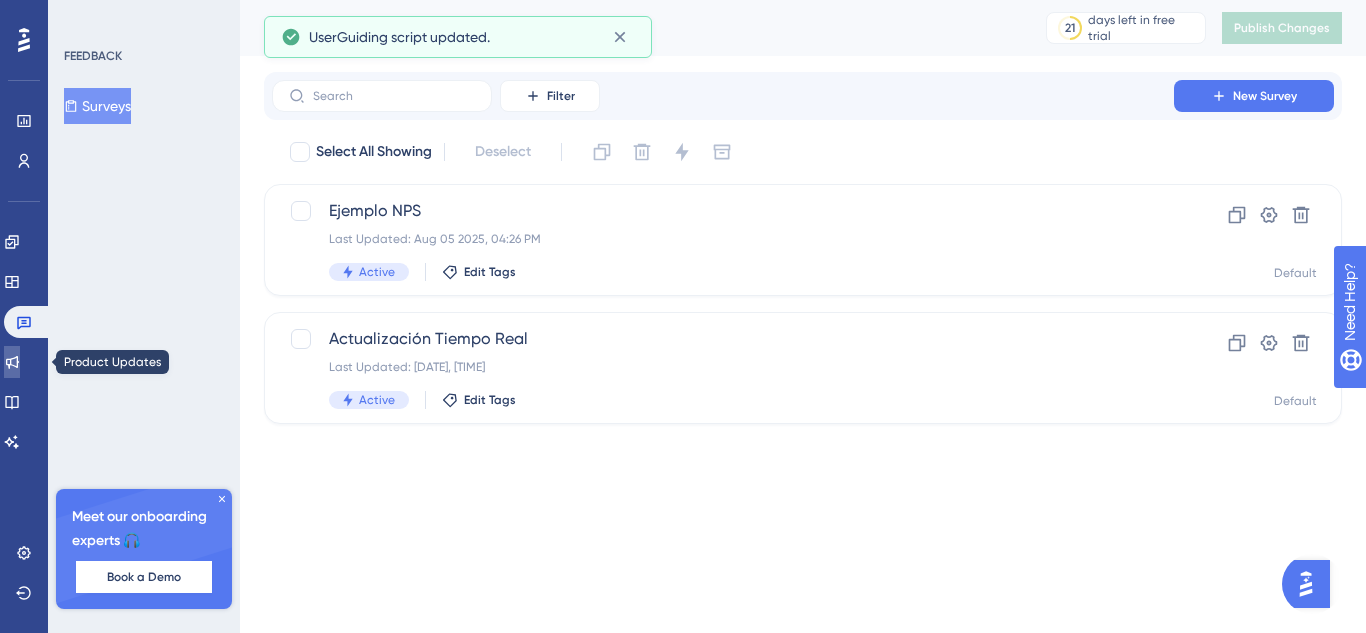 click at bounding box center [12, 362] 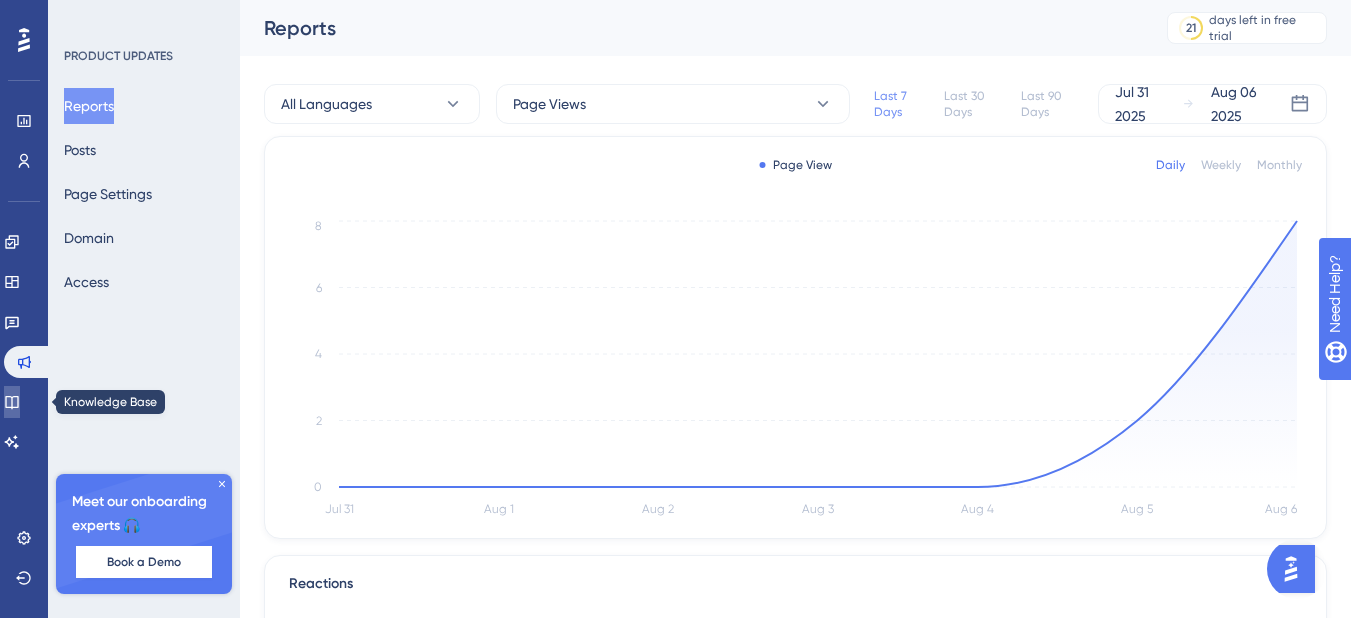 click at bounding box center (12, 402) 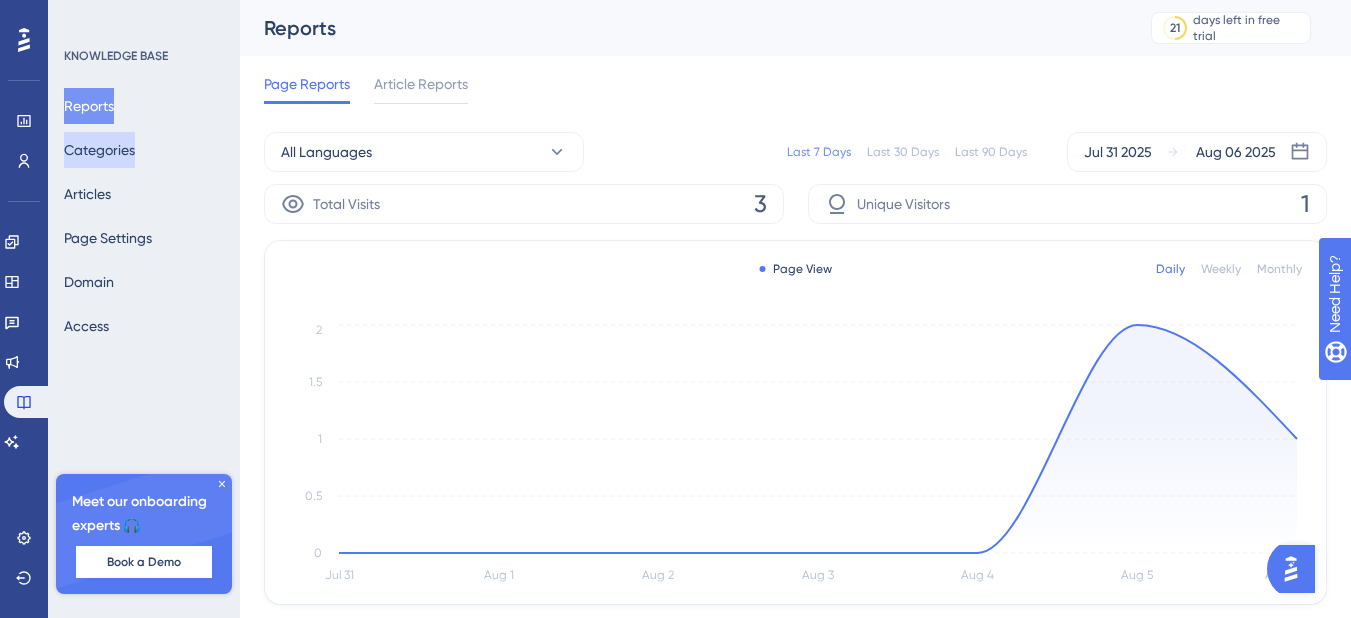 click on "Categories" at bounding box center (99, 150) 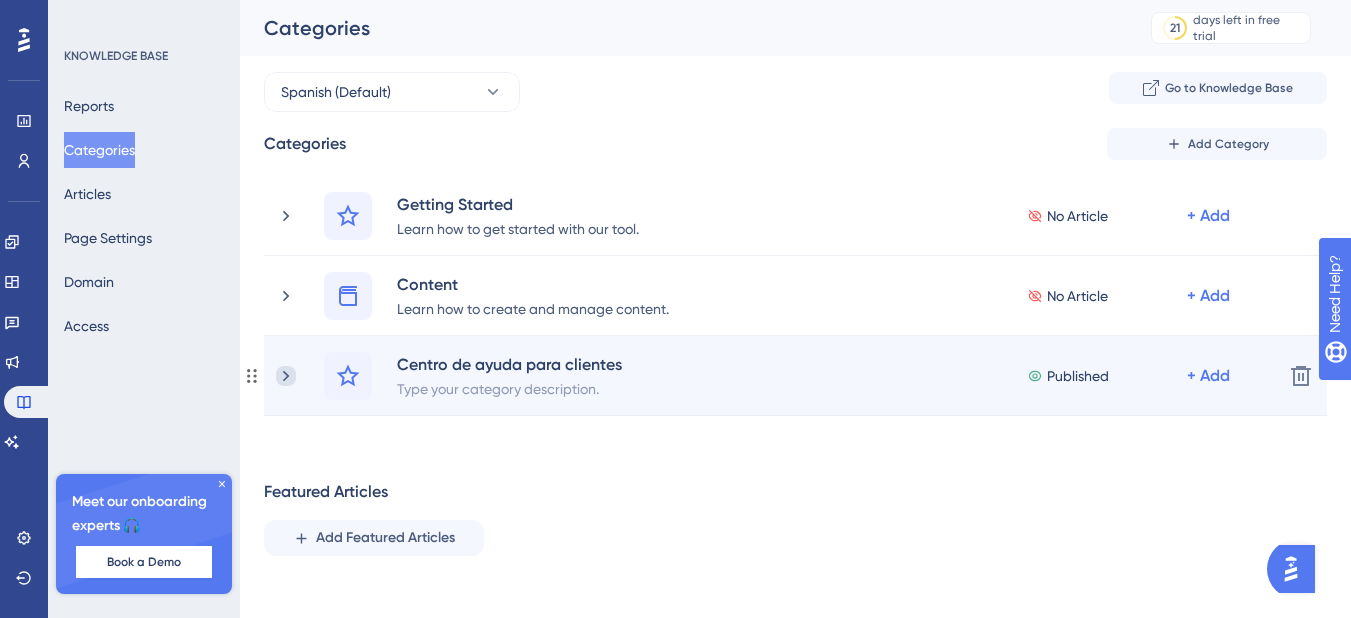 click 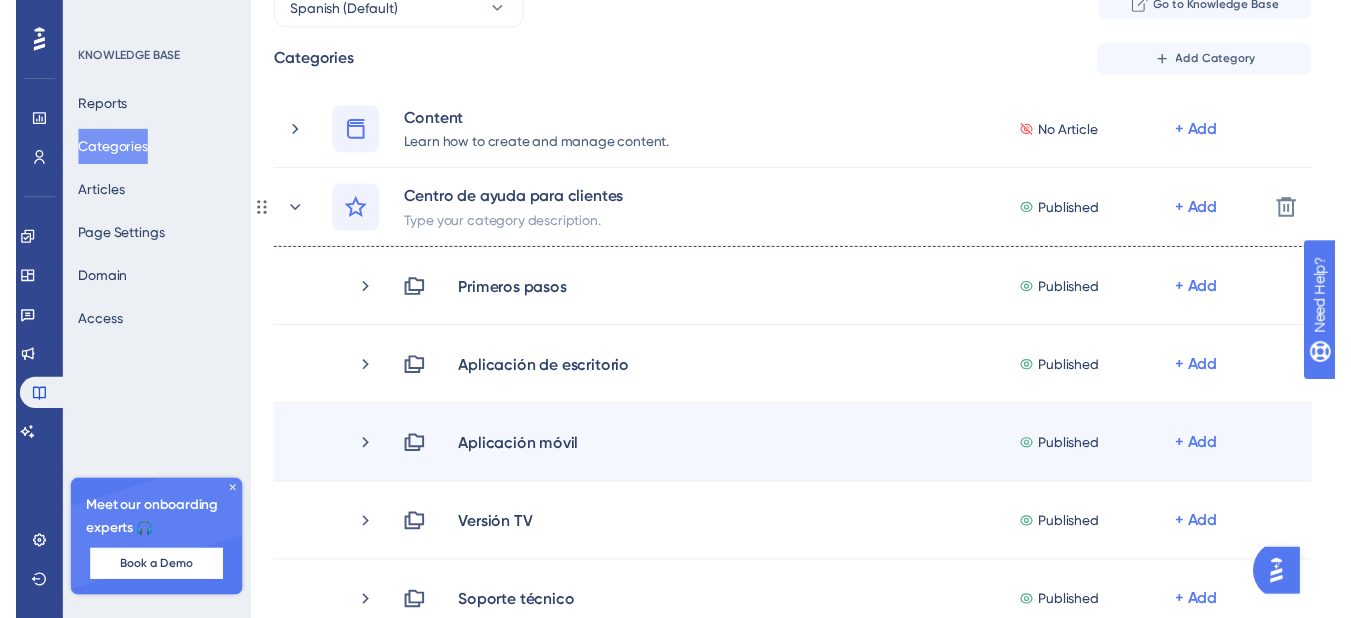 scroll, scrollTop: 0, scrollLeft: 0, axis: both 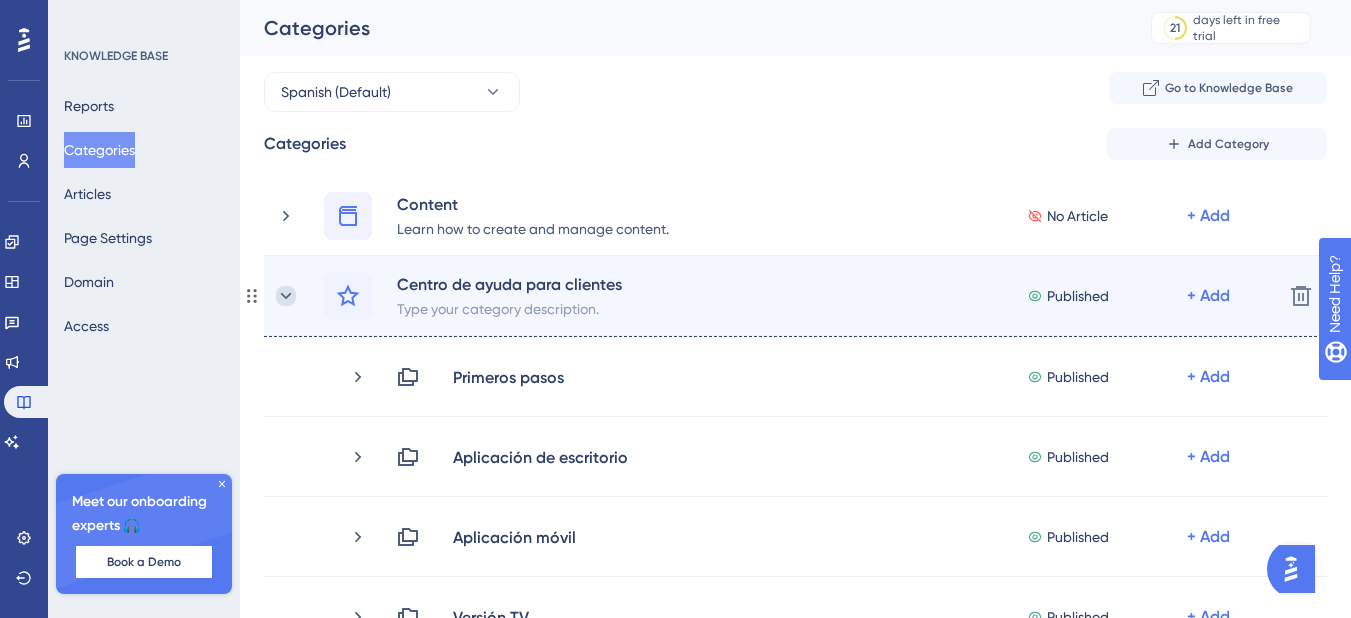 click 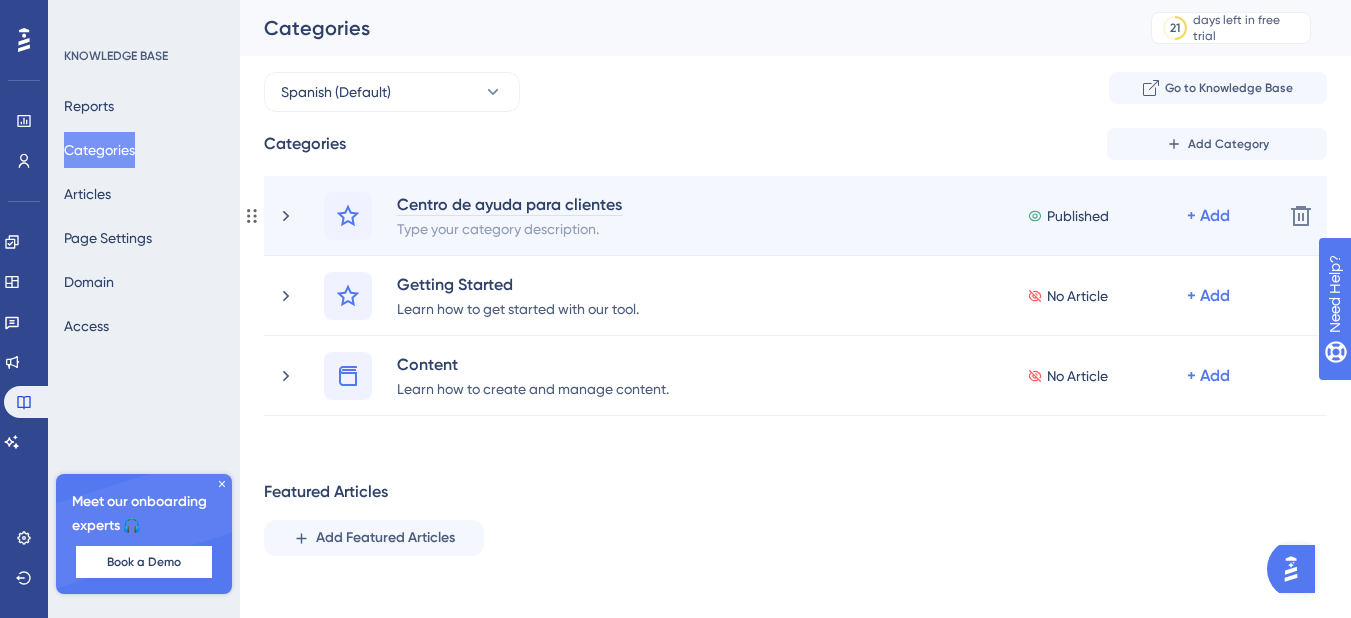 click on "Centro de ayuda para clientes" at bounding box center [509, 204] 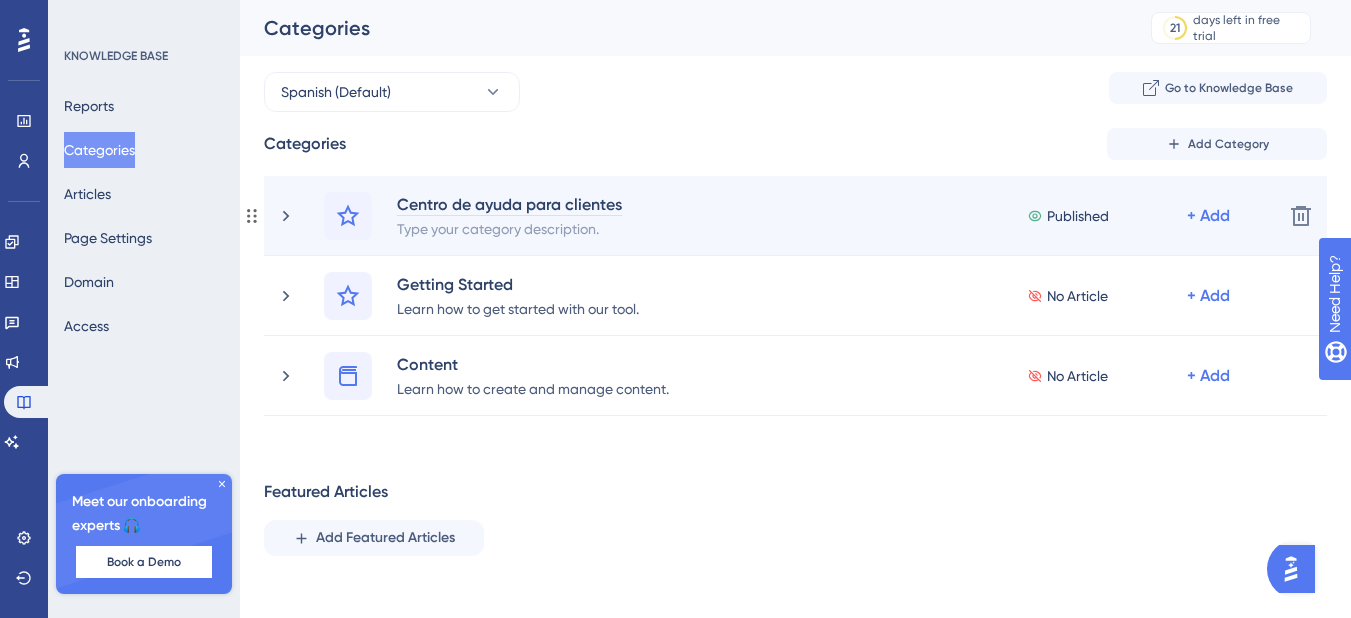 click on "Centro de ayuda para clientes" at bounding box center (509, 204) 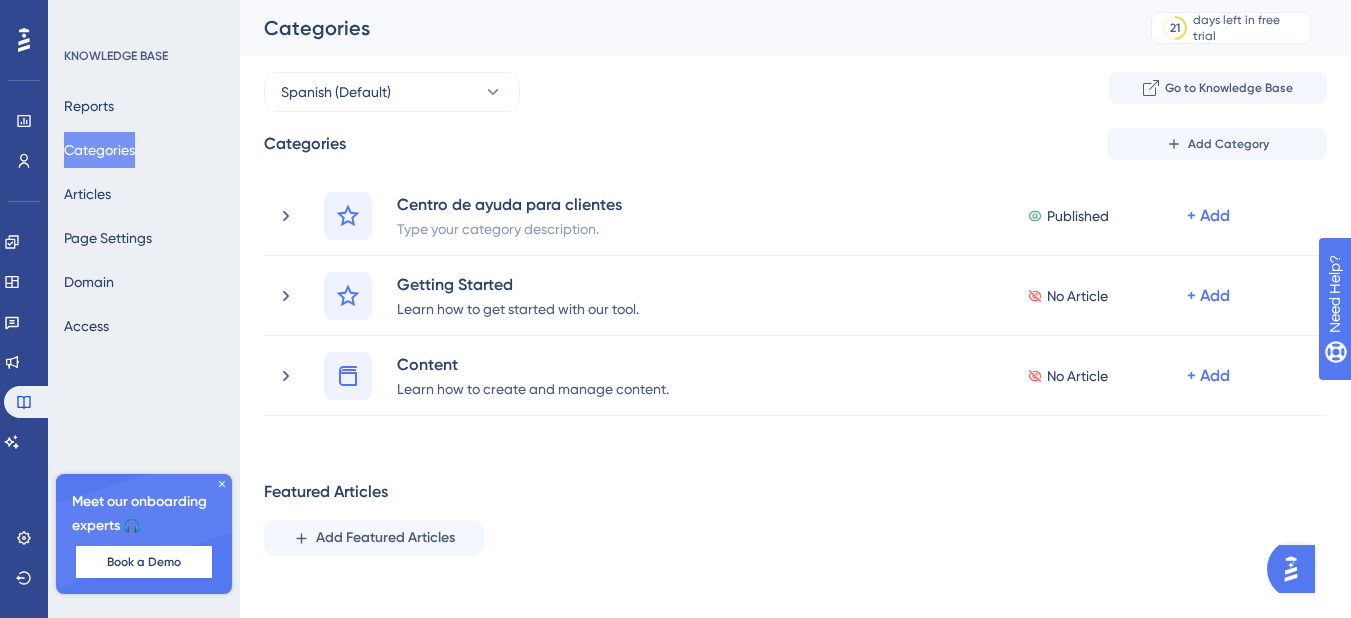click on "Spanish (Default) Go to Knowledge Base Categories Add Category Centro de ayuda para clientes Type your category description.   Published + Add Delete Primeros pasos    Published + Add Delete Primer acceso a Pulsar   Published + Add Delete Cambiar o Restablecer Contraseña   Published + Add Delete Elevar un ticket de soporte en Pulsar 🚀️   Published + Add Delete Aplicación de escritorio    Published + Add Delete Paradas   Published + Add Delete Analítica de Datos   Published + Add Delete Reportes   Published + Add Delete Configuración: Catalogo de Paros   Published + Add Delete Configuración: Equipamiento   Published + Add Delete Configuración: Automatización de Paradas   Published + Add Delete Configuración: Producción   Published + Add Delete Configuración: Turnos inactivos   Published + Add Delete Configuración: Horarios de Turnos   Published + Add Delete Configuración: Grupos de Máquinas   Published + Add Delete Configuración: Usuarios   Published + Add Delete   Published + Add Delete" at bounding box center (795, 400) 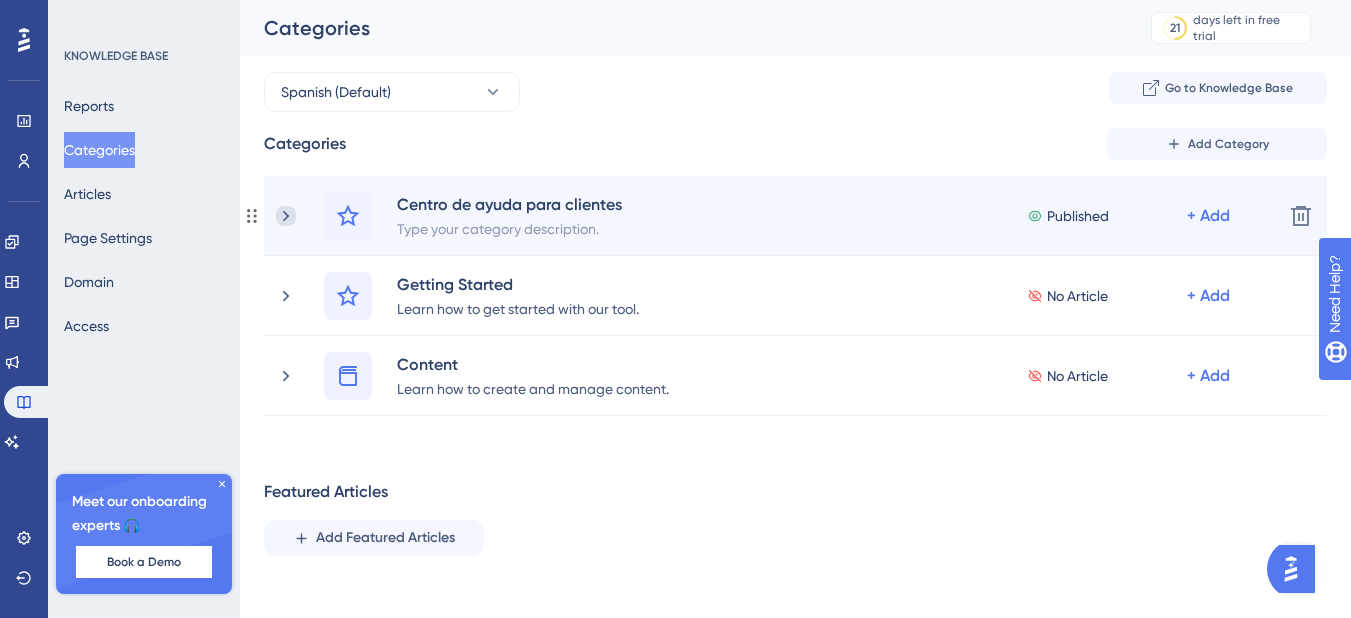 click 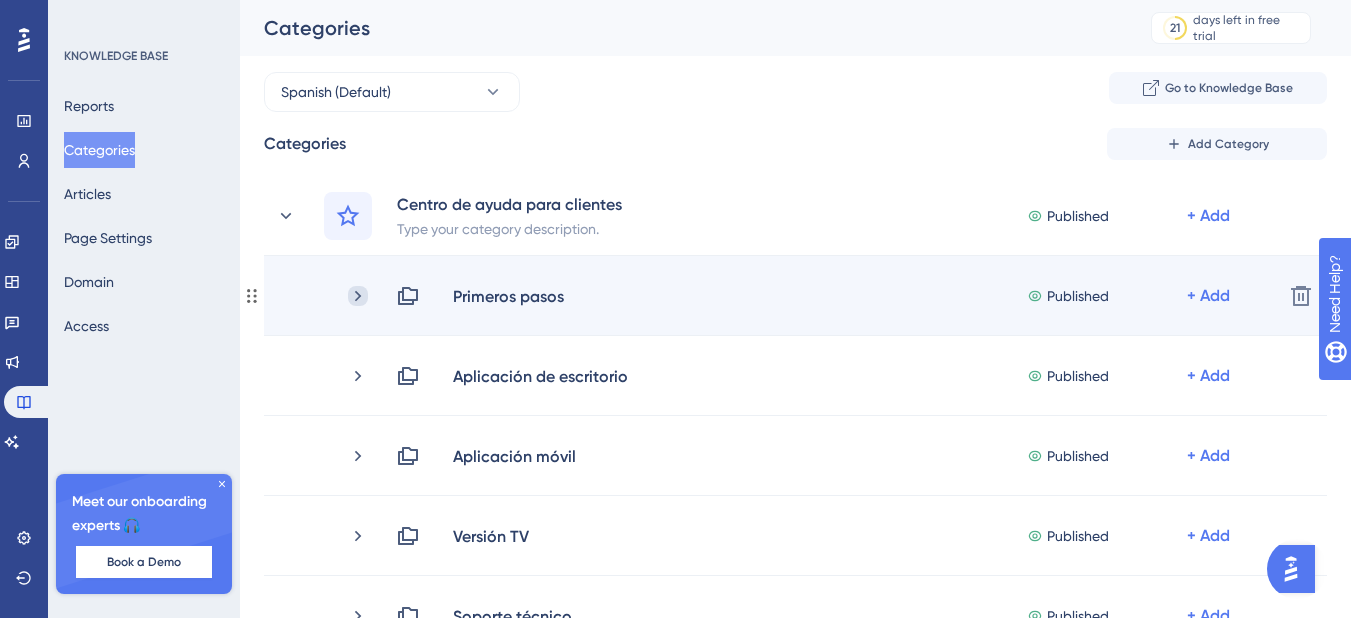 click 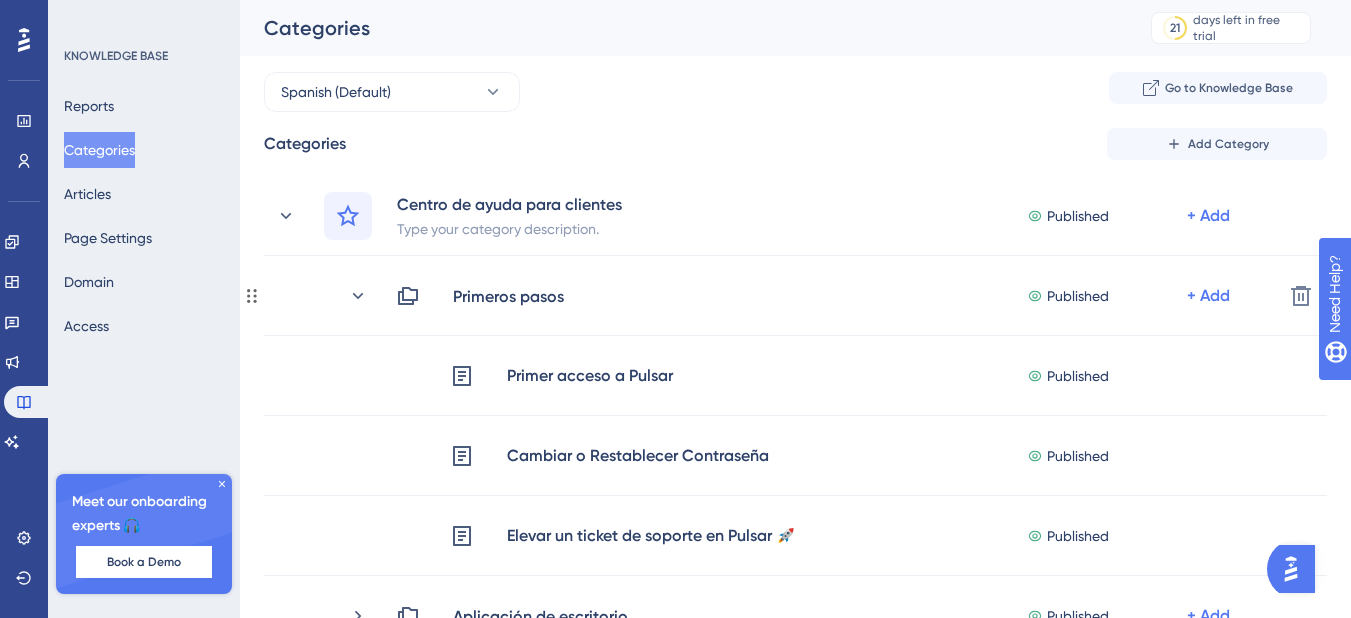 click 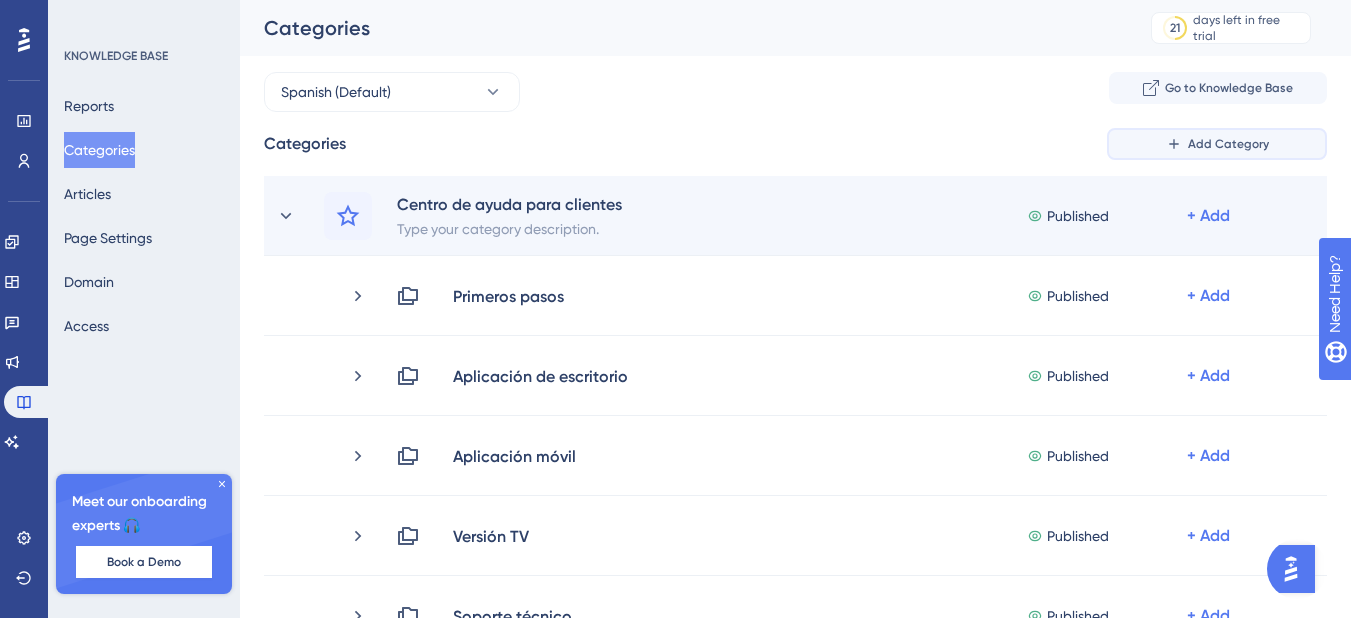 click on "Add Category" at bounding box center [1217, 144] 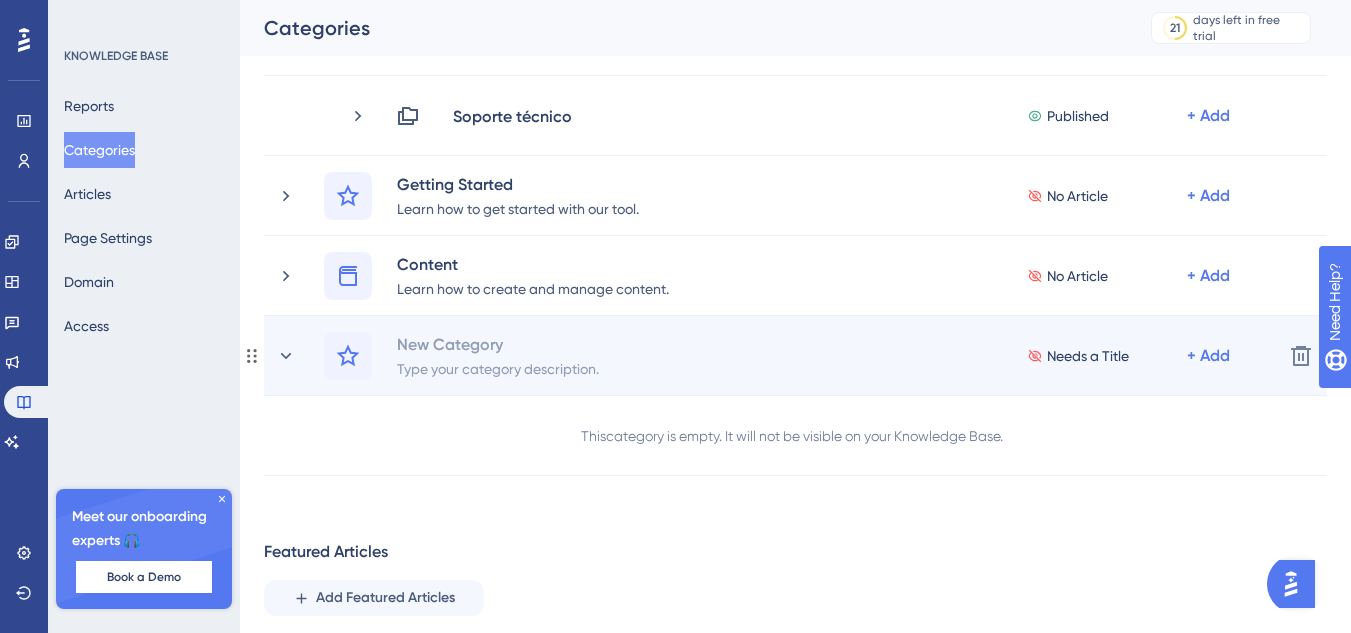 scroll, scrollTop: 300, scrollLeft: 0, axis: vertical 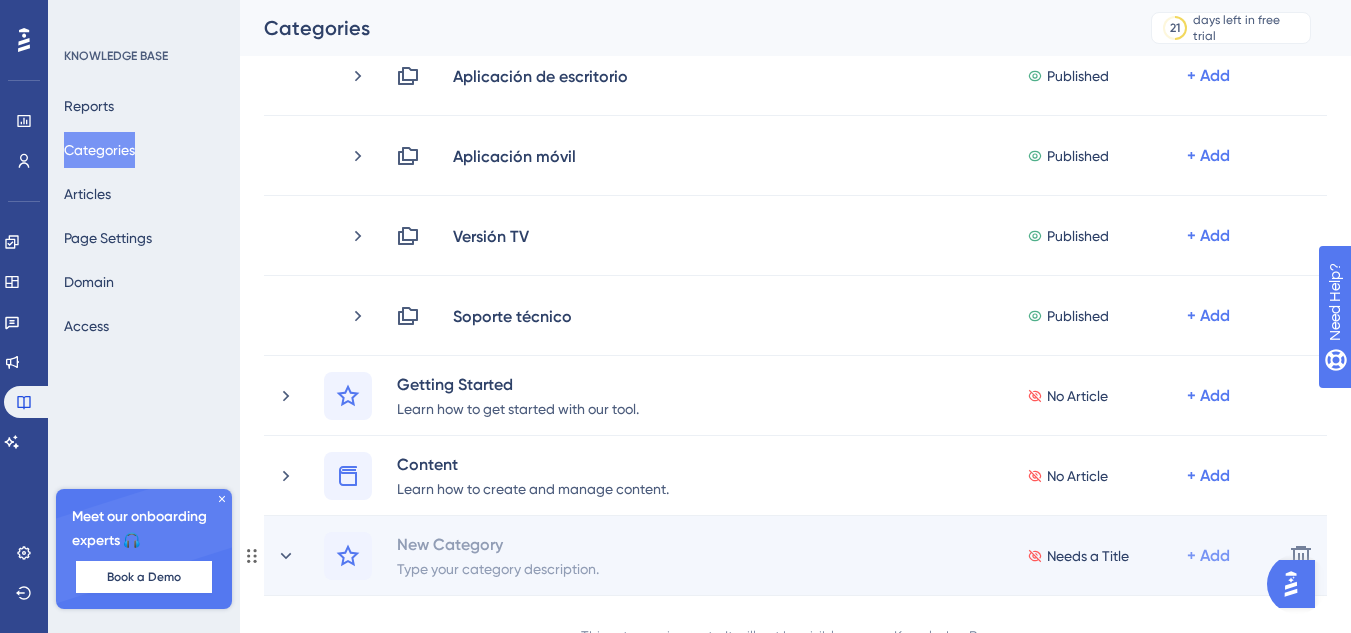 click on "+ Add" at bounding box center (1208, 396) 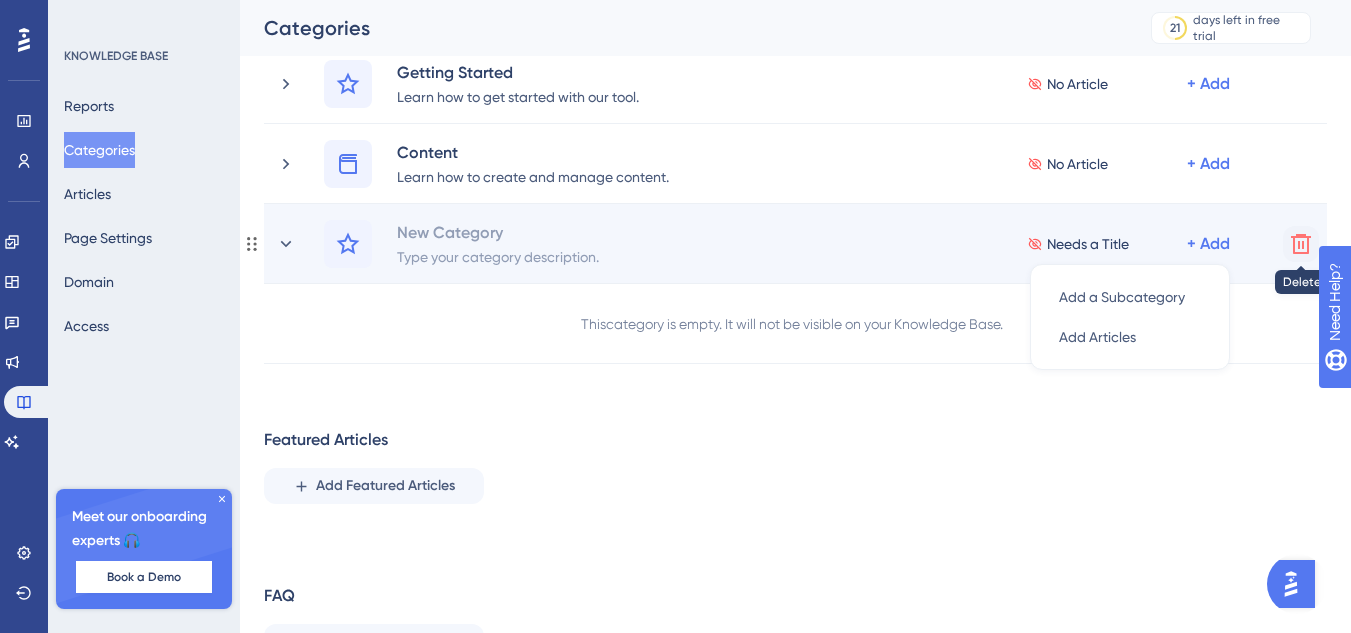 click 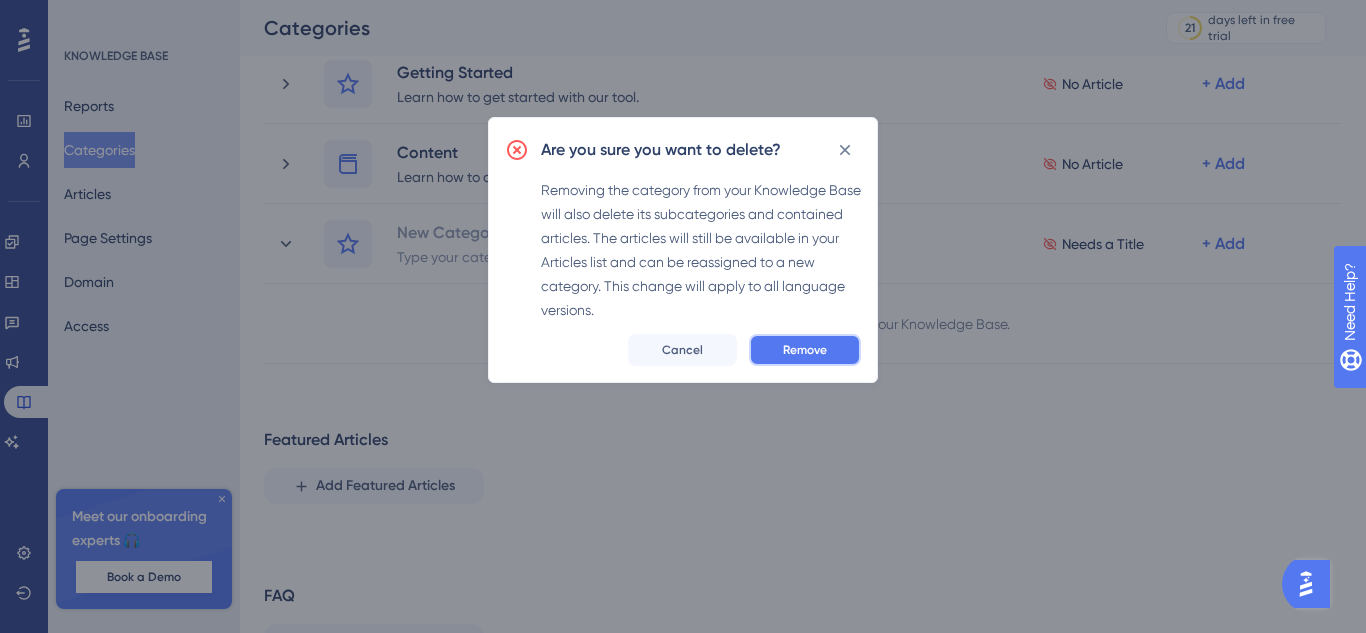 click on "Remove" at bounding box center (805, 350) 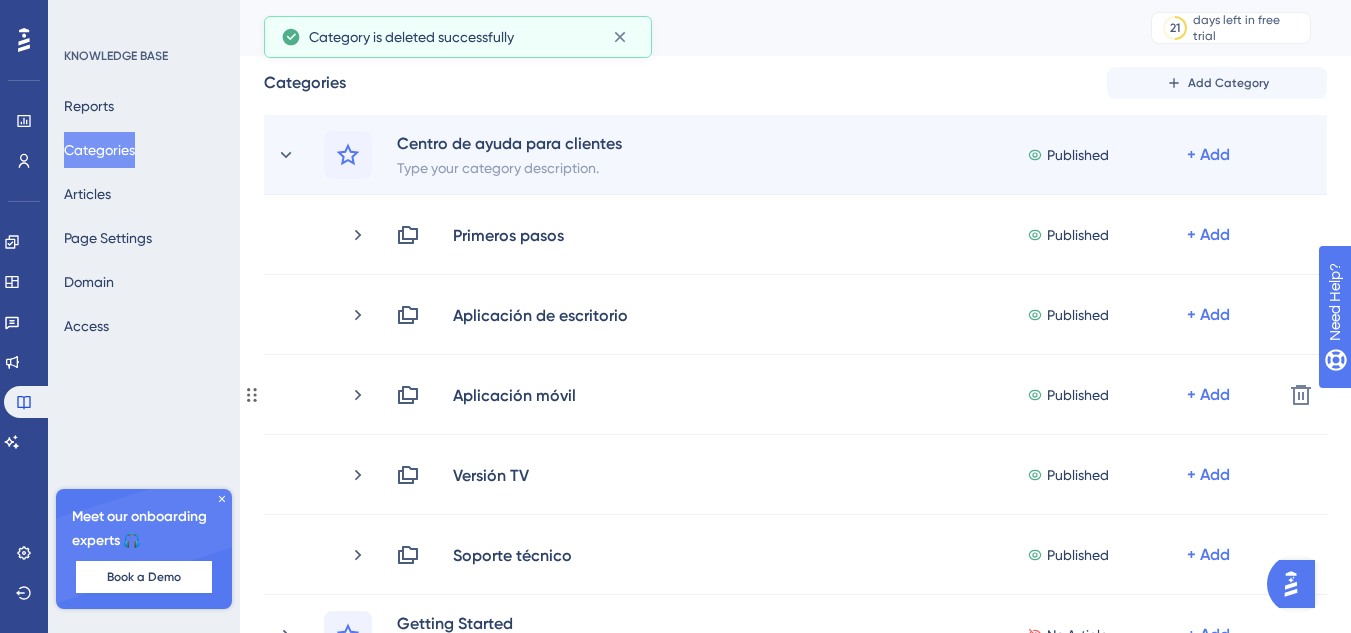 scroll, scrollTop: 59, scrollLeft: 0, axis: vertical 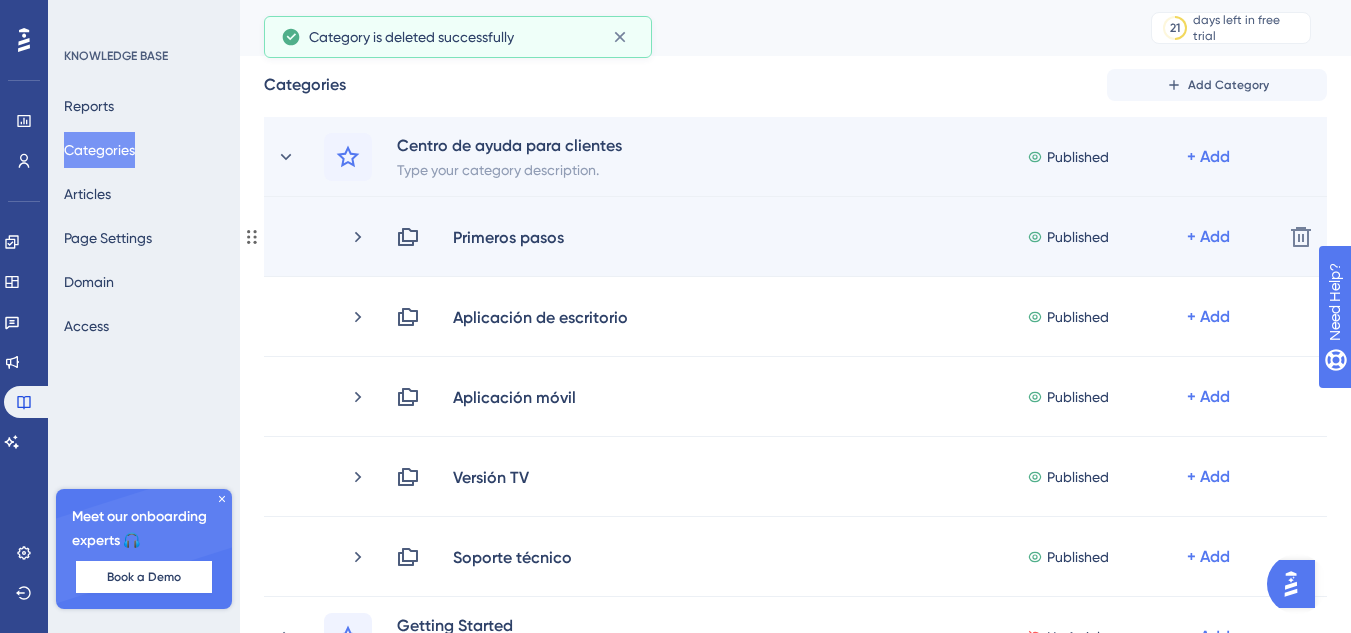 click on "Primeros pasos    Published + Add" at bounding box center [807, 237] 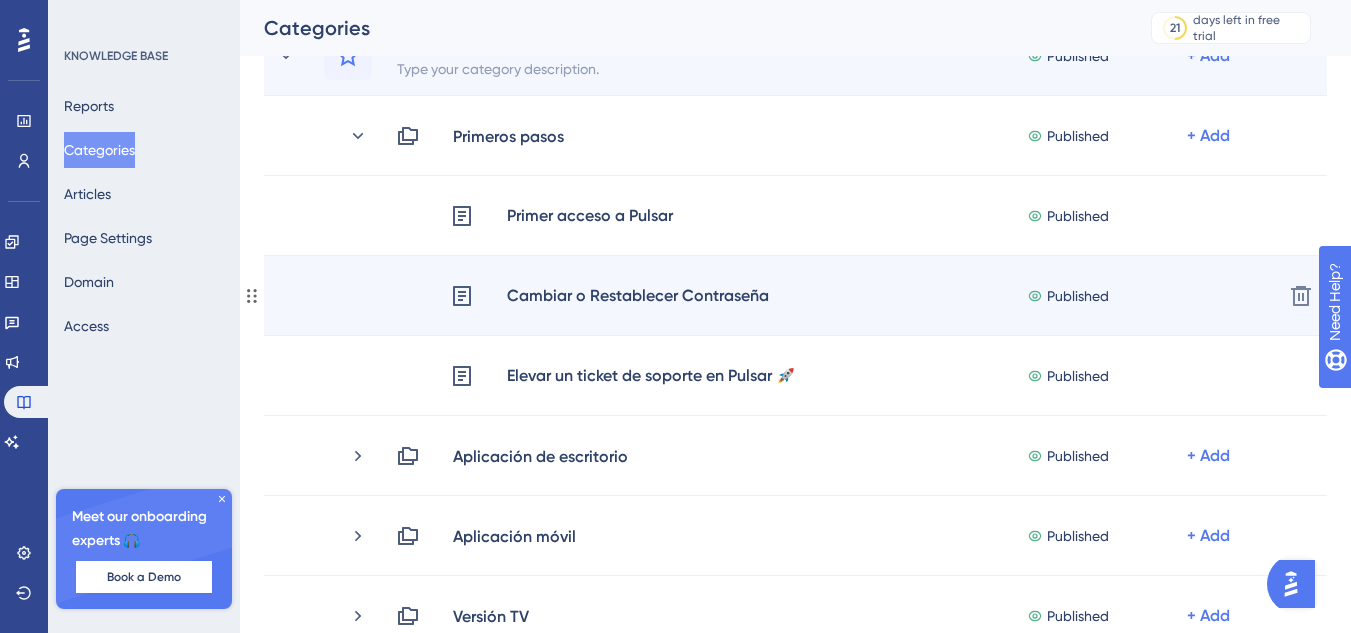 scroll, scrollTop: 159, scrollLeft: 0, axis: vertical 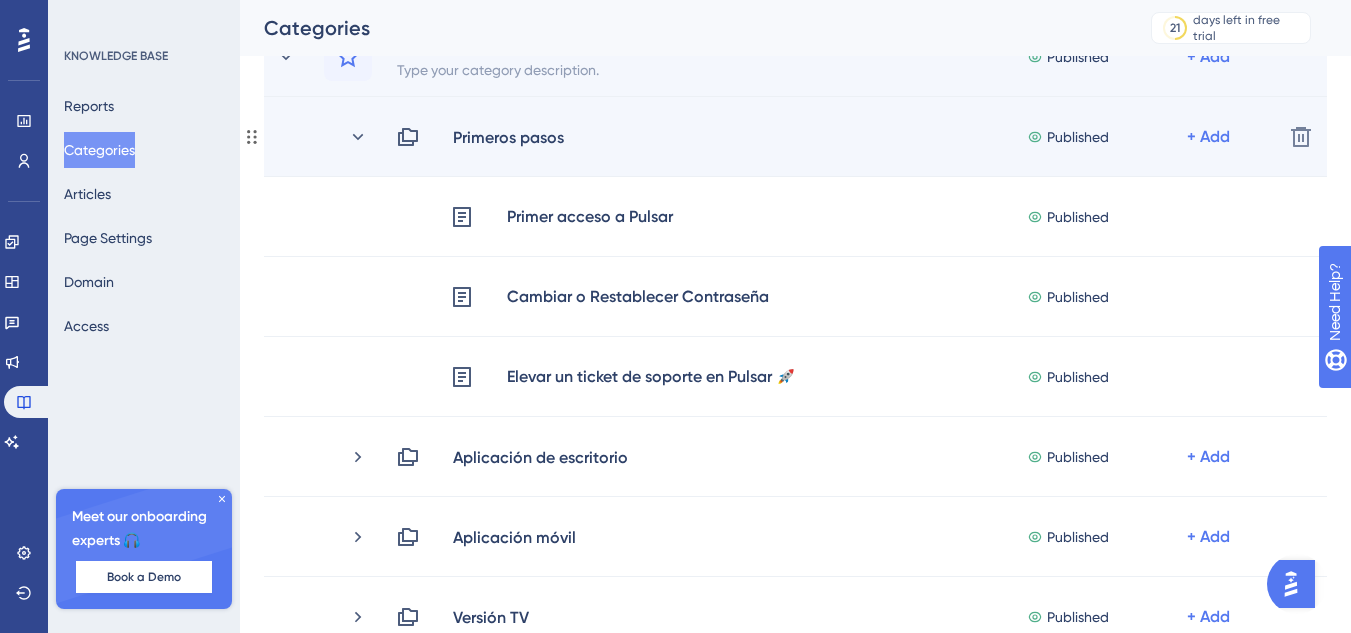 click on "Primeros pasos    Published + Add" at bounding box center (771, 137) 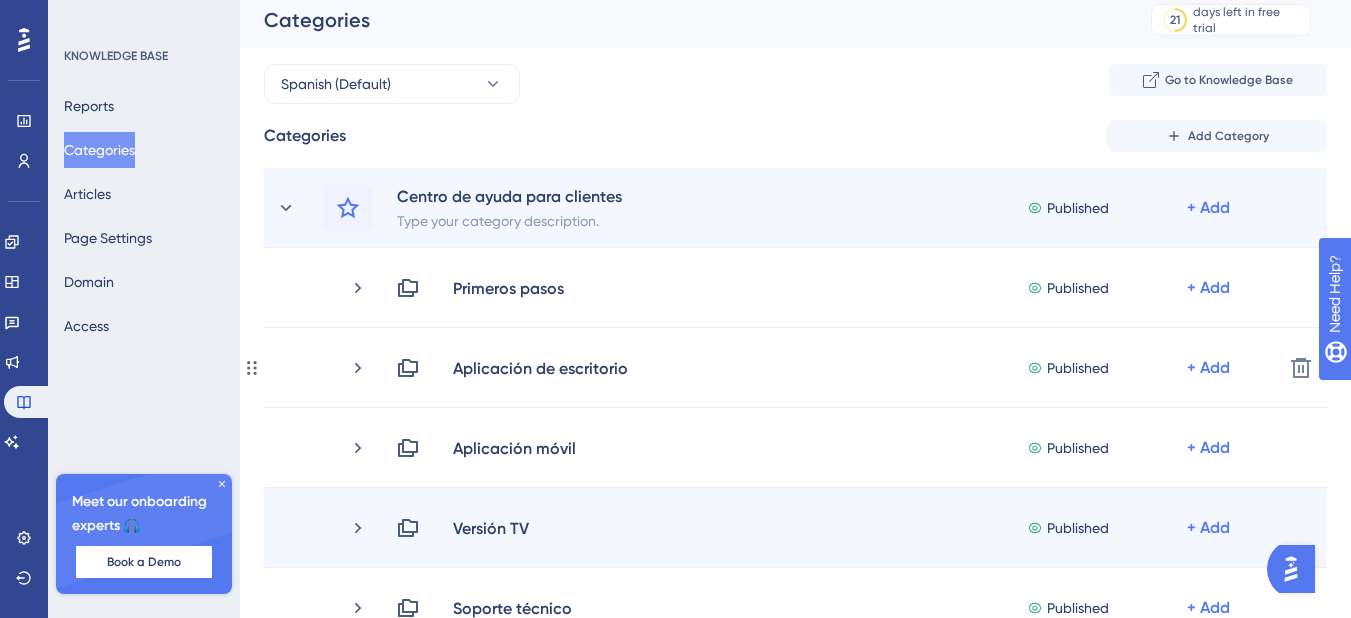 scroll, scrollTop: 0, scrollLeft: 0, axis: both 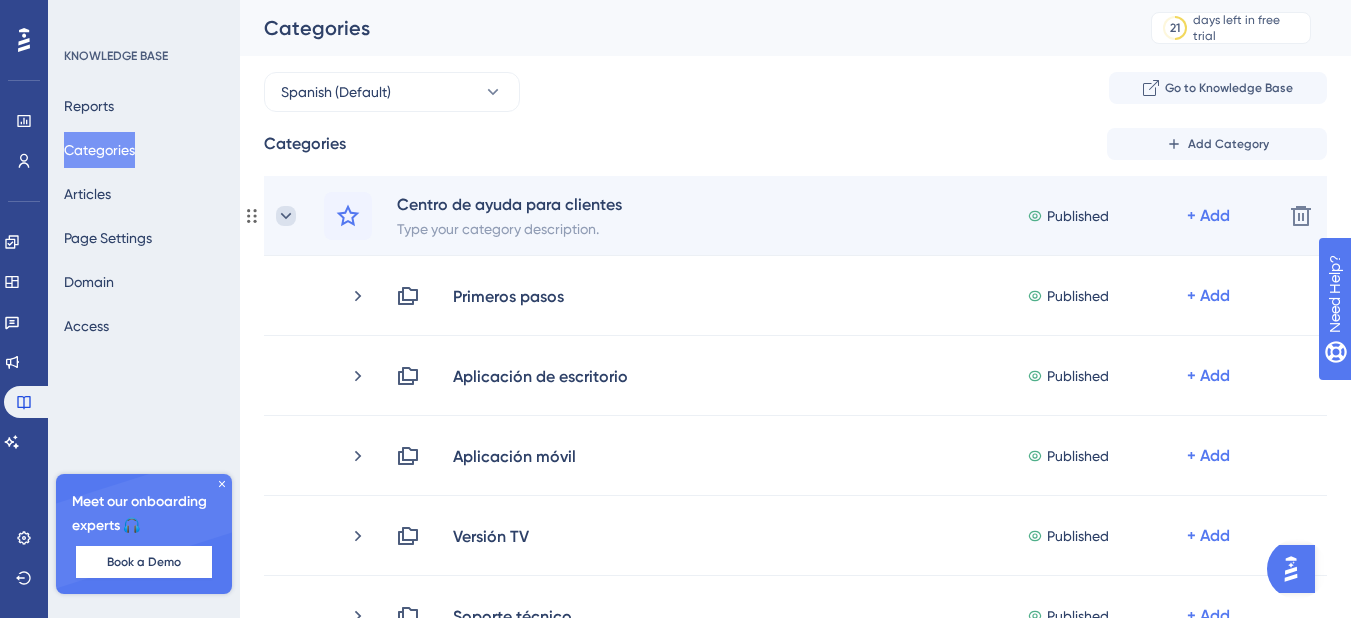 click 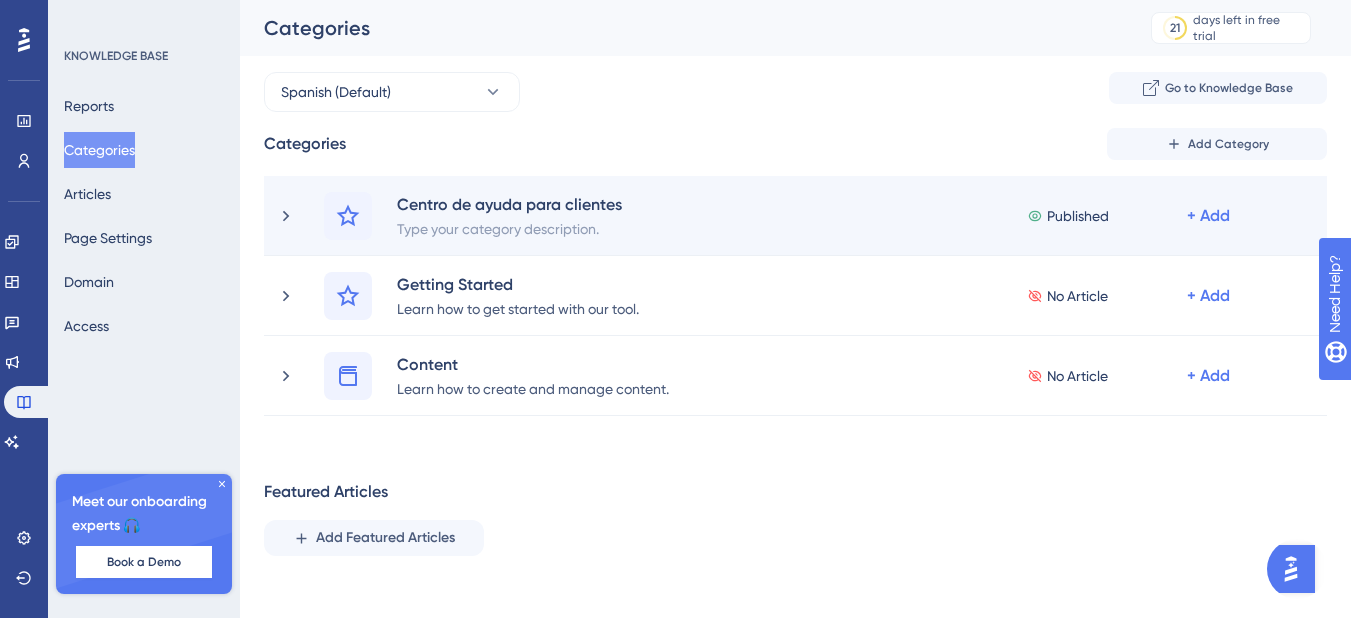 click on "Spanish (Default) Go to Knowledge Base" at bounding box center (795, 92) 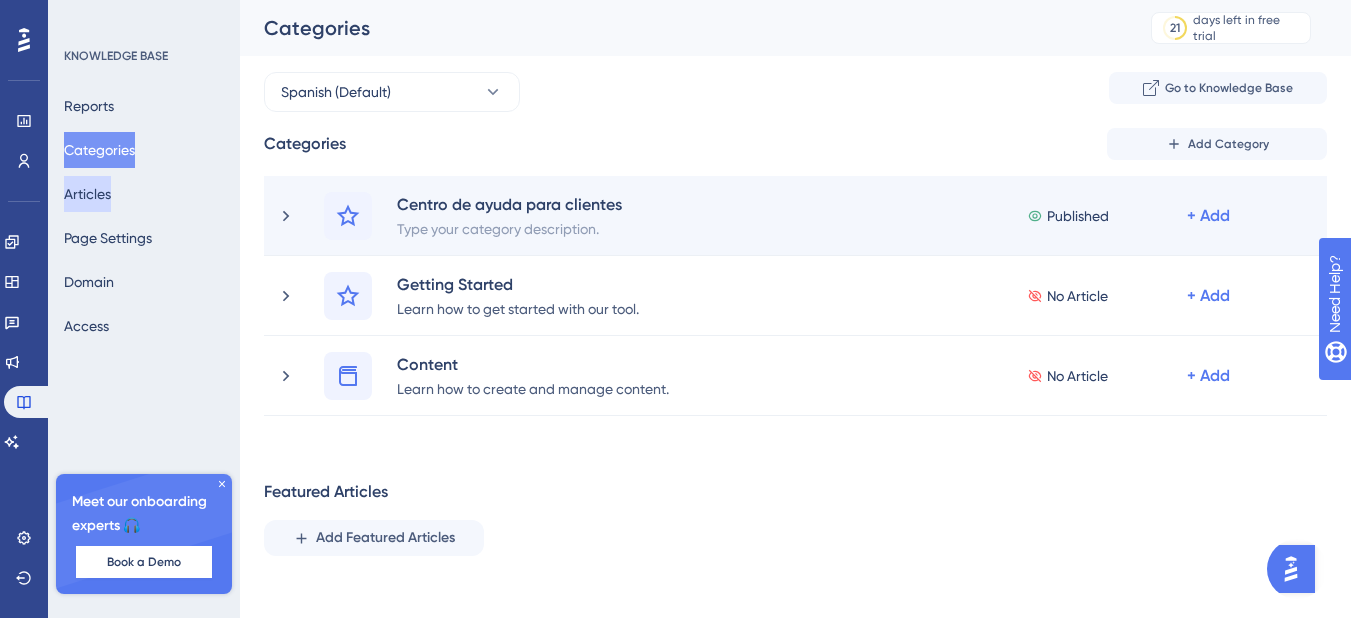 click on "Articles" at bounding box center (87, 194) 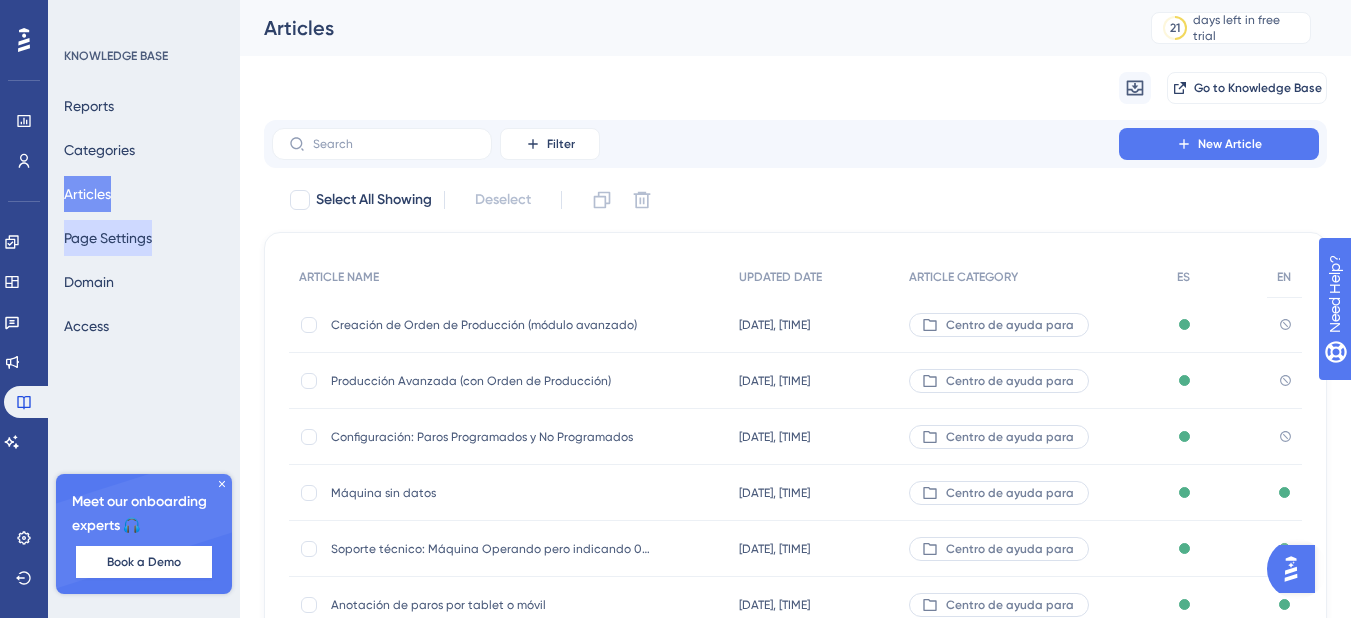 click on "Page Settings" at bounding box center (108, 238) 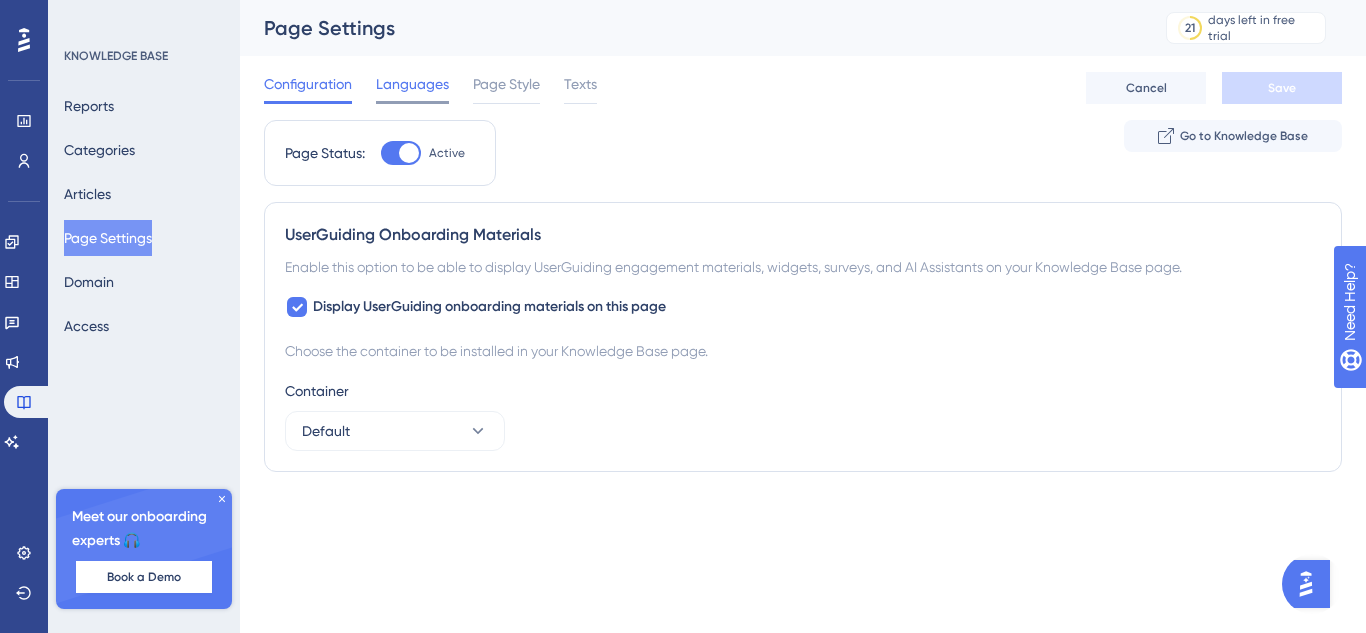 click at bounding box center (412, 102) 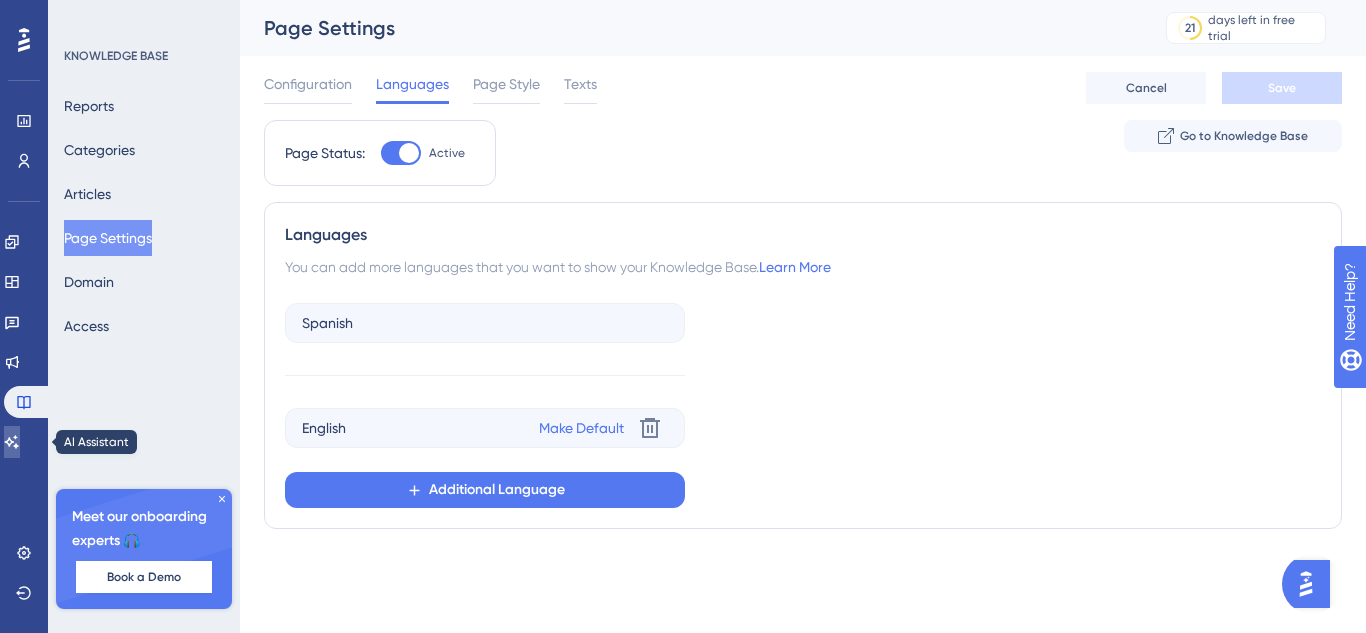 click 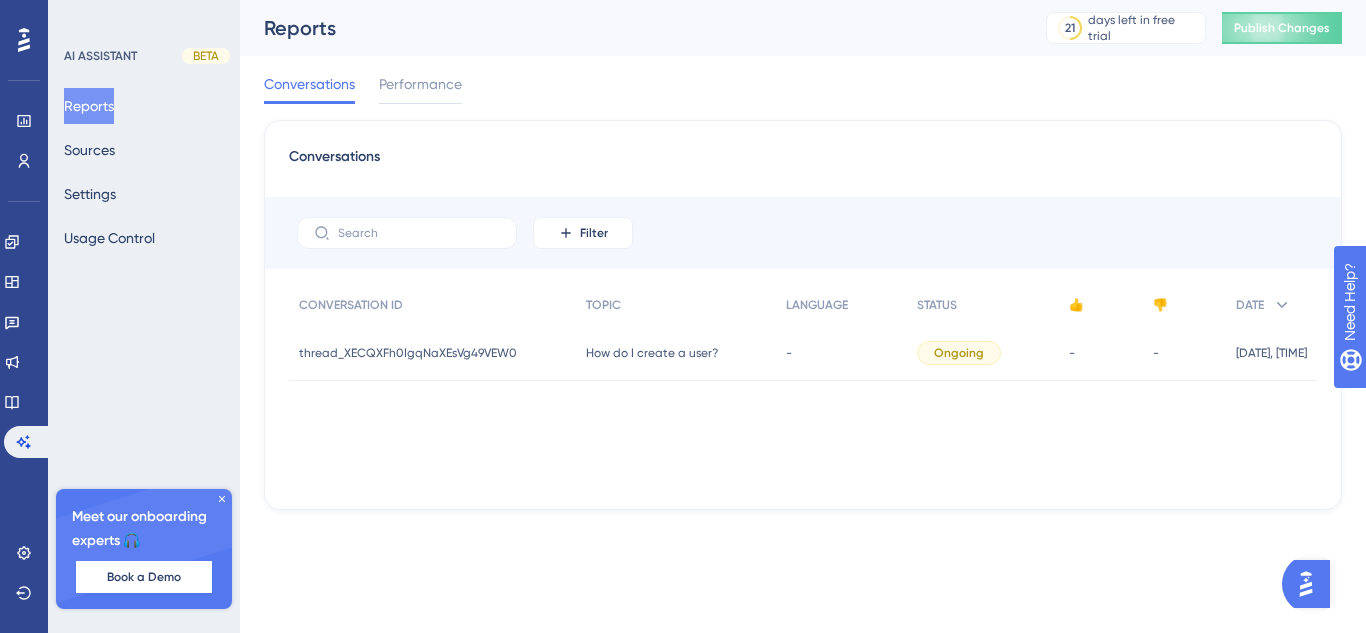 click on "Reports Sources Settings Usage Control" at bounding box center [145, 172] 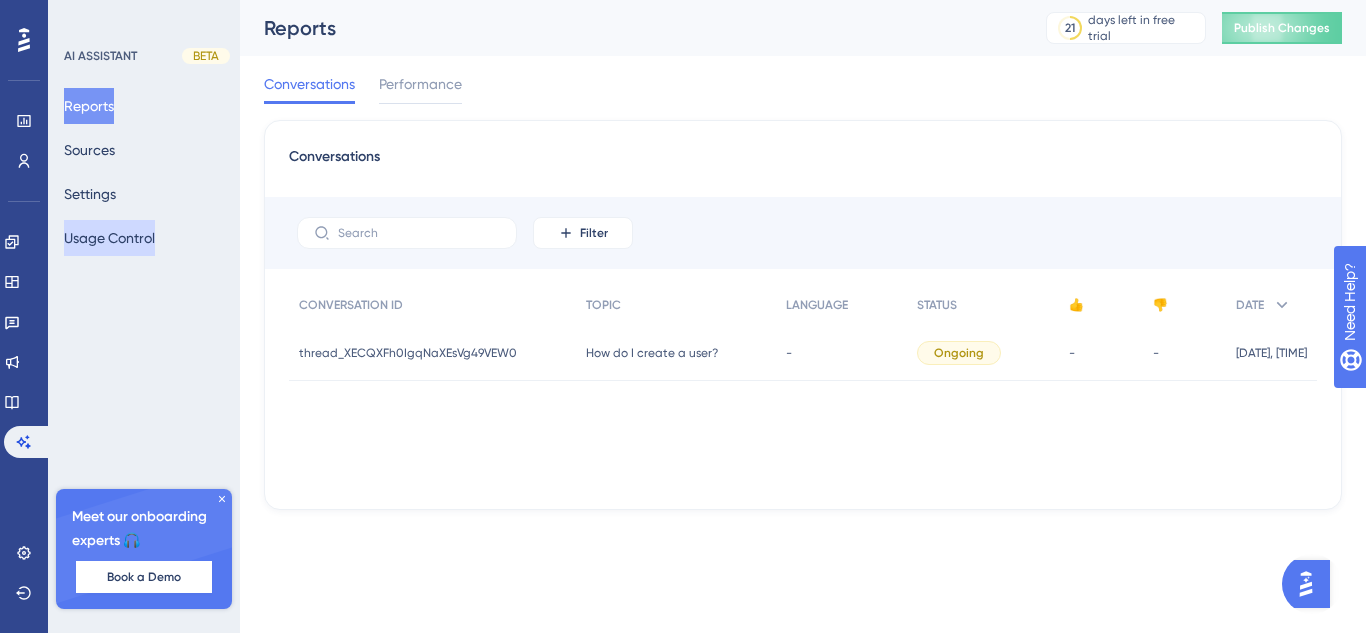 click on "Usage Control" at bounding box center (109, 238) 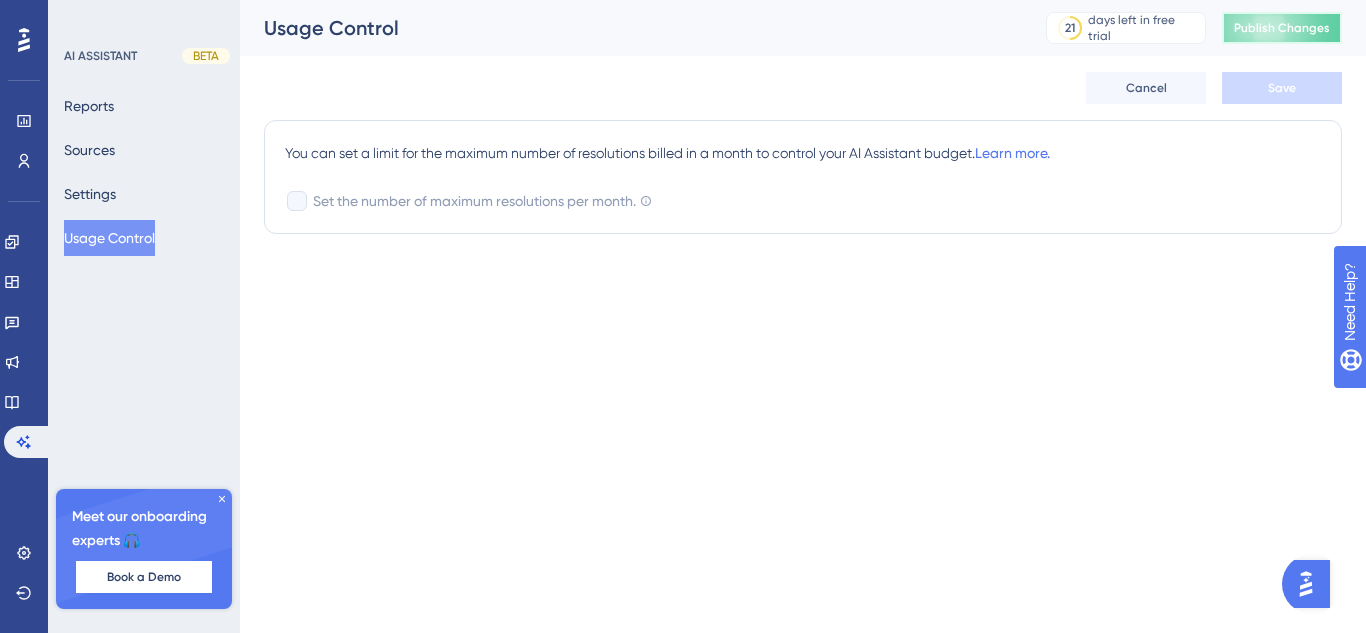 click on "Publish Changes" at bounding box center [1282, 28] 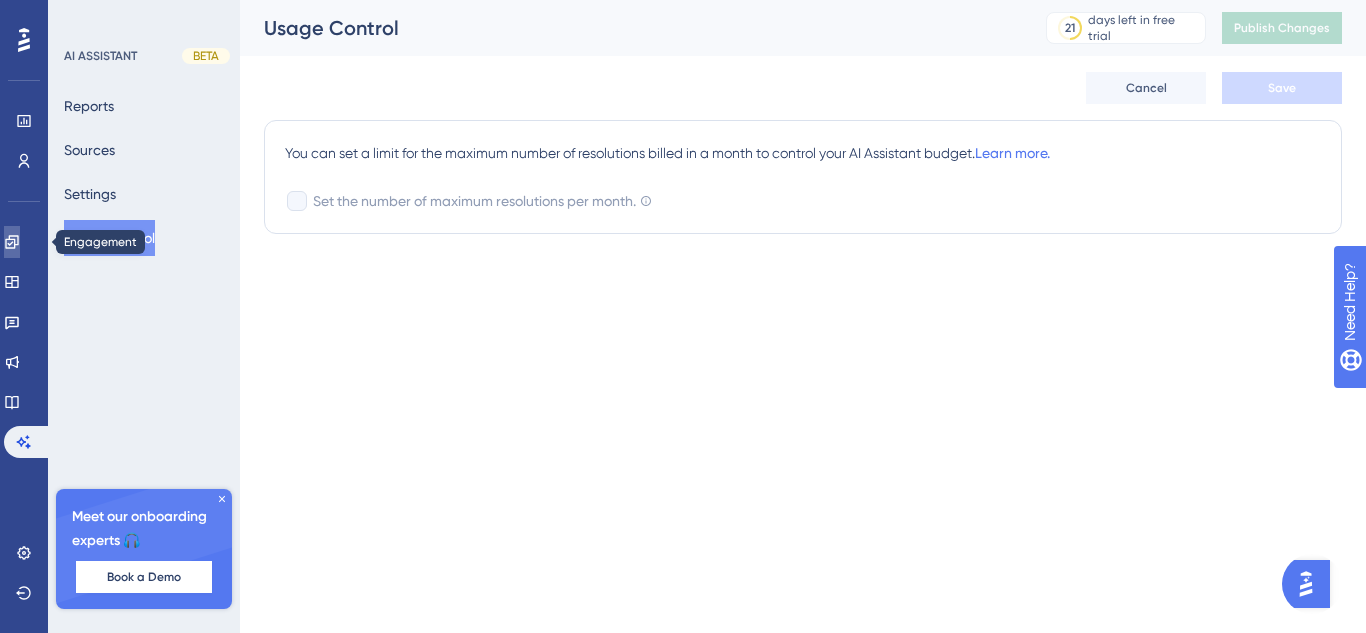 click 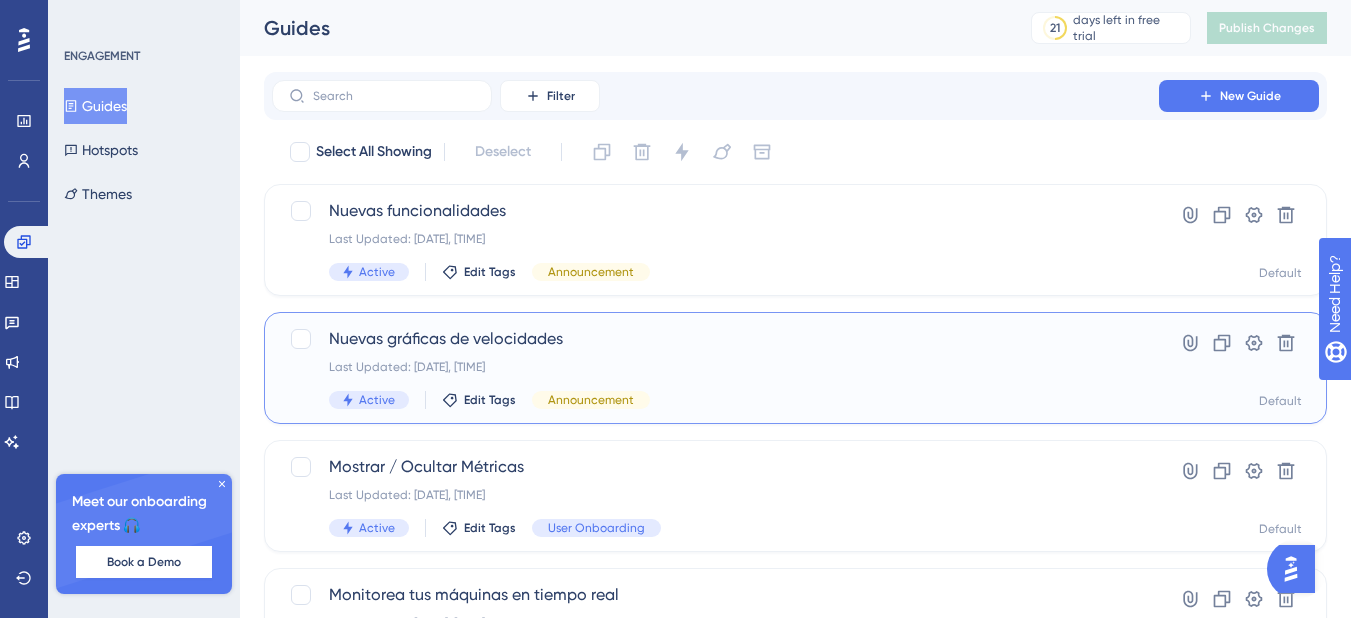 click on "Nuevas gráficas de velocidades" at bounding box center (715, 339) 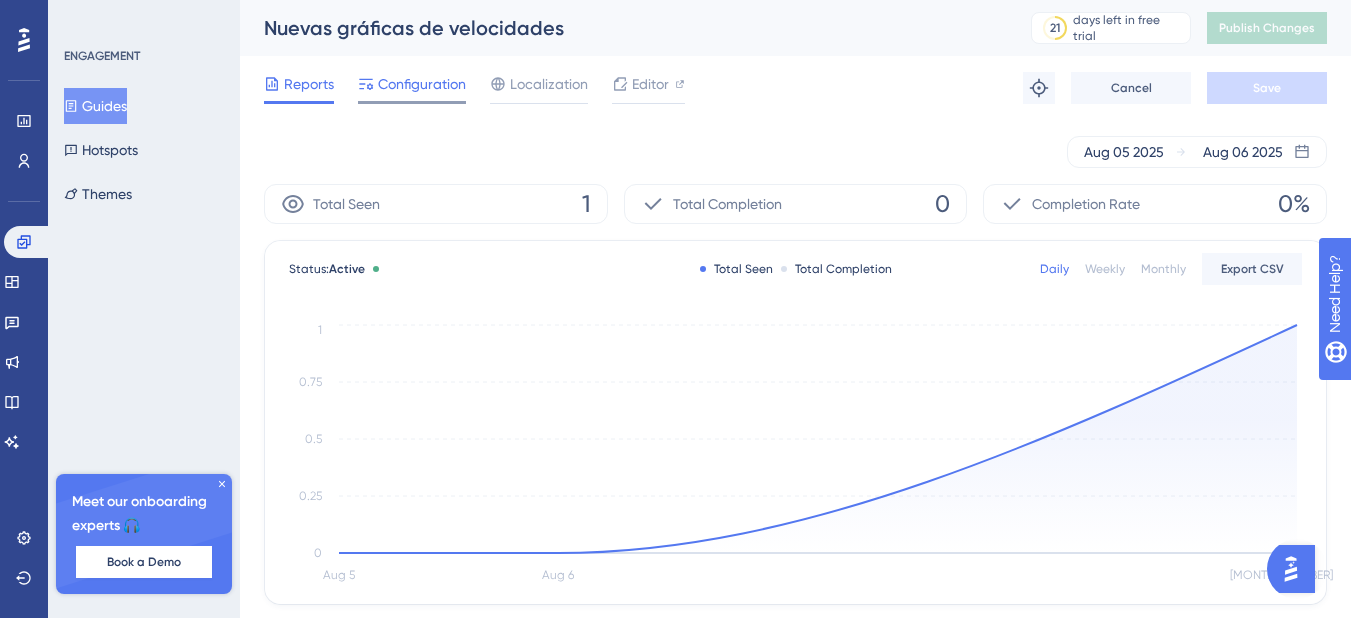 click on "Configuration" at bounding box center [422, 84] 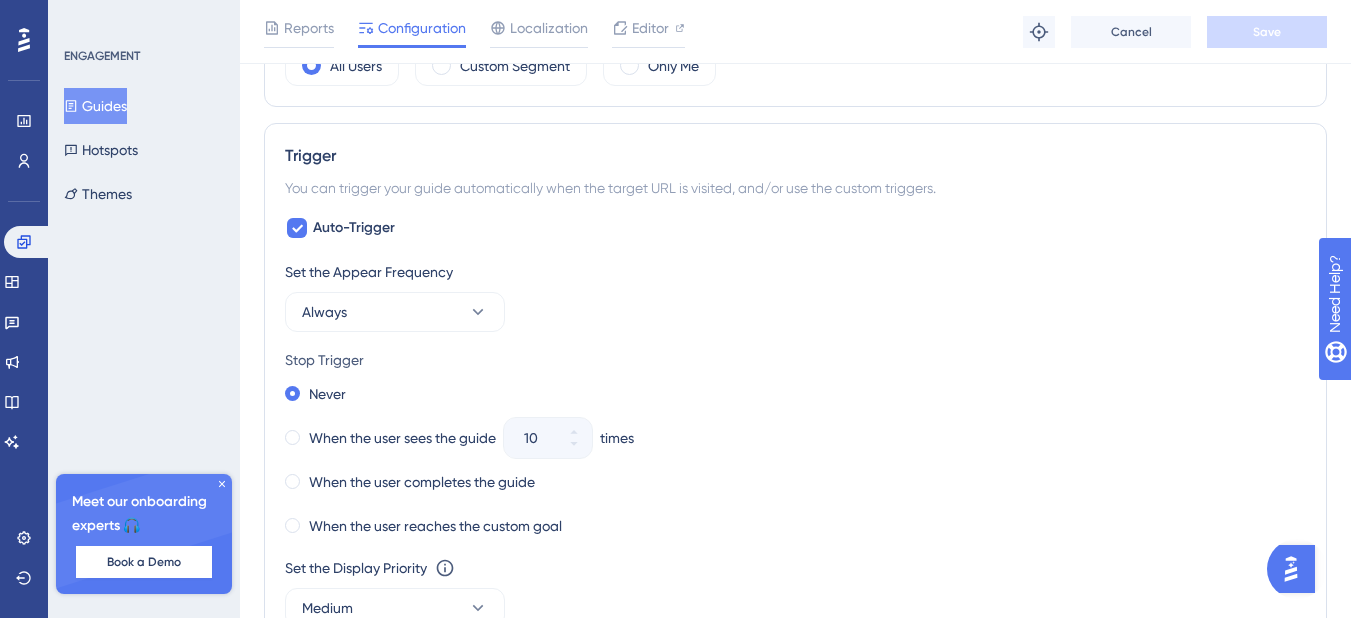 scroll, scrollTop: 800, scrollLeft: 0, axis: vertical 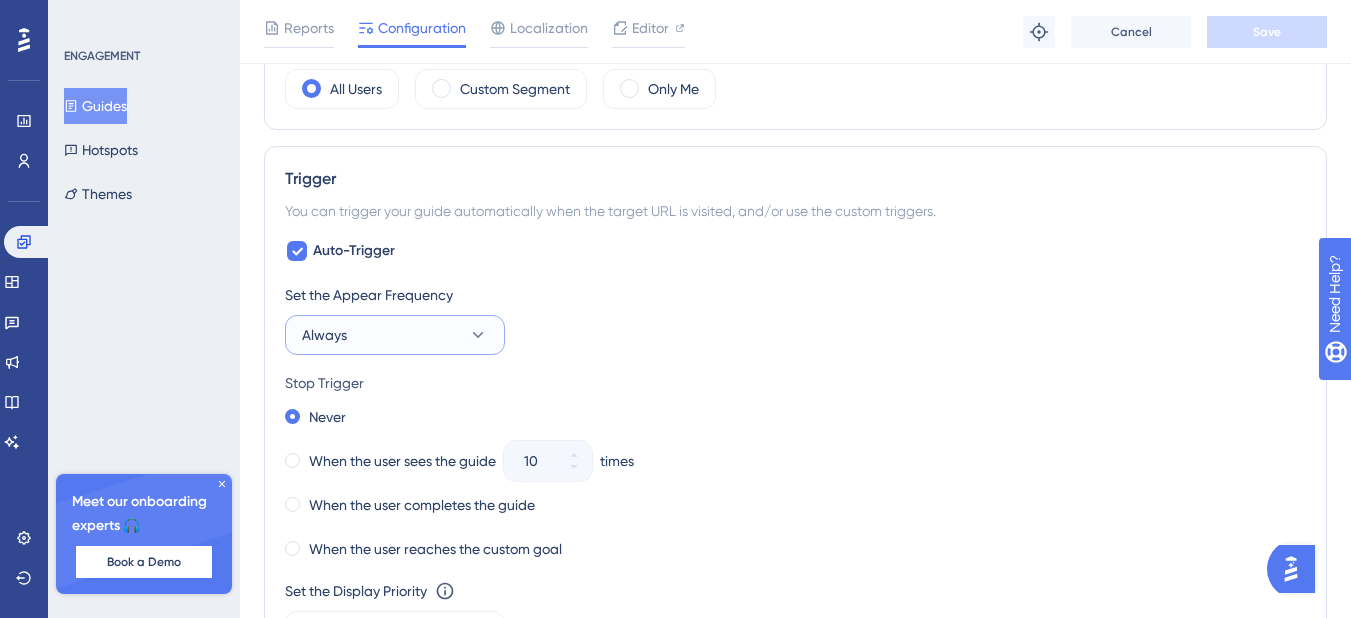 click on "Always" at bounding box center (395, 335) 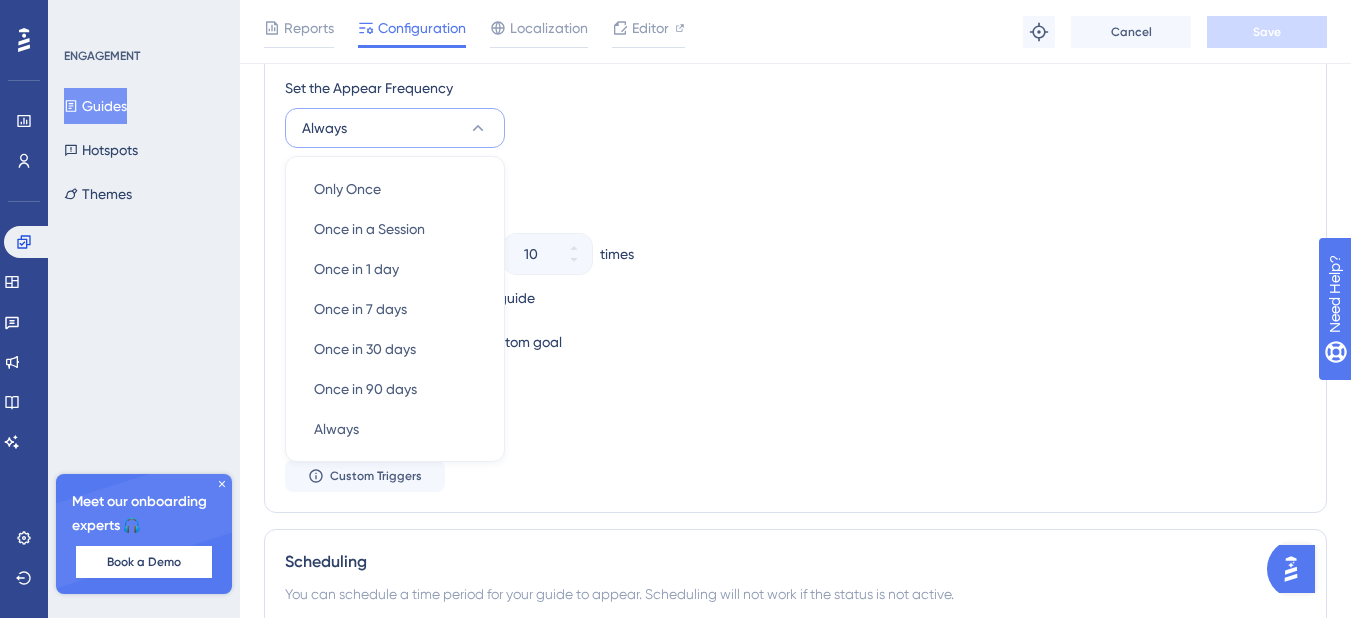 scroll, scrollTop: 1107, scrollLeft: 0, axis: vertical 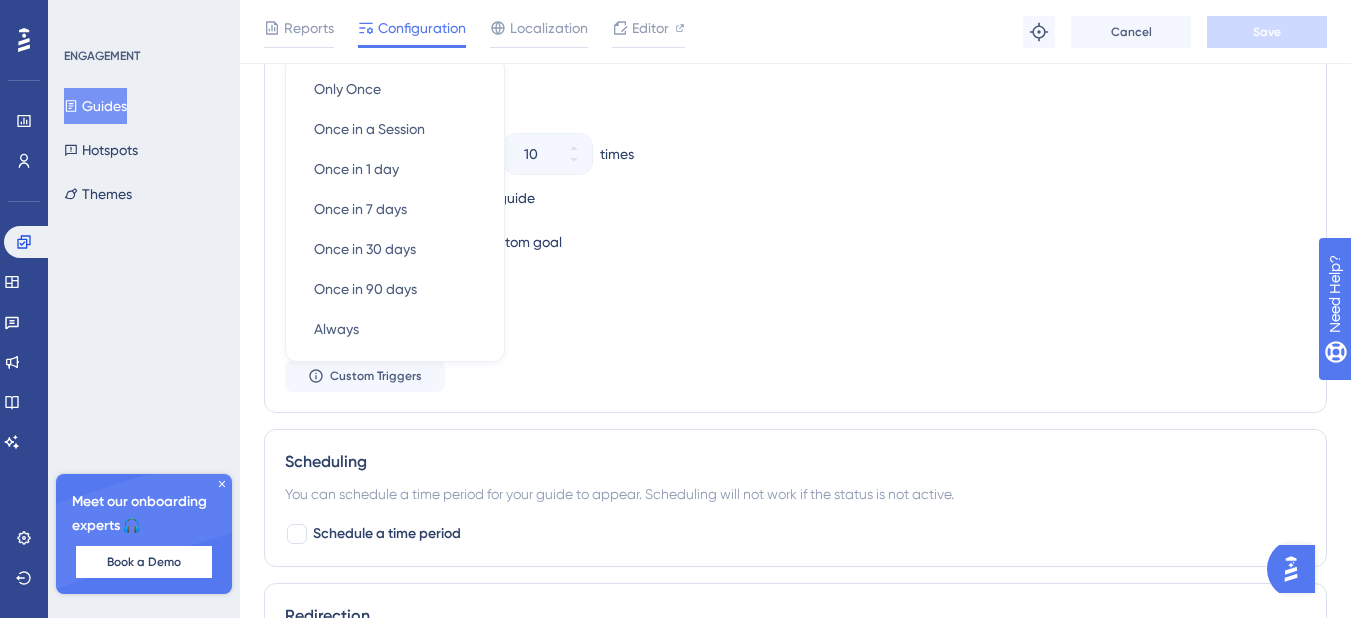 click on "Never" at bounding box center [795, 110] 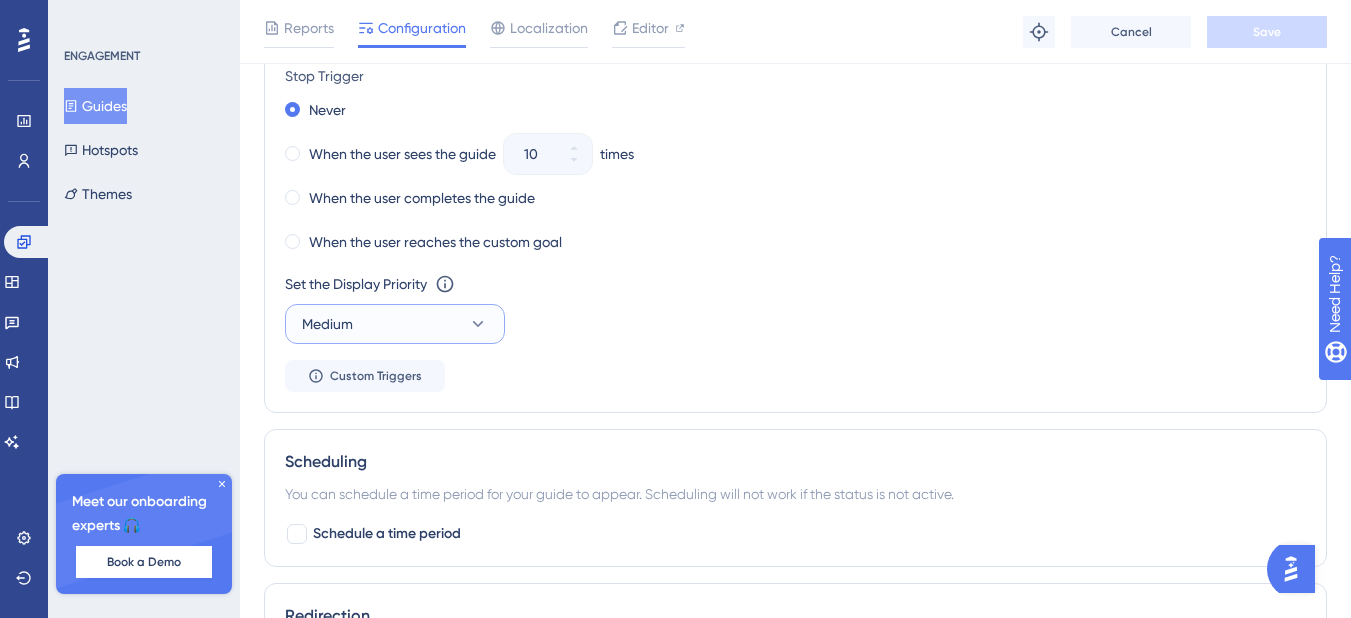 click on "Medium" at bounding box center [395, 324] 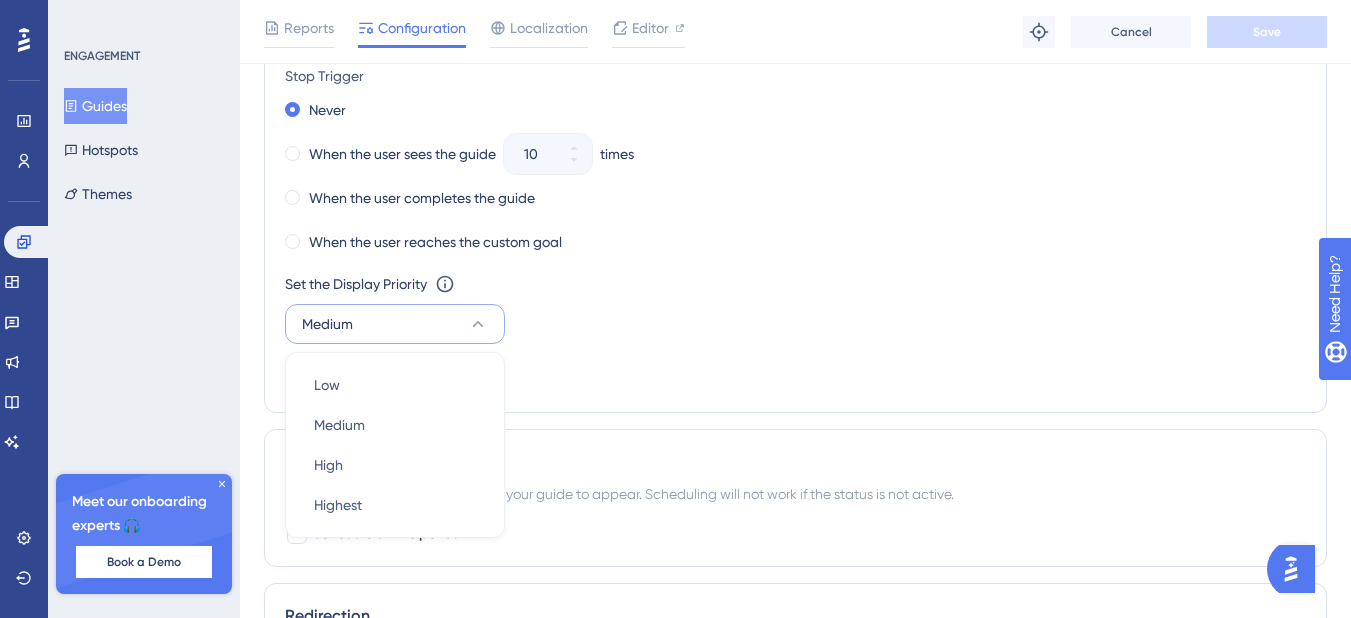 scroll, scrollTop: 1243, scrollLeft: 0, axis: vertical 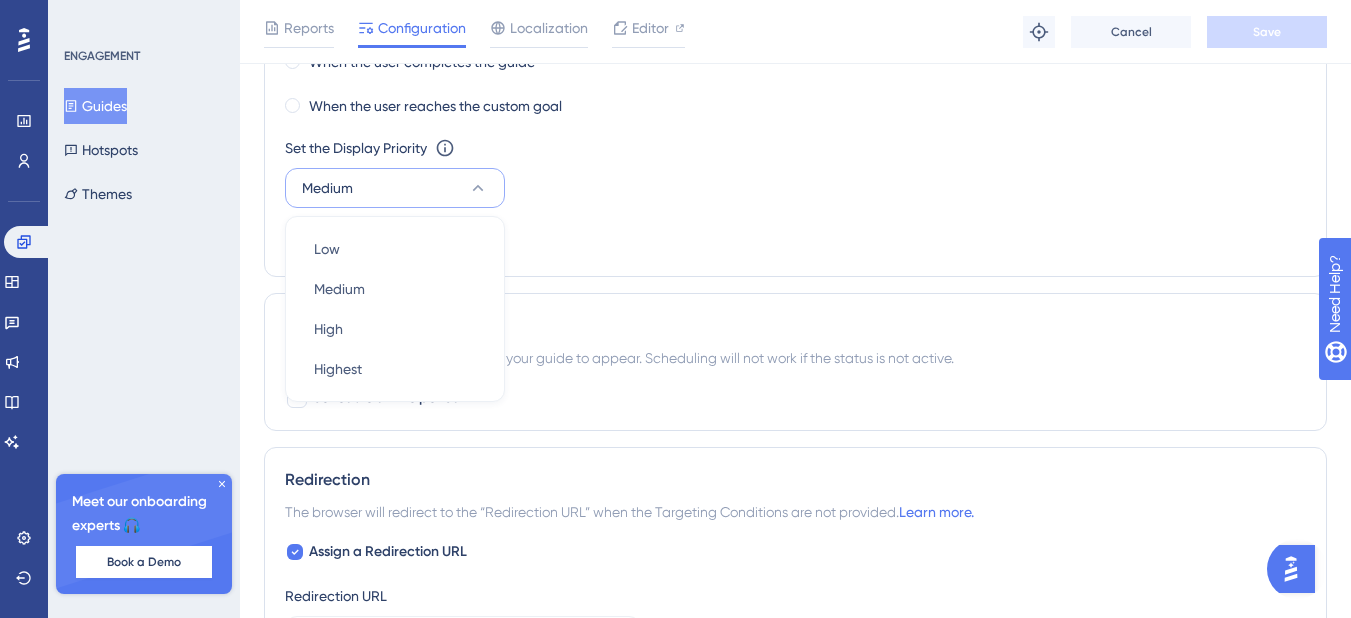 click on "Set the Appear Frequency Always Stop Trigger Never When the user sees the guide 10 times When the user completes the guide When the user reaches the custom goal Set the Display Priority This option will set the display priority between
auto-triggered materials in cases of conflicts between multiple materials Medium Low Low Medium Medium High High Highest Highest Custom Triggers" at bounding box center (795, 48) 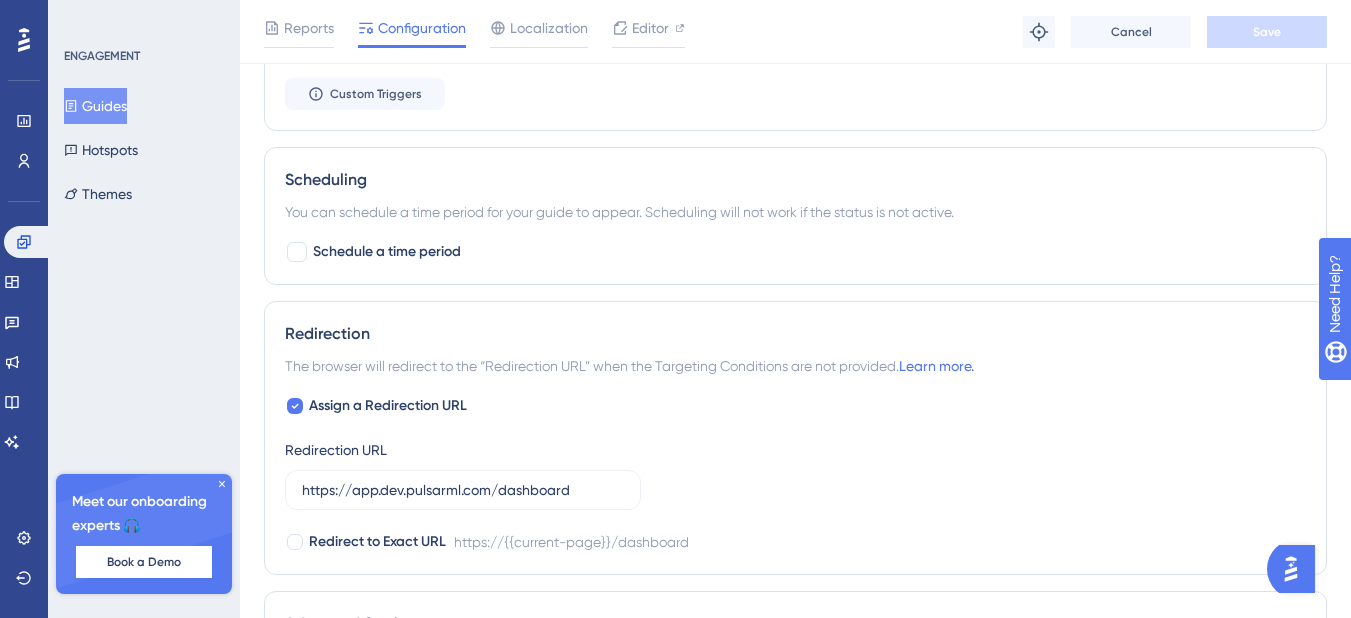 scroll, scrollTop: 1320, scrollLeft: 0, axis: vertical 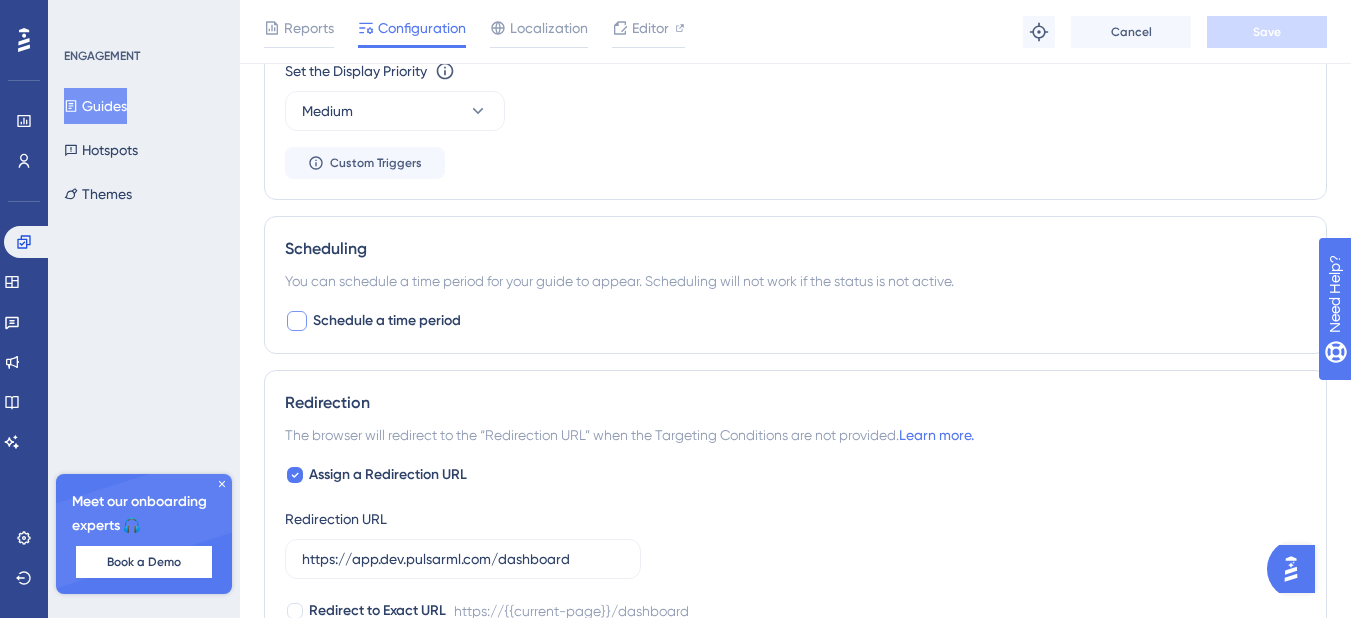 click on "Schedule a time period" at bounding box center (387, 321) 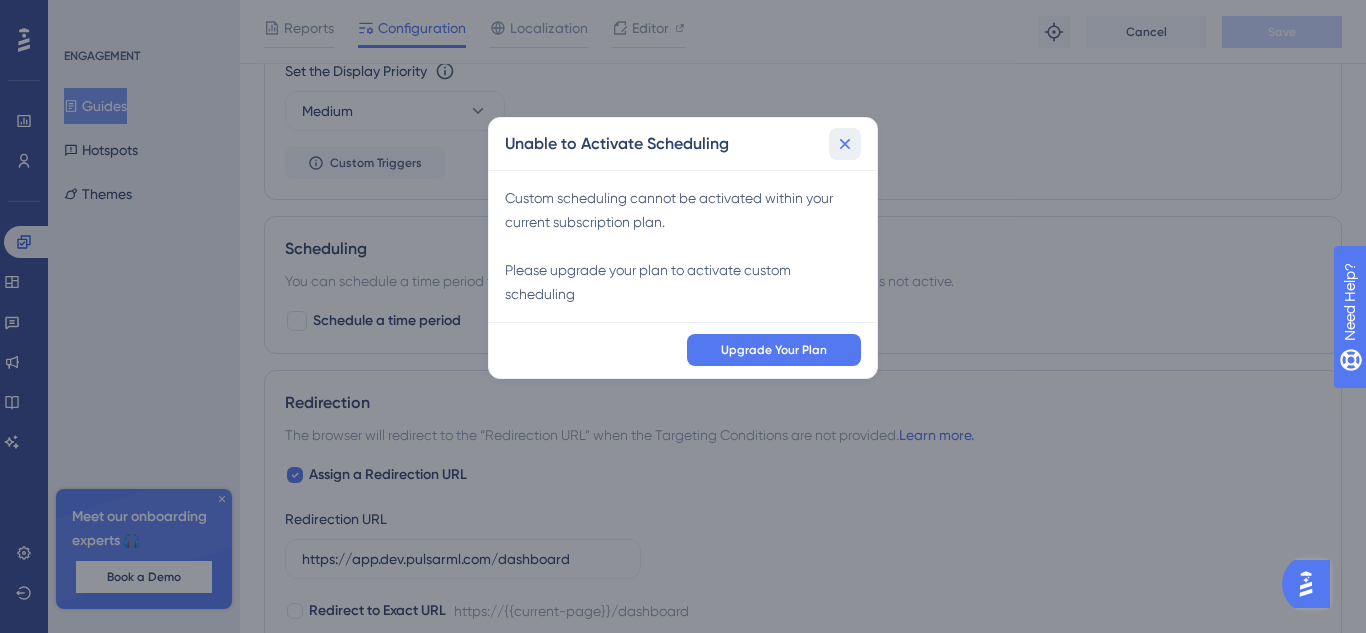 click 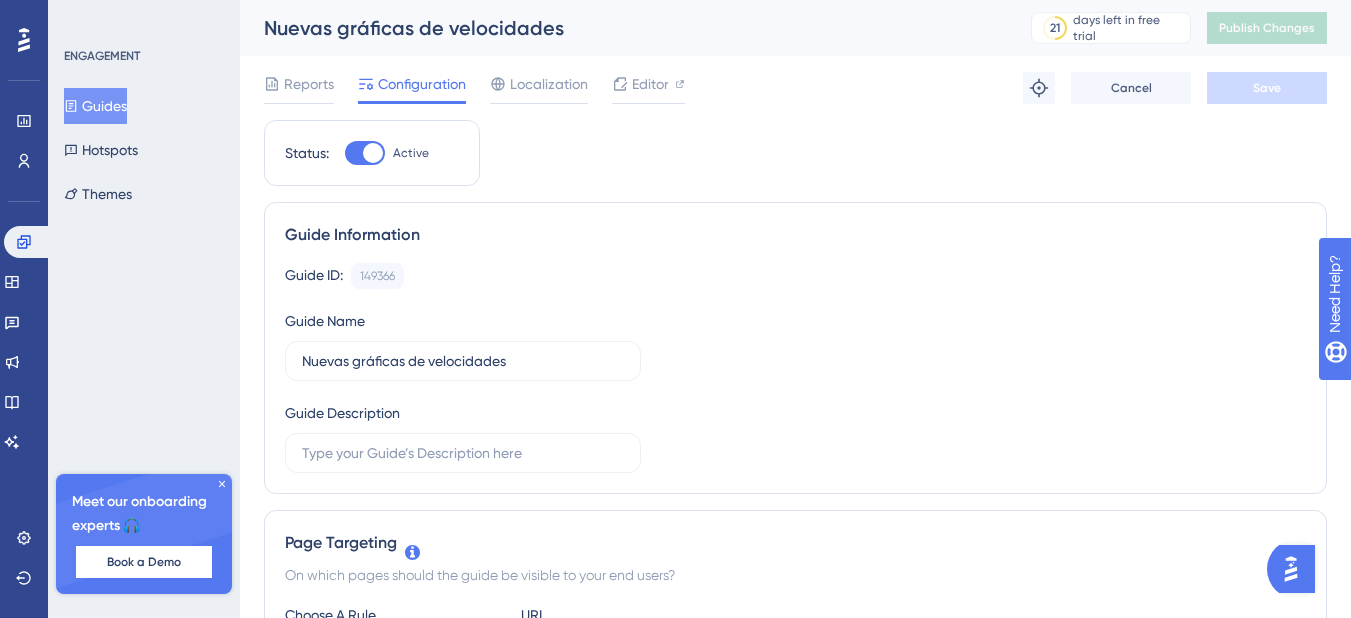 scroll, scrollTop: 500, scrollLeft: 0, axis: vertical 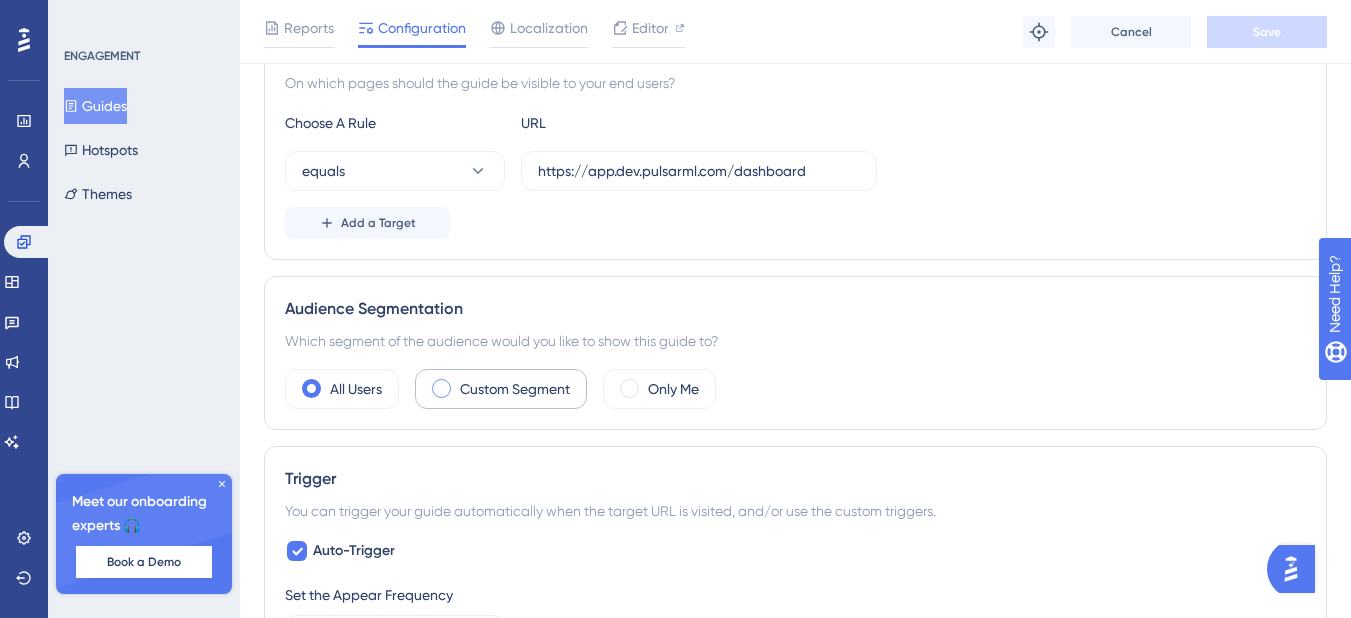 click on "Custom Segment" at bounding box center (515, 389) 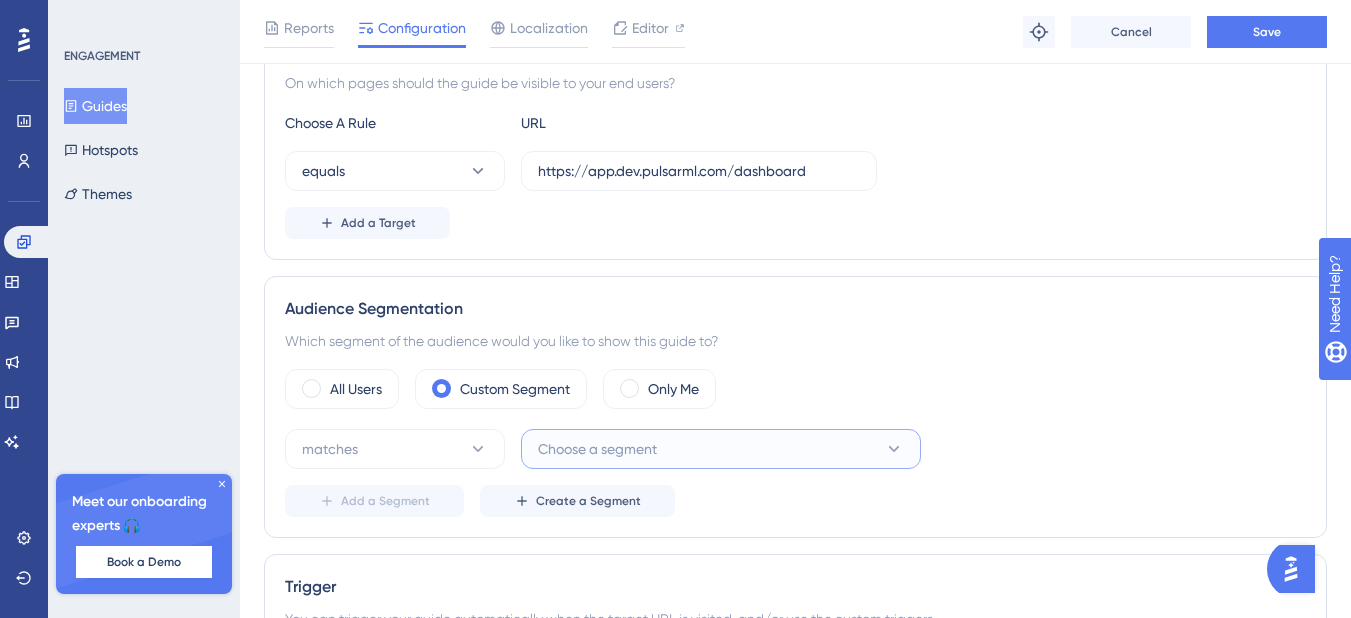 click on "Choose a segment" at bounding box center (721, 449) 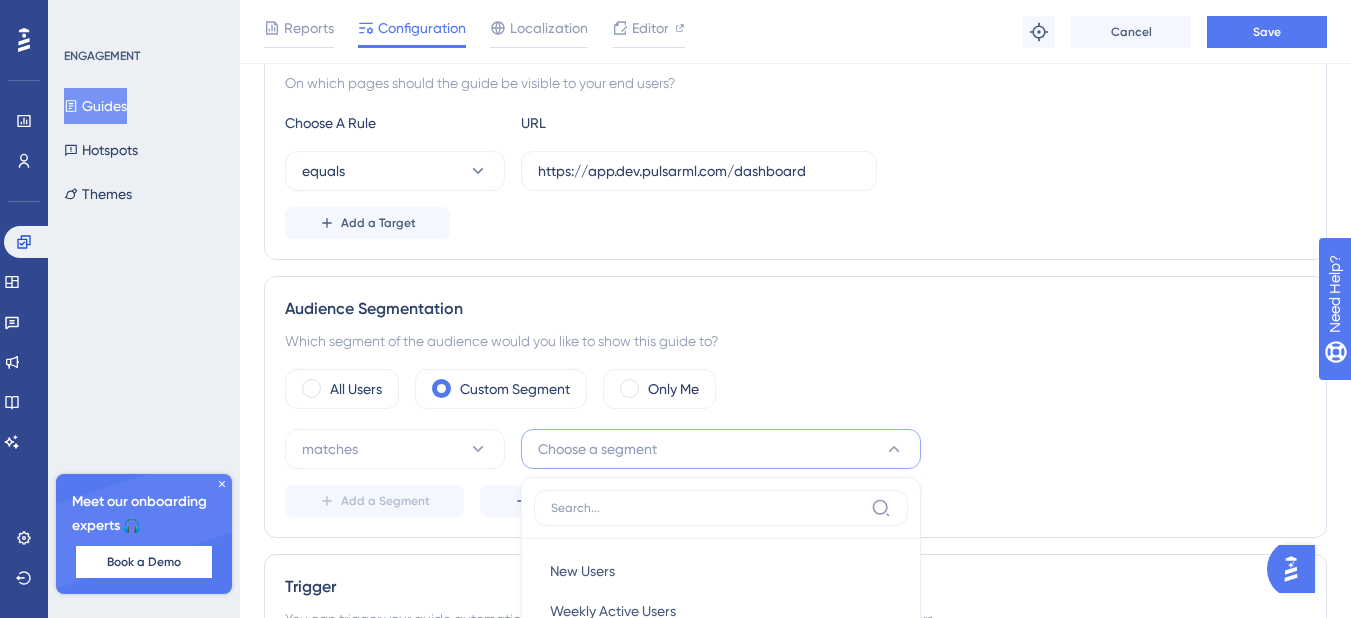 scroll, scrollTop: 821, scrollLeft: 0, axis: vertical 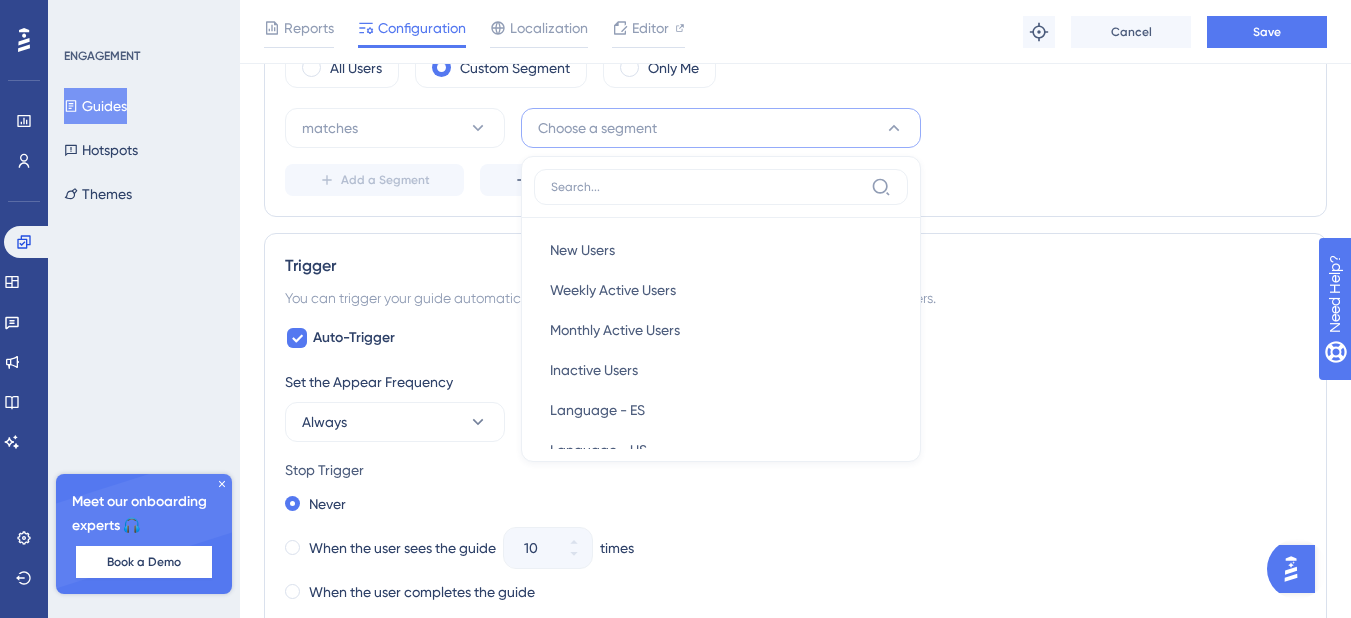 click on "matches Choose a segment New Users New Users Weekly Active Users Weekly Active Users Monthly Active Users Monthly Active Users Inactive Users Inactive Users Language - ES Language - ES Language - US Language - US Role - Superadmin Role - Superadmin Add a Segment Create a Segment" at bounding box center (795, 152) 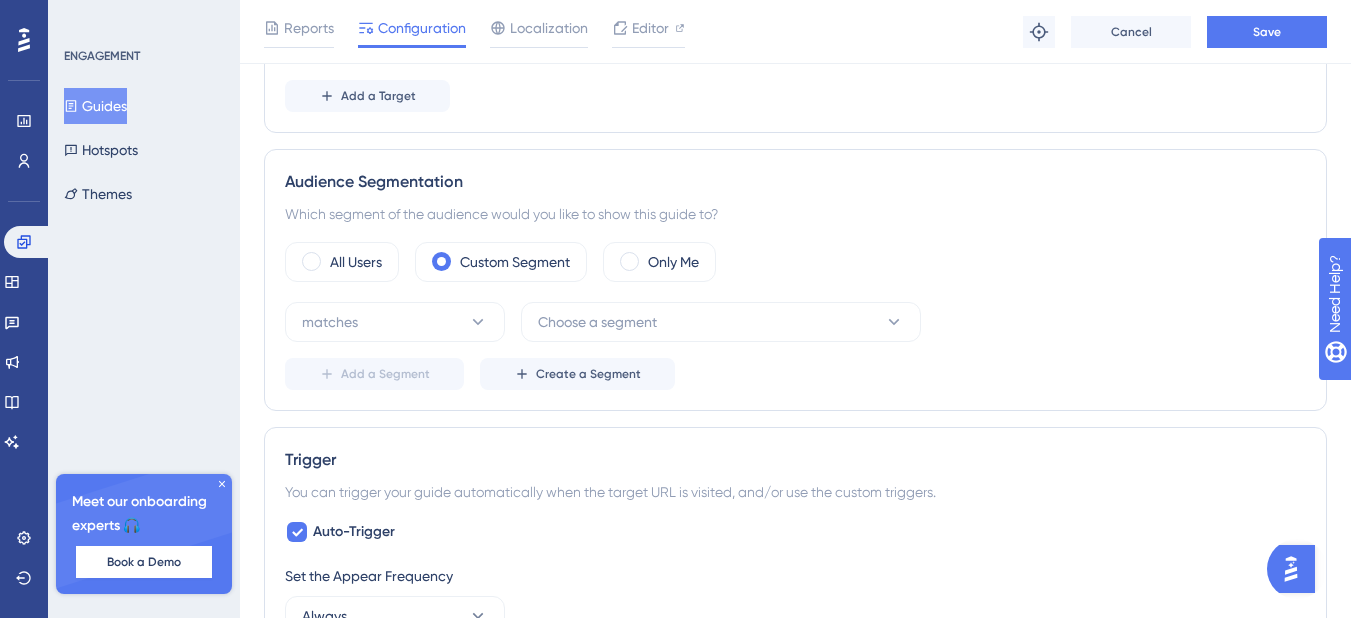 scroll, scrollTop: 621, scrollLeft: 0, axis: vertical 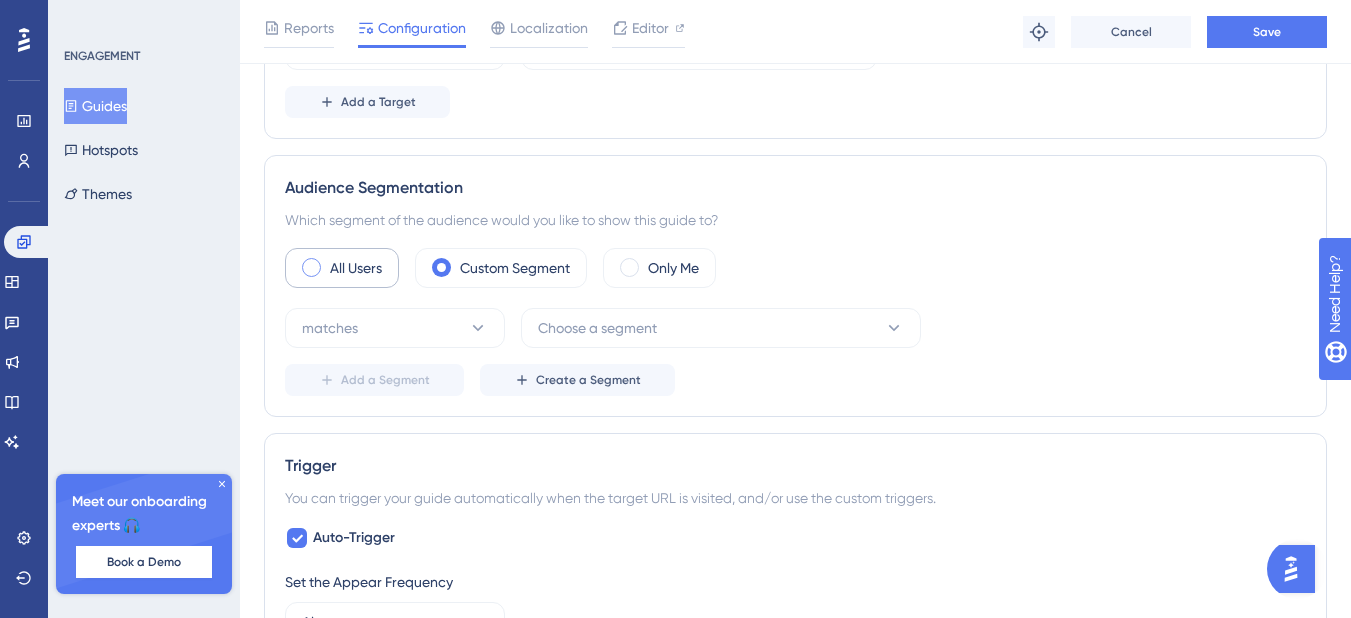 click on "All Users" at bounding box center (356, 268) 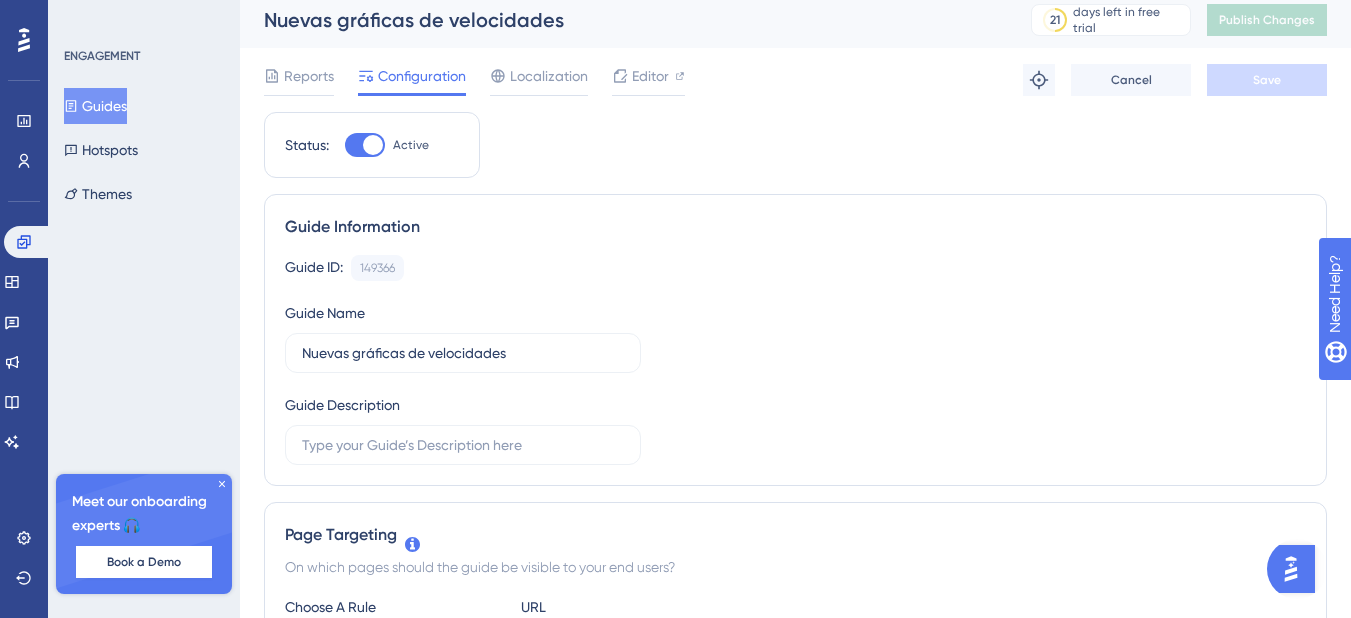 scroll, scrollTop: 0, scrollLeft: 0, axis: both 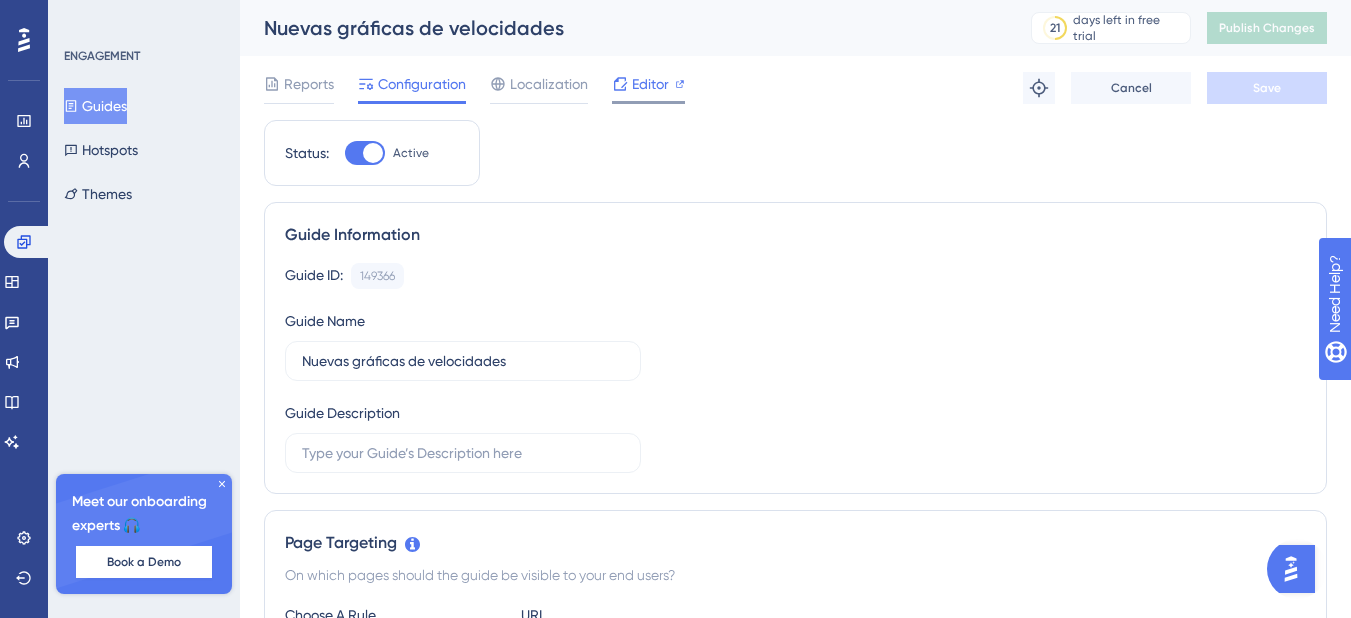 click 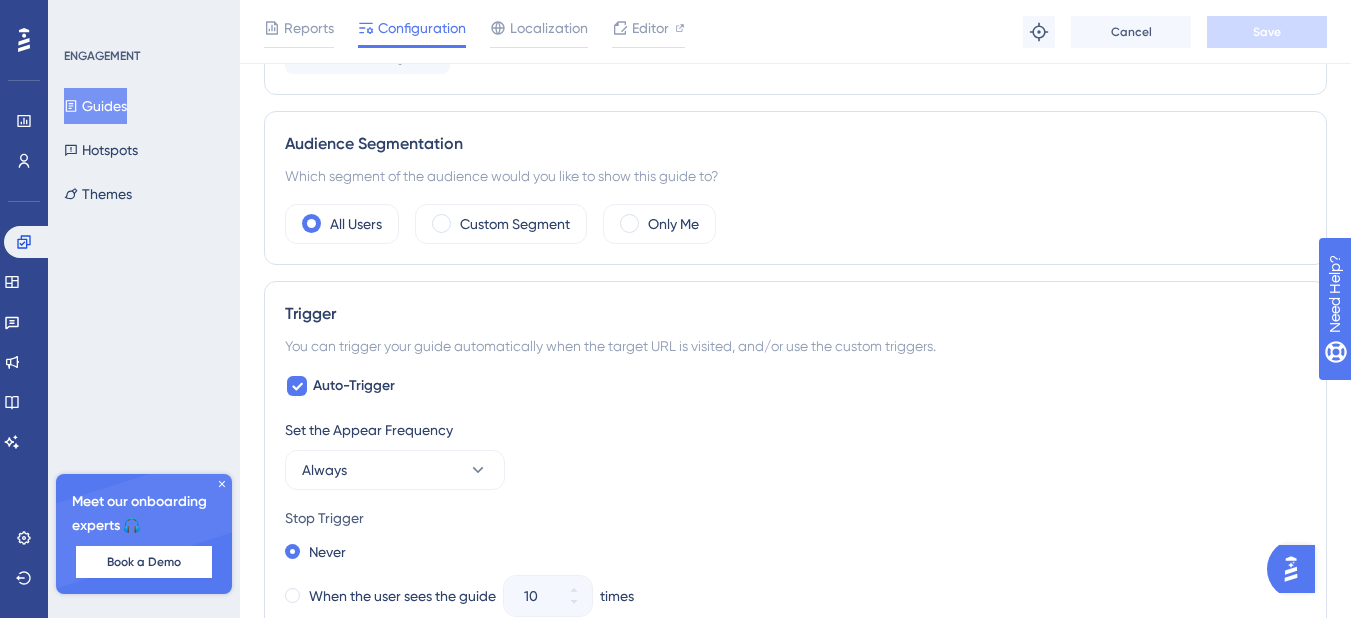 scroll, scrollTop: 800, scrollLeft: 0, axis: vertical 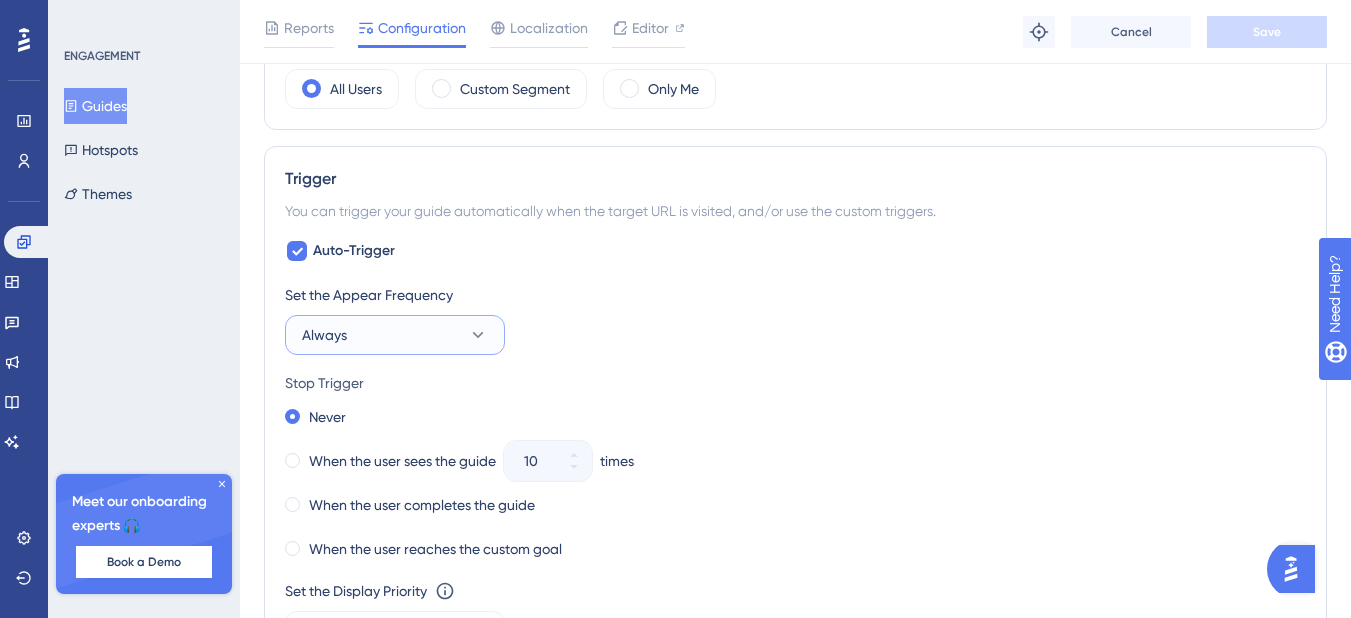 click on "Always" at bounding box center (395, 335) 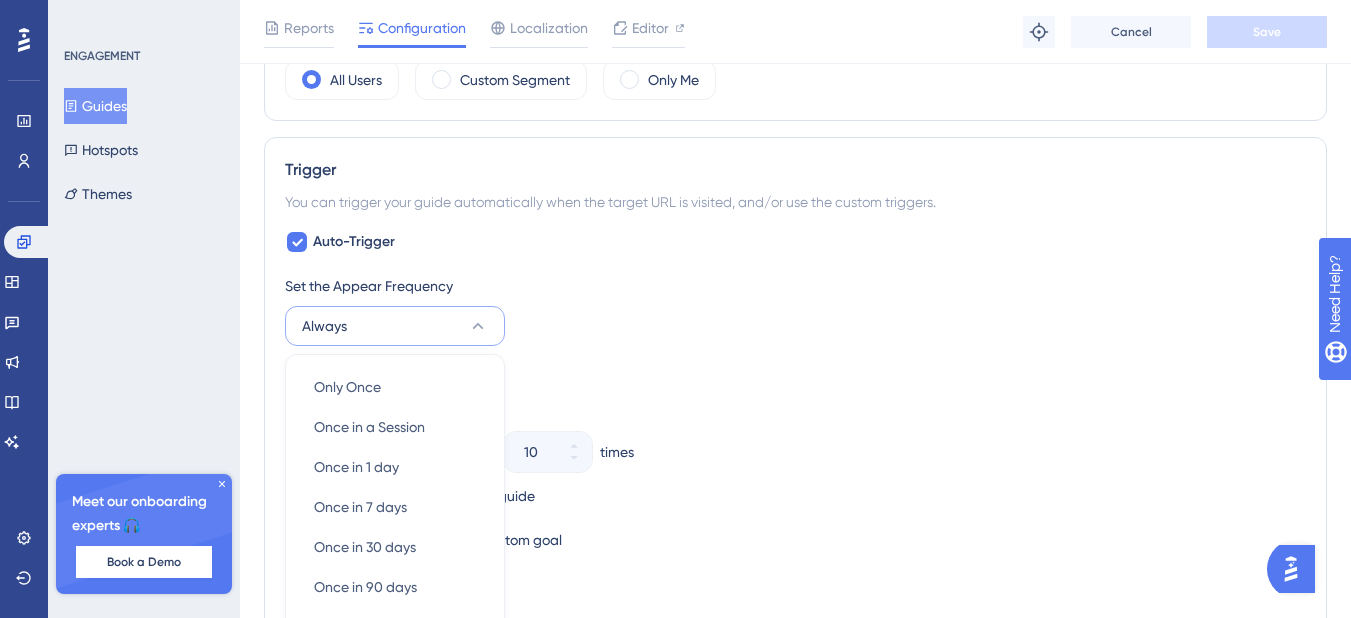 scroll, scrollTop: 807, scrollLeft: 0, axis: vertical 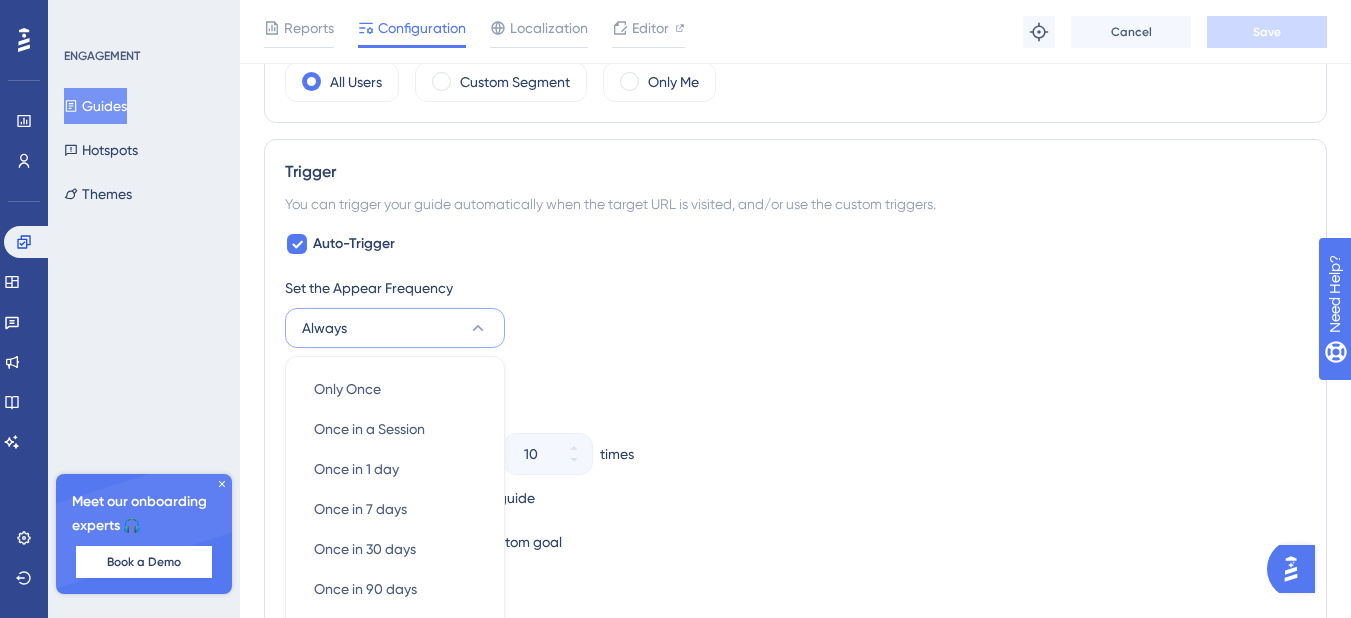 click on "Trigger You can trigger your guide automatically when the target URL is visited,
and/or use the custom triggers. Auto-Trigger Set the Appear Frequency Always Only Once Only Once Once in a Session Once in a Session Once in 1 day Once in 1 day Once in 7 days Once in 7 days Once in 30 days Once in 30 days Once in 90 days Once in 90 days Always Always Stop Trigger Never When the user sees the guide 10 times When the user completes the guide When the user reaches the custom goal Set the Display Priority This option will set the display priority between
auto-triggered materials in cases of conflicts between multiple materials Medium Custom Triggers" at bounding box center (795, 426) 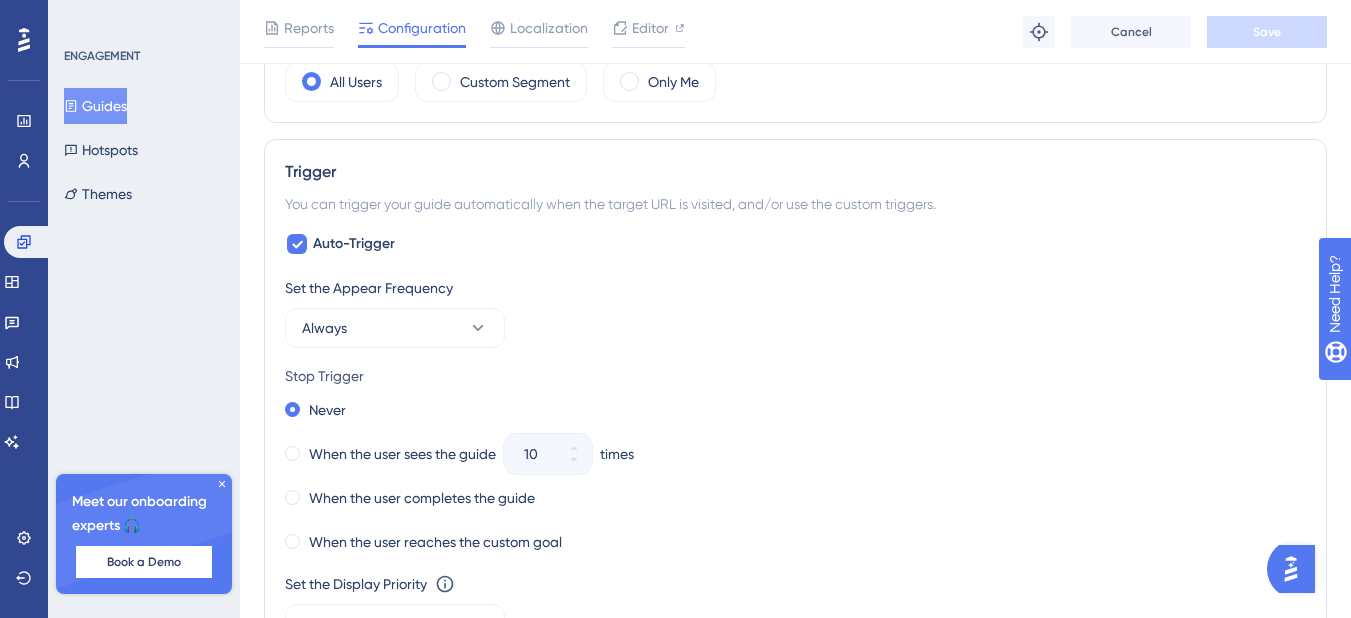 click on "Auto-Trigger Set the Appear Frequency Always Stop Trigger Never When the user sees the guide 10 times When the user completes the guide When the user reaches the custom goal Set the Display Priority This option will set the display priority between
auto-triggered materials in cases of conflicts between multiple materials Medium Custom Triggers" at bounding box center [795, 462] 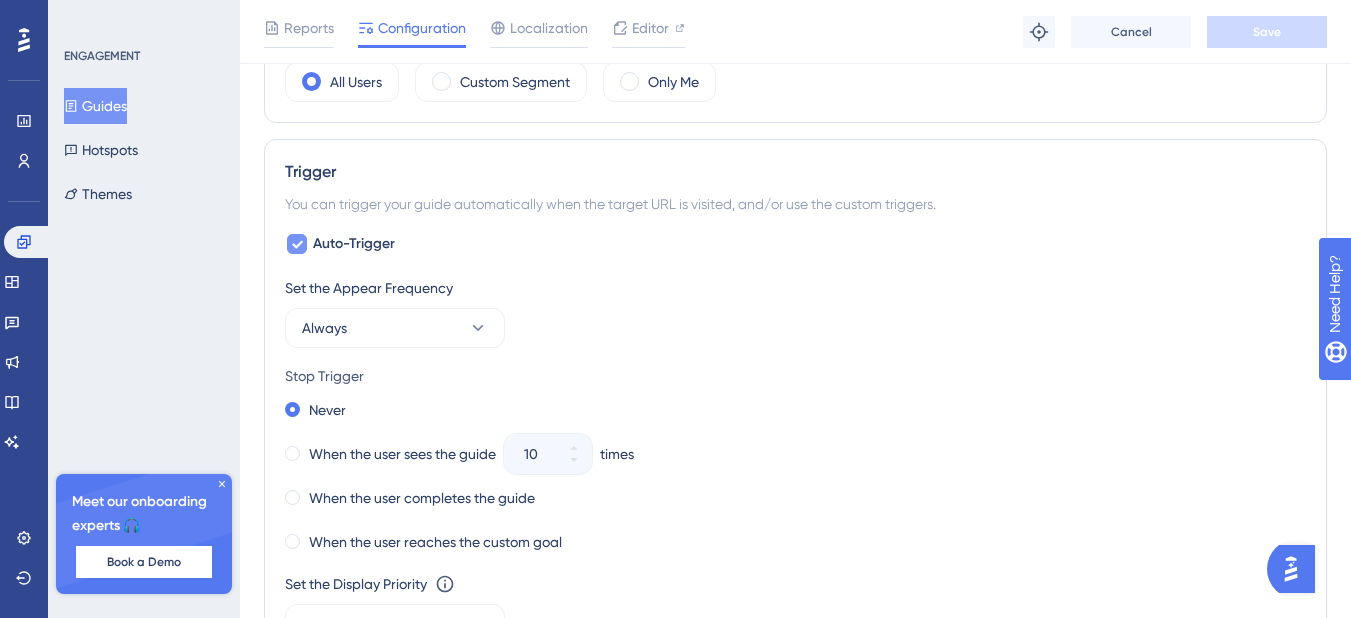 click 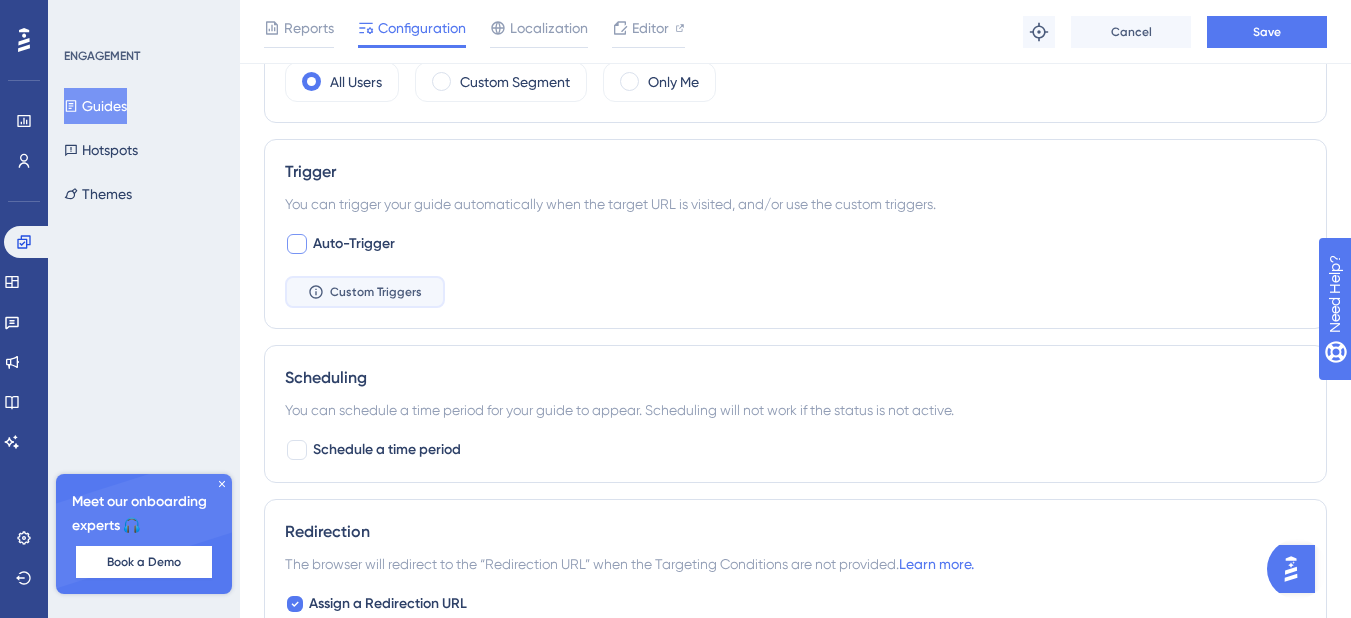 click on "Custom Triggers" at bounding box center (365, 292) 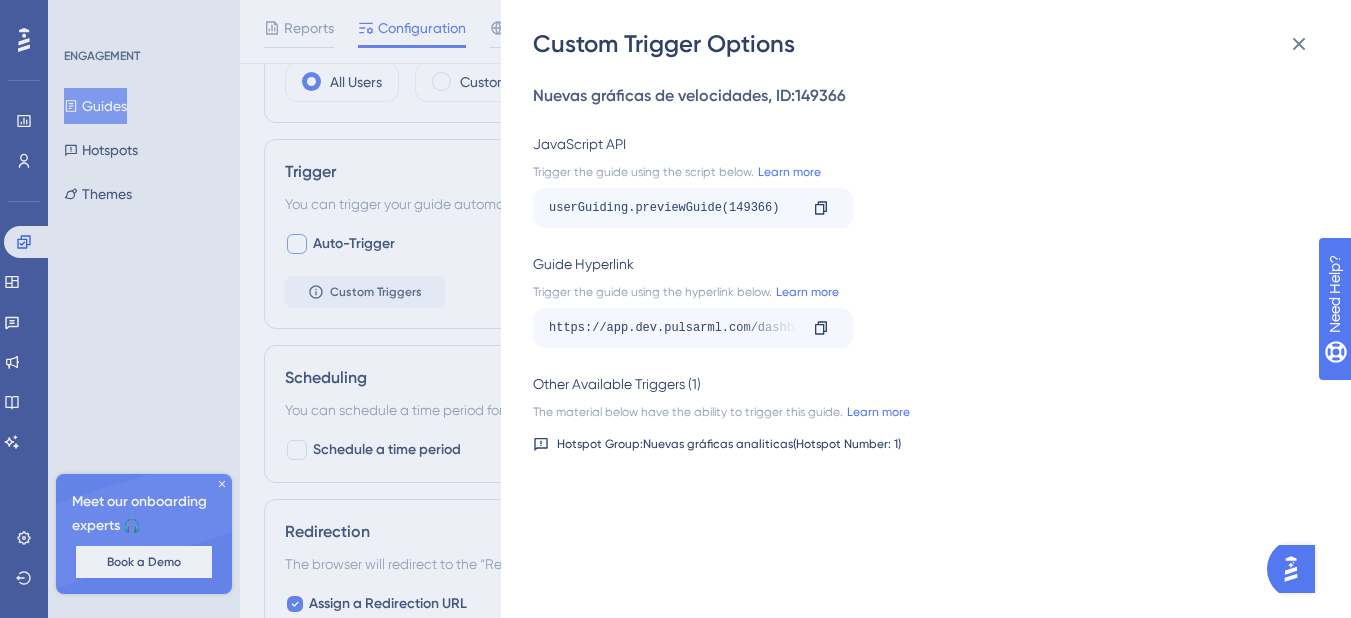 click on "Custom Trigger Options Nuevas gráficas de velocidades , ID: 149366 JavaScript API Trigger the guide using the script below. Learn more userGuiding.previewGuide(149366) Copy Guide Hyperlink Trigger the guide using the hyperlink below. Learn more https://app.dev.pulsarml.com/dashboard?__ug__=149366 Copy Other Available Triggers (1) The material below have the ability to trigger this guide. Learn more Hotspot Group:  Nuevas gráficas analiticas  (Hotspot Number:   1 )" at bounding box center [926, 309] 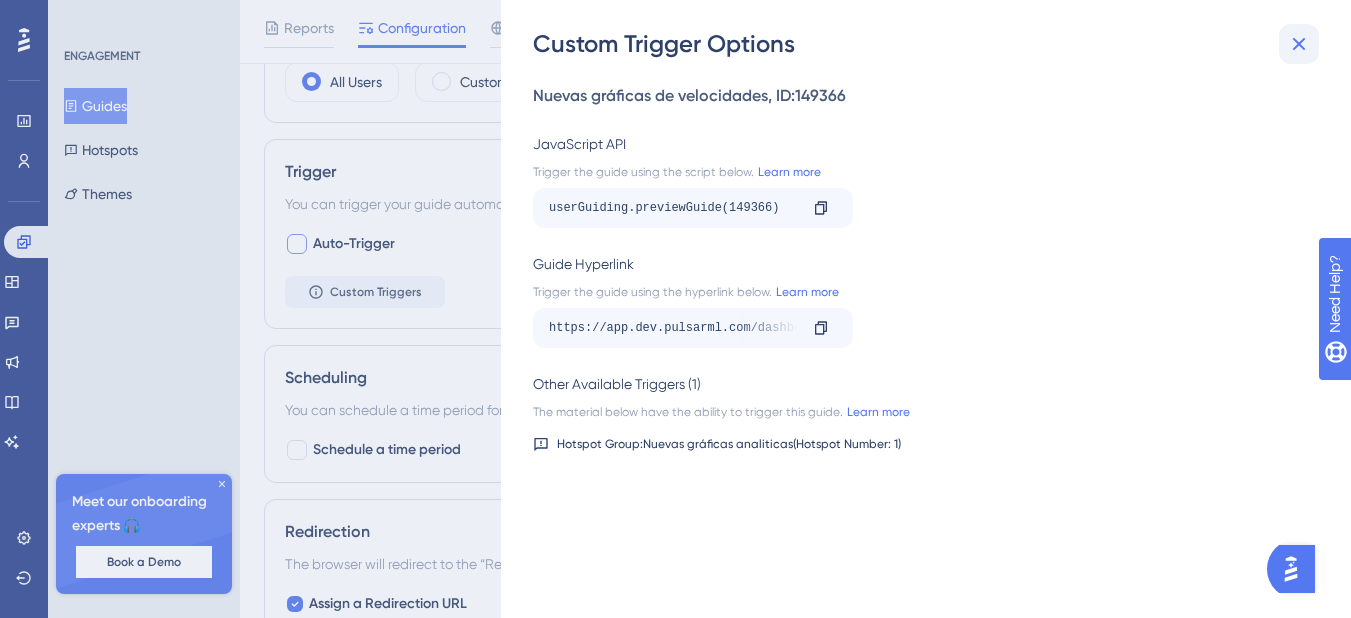 drag, startPoint x: 1320, startPoint y: 41, endPoint x: 1303, endPoint y: 45, distance: 17.464249 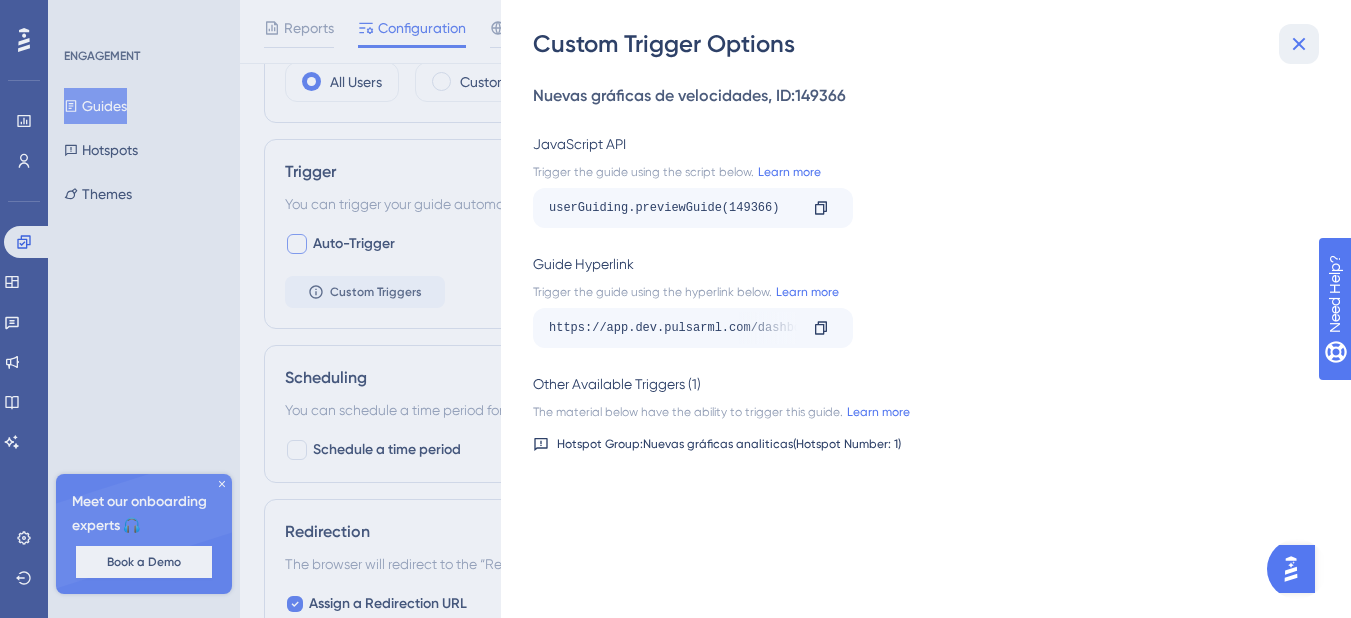 drag, startPoint x: 1303, startPoint y: 45, endPoint x: 1227, endPoint y: 156, distance: 134.52509 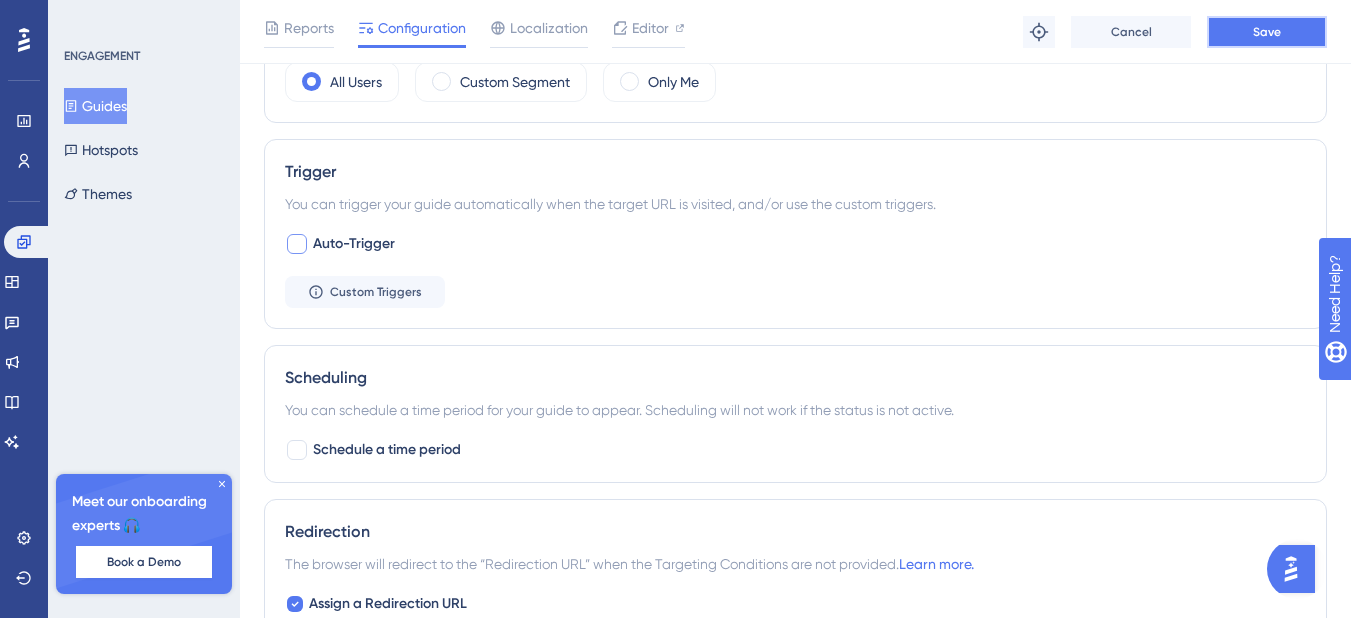 click on "Save" at bounding box center (1267, 32) 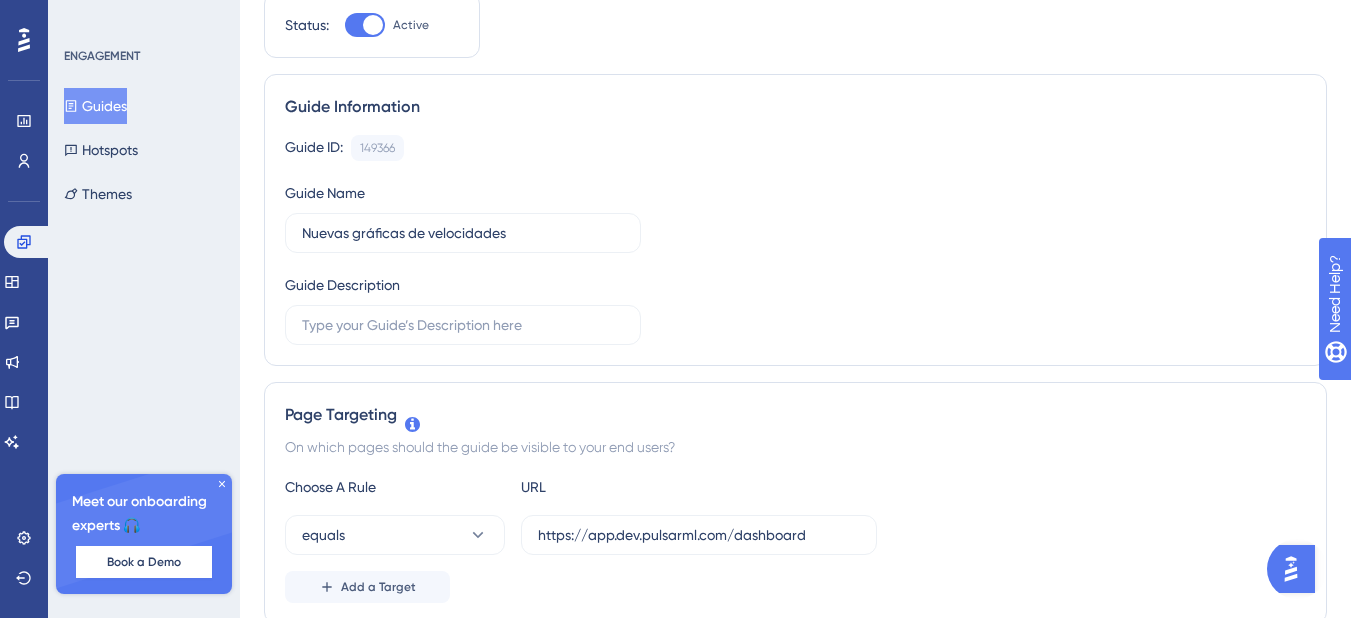 scroll, scrollTop: 0, scrollLeft: 0, axis: both 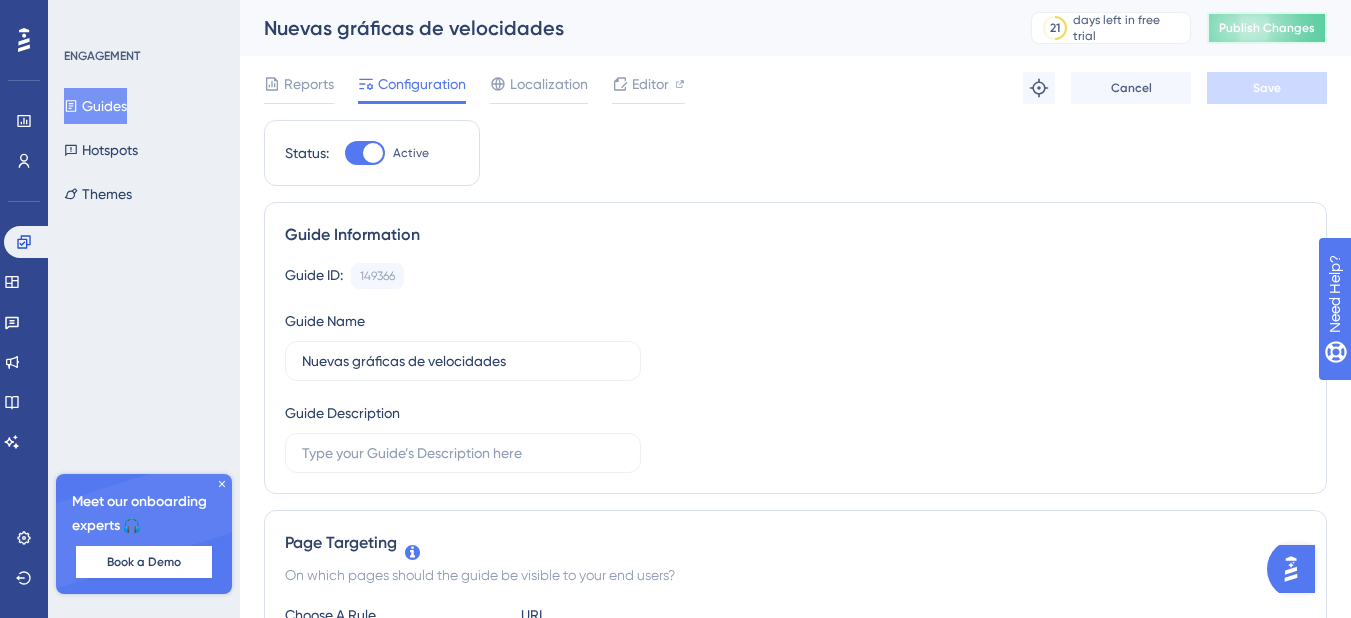 click on "Publish Changes" at bounding box center (1267, 28) 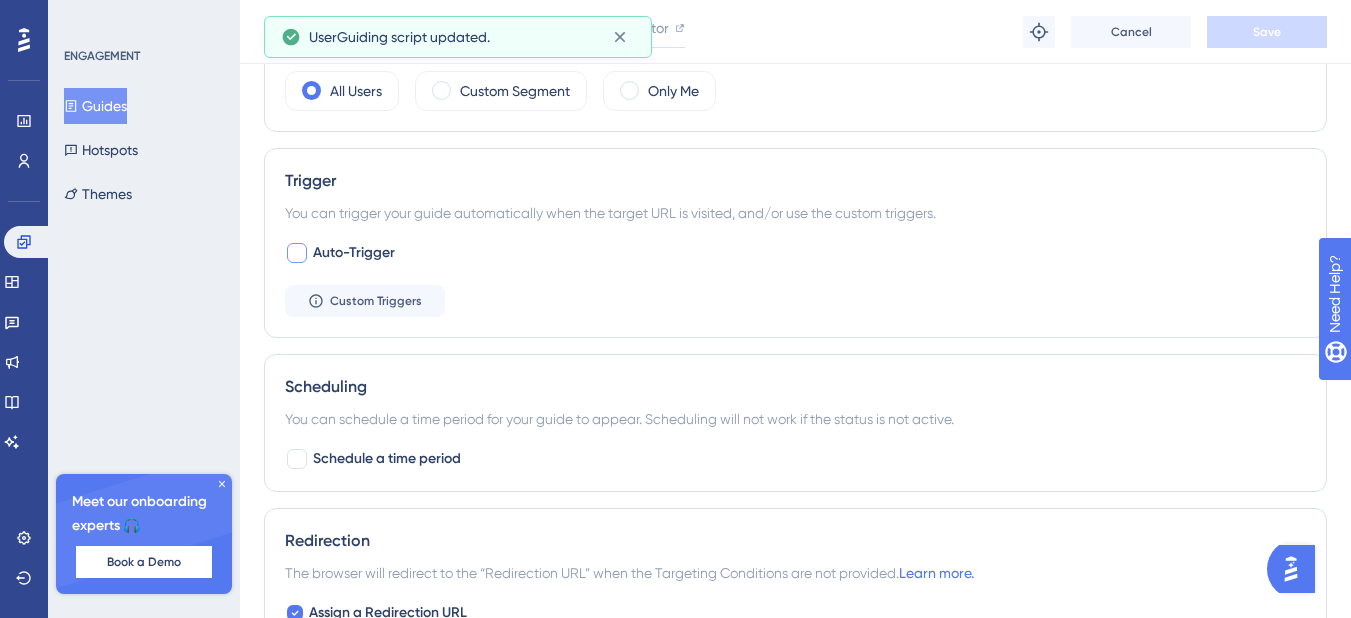 scroll, scrollTop: 800, scrollLeft: 0, axis: vertical 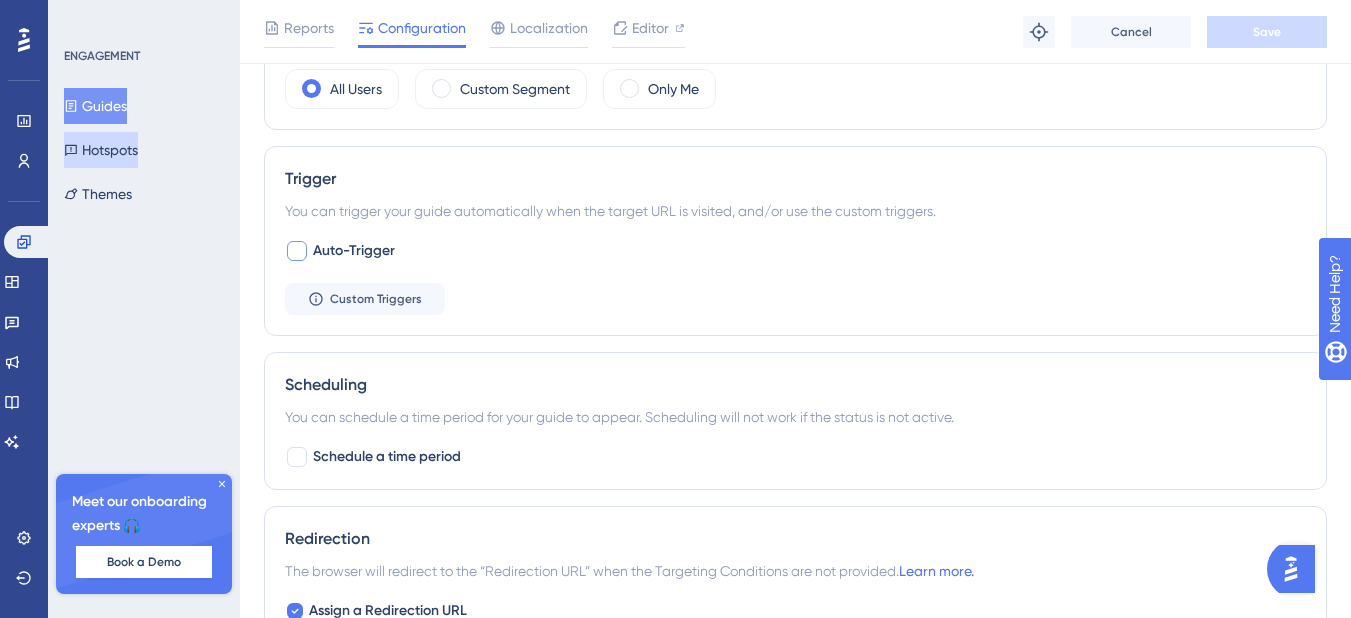 click on "Hotspots" at bounding box center (101, 150) 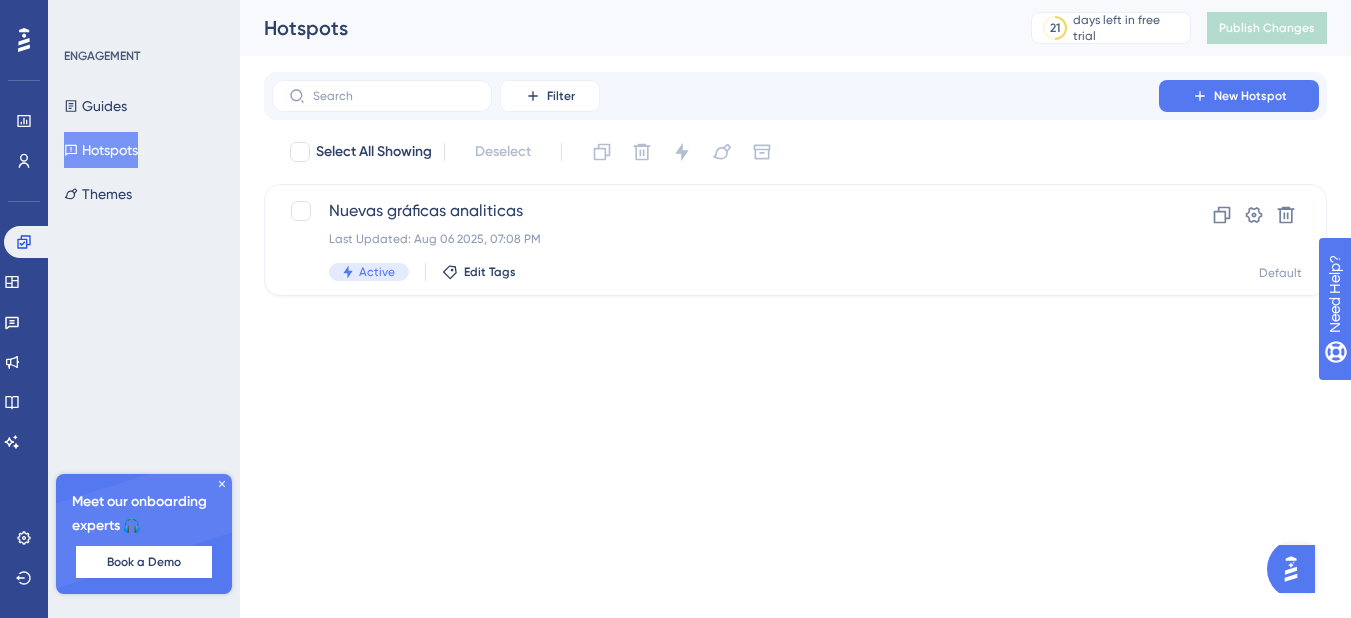 scroll, scrollTop: 0, scrollLeft: 0, axis: both 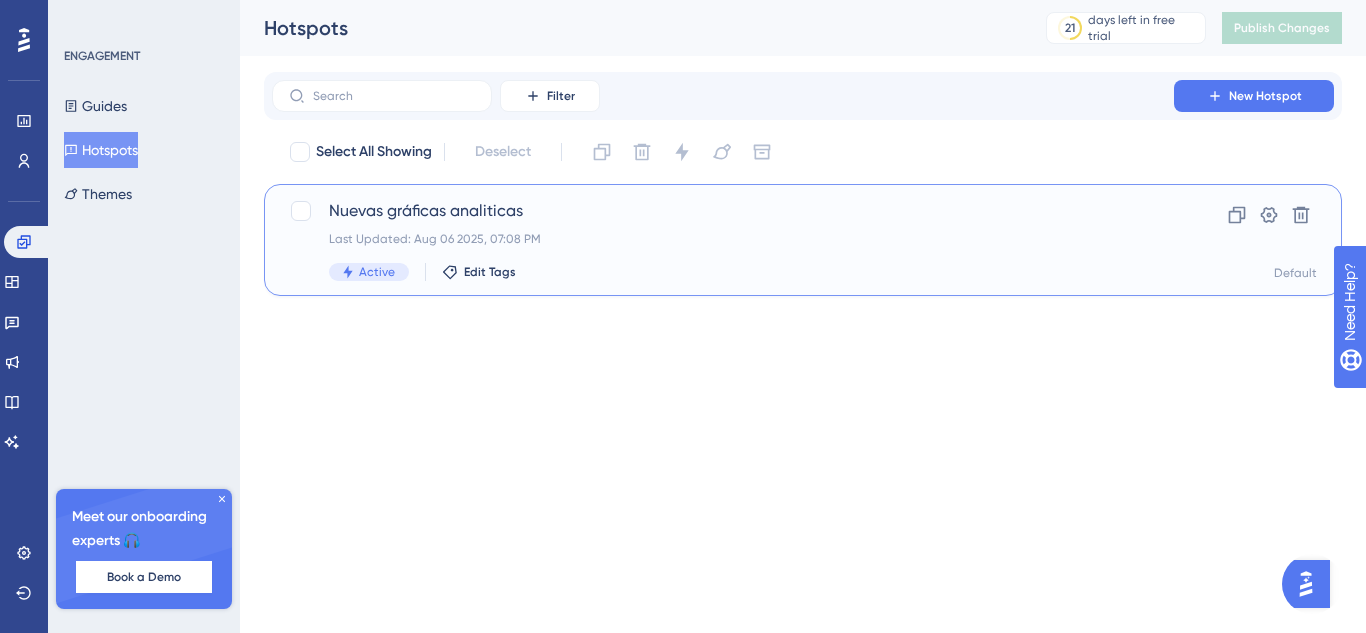 click on "Nuevas gráficas analiticas Last Updated: Aug 06 2025, 07:08 PM Active Edit Tags" at bounding box center (723, 240) 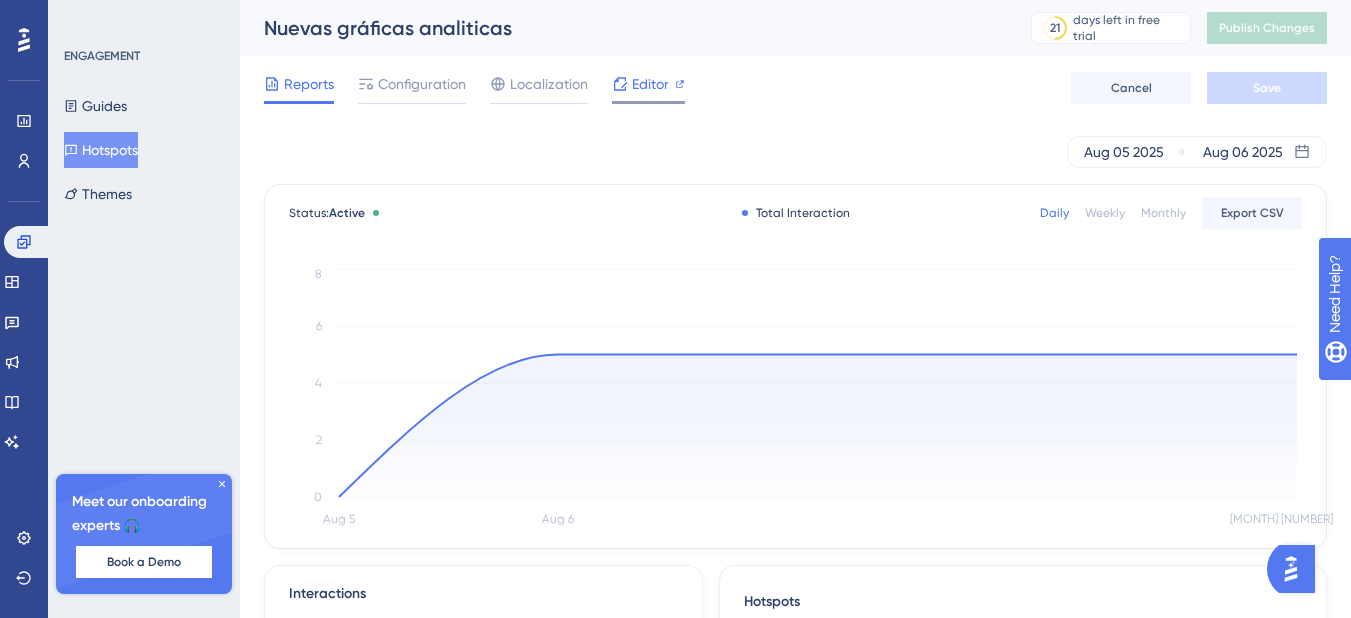 click 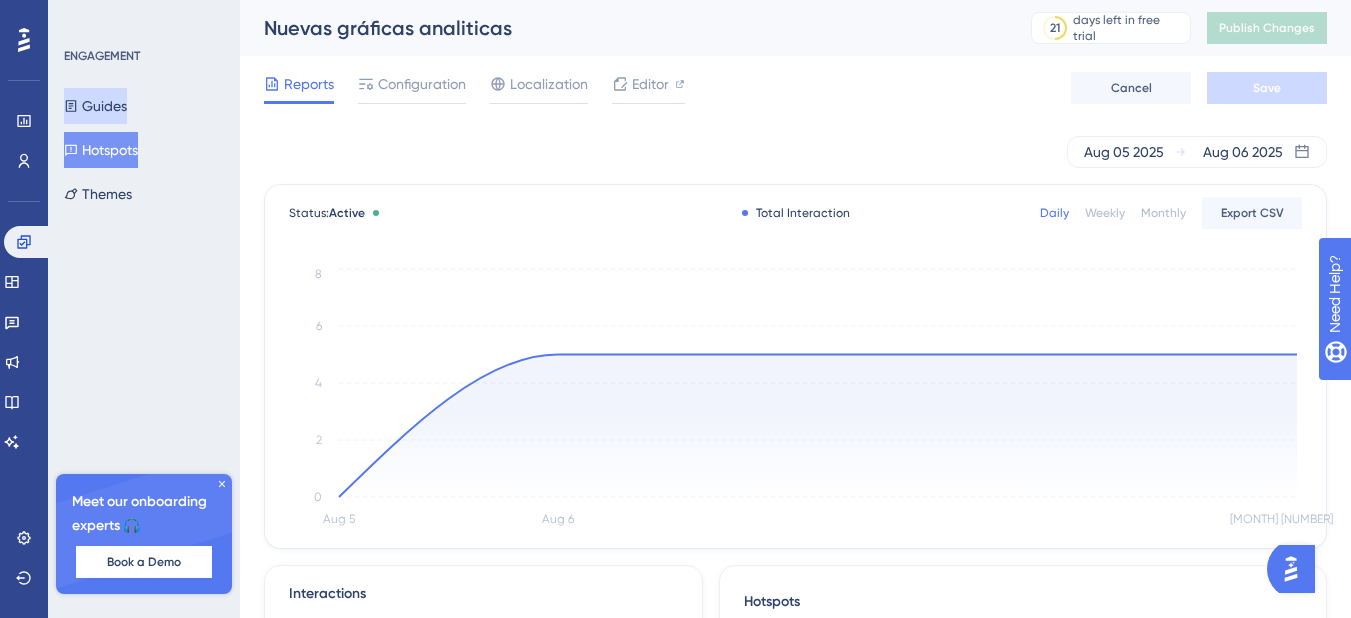 click on "Guides" at bounding box center [95, 106] 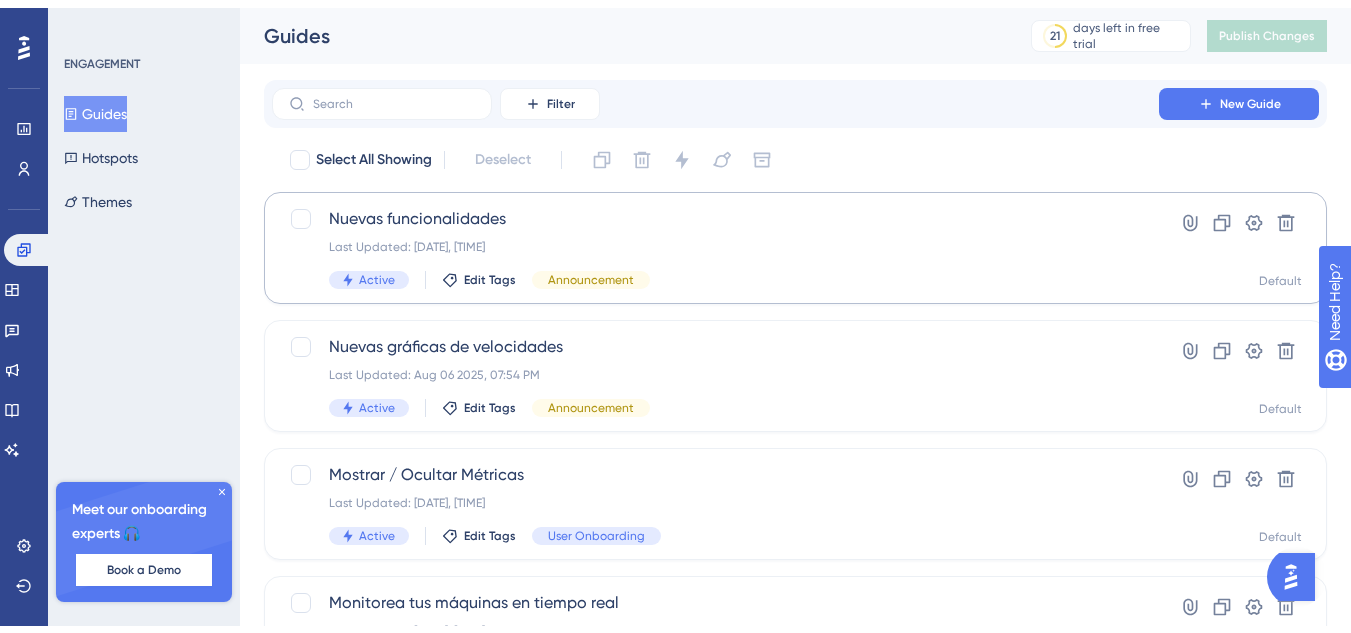 scroll, scrollTop: 111, scrollLeft: 0, axis: vertical 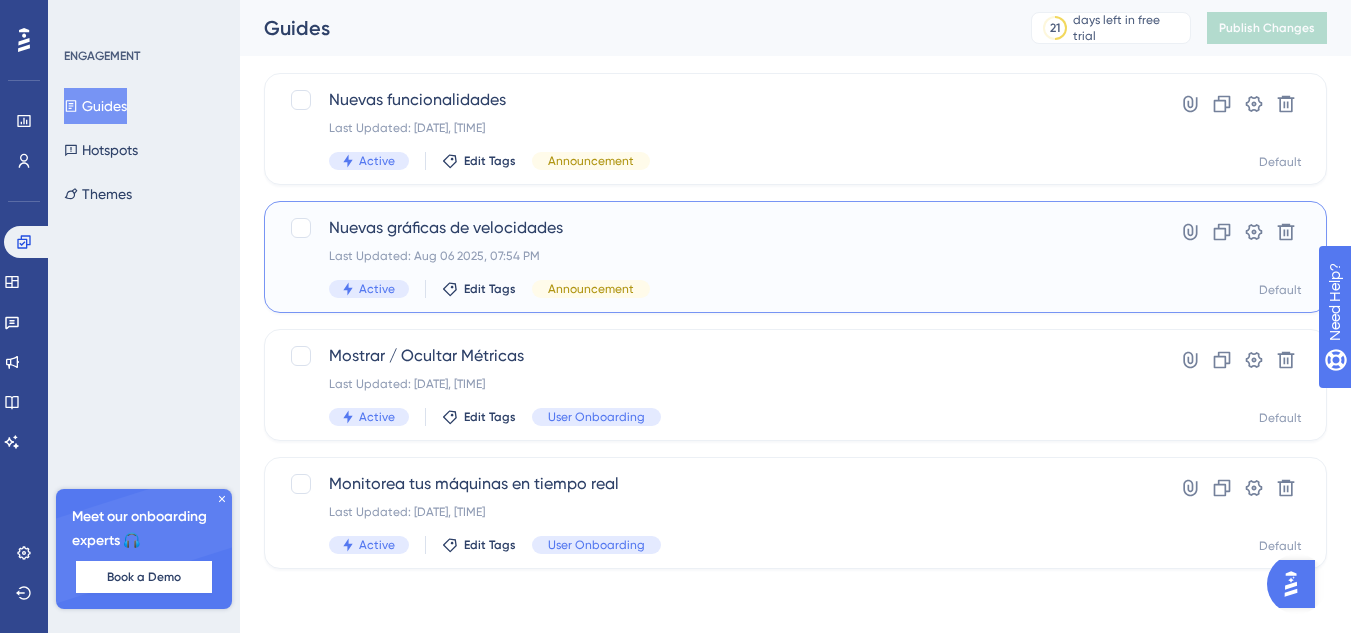 click on "Last Updated: Aug 06 2025, 07:54 PM" at bounding box center [715, 256] 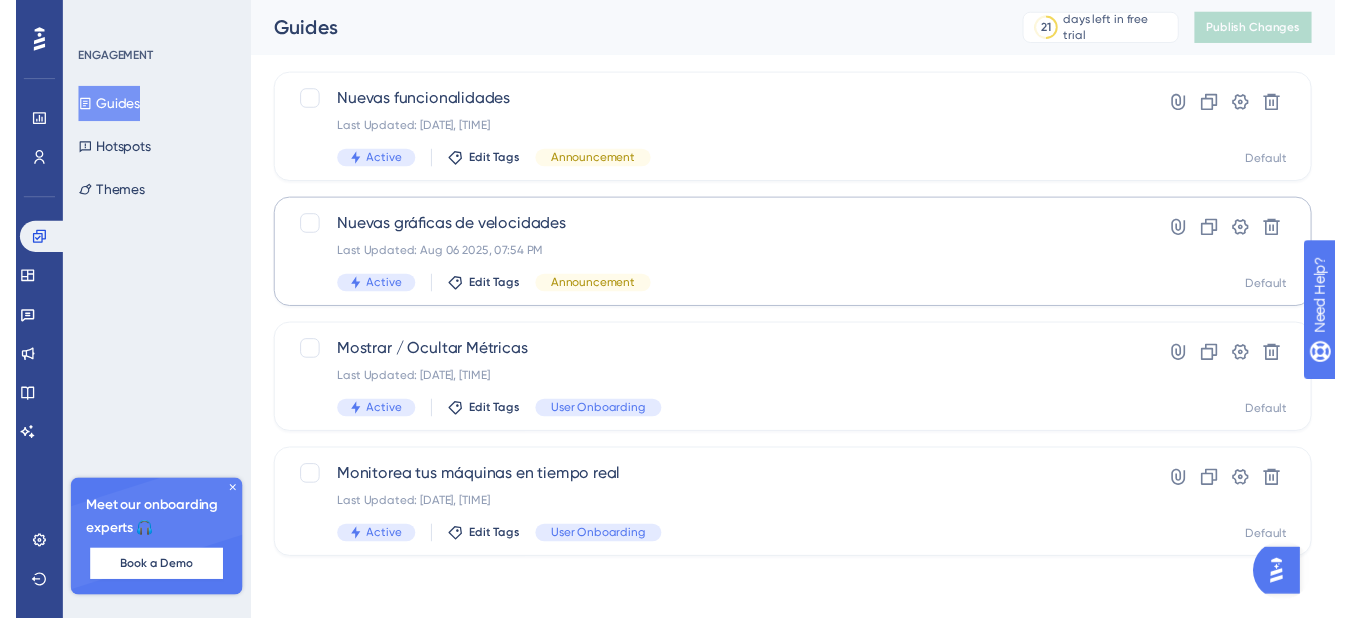 scroll, scrollTop: 0, scrollLeft: 0, axis: both 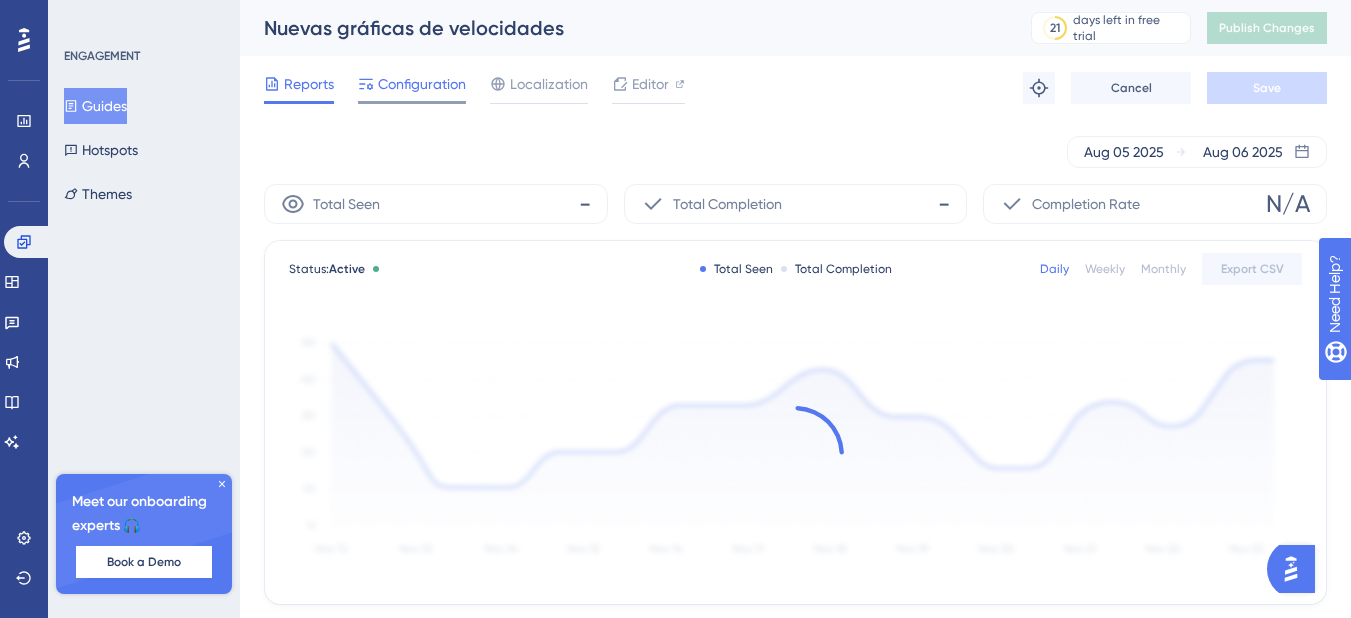 click on "Configuration" at bounding box center [422, 84] 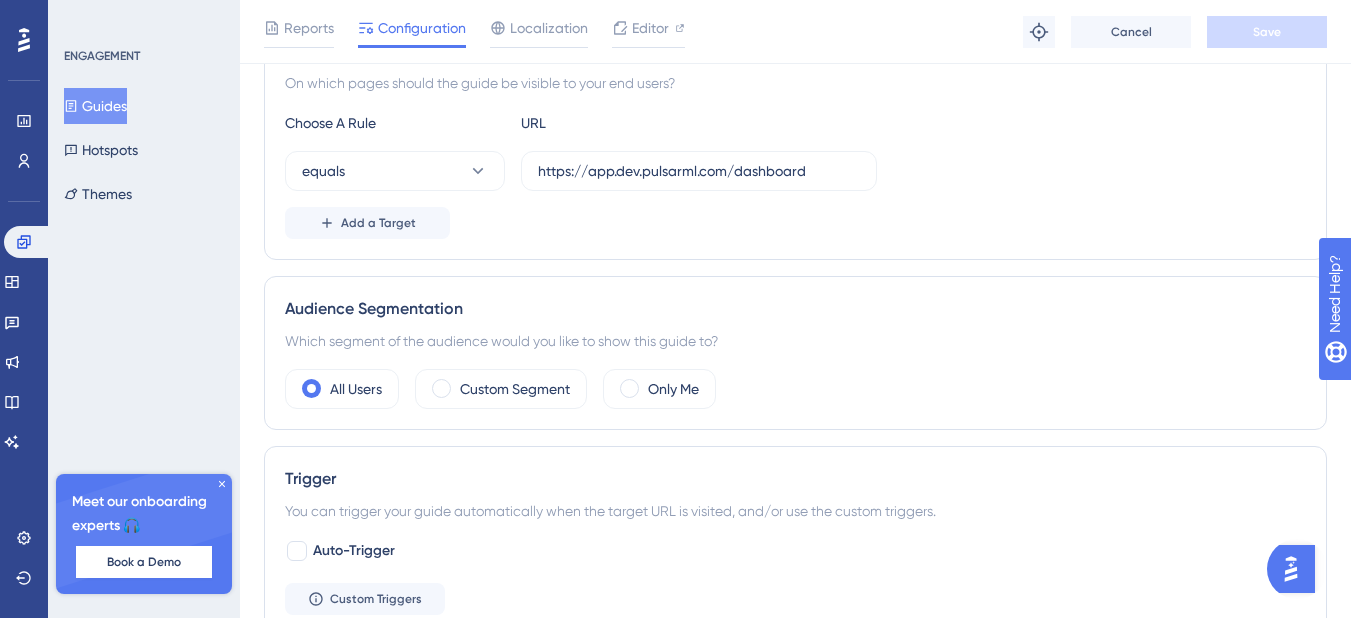 scroll, scrollTop: 900, scrollLeft: 0, axis: vertical 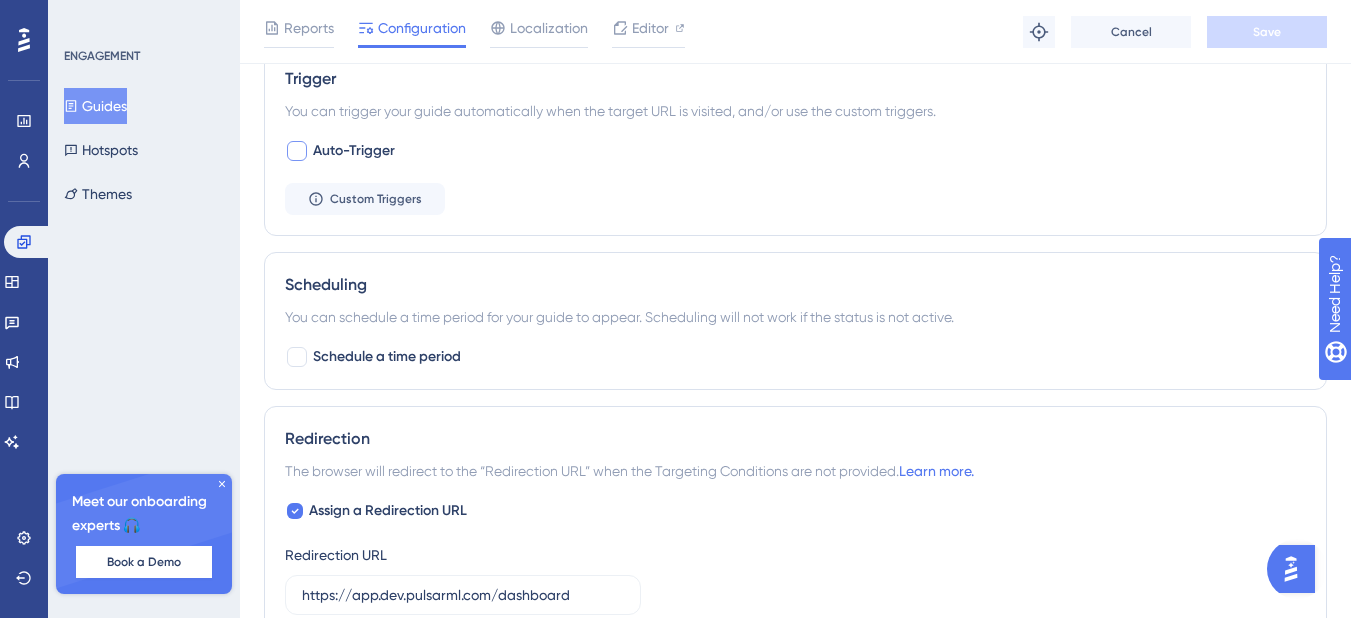click on "Auto-Trigger" at bounding box center [340, 151] 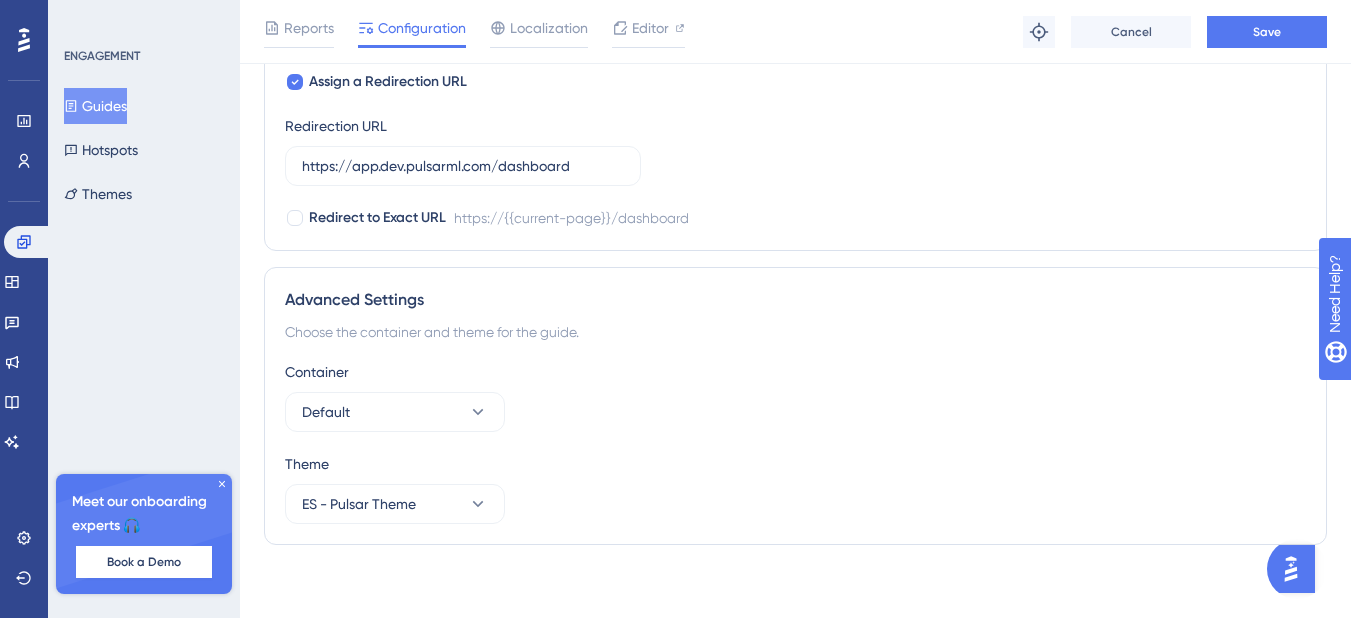 scroll, scrollTop: 1720, scrollLeft: 0, axis: vertical 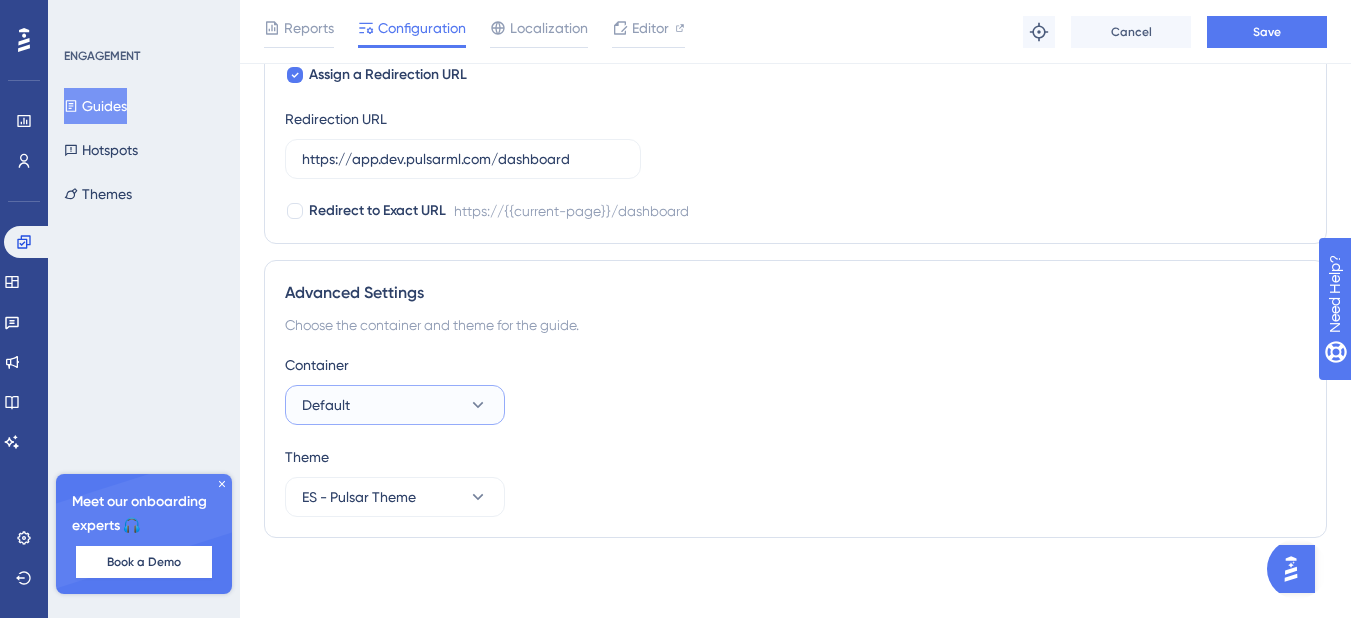 click on "Default" at bounding box center (395, 405) 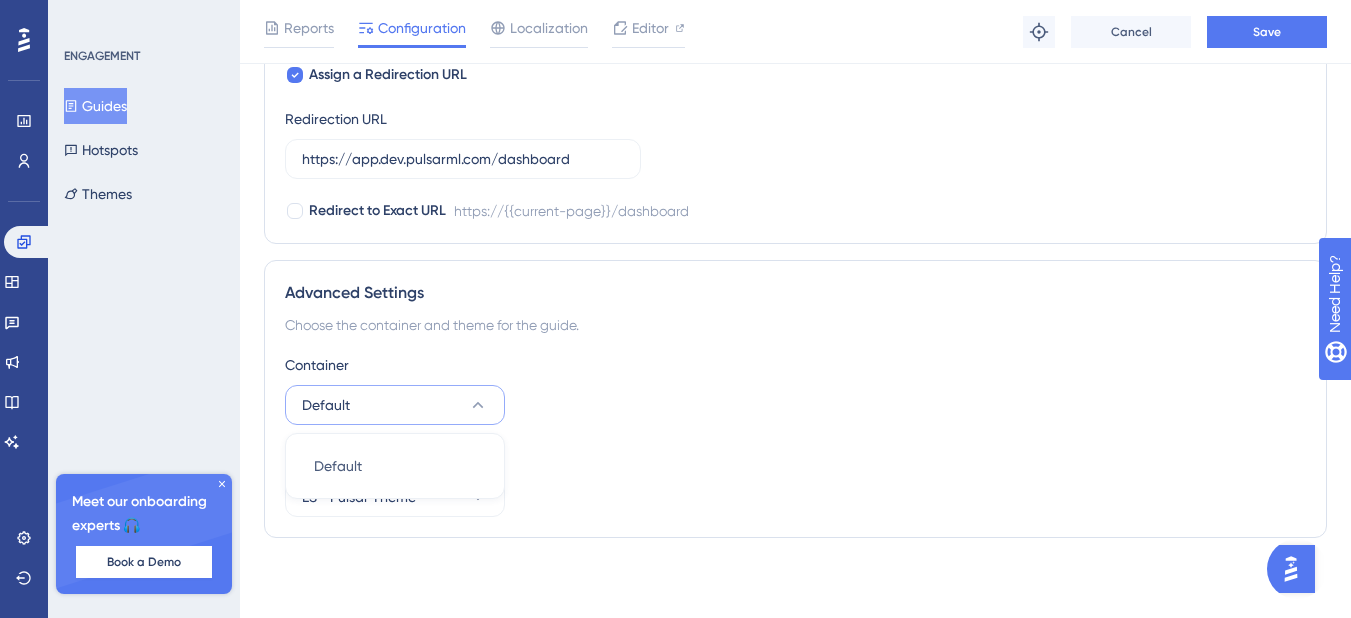 click on "Container" at bounding box center (795, 365) 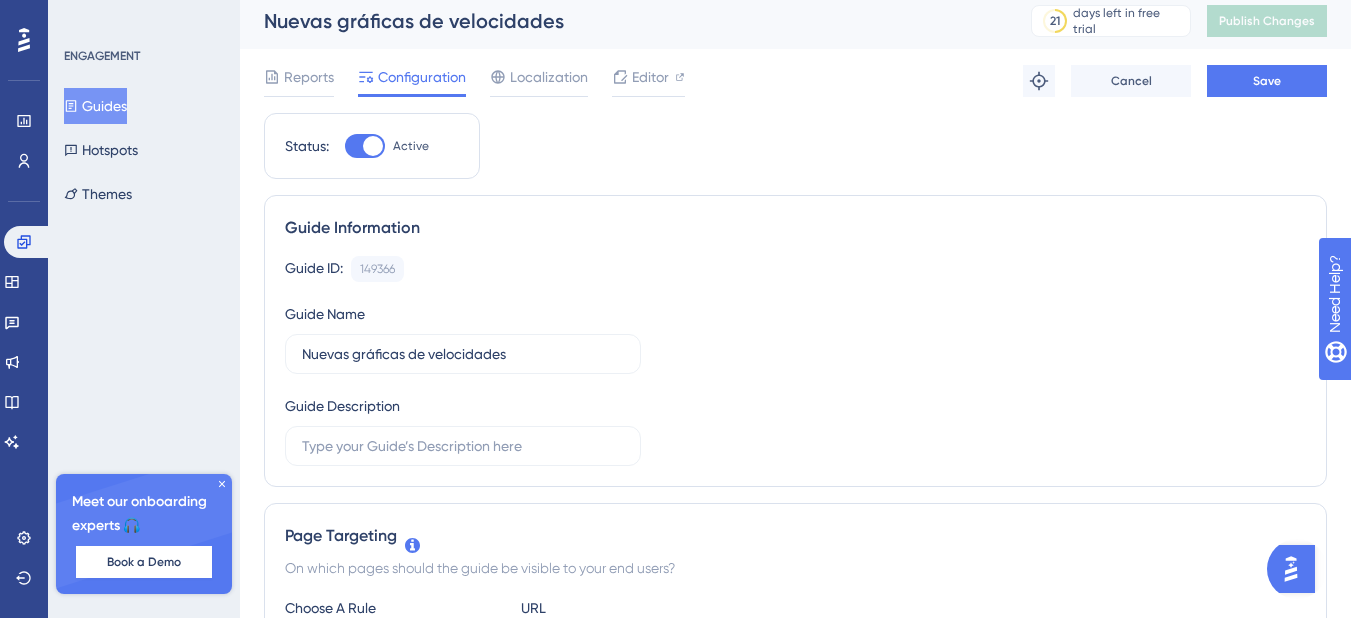 scroll, scrollTop: 0, scrollLeft: 0, axis: both 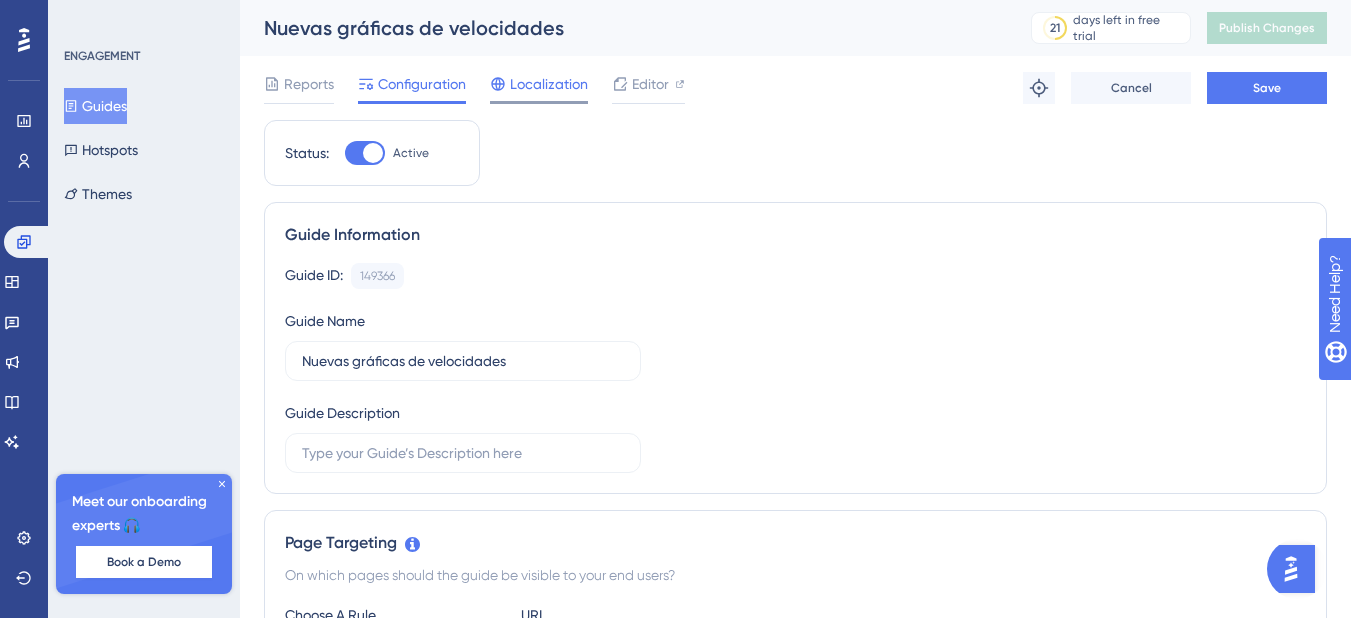 click on "Localization" at bounding box center (549, 84) 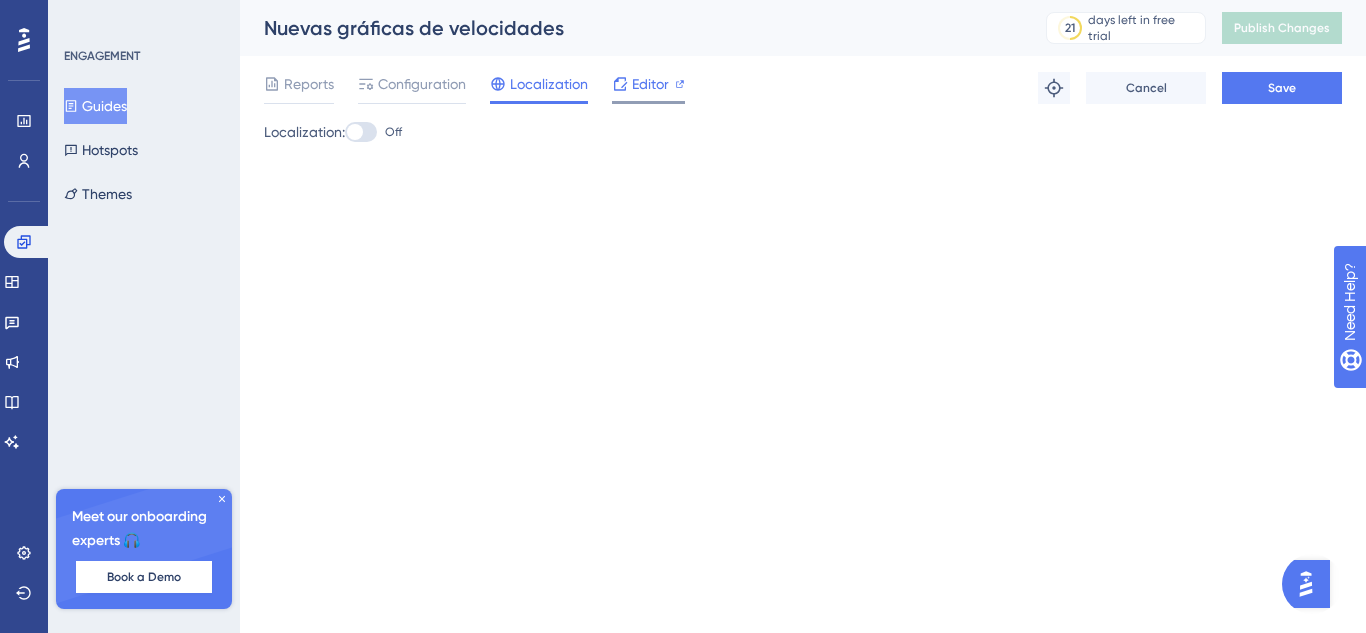 click on "Editor" at bounding box center (650, 84) 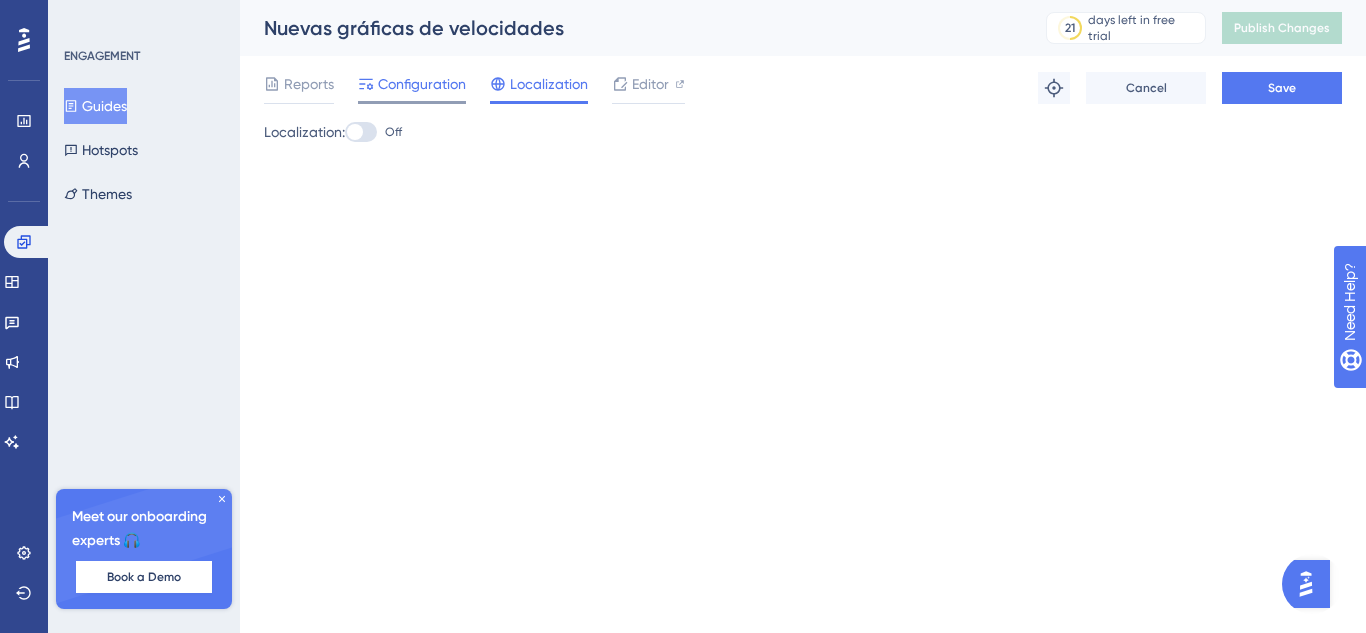 click at bounding box center [366, 84] 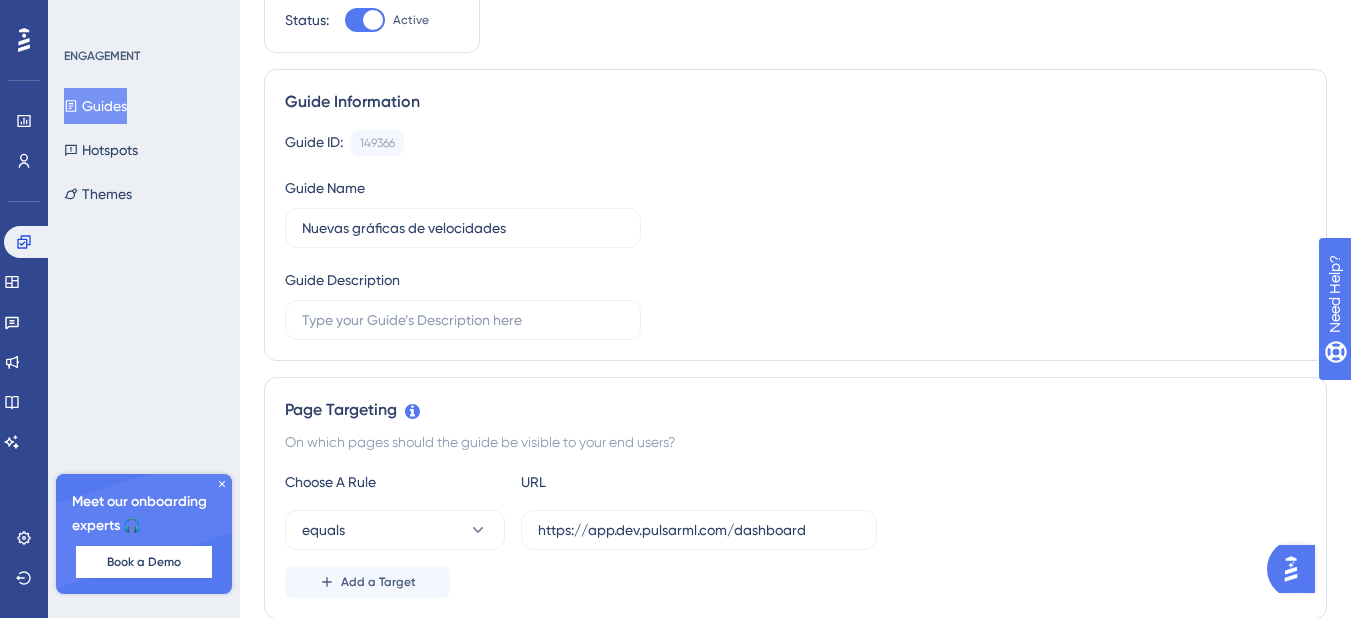 scroll, scrollTop: 400, scrollLeft: 0, axis: vertical 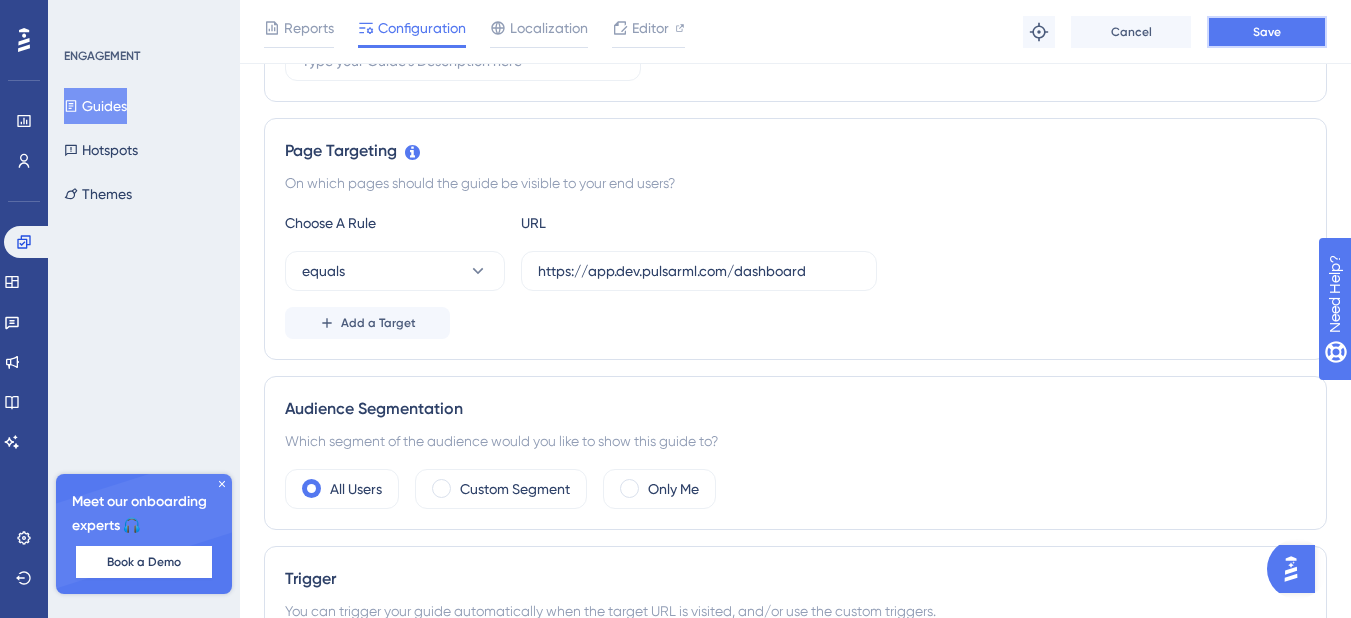 click on "Save" at bounding box center (1267, 32) 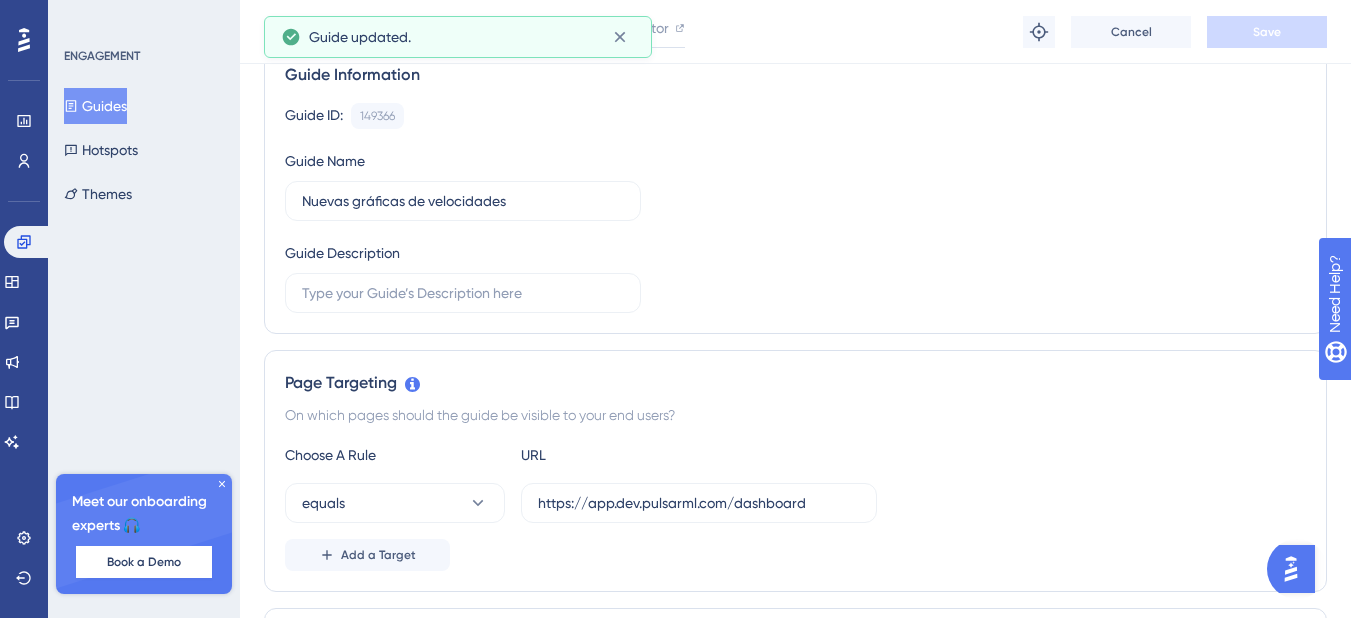 scroll, scrollTop: 0, scrollLeft: 0, axis: both 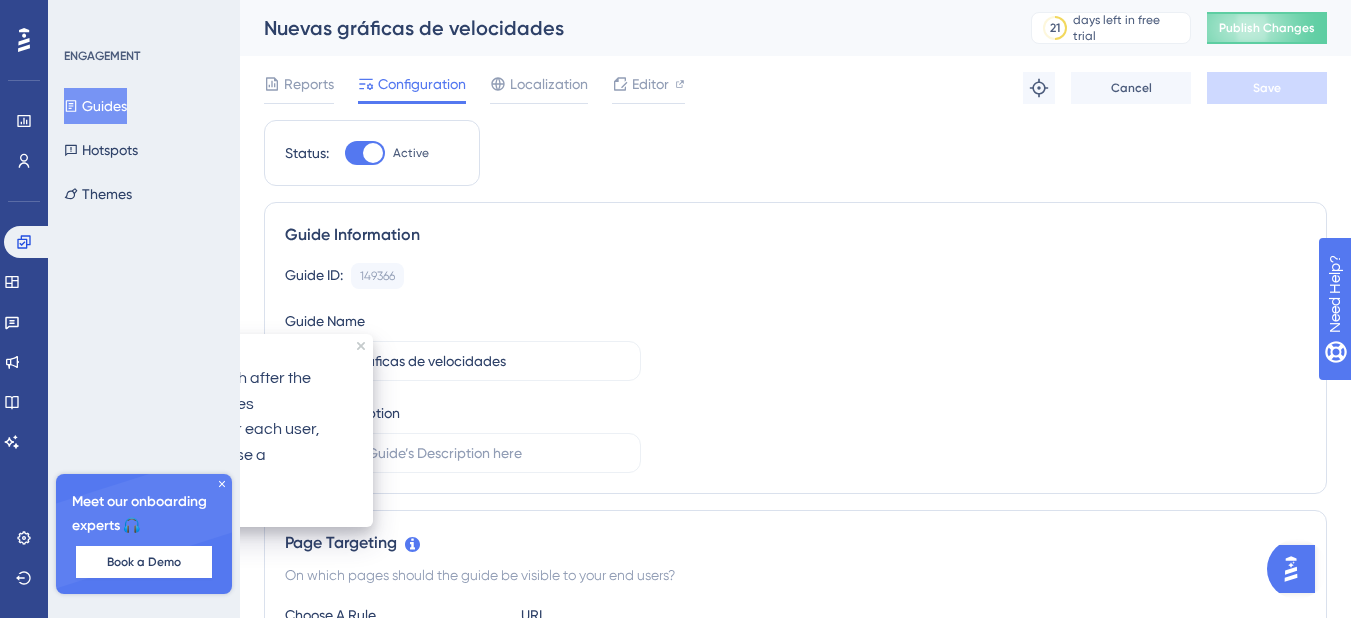 click 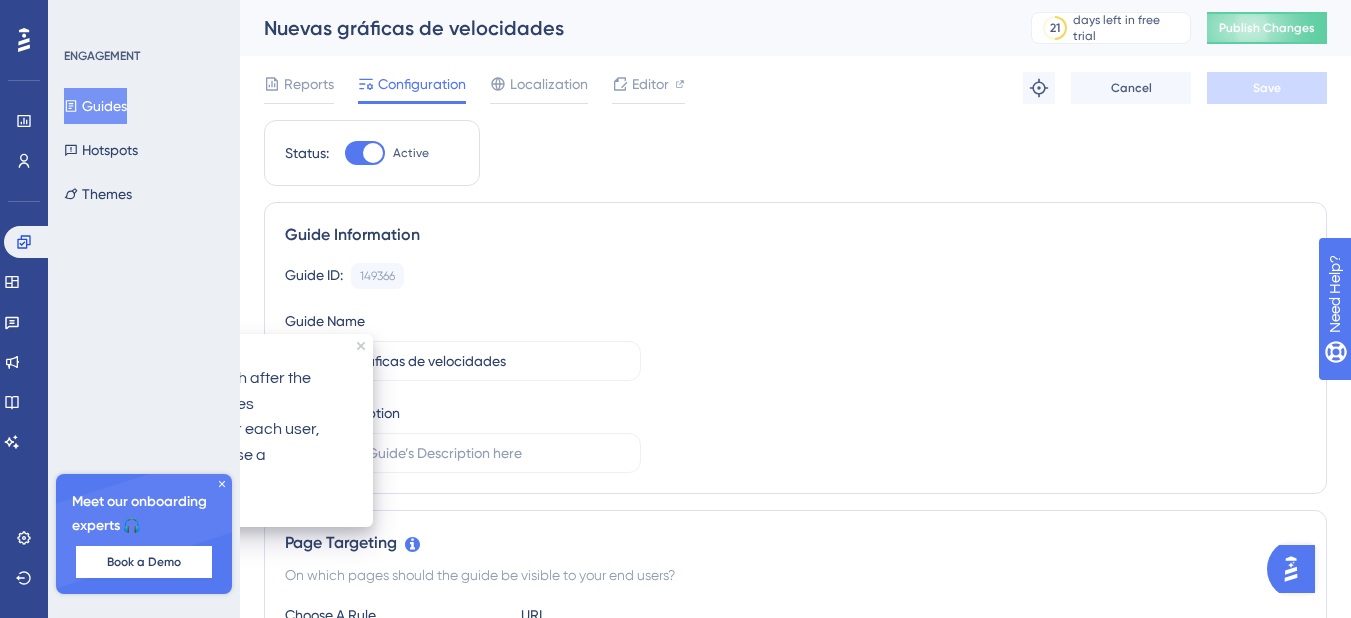 click on "Guide ID: 149366 Copy Guide Name Nuevas gráficas de velocidades Guide Description" at bounding box center [795, 368] 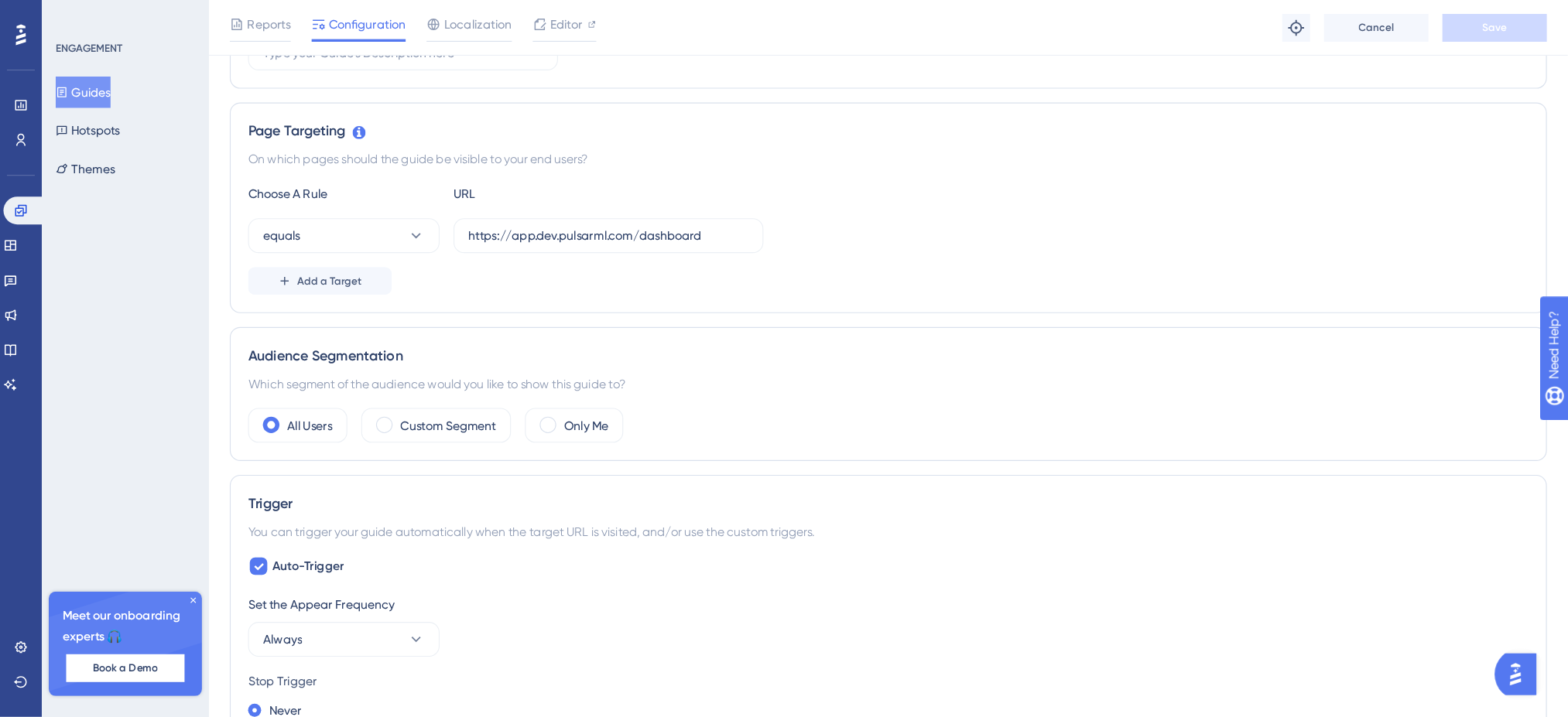 scroll, scrollTop: 309, scrollLeft: 0, axis: vertical 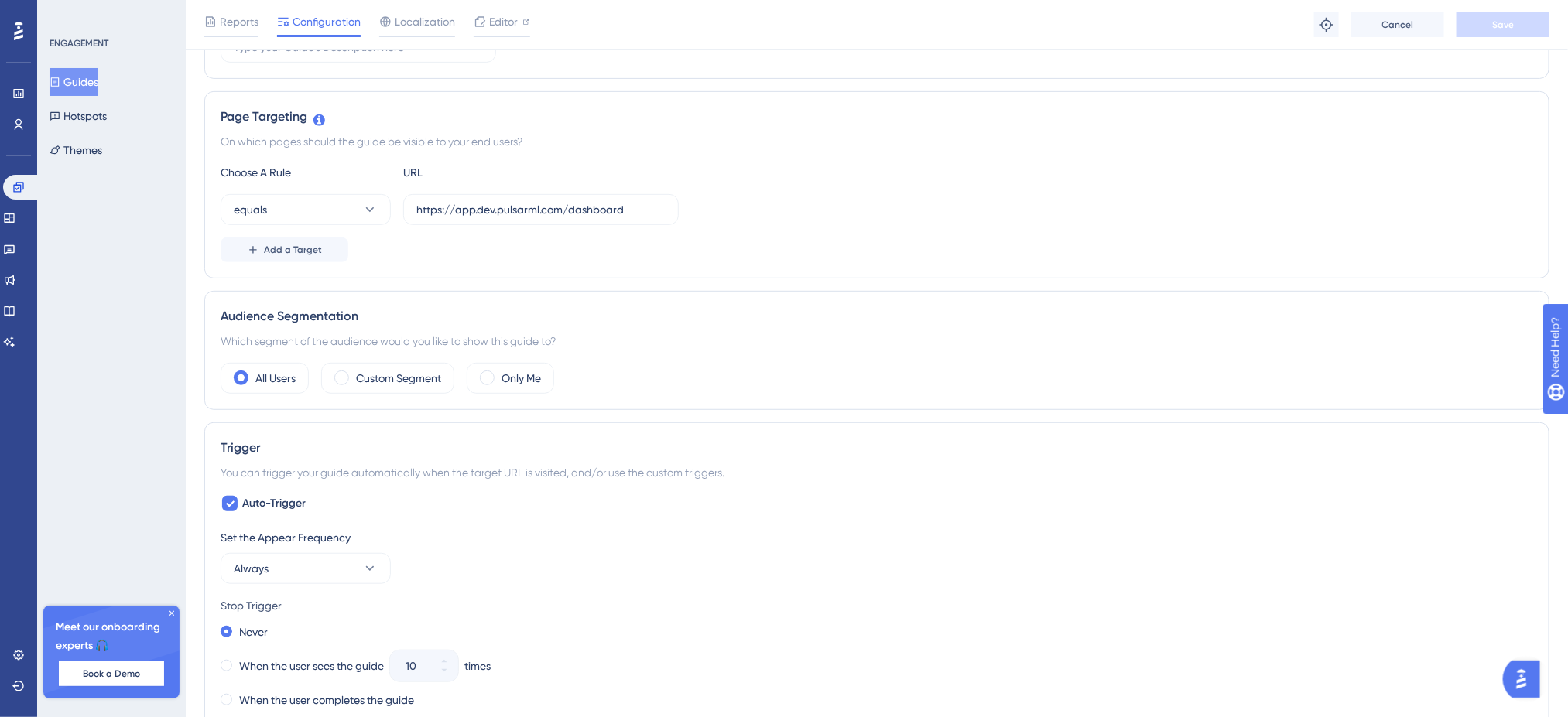 drag, startPoint x: 861, startPoint y: 5, endPoint x: 551, endPoint y: 110, distance: 327.29956 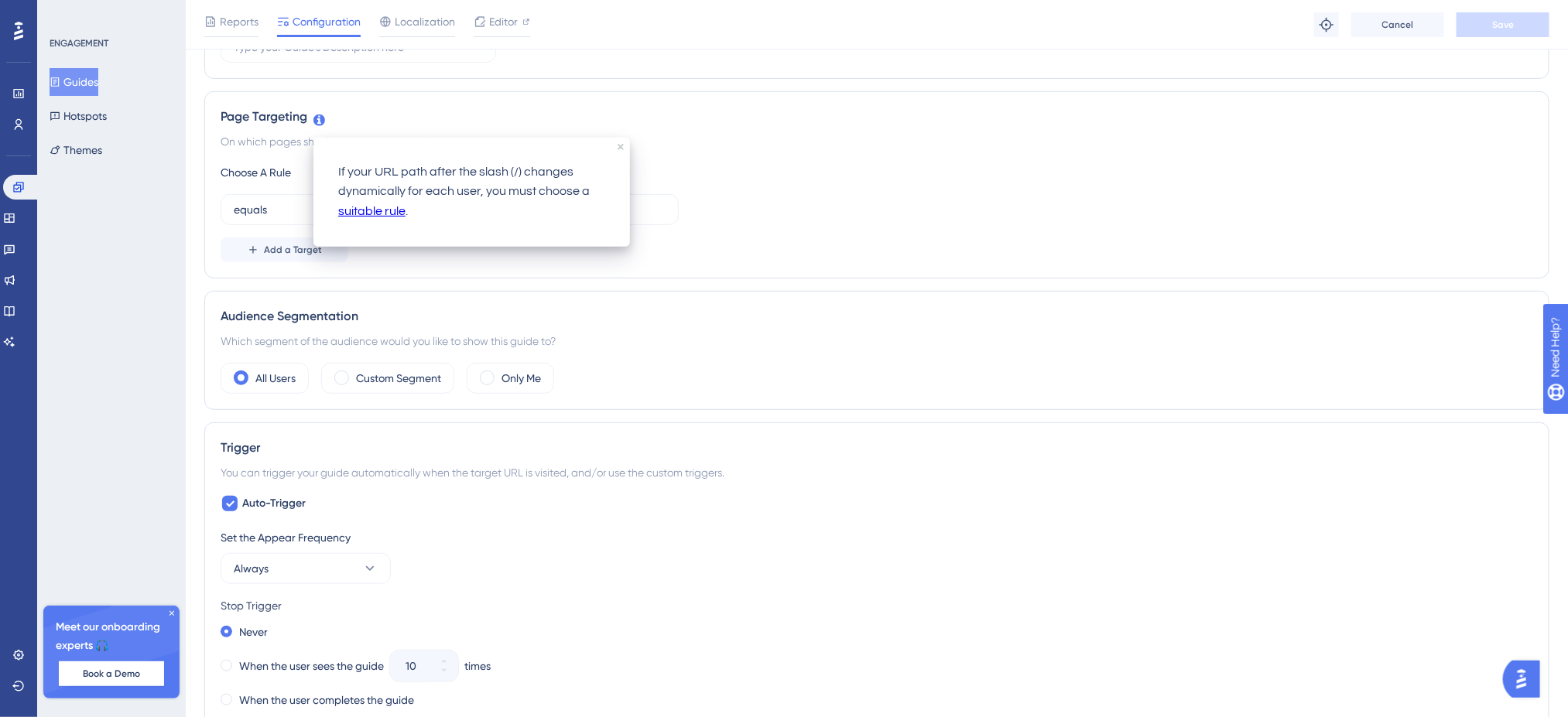 click on "suitable rule" at bounding box center (371, 212) 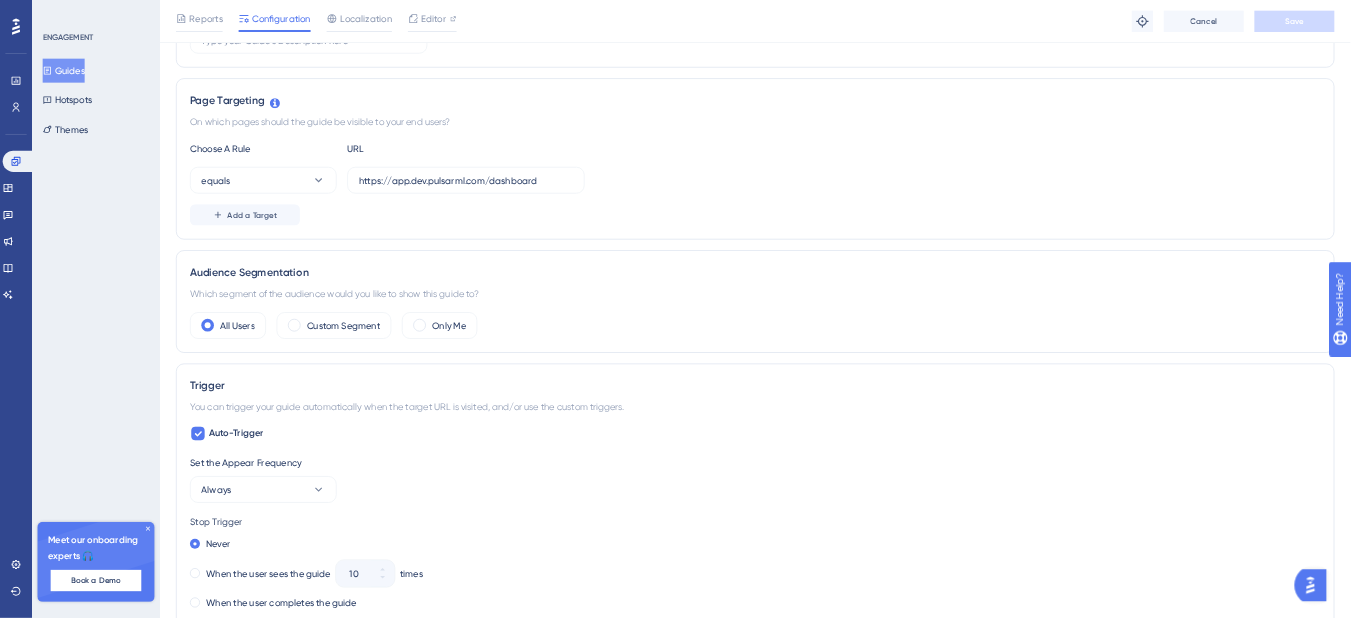 scroll, scrollTop: 0, scrollLeft: 0, axis: both 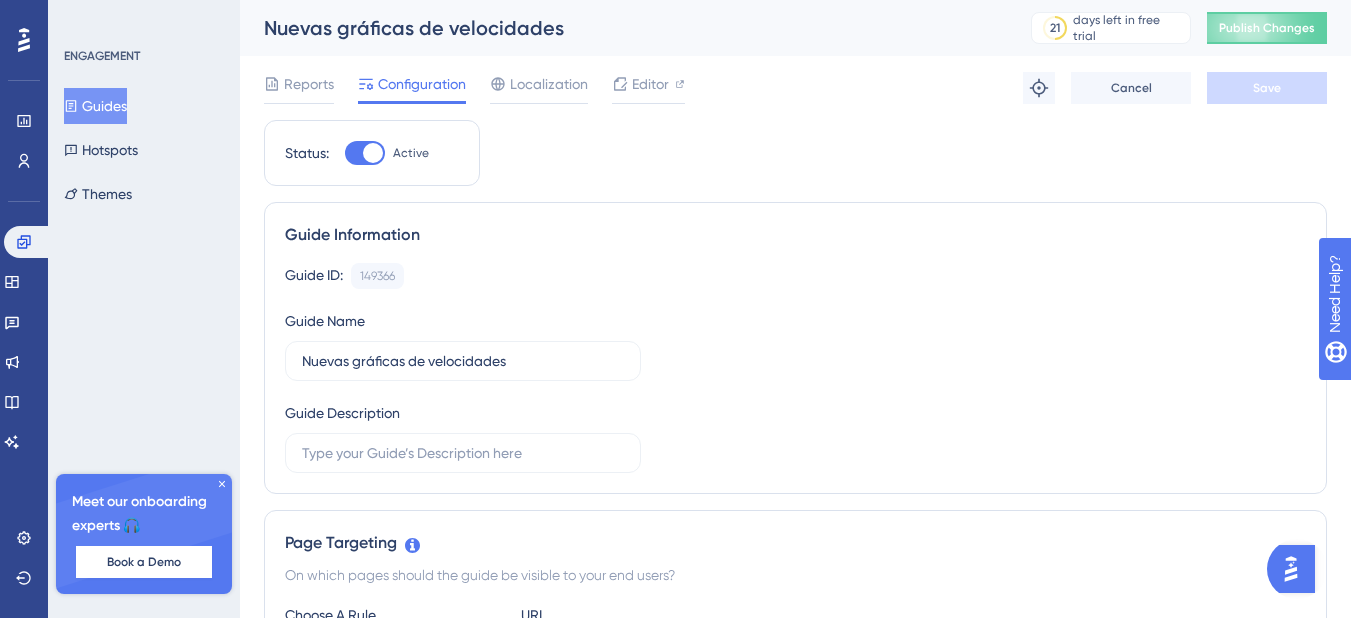 drag, startPoint x: 2047, startPoint y: 4, endPoint x: 707, endPoint y: 255, distance: 1363.3052 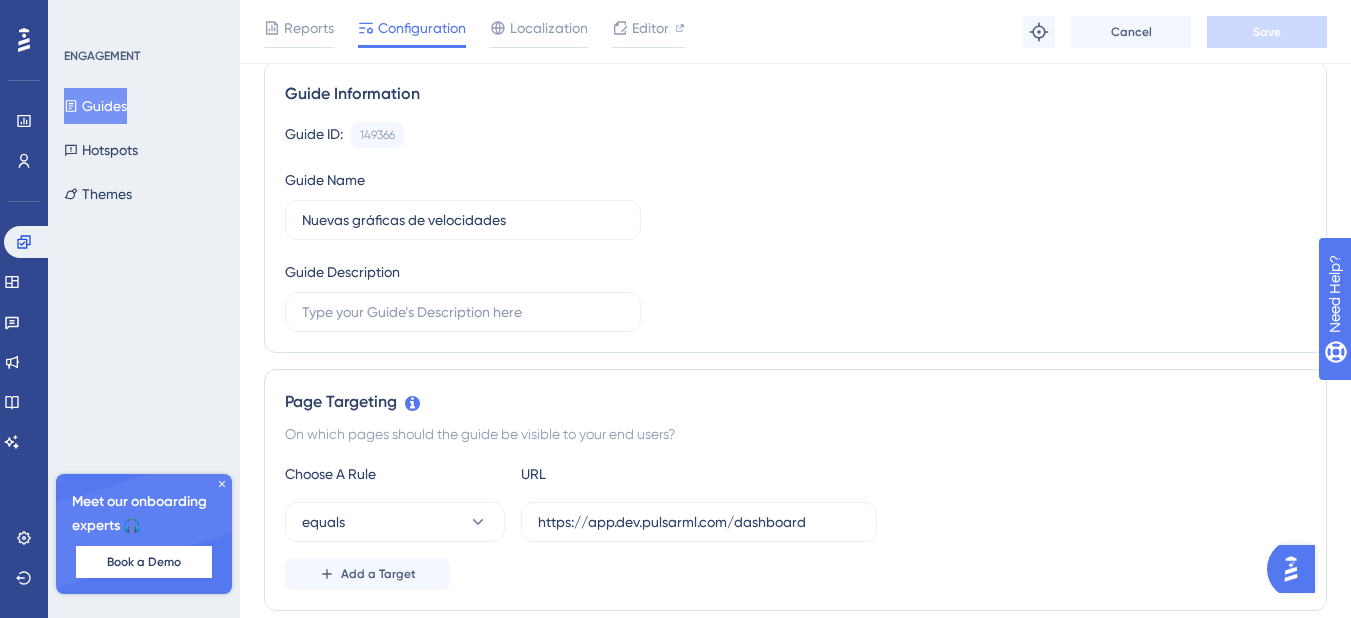 scroll, scrollTop: 0, scrollLeft: 0, axis: both 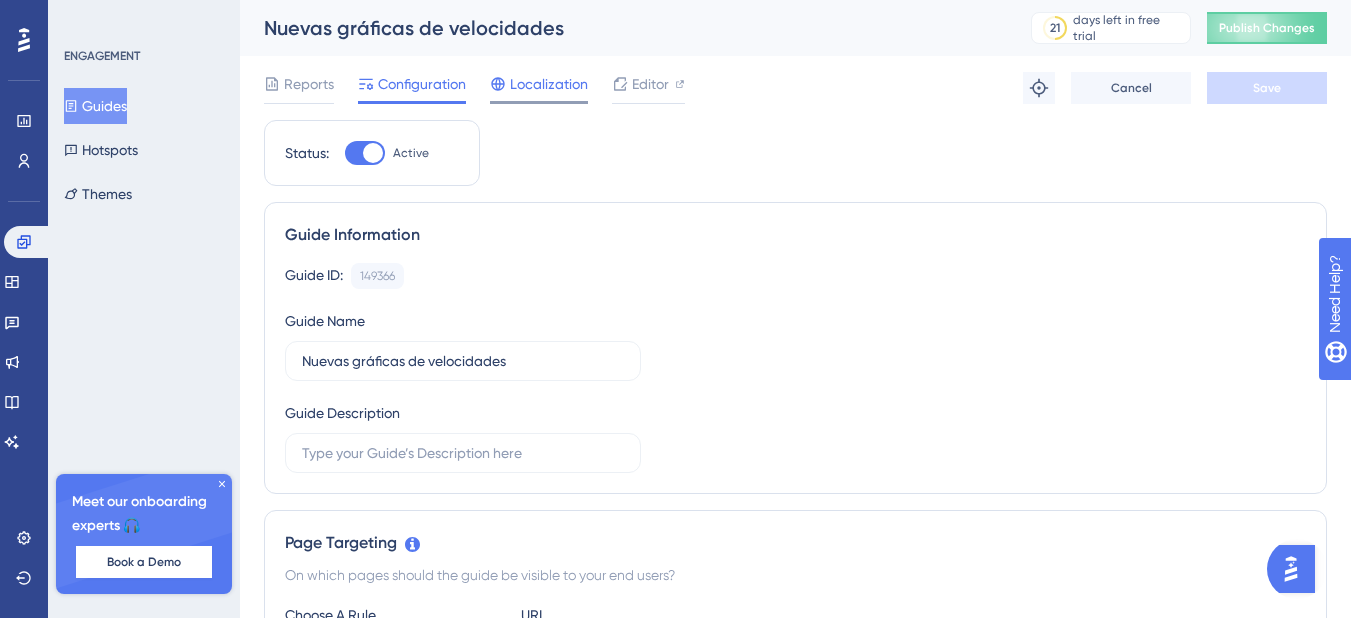 click on "Localization" at bounding box center [549, 84] 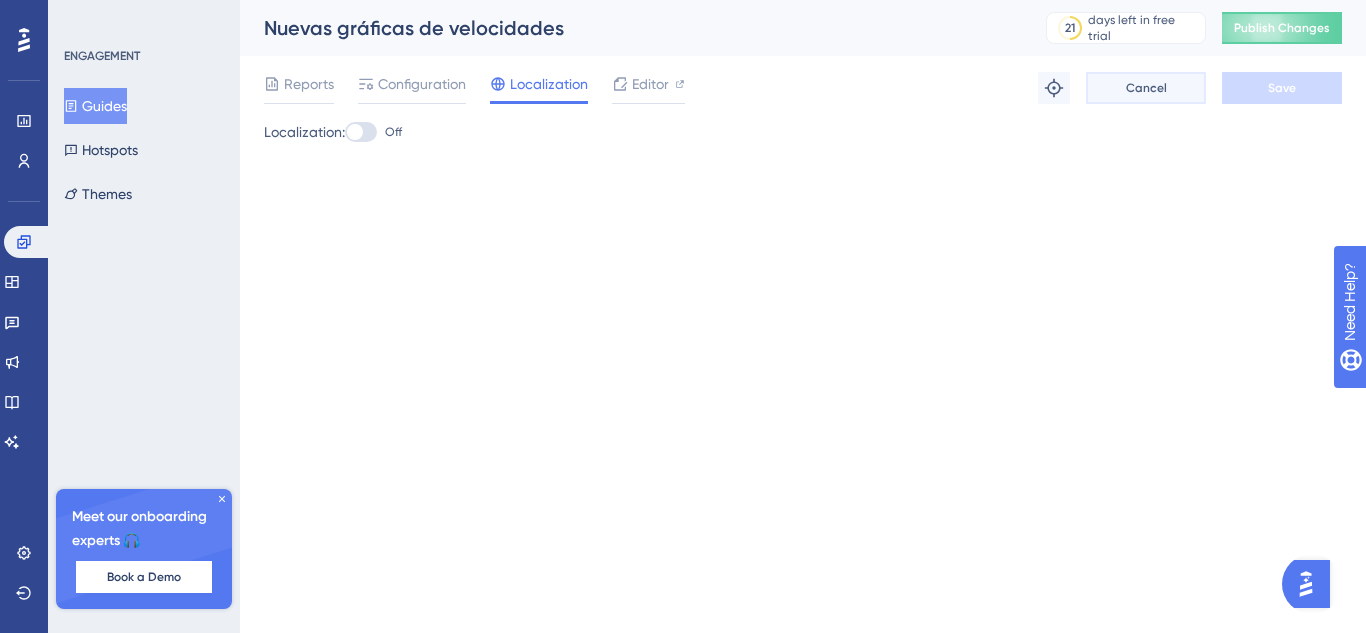 click on "Cancel" at bounding box center [1146, 88] 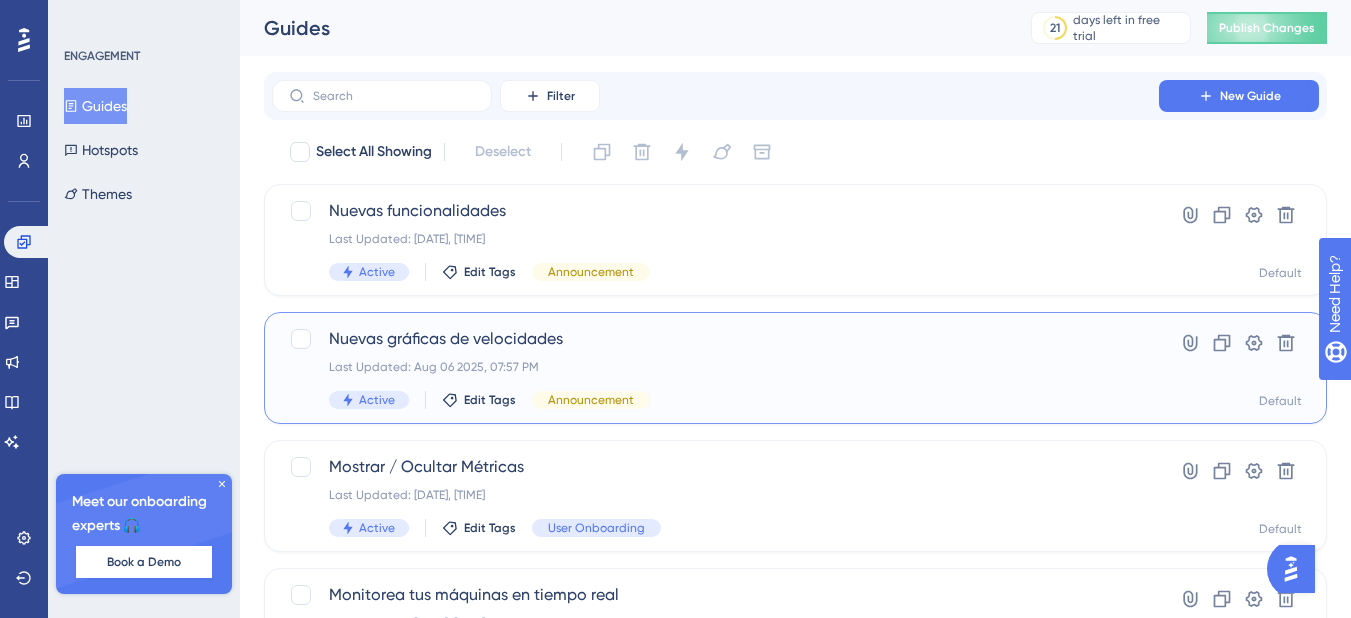 click on "Nuevas gráficas de velocidades" at bounding box center [715, 339] 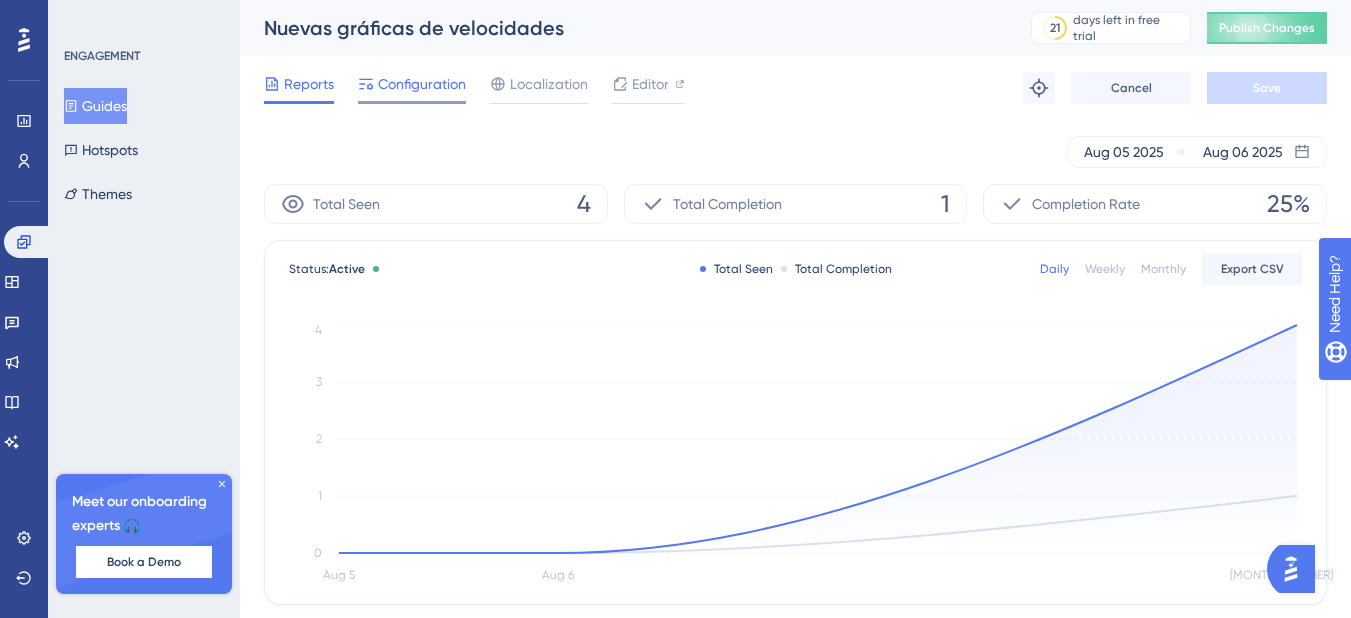 click on "Configuration" at bounding box center [422, 84] 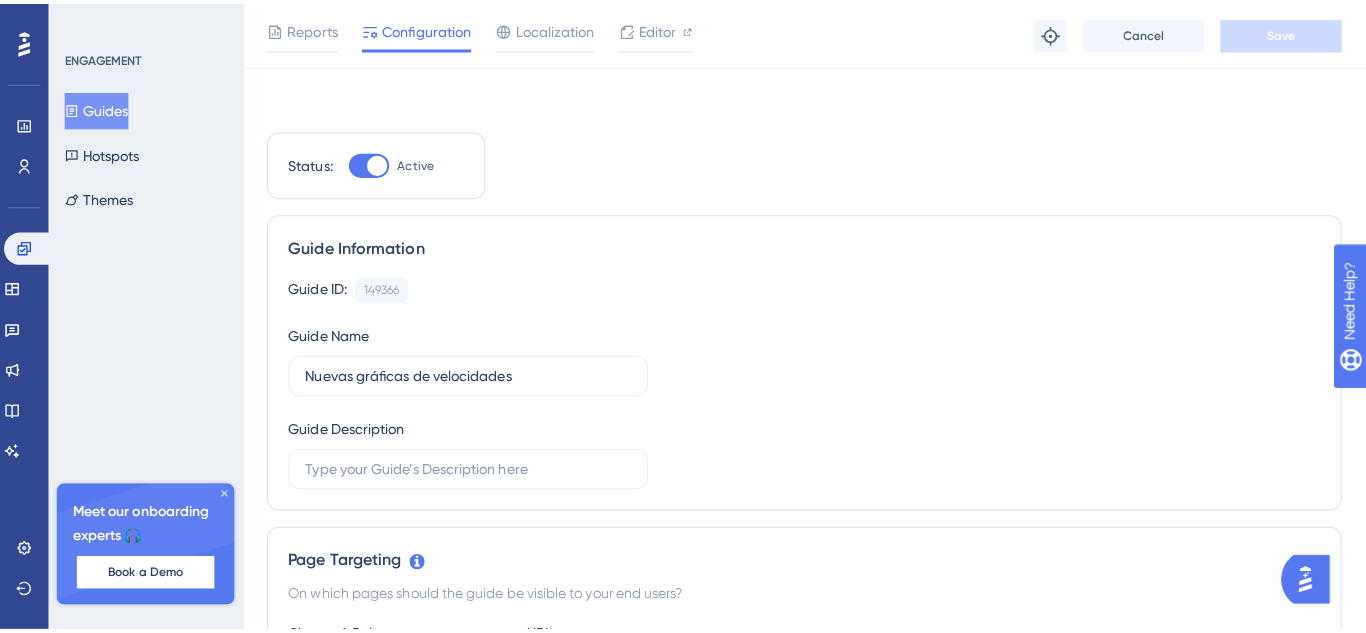 scroll, scrollTop: 0, scrollLeft: 0, axis: both 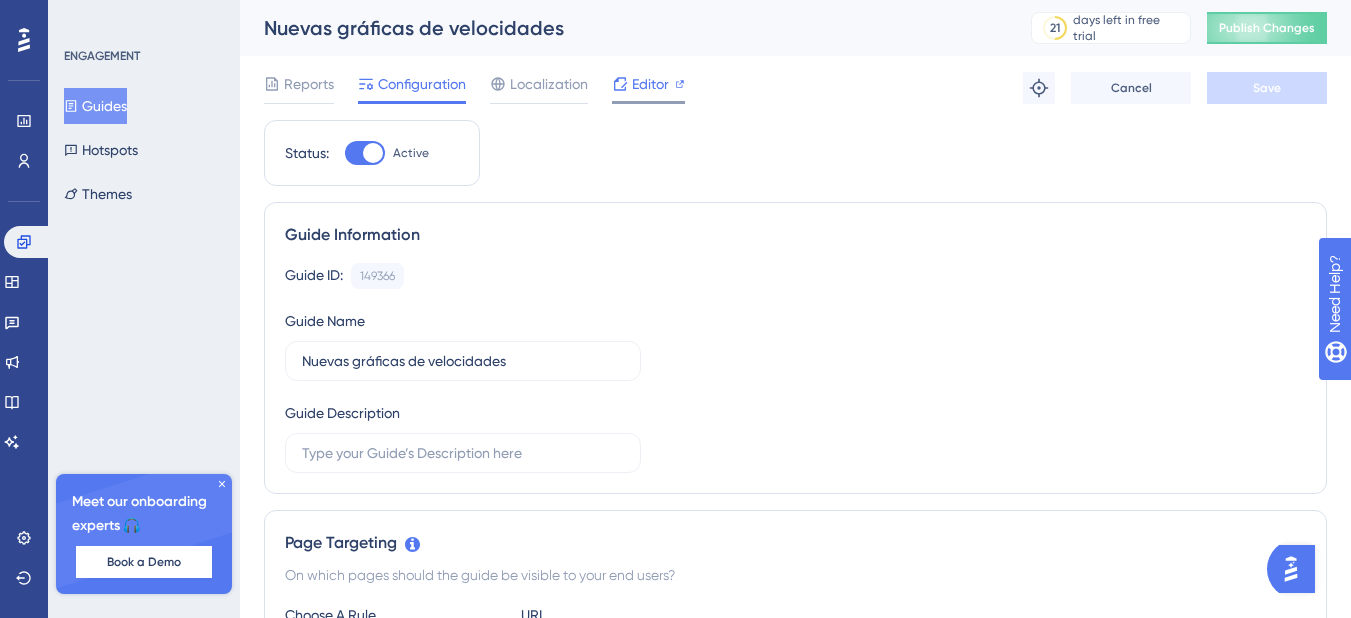 click 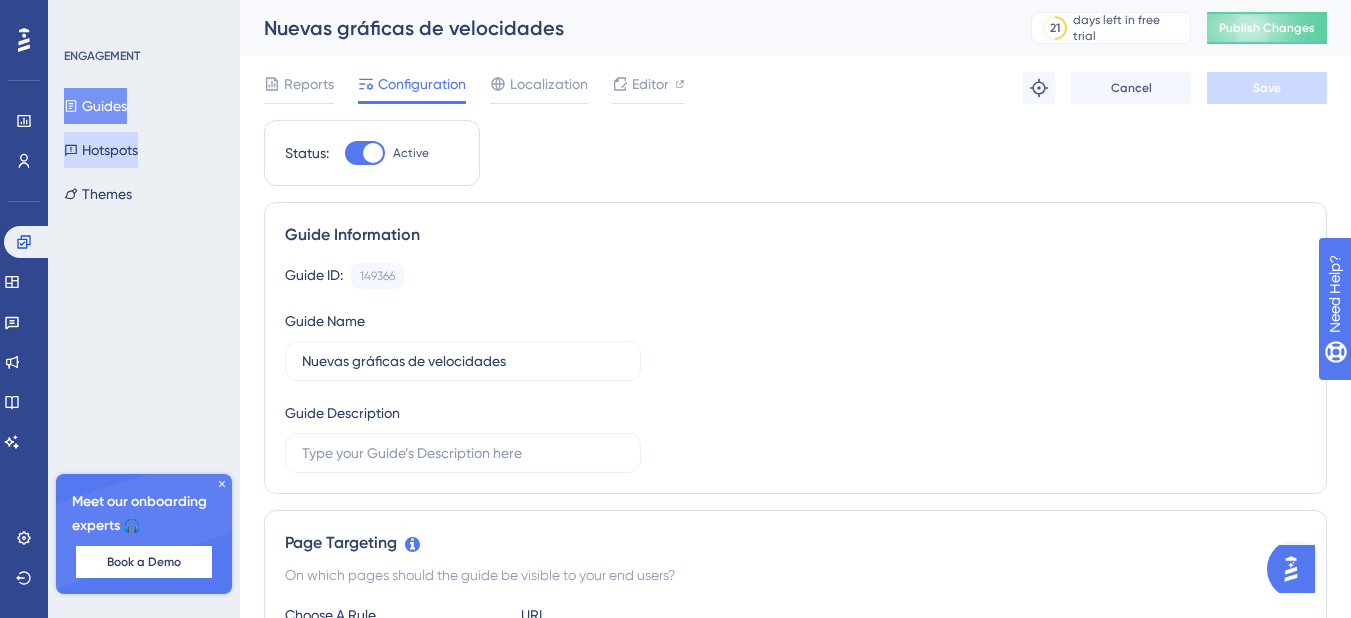 click on "Hotspots" at bounding box center (101, 150) 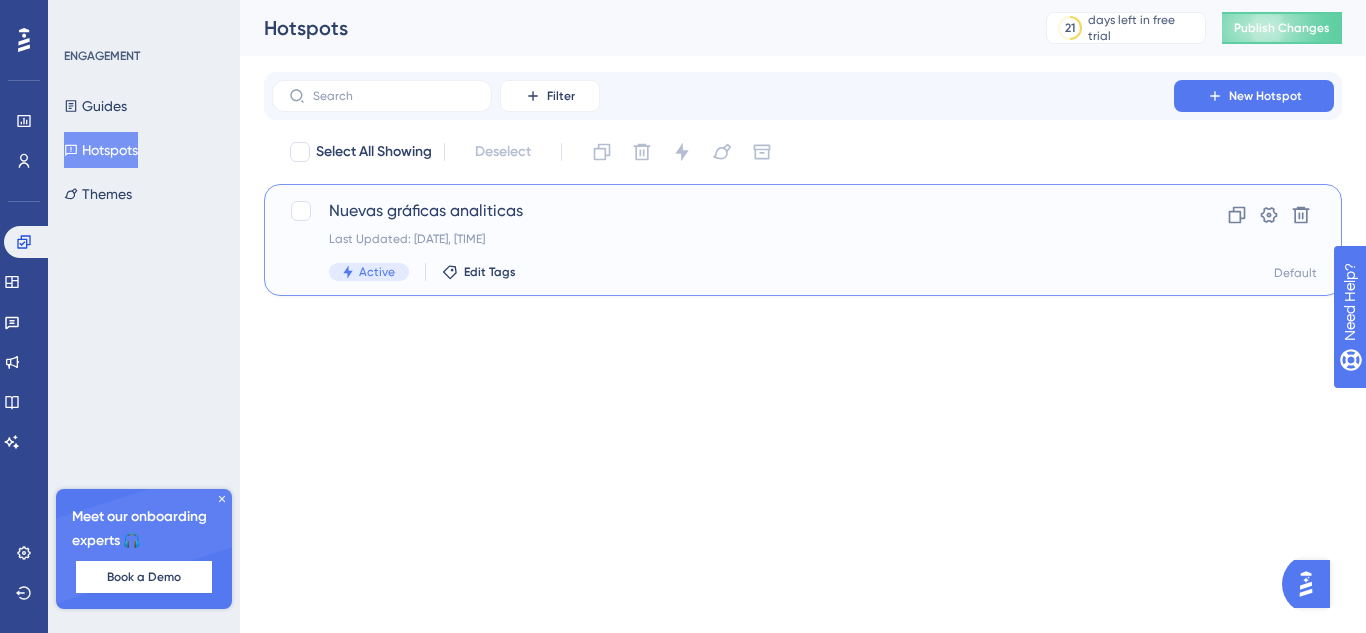 click on "Nuevas gráficas analiticas Last Updated: Aug 06 2025, 07:59 PM Active Edit Tags" at bounding box center (723, 240) 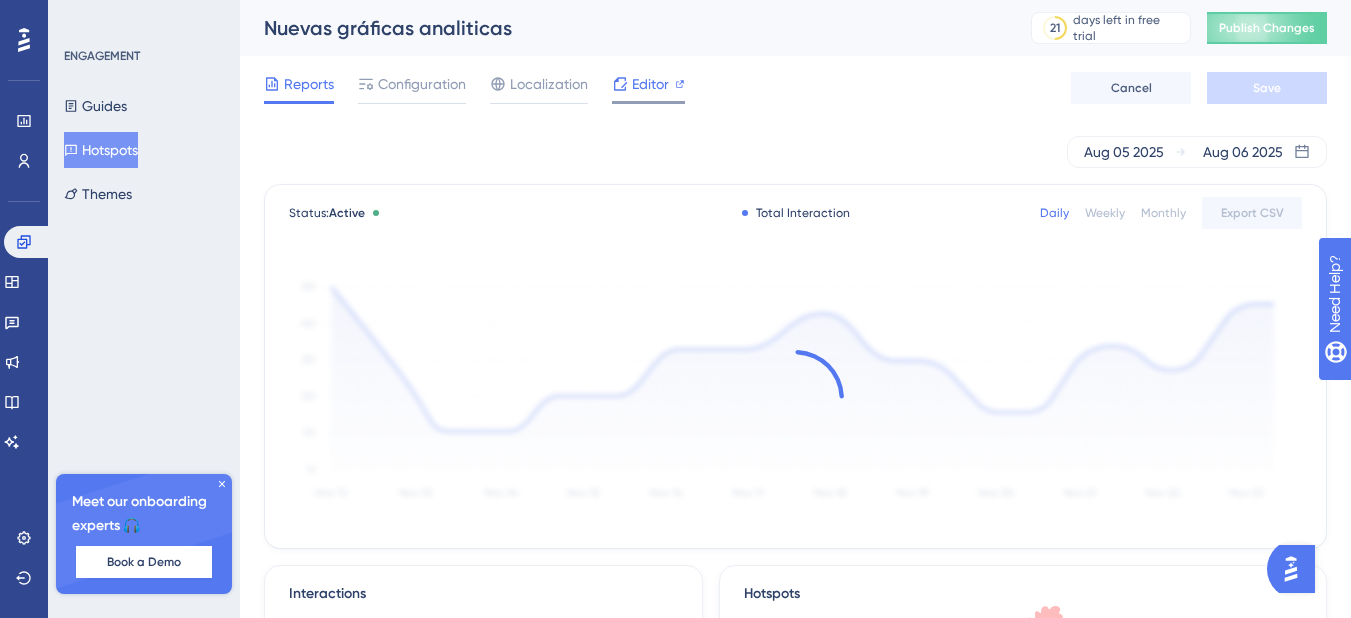 click on "Editor" at bounding box center (650, 84) 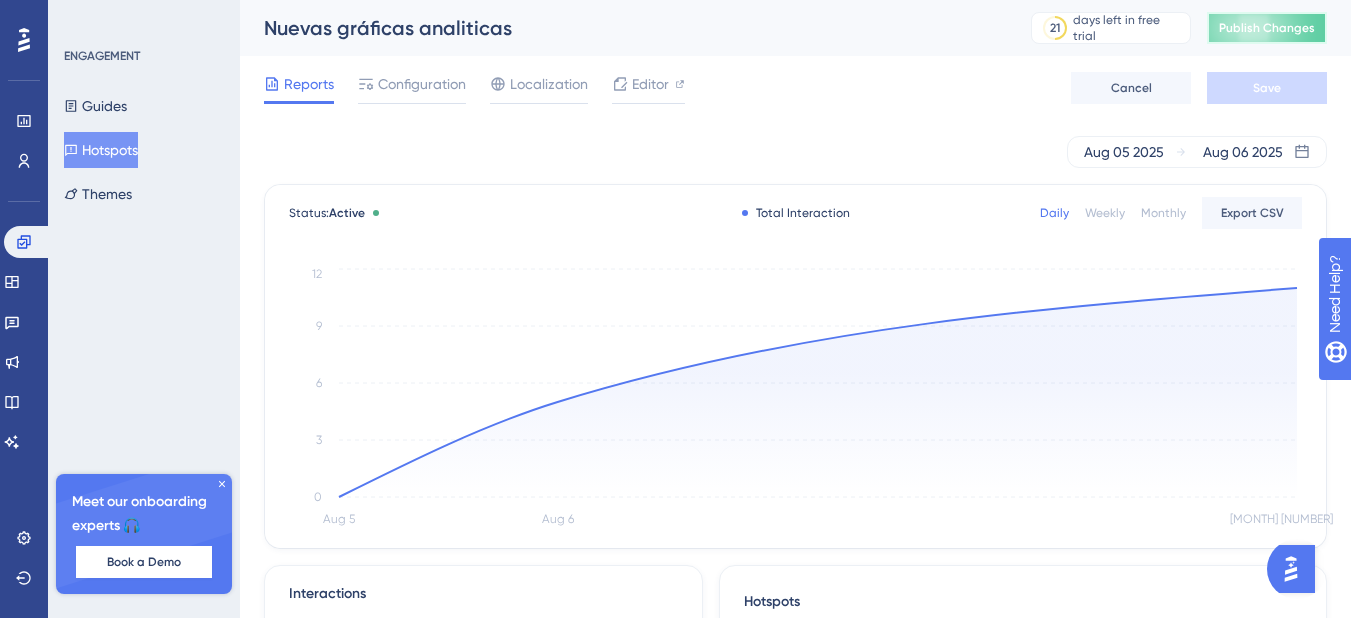 click on "Publish Changes" at bounding box center (1267, 28) 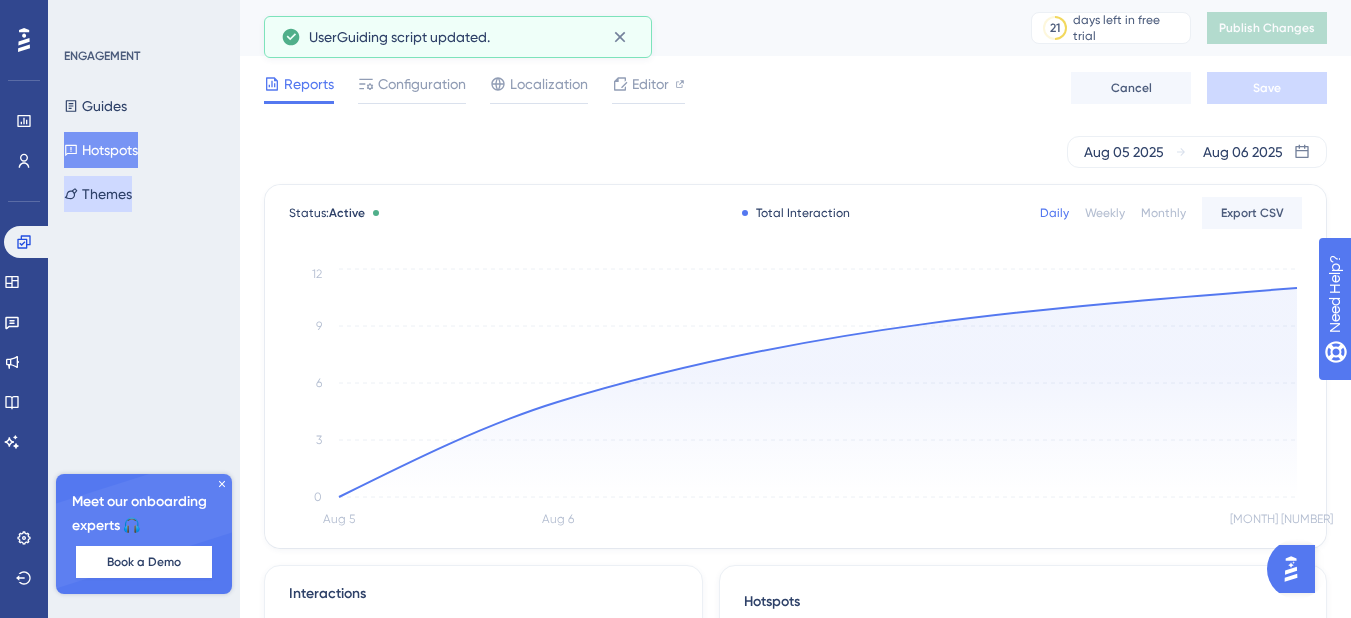 click on "Themes" at bounding box center (98, 194) 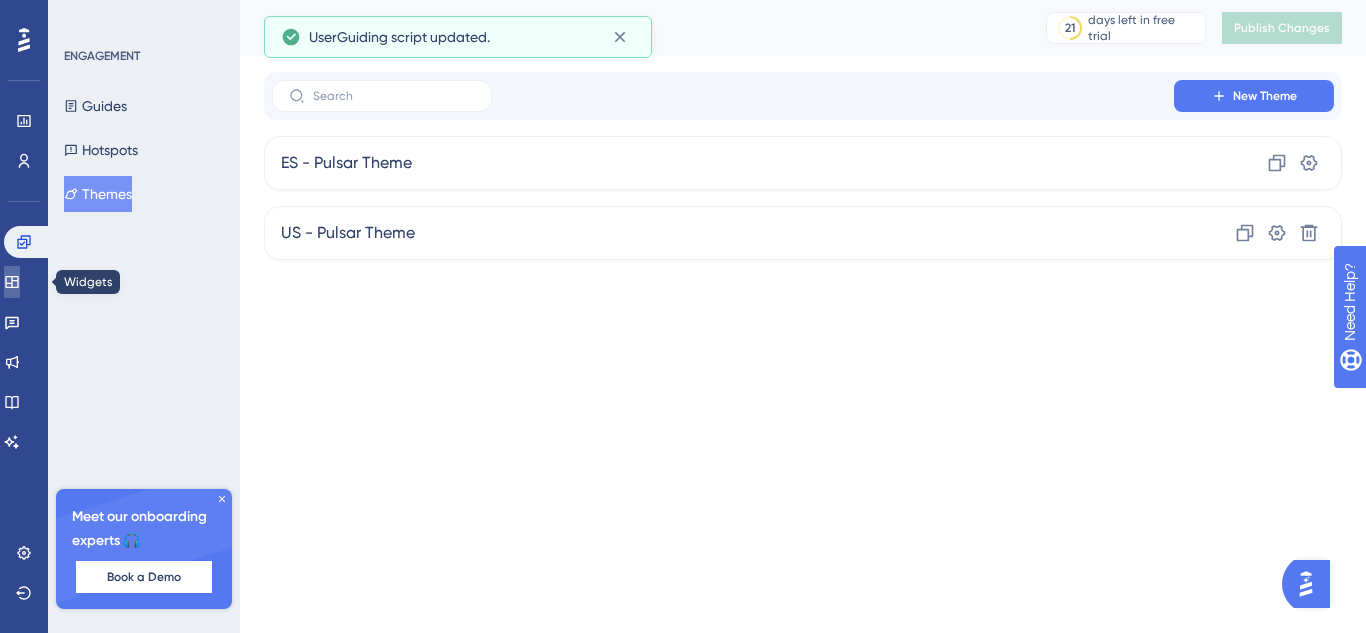 click at bounding box center [12, 282] 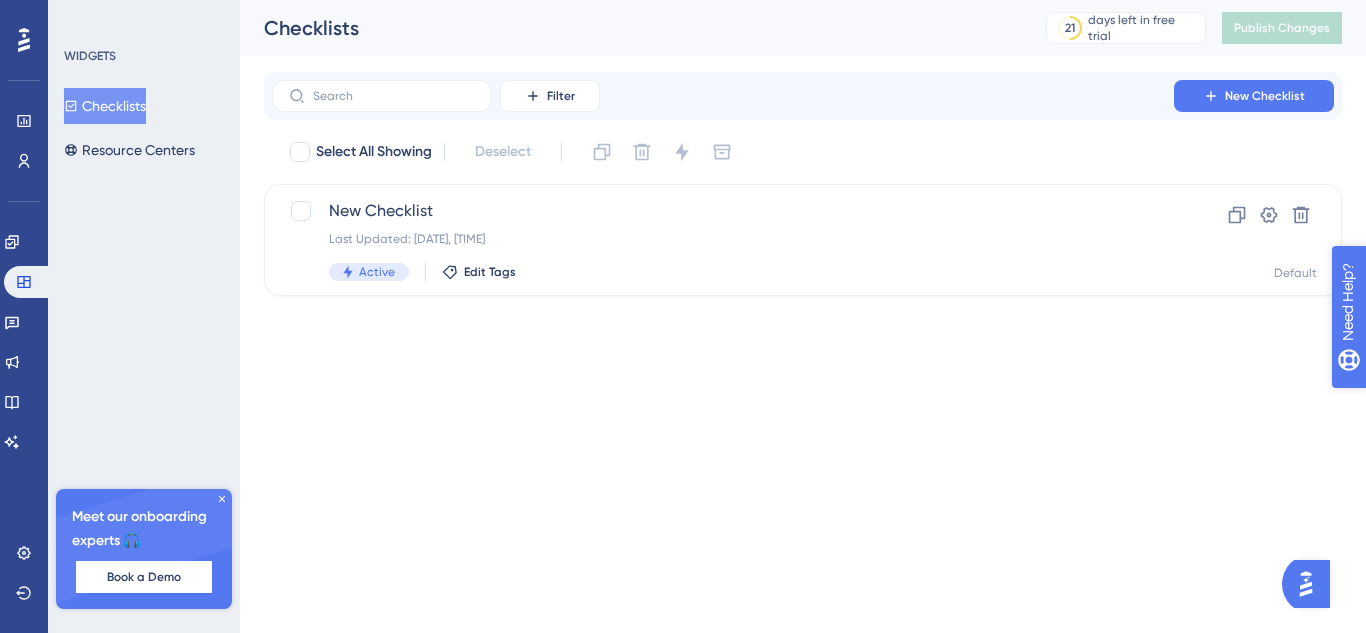 click on "Need Help?" at bounding box center (1403, 404) 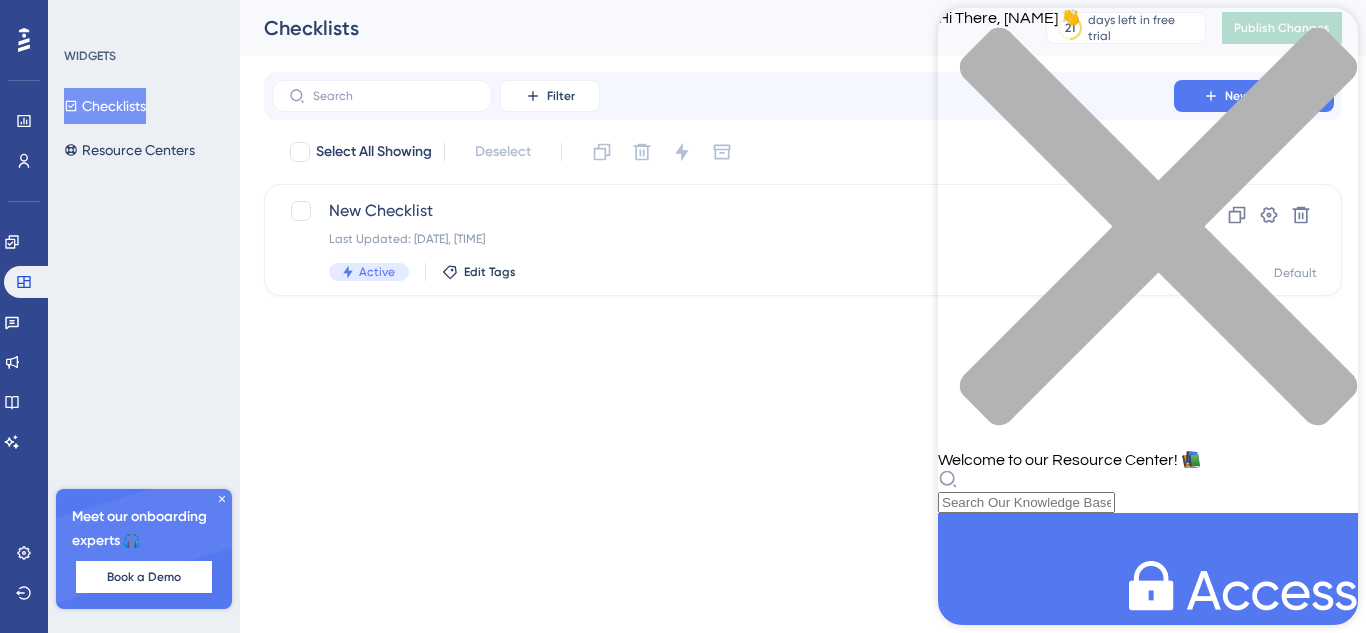 scroll, scrollTop: 500, scrollLeft: 0, axis: vertical 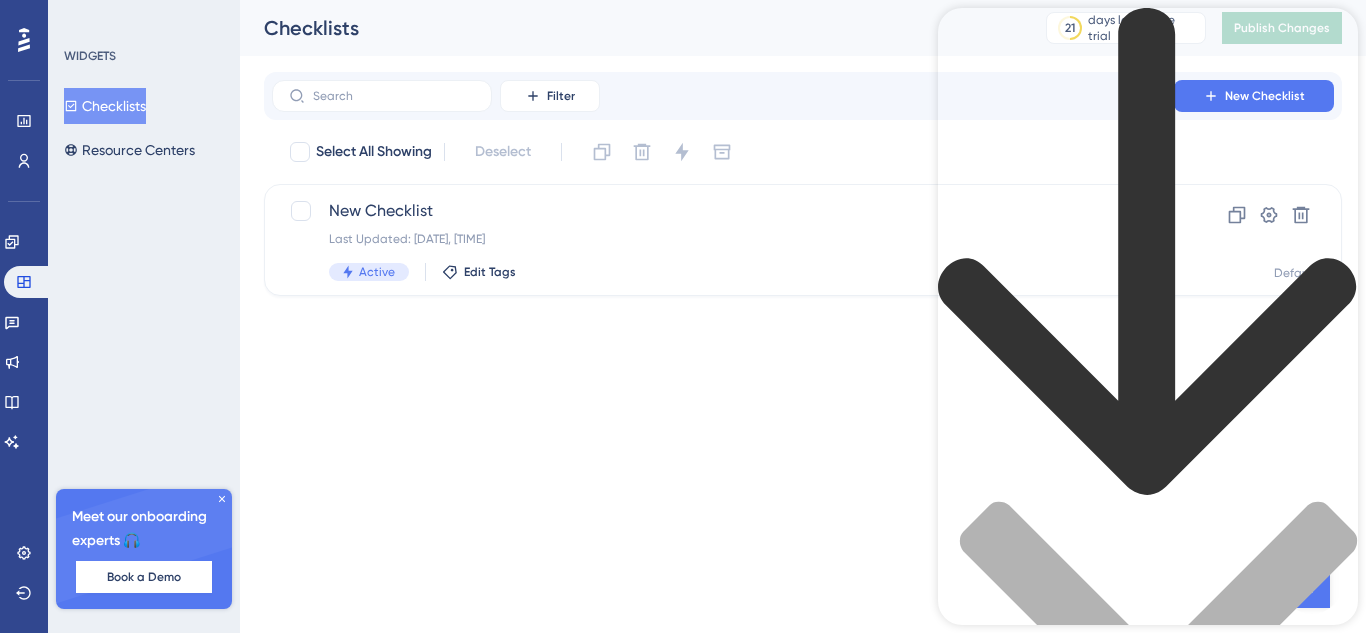 click on "Avoid overwhelming your users Explain friction points unique to your product. BEST PRACTICES" at bounding box center [1148, 1189] 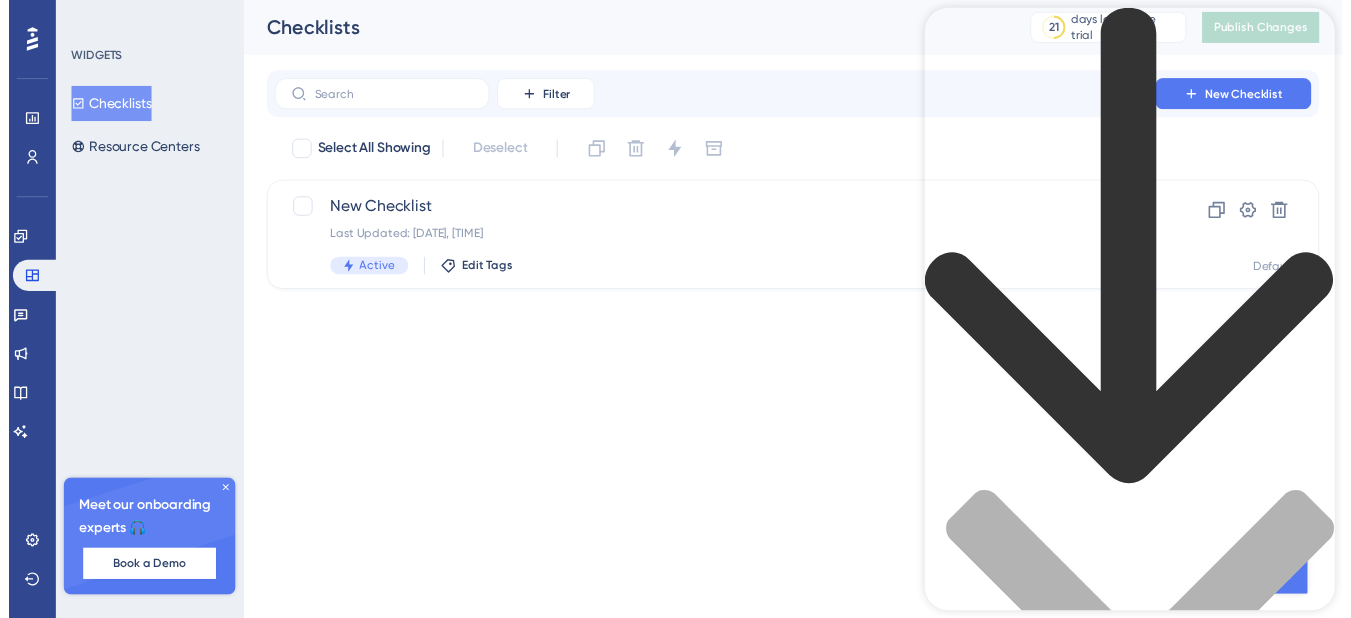scroll, scrollTop: 0, scrollLeft: 0, axis: both 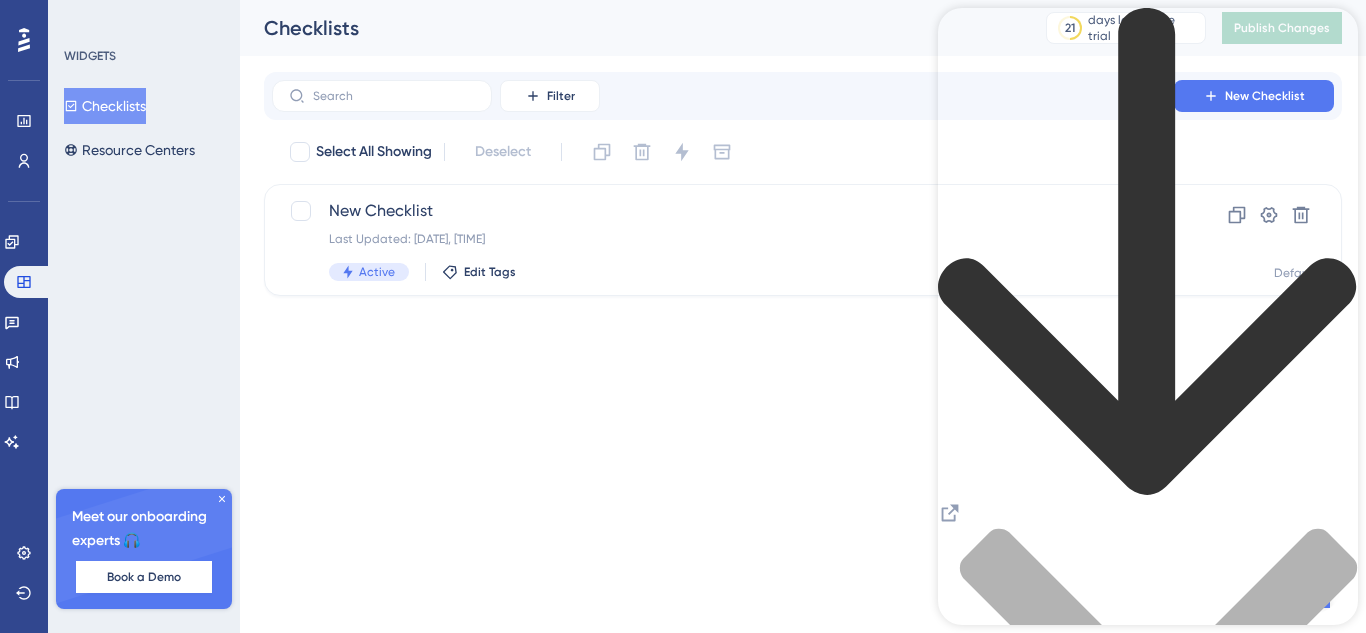 click on "Performance Users Engagement Widgets Feedback Product Updates Knowledge Base AI Assistant Settings Logout WIDGETS Checklists Resource Centers Meet our onboarding experts 🎧 Book a Demo Upgrade Plan Checklists 21 days left in free trial Click to see  upgrade options Publish Changes Filter New Checklist Select All Showing Deselect New Checklist Last Updated: Aug 06 2025, 06:00 PM Active Edit Tags Clone Settings Delete Default
0.25" at bounding box center (683, 0) 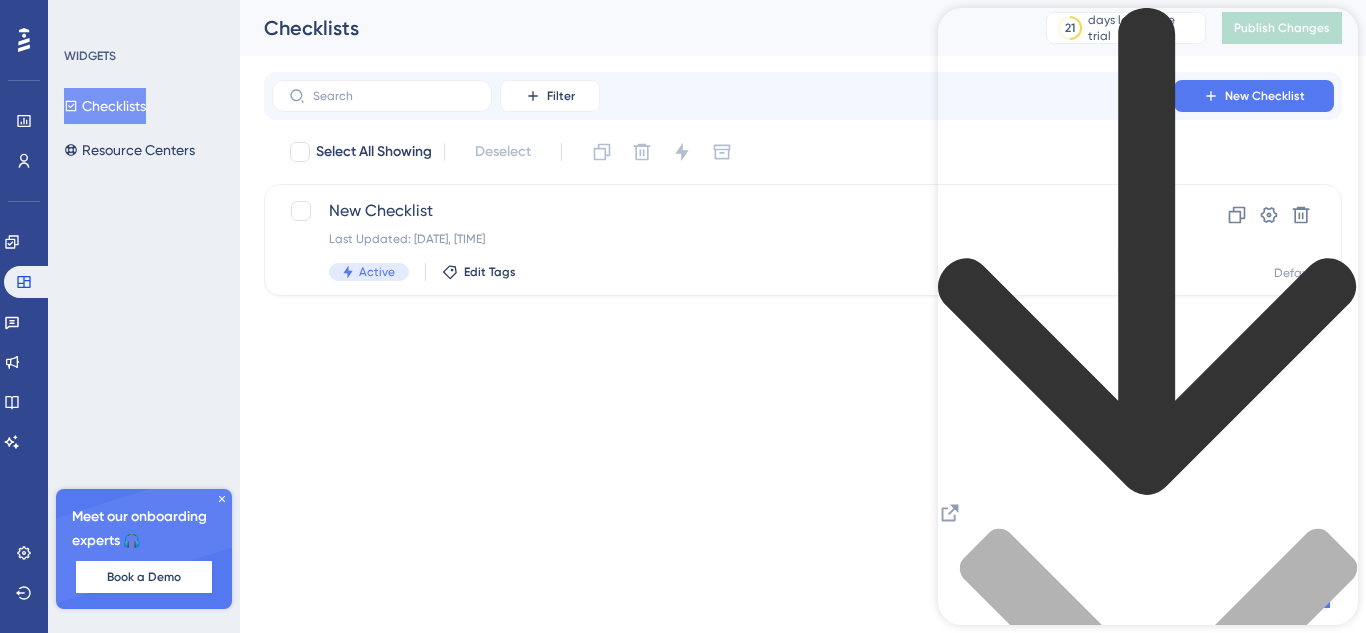 click on "Performance Users Engagement Widgets Feedback Product Updates Knowledge Base AI Assistant Settings Logout WIDGETS Checklists Resource Centers Meet our onboarding experts 🎧 Book a Demo Upgrade Plan Checklists 21 days left in free trial Click to see  upgrade options Publish Changes Filter New Checklist Select All Showing Deselect New Checklist Last Updated: Aug 06 2025, 06:00 PM Active Edit Tags Clone Settings Delete Default" at bounding box center (683, 180) 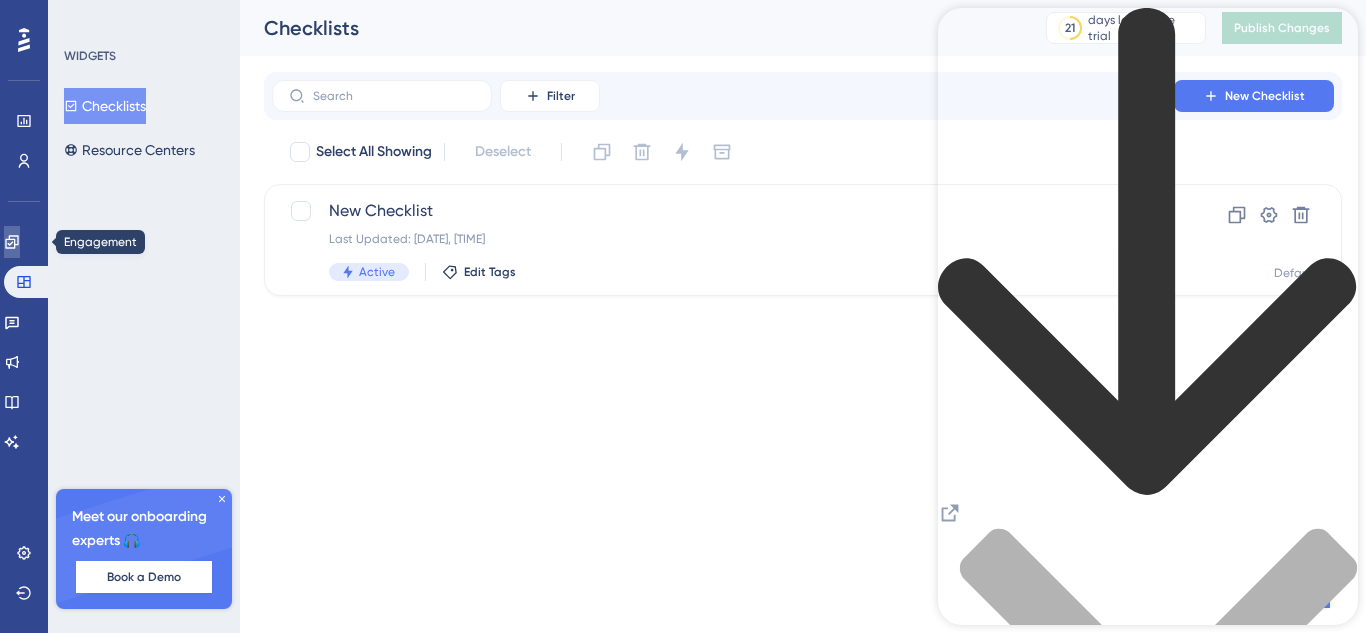 click at bounding box center (12, 242) 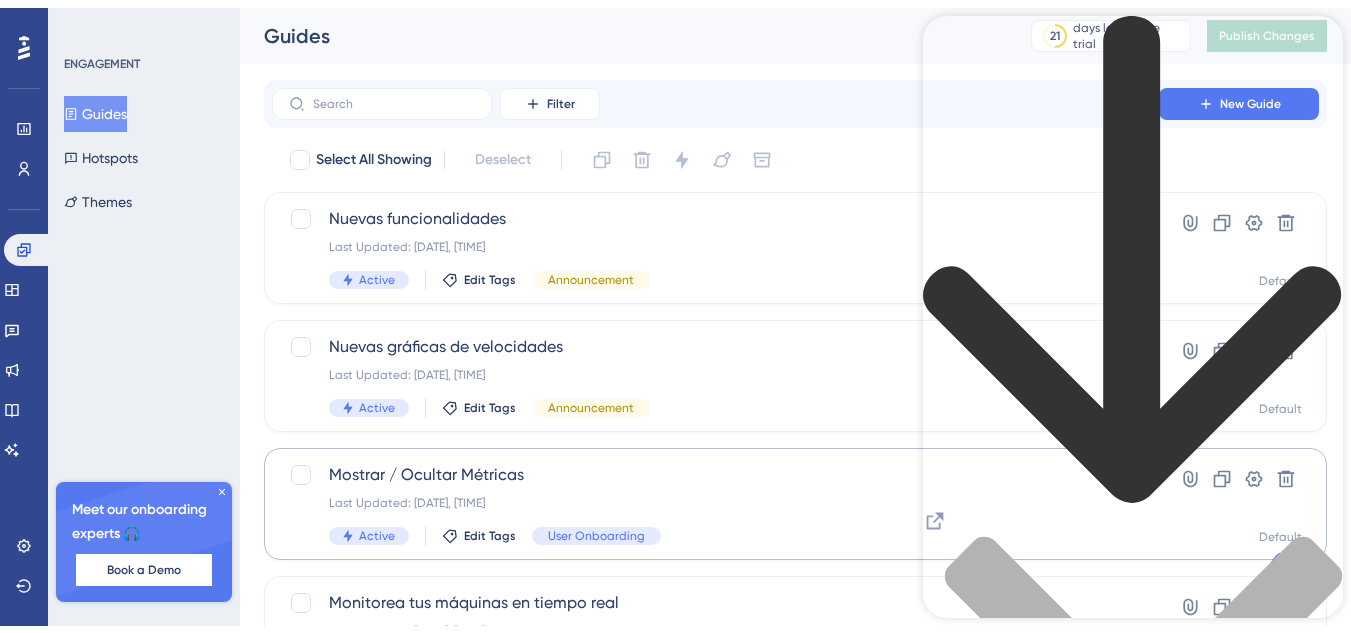 scroll, scrollTop: 111, scrollLeft: 0, axis: vertical 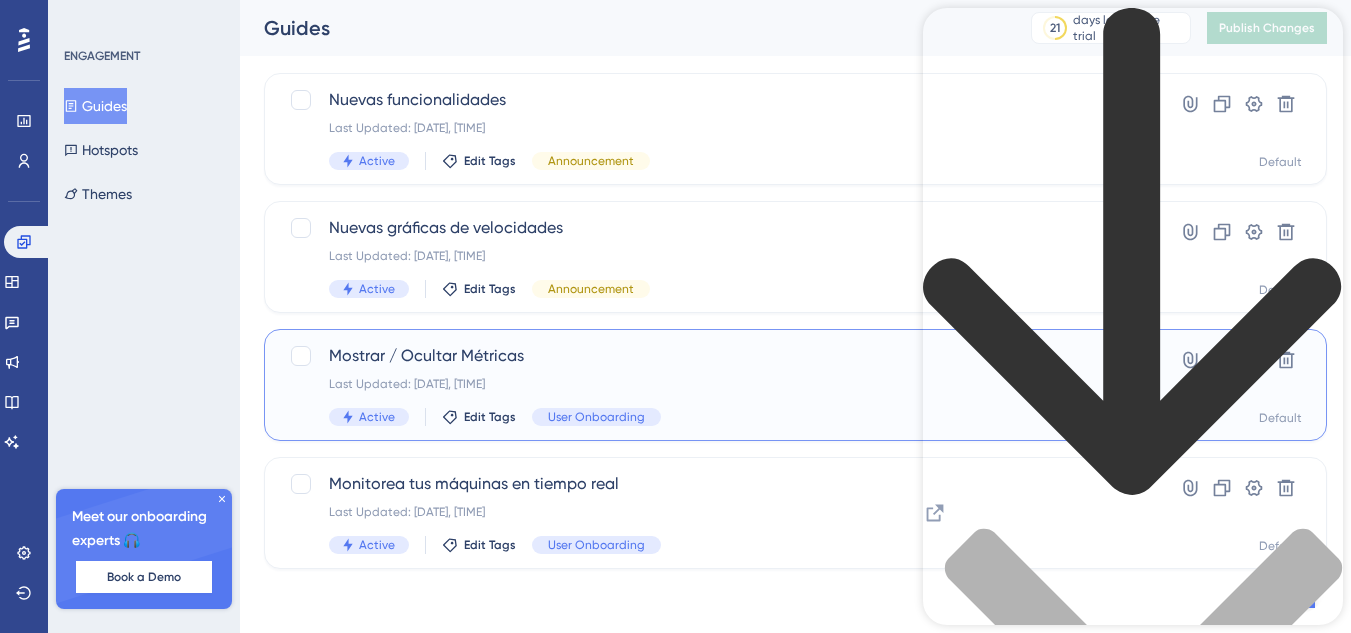 click on "Mostrar / Ocultar Métricas" at bounding box center [715, 356] 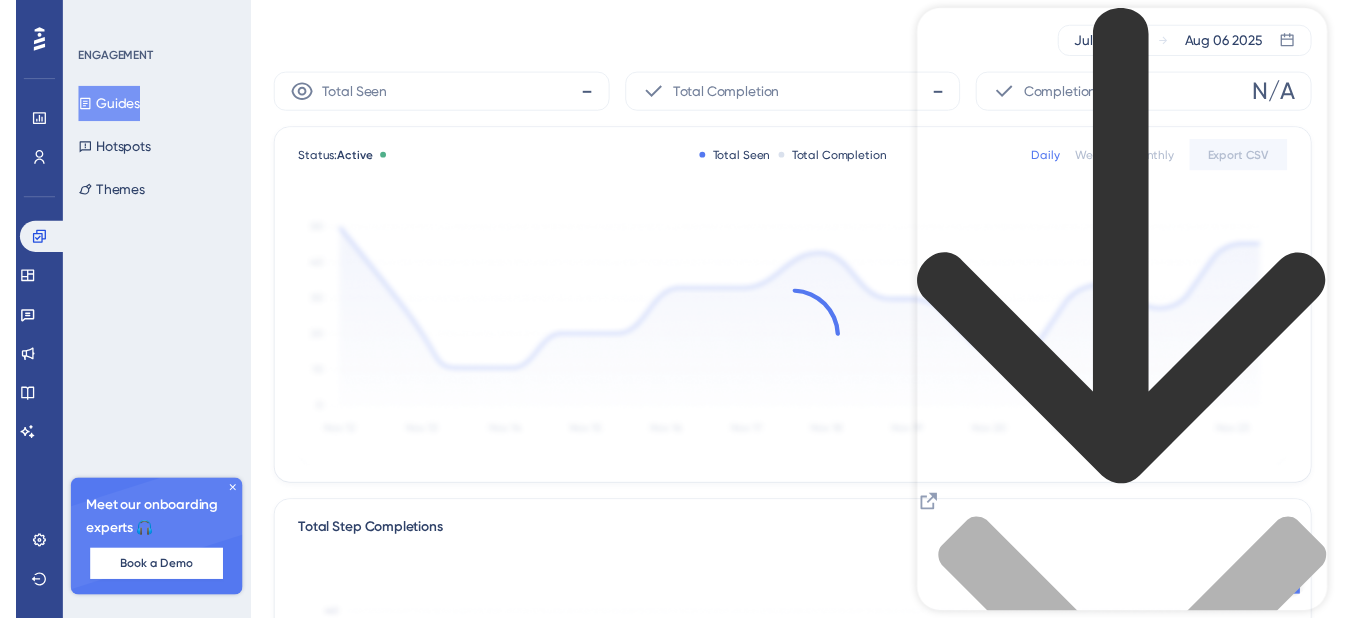 scroll, scrollTop: 0, scrollLeft: 0, axis: both 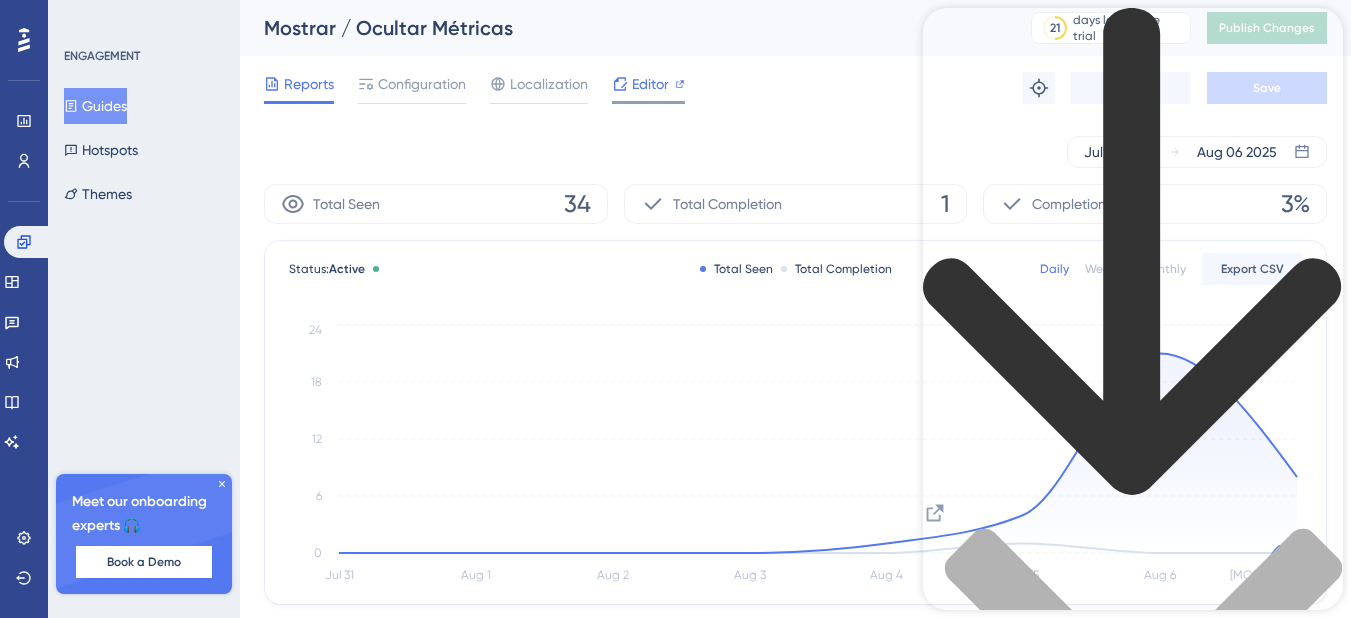 click on "Editor" at bounding box center [650, 84] 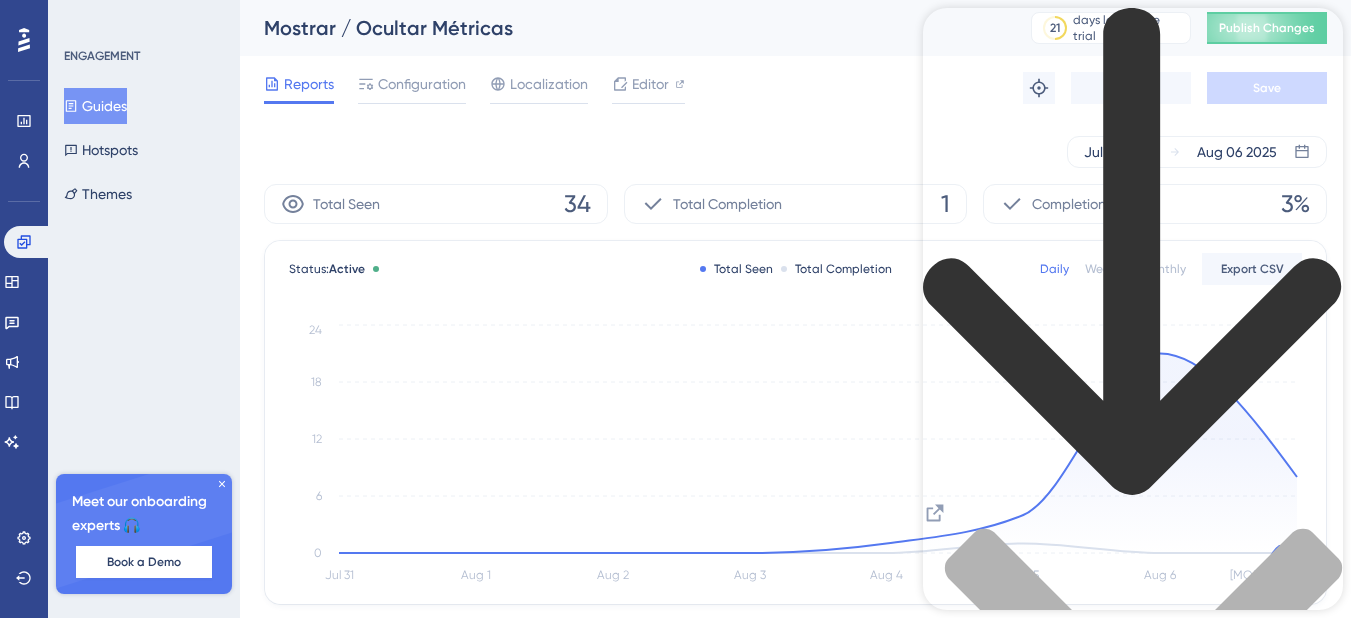 click 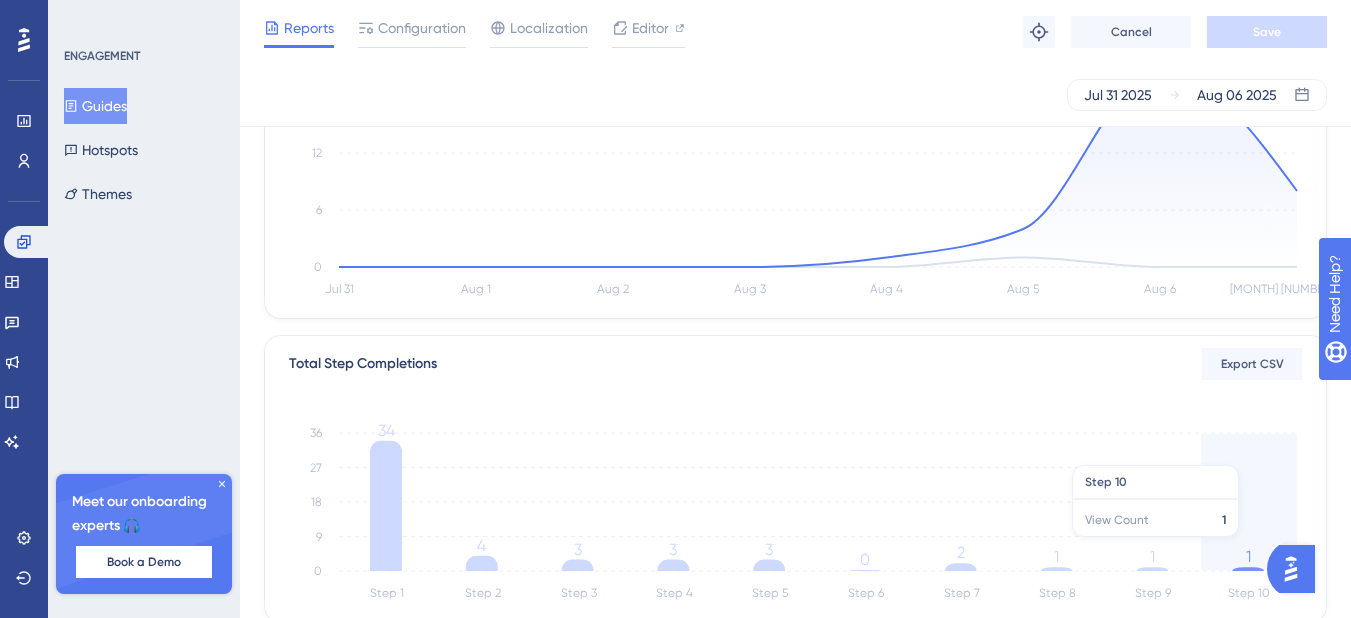 scroll, scrollTop: 0, scrollLeft: 0, axis: both 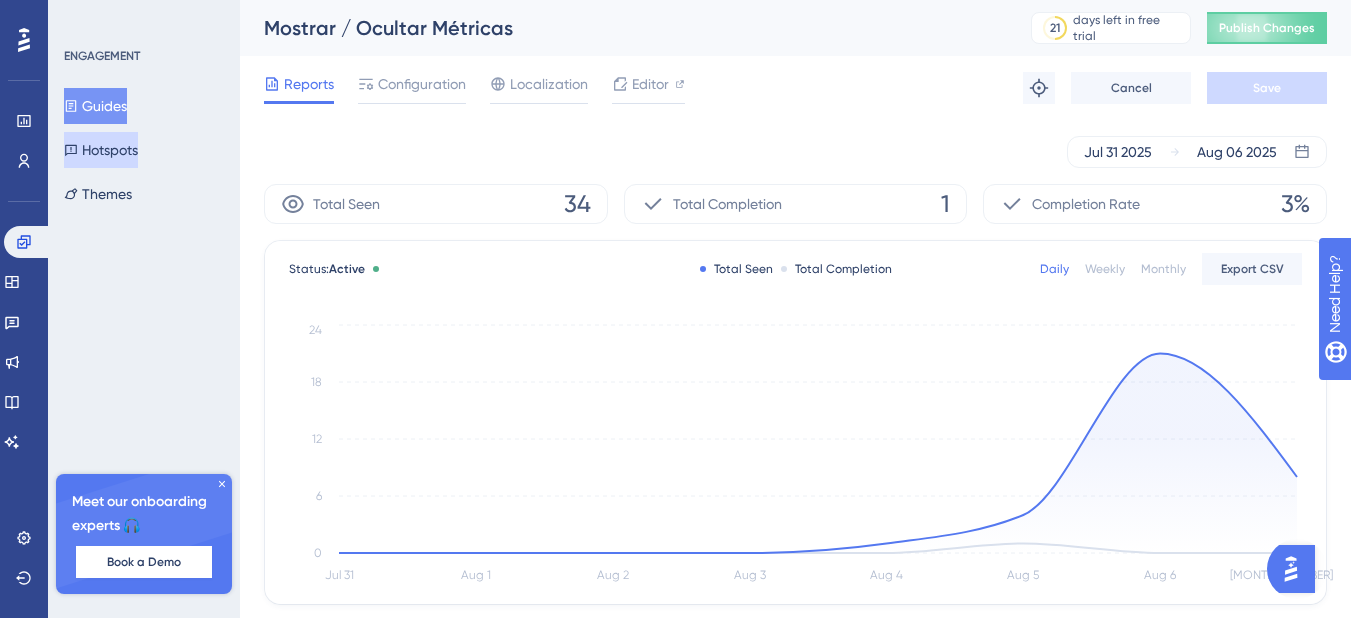 click on "Hotspots" at bounding box center (101, 150) 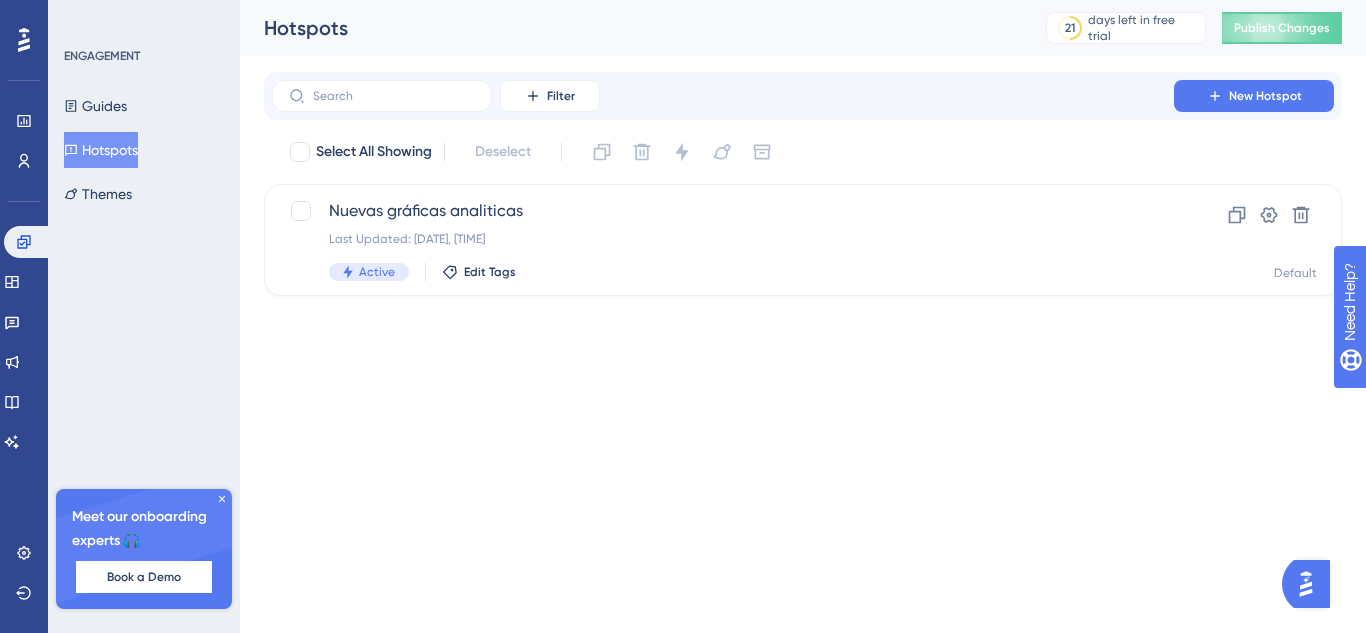click on "Guides Hotspots Themes" at bounding box center (145, 150) 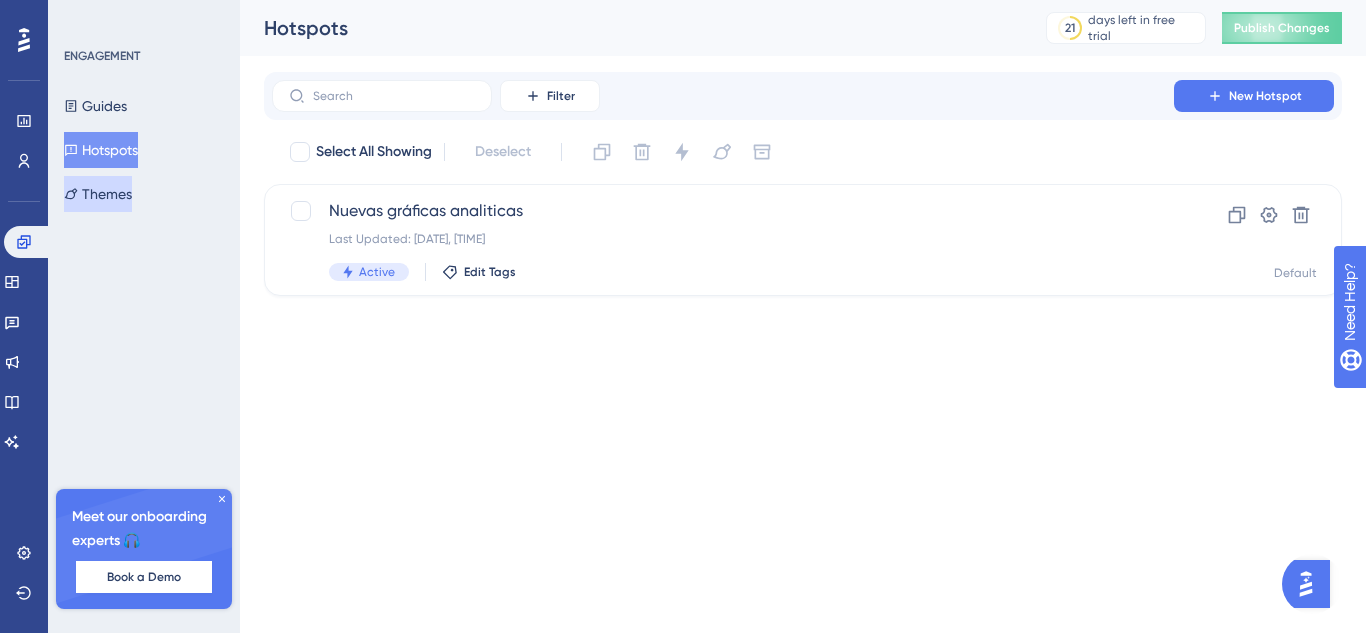 click on "Themes" at bounding box center (98, 194) 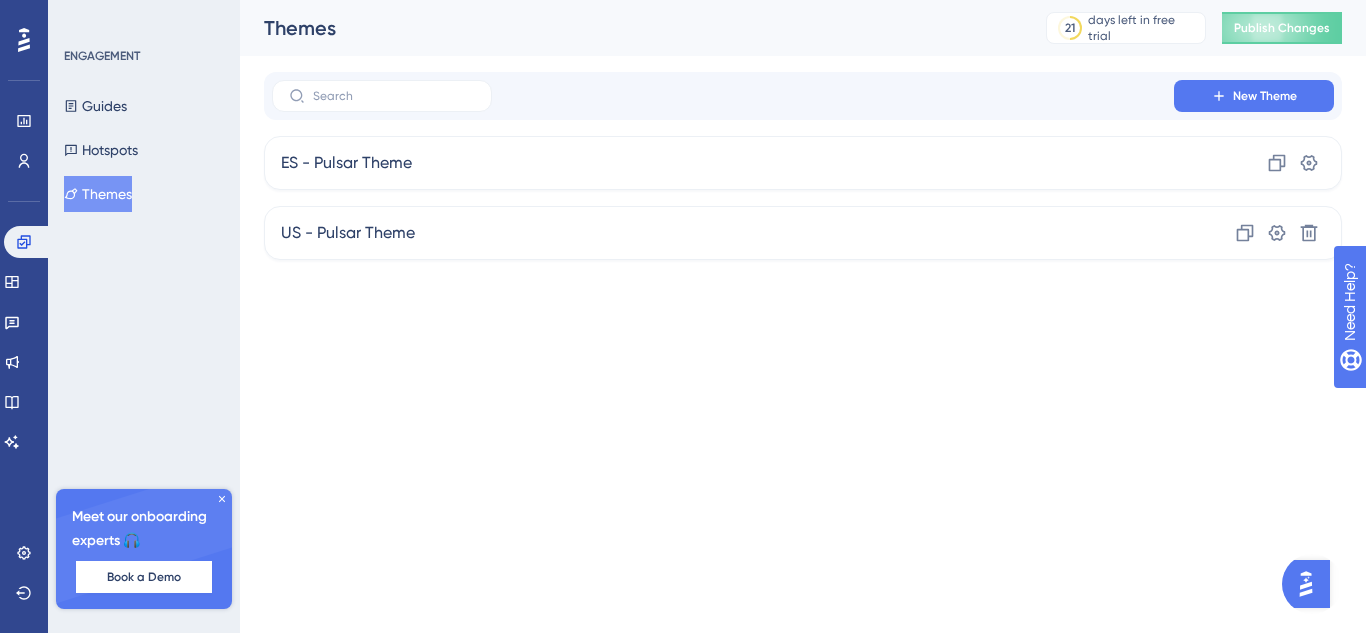 click on "ENGAGEMENT Guides Hotspots Themes" at bounding box center (145, 130) 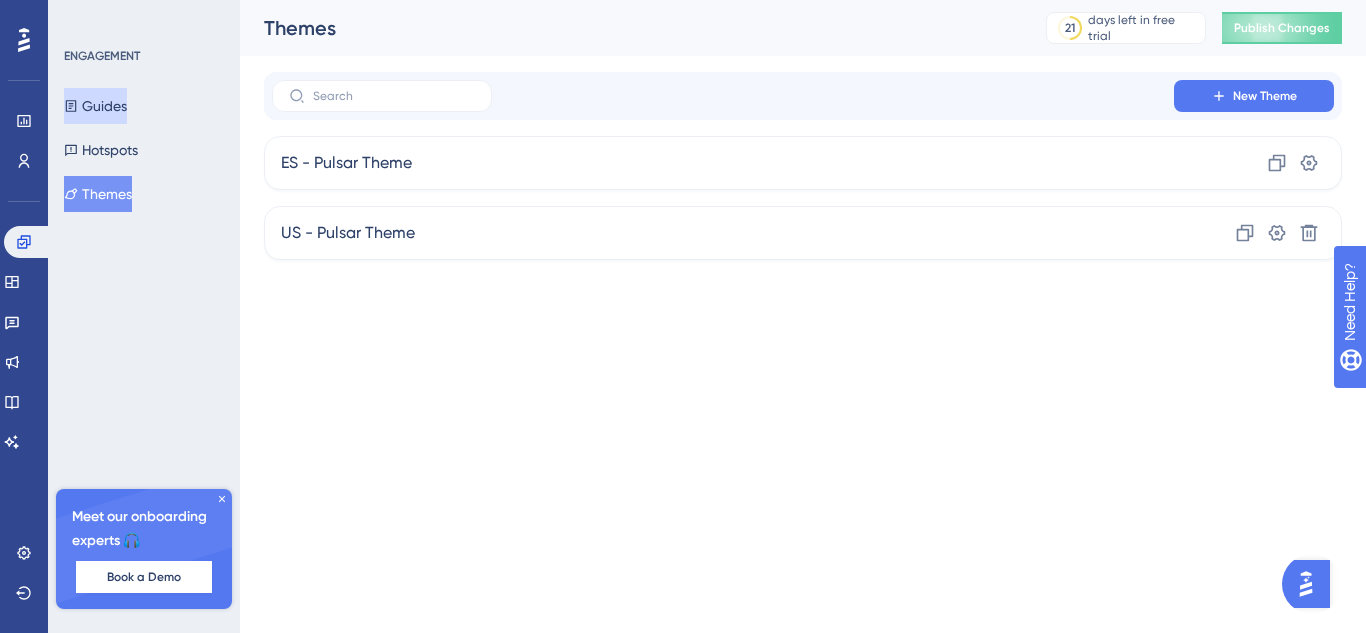 click on "Guides" at bounding box center [95, 106] 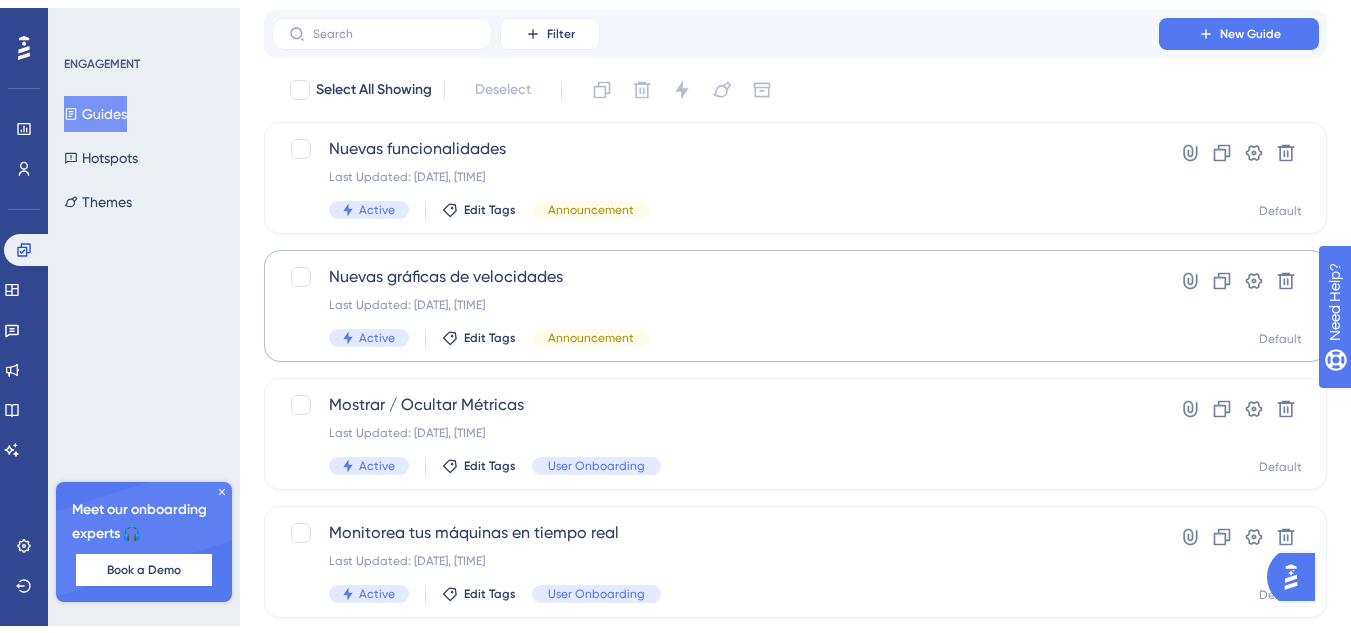 scroll, scrollTop: 111, scrollLeft: 0, axis: vertical 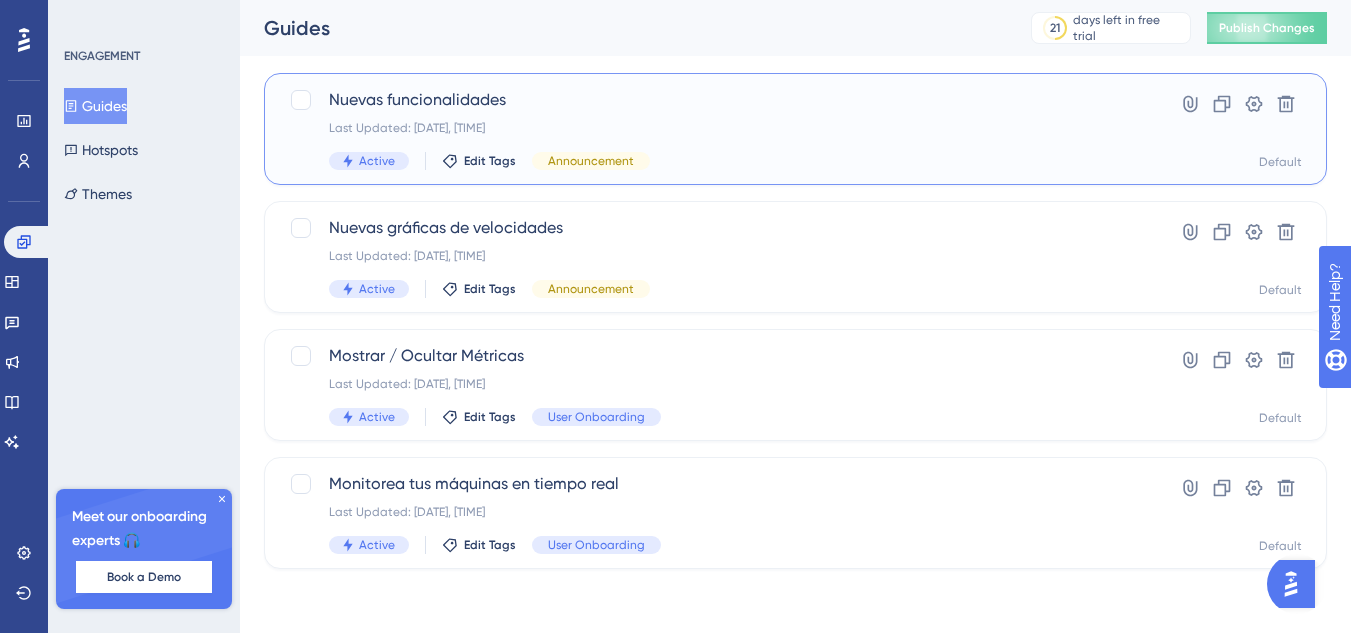 click on "Last Updated: Aug 06 2025, 07:10 PM" at bounding box center [715, 128] 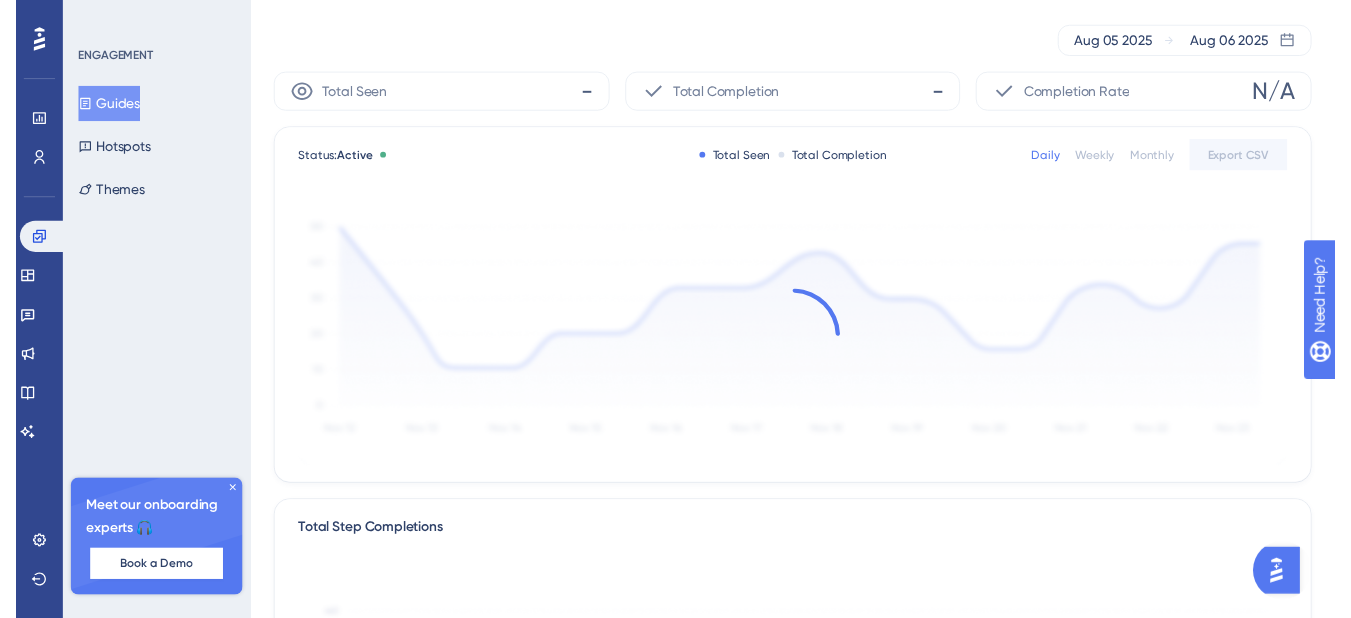 scroll, scrollTop: 0, scrollLeft: 0, axis: both 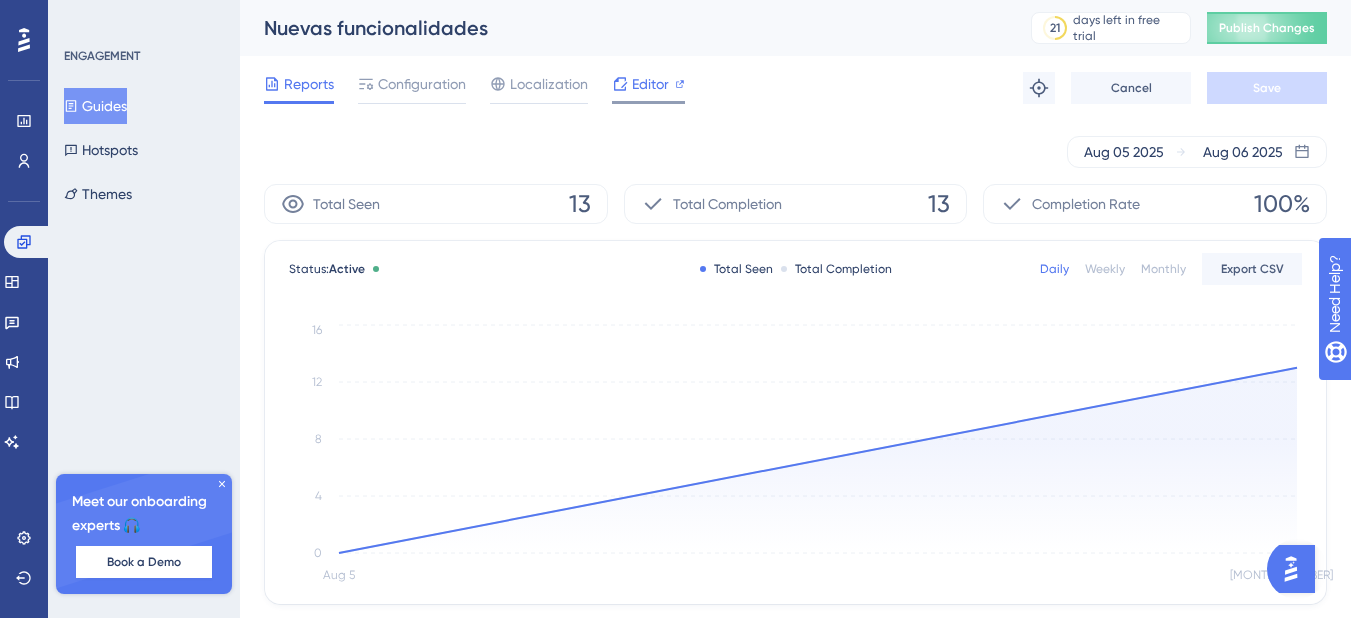 click on "Editor" at bounding box center [650, 84] 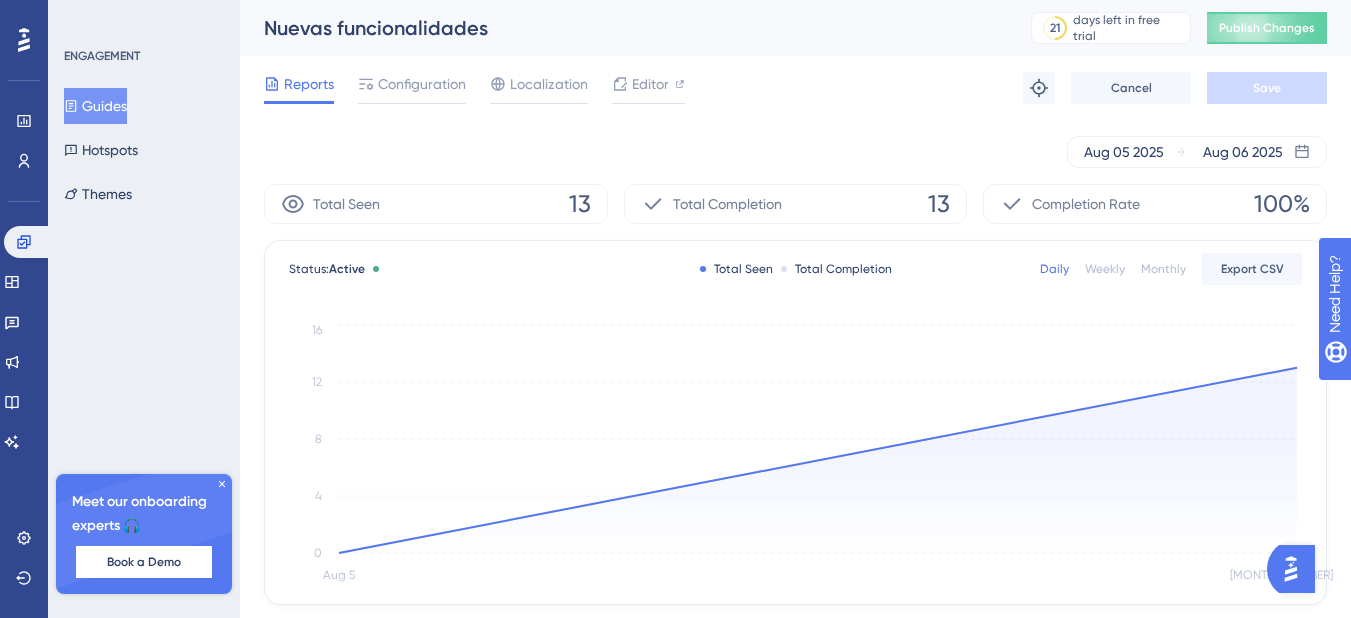 click on "Nuevas funcionalidades" at bounding box center (622, 28) 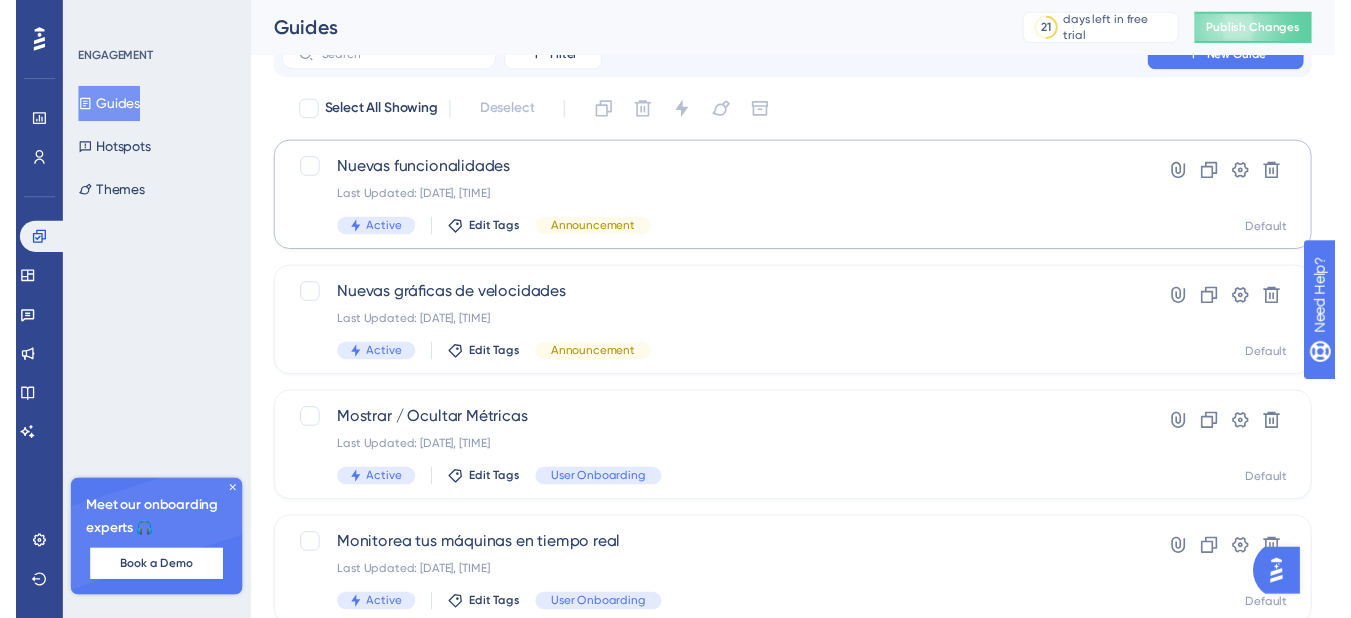 scroll, scrollTop: 0, scrollLeft: 0, axis: both 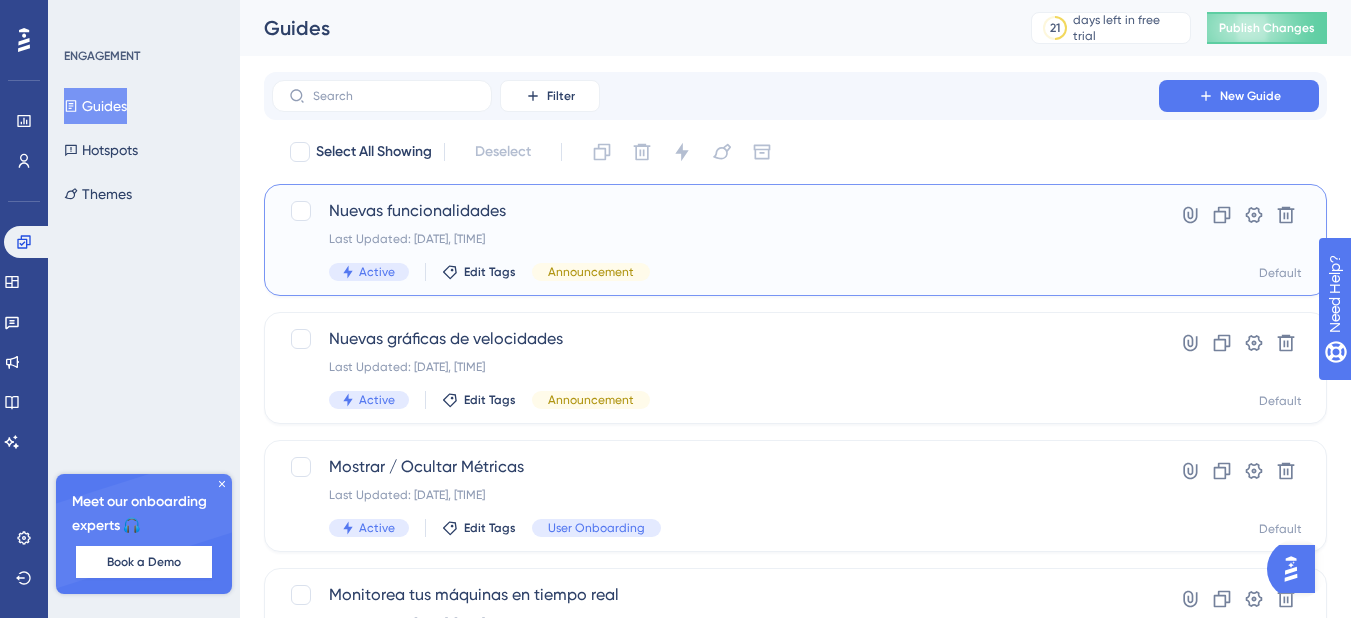 click on "Nuevas funcionalidades" at bounding box center (715, 211) 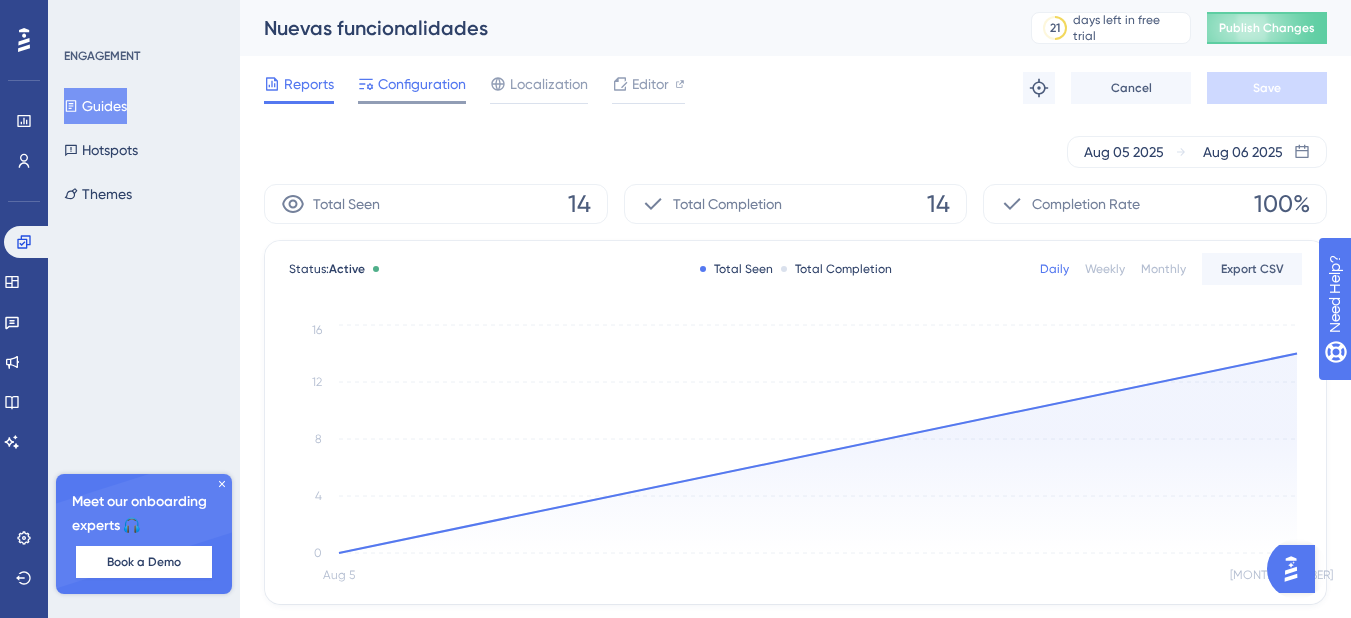 click on "Configuration" at bounding box center (422, 84) 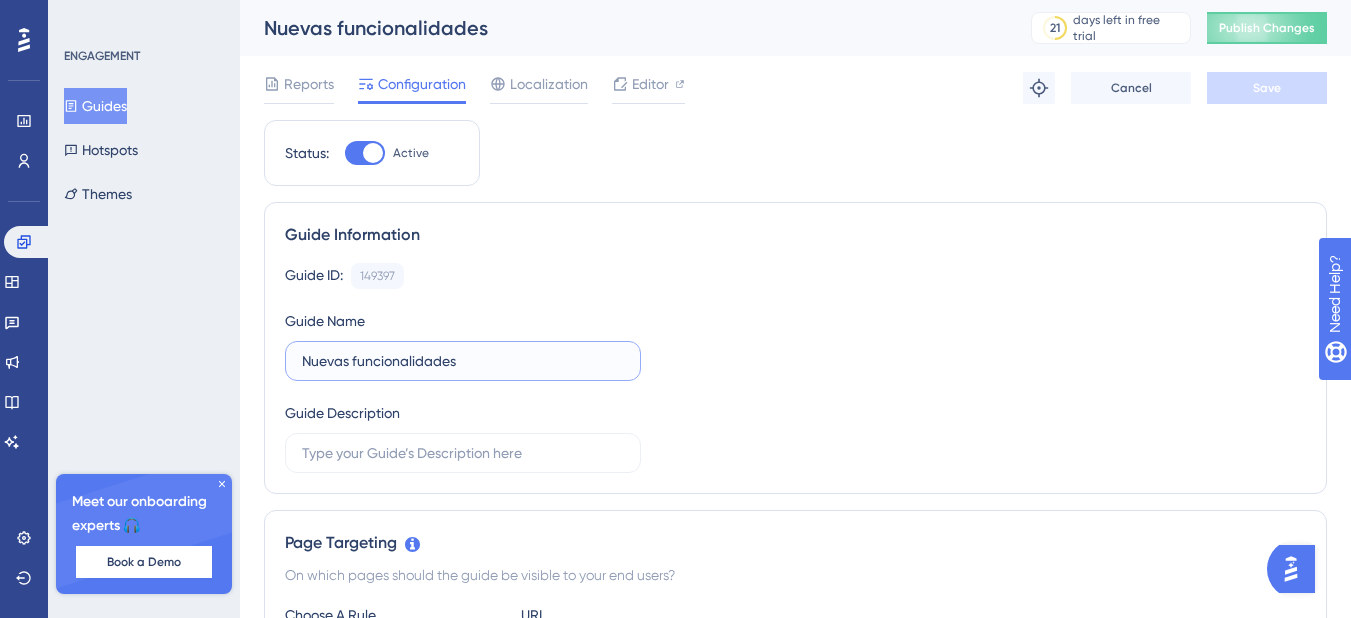 drag, startPoint x: 492, startPoint y: 361, endPoint x: 284, endPoint y: 372, distance: 208.29066 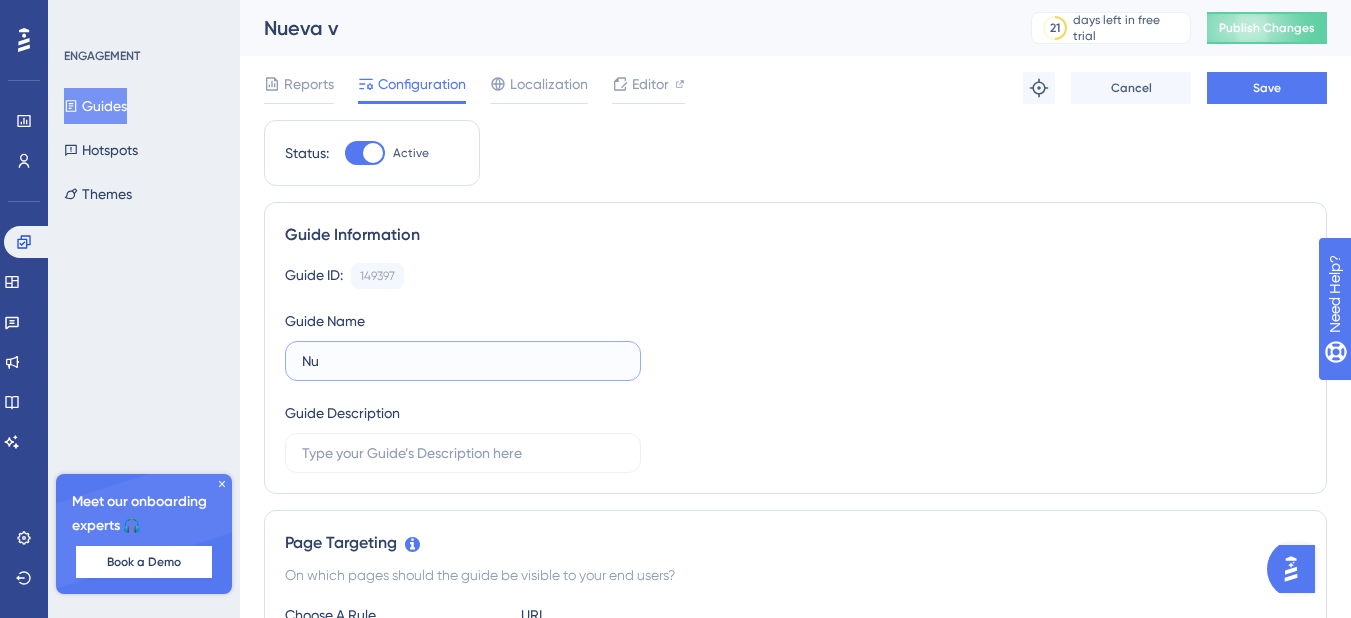 type on "N" 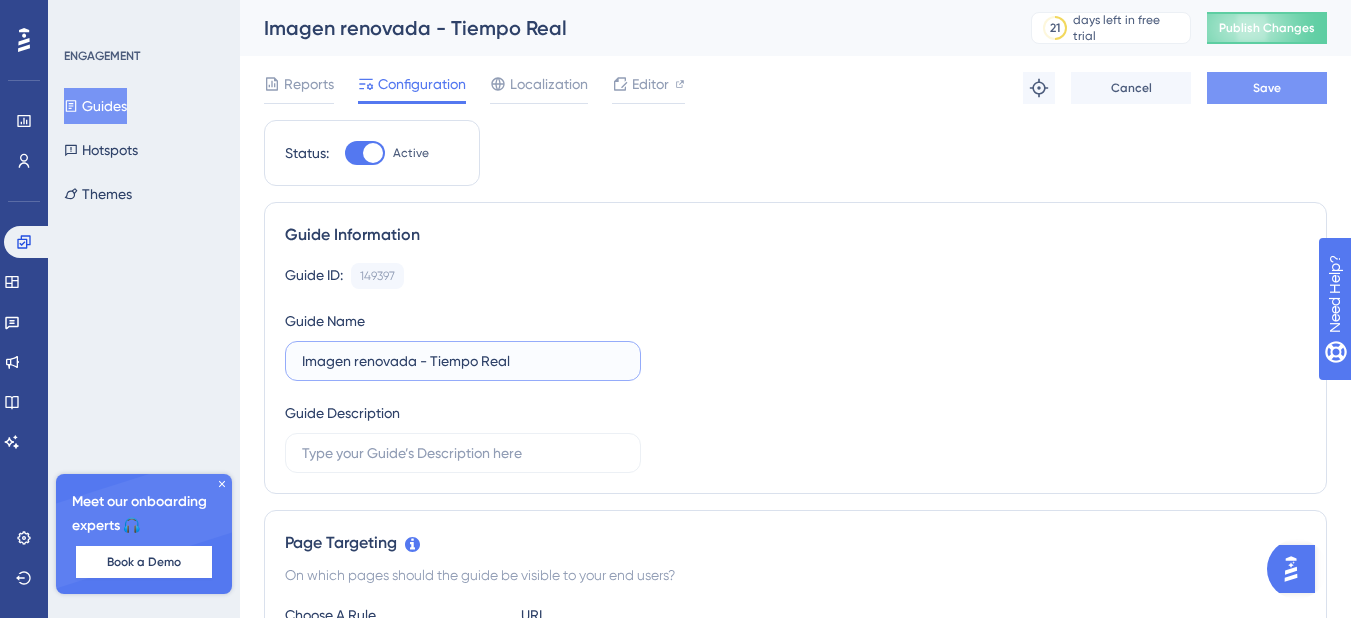 type on "Imagen renovada - Tiempo Real" 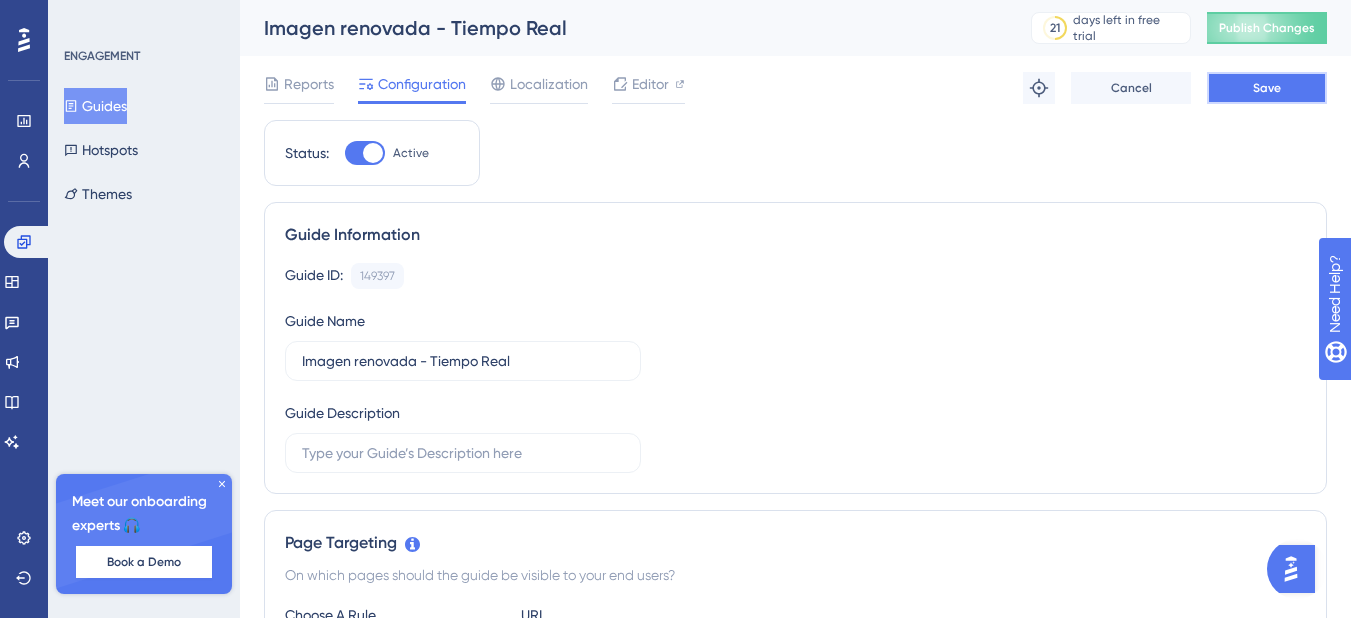 click on "Save" at bounding box center [1267, 88] 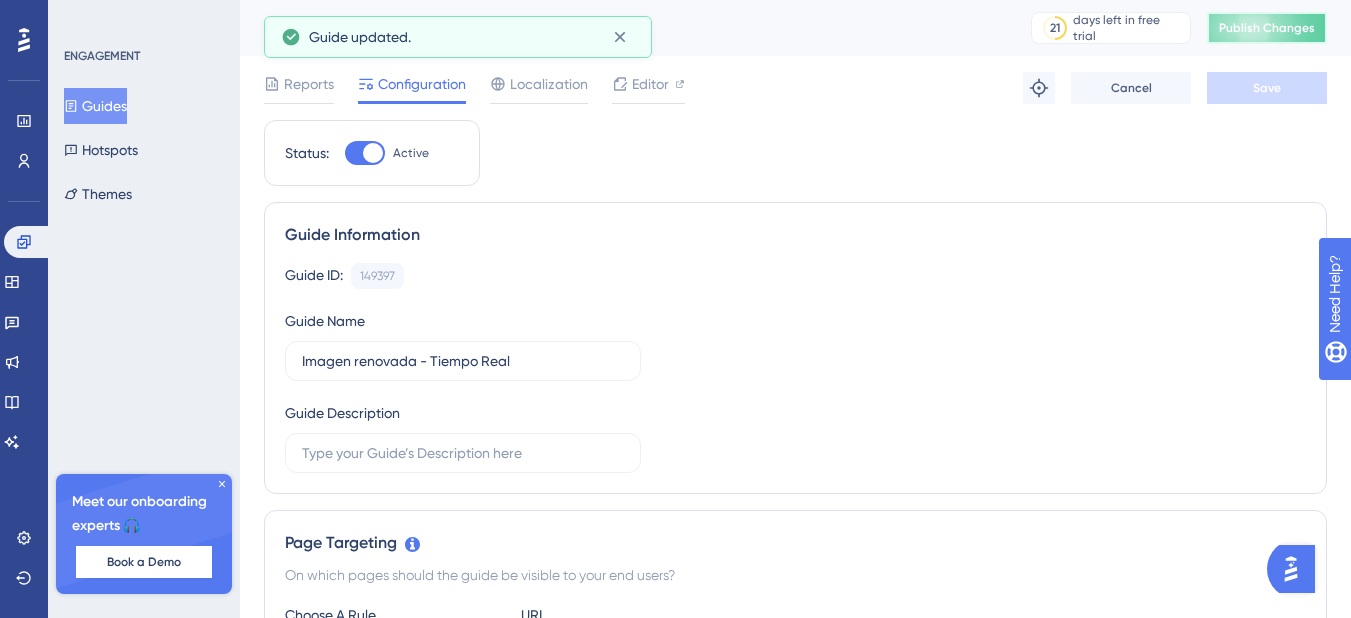 click on "Publish Changes" at bounding box center [1267, 28] 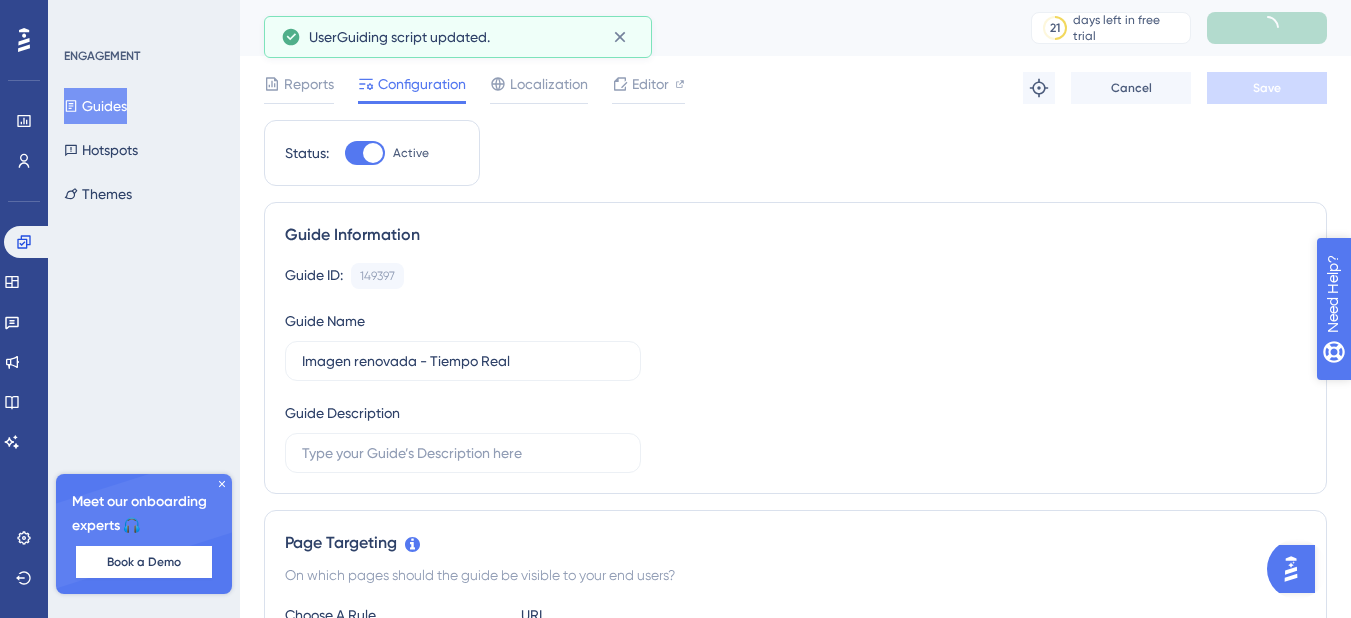 click on "Need Help?" at bounding box center (1403, 397) 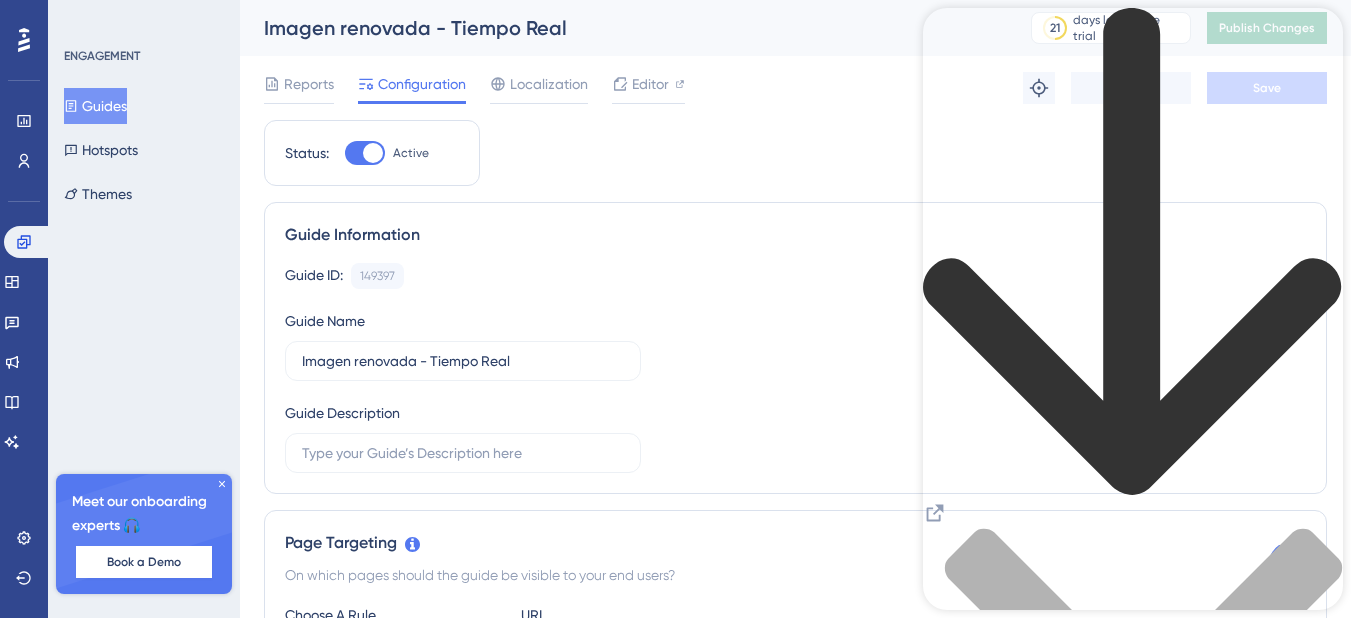 click at bounding box center (1133, 268) 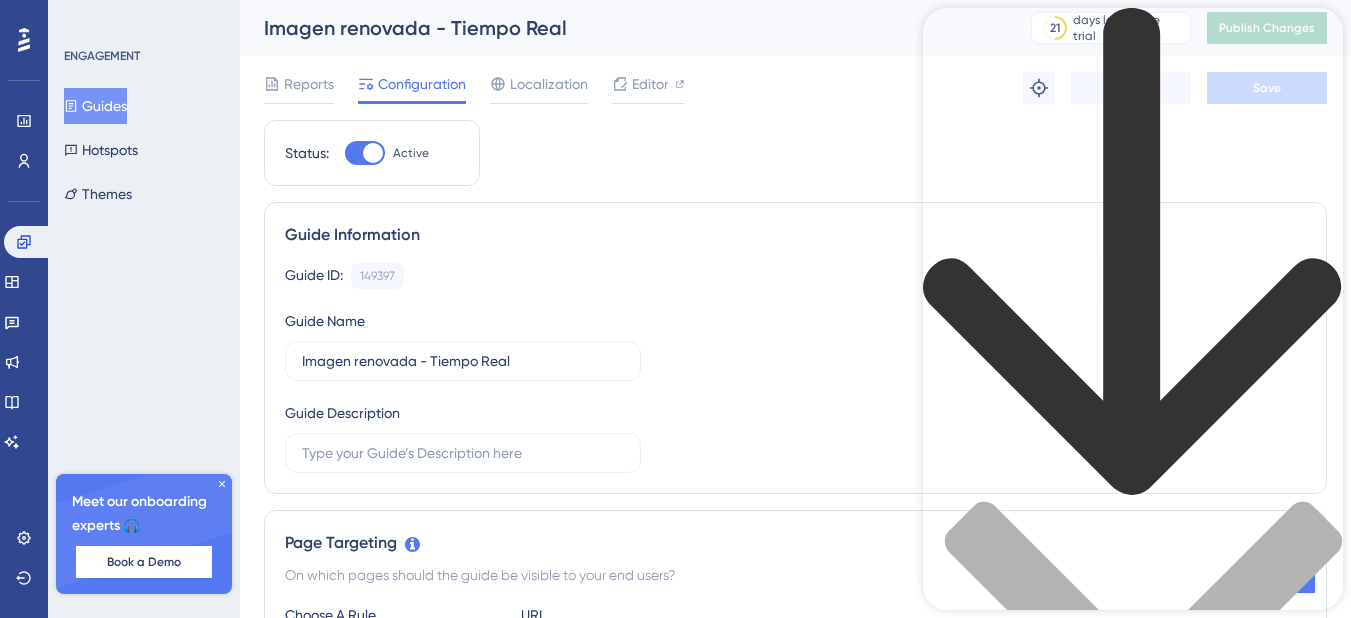 scroll, scrollTop: 200, scrollLeft: 0, axis: vertical 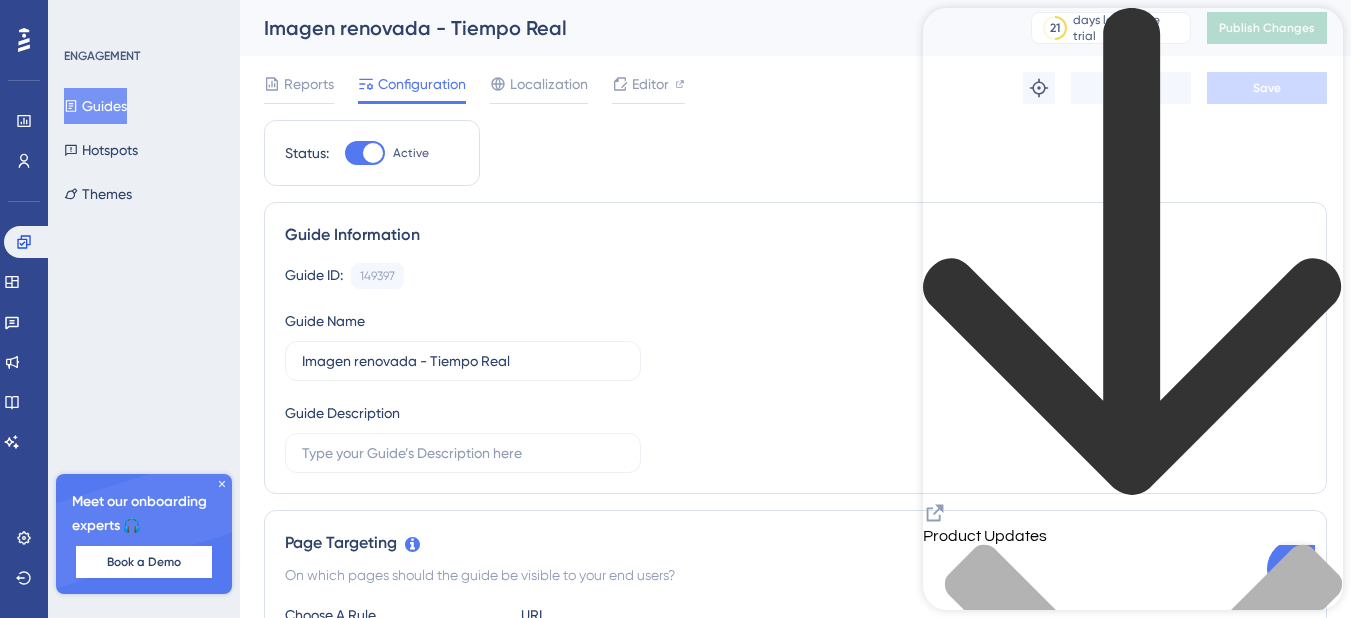 click on "Learn more about how it works here" at bounding box center (1051, 1941) 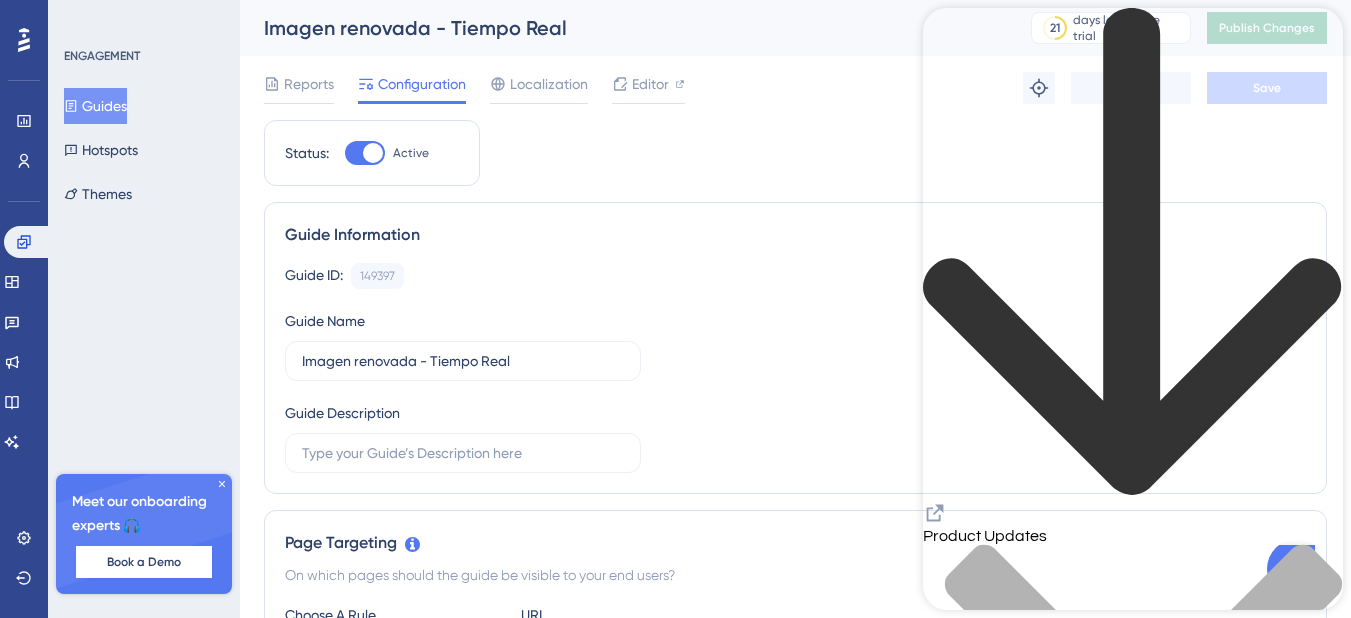 click on "Guides" at bounding box center [95, 106] 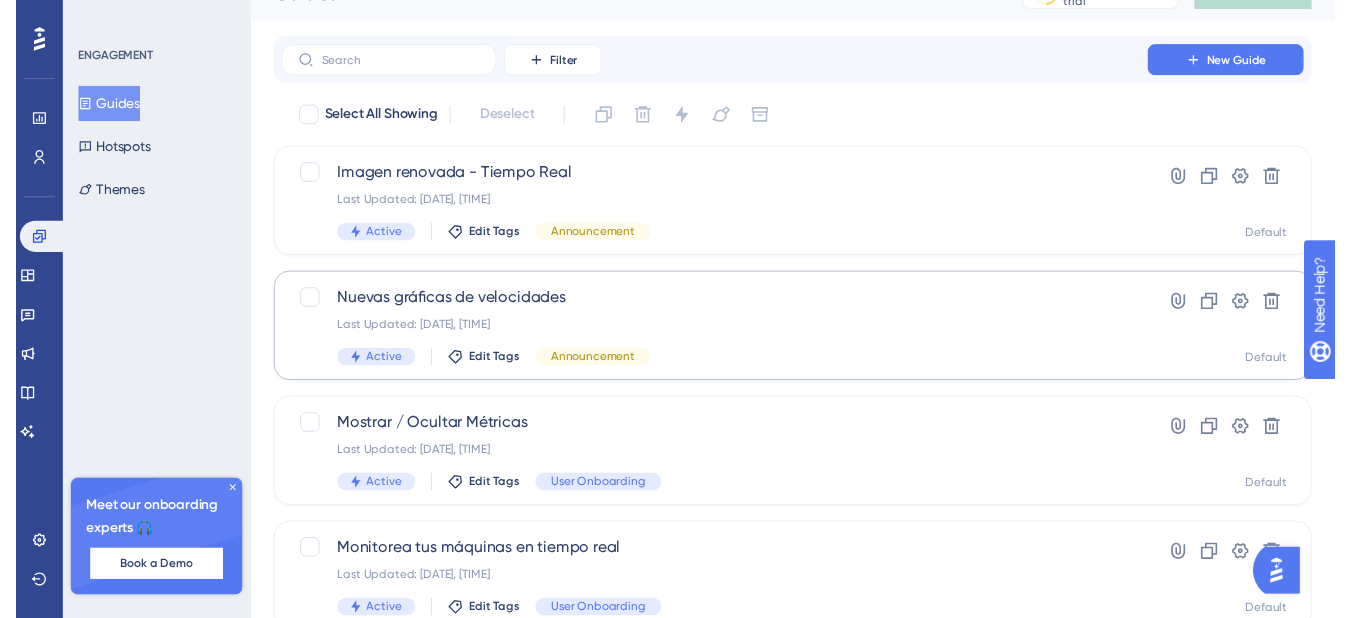 scroll, scrollTop: 0, scrollLeft: 0, axis: both 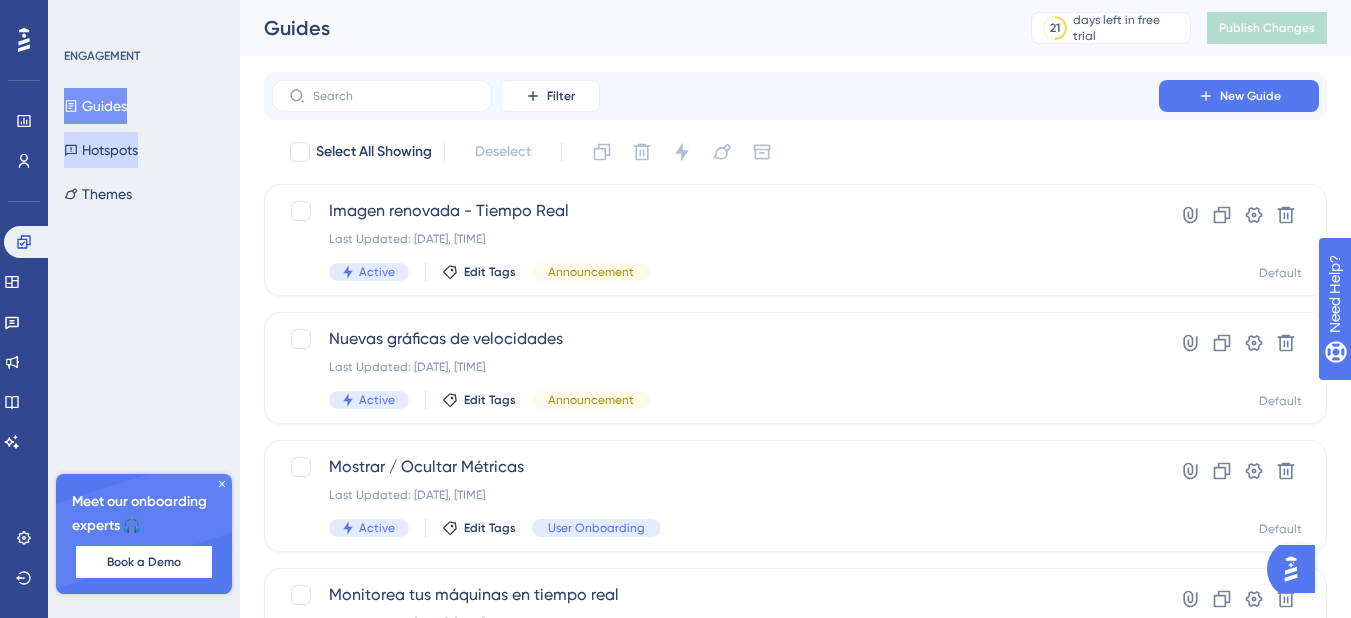 click on "Hotspots" at bounding box center [101, 150] 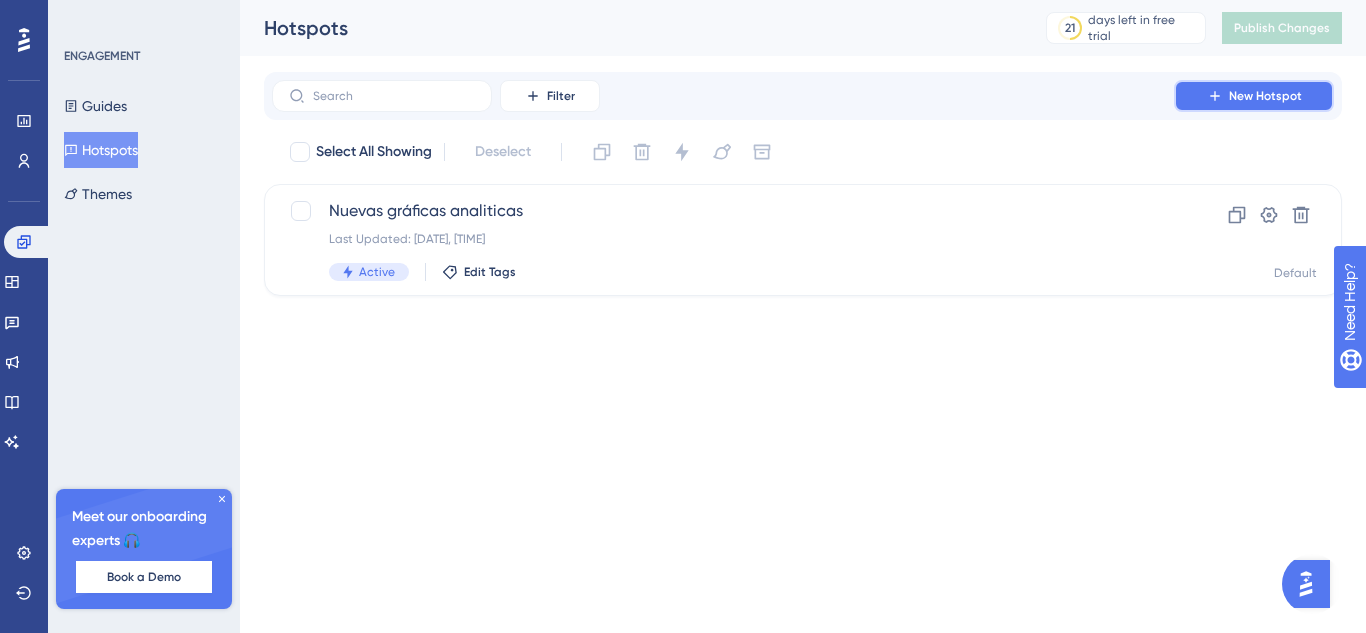 click 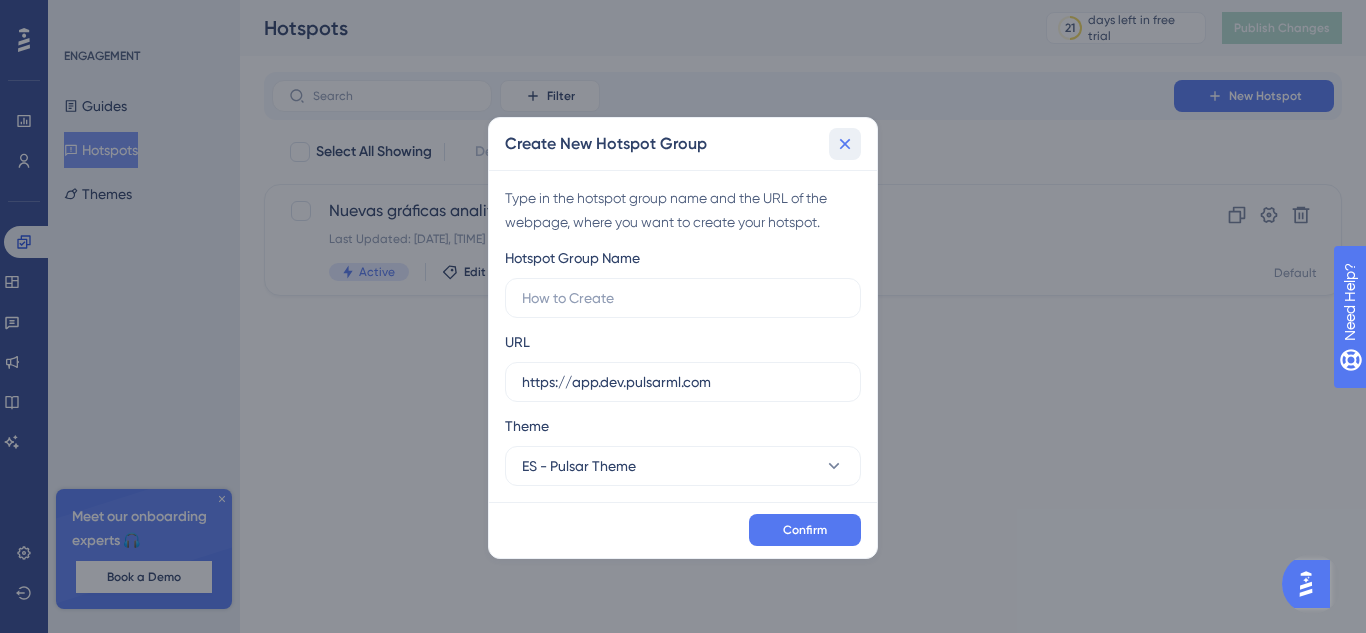 click at bounding box center (845, 144) 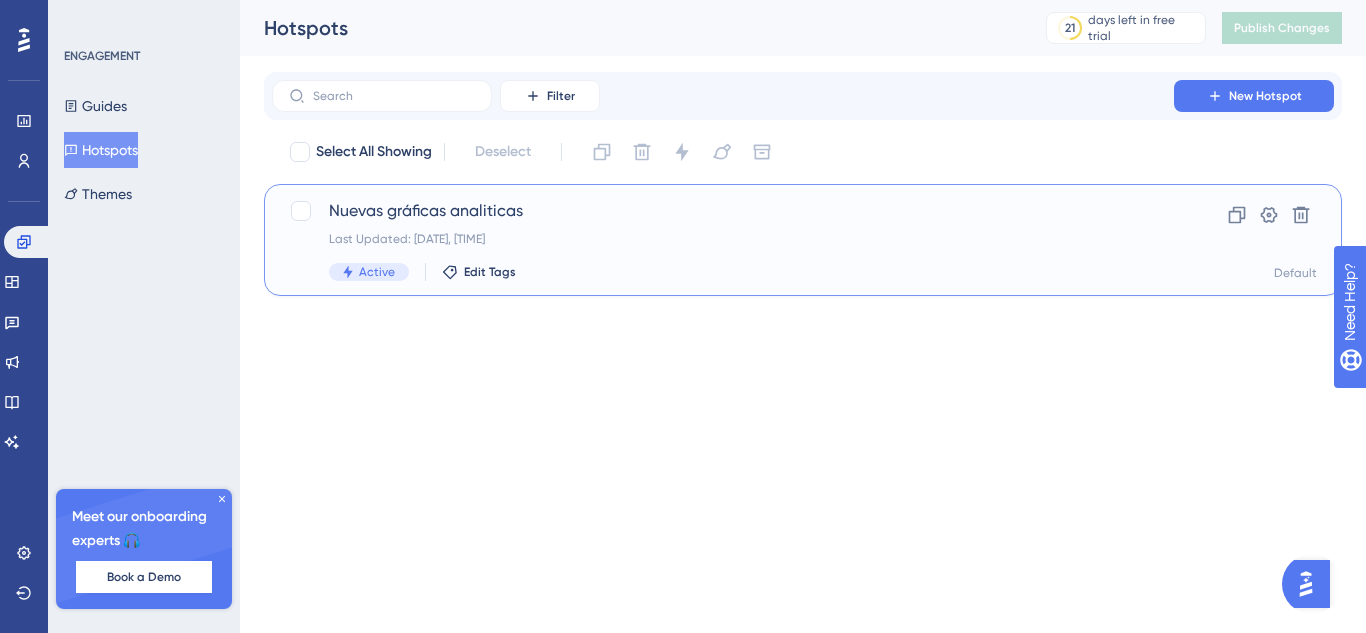 click on "Last Updated: Aug 06 2025, 08:04 PM" at bounding box center (723, 239) 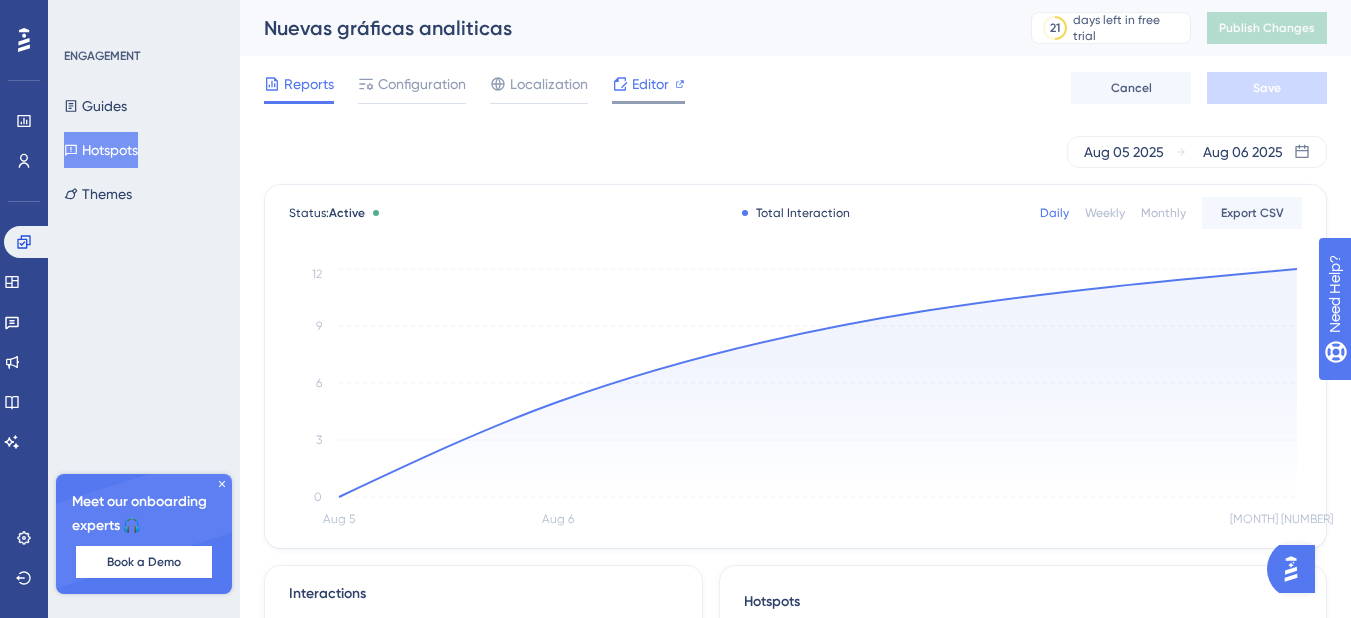 click on "Editor" at bounding box center (648, 88) 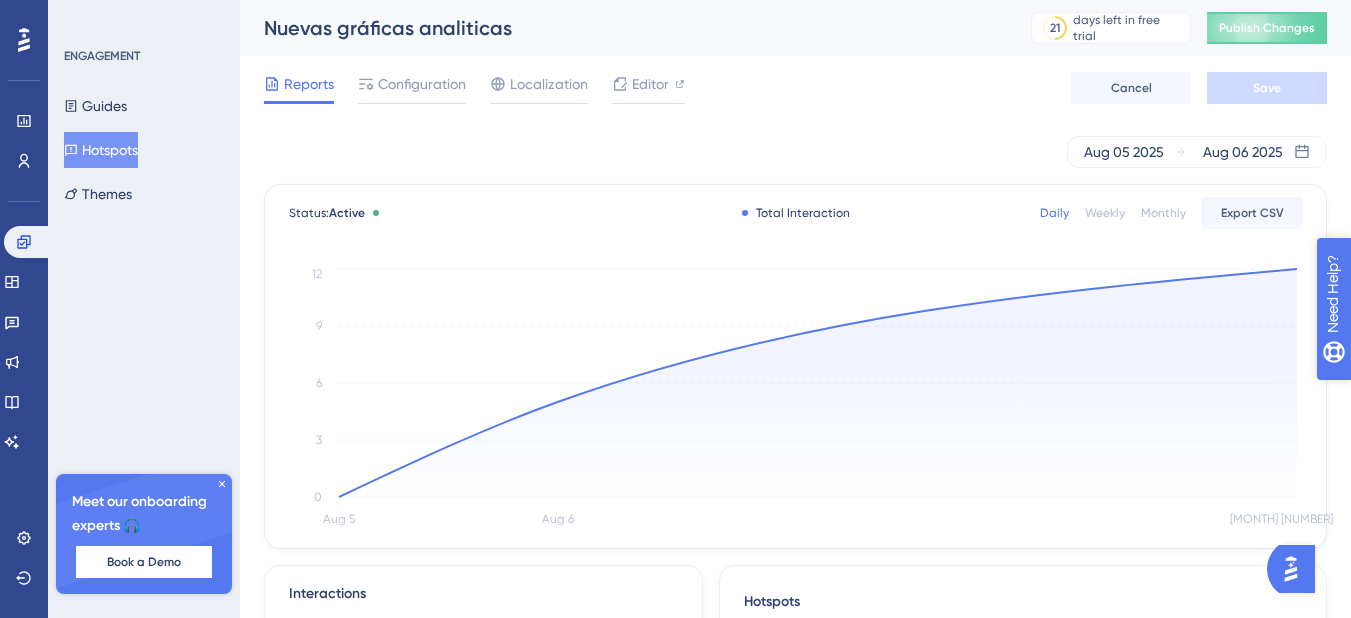 drag, startPoint x: 1391, startPoint y: 395, endPoint x: 2495, endPoint y: 796, distance: 1174.571 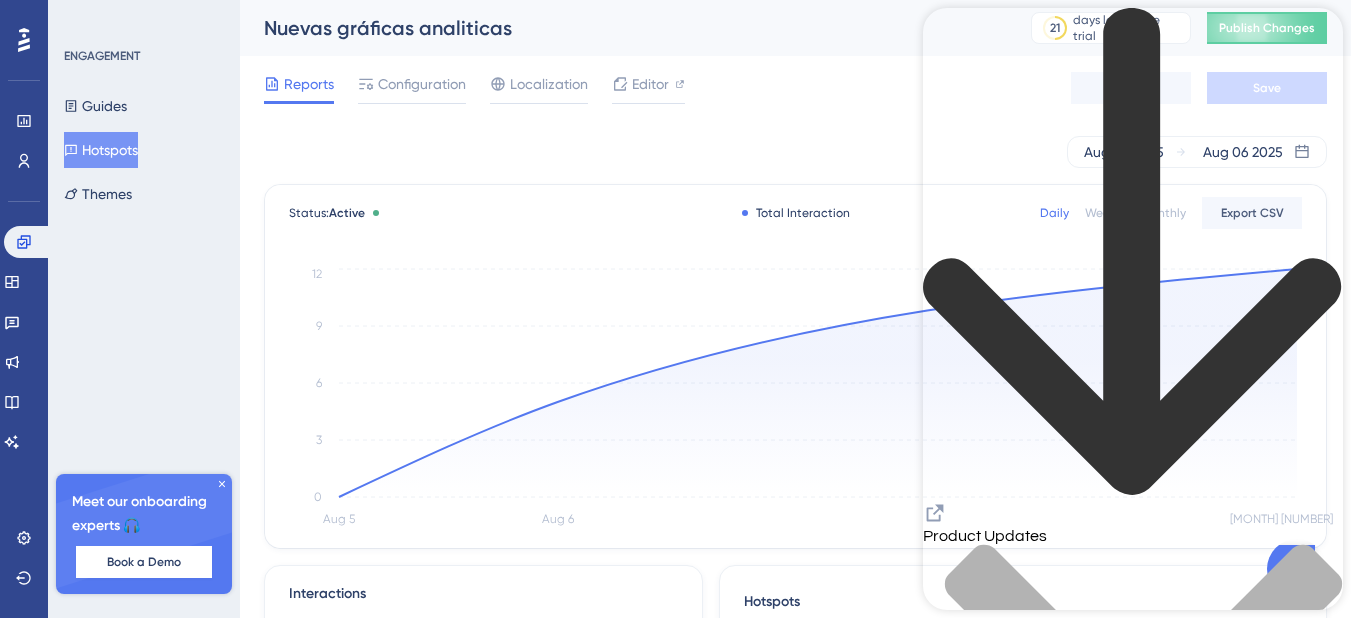 click 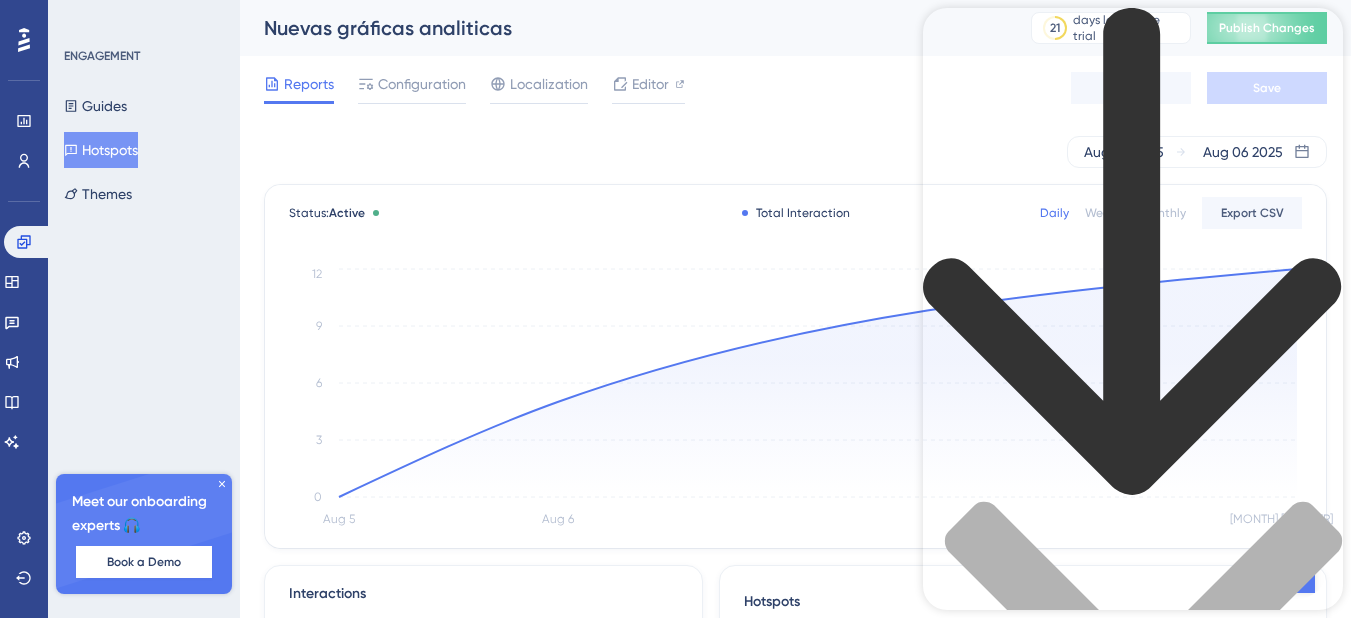click at bounding box center (1133, 946) 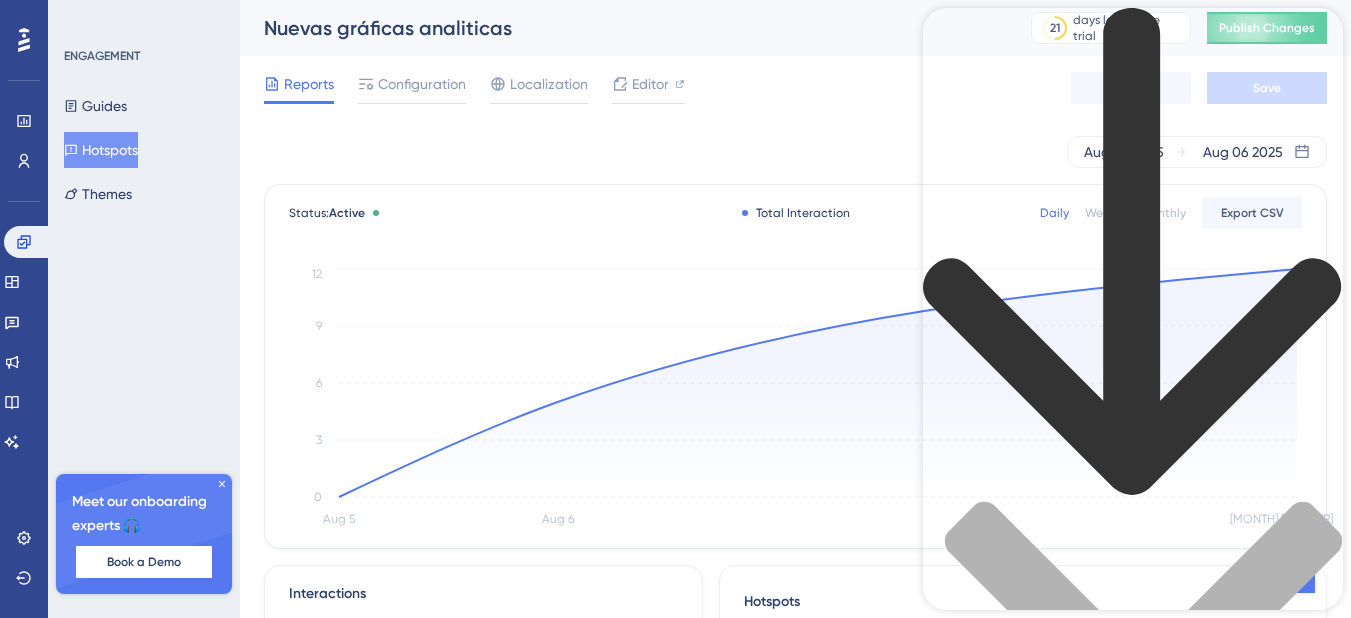 click on "Gathering Feedback with In-App User Testing Scheduler" at bounding box center [1124, 1032] 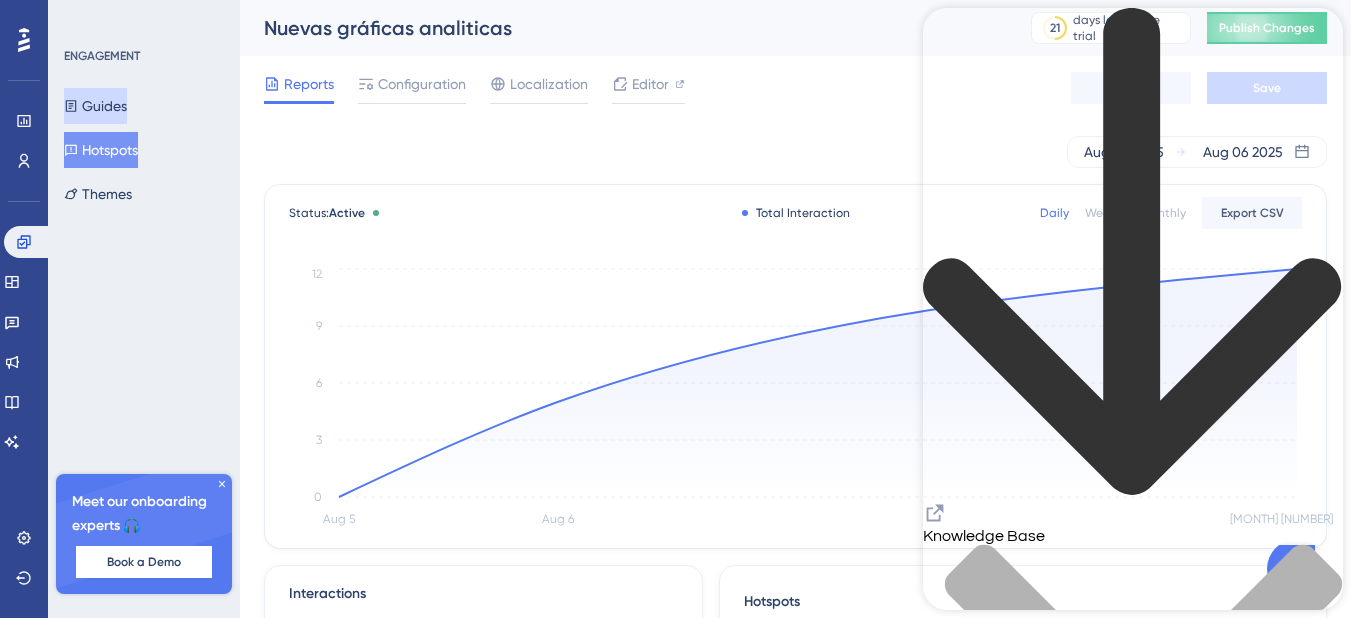 click on "Guides" at bounding box center (95, 106) 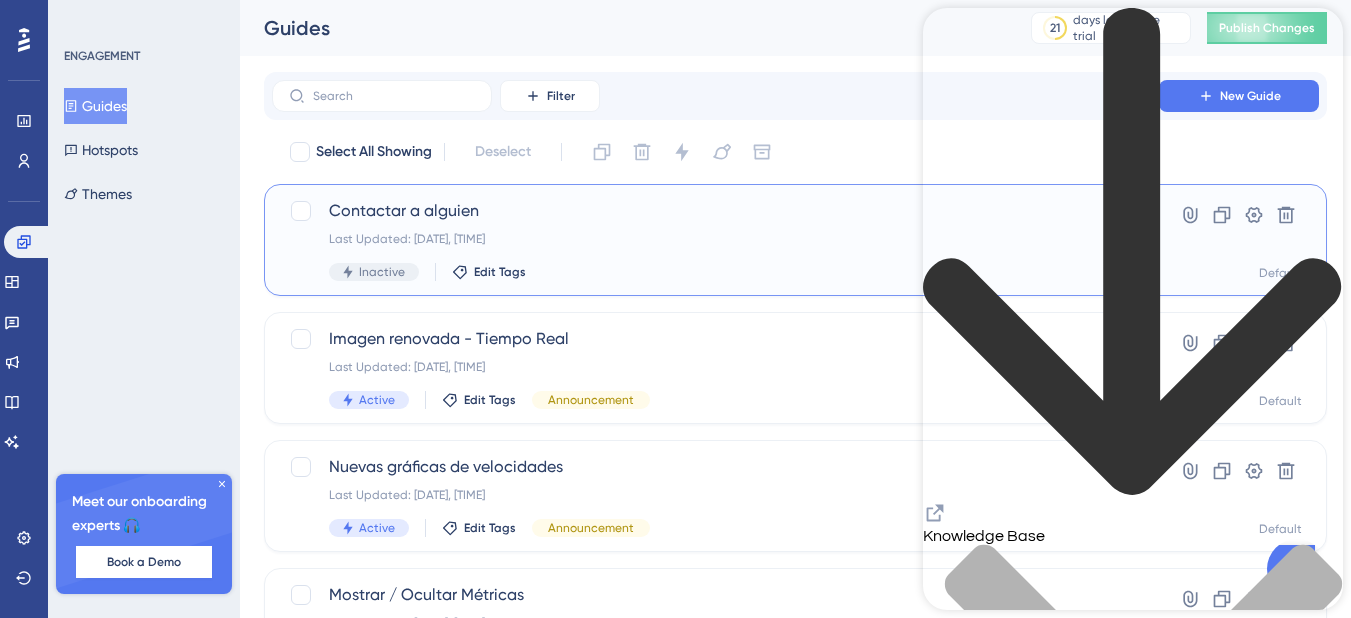 click on "Last Updated: Aug 06 2025, 08:18 PM" at bounding box center [715, 239] 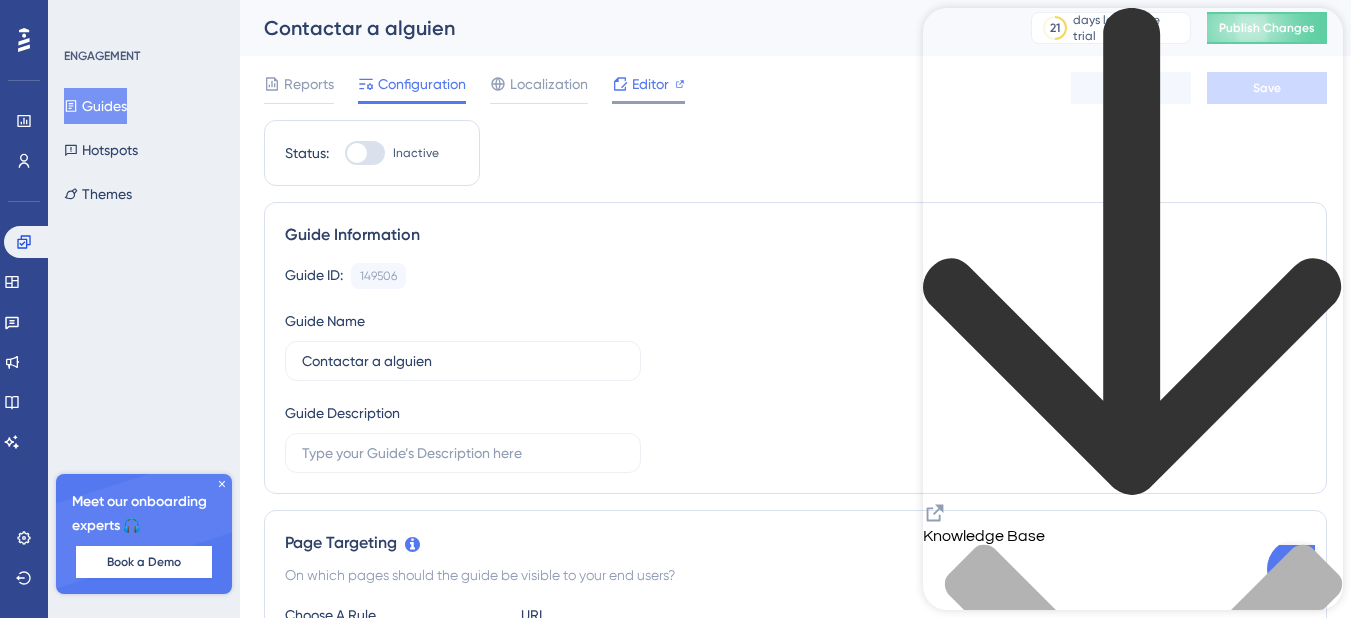 click on "Editor" at bounding box center (648, 88) 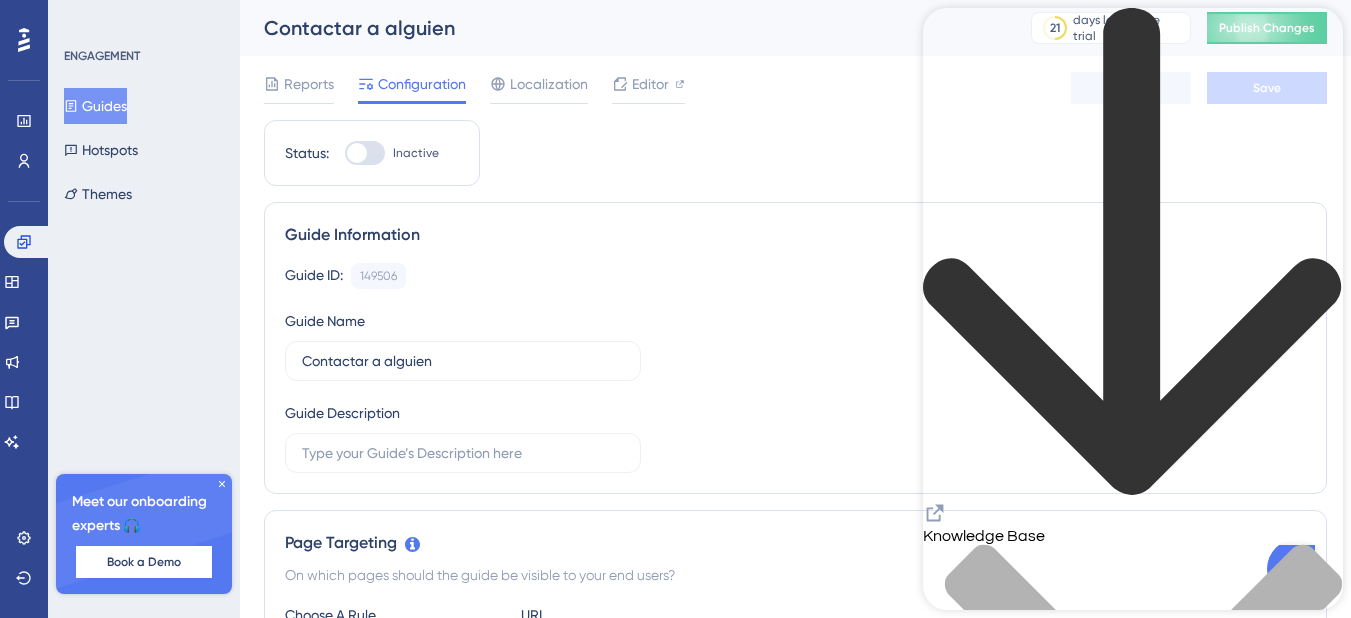 click on "Guides" at bounding box center (95, 106) 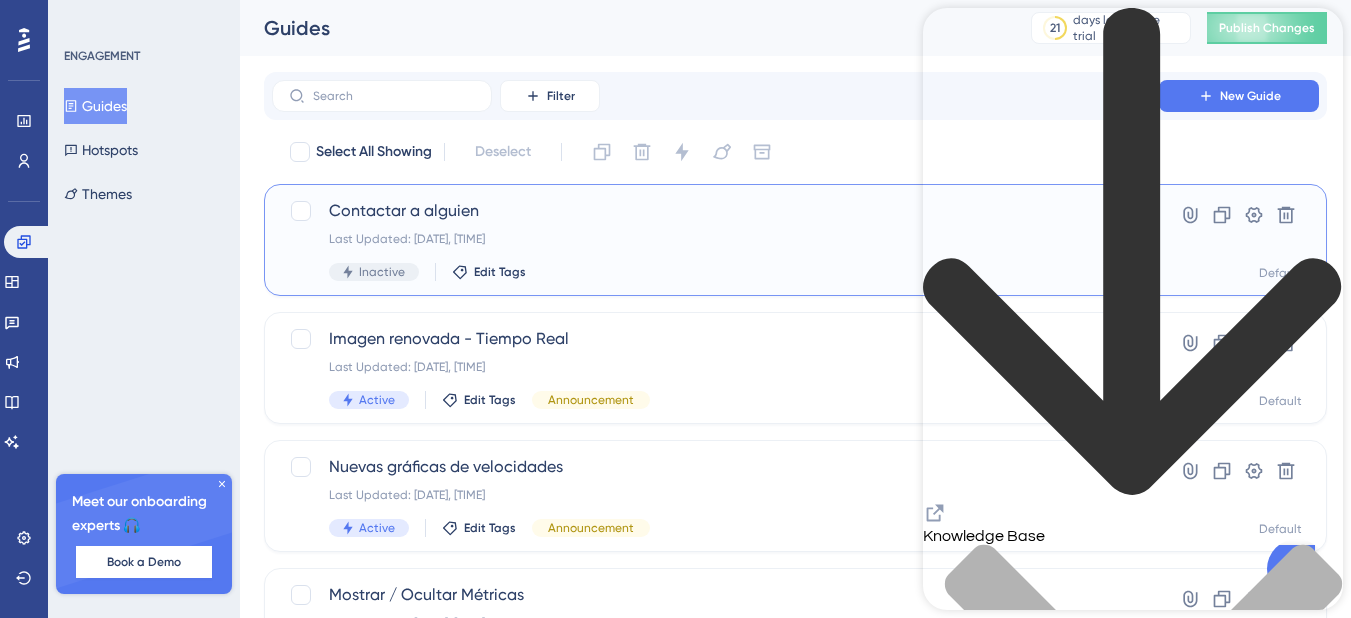 click on "Last Updated: Aug 06 2025, 08:23 PM" at bounding box center [715, 239] 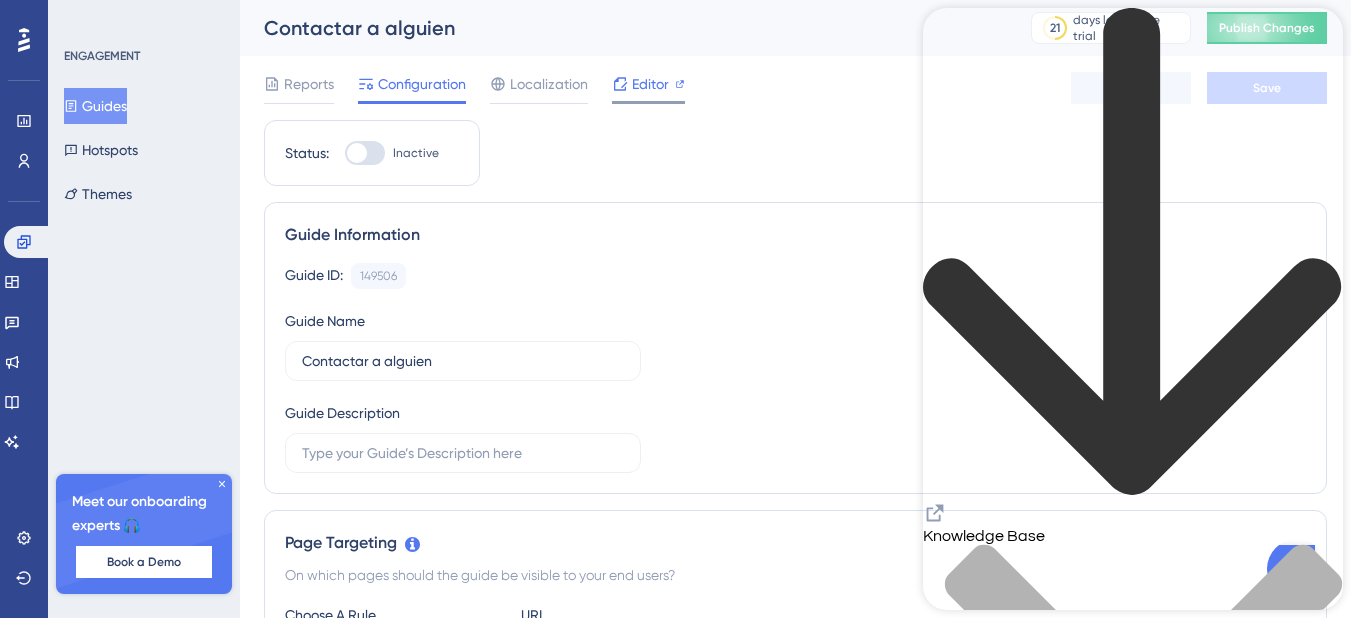 click at bounding box center (680, 84) 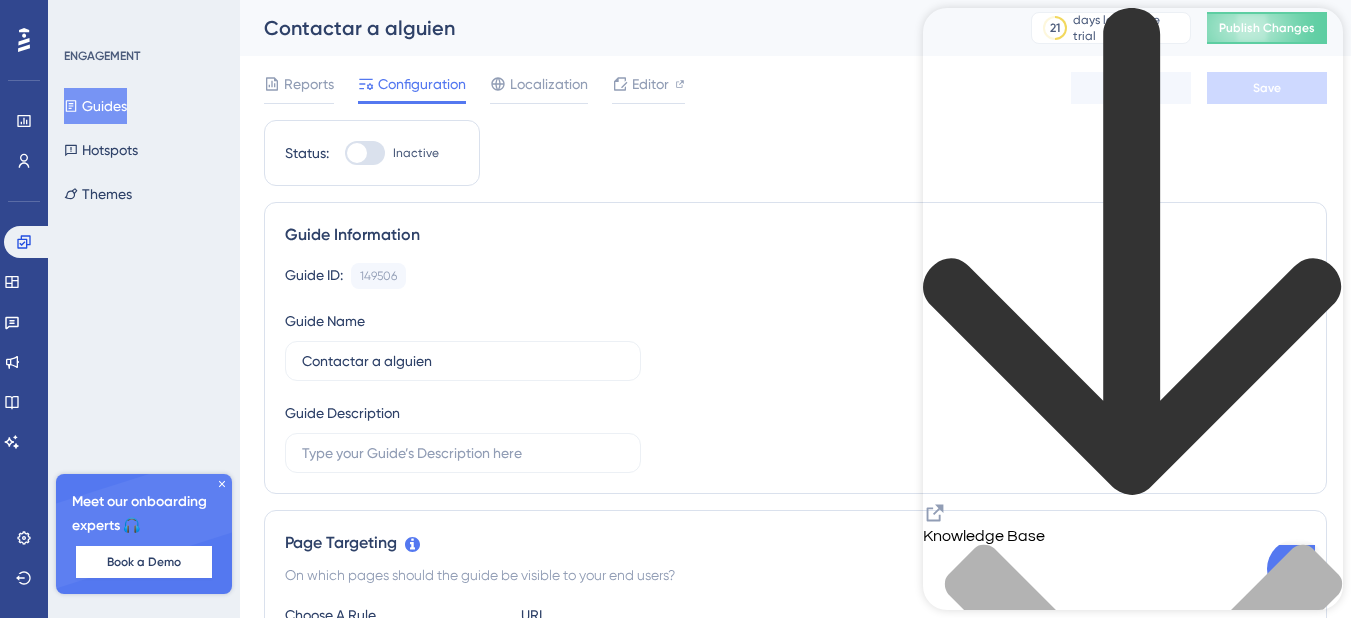 click on "Guide Information" at bounding box center [795, 235] 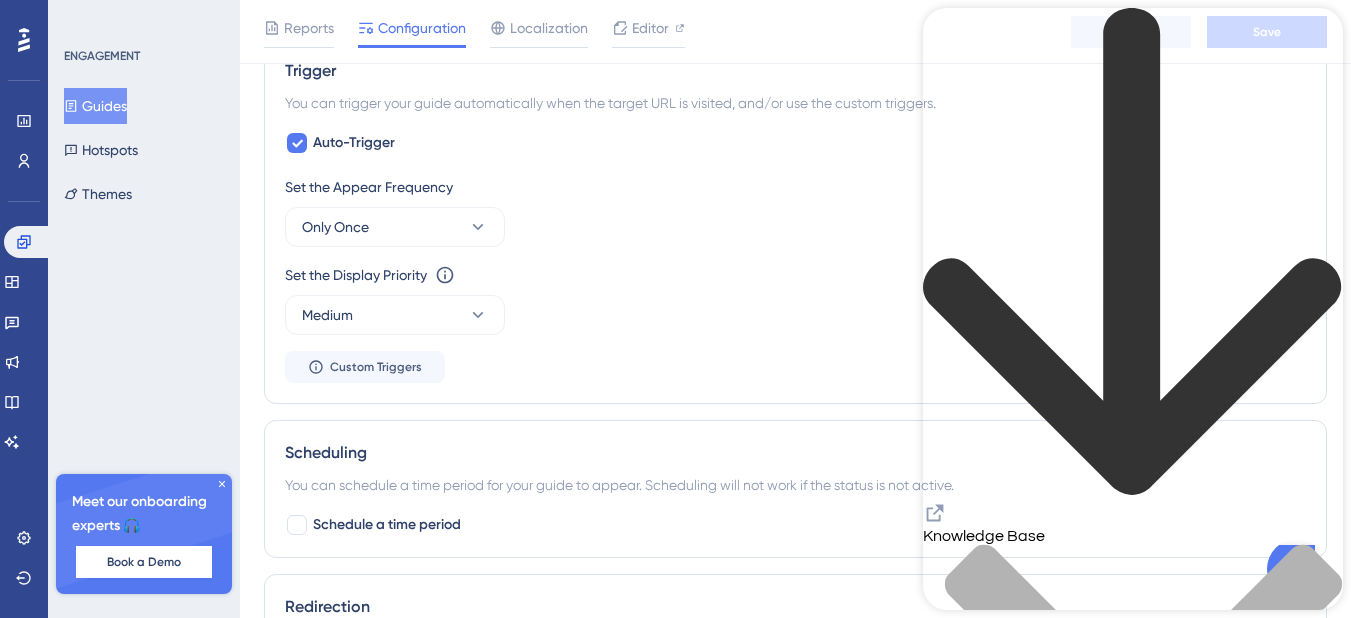 scroll, scrollTop: 800, scrollLeft: 0, axis: vertical 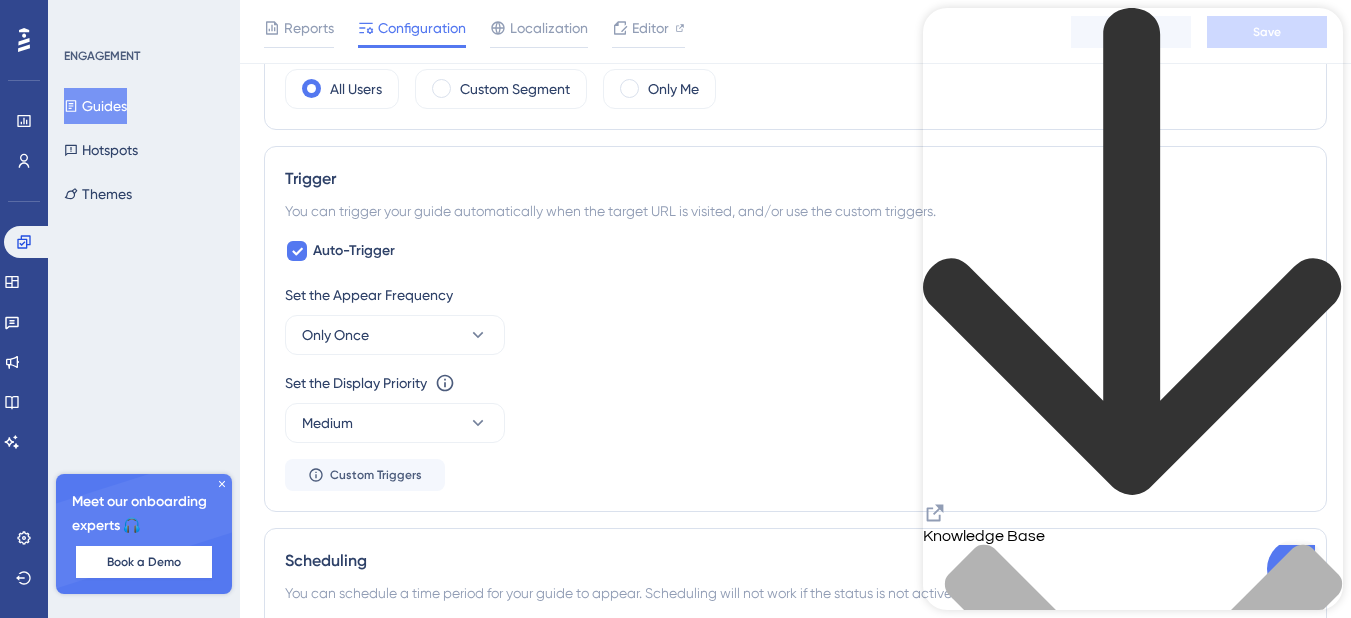 click 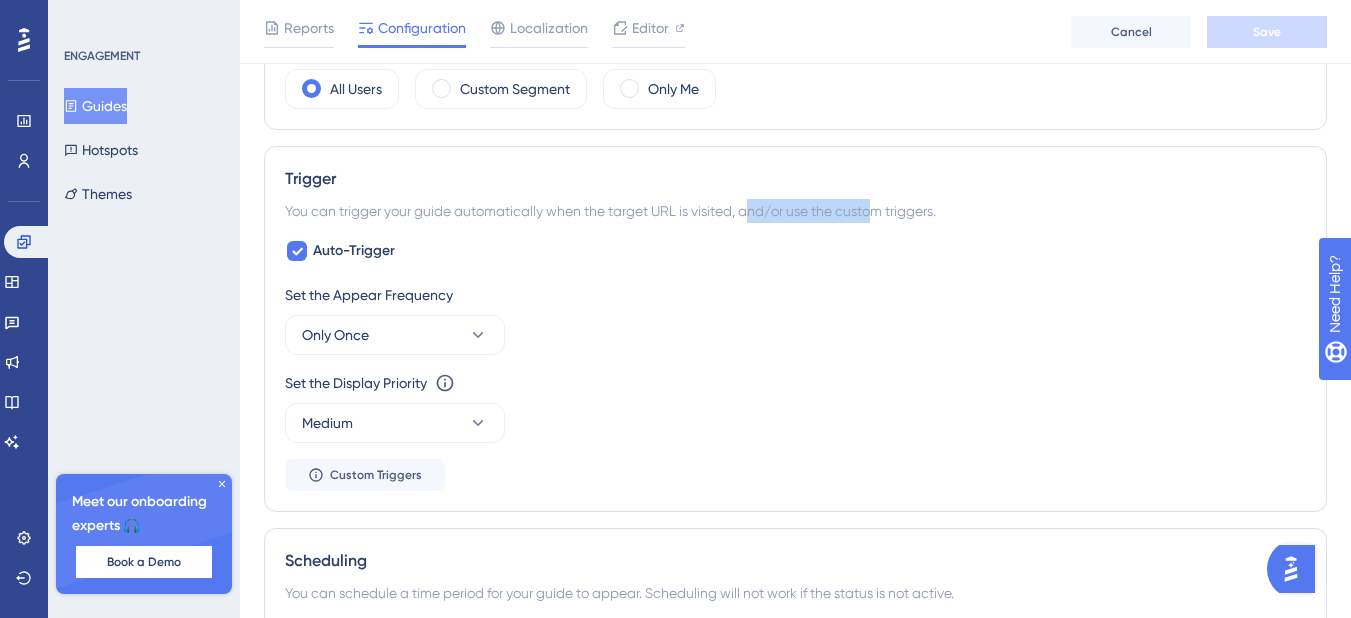 drag, startPoint x: 793, startPoint y: 218, endPoint x: 876, endPoint y: 212, distance: 83.21658 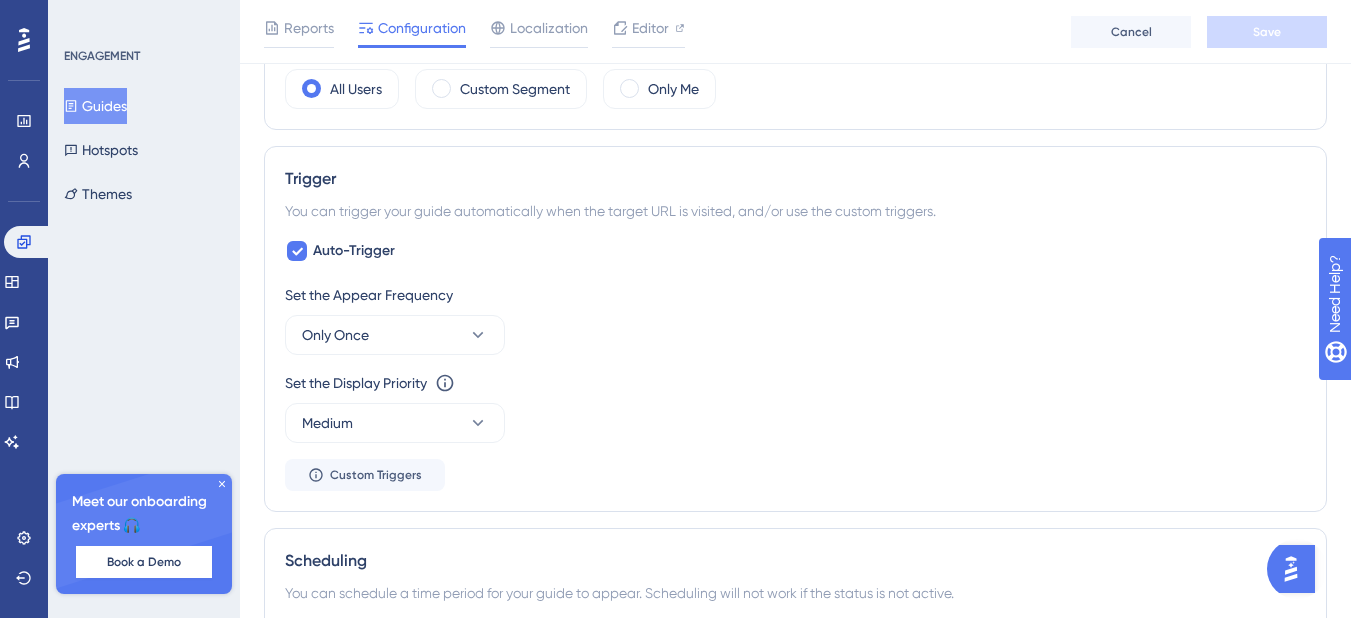 drag, startPoint x: 964, startPoint y: 225, endPoint x: 908, endPoint y: 250, distance: 61.326992 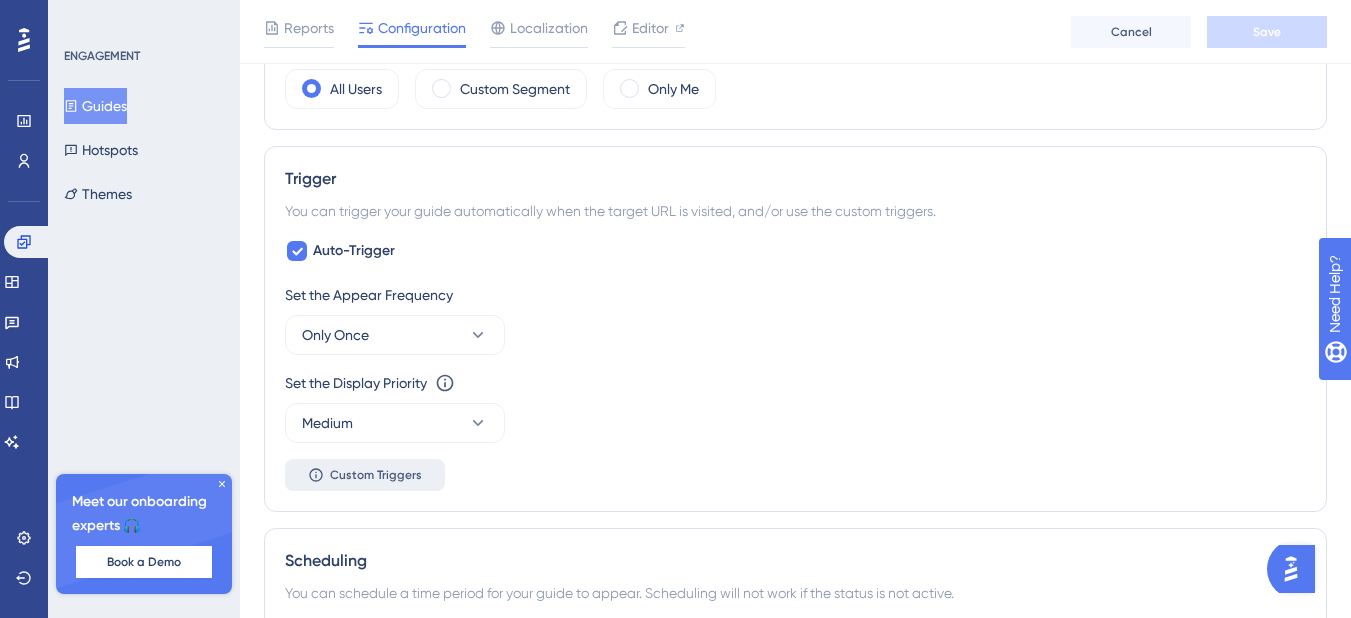 click on "Custom Triggers" at bounding box center (365, 475) 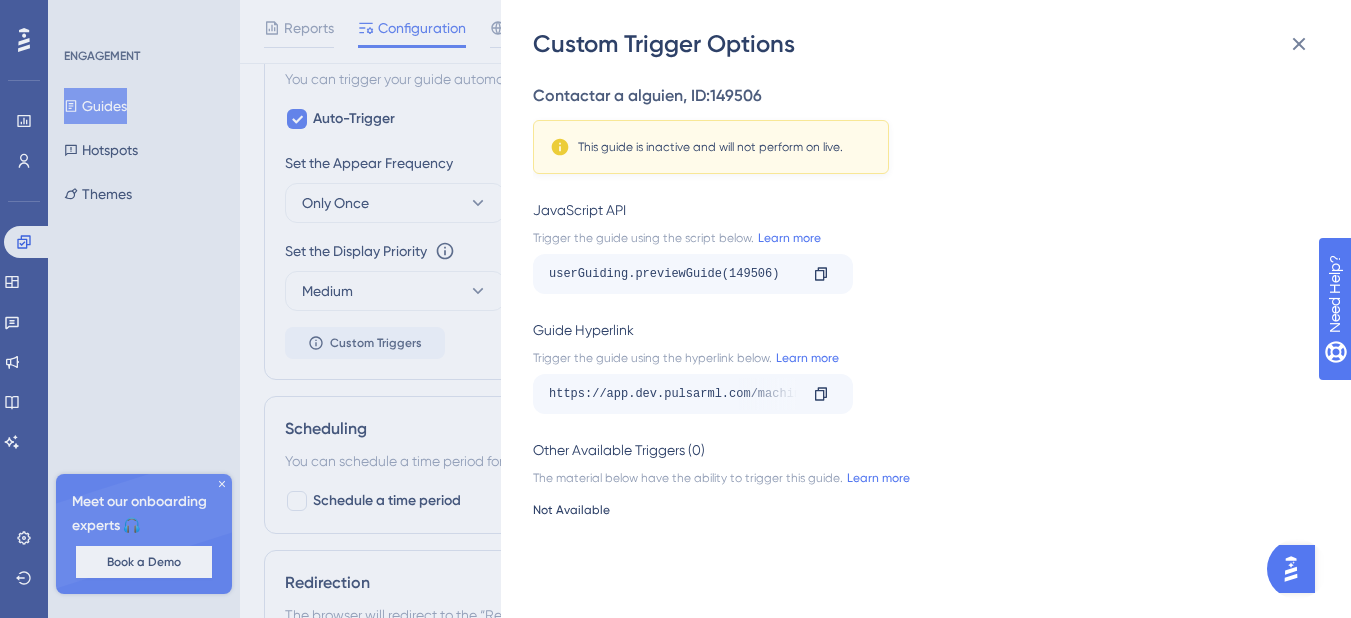 scroll, scrollTop: 1100, scrollLeft: 0, axis: vertical 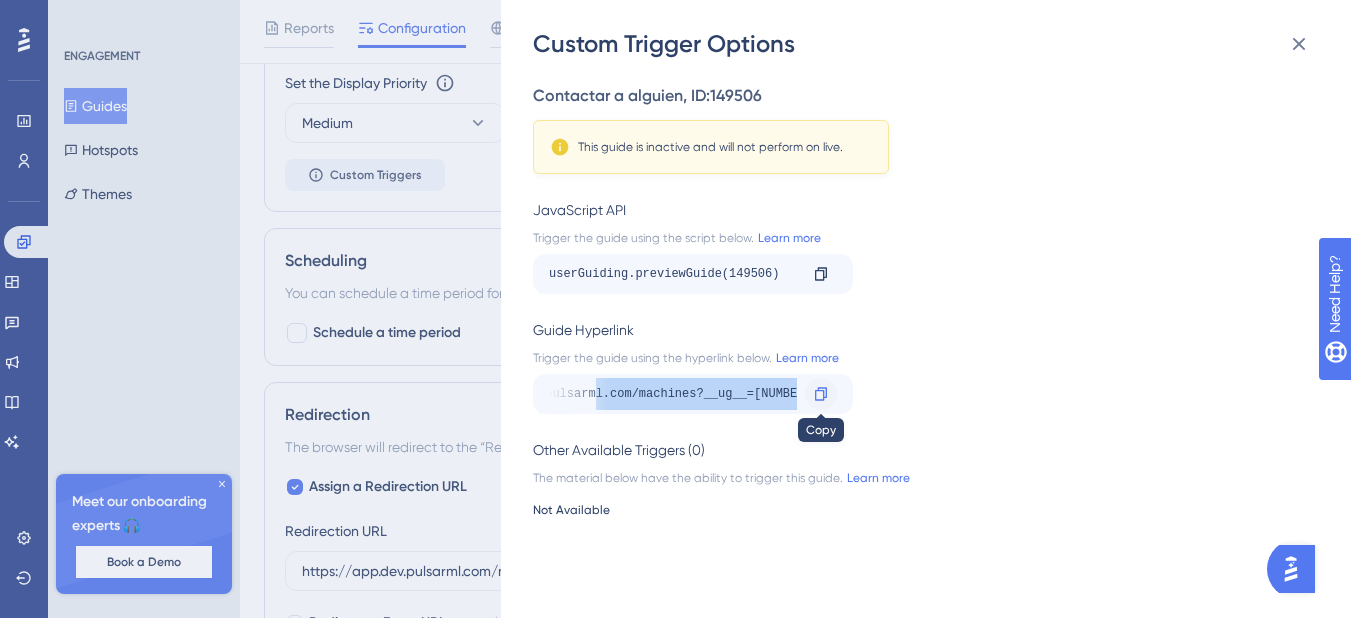 drag, startPoint x: 718, startPoint y: 395, endPoint x: 814, endPoint y: 393, distance: 96.02083 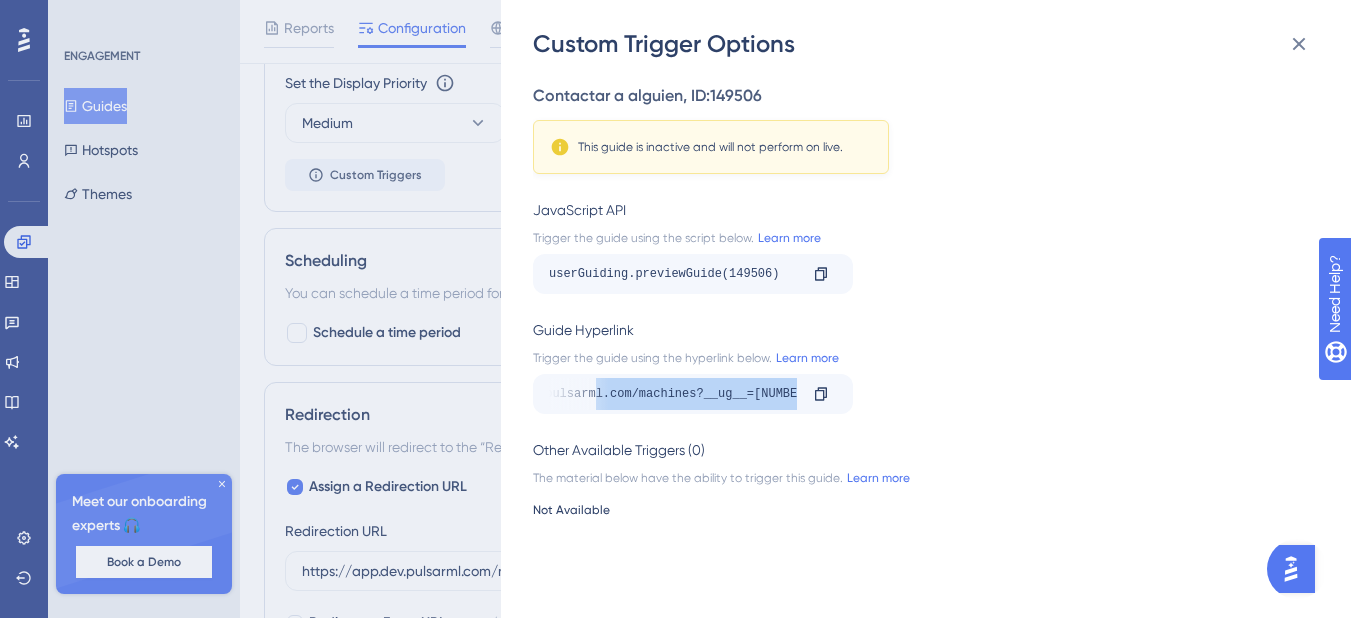 click on "https://app.dev.pulsarml.com/machines?__ug__=149506 Copy" at bounding box center [920, 394] 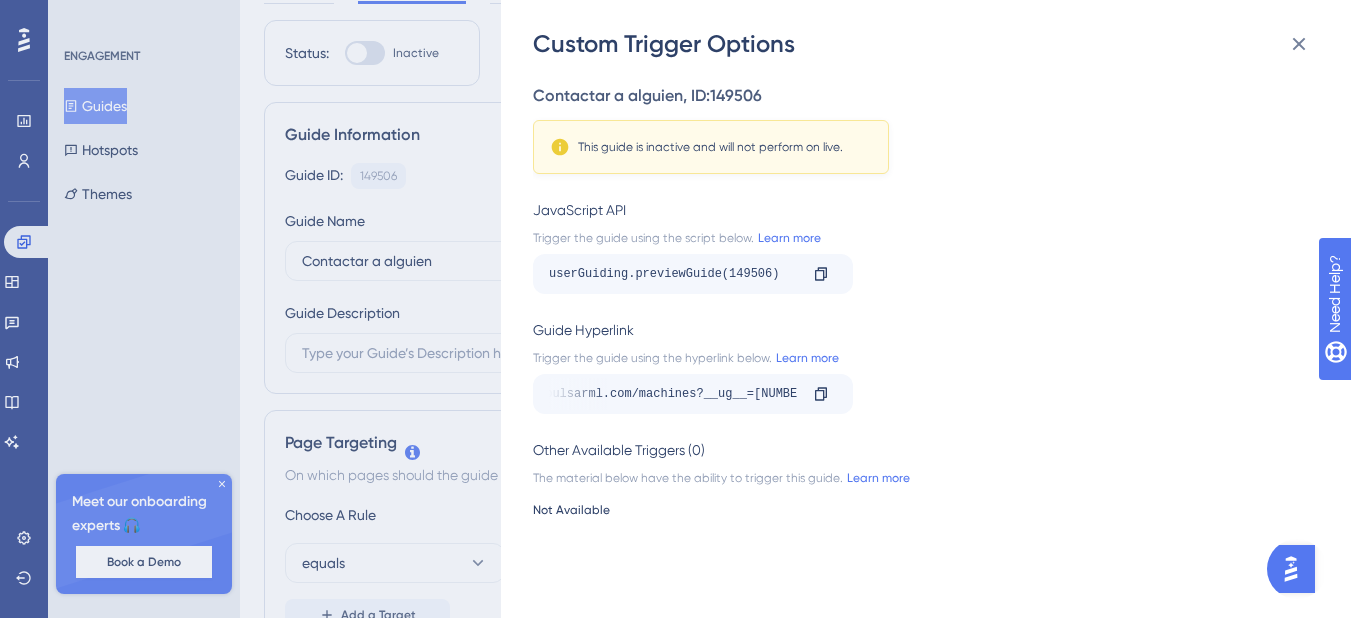 scroll, scrollTop: 0, scrollLeft: 0, axis: both 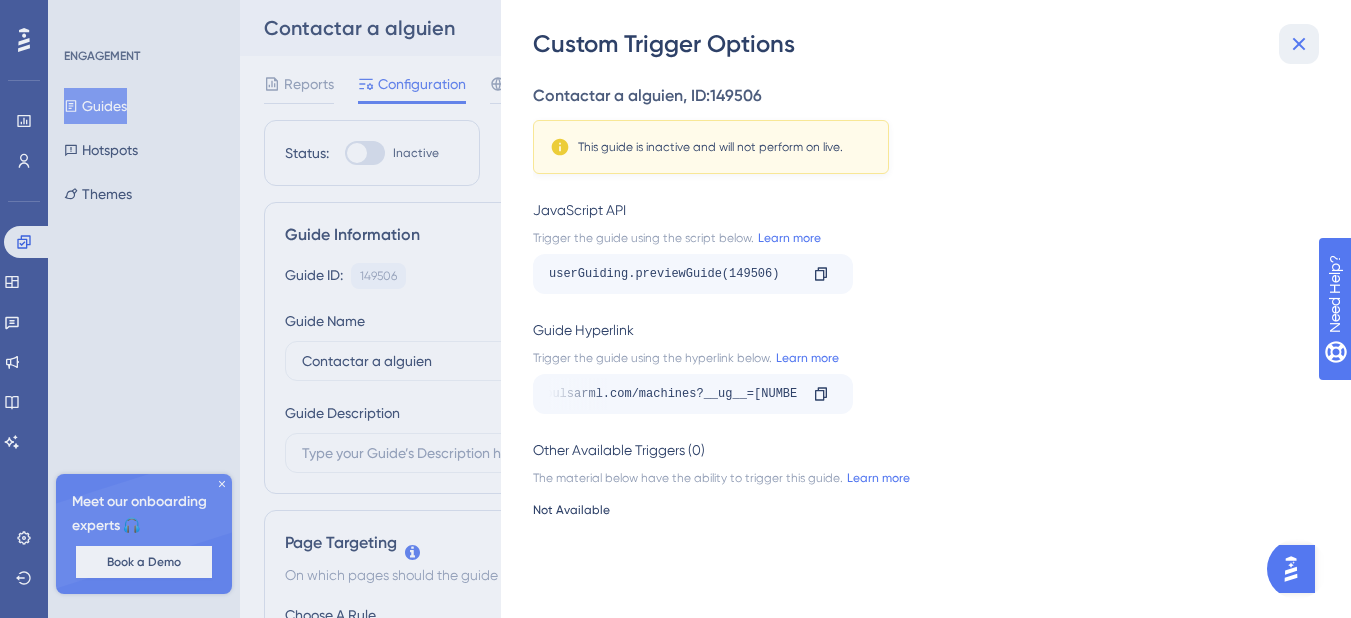click 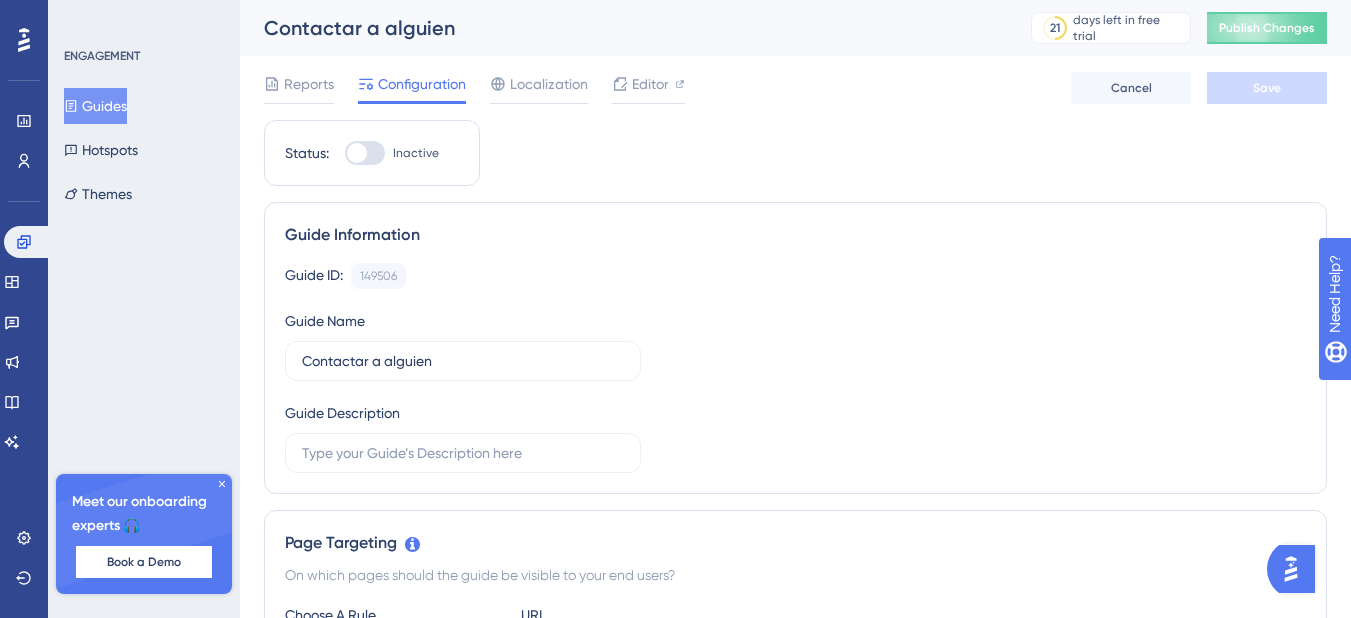 click at bounding box center [357, 153] 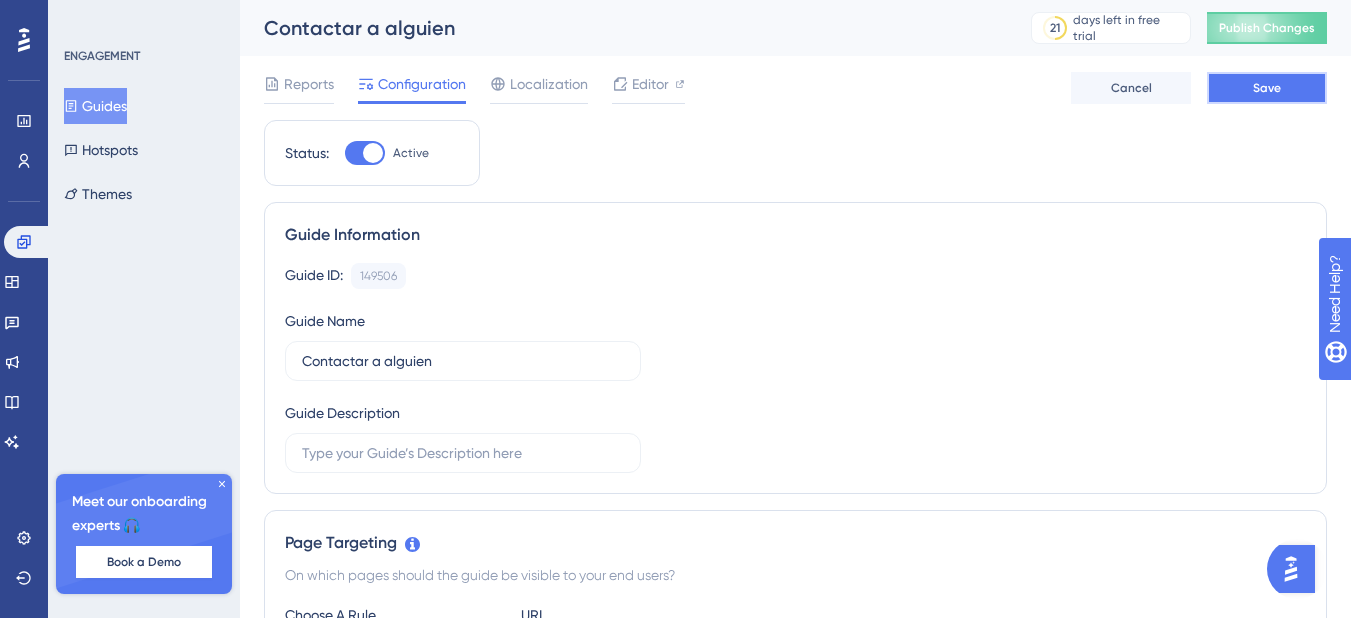 click on "Save" at bounding box center [1267, 88] 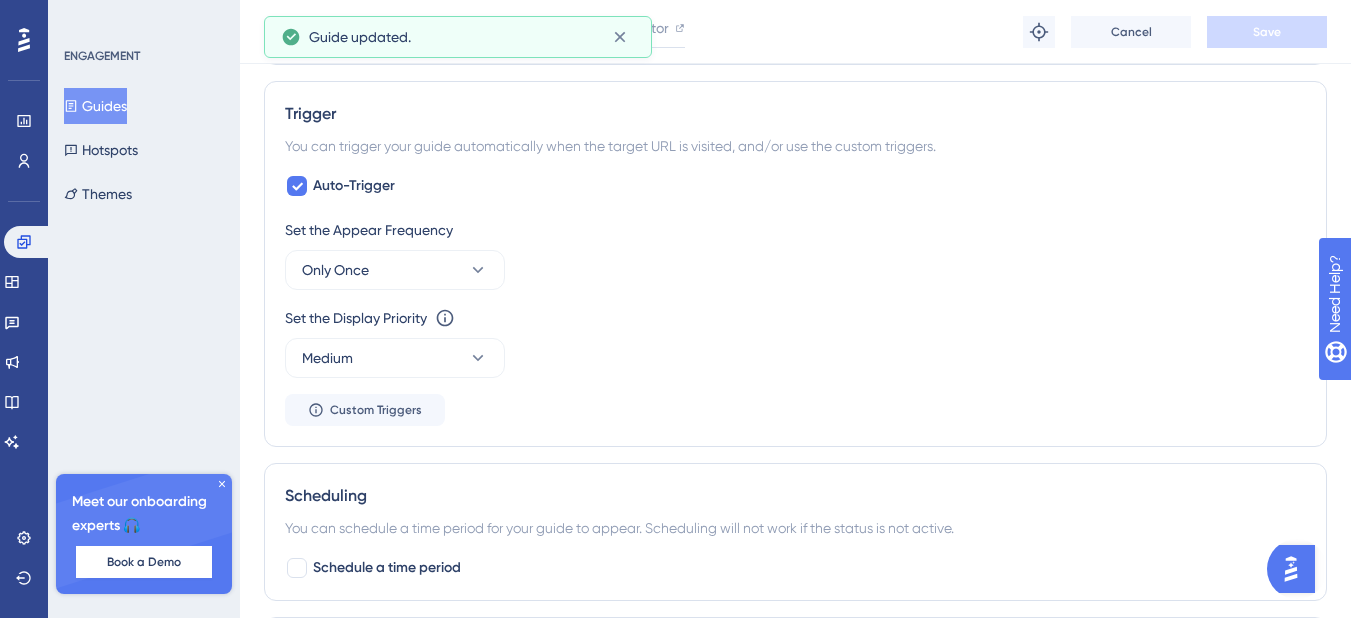 scroll, scrollTop: 900, scrollLeft: 0, axis: vertical 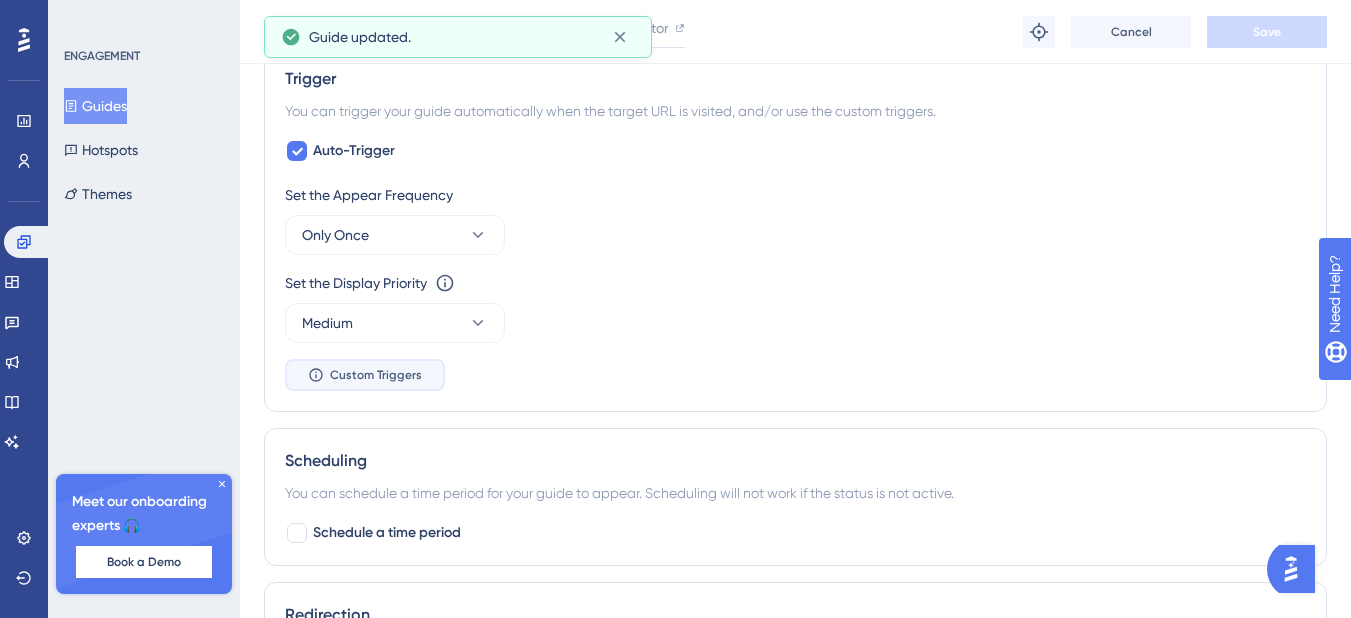 click on "Custom Triggers" at bounding box center [376, 375] 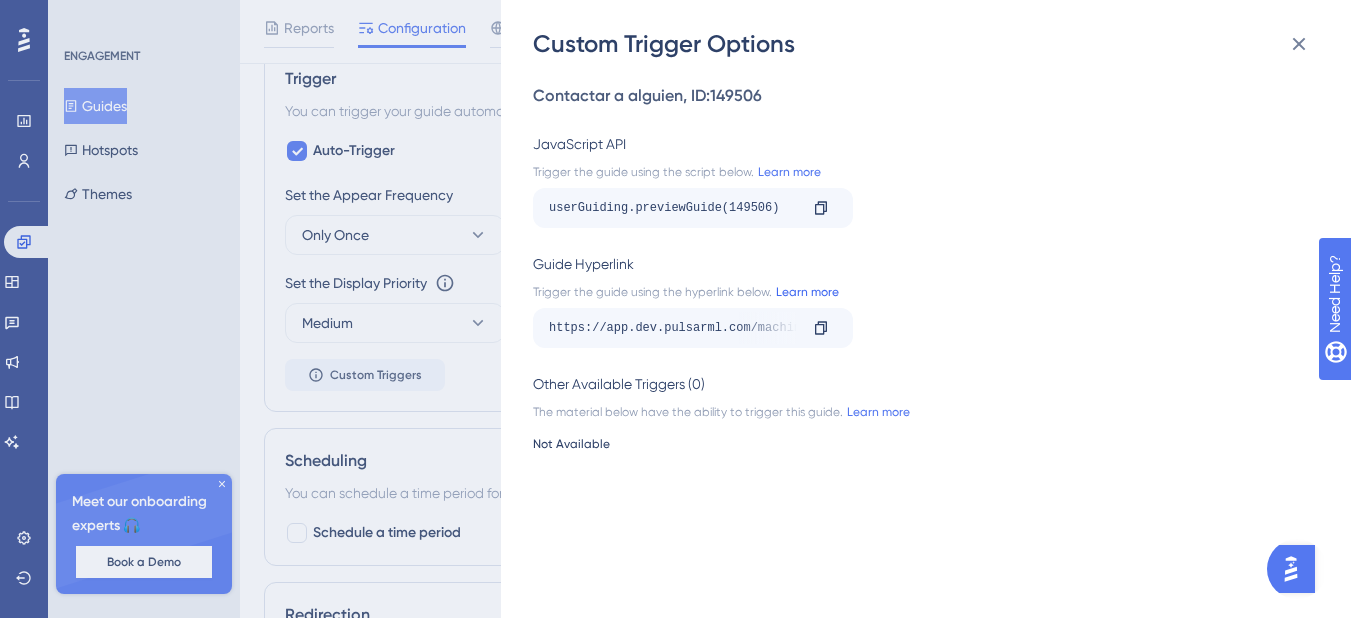 click on "Learn more" at bounding box center (805, 292) 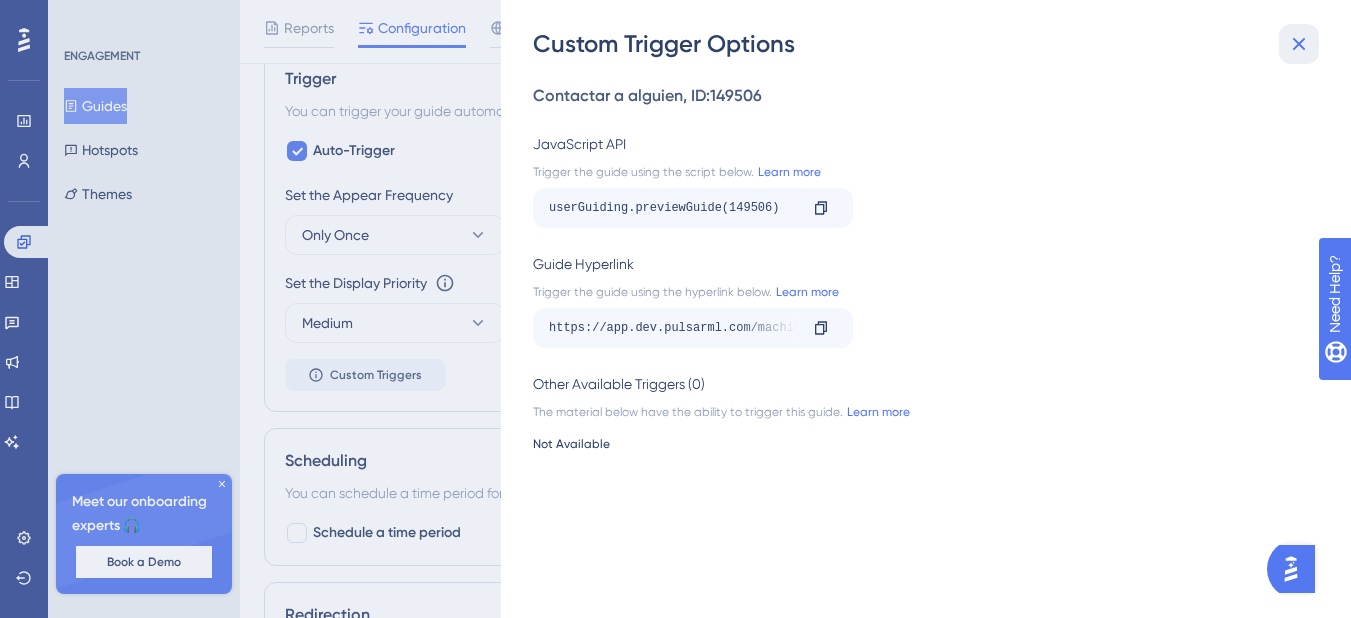 click 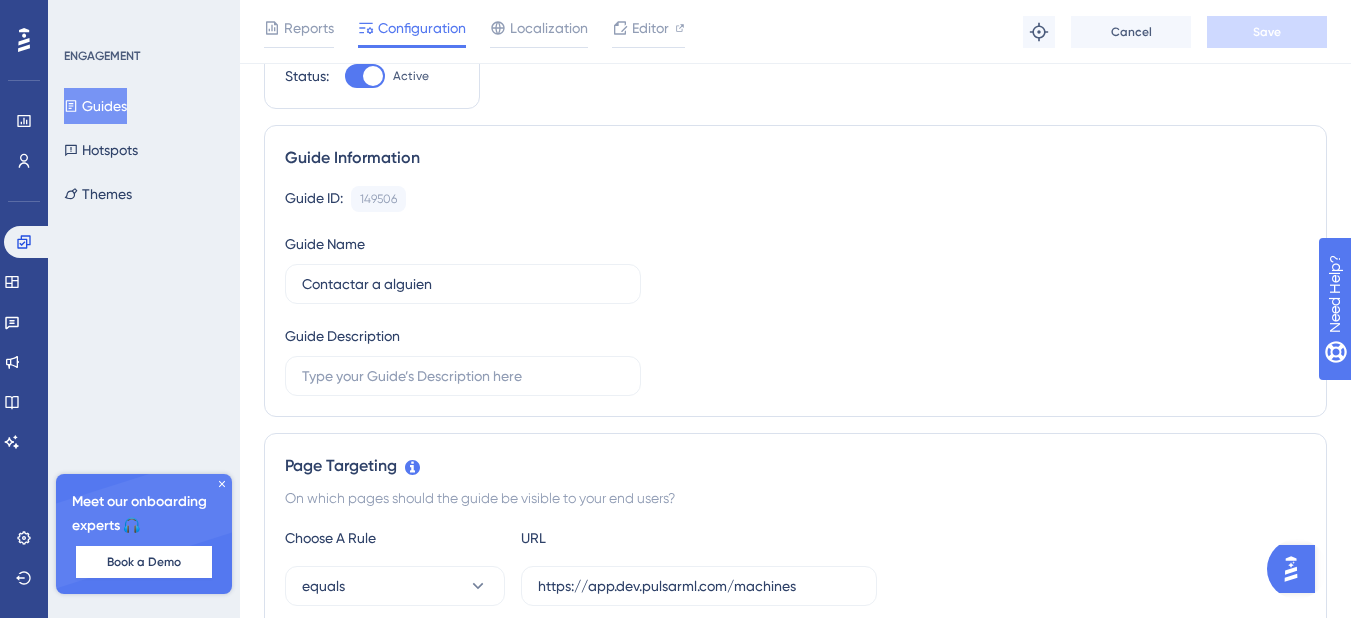 scroll, scrollTop: 0, scrollLeft: 0, axis: both 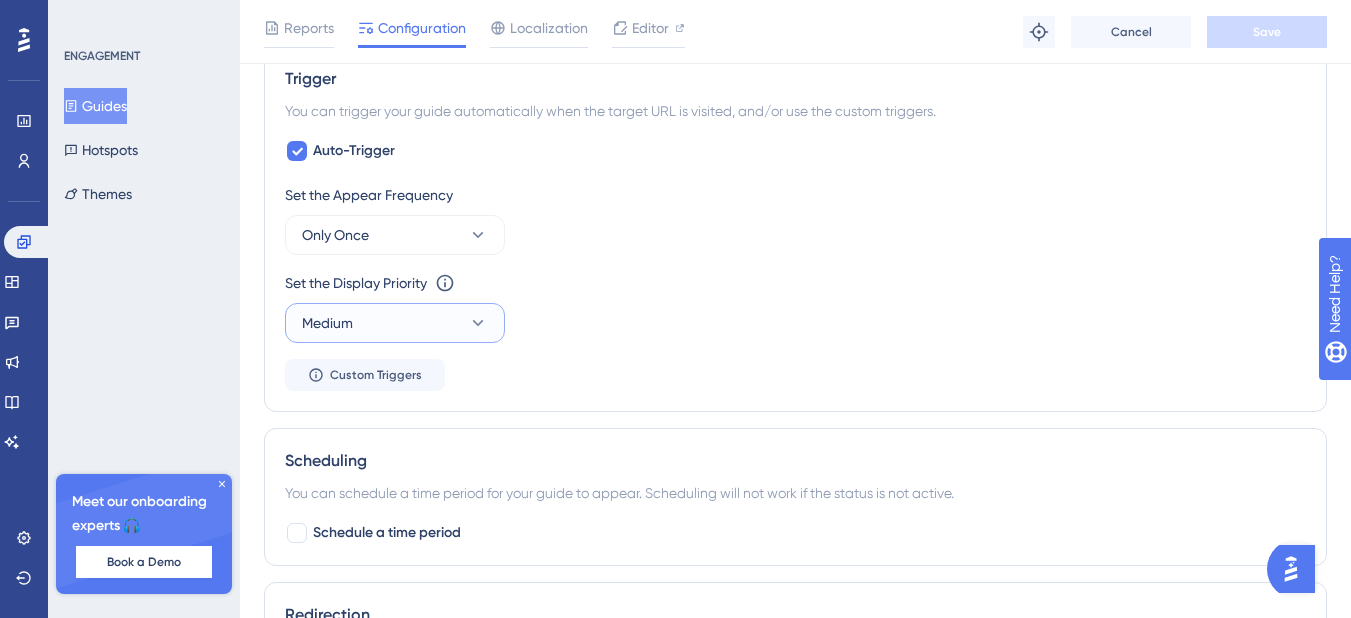 click on "Medium" at bounding box center (395, 323) 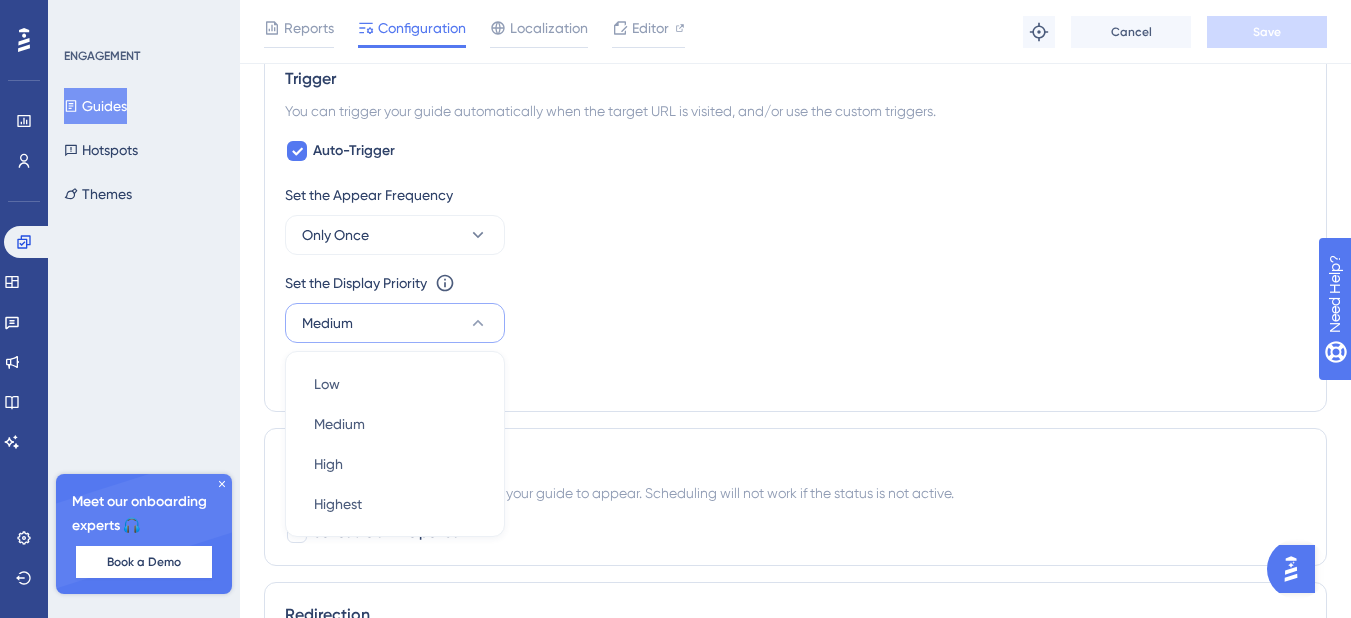 scroll, scrollTop: 1035, scrollLeft: 0, axis: vertical 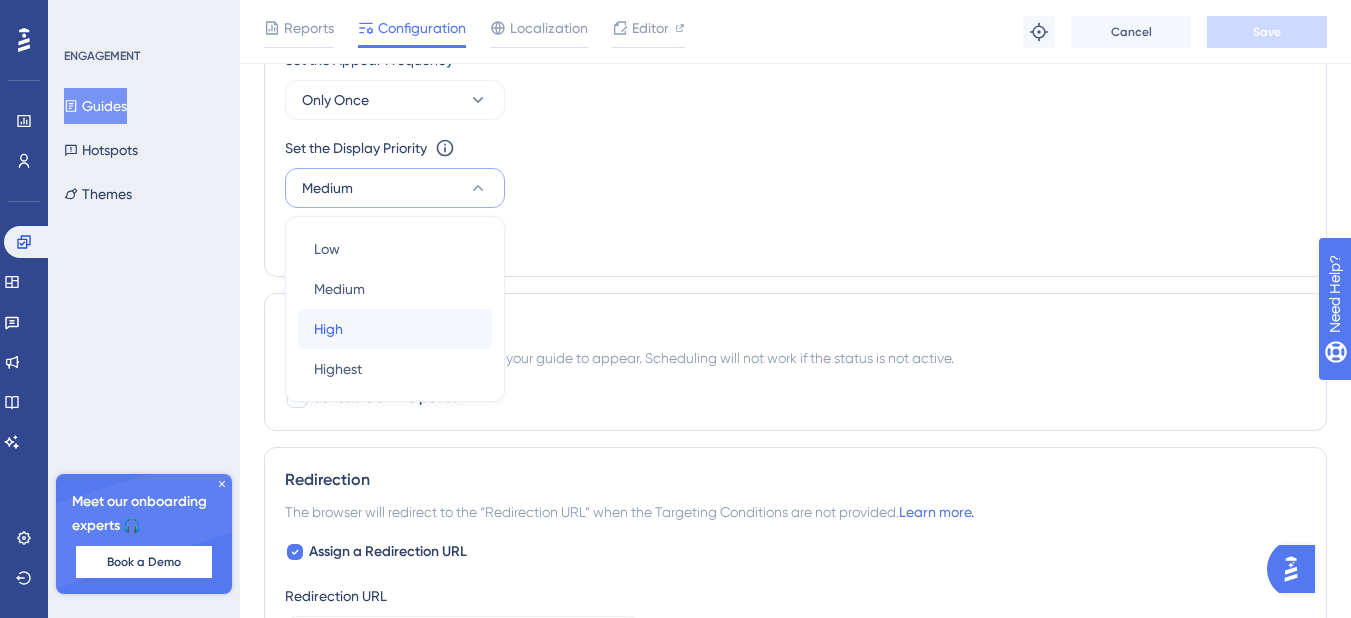 click on "High High" at bounding box center [395, 329] 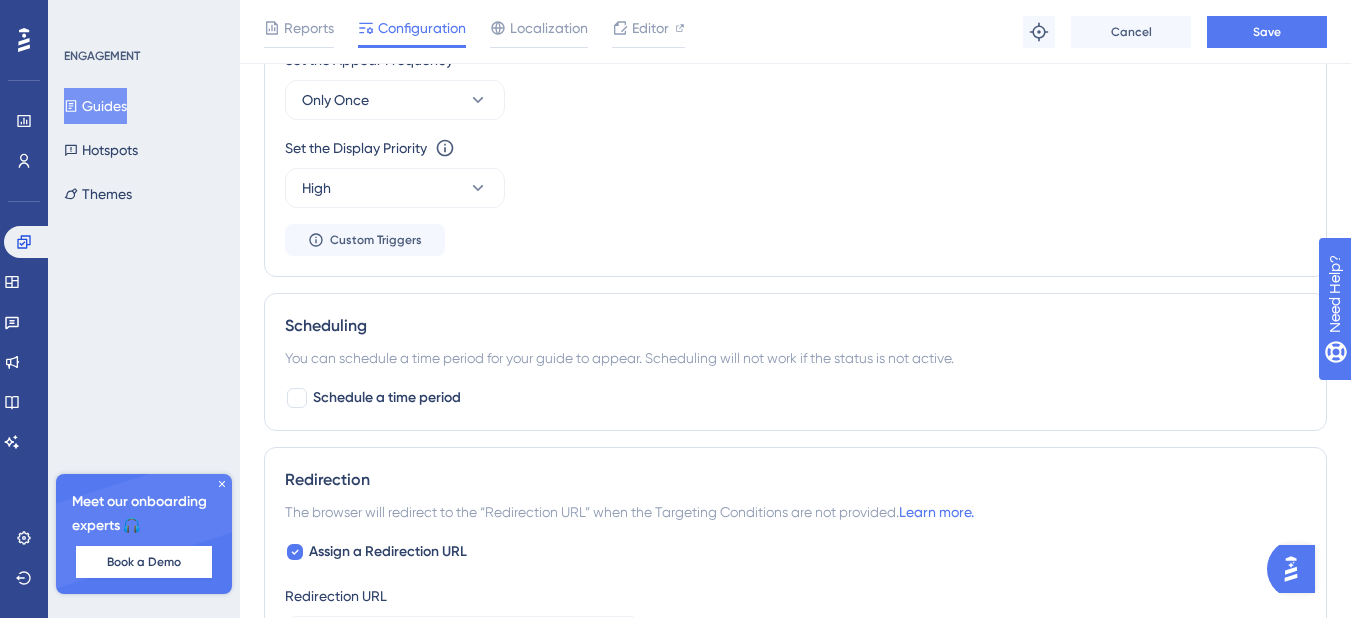 click on "Set the Appear Frequency Only Once Set the Display Priority This option will set the display priority between
auto-triggered materials in cases of conflicts between multiple materials High Custom Triggers" at bounding box center (795, 152) 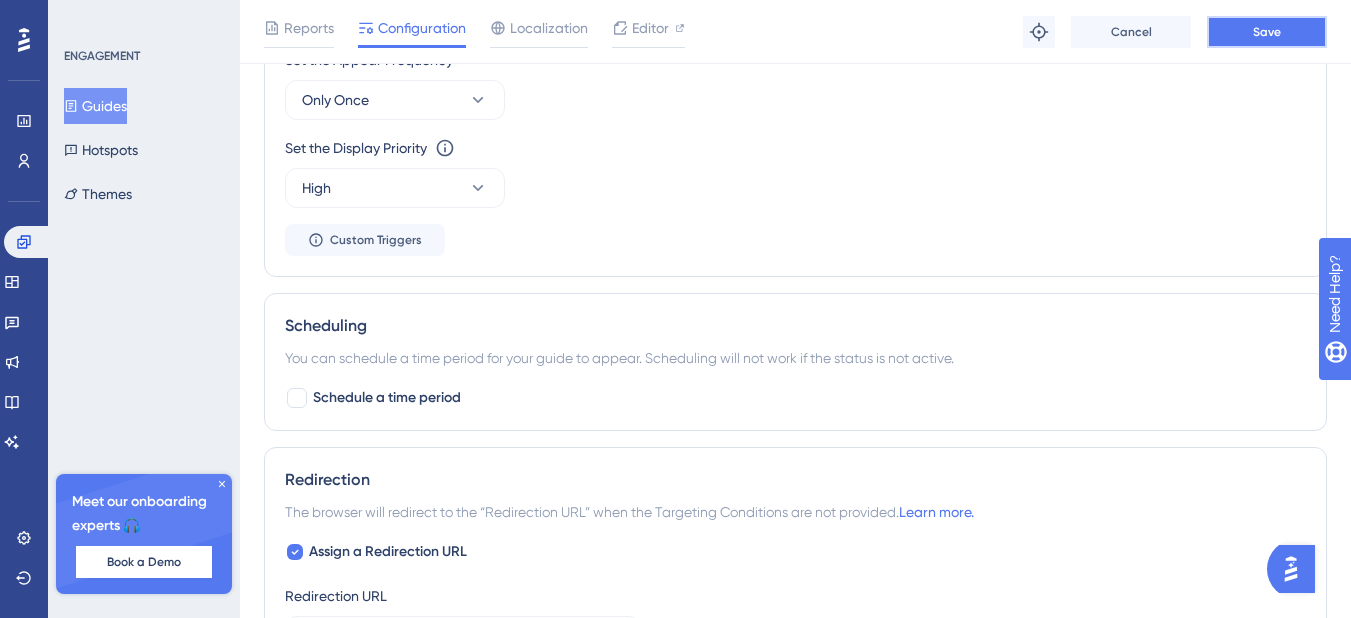 click on "Save" at bounding box center [1267, 32] 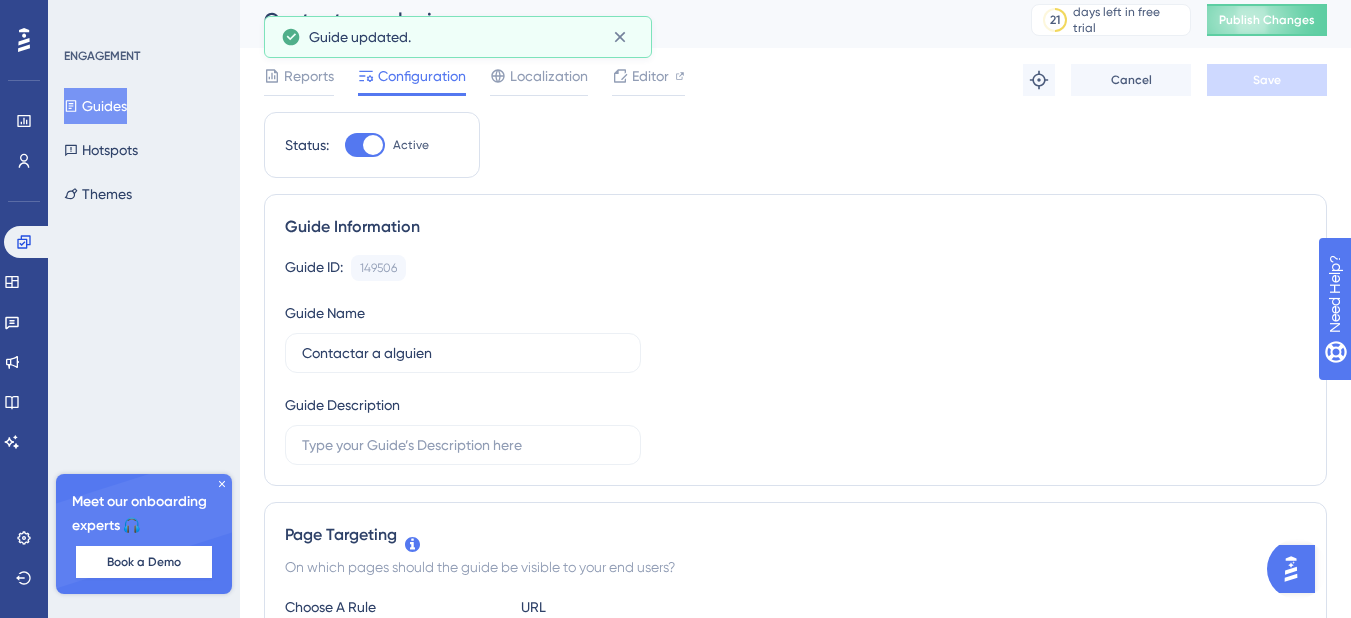 scroll, scrollTop: 0, scrollLeft: 0, axis: both 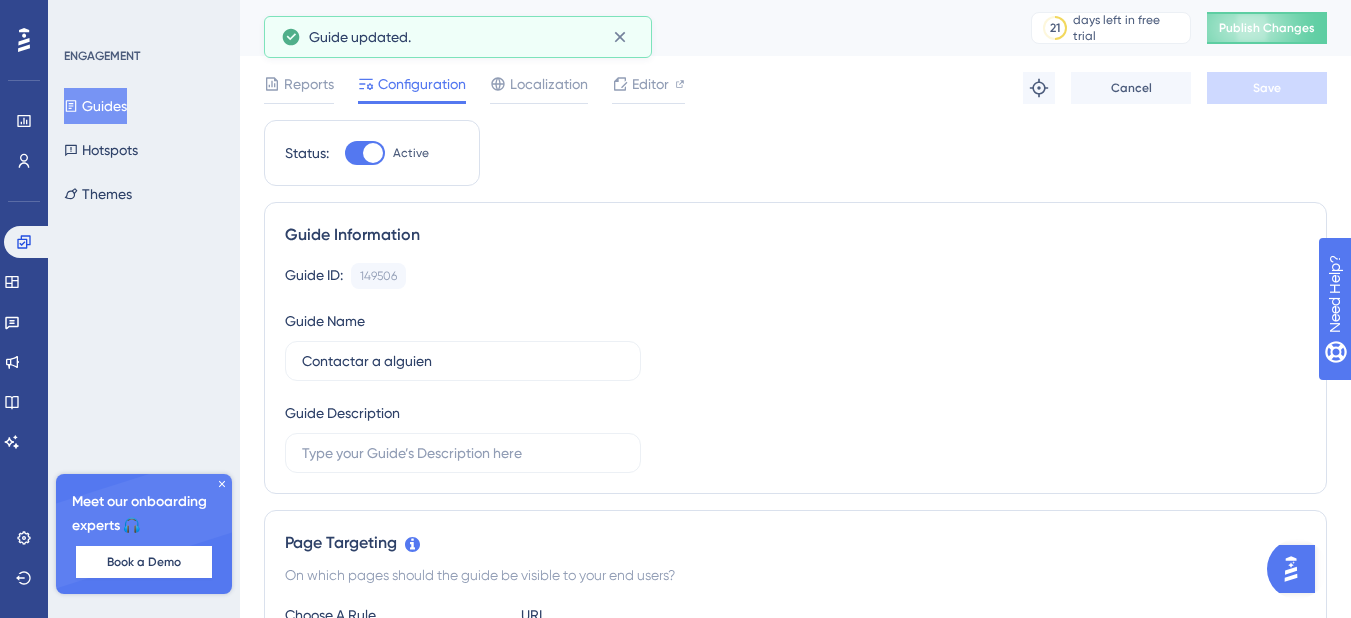 click on "Guides" at bounding box center [95, 106] 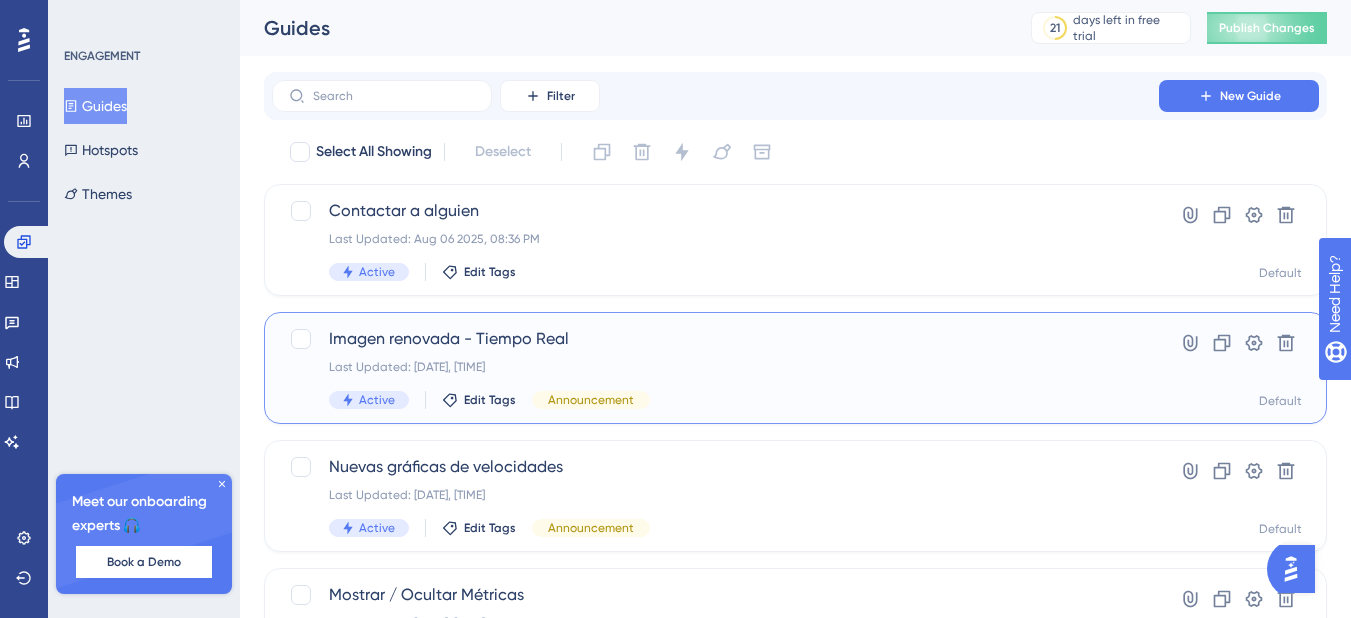 click on "Last Updated: Aug 06 2025, 08:11 PM" at bounding box center [715, 367] 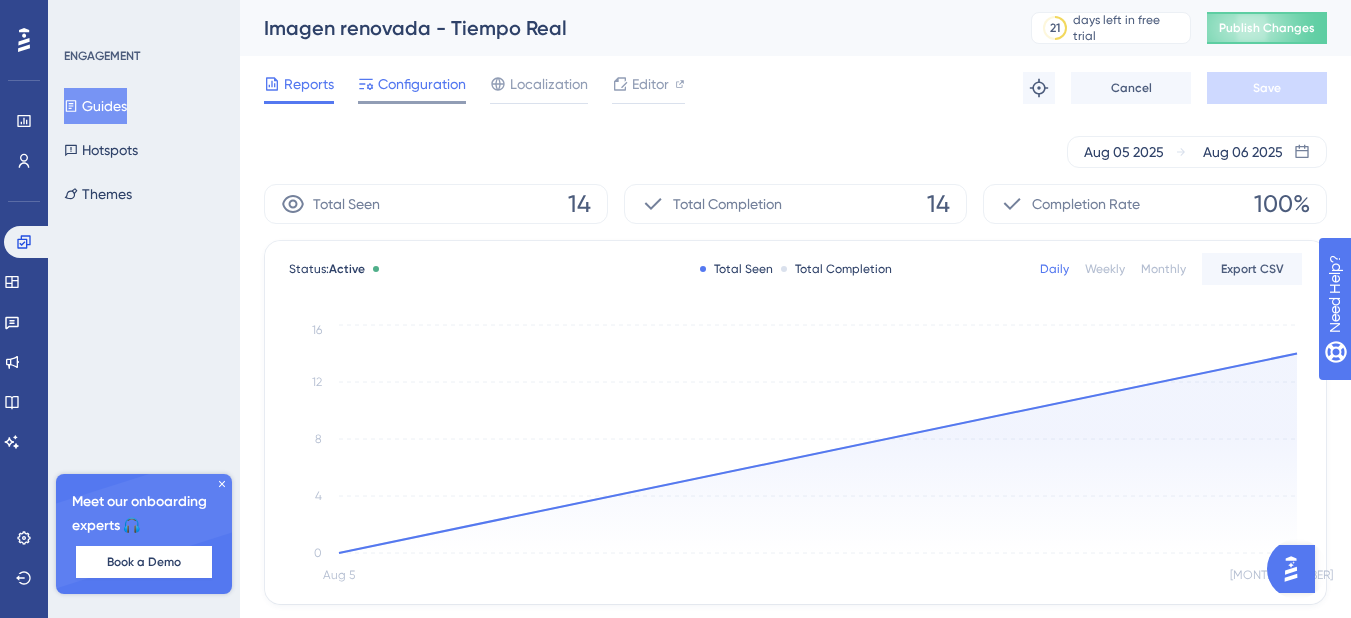 click on "Reports Configuration Localization Editor Troubleshoot Cancel Save" at bounding box center (795, 88) 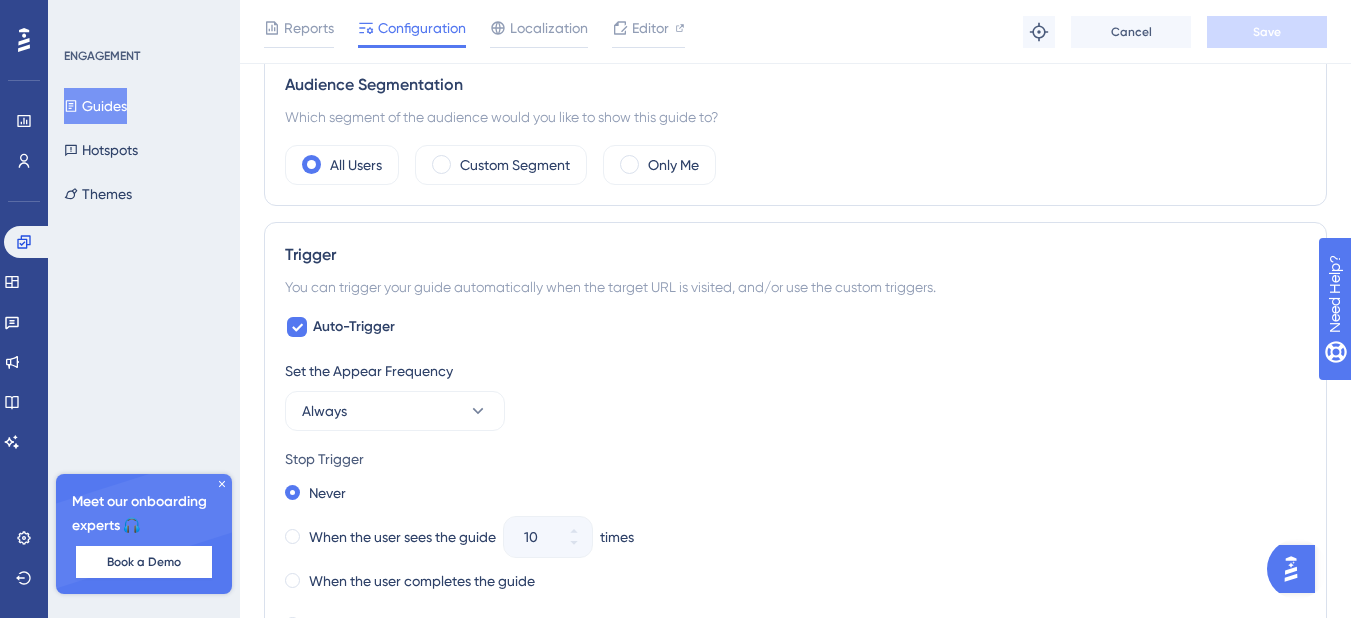 scroll, scrollTop: 1000, scrollLeft: 0, axis: vertical 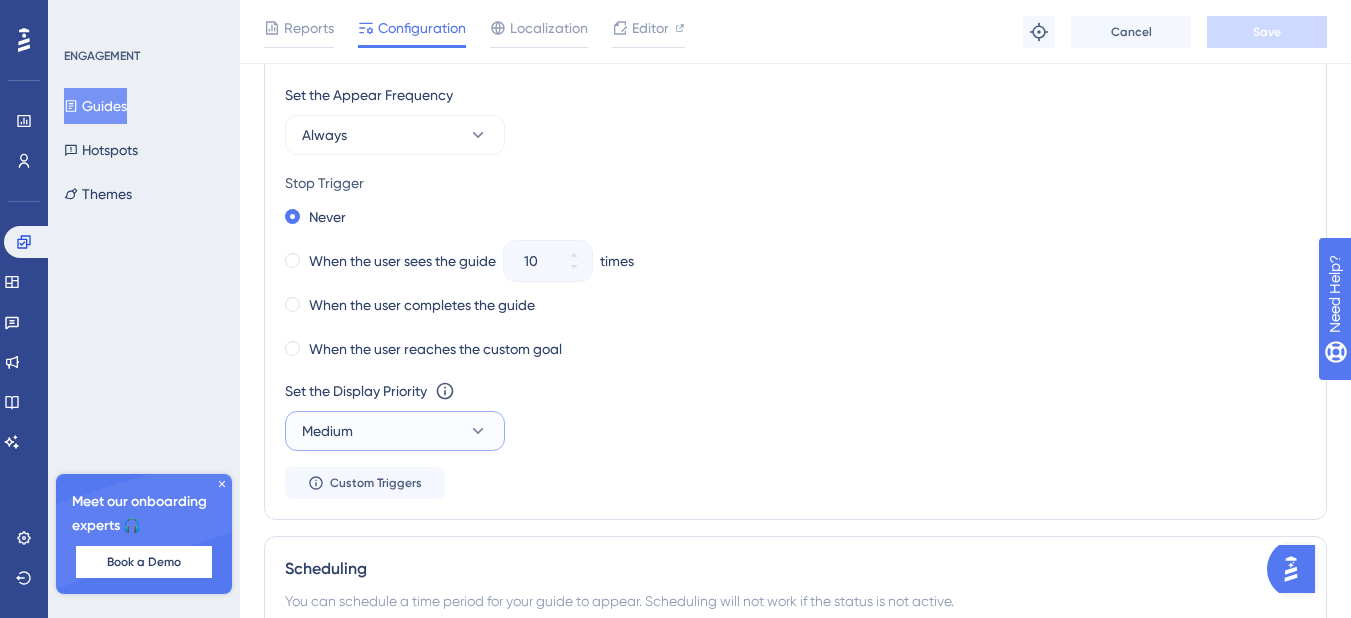 click 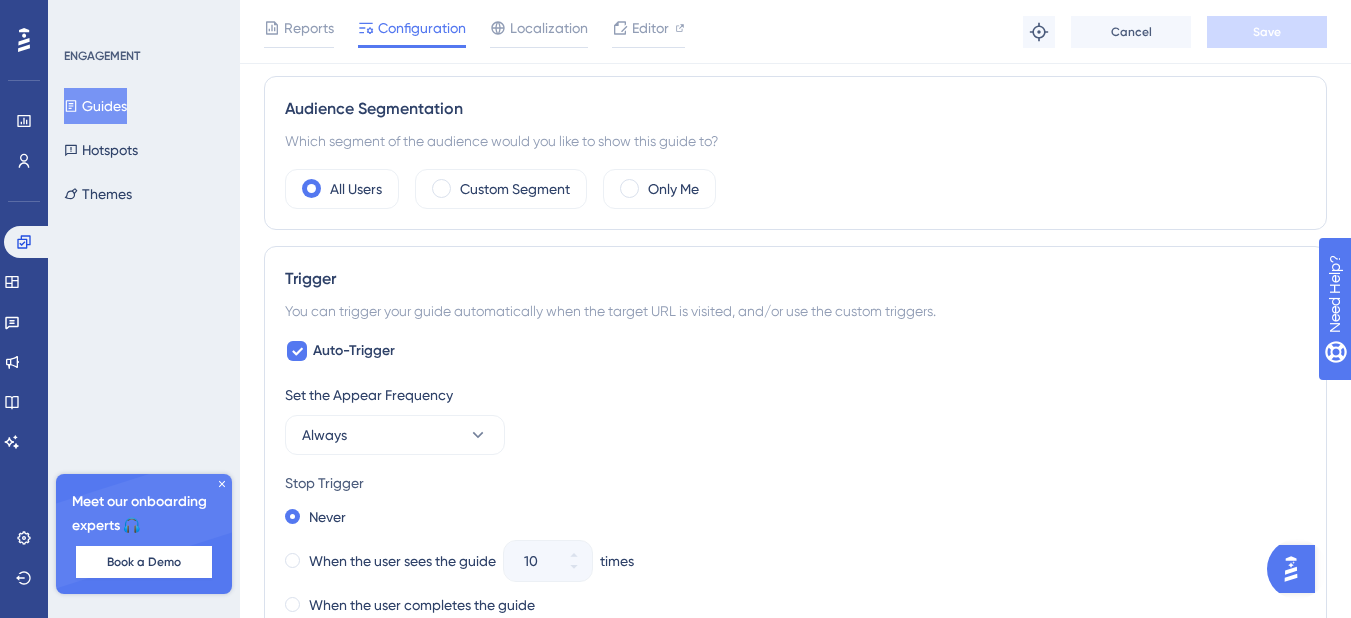 scroll, scrollTop: 1400, scrollLeft: 0, axis: vertical 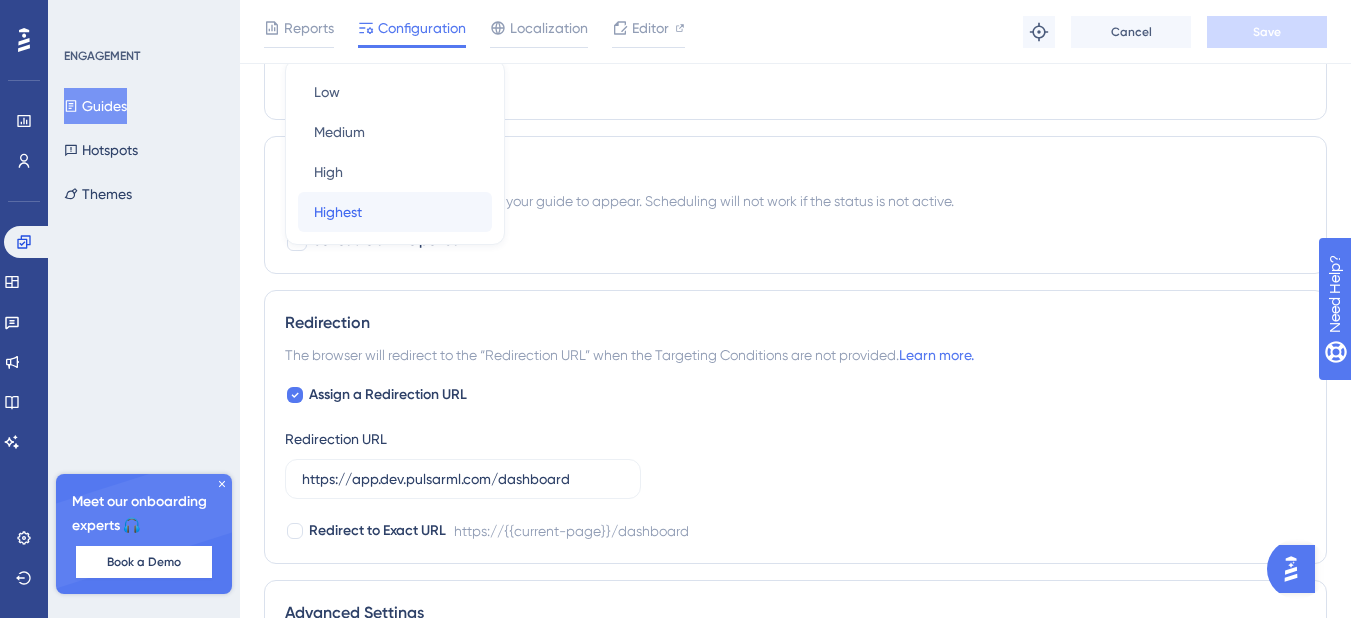 click on "Highest Highest" at bounding box center [395, 212] 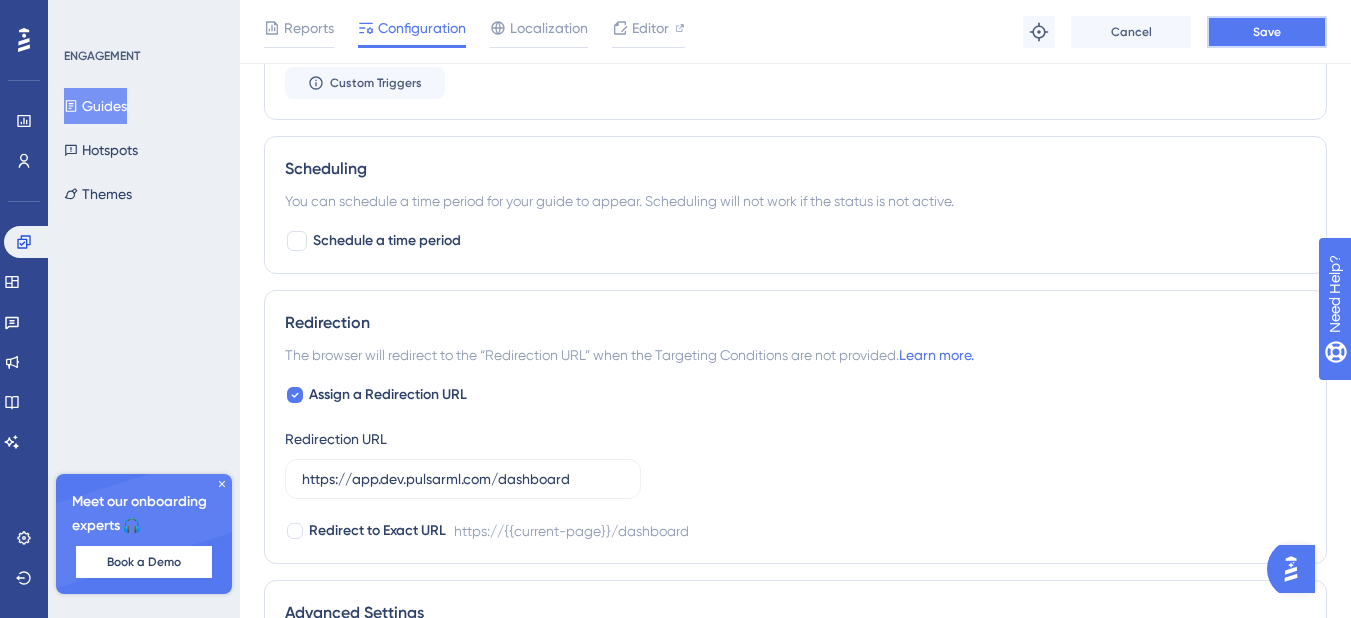 click on "Save" at bounding box center [1267, 32] 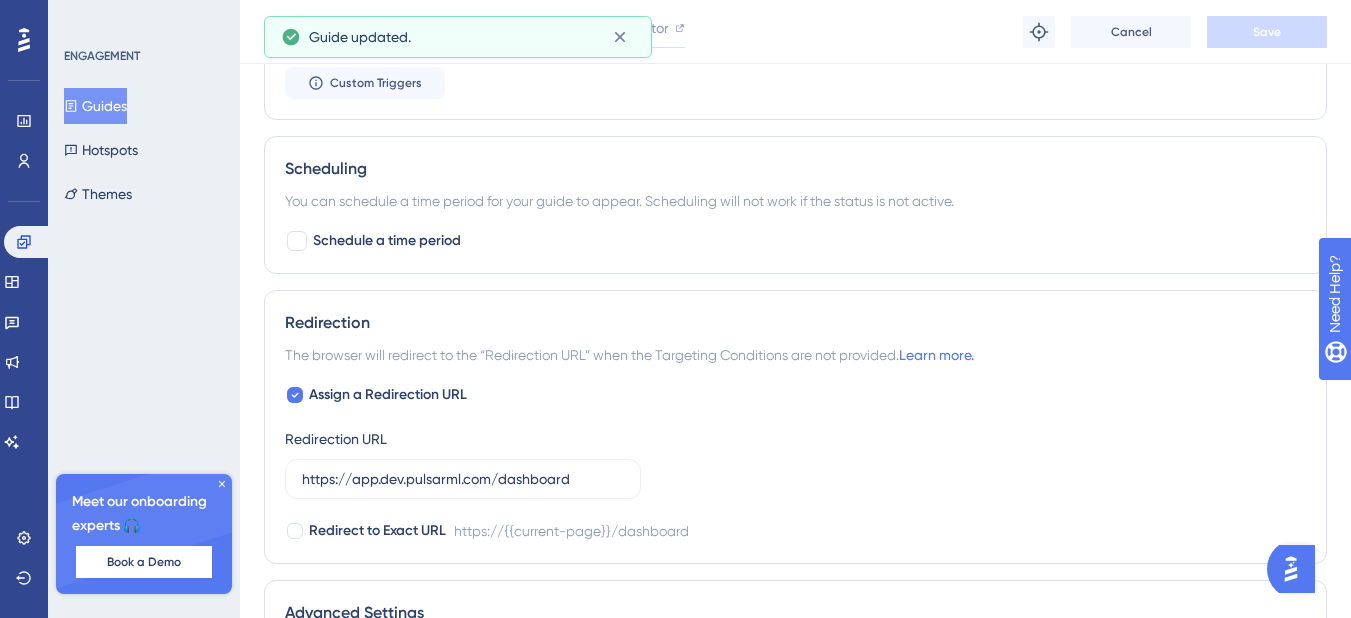 click on "Guides" at bounding box center (95, 106) 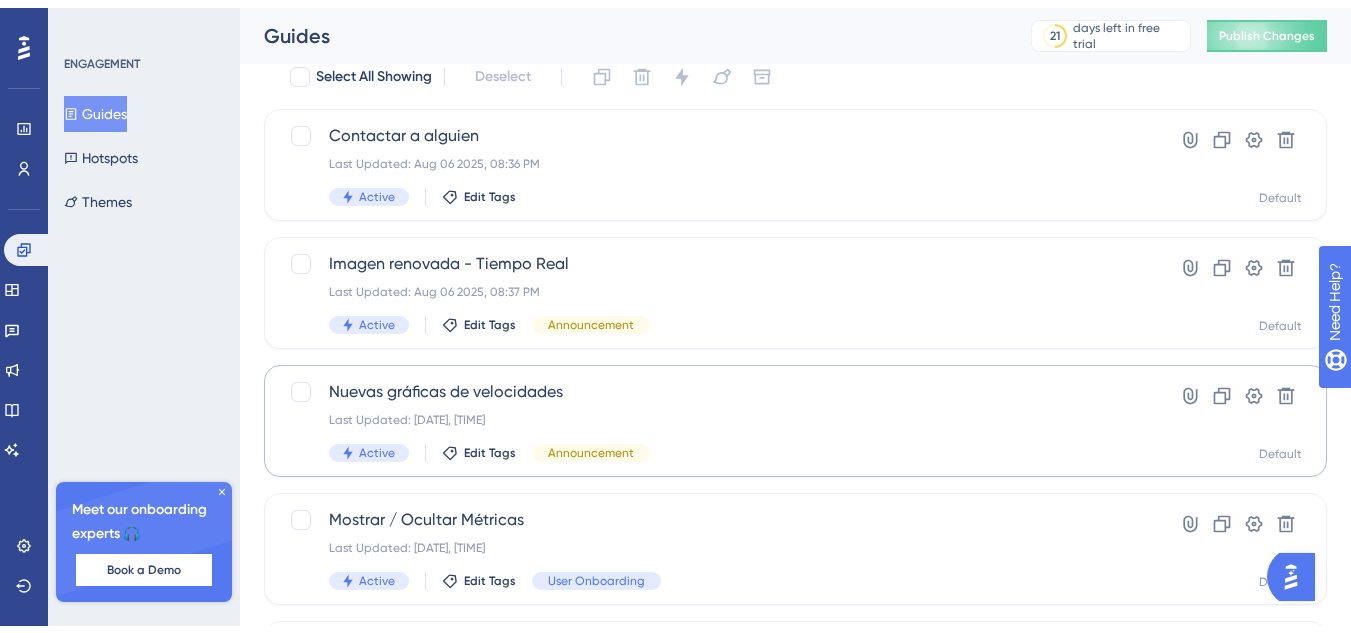 scroll, scrollTop: 239, scrollLeft: 0, axis: vertical 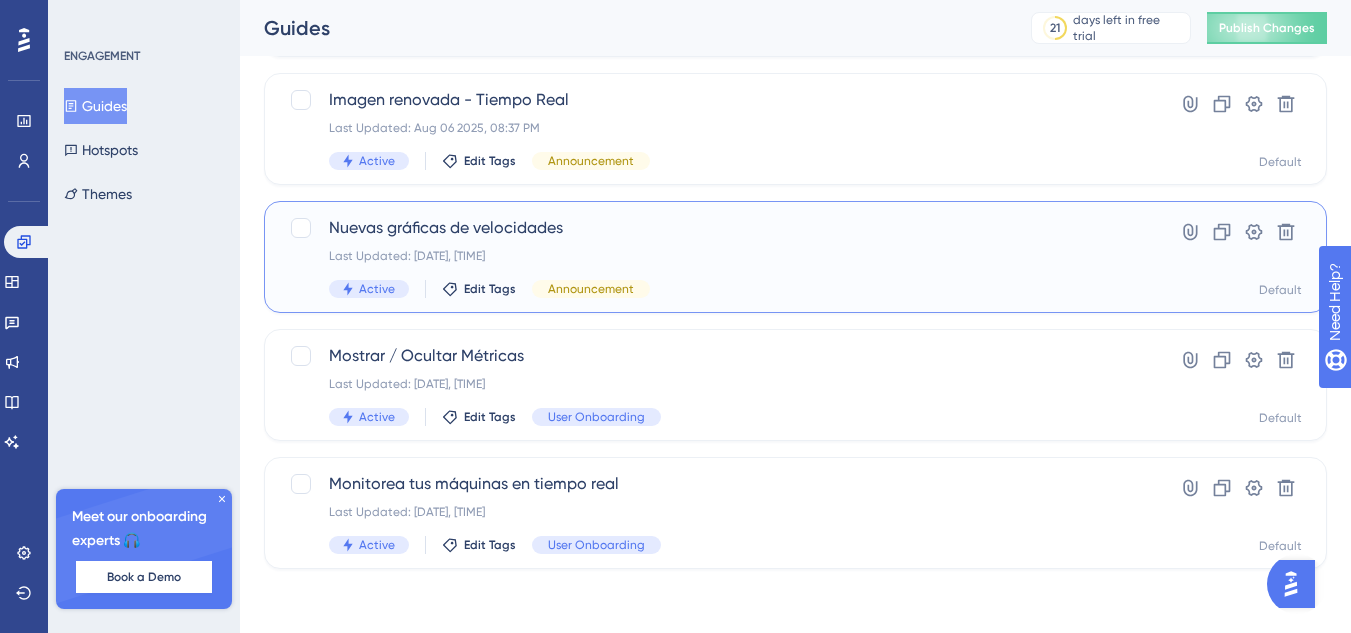click on "Nuevas gráficas de velocidades Last Updated: Aug 06 2025, 08:02 PM Active Edit Tags Announcement" at bounding box center [715, 257] 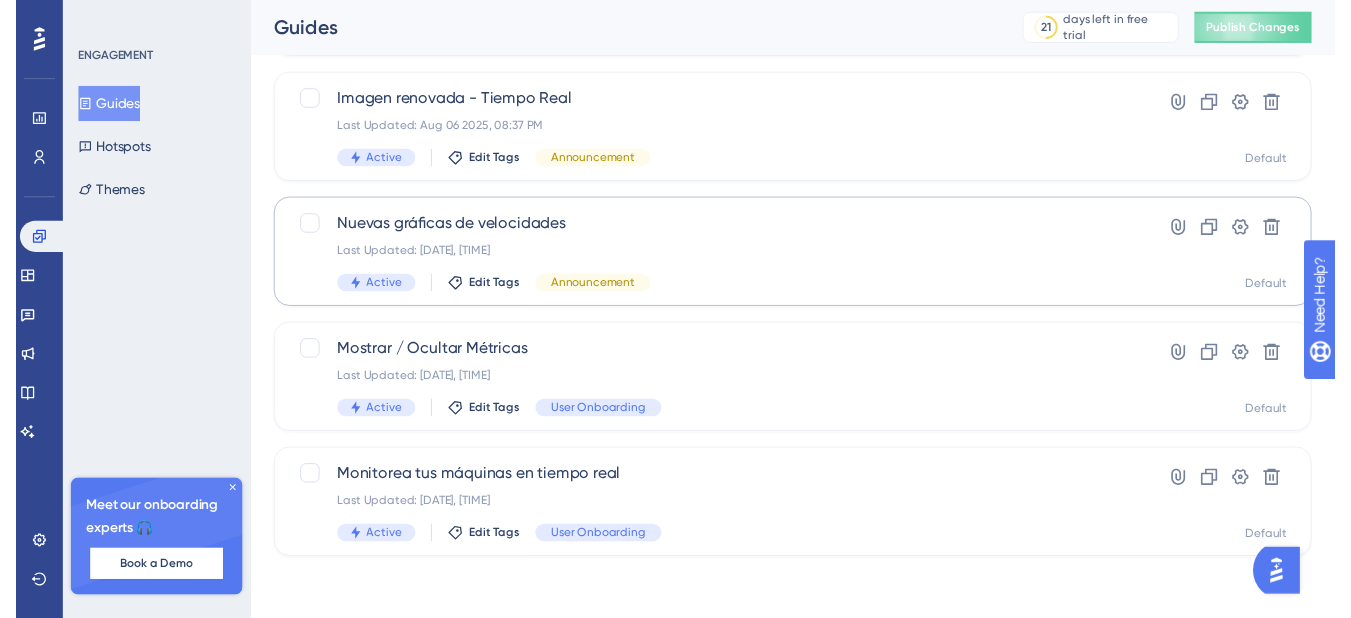 scroll, scrollTop: 0, scrollLeft: 0, axis: both 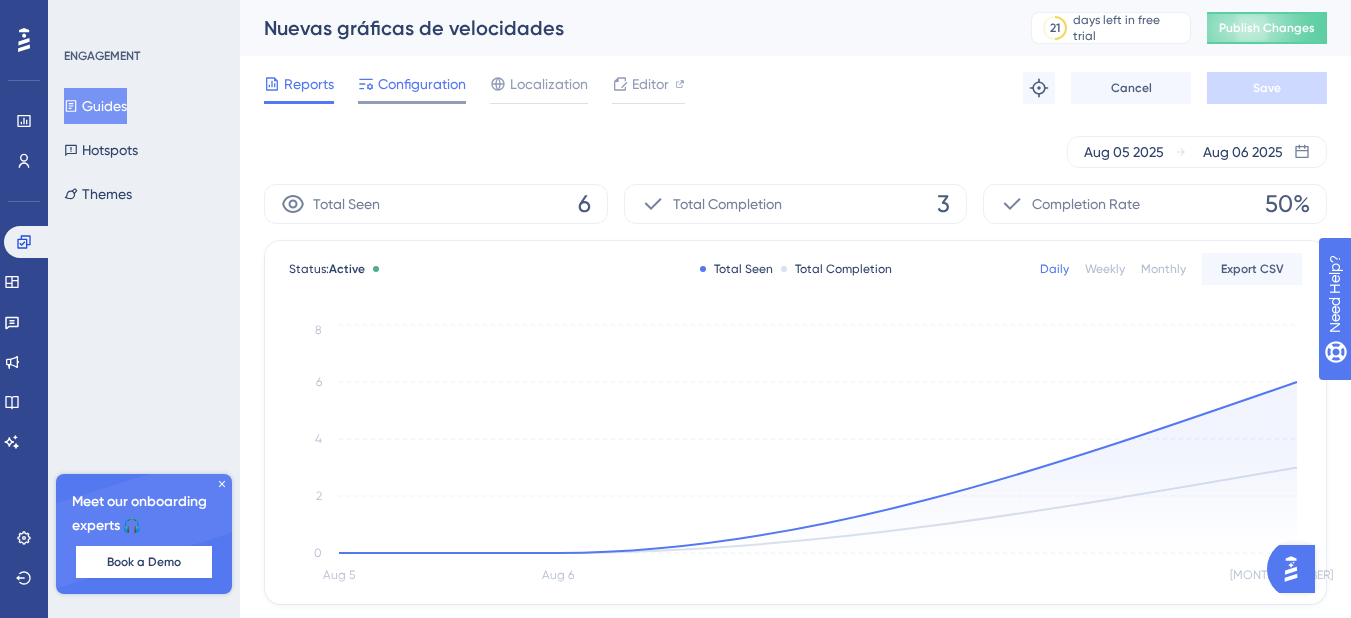 click on "Configuration" at bounding box center (422, 84) 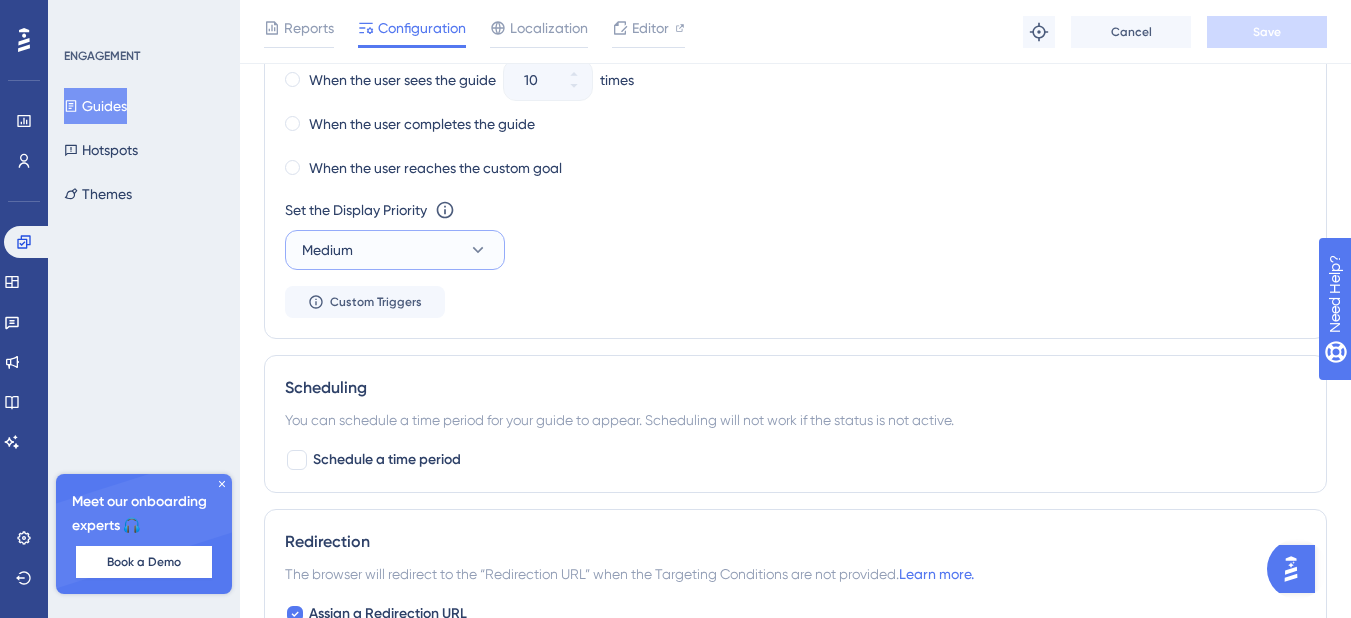 click on "Medium" at bounding box center [395, 250] 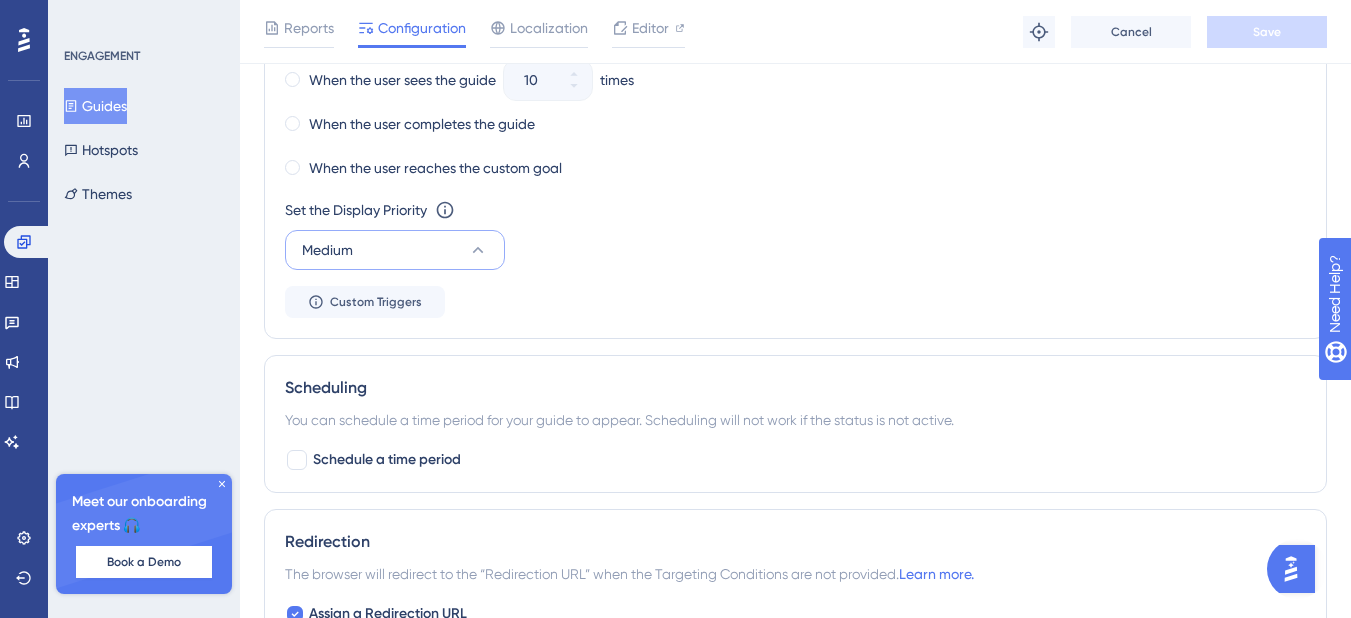 scroll, scrollTop: 1200, scrollLeft: 0, axis: vertical 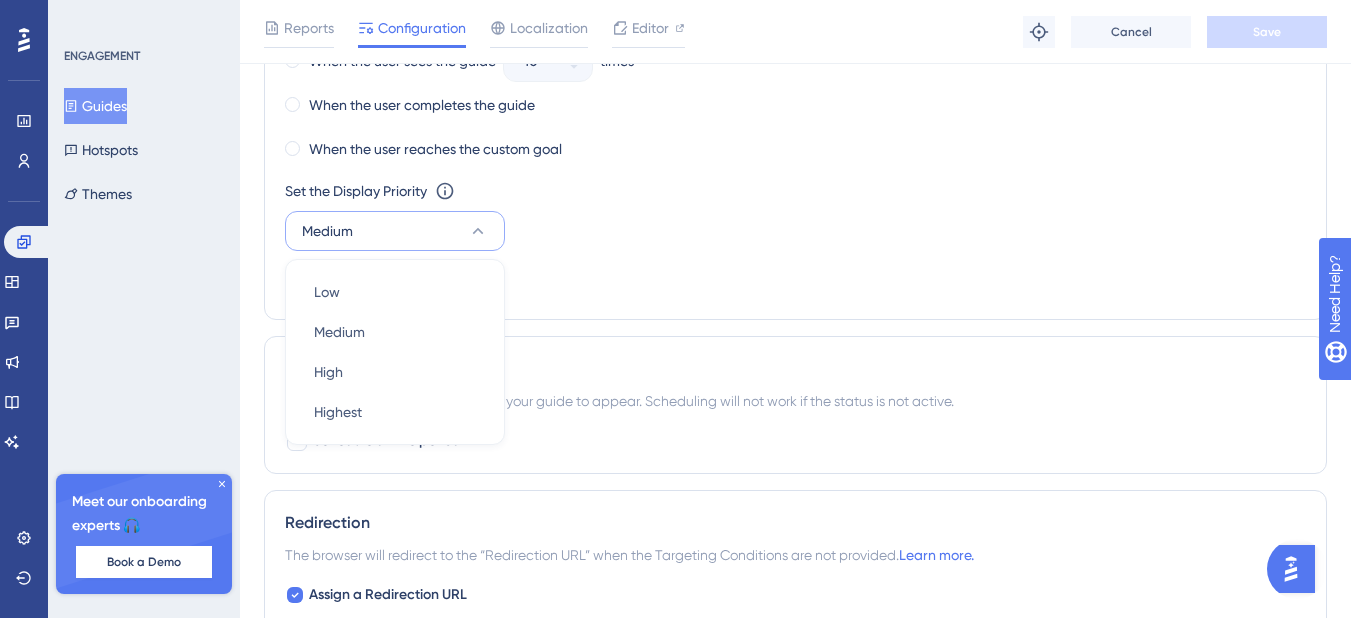 click on "Set the Appear Frequency Always Stop Trigger Never When the user sees the guide 10 times When the user completes the guide When the user reaches the custom goal Set the Display Priority This option will set the display priority between
auto-triggered materials in cases of conflicts between multiple materials Medium Low Low Medium Medium High High Highest Highest Custom Triggers" at bounding box center (795, 91) 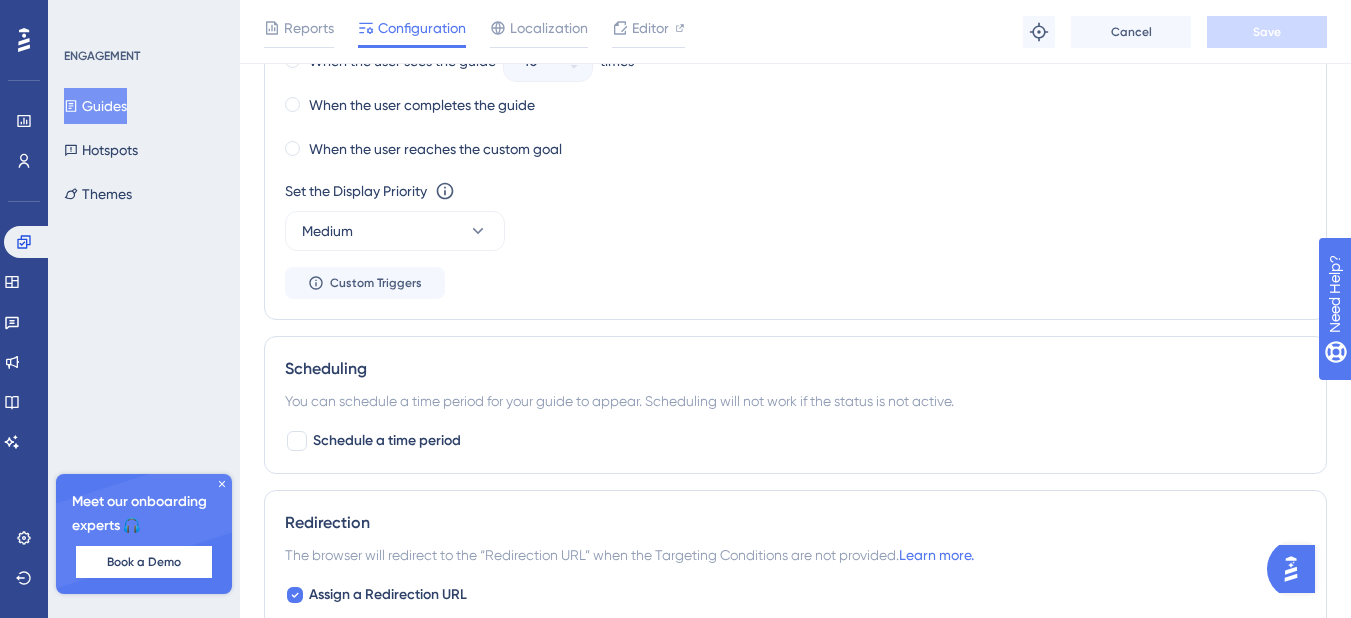 click on "Guides" at bounding box center (95, 106) 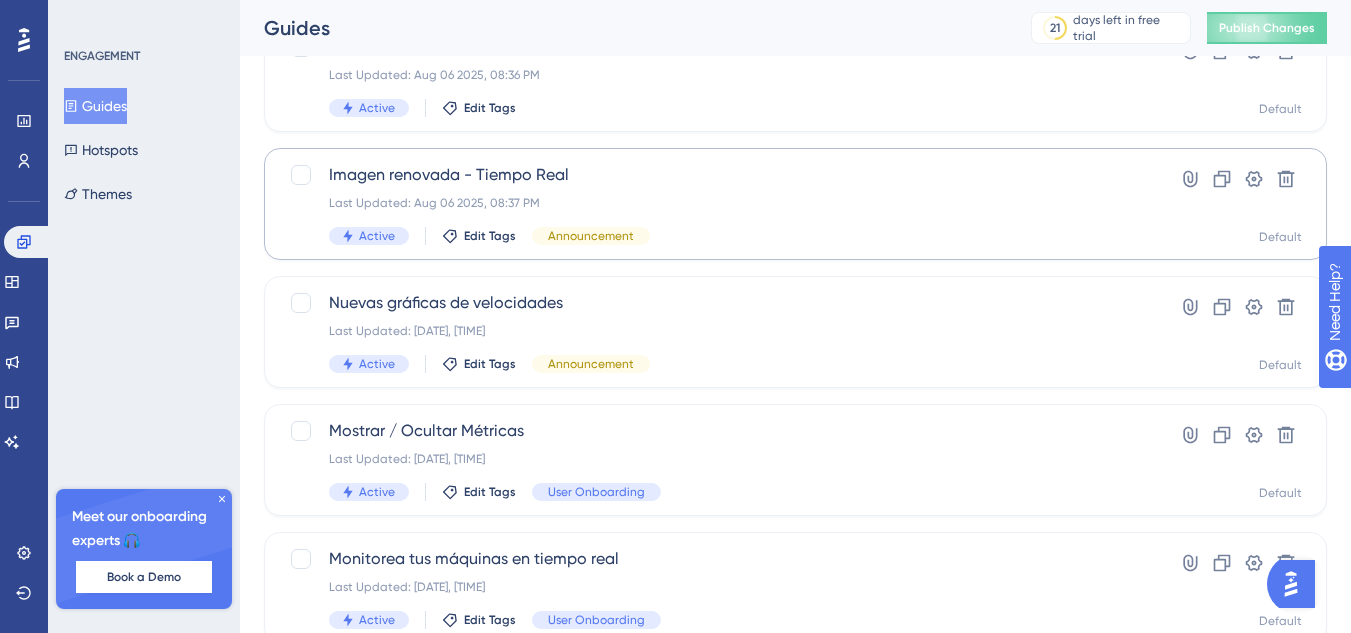 scroll, scrollTop: 239, scrollLeft: 0, axis: vertical 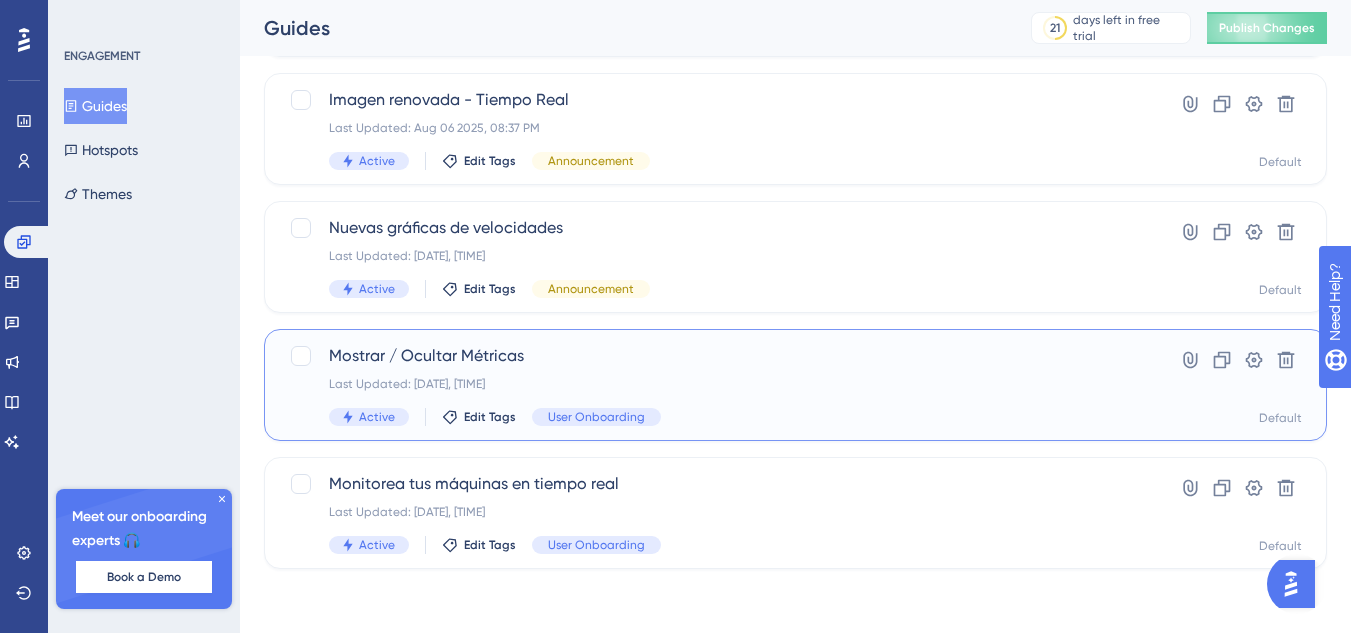 click on "Mostrar / Ocultar Métricas" at bounding box center (715, 356) 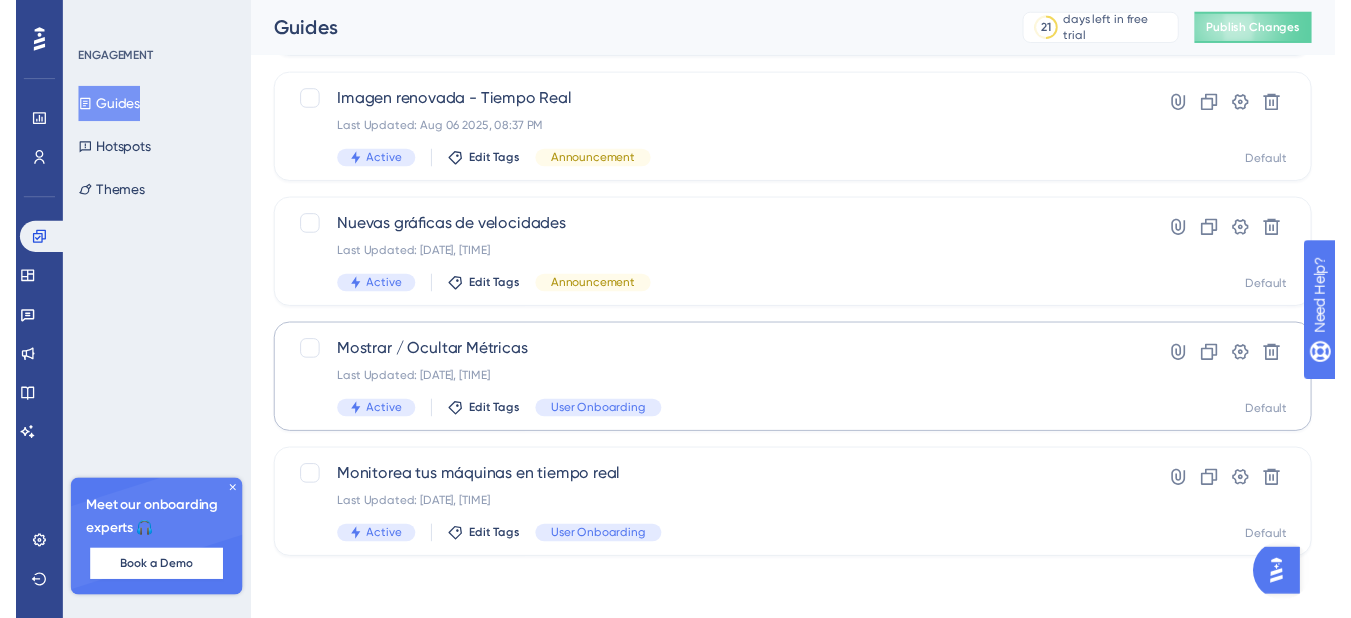 scroll, scrollTop: 0, scrollLeft: 0, axis: both 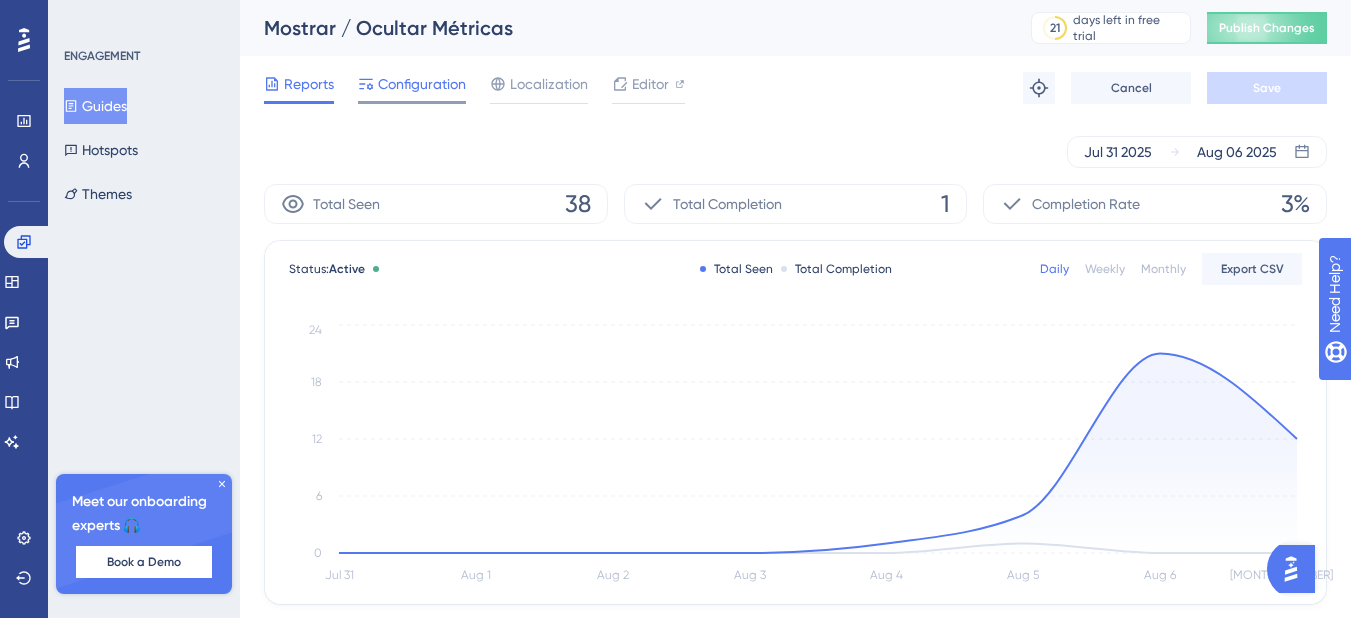click on "Configuration" at bounding box center [422, 84] 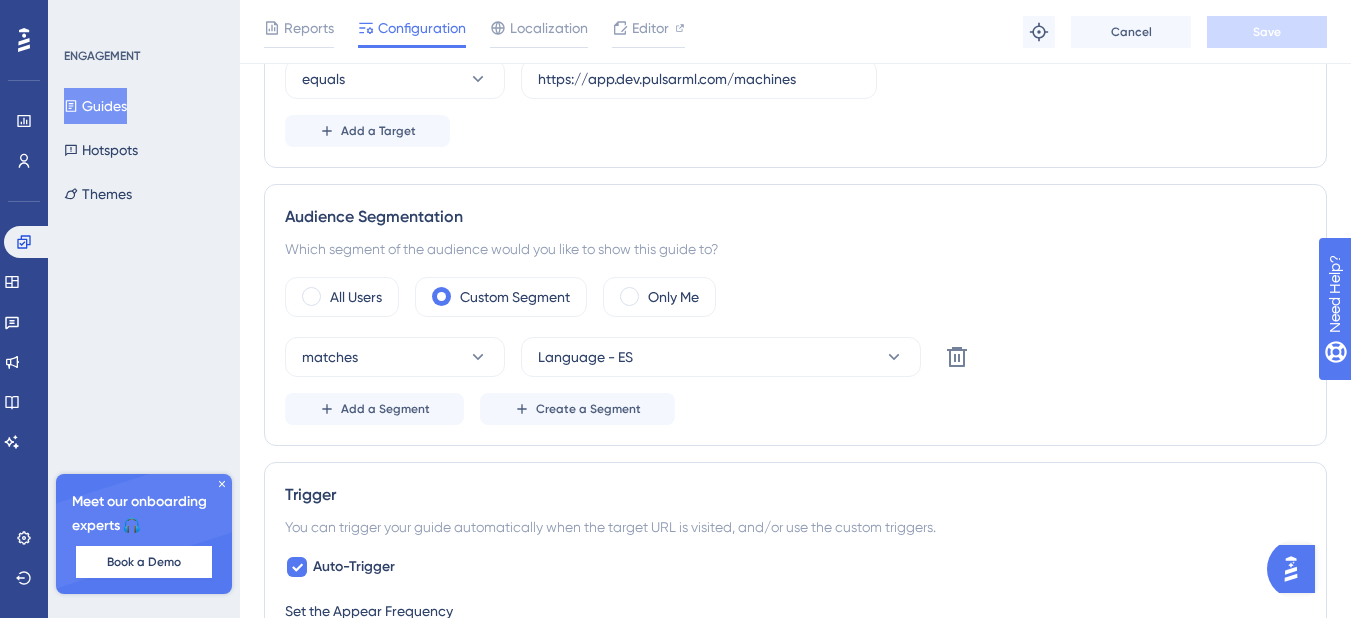 scroll, scrollTop: 700, scrollLeft: 0, axis: vertical 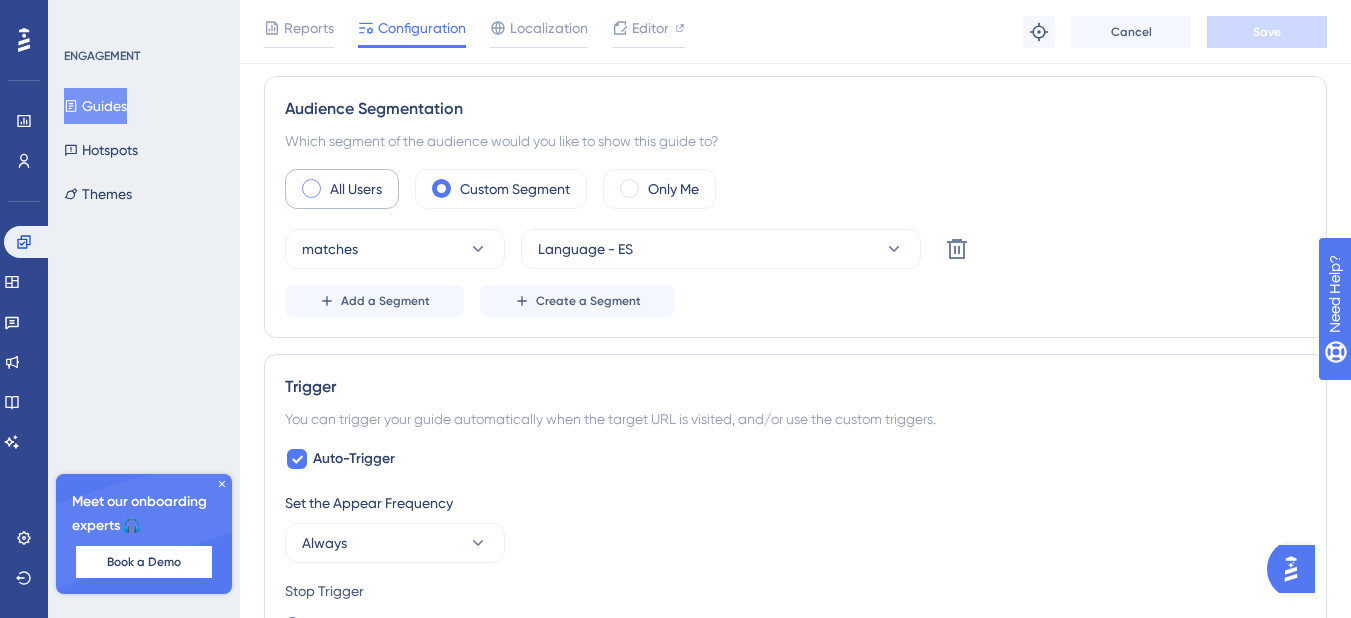 click on "All Users" at bounding box center [342, 189] 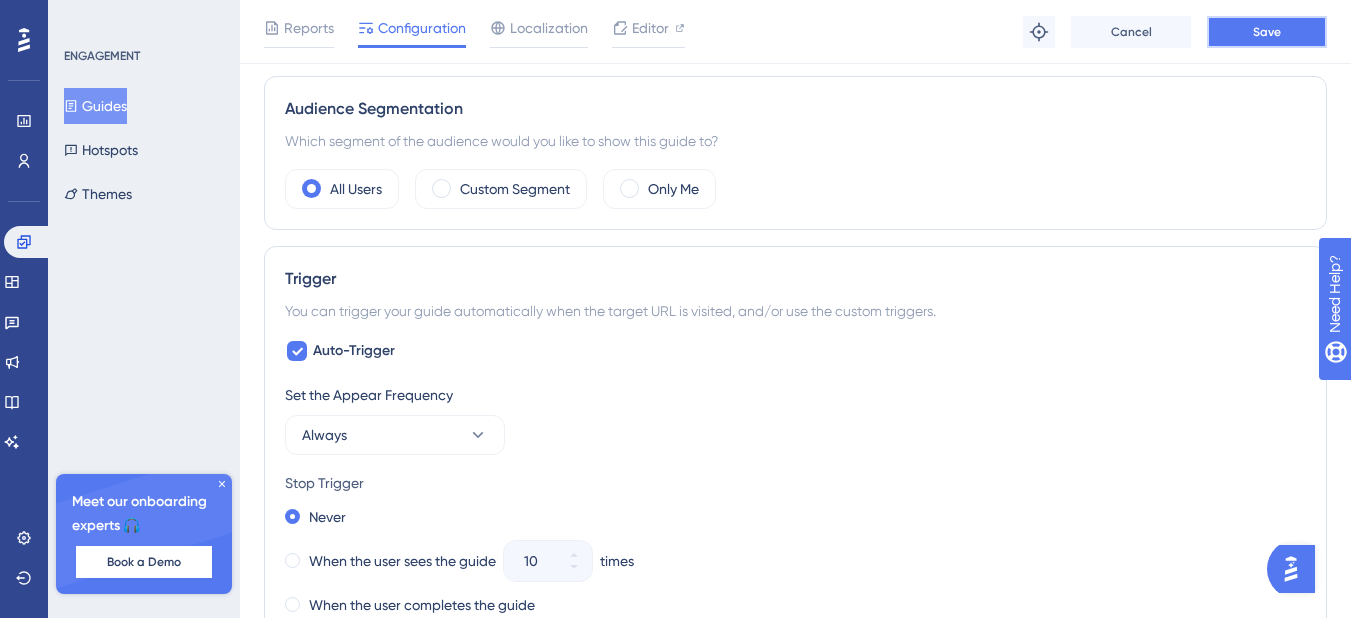 click on "Save" at bounding box center (1267, 32) 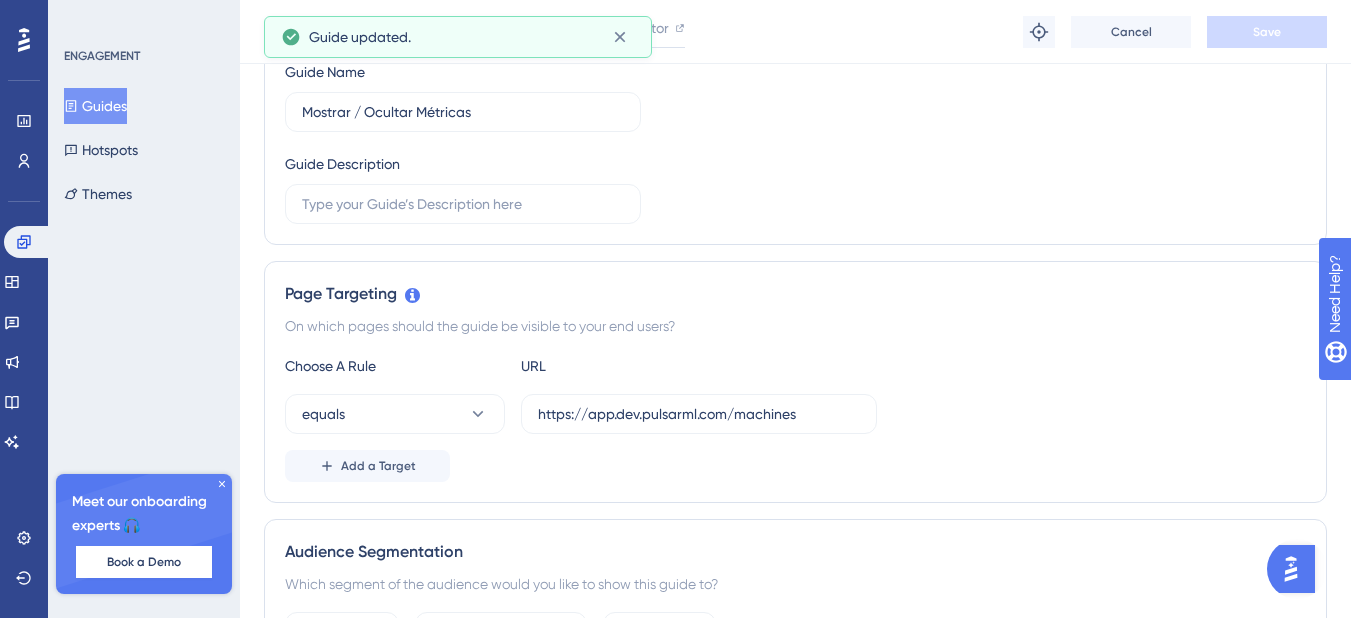 scroll, scrollTop: 0, scrollLeft: 0, axis: both 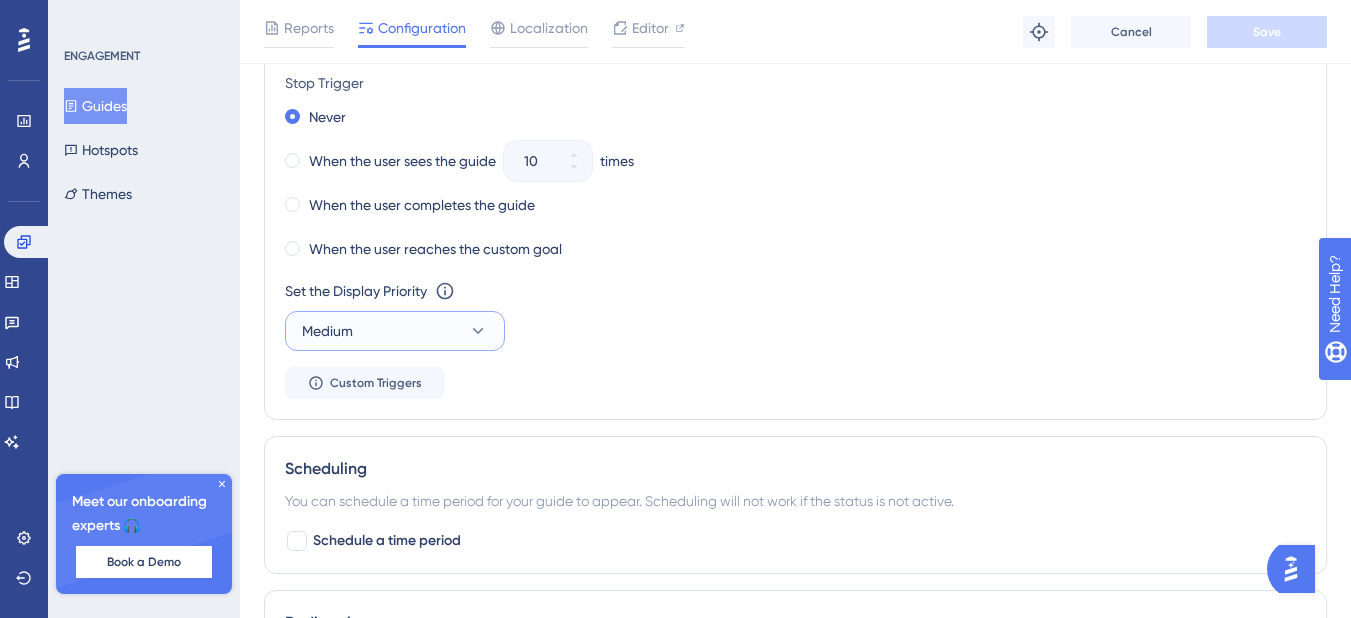 click on "Medium" at bounding box center [395, 331] 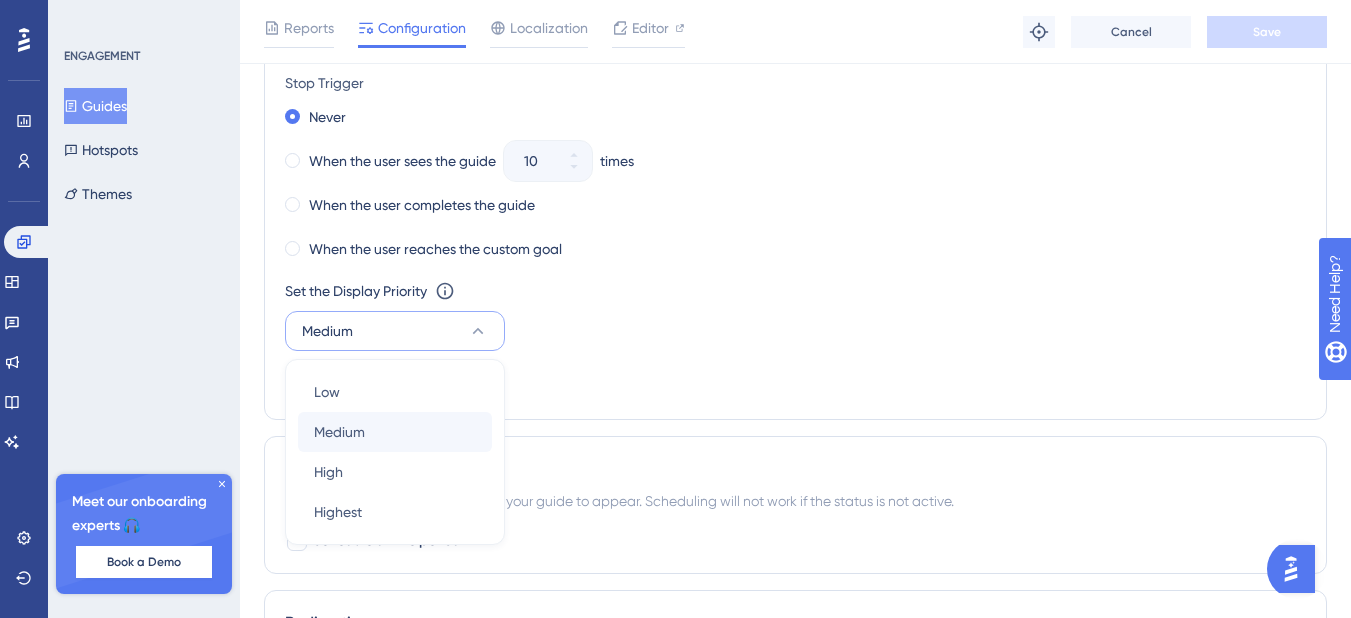 scroll, scrollTop: 1243, scrollLeft: 0, axis: vertical 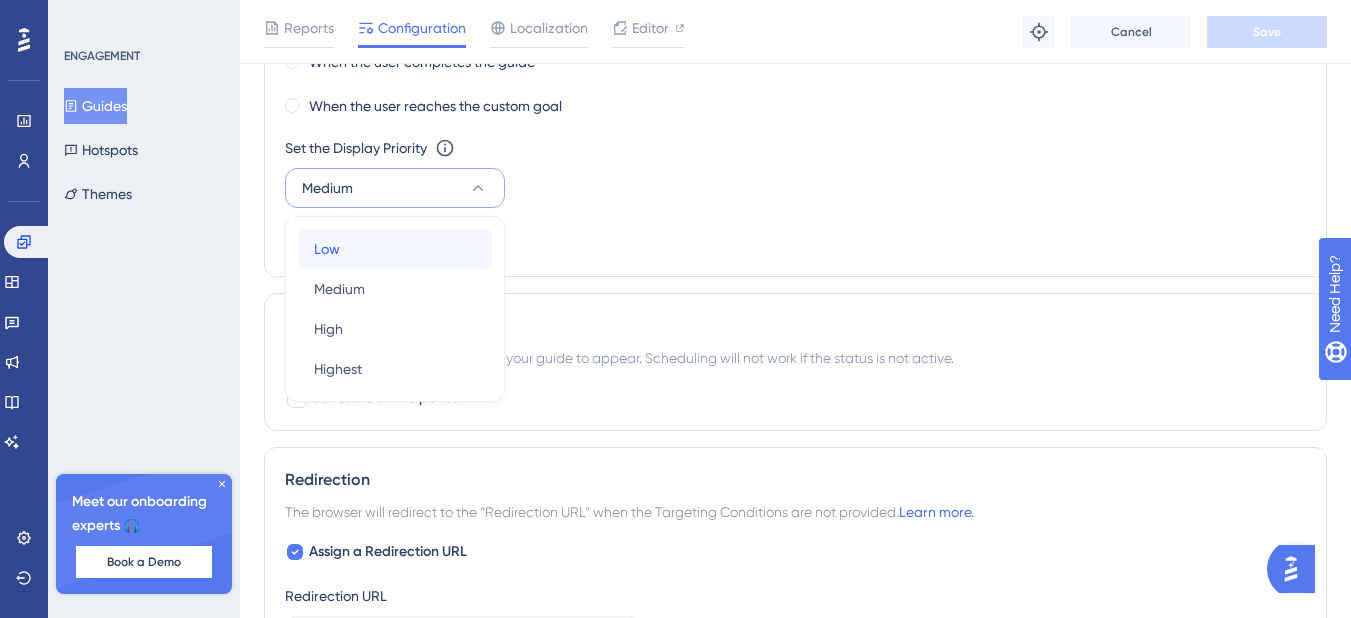 click on "Low Low" at bounding box center (395, 249) 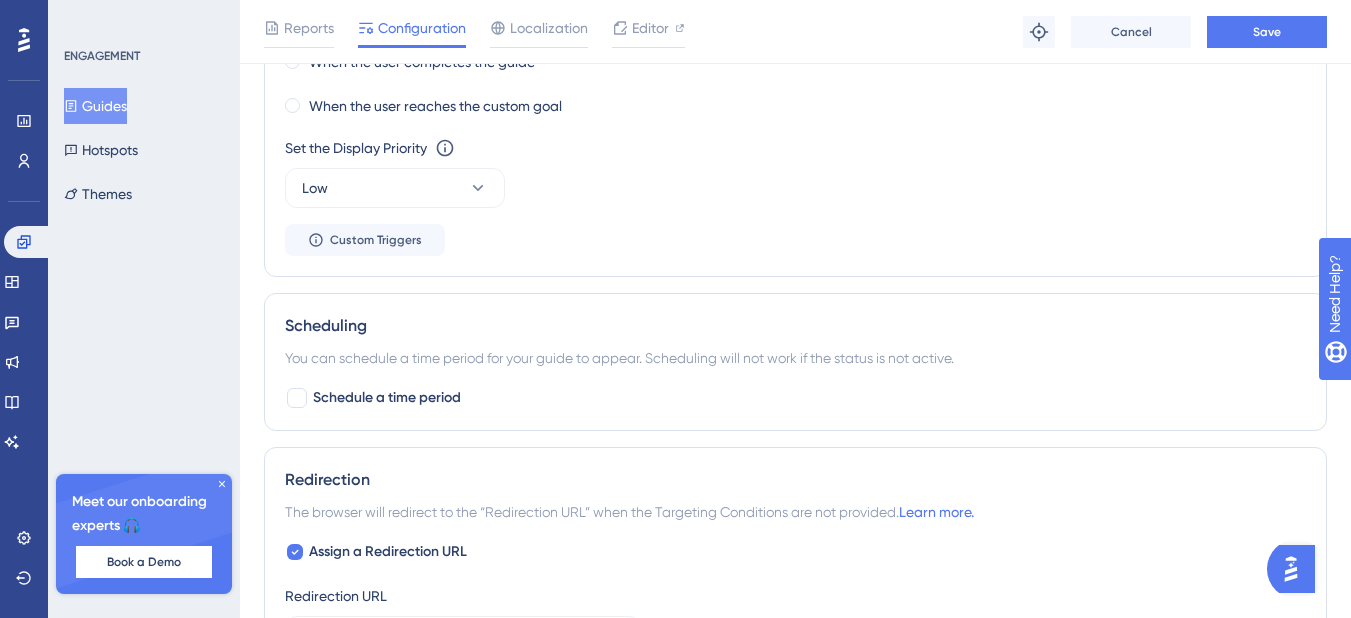 click on "Set the Appear Frequency Always Stop Trigger Never When the user sees the guide 10 times When the user completes the guide When the user reaches the custom goal Set the Display Priority This option will set the display priority between
auto-triggered materials in cases of conflicts between multiple materials Low Custom Triggers" at bounding box center (795, 48) 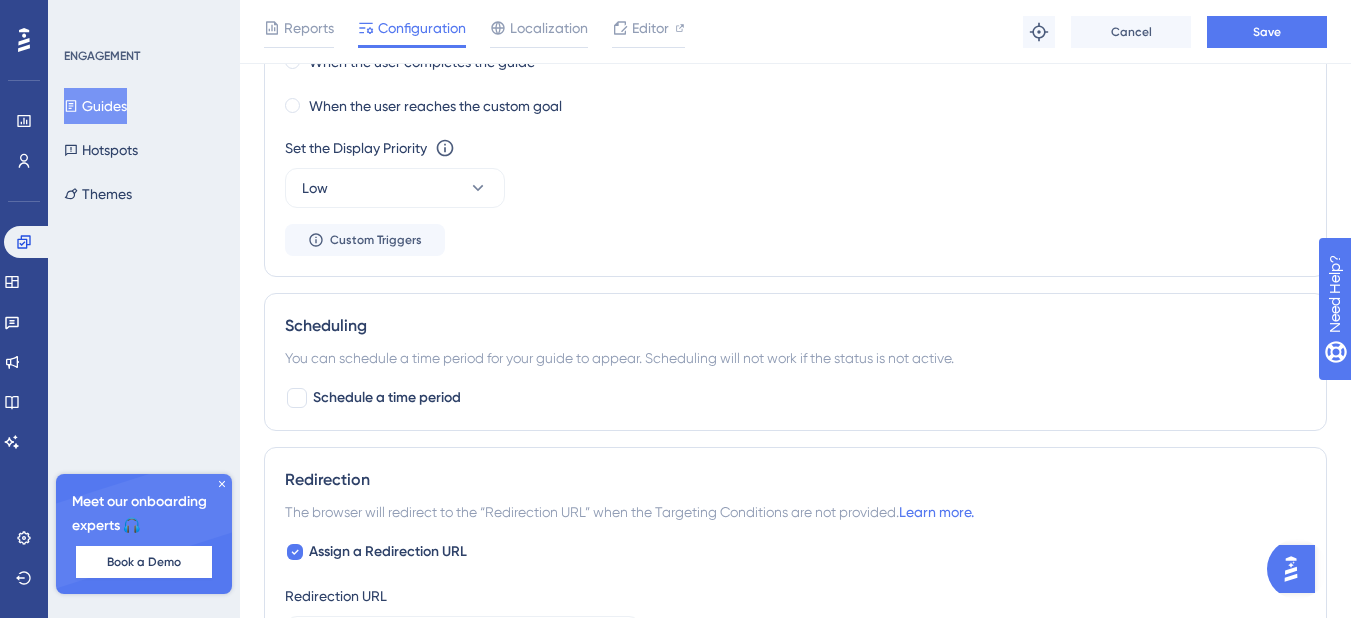 scroll, scrollTop: 943, scrollLeft: 0, axis: vertical 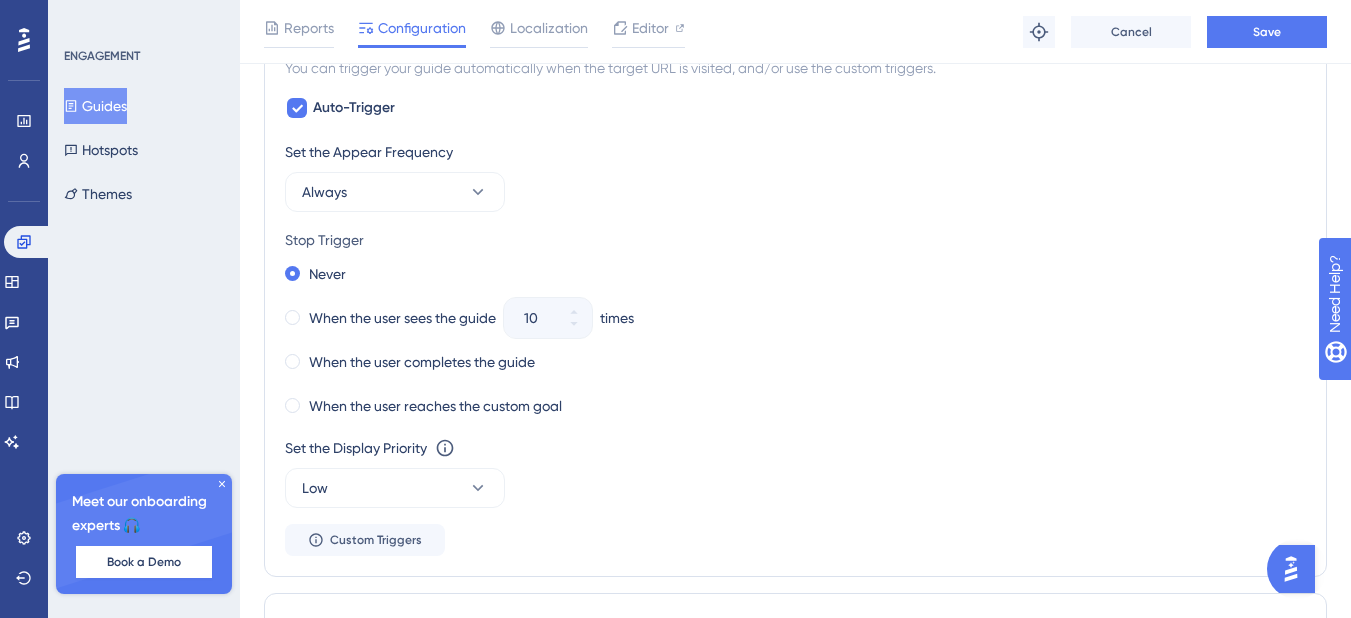 click on "Reports Configuration Localization Editor Troubleshoot Cancel Save" at bounding box center [795, 32] 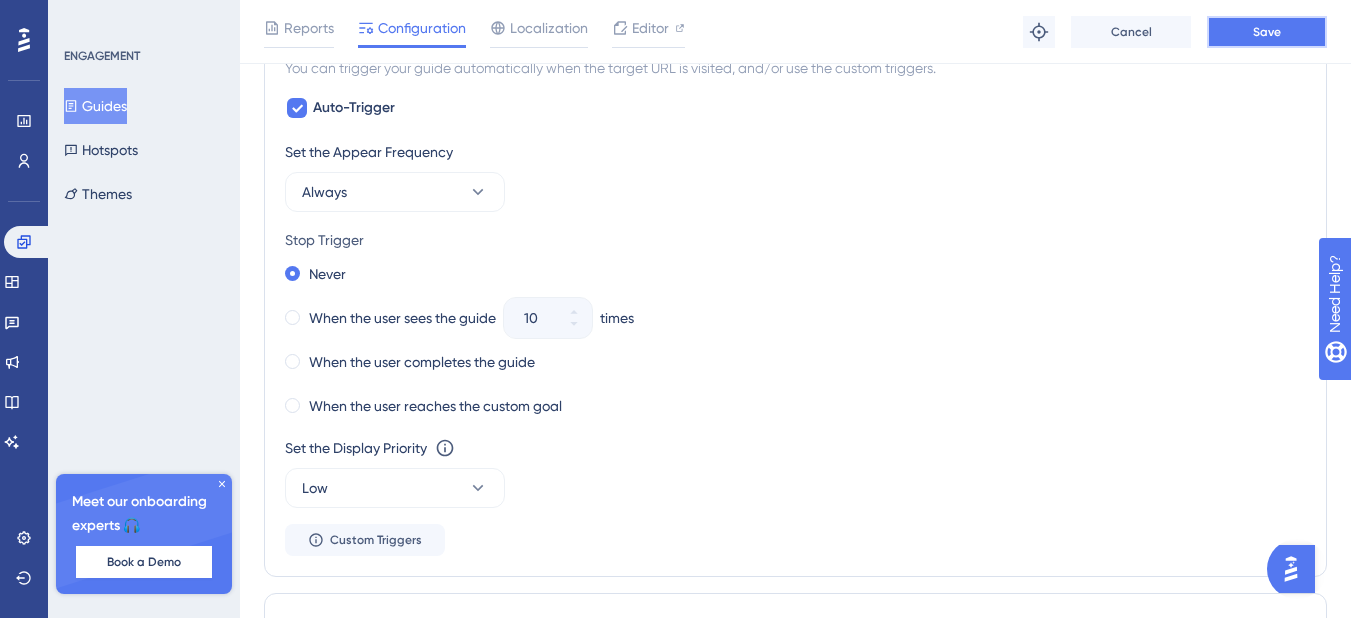 click on "Save" at bounding box center [1267, 32] 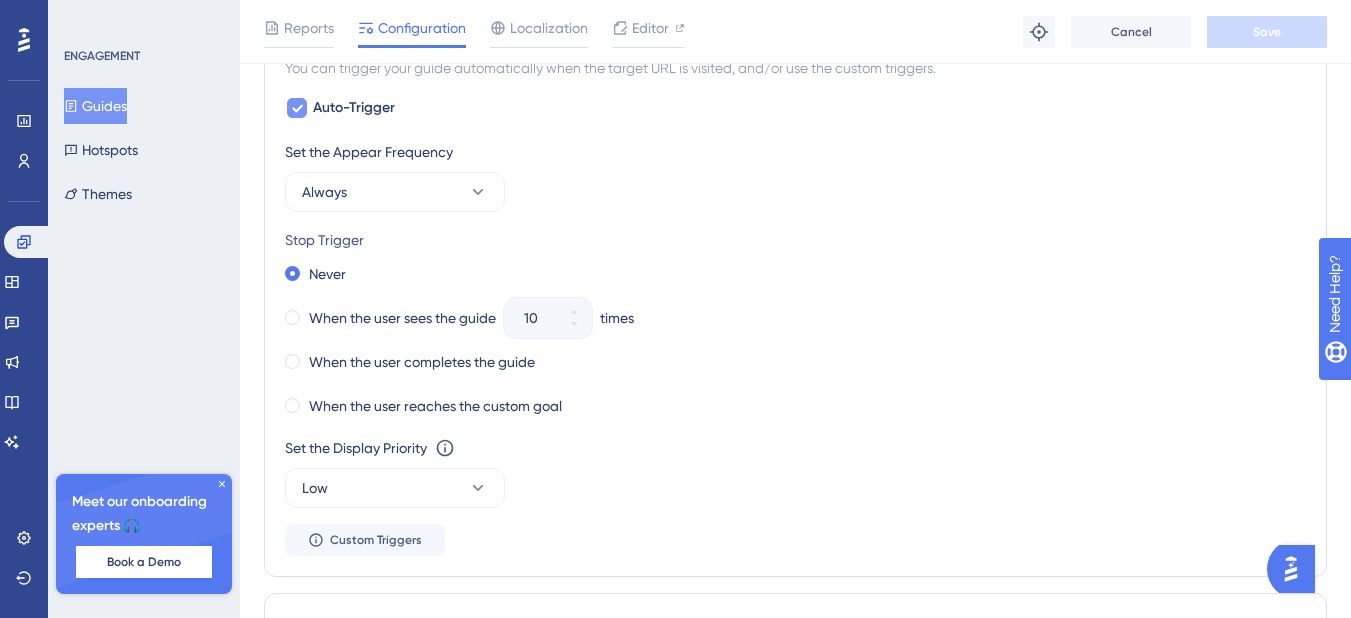 click on "Auto-Trigger" at bounding box center (340, 108) 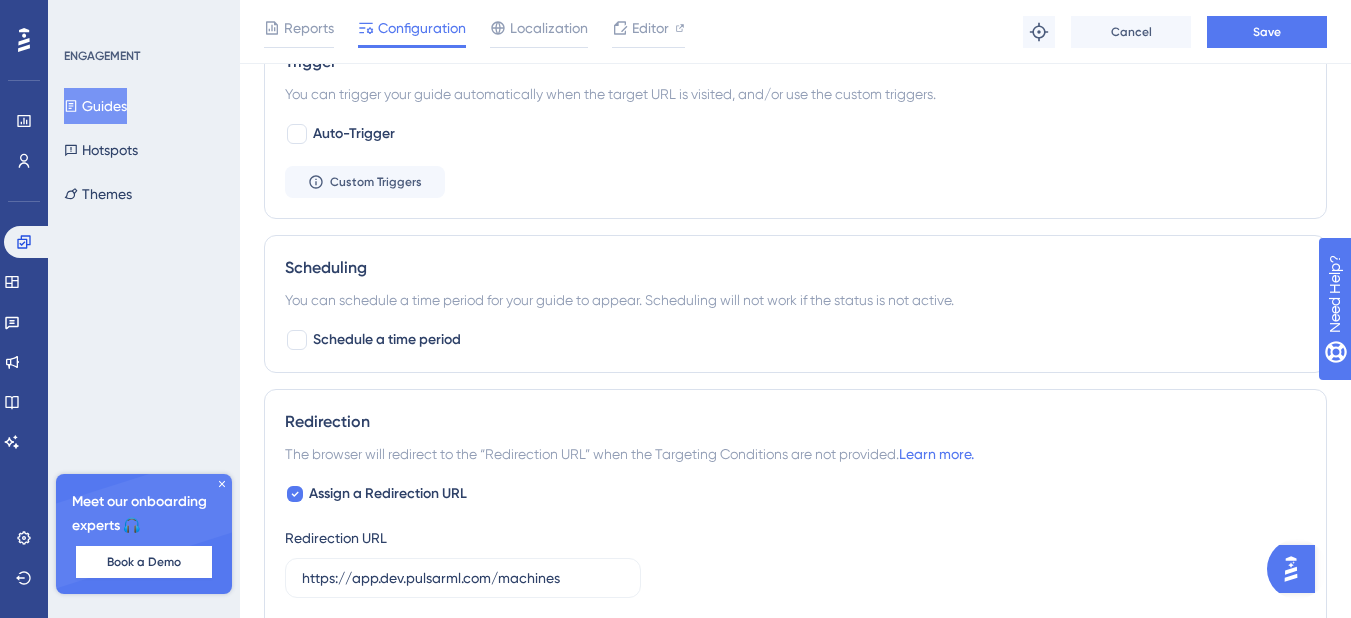 scroll, scrollTop: 743, scrollLeft: 0, axis: vertical 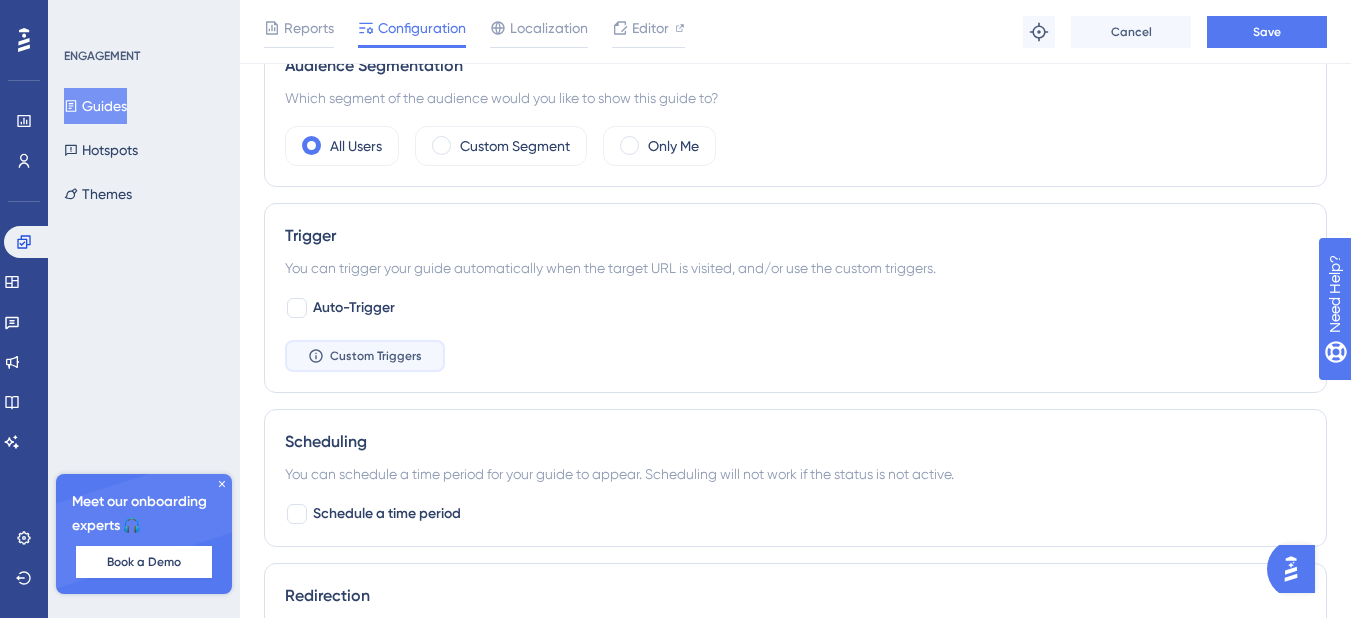 click on "Custom Triggers" at bounding box center (365, 356) 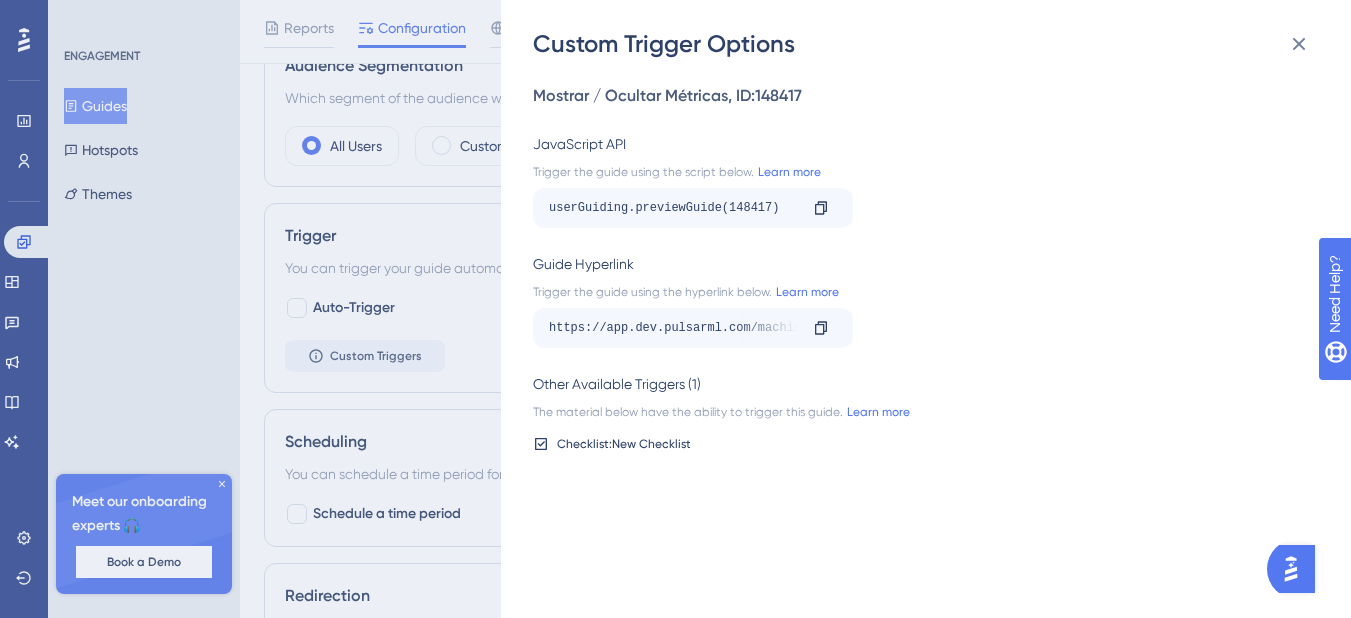 click 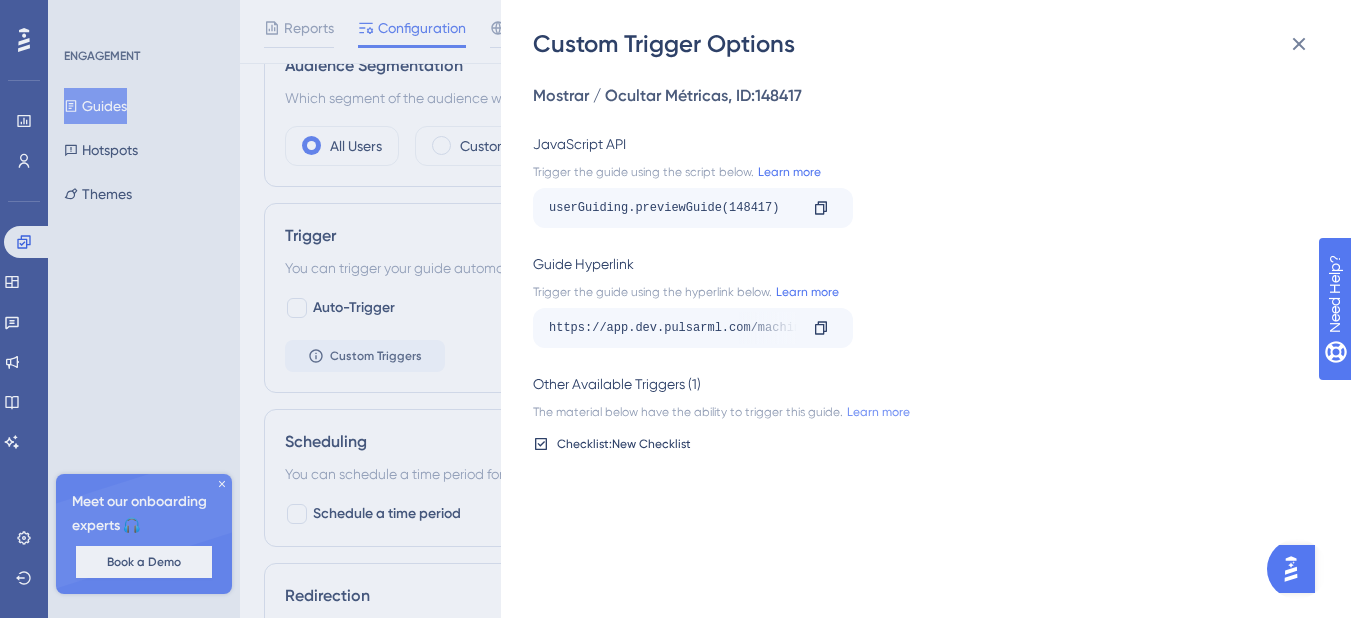 drag, startPoint x: 559, startPoint y: 419, endPoint x: 904, endPoint y: 414, distance: 345.03622 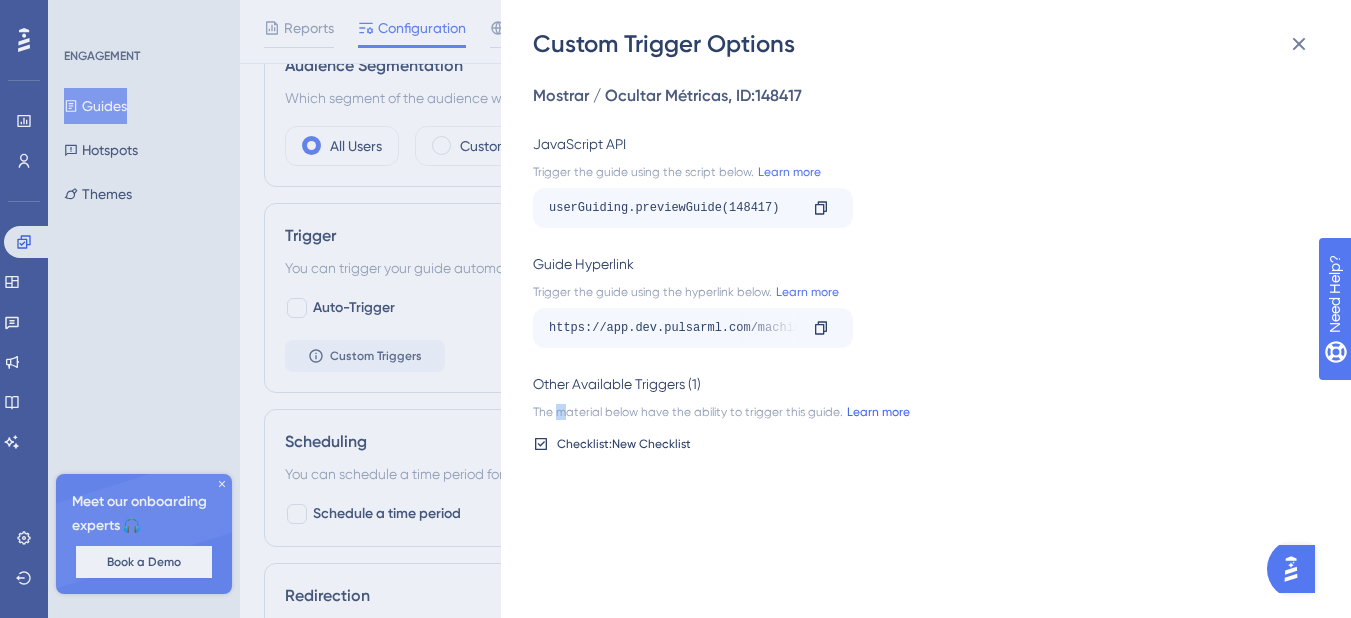 click on "Learn more" at bounding box center [876, 412] 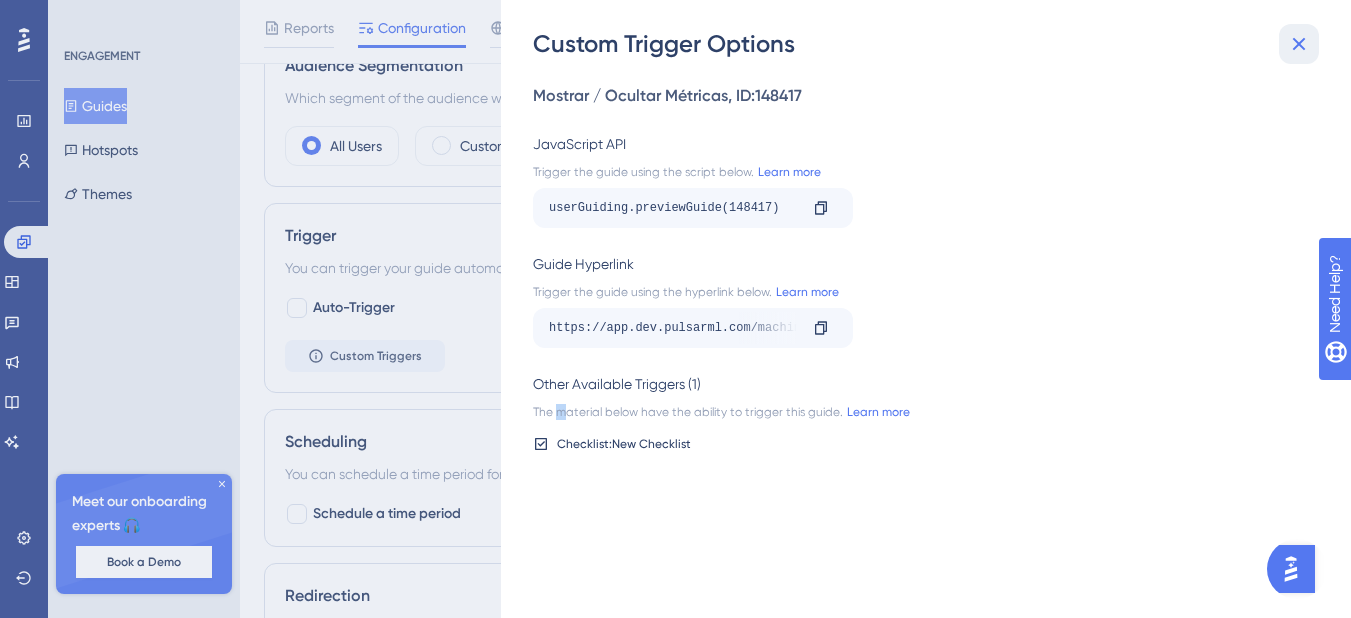 click 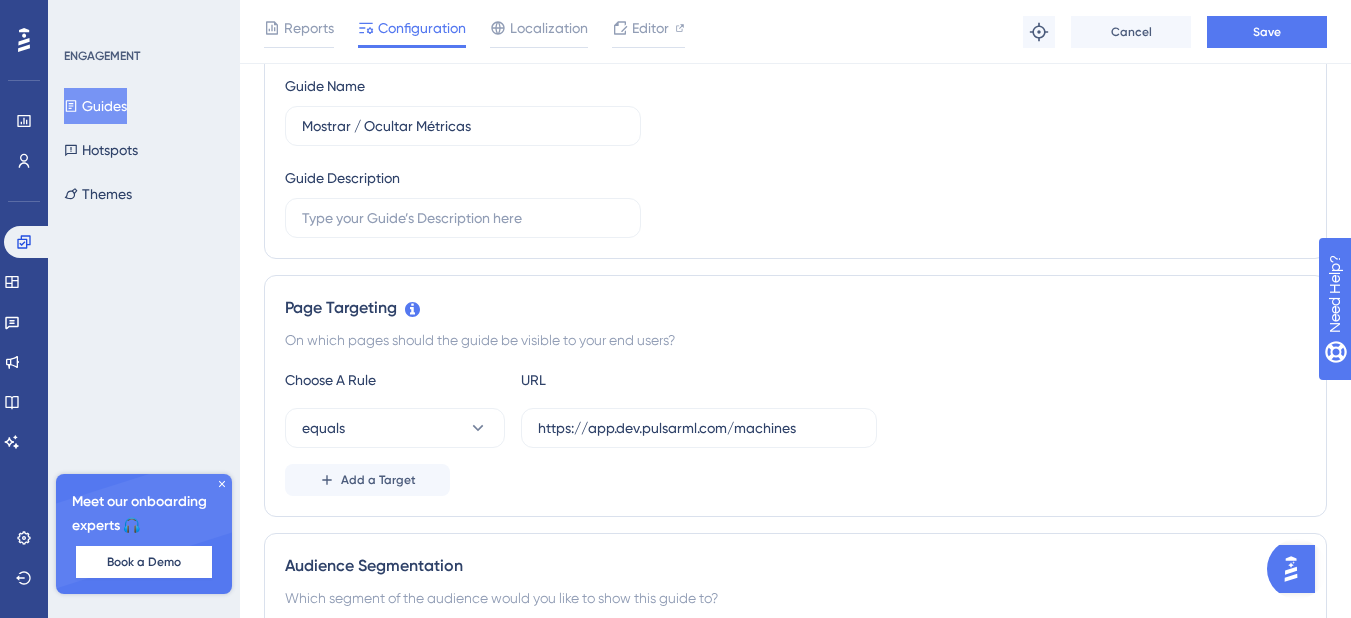 scroll, scrollTop: 0, scrollLeft: 0, axis: both 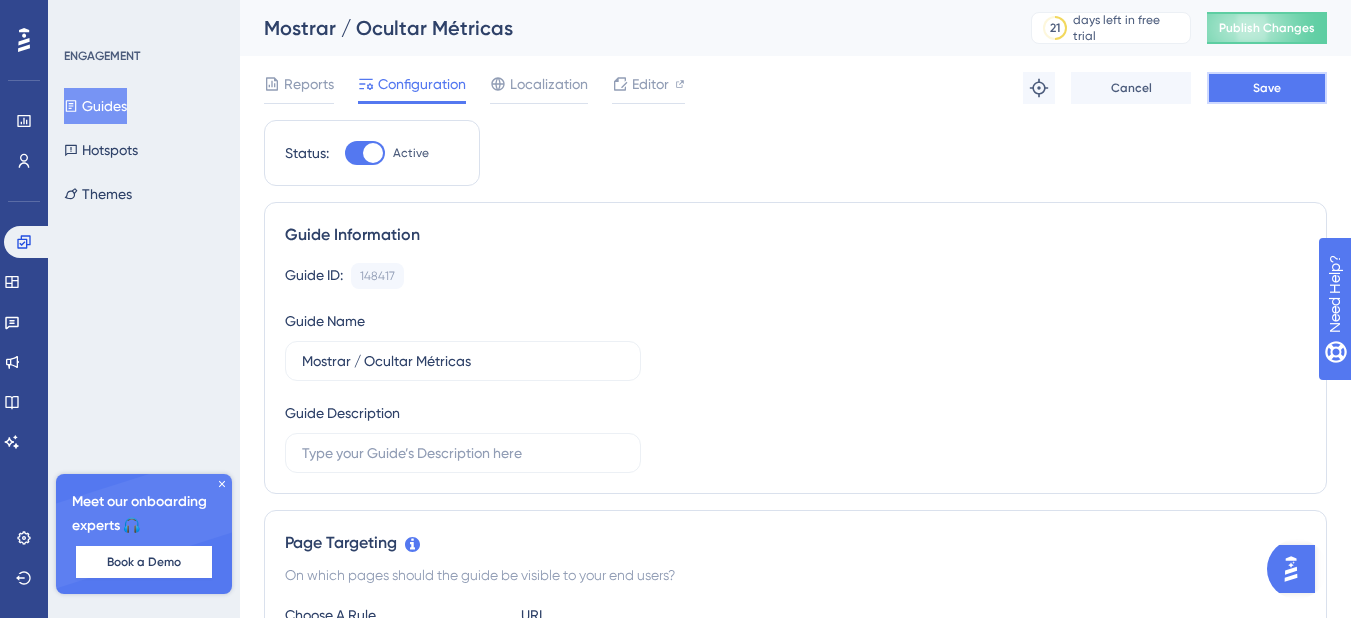 click on "Save" at bounding box center (1267, 88) 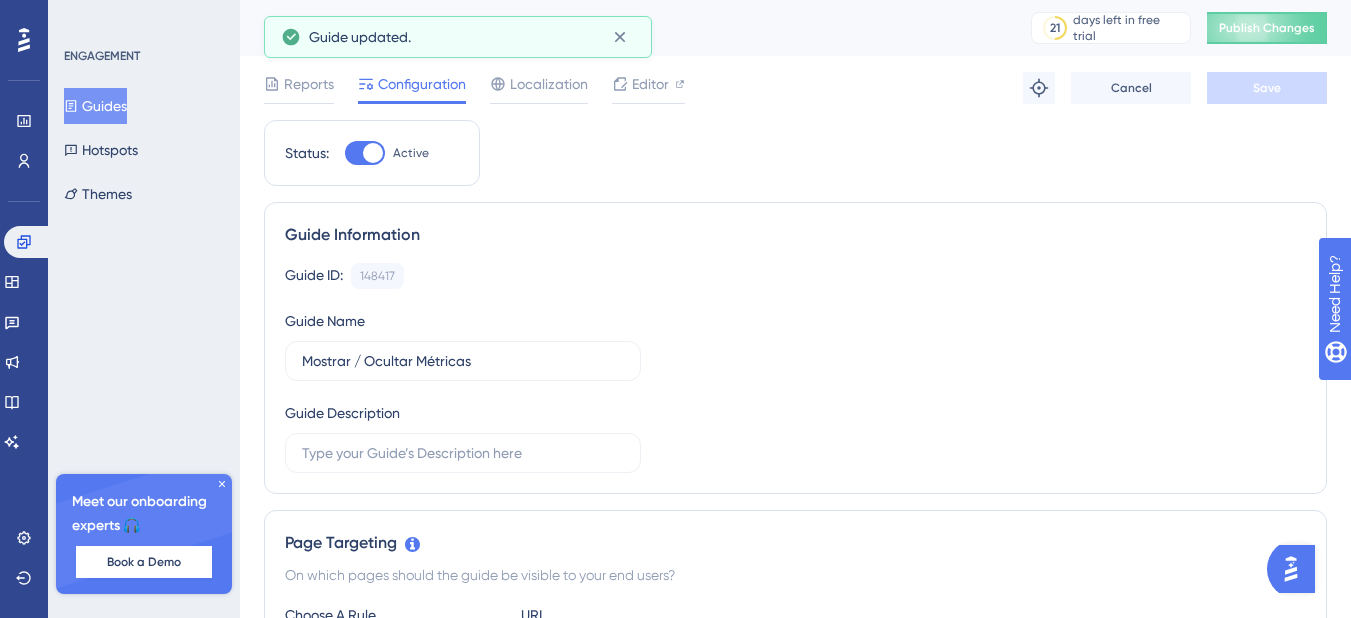 click on "Guides" at bounding box center [95, 106] 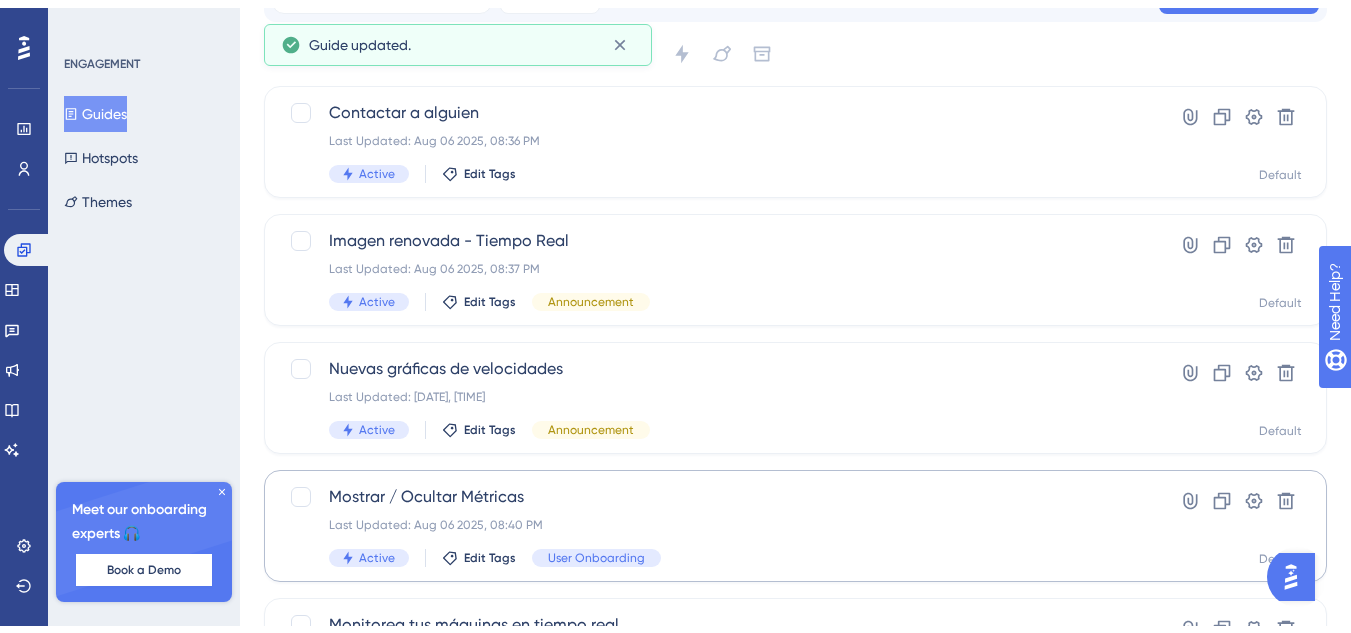 scroll, scrollTop: 239, scrollLeft: 0, axis: vertical 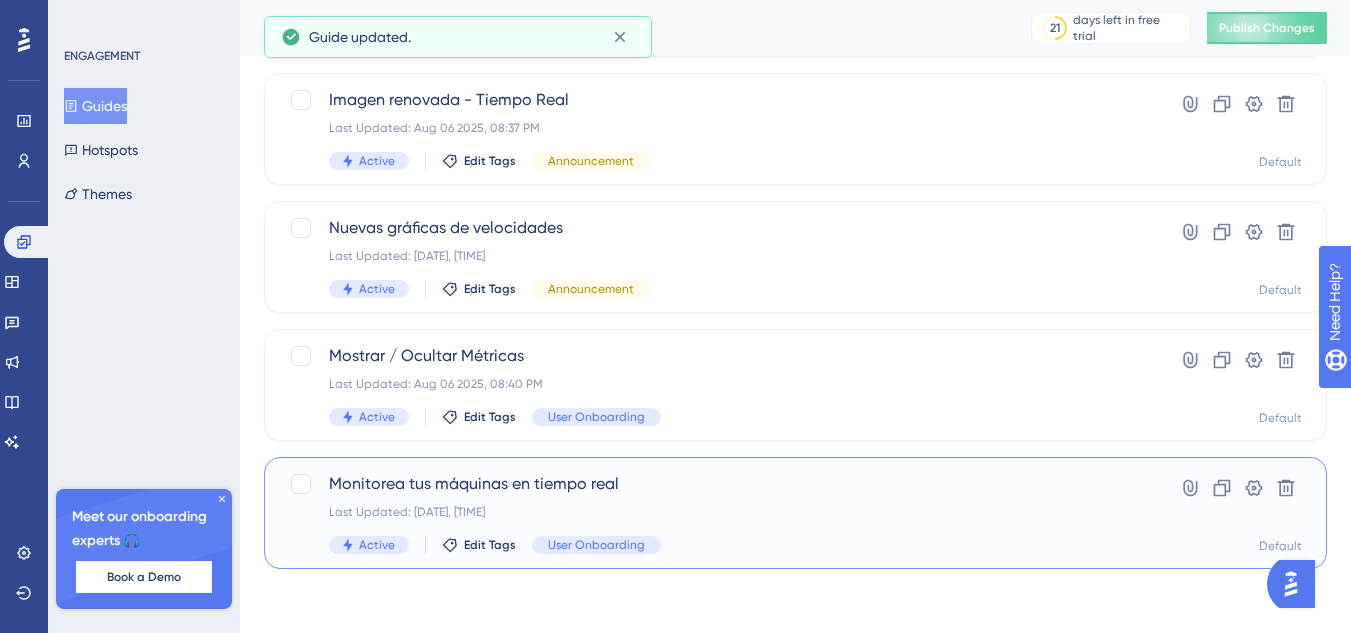 click on "Monitorea tus máquinas en tiempo real" at bounding box center (715, 484) 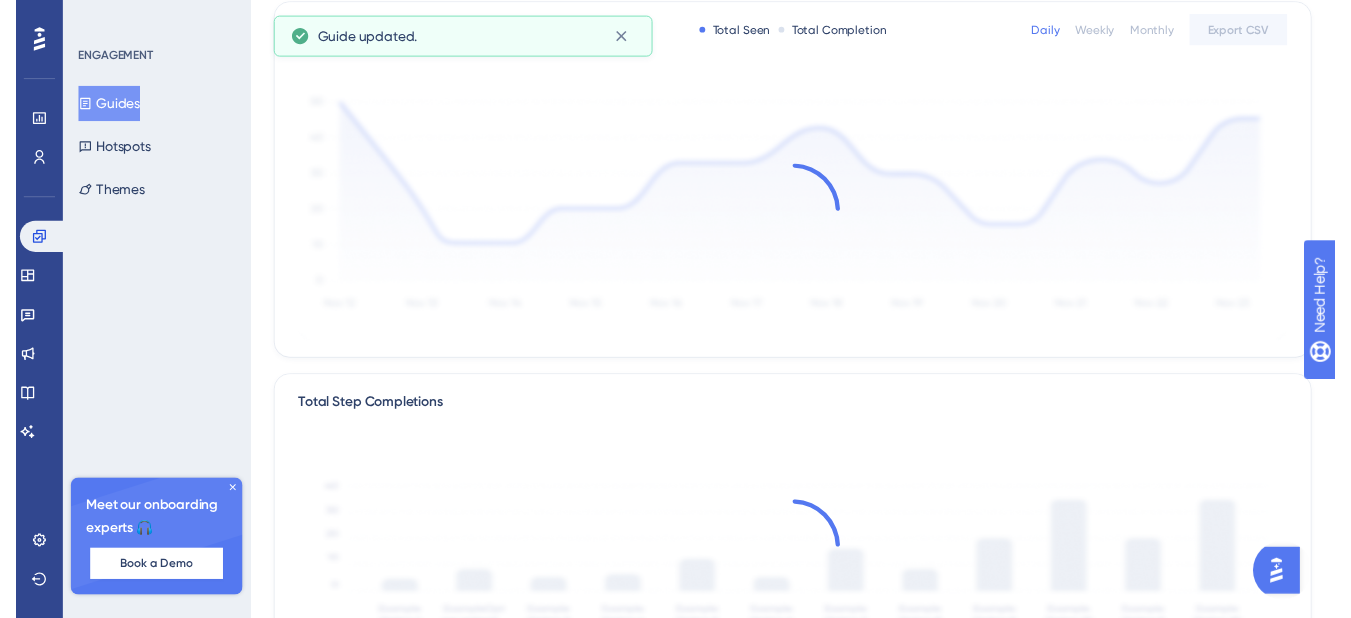 scroll, scrollTop: 0, scrollLeft: 0, axis: both 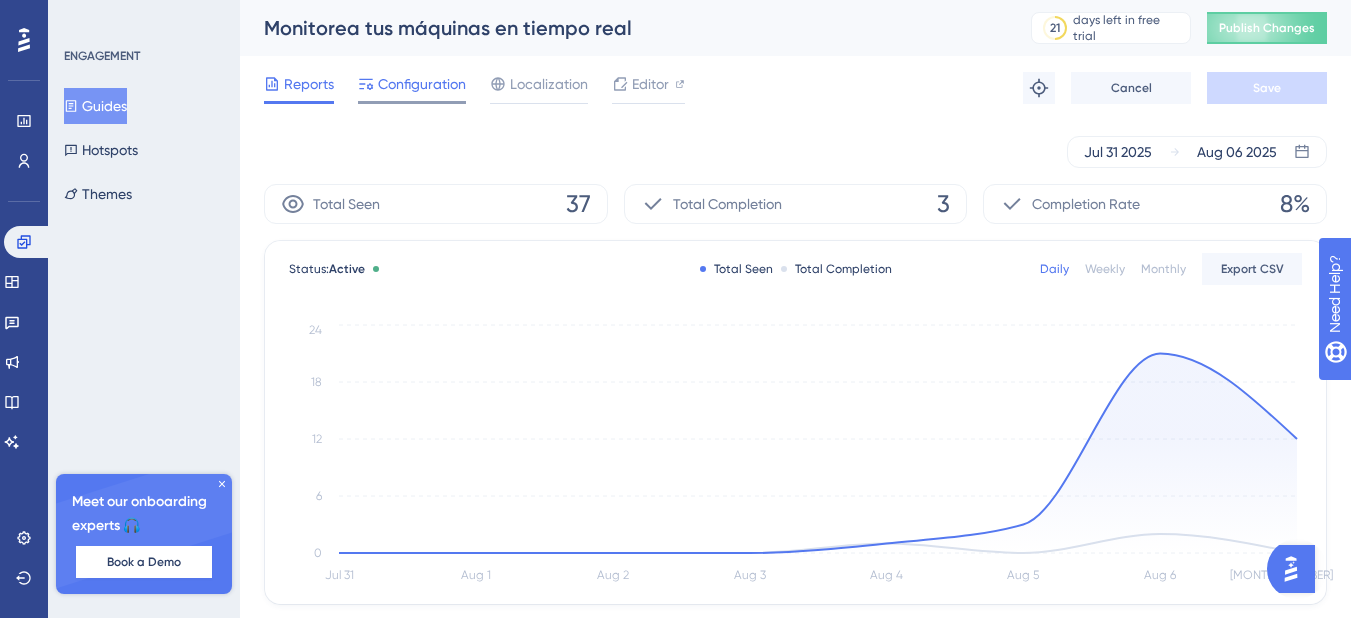 click on "Configuration" at bounding box center (422, 84) 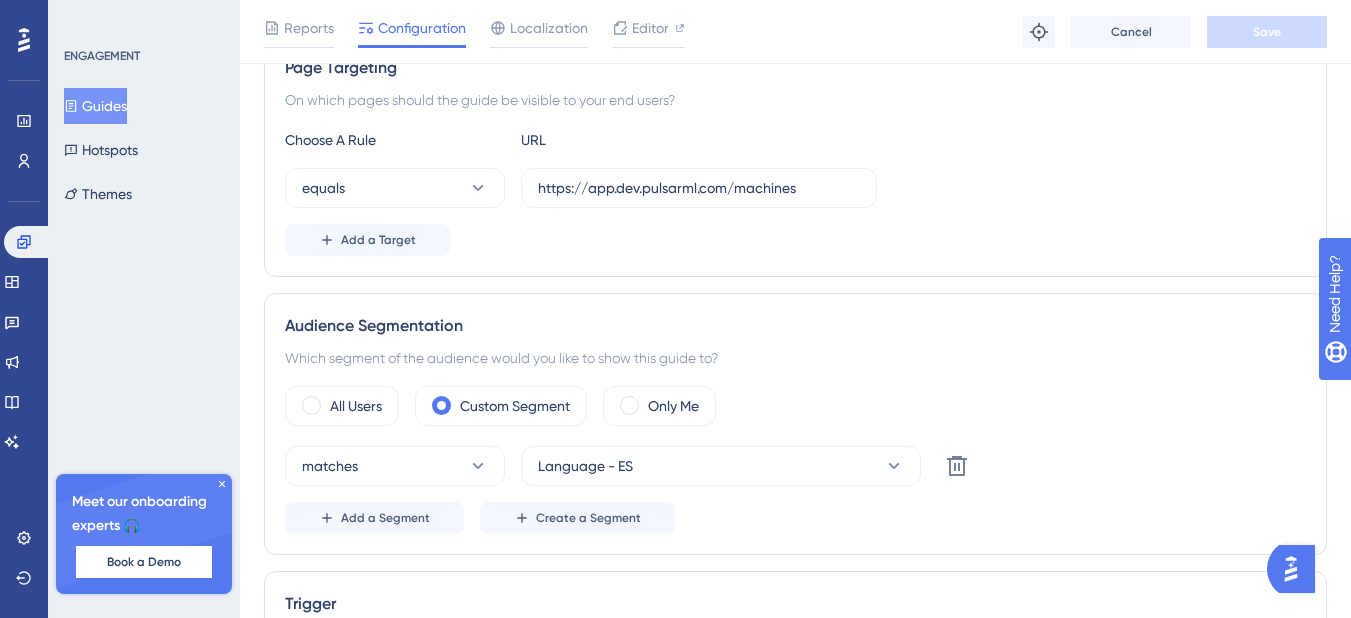 scroll, scrollTop: 500, scrollLeft: 0, axis: vertical 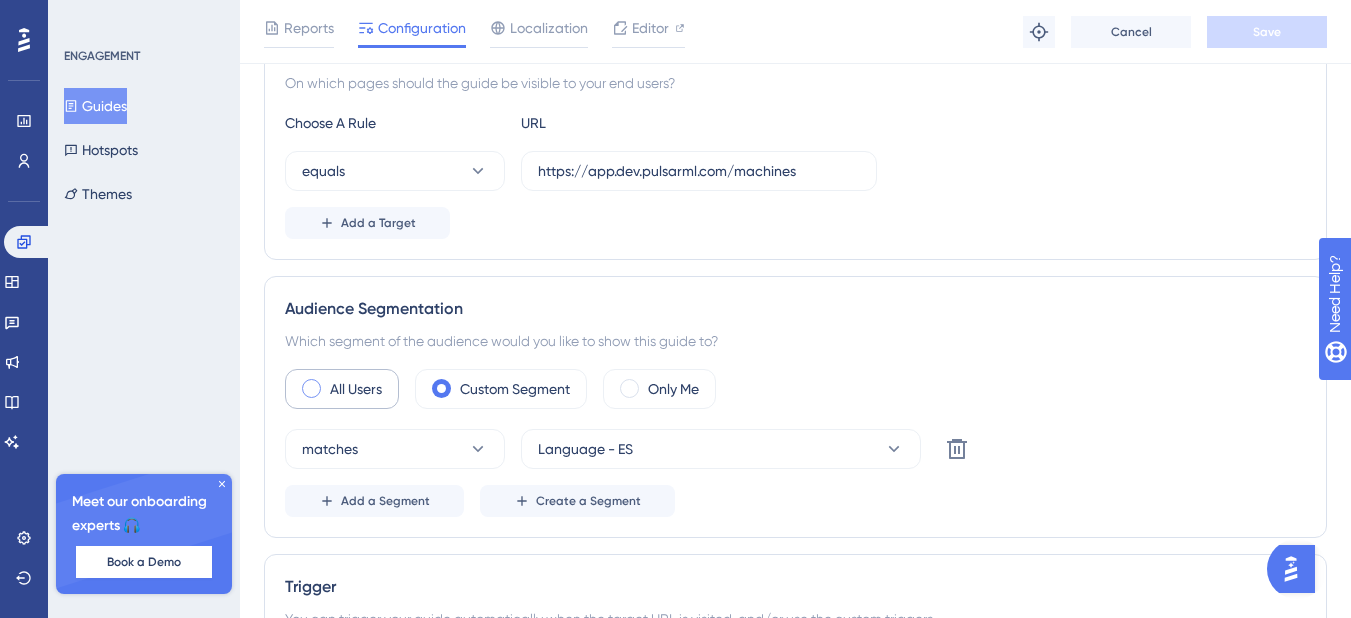 click on "All Users" at bounding box center [356, 389] 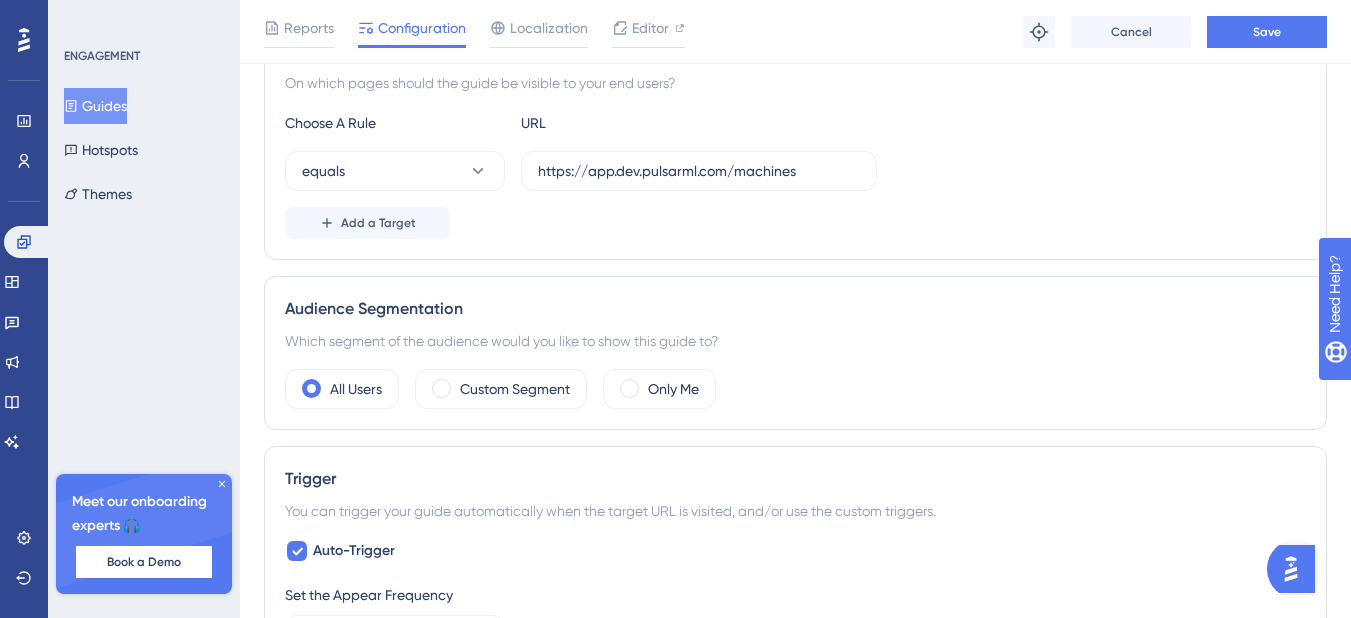 scroll, scrollTop: 800, scrollLeft: 0, axis: vertical 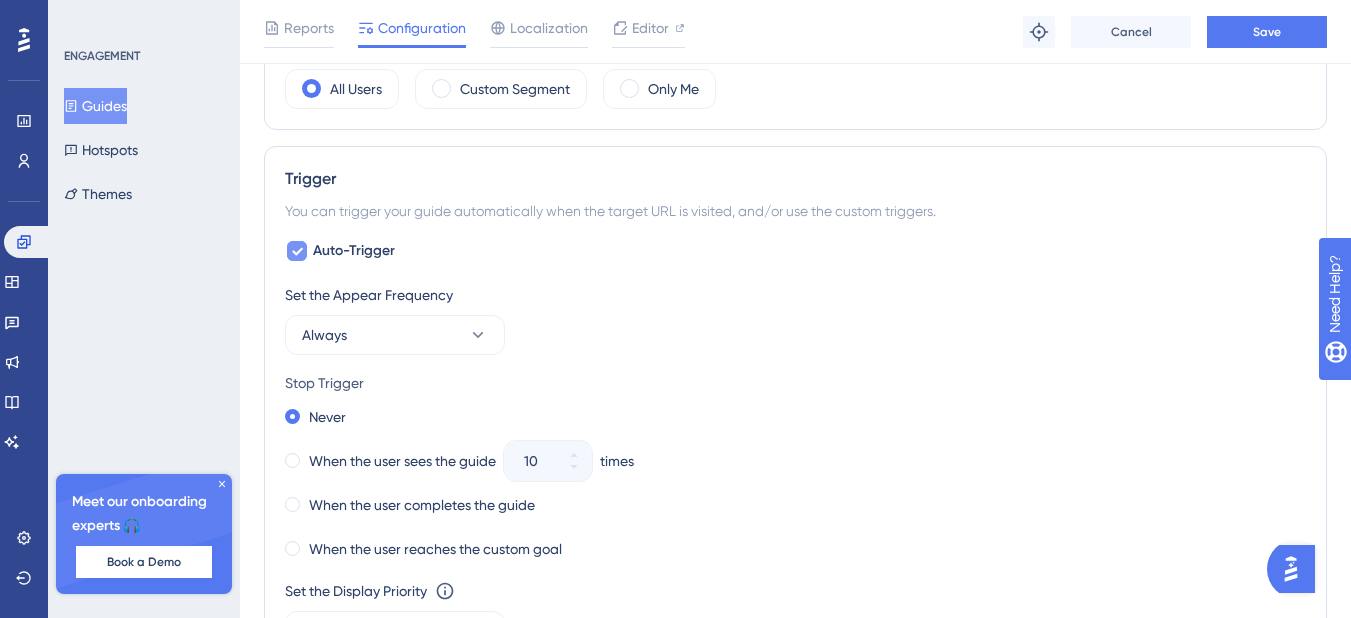 click at bounding box center [297, 251] 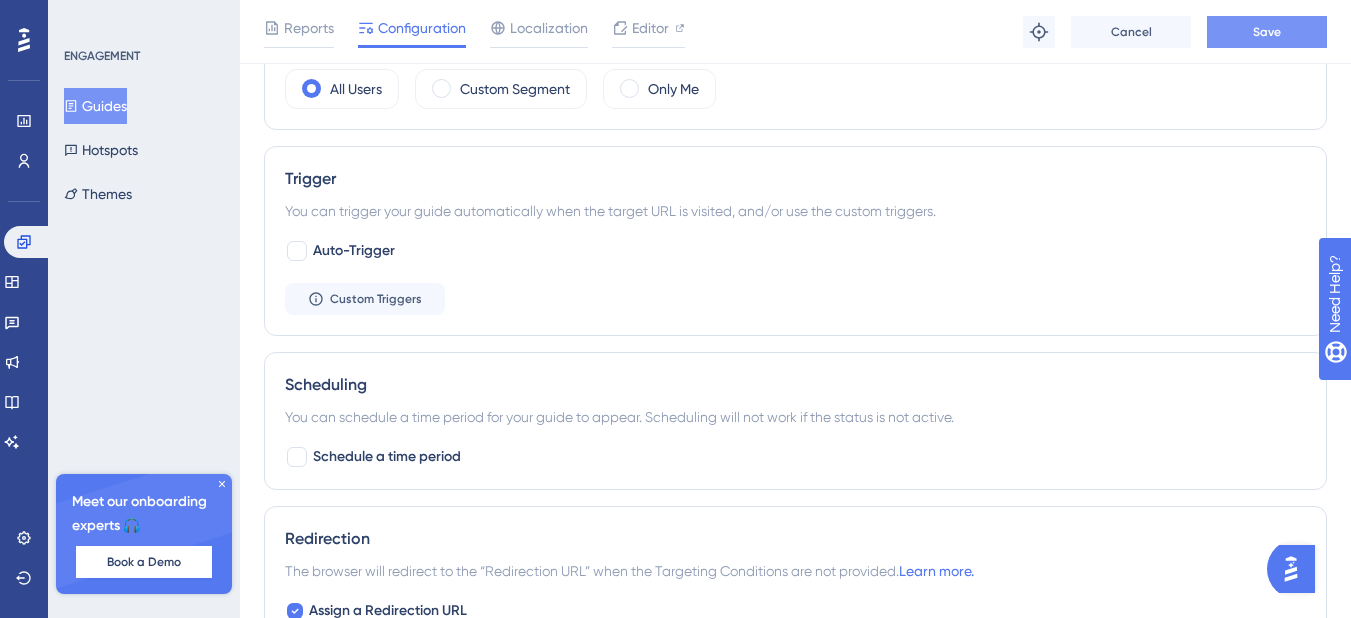 click on "Save" at bounding box center [1267, 32] 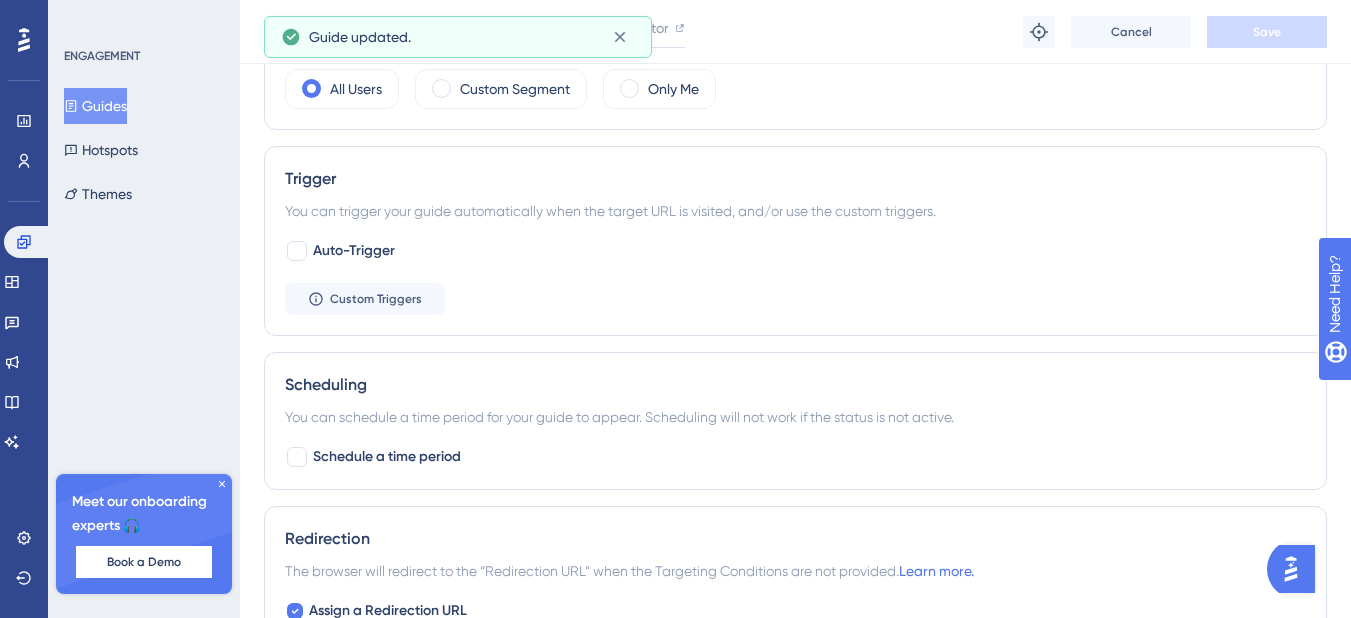 drag, startPoint x: 84, startPoint y: 105, endPoint x: 51, endPoint y: 121, distance: 36.67424 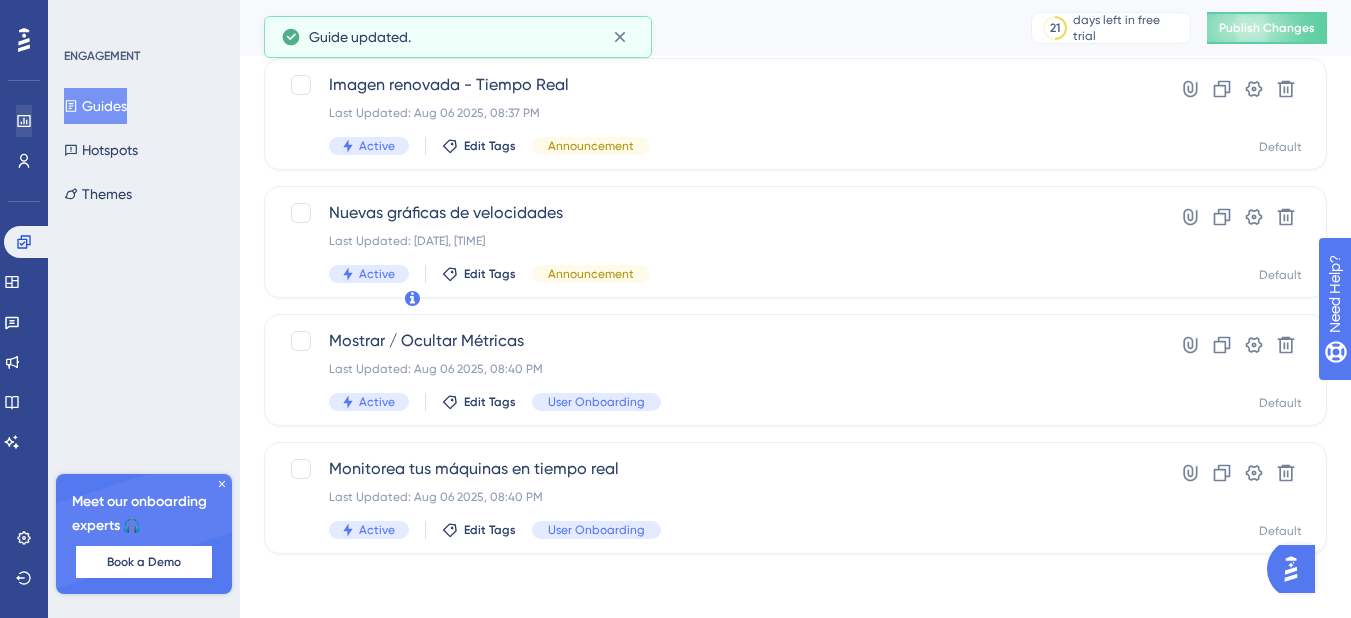 scroll, scrollTop: 0, scrollLeft: 0, axis: both 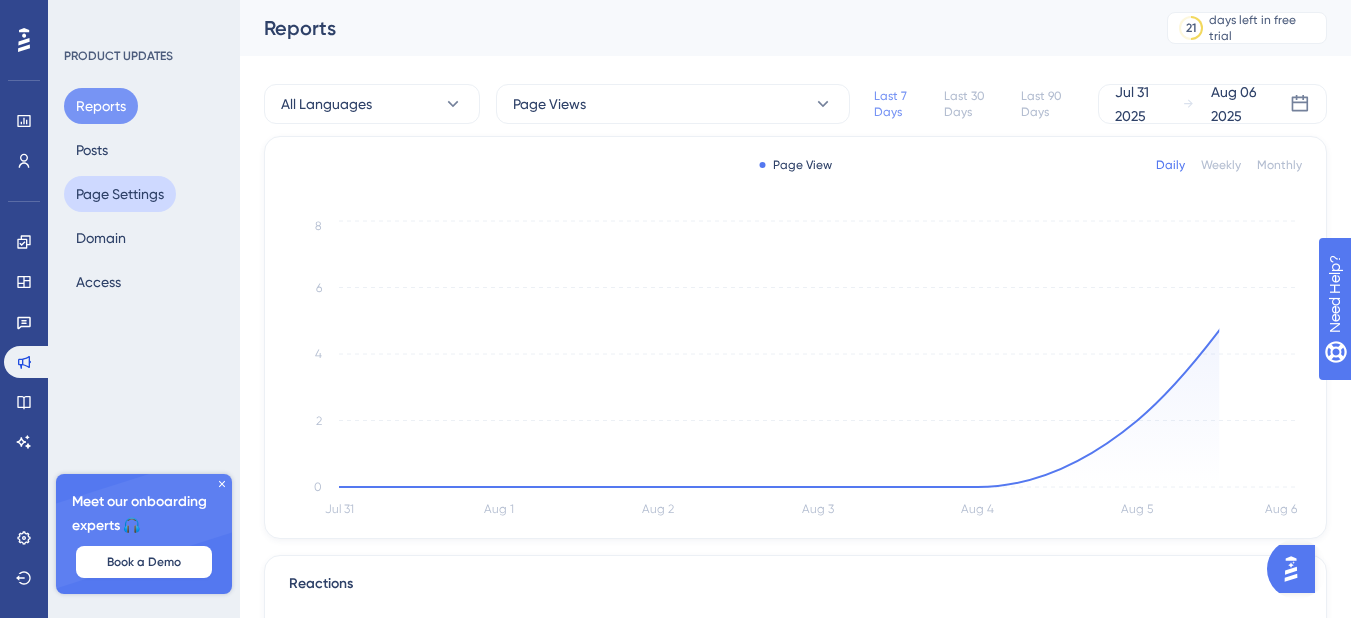 click on "Page Settings" at bounding box center [120, 194] 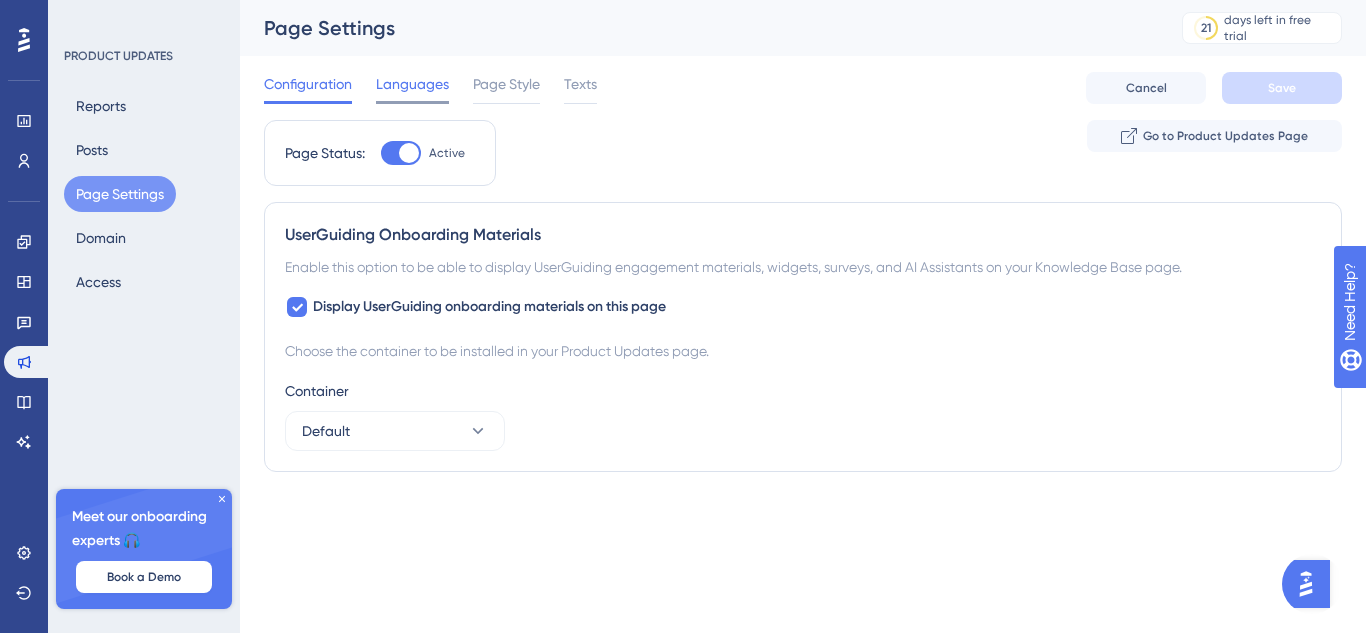 click on "Languages" at bounding box center (412, 84) 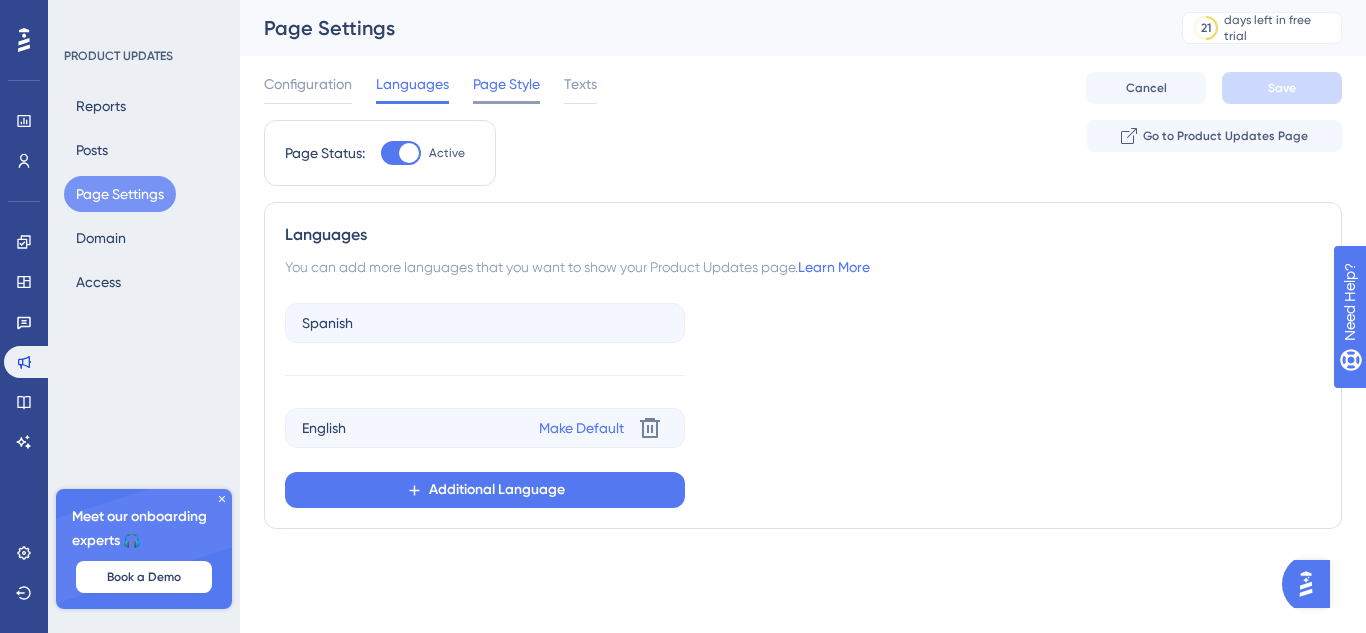 click on "Page Style" at bounding box center [506, 84] 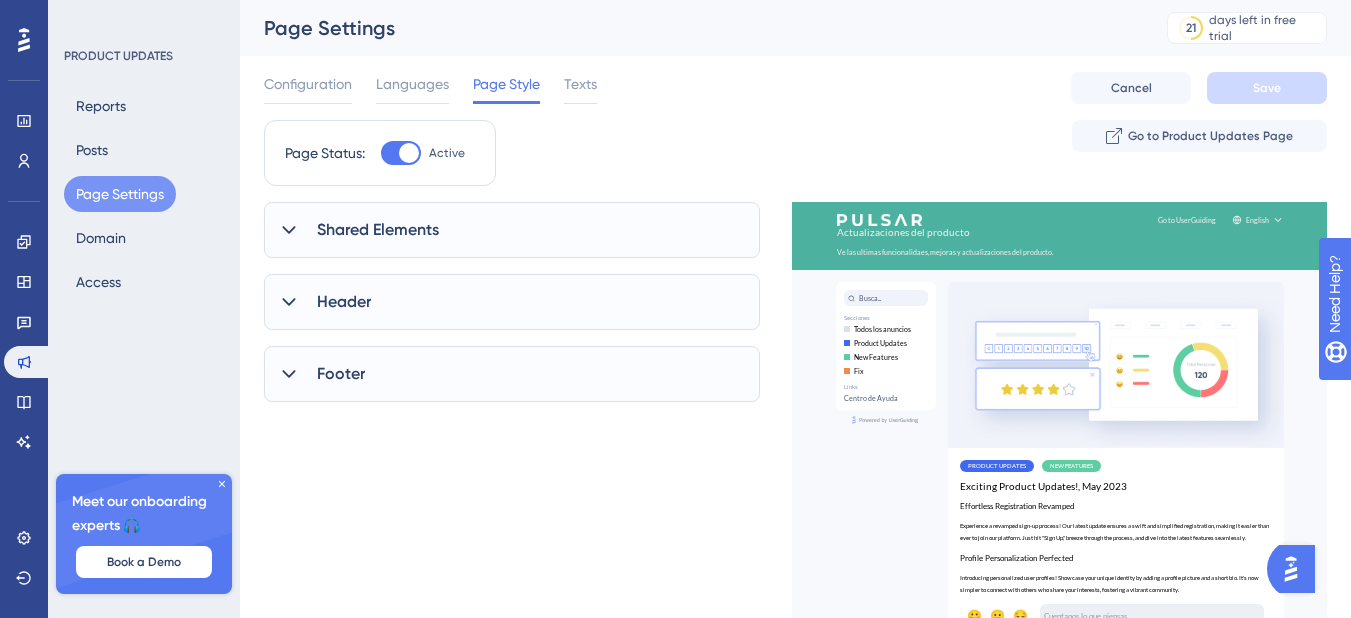 scroll, scrollTop: 0, scrollLeft: 0, axis: both 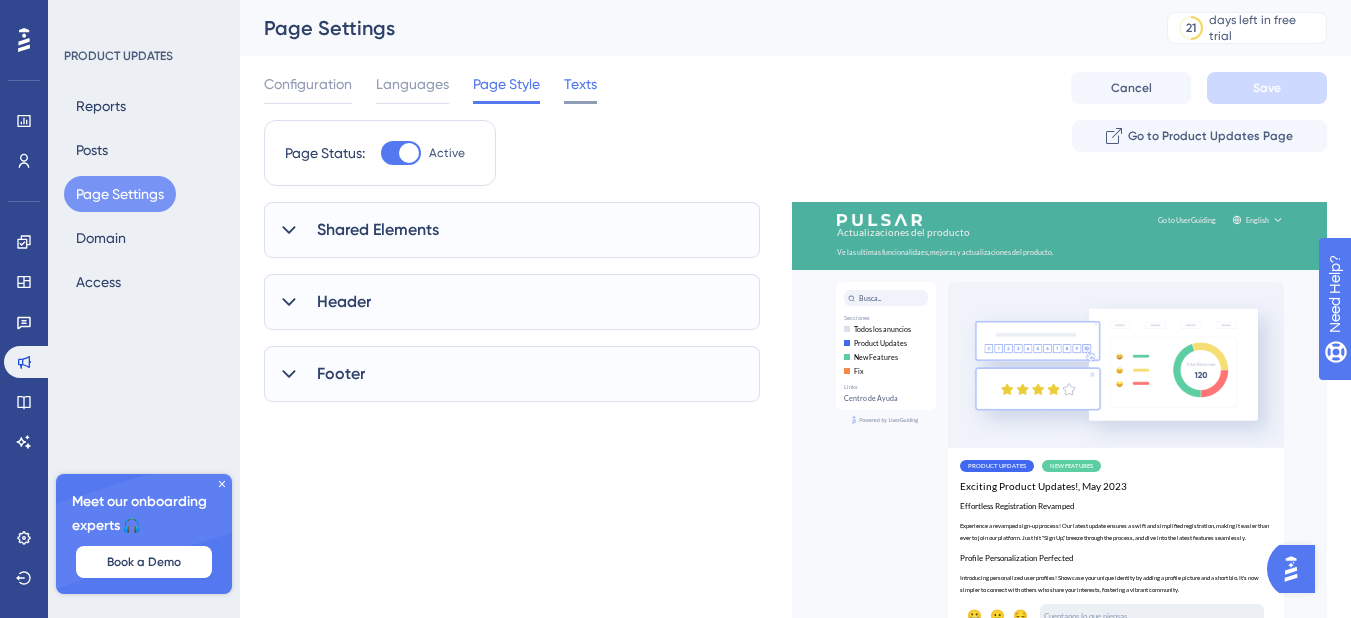 click on "Texts" at bounding box center [580, 84] 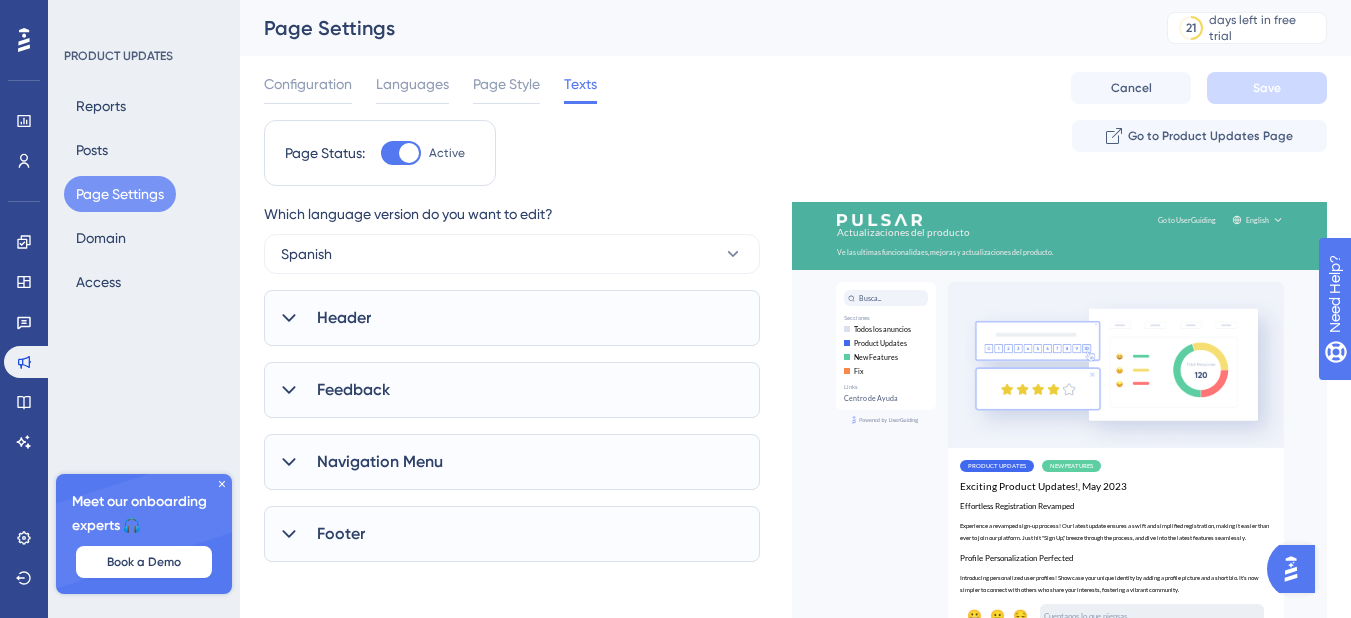 scroll, scrollTop: 0, scrollLeft: 0, axis: both 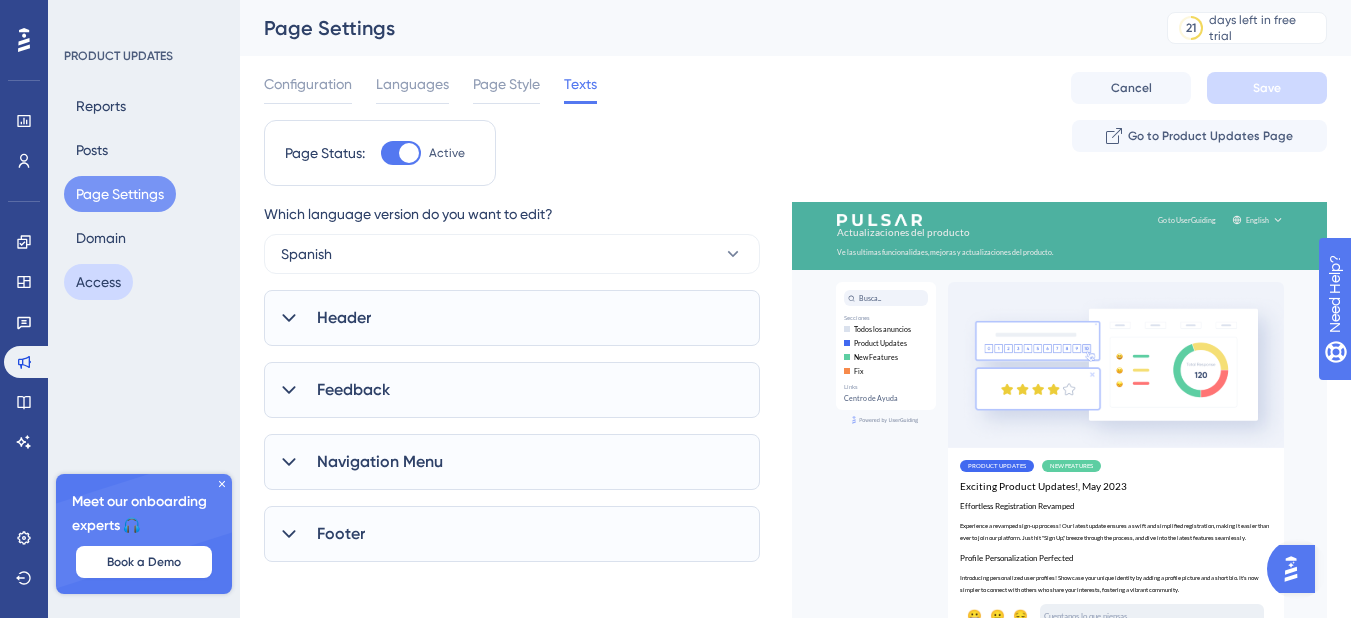 click on "Access" at bounding box center [98, 282] 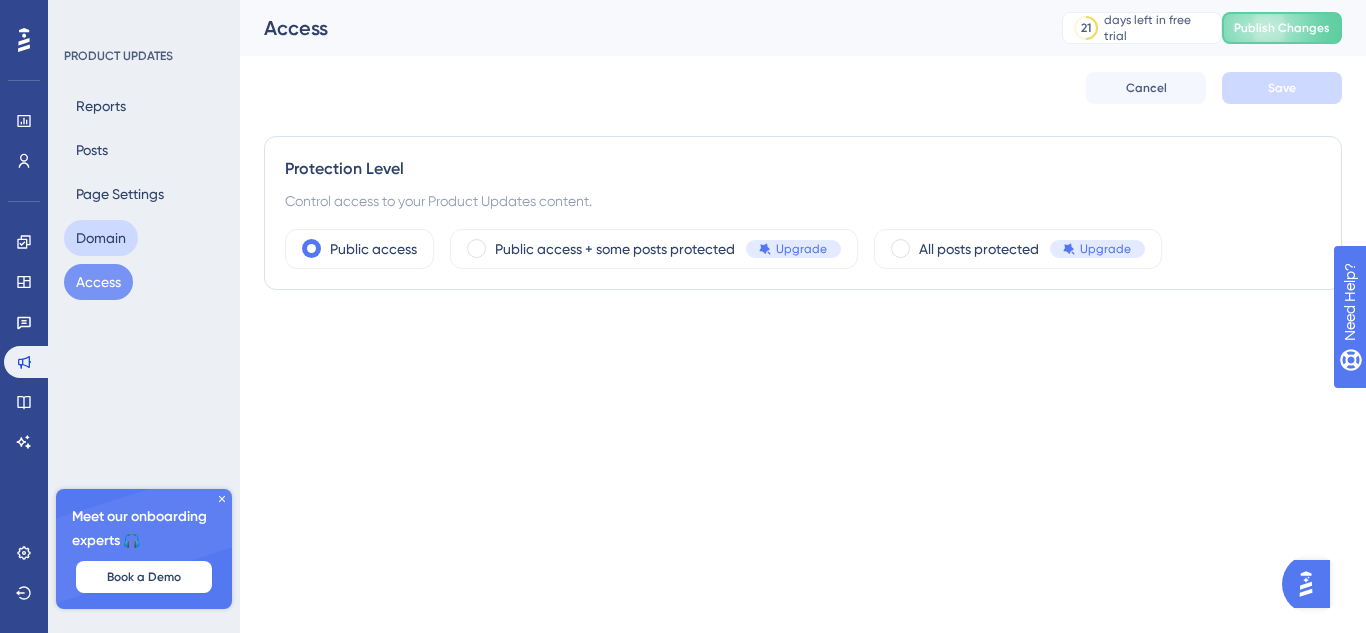 click on "Reports Posts Page Settings Domain Access" at bounding box center [145, 194] 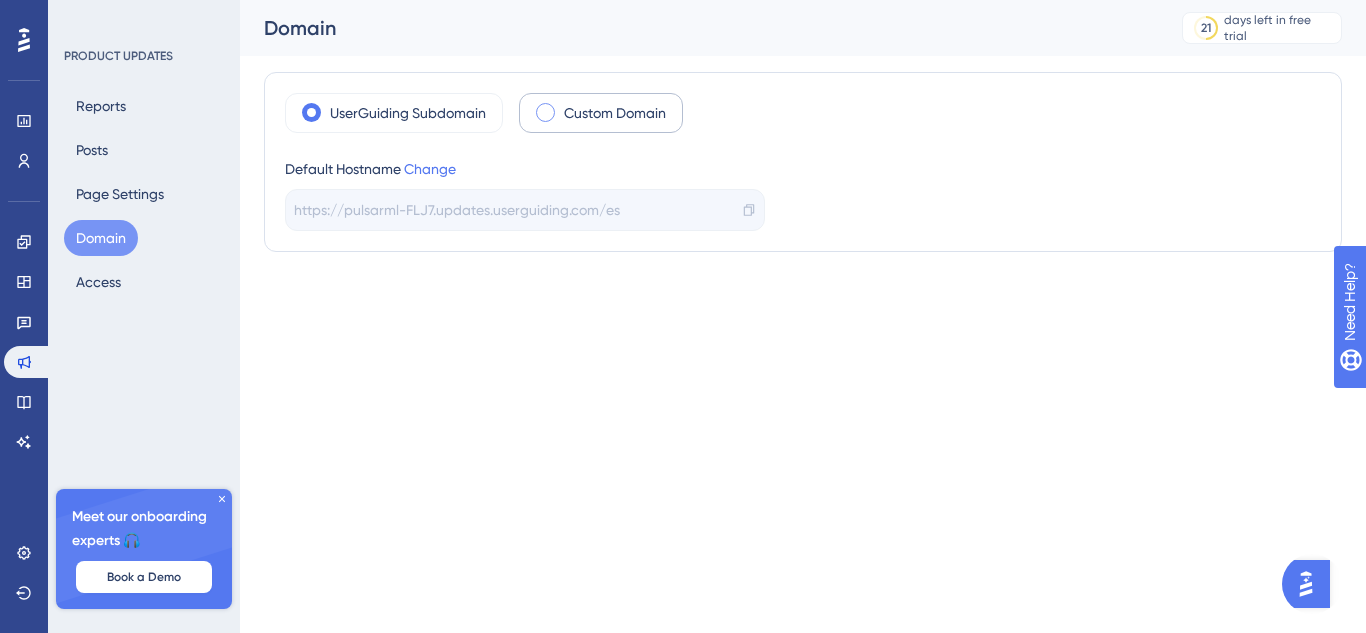 click on "Custom Domain" at bounding box center (601, 113) 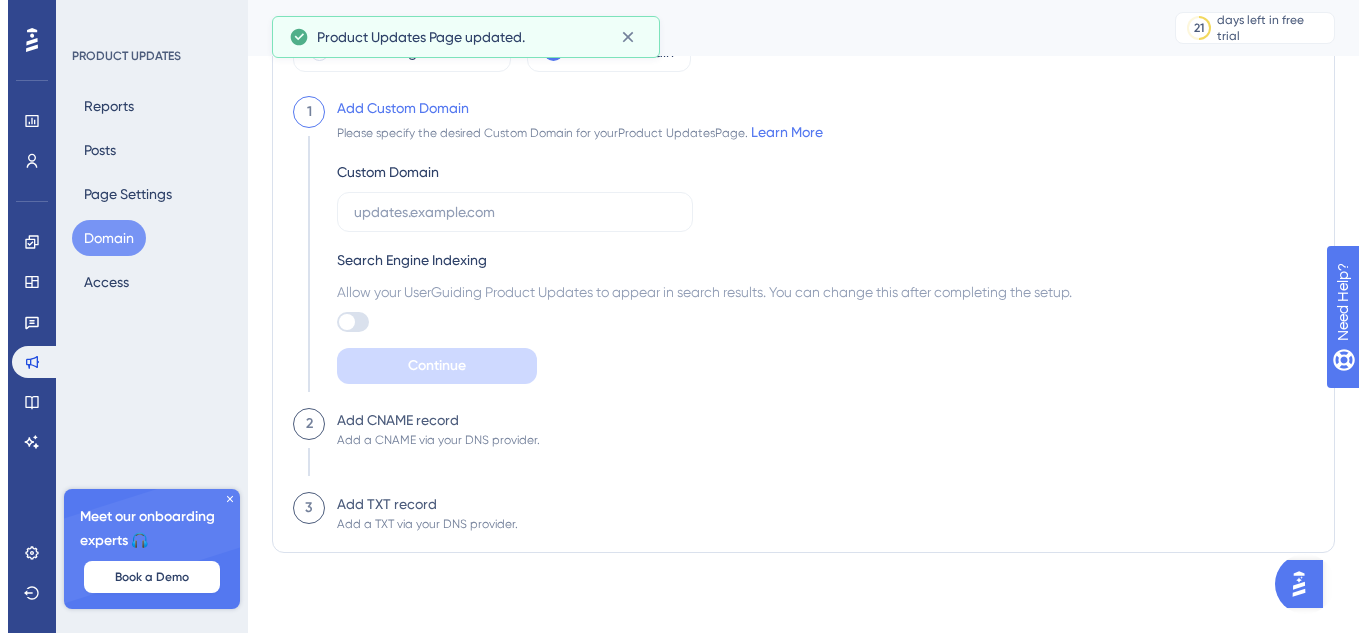 scroll, scrollTop: 0, scrollLeft: 0, axis: both 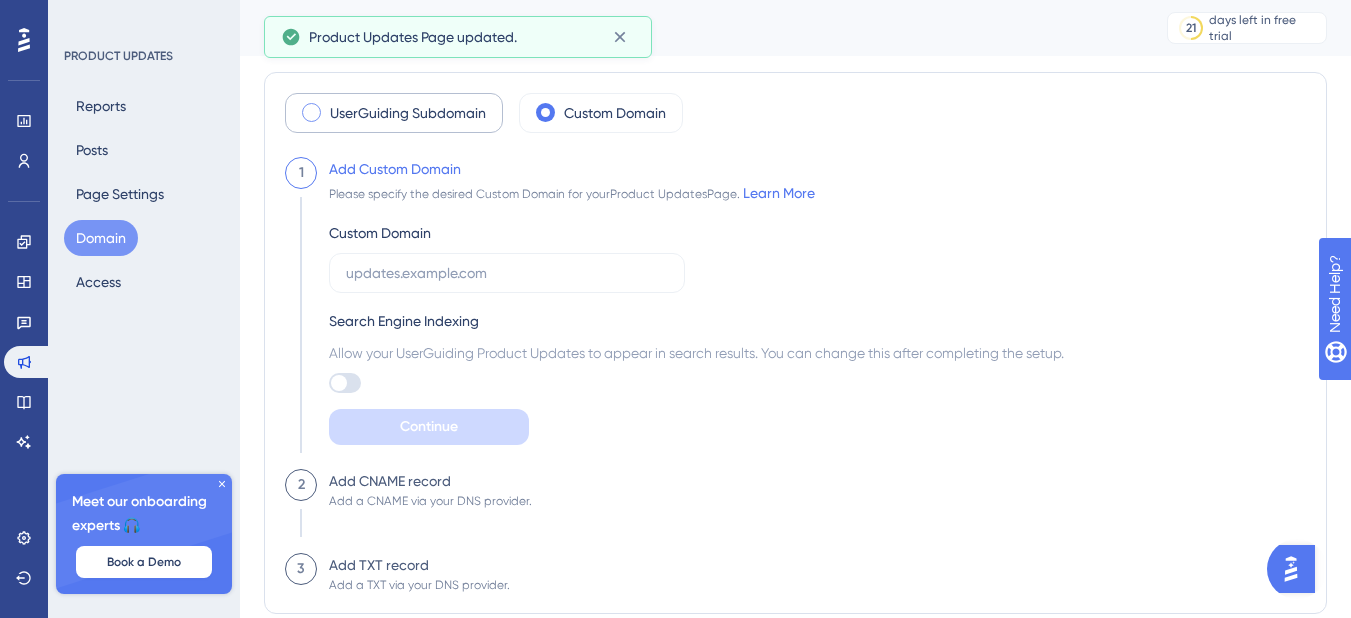 click on "UserGuiding Subdomain Custom Domain 1 Add Custom Domain Please specify the desired Custom Domain for your Product Updates  Page.   Learn More Custom Domain Search Engine Indexing
Allow your UserGuiding Product Updates to appear in search results.
You can change this after completing the setup.
Continue 2 Add CNAME record Add a CNAME via your DNS provider. 3 Add TXT record Add a TXT via your DNS provider." at bounding box center [795, 343] 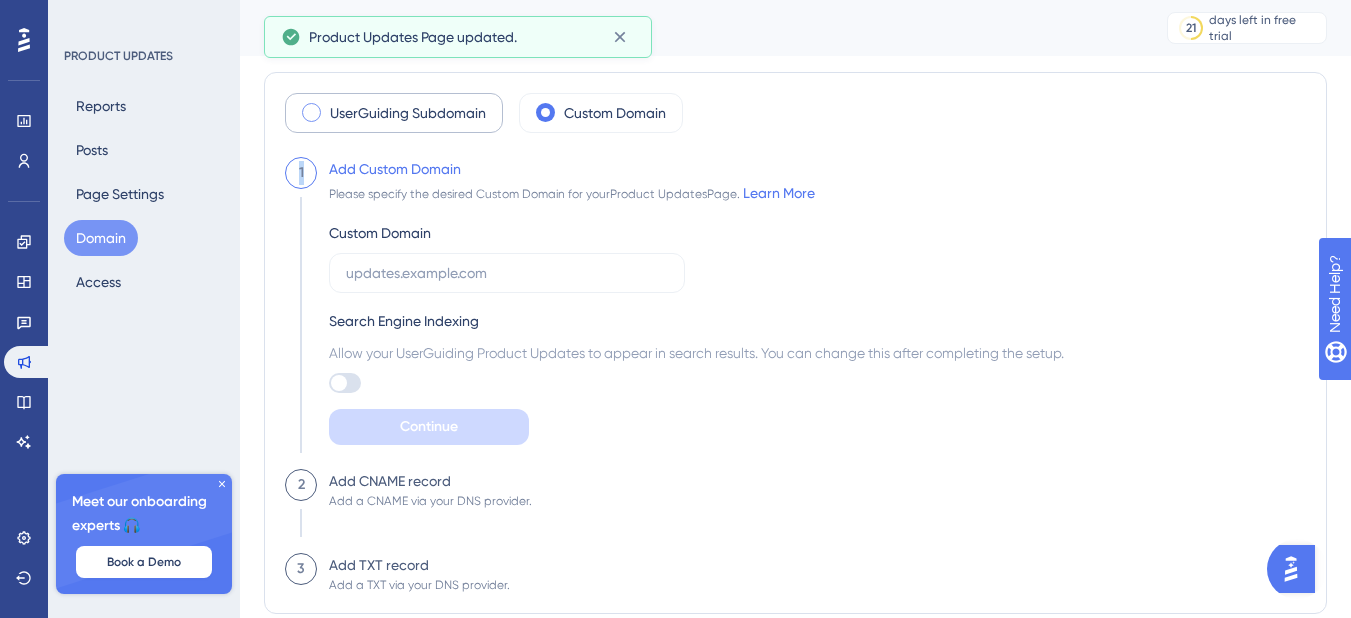click on "UserGuiding Subdomain" at bounding box center [394, 113] 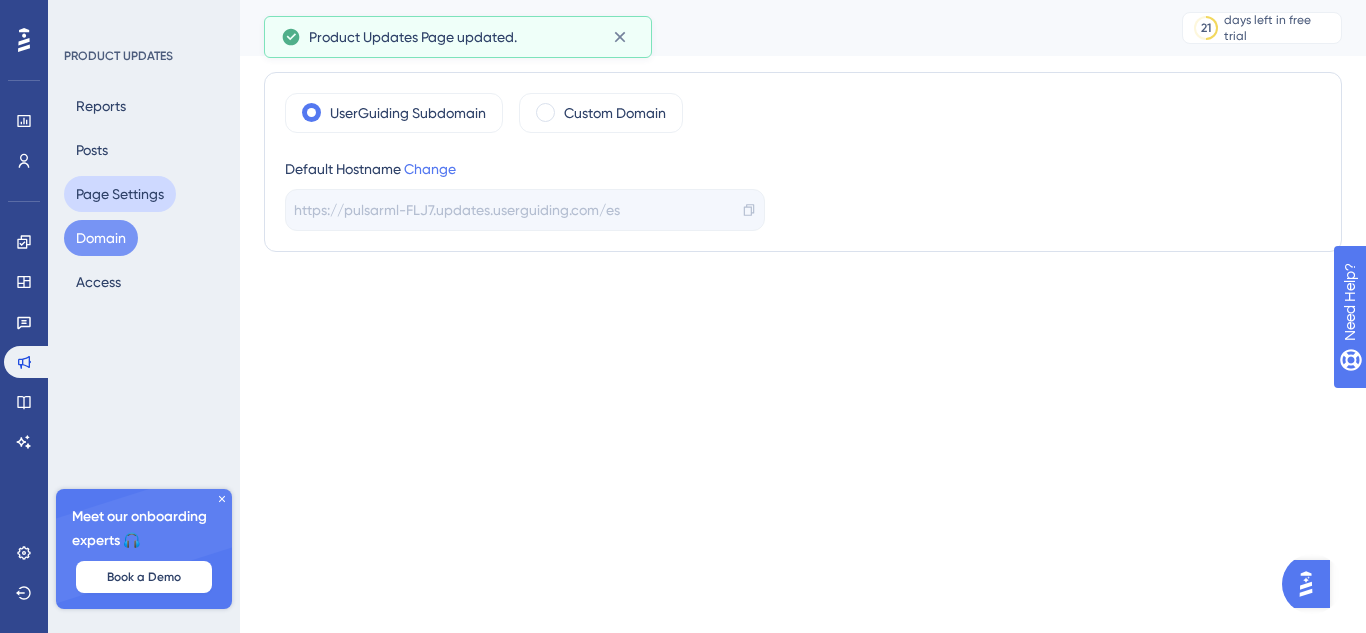 click on "Page Settings" at bounding box center [120, 194] 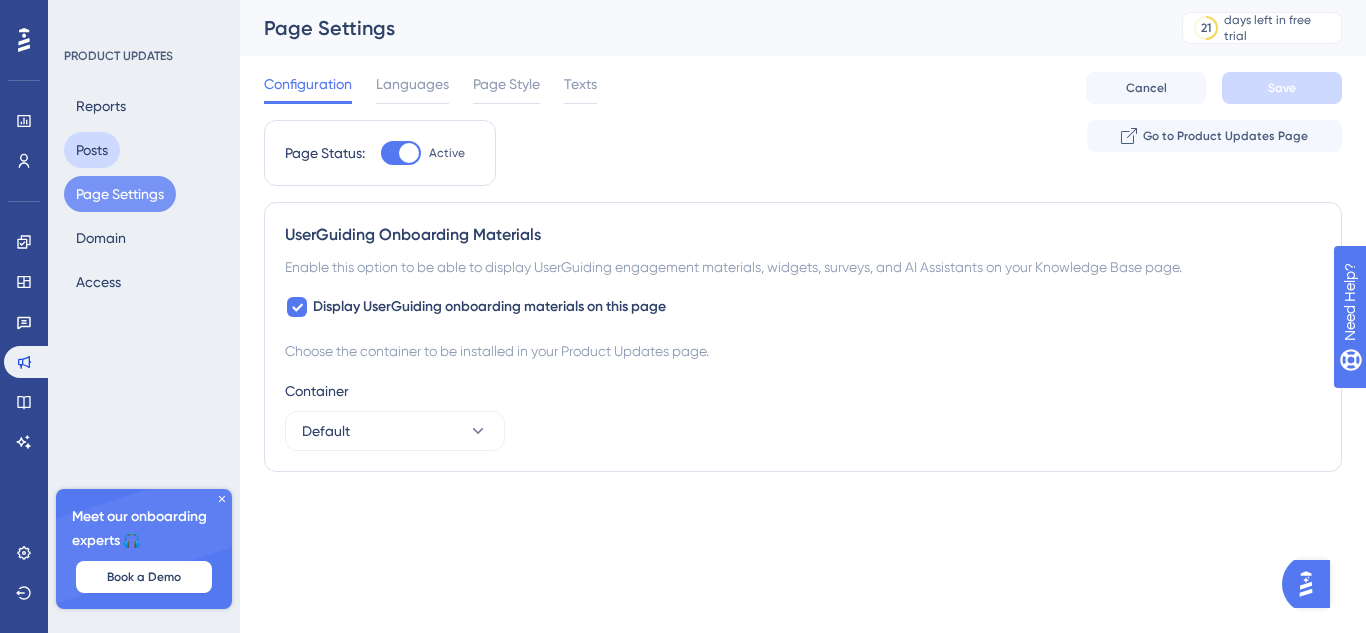 click on "Posts" at bounding box center (92, 150) 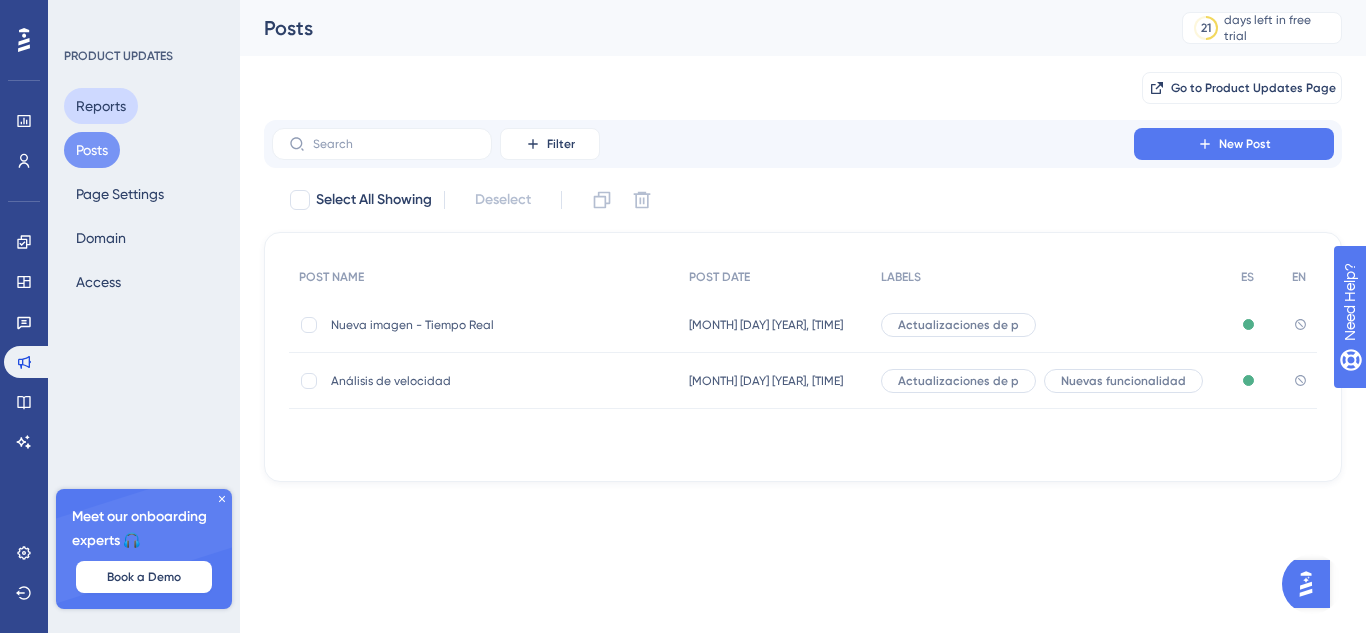 click on "Reports" at bounding box center (101, 106) 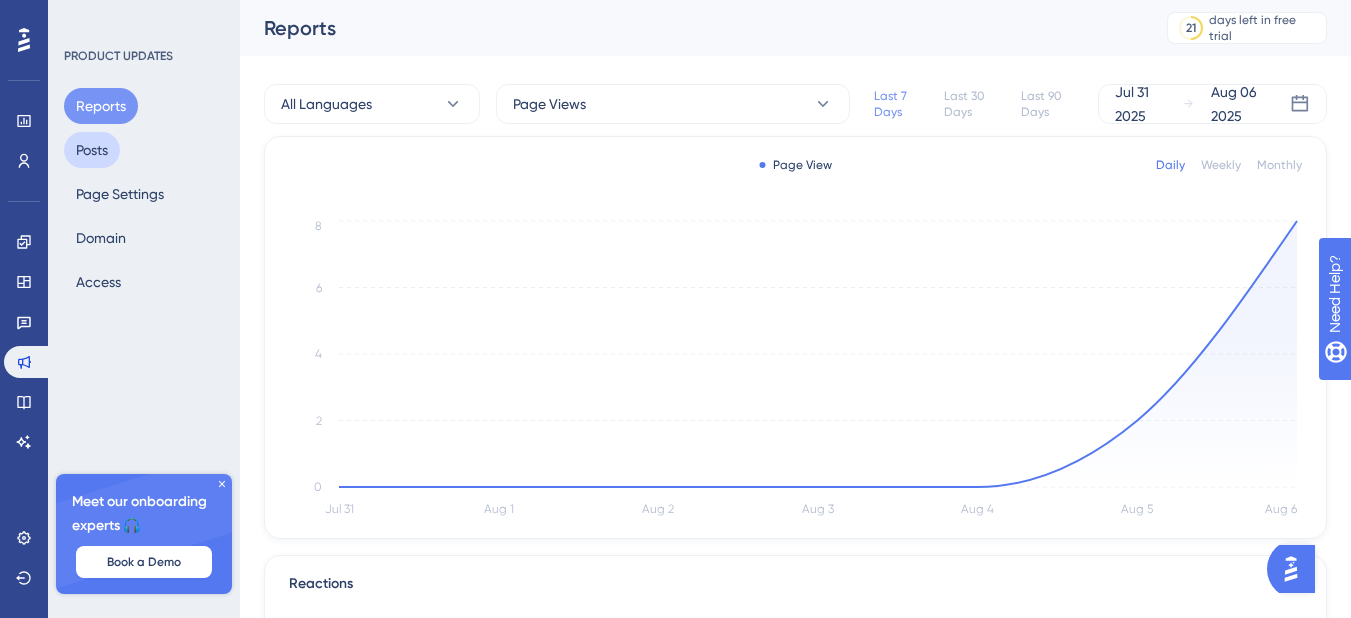 click on "Posts" at bounding box center (92, 150) 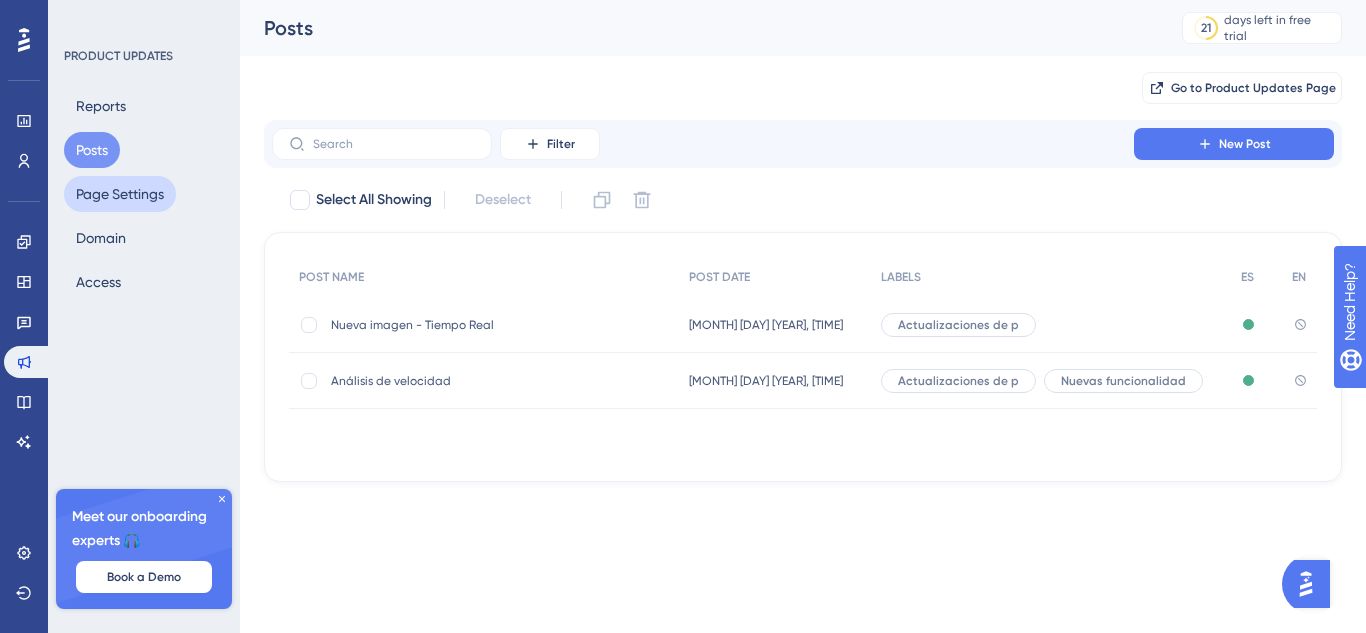 click on "Page Settings" at bounding box center (120, 194) 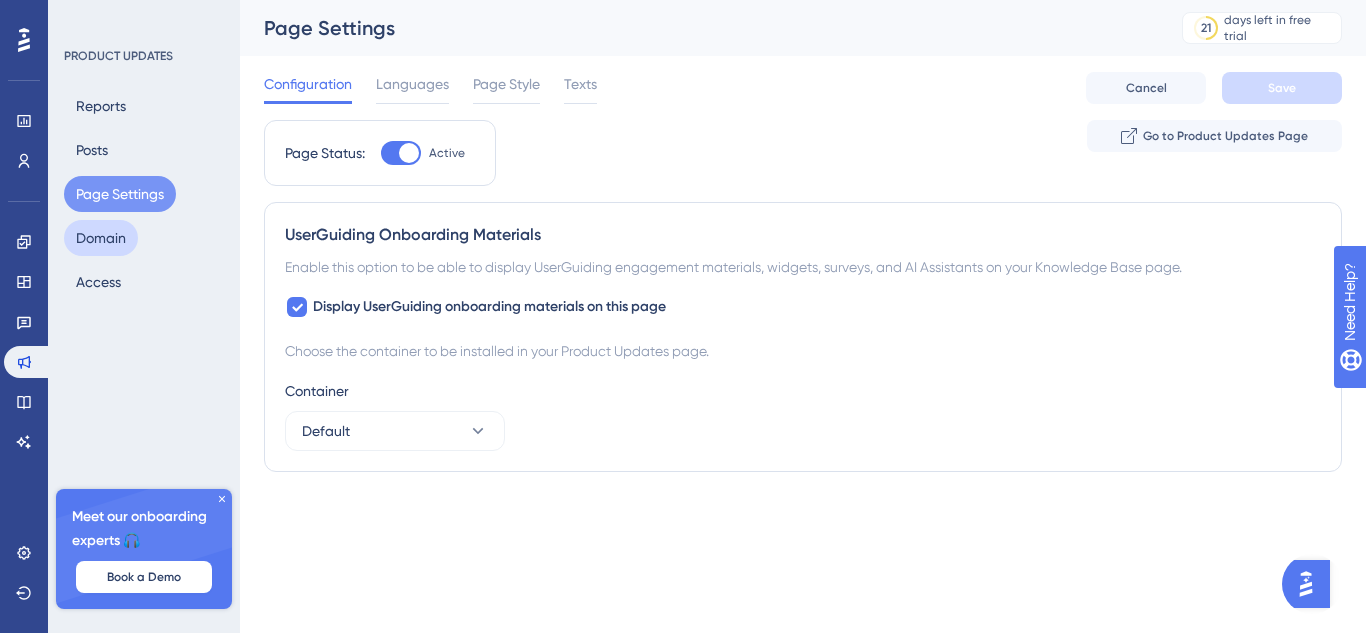 click on "Domain" at bounding box center (101, 238) 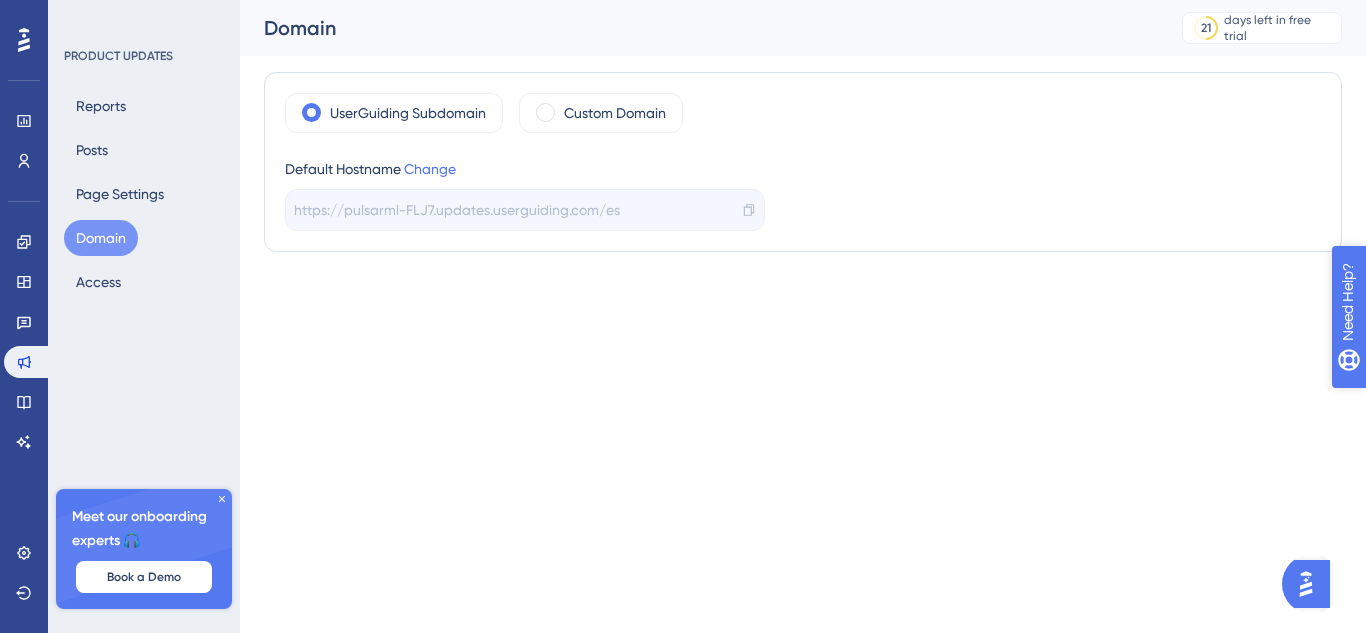 click on "Need Help?" at bounding box center [1418, 404] 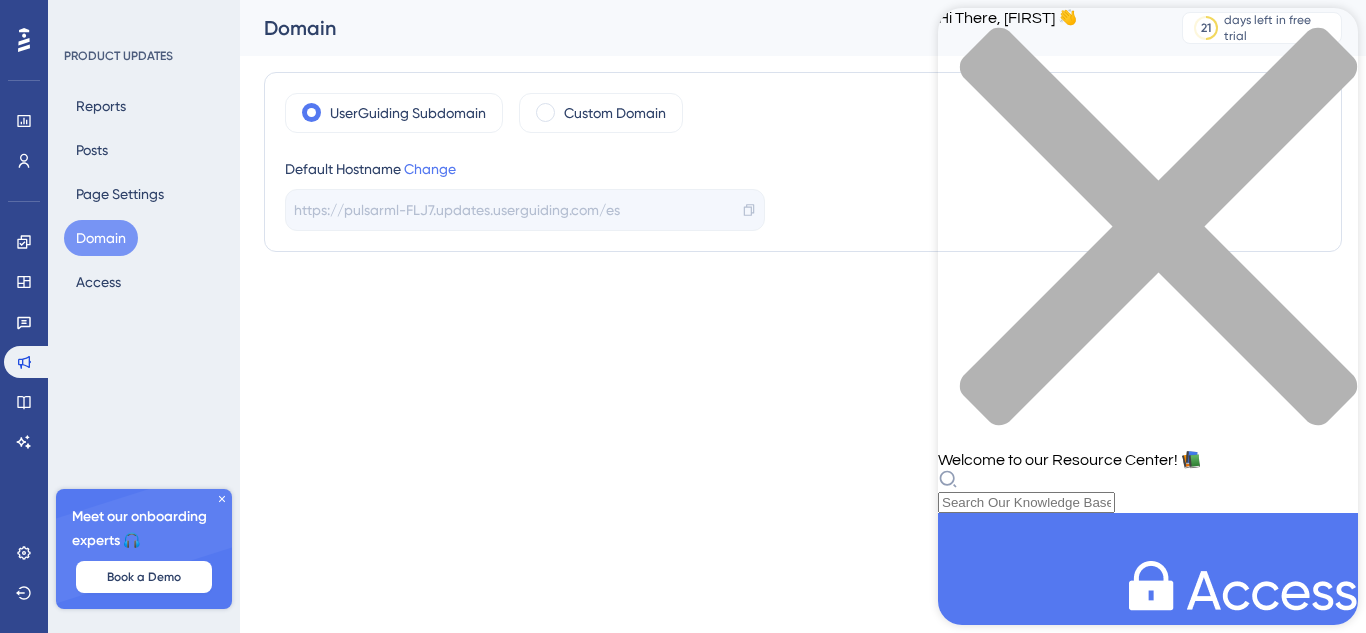 scroll, scrollTop: 0, scrollLeft: 0, axis: both 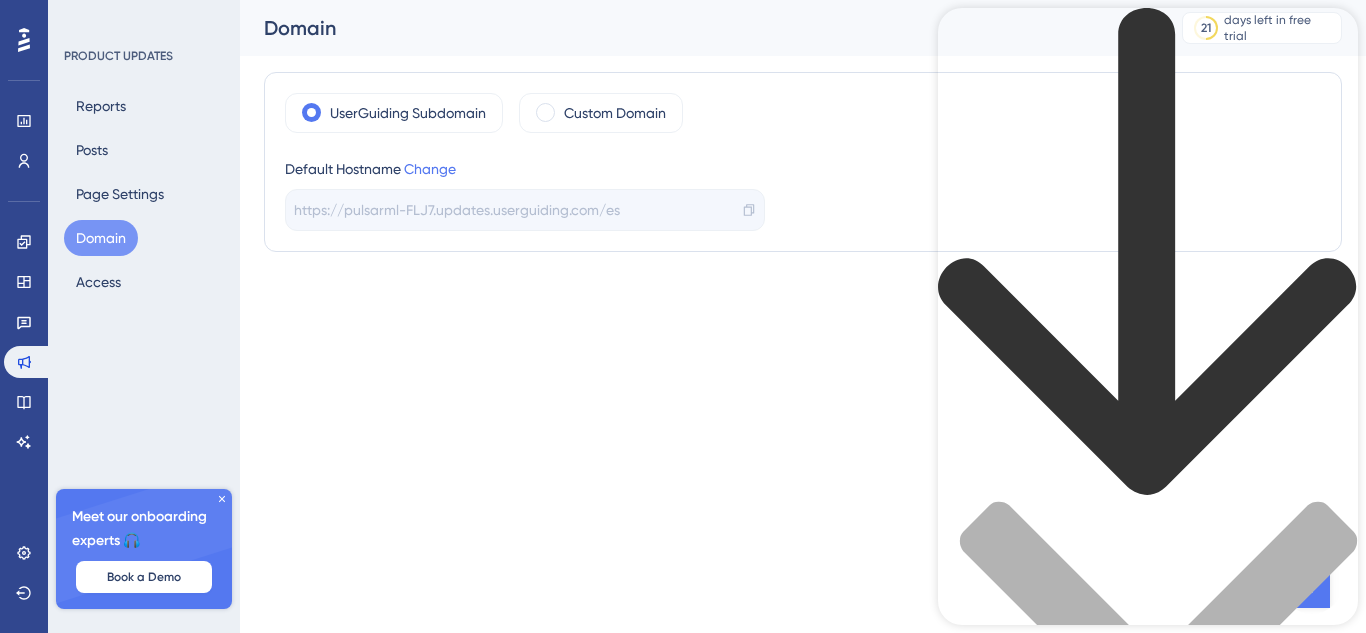 click at bounding box center (1148, 488) 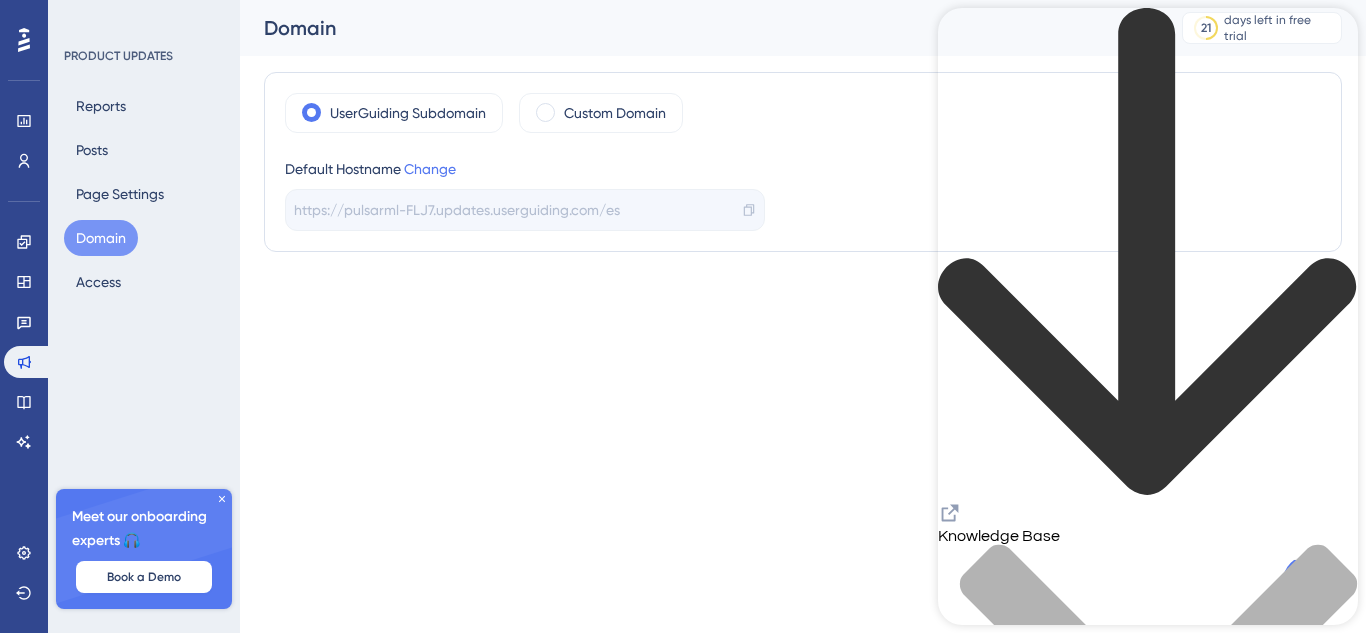 click at bounding box center (1148, 254) 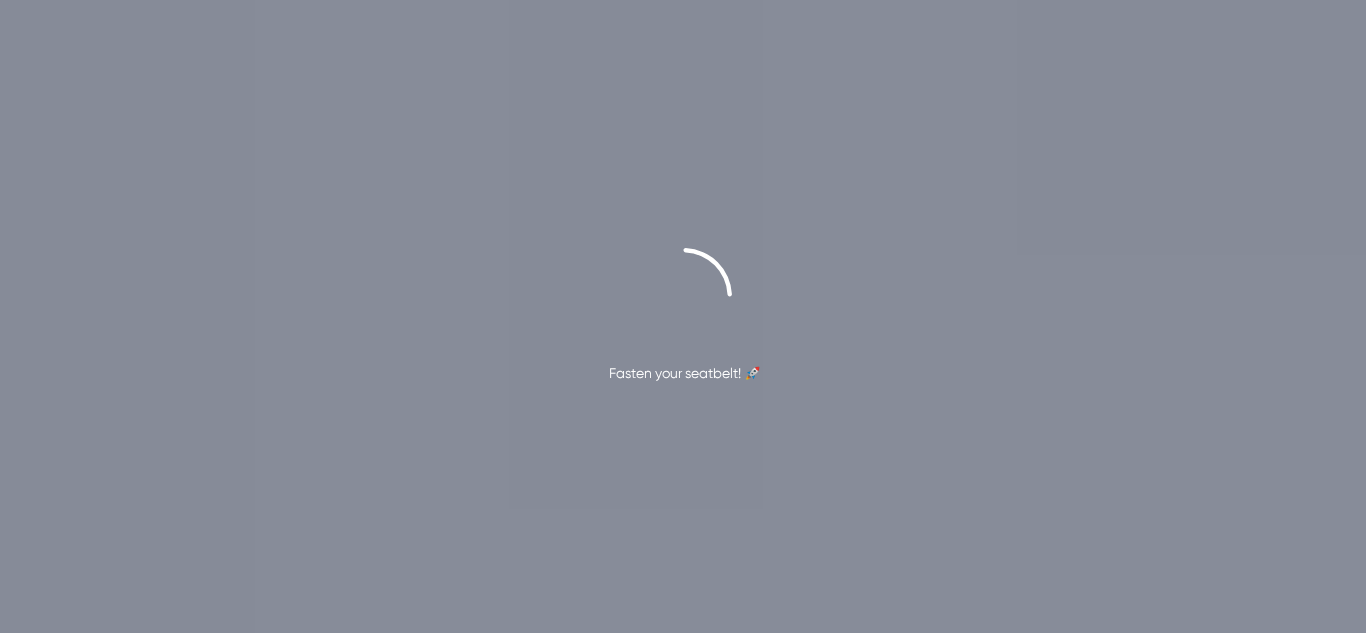 scroll, scrollTop: 0, scrollLeft: 0, axis: both 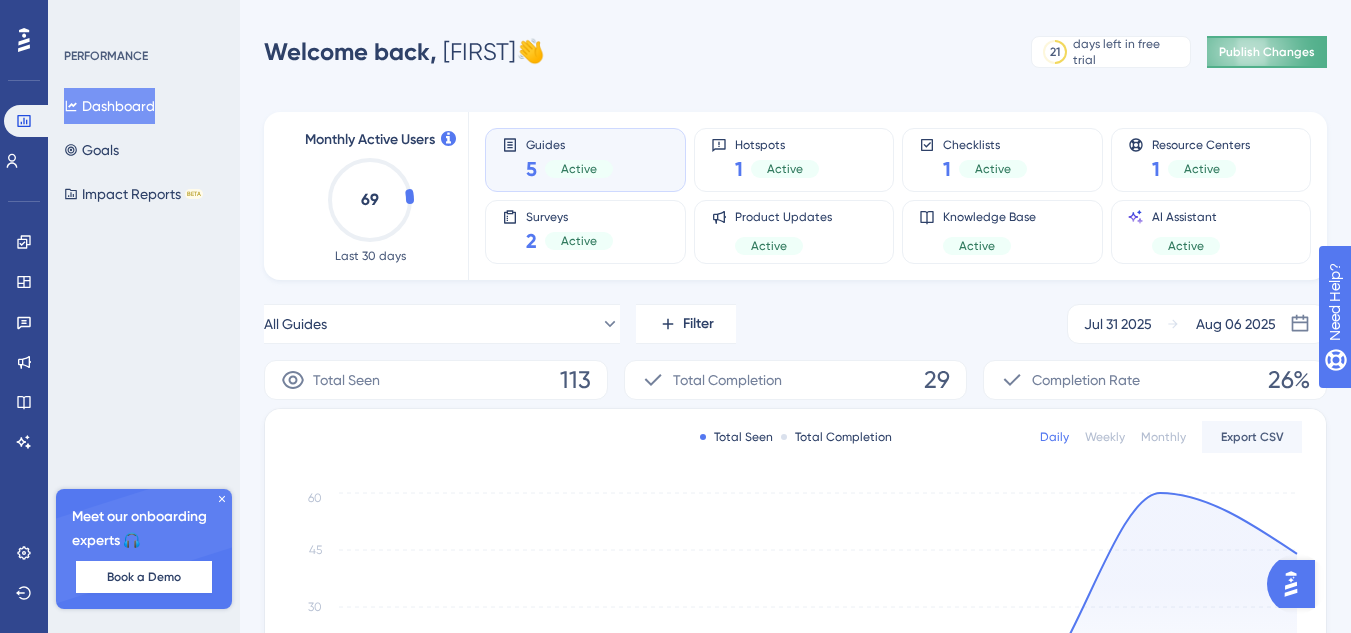 click on "Publish Changes" at bounding box center [1267, 52] 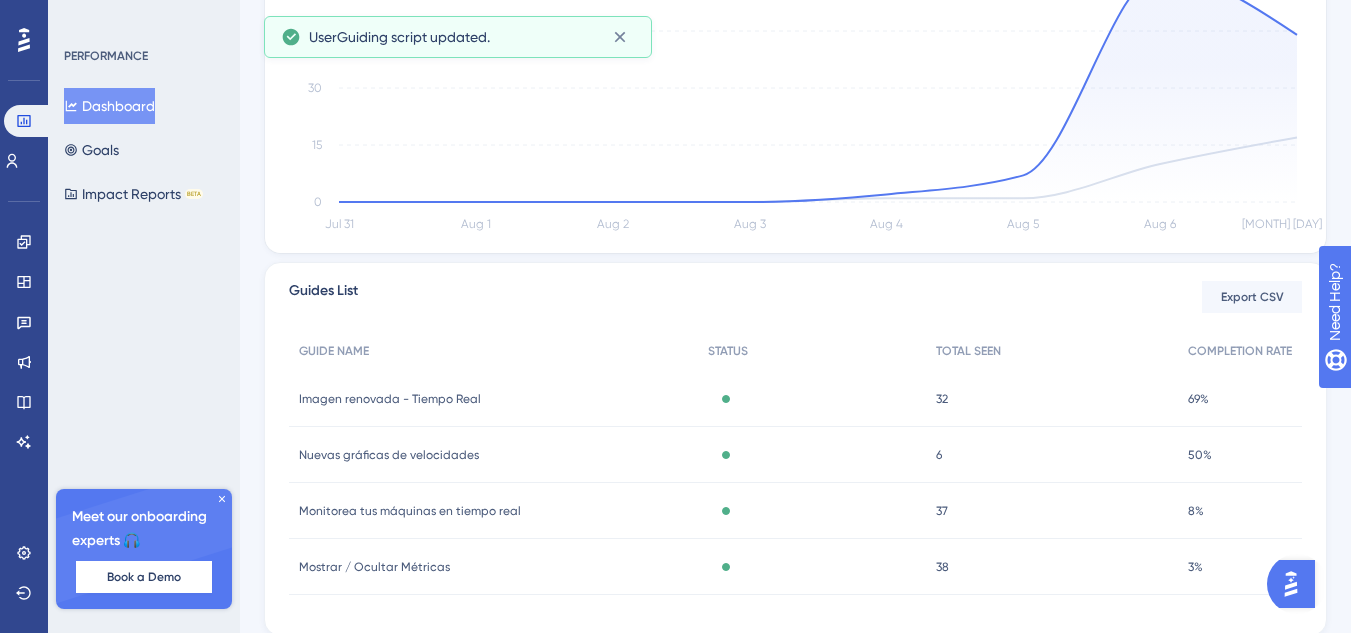 scroll, scrollTop: 586, scrollLeft: 0, axis: vertical 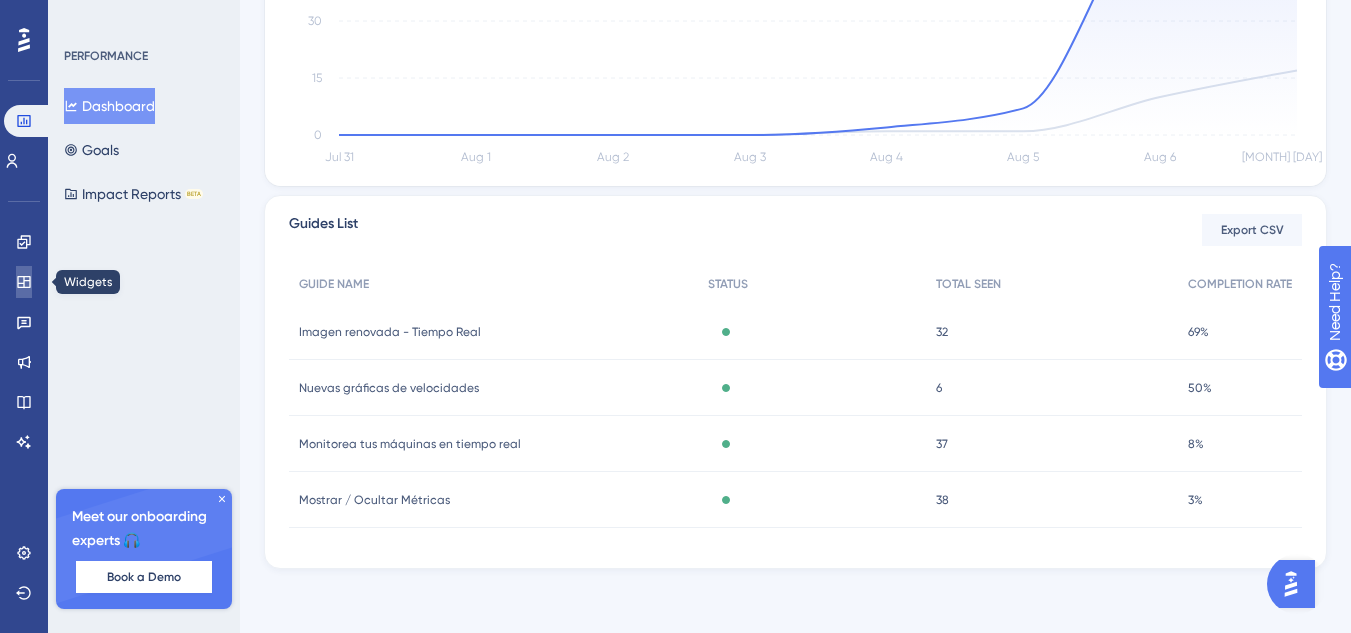 click at bounding box center [24, 282] 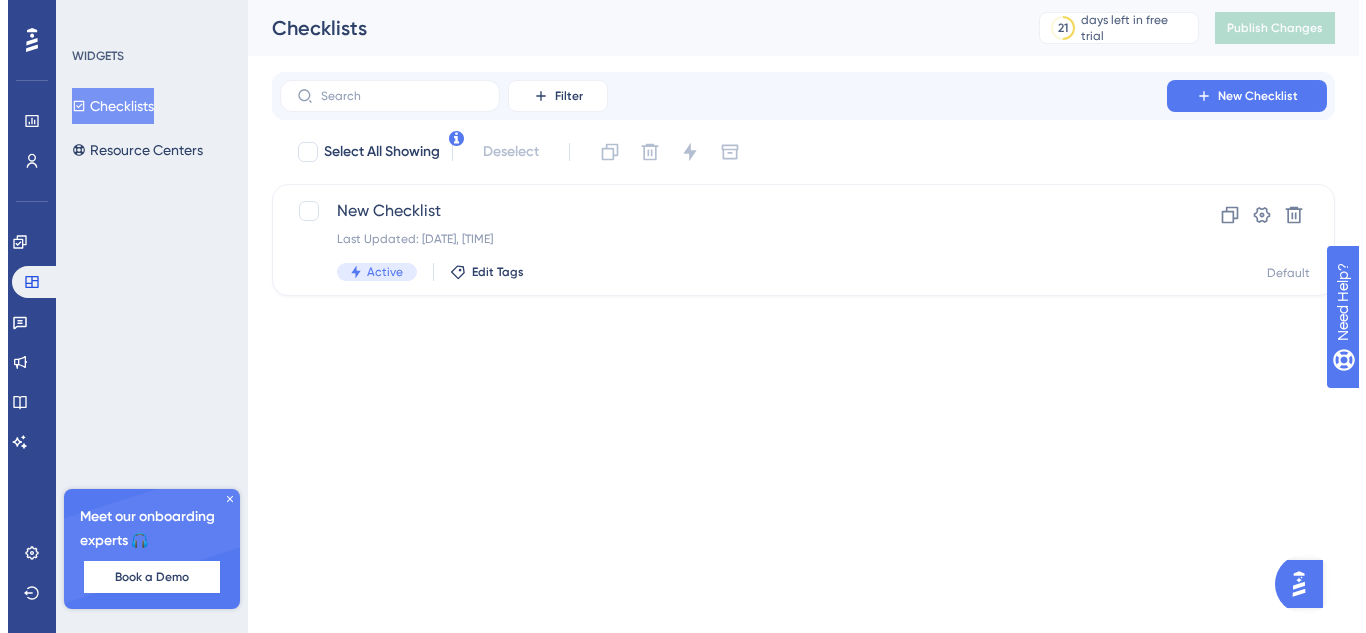 scroll, scrollTop: 0, scrollLeft: 0, axis: both 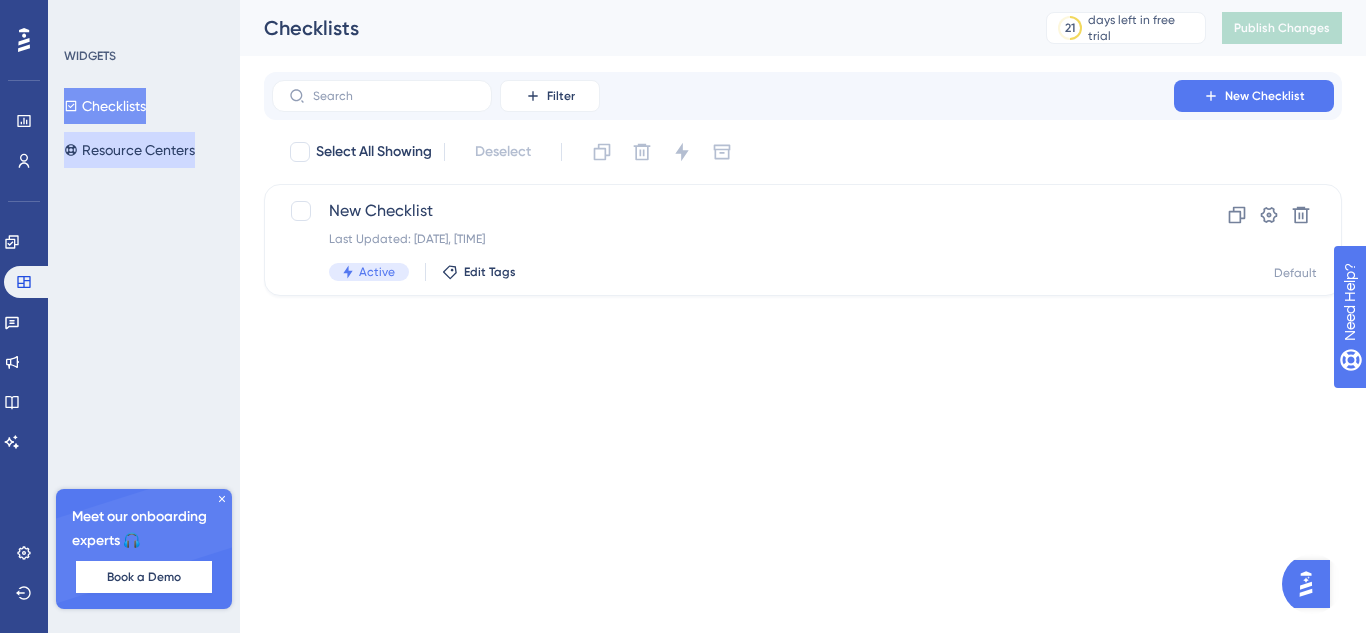 click on "Resource Centers" at bounding box center [129, 150] 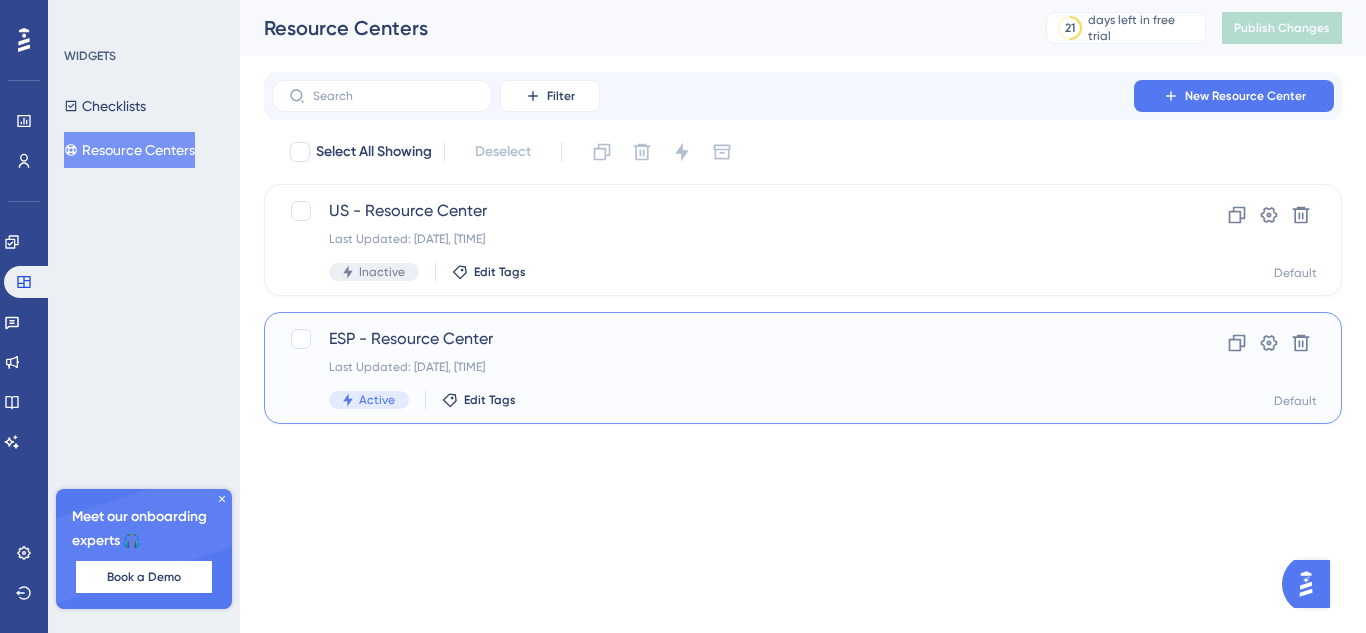 click on "ESP - Resource Center" at bounding box center (723, 339) 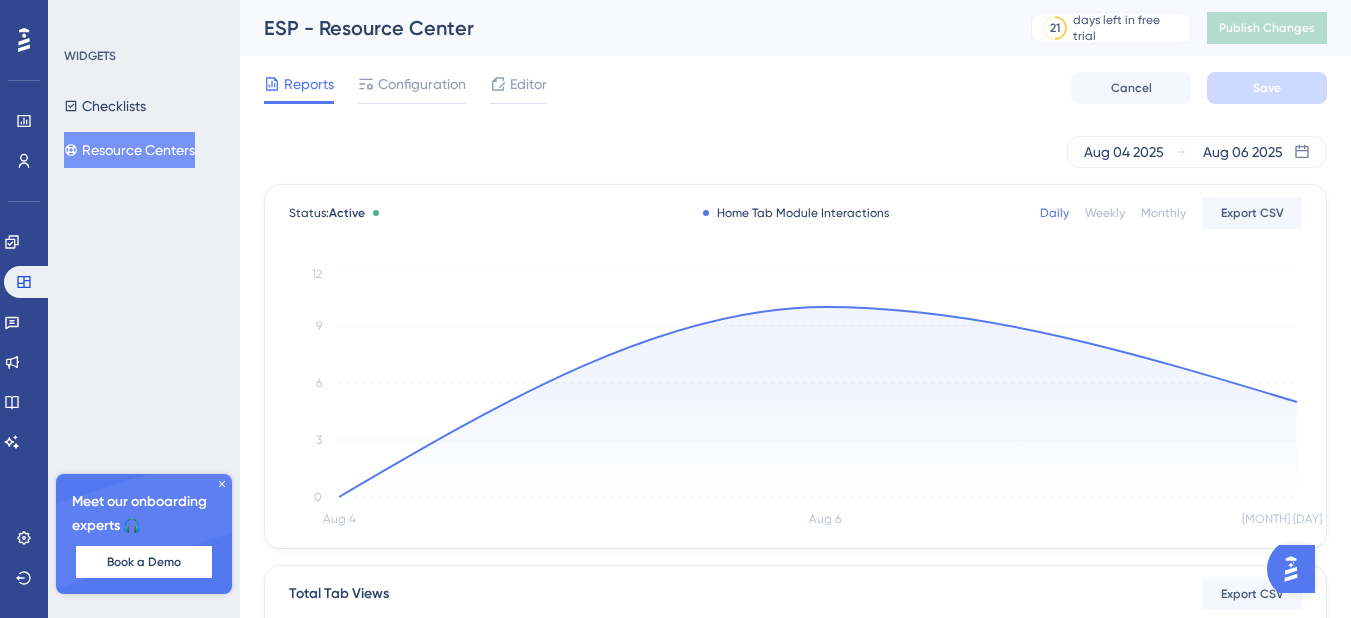 click on "Editor" at bounding box center (528, 84) 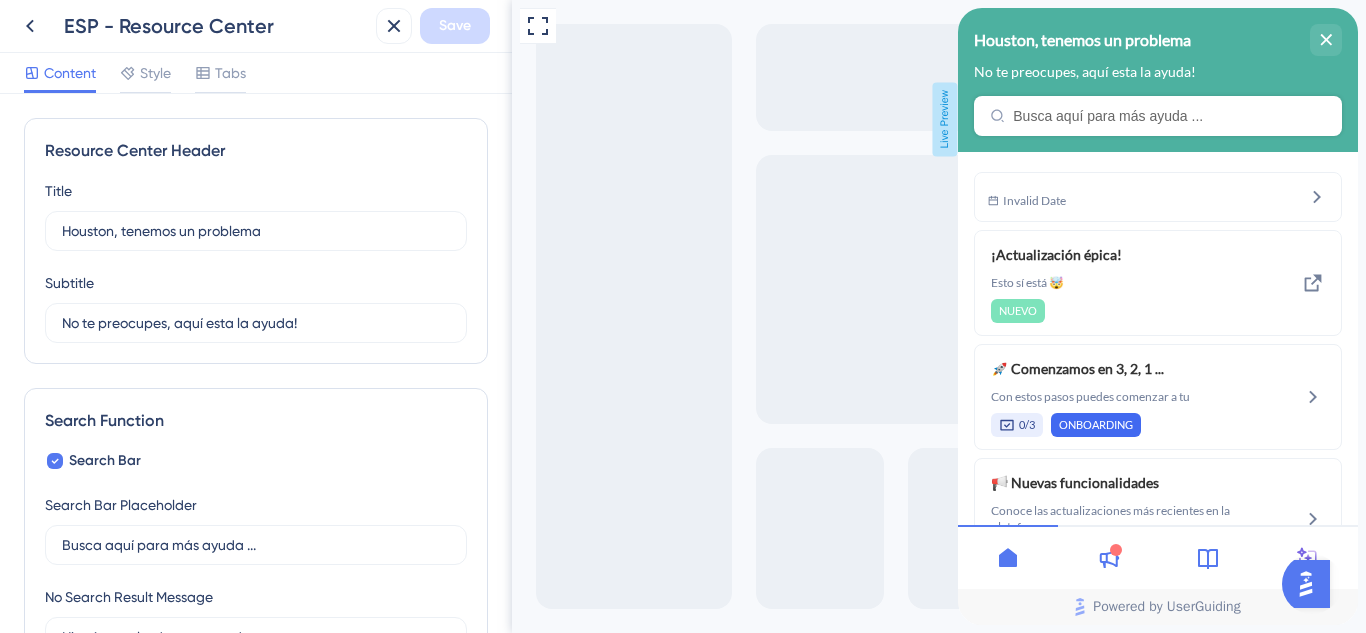 scroll, scrollTop: 0, scrollLeft: 0, axis: both 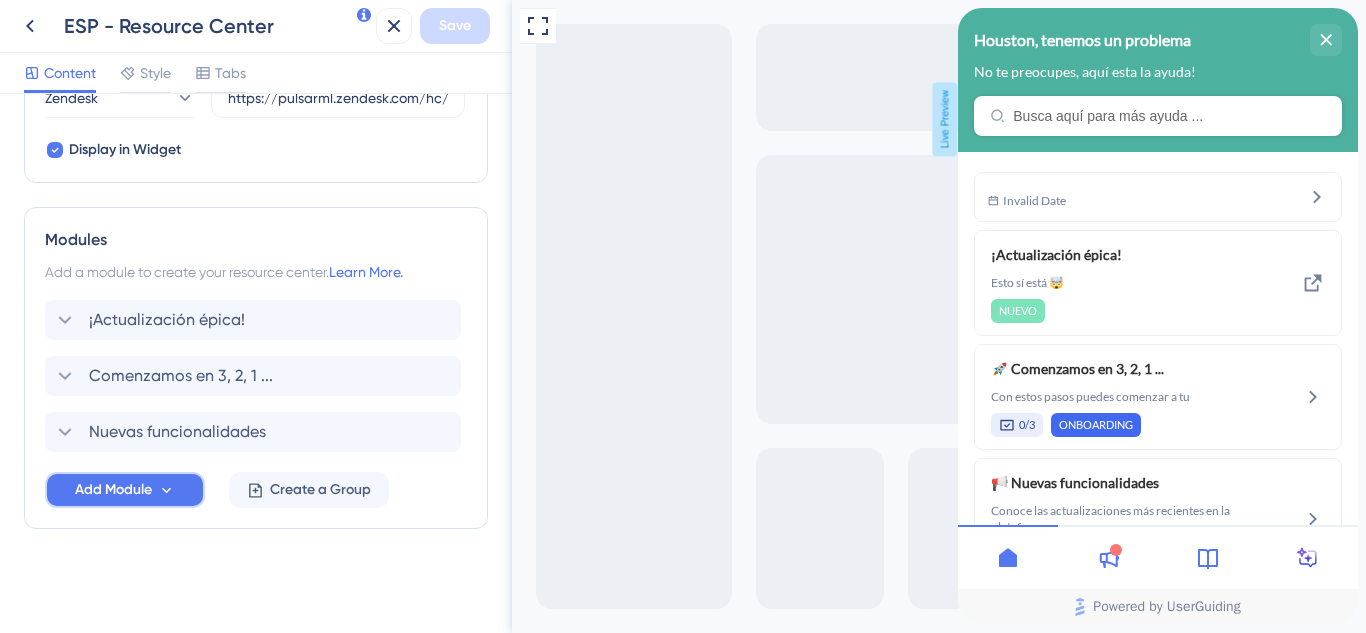 click on "Add Module" at bounding box center (113, 490) 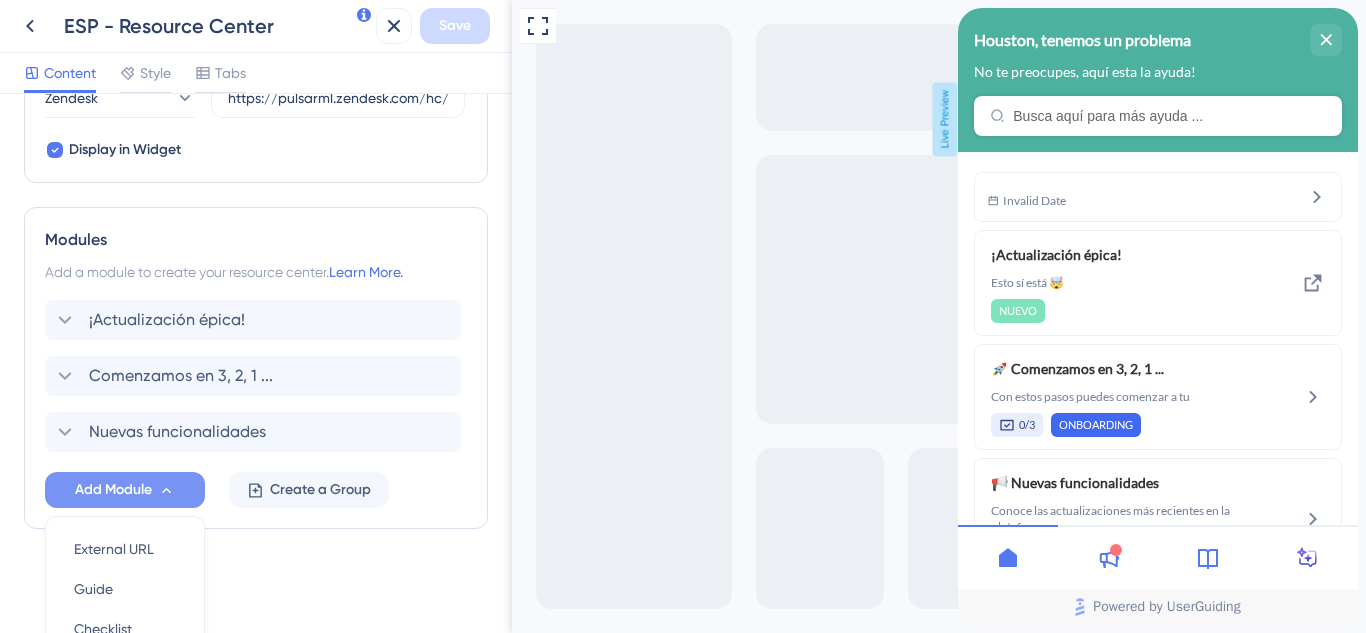 scroll, scrollTop: 956, scrollLeft: 0, axis: vertical 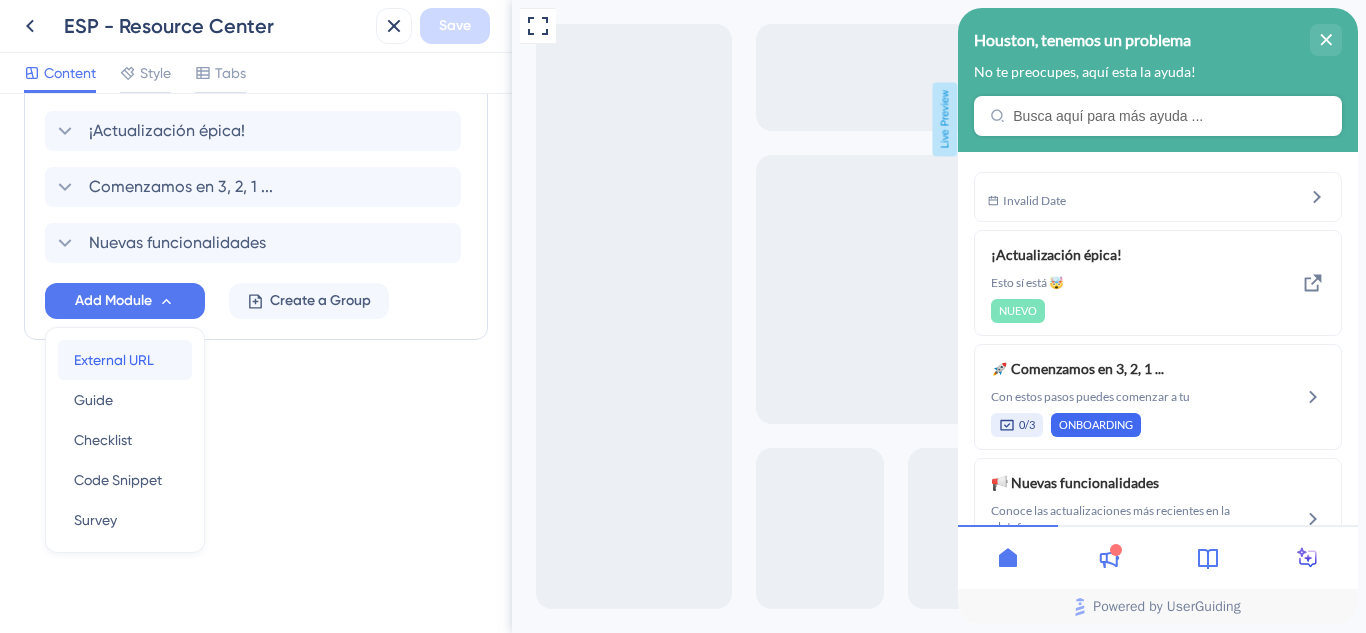 click on "External URL External URL" at bounding box center (125, 360) 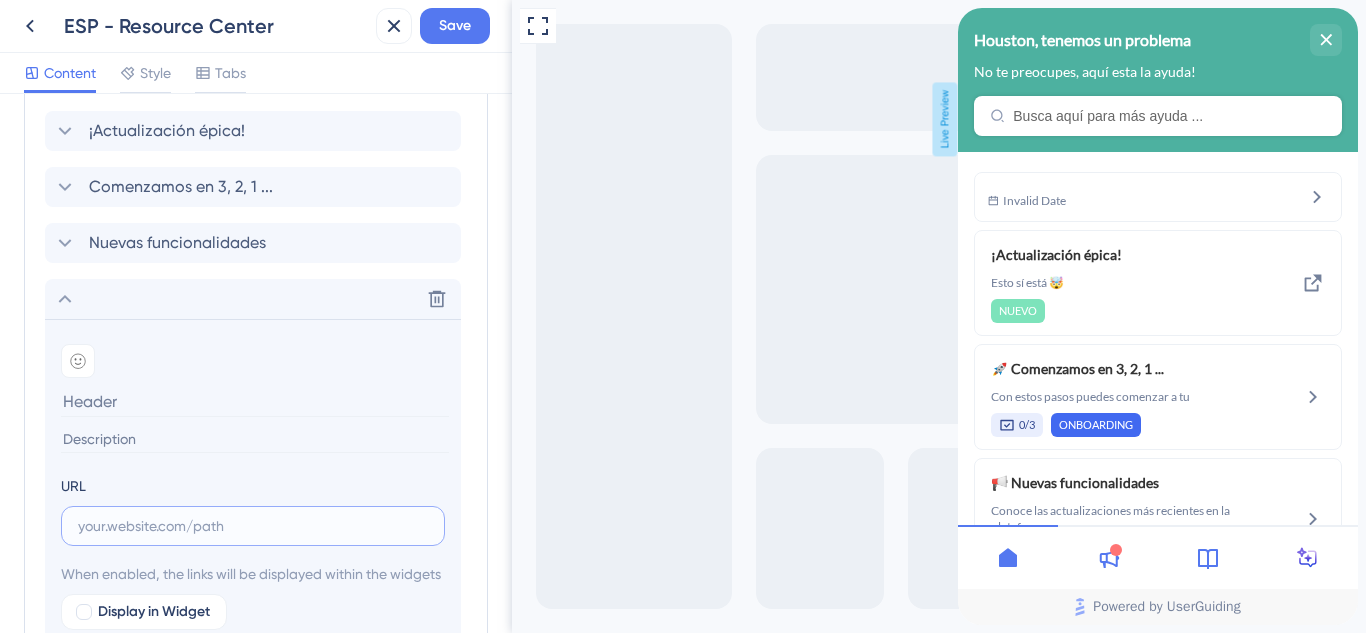 click at bounding box center (253, 526) 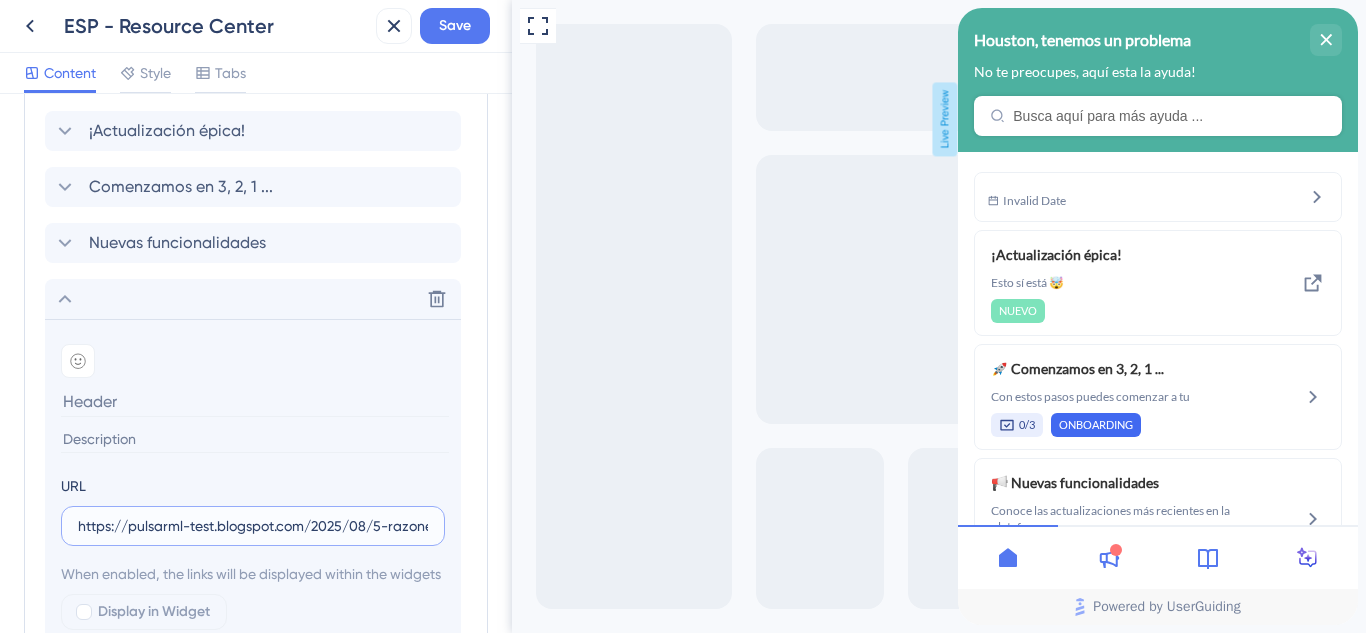 scroll, scrollTop: 0, scrollLeft: 200, axis: horizontal 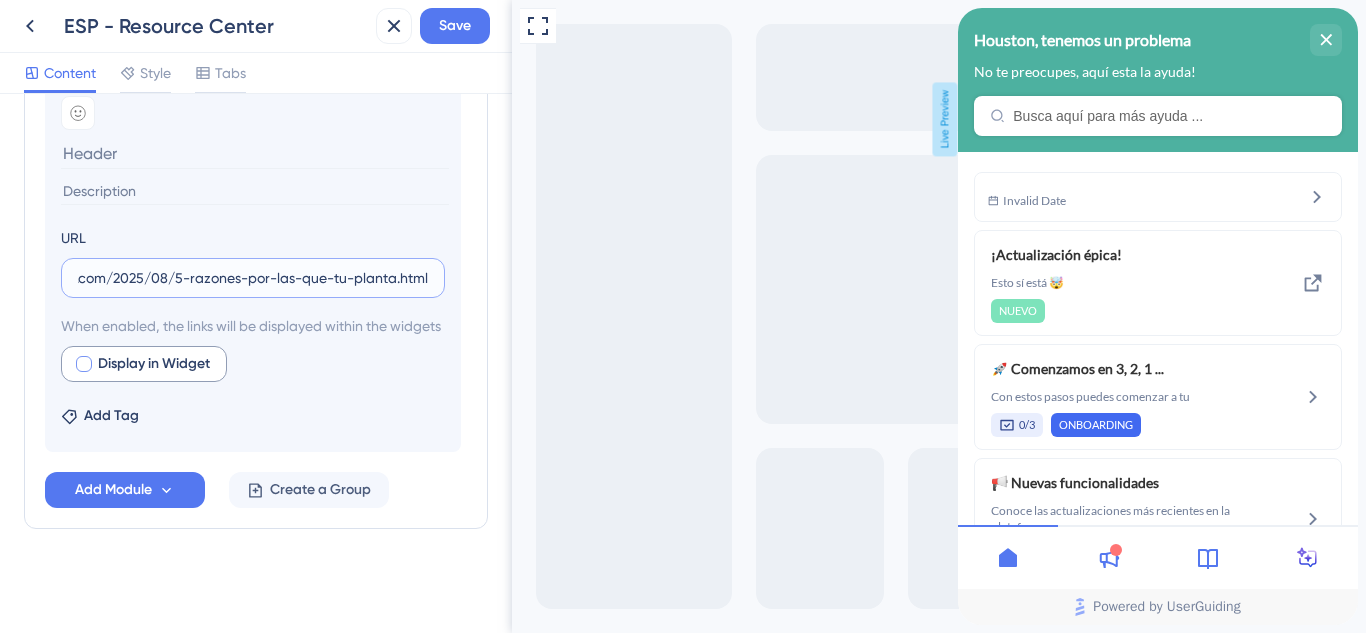 type on "https://pulsarml-test.blogspot.com/2025/08/5-razones-por-las-que-tu-planta.html" 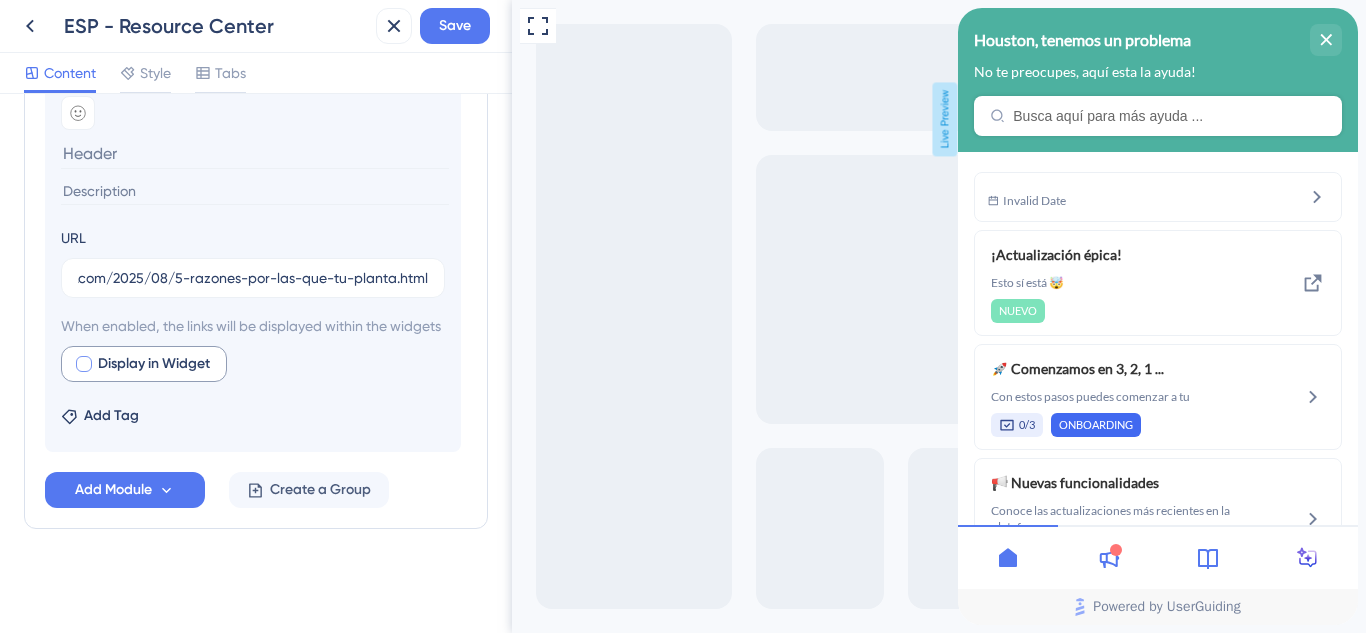 click at bounding box center (84, 364) 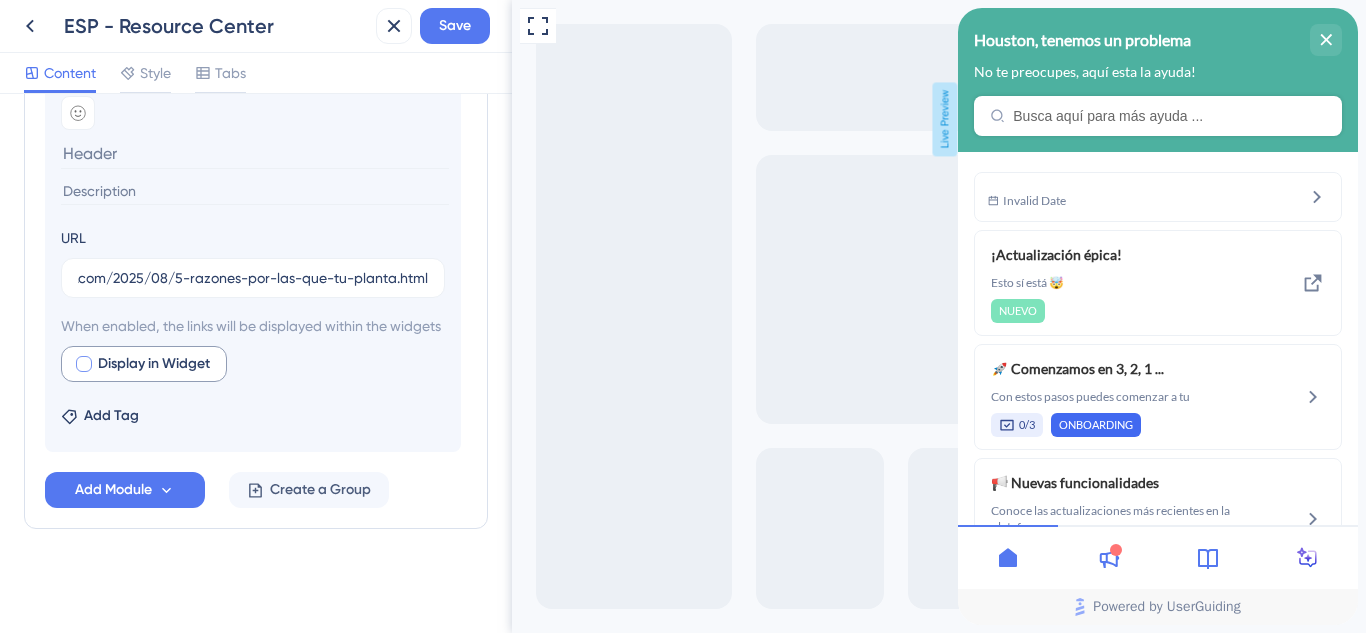 checkbox on "true" 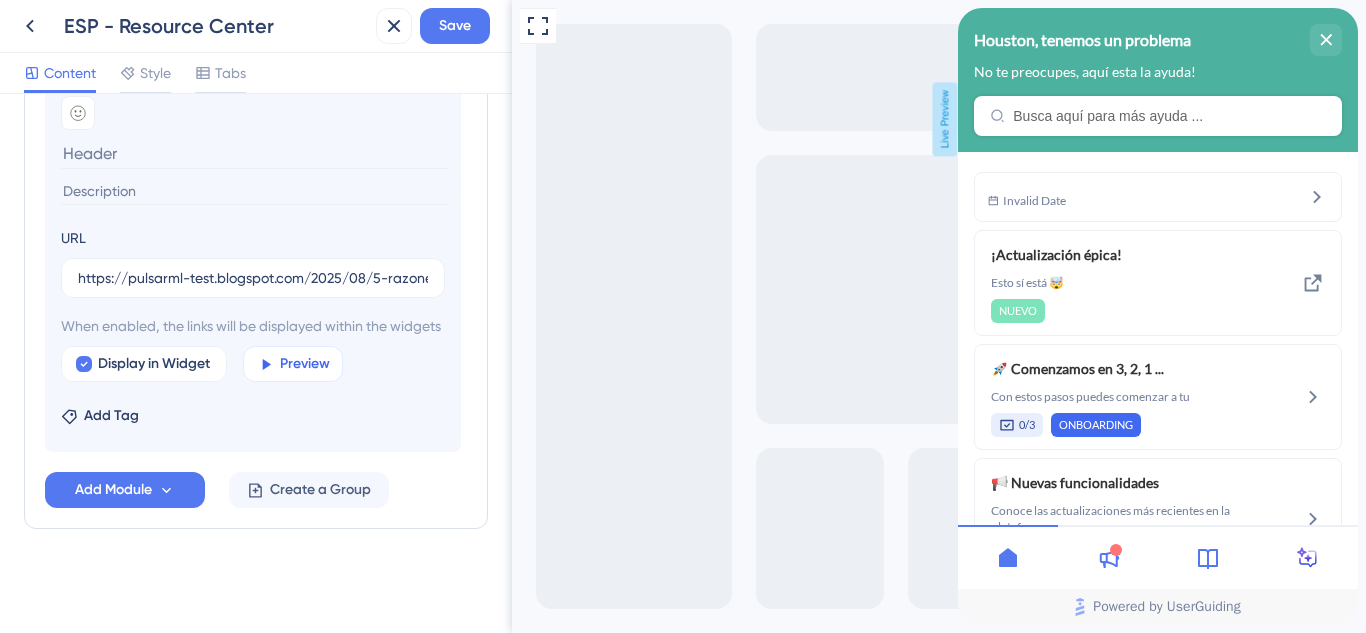 click on "Preview" at bounding box center [305, 364] 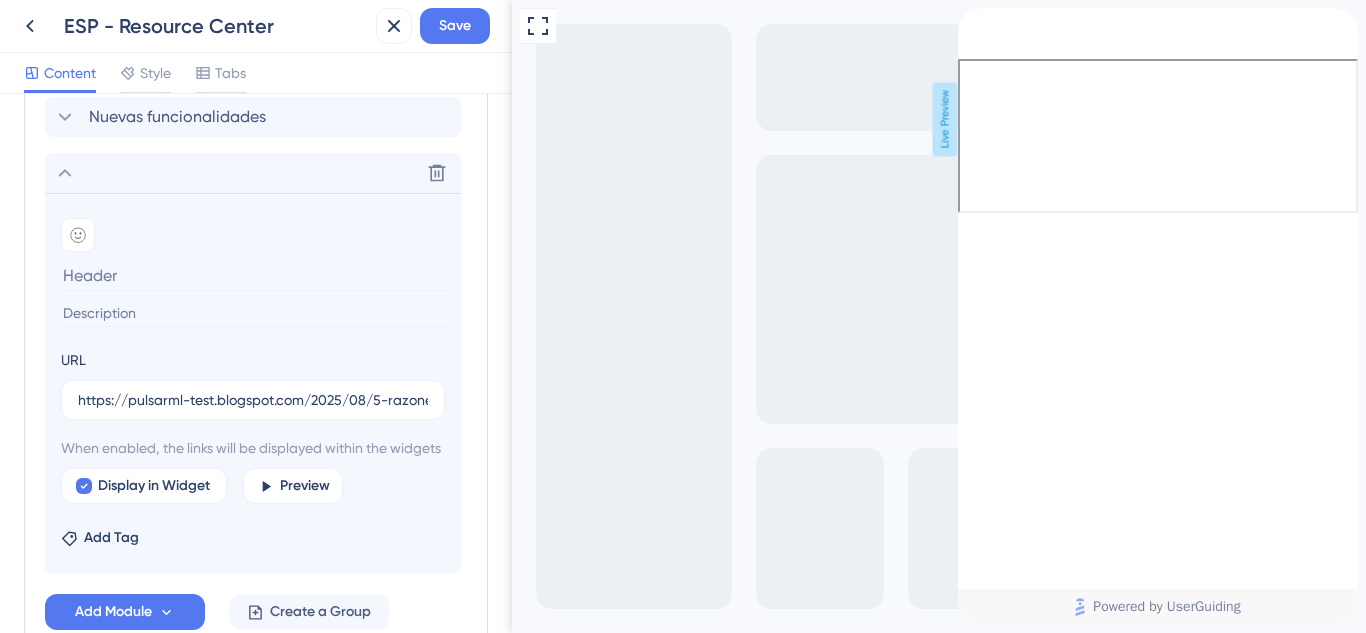 scroll, scrollTop: 1228, scrollLeft: 0, axis: vertical 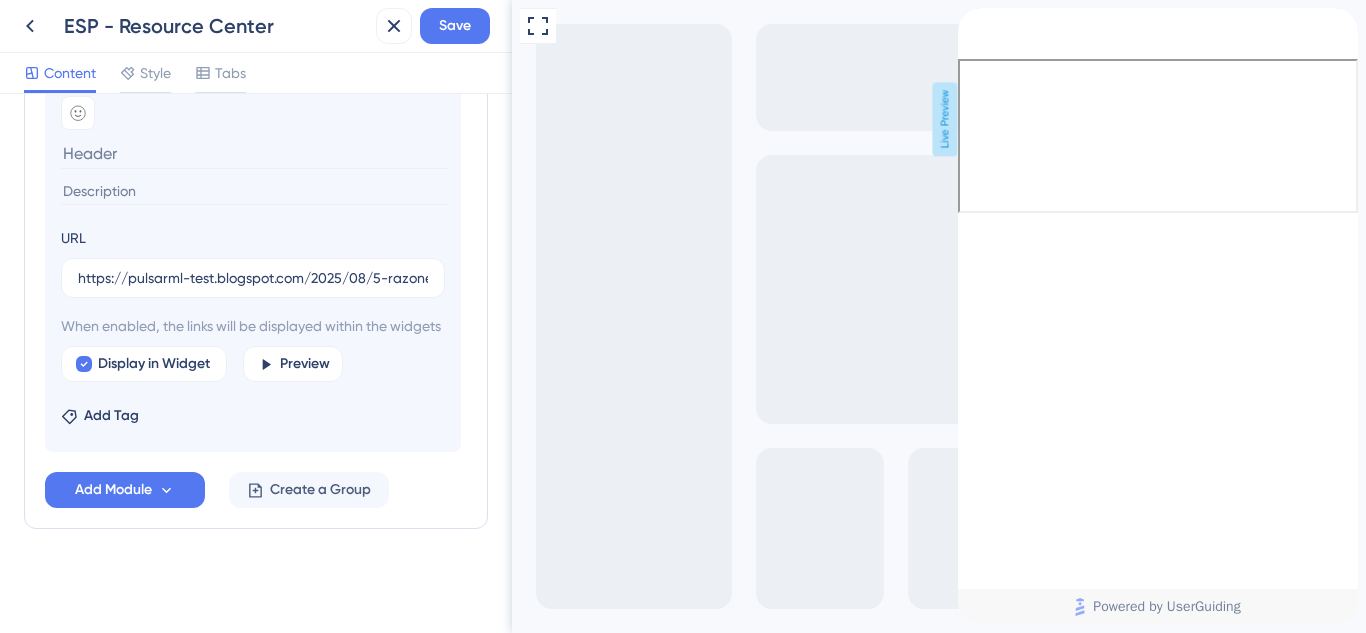click at bounding box center (255, 153) 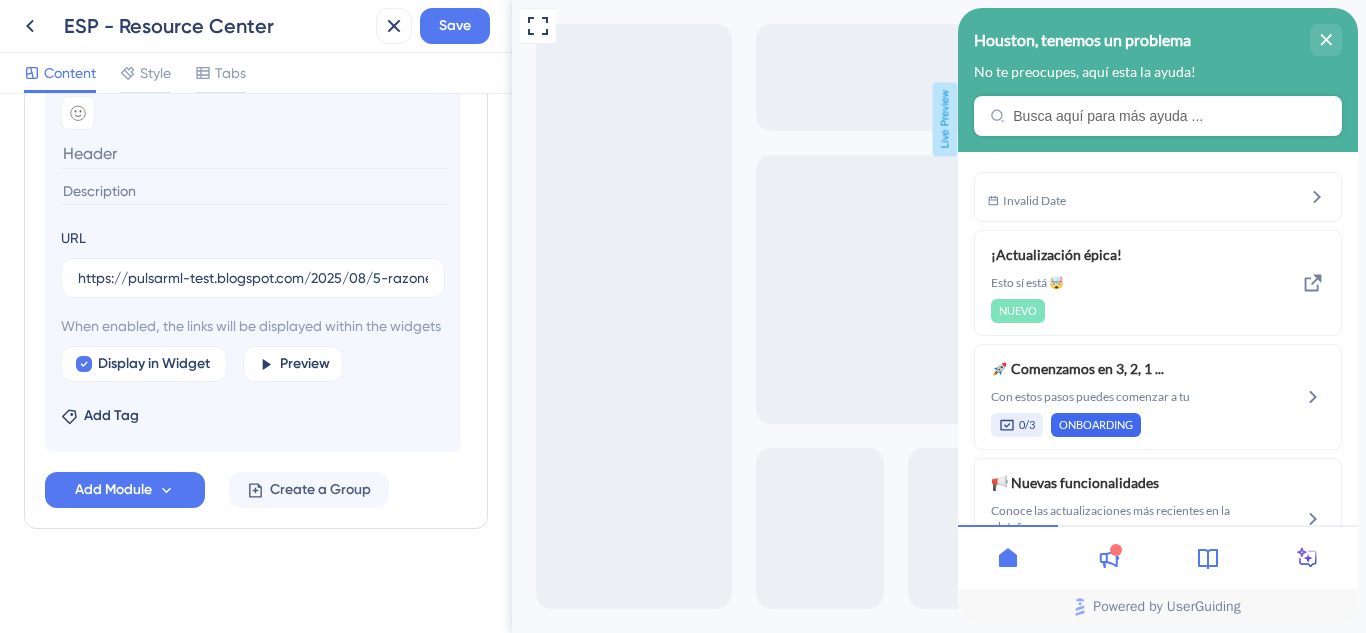 paste on "5 razones por las que tu planta necesita mejorar la disponibilidad" 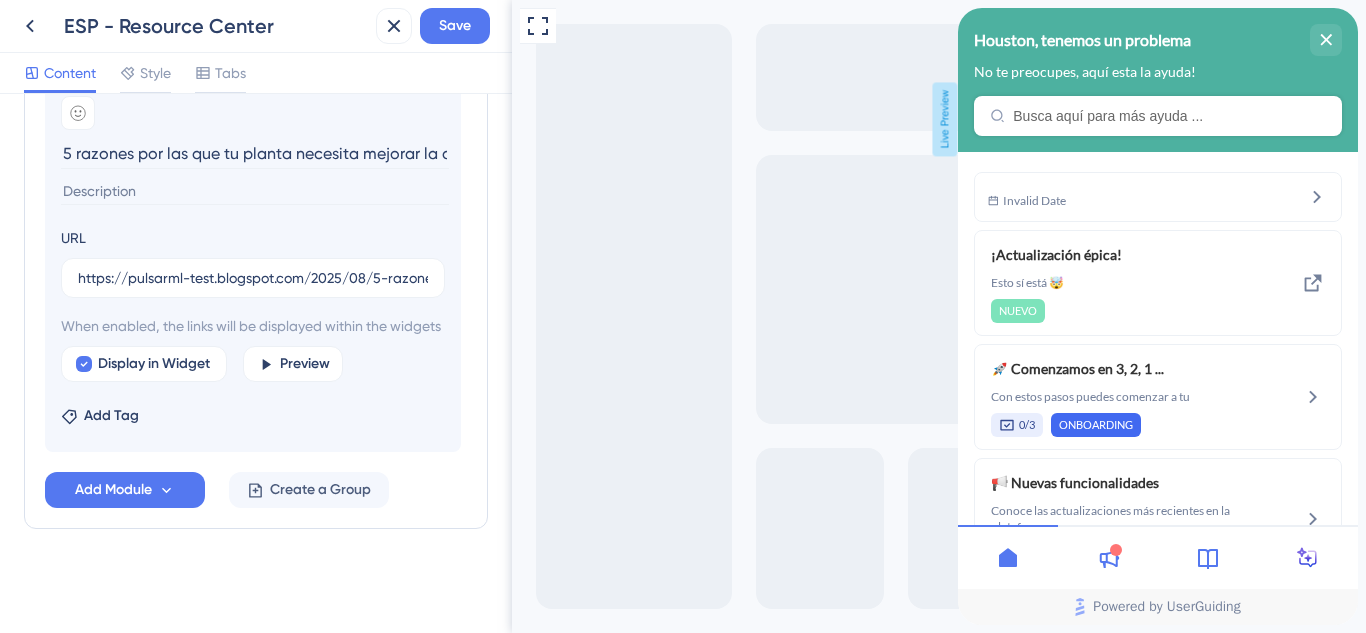 scroll, scrollTop: 0, scrollLeft: 96, axis: horizontal 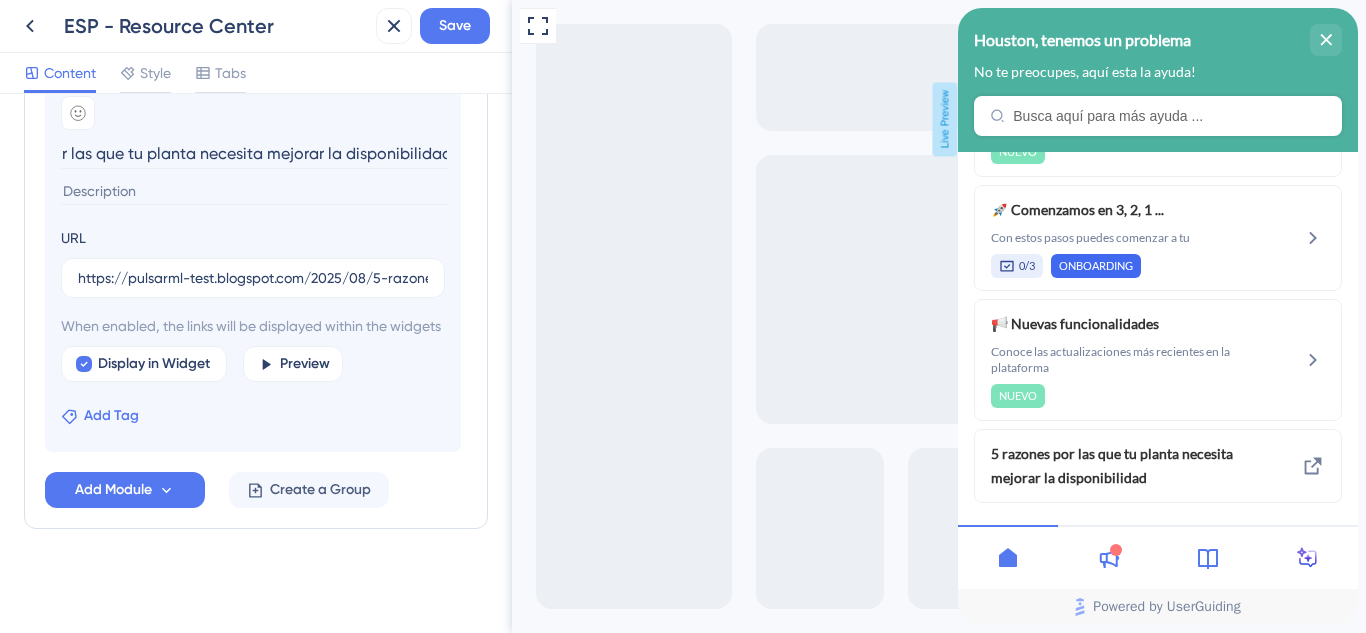 type on "5 razones por las que tu planta necesita mejorar la disponibilidad" 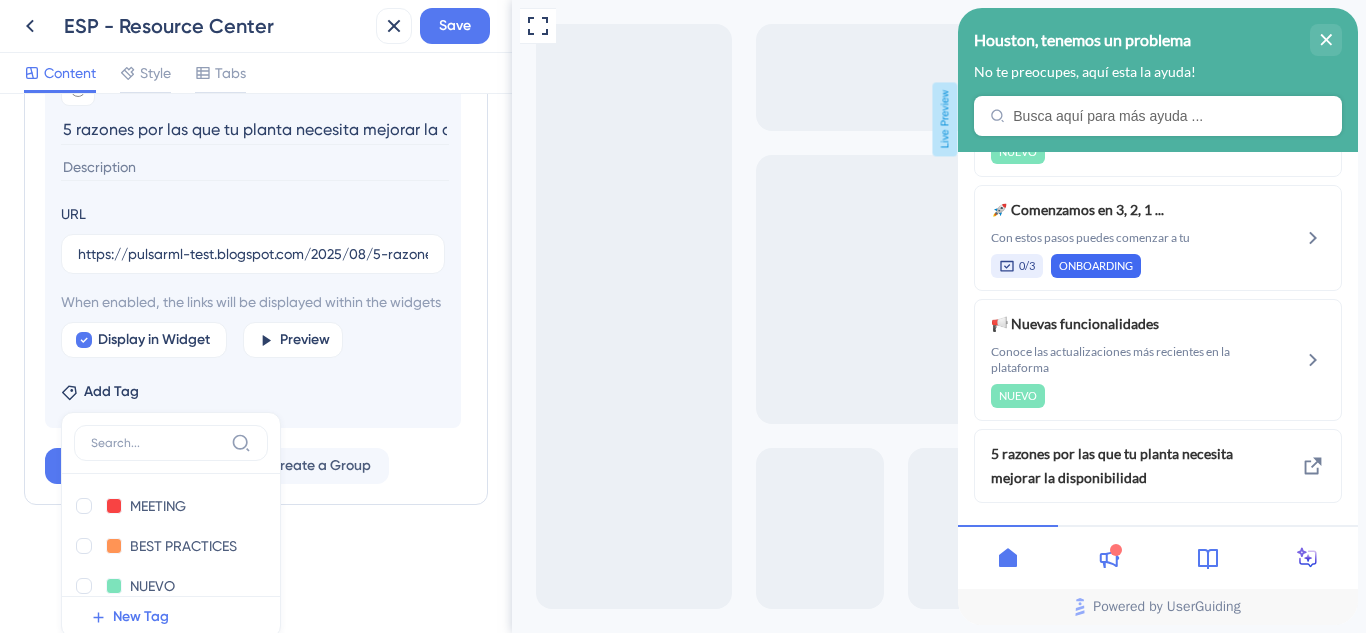 scroll, scrollTop: 1298, scrollLeft: 0, axis: vertical 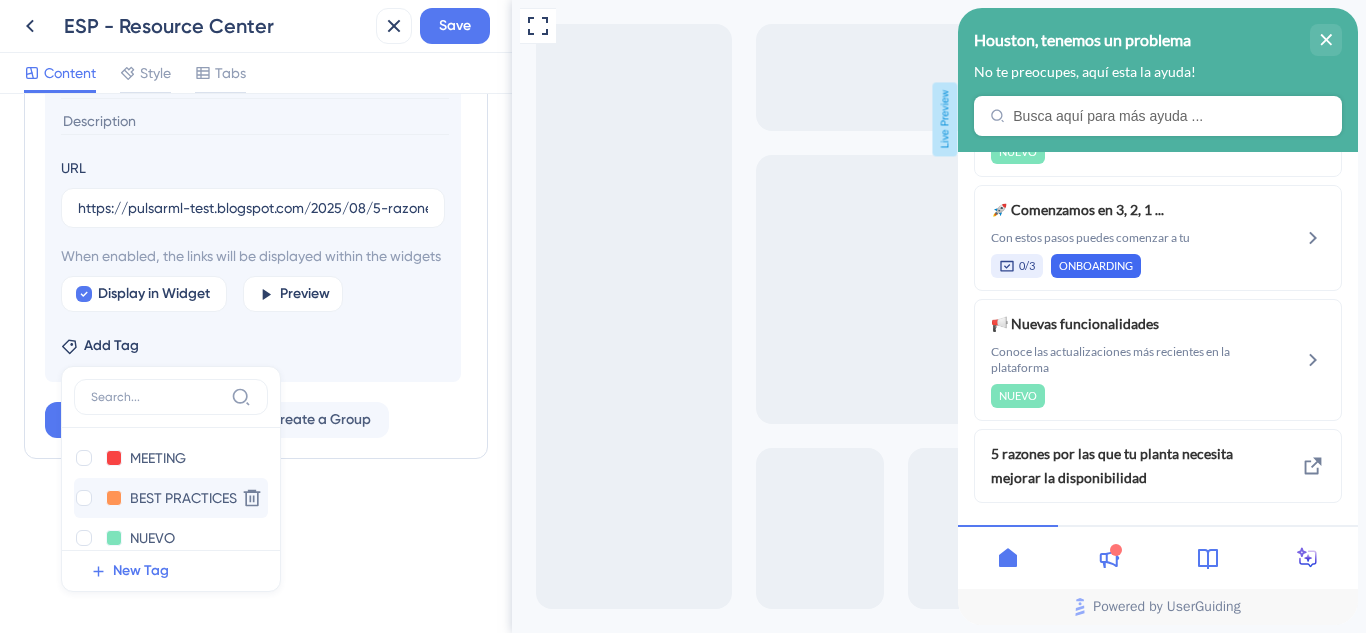 click on "BEST PRACTICES BEST PRACTICES Delete" at bounding box center [171, 498] 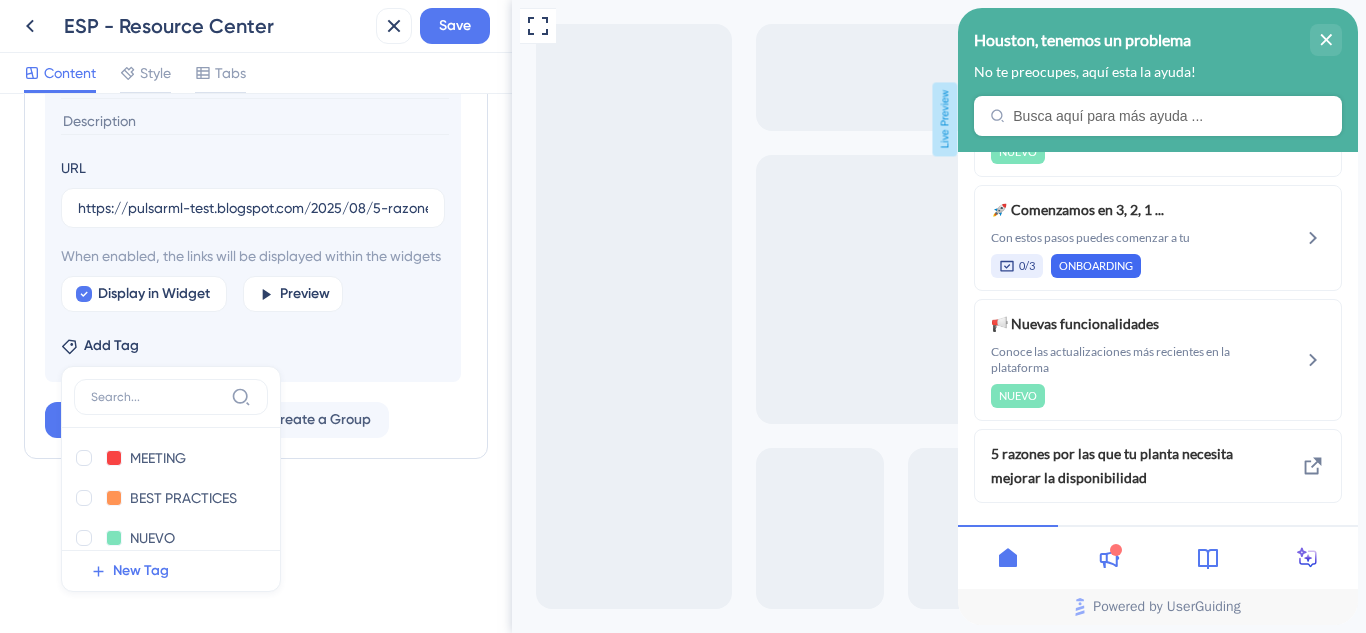 click at bounding box center (84, 498) 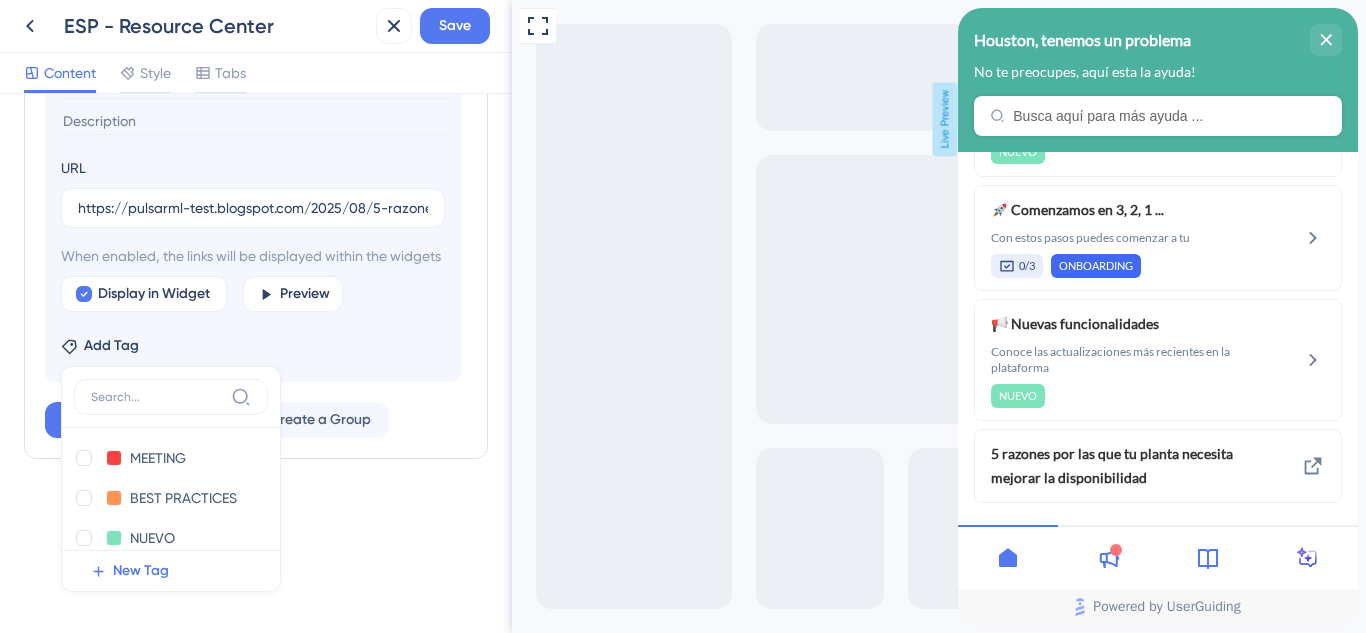 checkbox on "true" 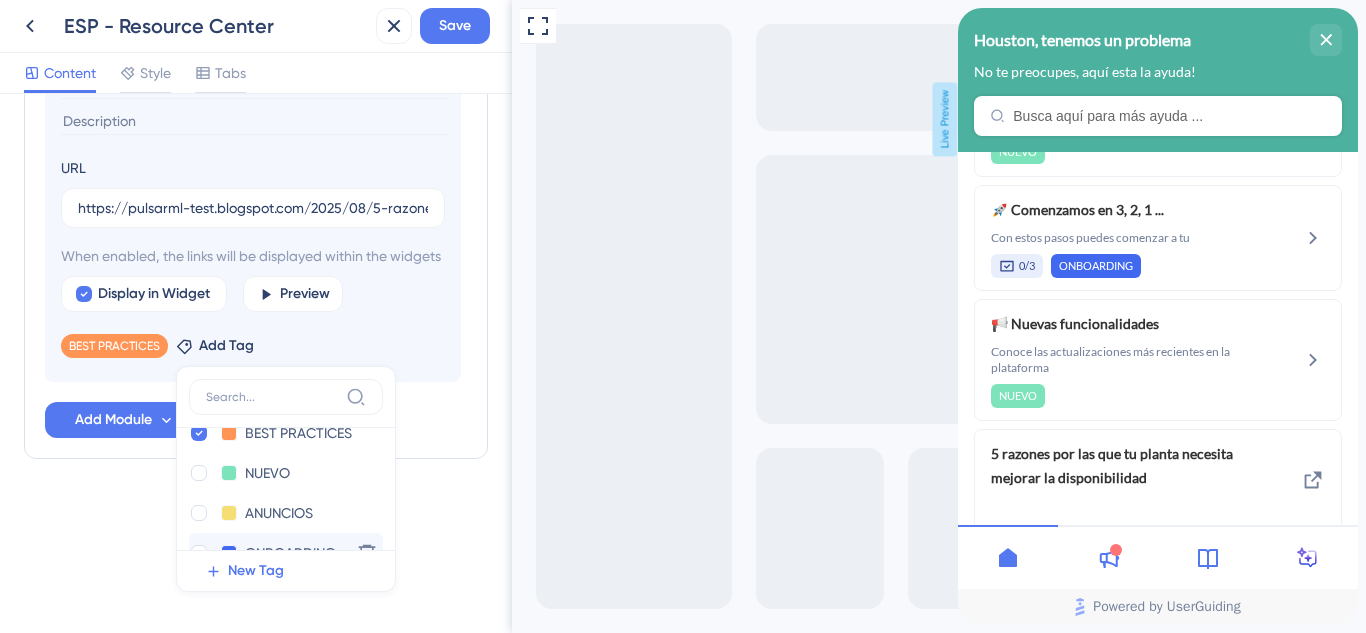 scroll, scrollTop: 102, scrollLeft: 0, axis: vertical 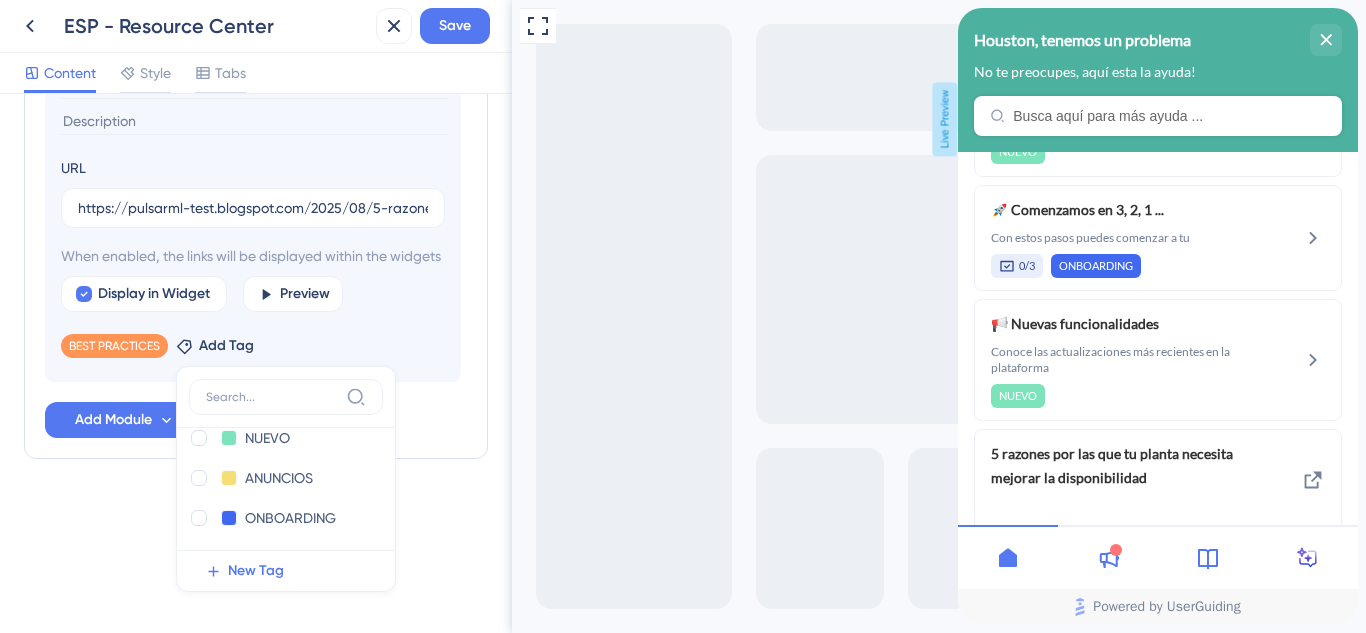 click on "Add emoji 5 razones por las que tu planta necesita mejorar la disponibilidad URL https://pulsarml-test.blogspot.com/2025/08/5-razones-por-las-que-tu-planta.html When enabled, the links will be displayed within the widgets Display in Widget Preview BEST PRACTICES Remove Add Tag MEETING MEETING Delete BEST PRACTICES BEST PRACTICES Delete NUEVO NUEVO Delete ANUNCIOS ANUNCIOS Delete ONBOARDING ONBOARDING Delete New Tag" at bounding box center (253, 191) 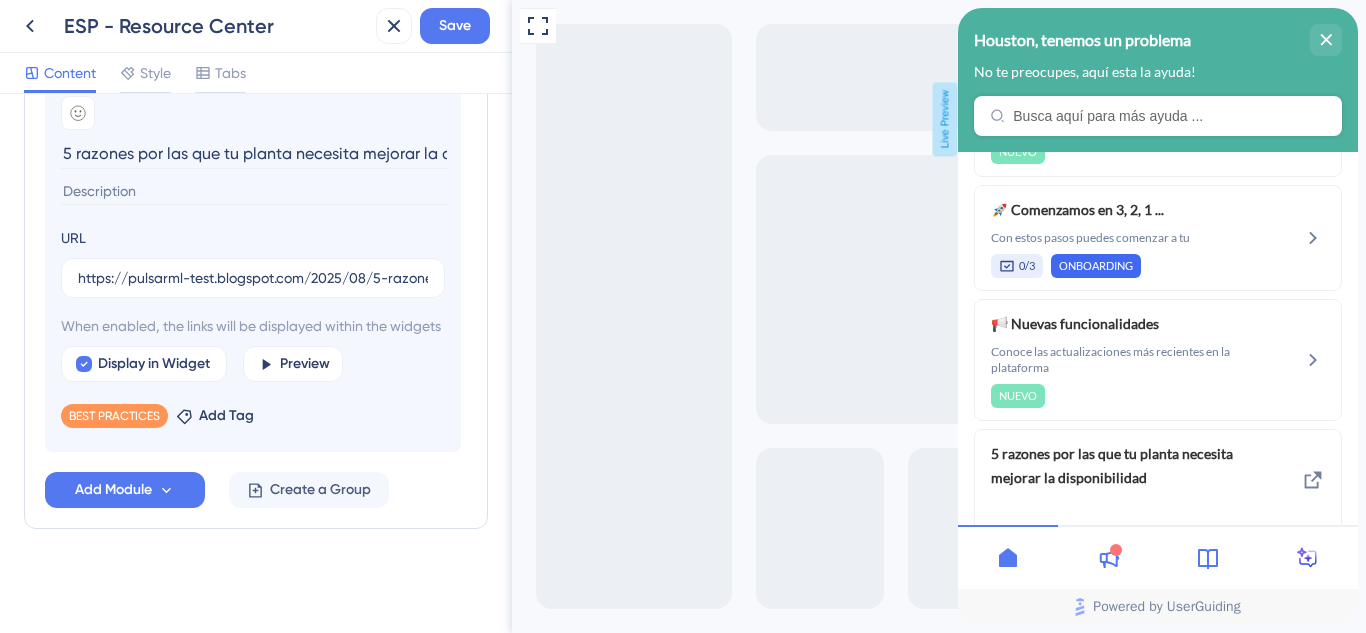 scroll, scrollTop: 1028, scrollLeft: 0, axis: vertical 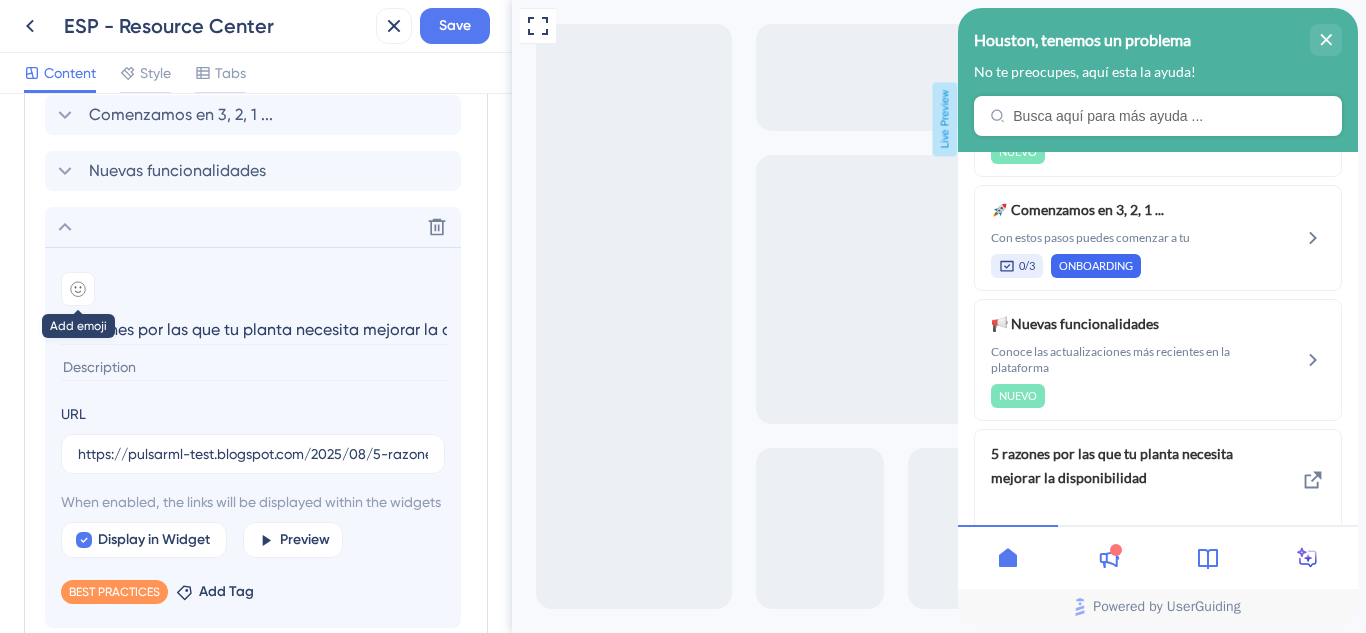 click at bounding box center (78, 289) 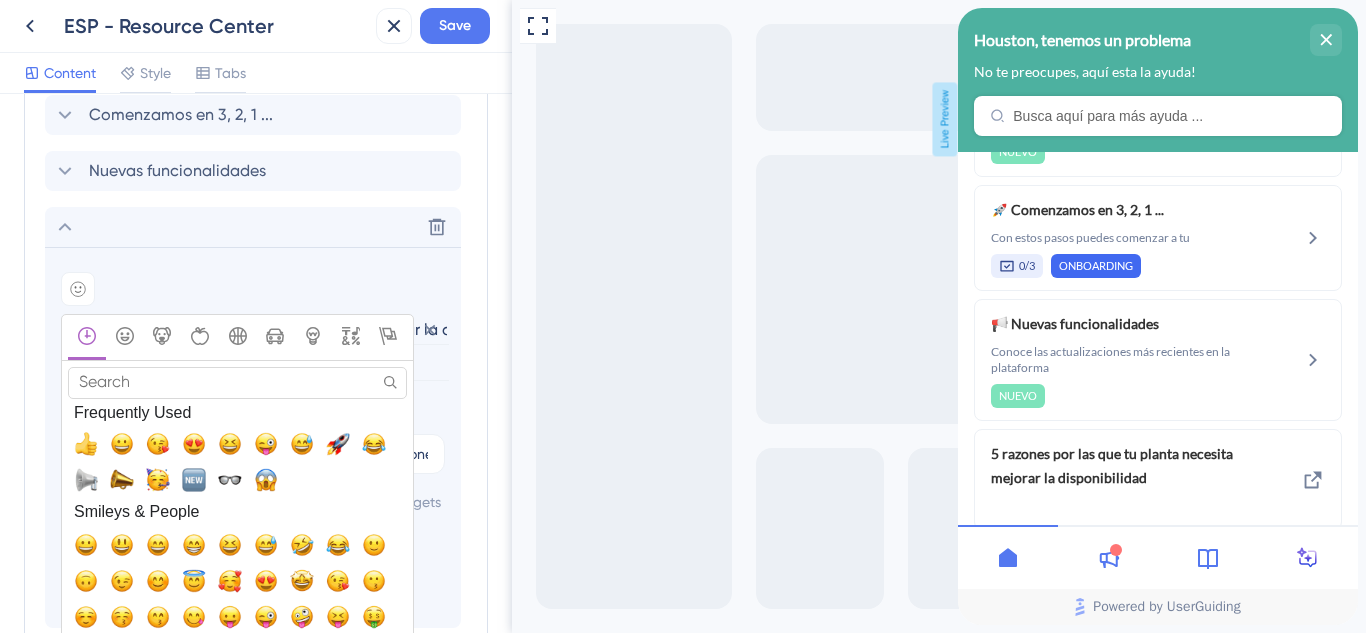 scroll, scrollTop: 0, scrollLeft: 0, axis: both 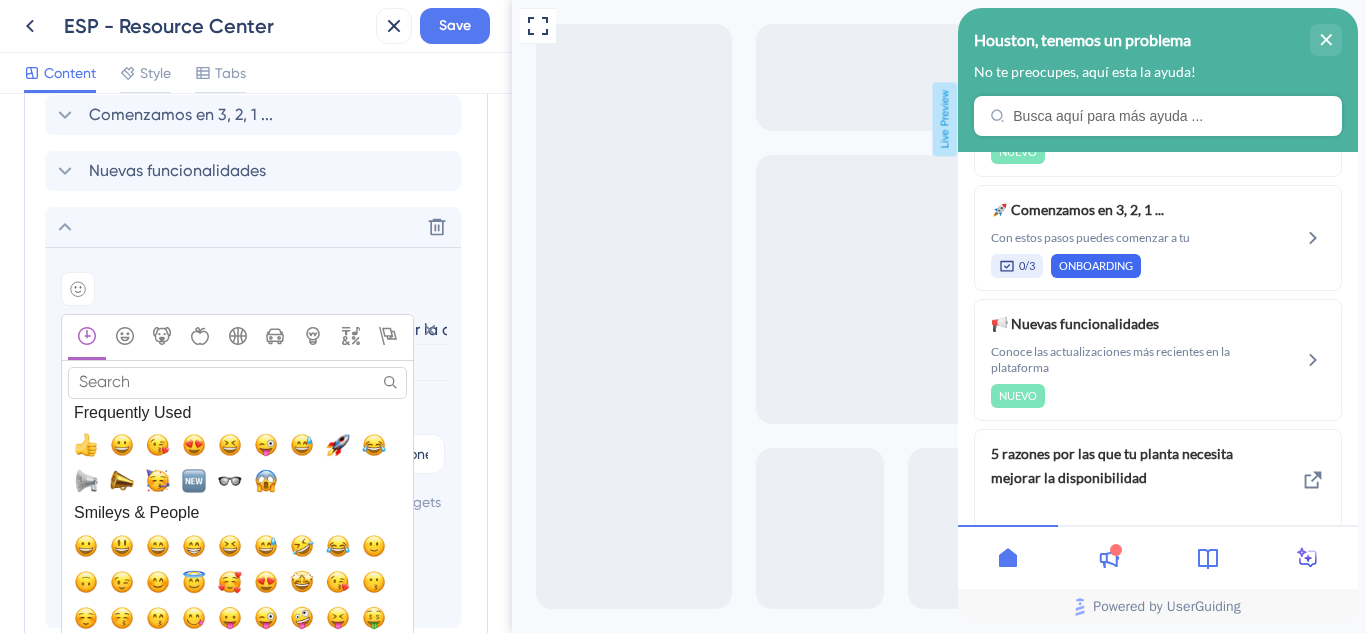 click on "Search" at bounding box center (237, 382) 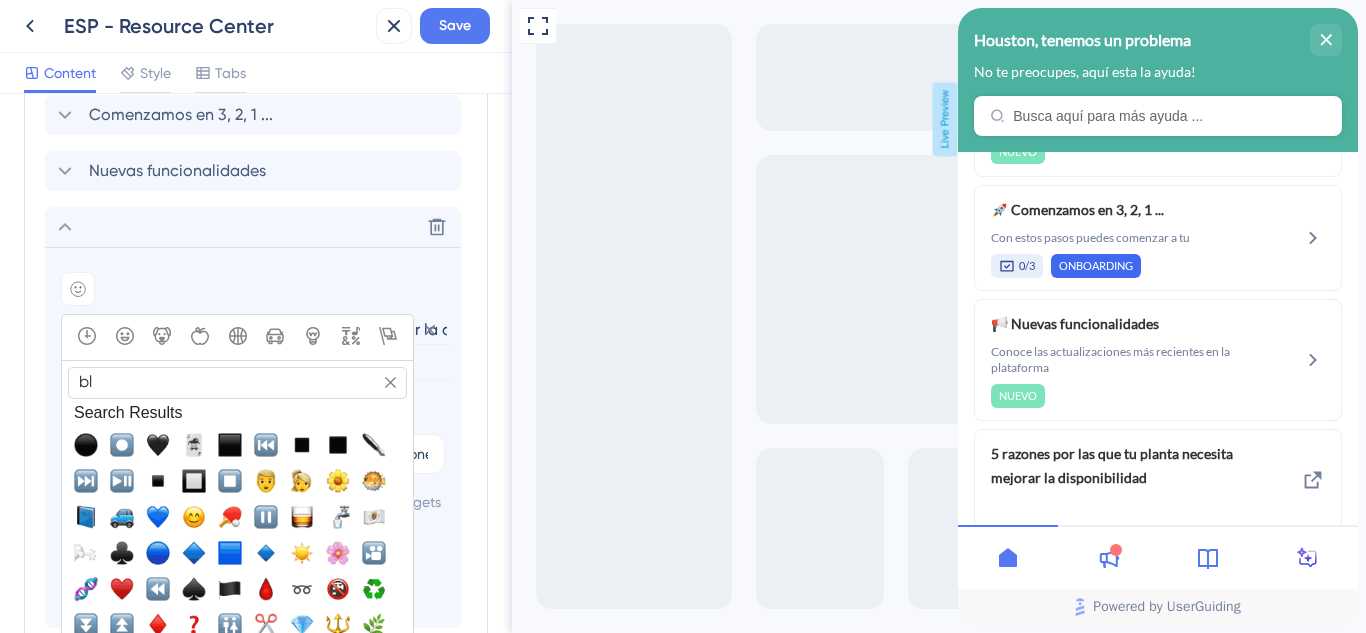 type on "b" 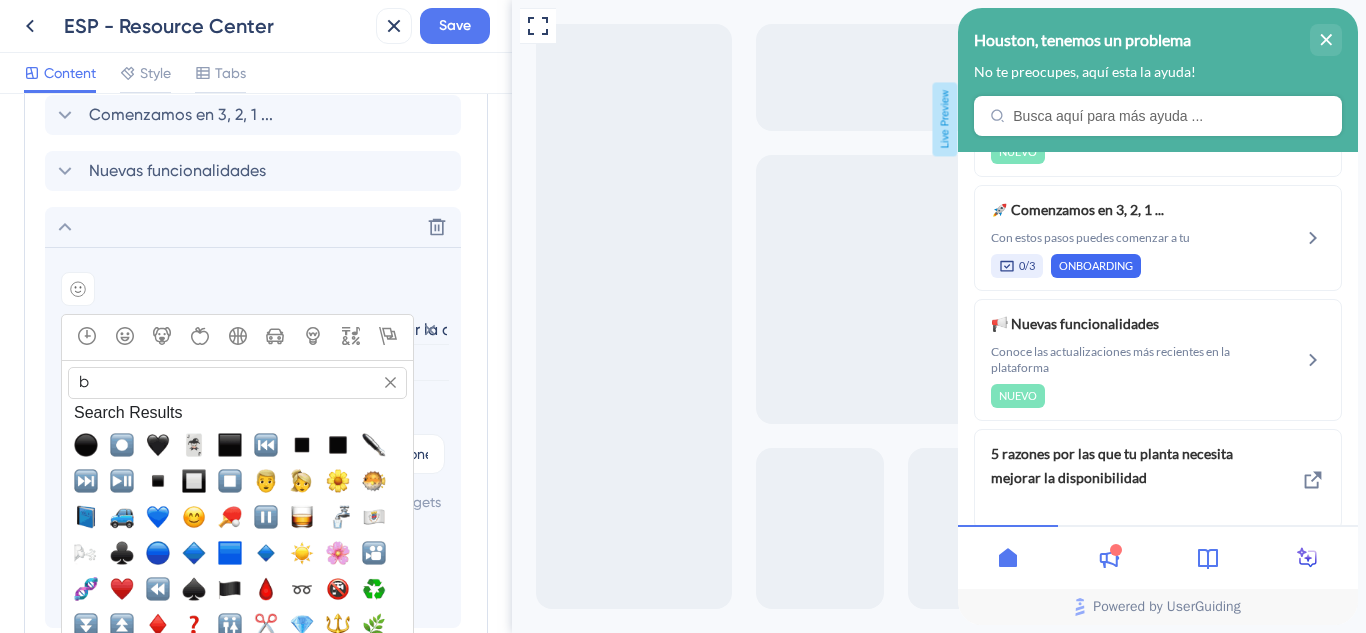 type 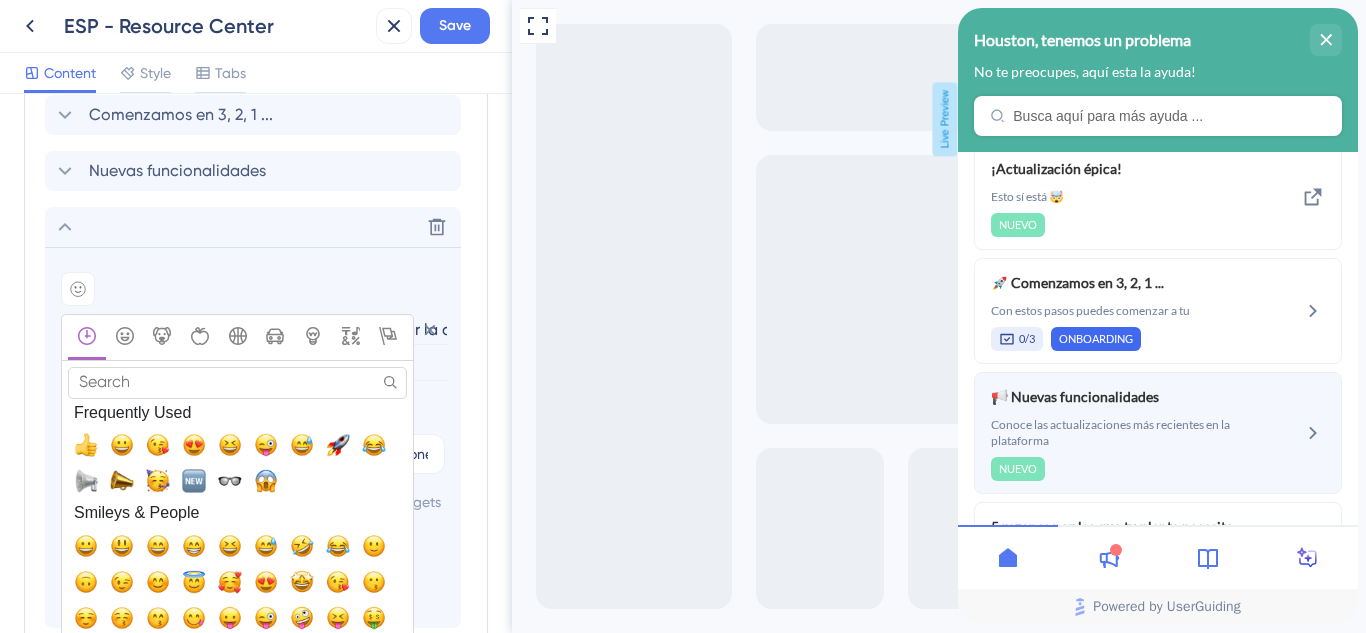 scroll, scrollTop: 0, scrollLeft: 0, axis: both 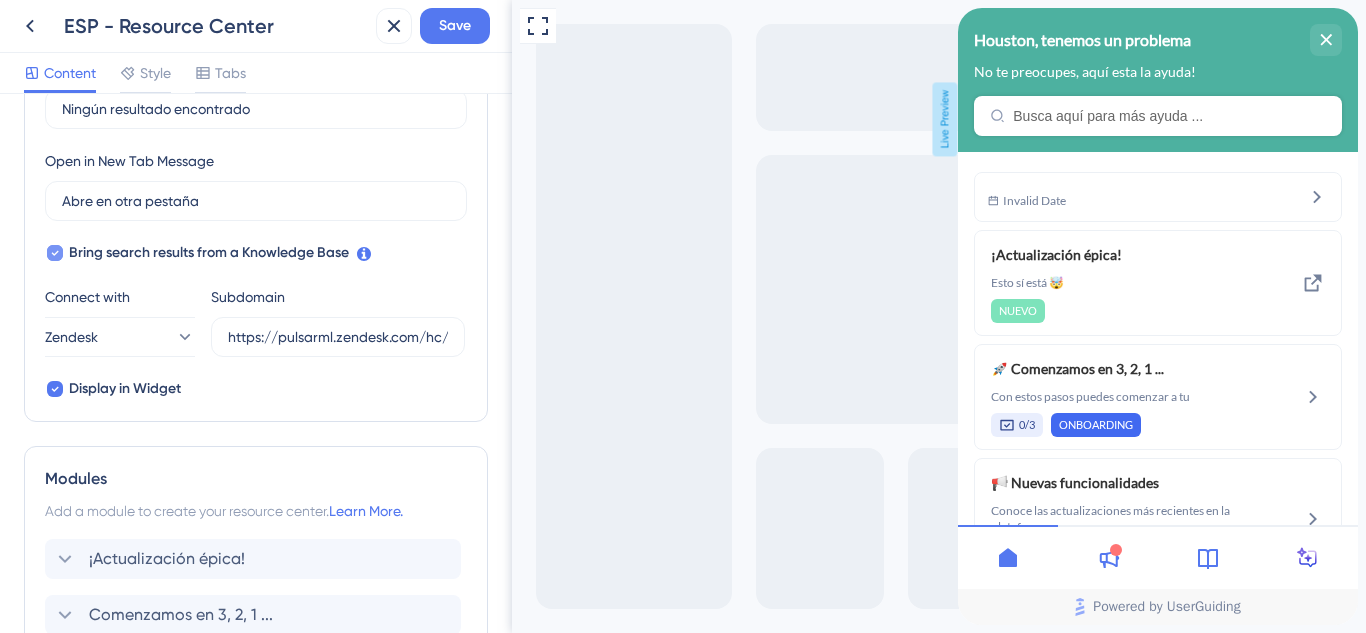 click 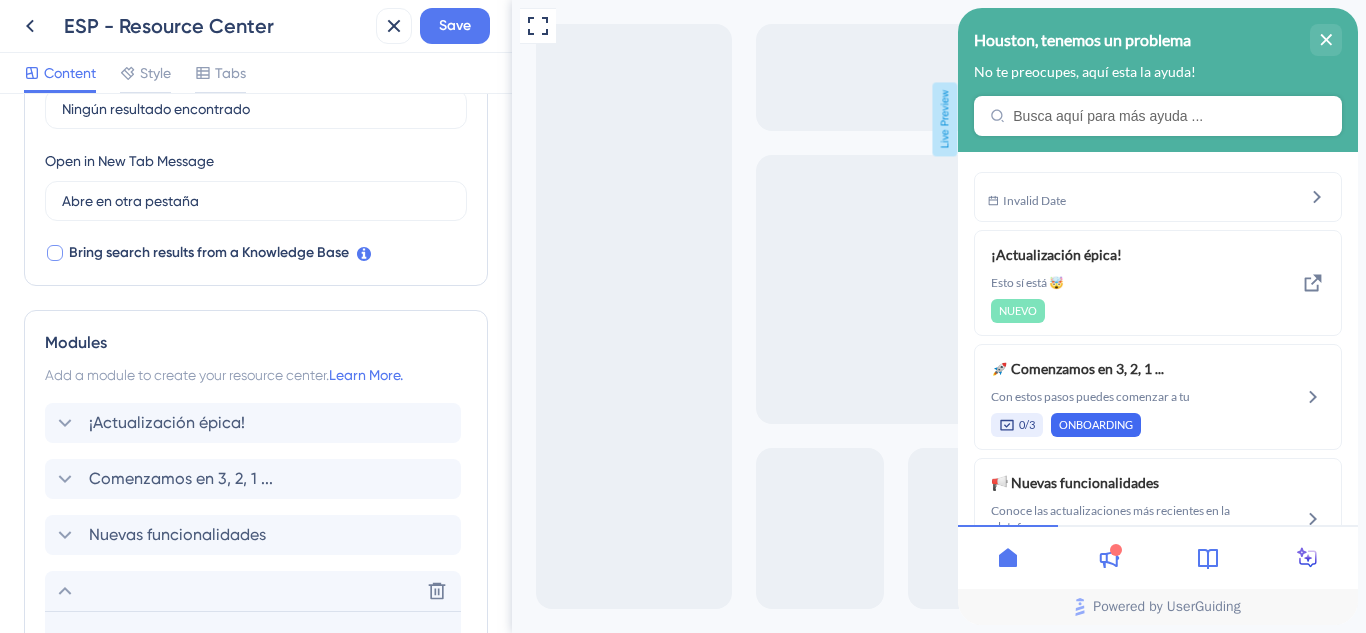 click at bounding box center (55, 253) 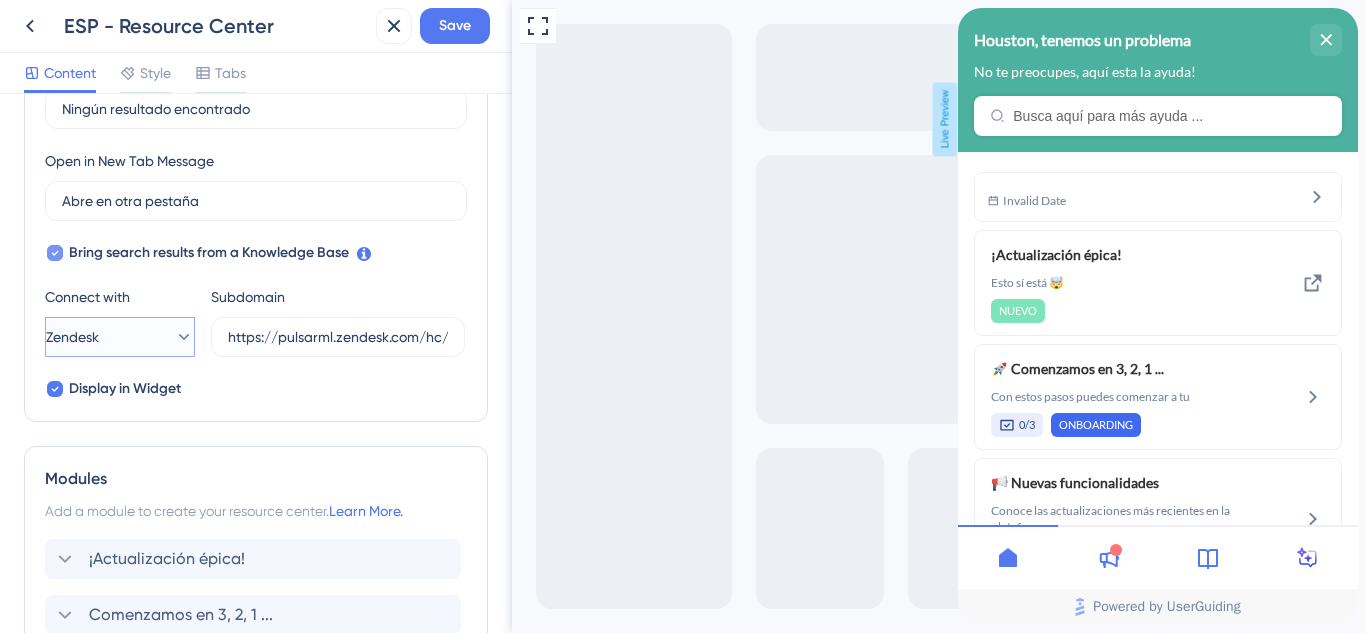 click 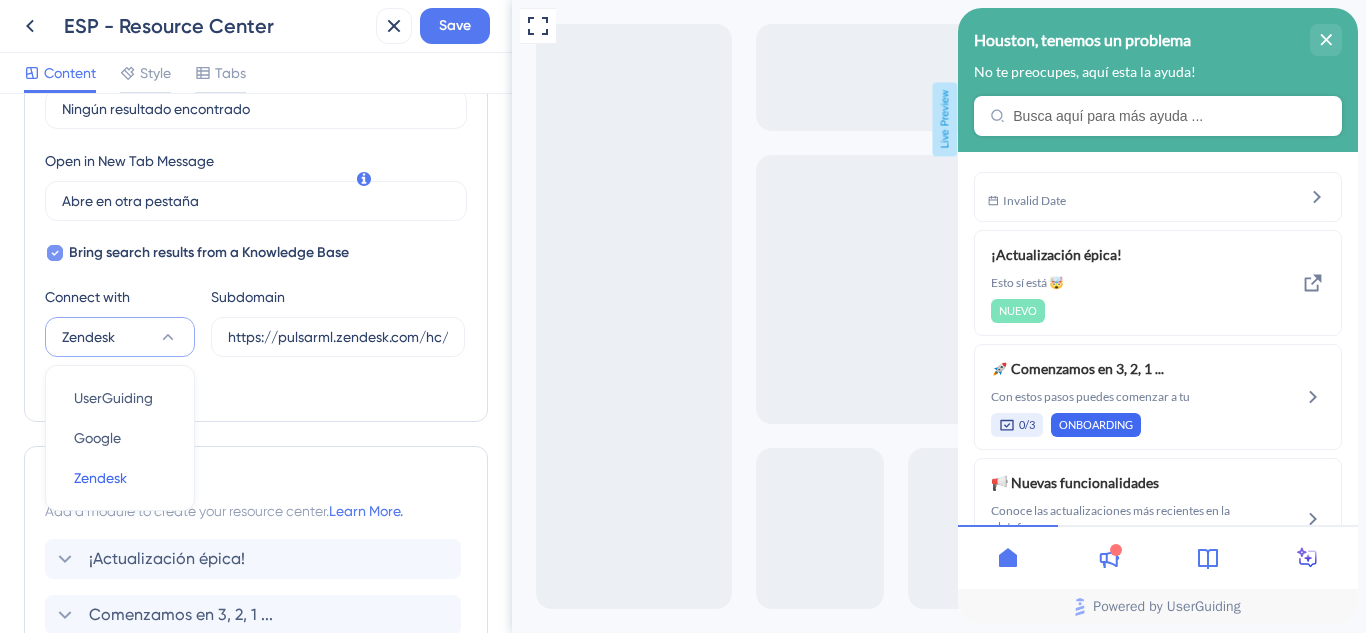 scroll, scrollTop: 603, scrollLeft: 0, axis: vertical 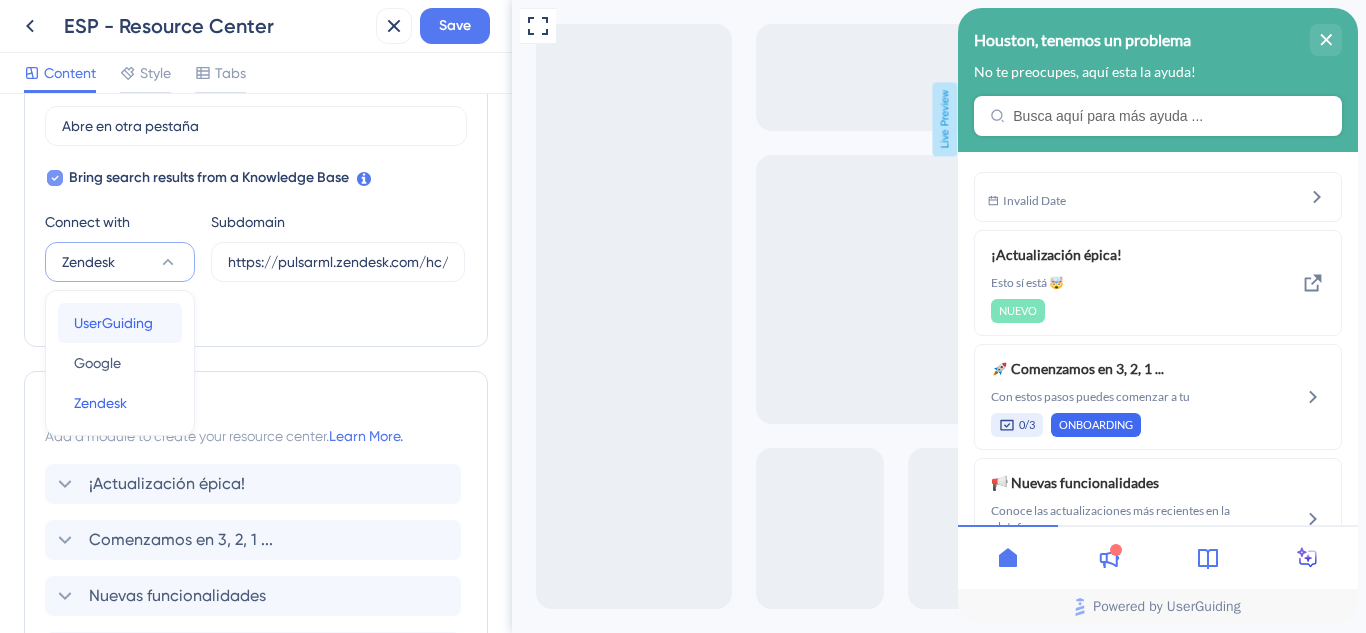 click on "UserGuiding" at bounding box center [113, 323] 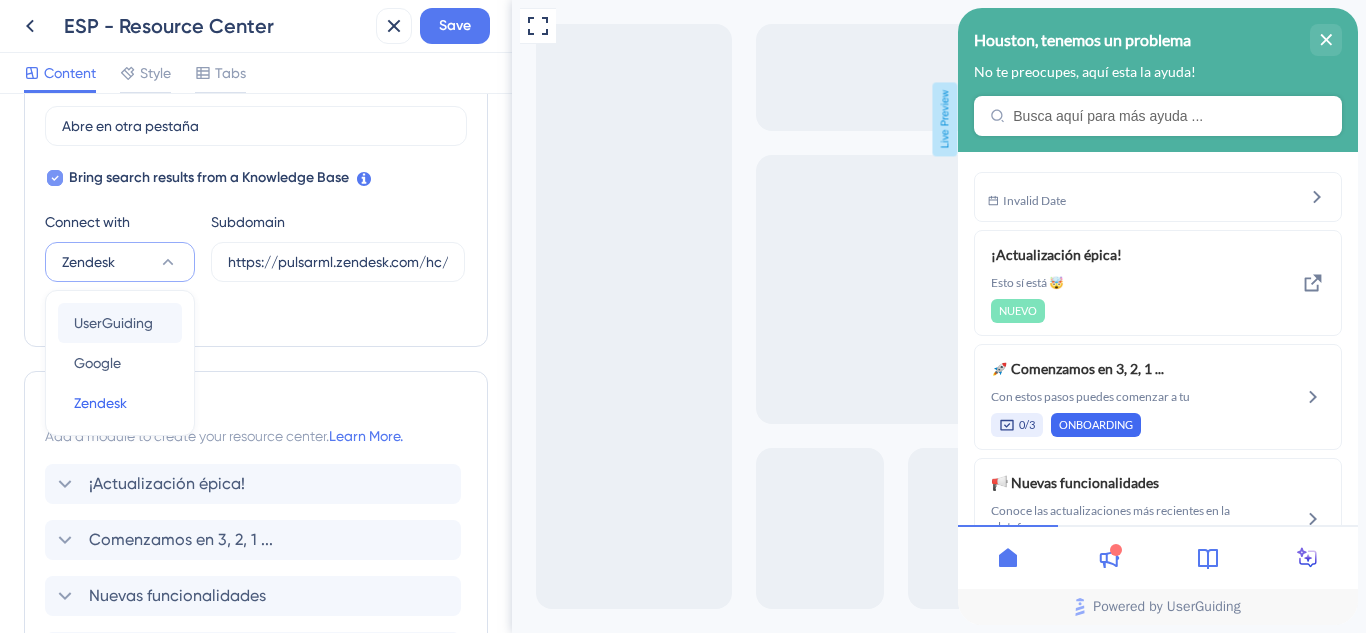type on "https://pulsarml-FLJ7.help.userguiding.com/api/search?kb_id=17634&lang_code=es" 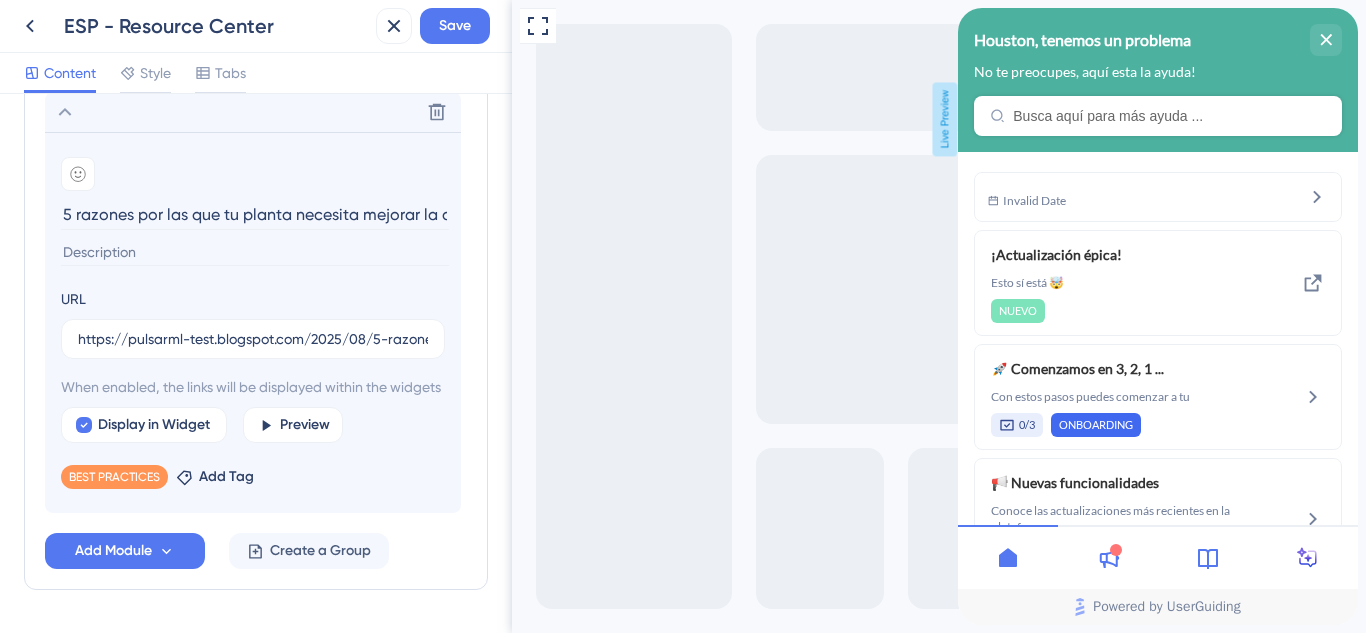 scroll, scrollTop: 1276, scrollLeft: 0, axis: vertical 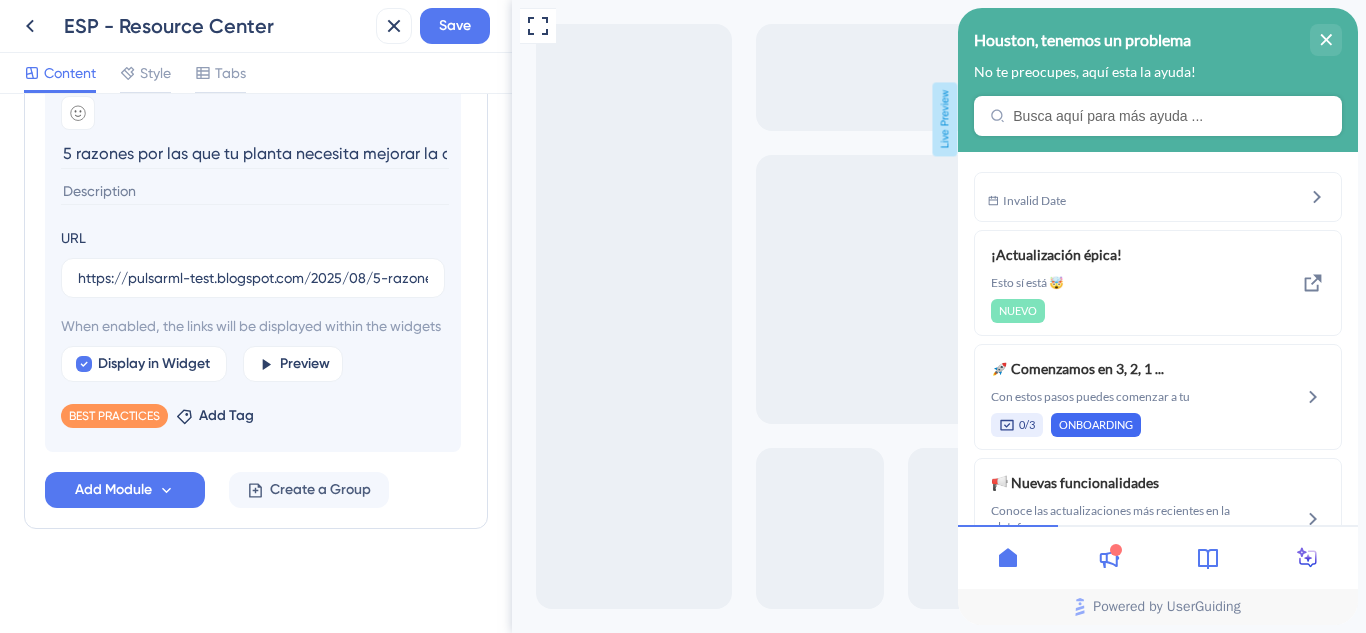 click at bounding box center [255, 191] 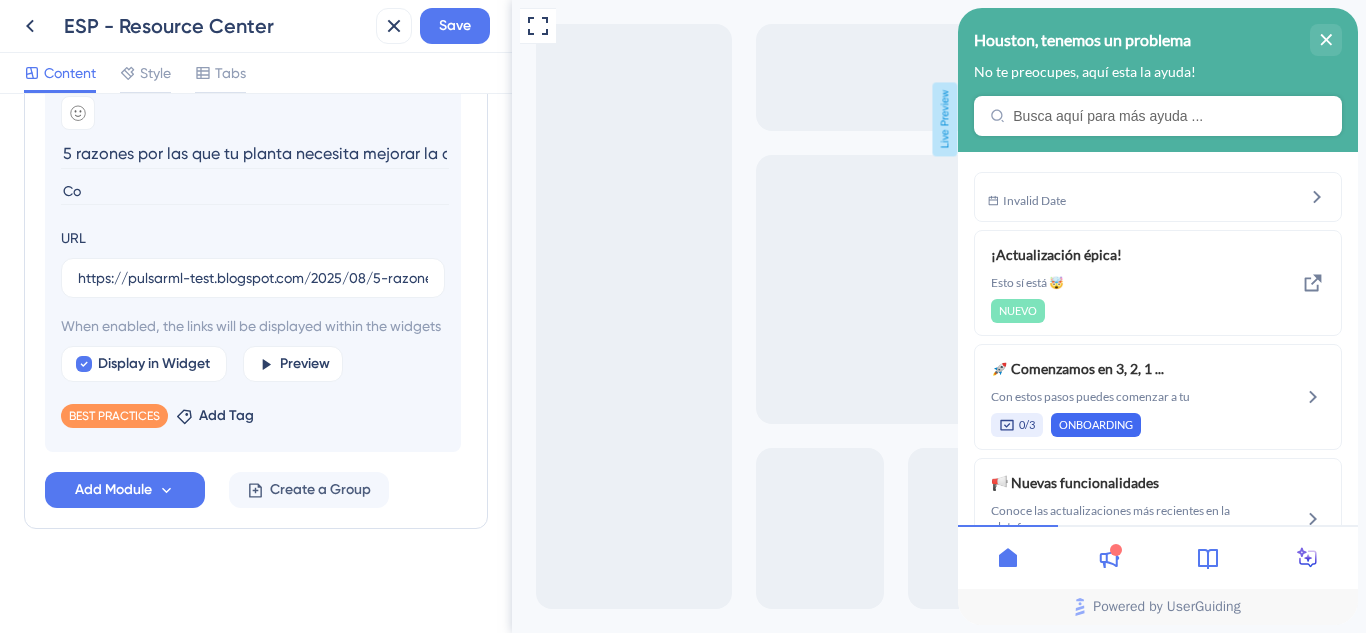 type on "C" 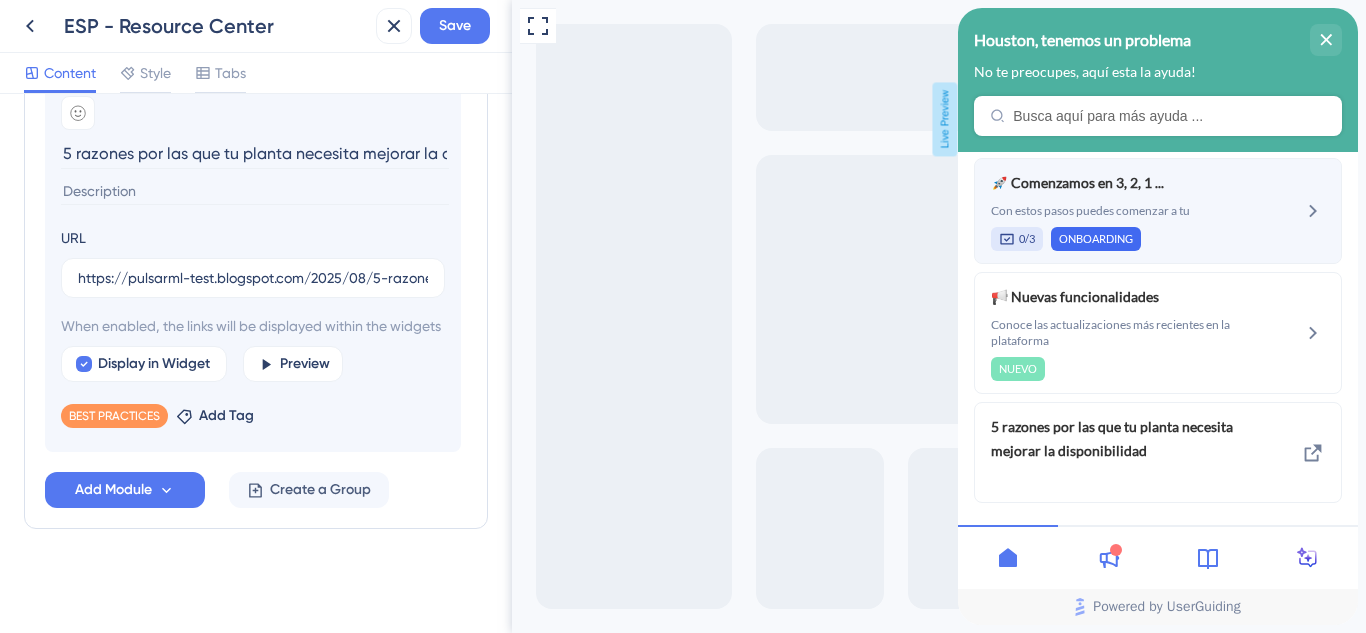scroll, scrollTop: 191, scrollLeft: 0, axis: vertical 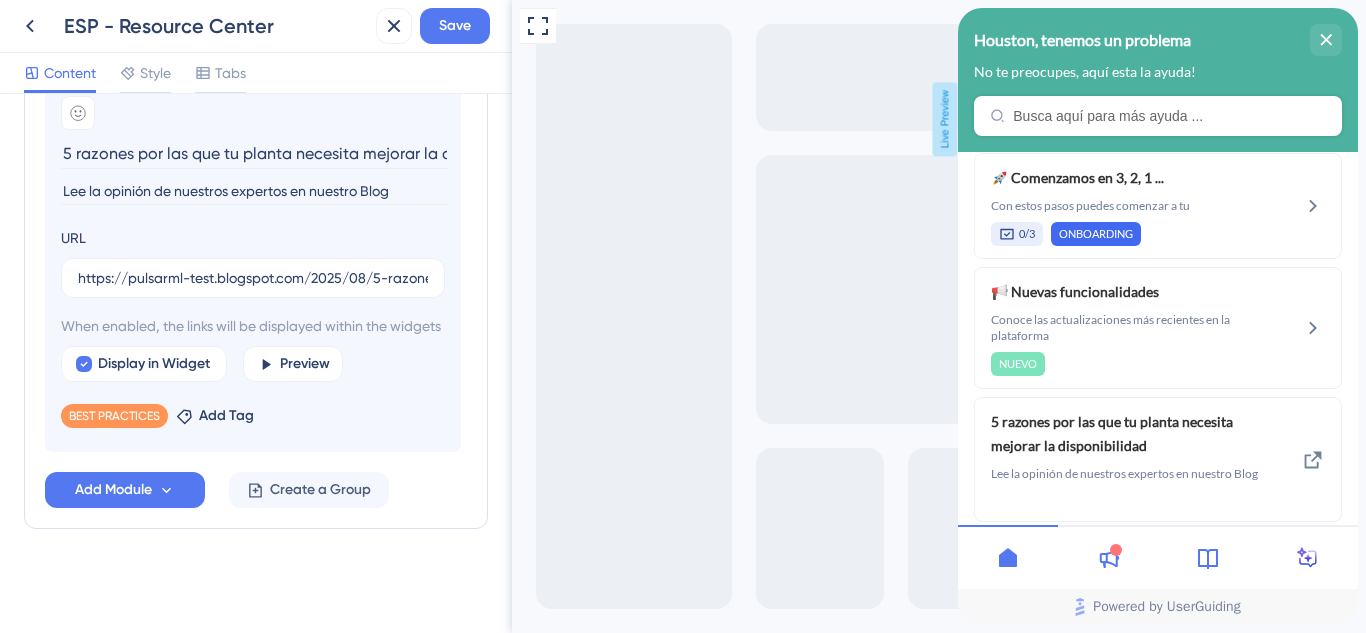 type on "Lee  la opinión de nuestros expertos en nuestro Blog" 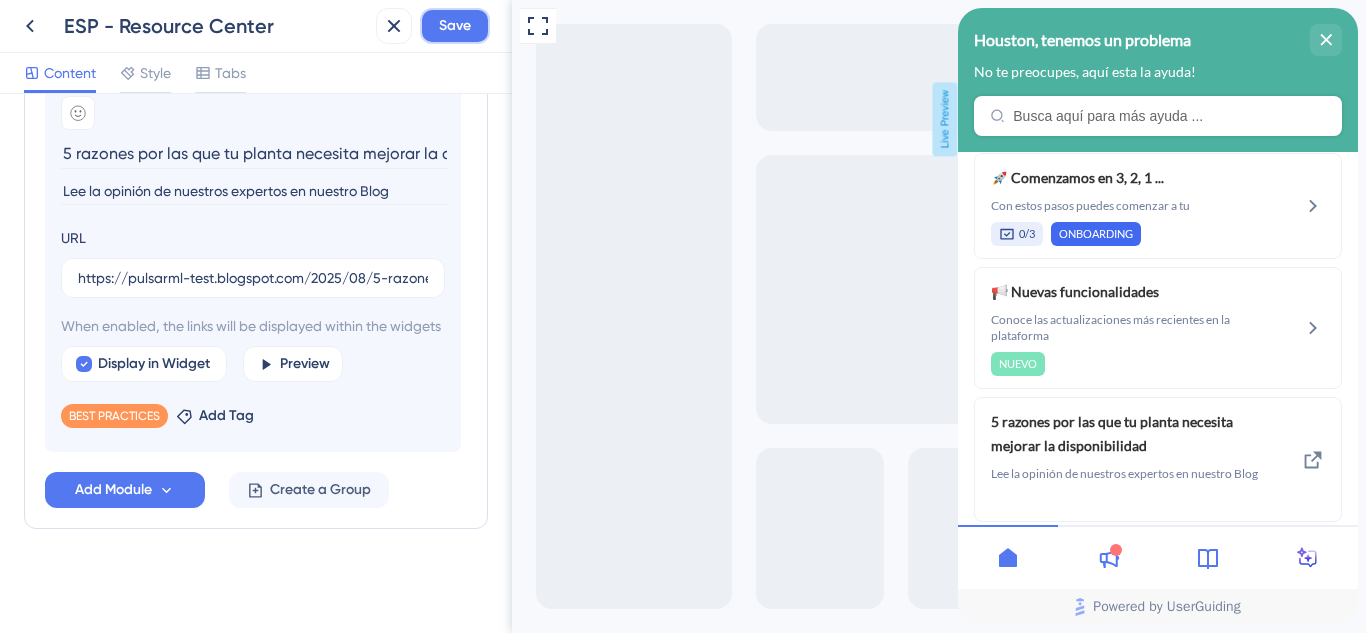 click on "Save" at bounding box center [455, 26] 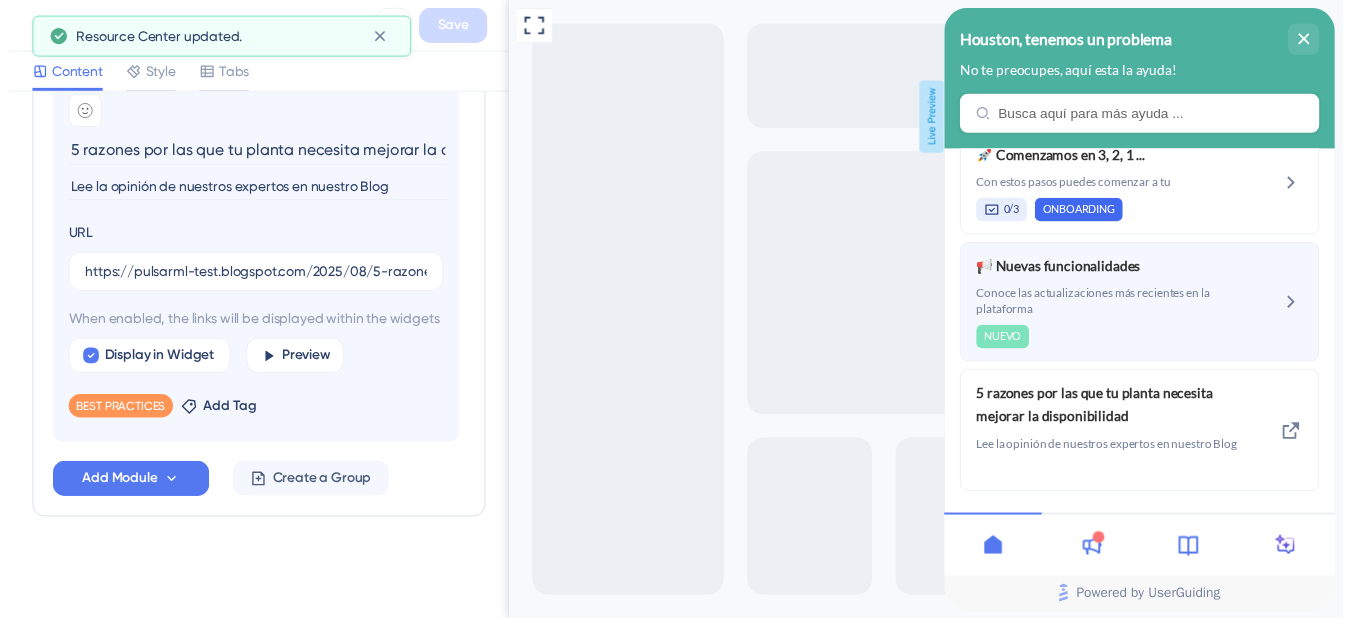 scroll, scrollTop: 0, scrollLeft: 0, axis: both 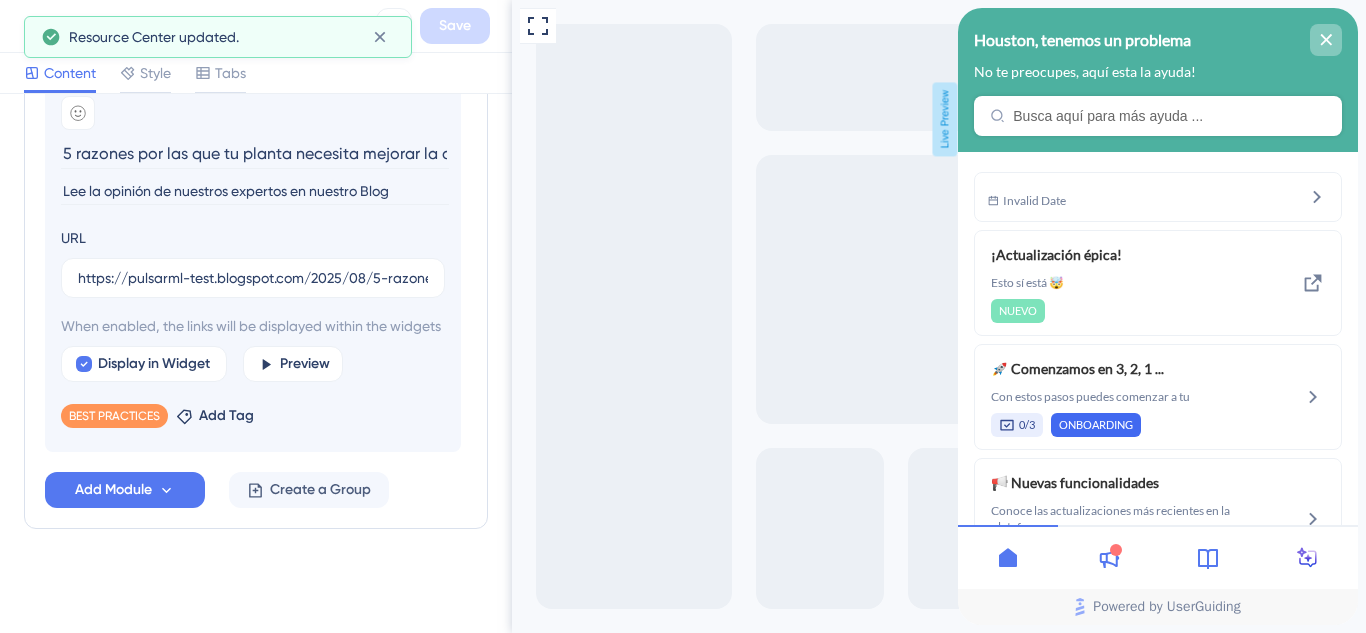 click at bounding box center (1326, 40) 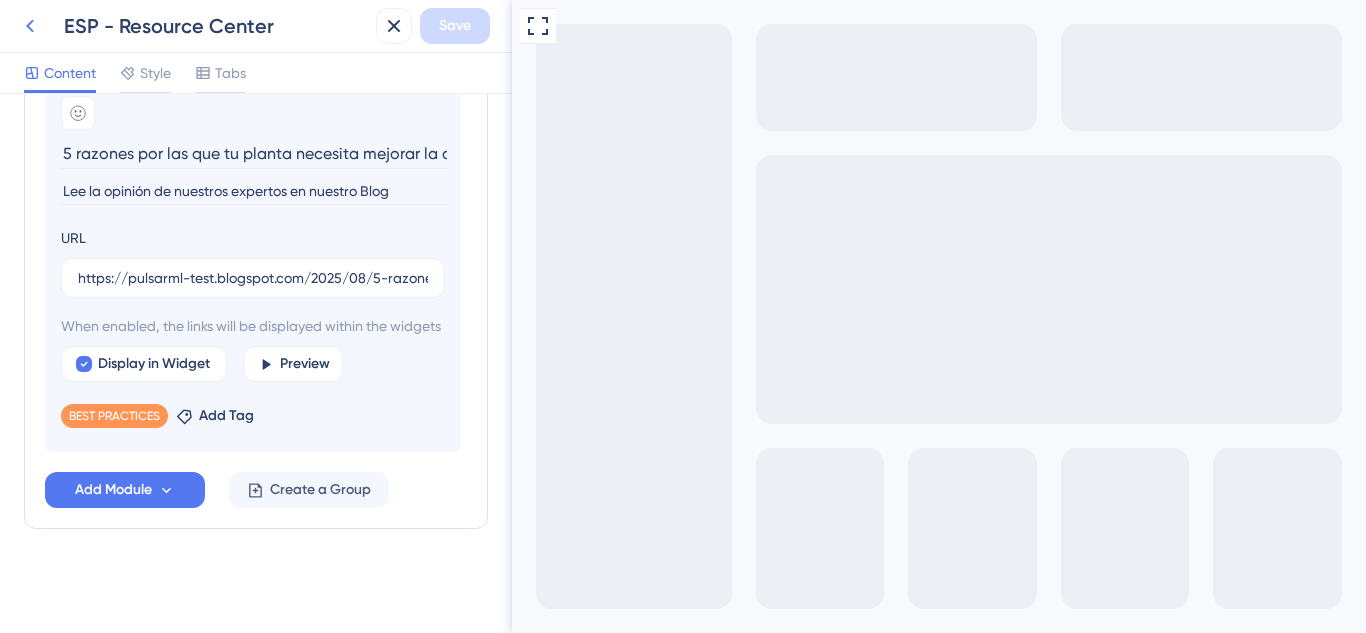 click 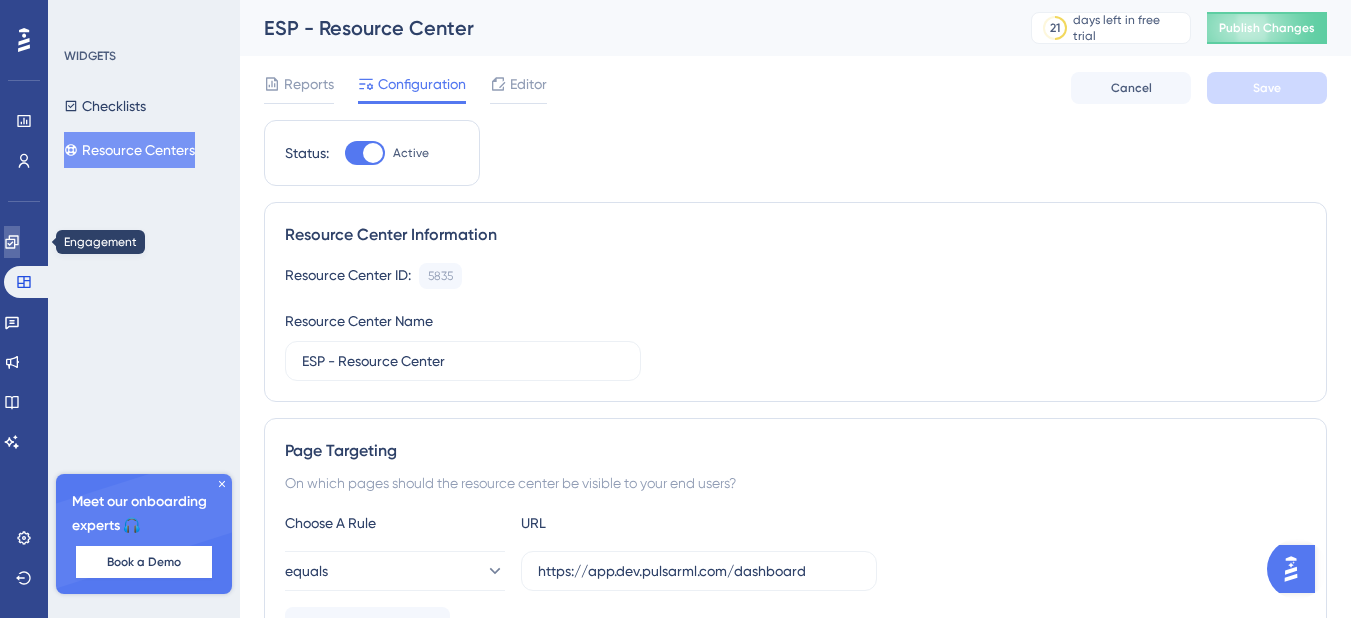 click at bounding box center [12, 242] 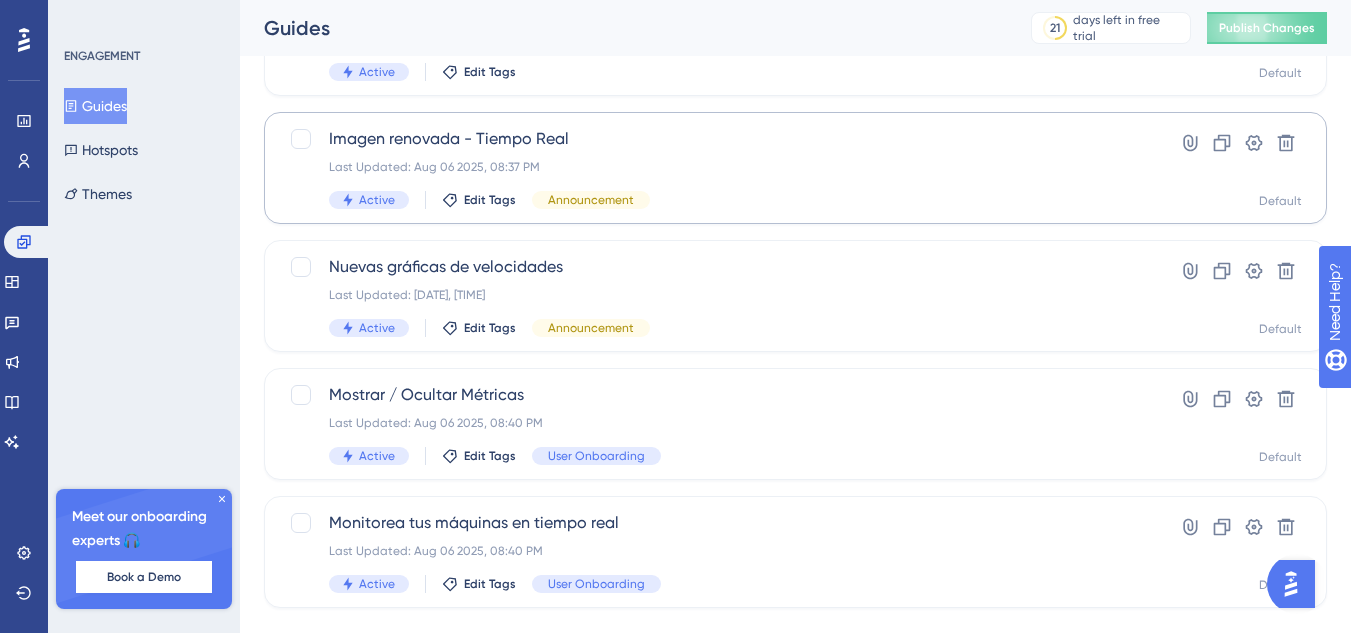 scroll, scrollTop: 239, scrollLeft: 0, axis: vertical 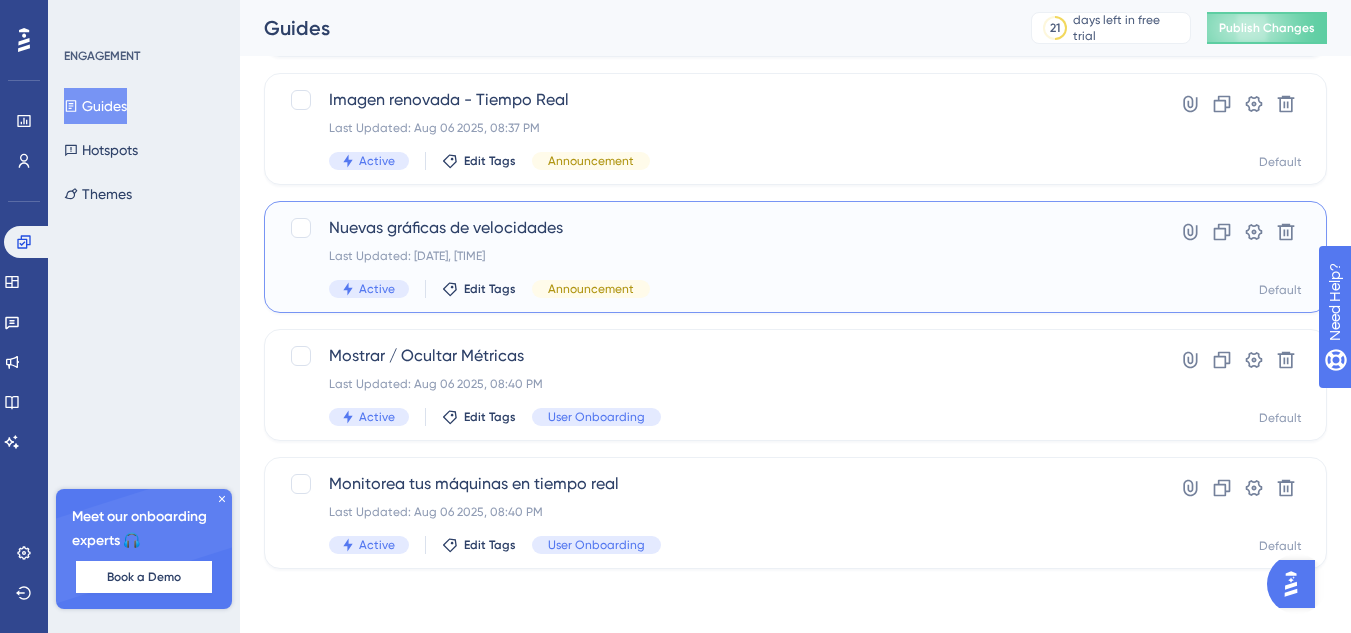 click on "Nuevas gráficas de velocidades Last Updated: Aug 06 2025, 08:02 PM Active Edit Tags Announcement" at bounding box center (715, 257) 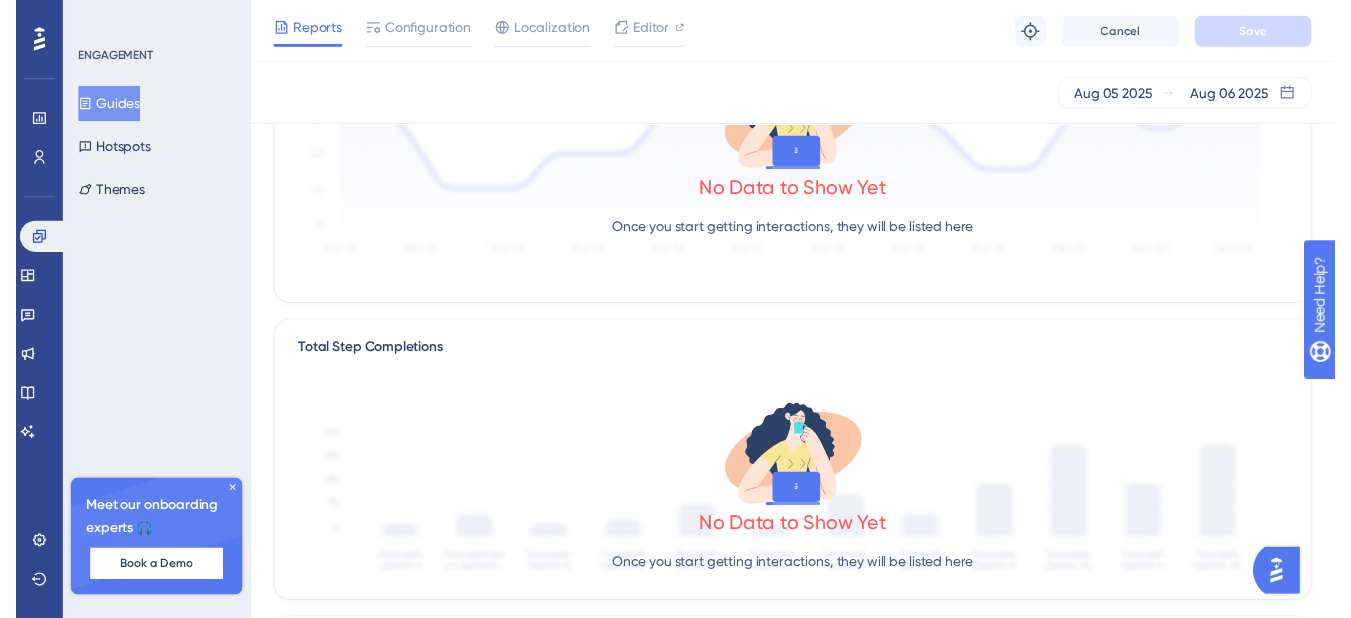 scroll, scrollTop: 0, scrollLeft: 0, axis: both 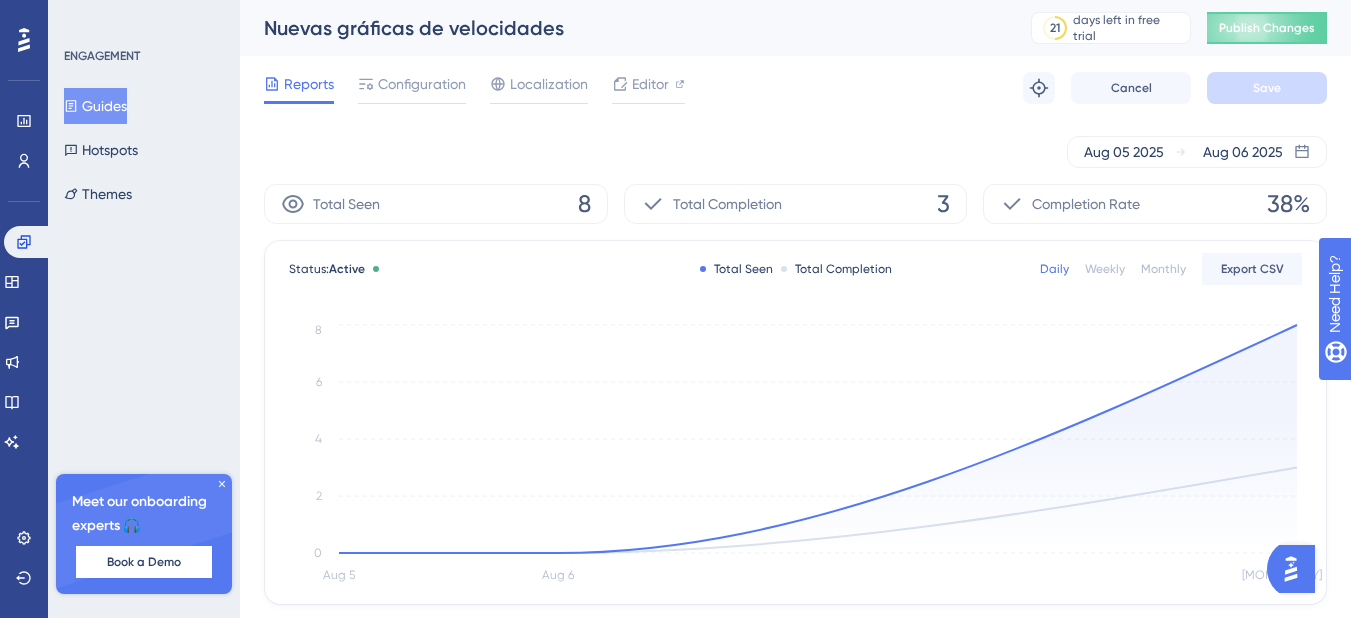 click on "Reports Configuration Localization Editor Troubleshoot Cancel Save" at bounding box center (795, 88) 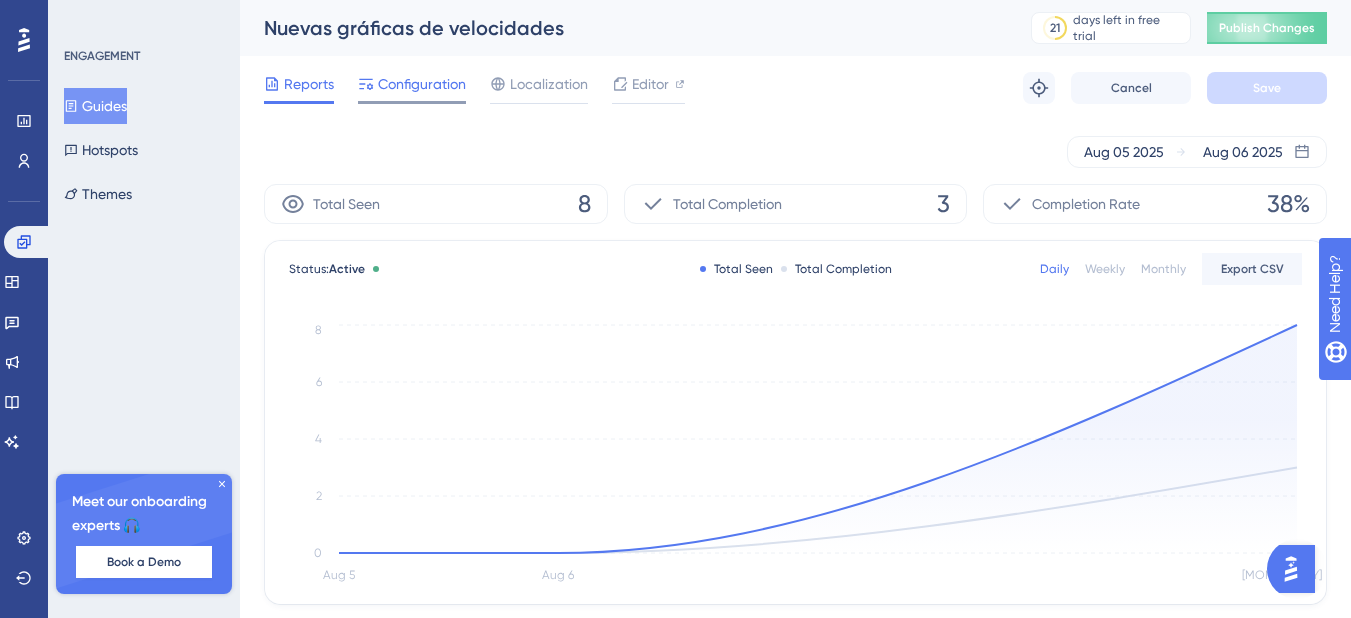click on "Configuration" at bounding box center [422, 84] 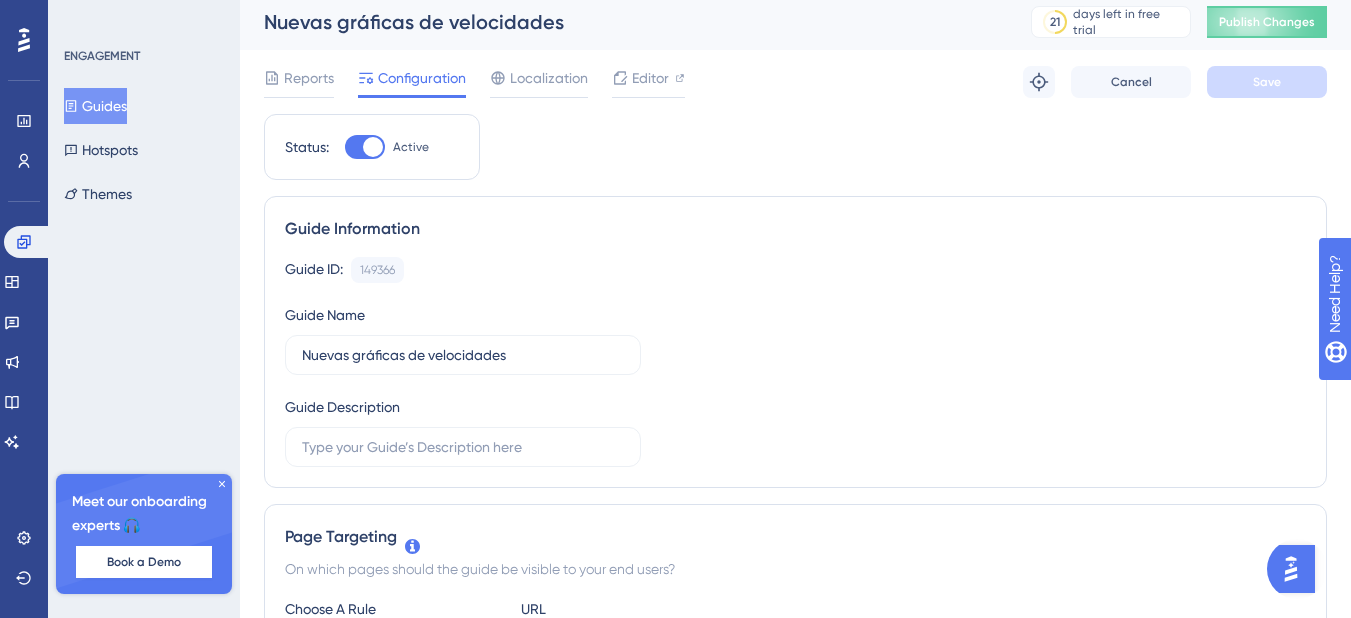 scroll, scrollTop: 0, scrollLeft: 0, axis: both 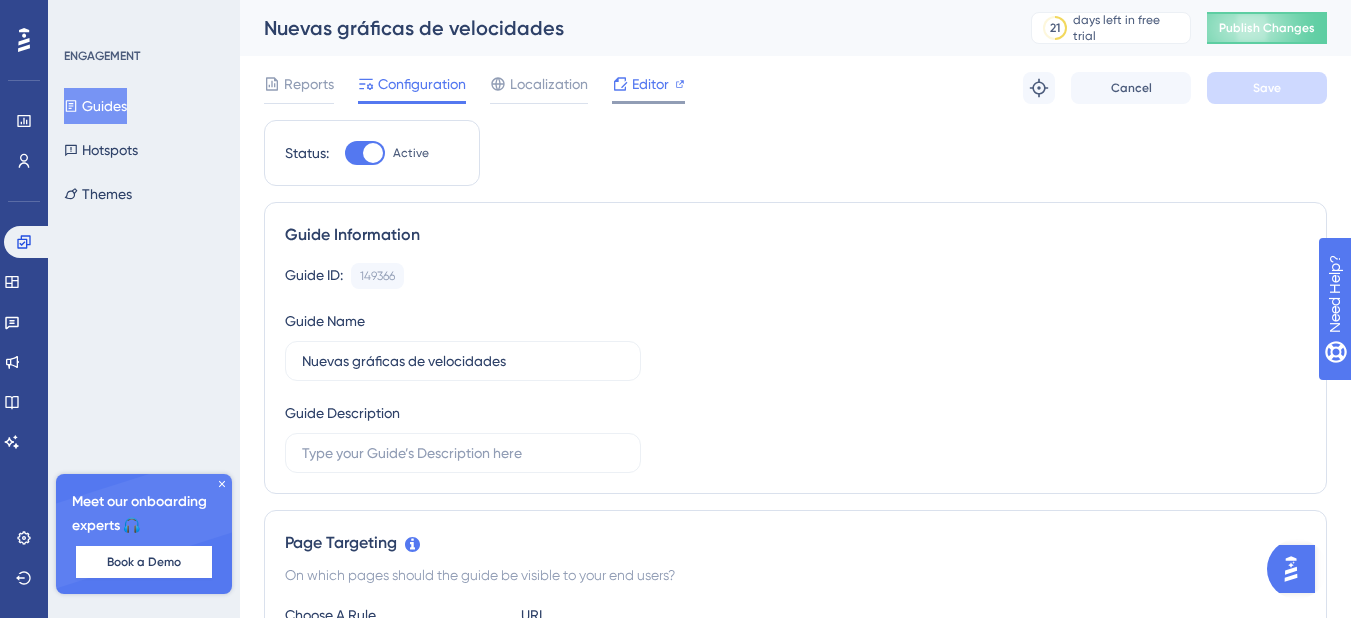 click on "Editor" at bounding box center (650, 84) 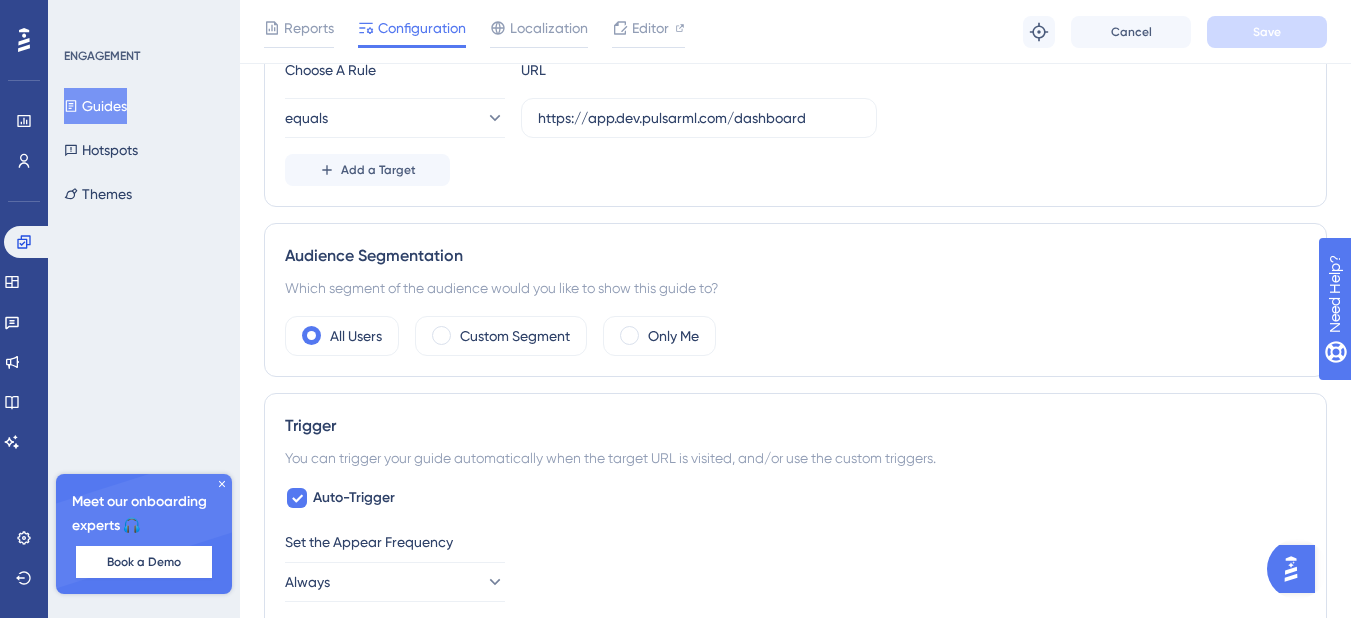 scroll, scrollTop: 600, scrollLeft: 0, axis: vertical 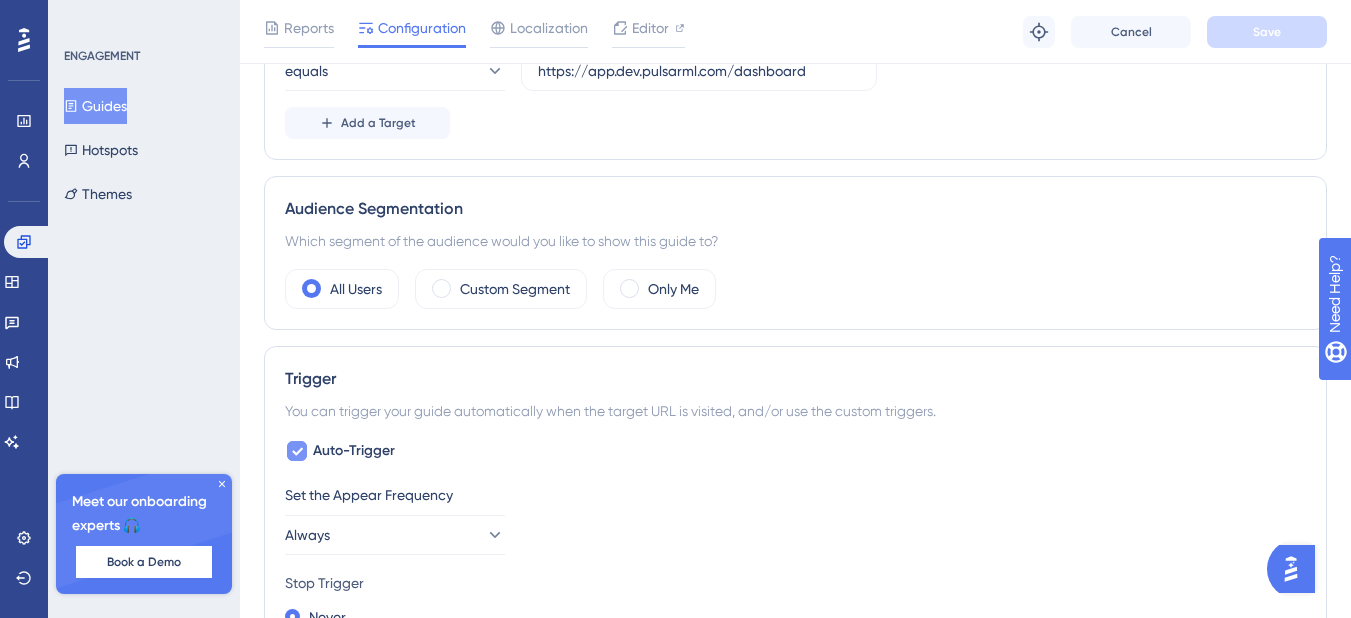 click 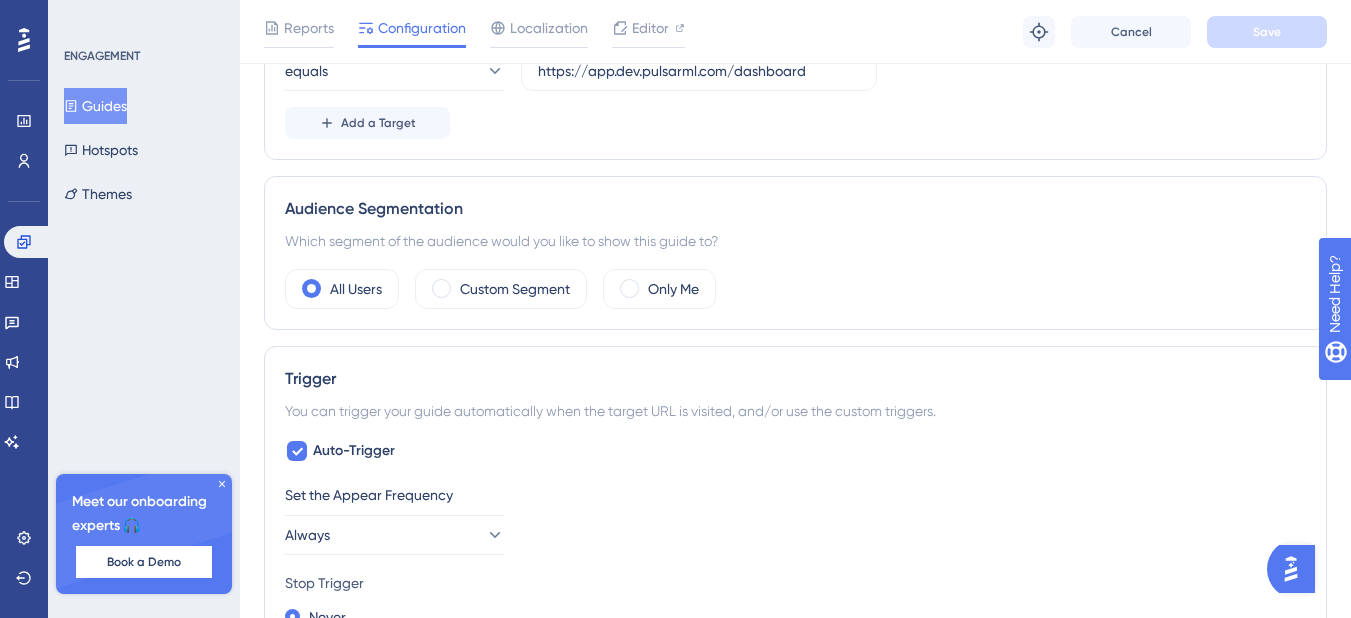 checkbox on "false" 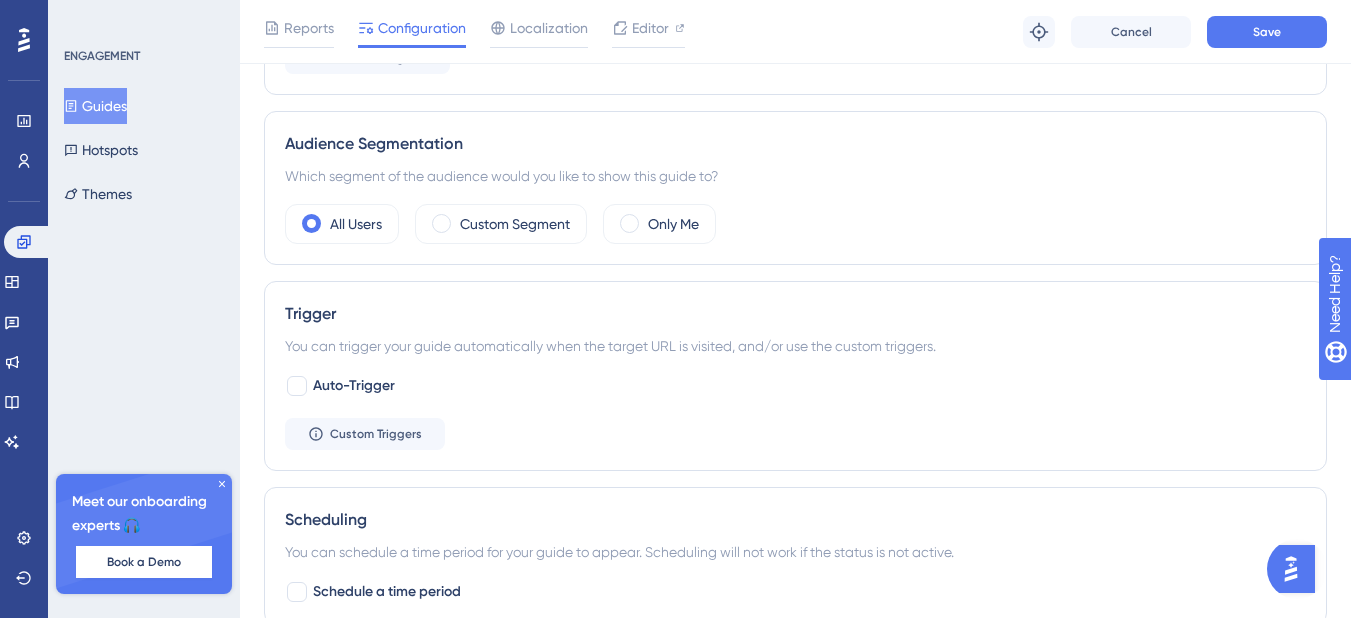 scroll, scrollTop: 700, scrollLeft: 0, axis: vertical 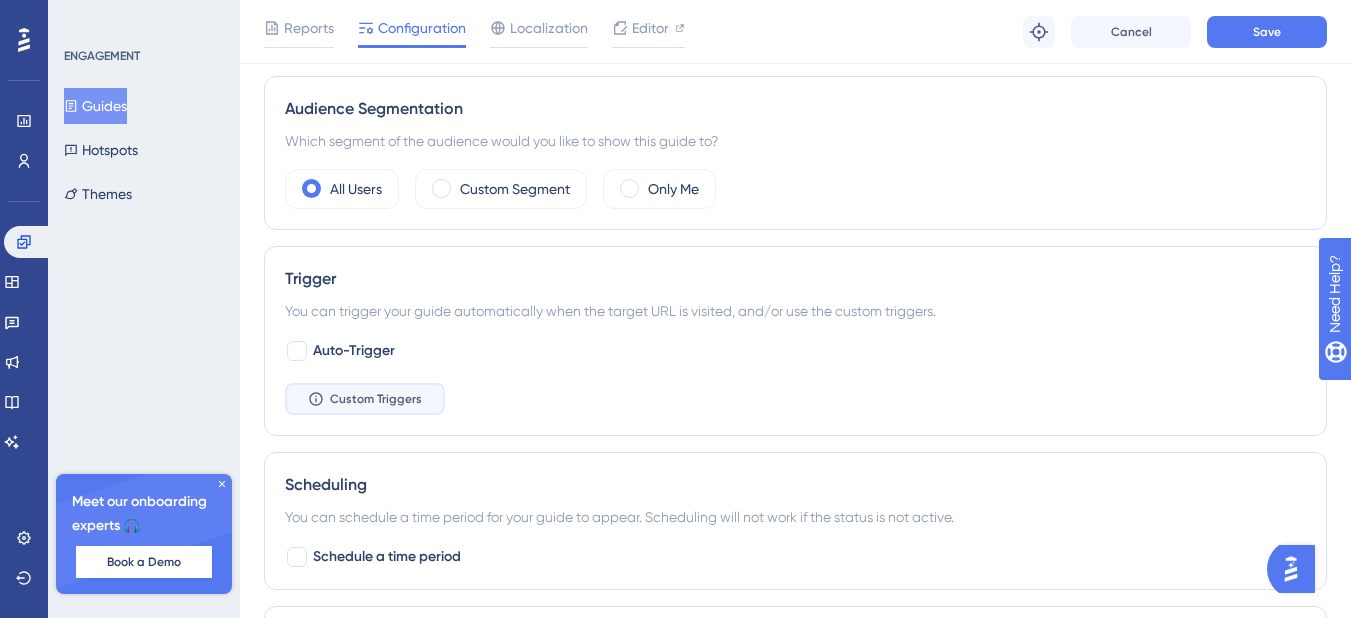 drag, startPoint x: 428, startPoint y: 402, endPoint x: 438, endPoint y: 405, distance: 10.440307 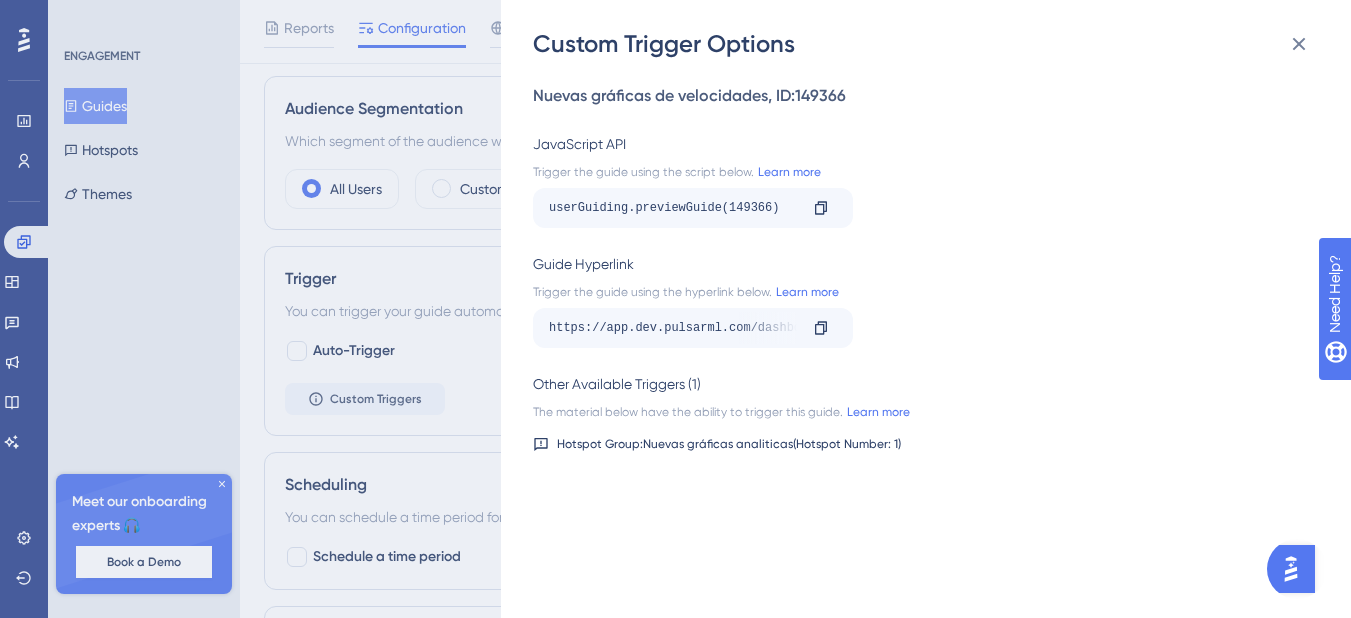 click on "Custom Trigger Options Nuevas gráficas de velocidades , ID: 149366 JavaScript API Trigger the guide using the script below. Learn more userGuiding.previewGuide(149366) Copy Guide Hyperlink Trigger the guide using the hyperlink below. Learn more https://app.dev.pulsarml.com/dashboard?__ug__=149366 Copy Other Available Triggers (1) The material below have the ability to trigger this guide. Learn more Hotspot Group:  Nuevas gráficas analiticas  (Hotspot Number:   1 )" at bounding box center (926, 309) 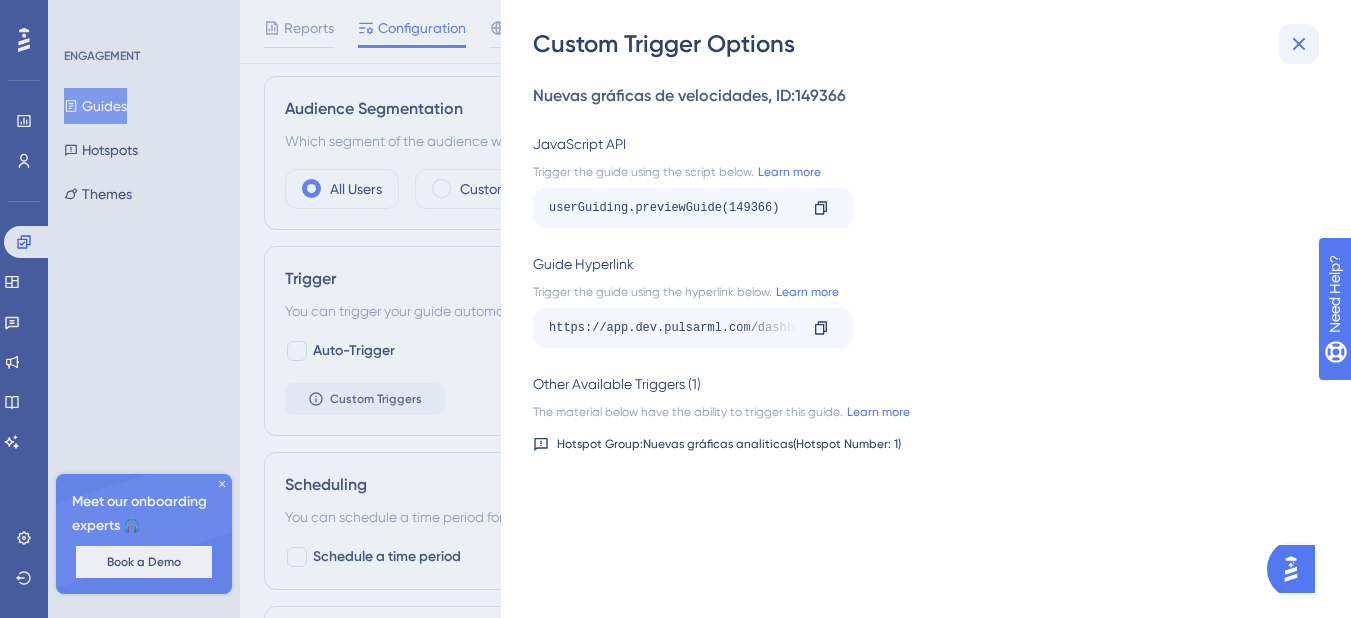 click 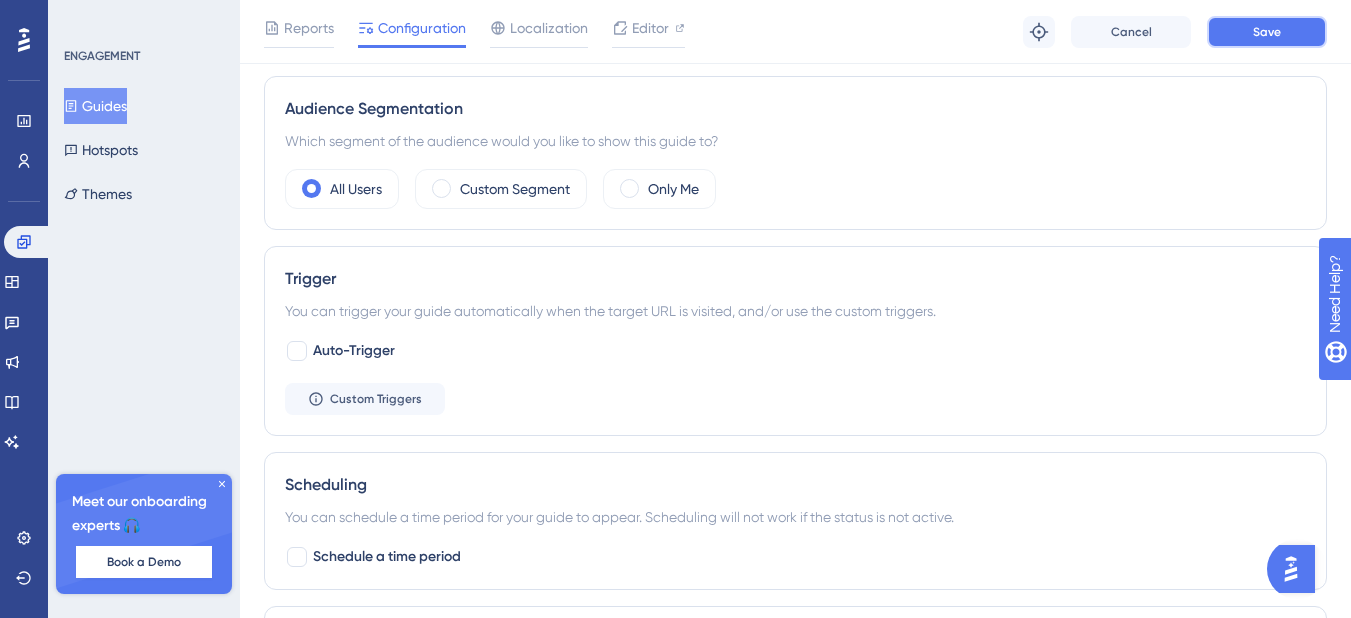 click on "Save" at bounding box center (1267, 32) 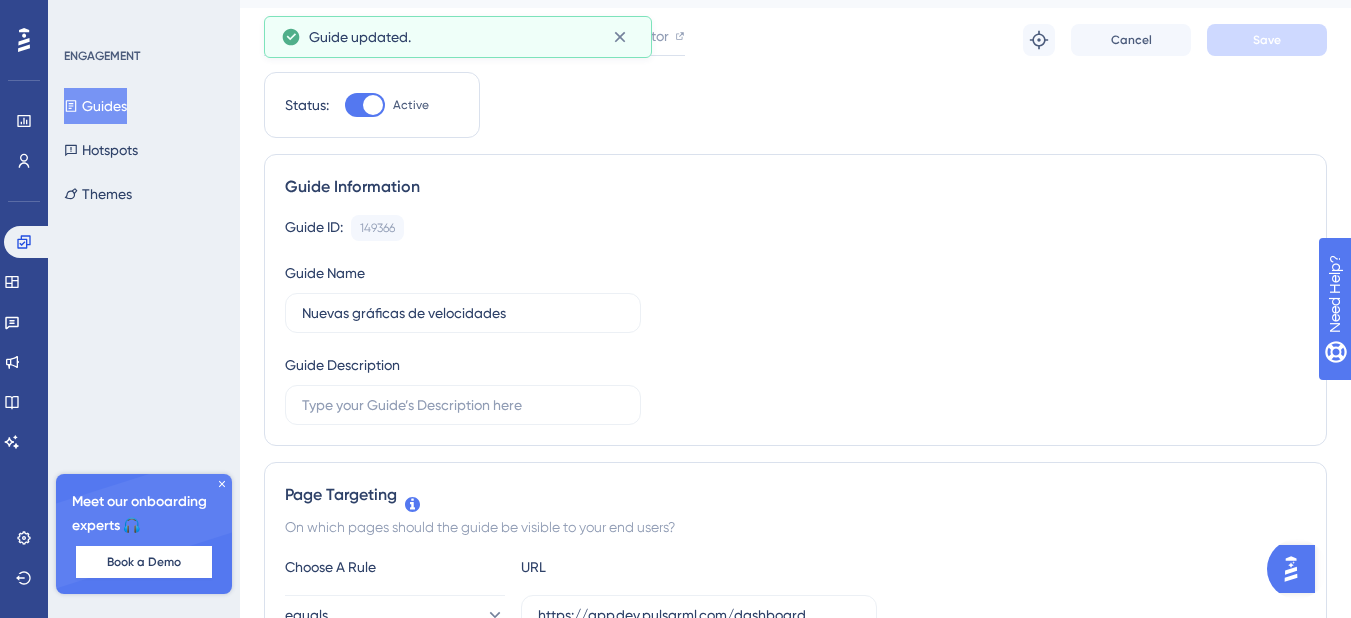 scroll, scrollTop: 0, scrollLeft: 0, axis: both 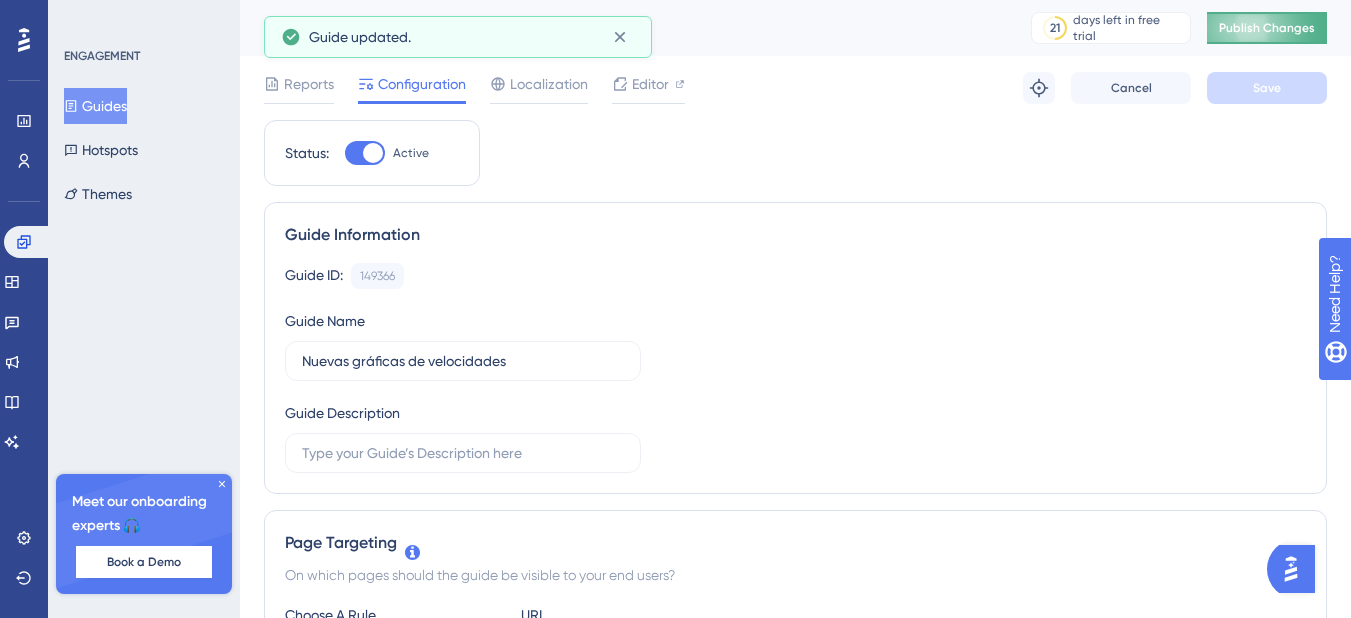 click on "Publish Changes" at bounding box center (1267, 28) 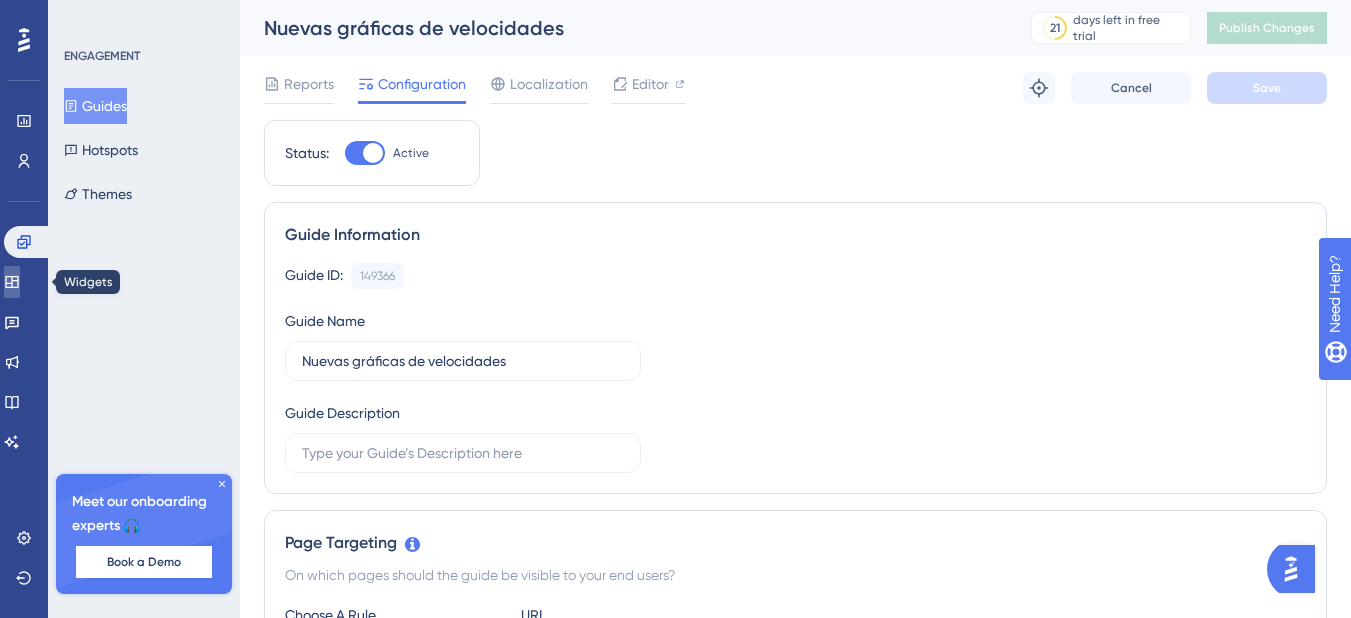 click 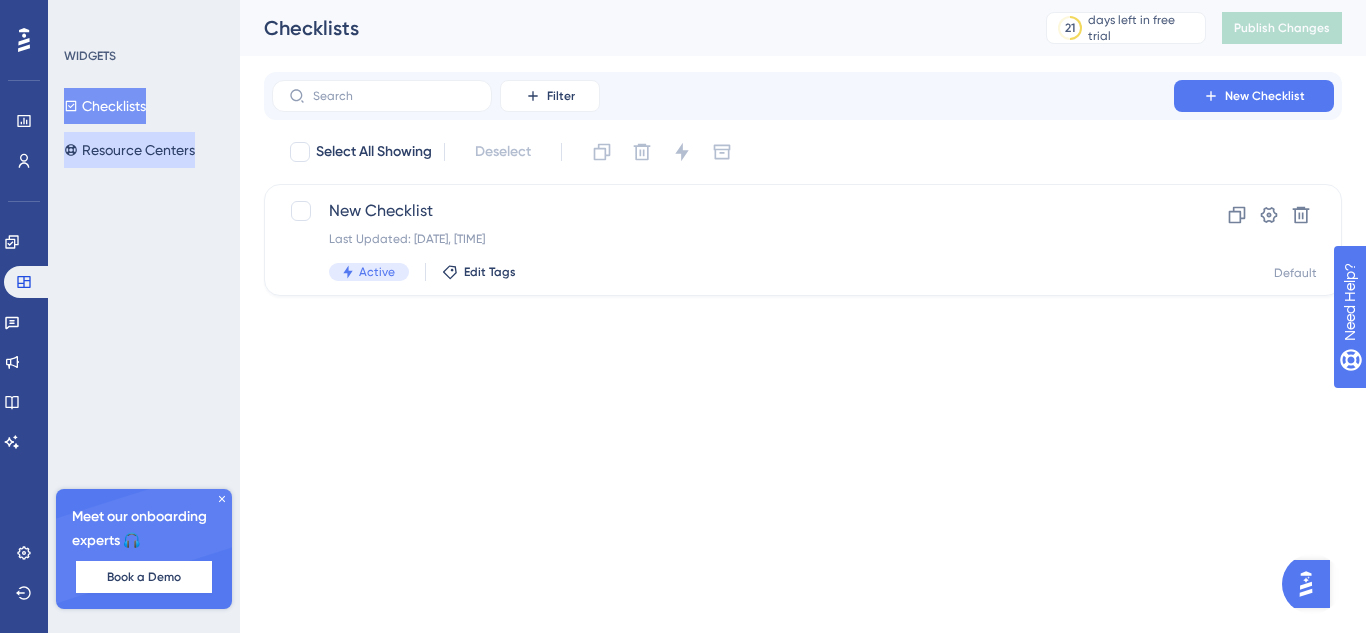 click on "Resource Centers" at bounding box center (129, 150) 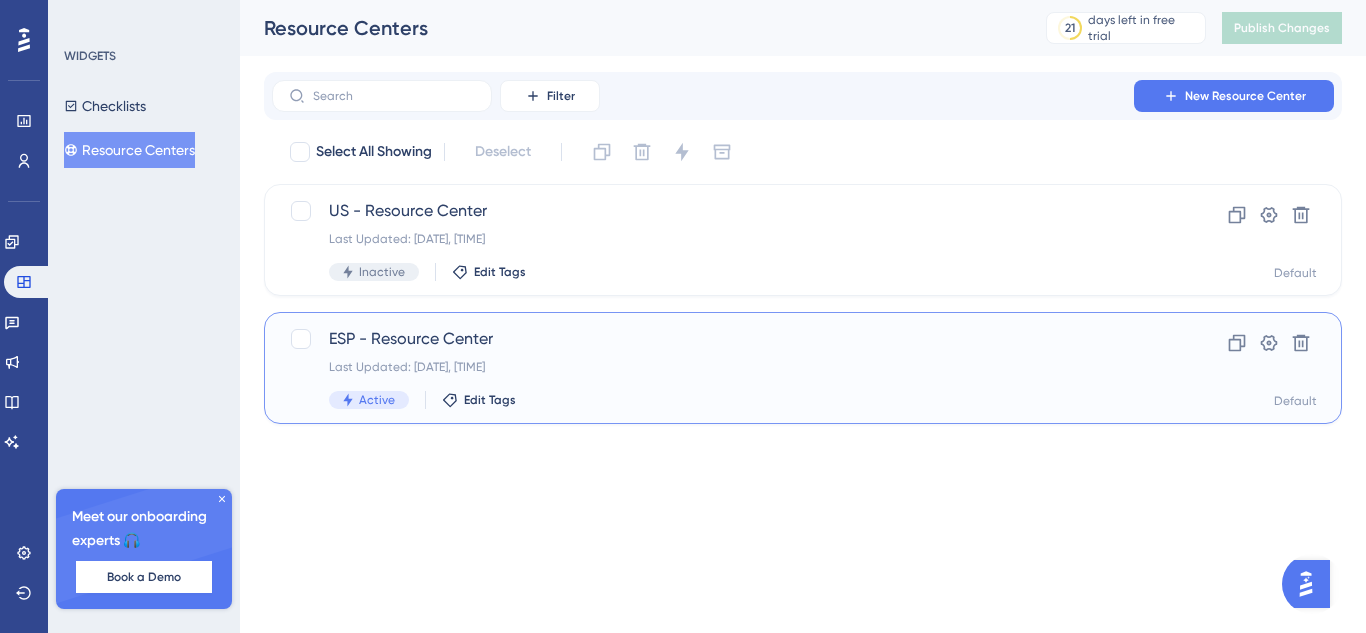 click on "ESP - Resource Center" at bounding box center [723, 339] 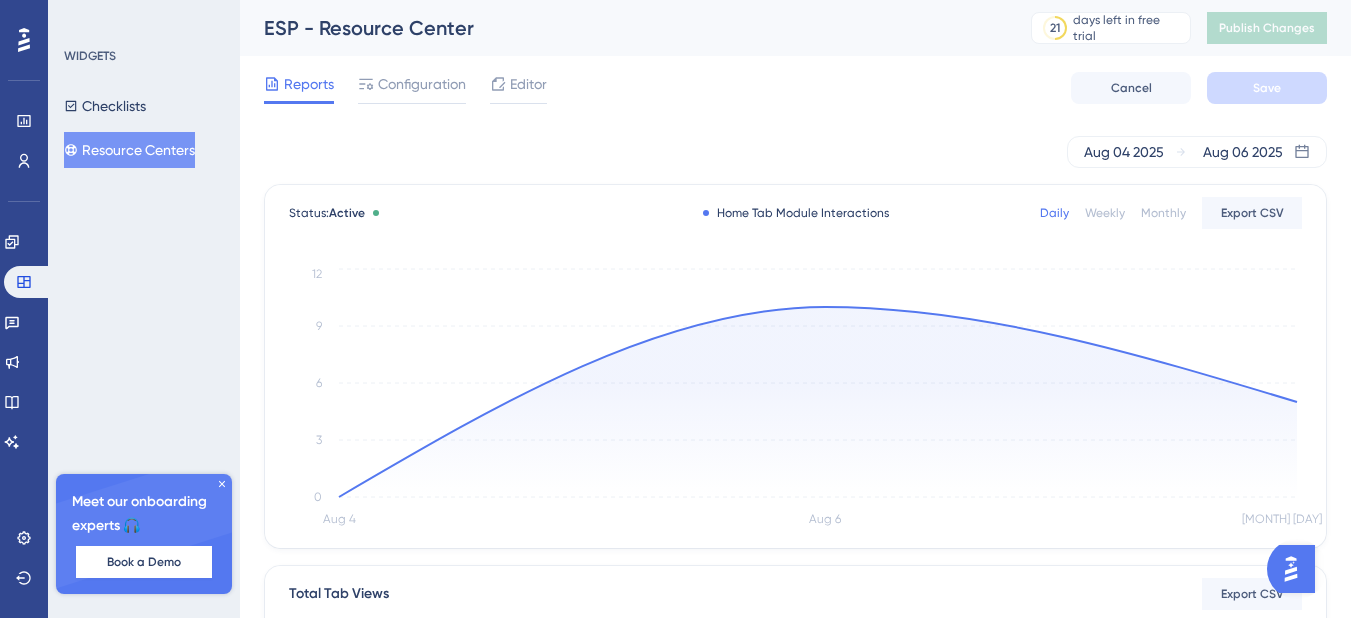click on "Reports Configuration Editor Cancel Save" at bounding box center (795, 88) 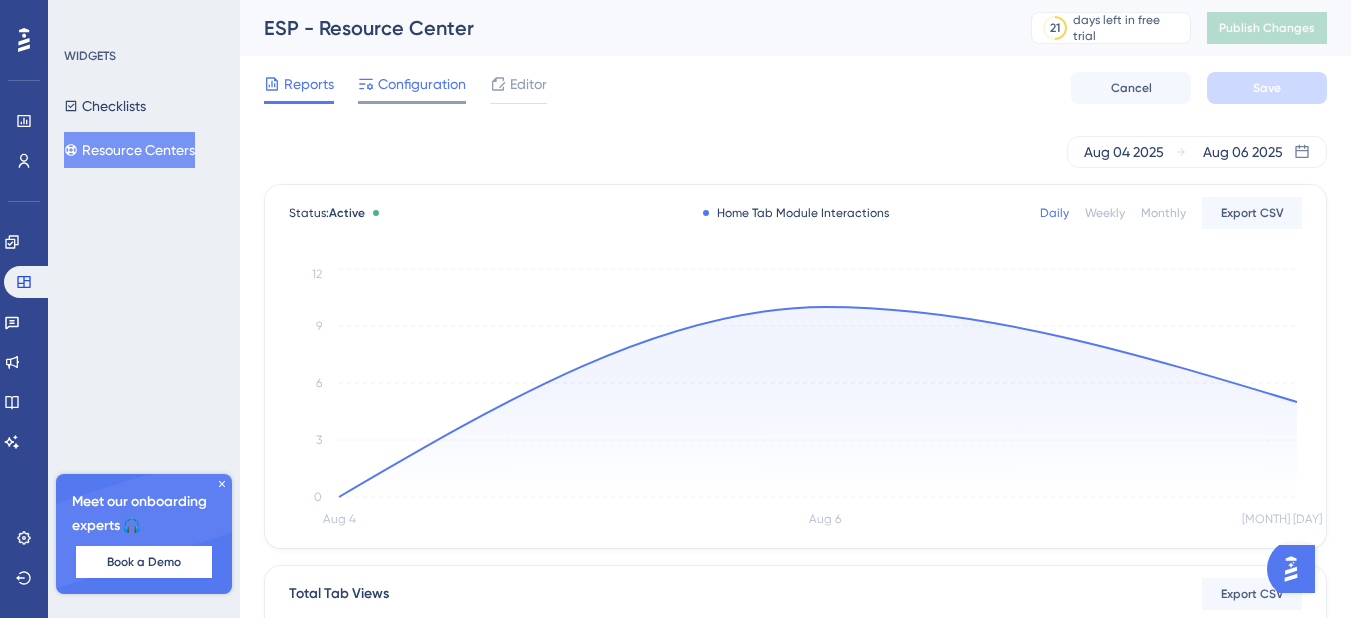 click on "Configuration" at bounding box center [422, 84] 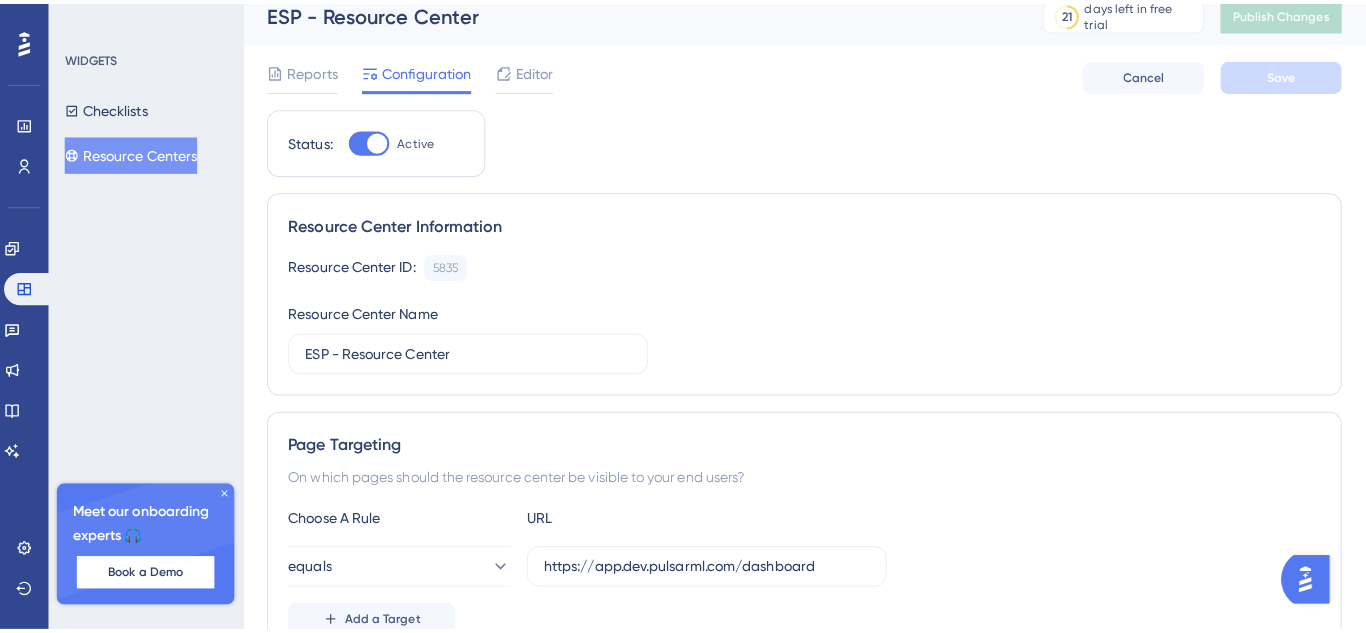 scroll, scrollTop: 0, scrollLeft: 0, axis: both 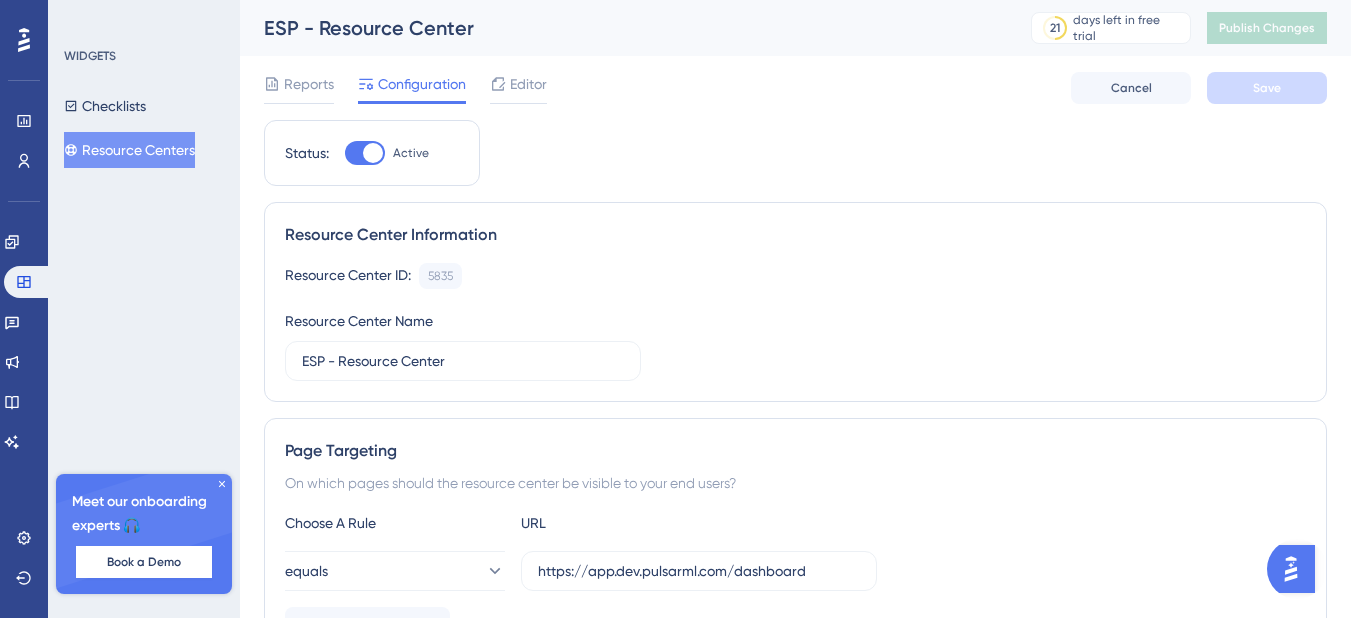 click on "Reports Configuration Editor Cancel Save" at bounding box center [795, 88] 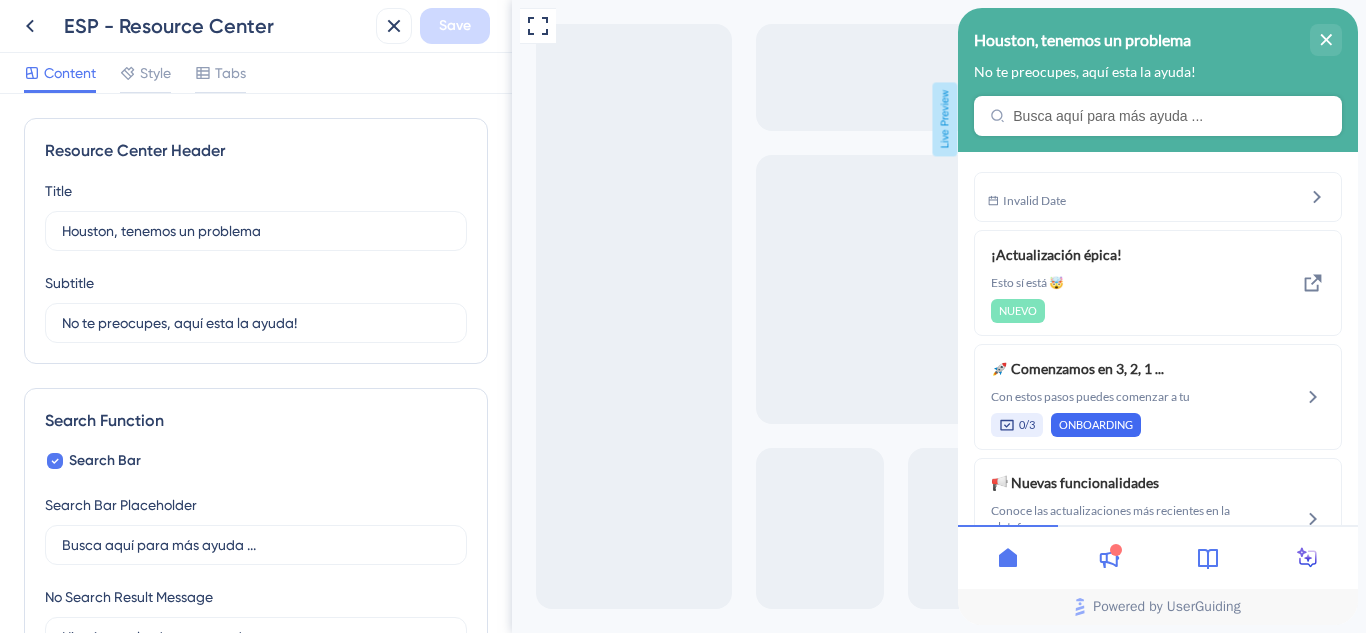scroll, scrollTop: 0, scrollLeft: 0, axis: both 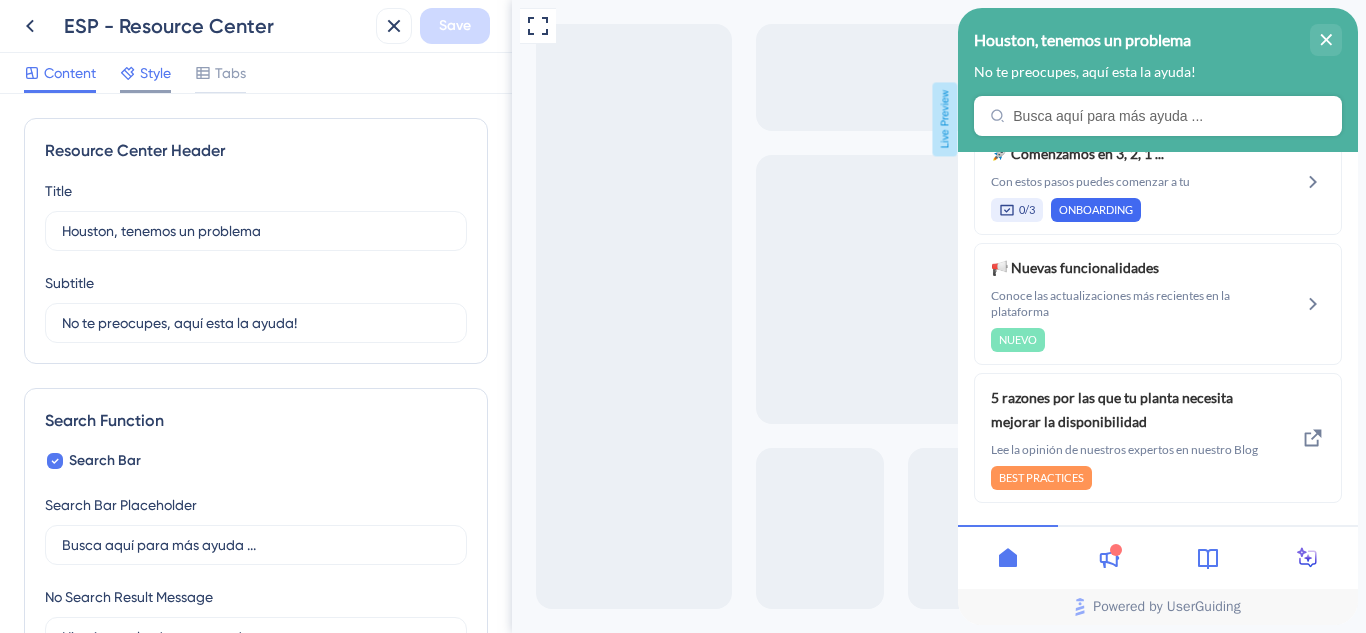 click on "Style" at bounding box center [155, 73] 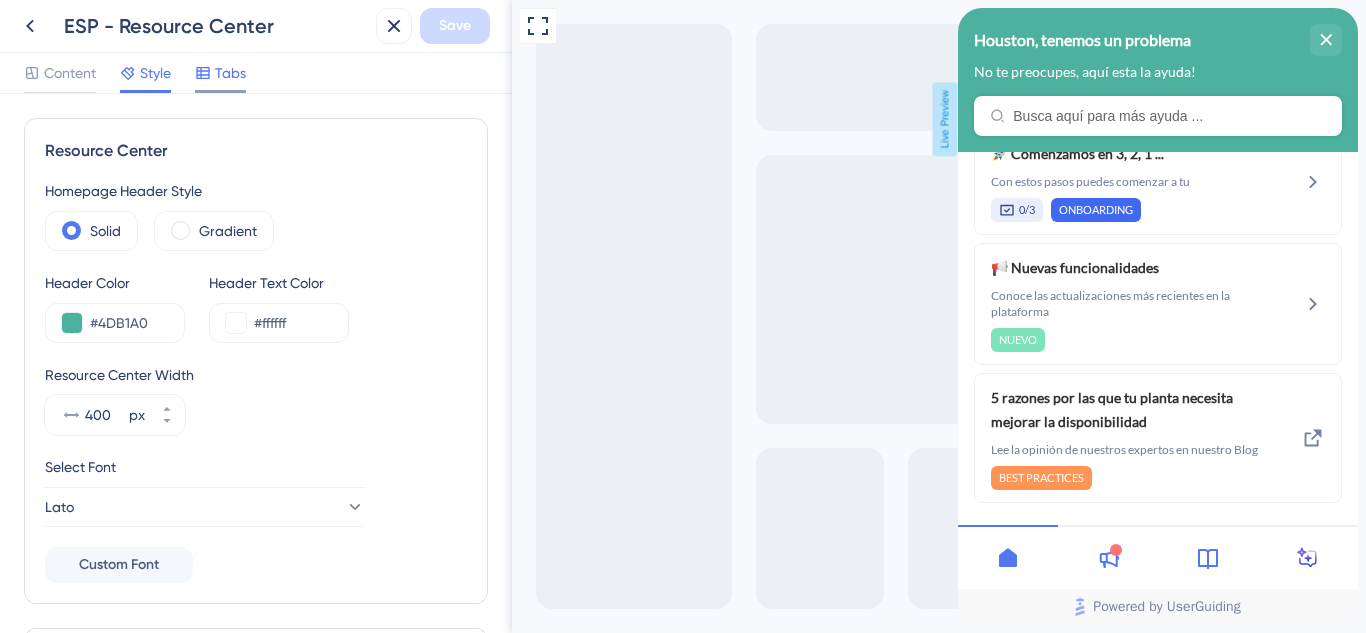 click on "Content Style Tabs" at bounding box center [135, 77] 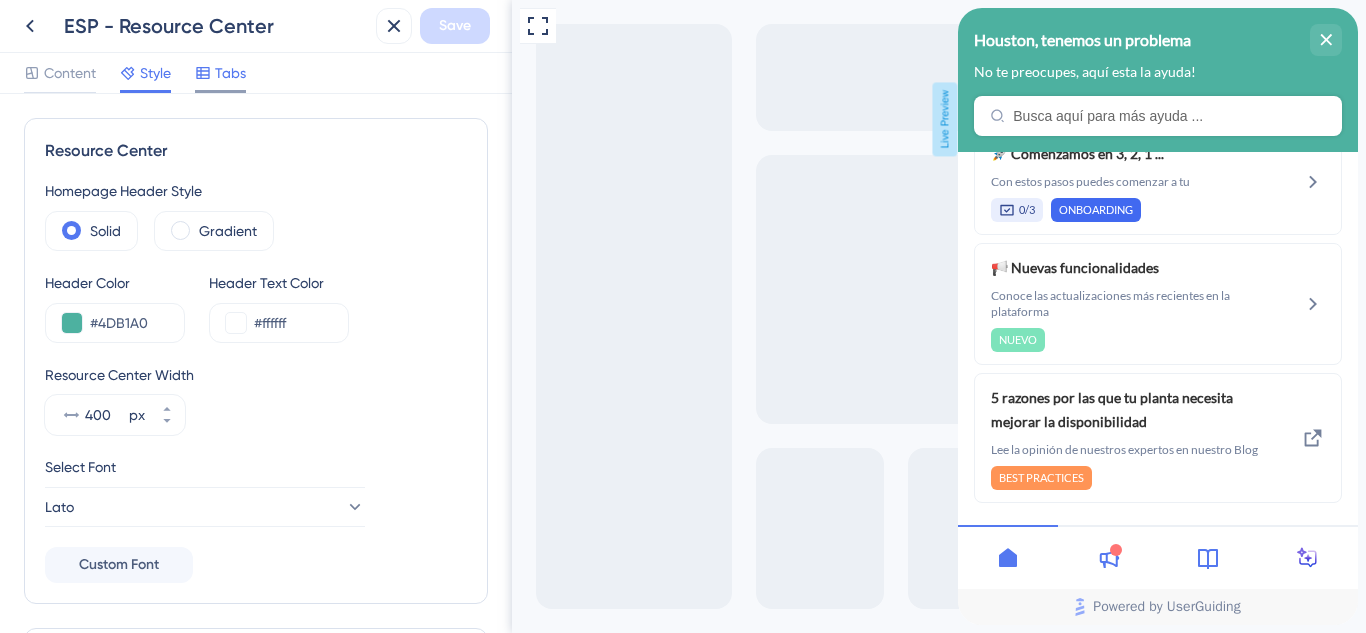 scroll, scrollTop: 0, scrollLeft: 0, axis: both 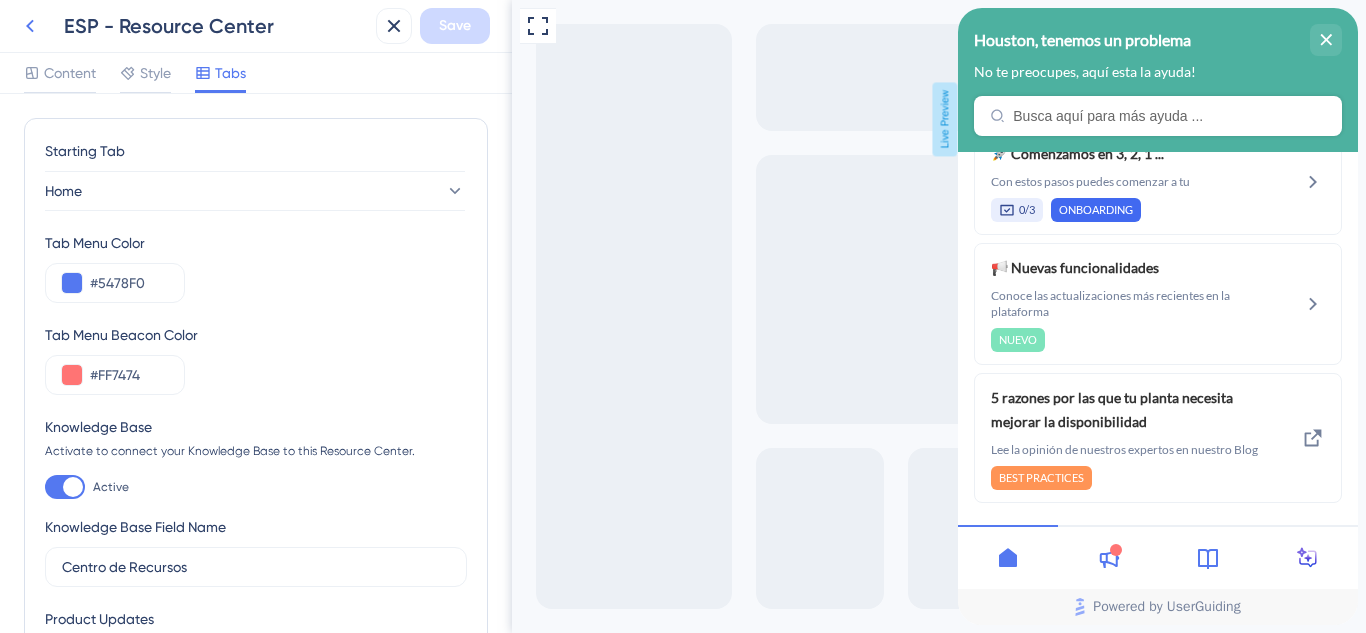 click 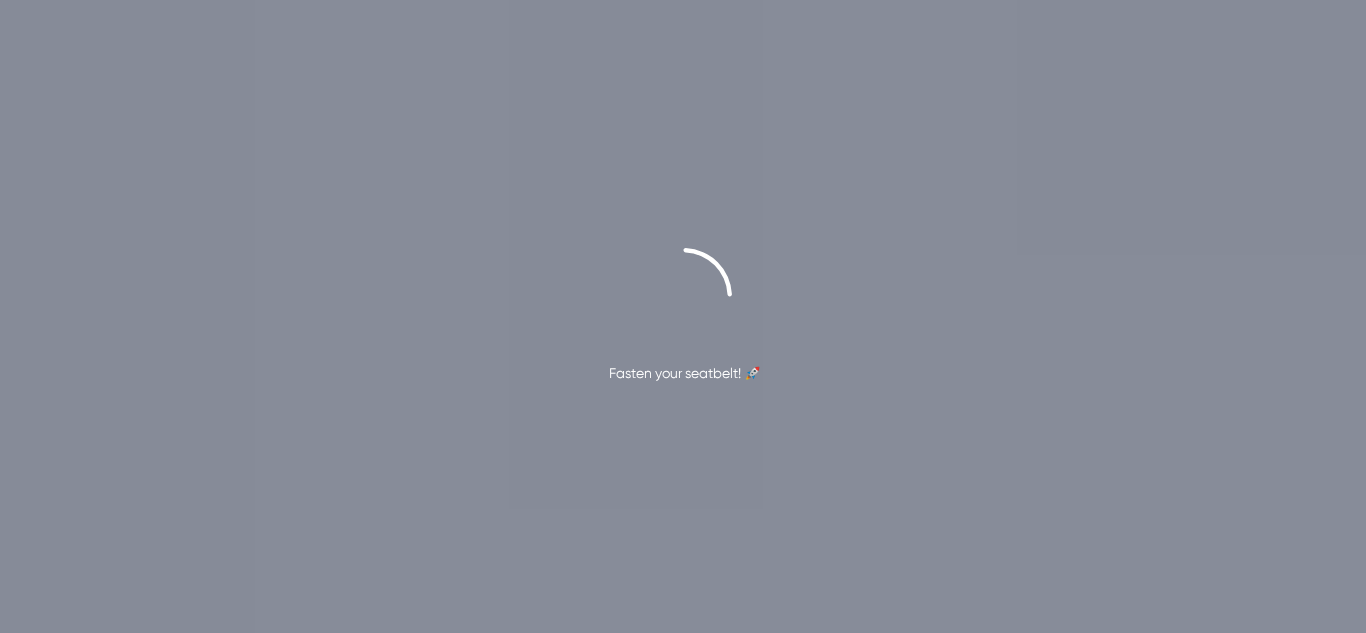 scroll, scrollTop: 0, scrollLeft: 0, axis: both 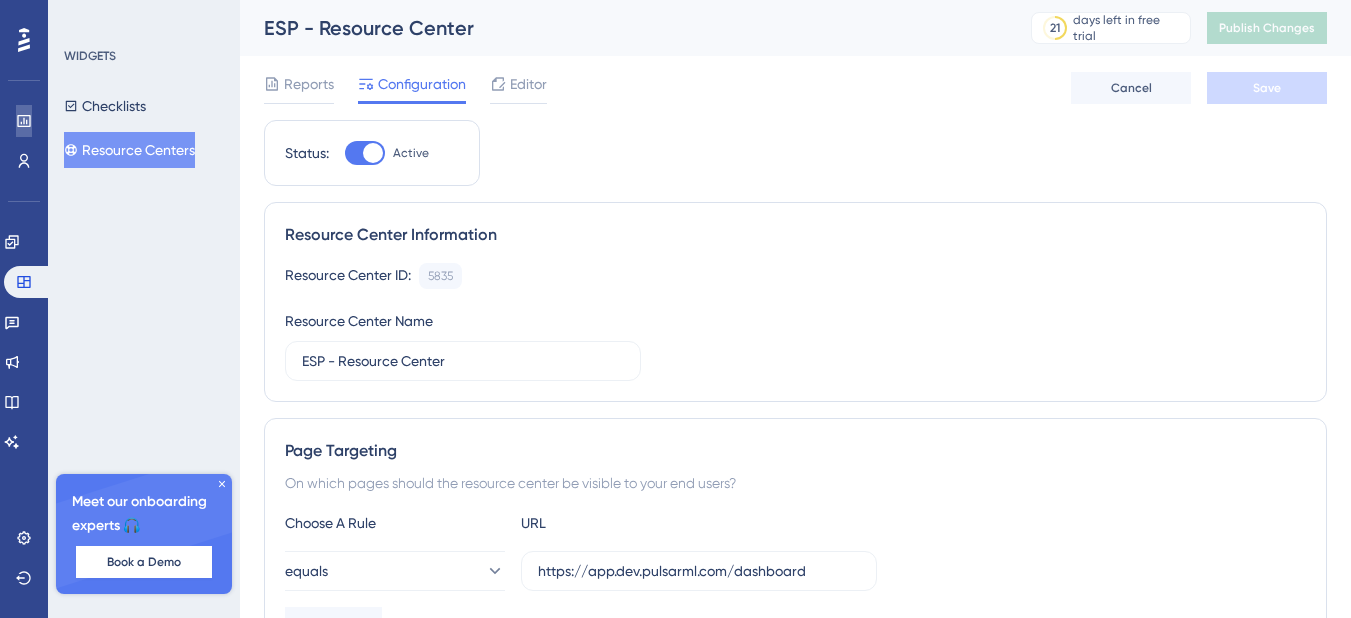 click at bounding box center (24, 121) 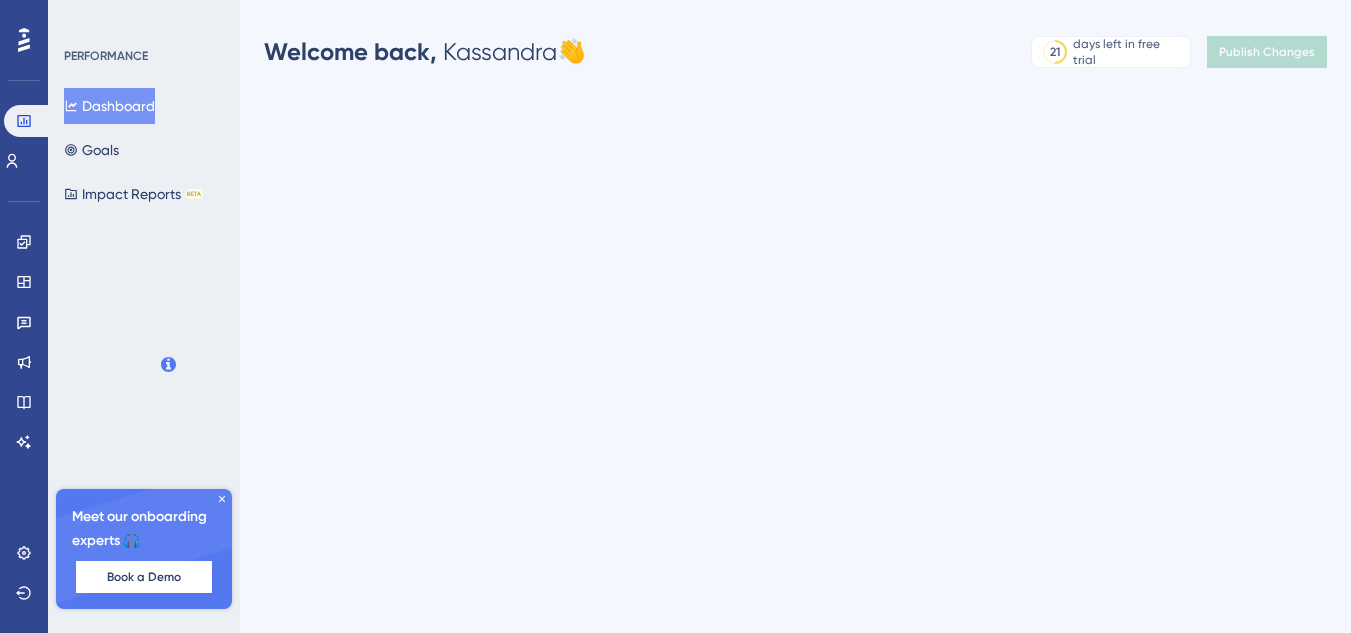 scroll, scrollTop: 0, scrollLeft: 0, axis: both 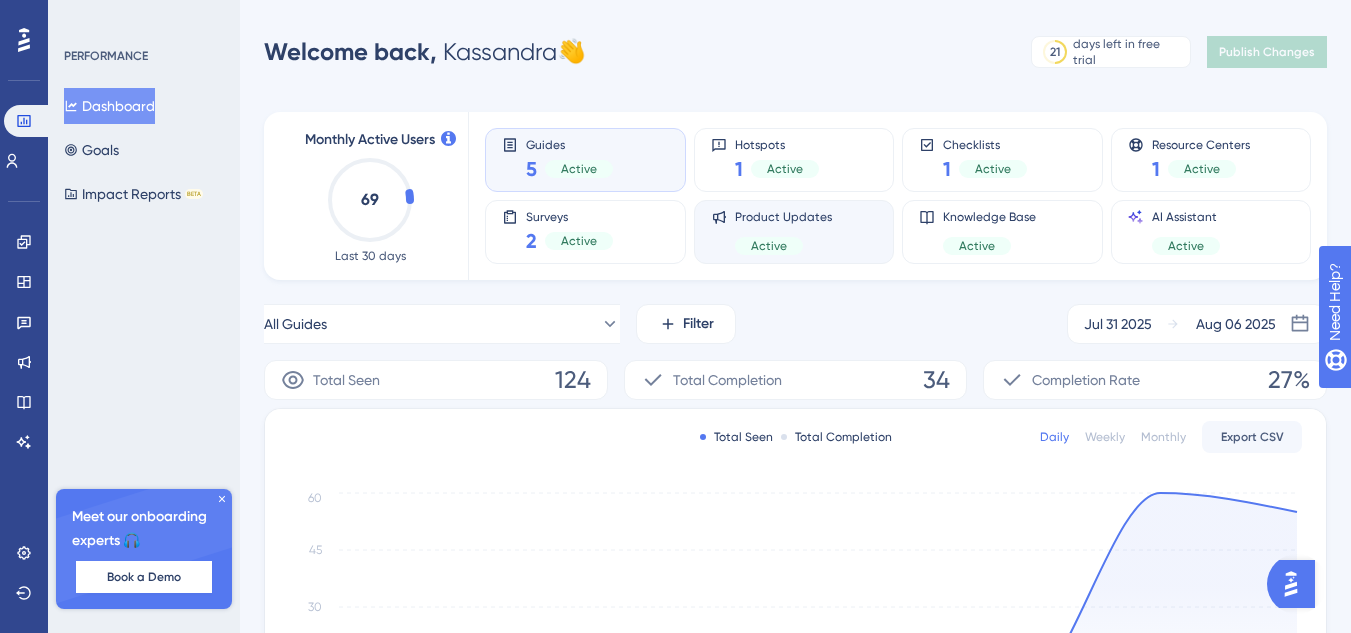 click on "Active" at bounding box center [769, 246] 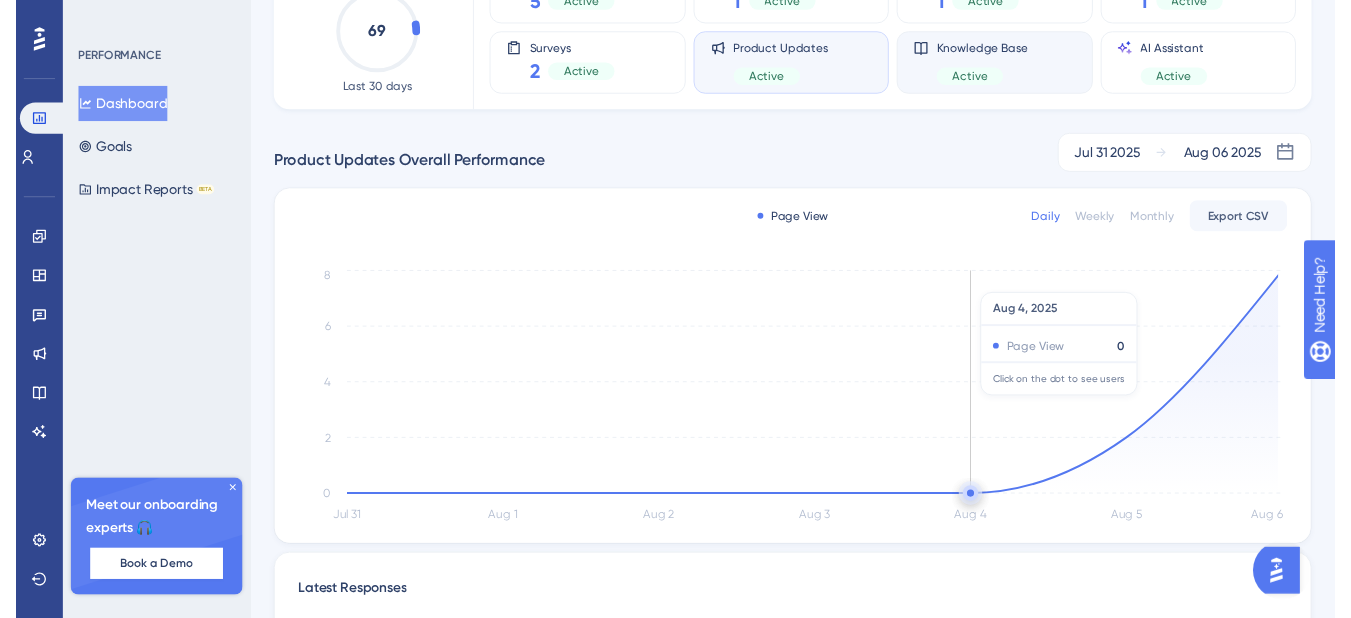 scroll, scrollTop: 0, scrollLeft: 0, axis: both 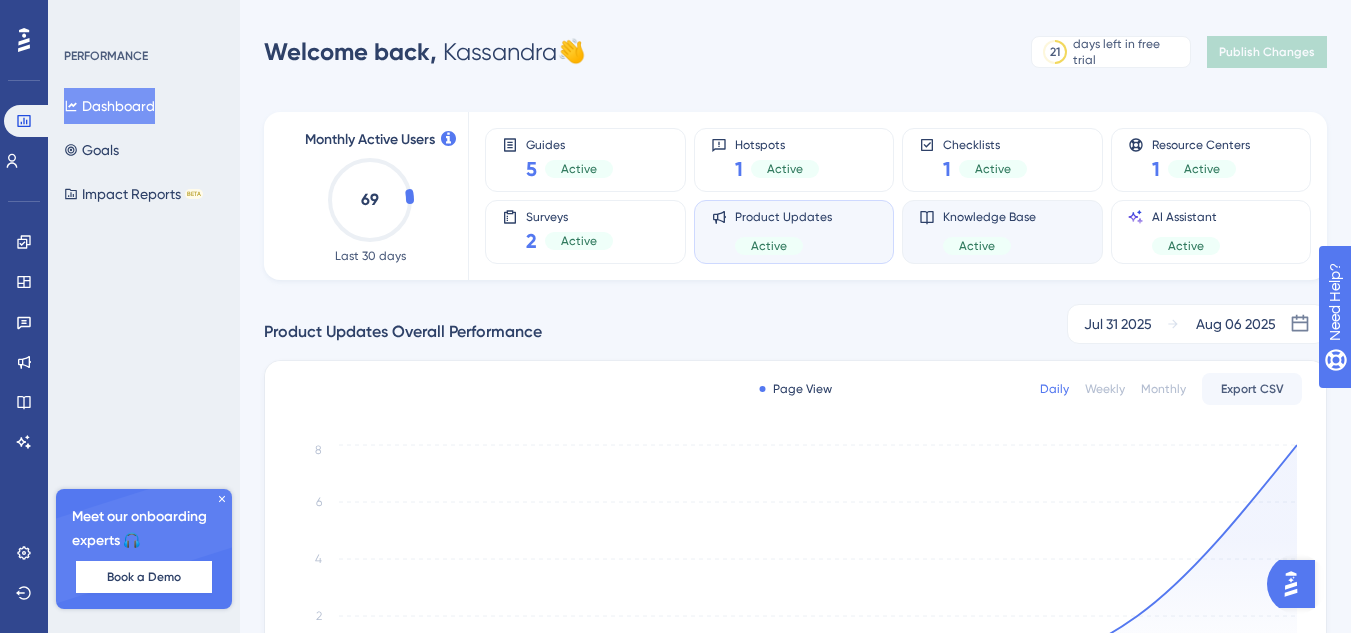 click on "Knowledge Base Active" at bounding box center [1002, 232] 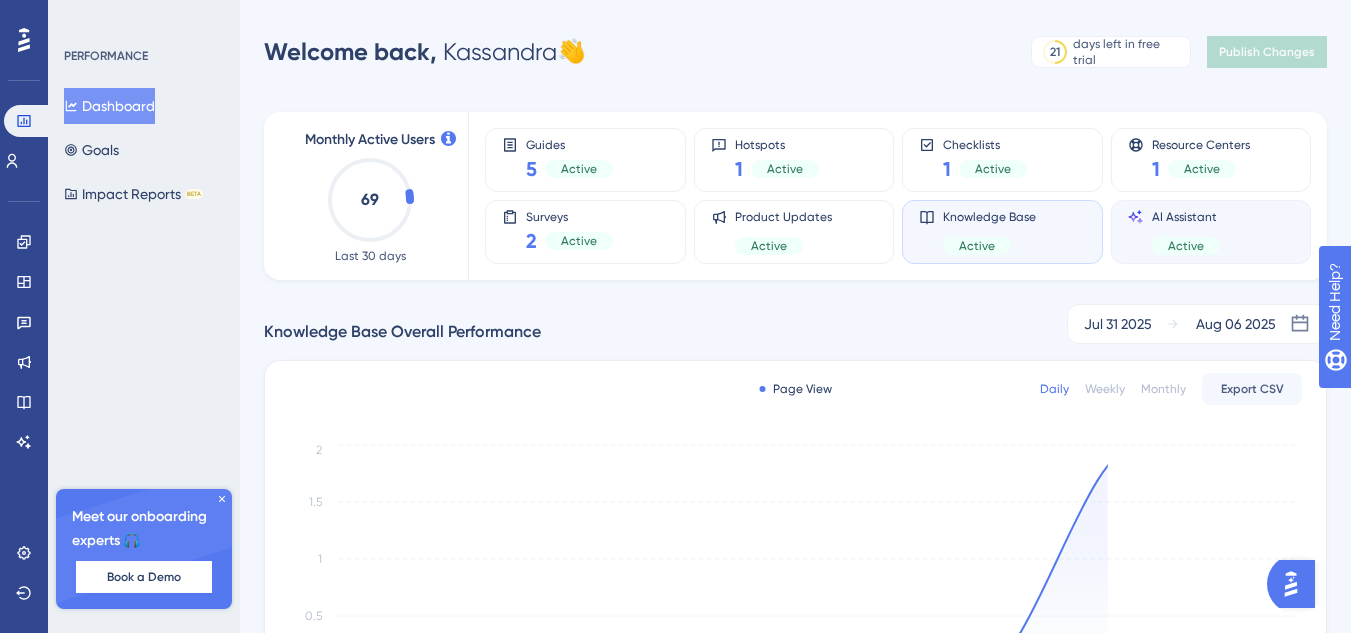 click on "AI Assistant Active" at bounding box center (1211, 232) 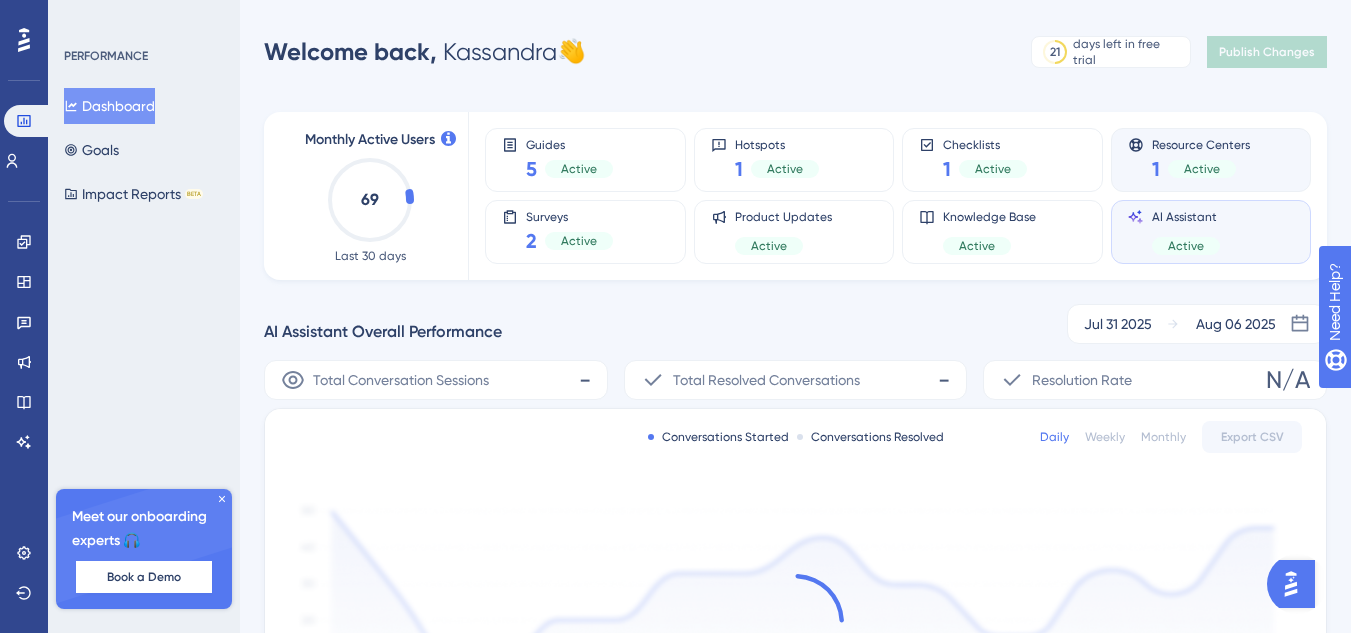 click on "1 Active" at bounding box center [1201, 169] 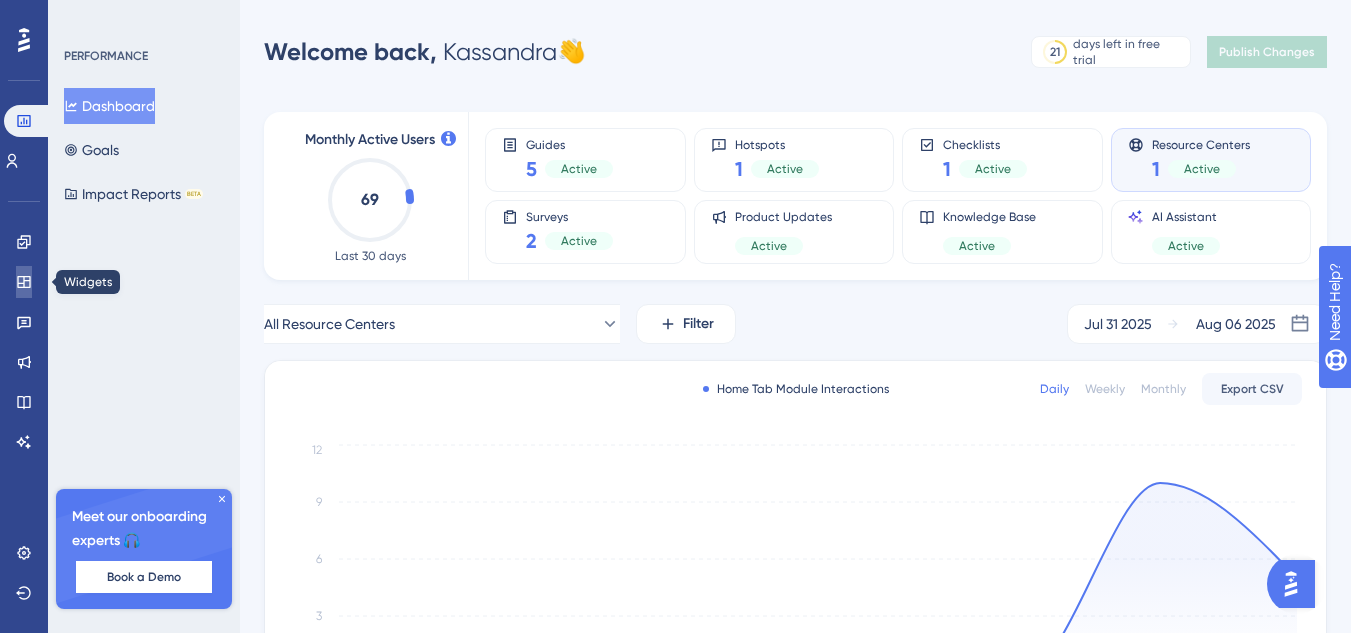 click 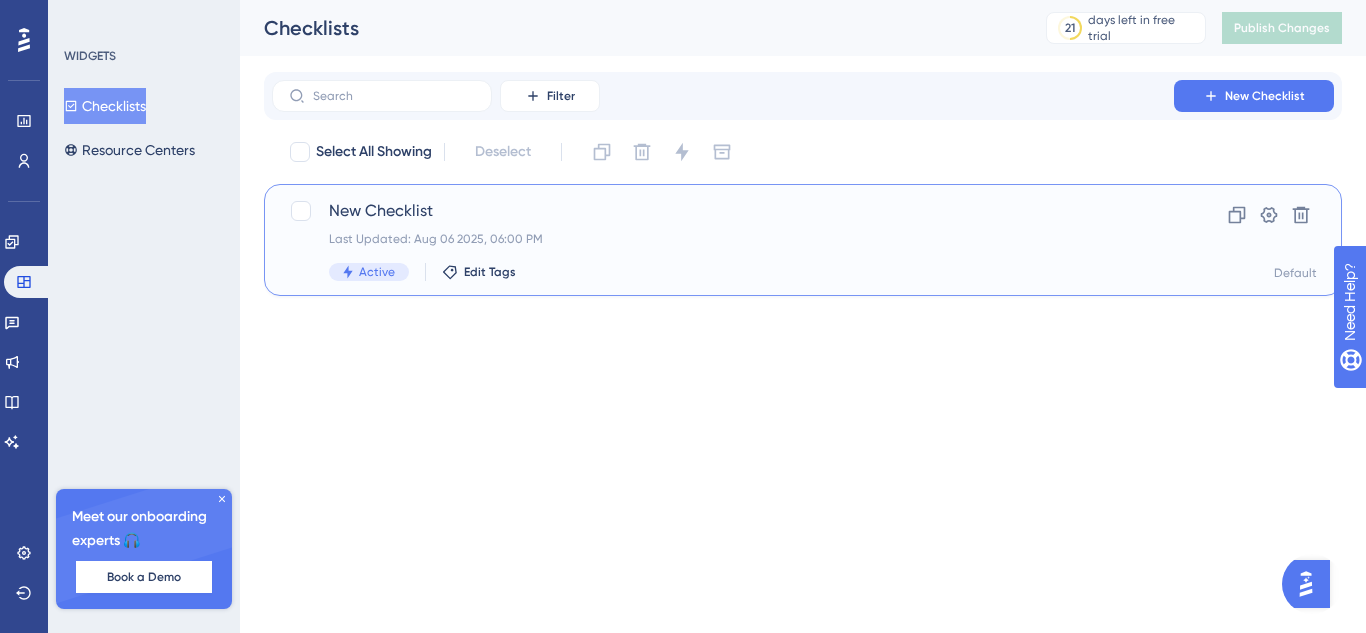 click on "Last Updated: Aug 06 2025, 06:00 PM" at bounding box center (723, 239) 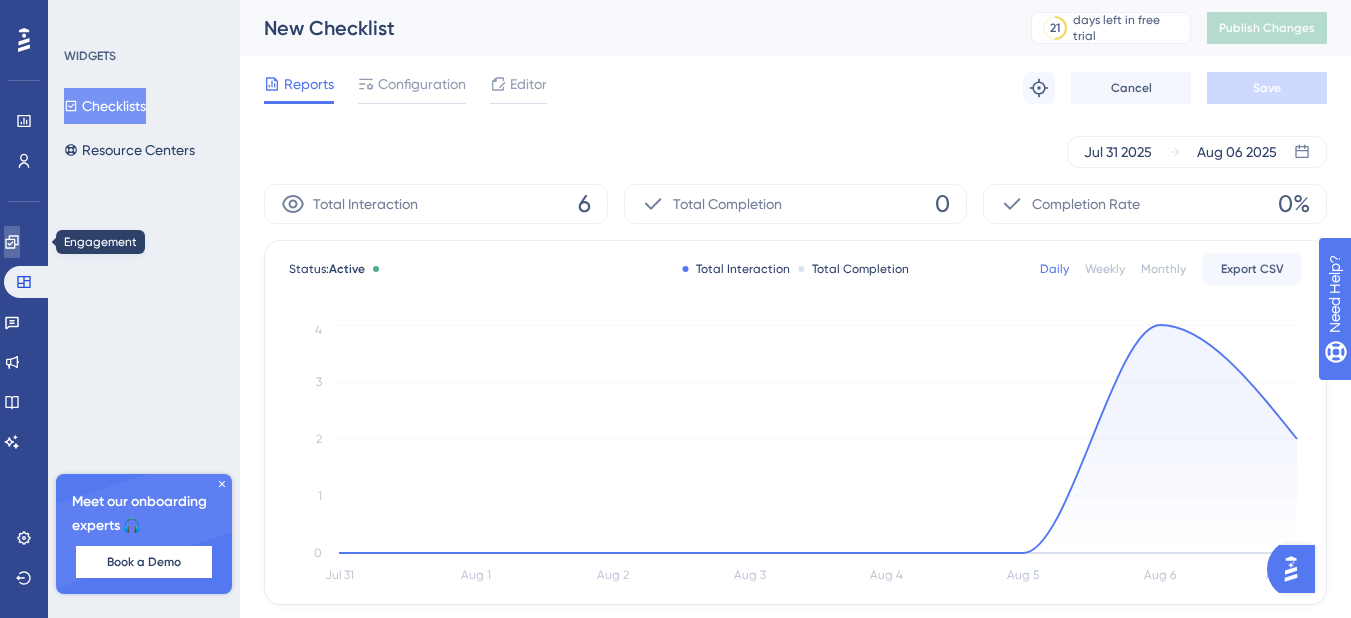 click 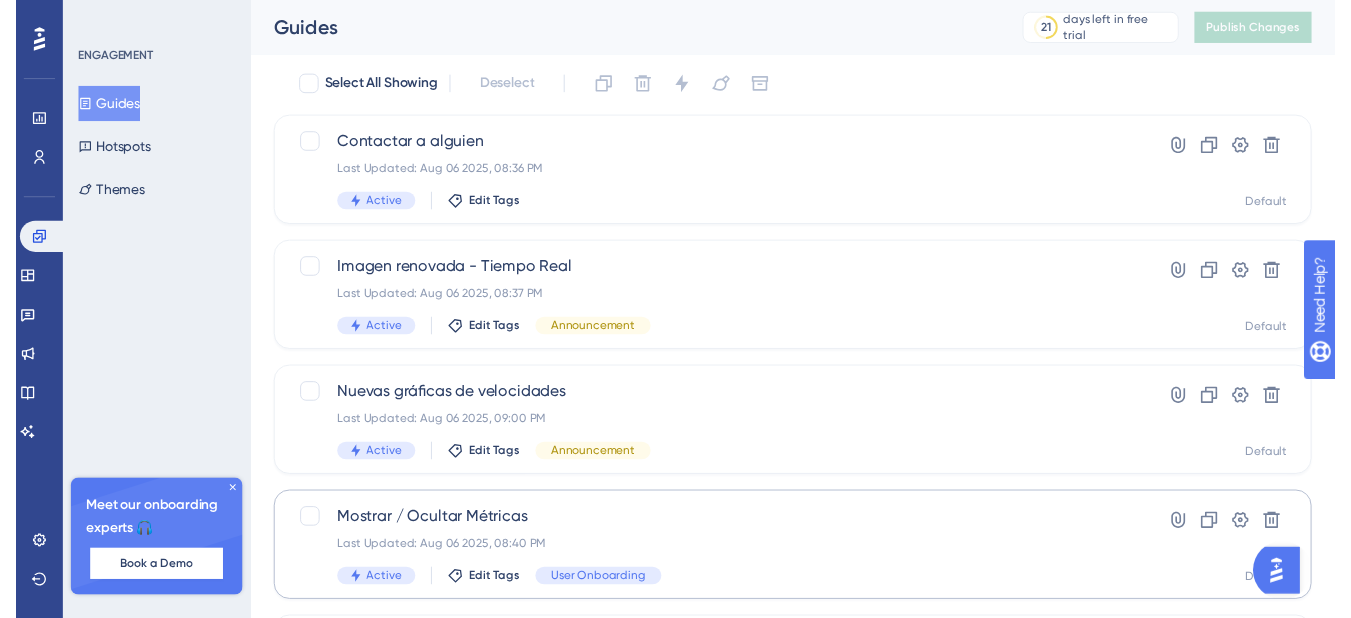 scroll, scrollTop: 0, scrollLeft: 0, axis: both 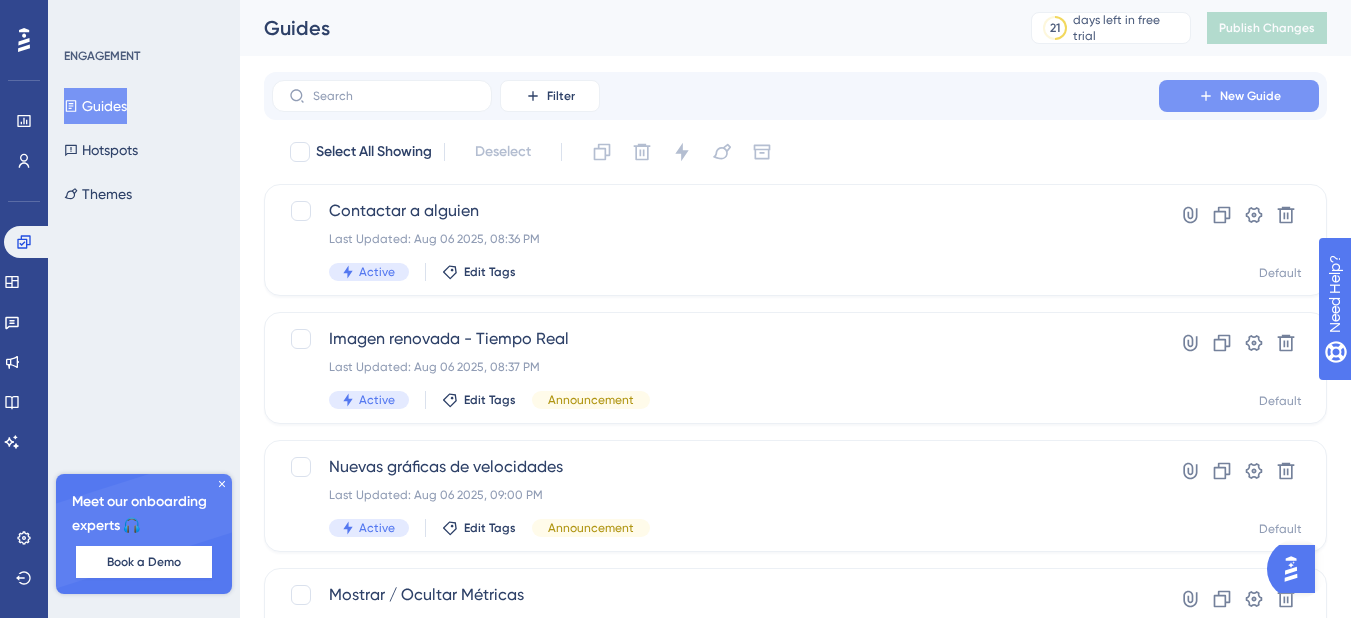 click on "New Guide" at bounding box center [1239, 96] 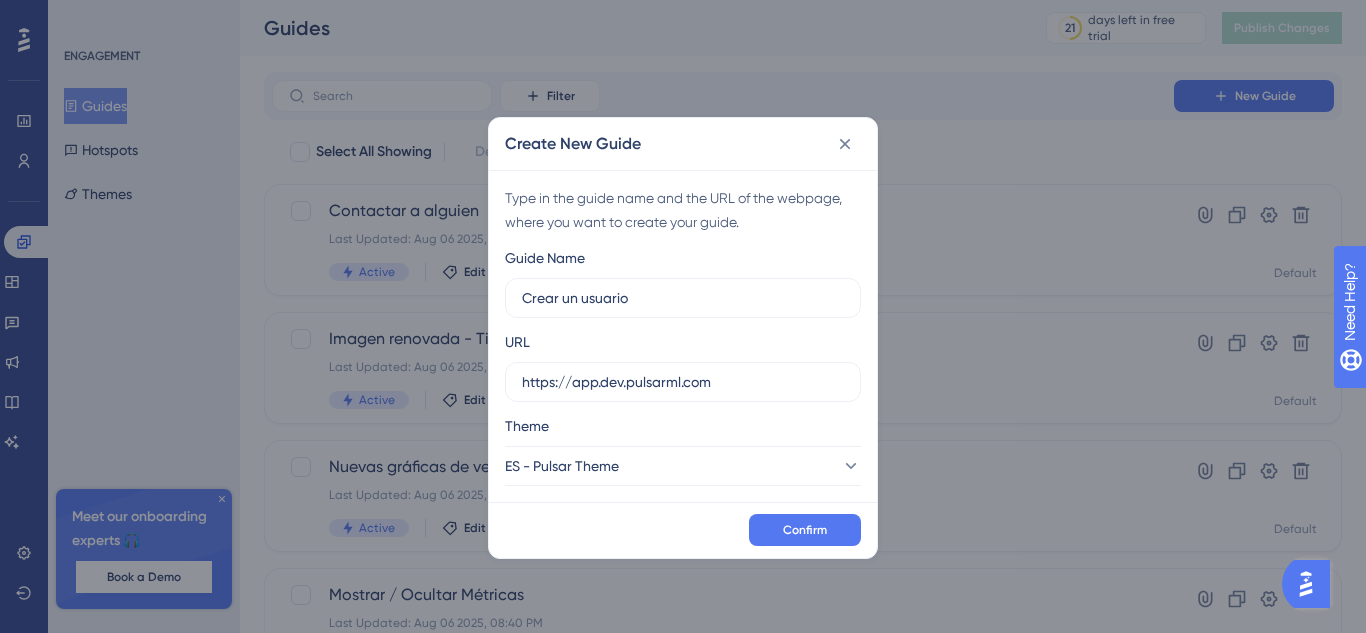 type on "Crear un usuario" 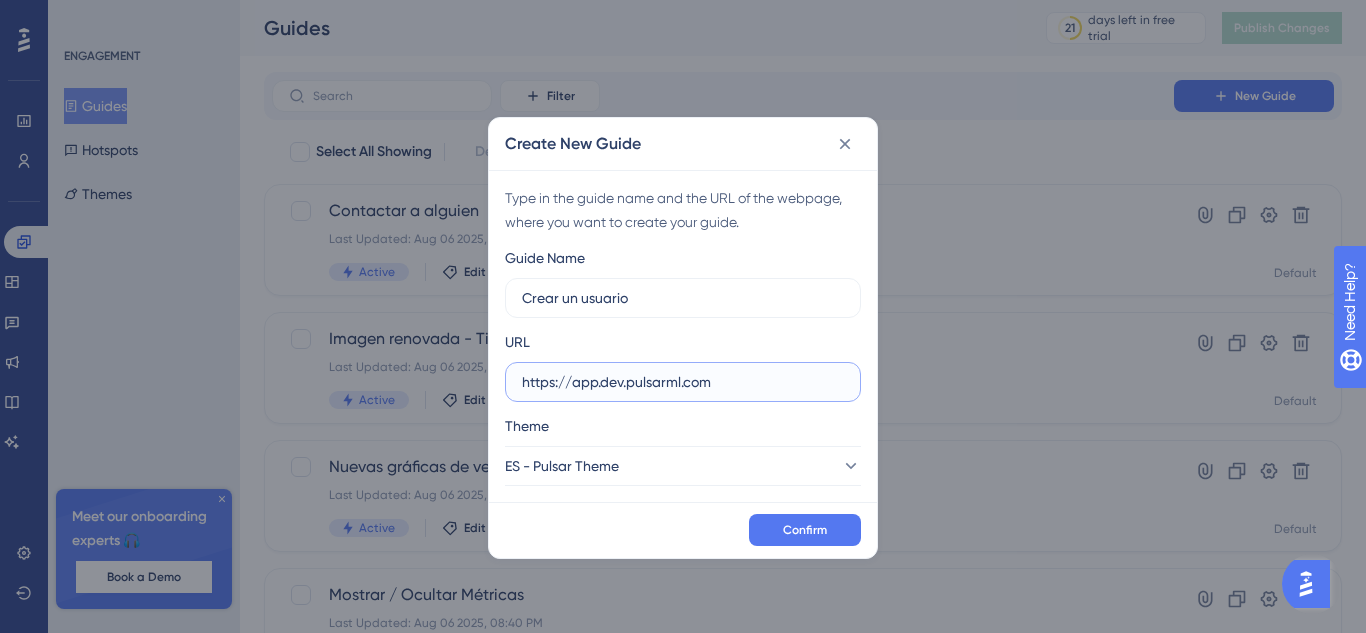 drag, startPoint x: 739, startPoint y: 391, endPoint x: 396, endPoint y: 392, distance: 343.00146 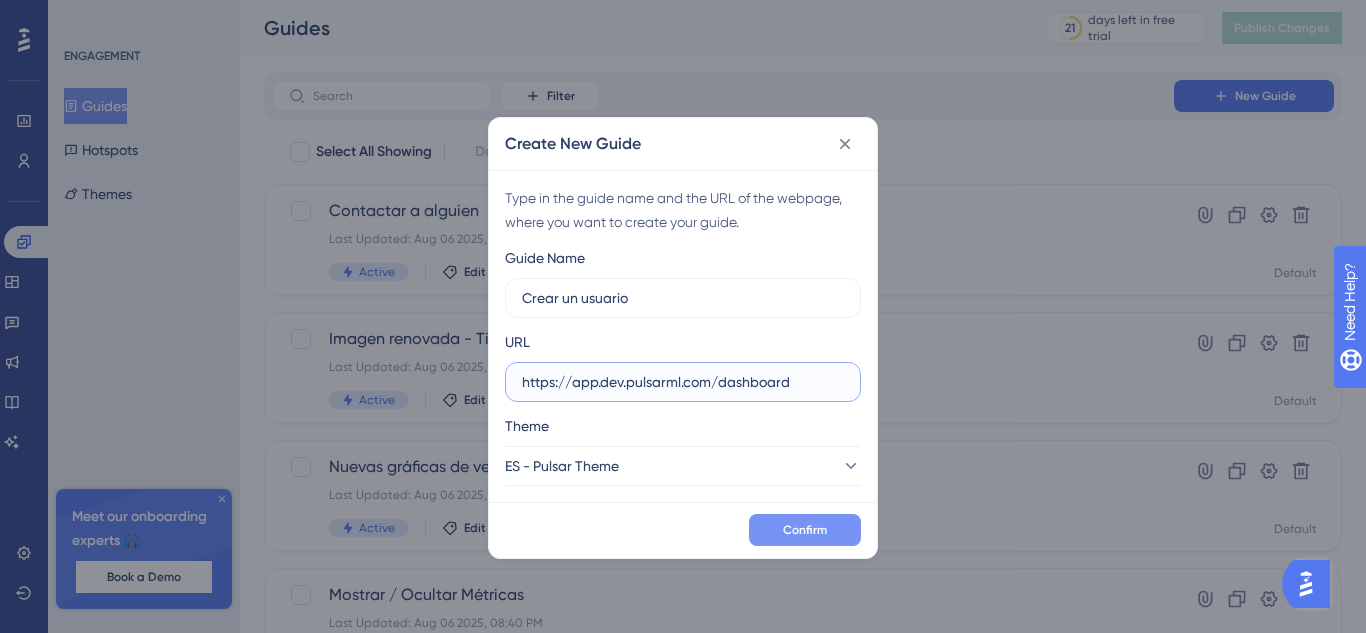 type on "https://app.dev.pulsarml.com/dashboard" 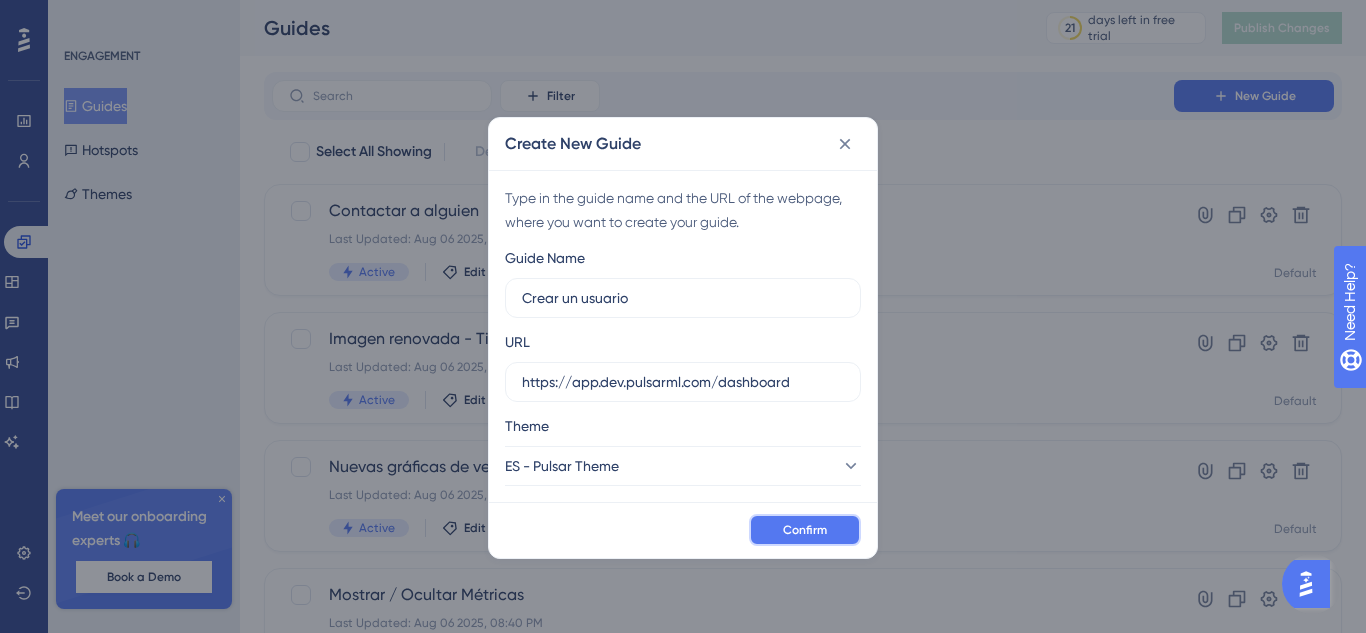 click on "Confirm" at bounding box center [805, 530] 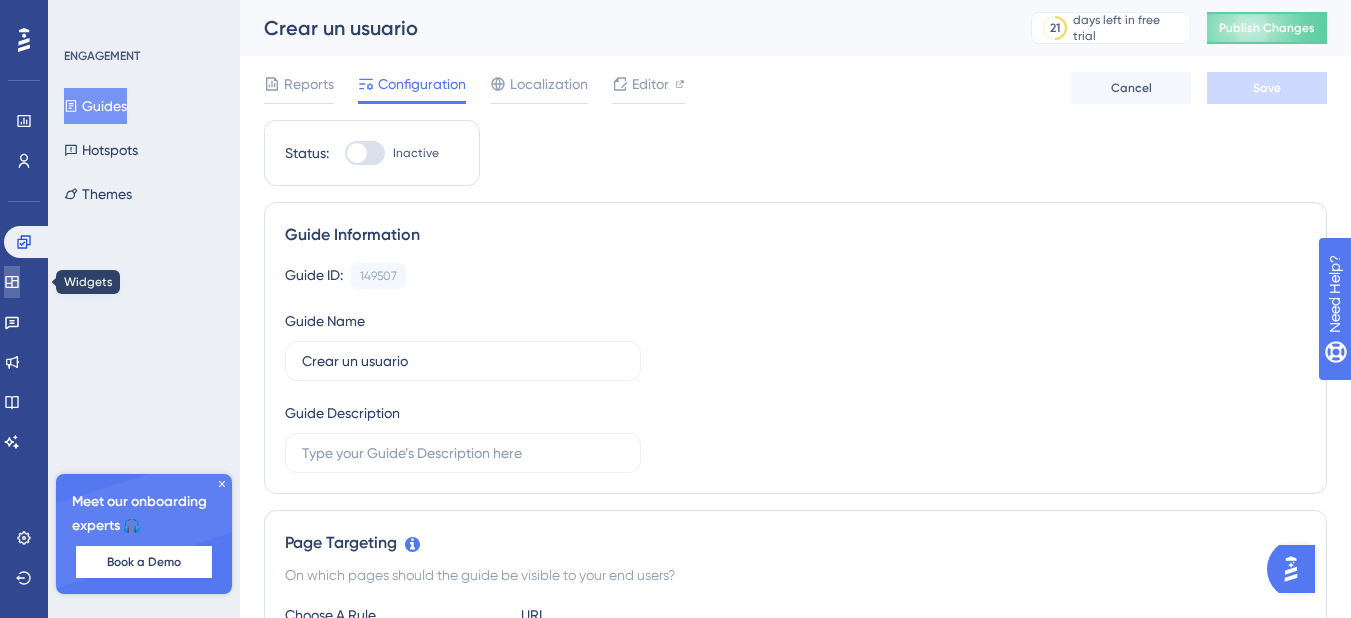 click at bounding box center [12, 282] 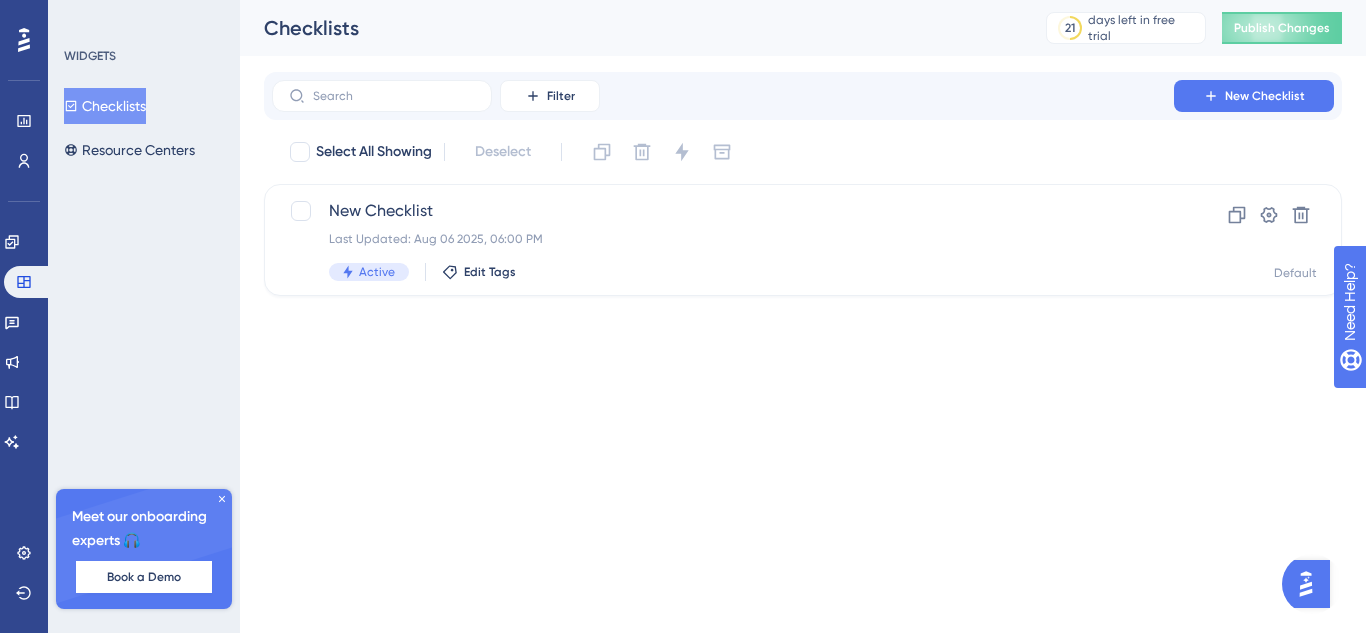 click on "Performance Users Engagement Widgets Feedback Product Updates Knowledge Base AI Assistant Settings Logout WIDGETS Checklists Resource Centers Meet our onboarding experts 🎧 Book a Demo Upgrade Plan Checklists 21 days left in free trial Click to see  upgrade options Publish Changes Filter New Checklist Select All Showing Deselect New Checklist Last Updated: Aug 06 2025, 06:00 PM Active Edit Tags Clone Settings Delete Default" at bounding box center [803, 164] 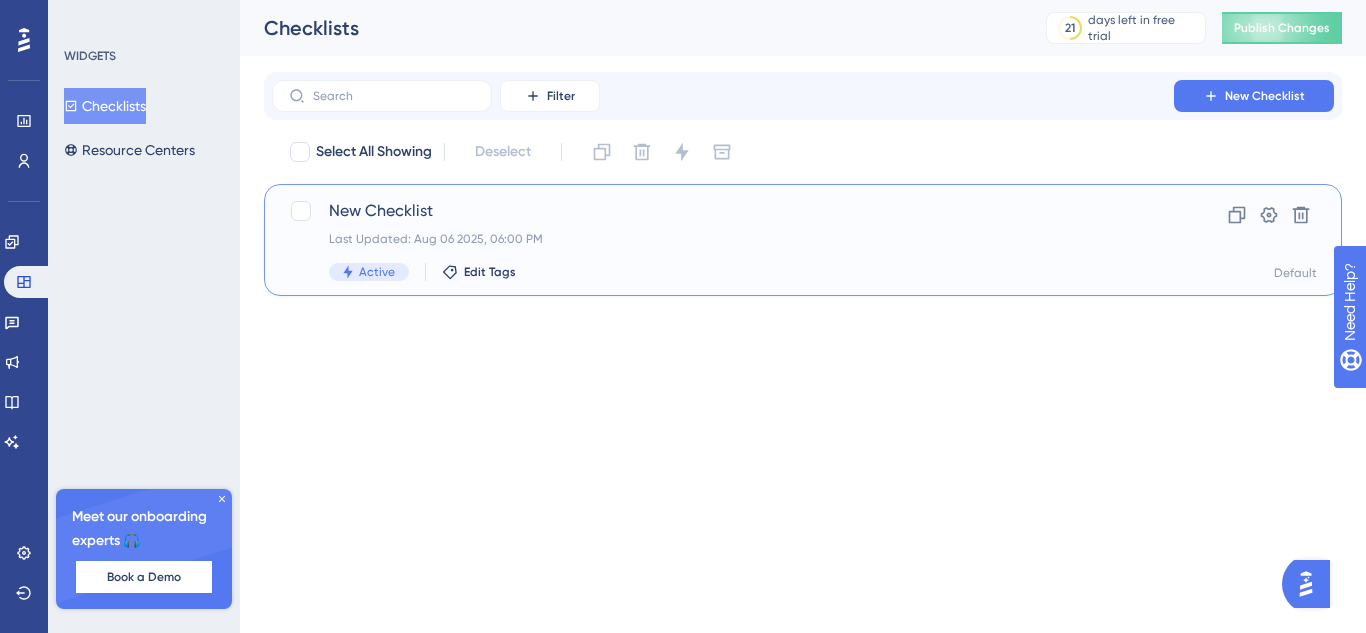 click on "New Checklist Last Updated: Aug 06 2025, 06:00 PM Active Edit Tags" at bounding box center (723, 240) 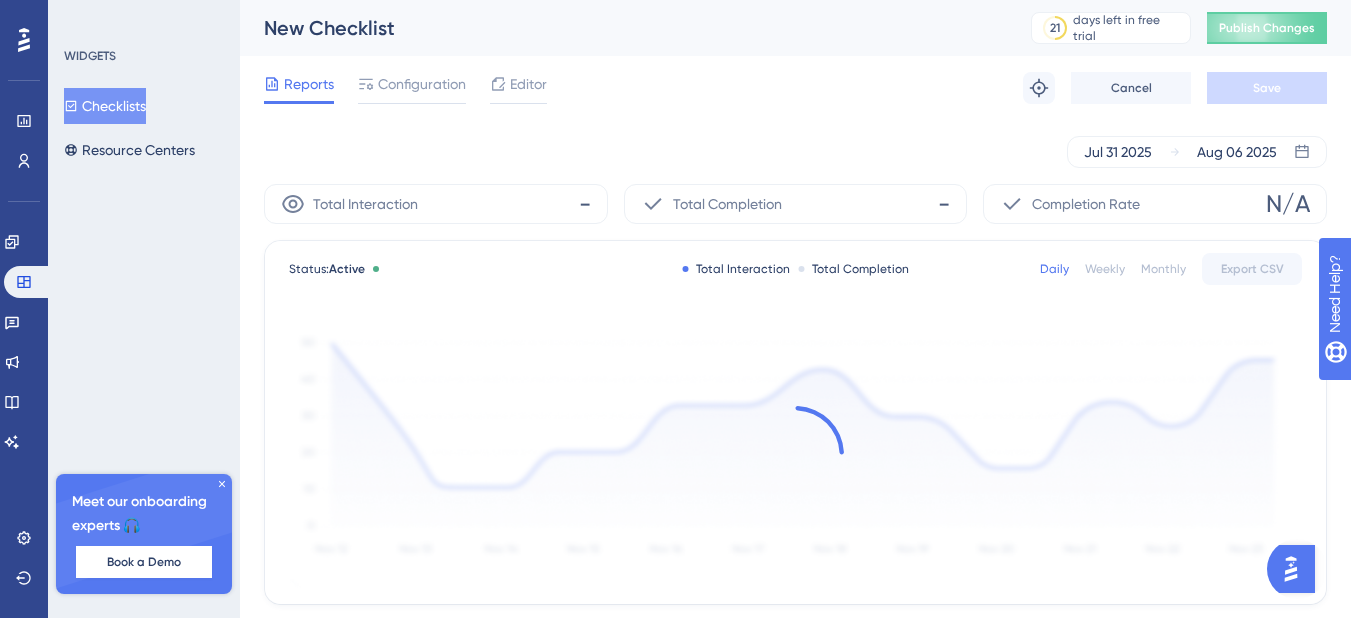 click on "Reports Configuration Editor Troubleshoot Cancel Save" at bounding box center [795, 88] 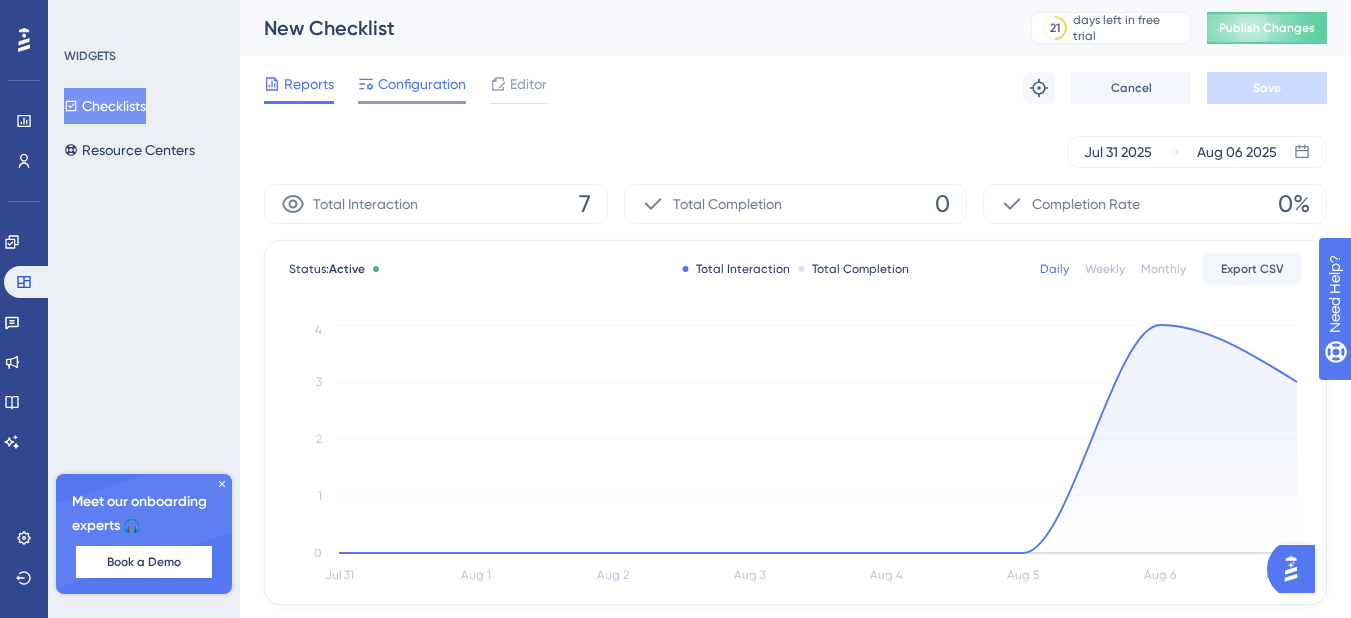 click on "Configuration" at bounding box center (422, 84) 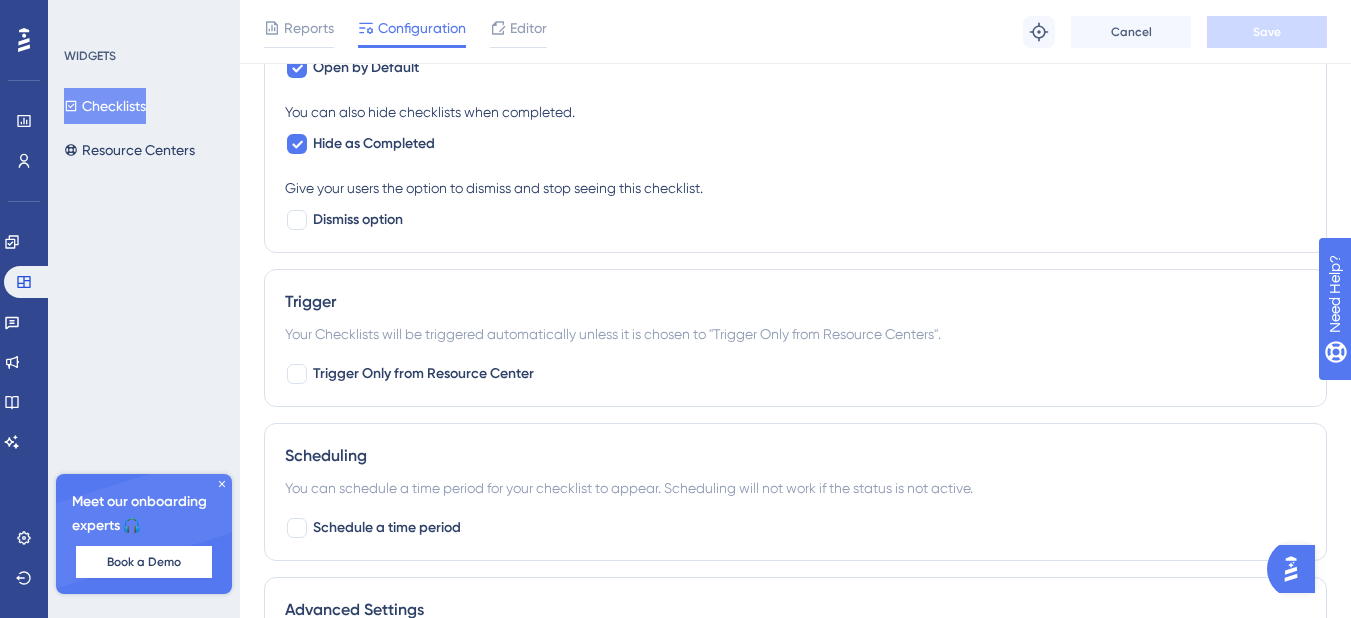 scroll, scrollTop: 700, scrollLeft: 0, axis: vertical 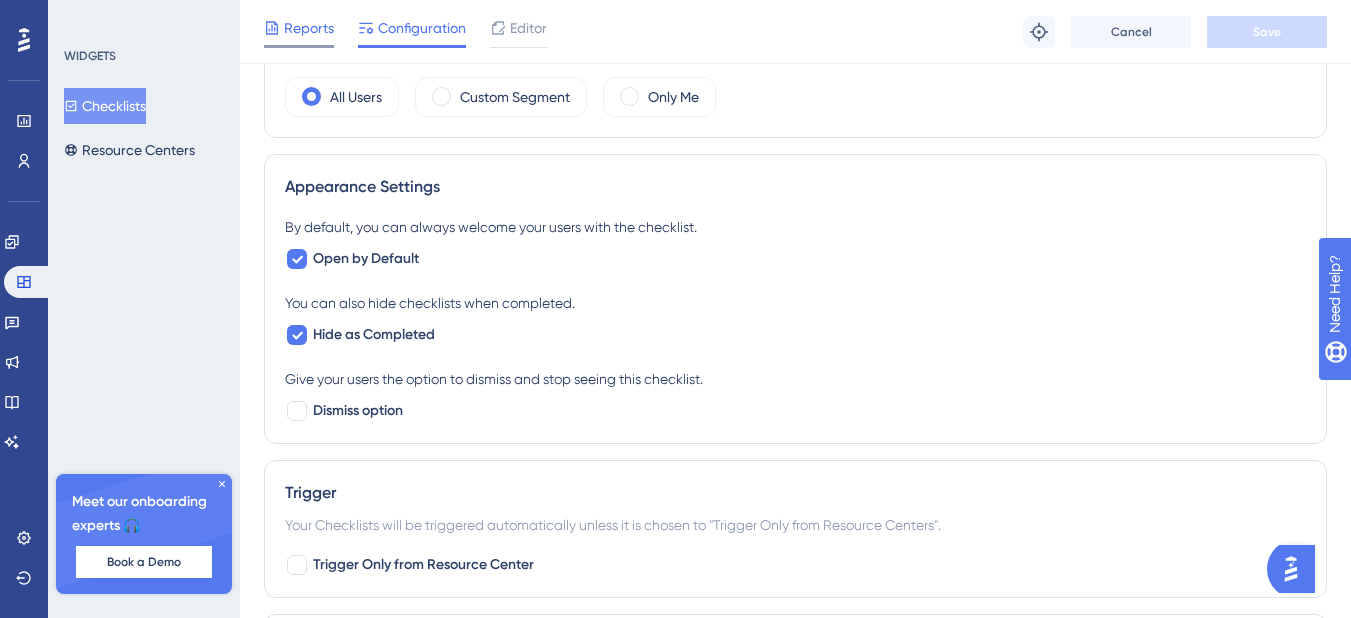 click on "Reports" at bounding box center (309, 28) 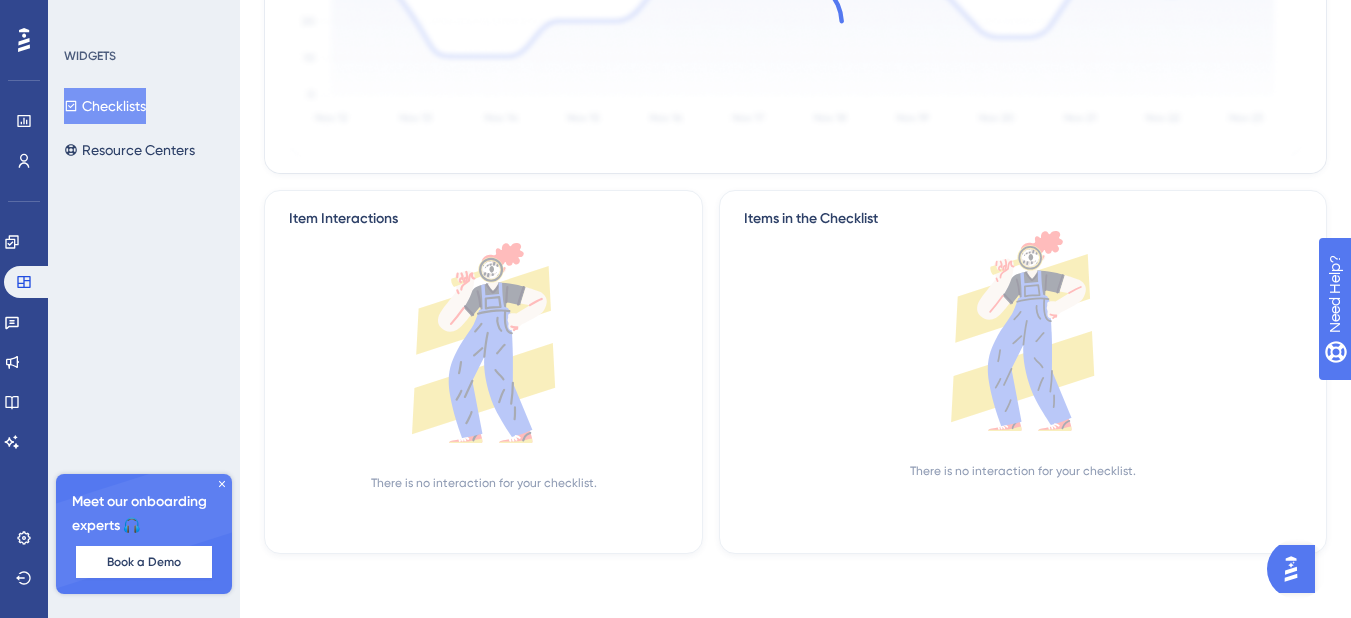 scroll, scrollTop: 0, scrollLeft: 0, axis: both 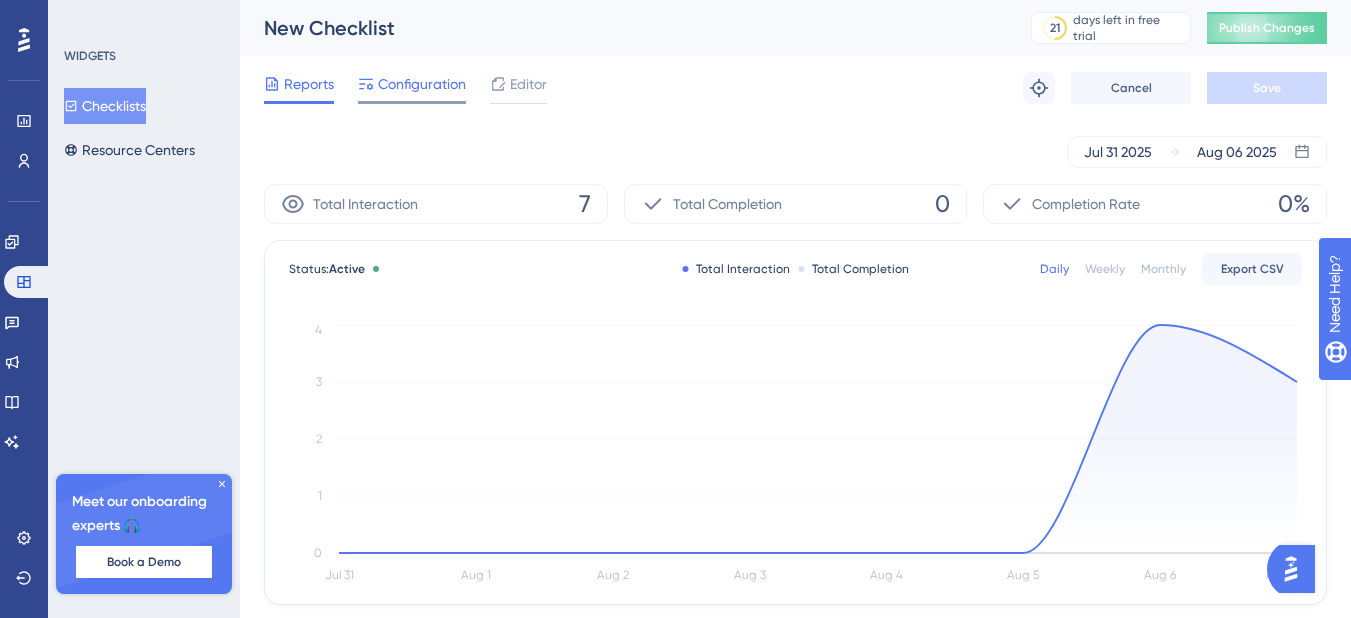 click on "Configuration" at bounding box center [422, 84] 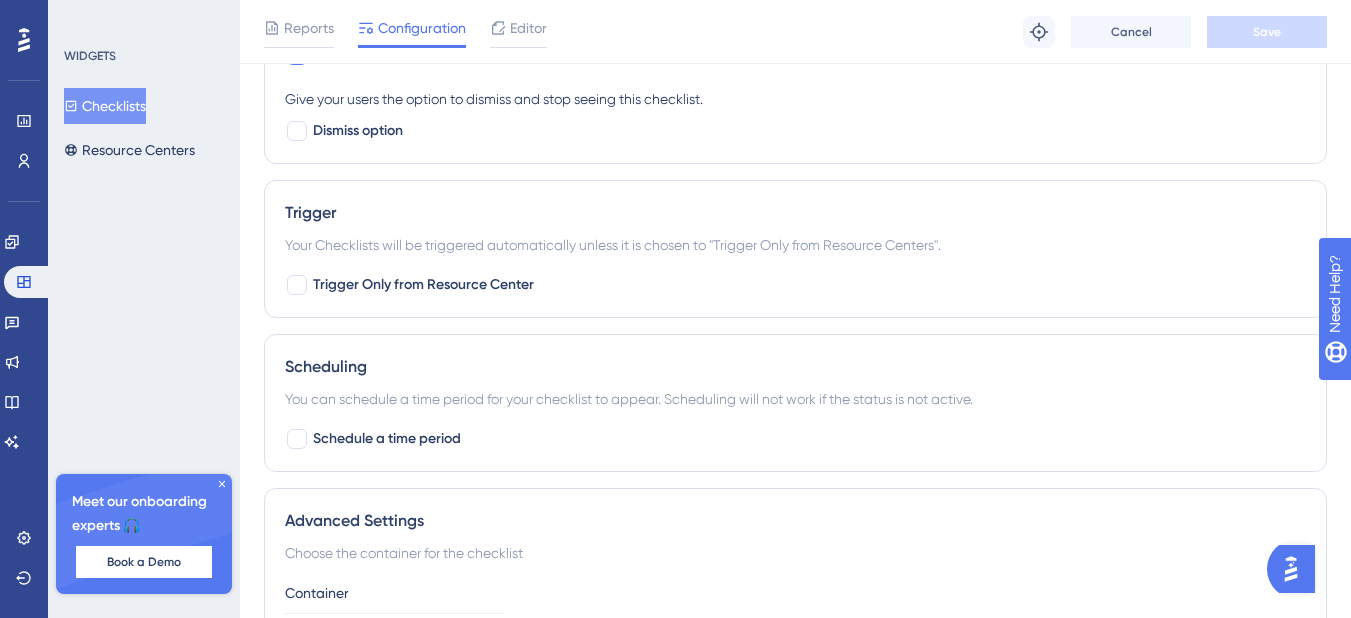 scroll, scrollTop: 1000, scrollLeft: 0, axis: vertical 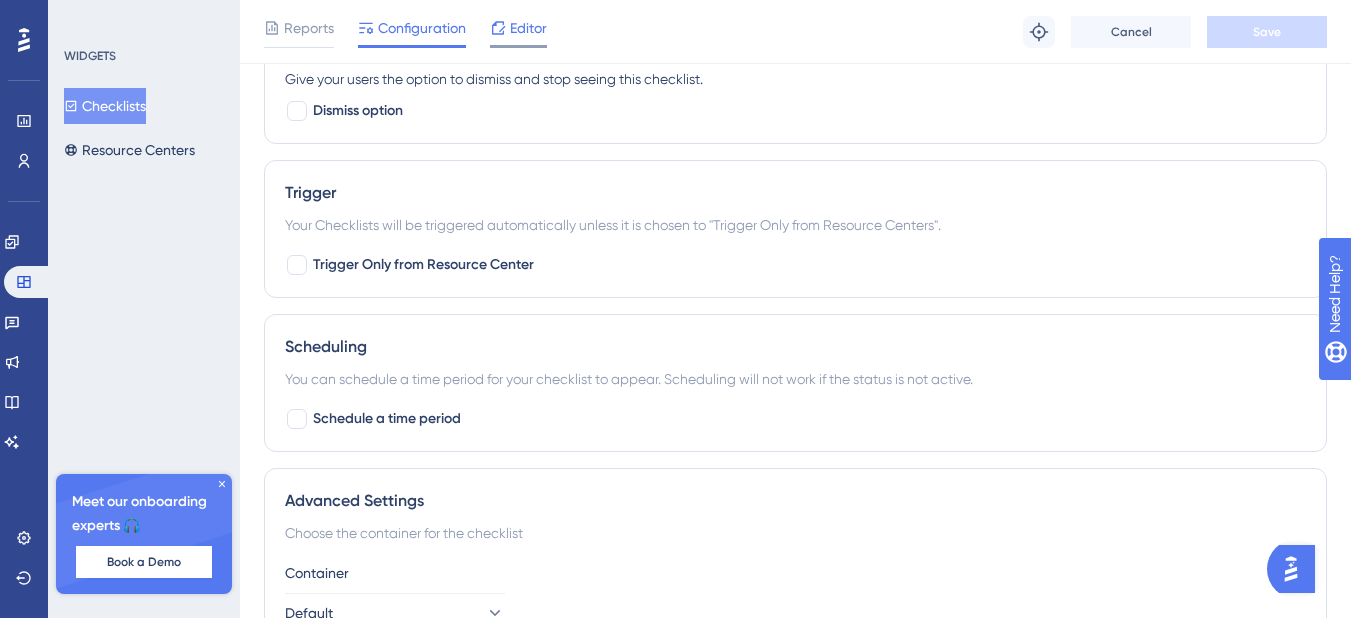 click on "Editor" at bounding box center [528, 28] 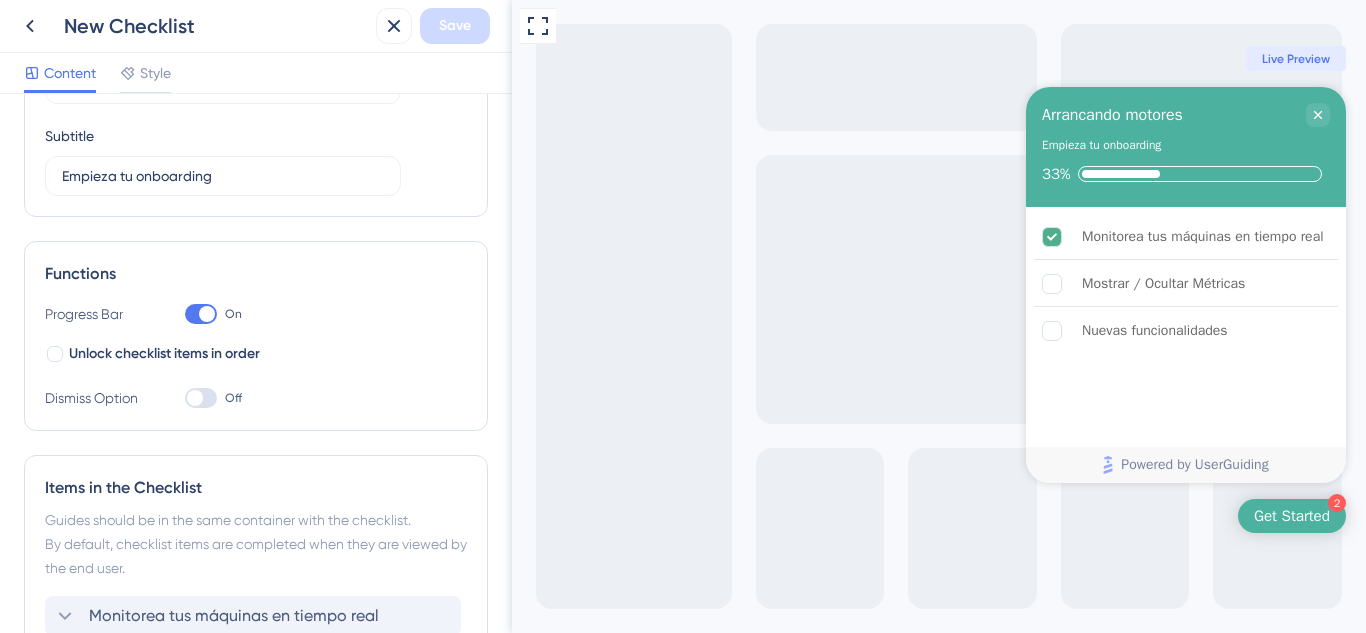 scroll, scrollTop: 0, scrollLeft: 0, axis: both 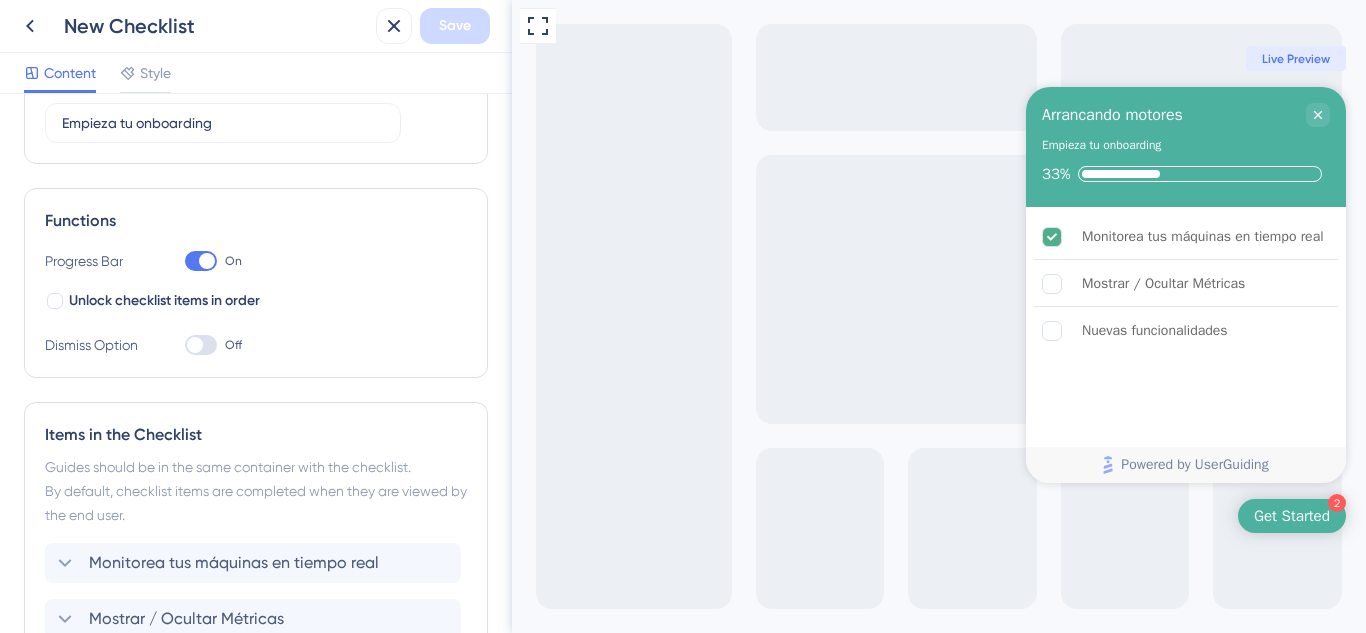 click at bounding box center [201, 345] 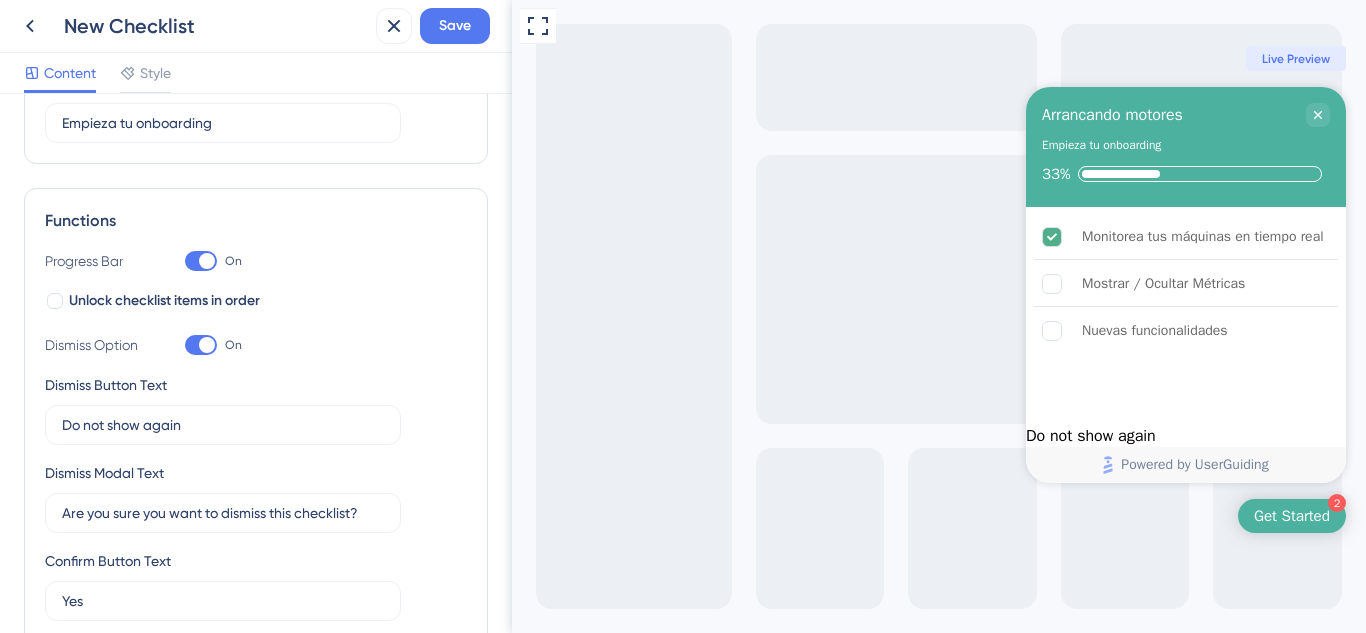 click at bounding box center (201, 345) 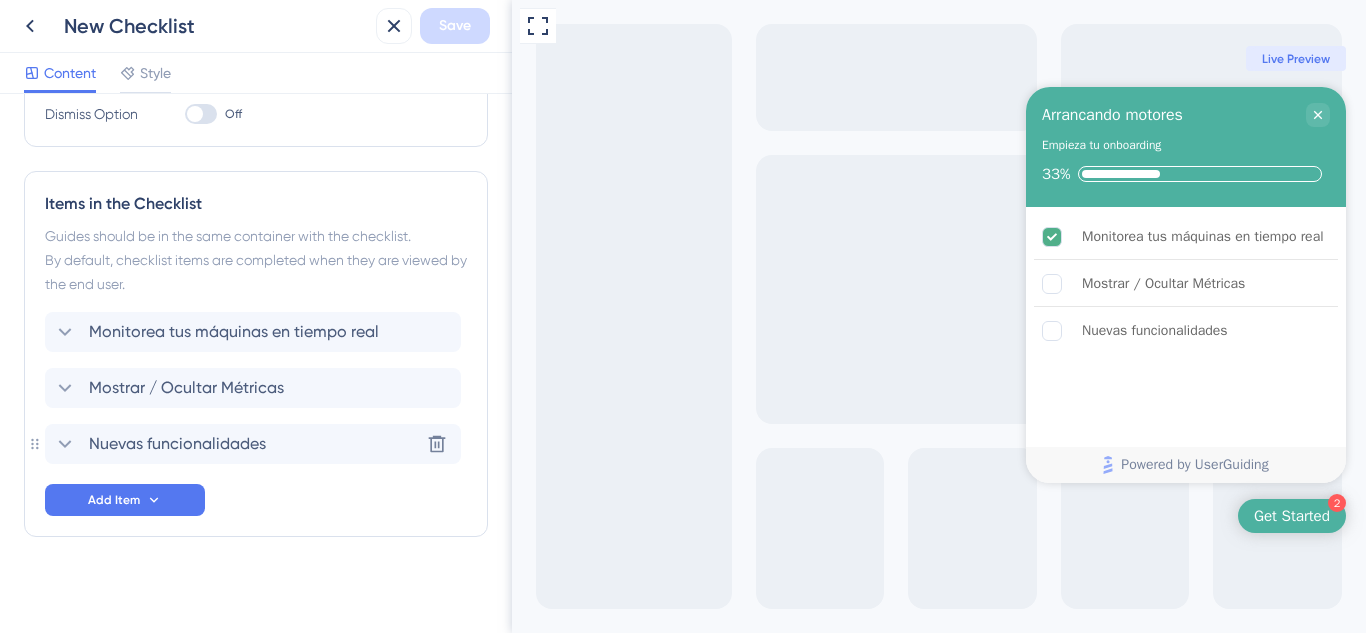 scroll, scrollTop: 439, scrollLeft: 0, axis: vertical 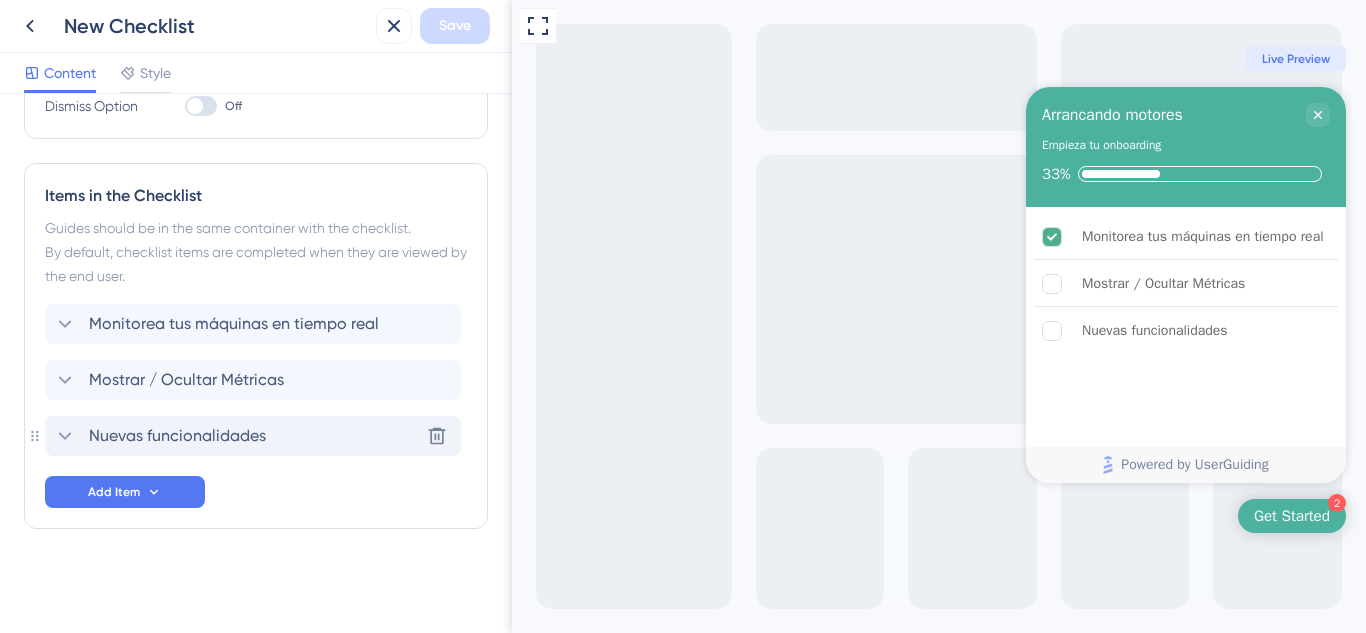 click on "Nuevas funcionalidades" at bounding box center [177, 436] 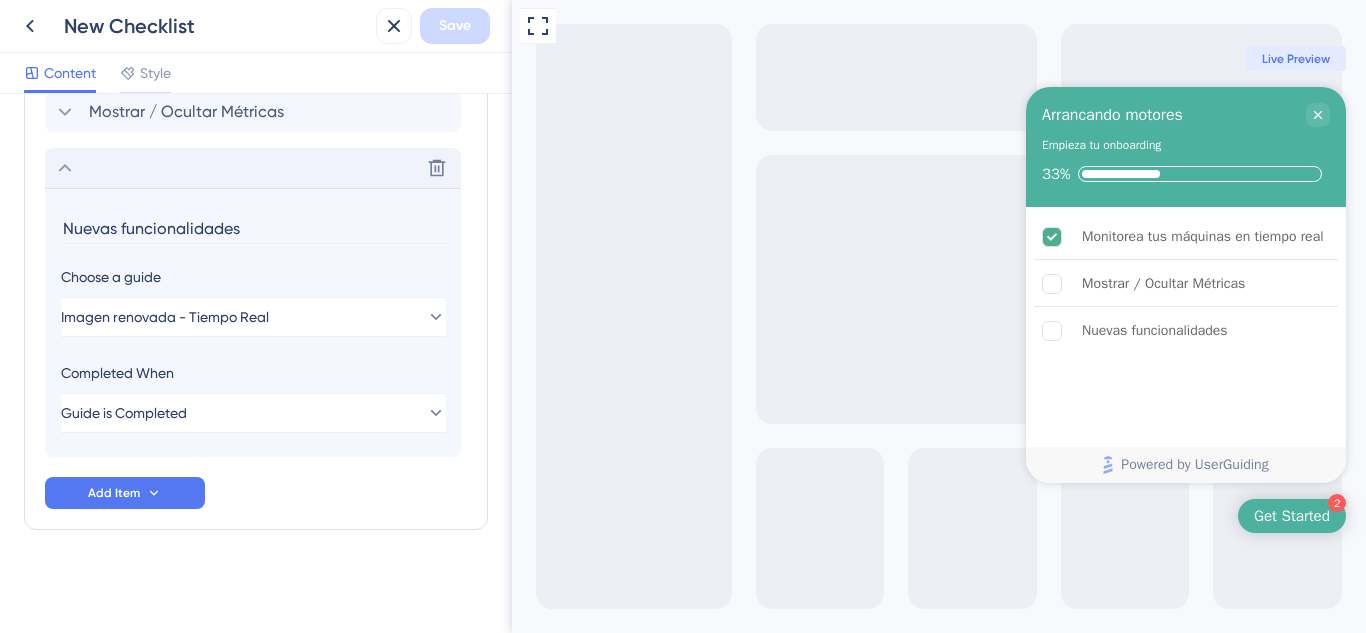 scroll, scrollTop: 708, scrollLeft: 0, axis: vertical 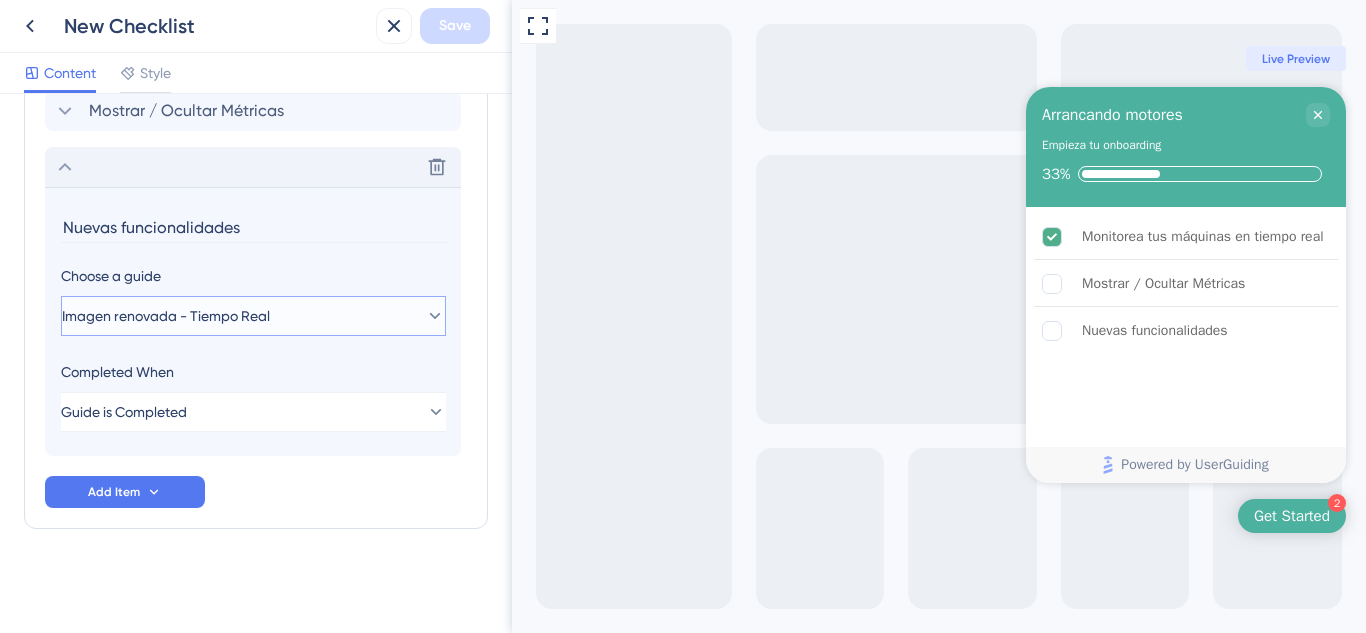 click on "Imagen renovada - Tiempo Real" at bounding box center [253, 316] 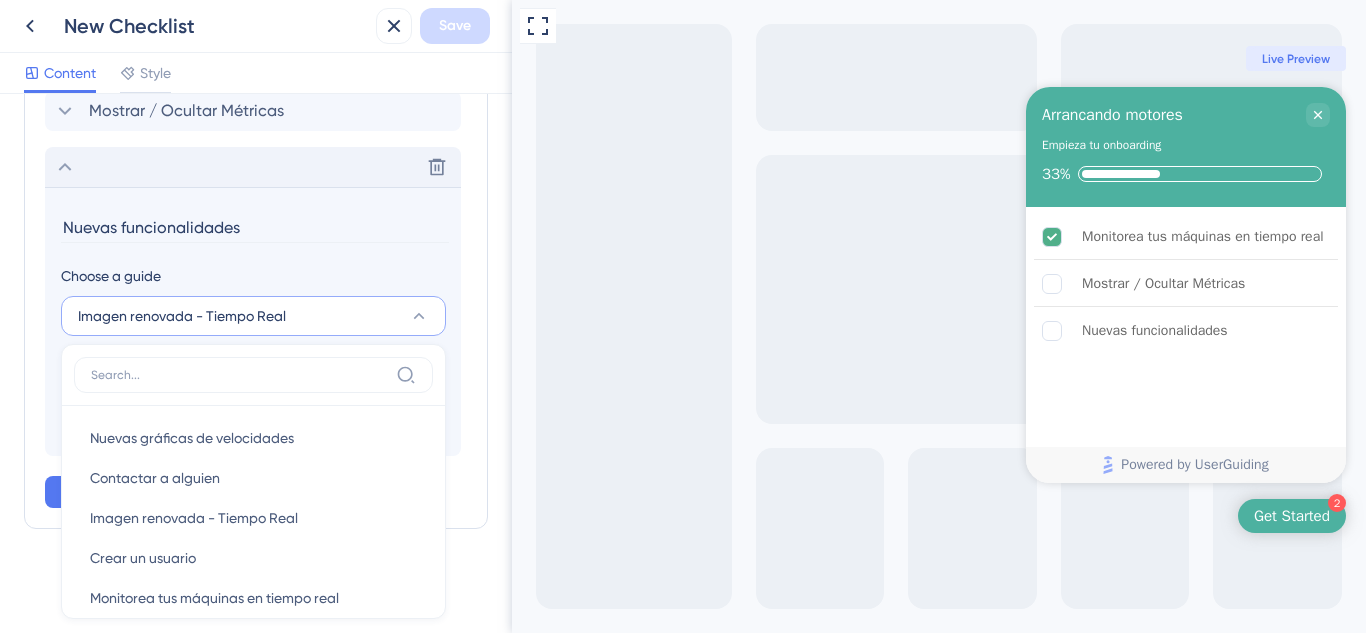 scroll, scrollTop: 714, scrollLeft: 0, axis: vertical 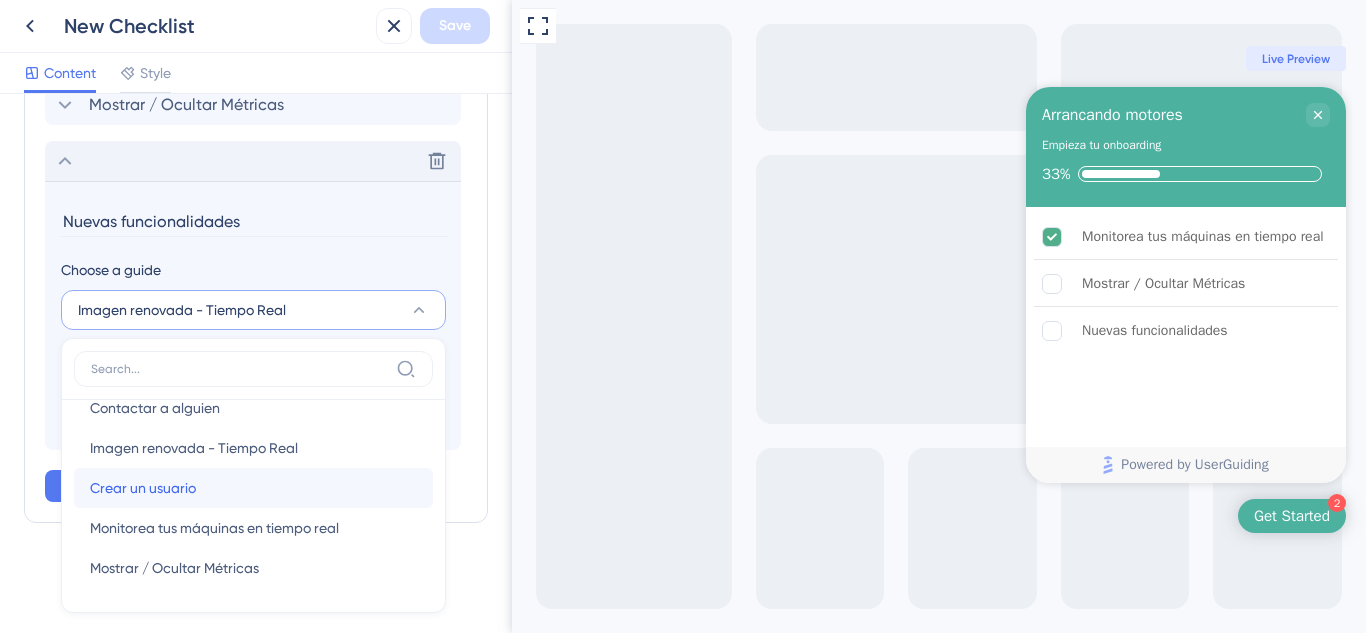 click on "Crear un usuario Crear un usuario" at bounding box center (253, 488) 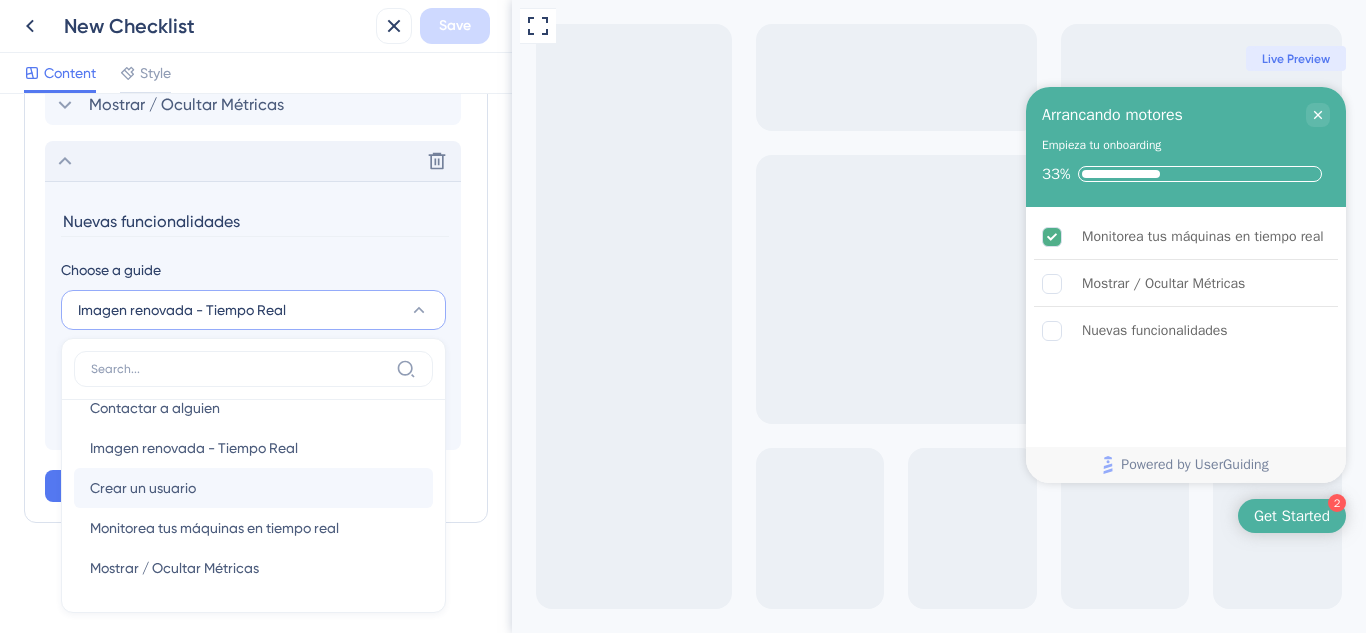 type on "Crear un usuario" 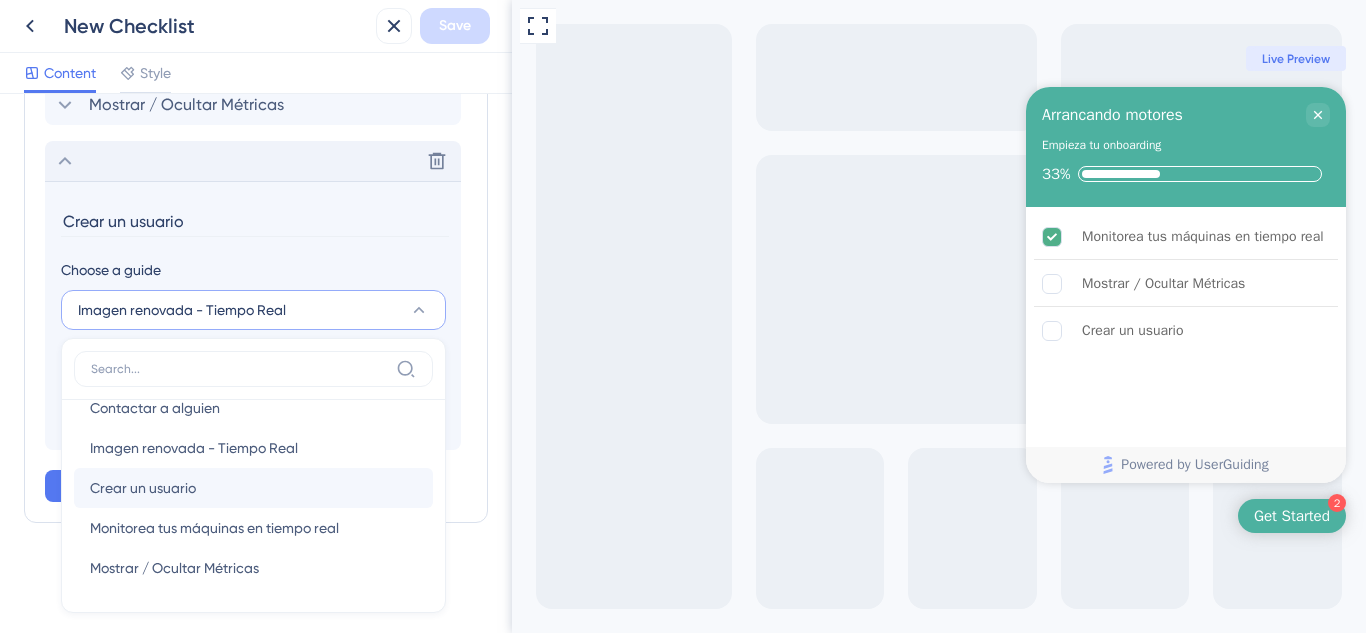 scroll, scrollTop: 708, scrollLeft: 0, axis: vertical 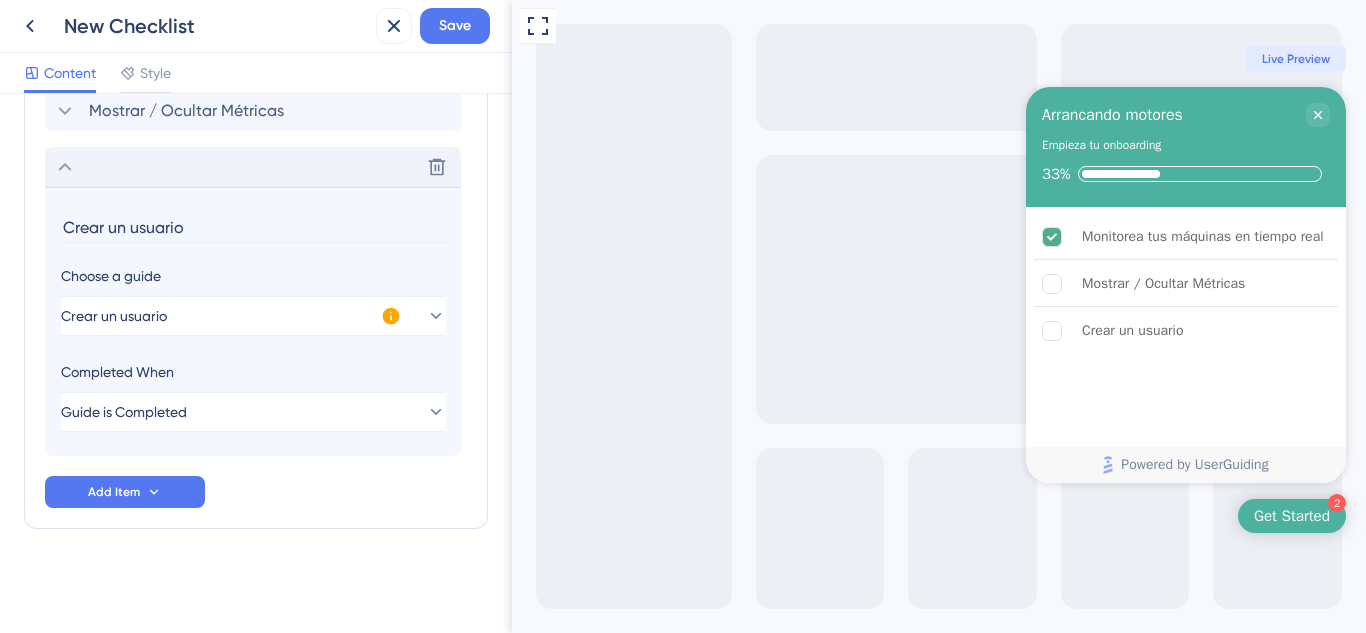 click 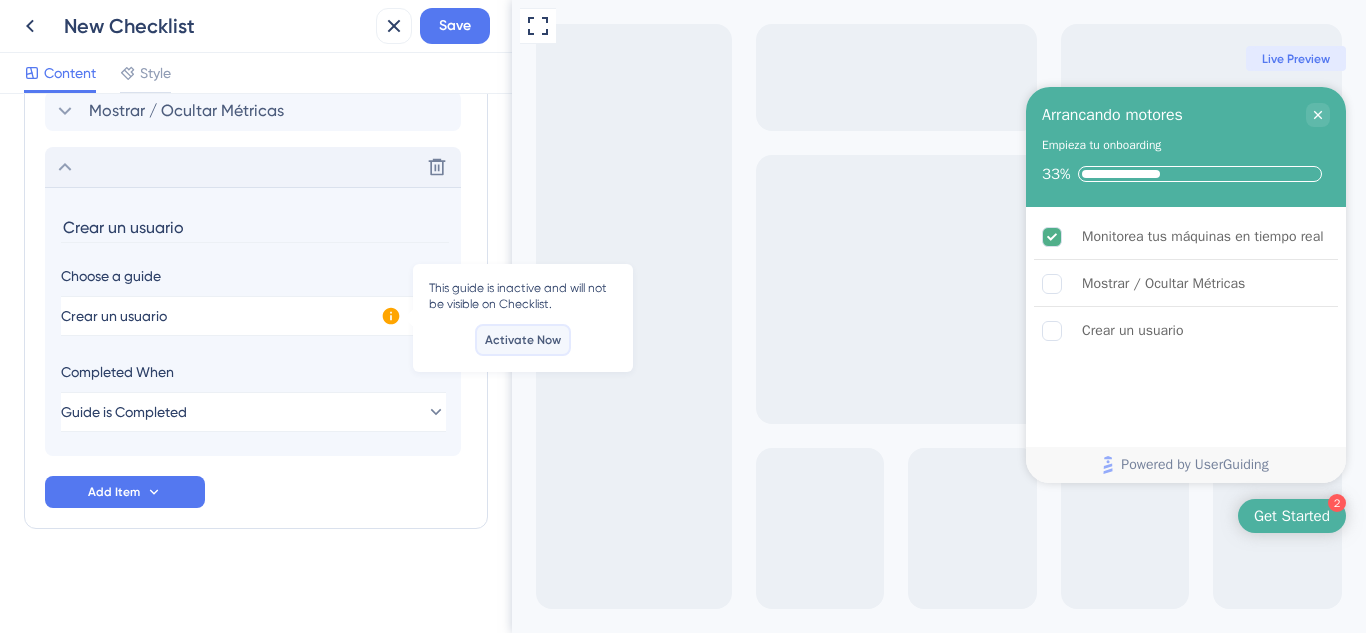click on "Activate Now" at bounding box center (523, 340) 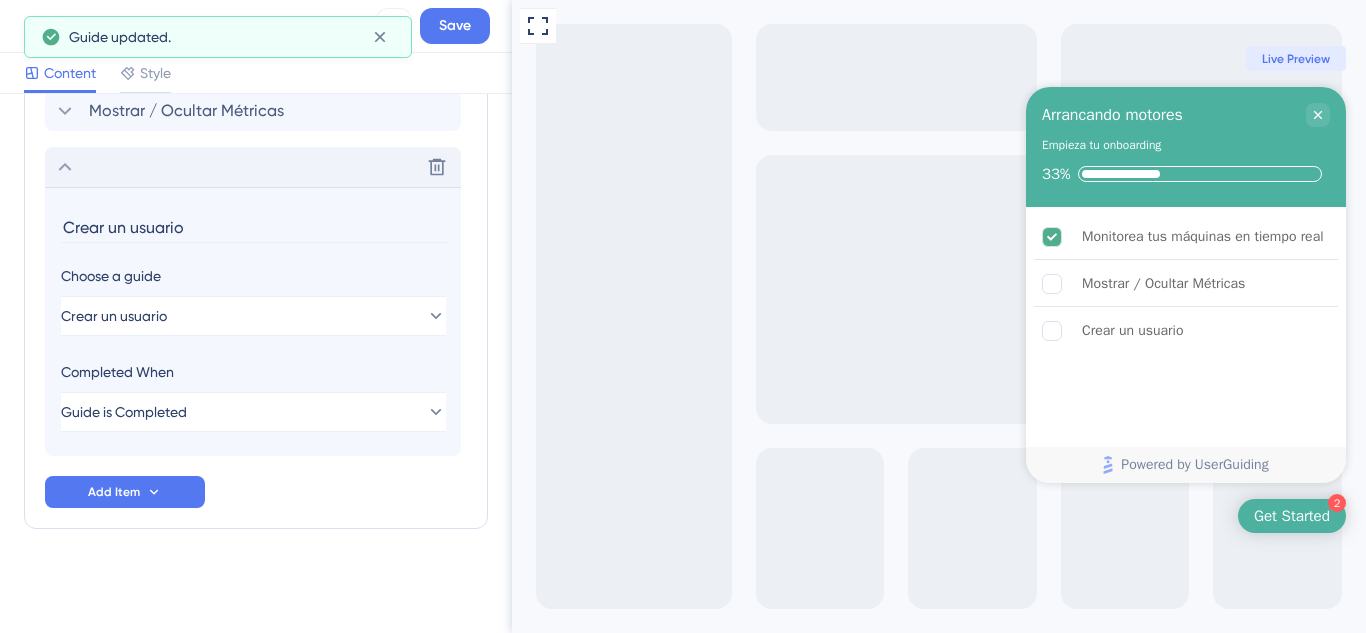 click on "Crear un usuario" at bounding box center (255, 227) 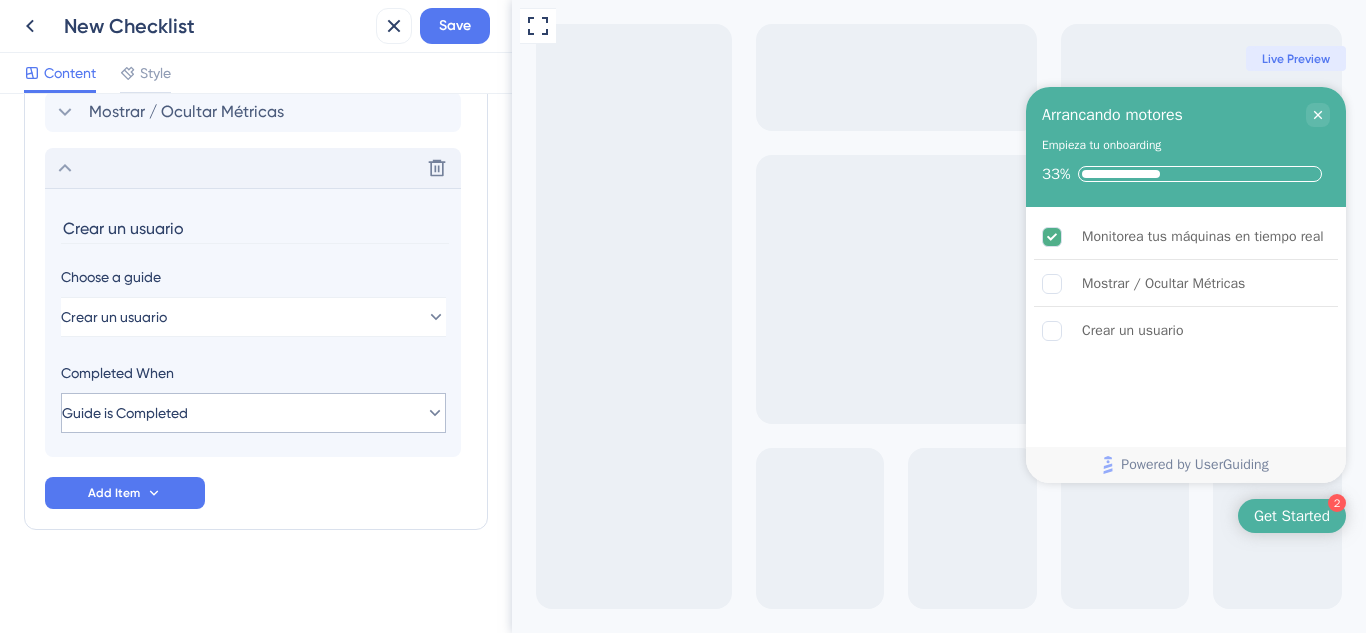 scroll, scrollTop: 708, scrollLeft: 0, axis: vertical 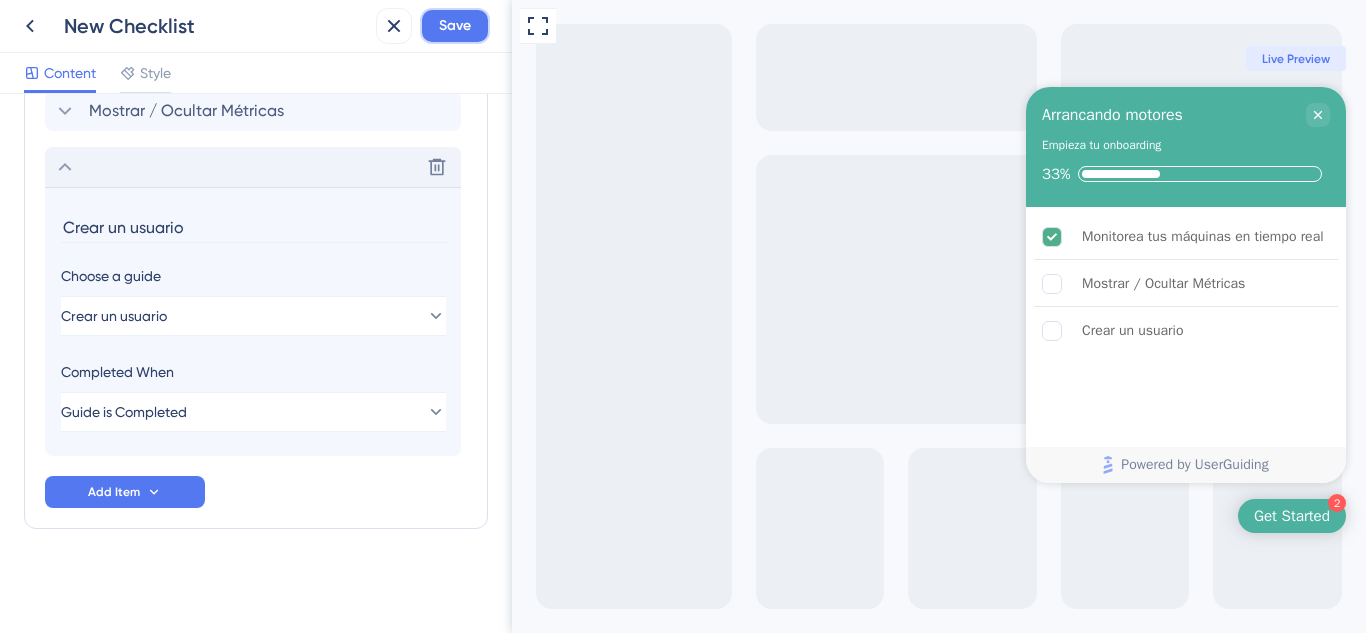 click on "Save" at bounding box center [455, 26] 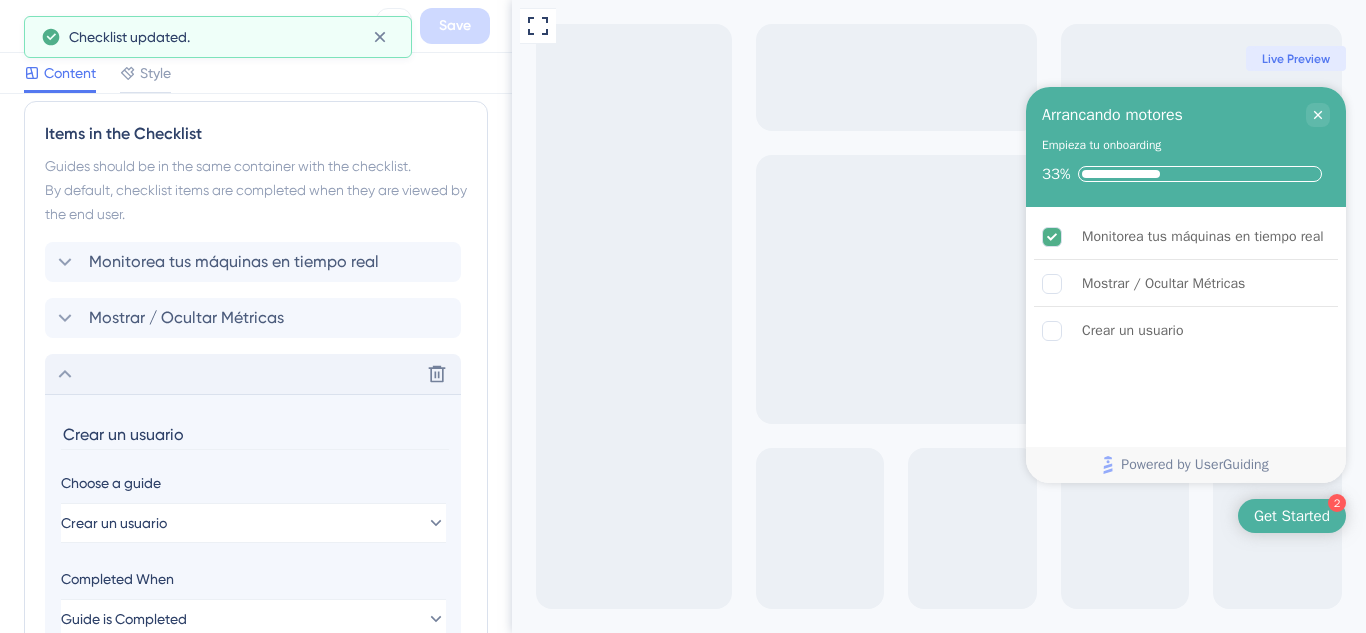scroll, scrollTop: 208, scrollLeft: 0, axis: vertical 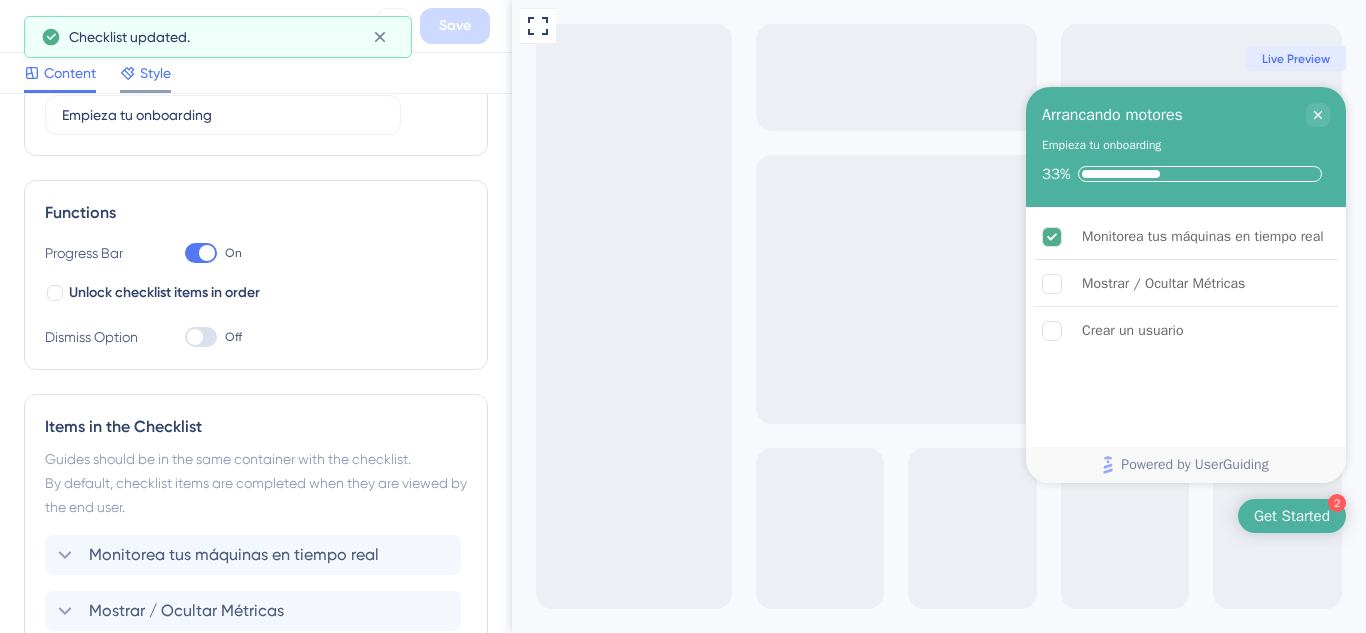 click on "Style" at bounding box center (155, 73) 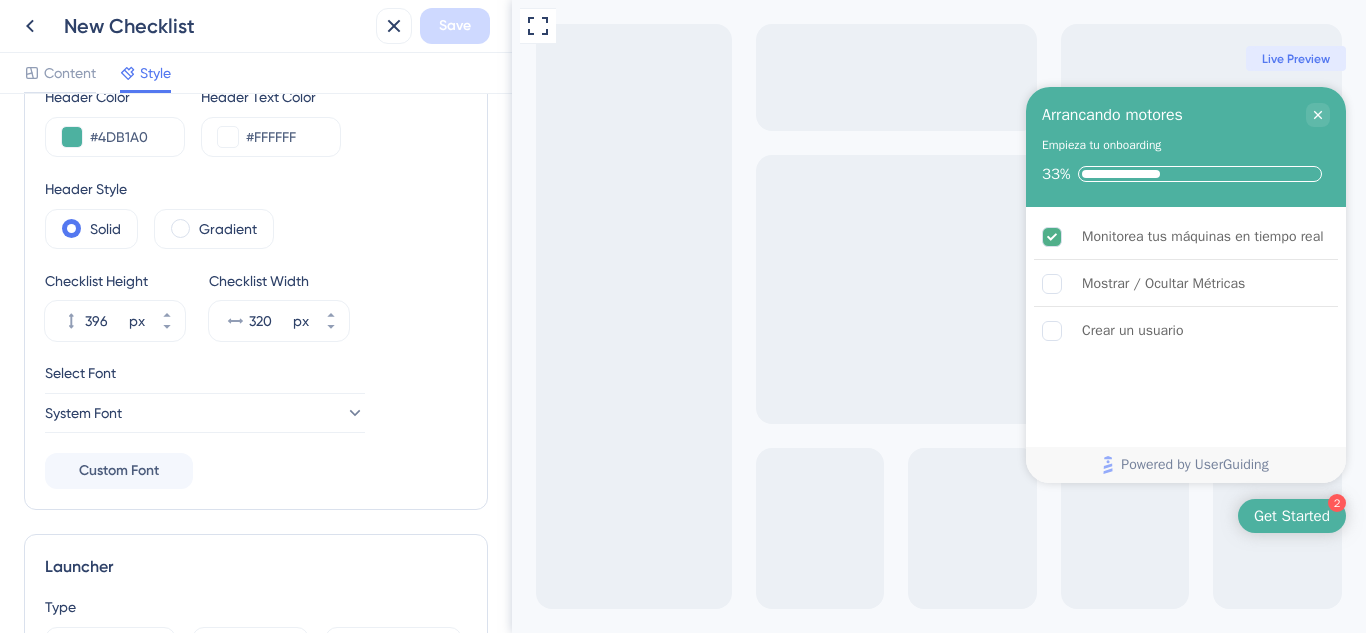scroll, scrollTop: 0, scrollLeft: 0, axis: both 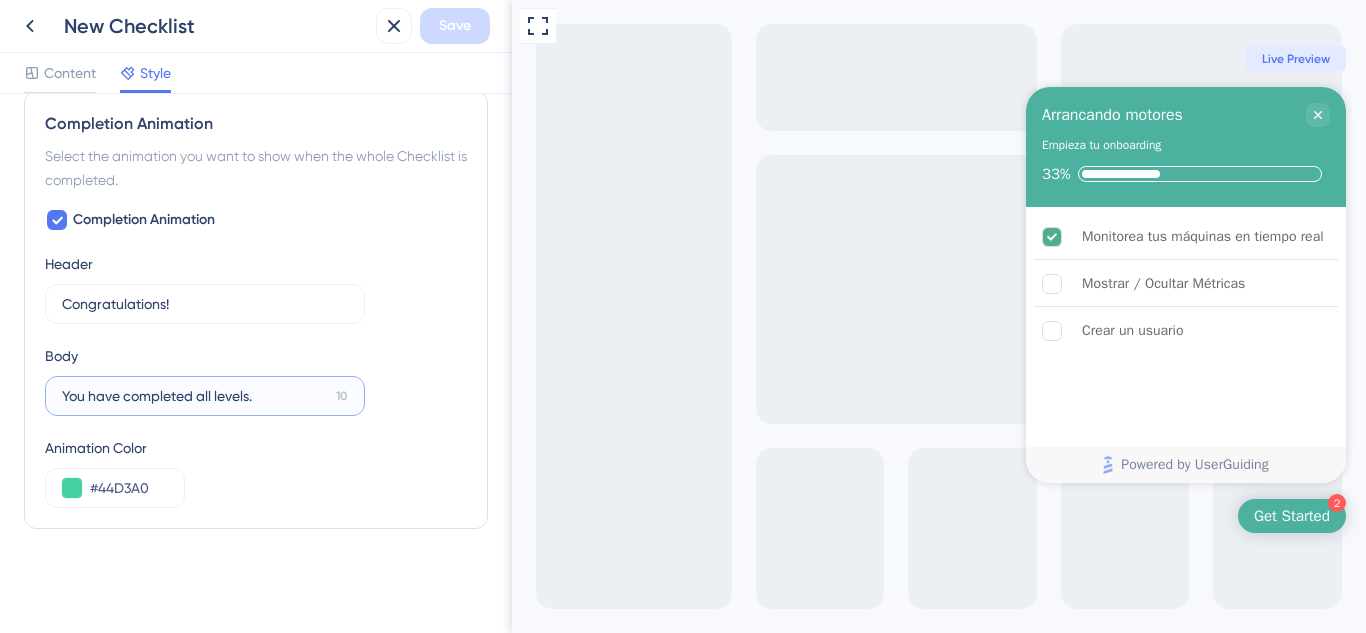 drag, startPoint x: 313, startPoint y: 405, endPoint x: 0, endPoint y: 398, distance: 313.07828 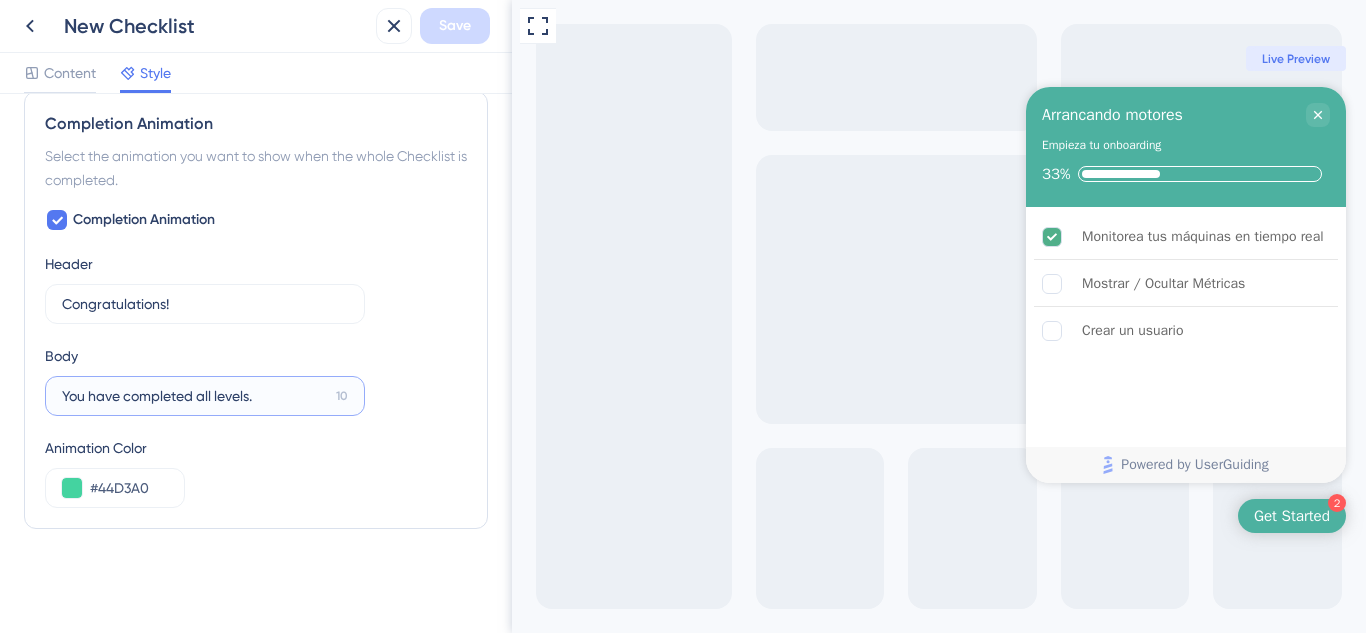 click on "Color & Typography Header Color #4DB1A0 Header Text Color #FFFFFF Header Style Solid Gradient Checklist Height 396 px Checklist Width 320 px Select Font System Font Custom Font Launcher Type Image Text Image+Text Text Get Started 9 Text Color #FFFFFF Launcher Color #4DB1A0 Size 34 Position Bottom Right Vertical Placement 100 px Horizontal Placement 20 px Completion Animation Select the animation you want to show when the whole Checklist is completed. Completion Animation Header Congratulations! 14 Body You have completed all levels. 10 Animation Color #44D3A0" at bounding box center [256, 363] 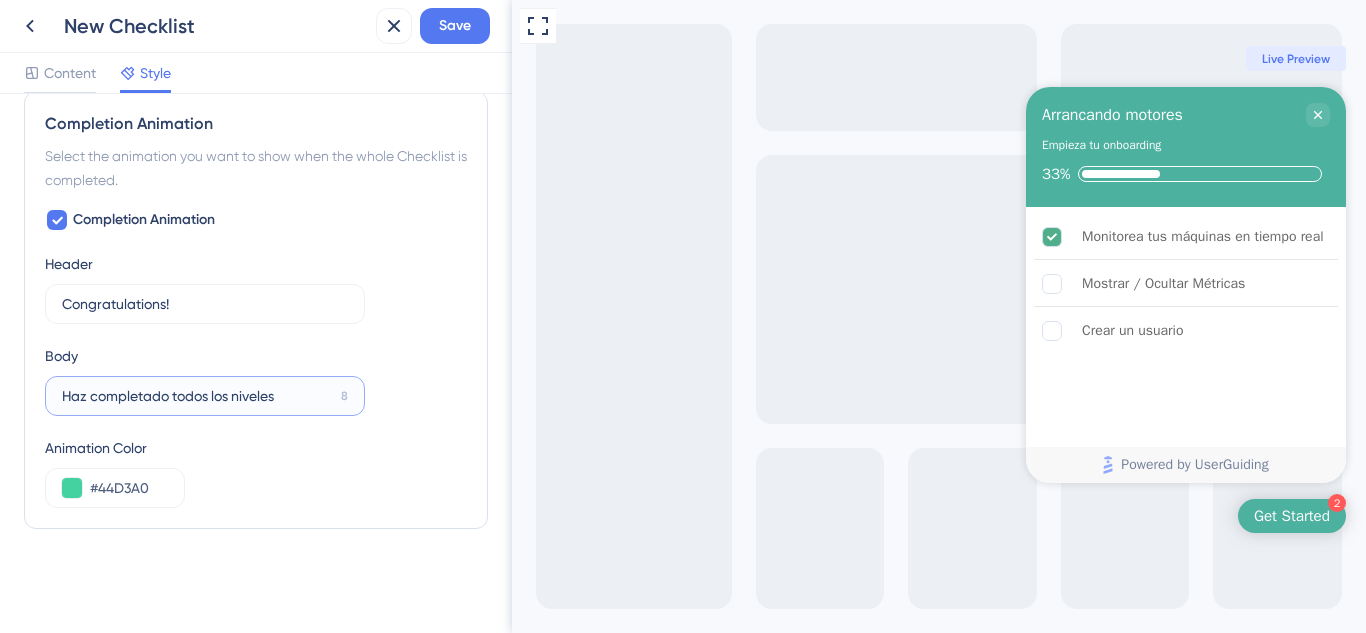 drag, startPoint x: 301, startPoint y: 390, endPoint x: 35, endPoint y: 364, distance: 267.26767 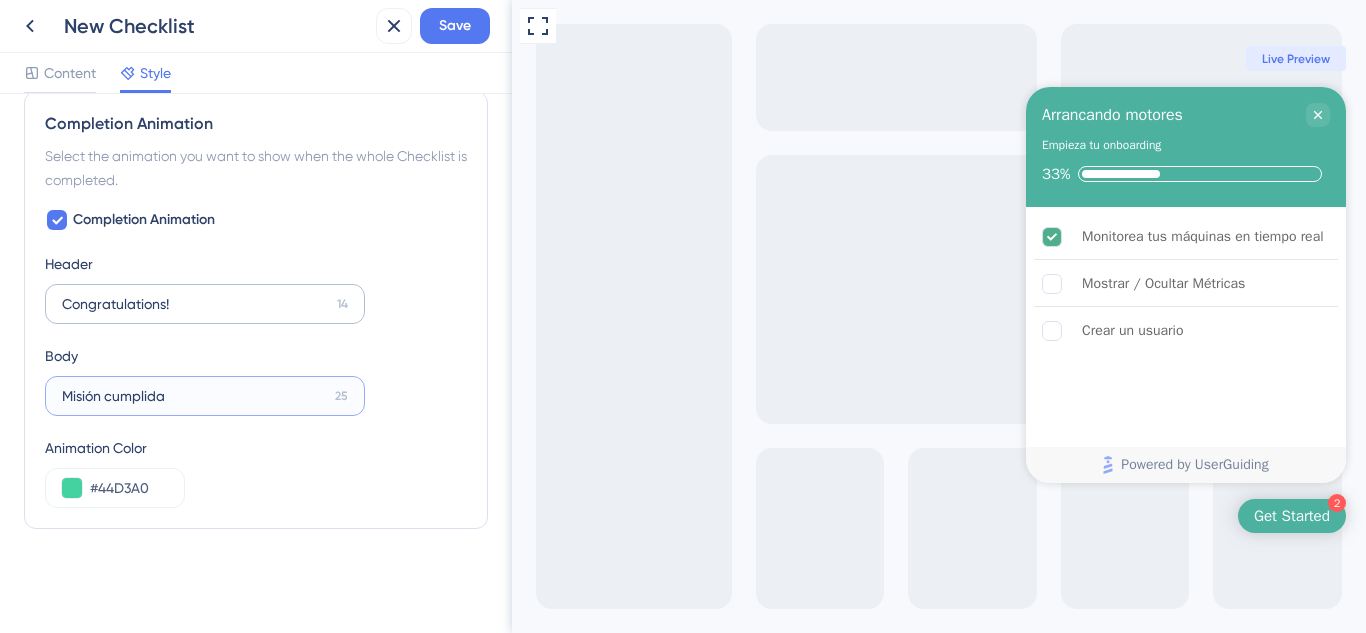type on "Misión cumplida" 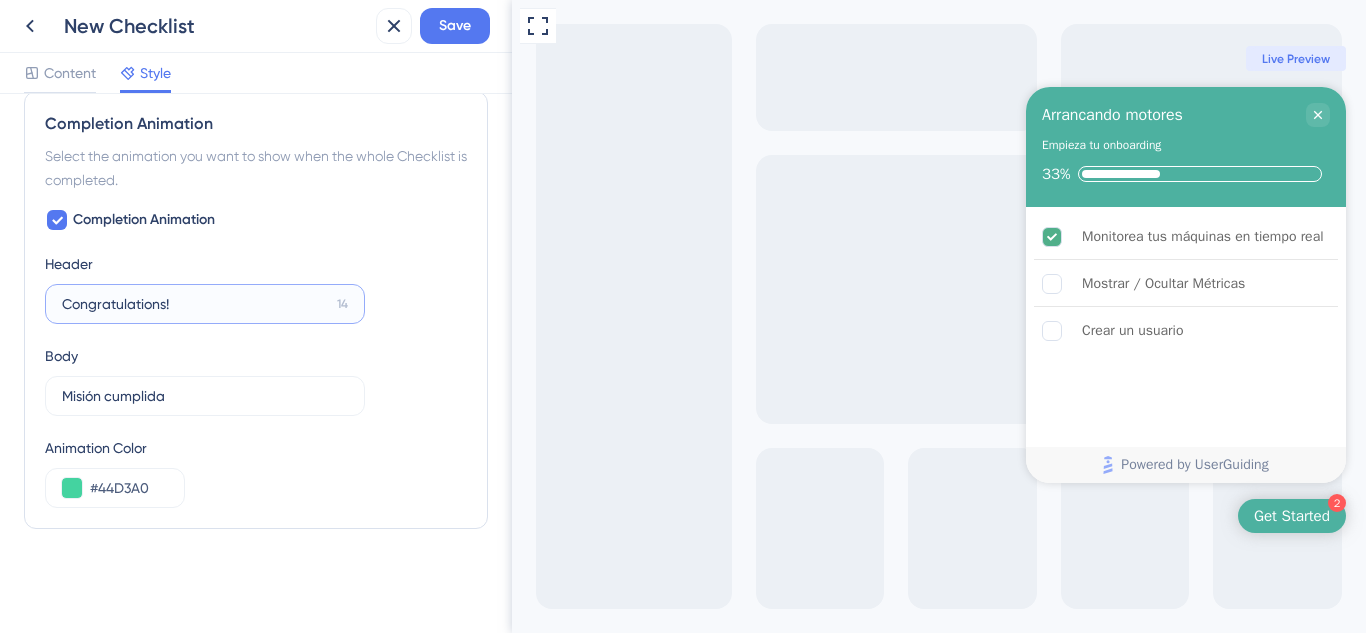 drag, startPoint x: 170, startPoint y: 306, endPoint x: 0, endPoint y: 312, distance: 170.10585 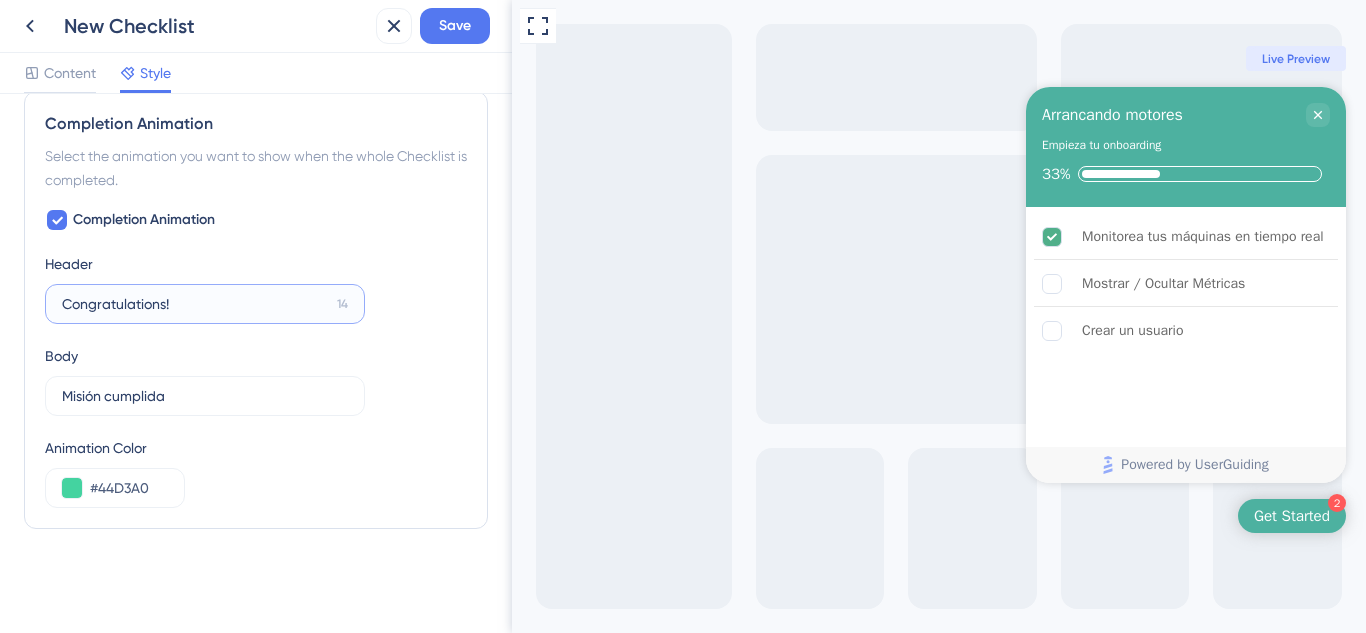 click on "Color & Typography Header Color #4DB1A0 Header Text Color #FFFFFF Header Style Solid Gradient Checklist Height 396 px Checklist Width 320 px Select Font System Font Custom Font Launcher Type Image Text Image+Text Text Get Started 9 Text Color #FFFFFF Launcher Color #4DB1A0 Size 34 Position Bottom Right Vertical Placement 100 px Horizontal Placement 20 px Completion Animation Select the animation you want to show when the whole Checklist is completed. Completion Animation Header Congratulations! 14 Body Misión cumplida 25 Animation Color #44D3A0" at bounding box center [256, 363] 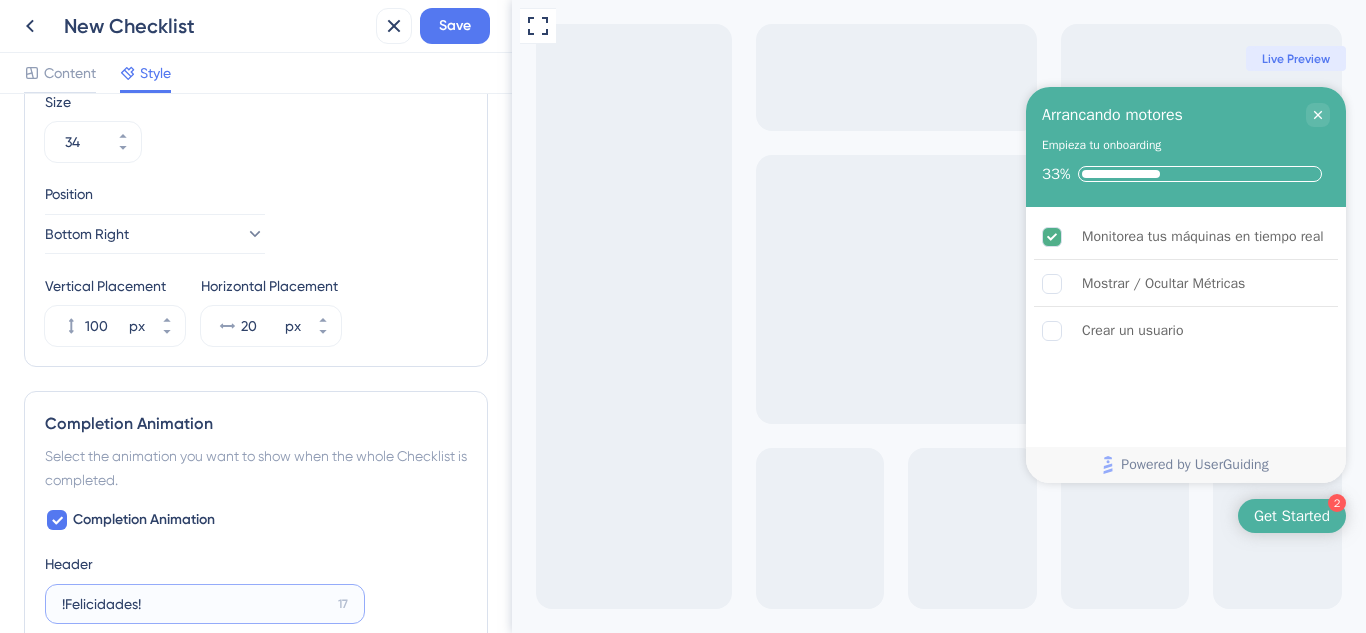 scroll, scrollTop: 775, scrollLeft: 0, axis: vertical 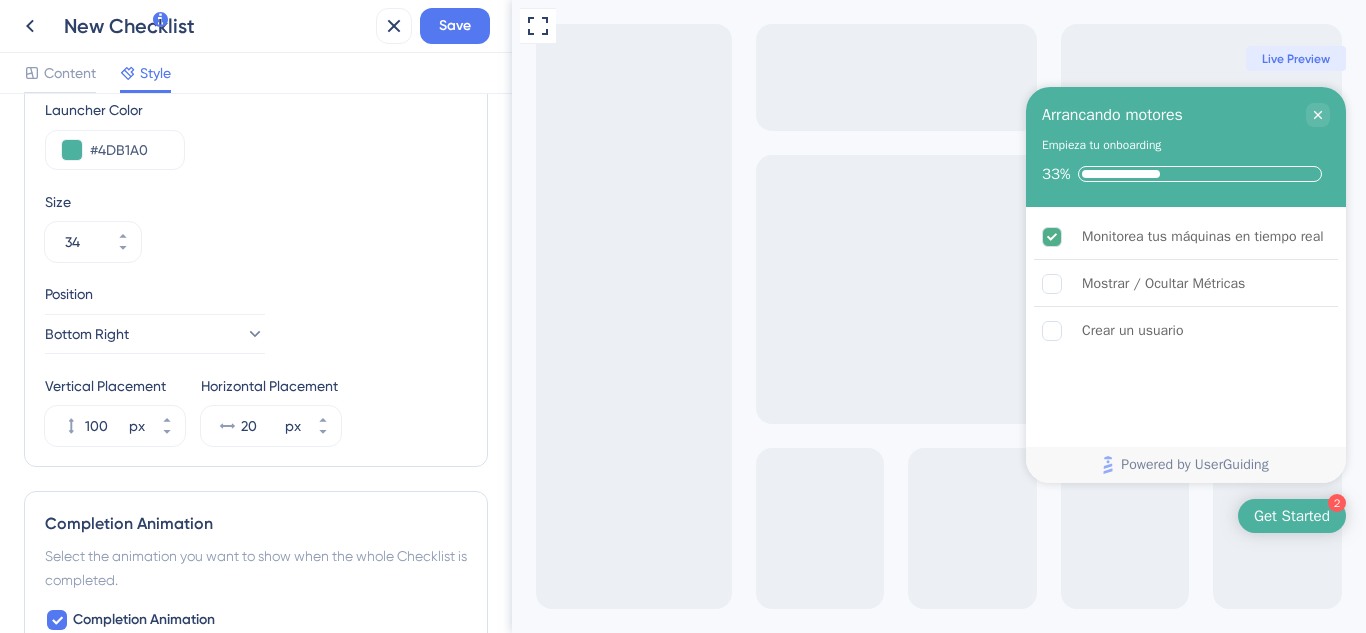 type on "!Felicidades!" 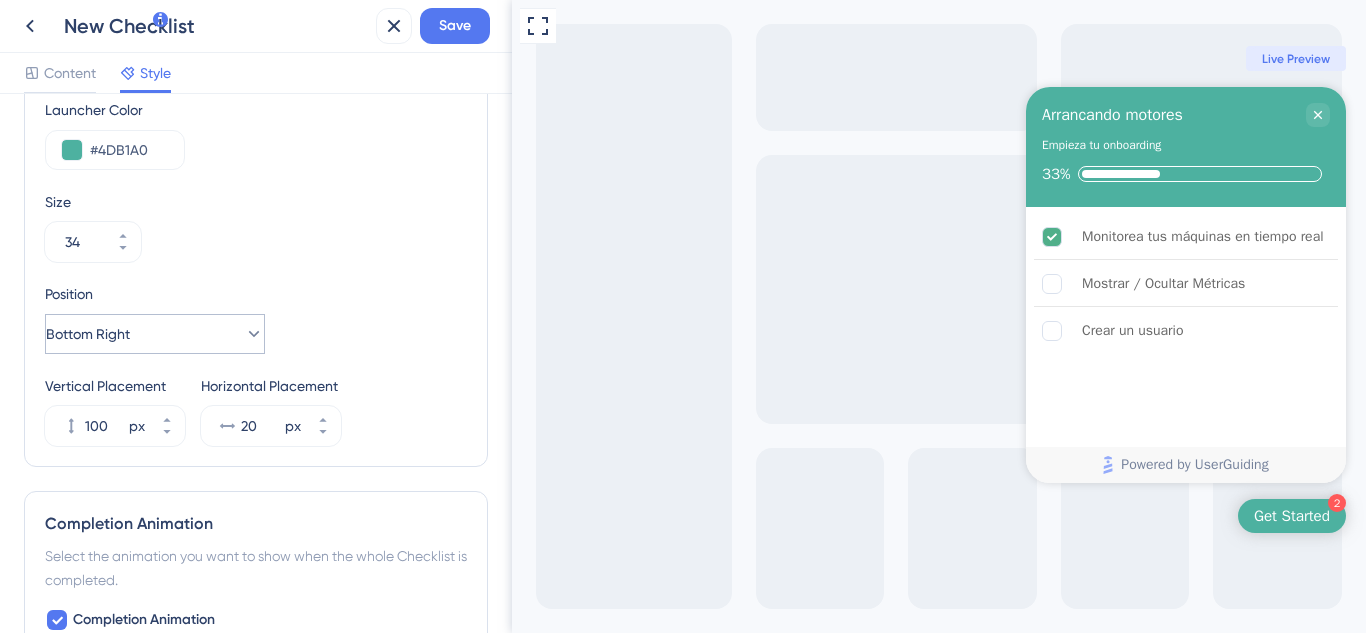 drag, startPoint x: 231, startPoint y: 354, endPoint x: 229, endPoint y: 338, distance: 16.124516 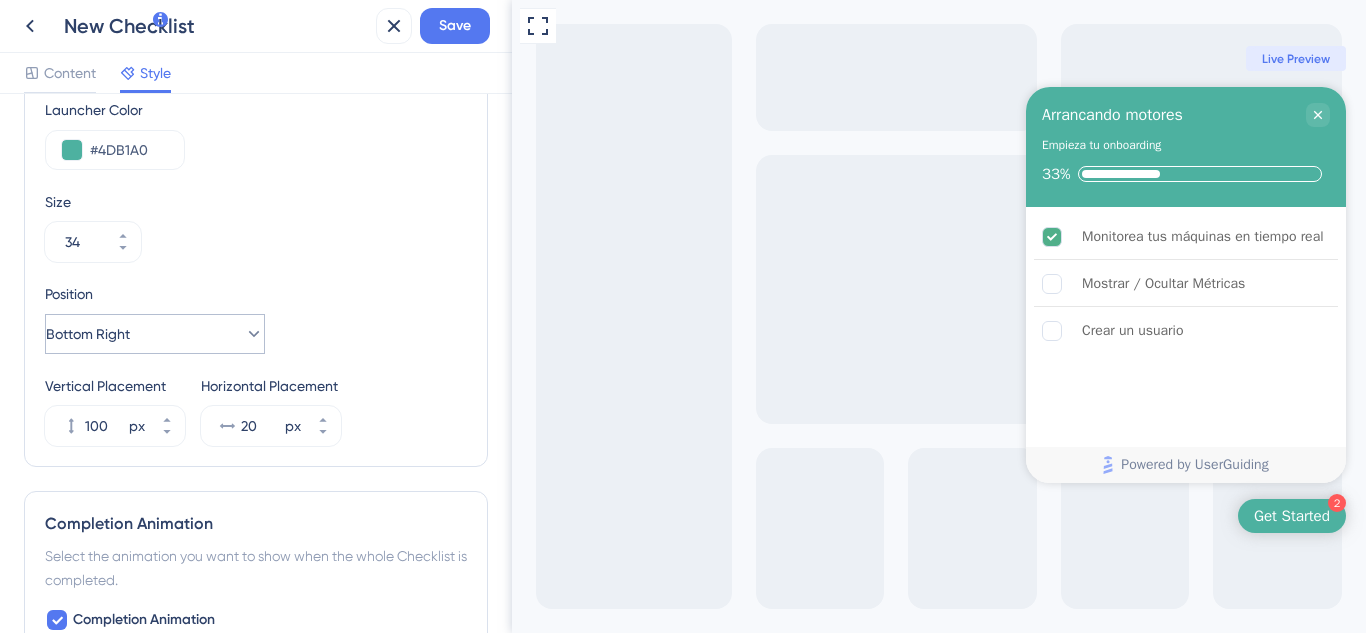 click on "Position Bottom Right Vertical Placement 100 px Horizontal Placement 20 px" at bounding box center [256, 364] 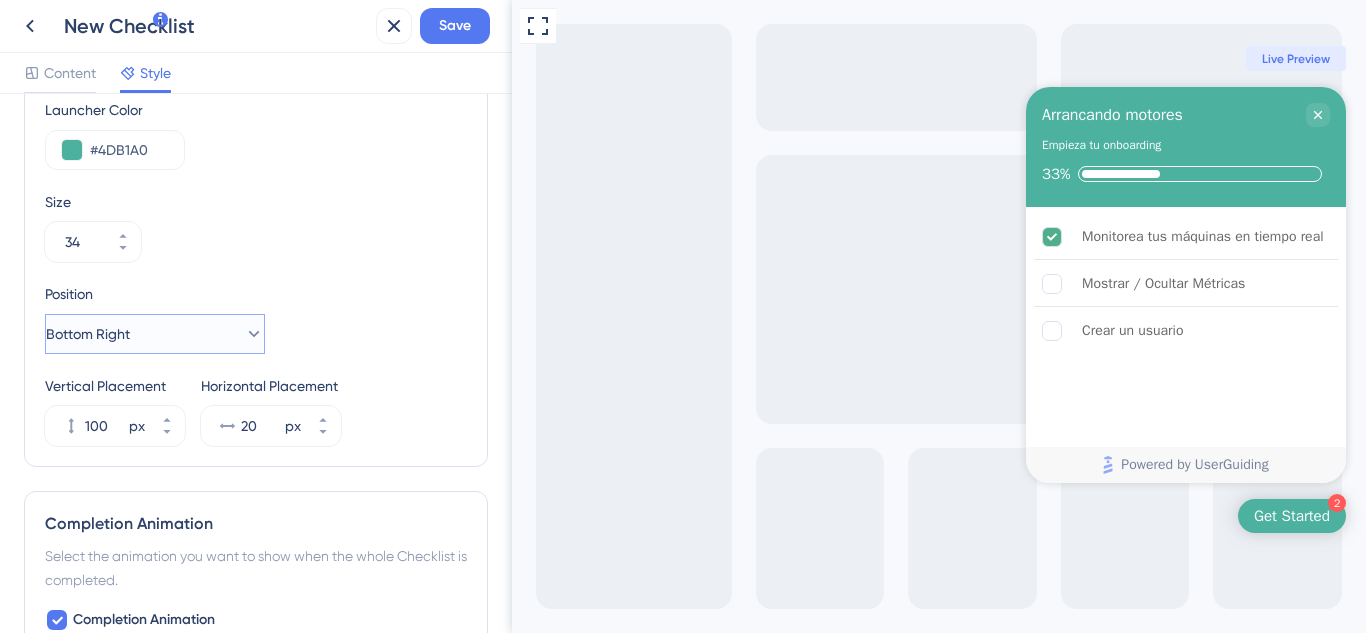 click 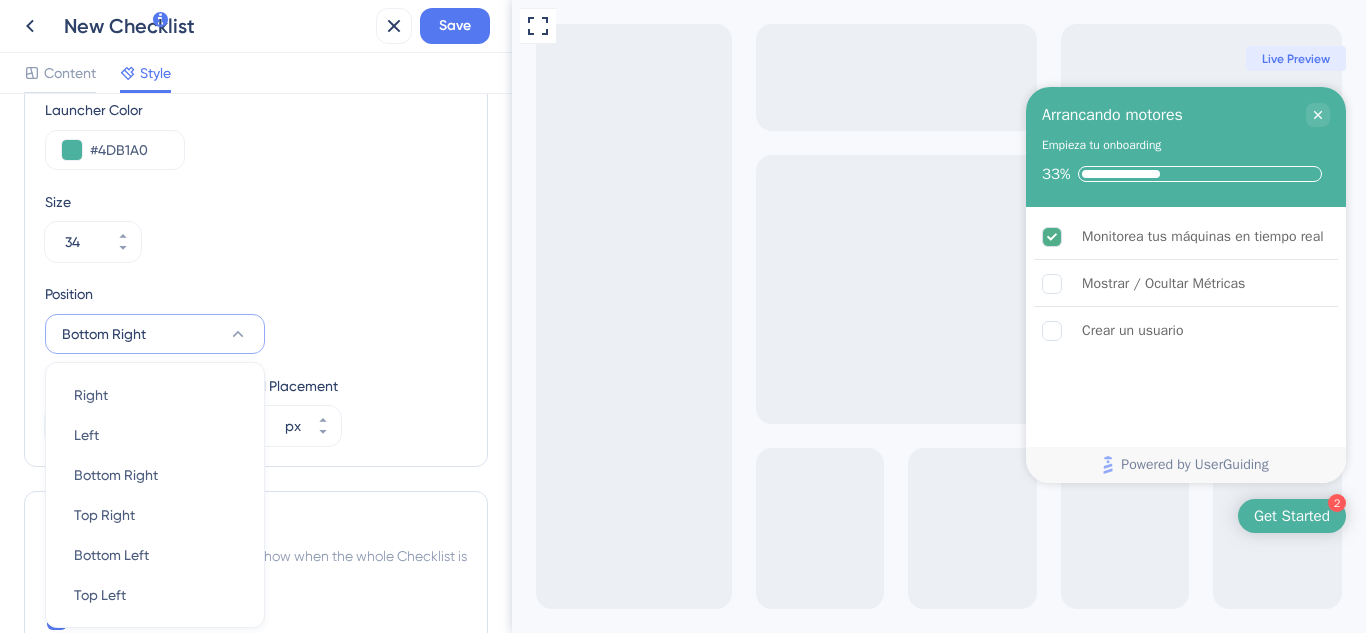 scroll, scrollTop: 907, scrollLeft: 0, axis: vertical 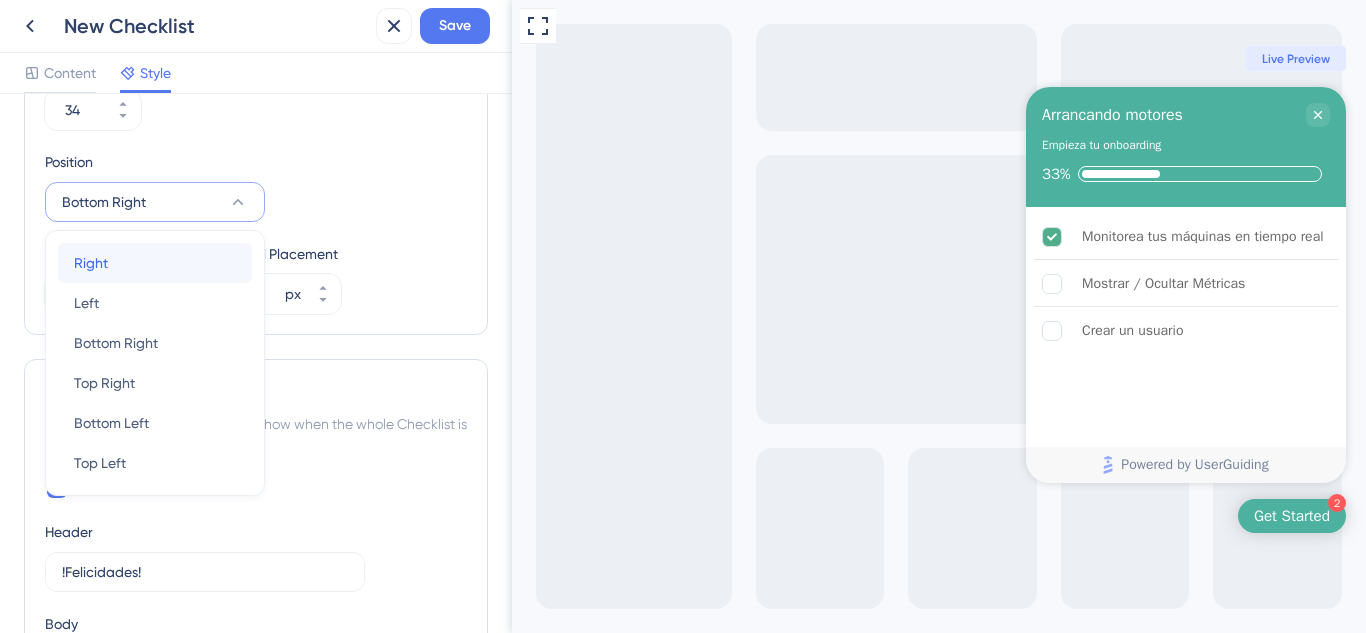 click on "Right Right" at bounding box center (155, 263) 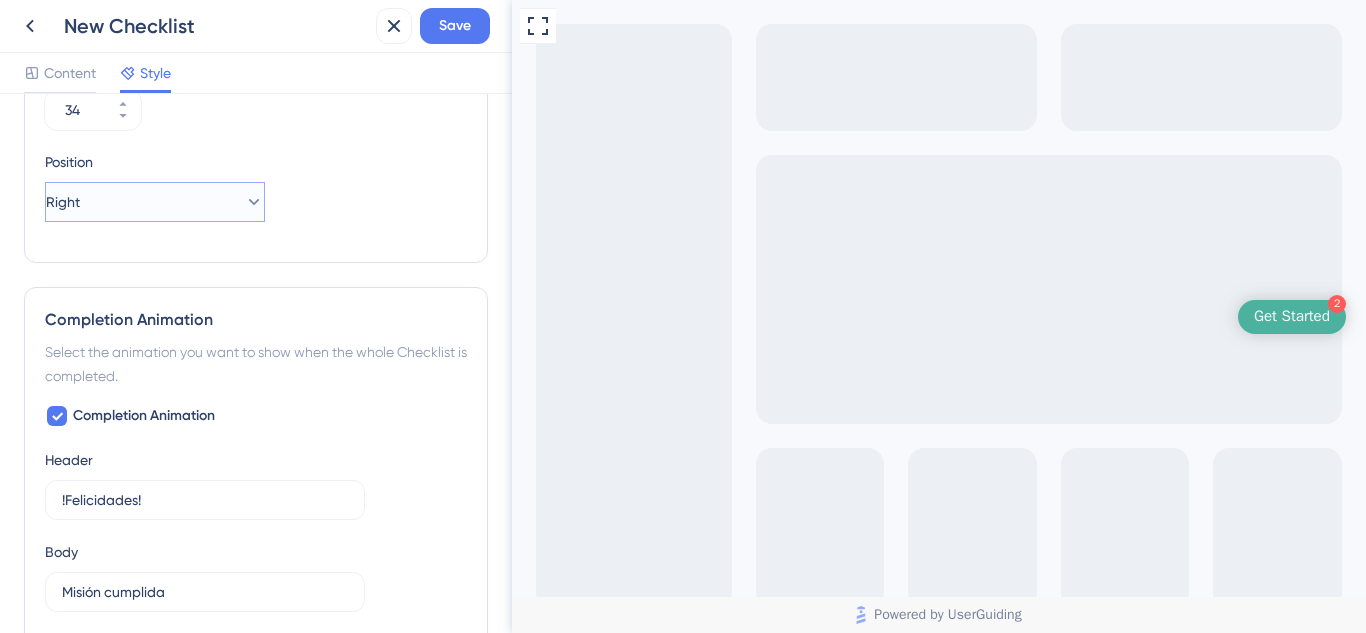 click on "Right" at bounding box center [155, 202] 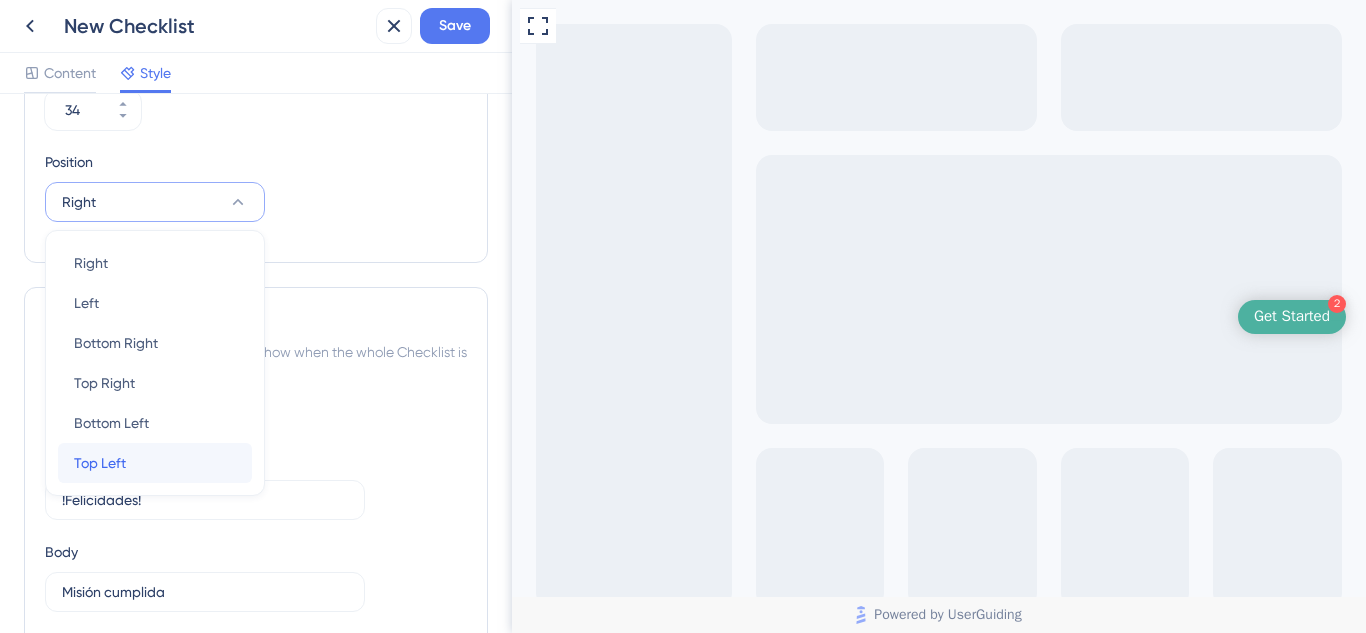 click on "Top Left" at bounding box center [100, 463] 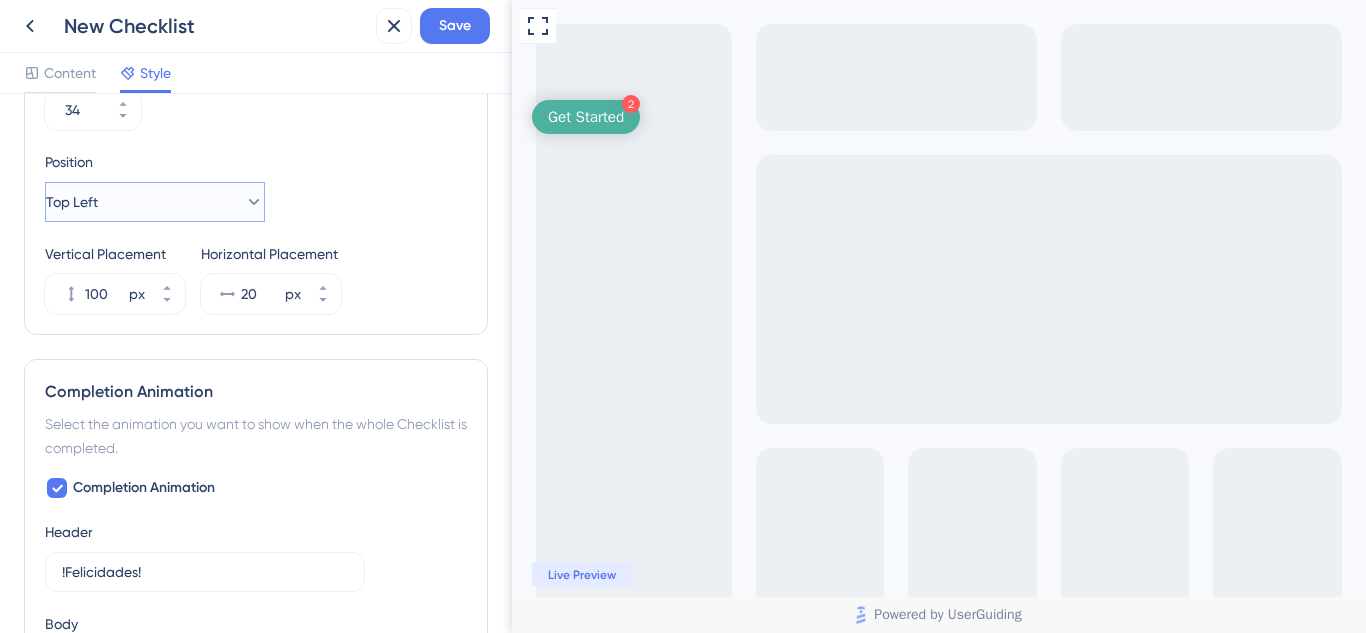 click on "Top Left" at bounding box center [155, 202] 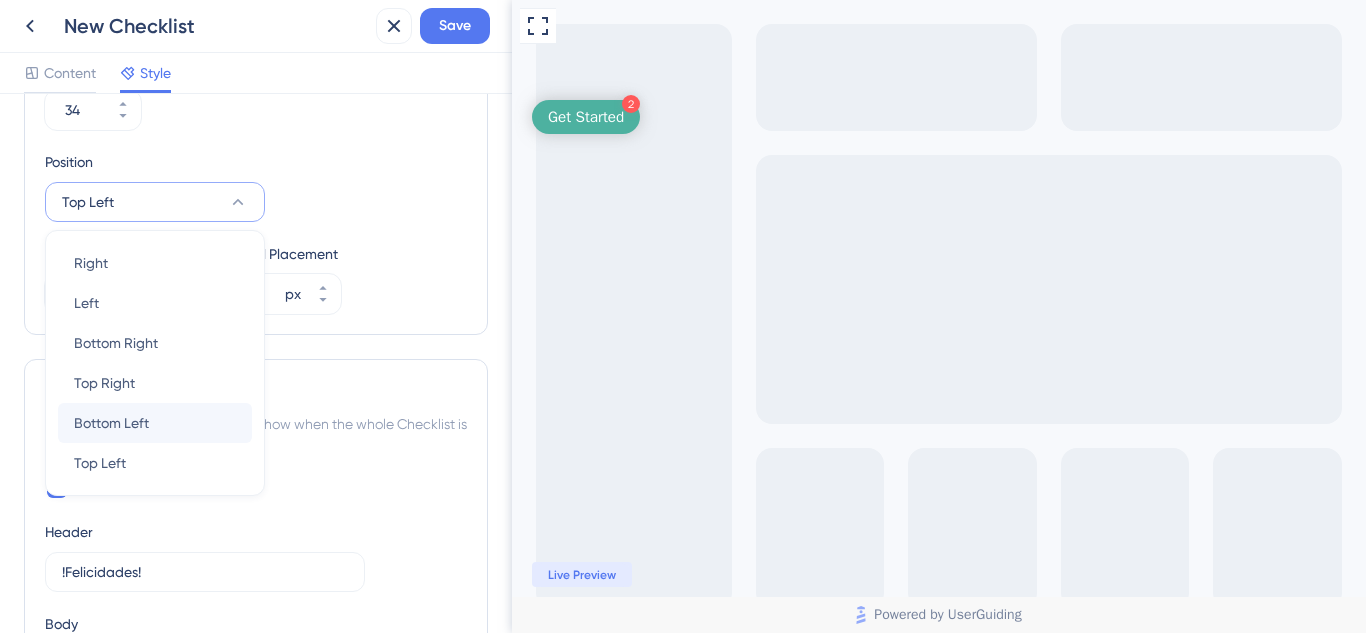 scroll, scrollTop: 1007, scrollLeft: 0, axis: vertical 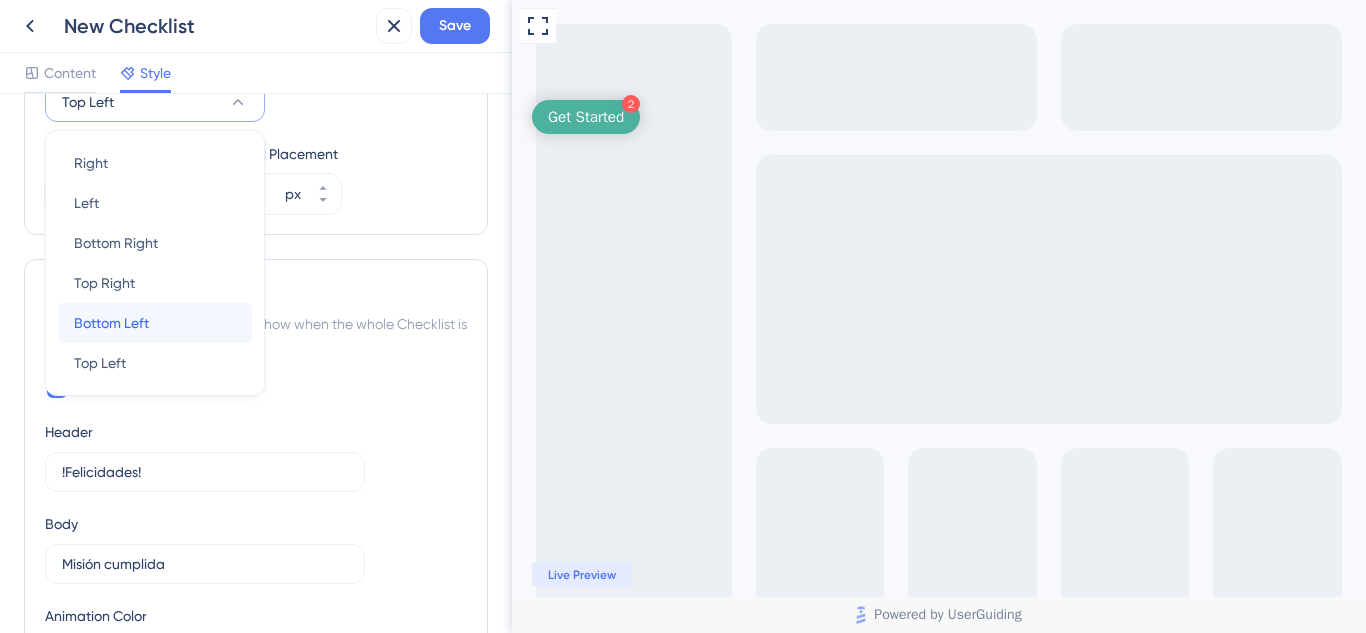 click on "Bottom Left" at bounding box center [111, 323] 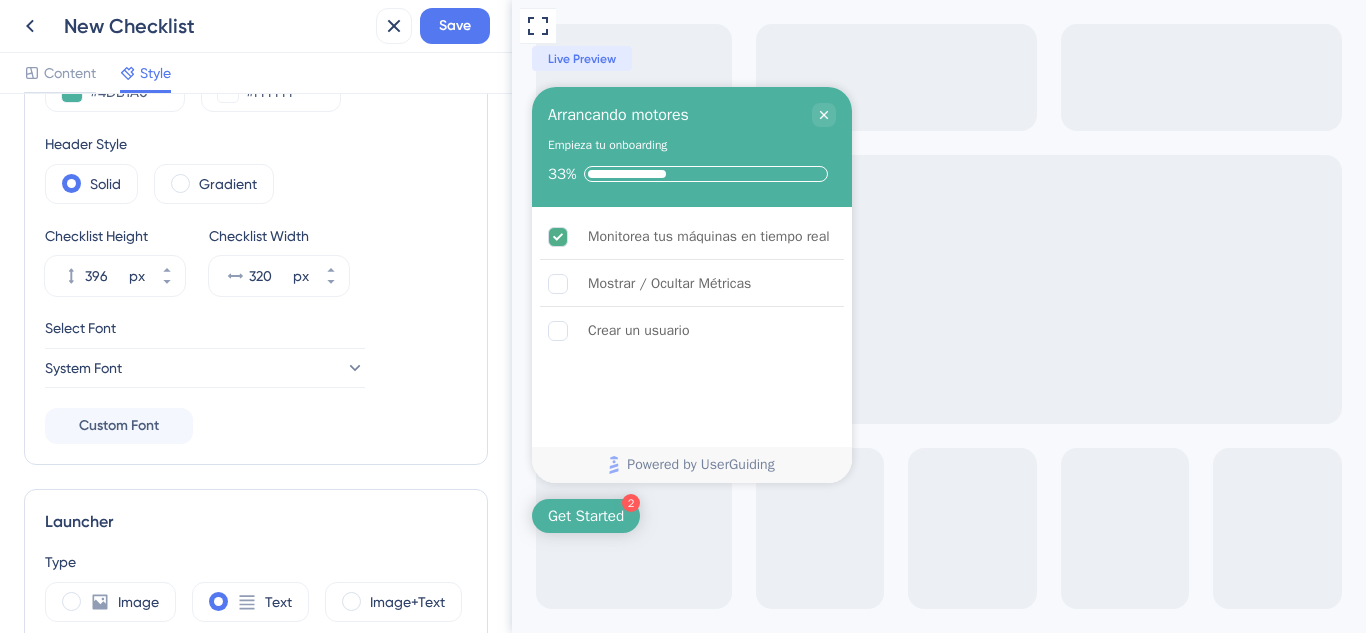 scroll, scrollTop: 7, scrollLeft: 0, axis: vertical 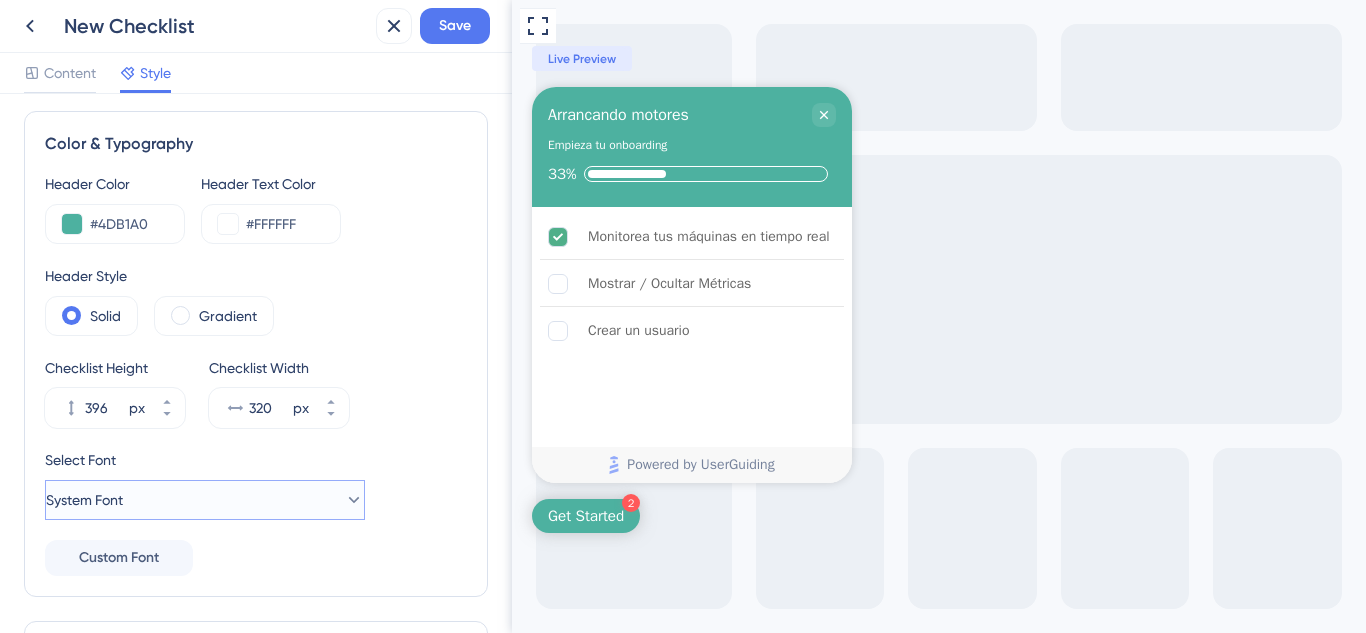 click on "System Font" at bounding box center (205, 500) 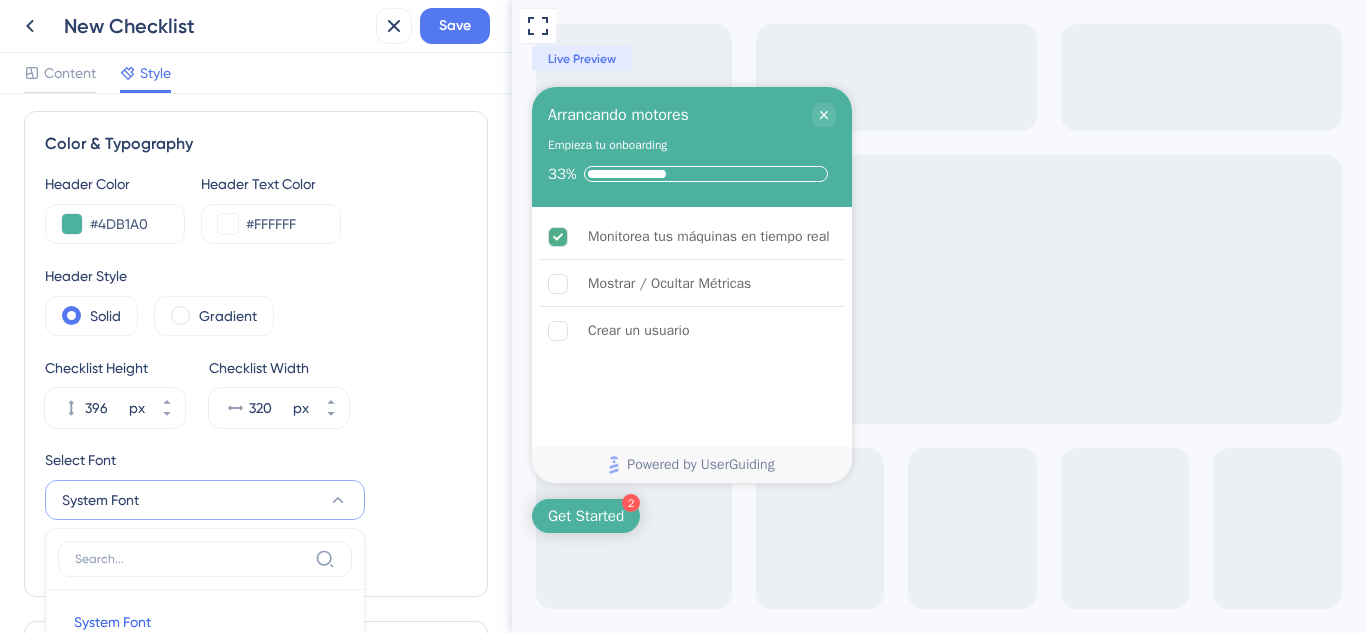 scroll, scrollTop: 369, scrollLeft: 0, axis: vertical 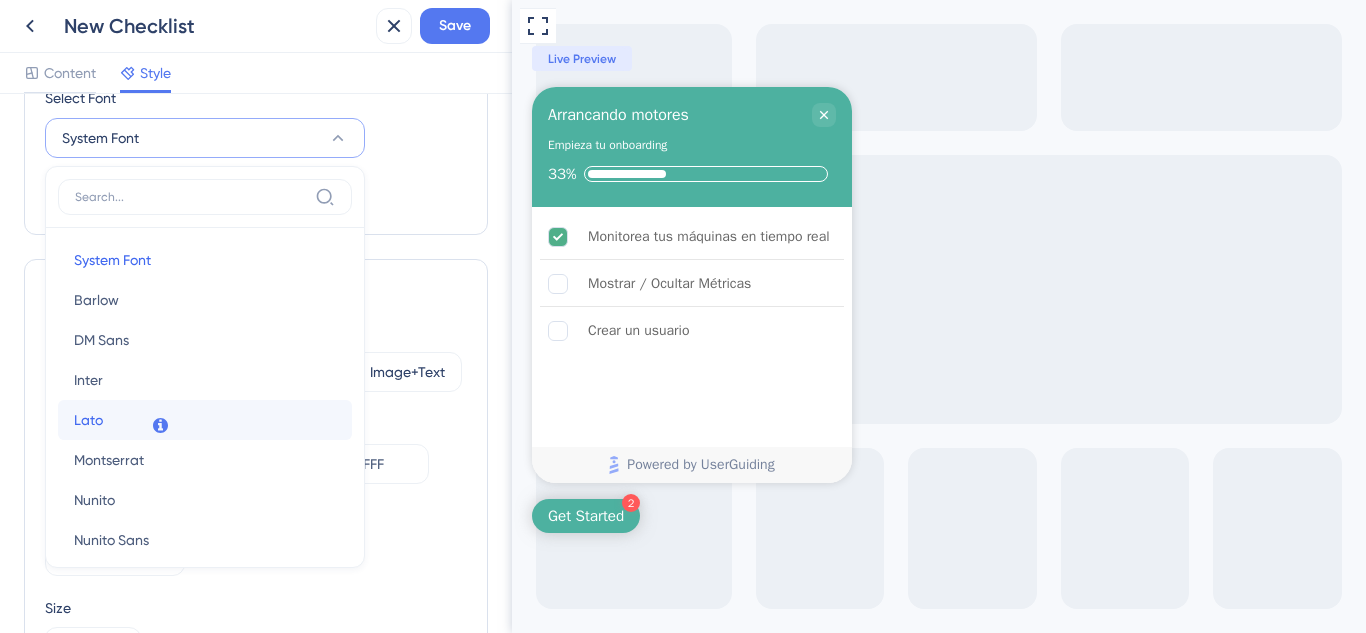 click on "Lato Lato" at bounding box center [205, 420] 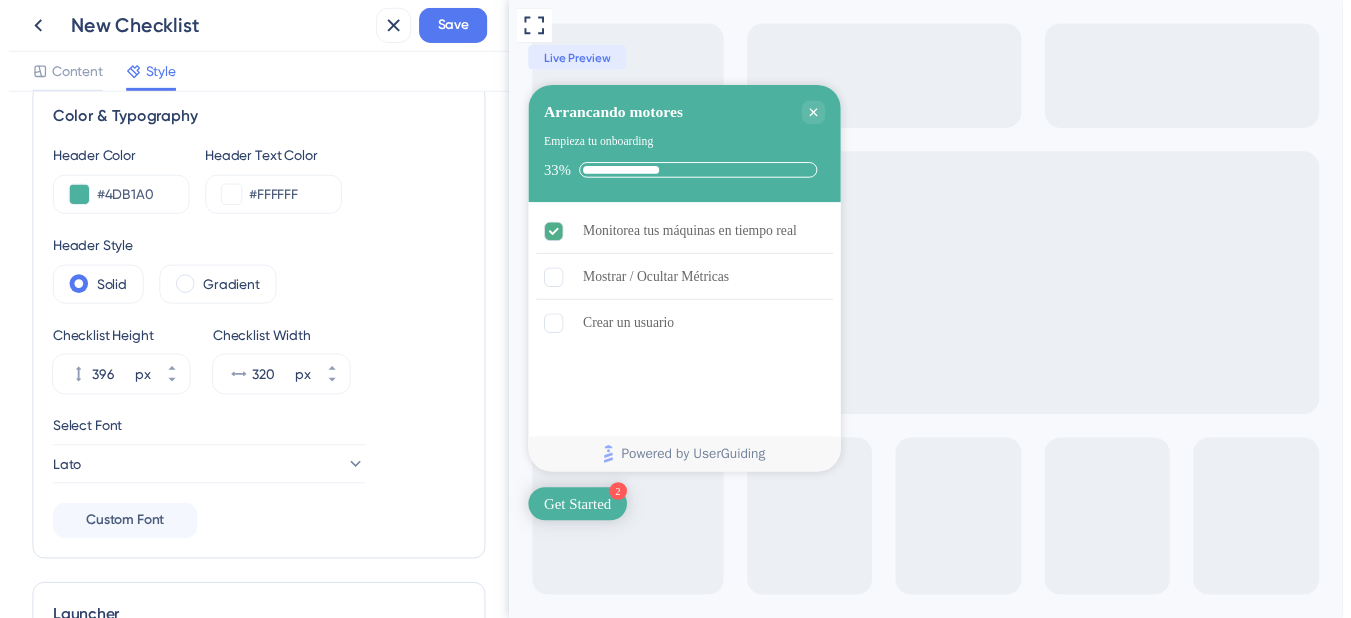 scroll, scrollTop: 0, scrollLeft: 0, axis: both 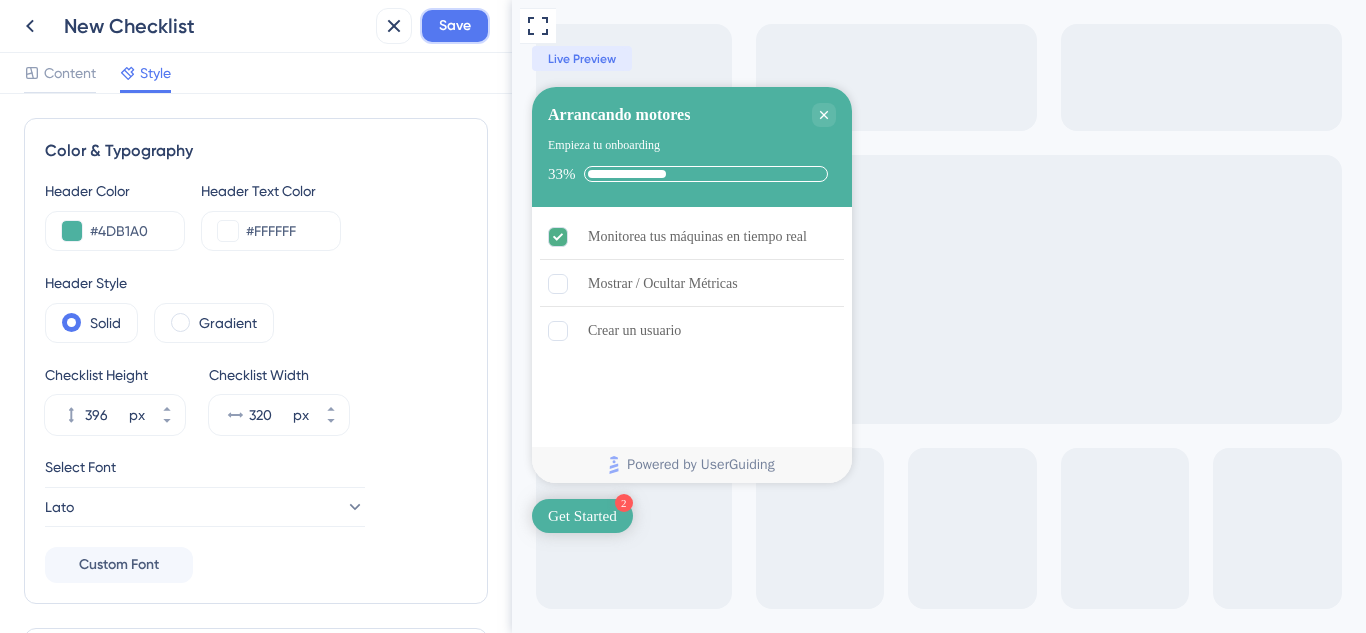 click on "Save" at bounding box center (455, 26) 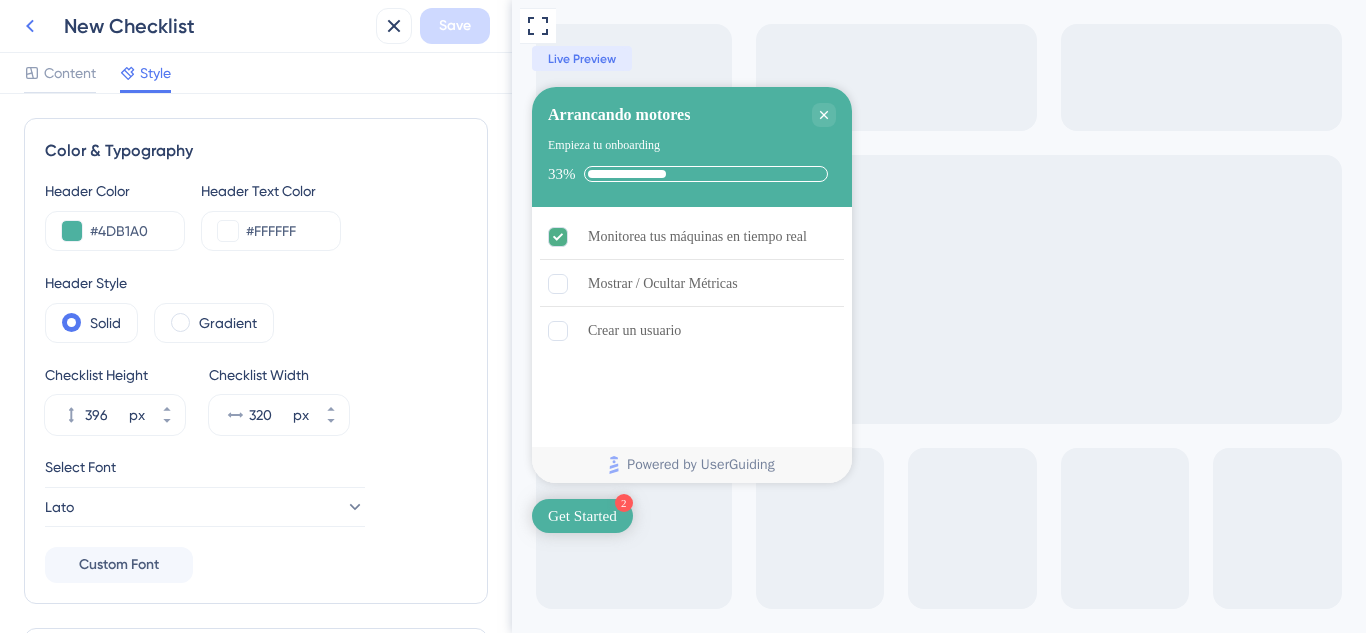 click 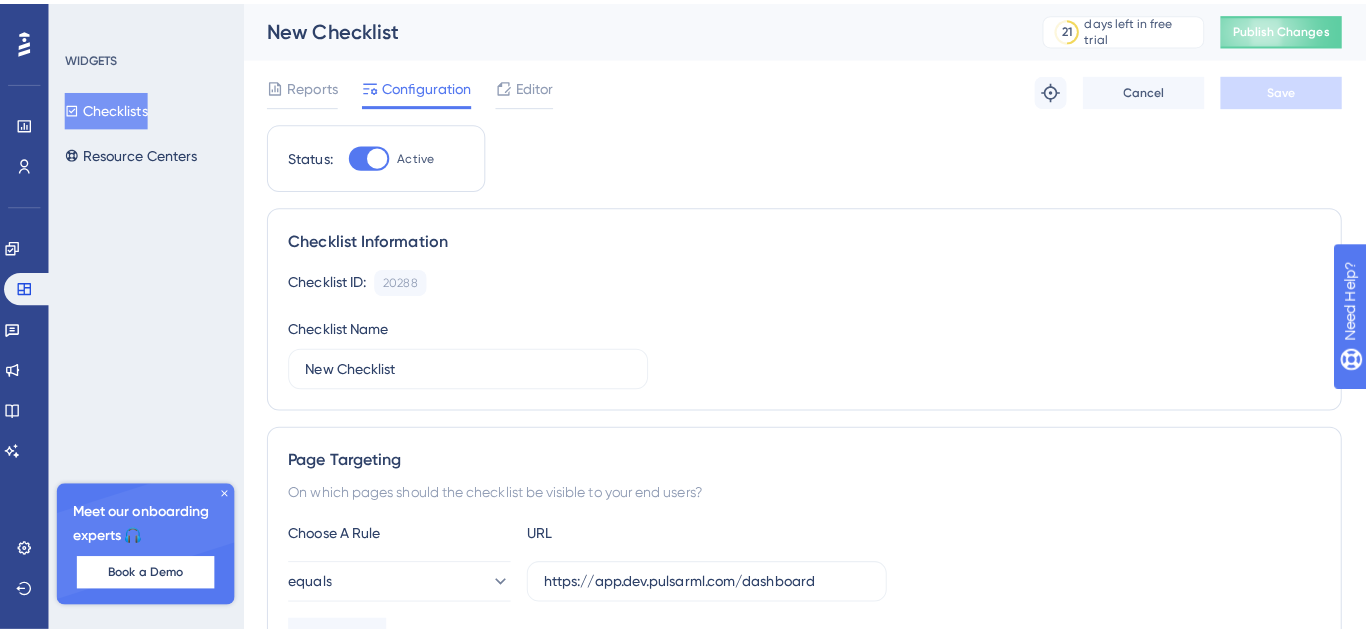 scroll, scrollTop: 0, scrollLeft: 0, axis: both 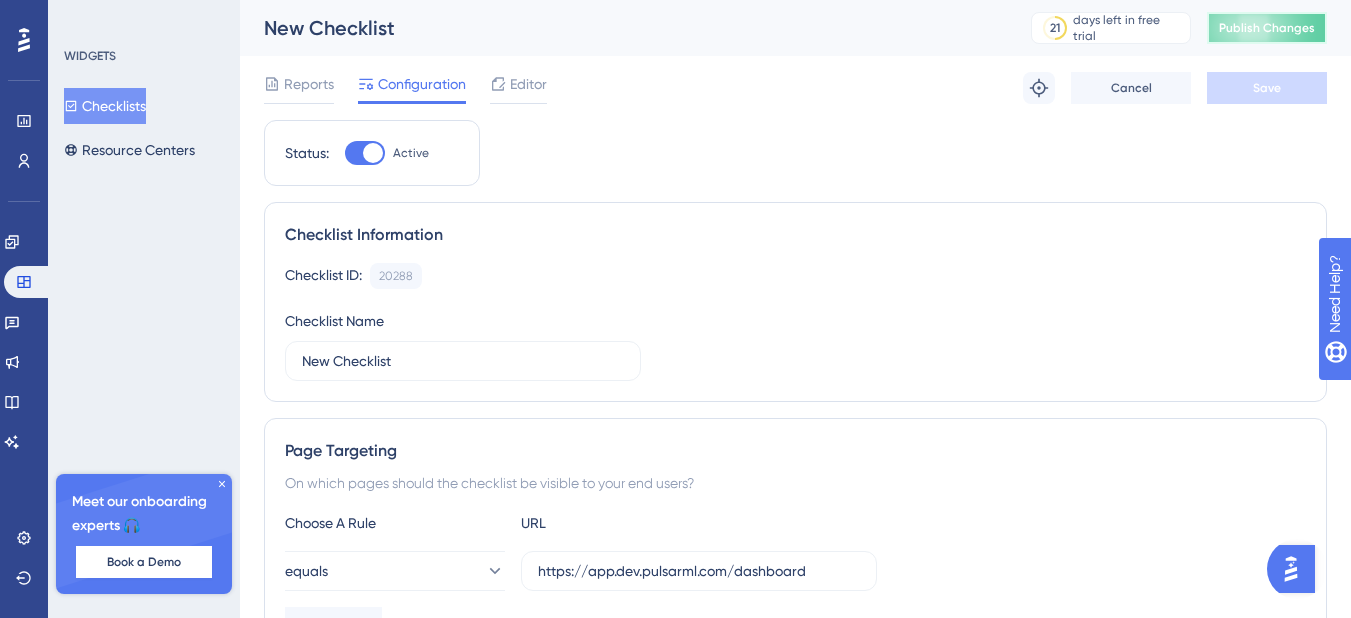 click on "Publish Changes" at bounding box center (1267, 28) 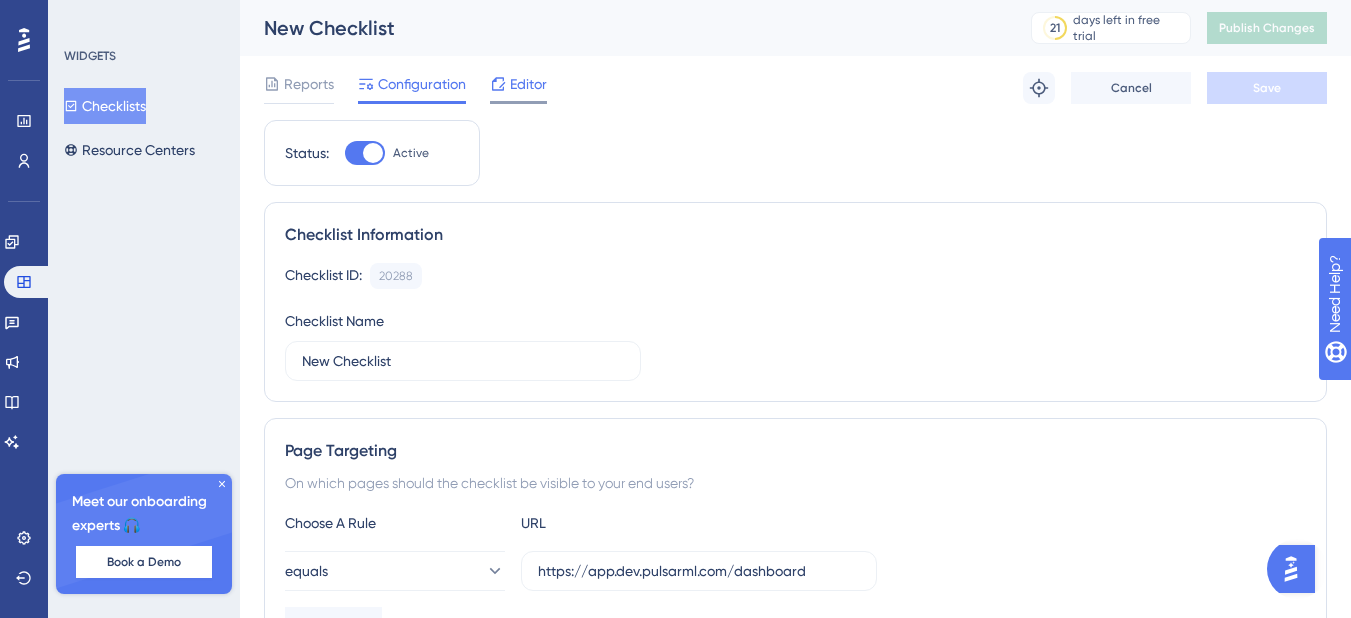 click on "Editor" at bounding box center [528, 84] 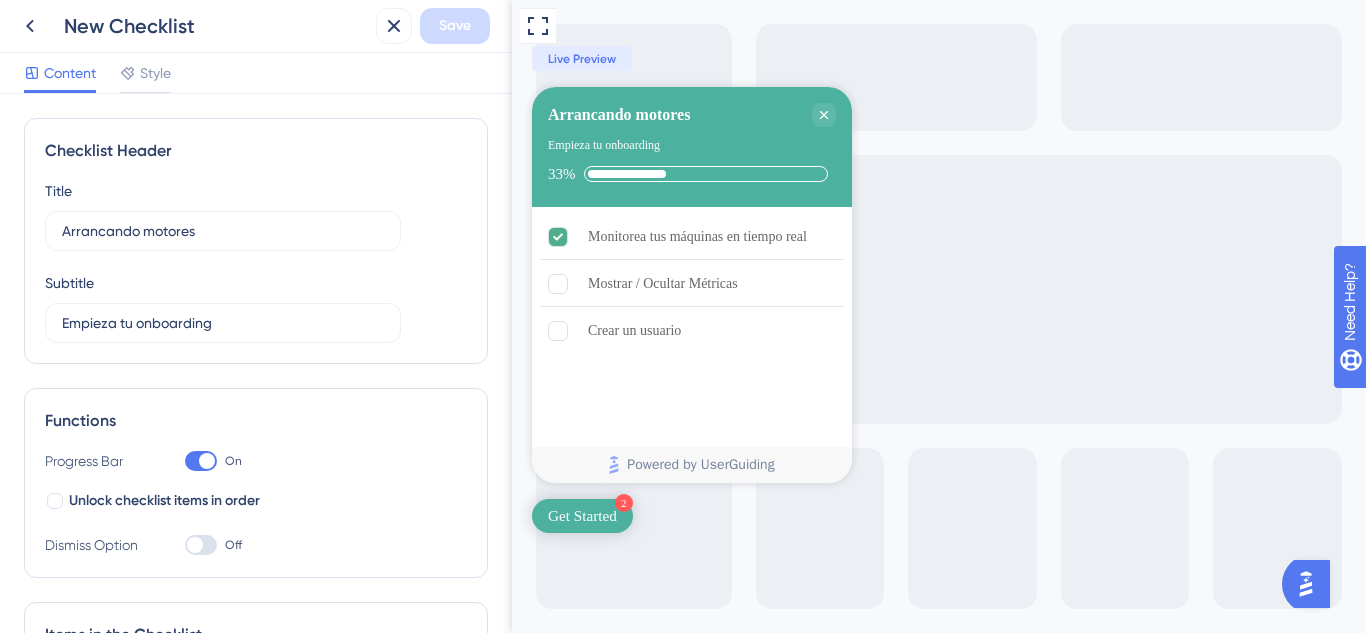 scroll, scrollTop: 0, scrollLeft: 0, axis: both 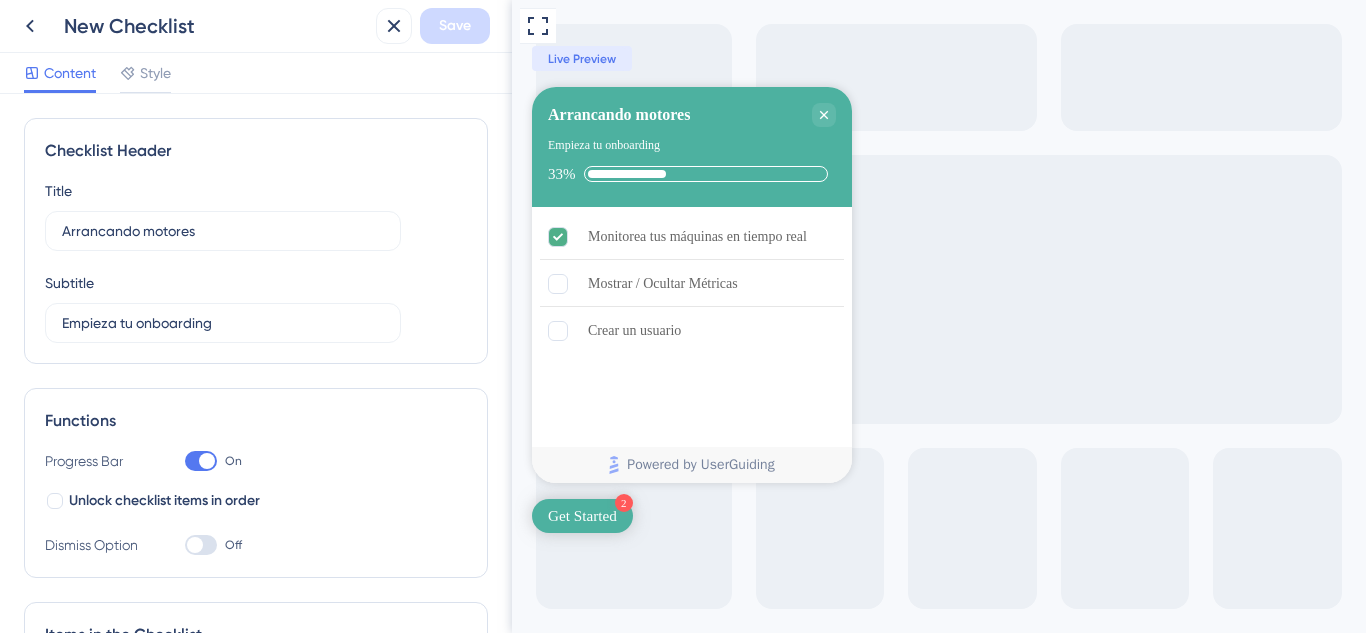 drag, startPoint x: 166, startPoint y: 75, endPoint x: 209, endPoint y: 117, distance: 60.108234 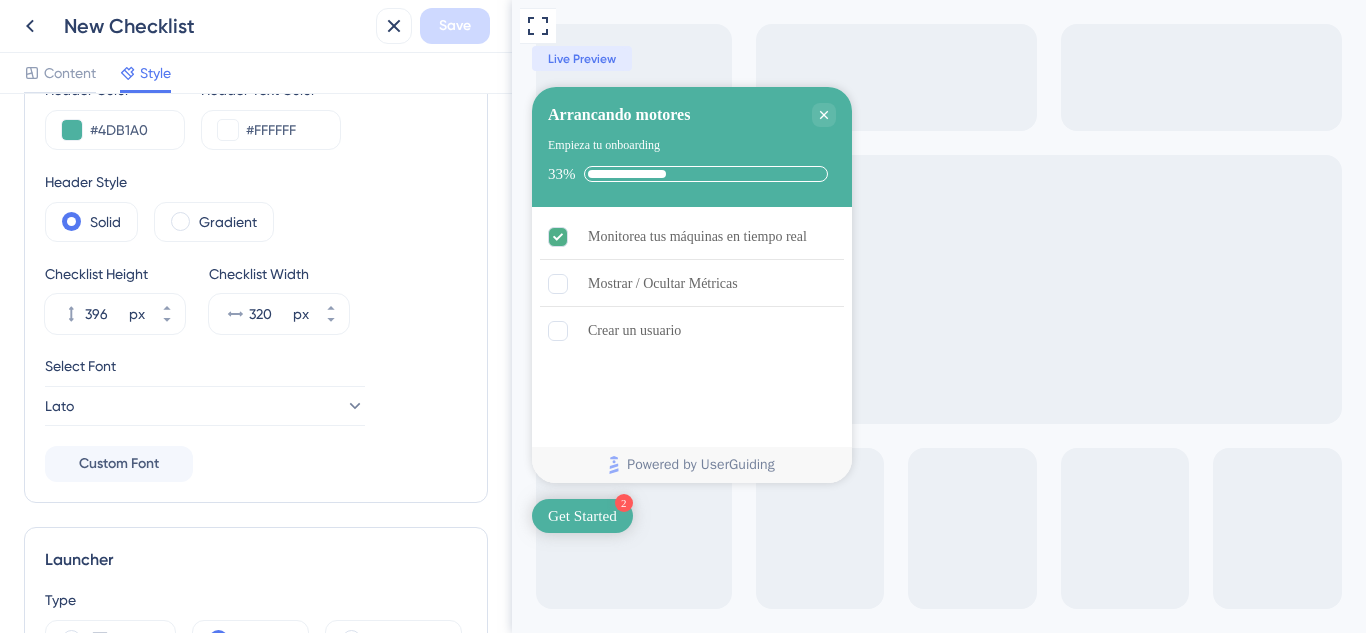 scroll, scrollTop: 300, scrollLeft: 0, axis: vertical 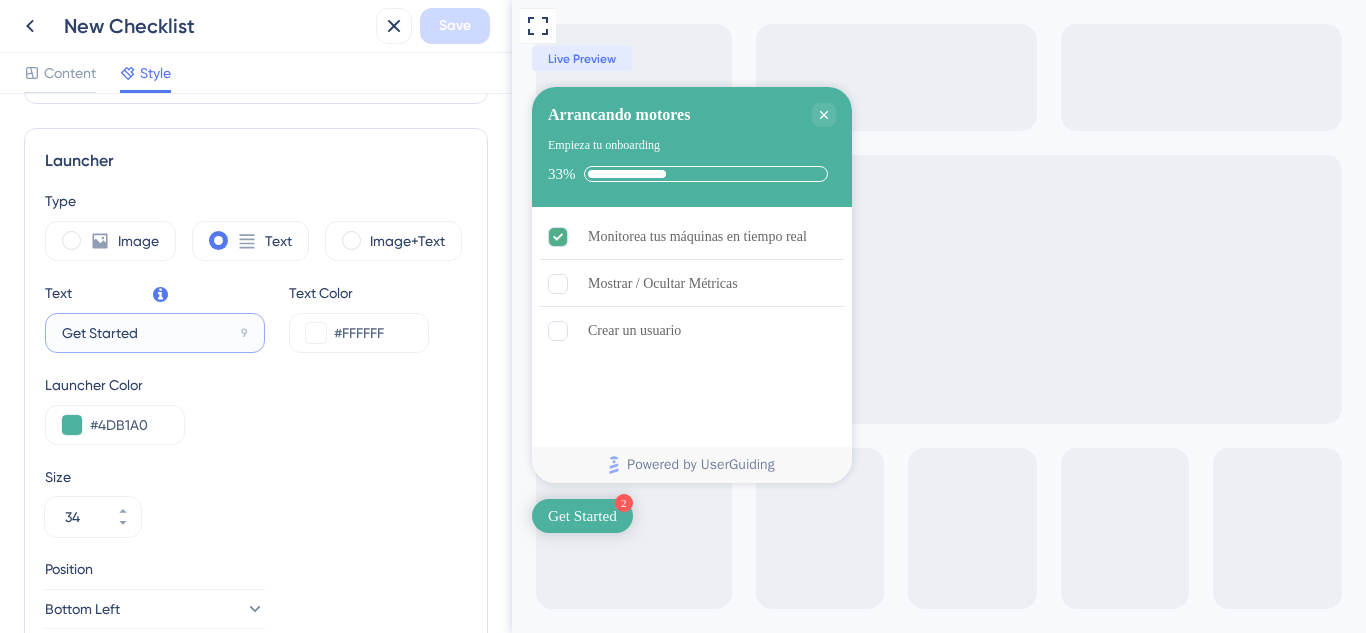 drag, startPoint x: 214, startPoint y: 331, endPoint x: 19, endPoint y: 318, distance: 195.43285 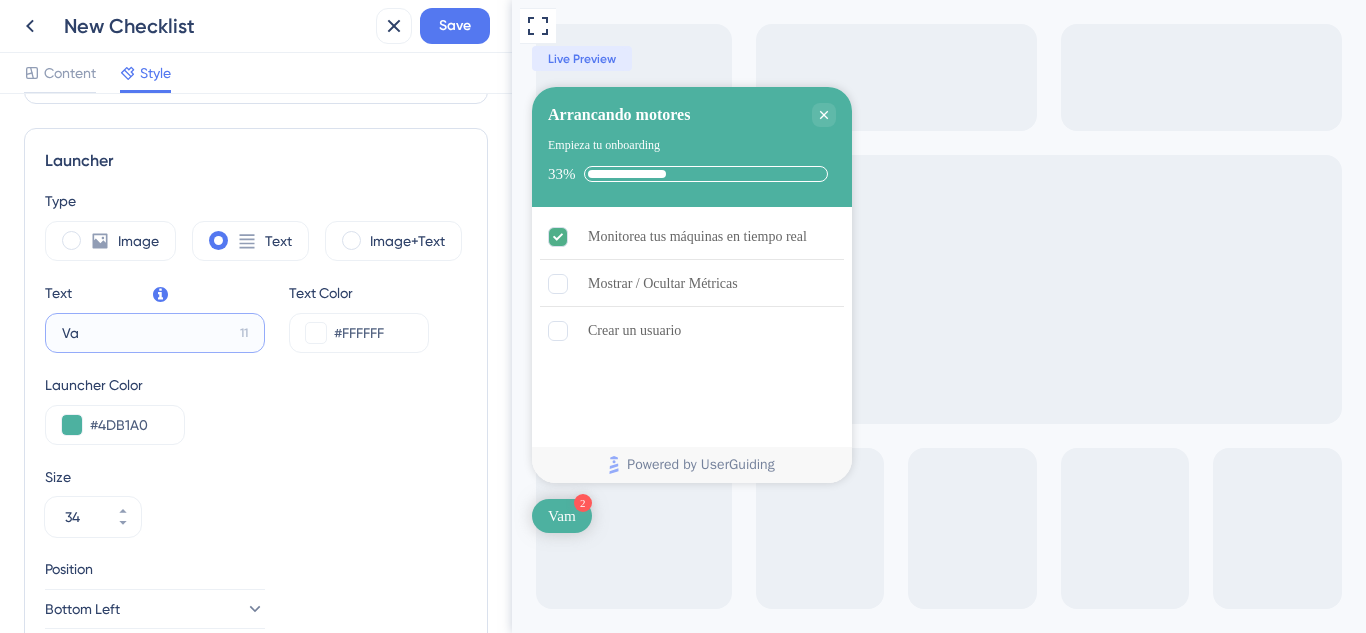 type on "V" 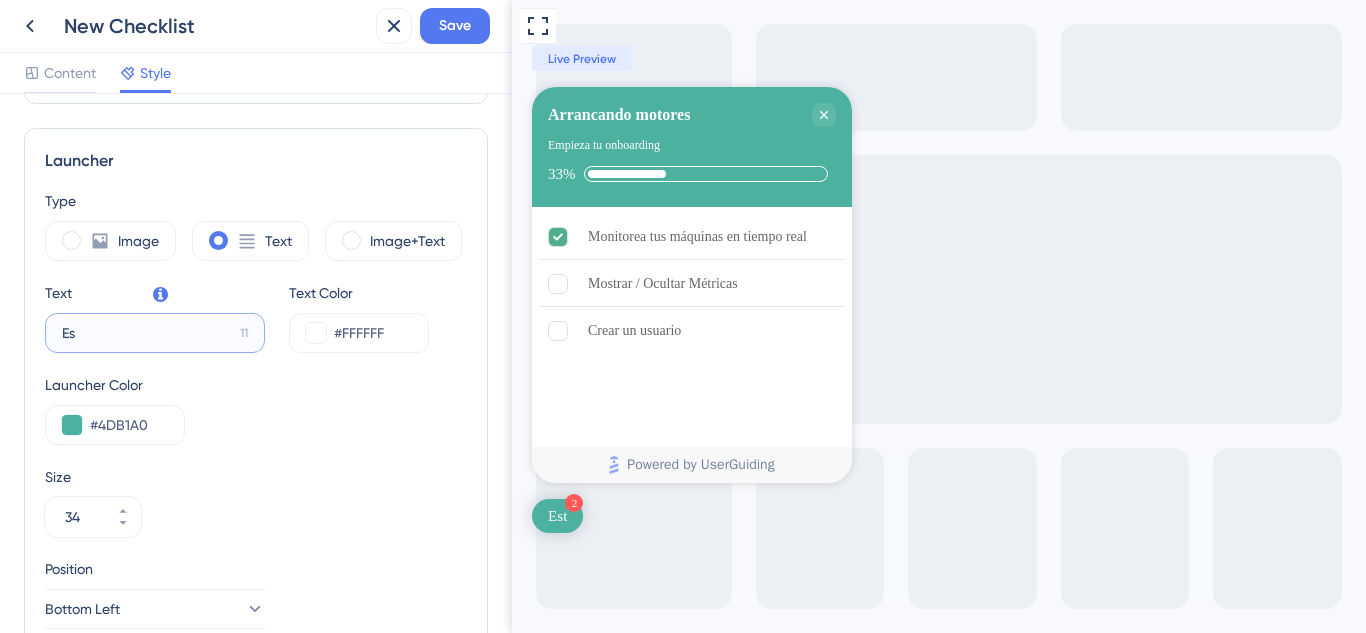 type on "E" 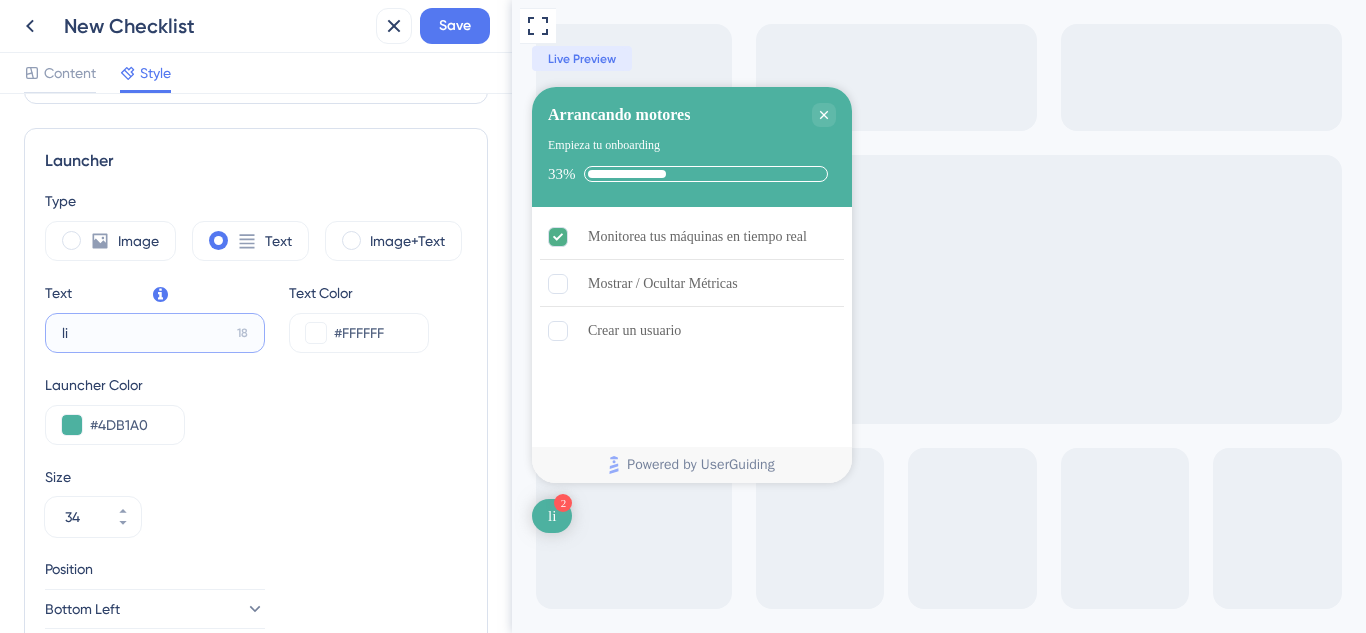 type on "l" 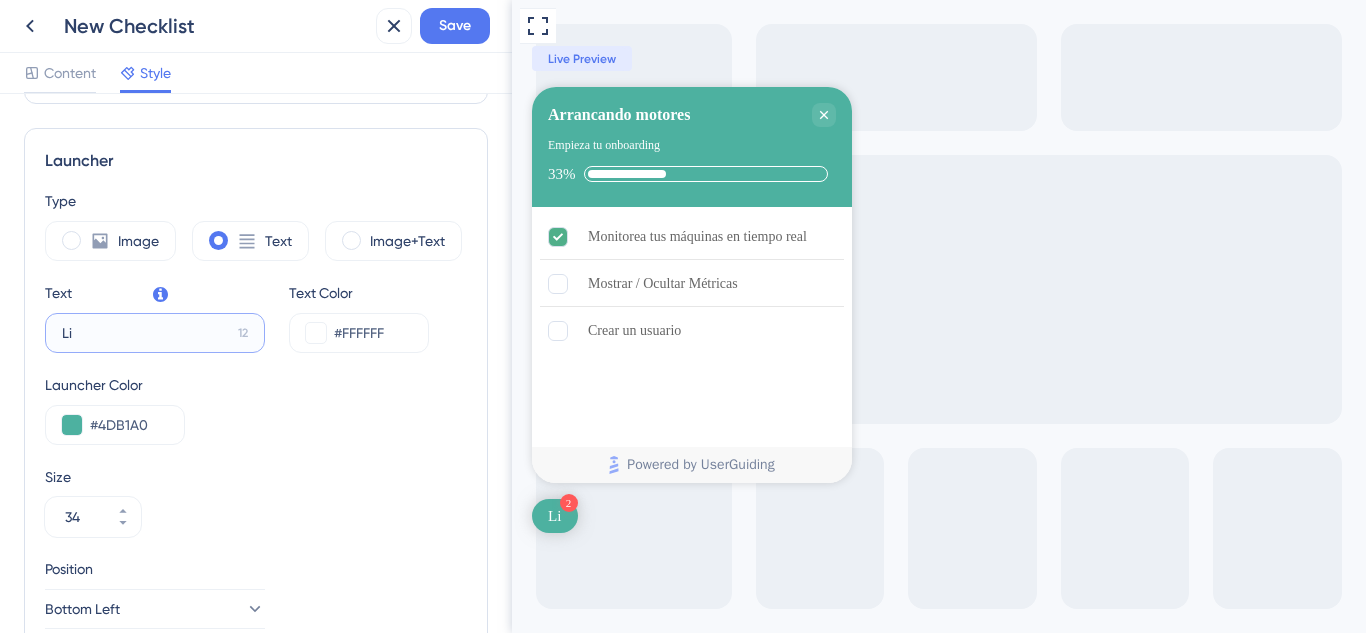 type on "L" 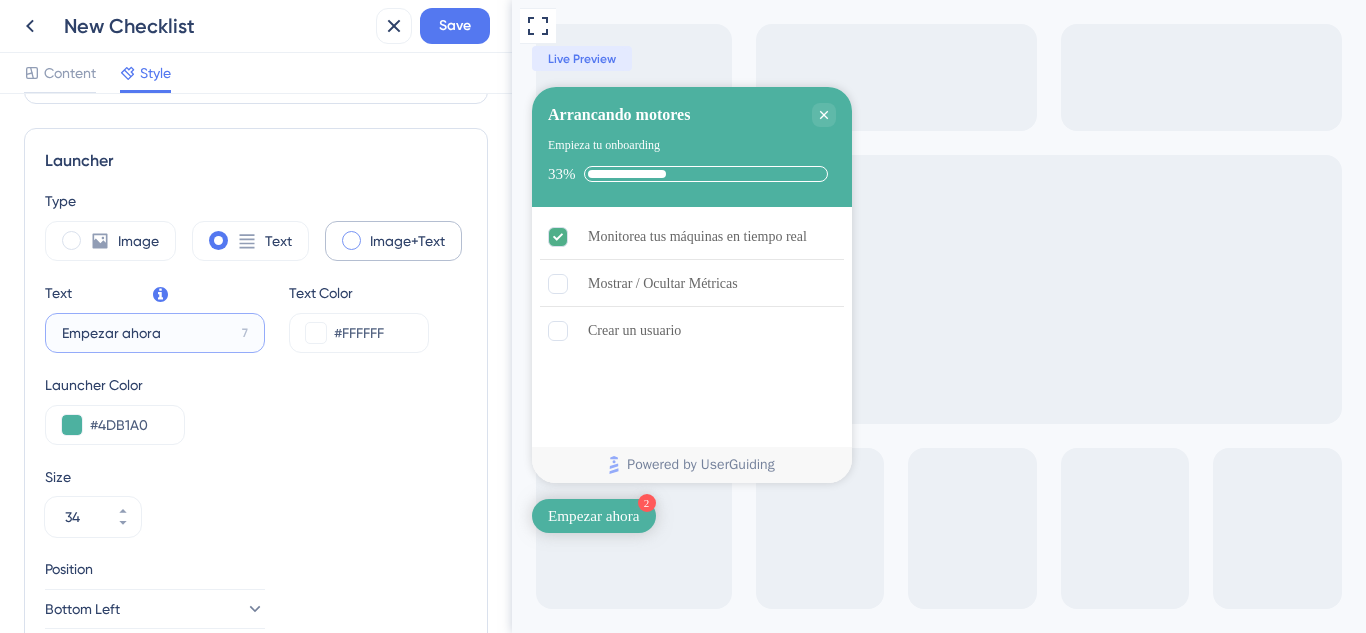 type on "Empezar ahora" 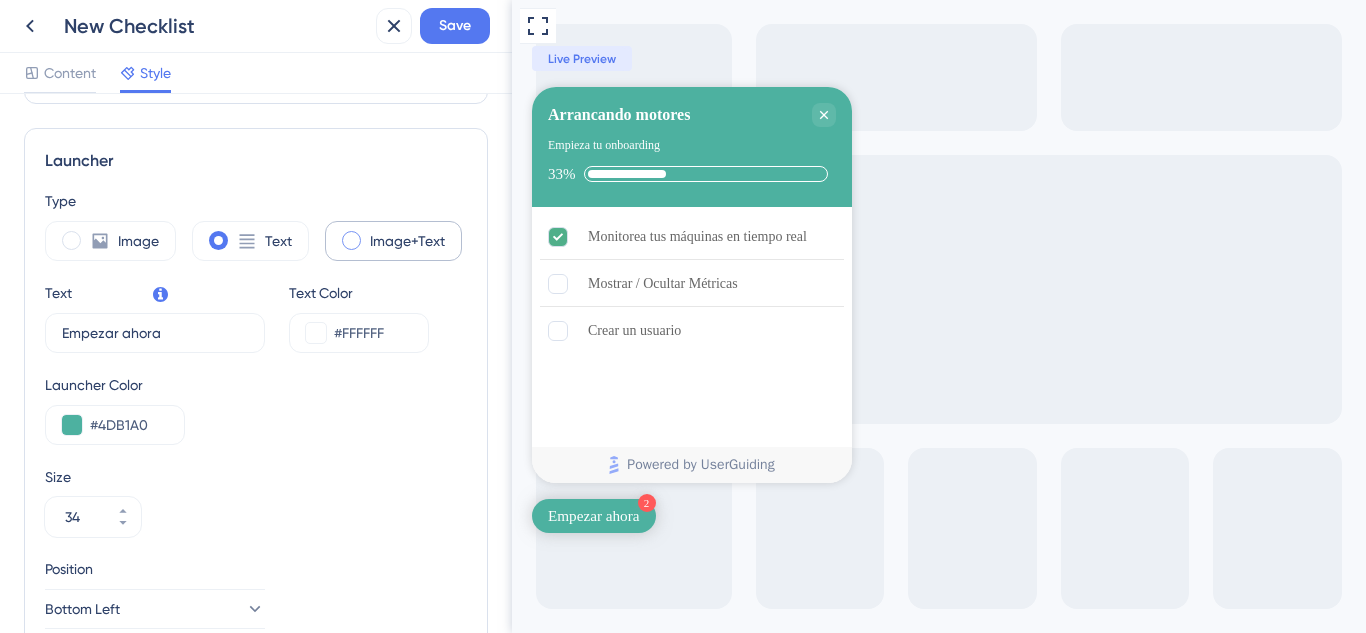 click on "Image+Text" at bounding box center (393, 241) 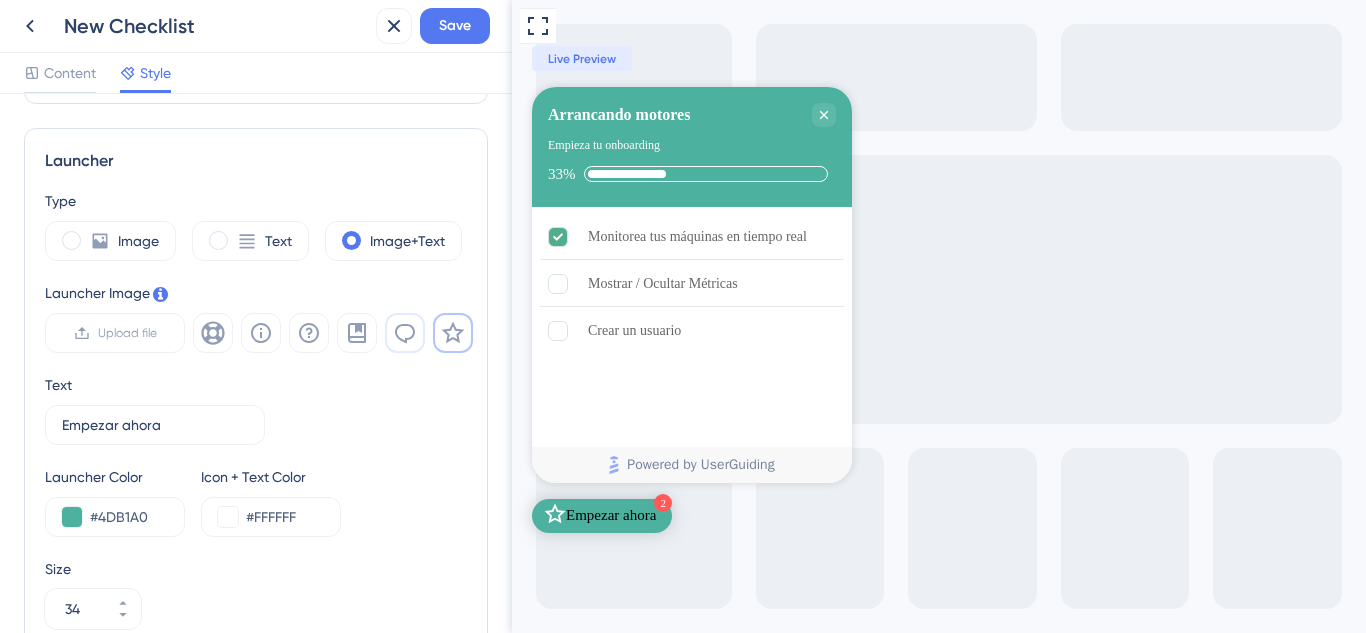 click 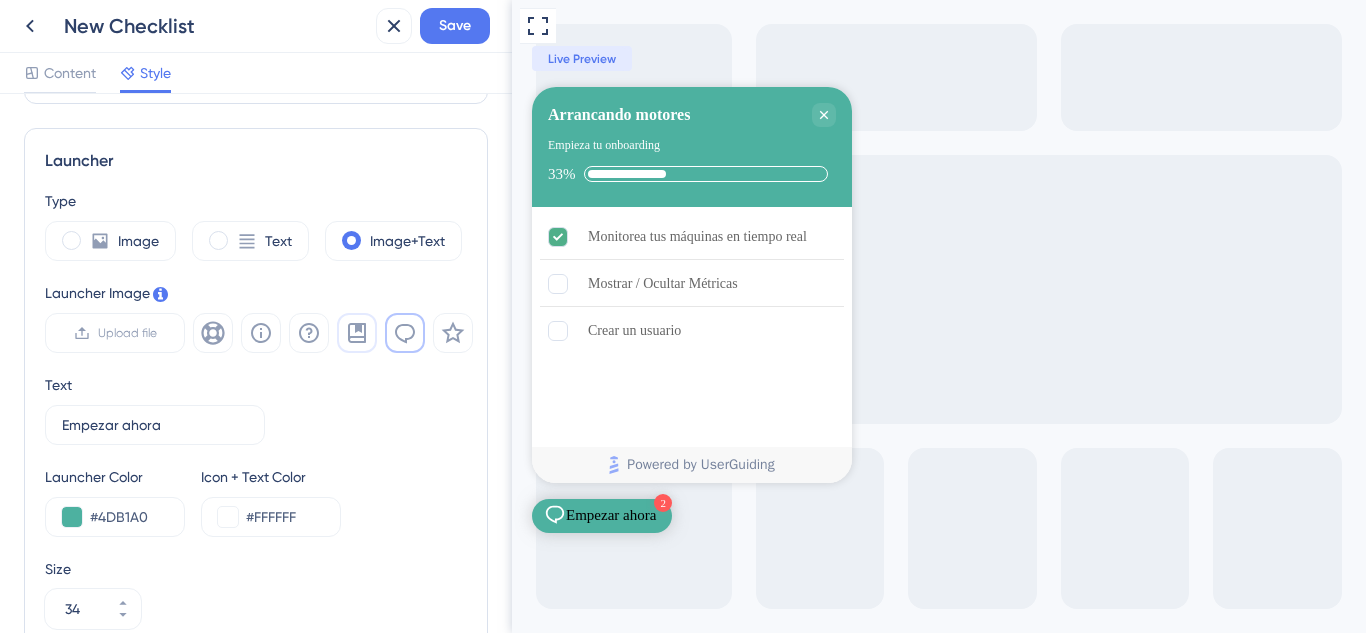 click at bounding box center (357, 333) 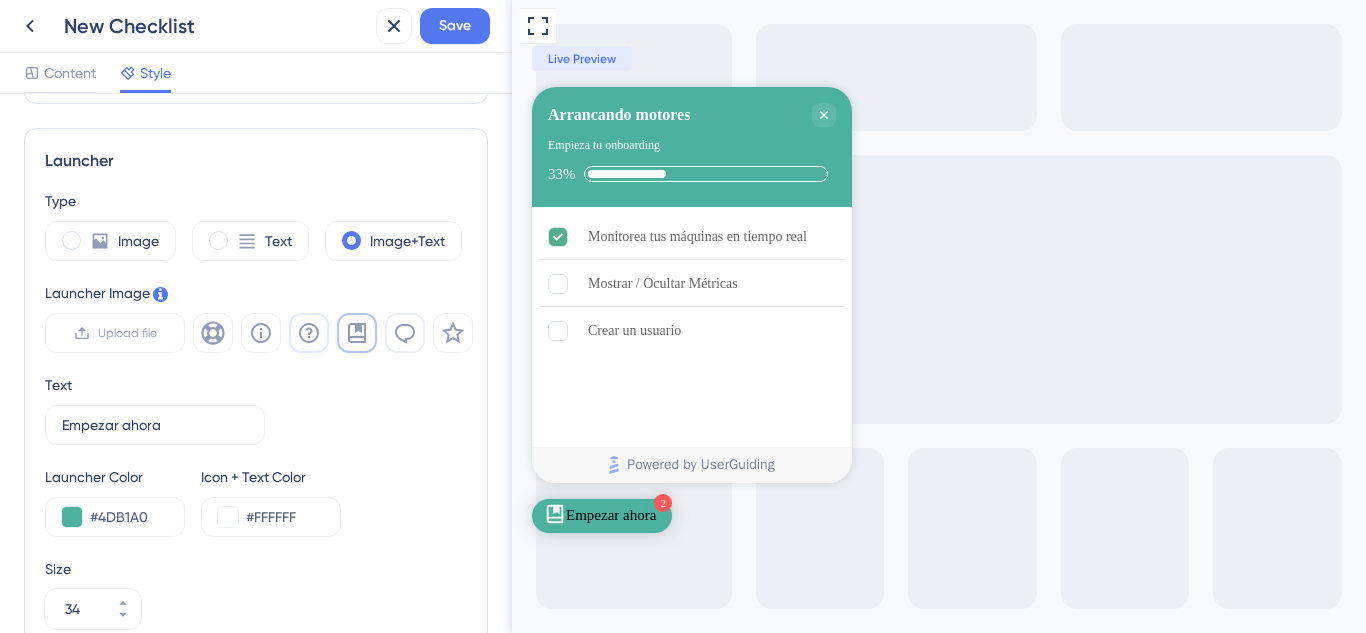 click 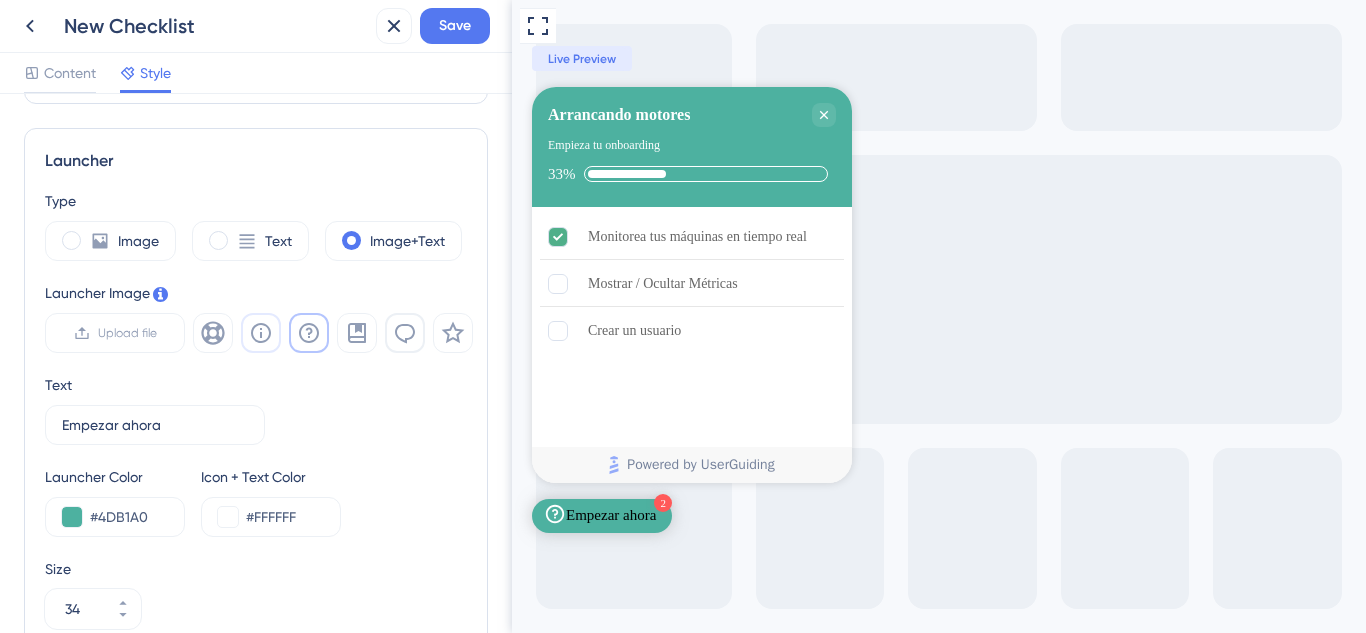 click 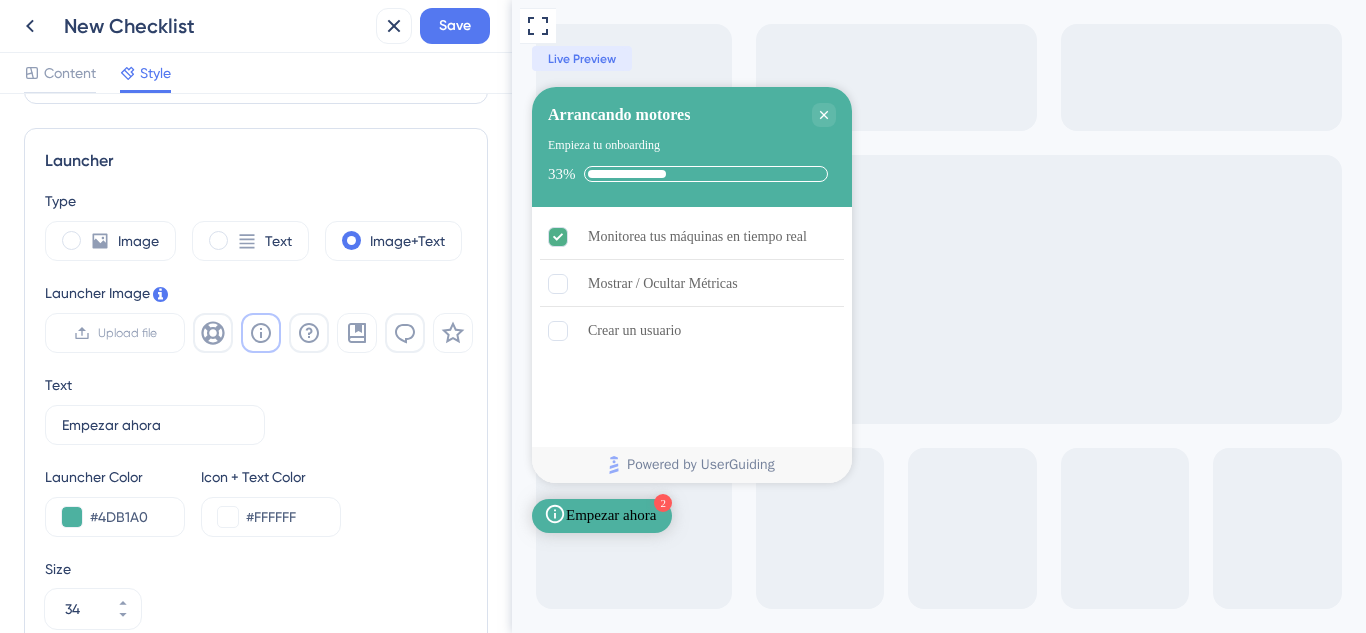 click 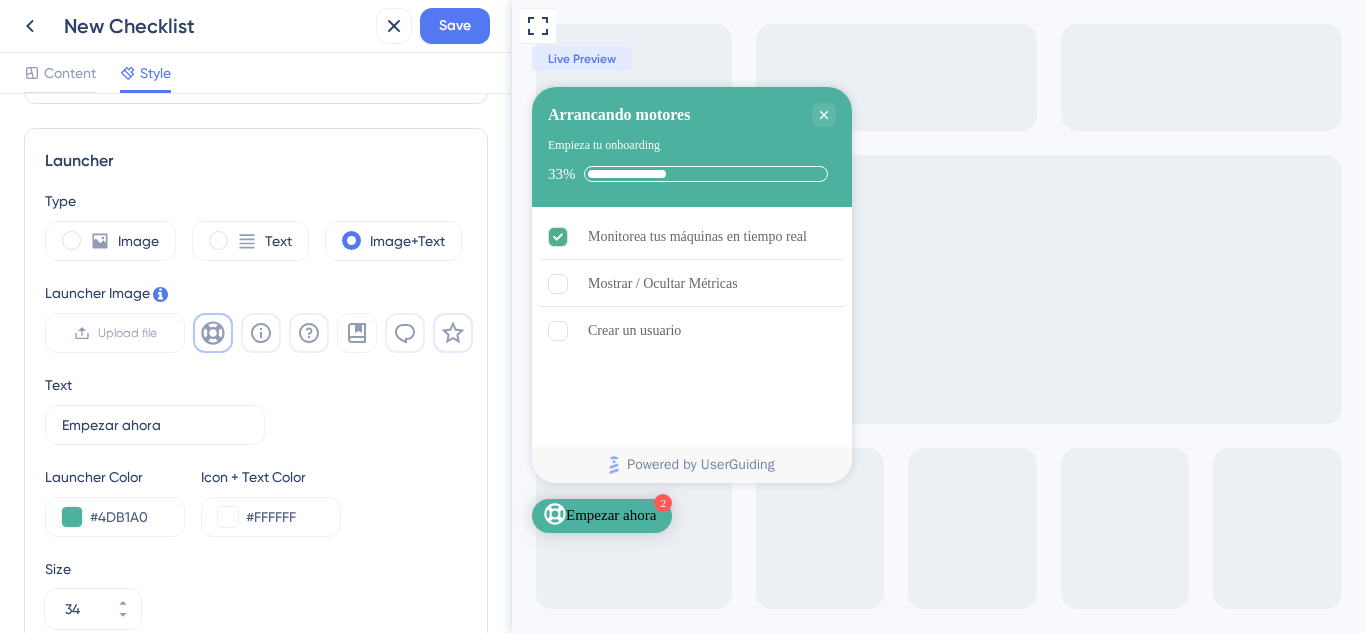 click 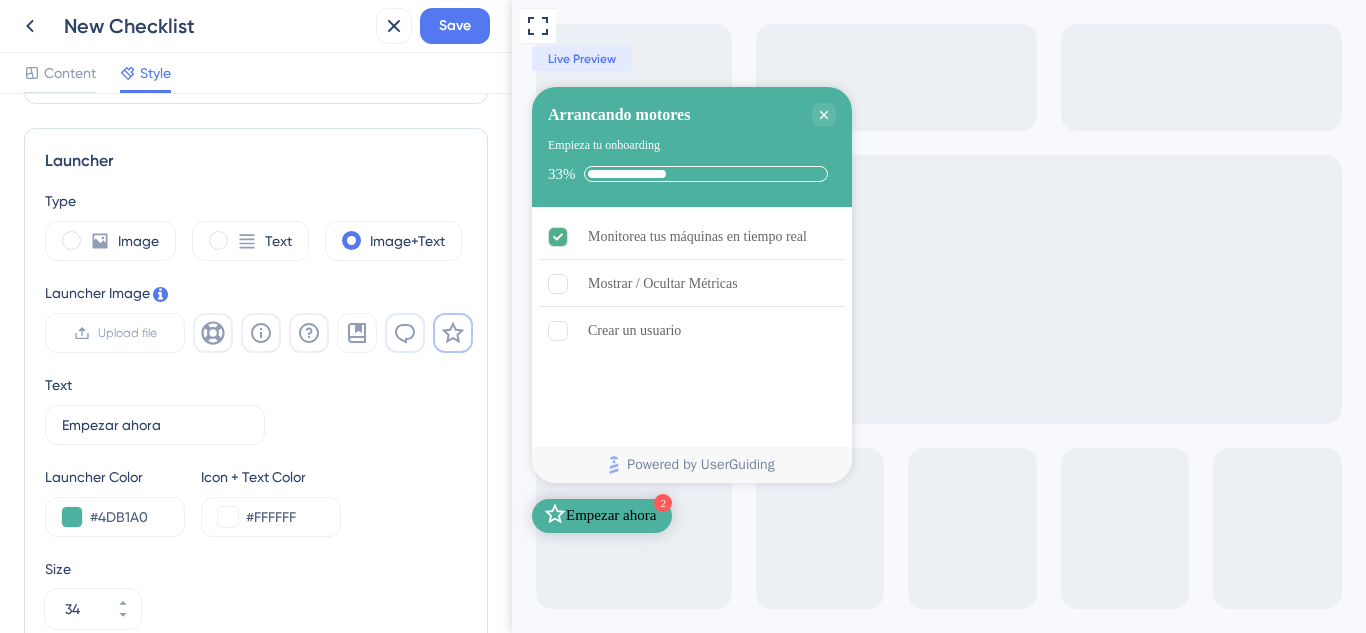 click at bounding box center (405, 333) 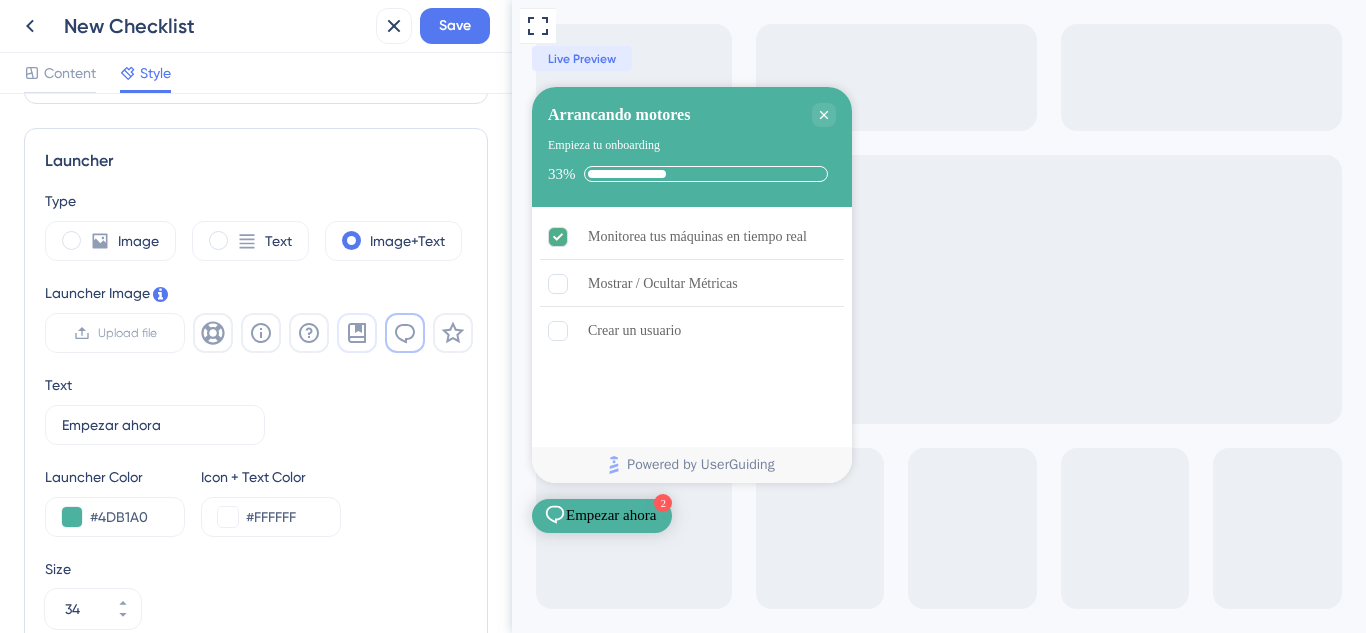 click at bounding box center [357, 333] 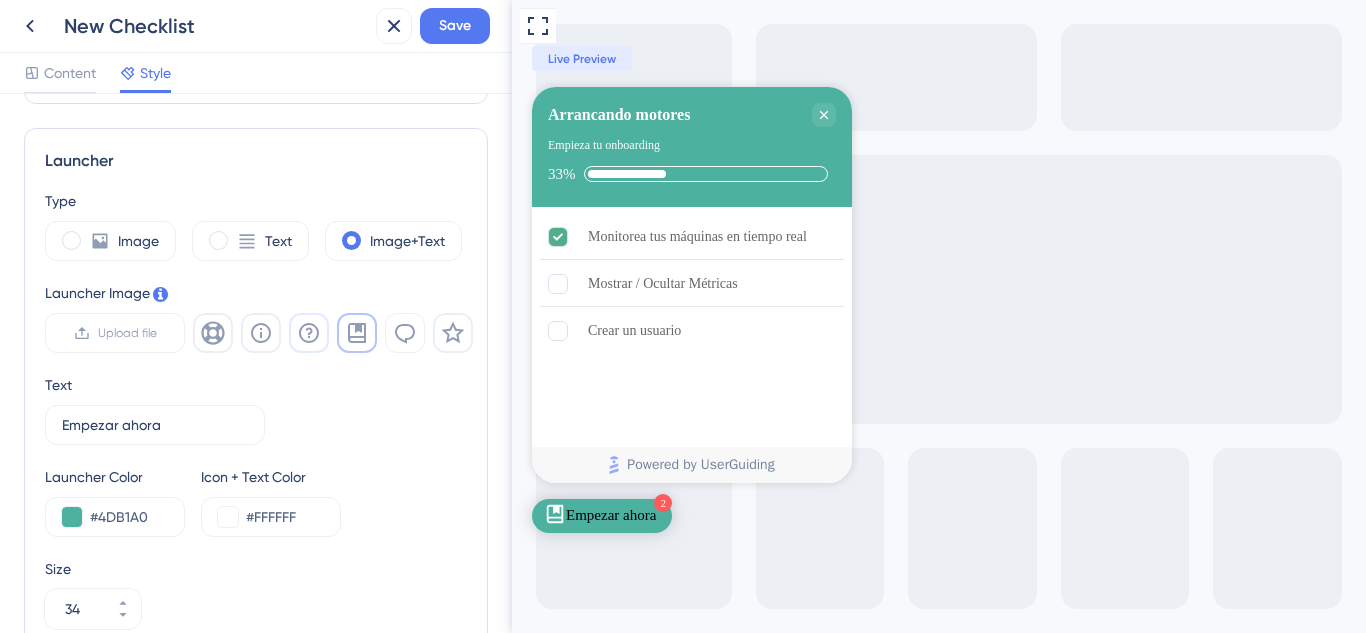drag, startPoint x: 309, startPoint y: 331, endPoint x: 279, endPoint y: 336, distance: 30.413813 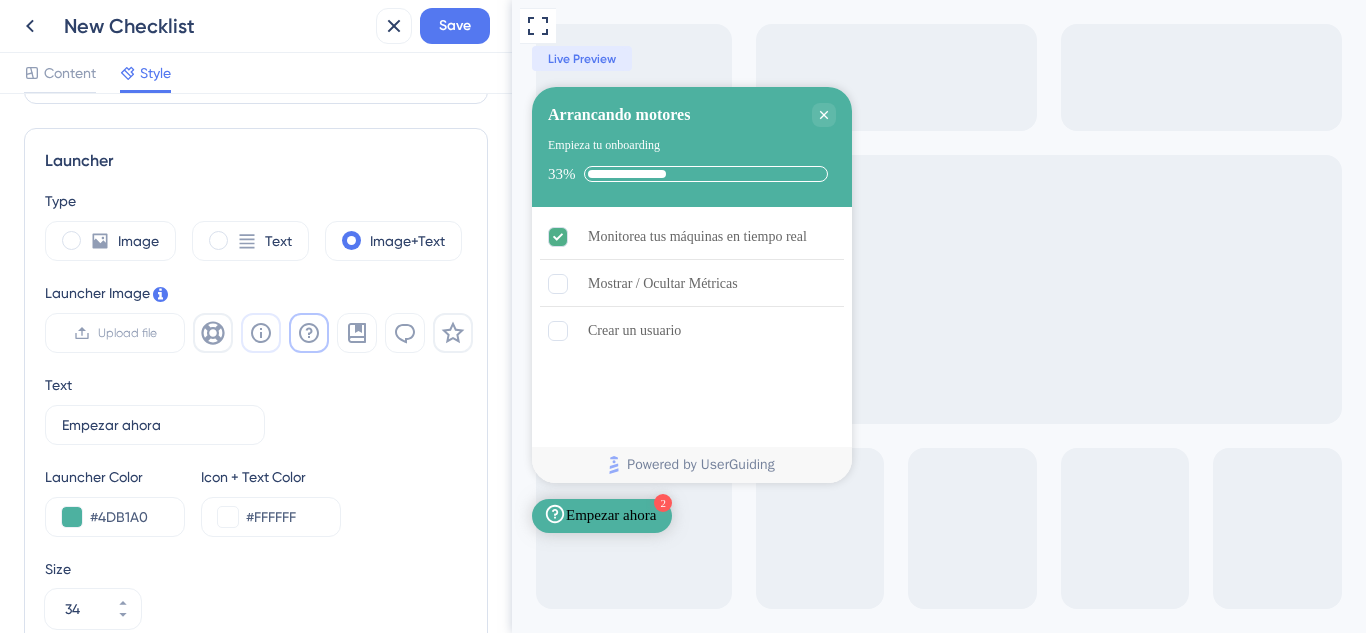 click at bounding box center [261, 333] 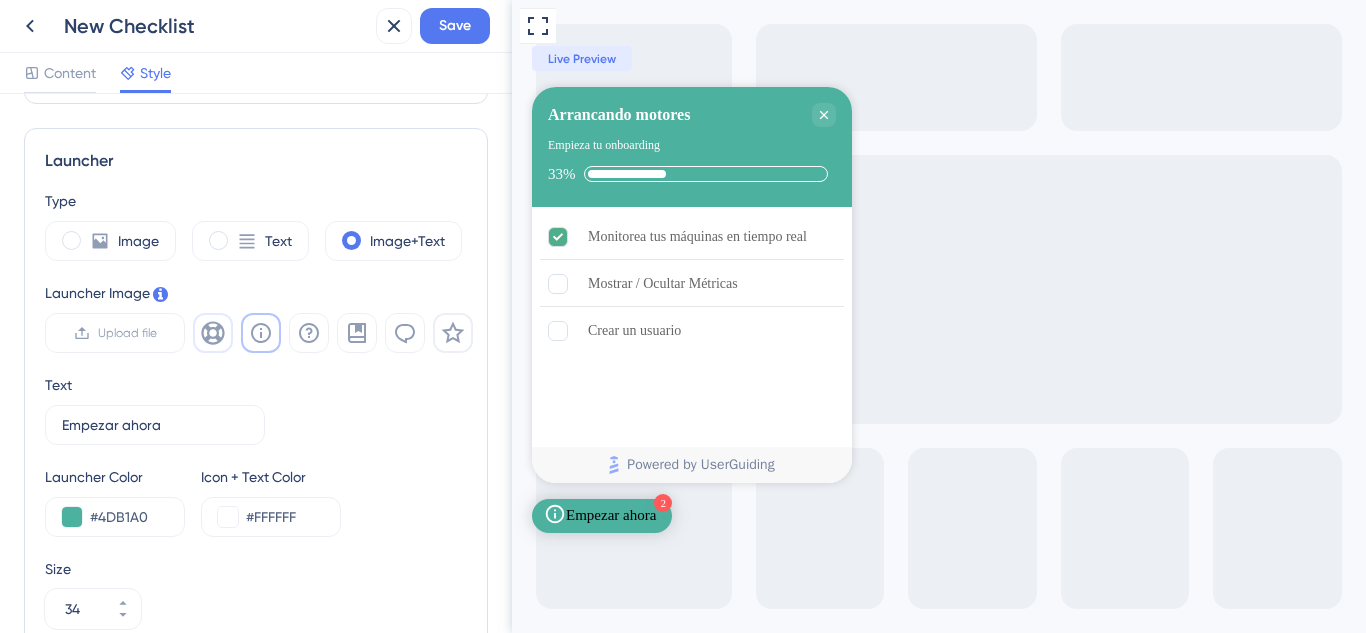 click 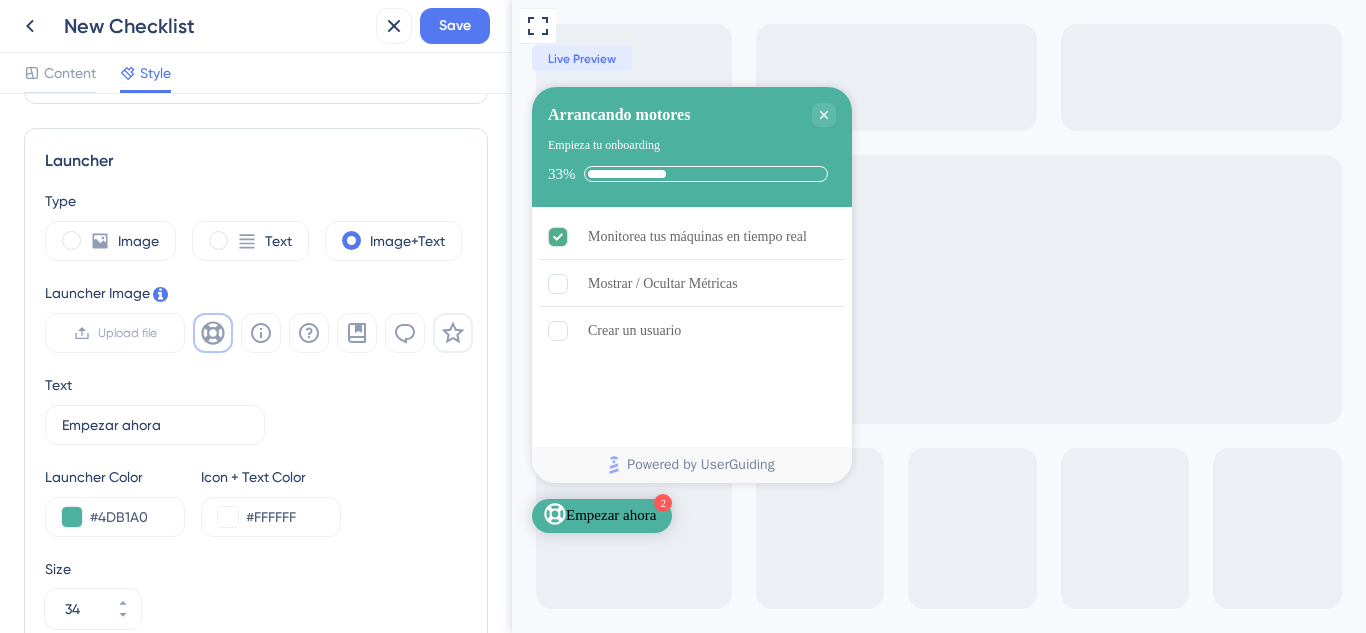 click 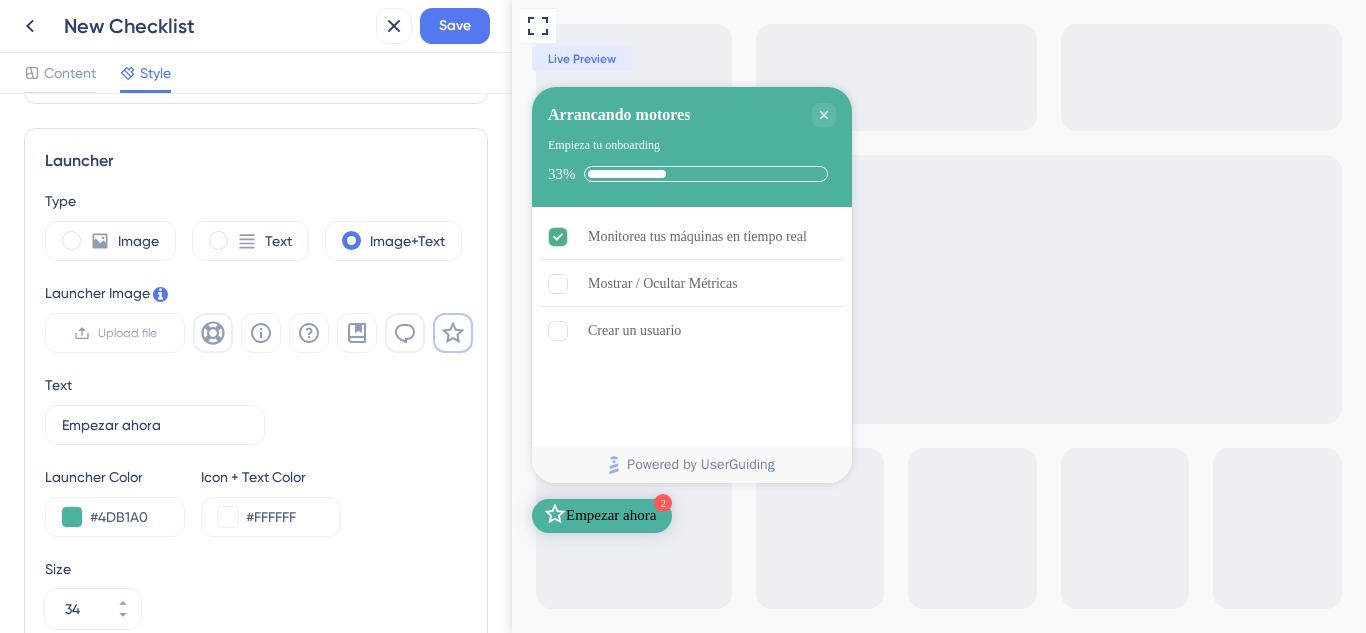 click at bounding box center [405, 333] 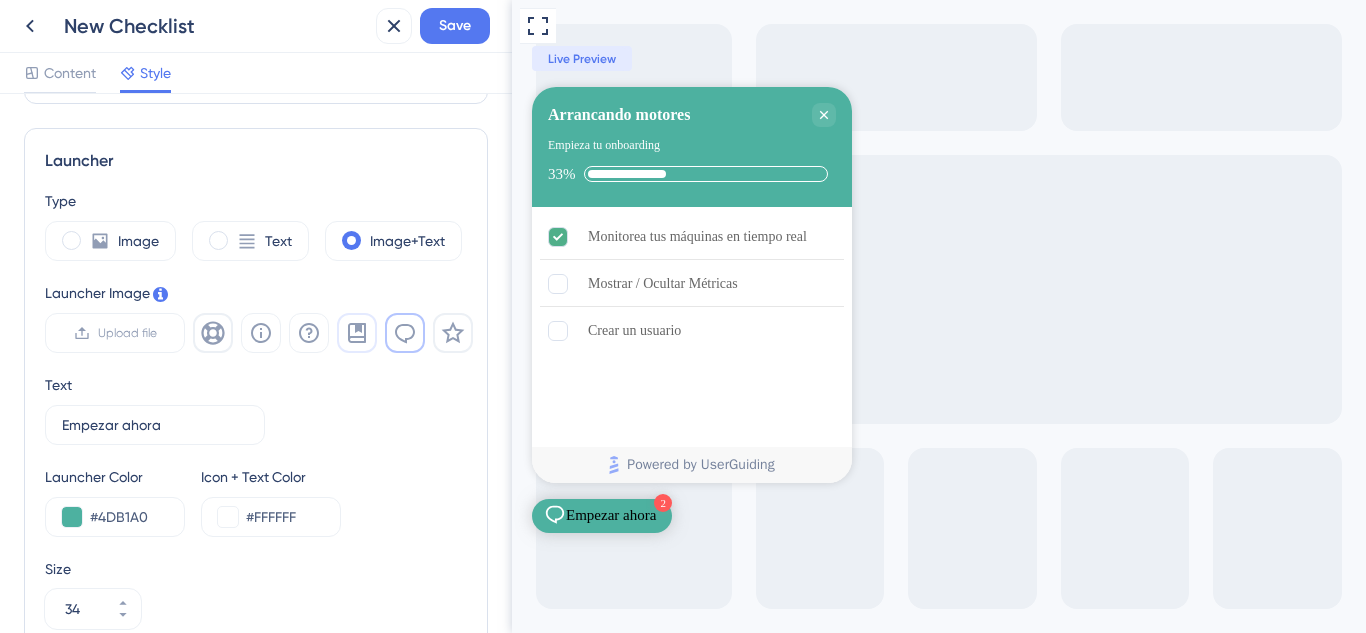 click 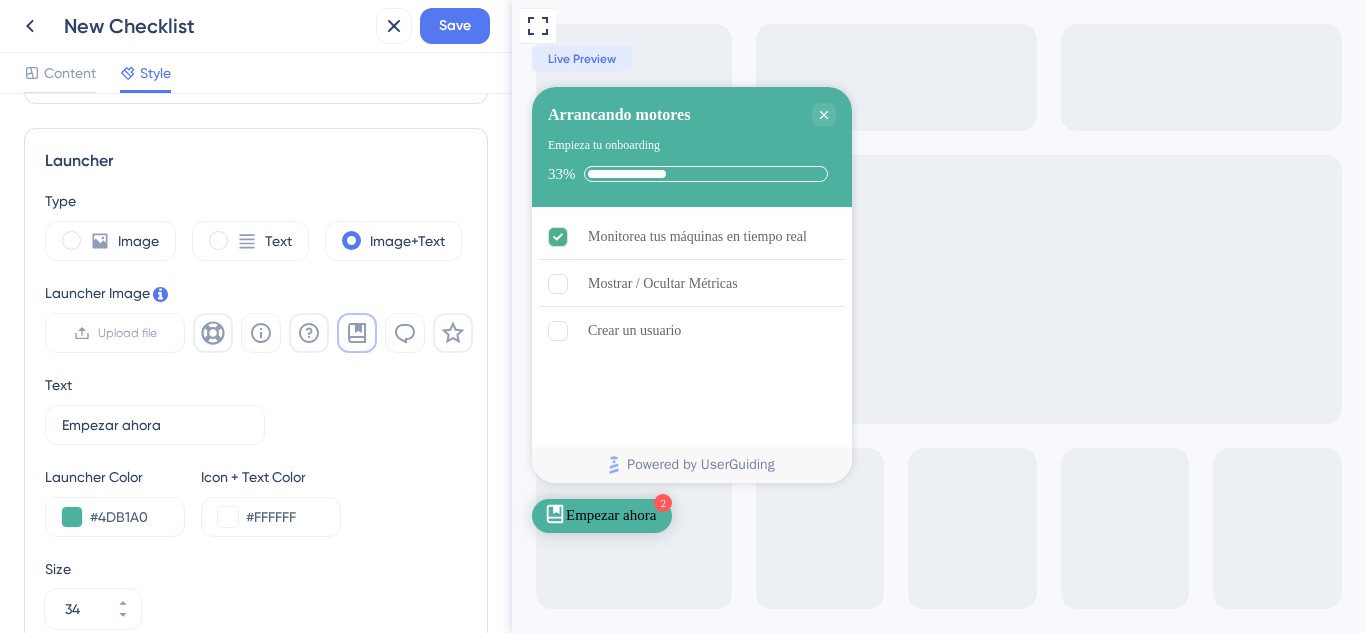 click at bounding box center (309, 333) 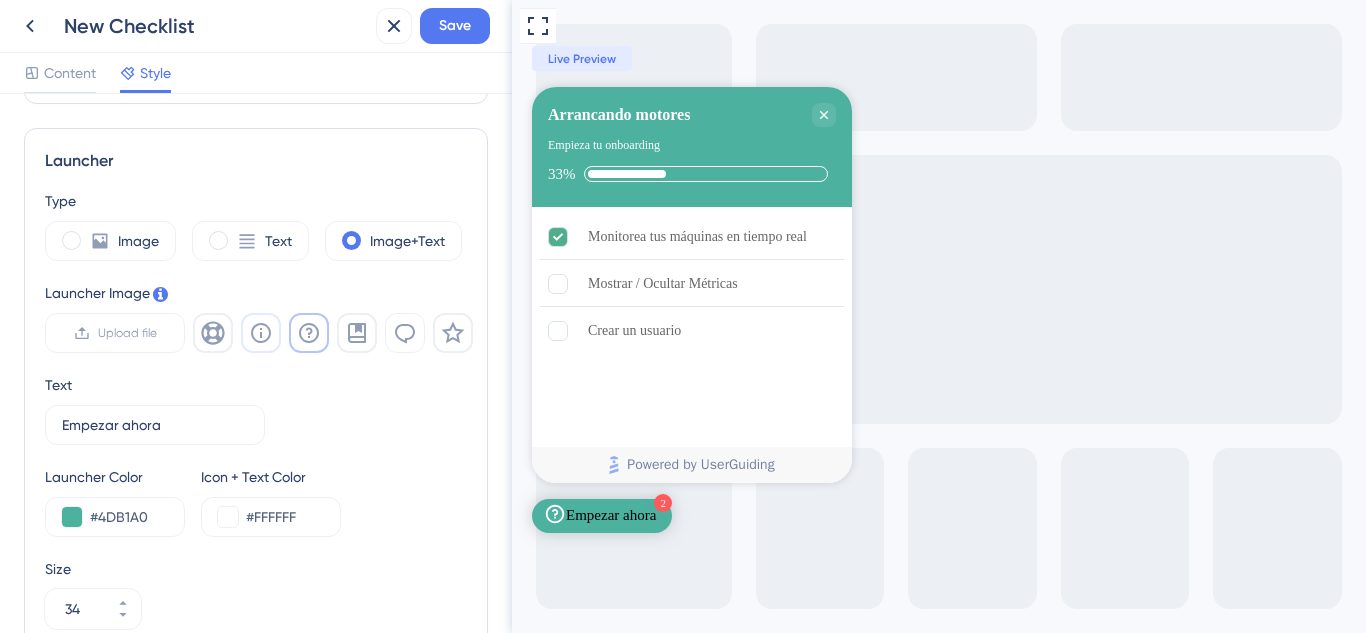 click 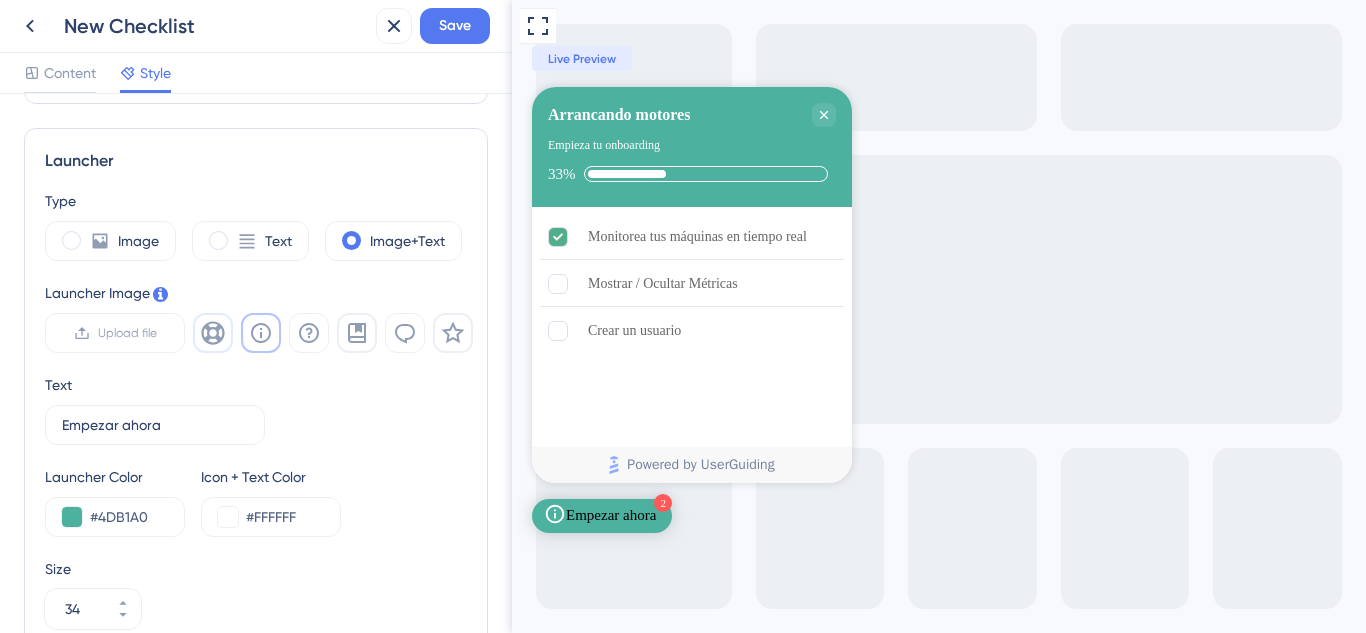 click 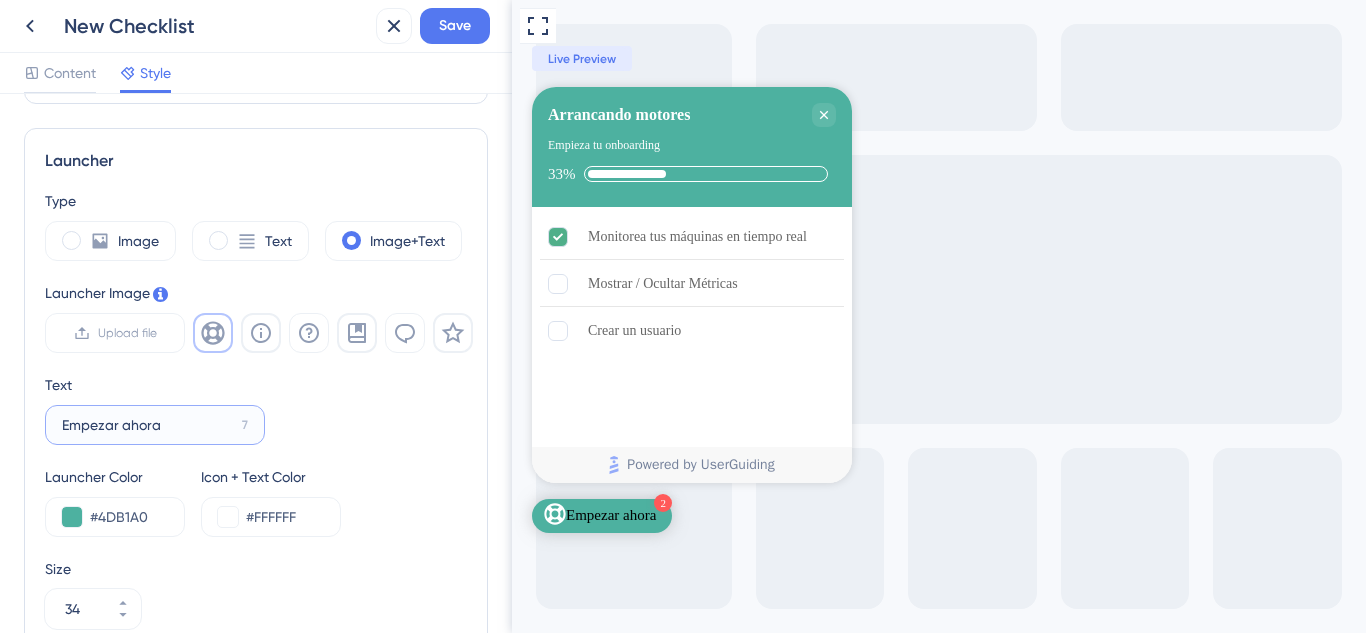 click on "Empezar ahora" at bounding box center [148, 425] 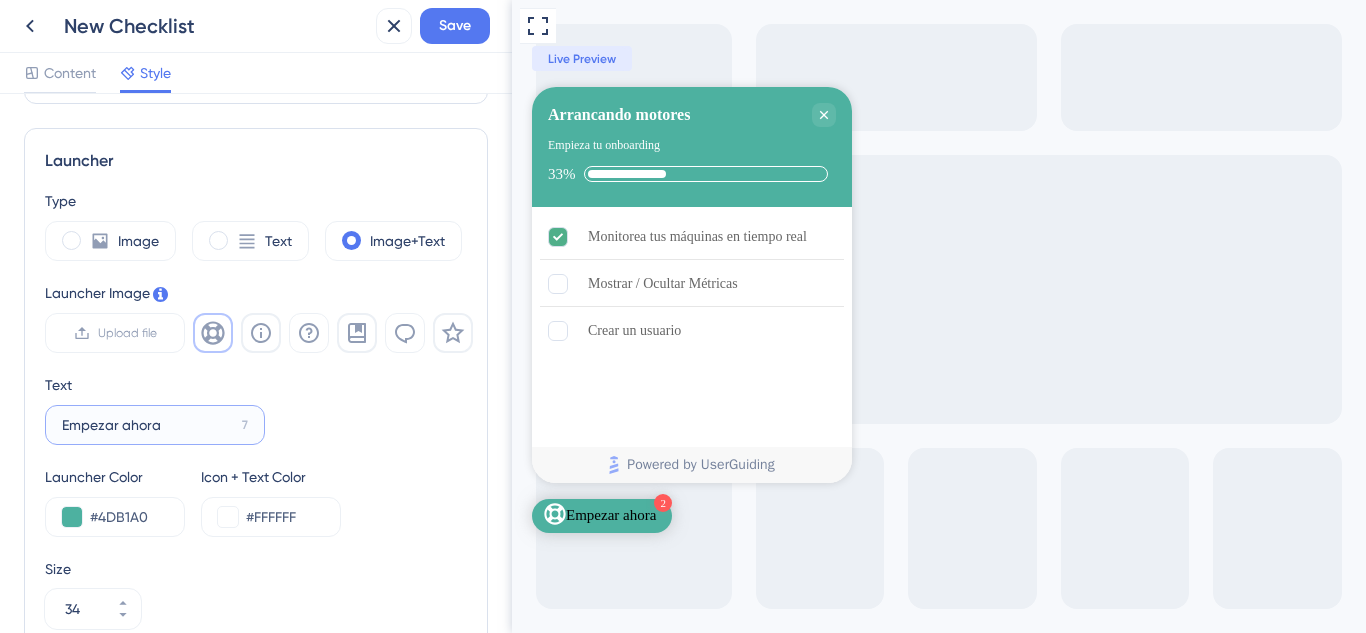 drag, startPoint x: 179, startPoint y: 425, endPoint x: 0, endPoint y: 397, distance: 181.17671 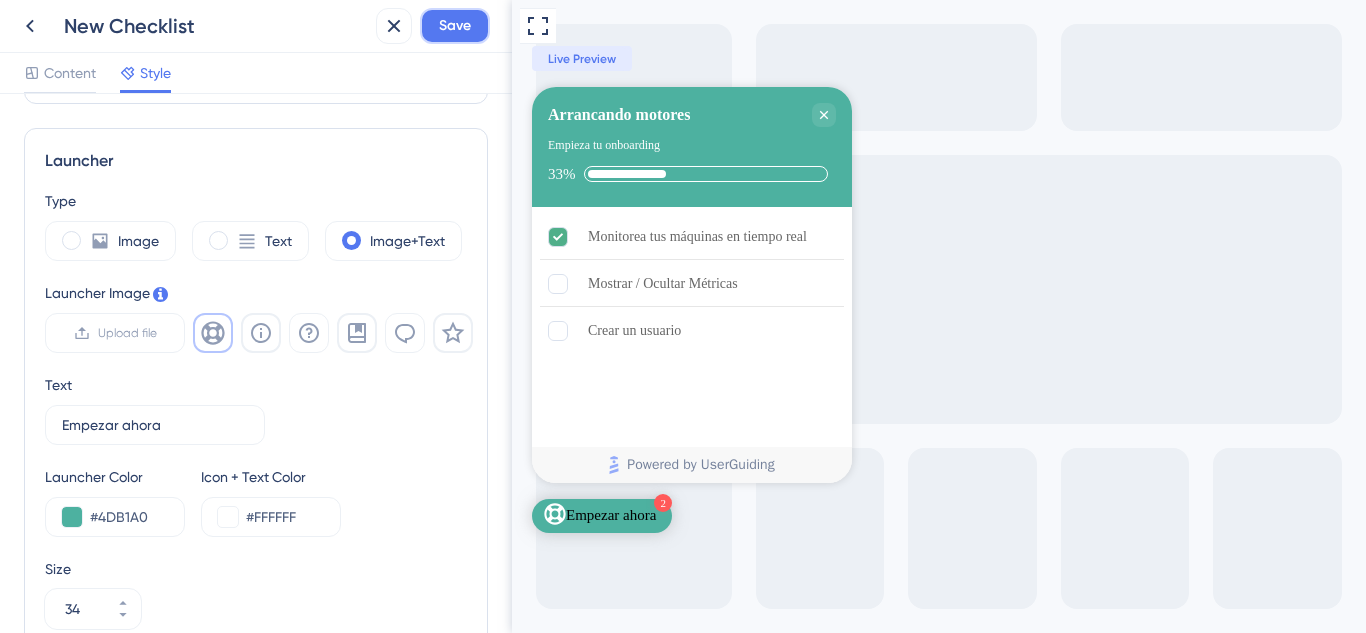 click on "Save" at bounding box center [455, 26] 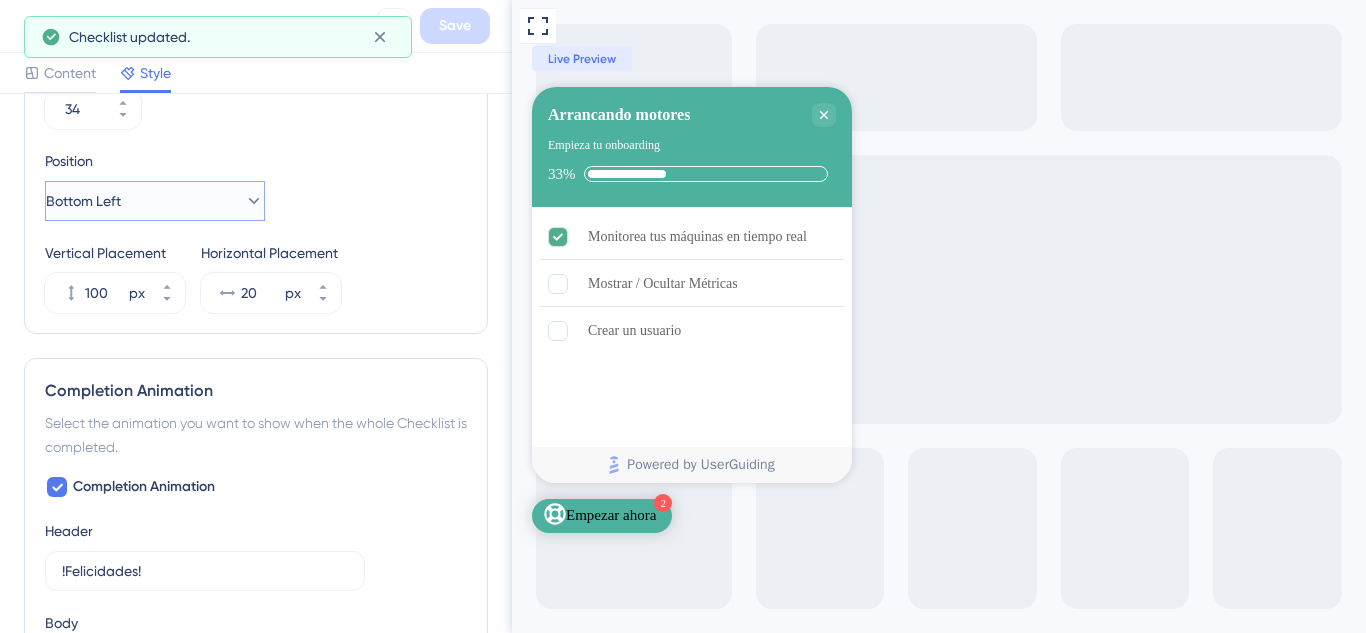 click on "Bottom Left" at bounding box center (155, 201) 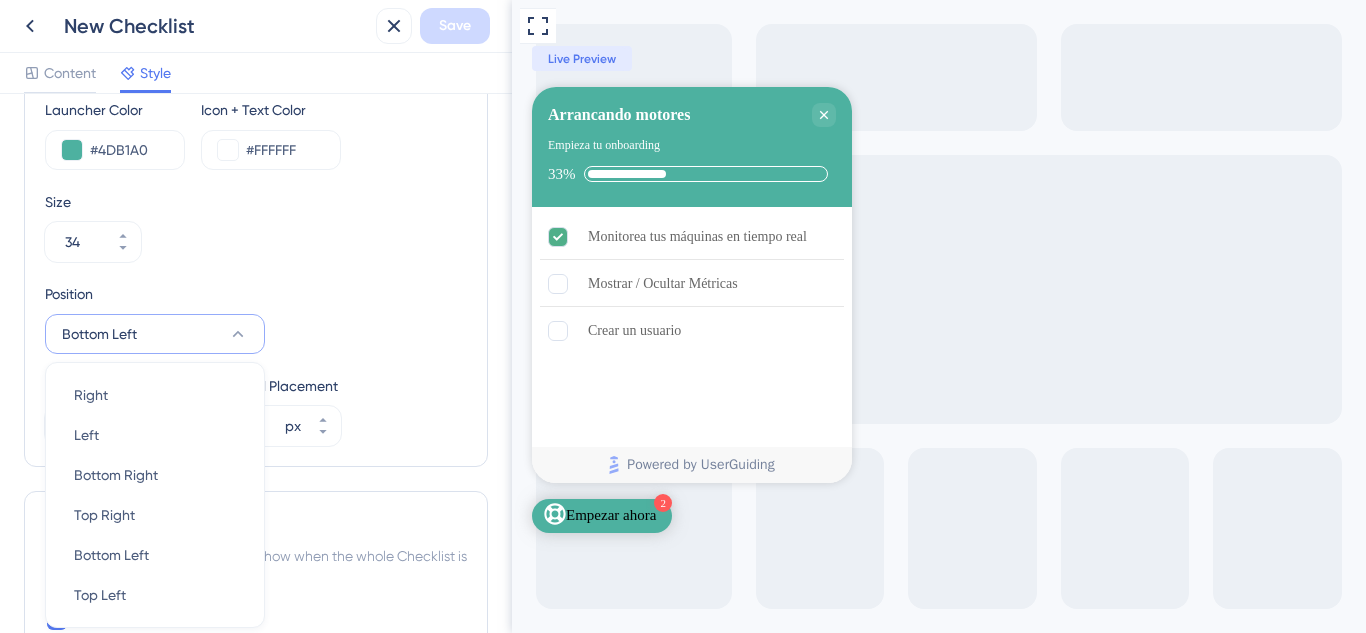scroll, scrollTop: 967, scrollLeft: 0, axis: vertical 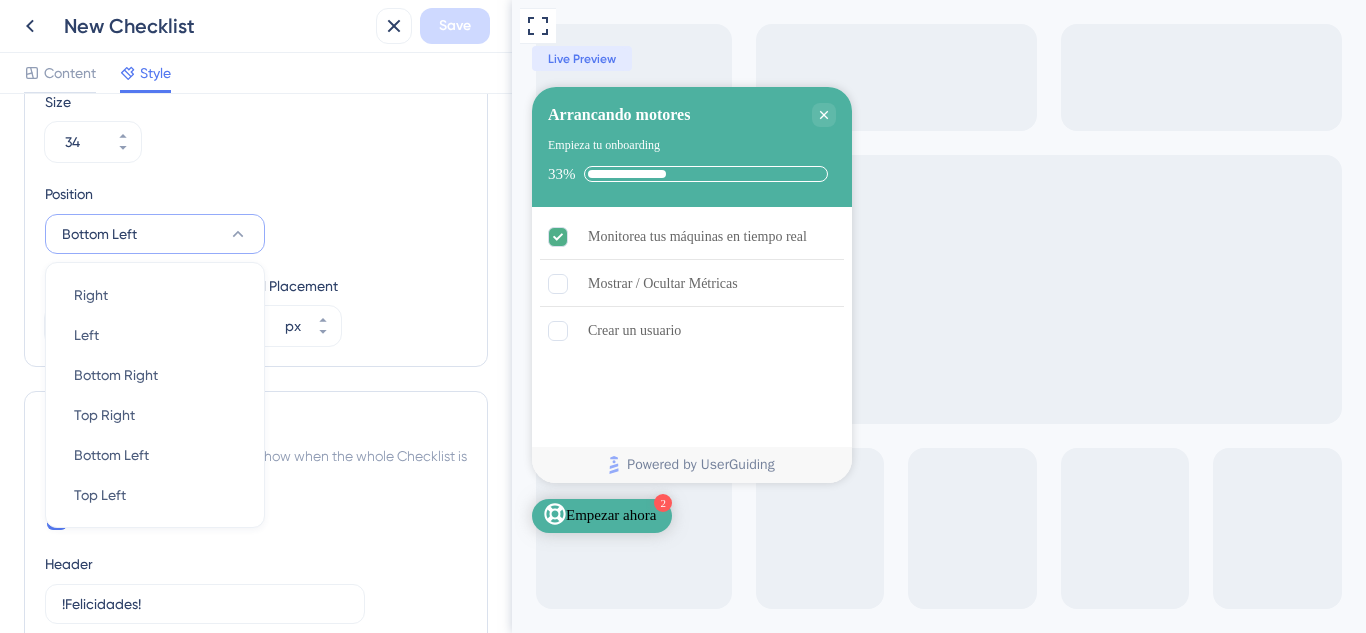 click on "Position Bottom Left Right Right Left Left Bottom Right Bottom Right Top Right Top Right Bottom Left Bottom Left Top Left Top Left" at bounding box center [256, 218] 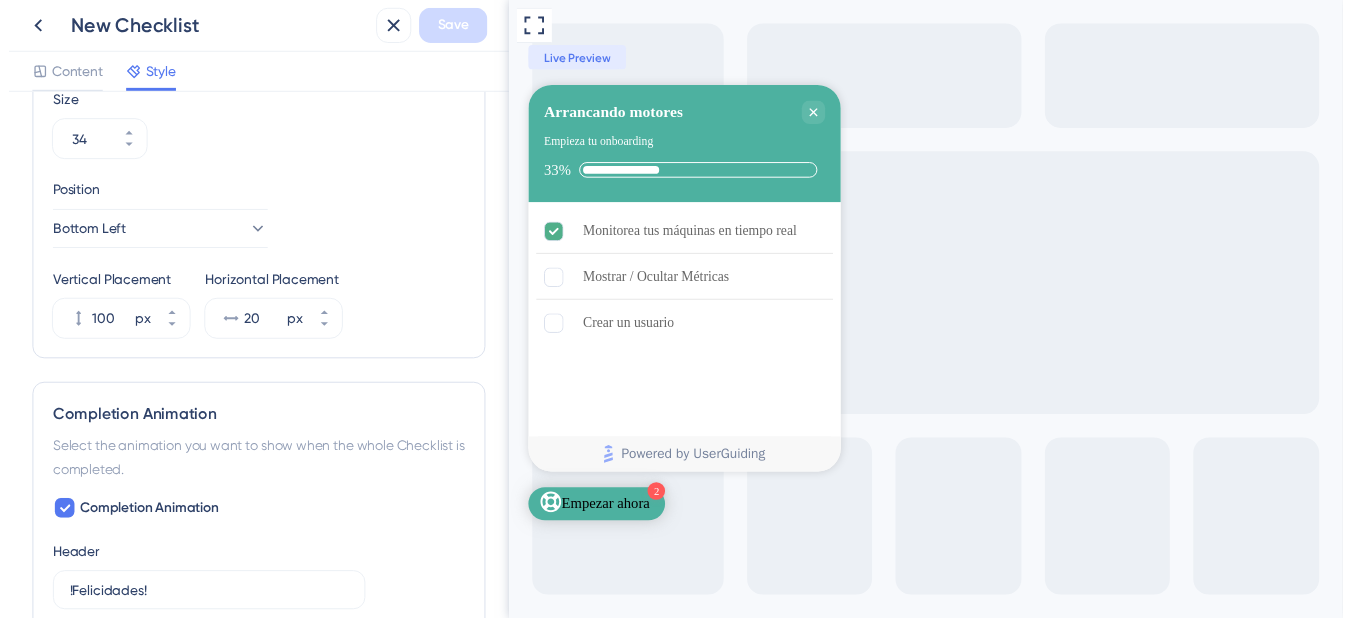scroll, scrollTop: 567, scrollLeft: 0, axis: vertical 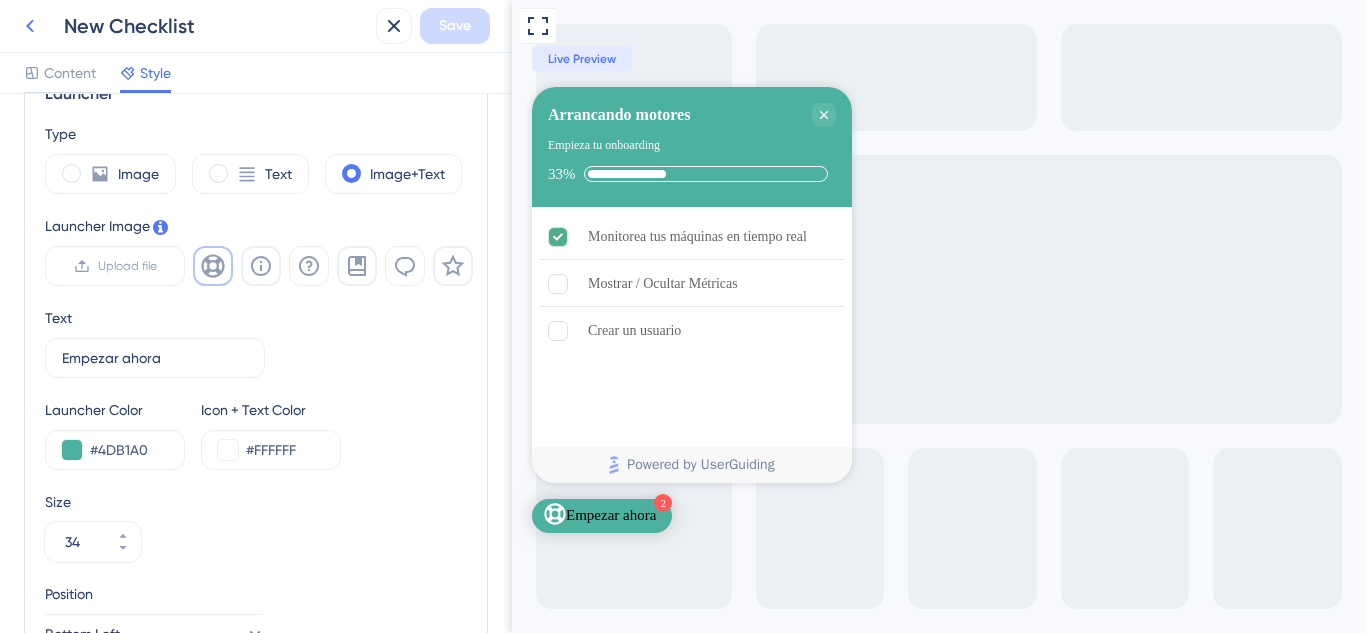 click at bounding box center (30, 26) 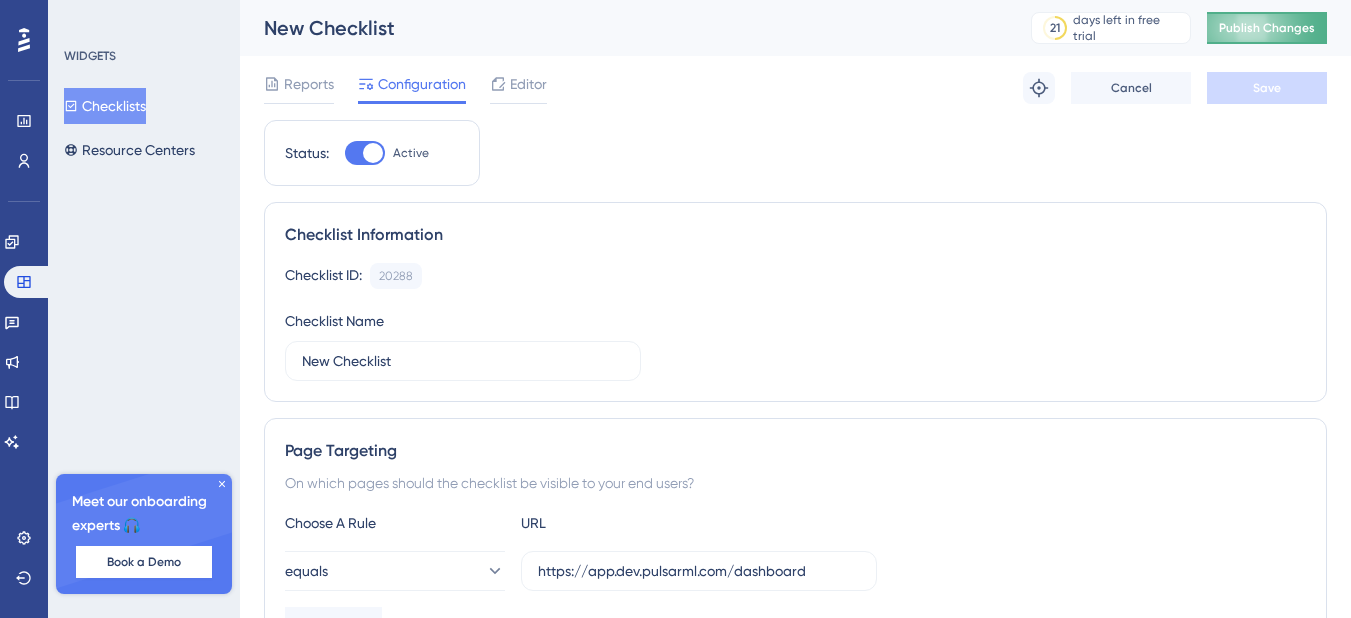 scroll, scrollTop: 0, scrollLeft: 0, axis: both 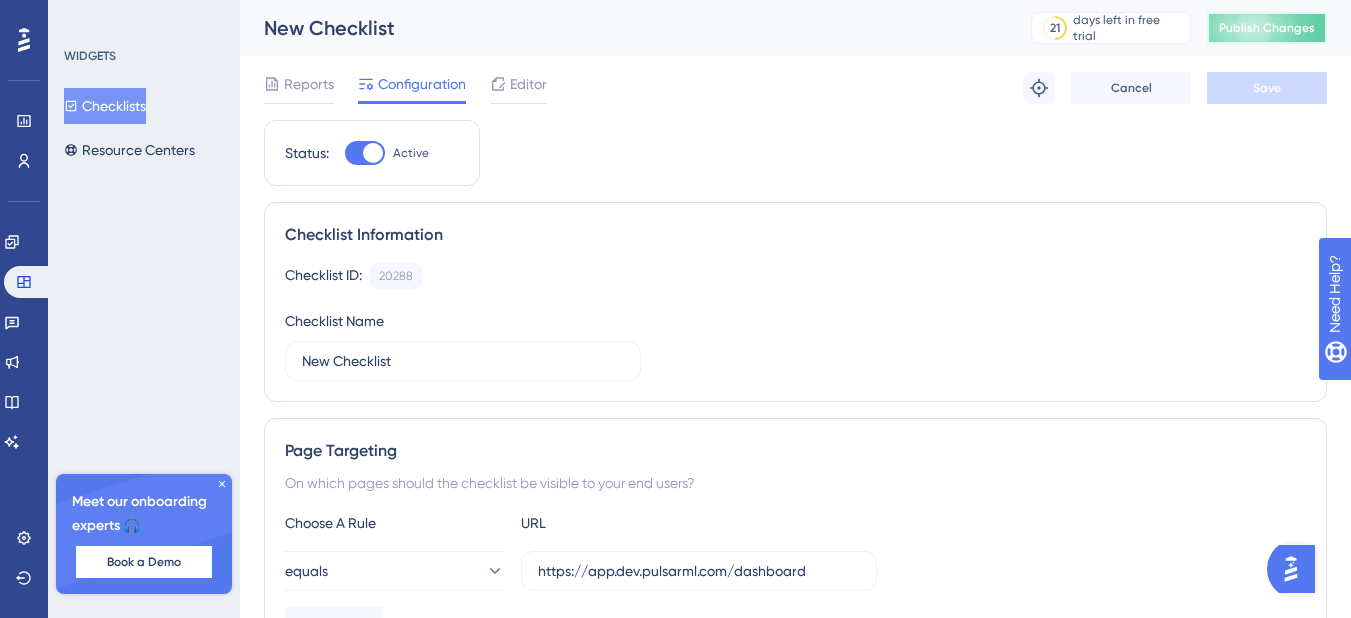 click on "Publish Changes" at bounding box center [1267, 28] 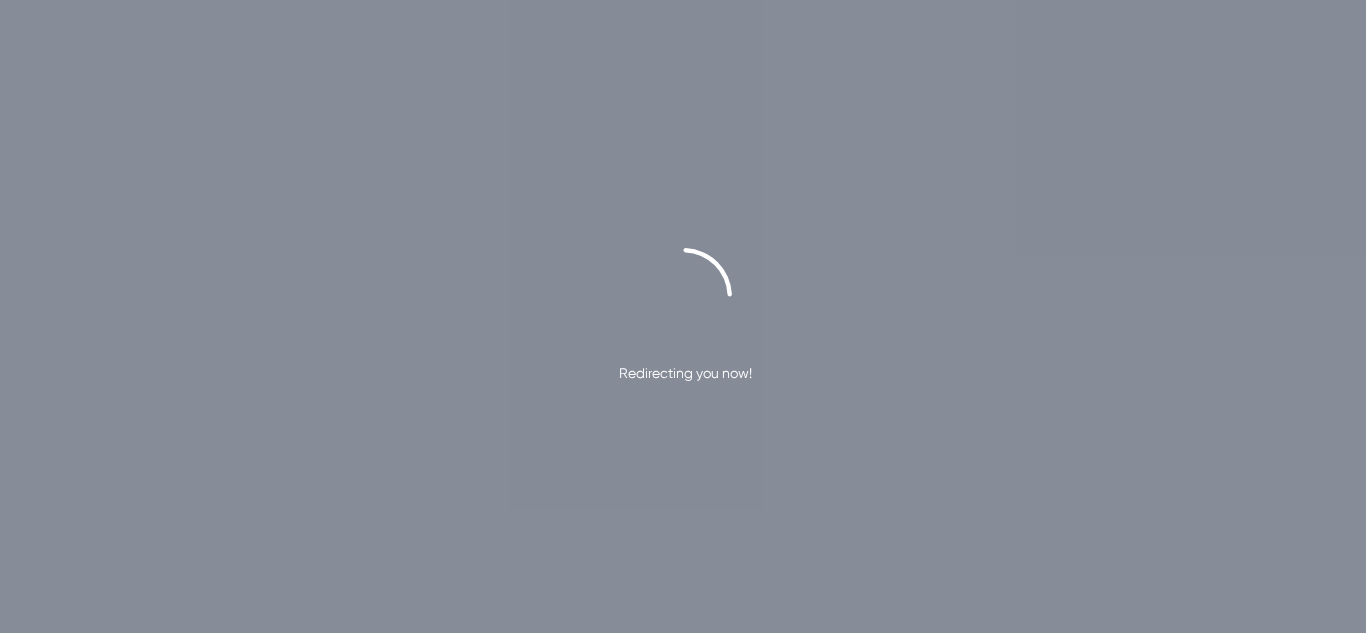 scroll, scrollTop: 0, scrollLeft: 0, axis: both 